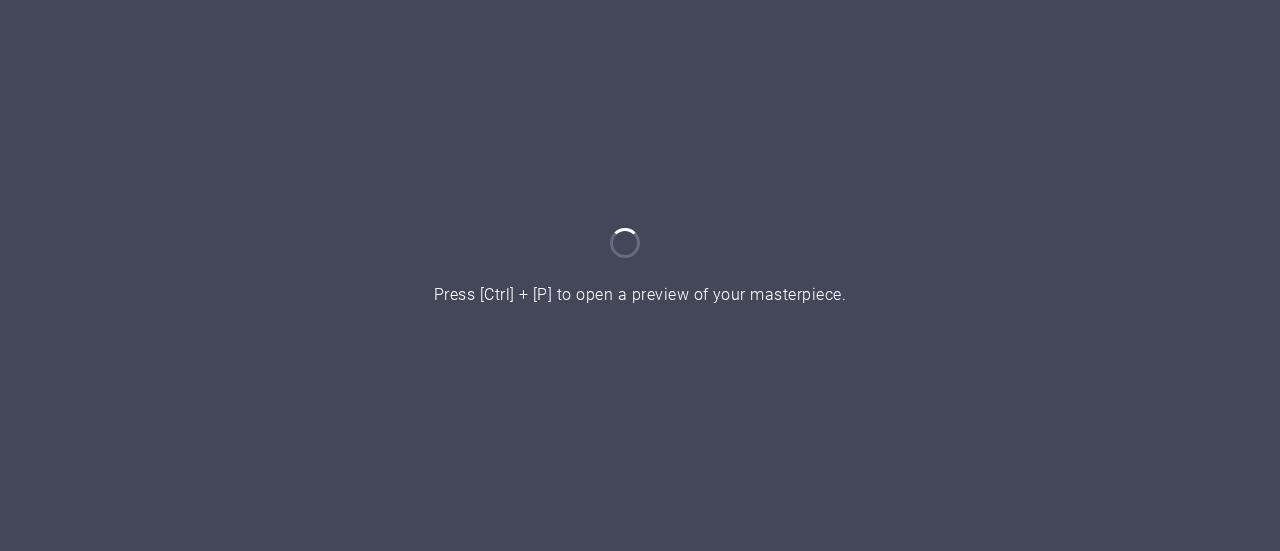 scroll, scrollTop: 0, scrollLeft: 0, axis: both 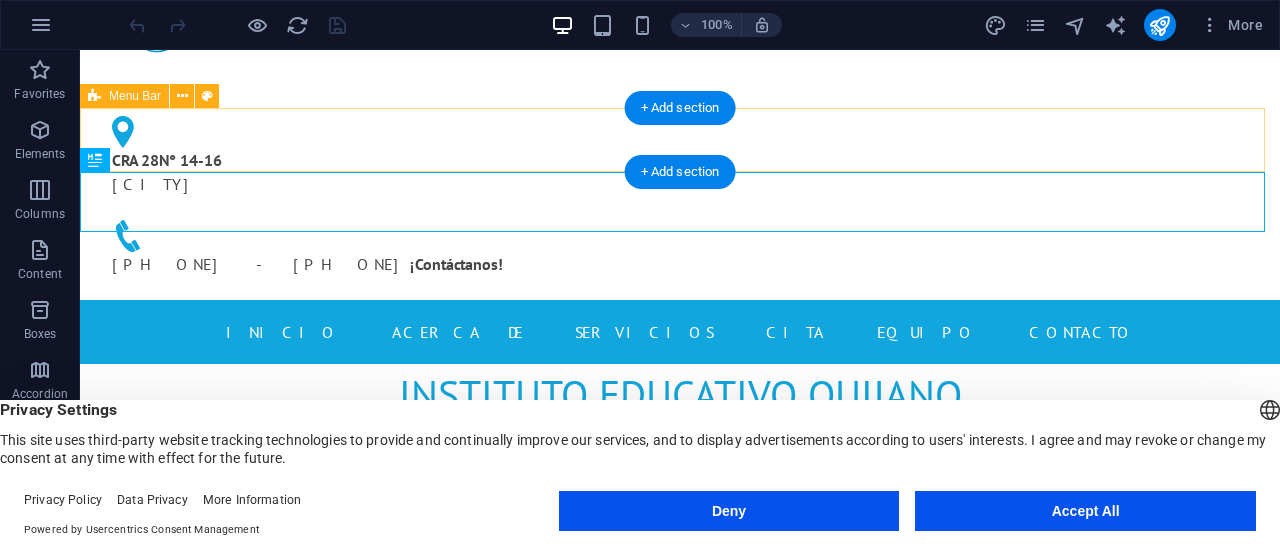 click on "INICIO Acerca de Servicios Cita Equipo Contacto" at bounding box center [680, 332] 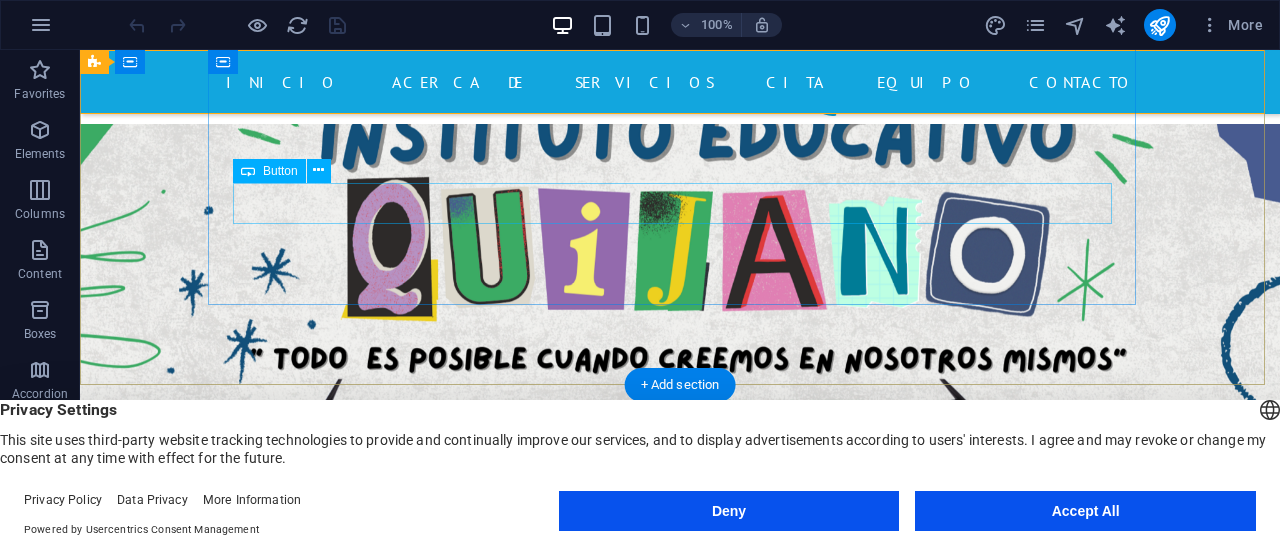 scroll, scrollTop: 500, scrollLeft: 0, axis: vertical 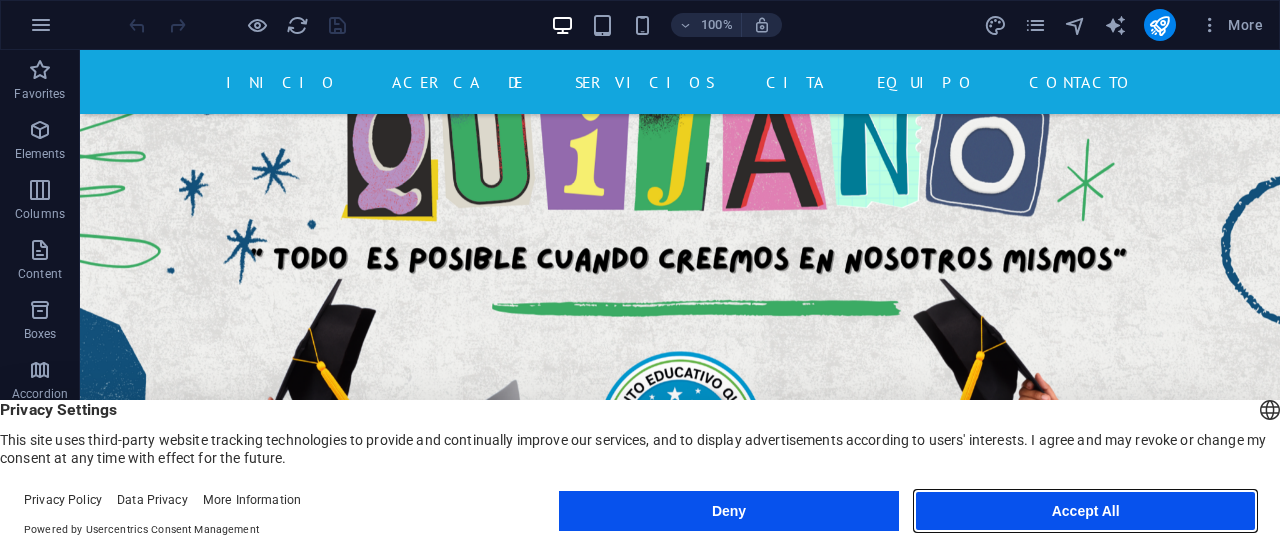 click on "Accept All" at bounding box center [1085, 511] 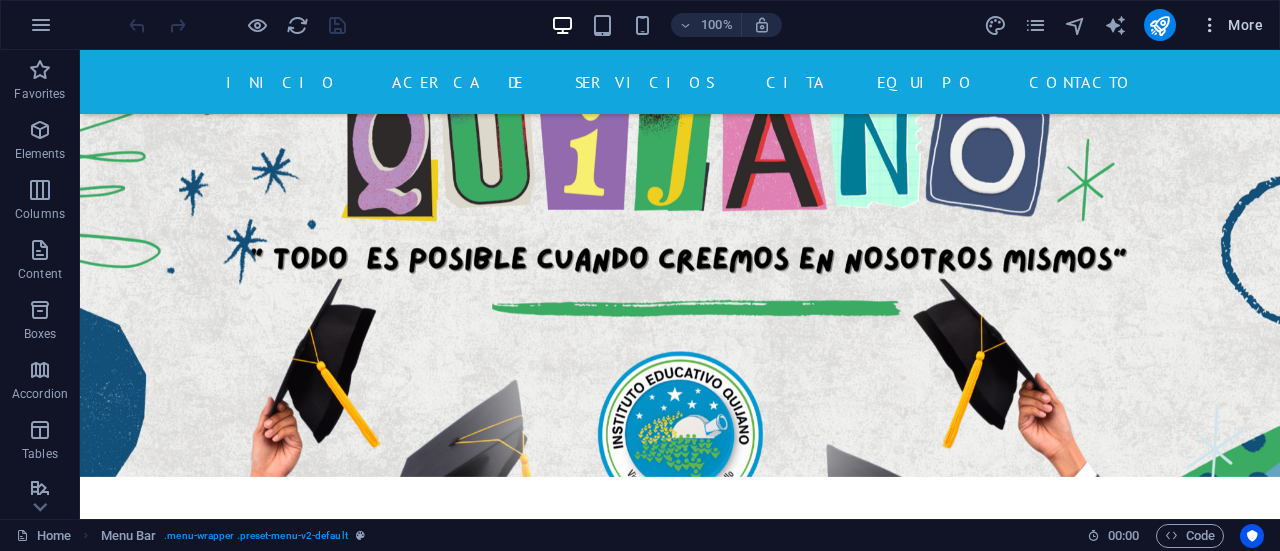 click at bounding box center [1210, 25] 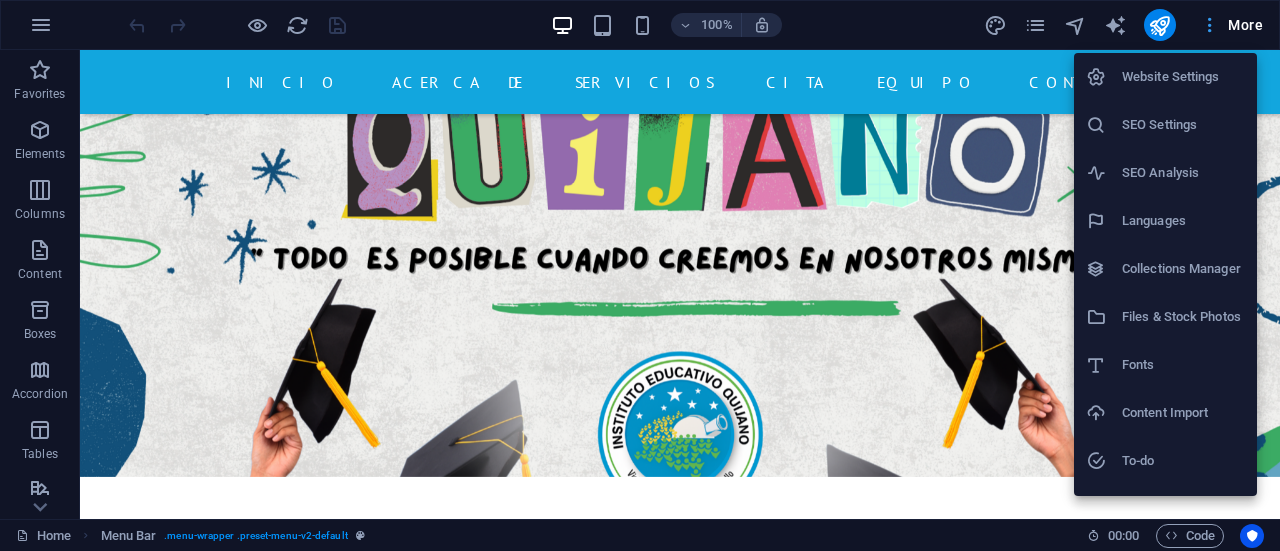 click at bounding box center (640, 275) 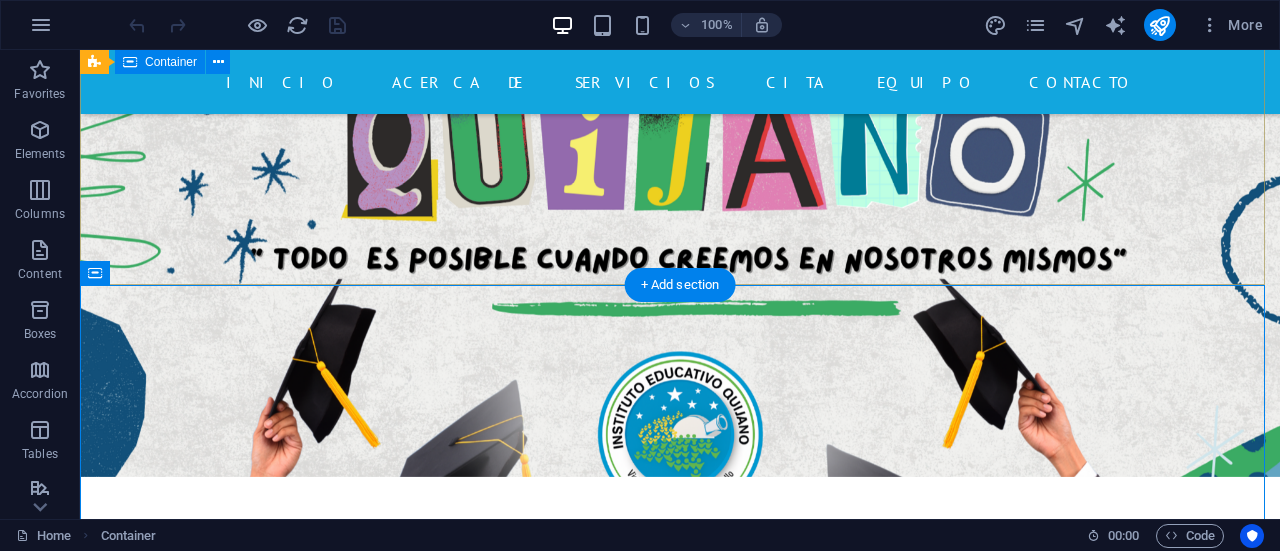 click on "Visión, perseverancia y desarrollo. Más información" at bounding box center (680, 704) 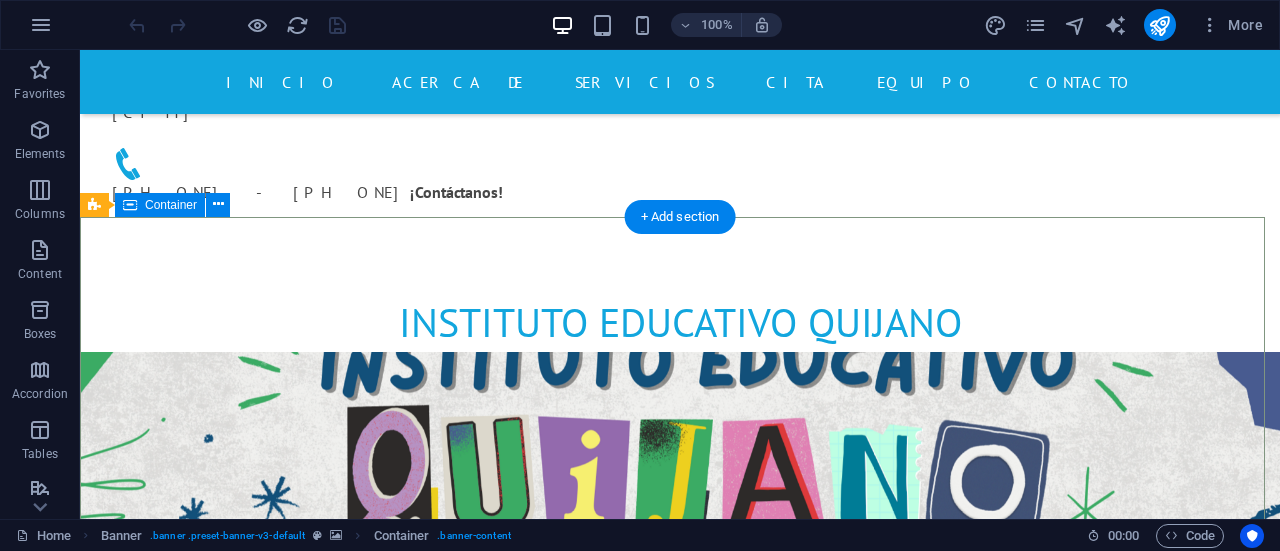 scroll, scrollTop: 200, scrollLeft: 0, axis: vertical 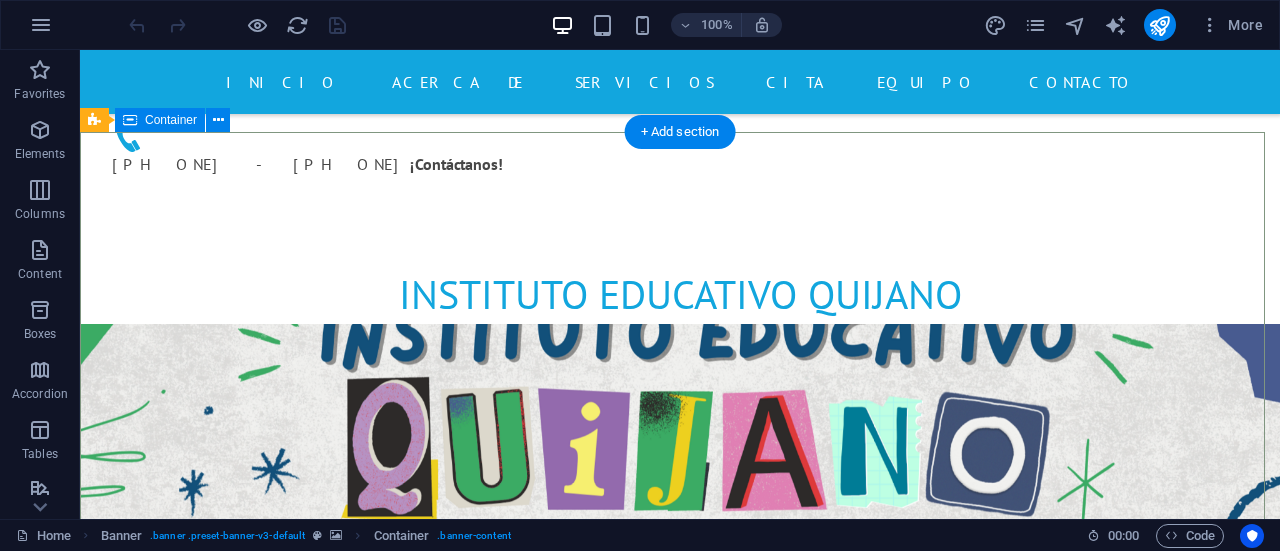 click on "Visión, perseverancia y desarrollo. Más información" at bounding box center (680, 1004) 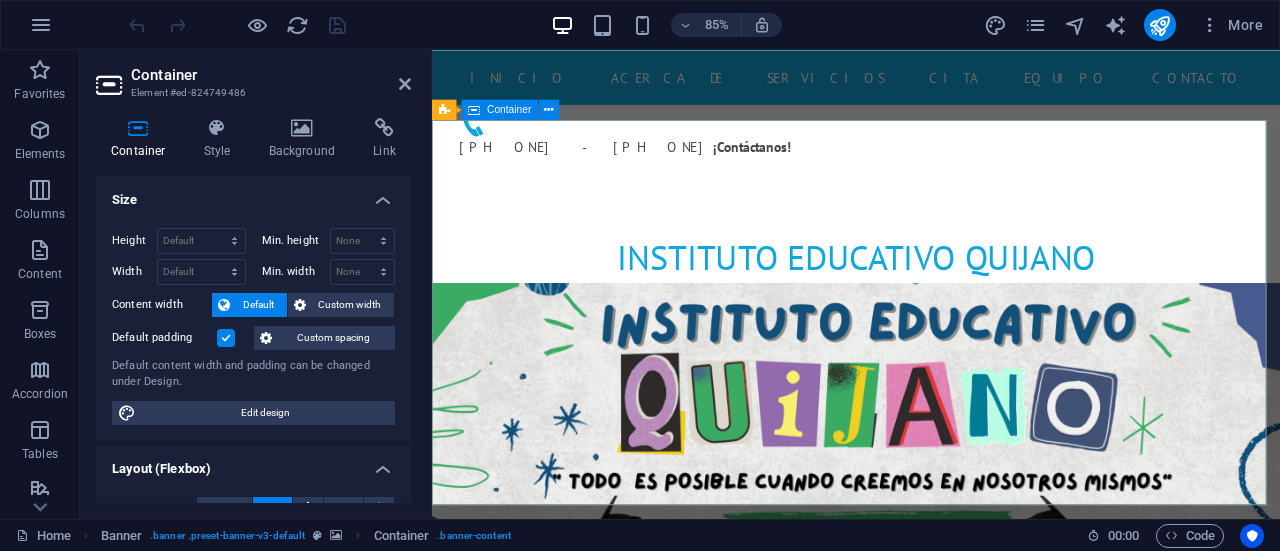 click on "Visión, perseverancia y desarrollo. Más información" at bounding box center [931, 1004] 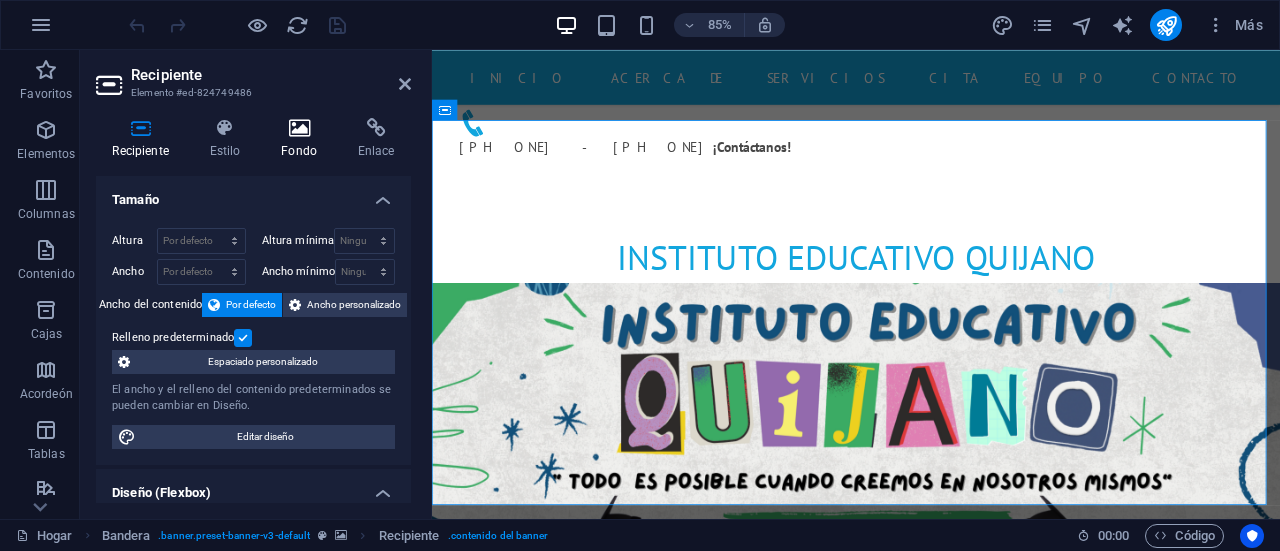 click at bounding box center [299, 128] 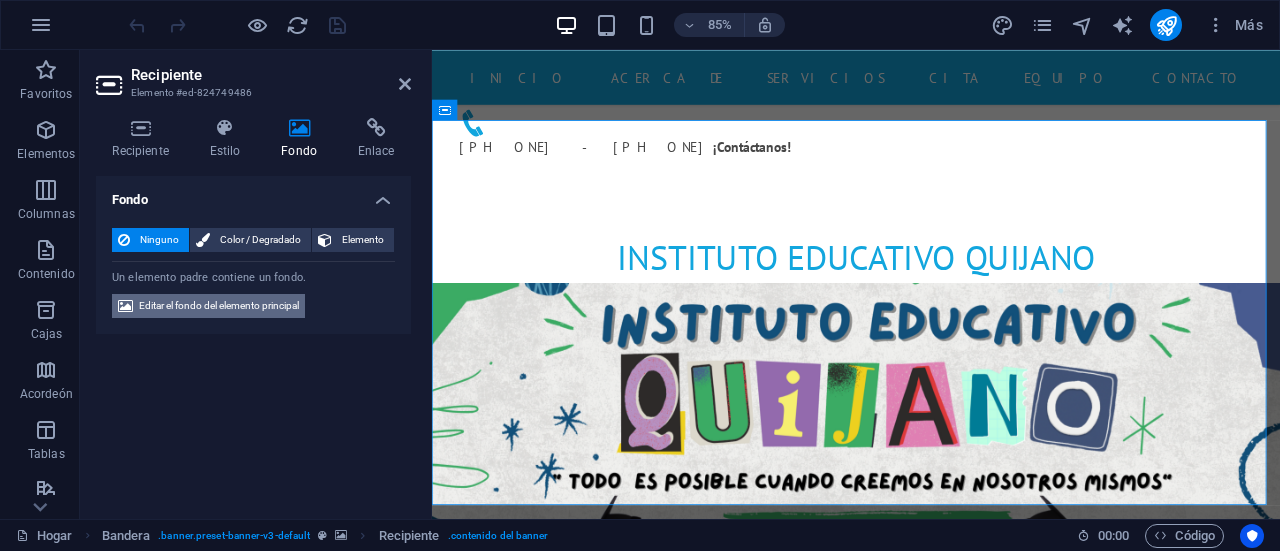 click on "Editar el fondo del elemento principal" at bounding box center (219, 305) 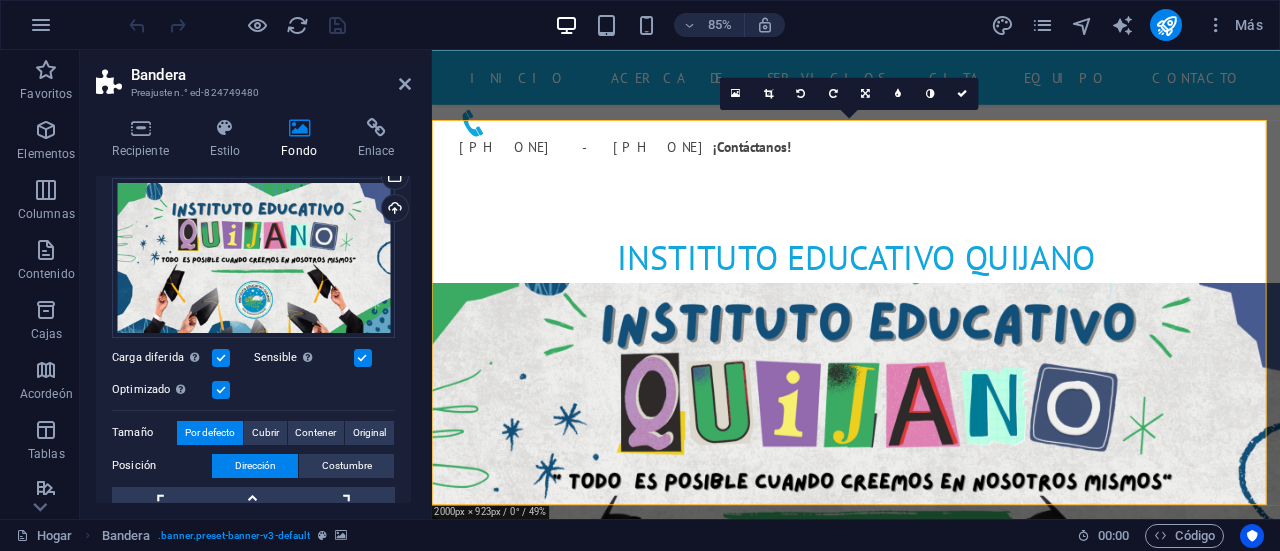 scroll, scrollTop: 100, scrollLeft: 0, axis: vertical 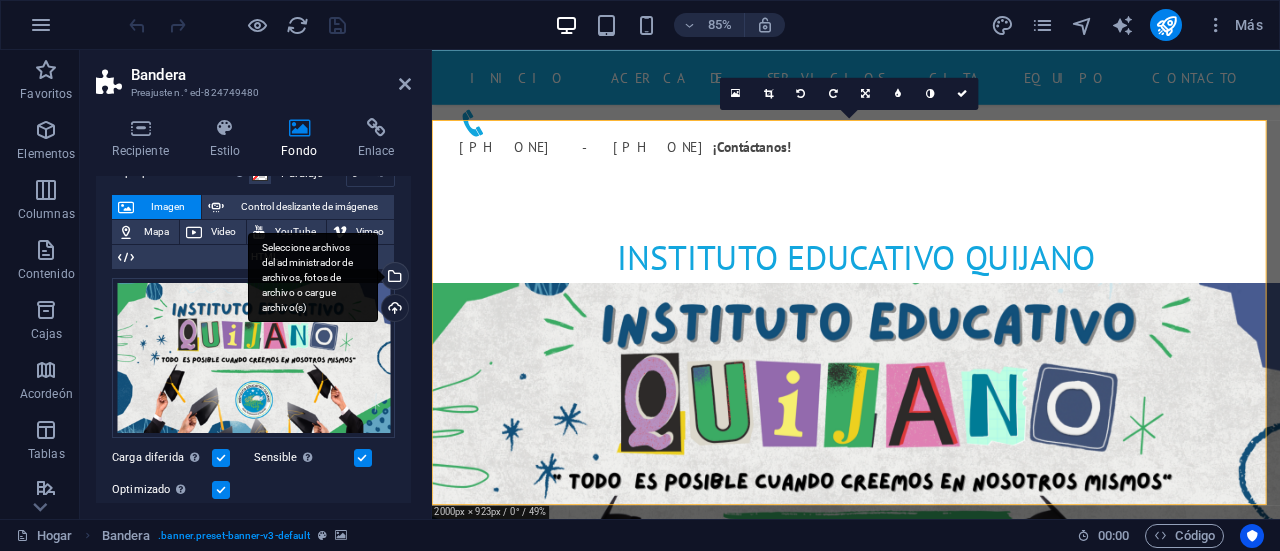 click on "Seleccione archivos del administrador de archivos, fotos de archivo o cargue archivo(s)" at bounding box center (393, 278) 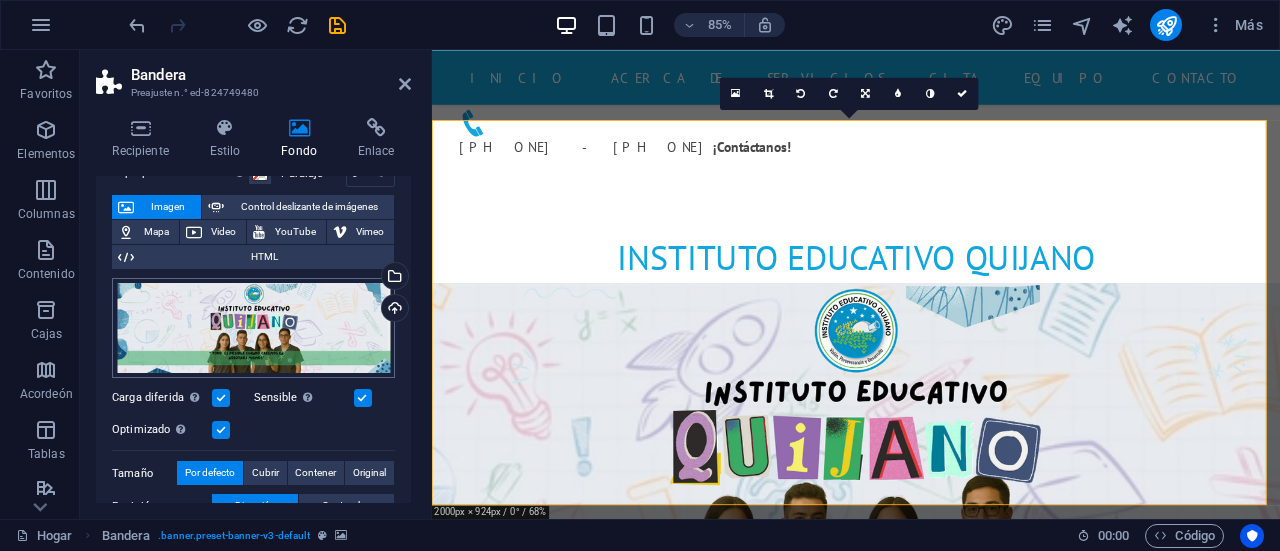 scroll, scrollTop: 200, scrollLeft: 0, axis: vertical 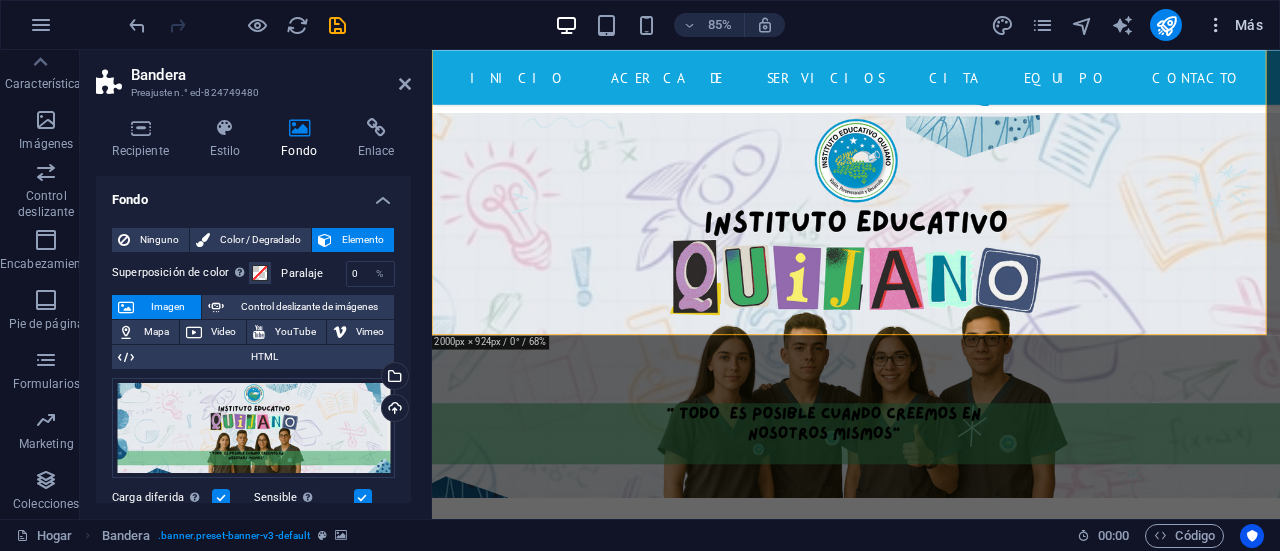 click at bounding box center [1216, 25] 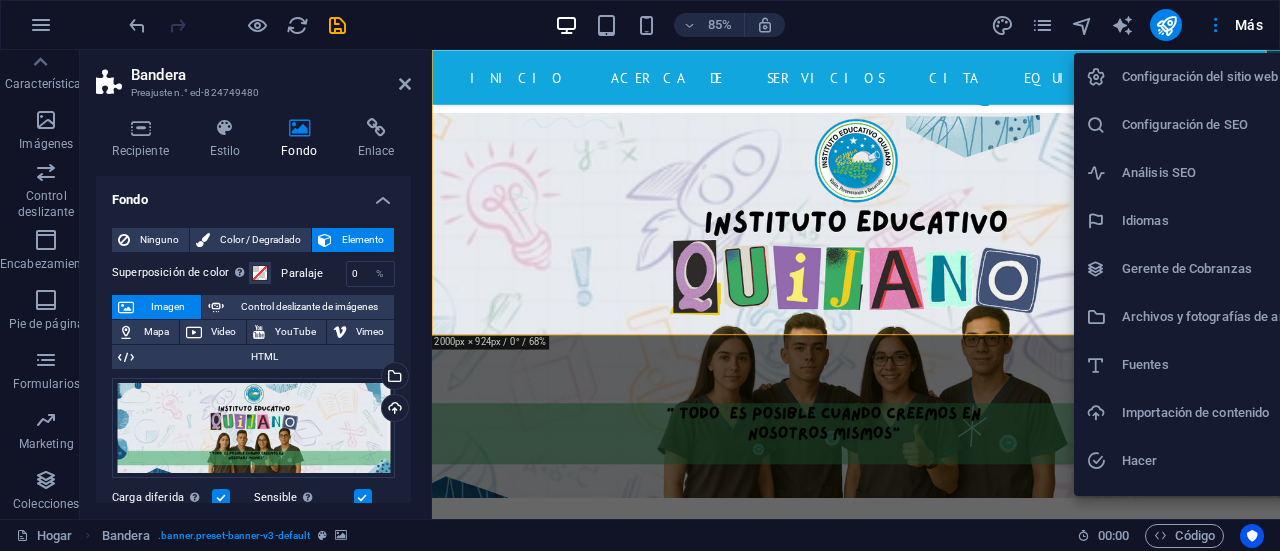 click at bounding box center (640, 275) 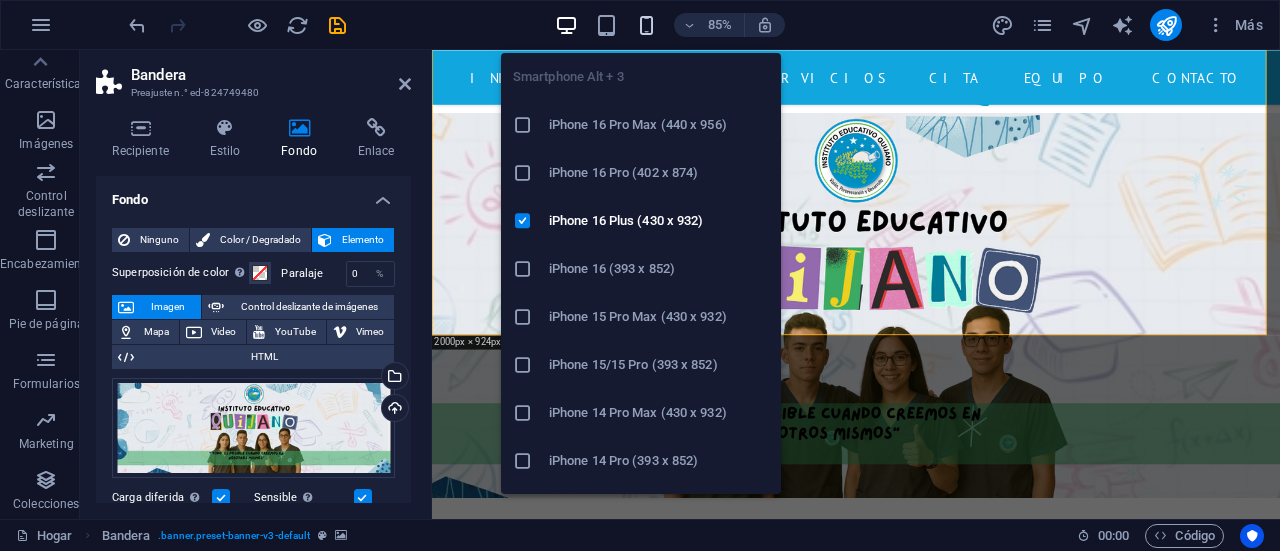 click at bounding box center [646, 25] 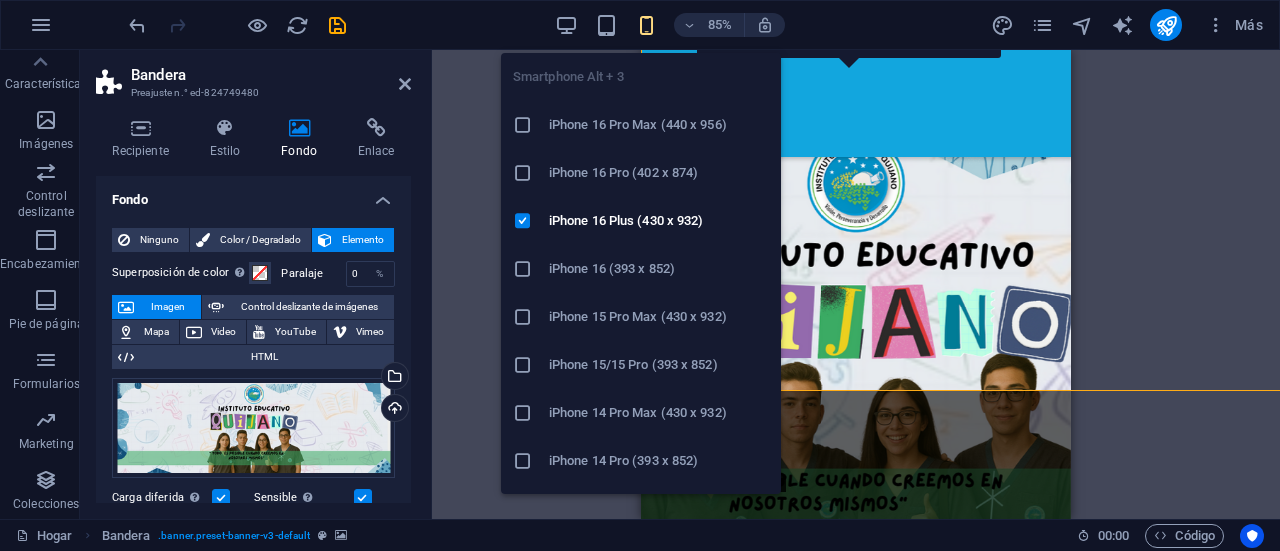 scroll, scrollTop: 393, scrollLeft: 0, axis: vertical 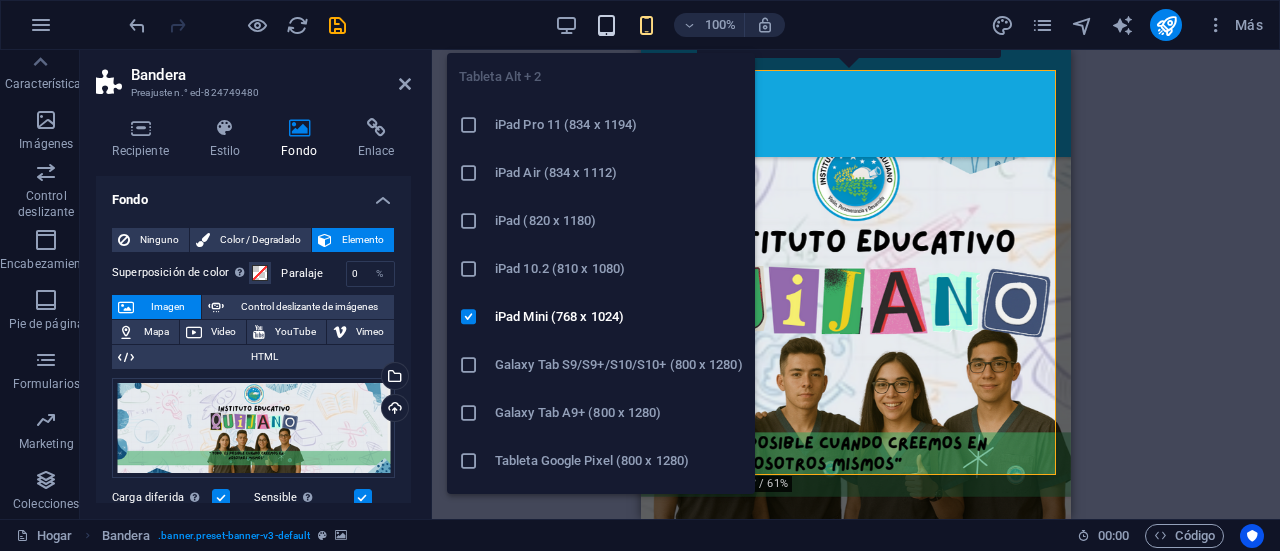 click at bounding box center [606, 25] 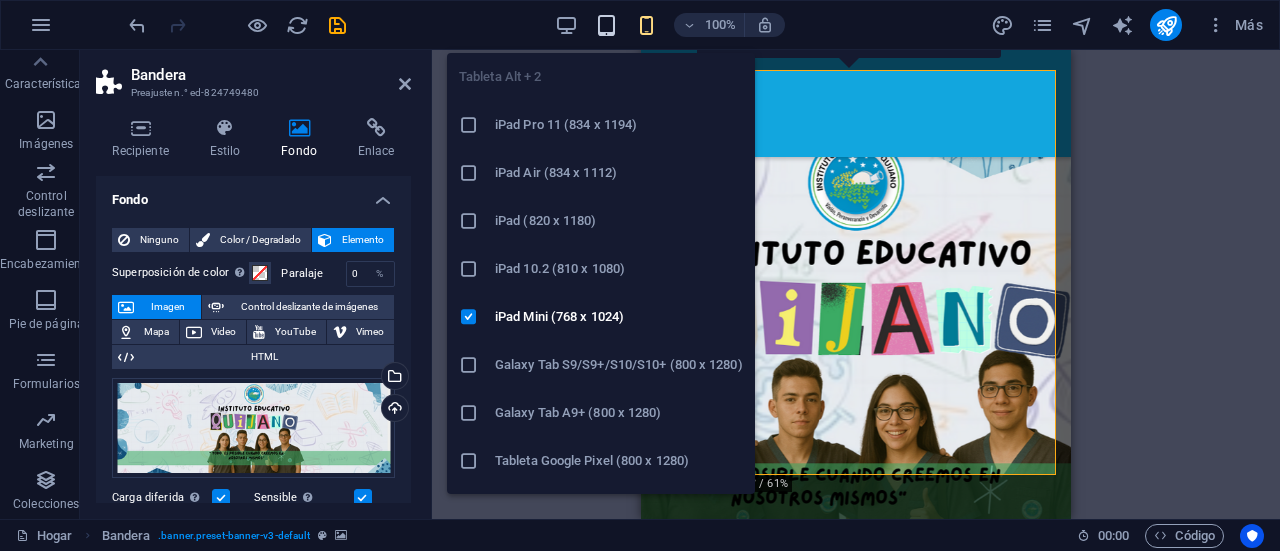 scroll, scrollTop: 278, scrollLeft: 0, axis: vertical 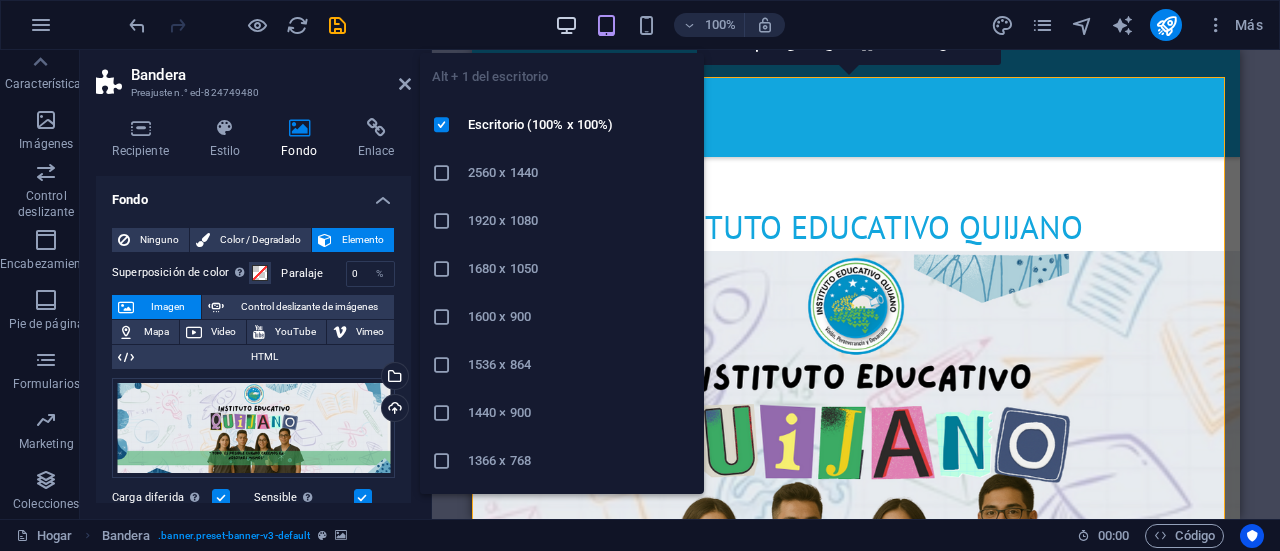 click at bounding box center (566, 25) 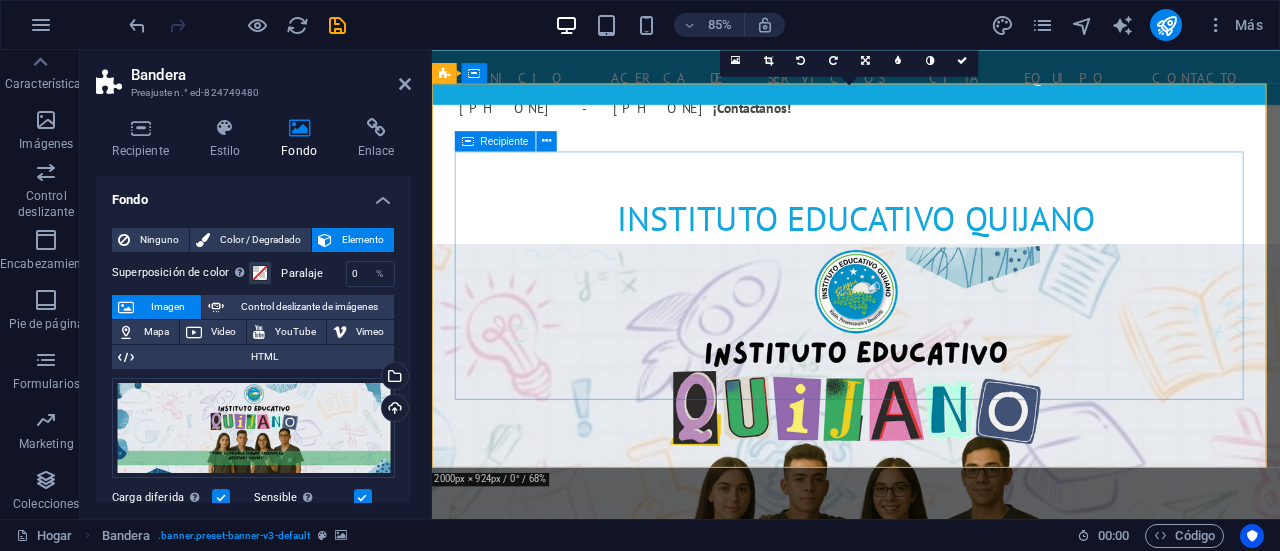 scroll, scrollTop: 243, scrollLeft: 0, axis: vertical 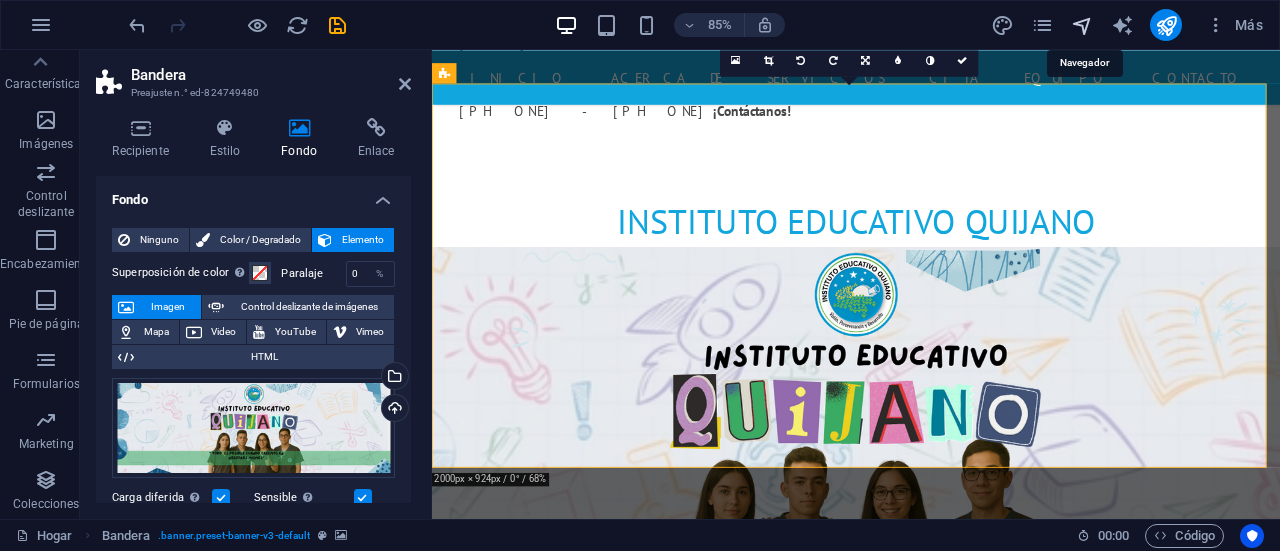 click at bounding box center [1082, 25] 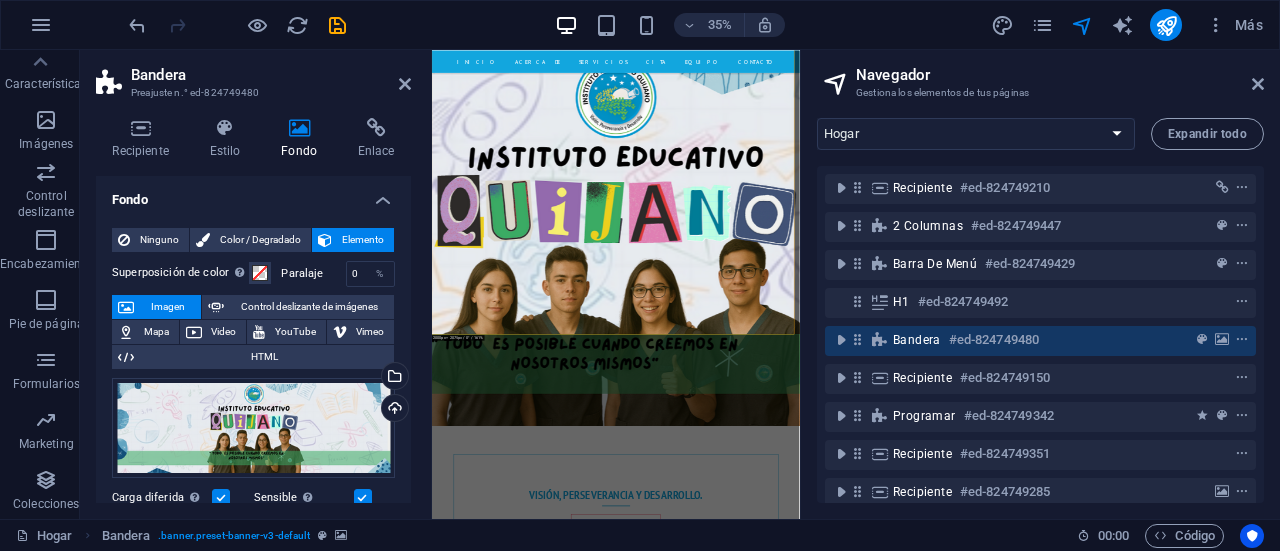 scroll, scrollTop: 543, scrollLeft: 0, axis: vertical 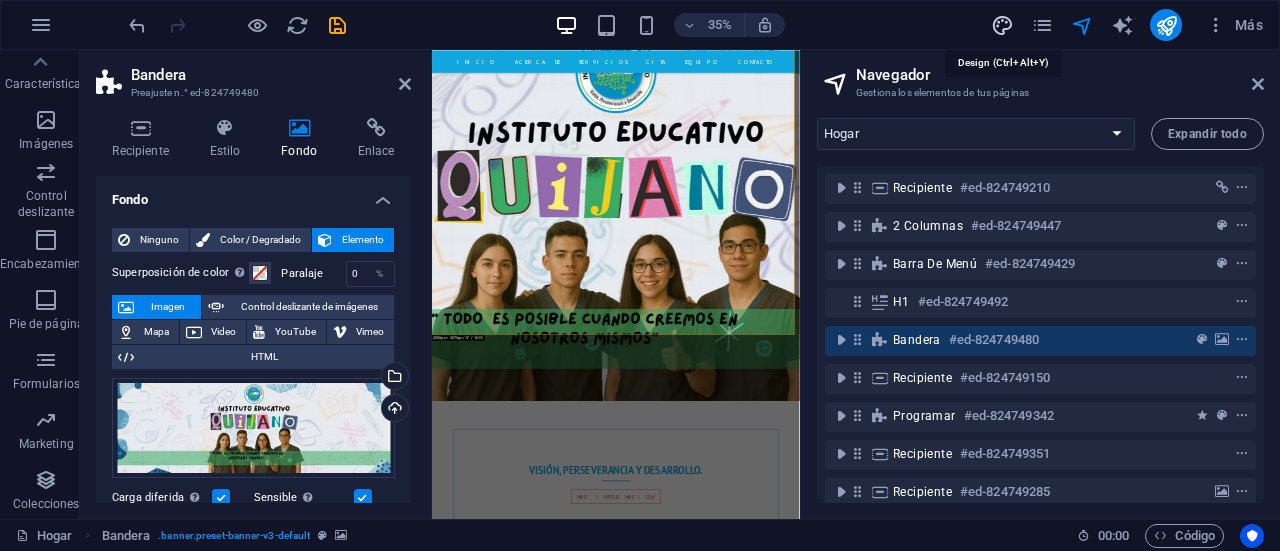 click at bounding box center (1002, 25) 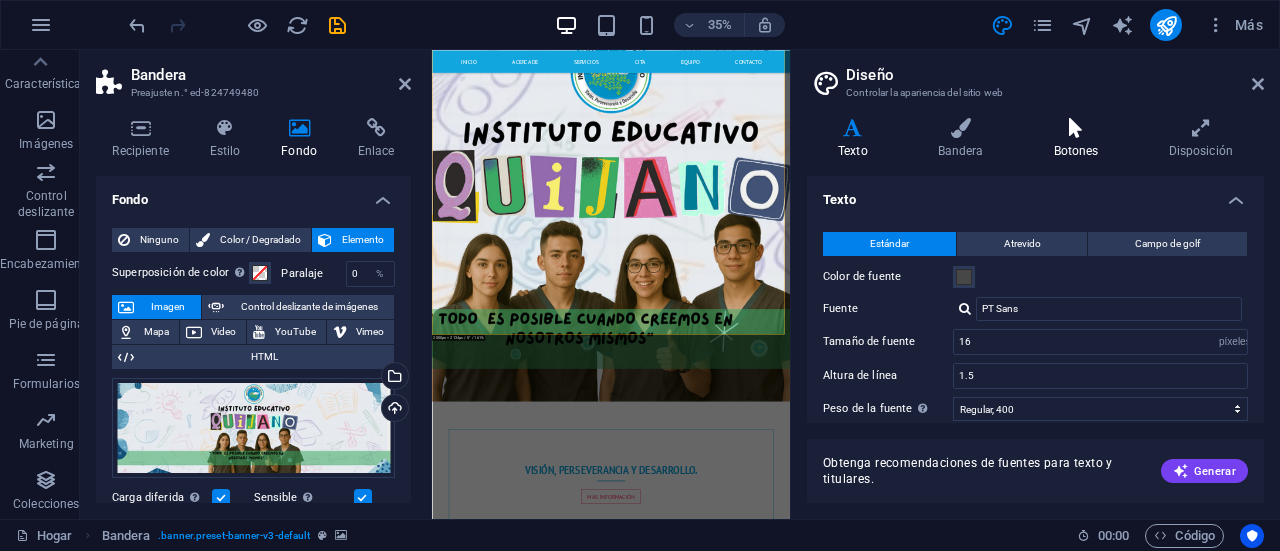 click at bounding box center (1076, 128) 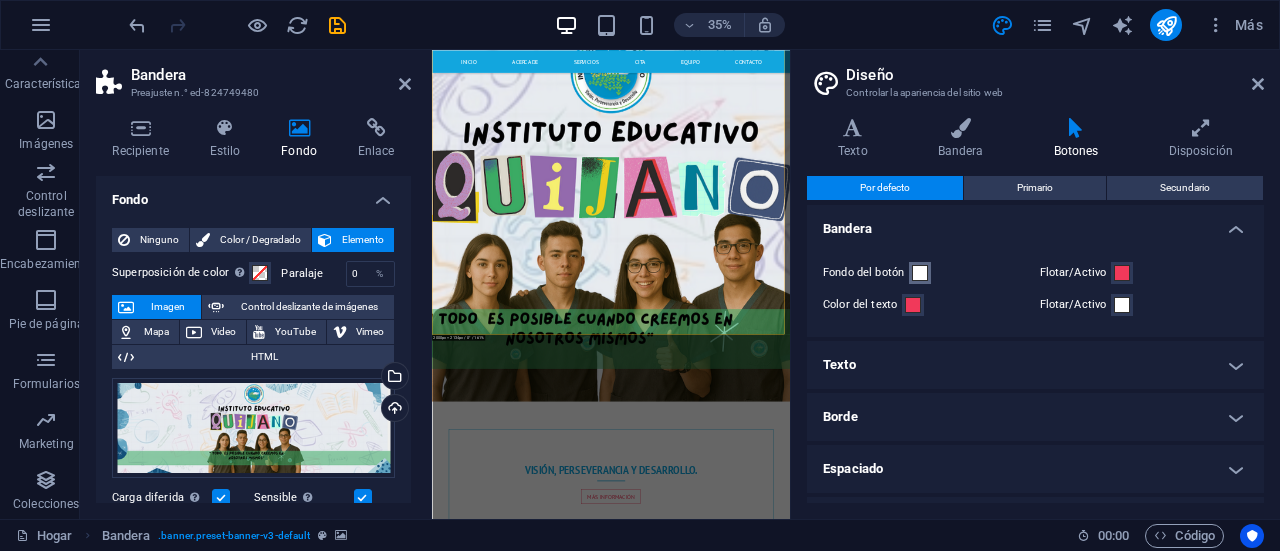 click at bounding box center [920, 273] 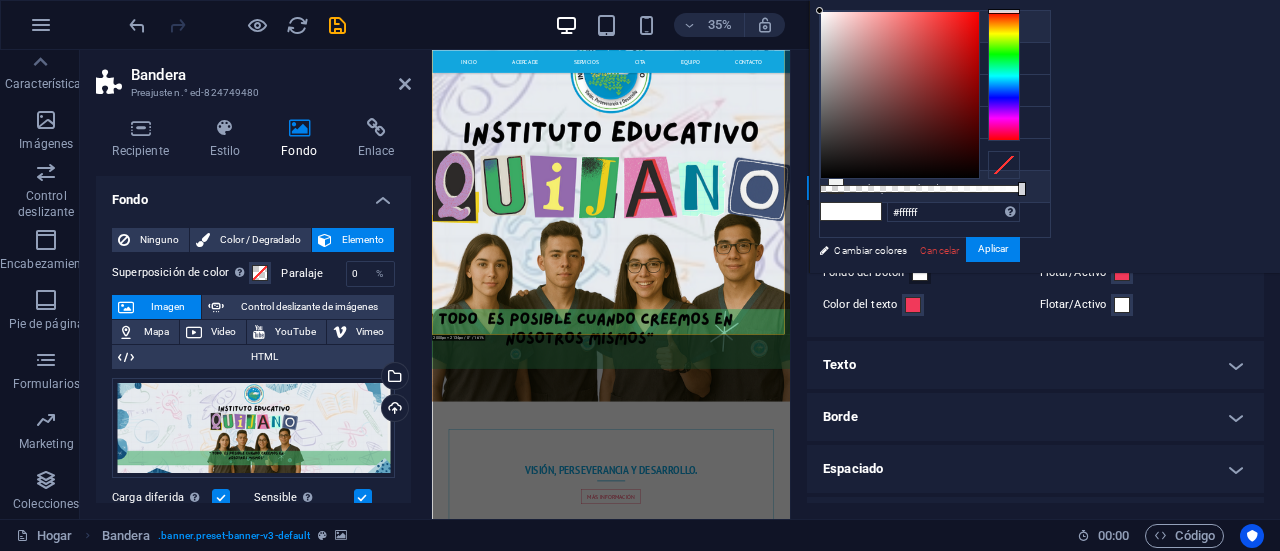 click on "#f0f2f1" at bounding box center (971, 189) 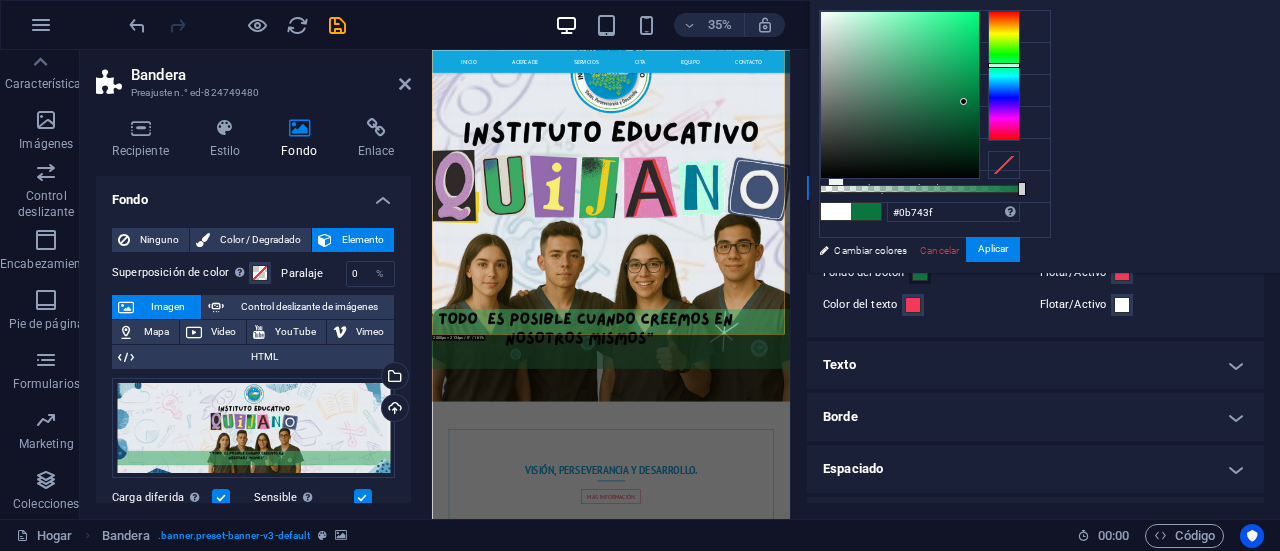 drag, startPoint x: 1196, startPoint y: 57, endPoint x: 1214, endPoint y: 101, distance: 47.539455 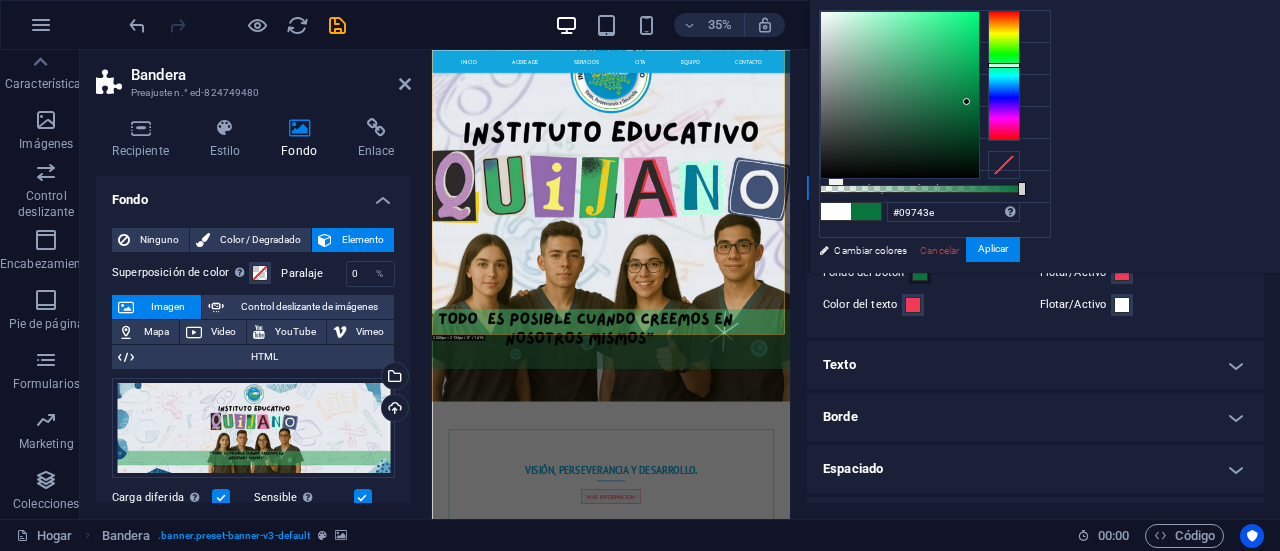 click at bounding box center [966, 101] 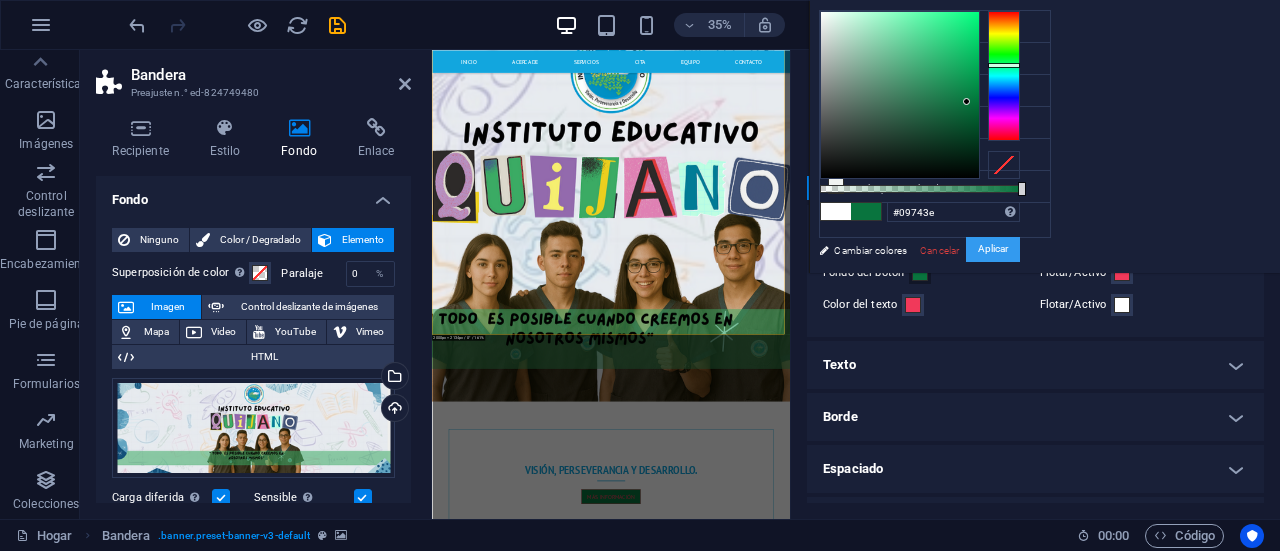 drag, startPoint x: 1250, startPoint y: 254, endPoint x: 1214, endPoint y: 104, distance: 154.25952 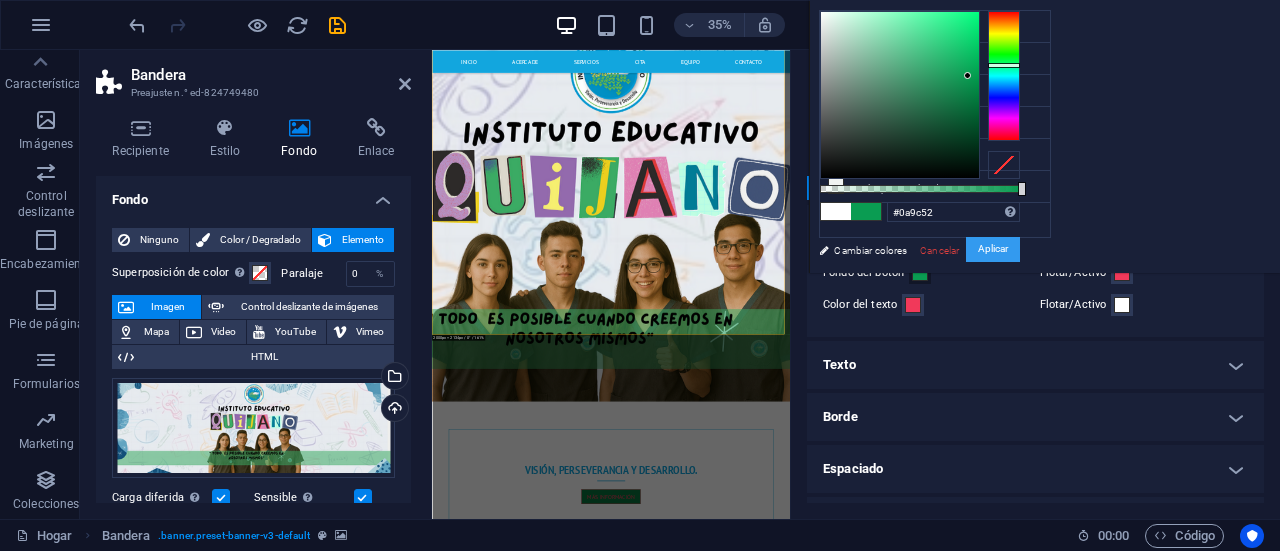 drag, startPoint x: 1218, startPoint y: 96, endPoint x: 1218, endPoint y: 75, distance: 21 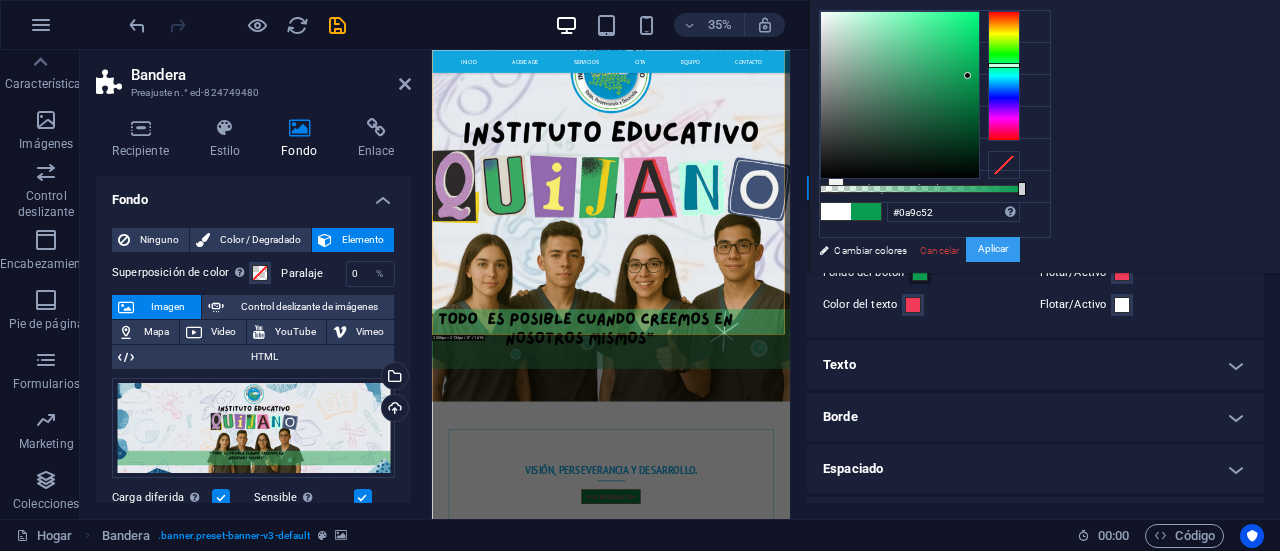 click at bounding box center (900, 95) 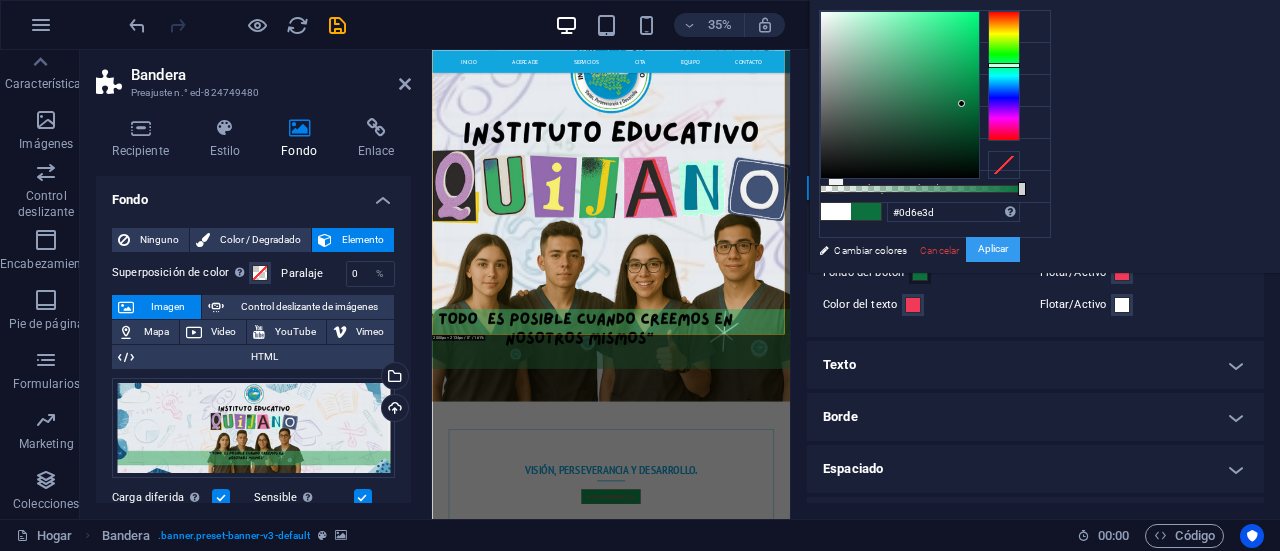 drag, startPoint x: 1218, startPoint y: 78, endPoint x: 1210, endPoint y: 105, distance: 28.160255 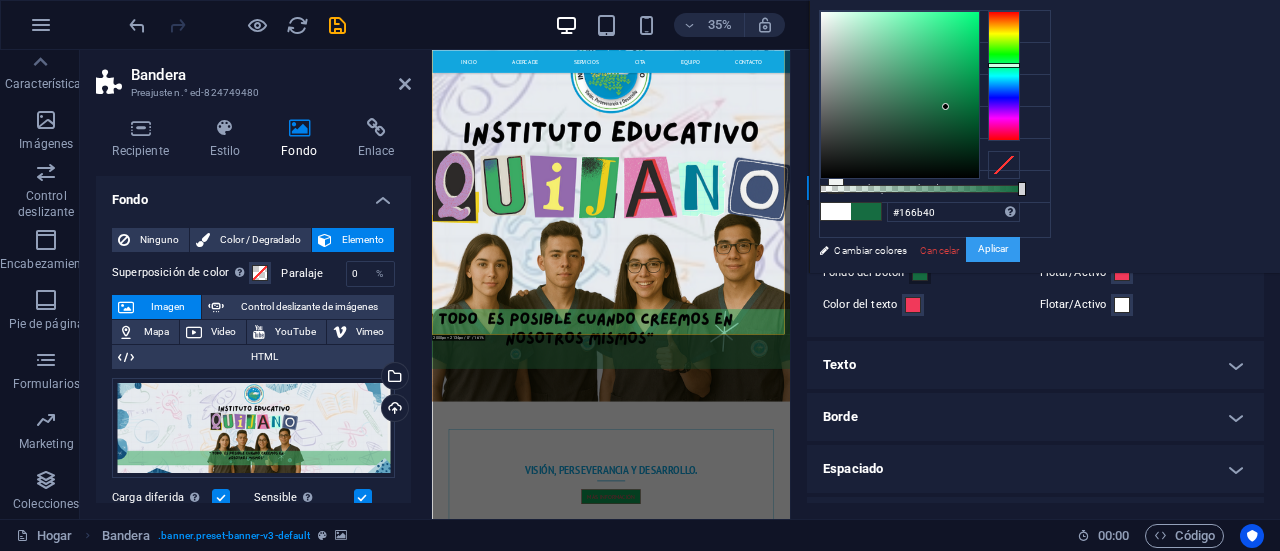 drag, startPoint x: 1210, startPoint y: 105, endPoint x: 1196, endPoint y: 107, distance: 14.142136 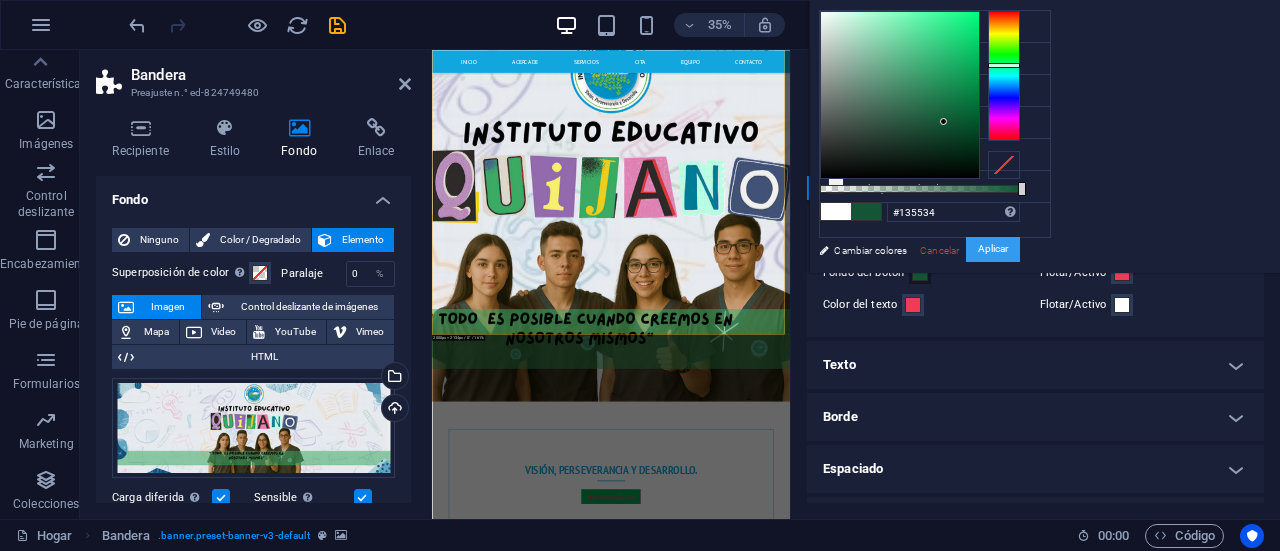 drag, startPoint x: 1196, startPoint y: 107, endPoint x: 1194, endPoint y: 121, distance: 14.142136 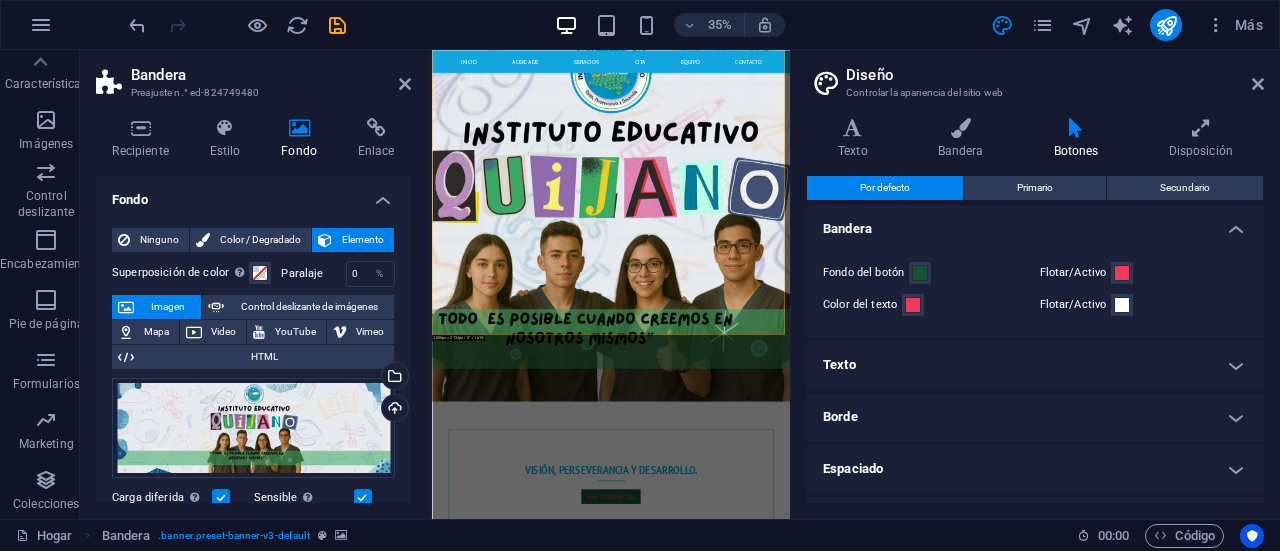 click on "Fondo del botón" at bounding box center (927, 273) 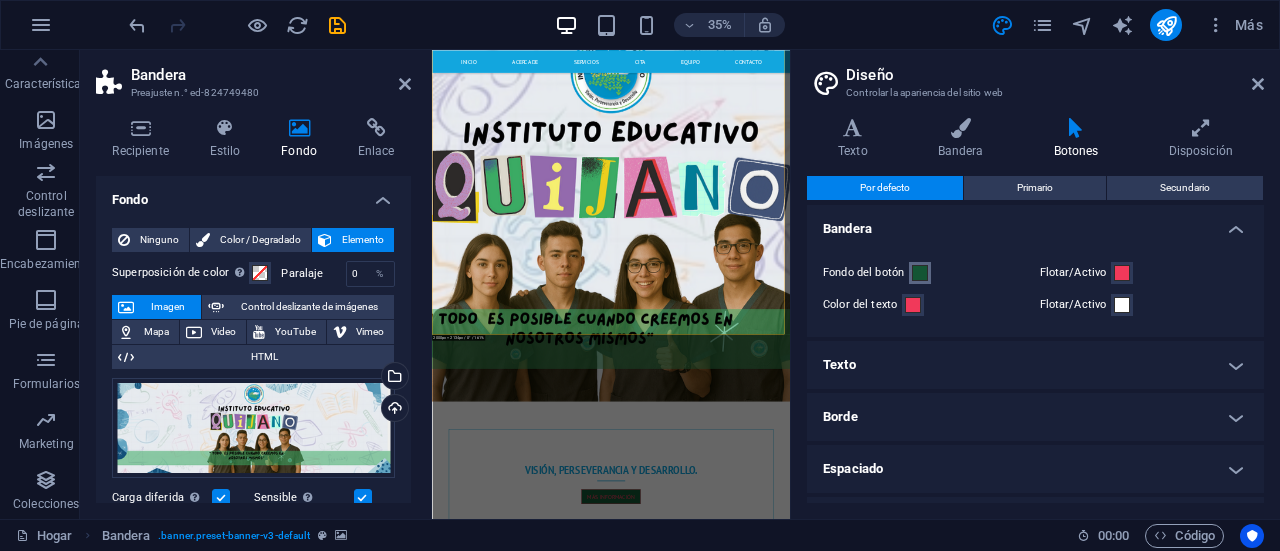 click at bounding box center (920, 273) 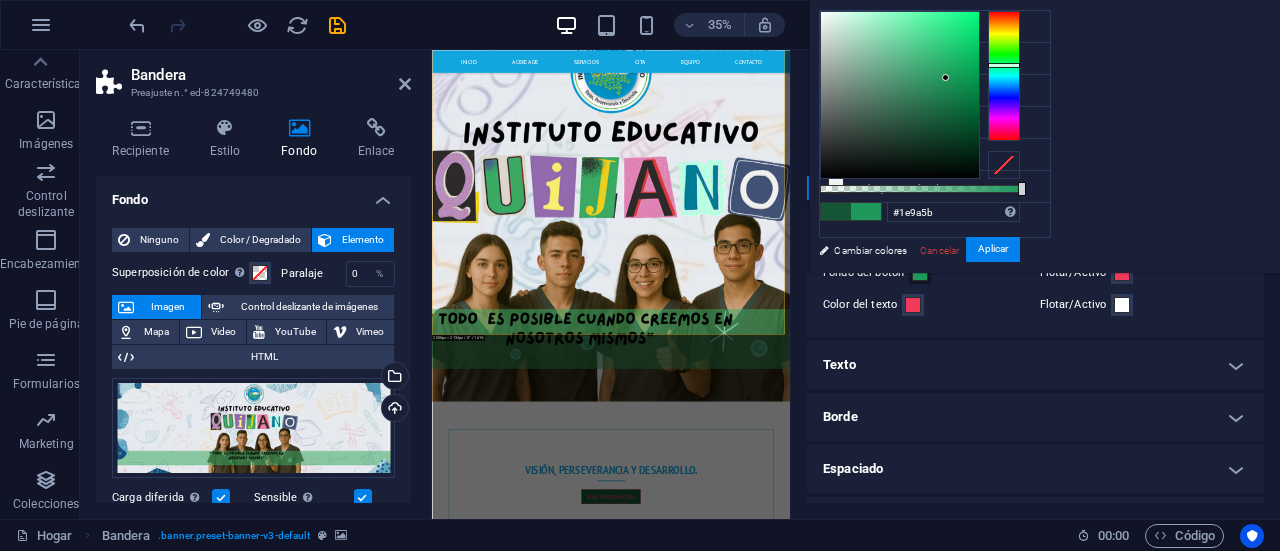 click at bounding box center [900, 95] 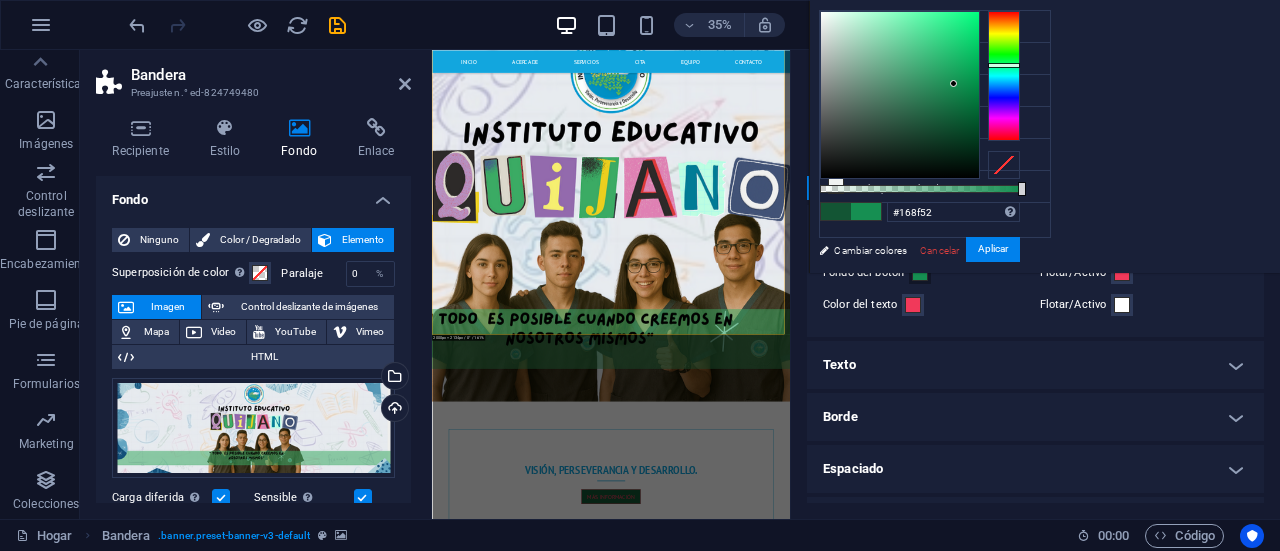 click at bounding box center [953, 83] 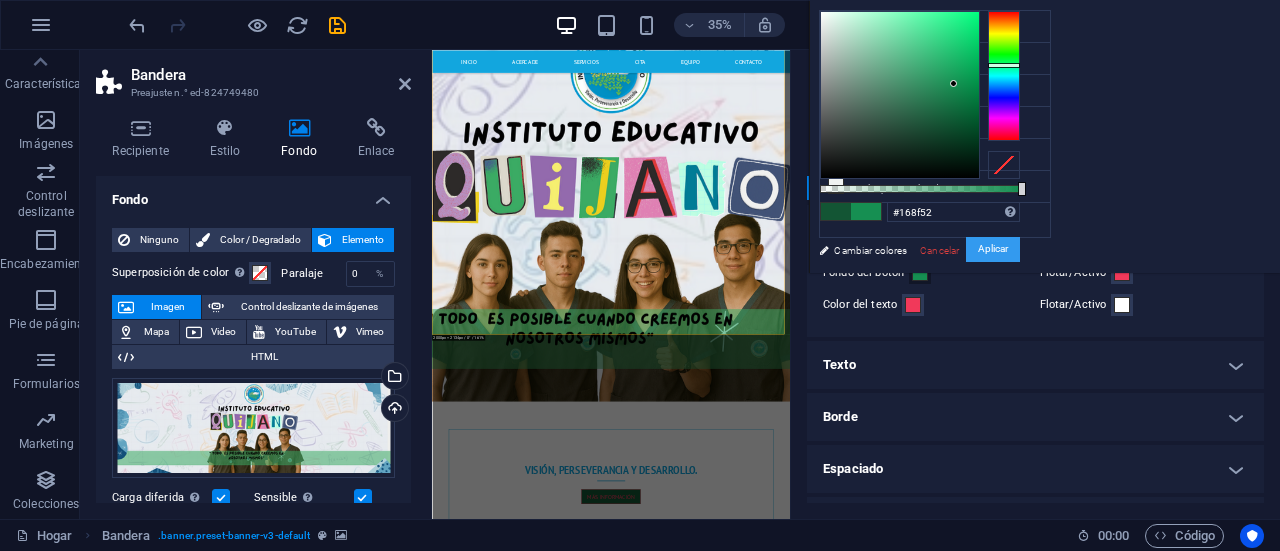 click on "Aplicar" at bounding box center (993, 249) 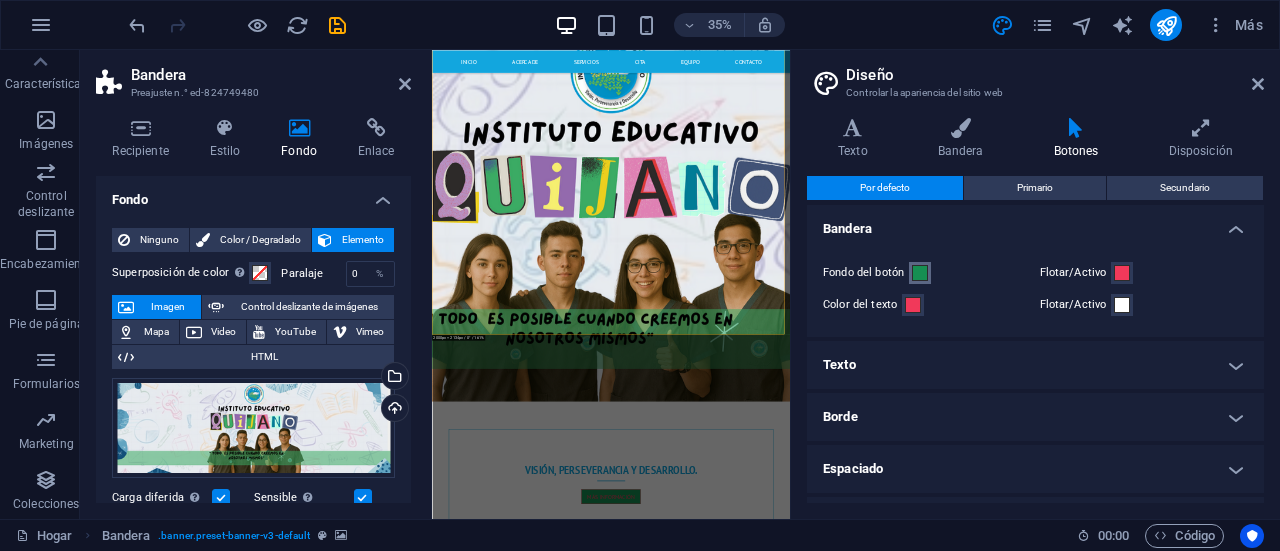click at bounding box center [920, 273] 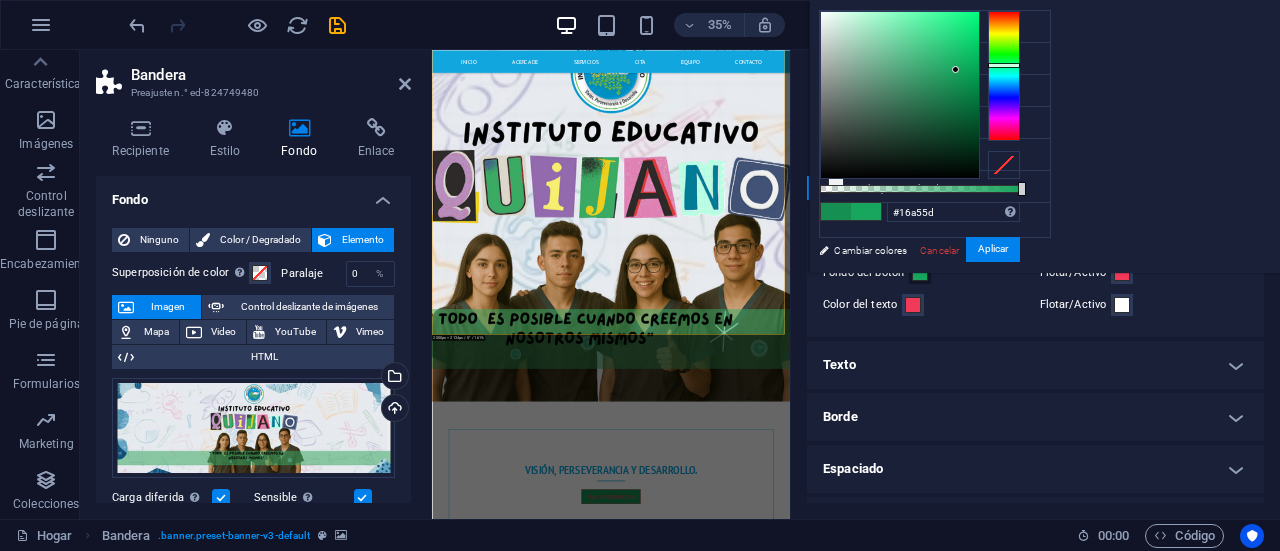 click at bounding box center (900, 95) 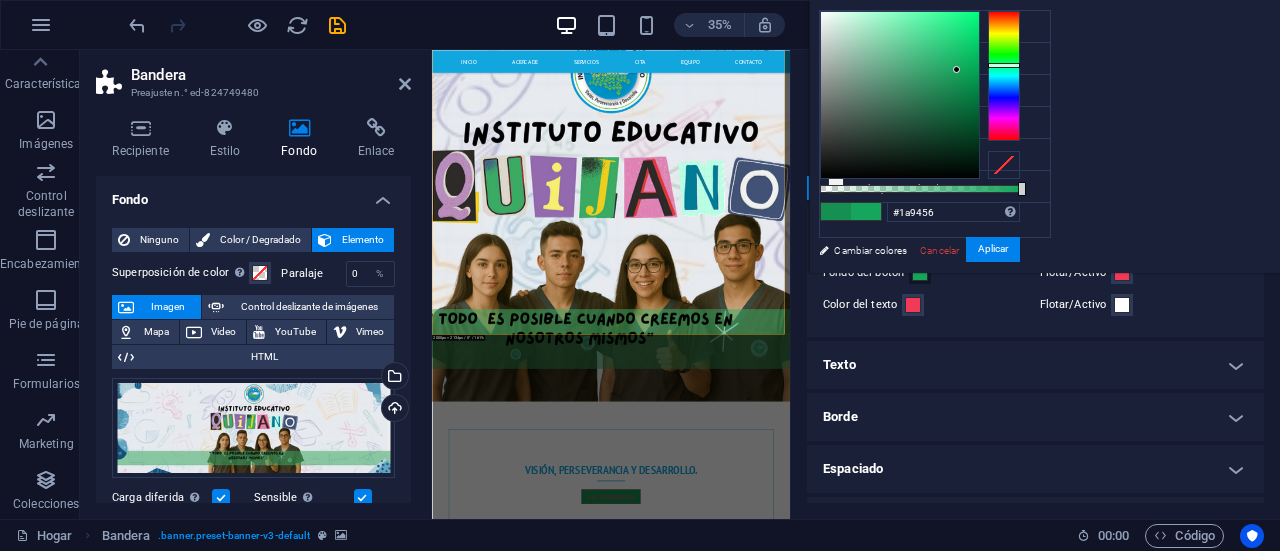 type on "#1a9256" 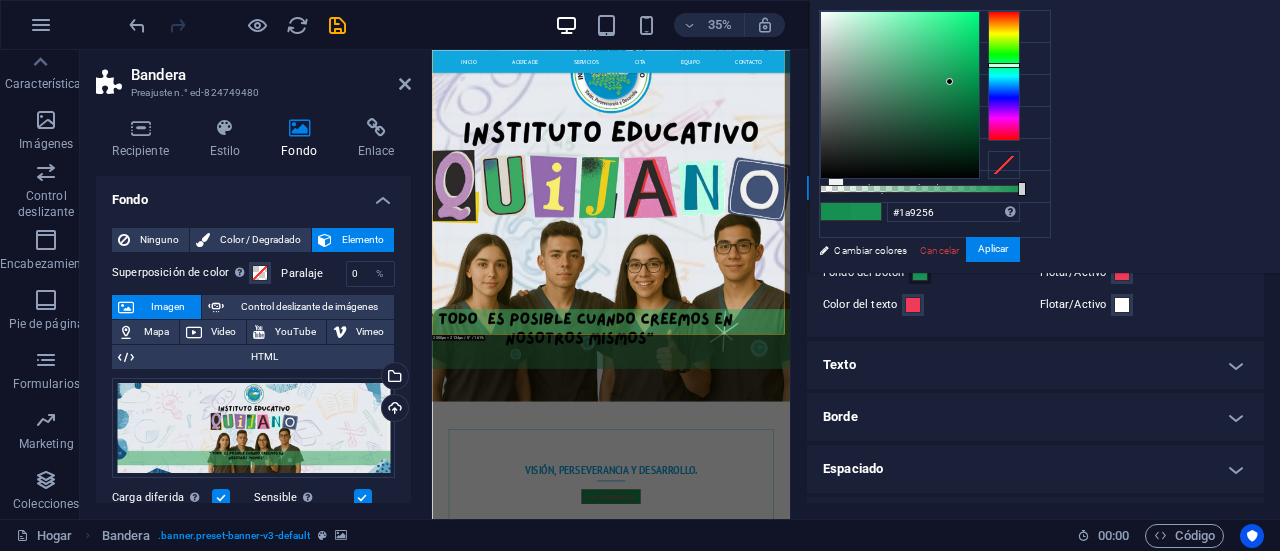 drag, startPoint x: 1201, startPoint y: 71, endPoint x: 1200, endPoint y: 81, distance: 10.049875 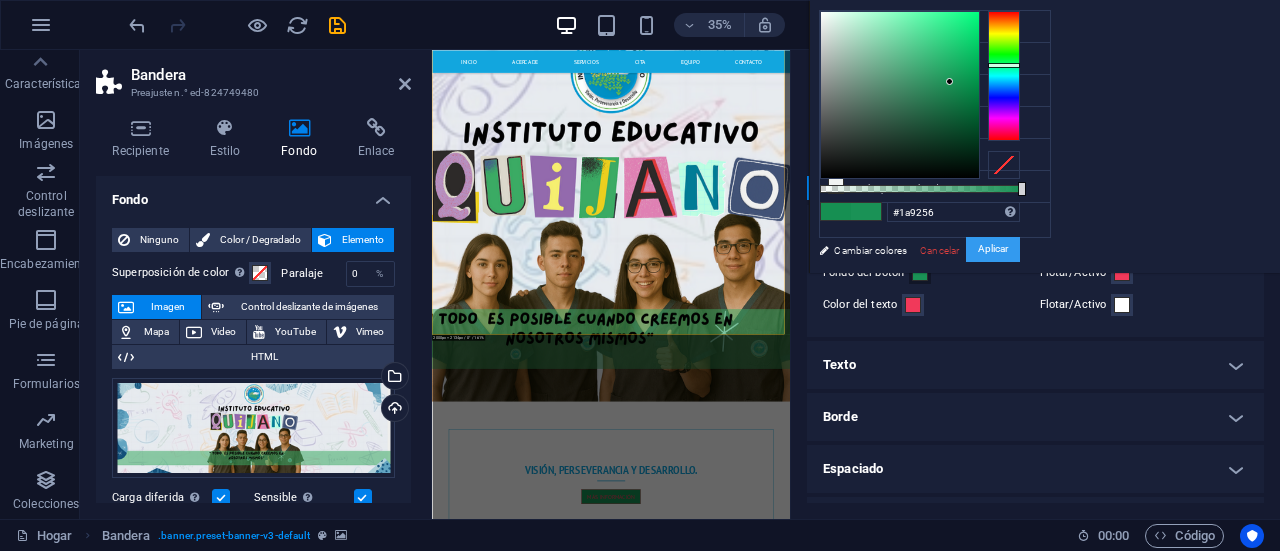click on "Aplicar" at bounding box center (993, 249) 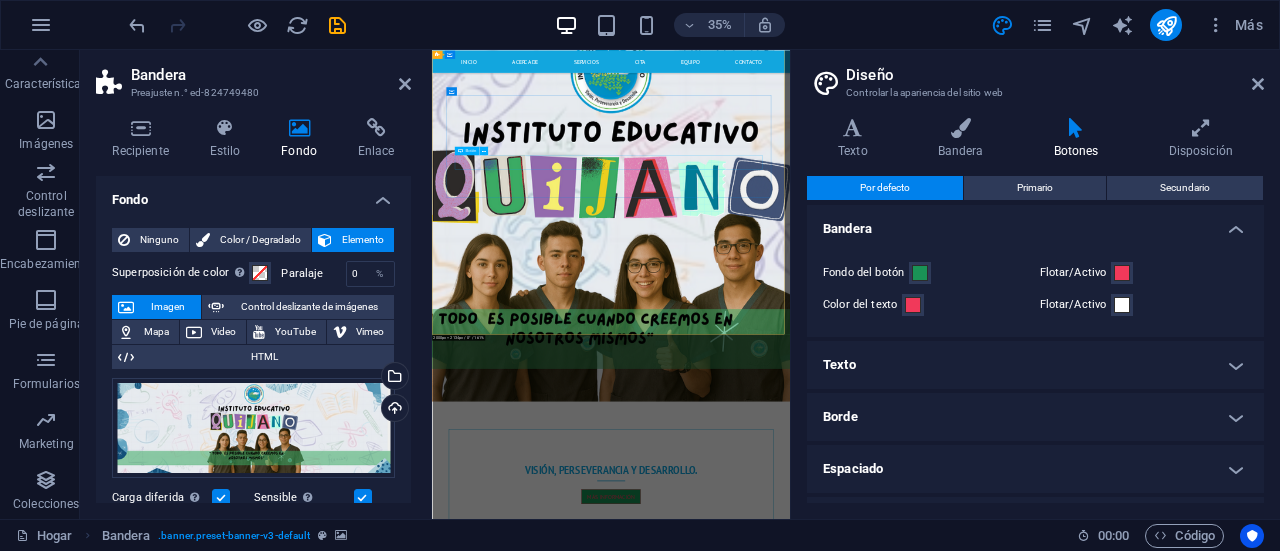 click on "Más información" at bounding box center [944, 1326] 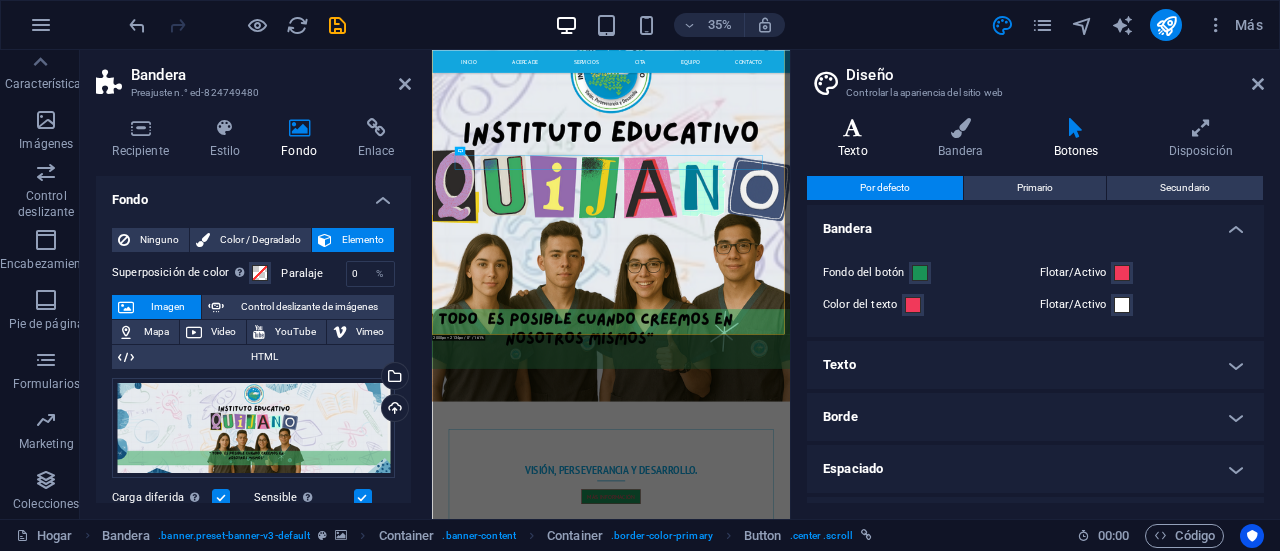 click on "Texto" at bounding box center [857, 139] 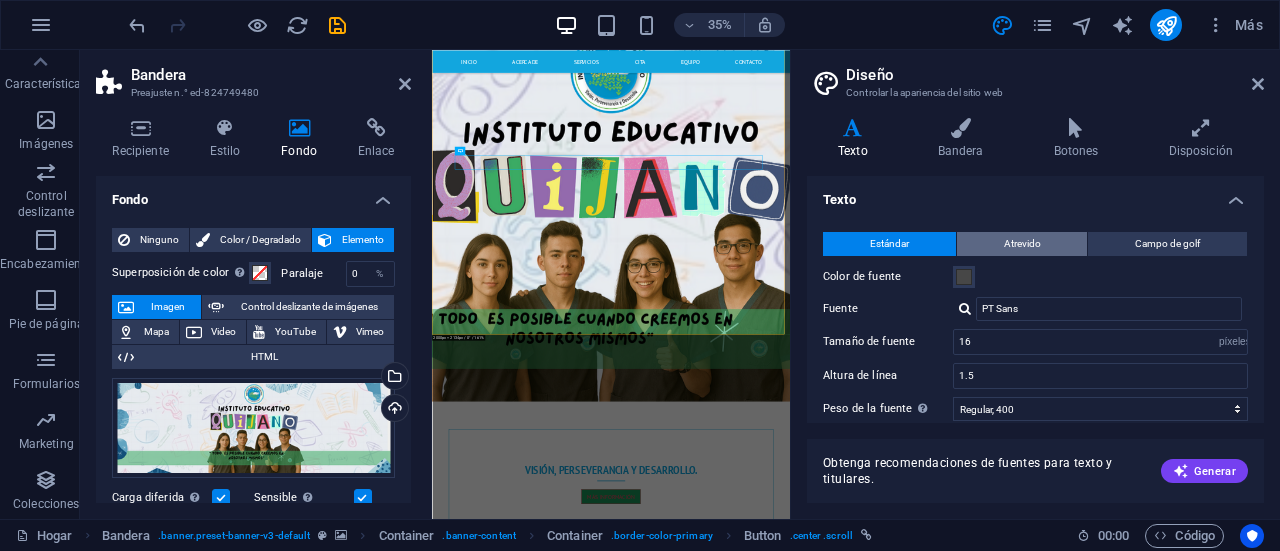 scroll, scrollTop: 100, scrollLeft: 0, axis: vertical 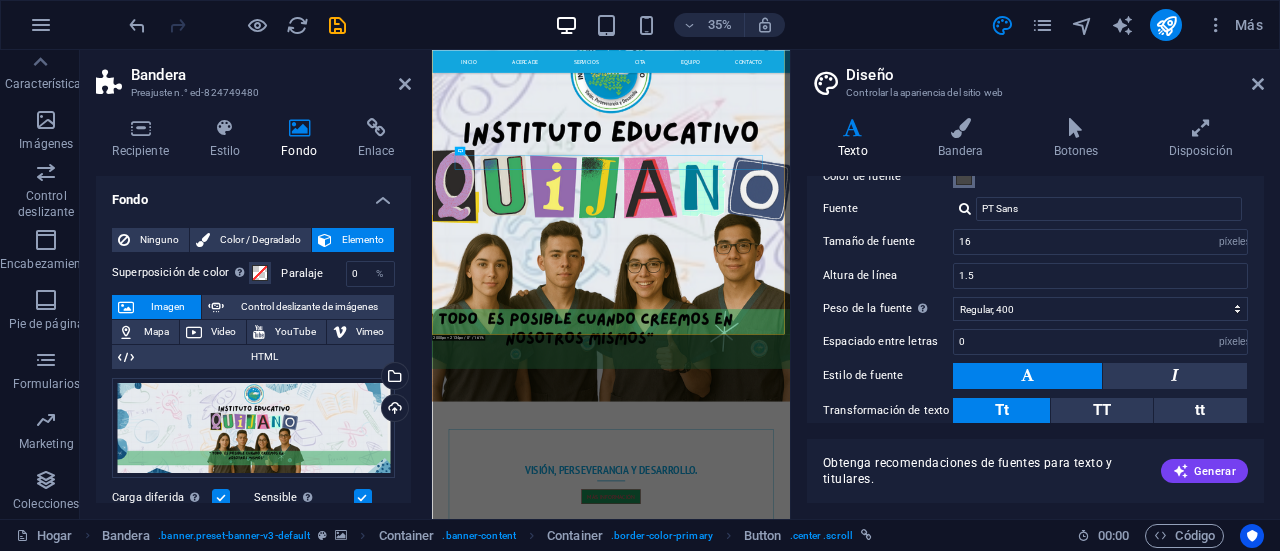 click at bounding box center [964, 177] 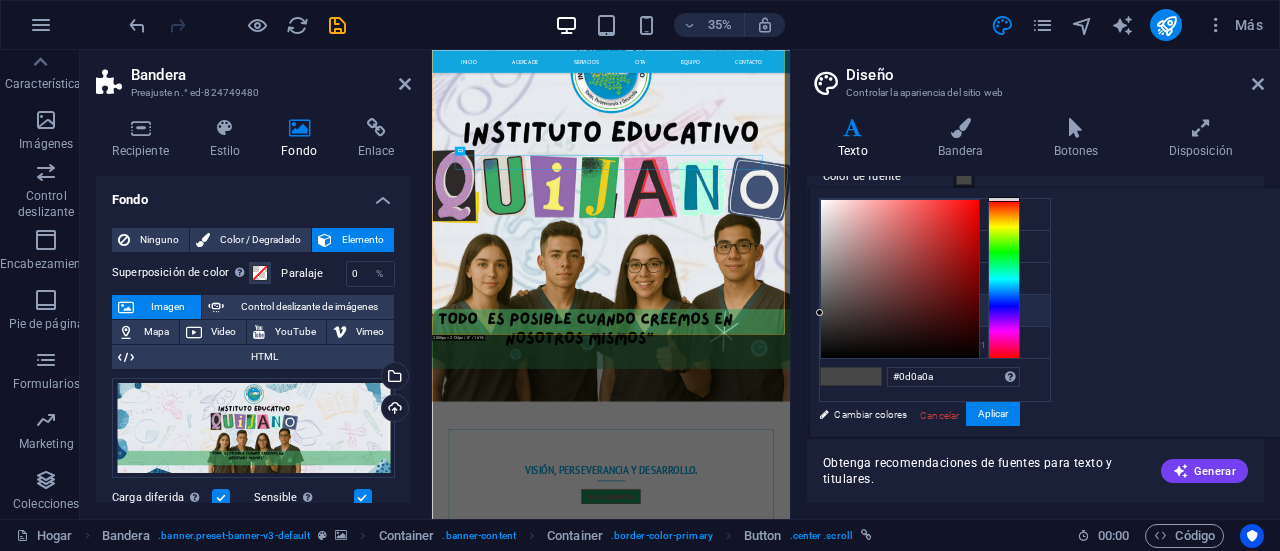 type on "#080606" 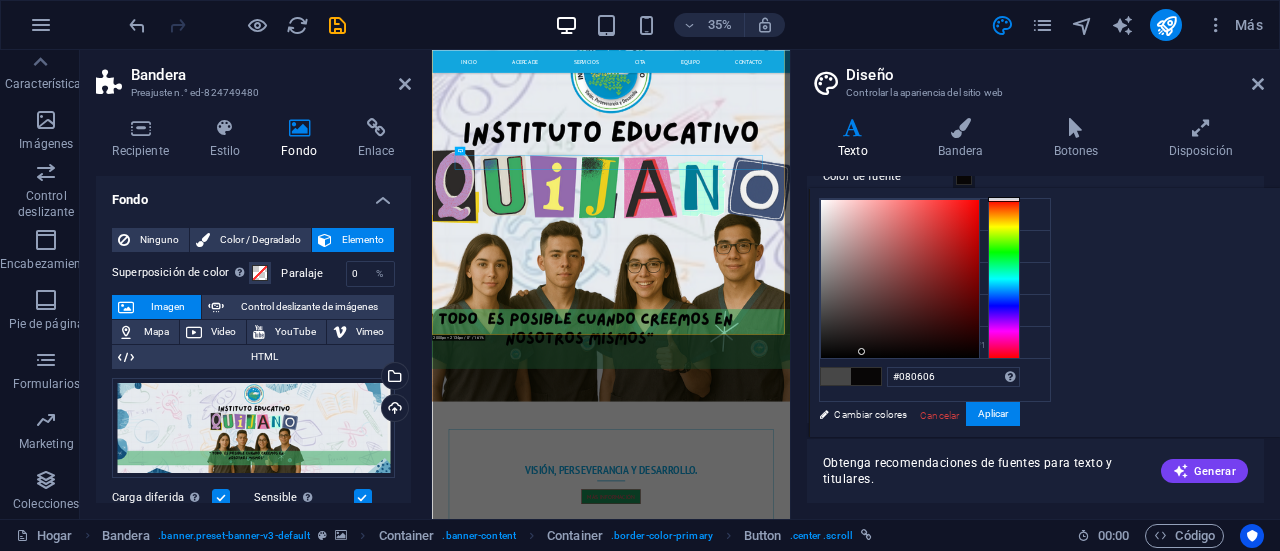 click at bounding box center (900, 279) 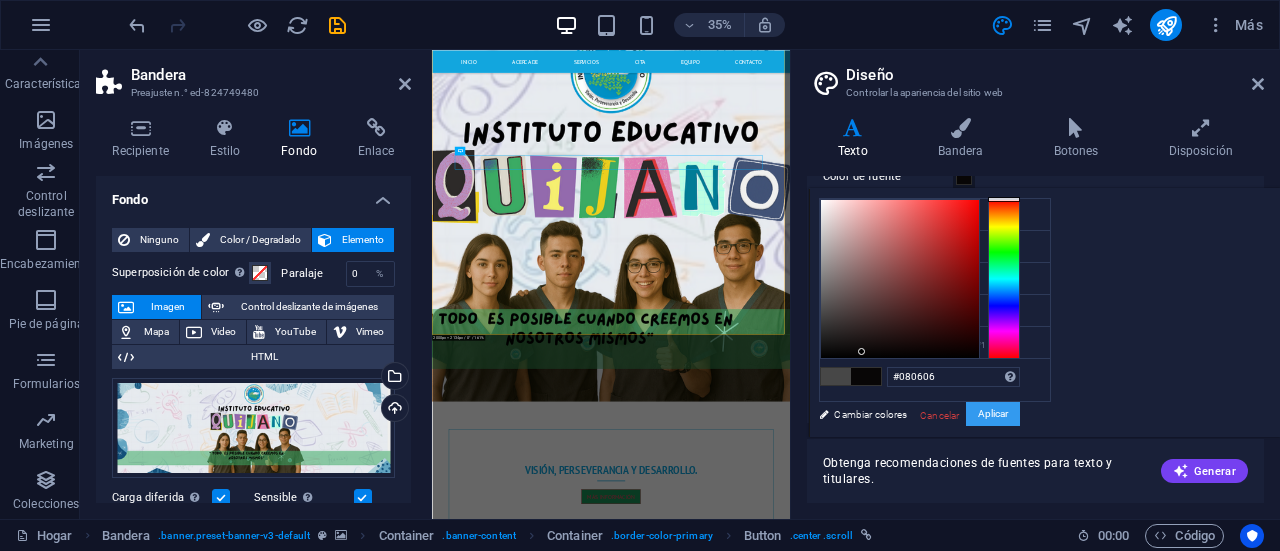 click on "Aplicar" at bounding box center [993, 413] 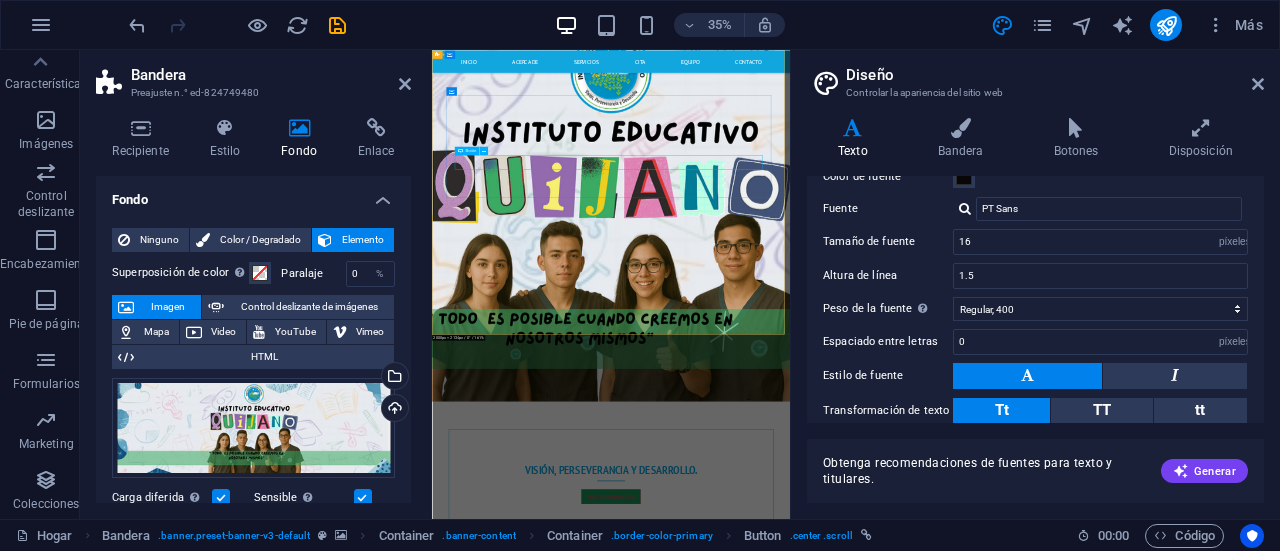 click on "Más información" at bounding box center [944, 1326] 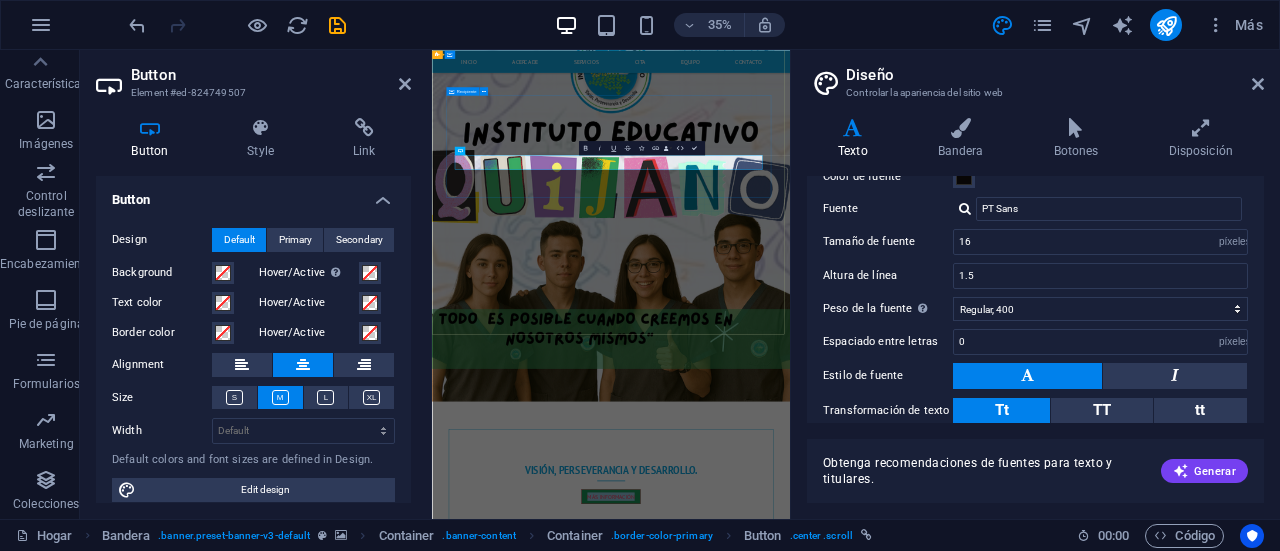 click on "Visión, perseverancia y desarrollo. Más información" at bounding box center [944, 1281] 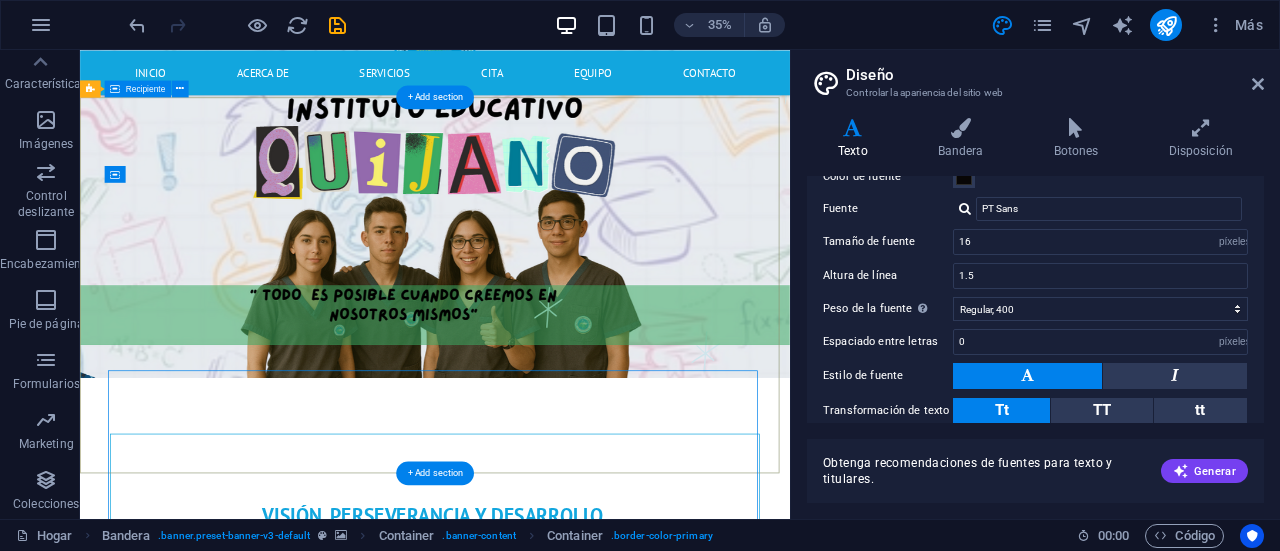 scroll, scrollTop: 214, scrollLeft: 0, axis: vertical 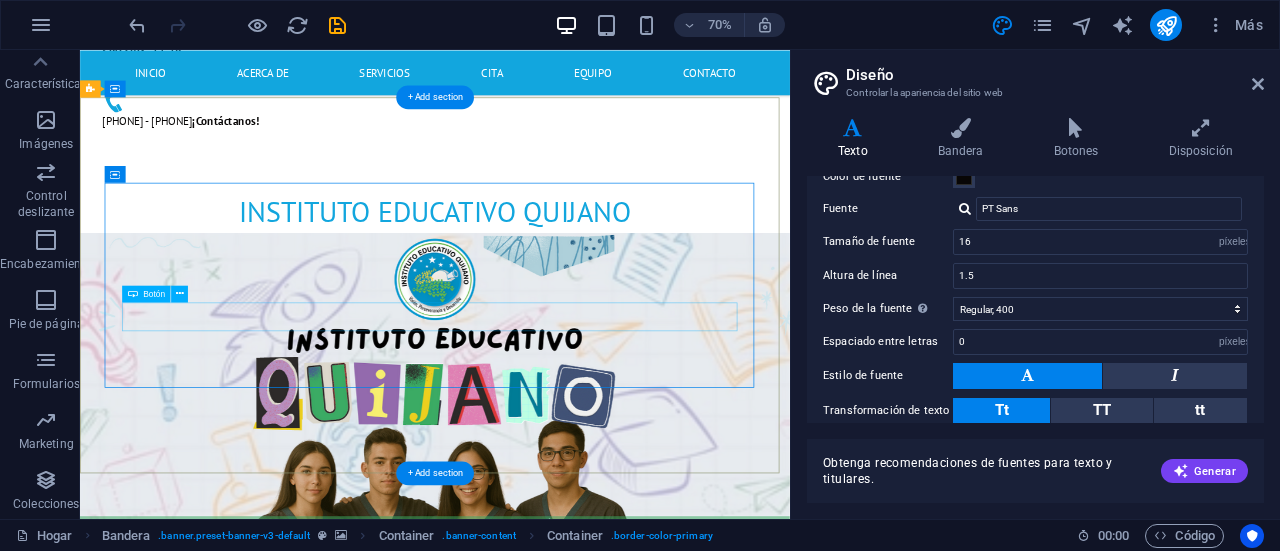click on "Más información" at bounding box center [587, 1119] 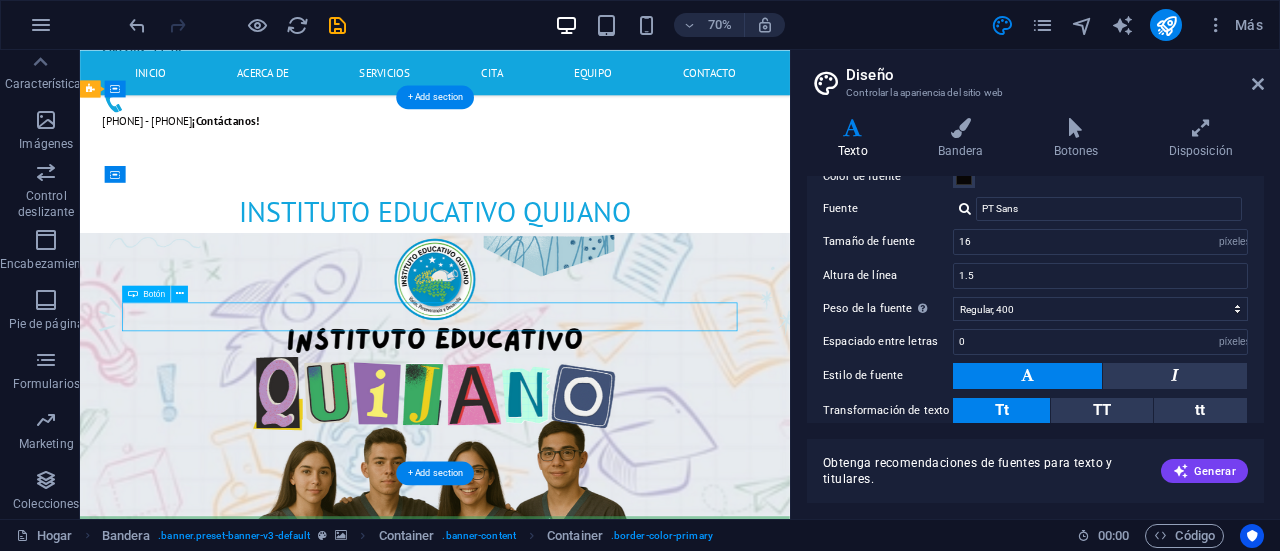 click on "Más información" at bounding box center [587, 1119] 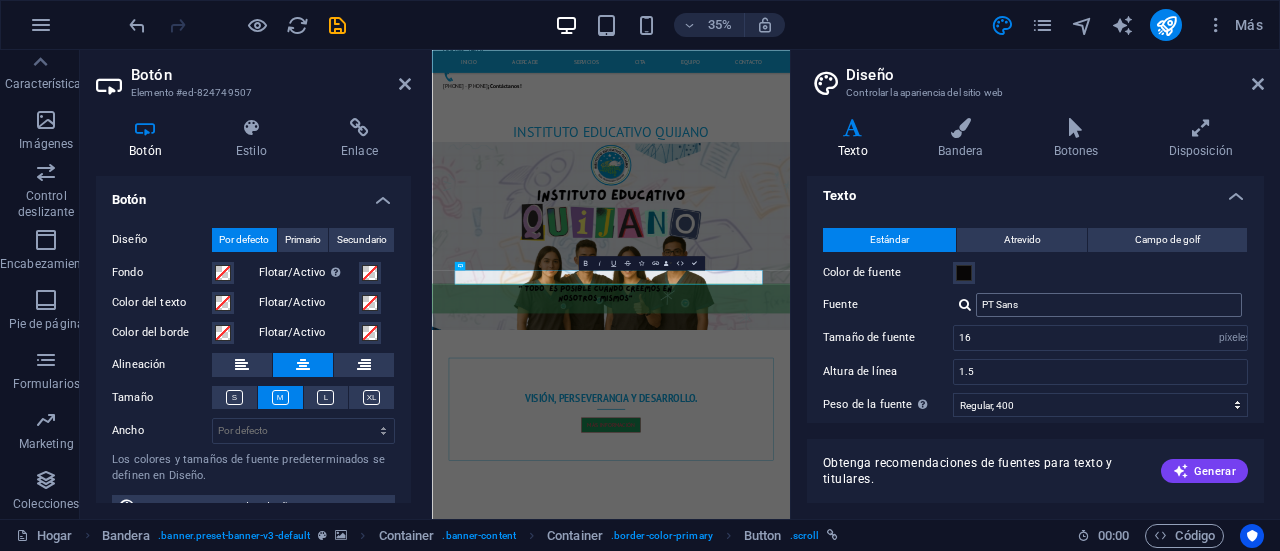 scroll, scrollTop: 0, scrollLeft: 0, axis: both 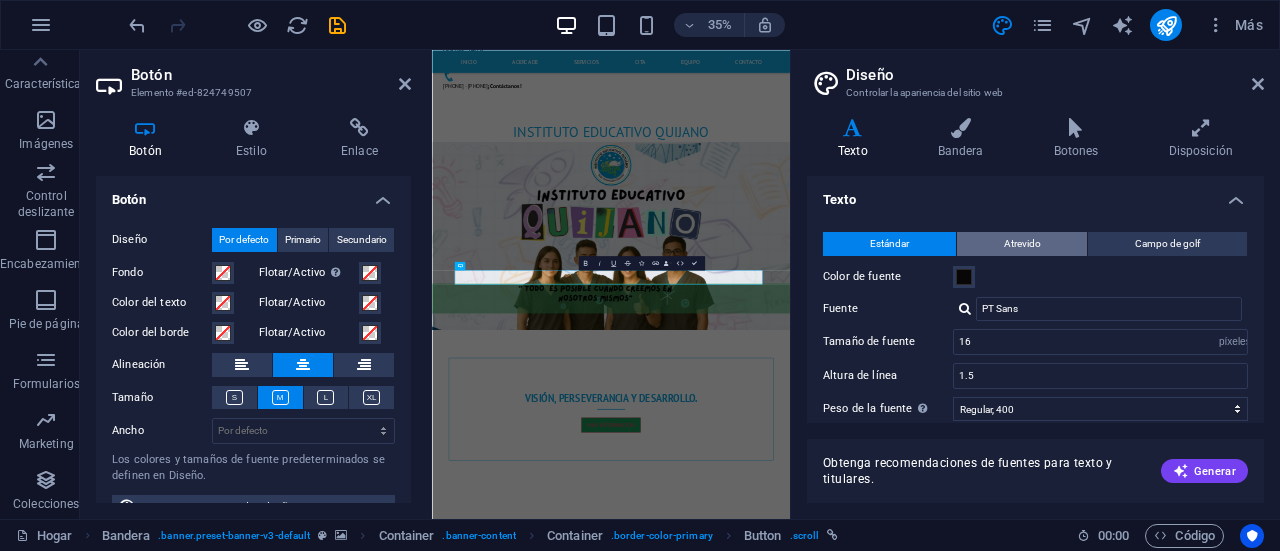 click on "Atrevido" at bounding box center (1022, 243) 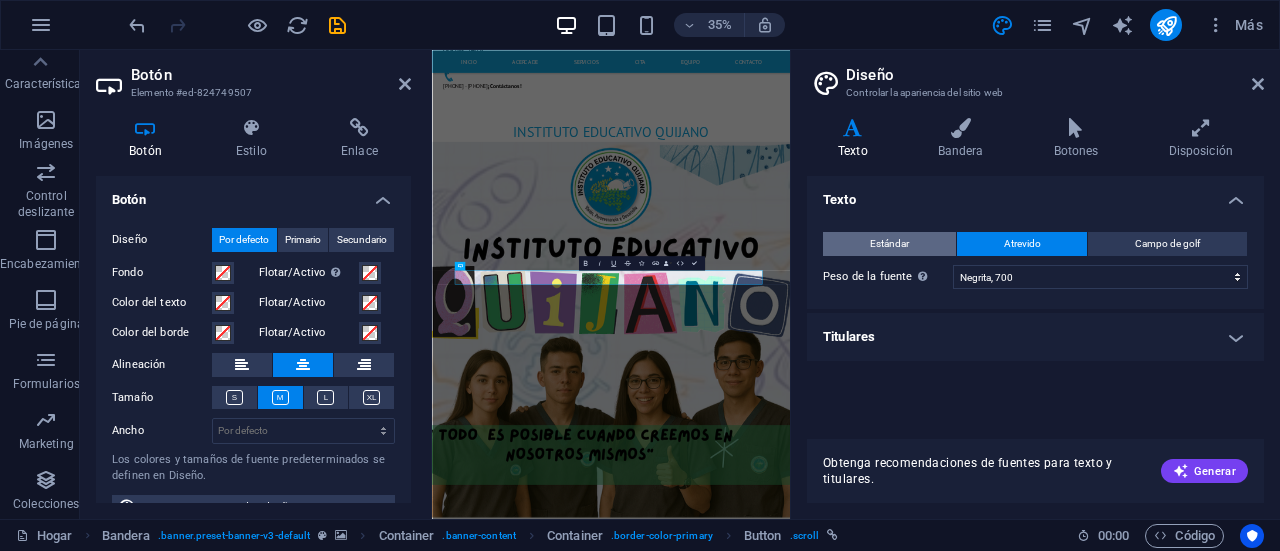 click on "Estándar" at bounding box center [889, 244] 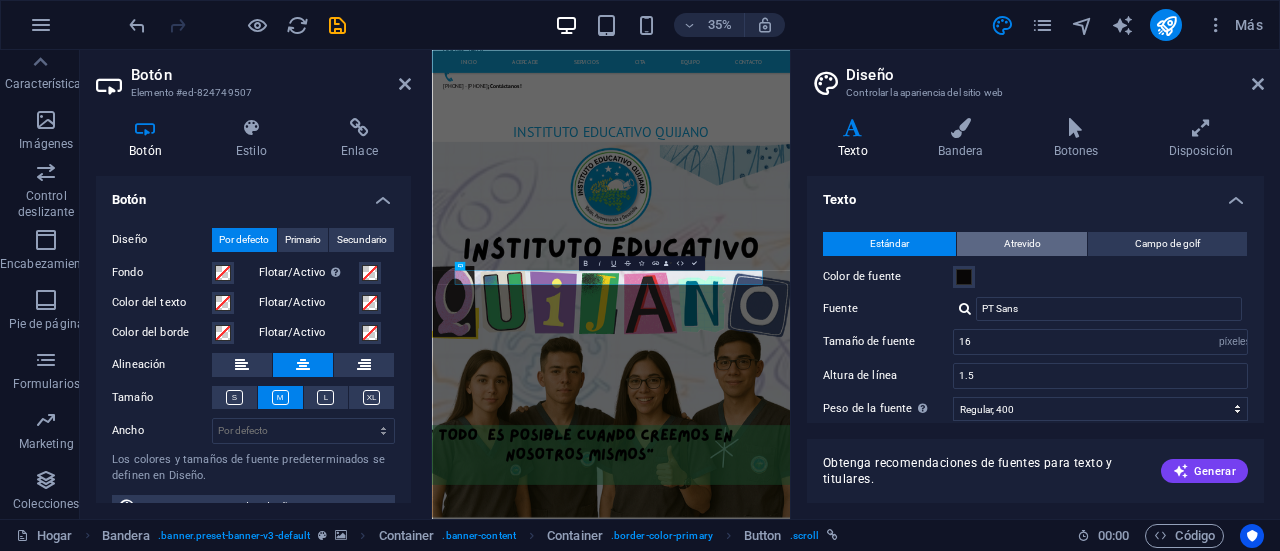 click on "Atrevido" at bounding box center [1022, 243] 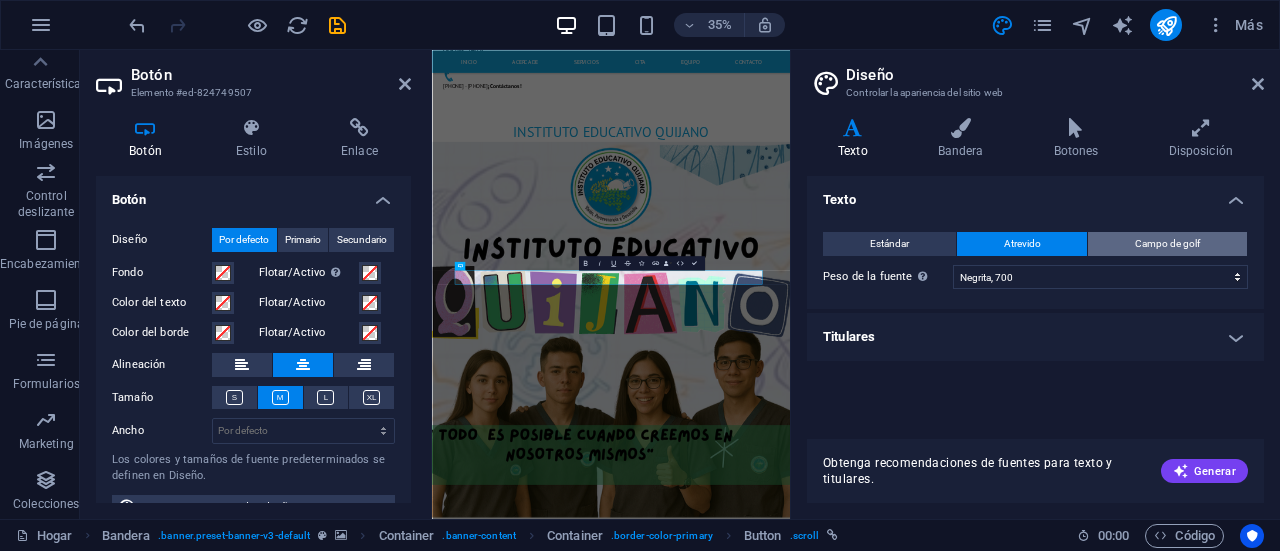 click on "Campo de golf" at bounding box center [1167, 243] 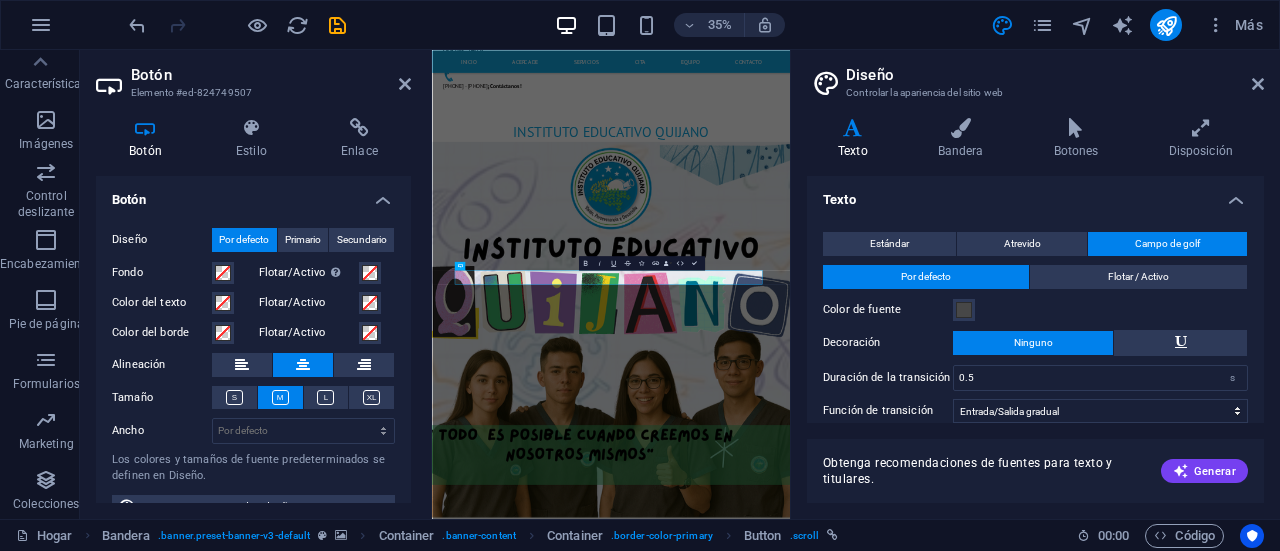 click on "Texto" at bounding box center [857, 139] 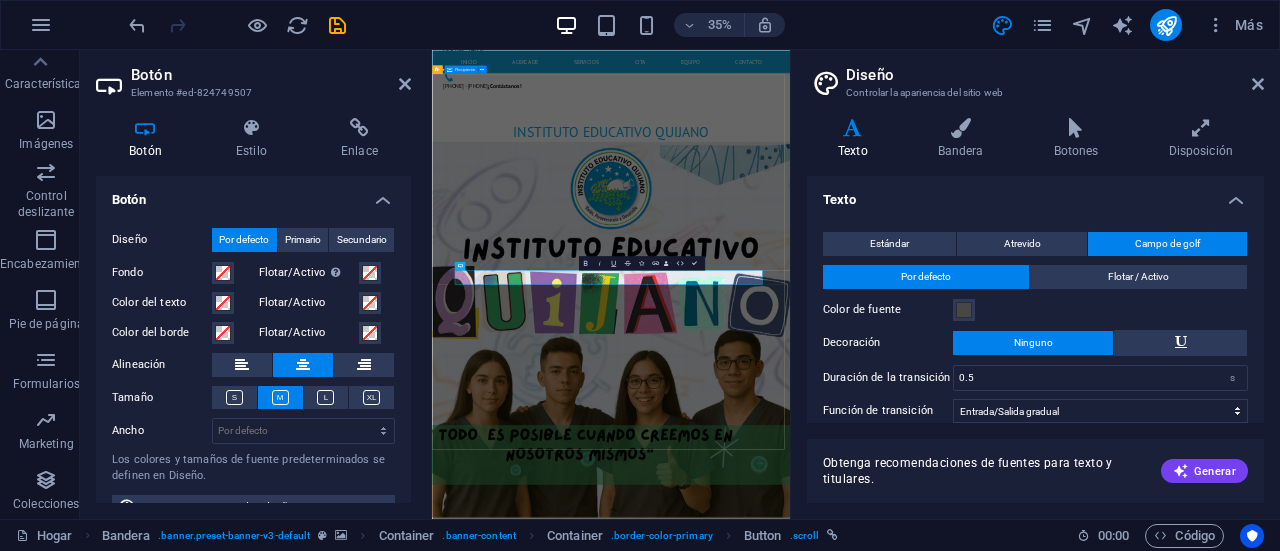 click on "Visión, perseverancia y desarrollo. Más información" at bounding box center [943, 1610] 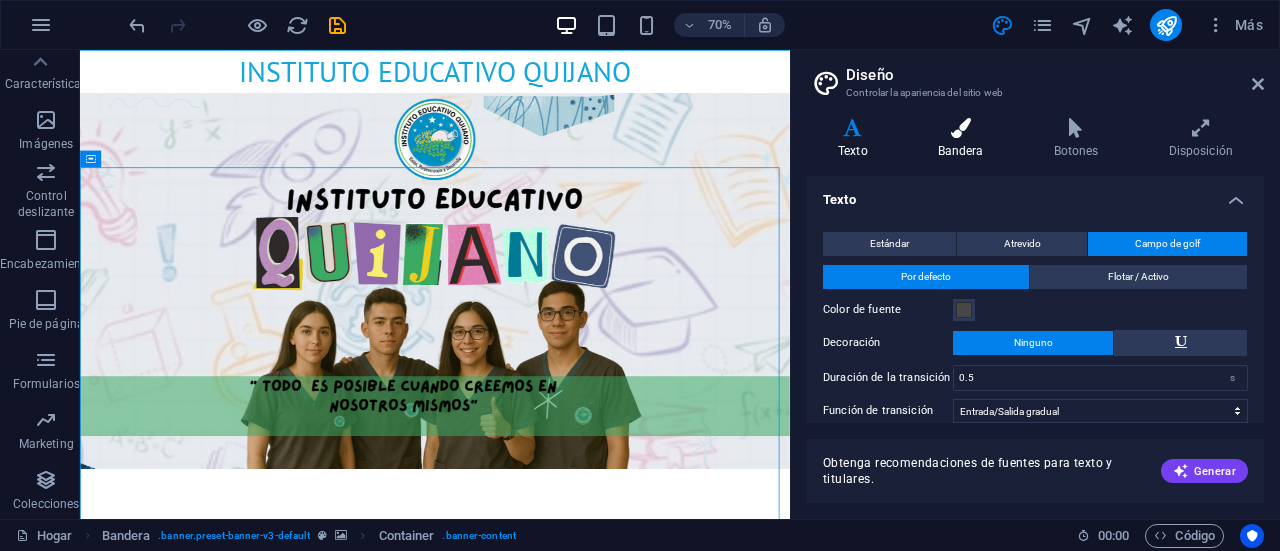 scroll, scrollTop: 114, scrollLeft: 0, axis: vertical 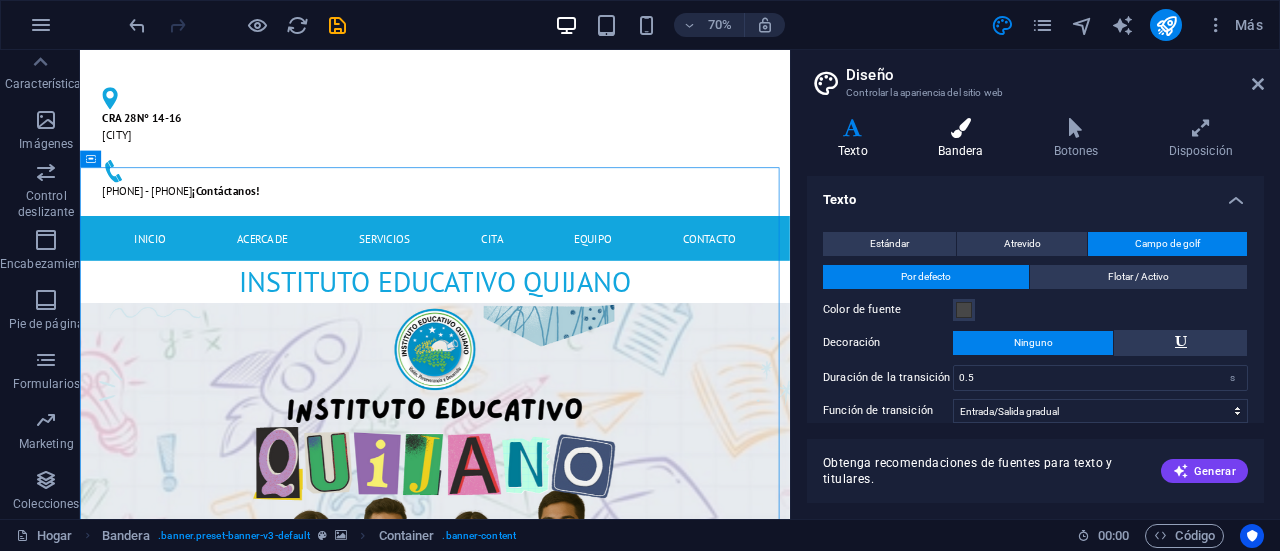 click on "Bandera" at bounding box center (965, 139) 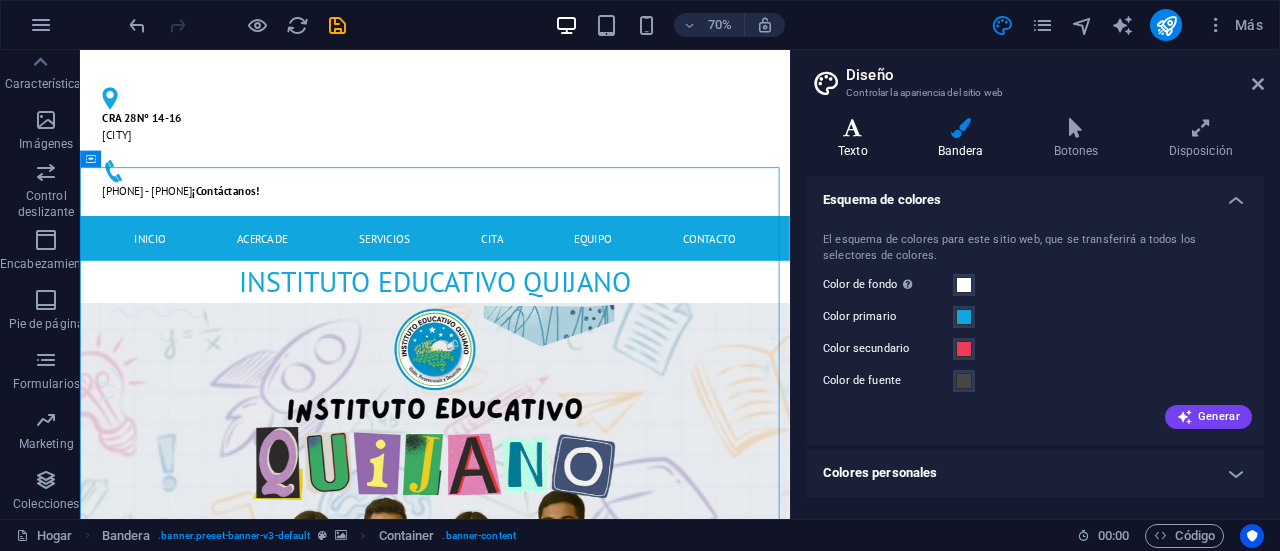 click on "Texto" at bounding box center (857, 139) 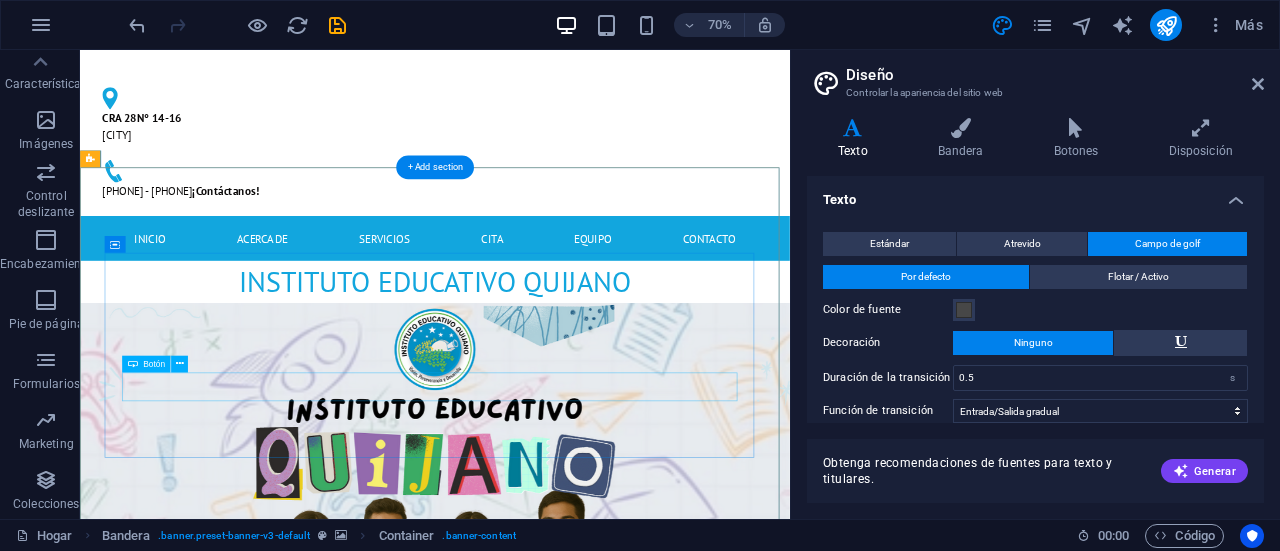 click on "Más información" at bounding box center [587, 1219] 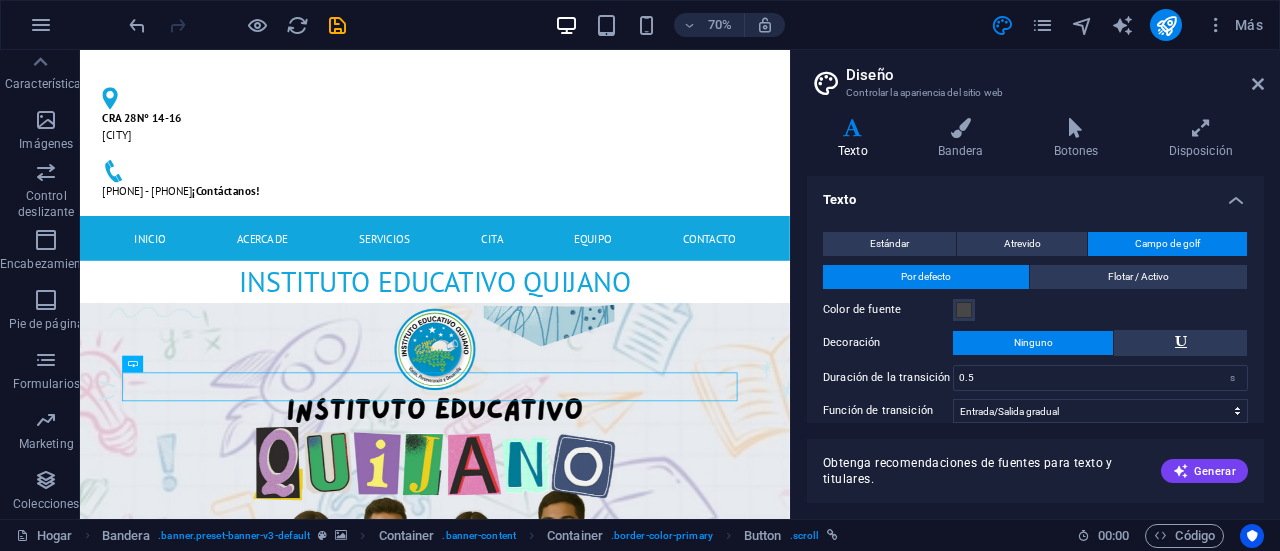 scroll, scrollTop: 70, scrollLeft: 0, axis: vertical 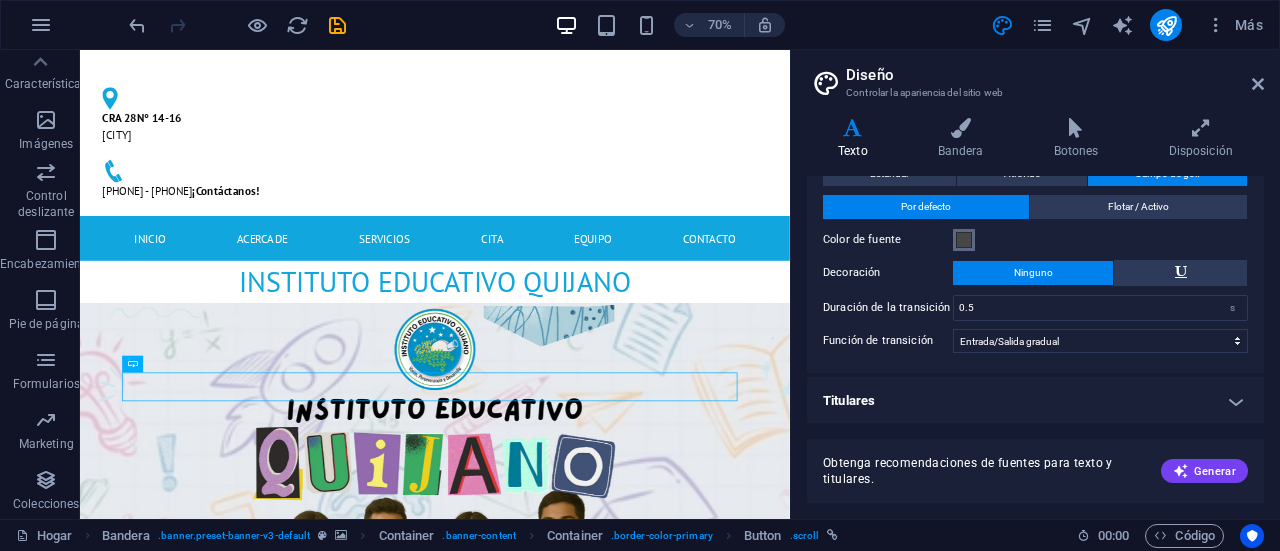click at bounding box center (964, 240) 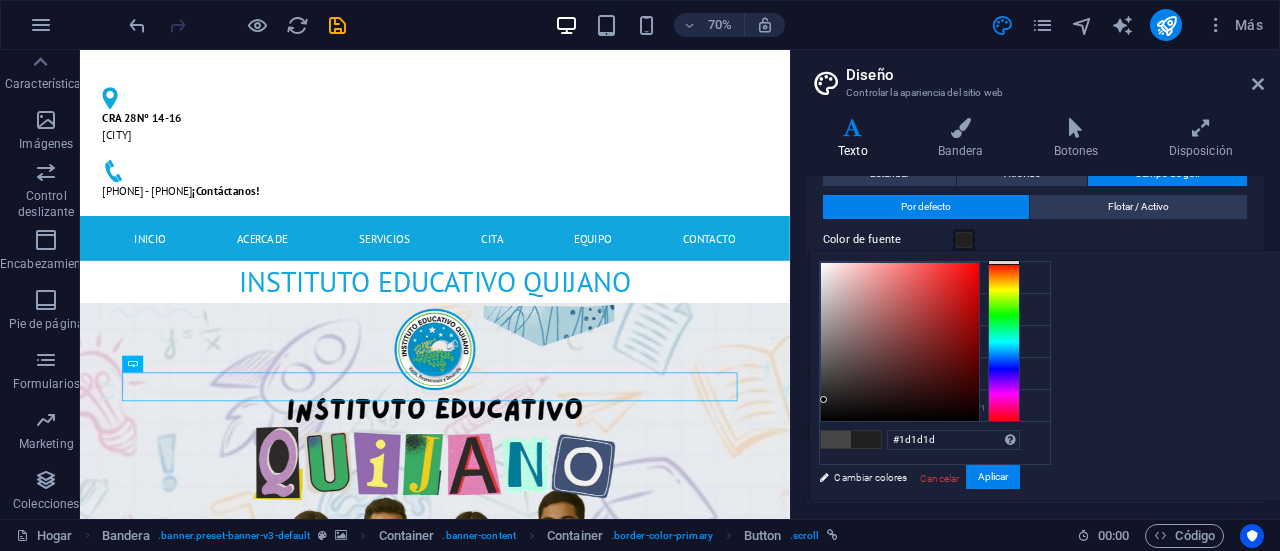 drag, startPoint x: 1078, startPoint y: 385, endPoint x: 1074, endPoint y: 401, distance: 16.492422 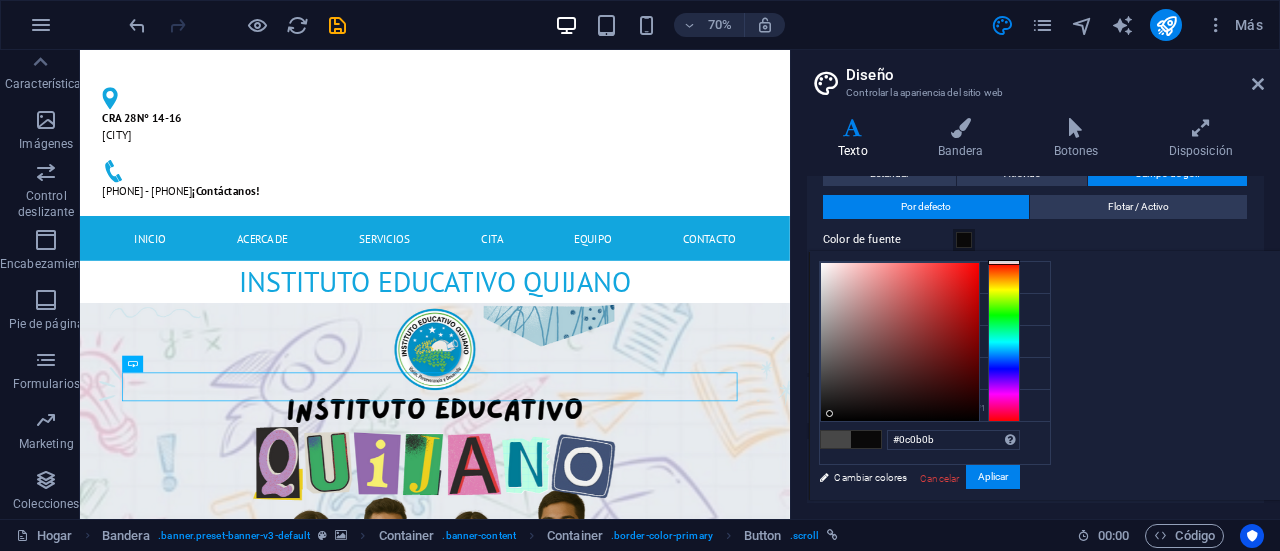 type on "#0a0909" 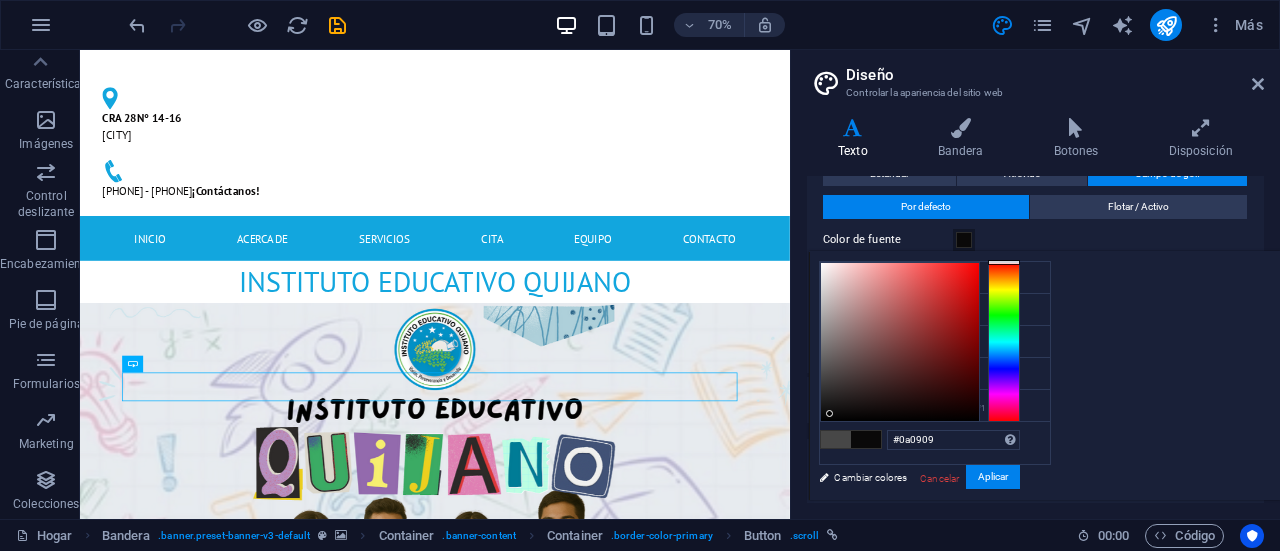 drag, startPoint x: 1084, startPoint y: 403, endPoint x: 1080, endPoint y: 413, distance: 10.770329 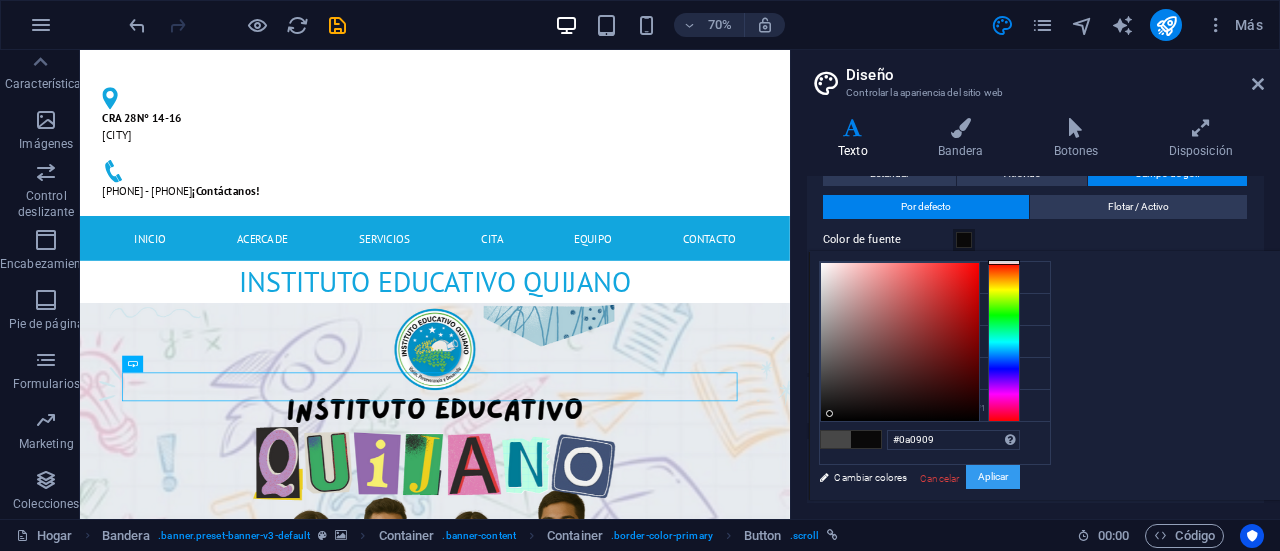 click on "Aplicar" at bounding box center [993, 476] 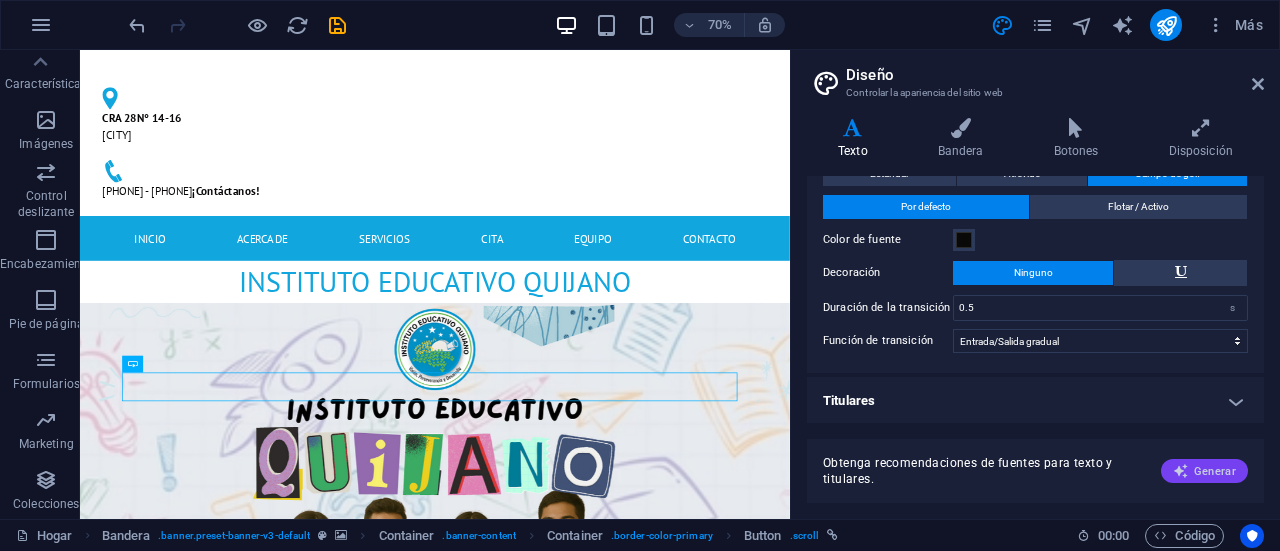 click on "Generar" at bounding box center (1215, 471) 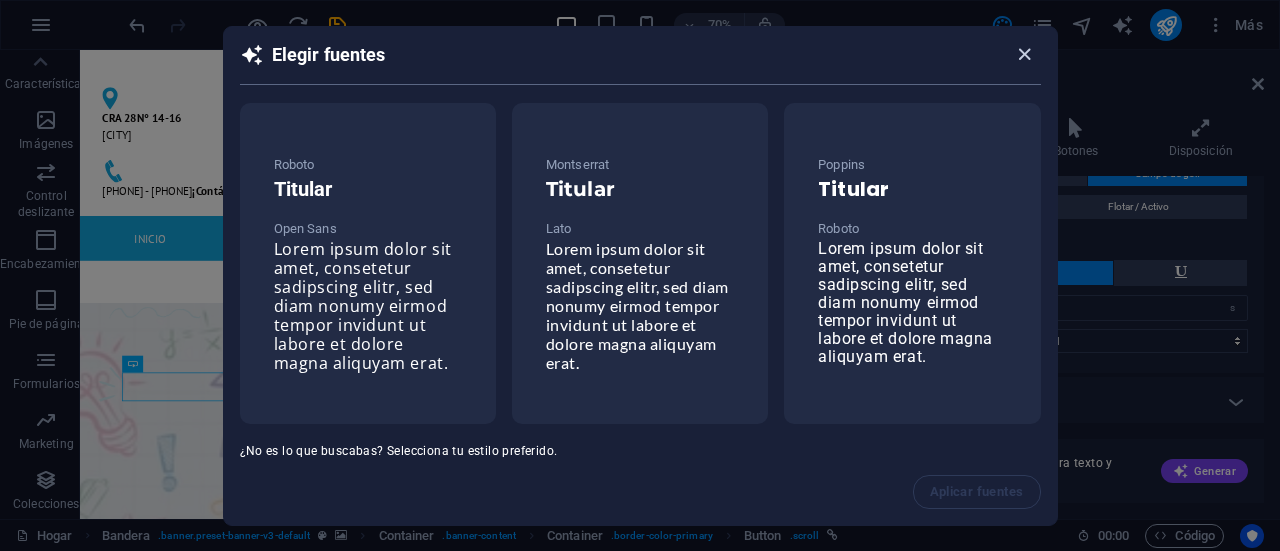 click at bounding box center [1024, 54] 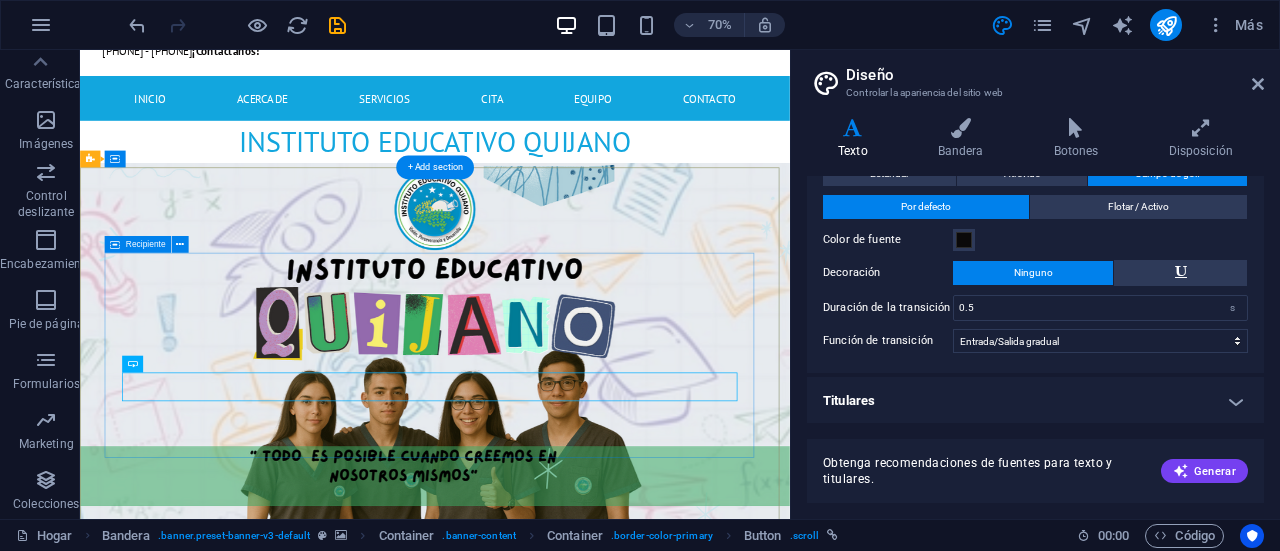 scroll, scrollTop: 114, scrollLeft: 0, axis: vertical 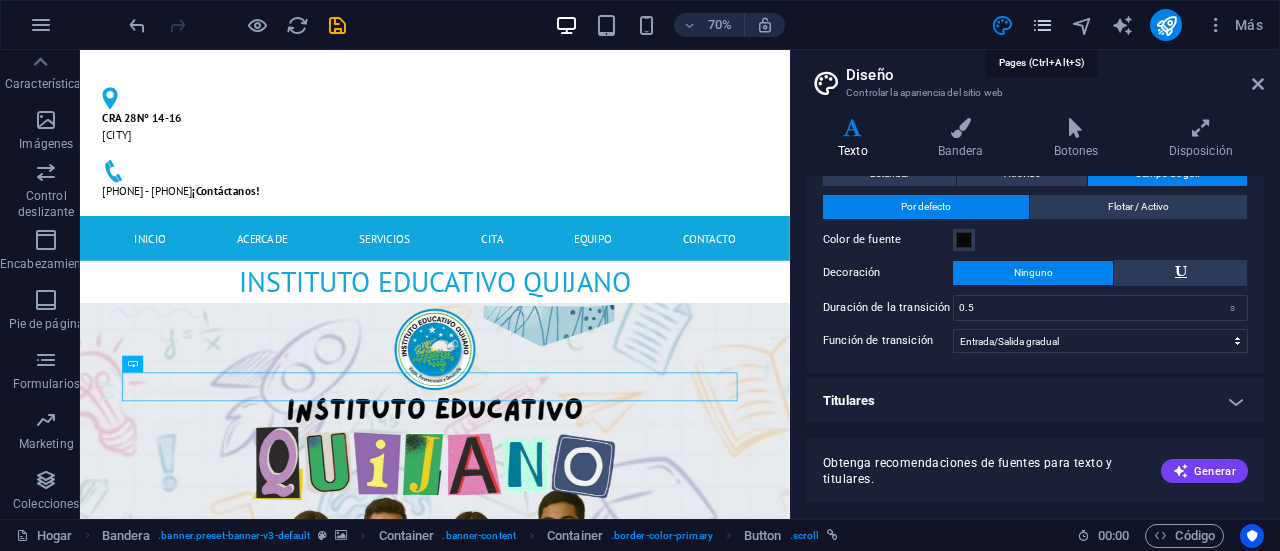 click at bounding box center (1042, 25) 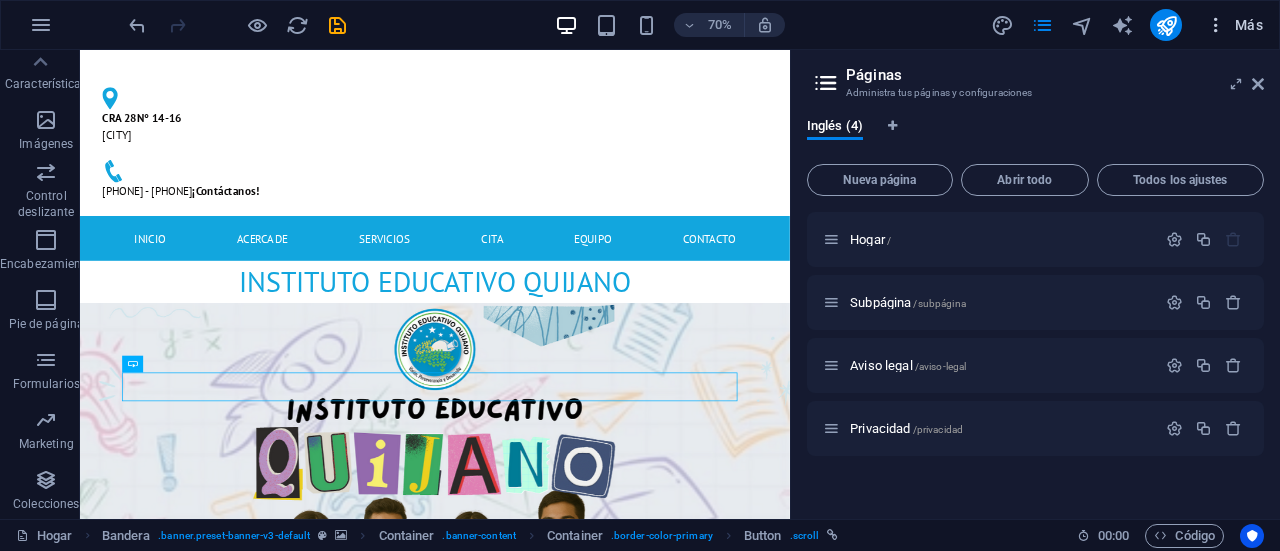 click at bounding box center (1216, 25) 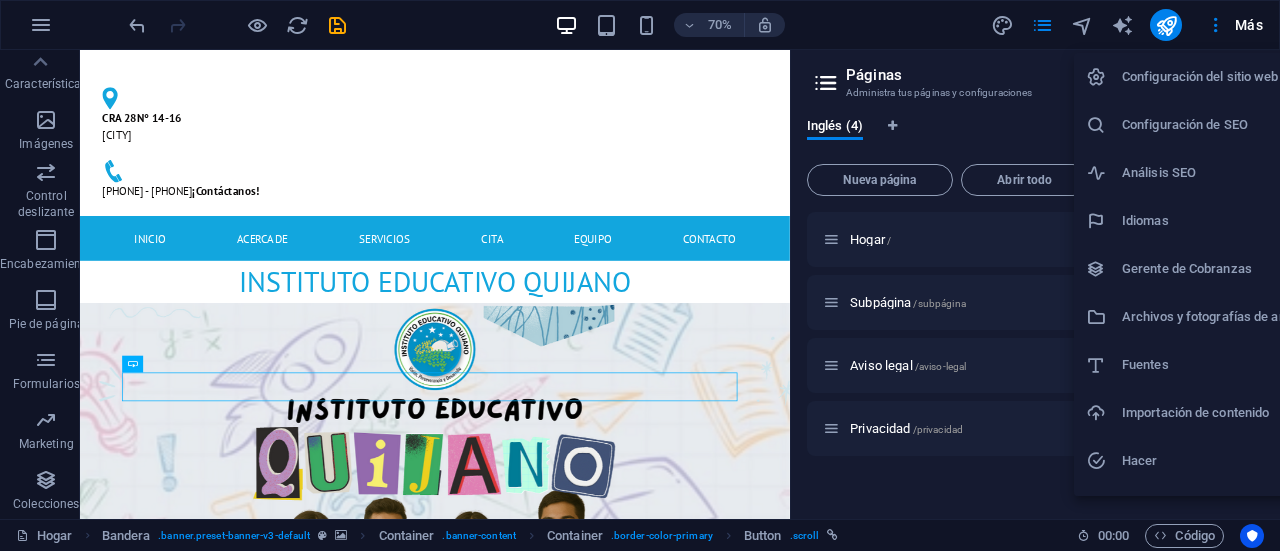 click at bounding box center (640, 275) 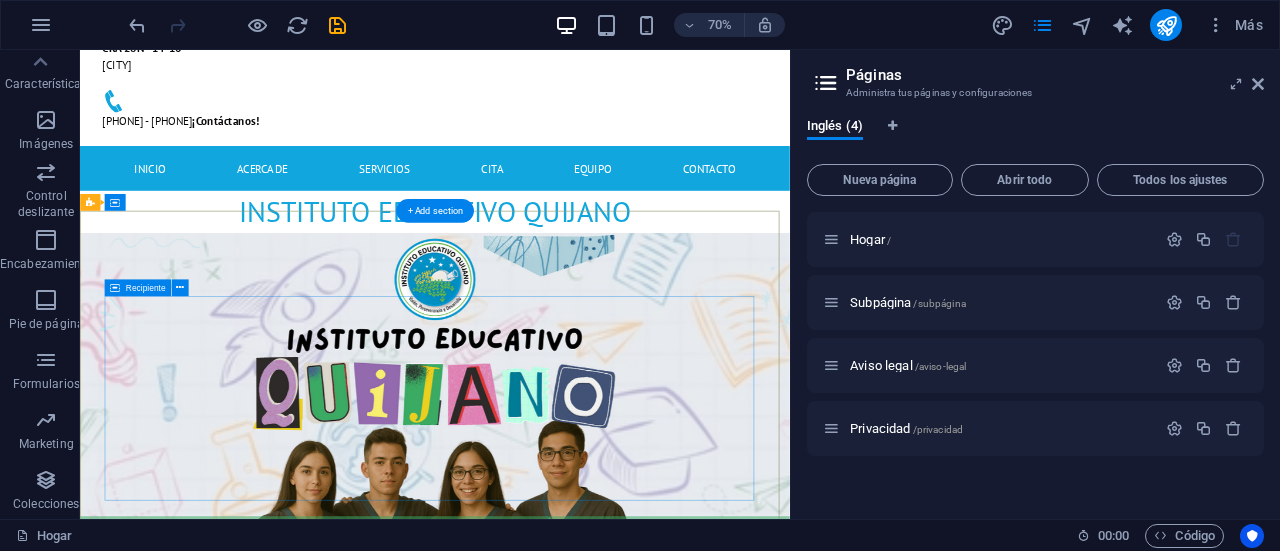 scroll, scrollTop: 0, scrollLeft: 0, axis: both 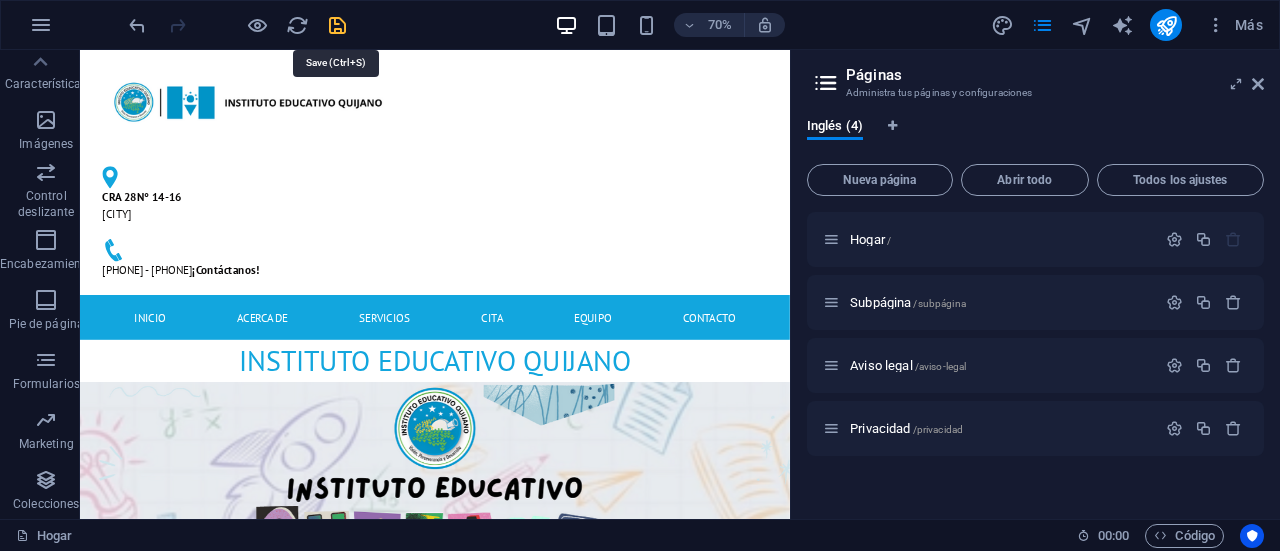 click at bounding box center (337, 25) 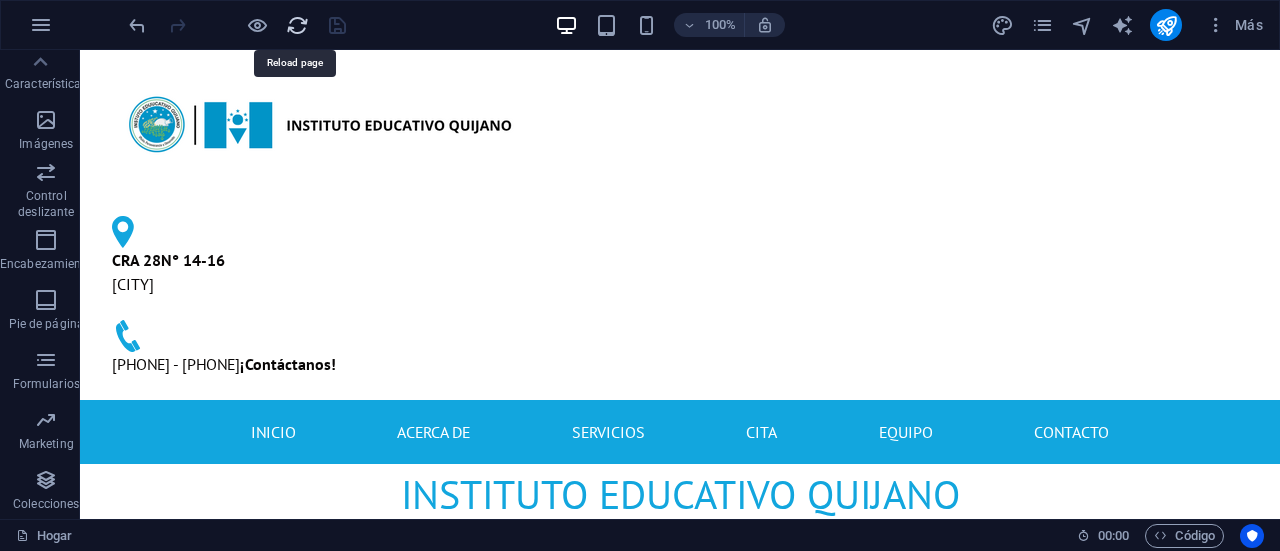 click at bounding box center (297, 25) 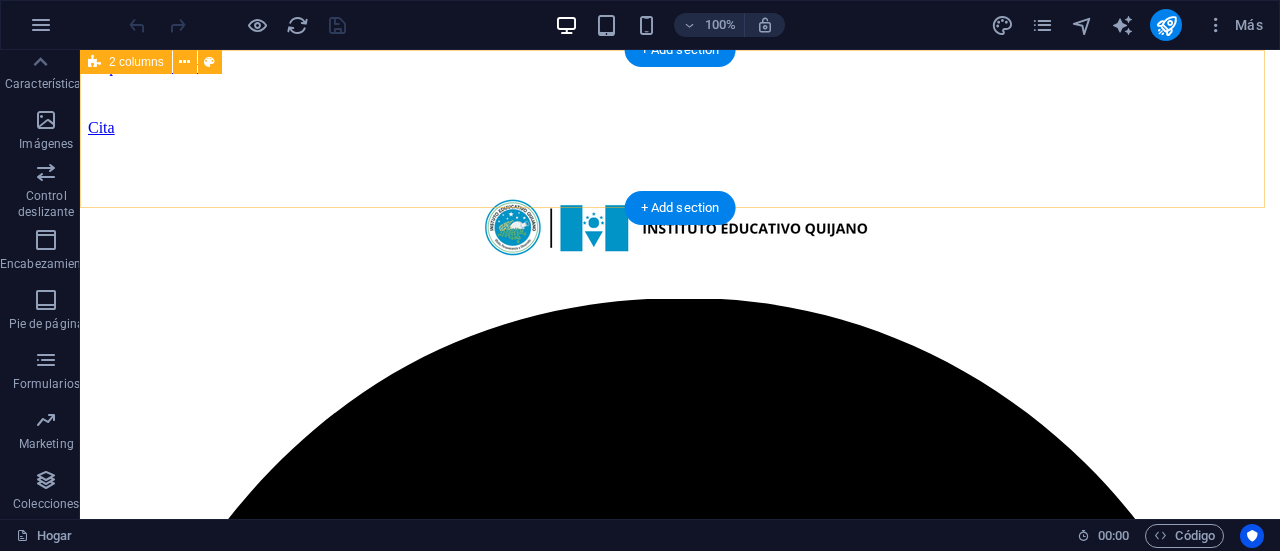 scroll, scrollTop: 0, scrollLeft: 0, axis: both 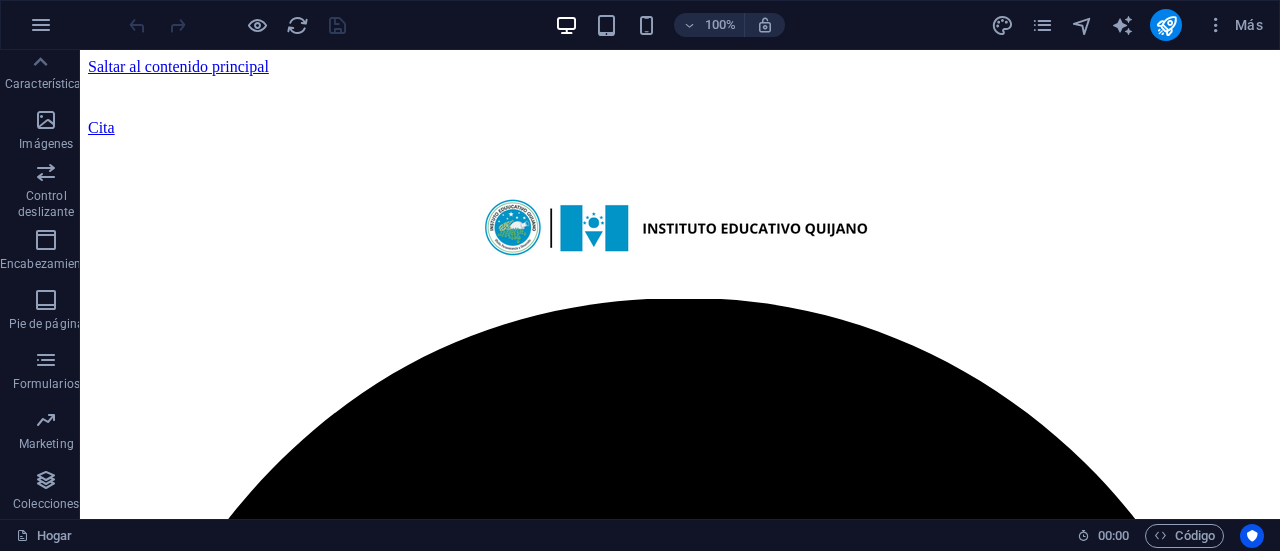 click at bounding box center (237, 25) 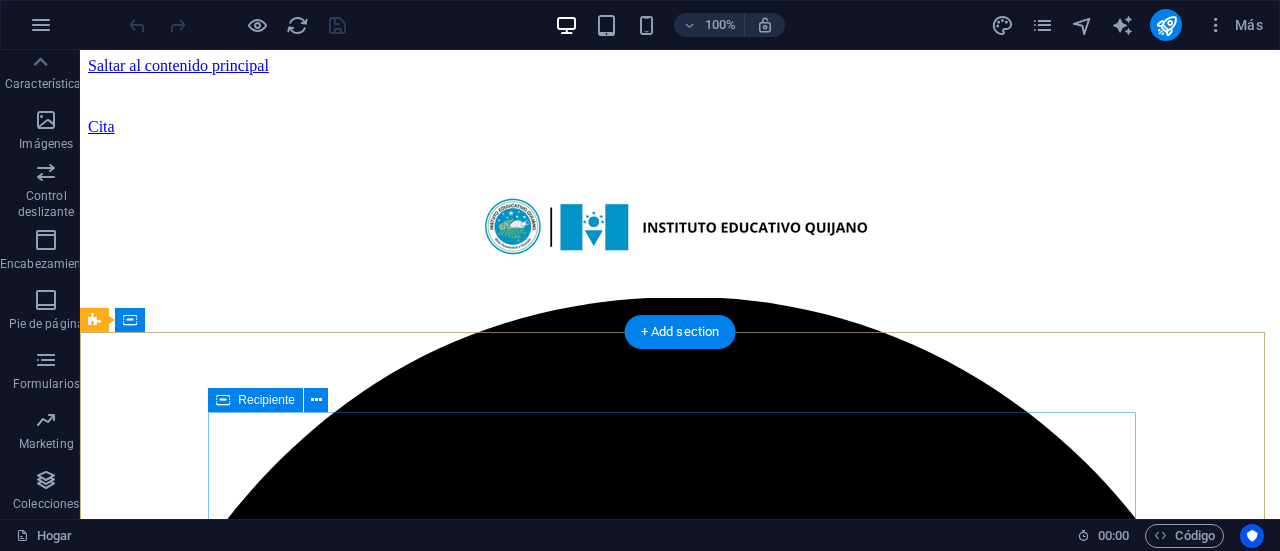 scroll, scrollTop: 0, scrollLeft: 0, axis: both 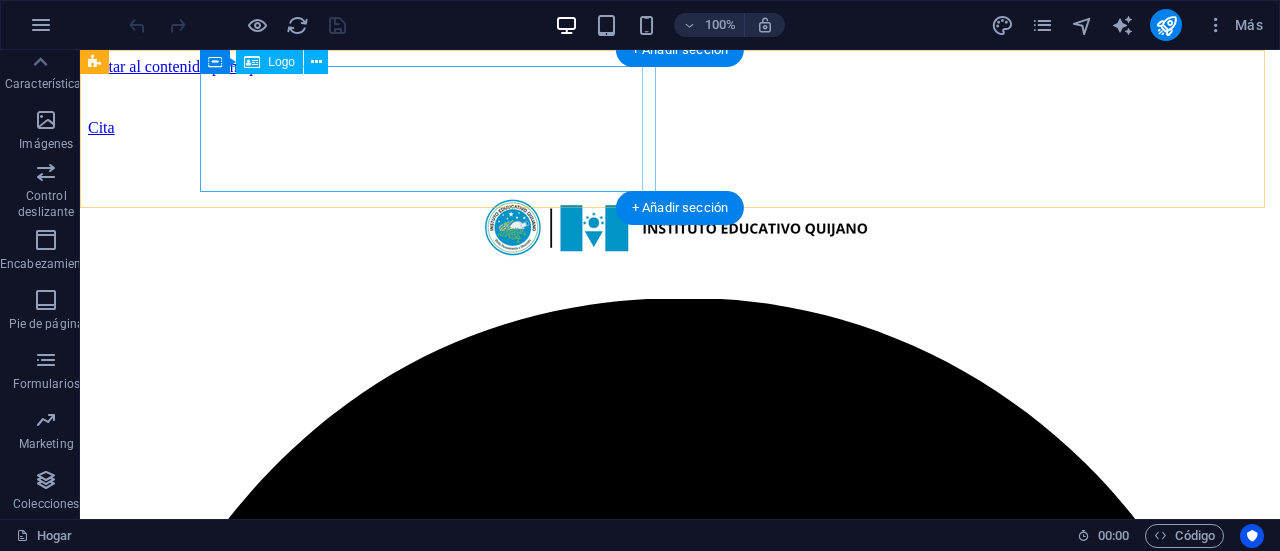 click at bounding box center (680, 234) 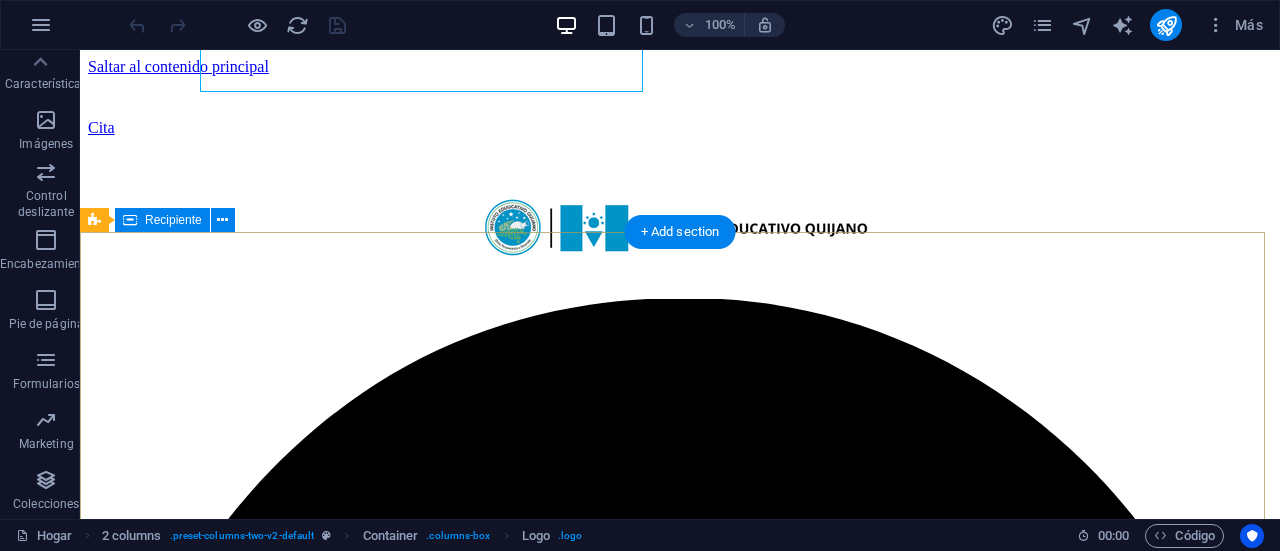 scroll, scrollTop: 400, scrollLeft: 0, axis: vertical 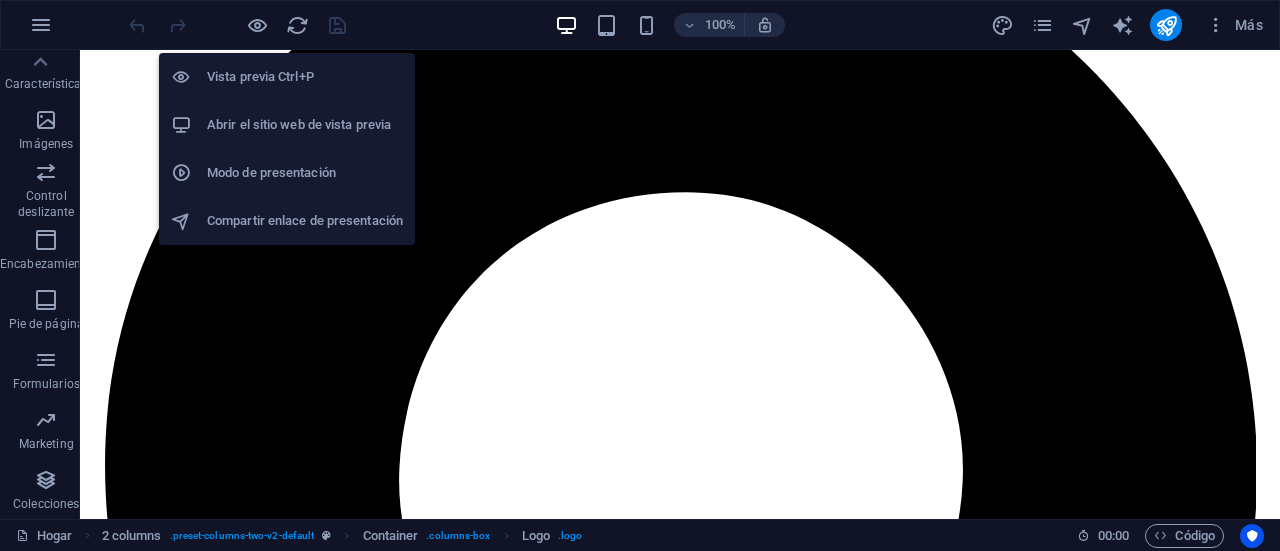 click on "Abrir el sitio web de vista previa" at bounding box center (299, 124) 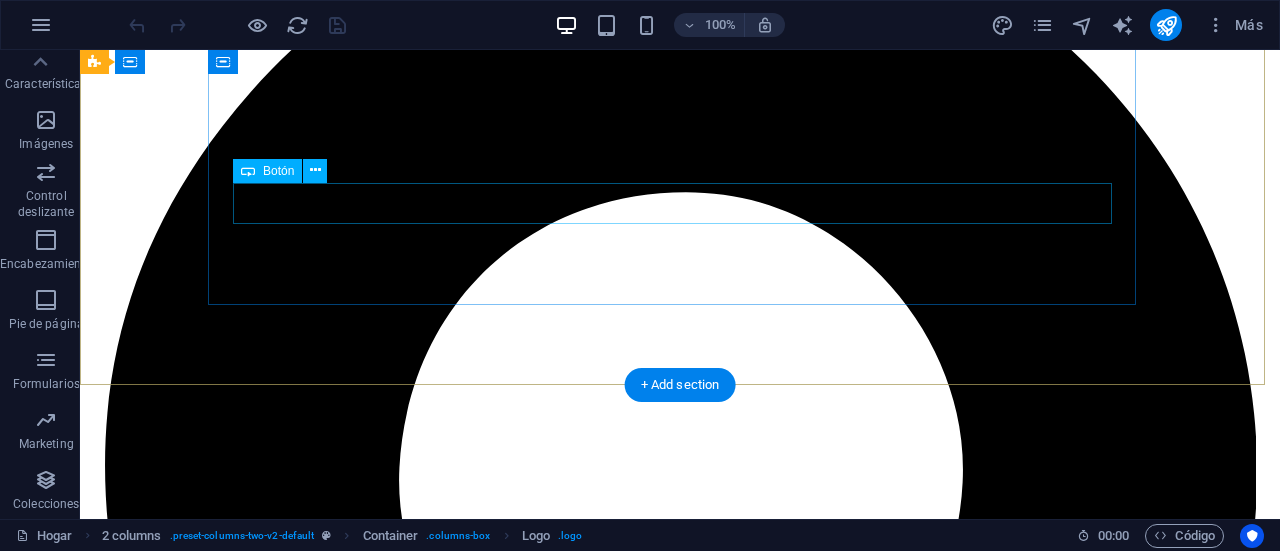 click on "Más información" at bounding box center (680, 7365) 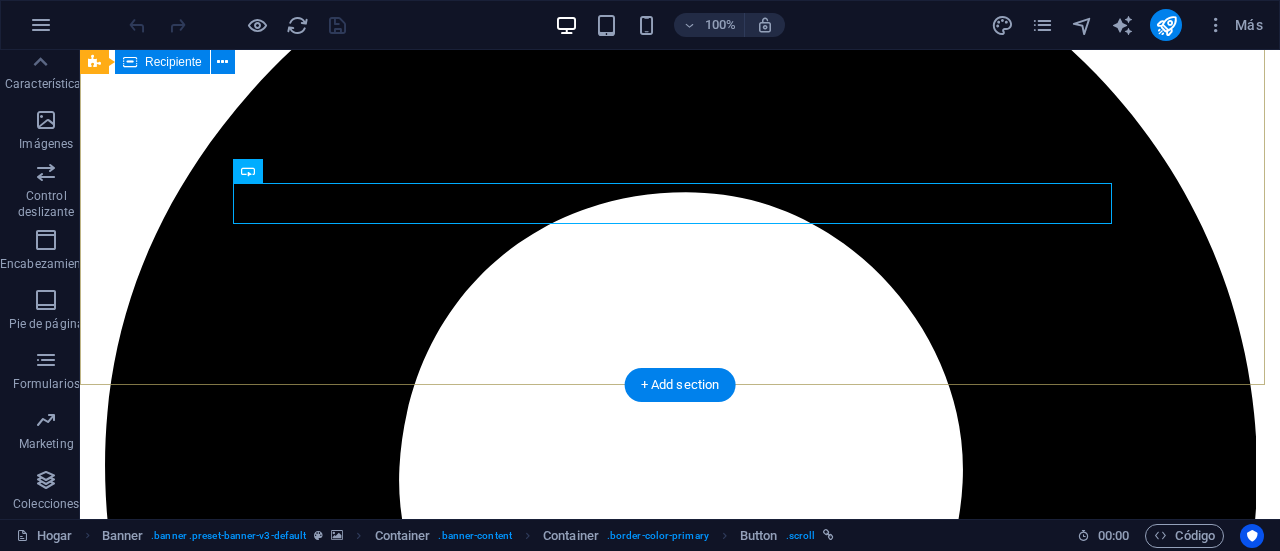 scroll, scrollTop: 200, scrollLeft: 0, axis: vertical 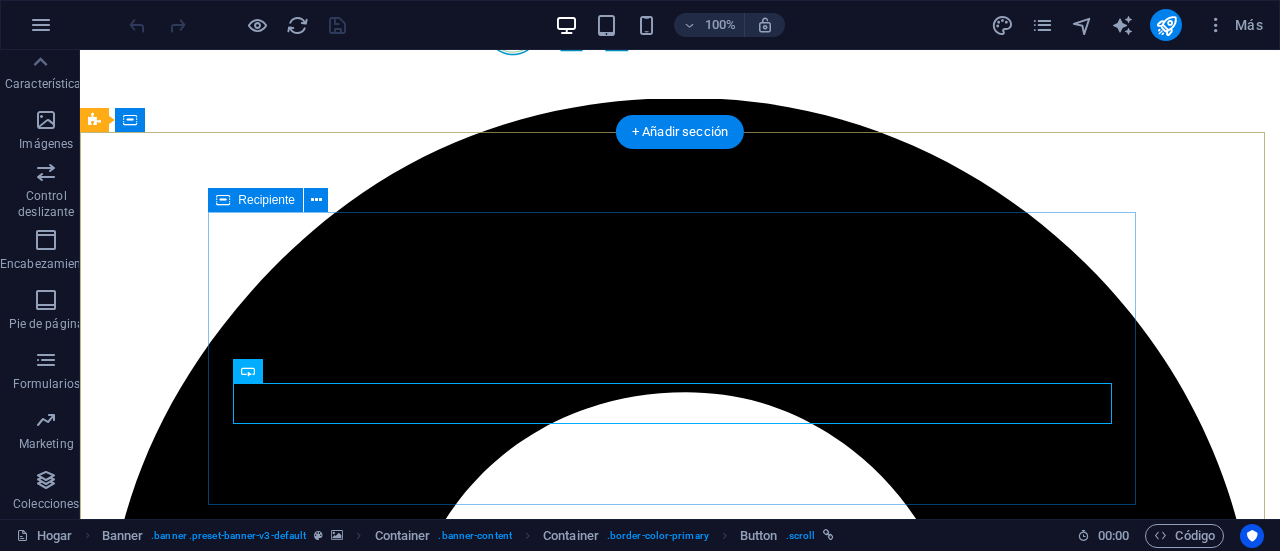 click on "Visión, perseverancia y desarrollo. Más información" at bounding box center (680, 7510) 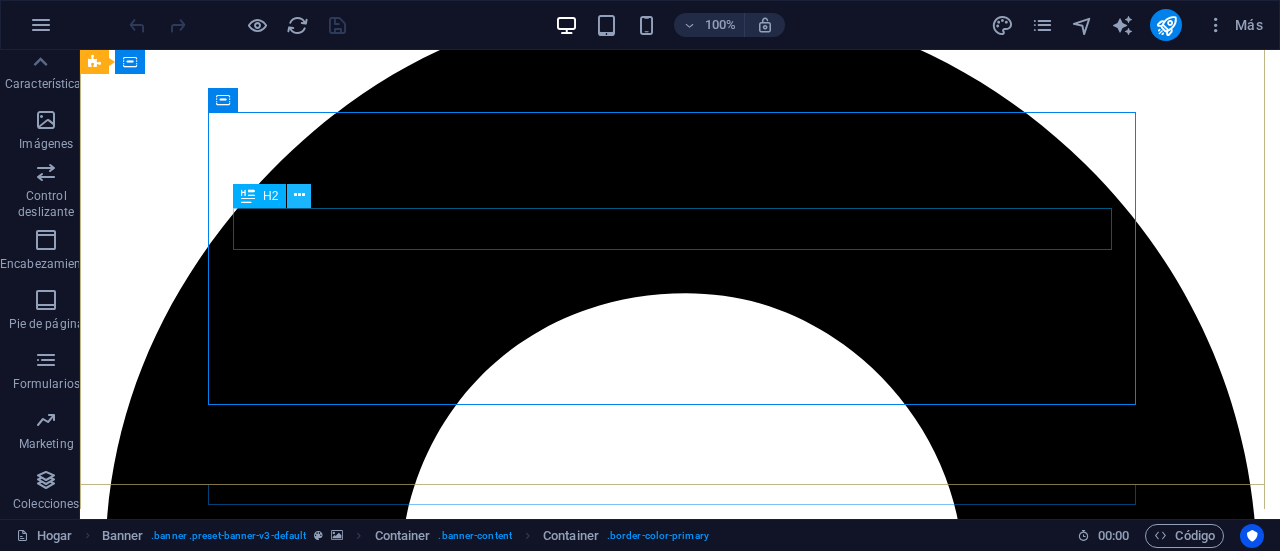 scroll, scrollTop: 300, scrollLeft: 0, axis: vertical 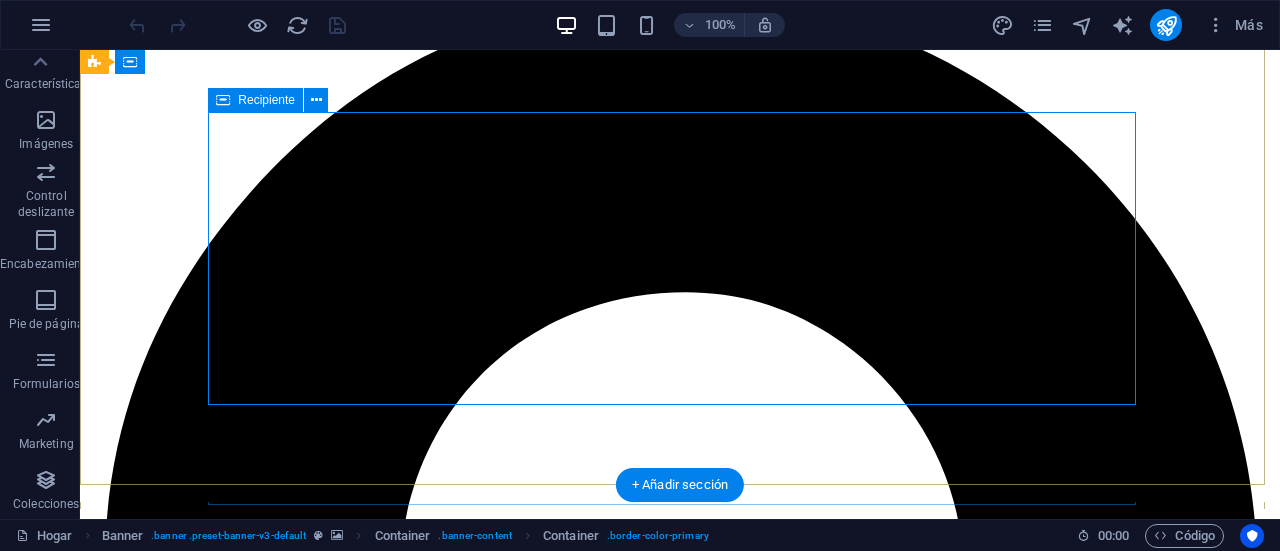 click on "Visión, perseverancia y desarrollo. Más información" at bounding box center [680, 7410] 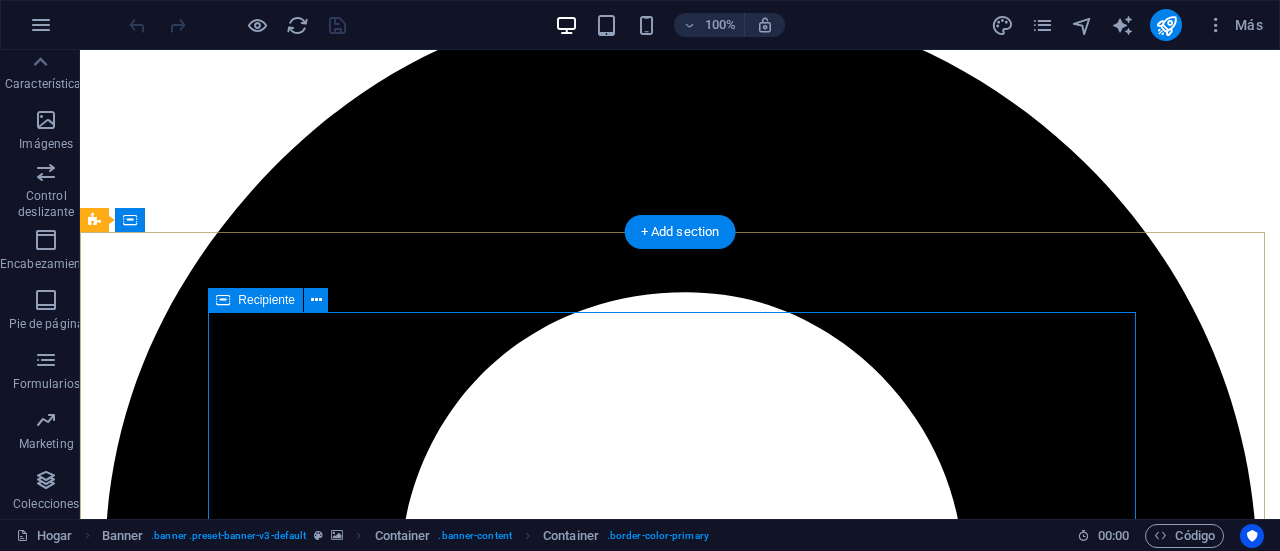 scroll, scrollTop: 100, scrollLeft: 0, axis: vertical 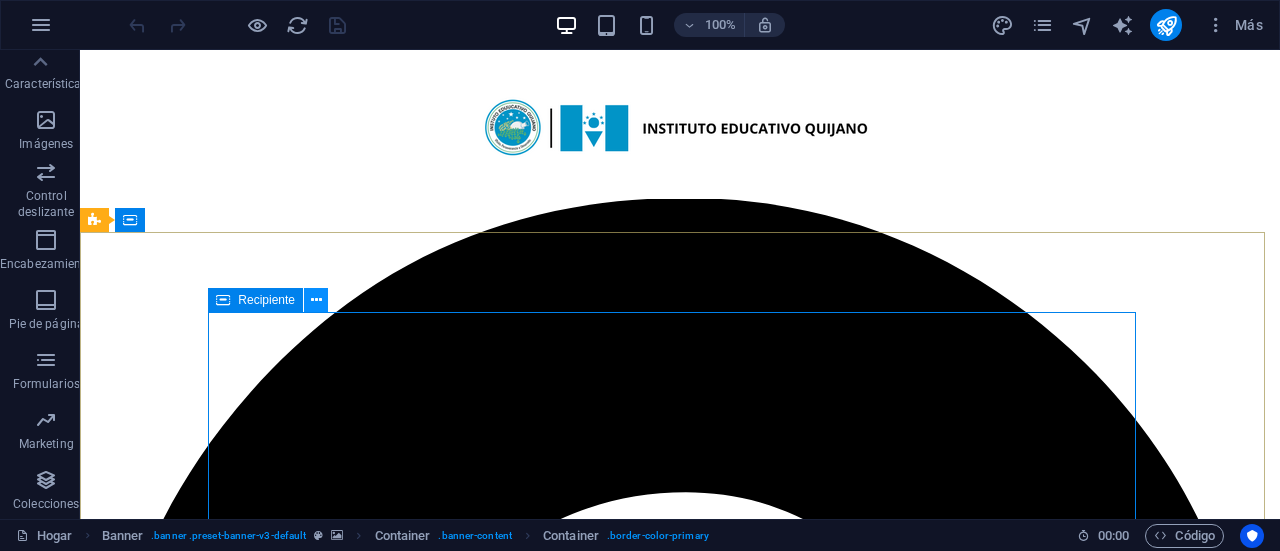 click at bounding box center [316, 300] 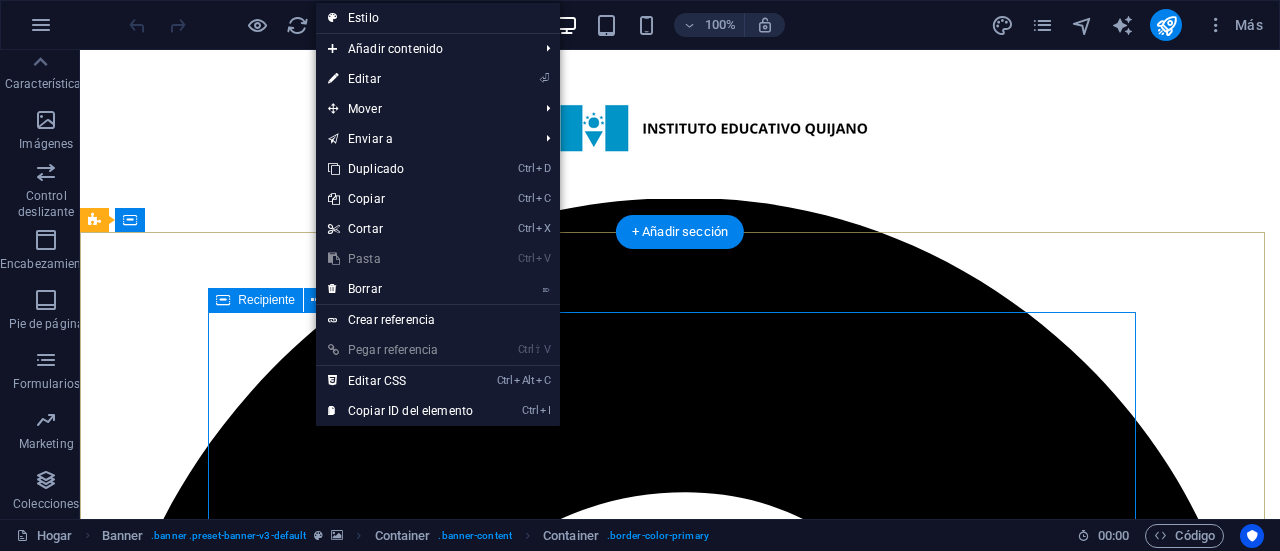 click on "Visión, perseverancia y desarrollo. Más información" at bounding box center [680, 7610] 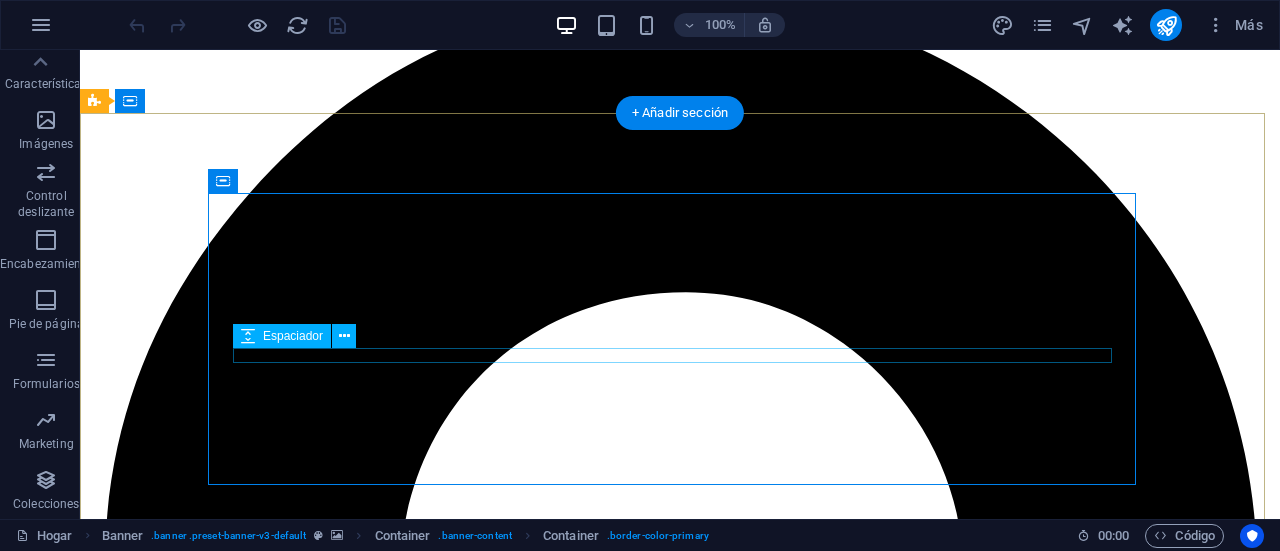 scroll, scrollTop: 200, scrollLeft: 0, axis: vertical 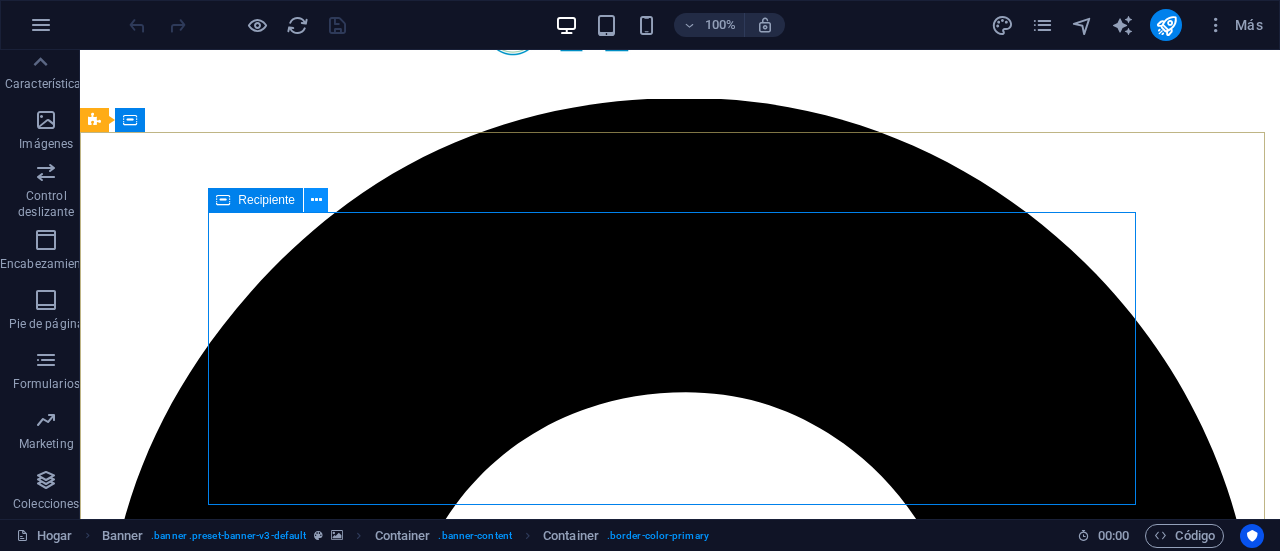 click at bounding box center [316, 200] 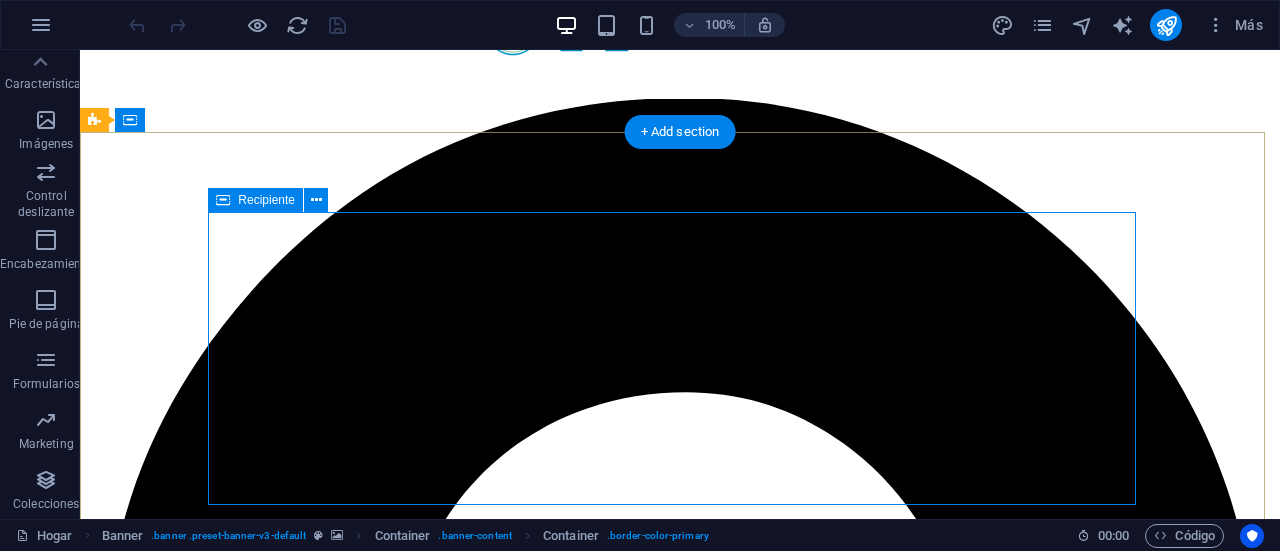 click on "Visión, perseverancia y desarrollo. Más información" at bounding box center (680, 7510) 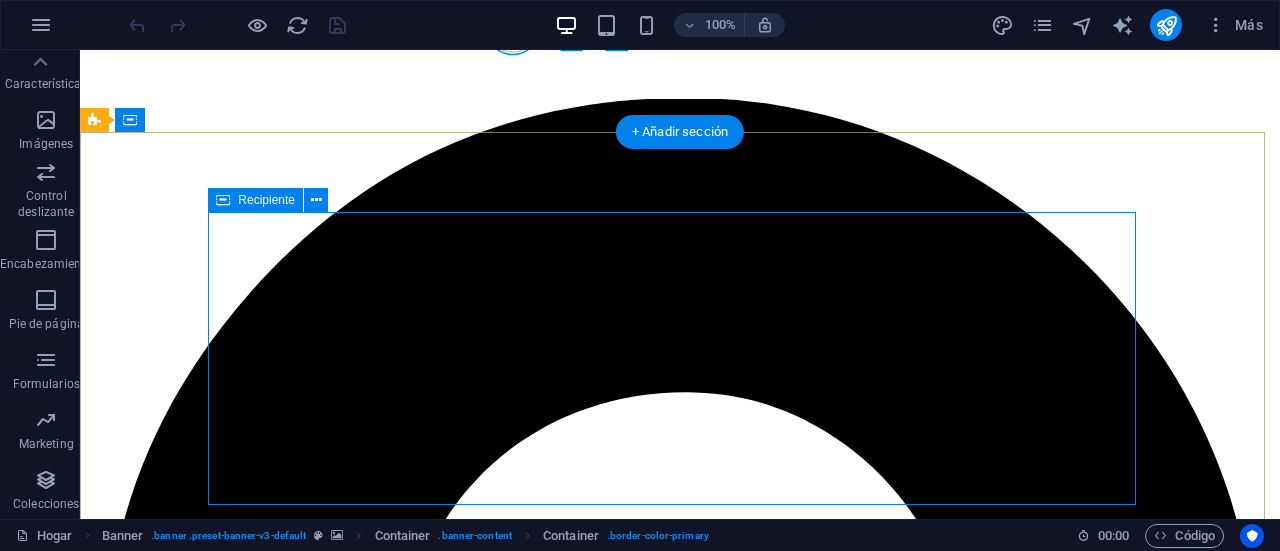 click on "Visión, perseverancia y desarrollo. Más información" at bounding box center (680, 7510) 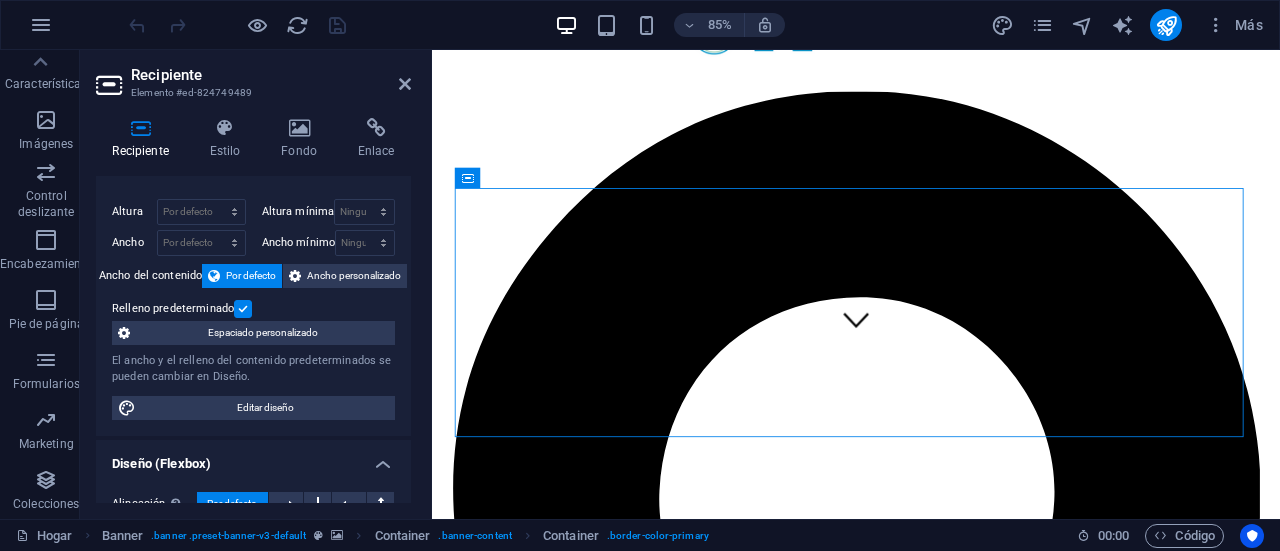 scroll, scrollTop: 0, scrollLeft: 0, axis: both 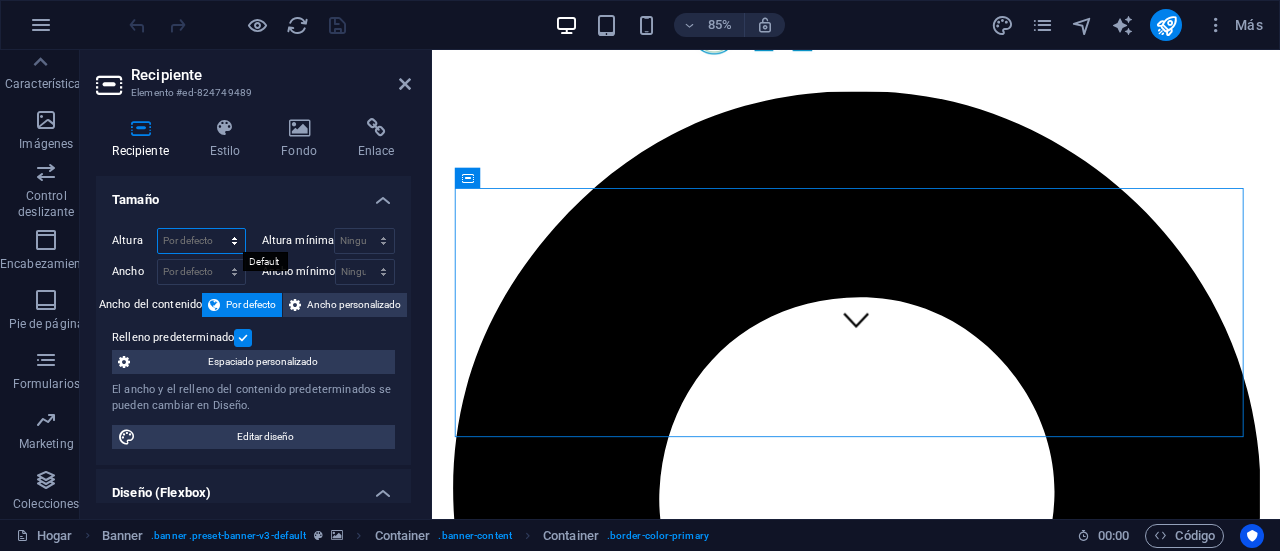 click on "Por defecto píxeles movimiento rápido del ojo % vh Volkswagen" at bounding box center (201, 241) 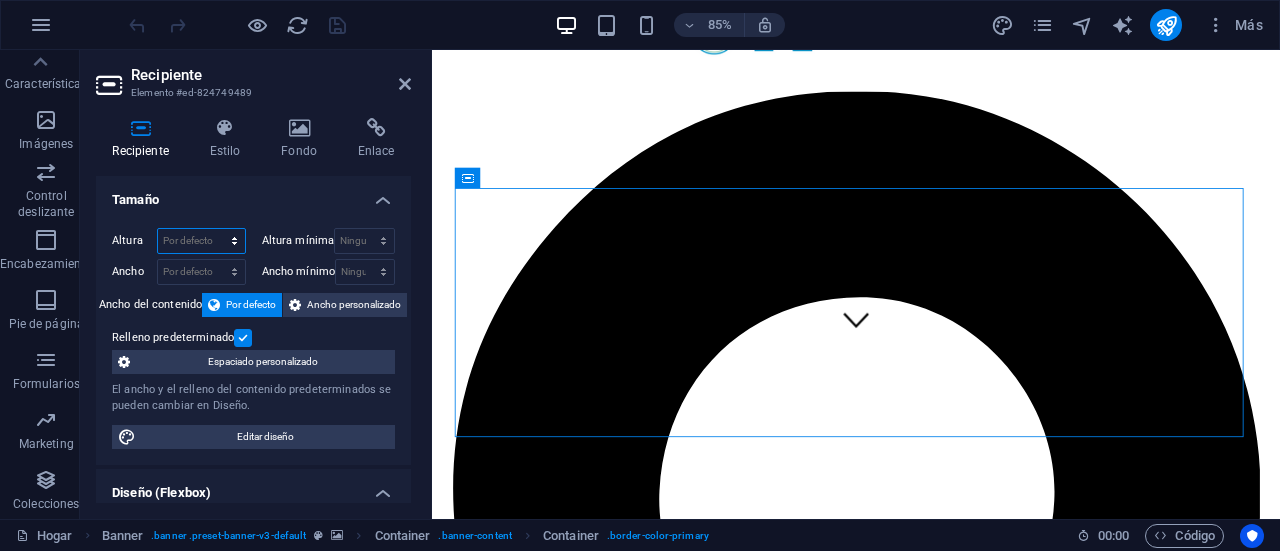 click on "Por defecto píxeles movimiento rápido del ojo % vh Volkswagen" at bounding box center (201, 241) 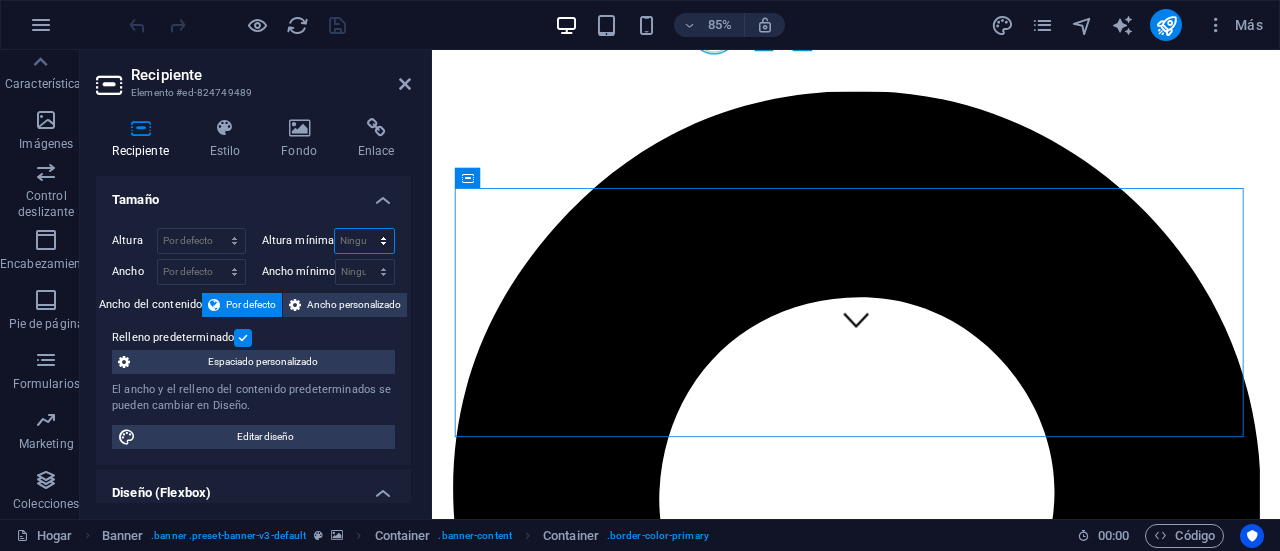 click on "Ninguno píxeles movimiento rápido del ojo % vh Volkswagen" at bounding box center [364, 241] 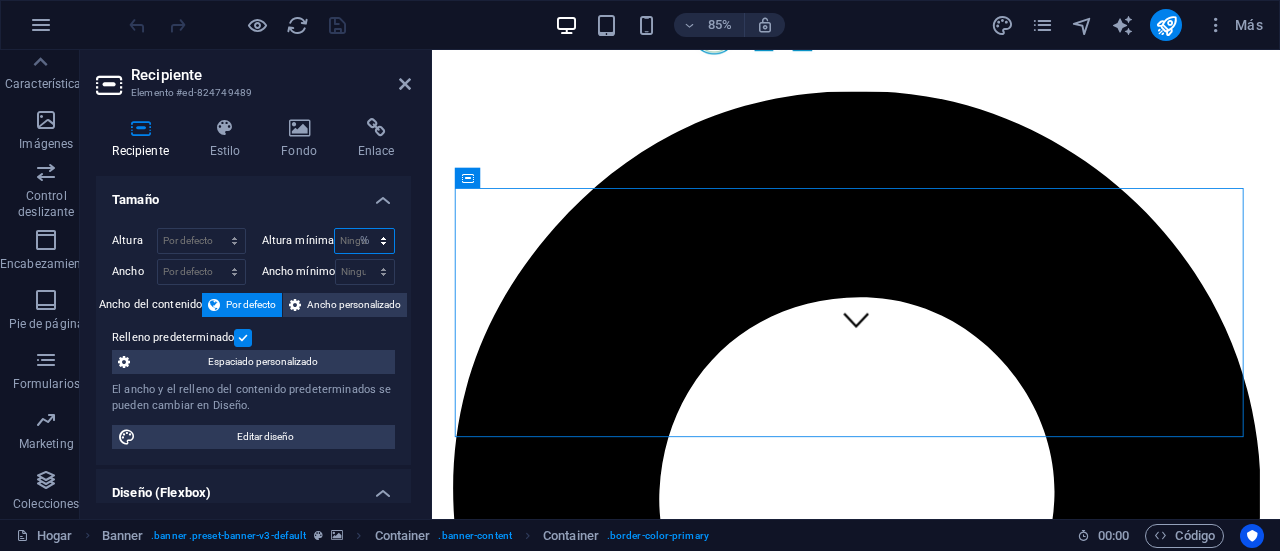 click on "Ninguno píxeles movimiento rápido del ojo % vh Volkswagen" at bounding box center [364, 241] 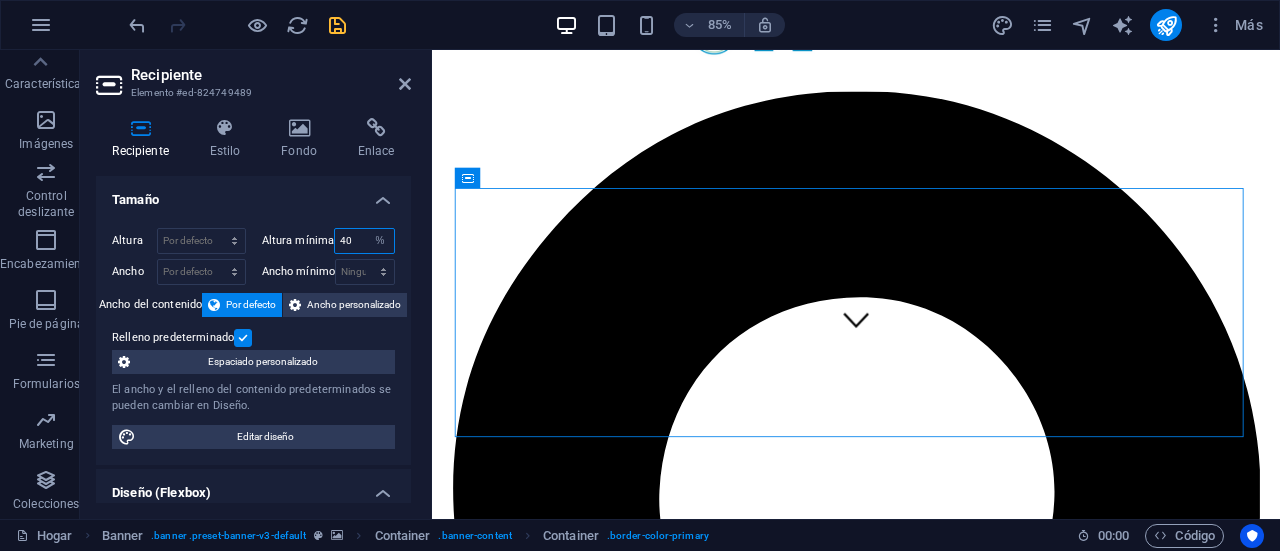 type on "40" 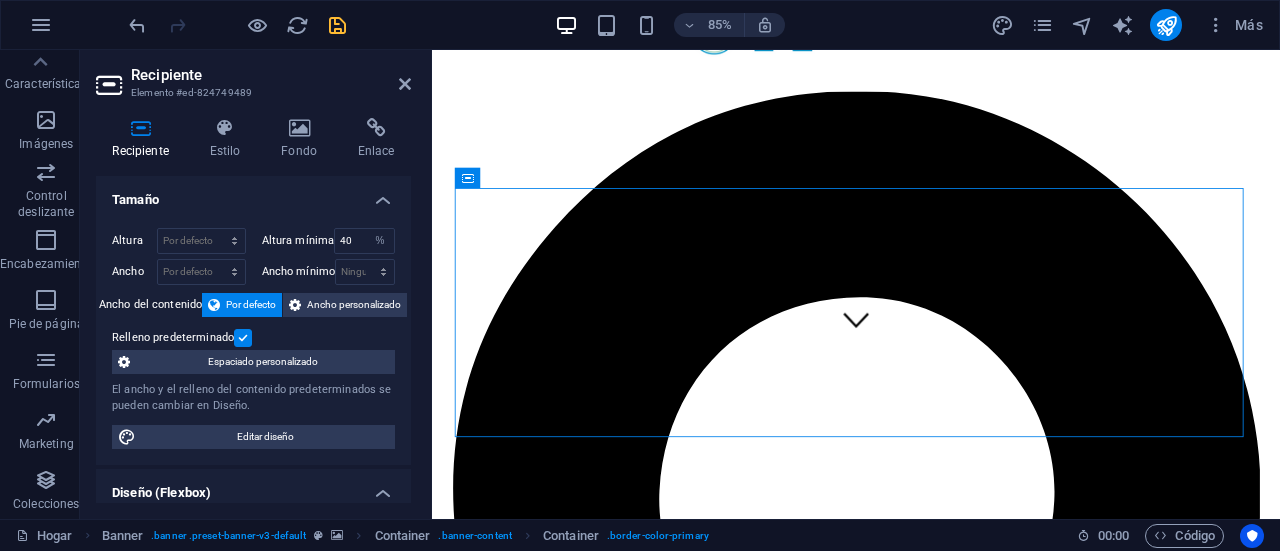 click on "Tamaño" at bounding box center (253, 194) 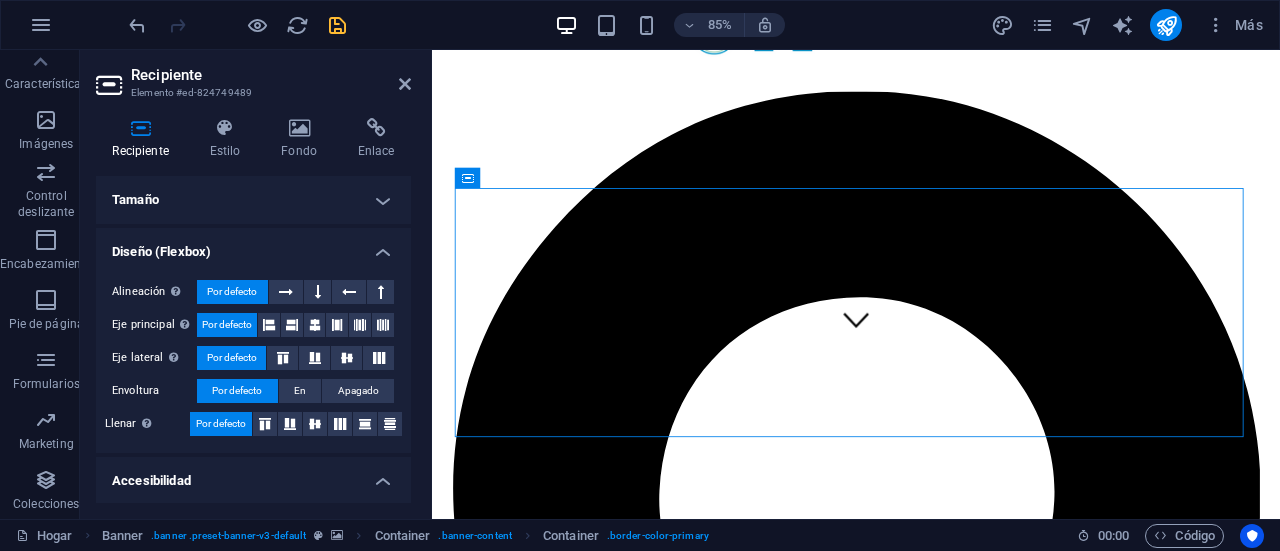 click on "Tamaño" at bounding box center [253, 200] 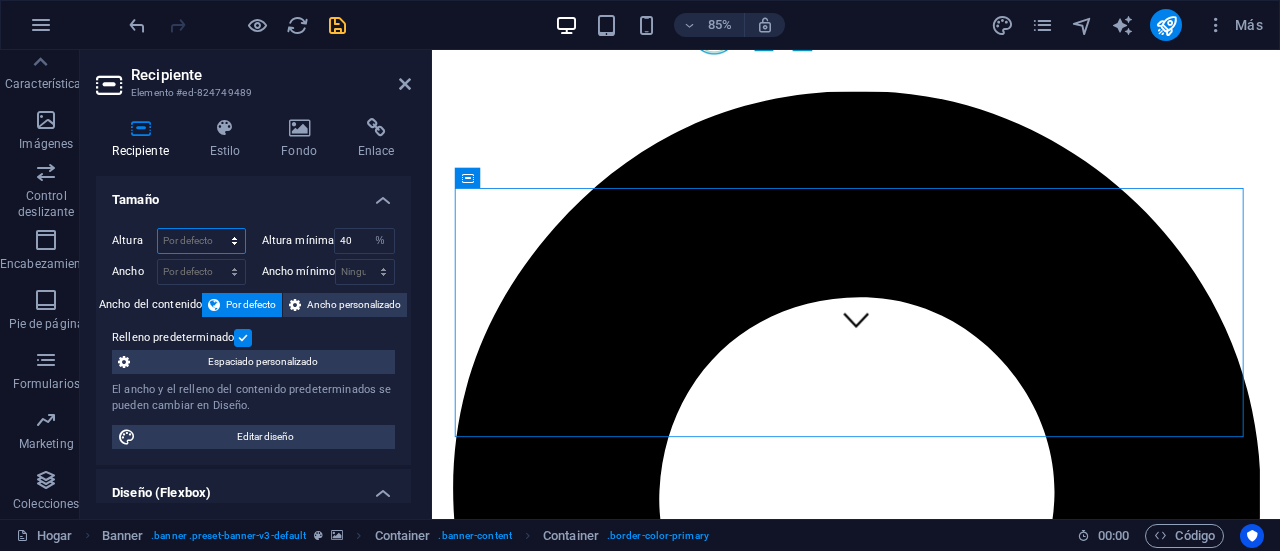 click on "Por defecto píxeles movimiento rápido del ojo % vh Volkswagen" at bounding box center (201, 241) 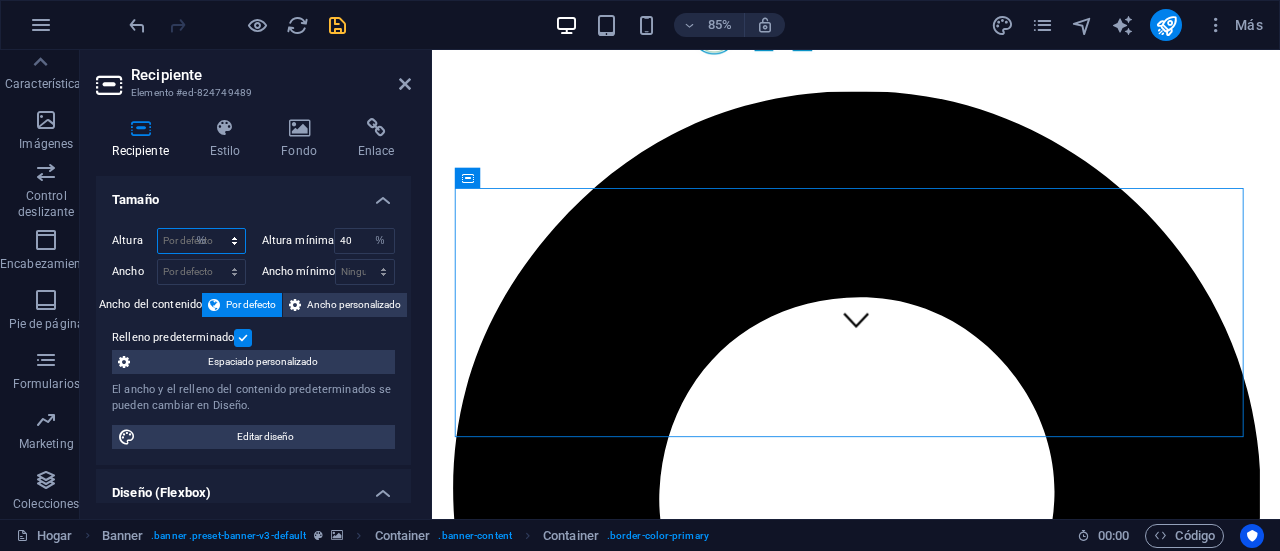 click on "Por defecto píxeles movimiento rápido del ojo % vh Volkswagen" at bounding box center [201, 241] 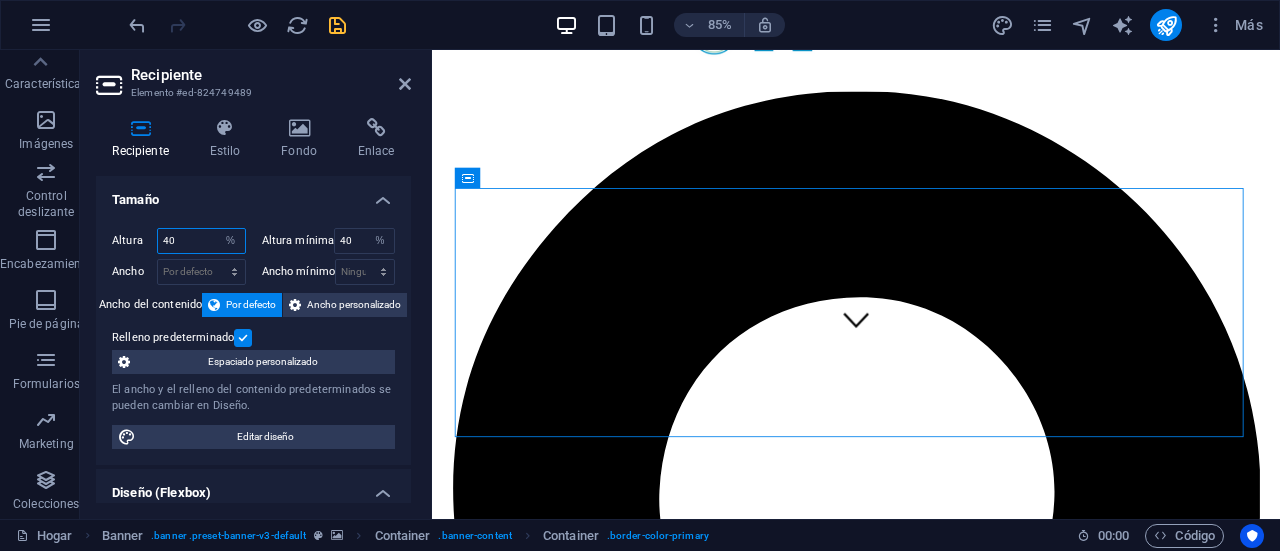 type on "40" 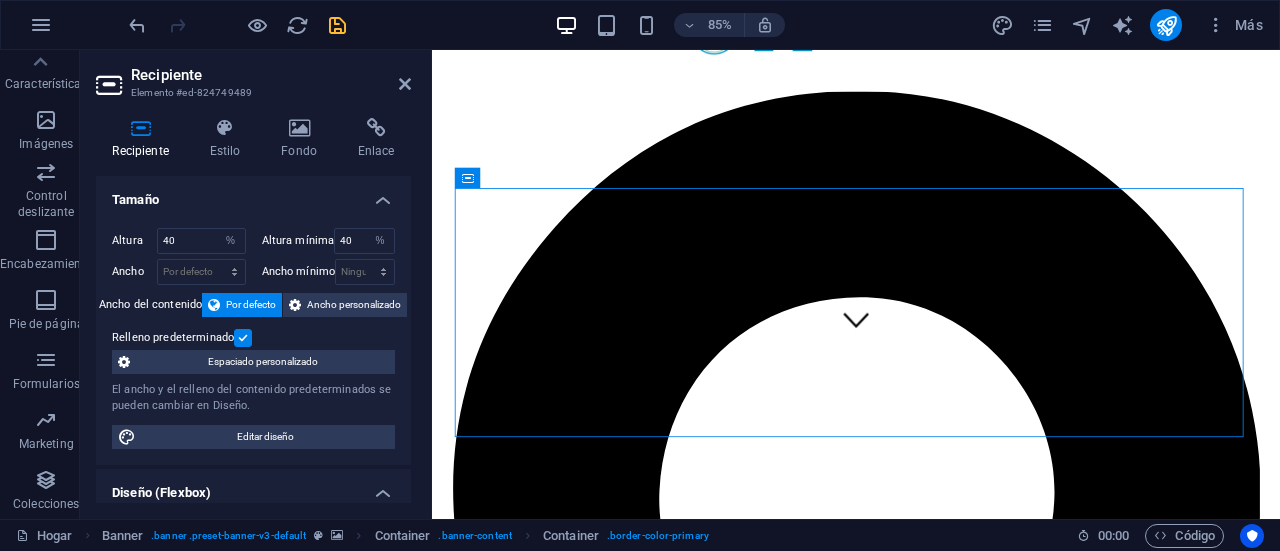 click on "Tamaño" at bounding box center [253, 194] 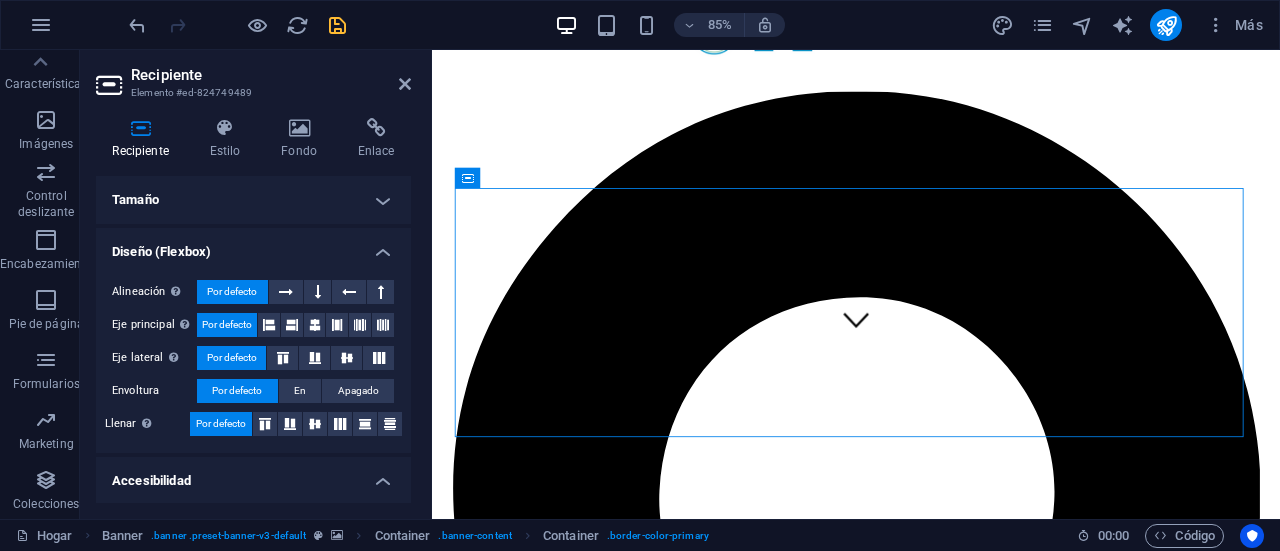 click on "Tamaño" at bounding box center [253, 200] 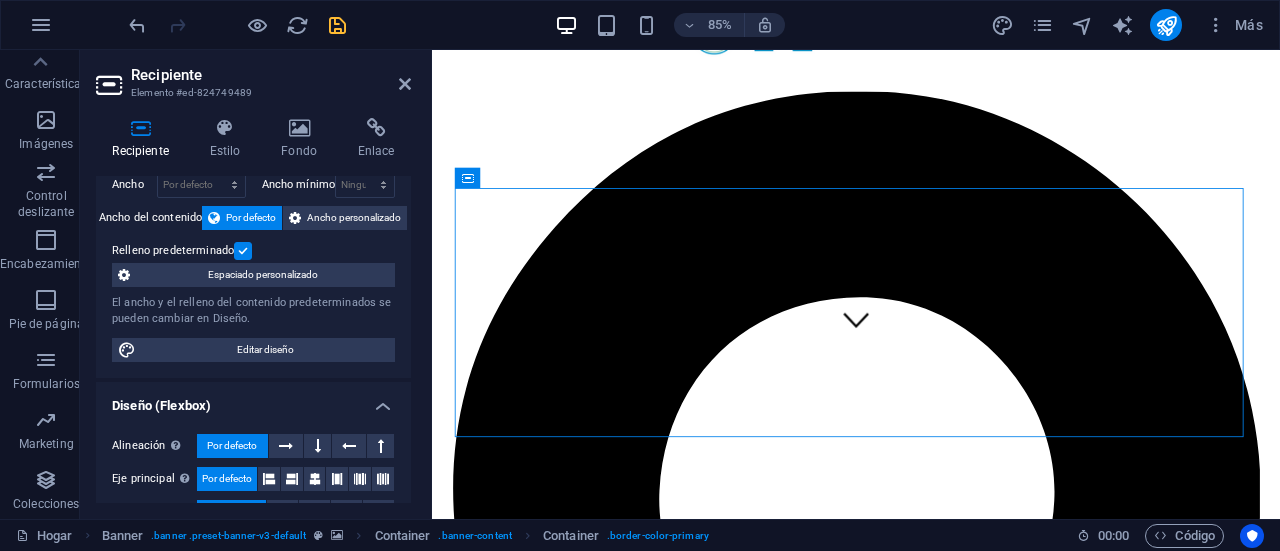 scroll, scrollTop: 100, scrollLeft: 0, axis: vertical 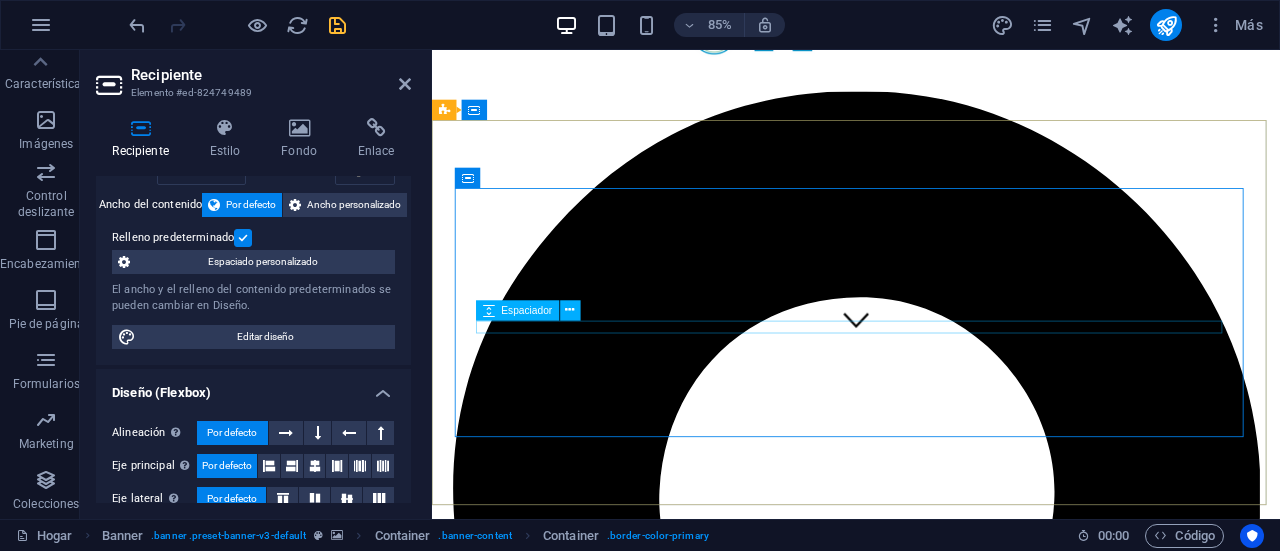 click at bounding box center [931, 6421] 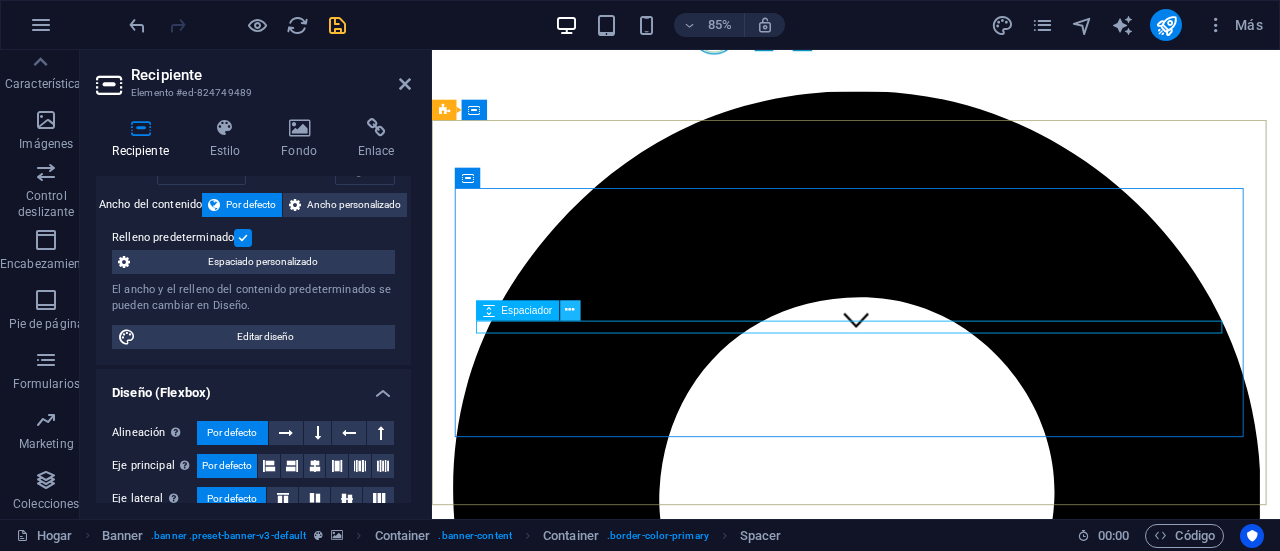 click at bounding box center (570, 310) 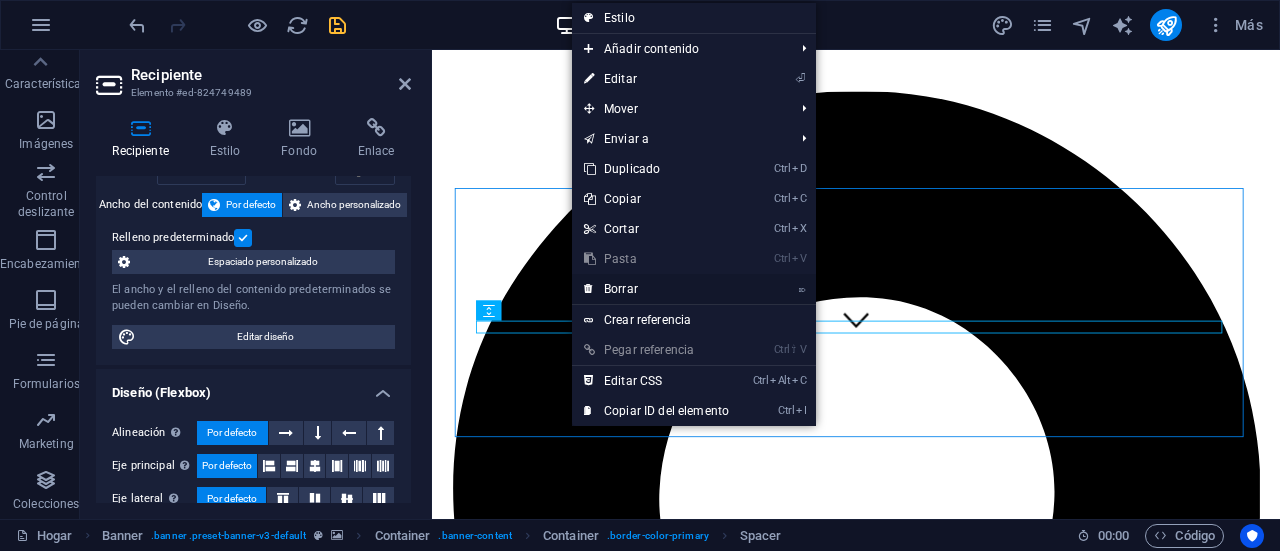 click on "Borrar" at bounding box center (621, 289) 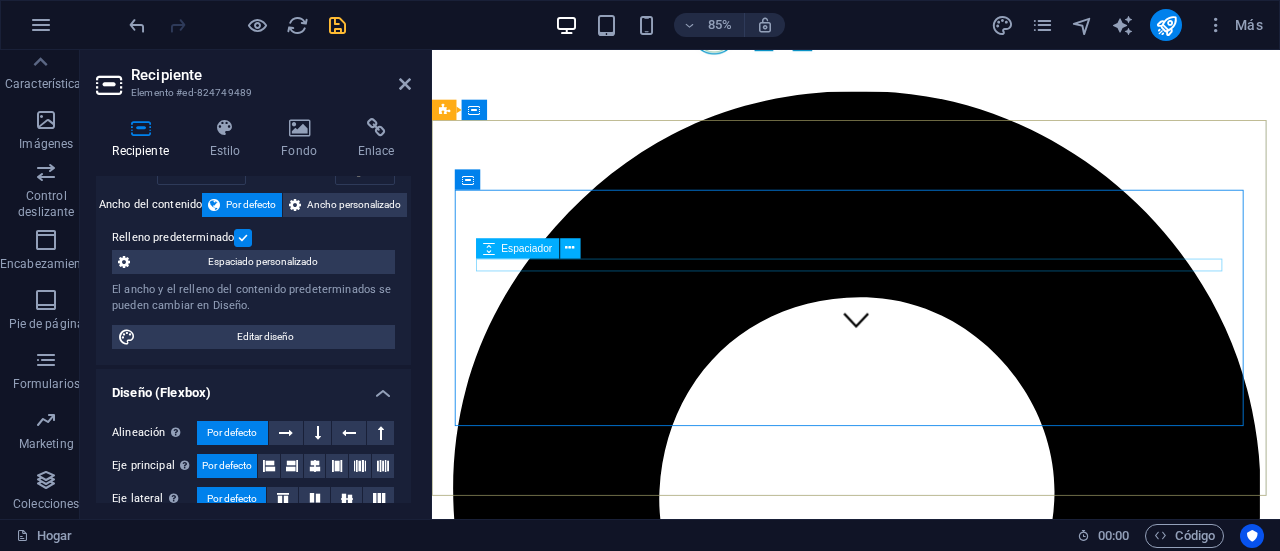 click at bounding box center [931, 6316] 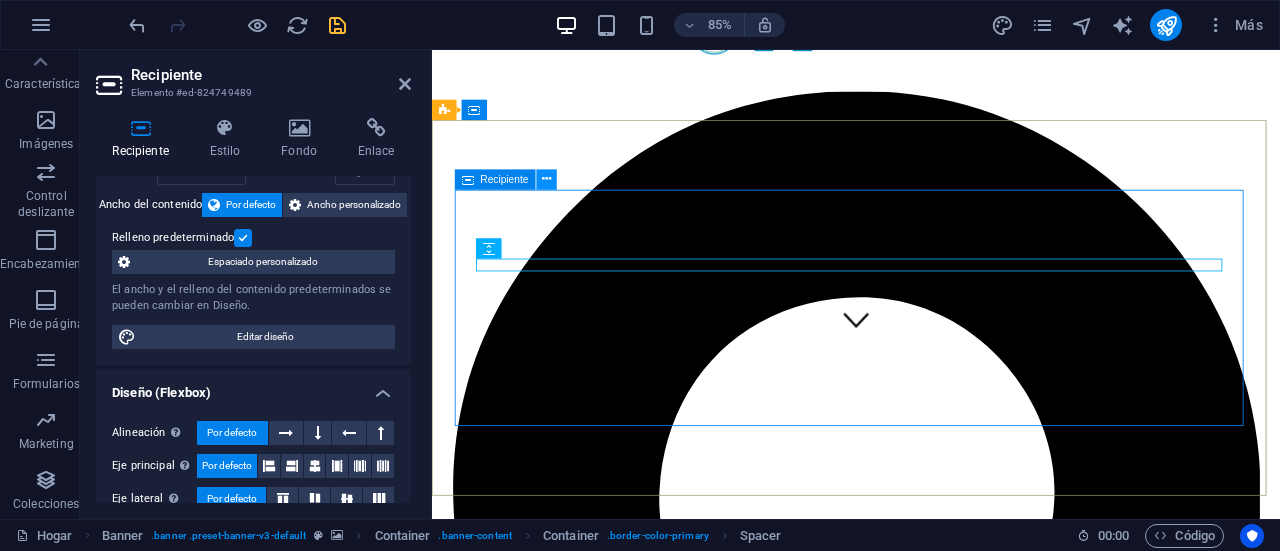 click at bounding box center [546, 179] 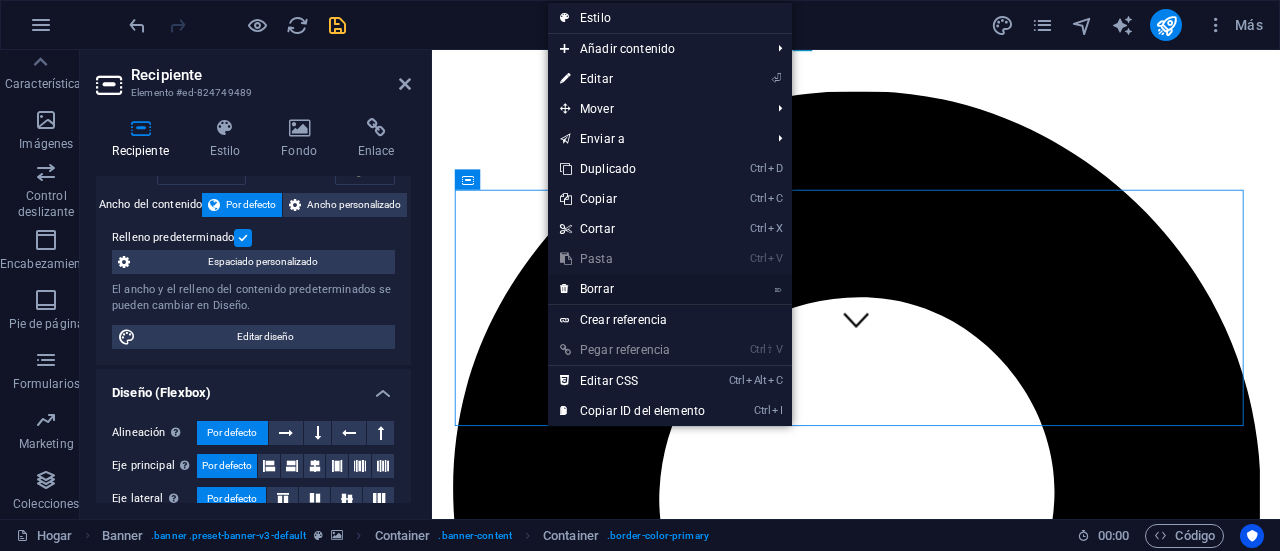 click on "⌦ Borrar" at bounding box center (632, 289) 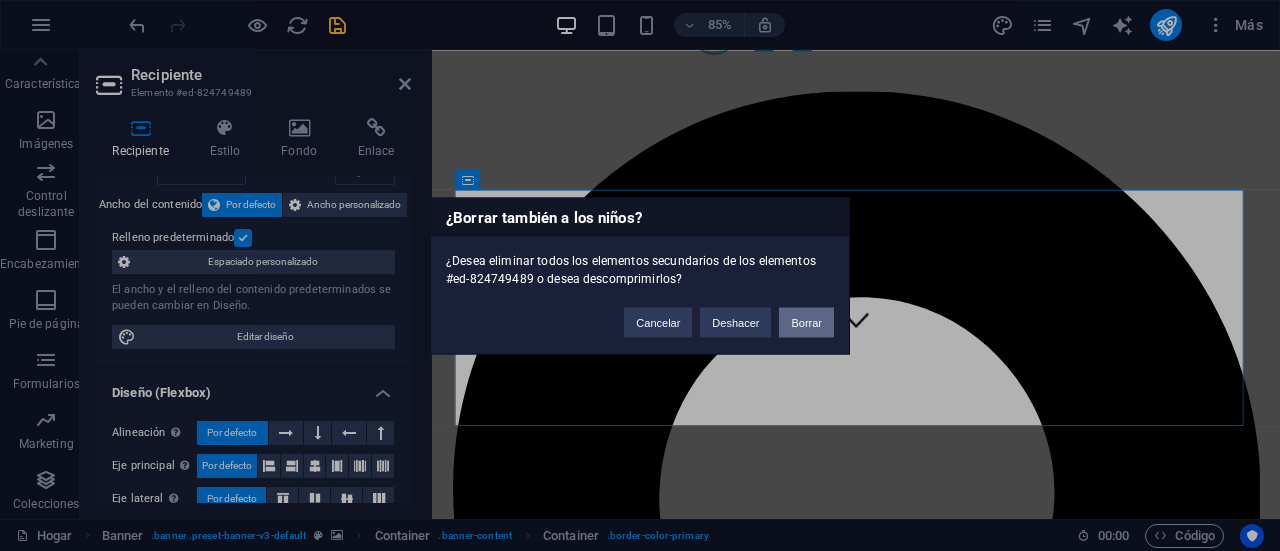 click on "Borrar" at bounding box center [806, 322] 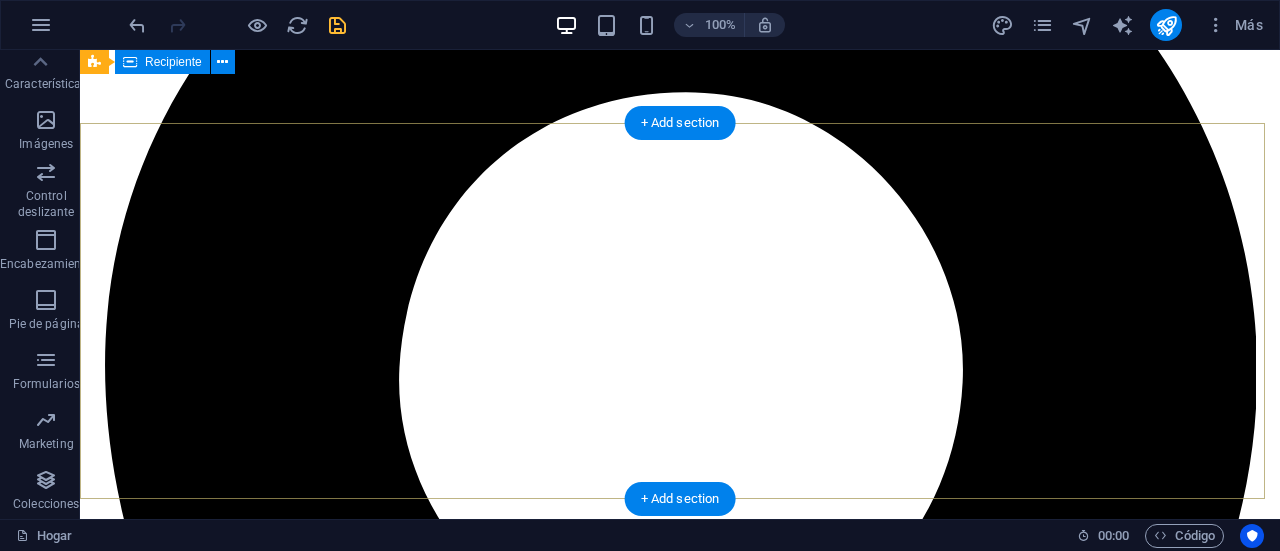 scroll, scrollTop: 200, scrollLeft: 0, axis: vertical 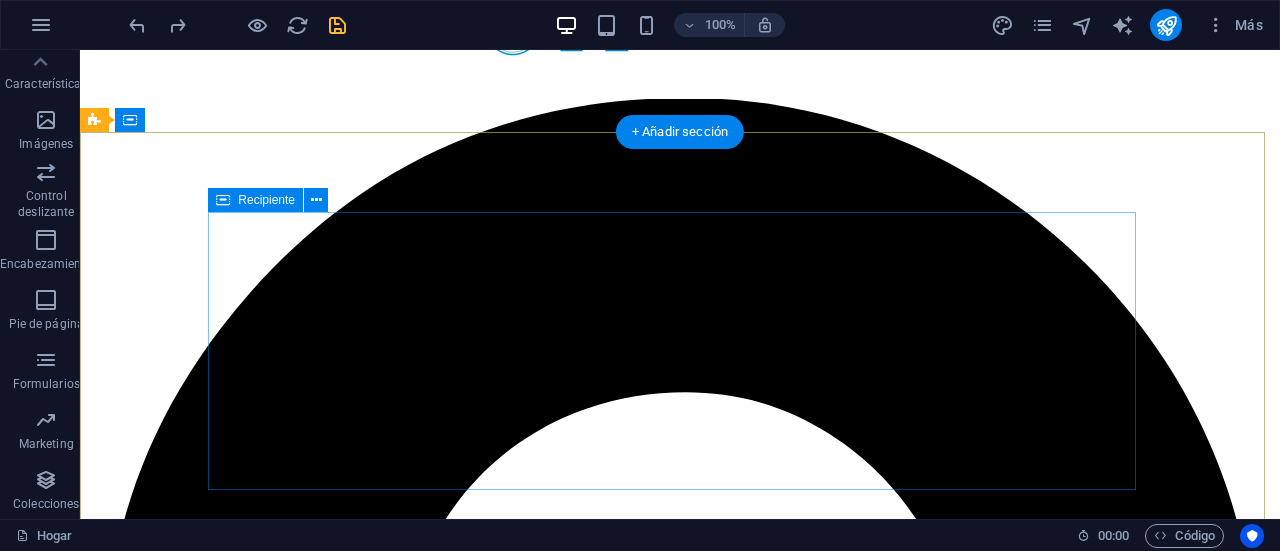 click on "Visión, perseverancia y desarrollo. Más información" at bounding box center [680, 7488] 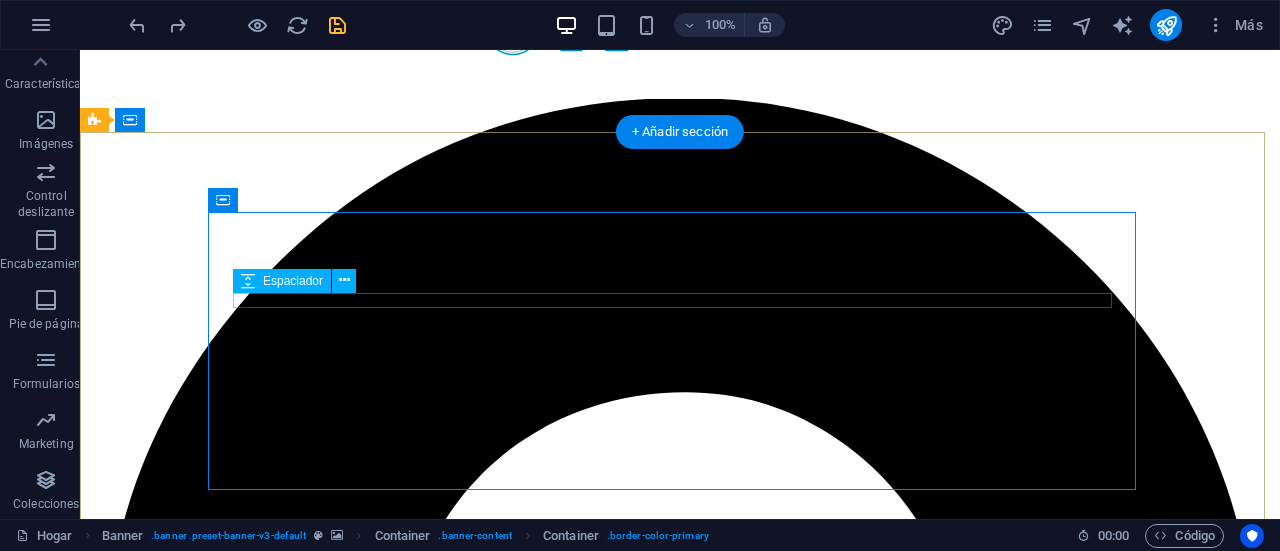 click at bounding box center (680, 7439) 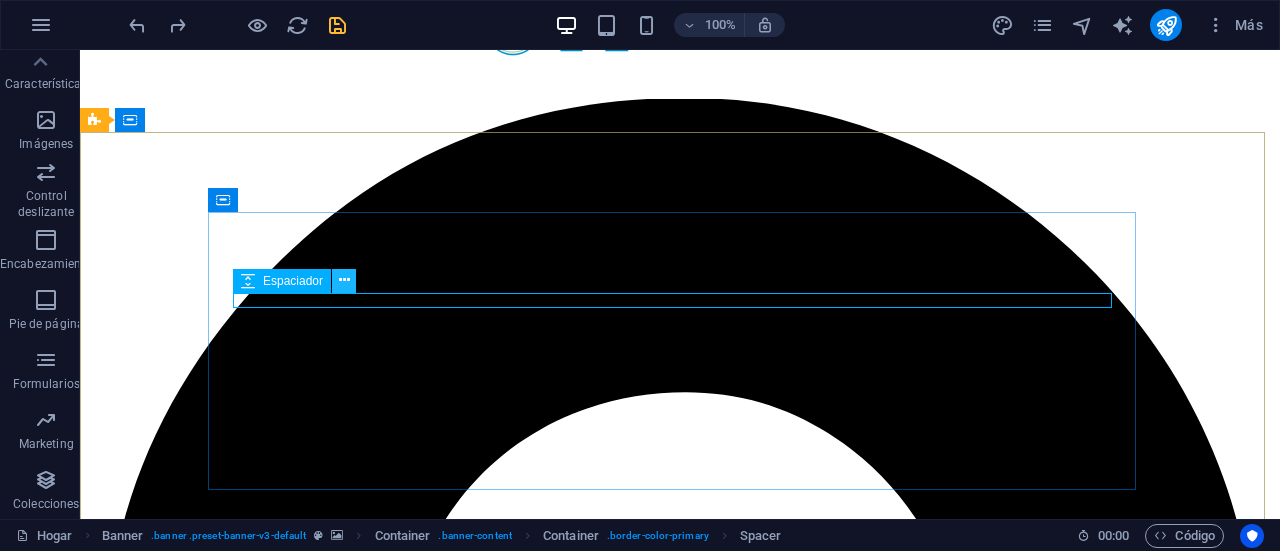 click at bounding box center (344, 280) 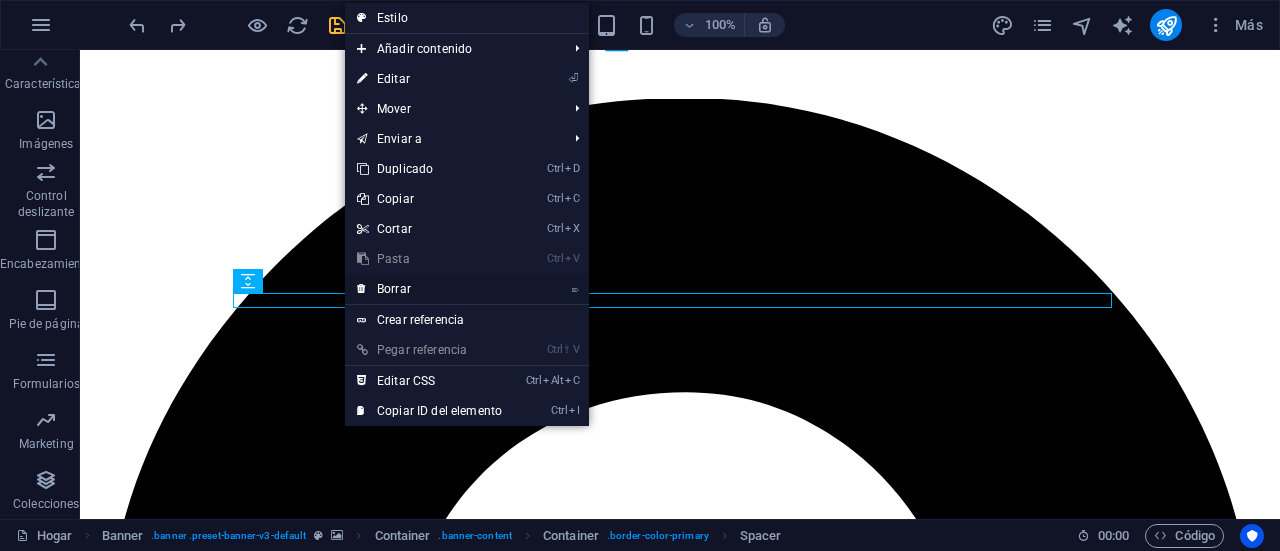 click on "Borrar" at bounding box center [394, 289] 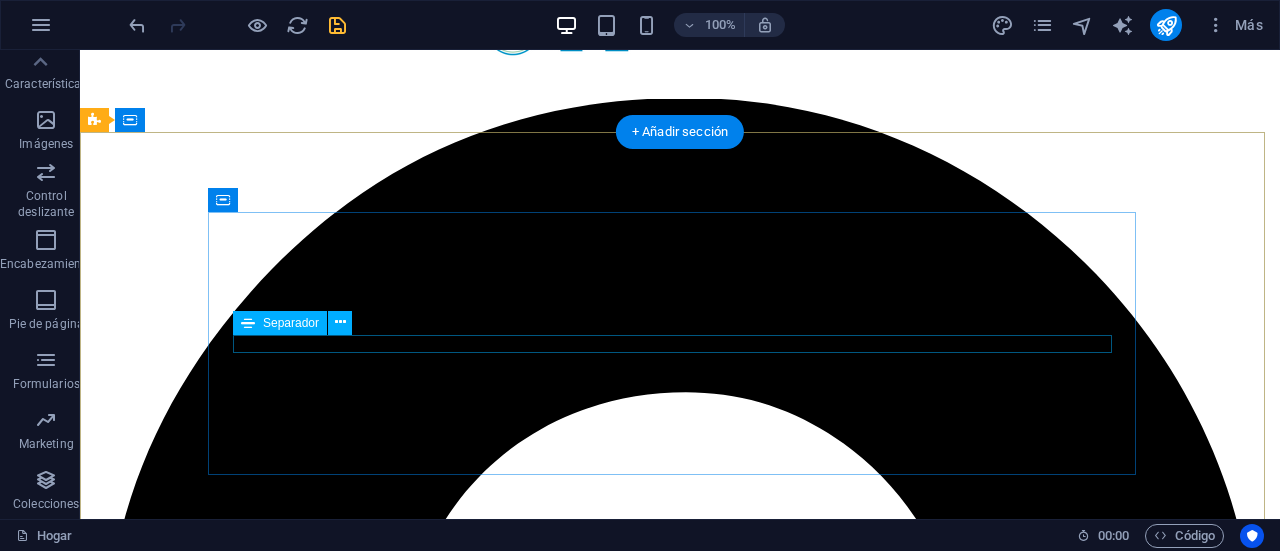 click at bounding box center (680, 7486) 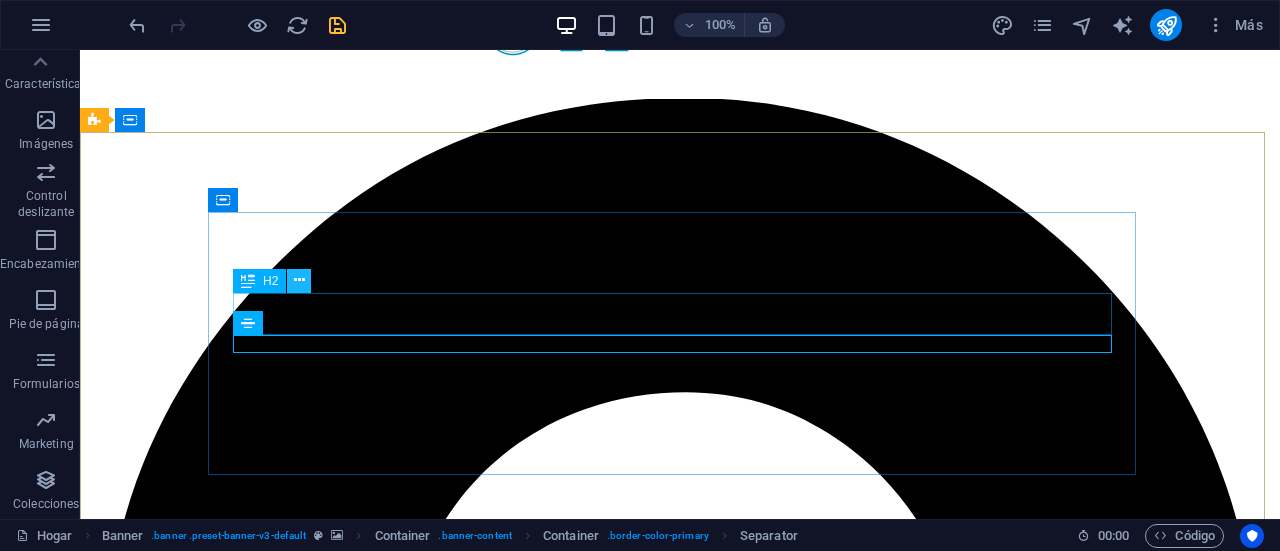 click at bounding box center (299, 280) 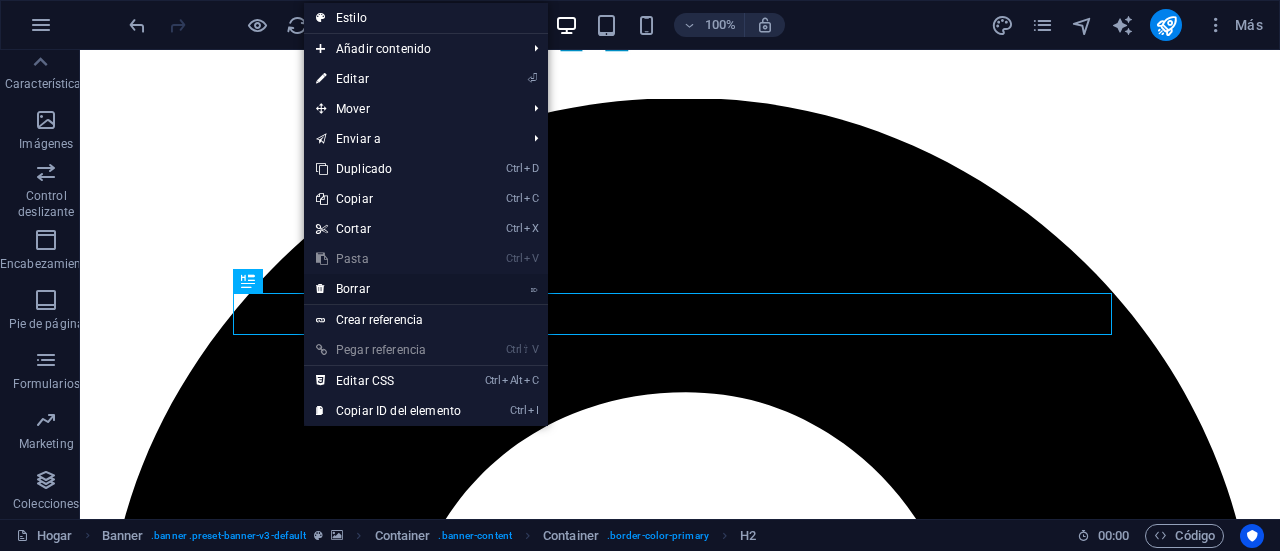 click on "Borrar" at bounding box center (353, 289) 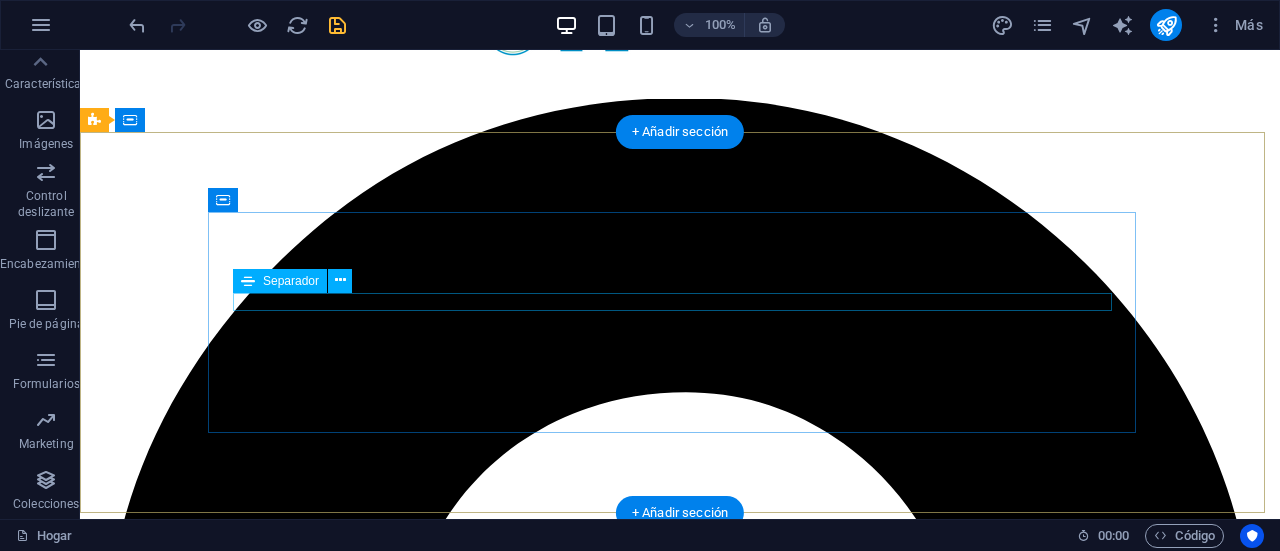 click at bounding box center [680, 7385] 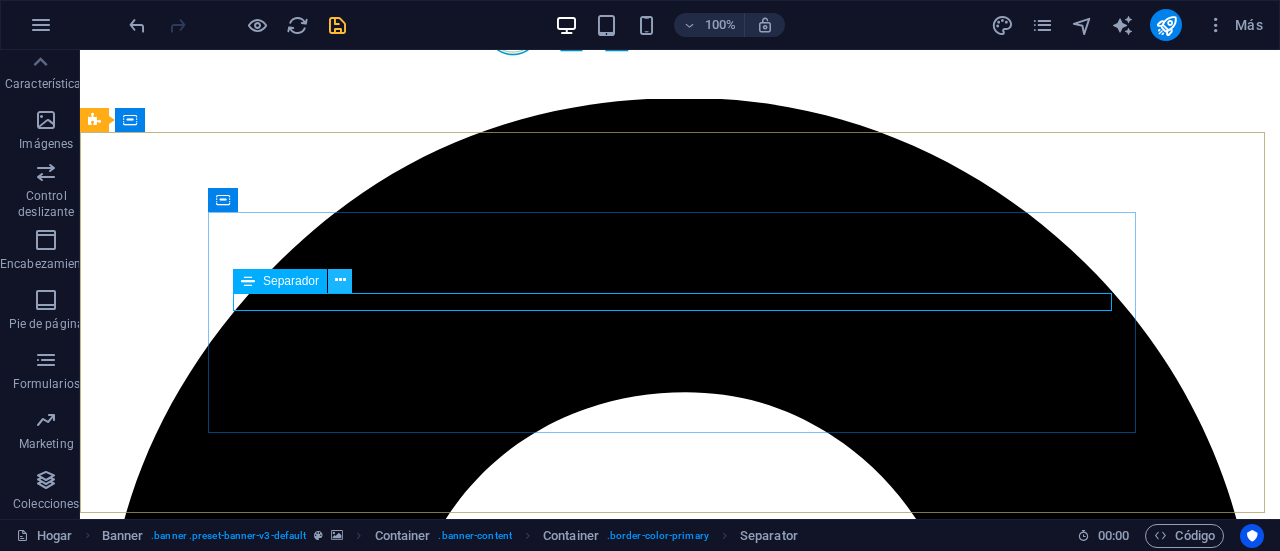 click at bounding box center [340, 280] 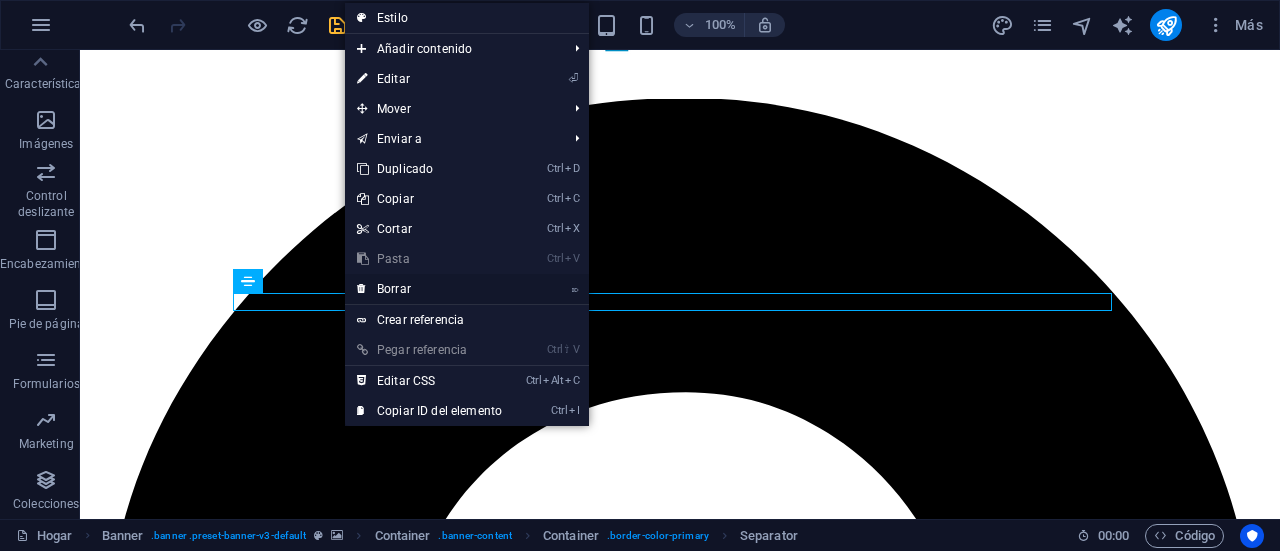 click on "Borrar" at bounding box center [394, 289] 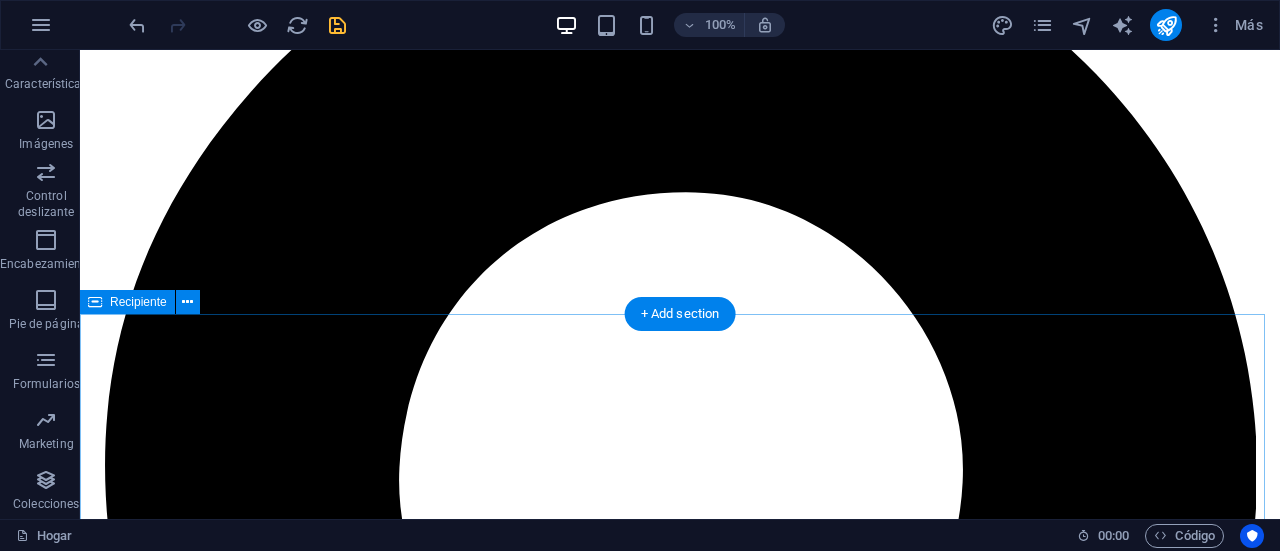 scroll, scrollTop: 300, scrollLeft: 0, axis: vertical 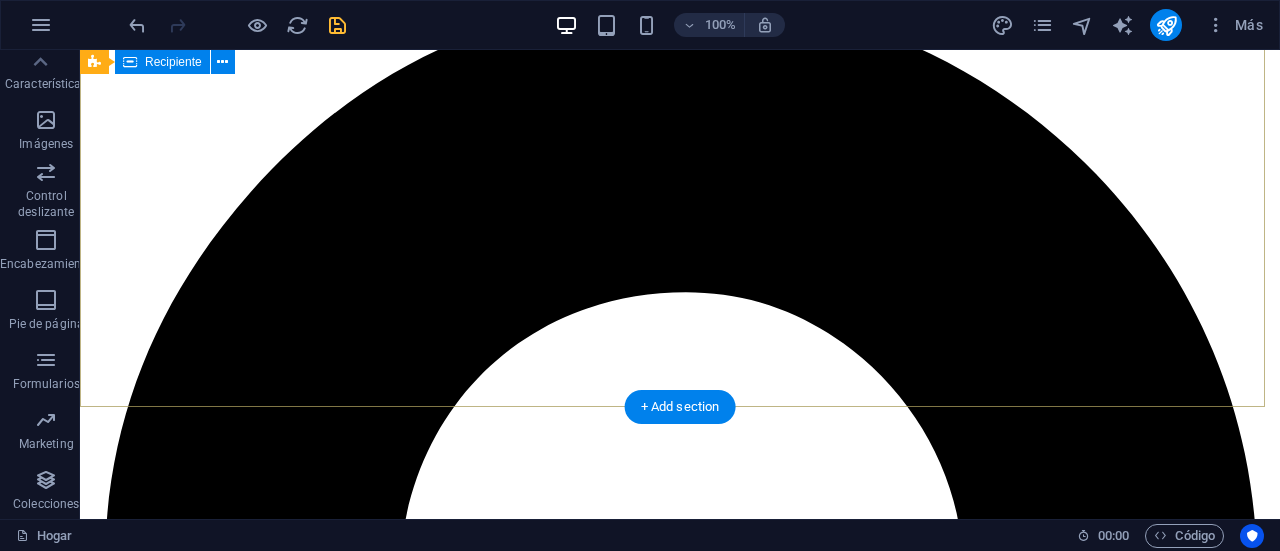 drag, startPoint x: 870, startPoint y: 265, endPoint x: 904, endPoint y: 281, distance: 37.576588 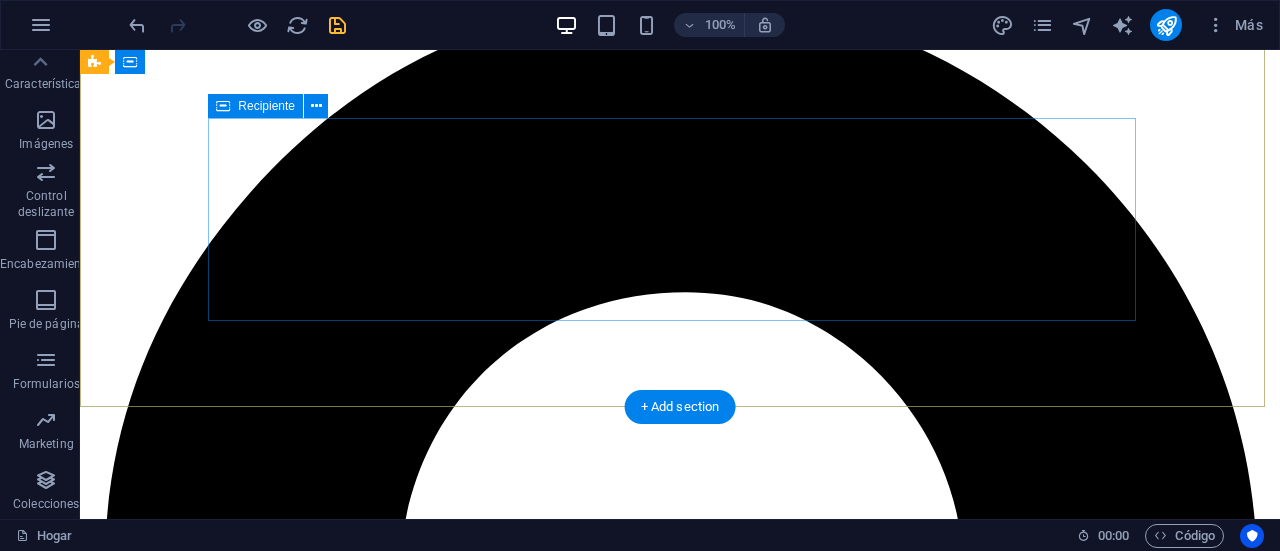 click on "Más información" at bounding box center [680, 7279] 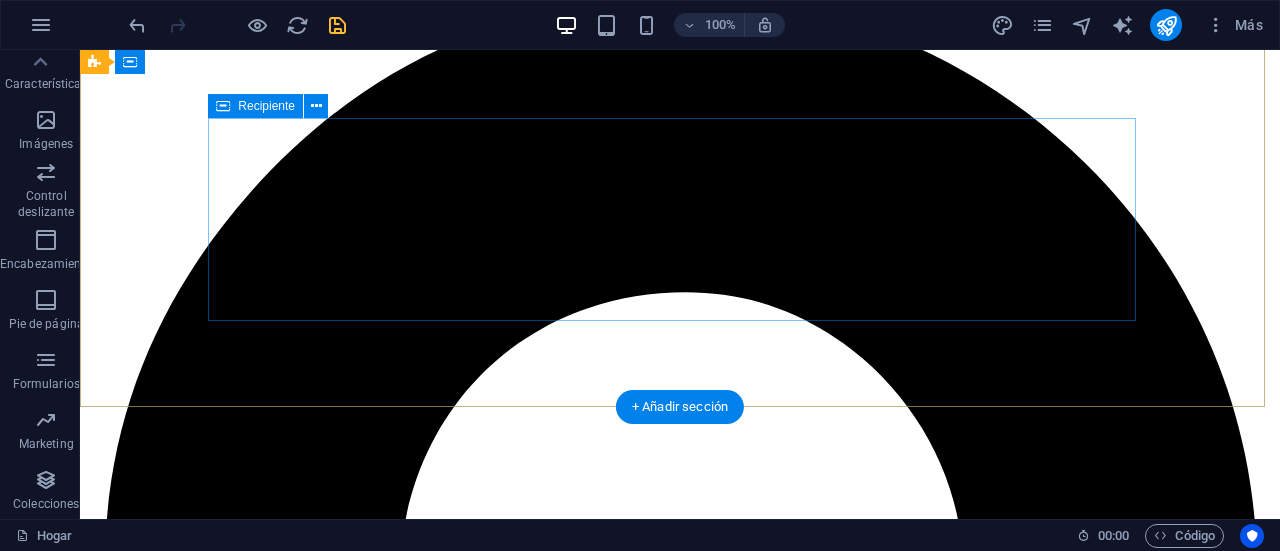 drag, startPoint x: 1064, startPoint y: 208, endPoint x: 766, endPoint y: 290, distance: 309.07605 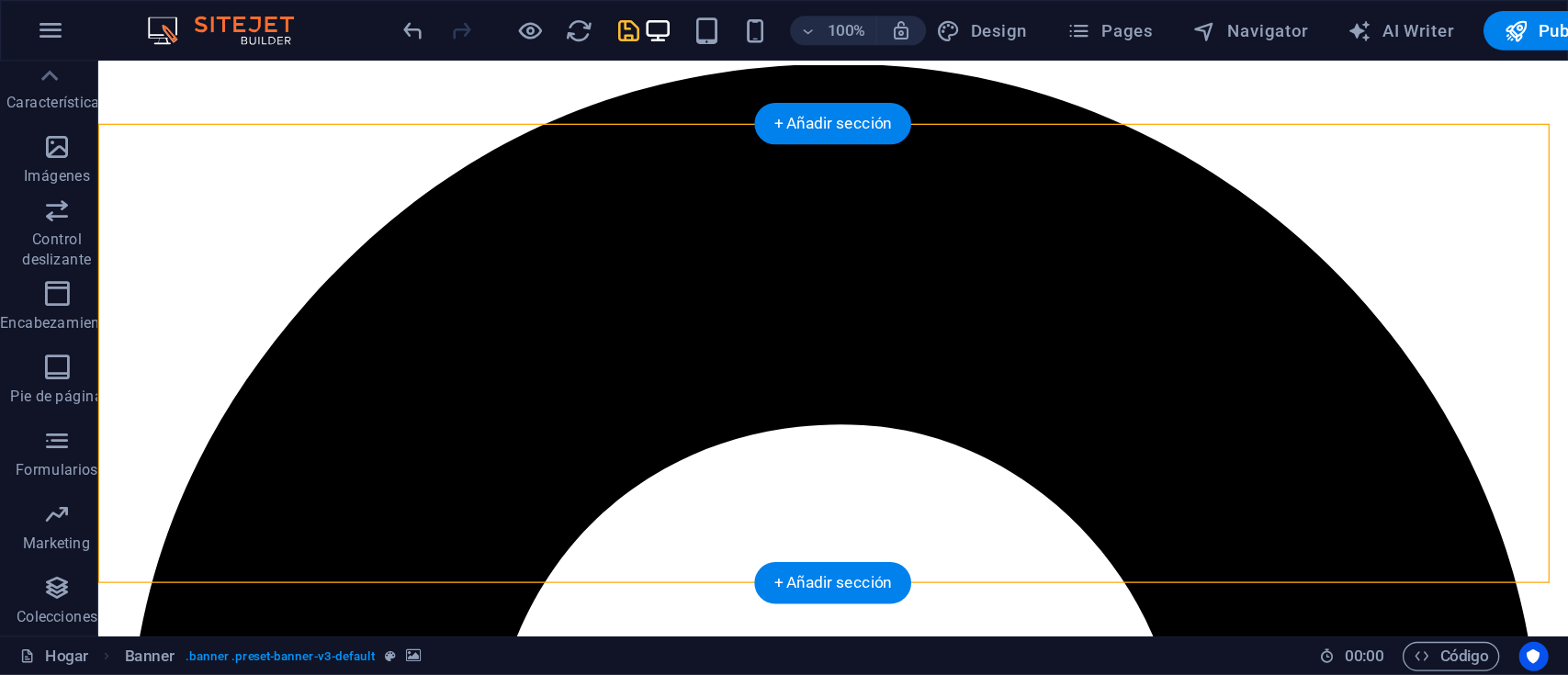 scroll, scrollTop: 212, scrollLeft: 0, axis: vertical 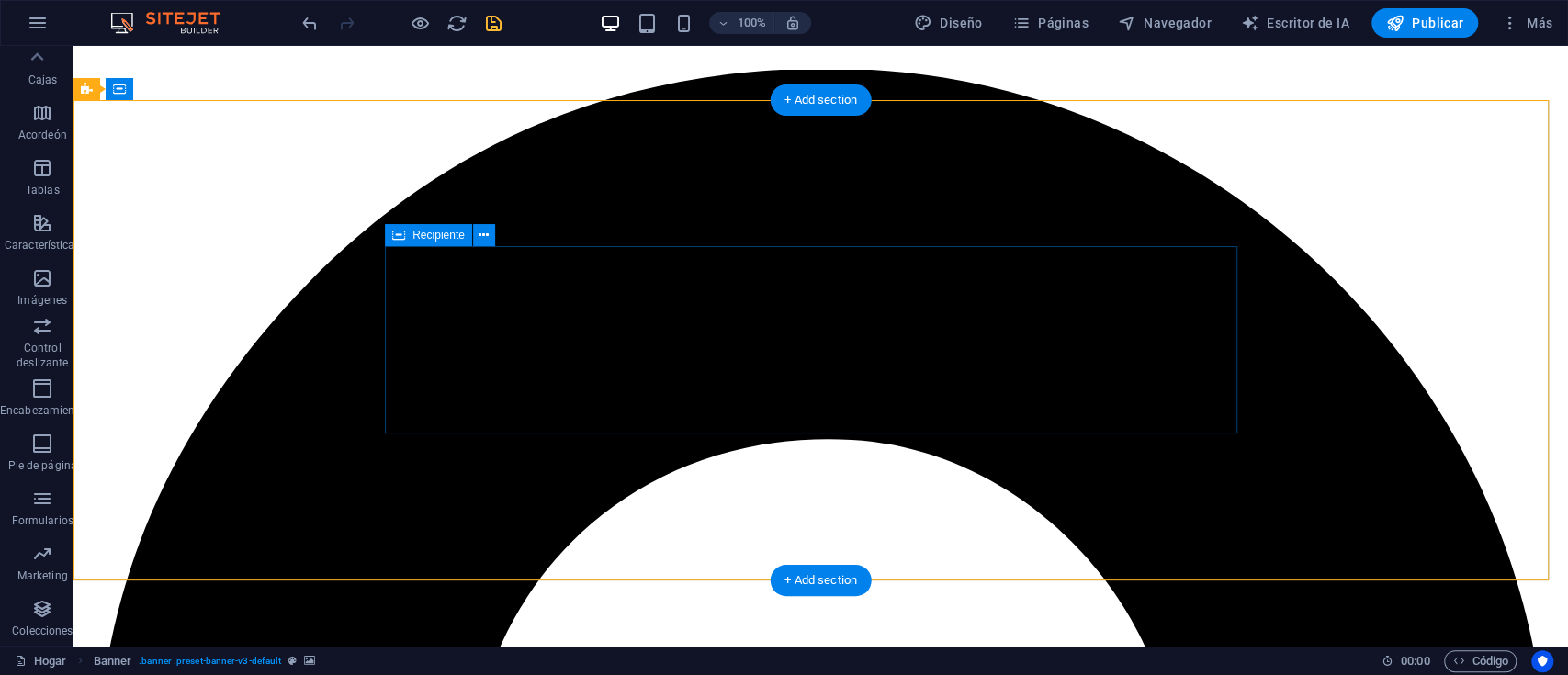 click on "Más información" at bounding box center (820, 8989) 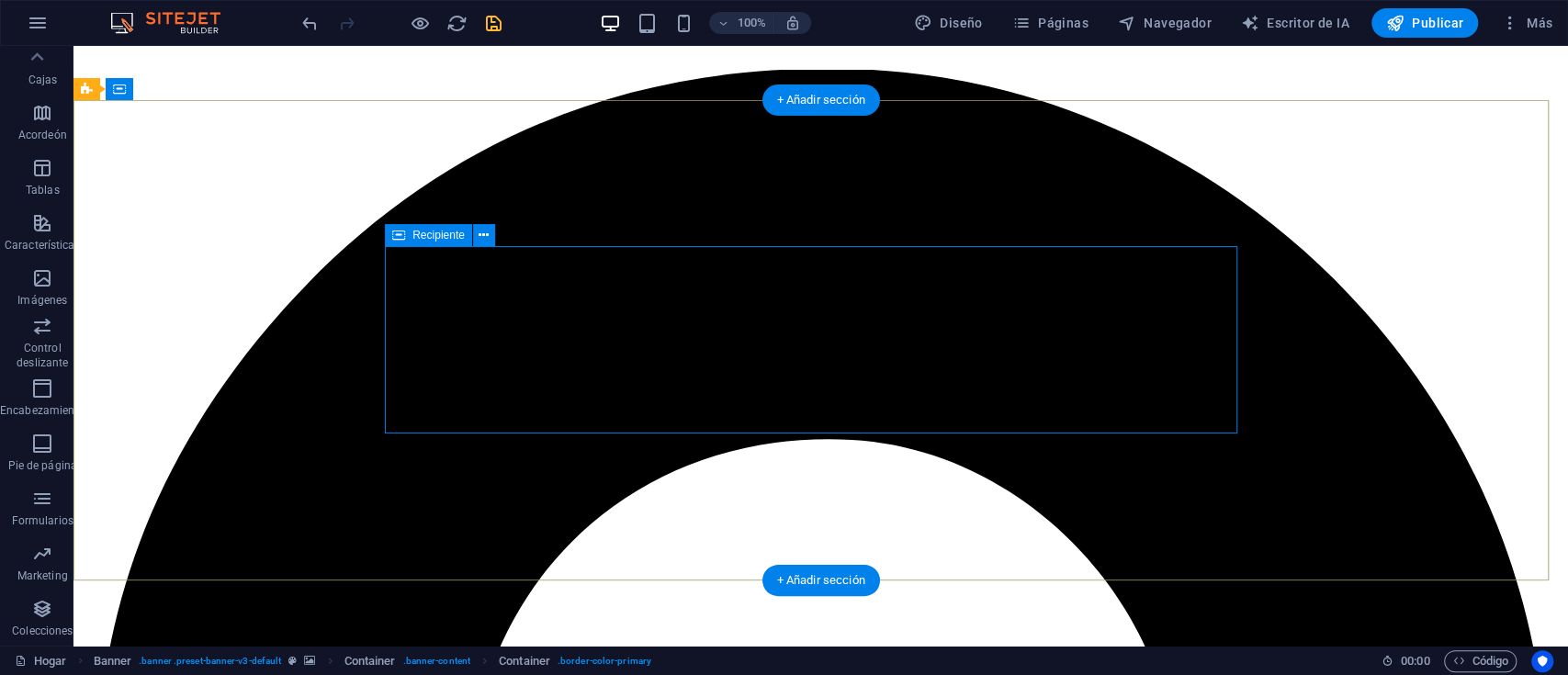 click on "Más información" at bounding box center [820, 8989] 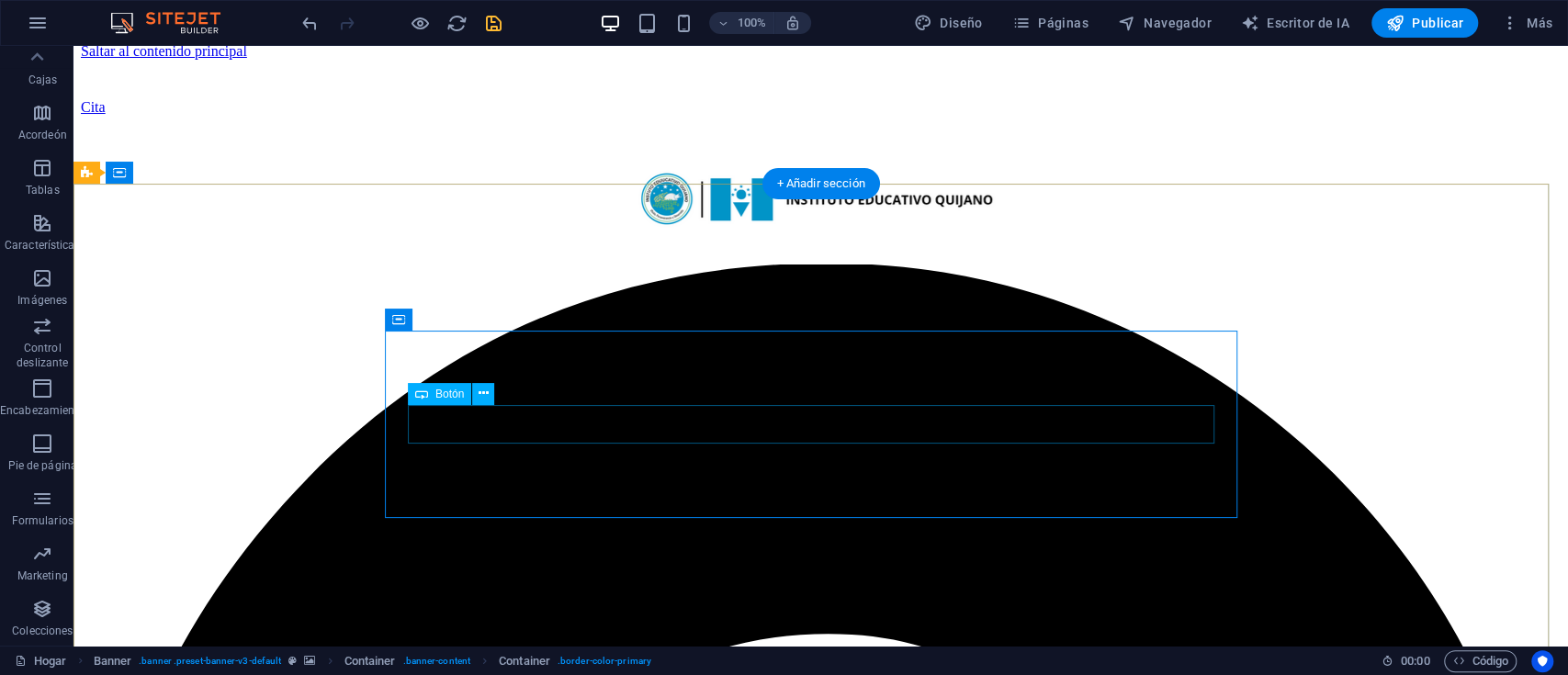 scroll, scrollTop: 122, scrollLeft: 0, axis: vertical 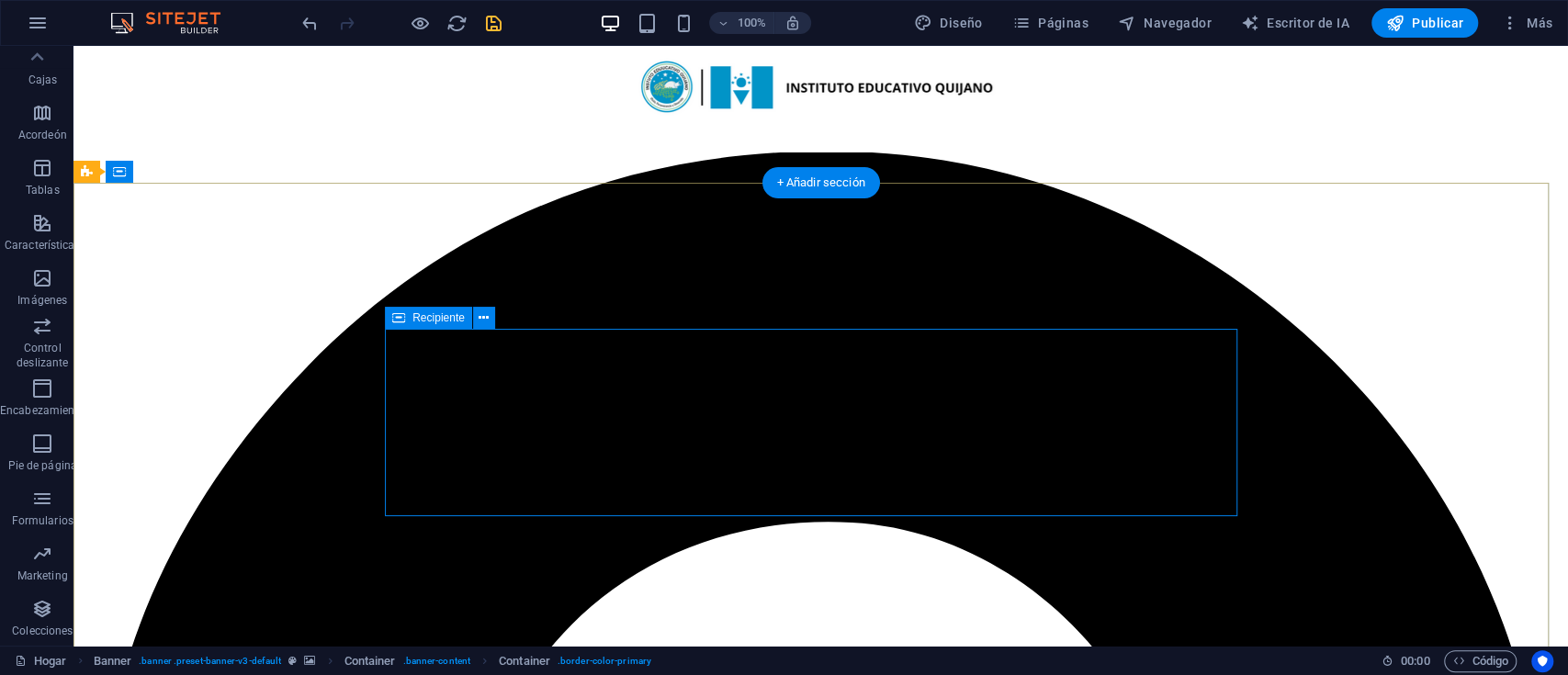 click on "Más información" at bounding box center (820, 9162) 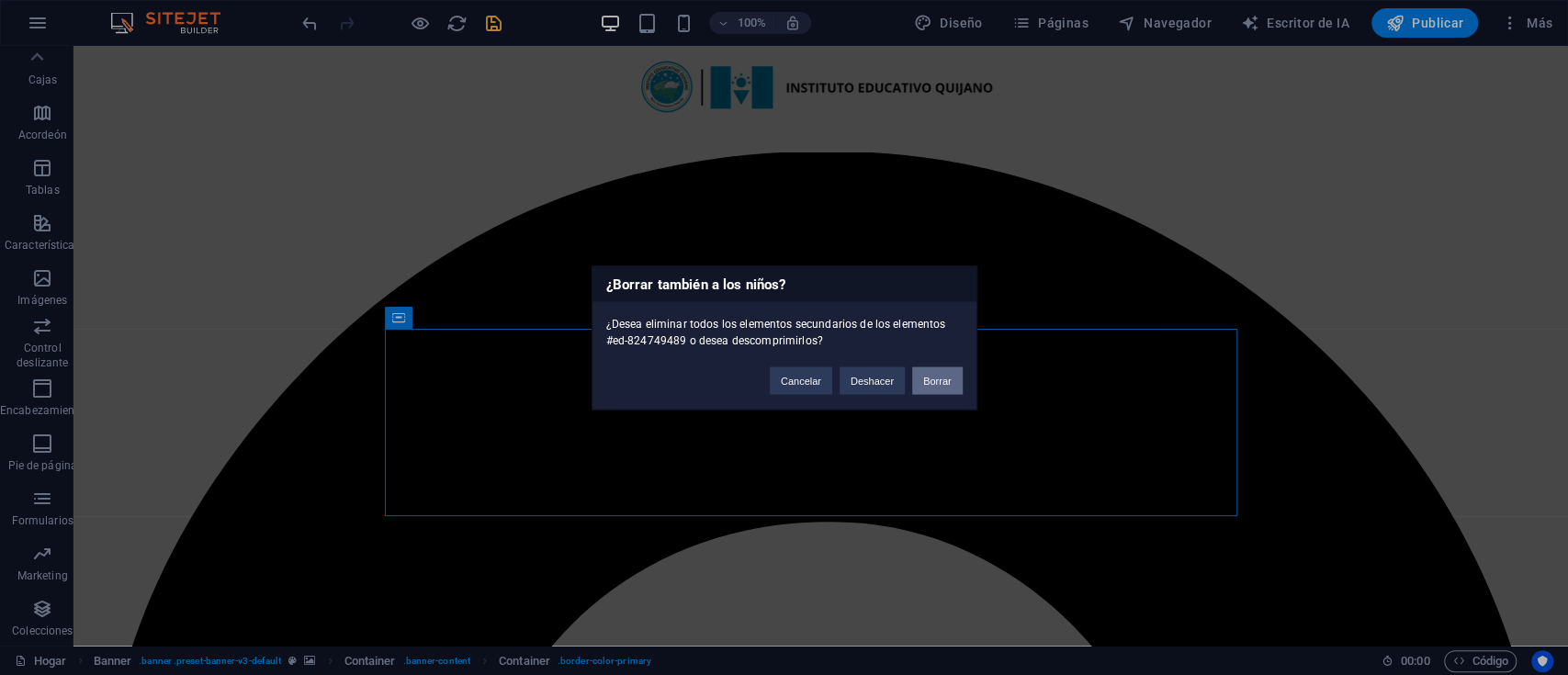 click on "Borrar" at bounding box center [937, 380] 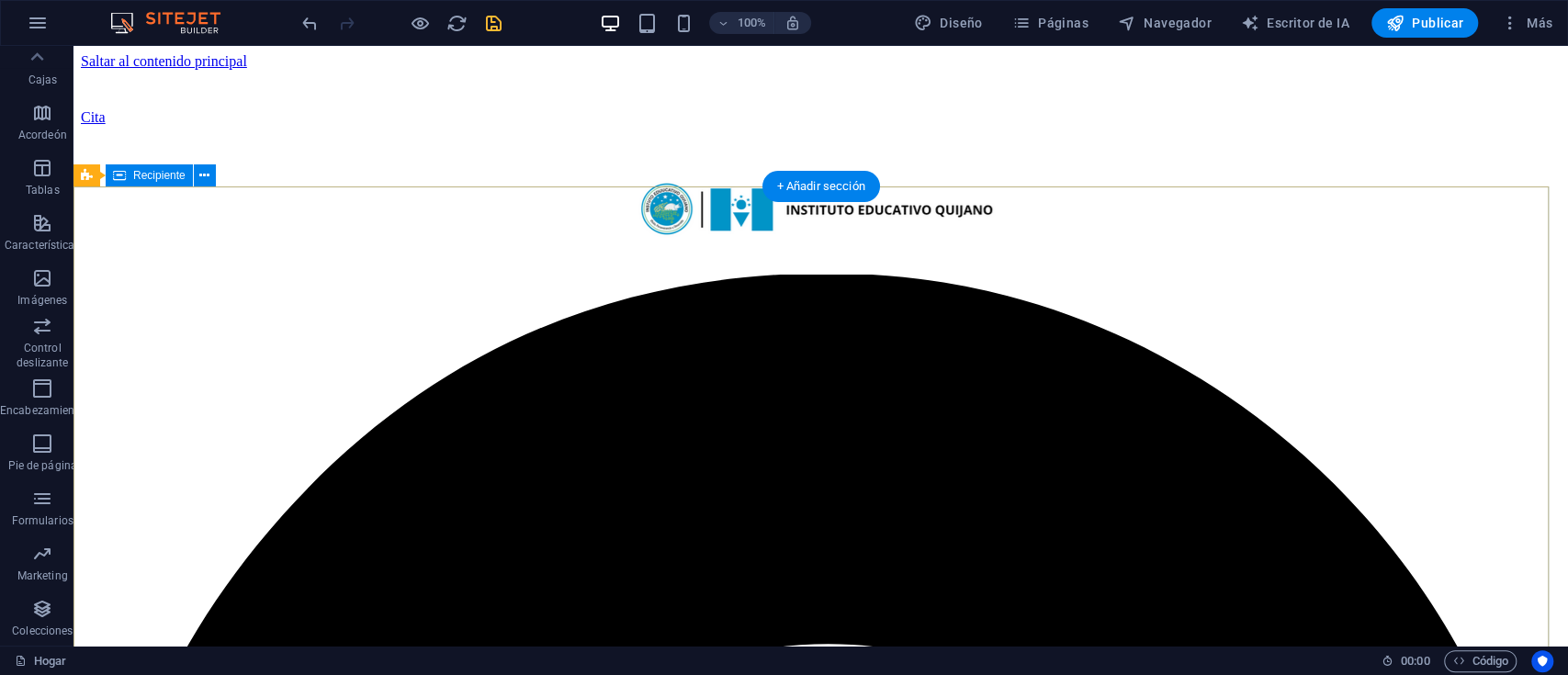 scroll, scrollTop: 122, scrollLeft: 0, axis: vertical 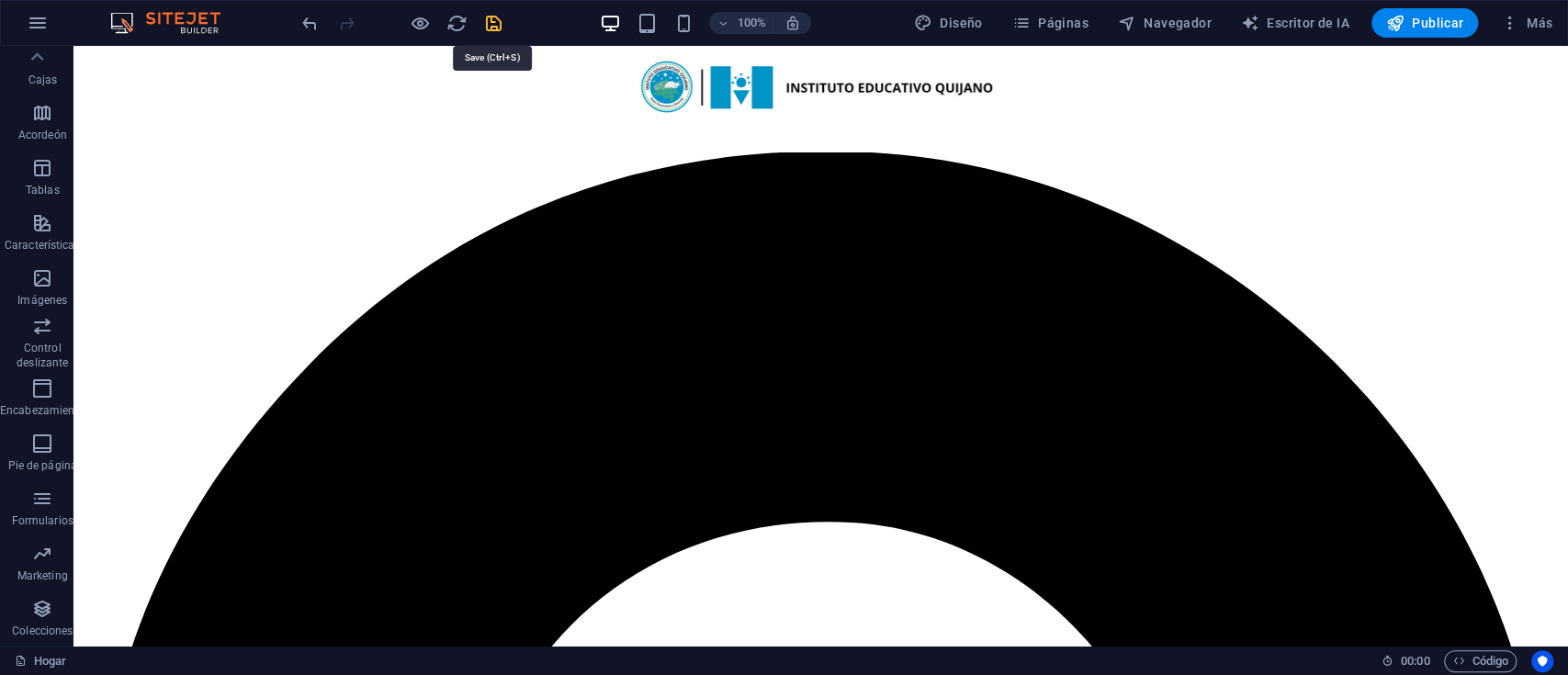 click at bounding box center [493, 23] 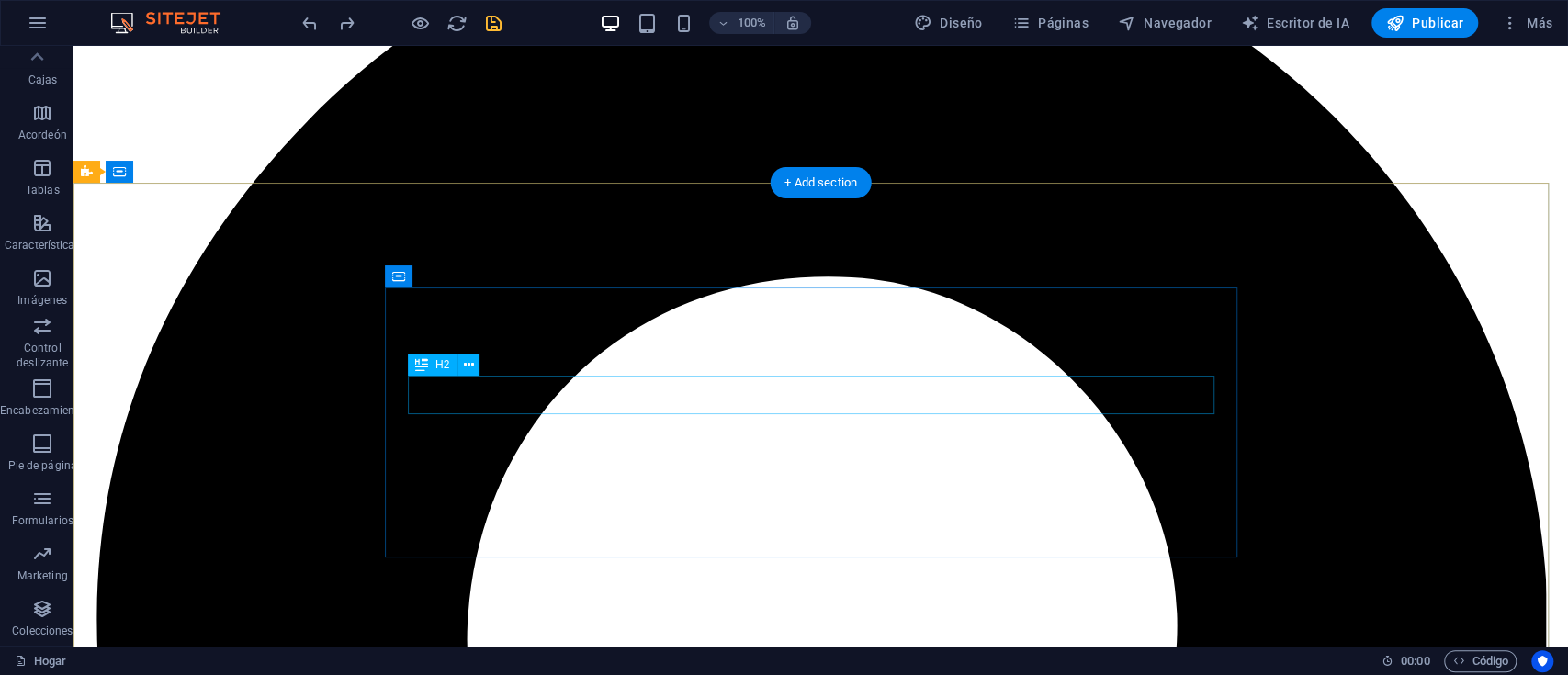 scroll, scrollTop: 122, scrollLeft: 0, axis: vertical 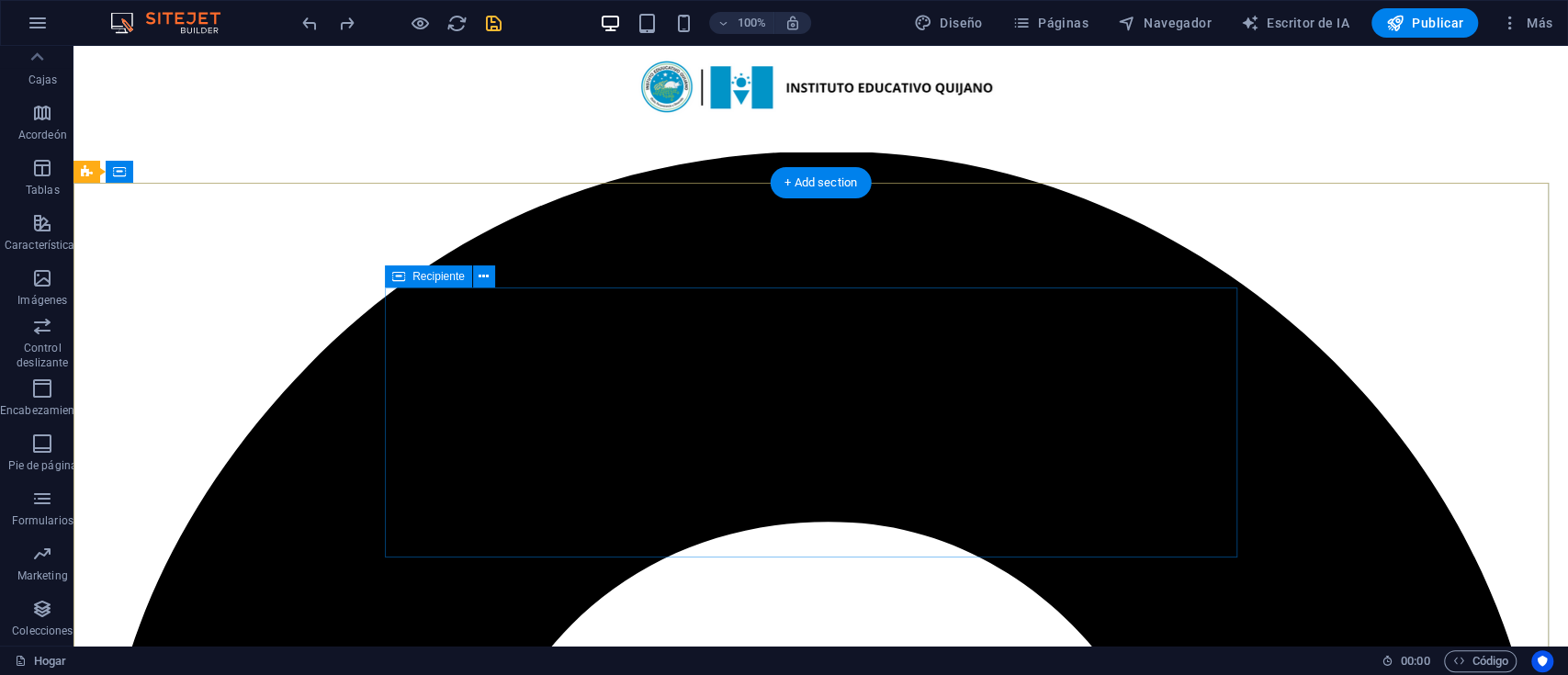 click on "Visión, perseverancia y desarrollo. Más información" at bounding box center (820, 9211) 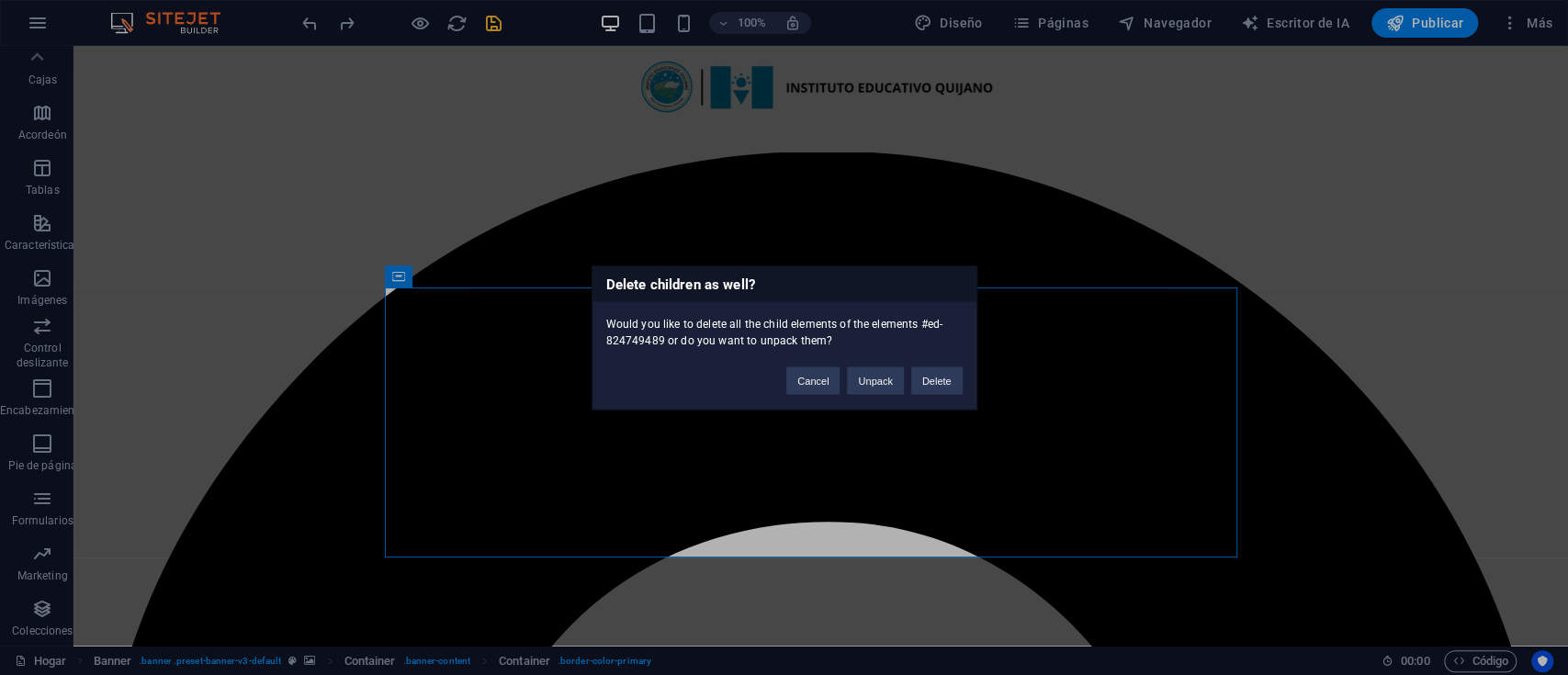 type 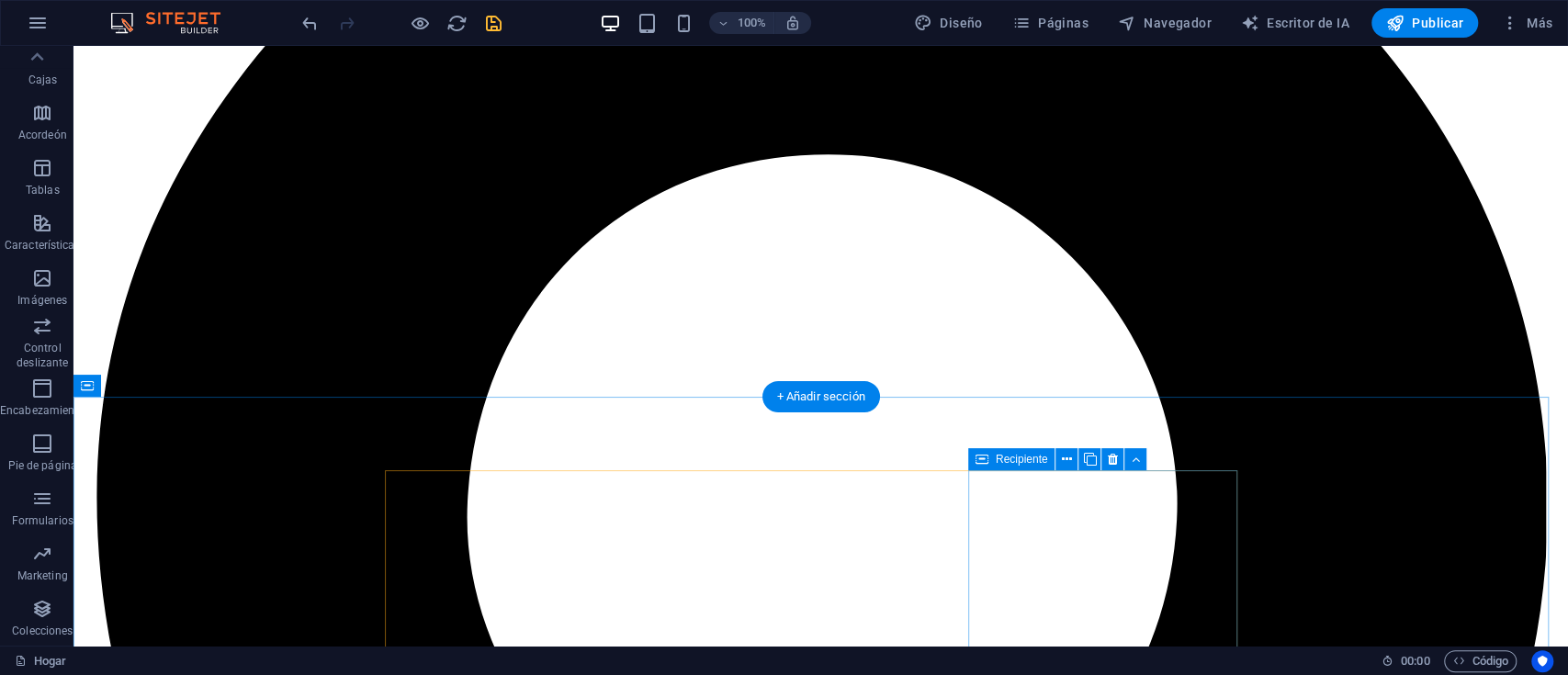 scroll, scrollTop: 367, scrollLeft: 0, axis: vertical 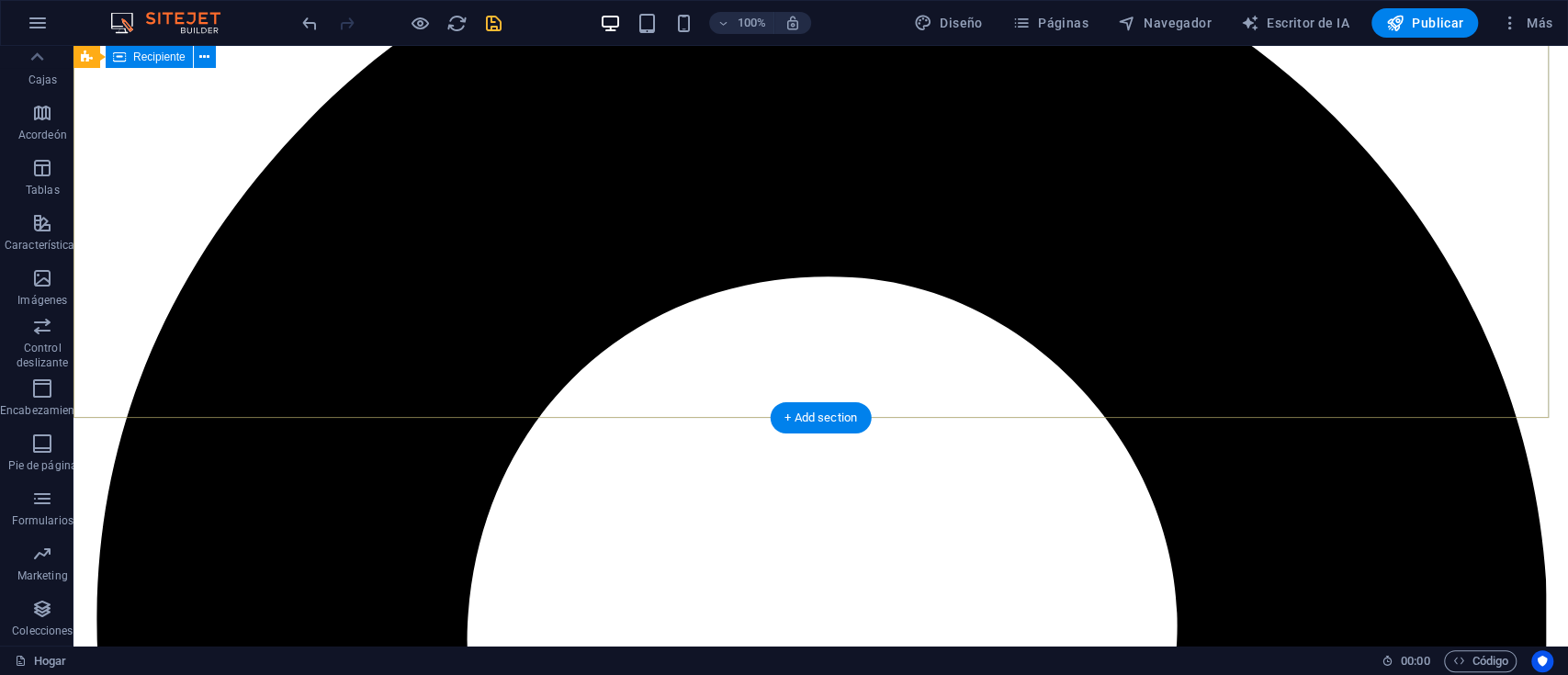 click at bounding box center [820, 8907] 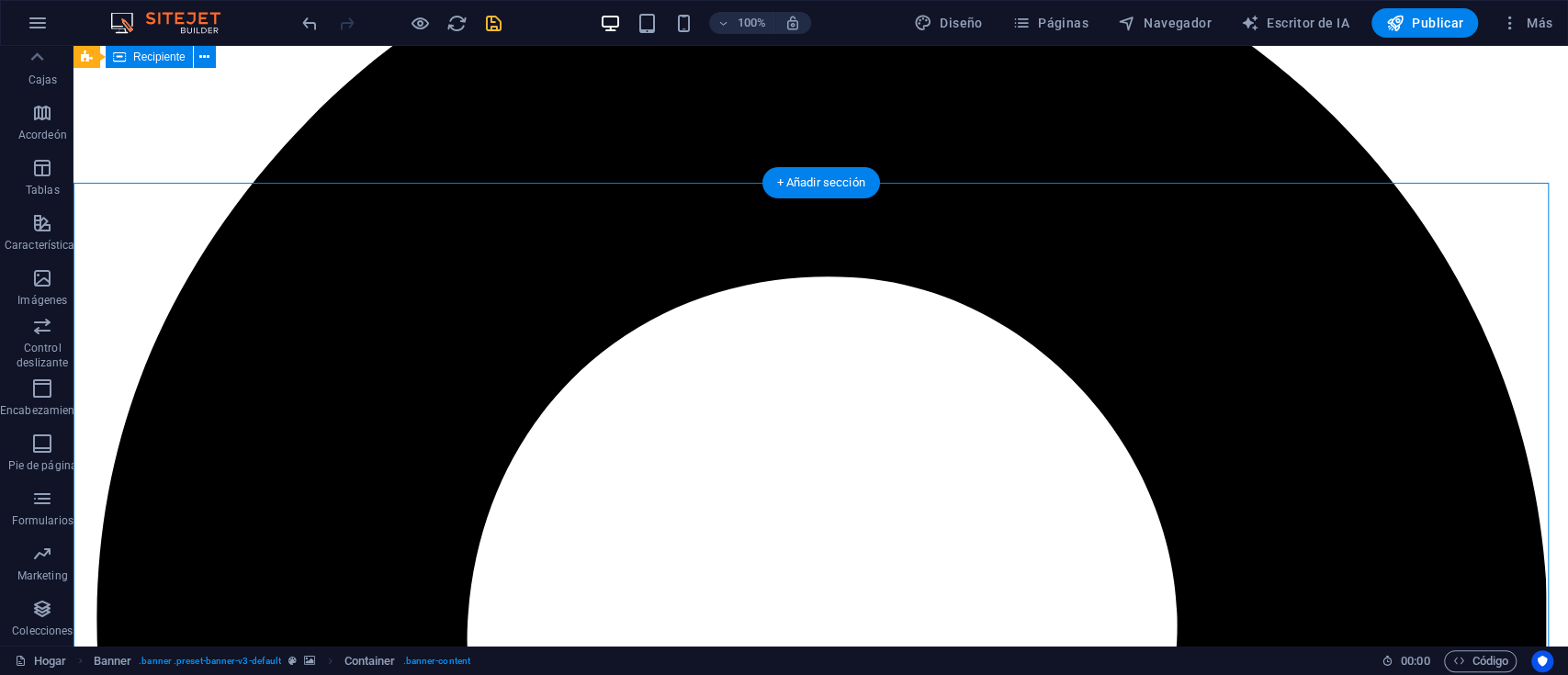 scroll, scrollTop: 122, scrollLeft: 0, axis: vertical 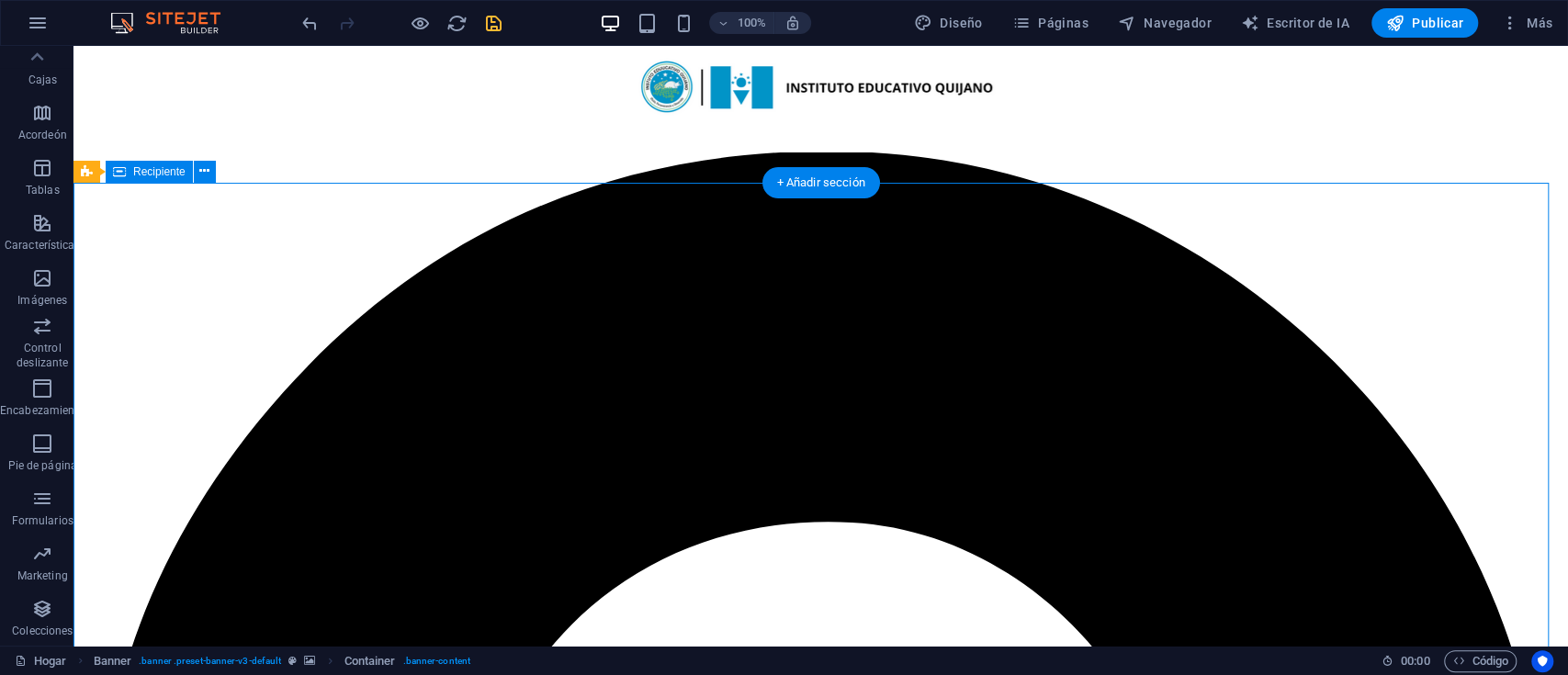 click at bounding box center (820, 9152) 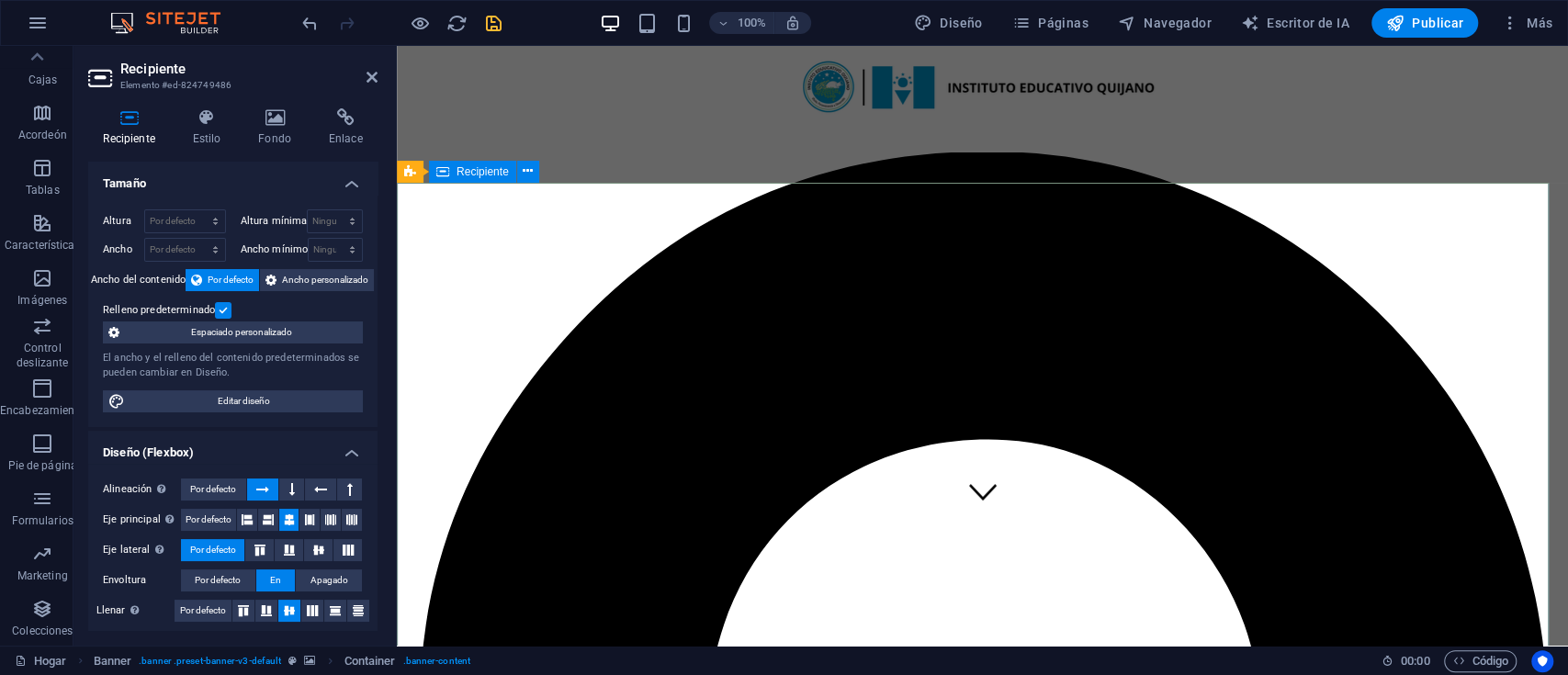 click at bounding box center [982, 7349] 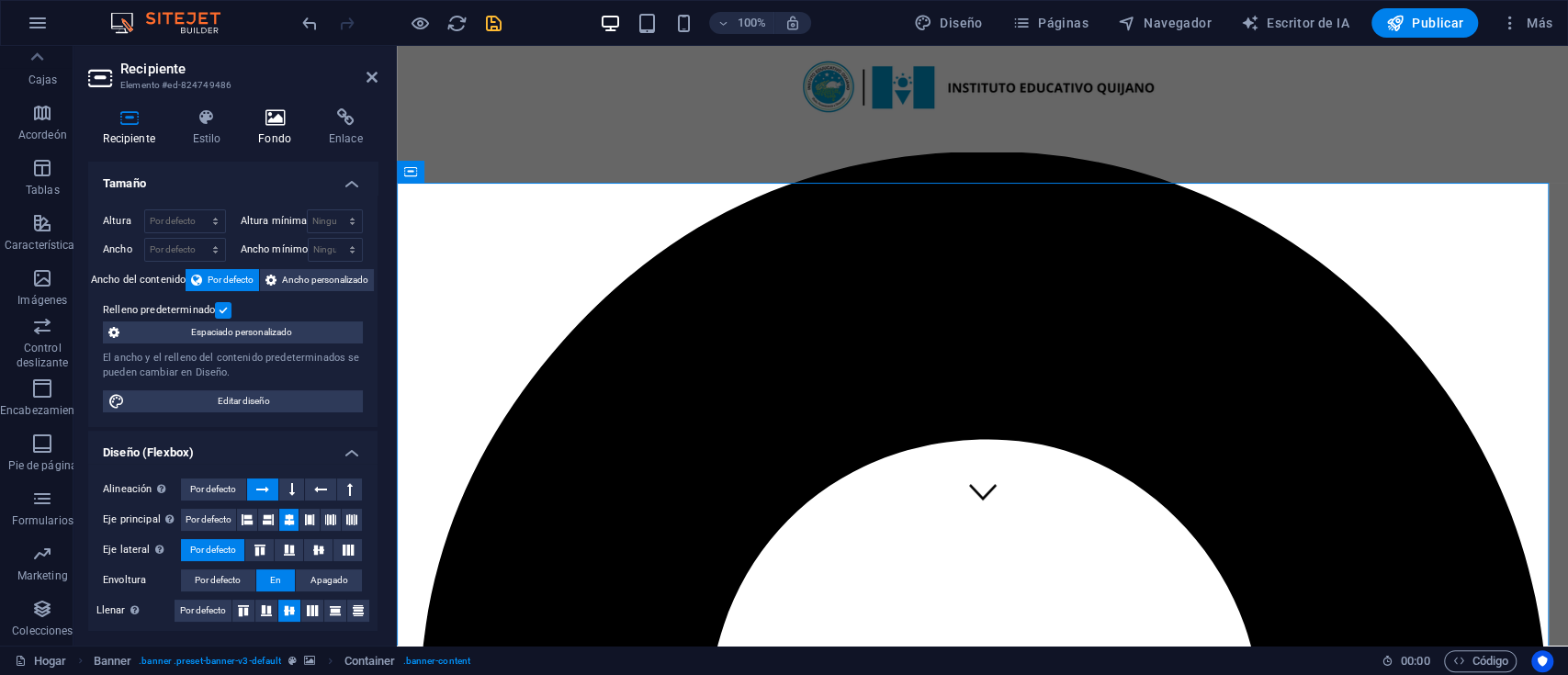 click at bounding box center (275, 118) 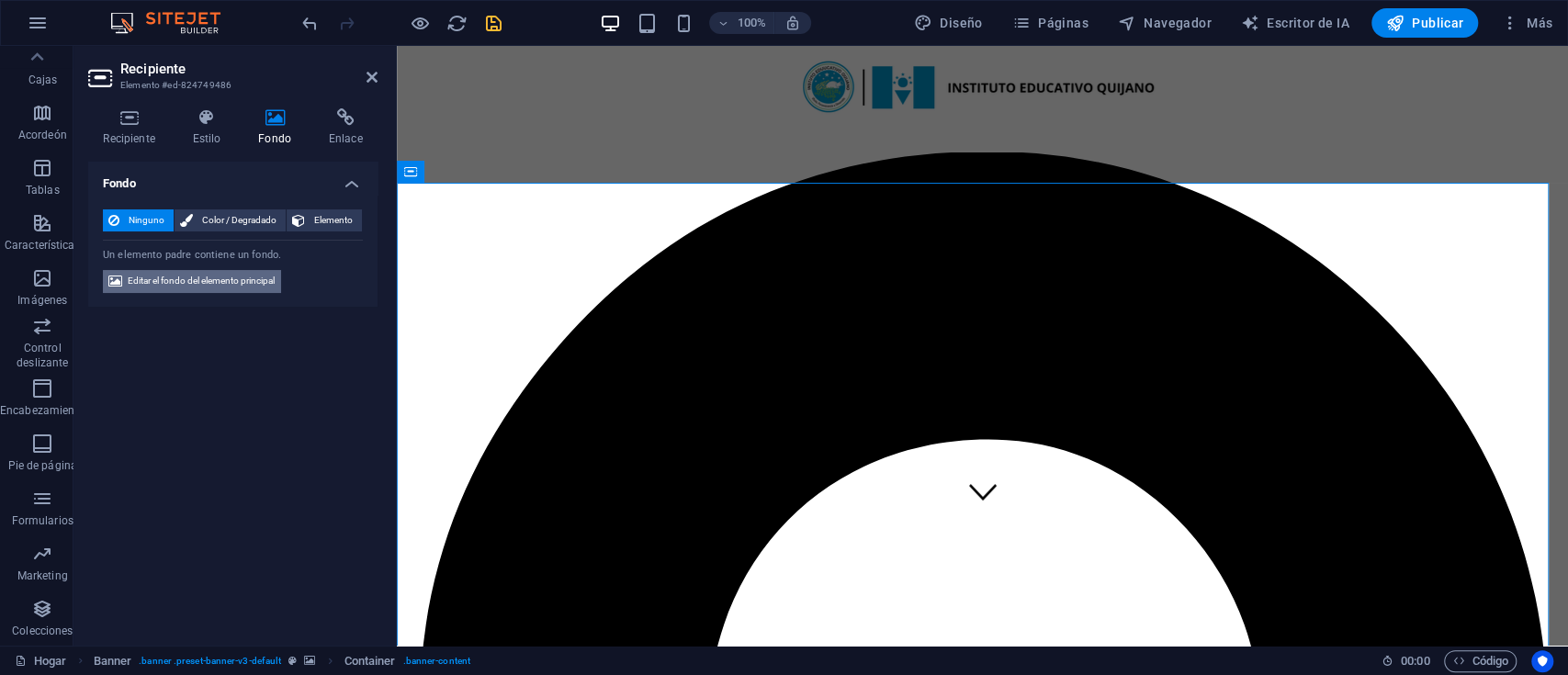 drag, startPoint x: 193, startPoint y: 277, endPoint x: 139, endPoint y: 332, distance: 77.0779 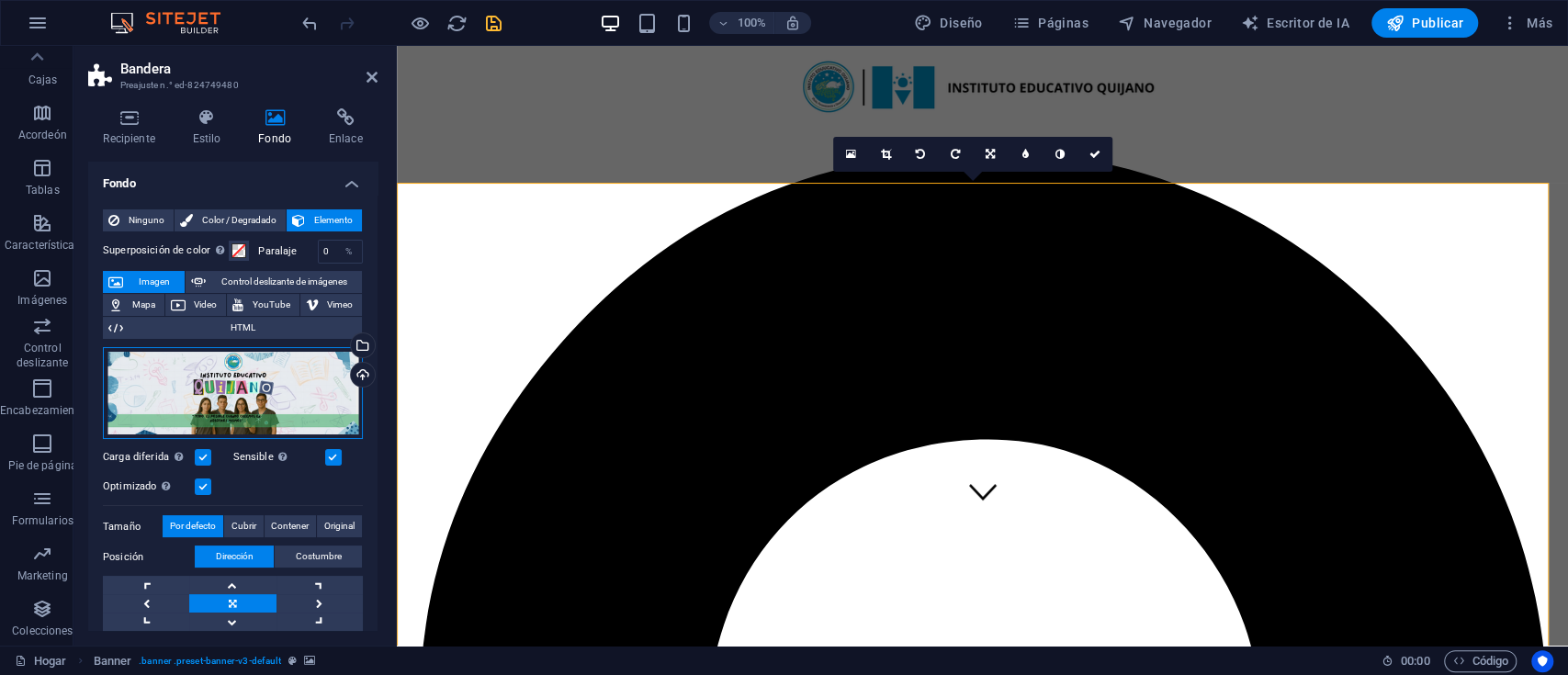 click on "Arrastre los archivos aquí, haga clic para elegir archivos o  seleccione archivos de Archivos o de nuestras fotos y videos de archivo gratuitos" at bounding box center (232, 393) 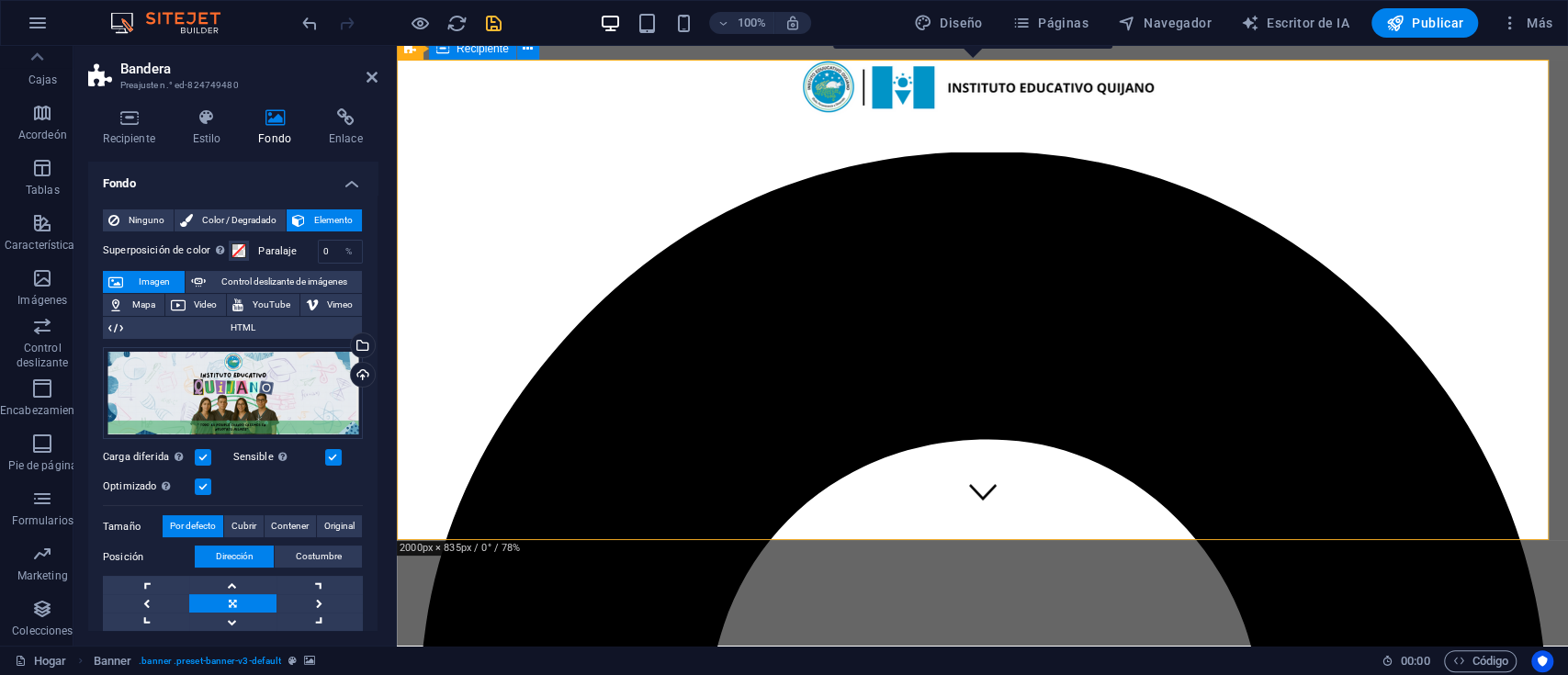 scroll, scrollTop: 244, scrollLeft: 0, axis: vertical 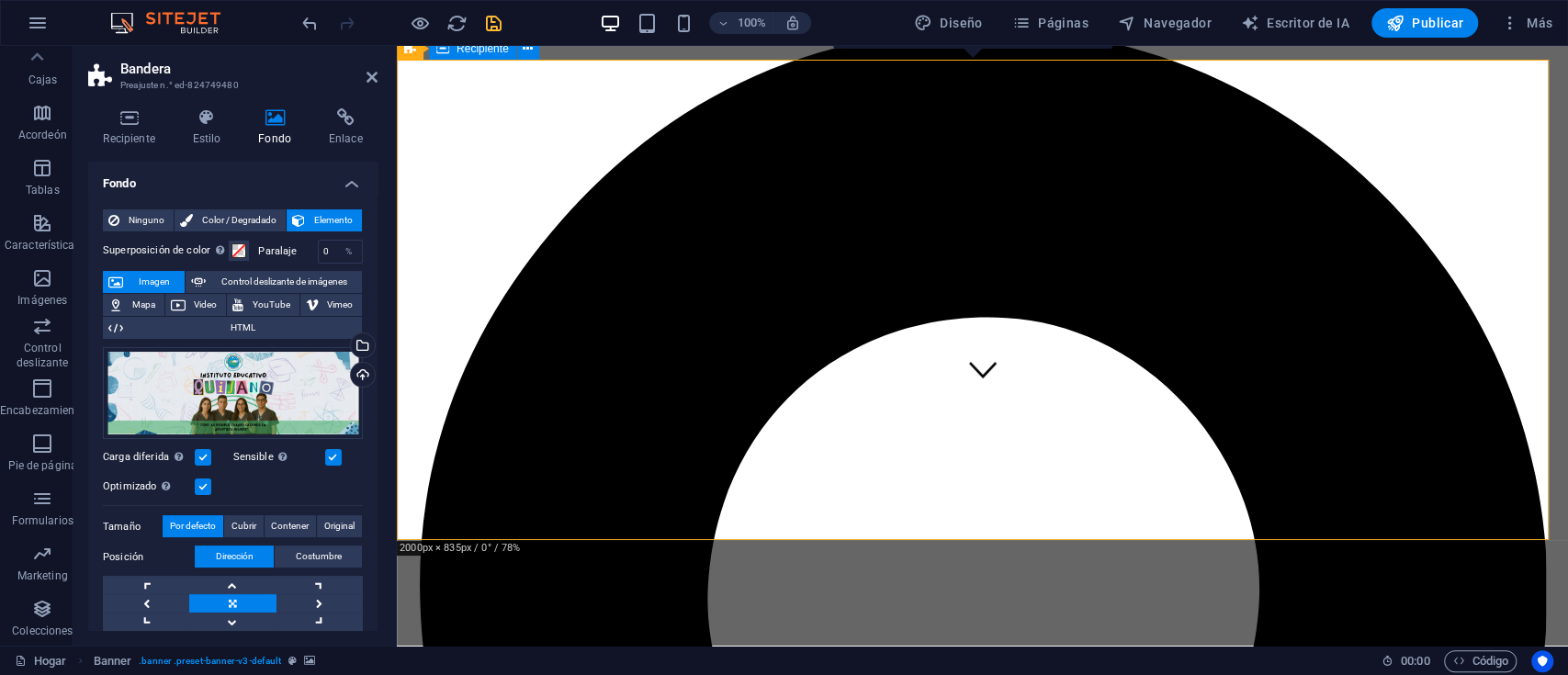 click at bounding box center (982, 7227) 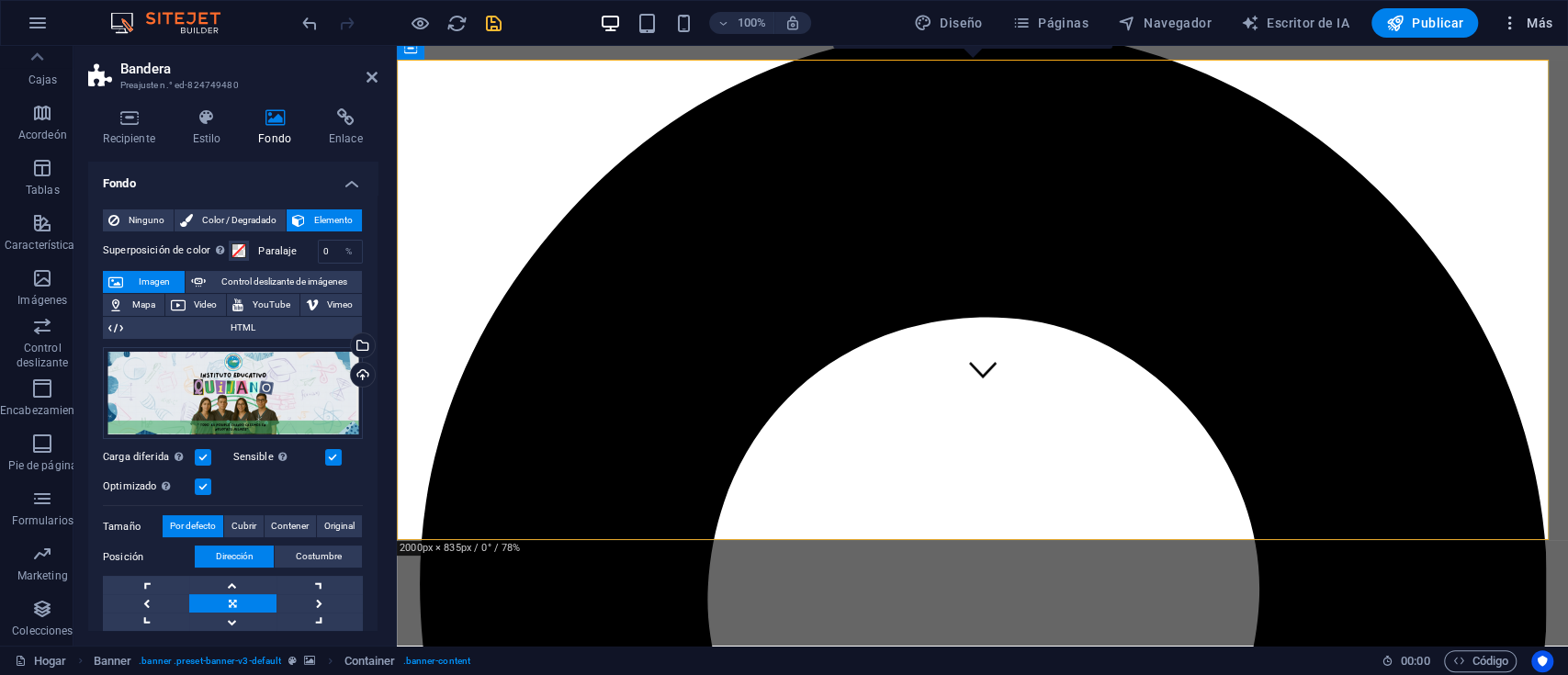 click at bounding box center [1509, 23] 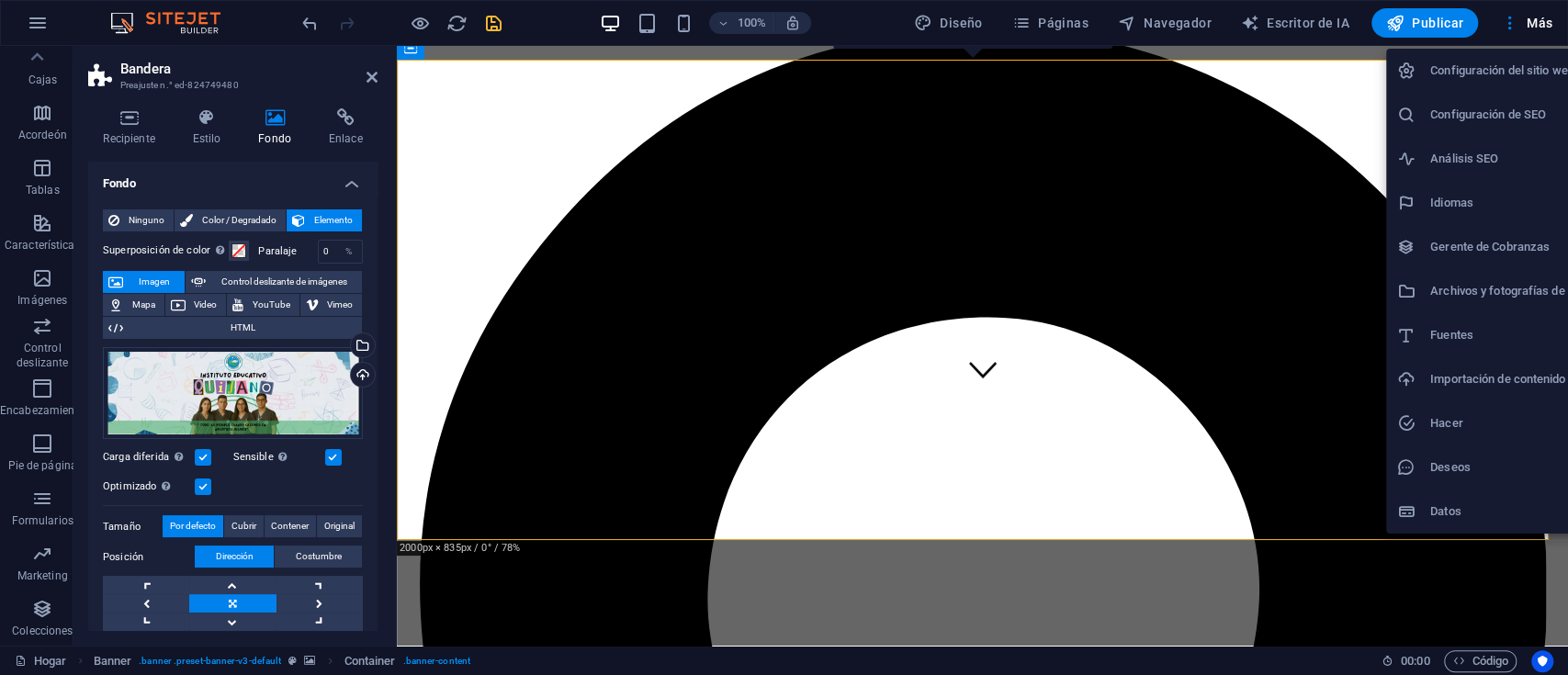 click at bounding box center [784, 337] 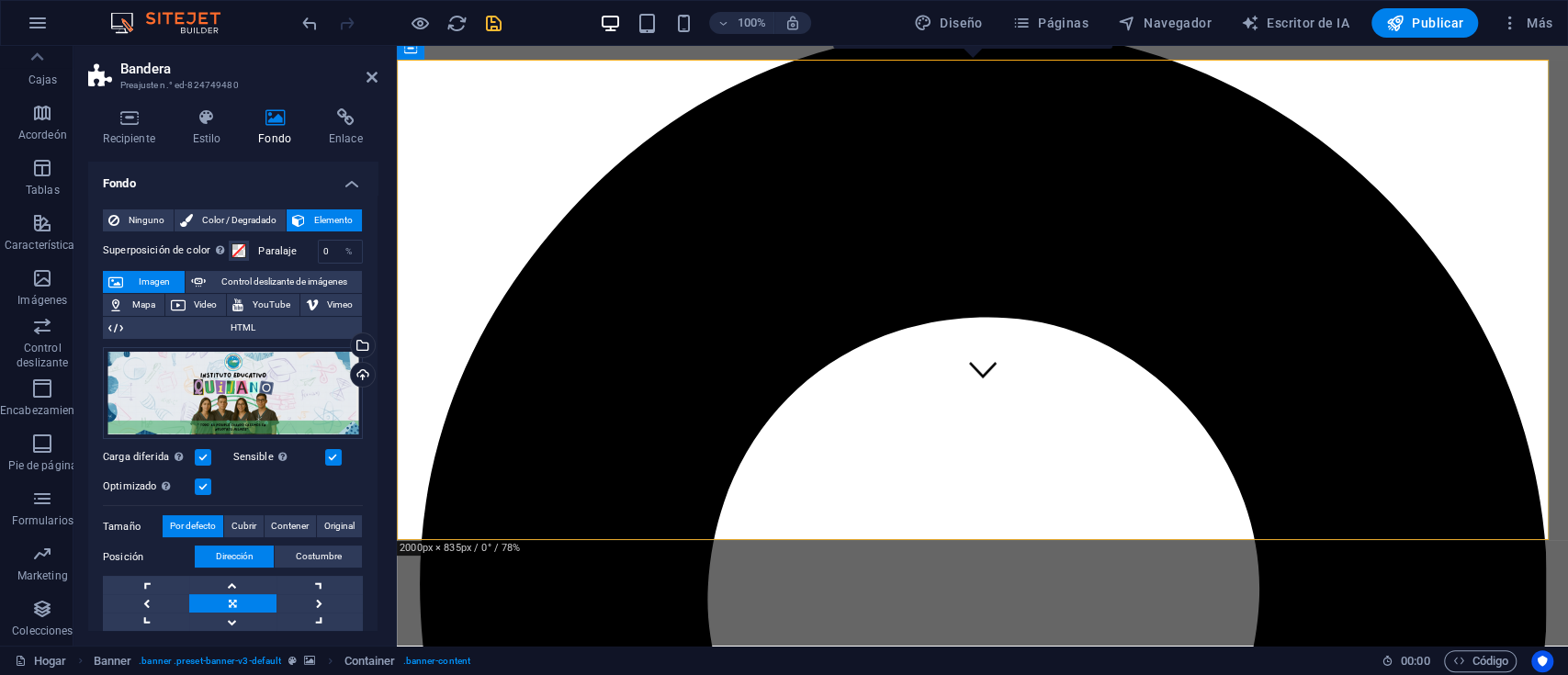 click at bounding box center [493, 23] 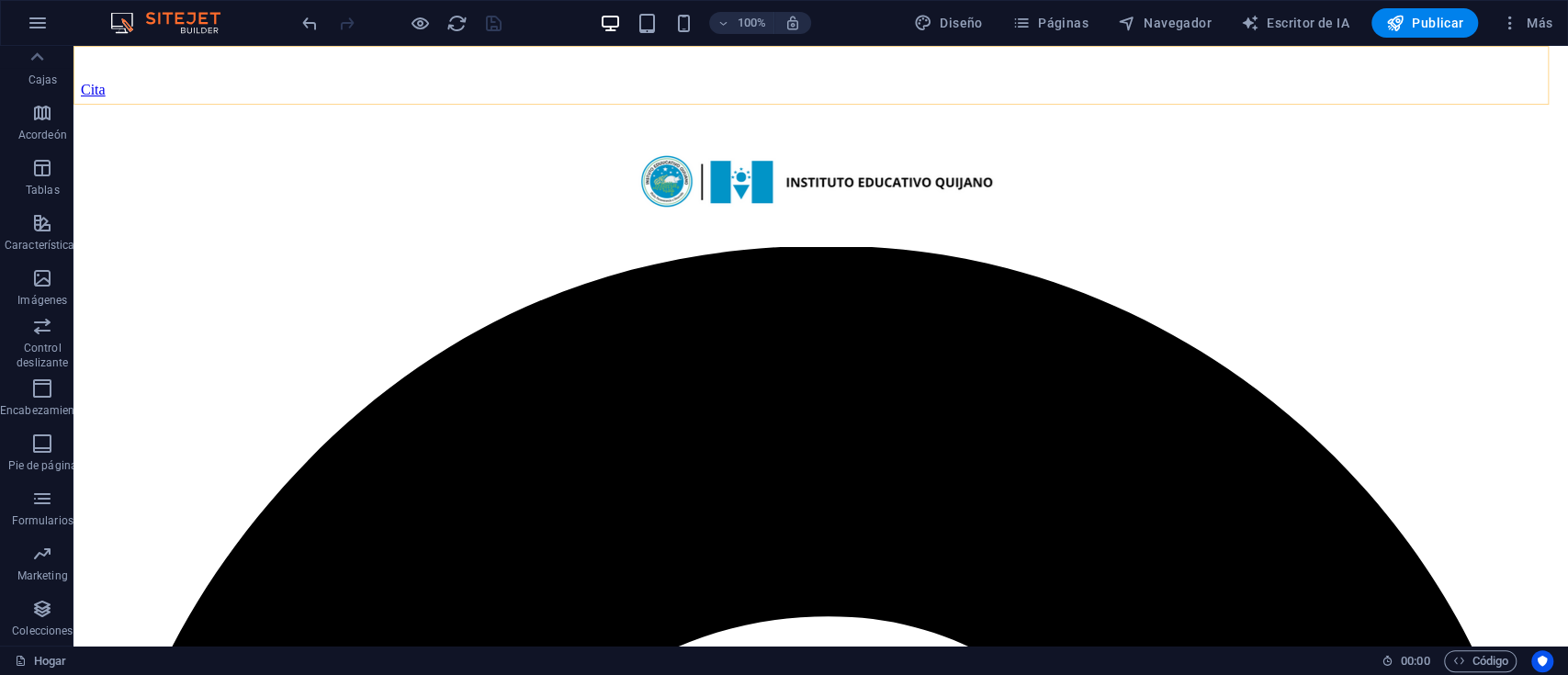 scroll, scrollTop: 244, scrollLeft: 0, axis: vertical 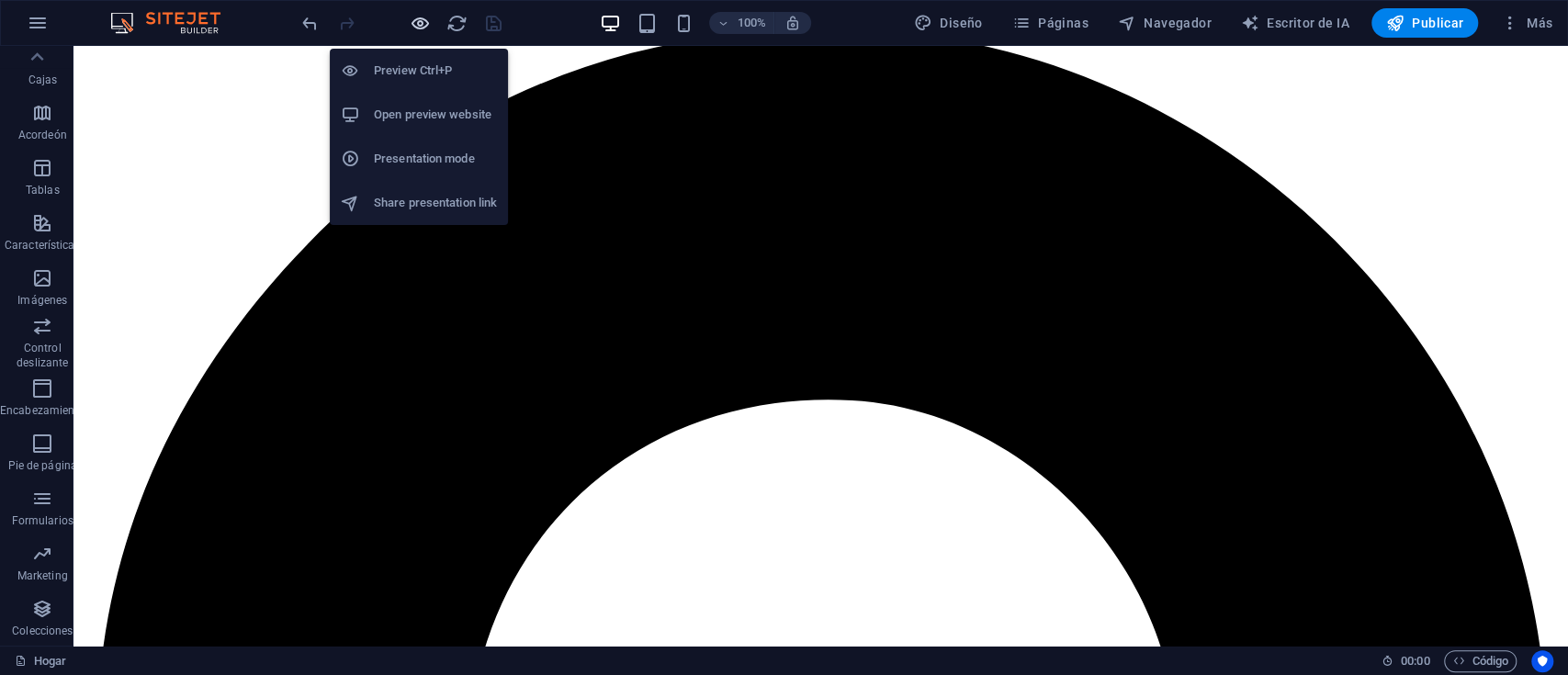 click at bounding box center (420, 23) 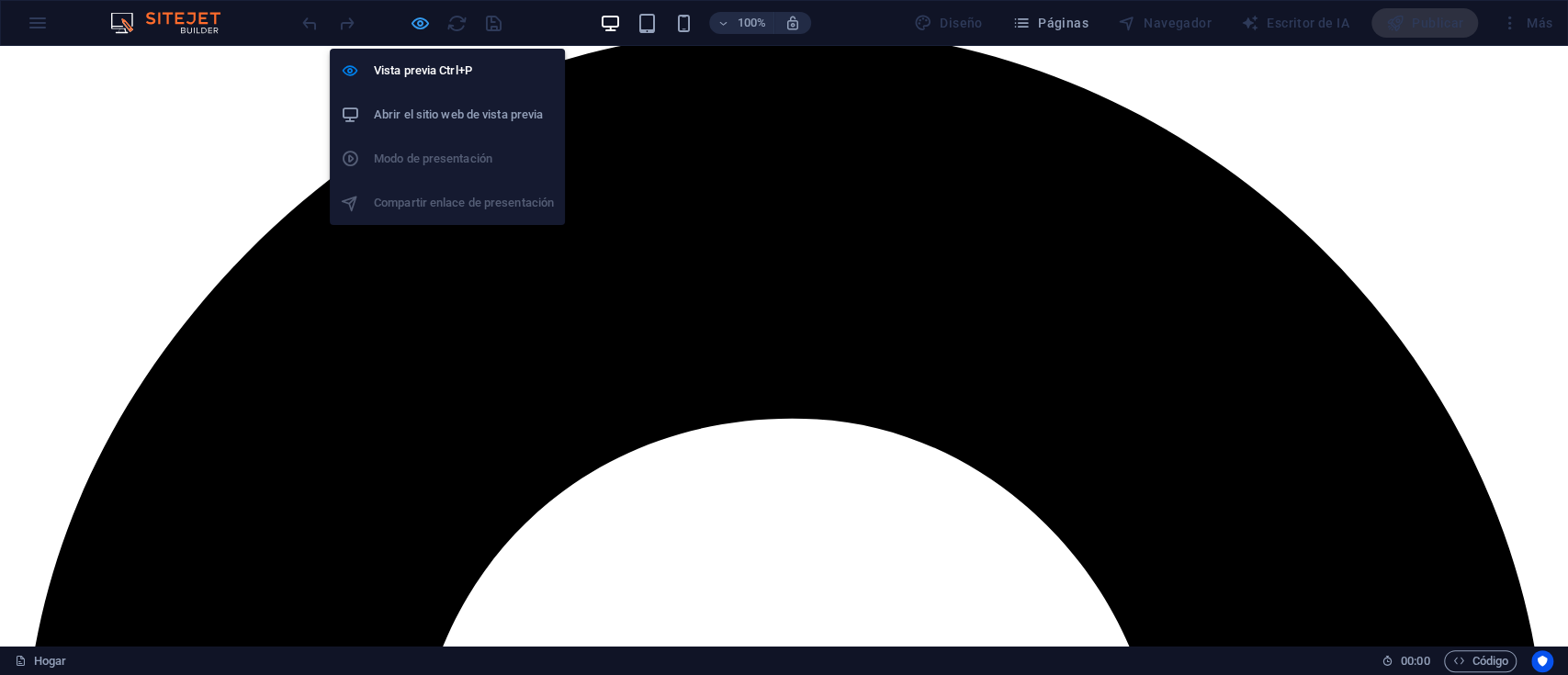 click at bounding box center (420, 23) 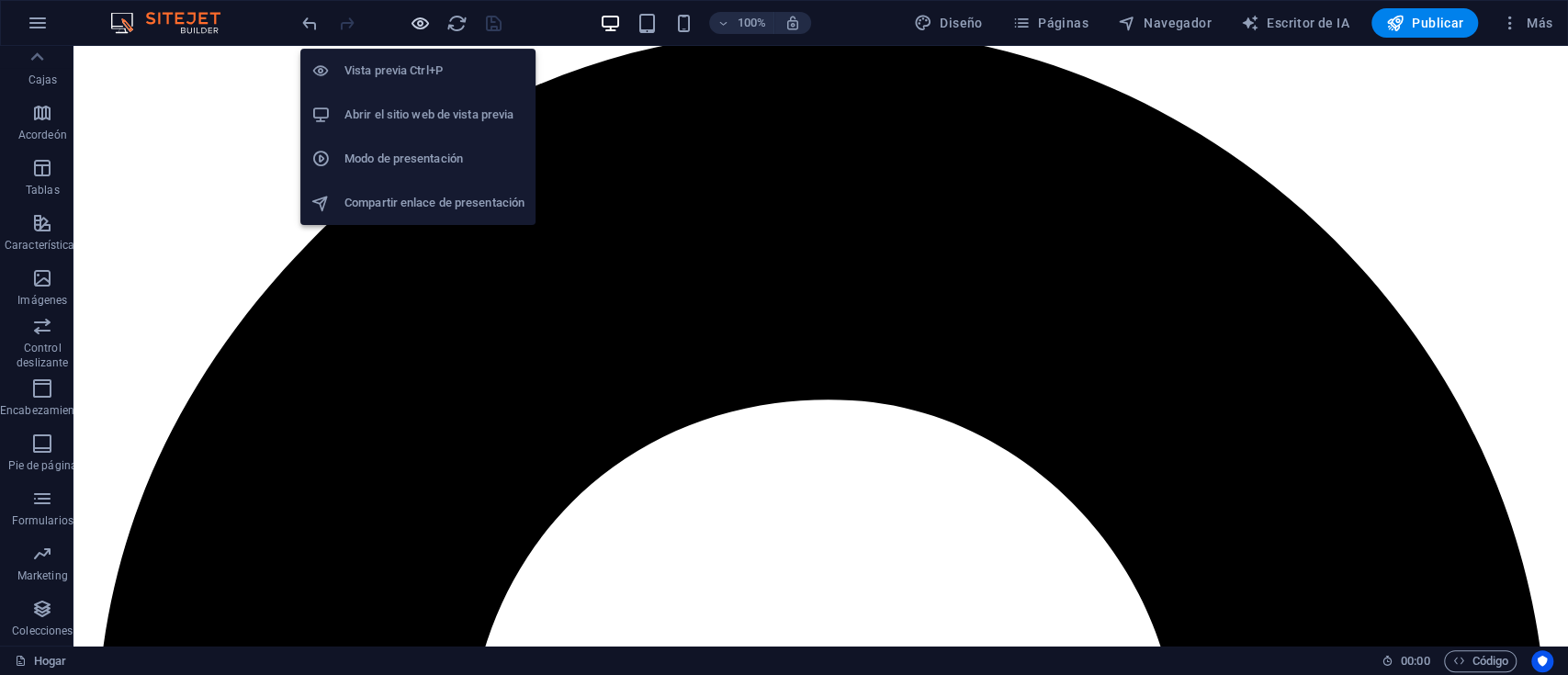 click at bounding box center (420, 23) 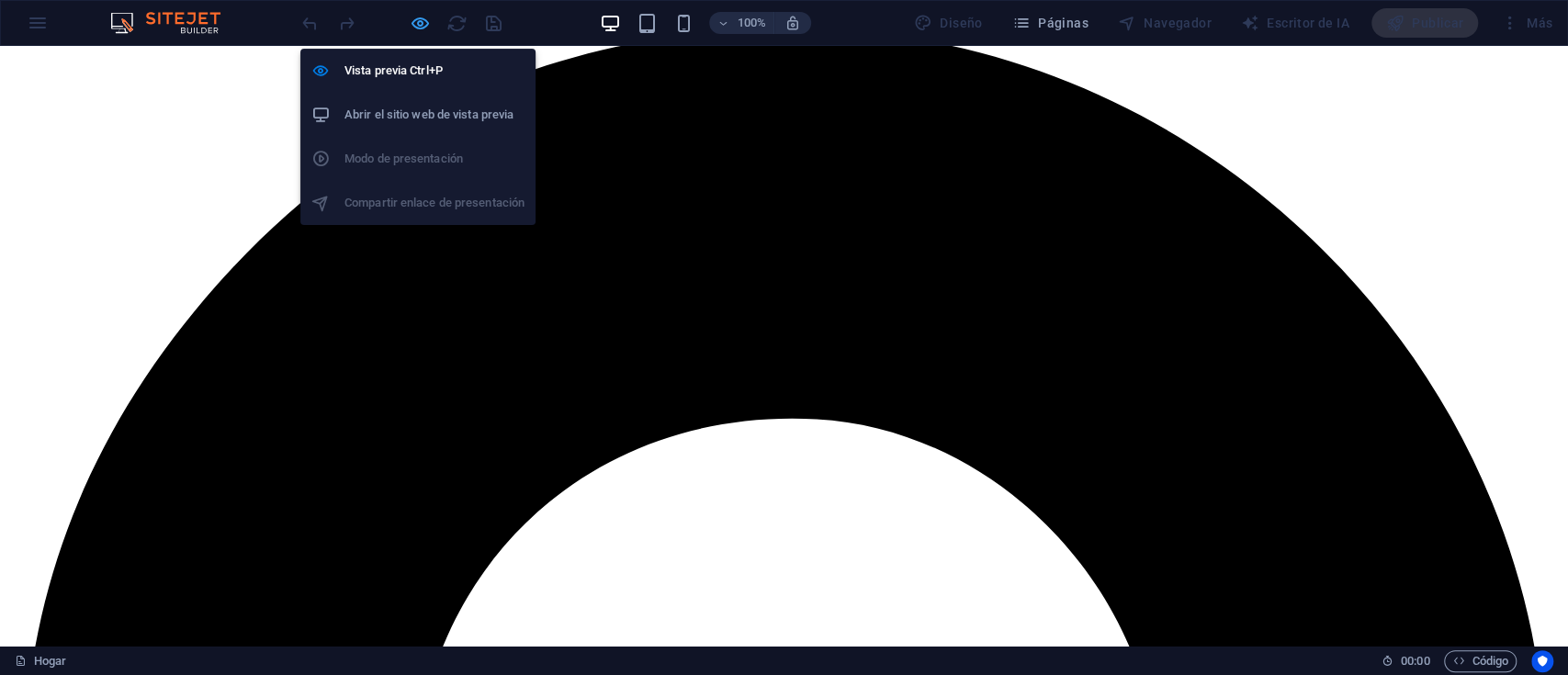 click at bounding box center (420, 23) 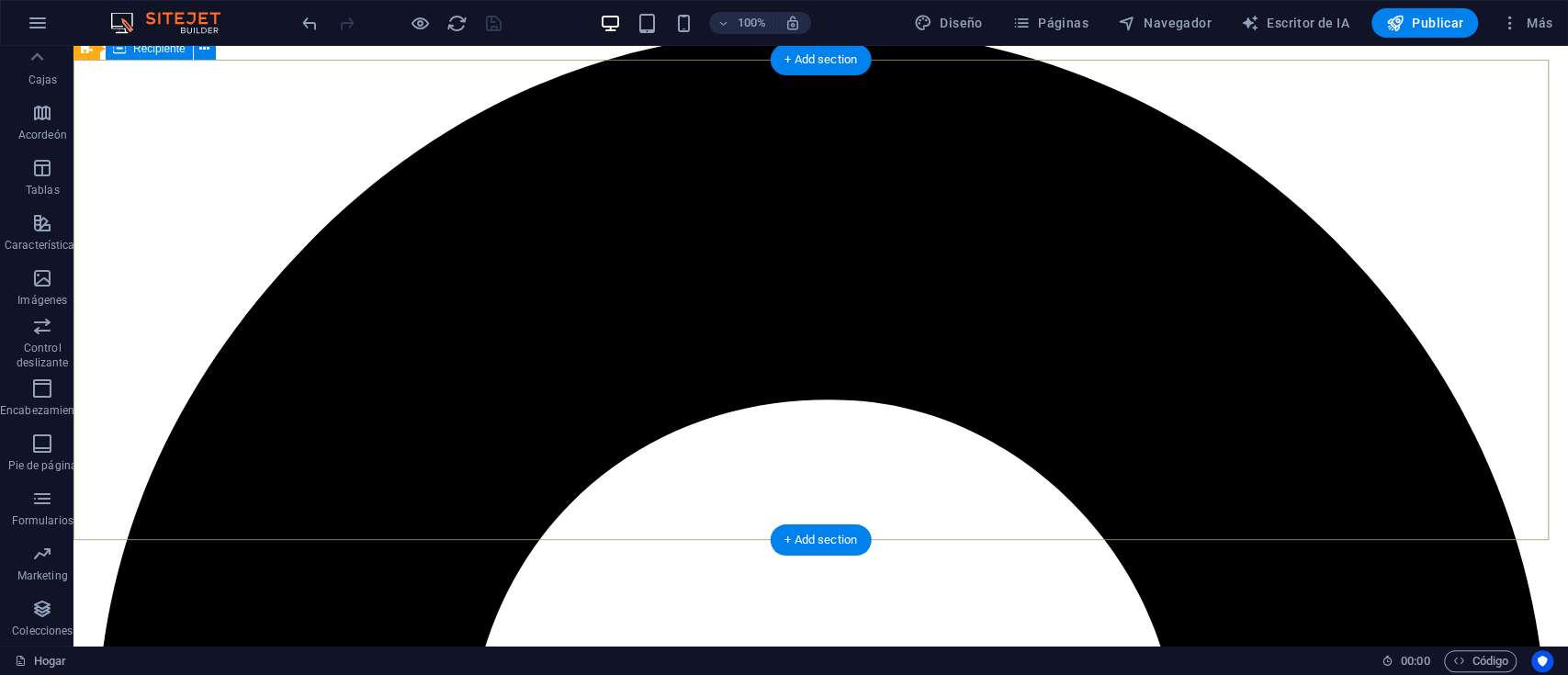 scroll, scrollTop: 0, scrollLeft: 0, axis: both 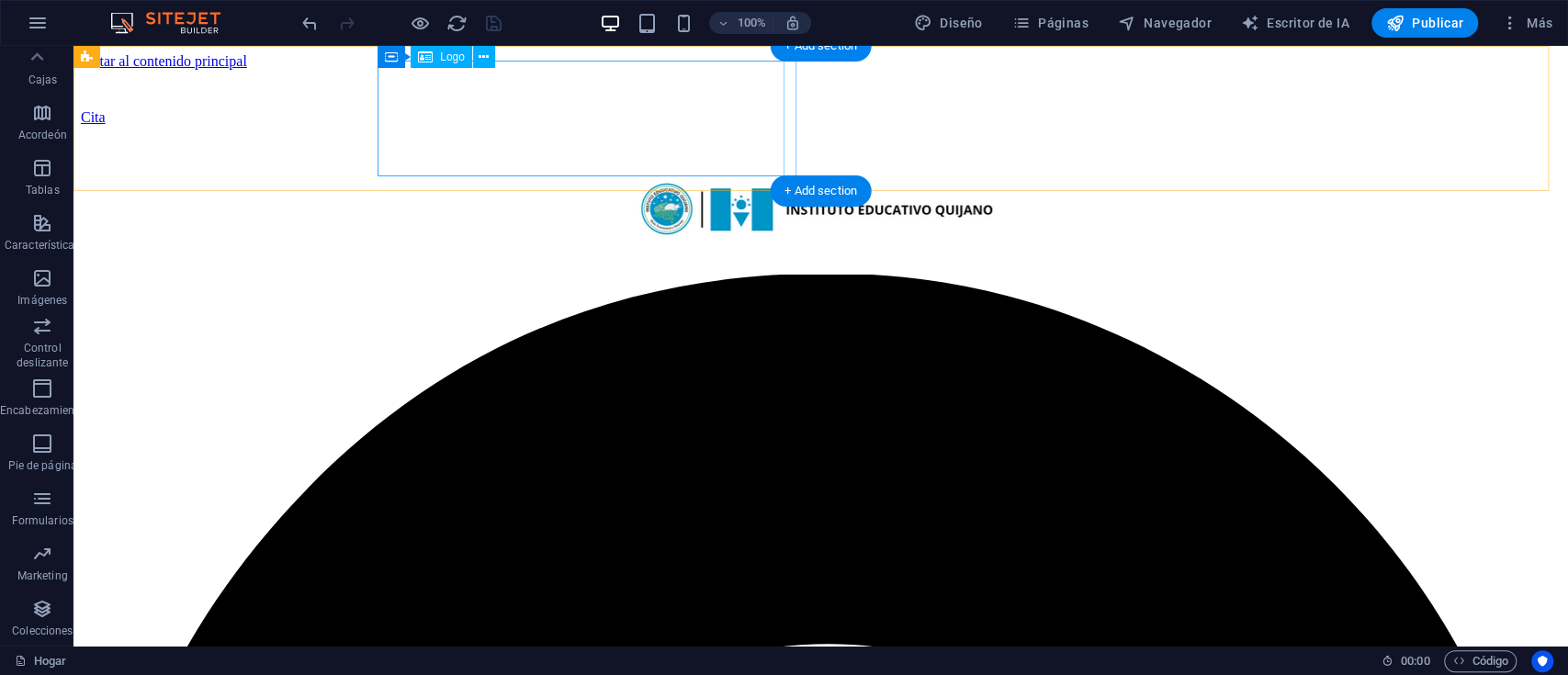 click at bounding box center [820, 215] 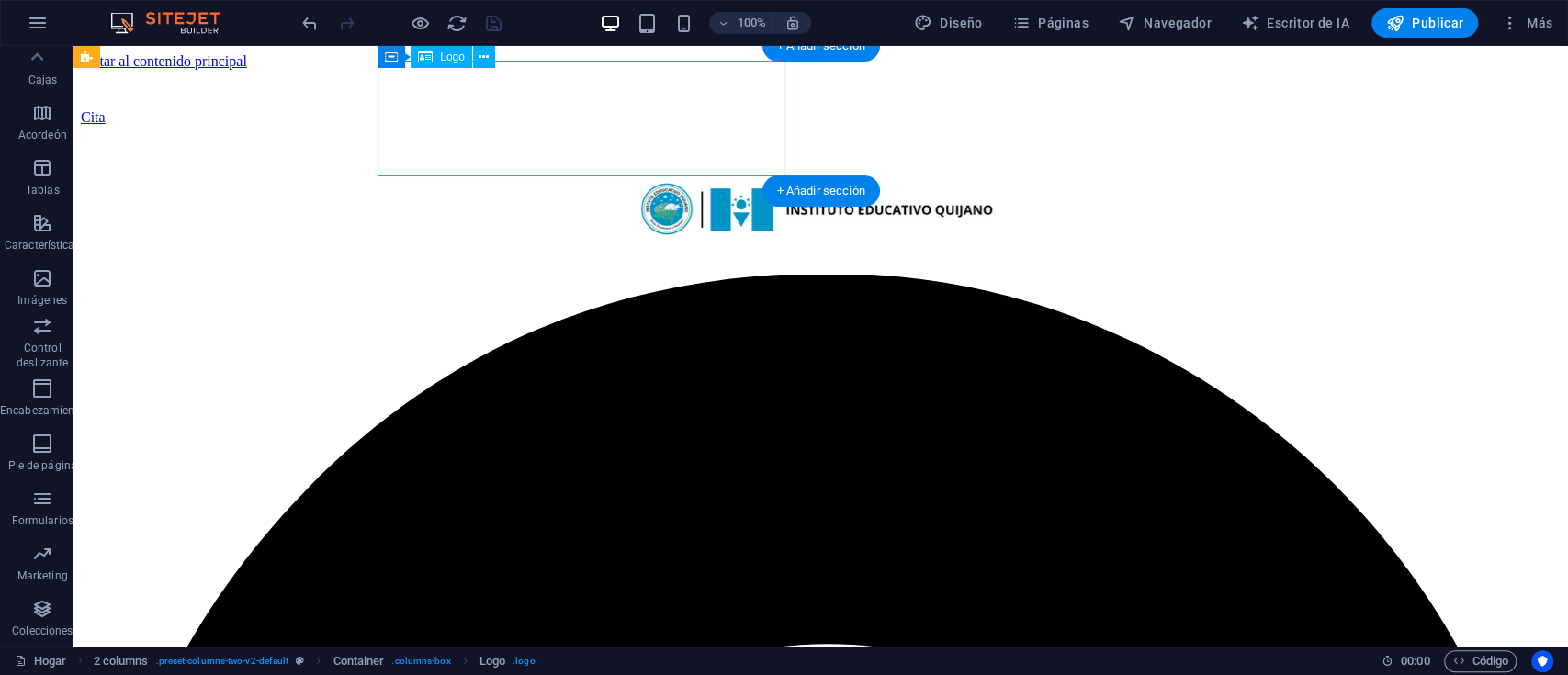 click at bounding box center [820, 215] 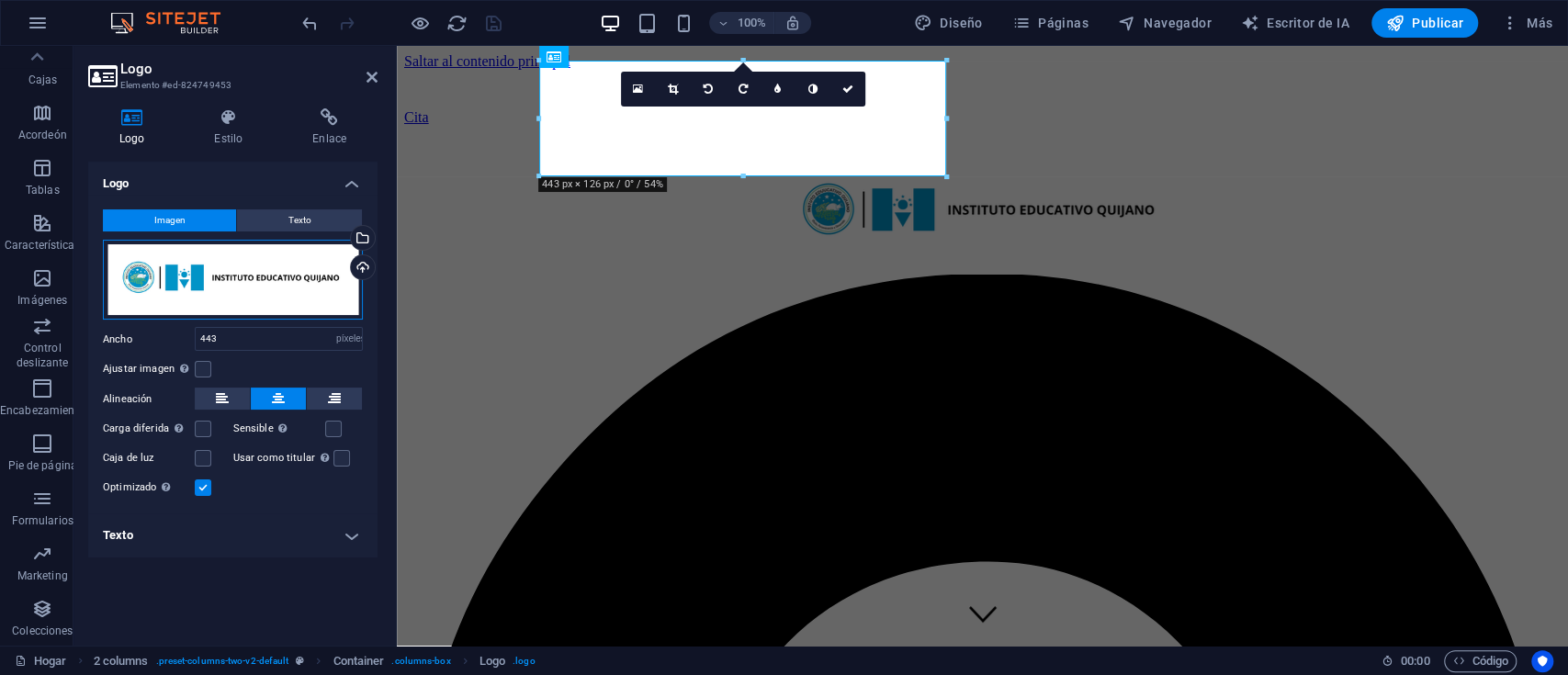 click on "Arrastre los archivos aquí, haga clic para elegir archivos o  seleccione archivos de Archivos o de nuestras fotos y videos de archivo gratuitos" at bounding box center (232, 280) 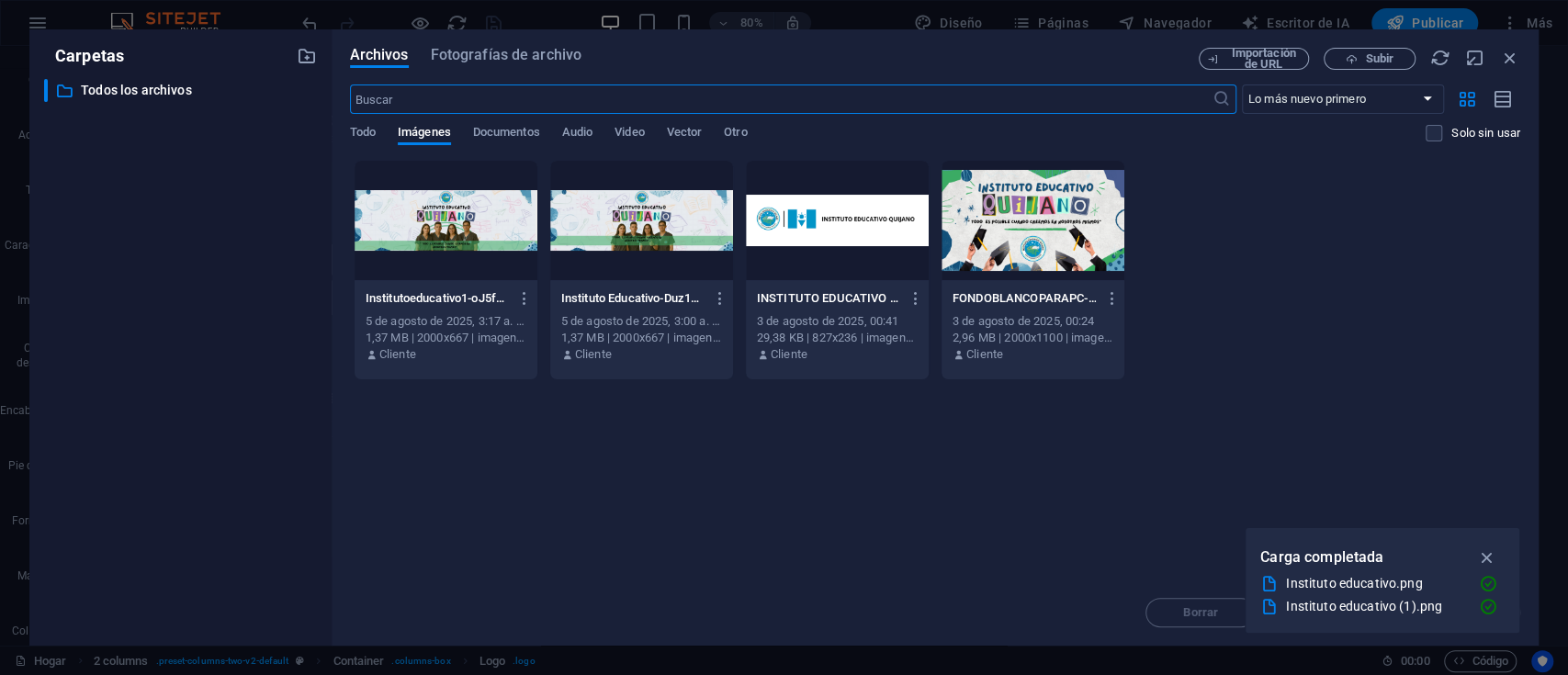click on "Suelta archivos aquí para cargarlos instantáneamente Institutoeducativo1-oJ5fuBGetAZ65M23hqLFYA.png Institutoeducativo1-oJ5fuBGetAZ65M23hqLFYA.png 5 de agosto de 2025, 3:17 a. m. 1,37 MB | 2000x667 | imagen/png Cliente Institutoeducativo-Duz1x1ndkmfNV97HBygAhg.png Instituto Educativo-Duz1x1ndkmfNV97HBygAhg.png 5 de agosto de 2025, 3:00 a. m. 1,37 MB | 2000x667 | imagen/png Cliente INSTITUTOEDUCATIVOQUIJANO-M-XiCgwKY0PehPWqVAAphQ.png INSTITUTO EDUCATIVO QUIJANO-M-XiCgwKY0PehPWqVAAphQ.png 3 de agosto de 2025, 00:41 29,38 KB | 827x236 | imagen/png Cliente FONDOBLANCOPARAPC-815vlKTSj8ldFcPaAF6G-w.png FONDOBLANCOPARAPC-815vlKTSj8ldFcPaAF6G-w.png 3 de agosto de 2025, 00:24 2,96 MB | 2000x1100 | imagen/png Cliente" at bounding box center [935, 369] 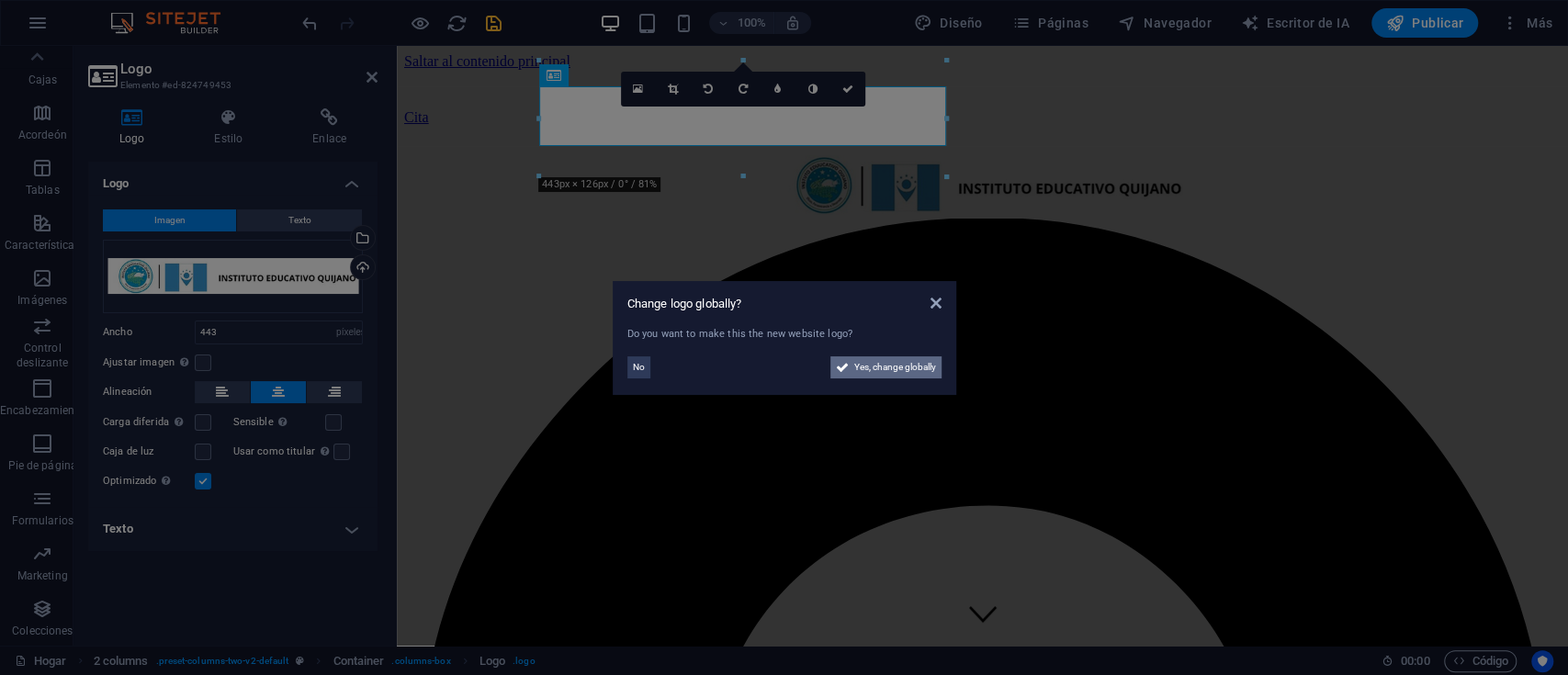 click on "Yes, change globally" at bounding box center [895, 367] 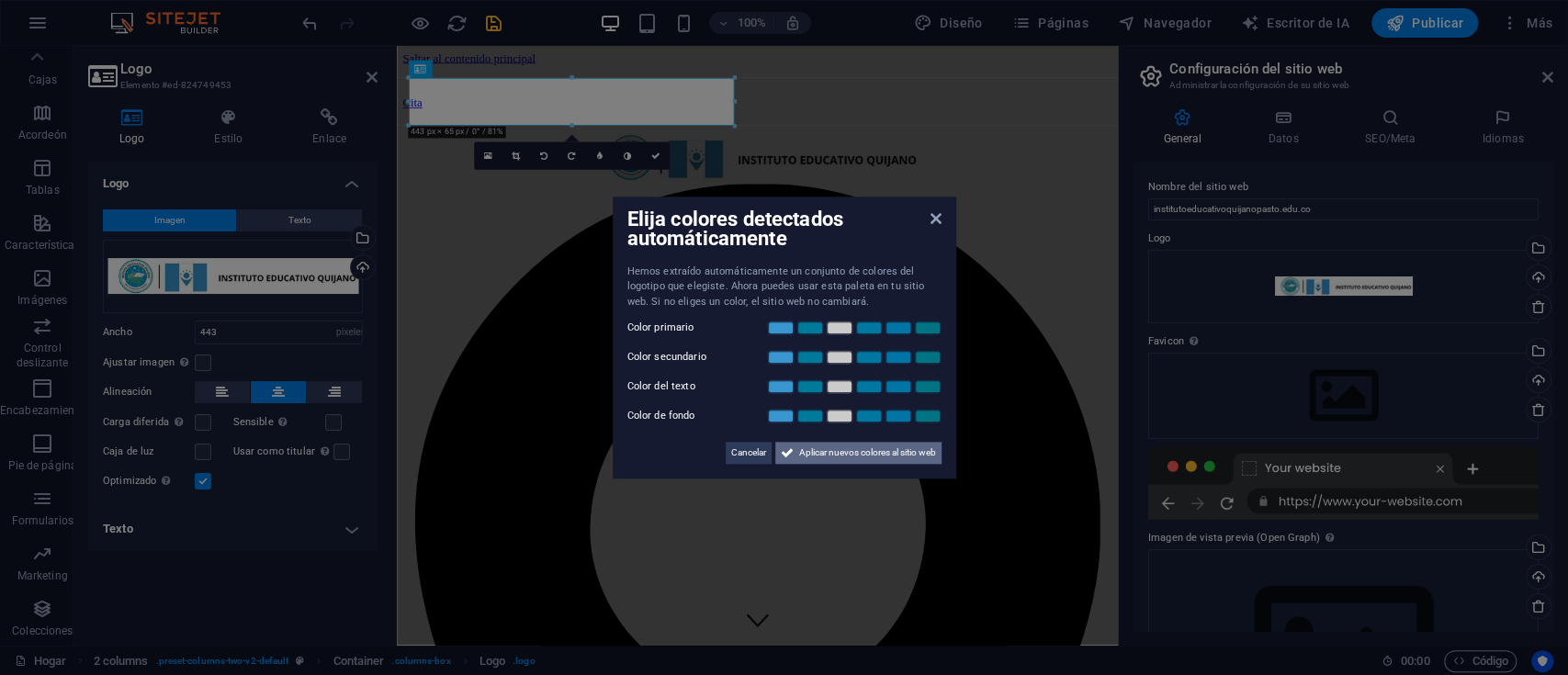 click on "Aplicar nuevos colores al sitio web" at bounding box center (867, 453) 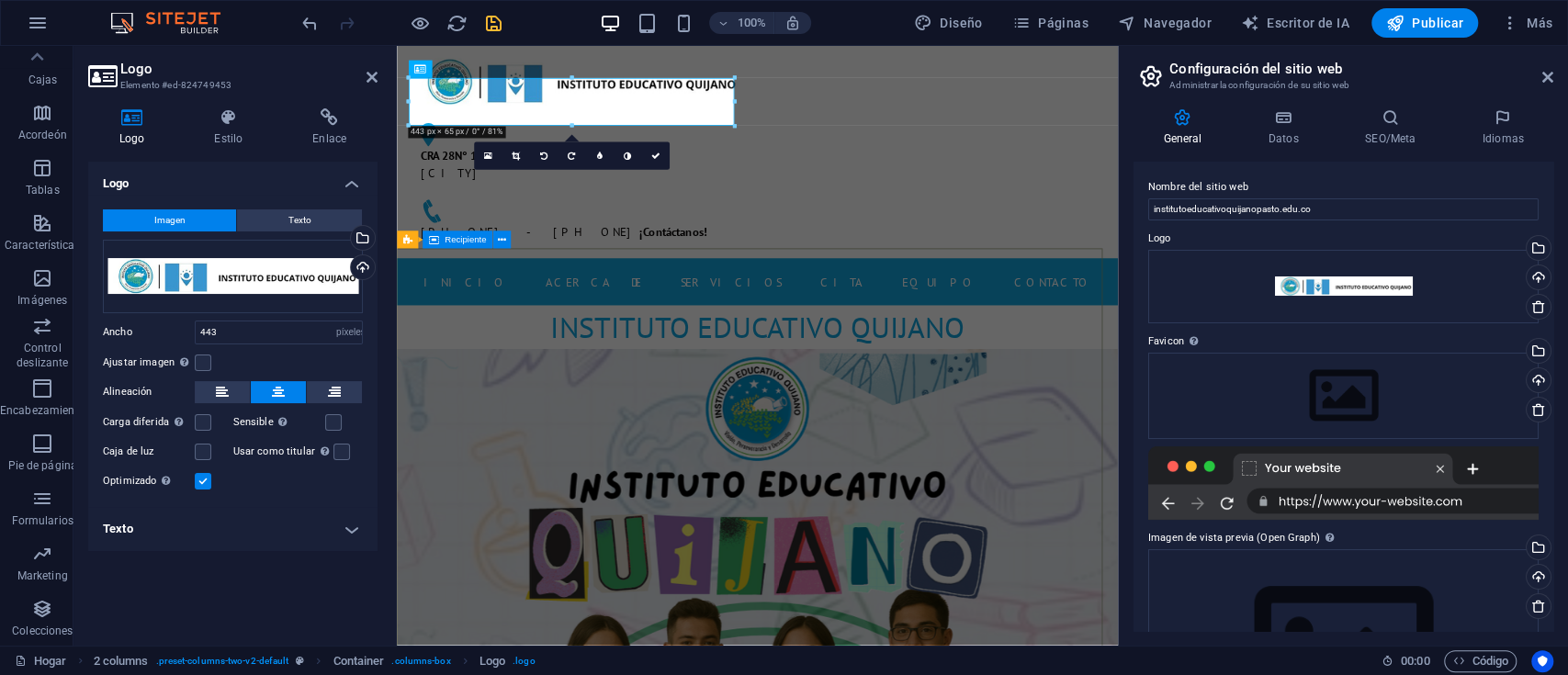 click at bounding box center [847, 1098] 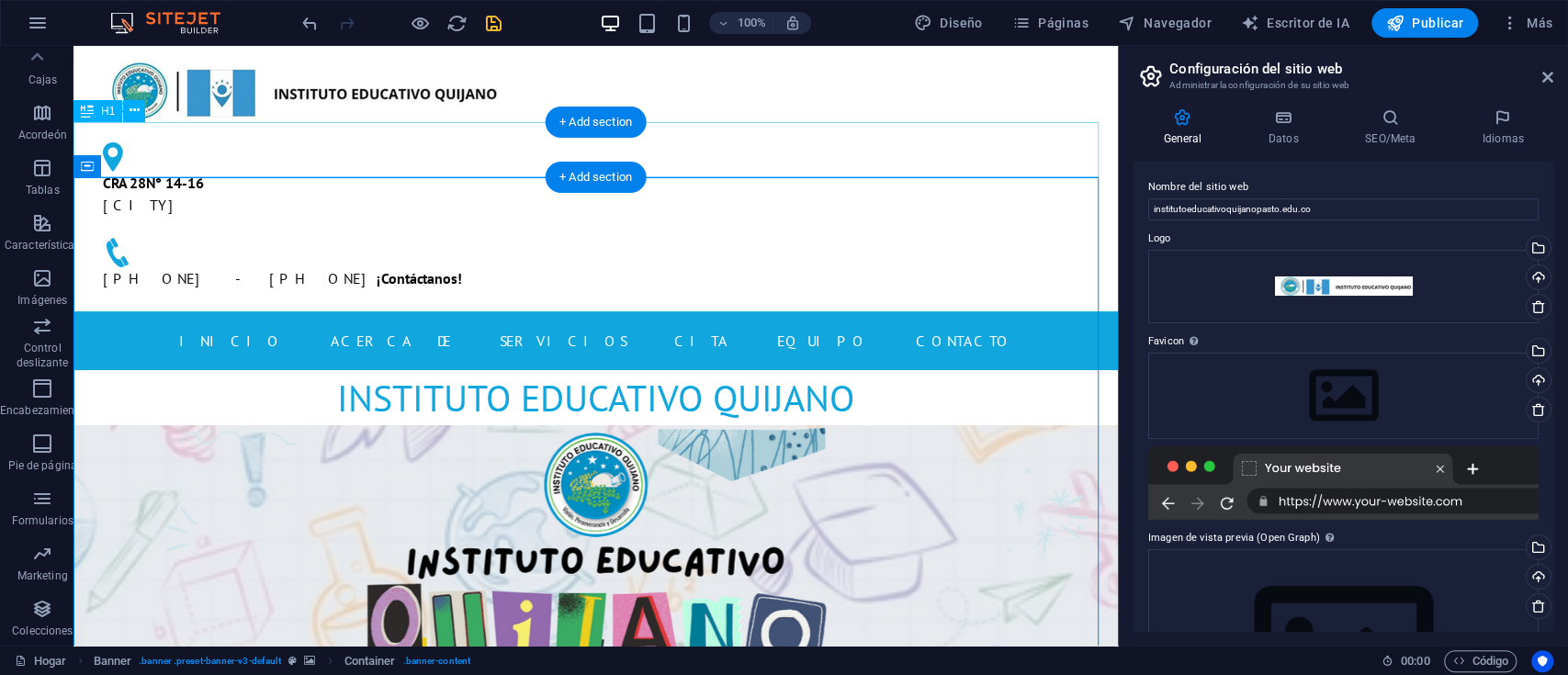 scroll, scrollTop: 122, scrollLeft: 0, axis: vertical 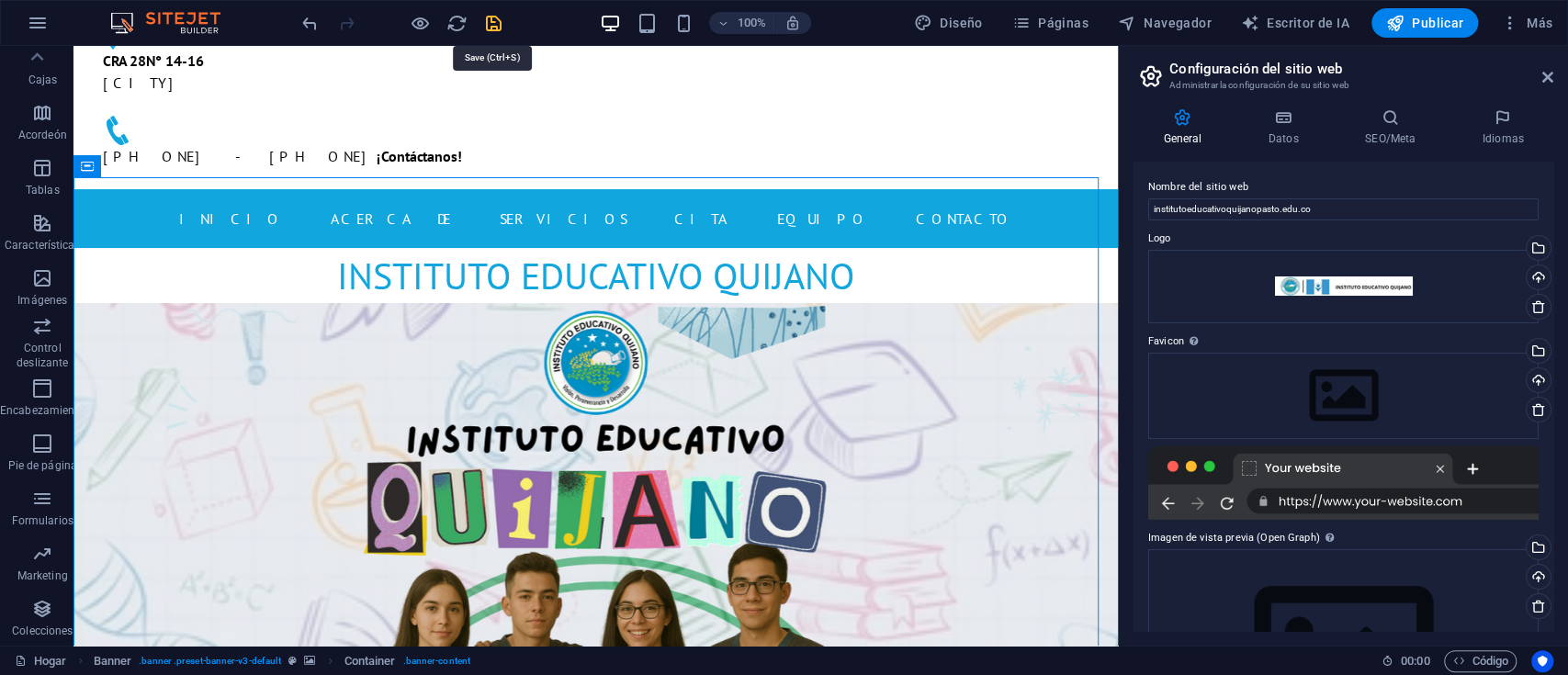 click at bounding box center (493, 23) 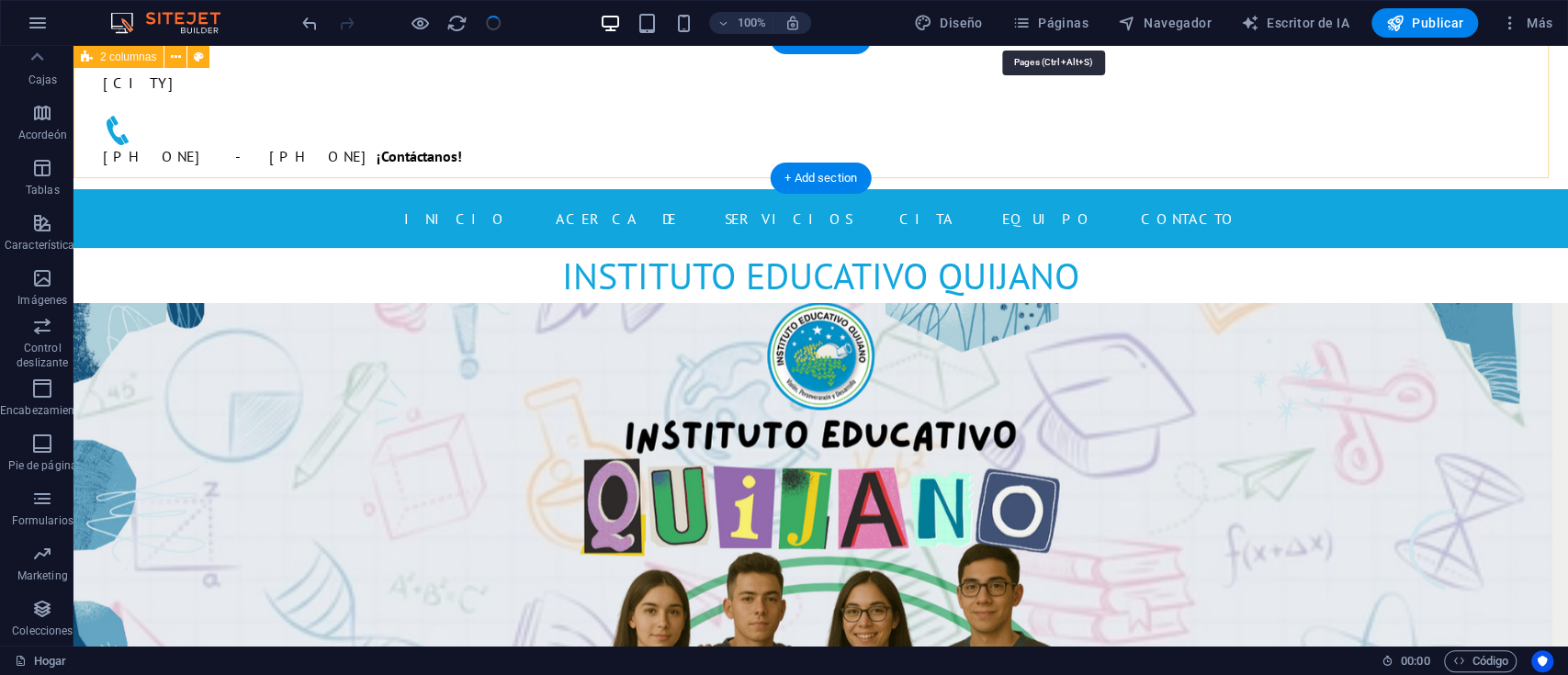 scroll, scrollTop: 0, scrollLeft: 0, axis: both 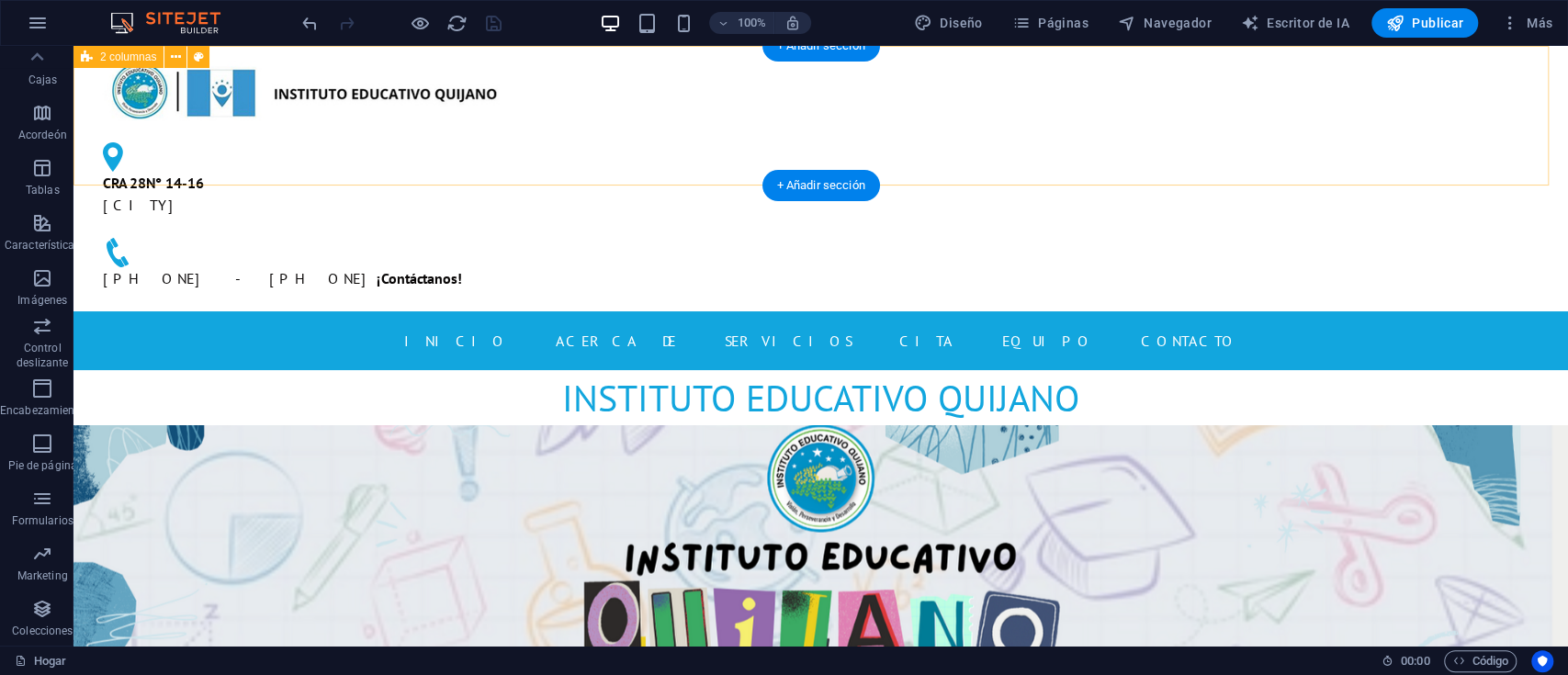 click on "CRA 28N° 14-16 San Juan de Pasto 314 776 20 94 - 310 425 08 07  ¡  Contáctanos  !" at bounding box center [820, 178] 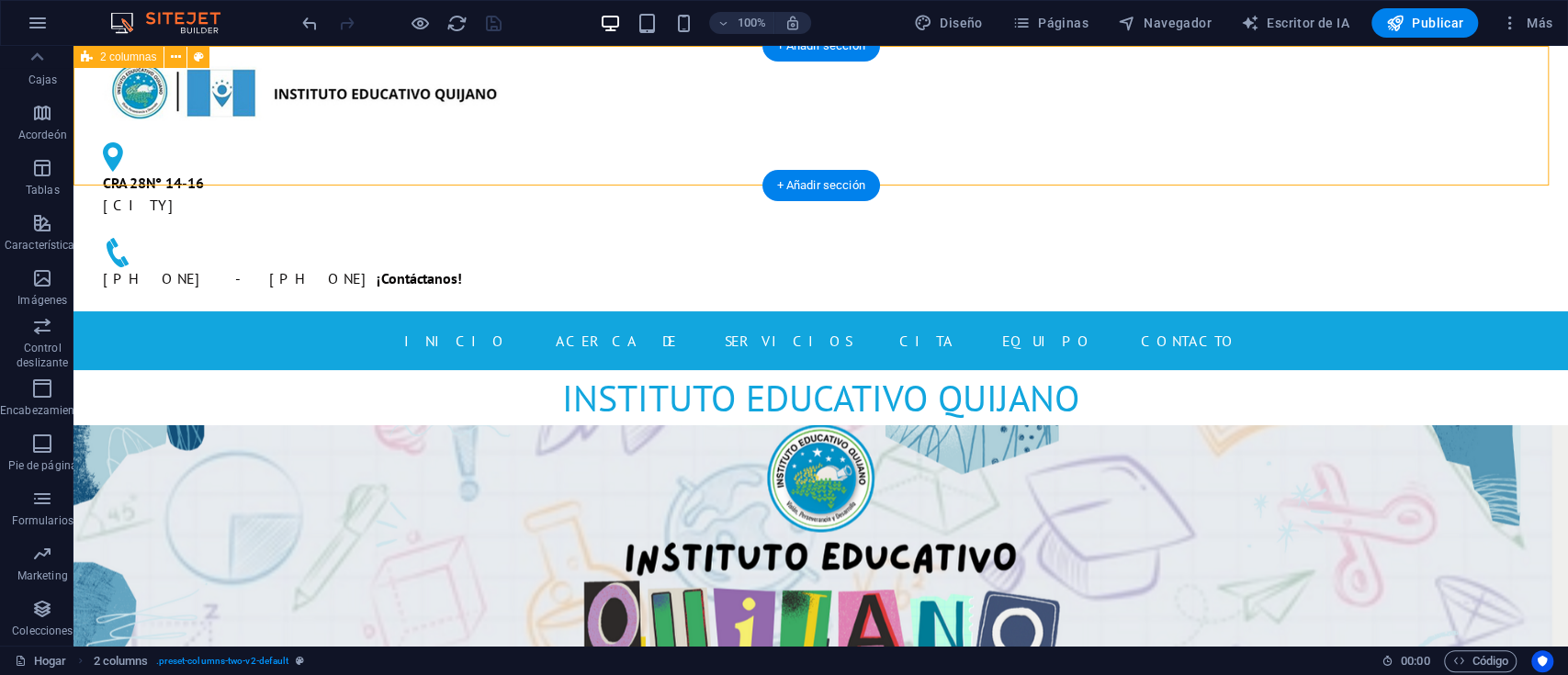 click on "CRA 28N° 14-16 San Juan de Pasto 314 776 20 94 - 310 425 08 07  ¡  Contáctanos  !" at bounding box center [820, 178] 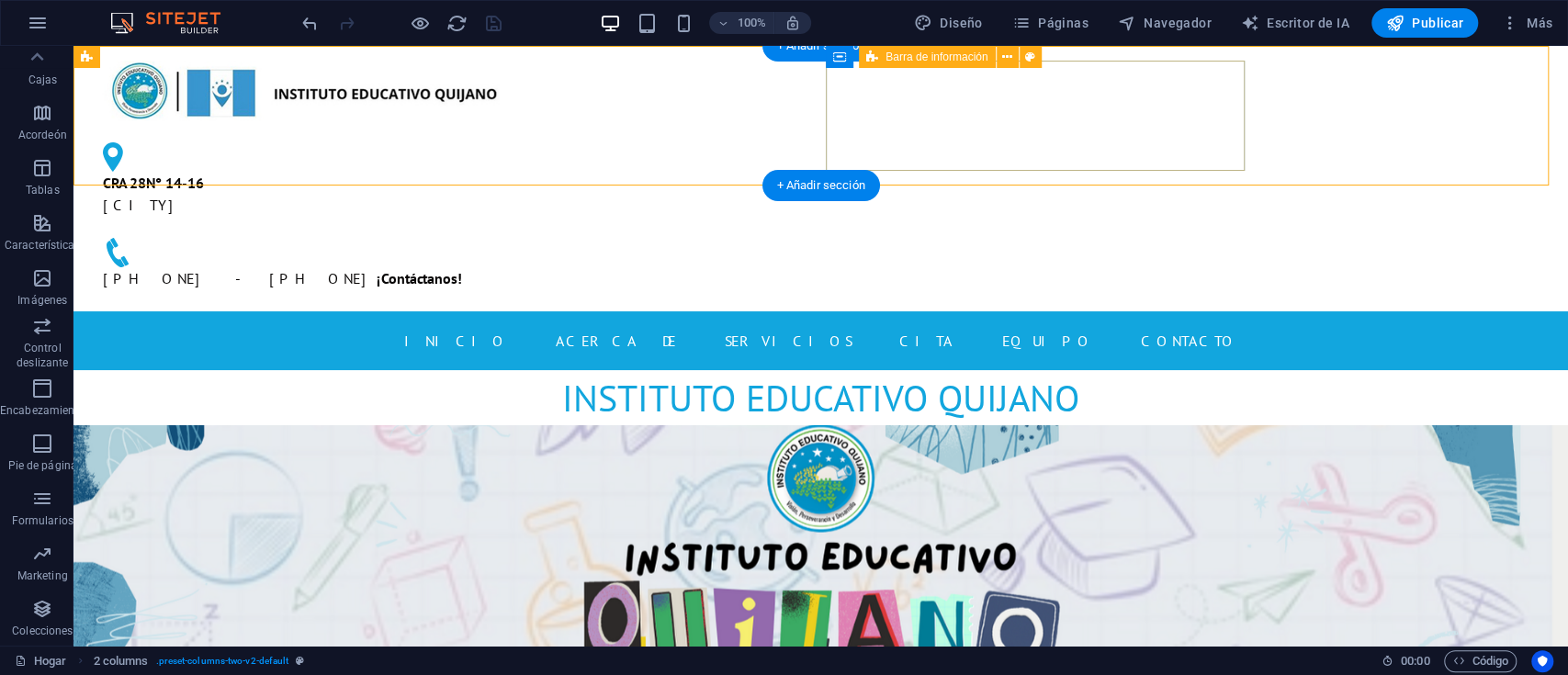 click on "CRA 28N° 14-16 San Juan de Pasto 314 776 20 94 - 310 425 08 07  ¡  Contáctanos  !" at bounding box center (298, 216) 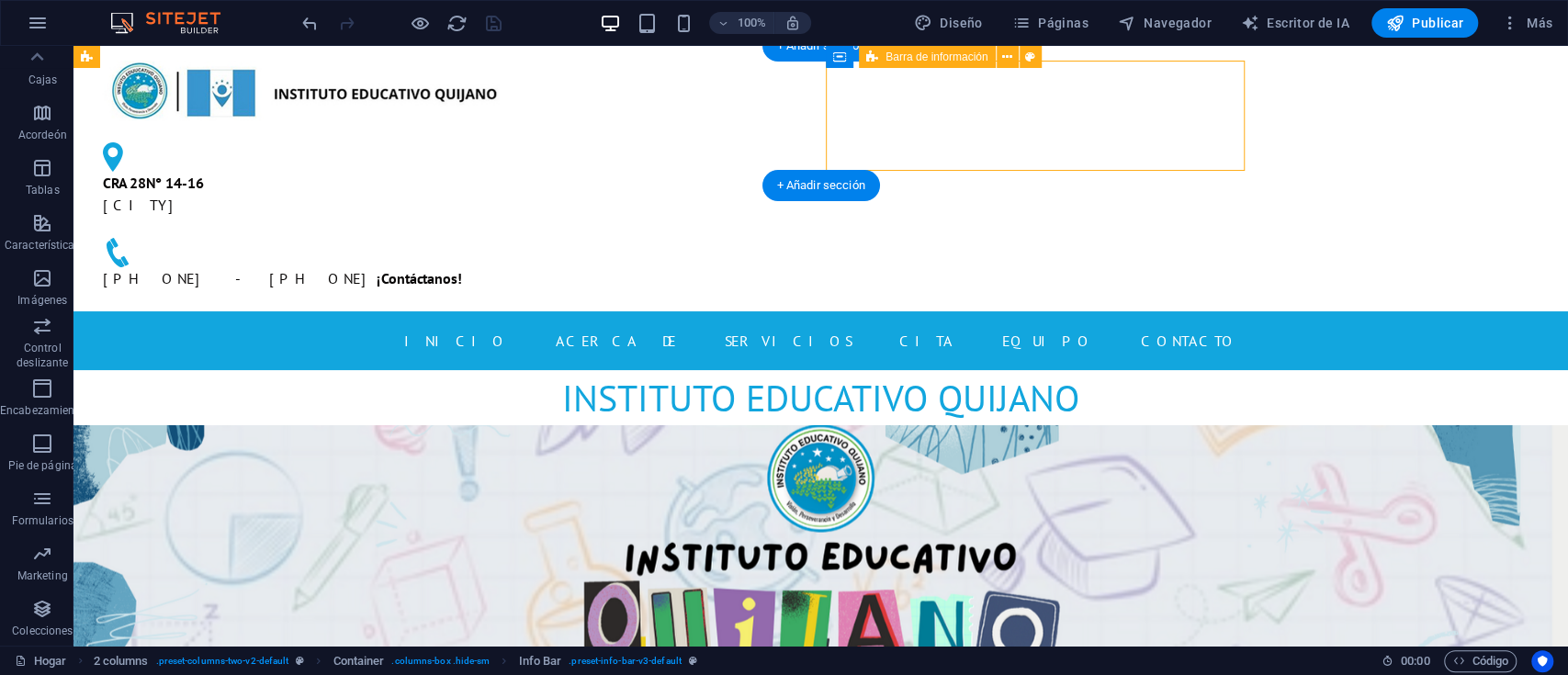 click on "CRA 28N° 14-16 San Juan de Pasto 314 776 20 94 - 310 425 08 07  ¡  Contáctanos  !" at bounding box center (298, 216) 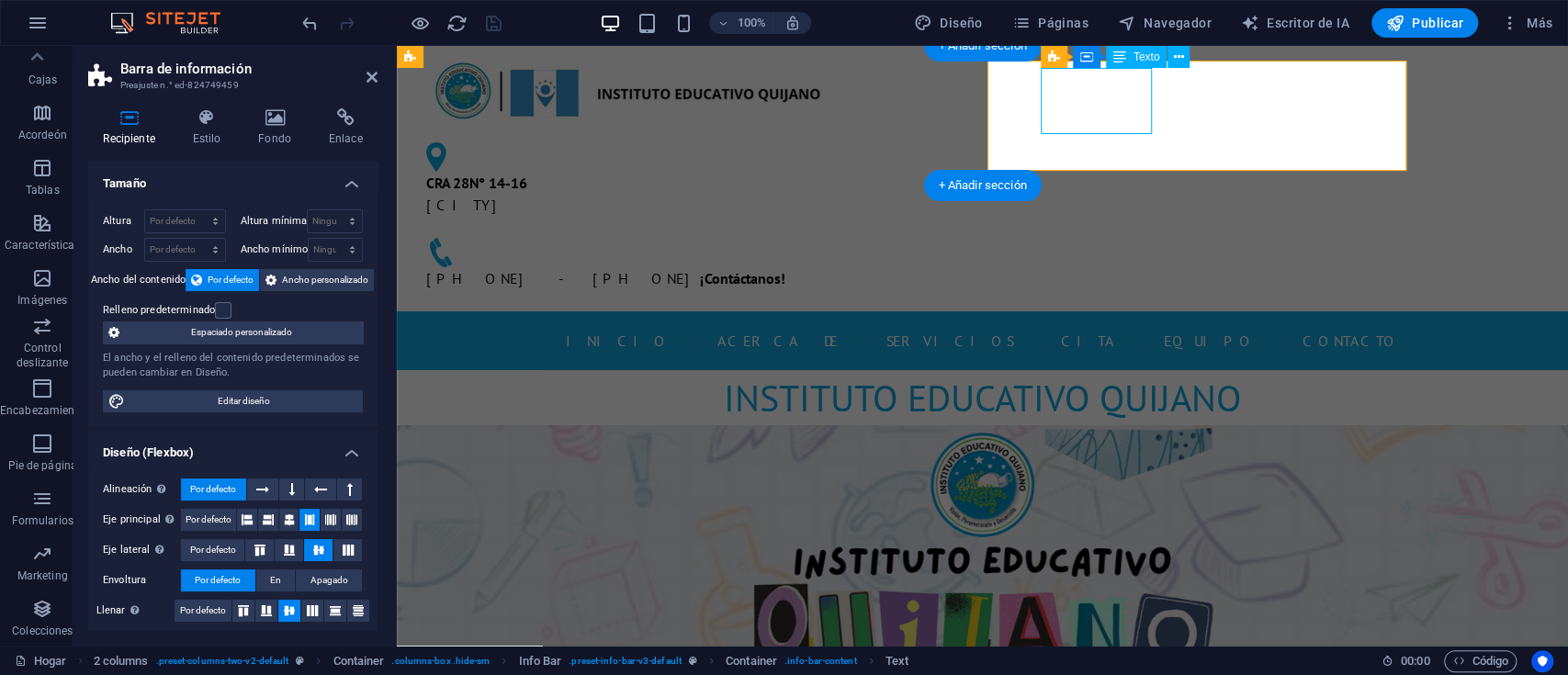 click on "CRA 28N° 14-16 San Juan de Pasto" at bounding box center (614, 205) 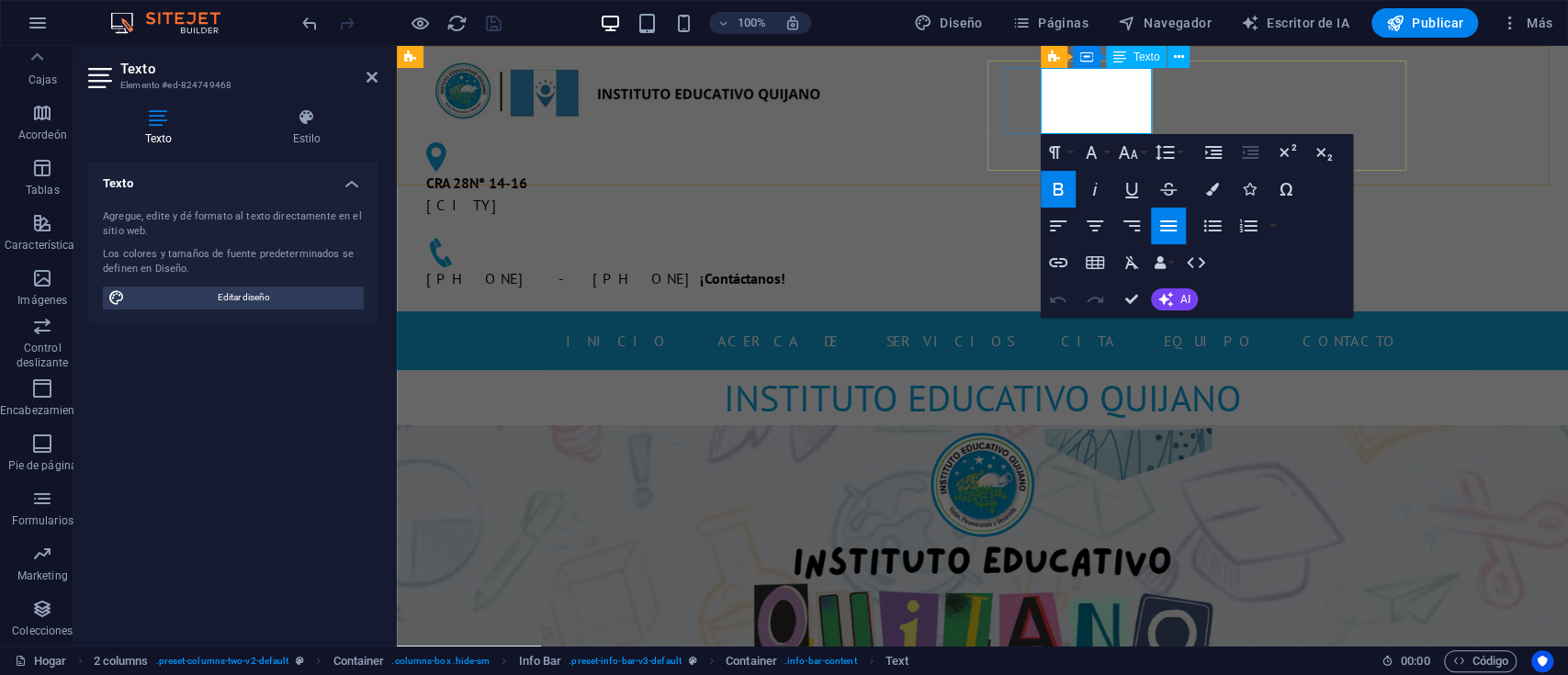 click on "[CITY]" at bounding box center [467, 205] 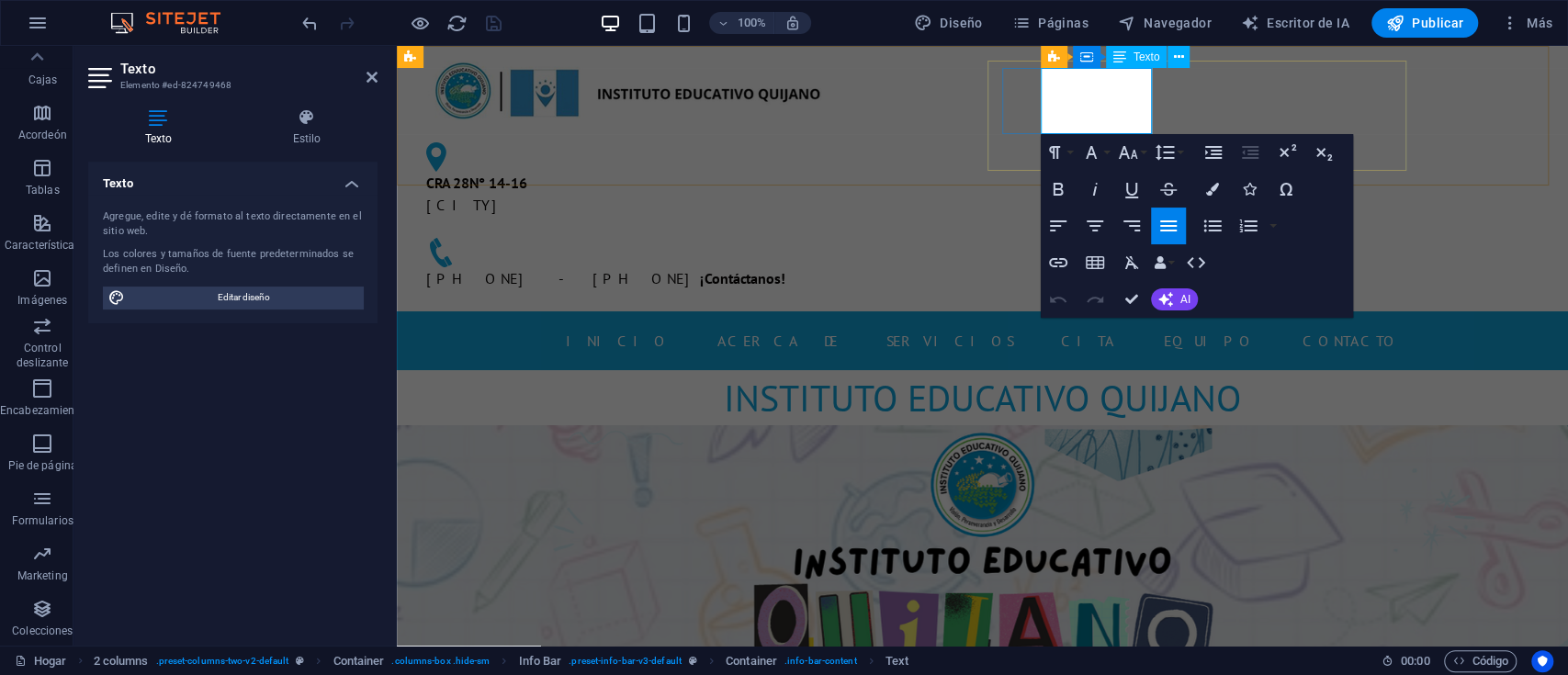 click on "[CITY]" at bounding box center [467, 205] 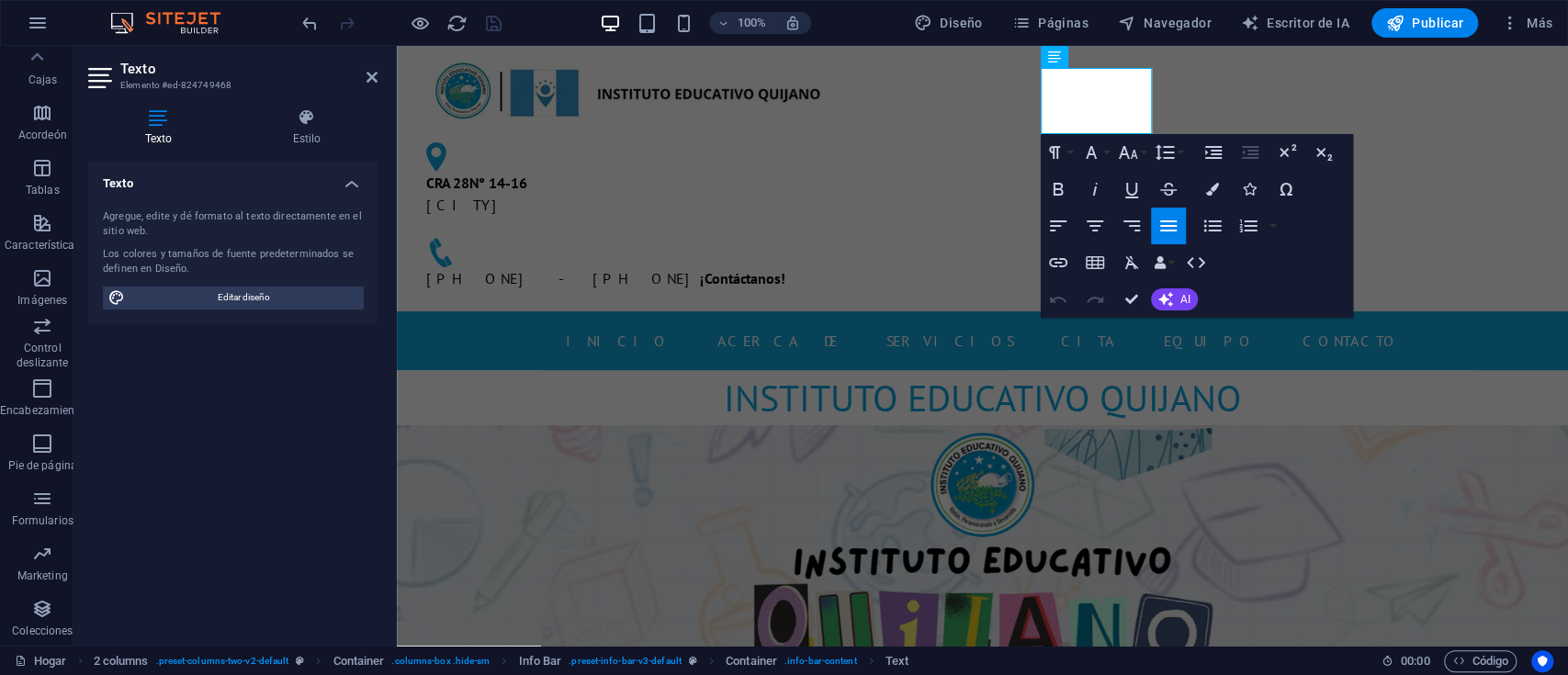 click on "Texto Agregue, edite y dé formato al texto directamente en el sitio web. Los colores y tamaños de fuente predeterminados se definen en Diseño. Editar diseño Alineación Alineado a la izquierda Centrado Alineado a la derecha" at bounding box center [232, 396] 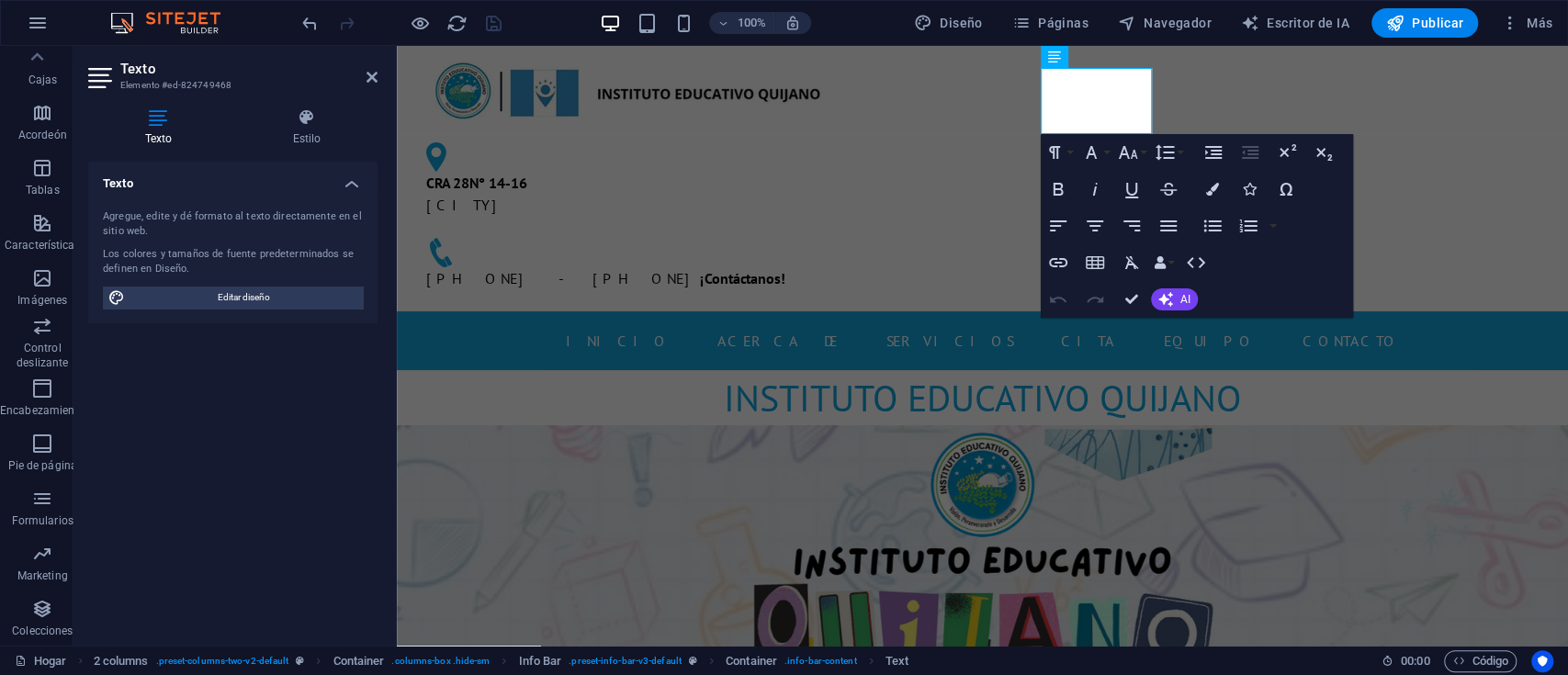 click on "Texto Agregue, edite y dé formato al texto directamente en el sitio web. Los colores y tamaños de fuente predeterminados se definen en Diseño. Editar diseño Alineación Alineado a la izquierda Centrado Alineado a la derecha" at bounding box center [232, 396] 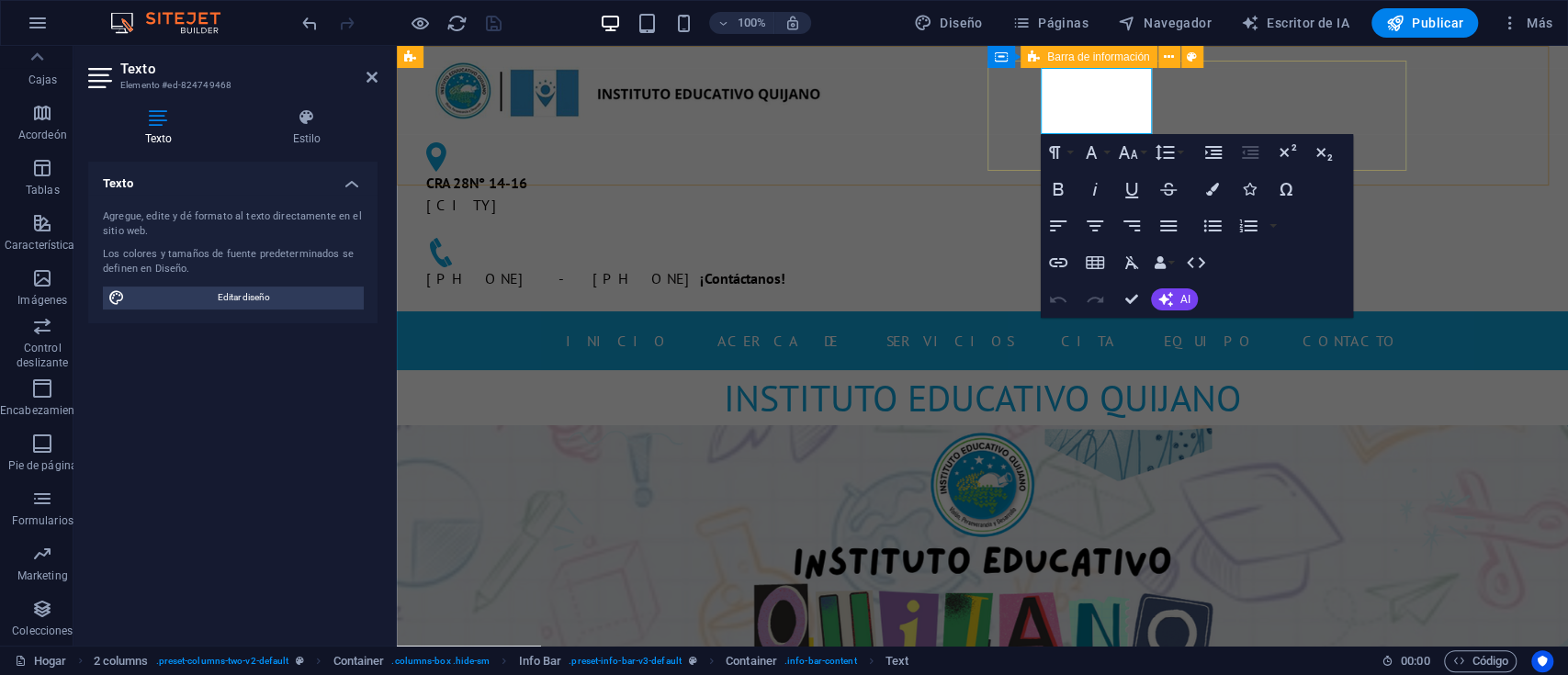 click on "CRA 28N° 14-16 San Juan de Pasto 314 776 20 94 - 310 425 08 07  ¡  Contáctanos  !" at bounding box center [621, 216] 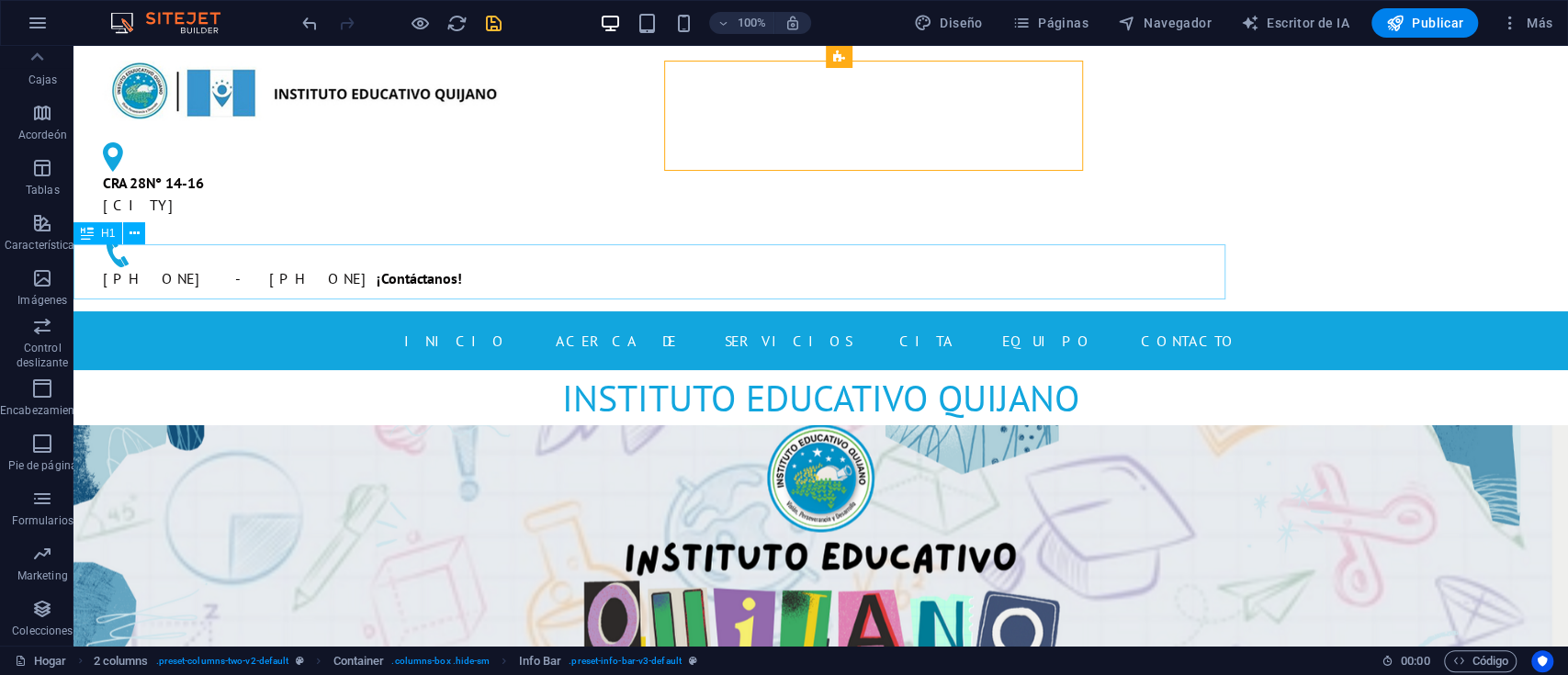 click at bounding box center [820, 979] 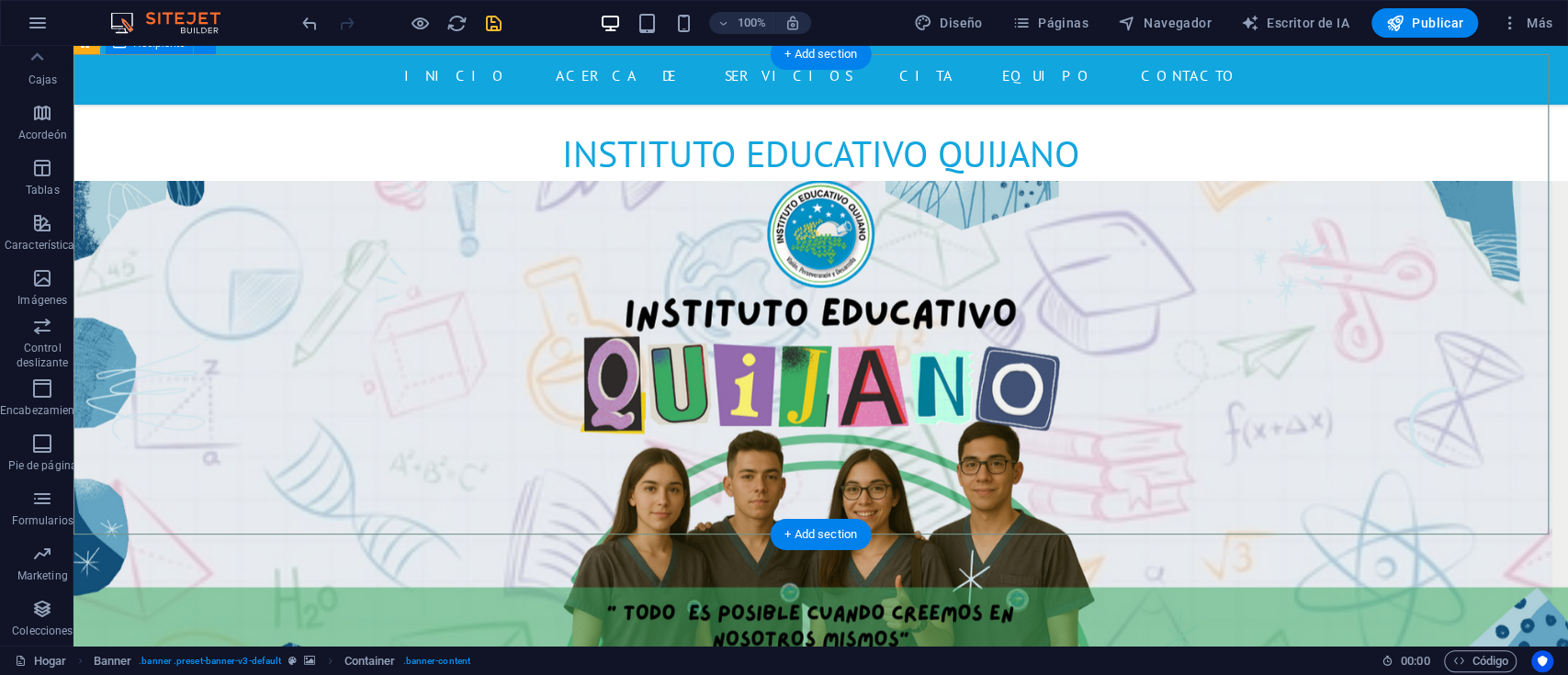scroll, scrollTop: 0, scrollLeft: 0, axis: both 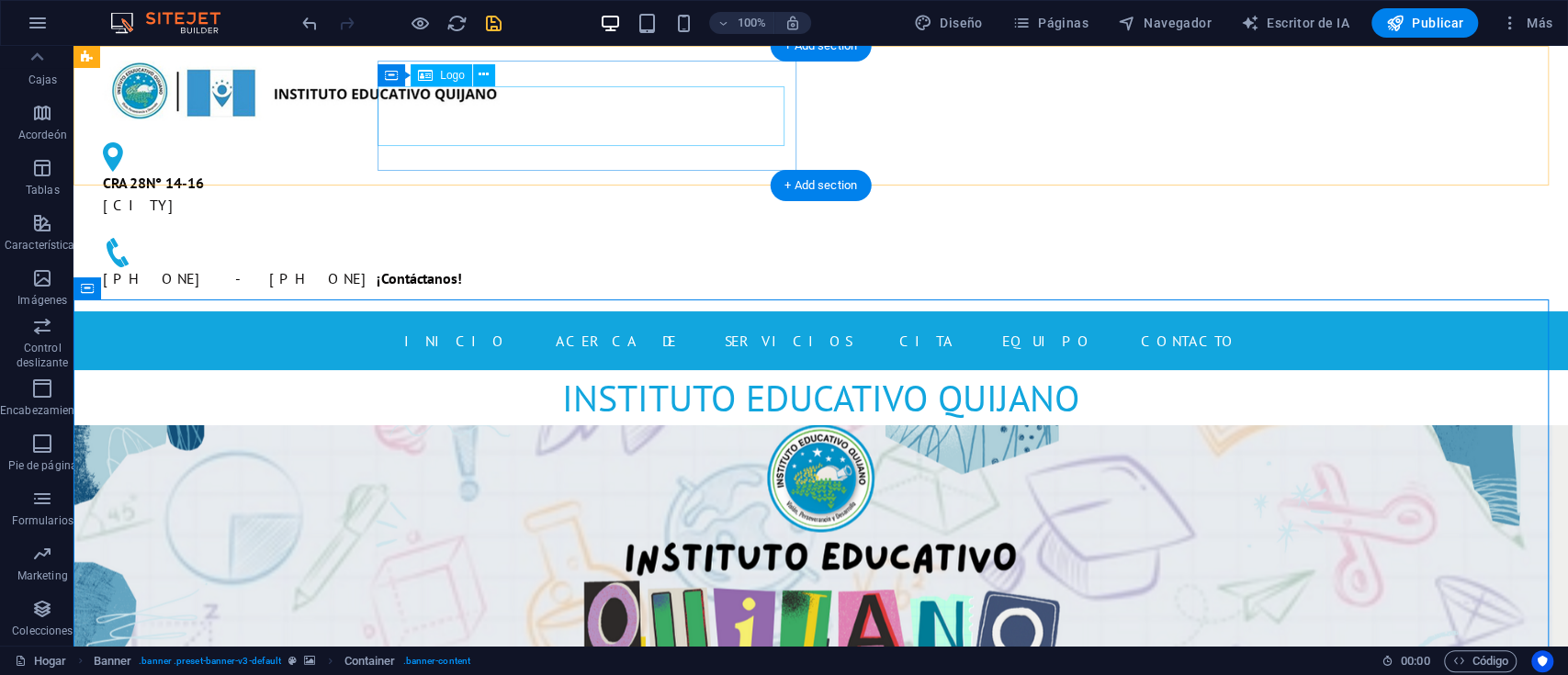 click at bounding box center [298, 90] 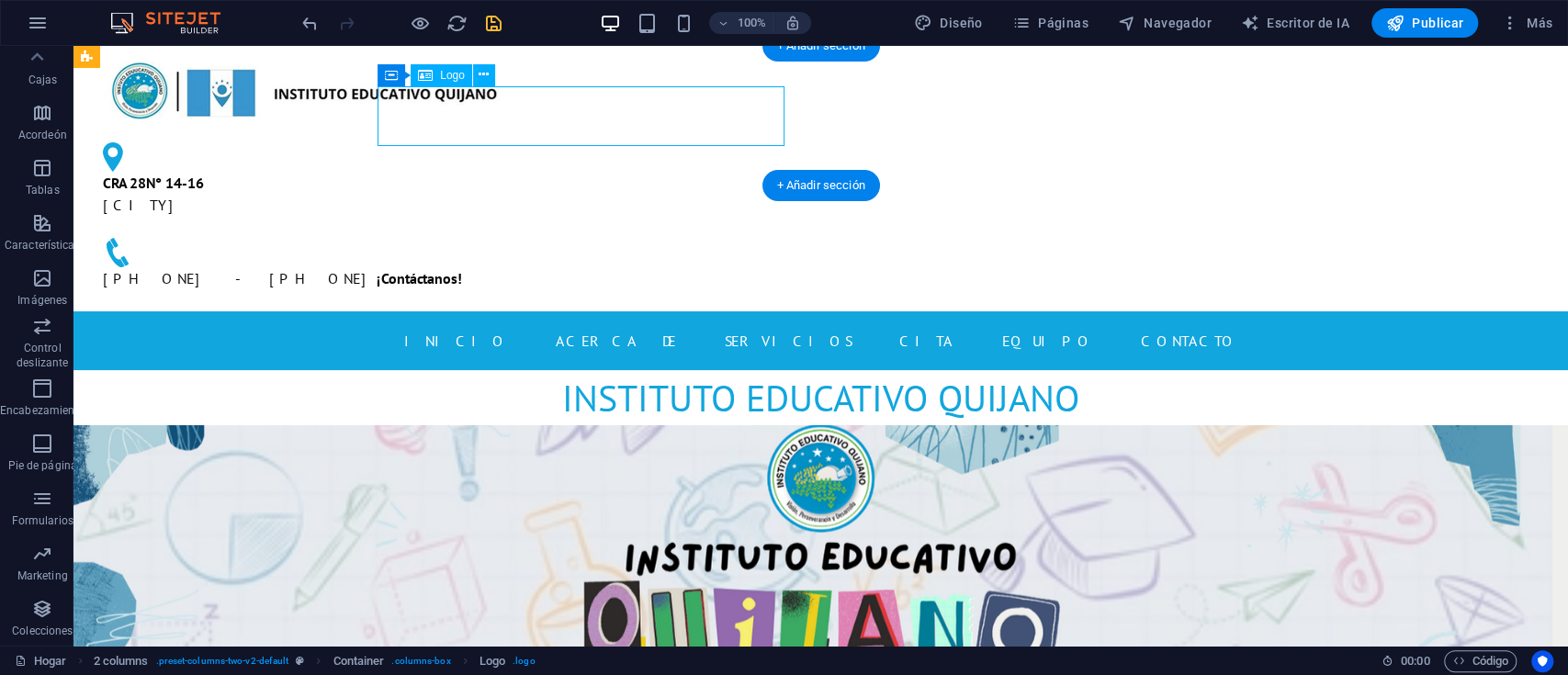 click at bounding box center [298, 90] 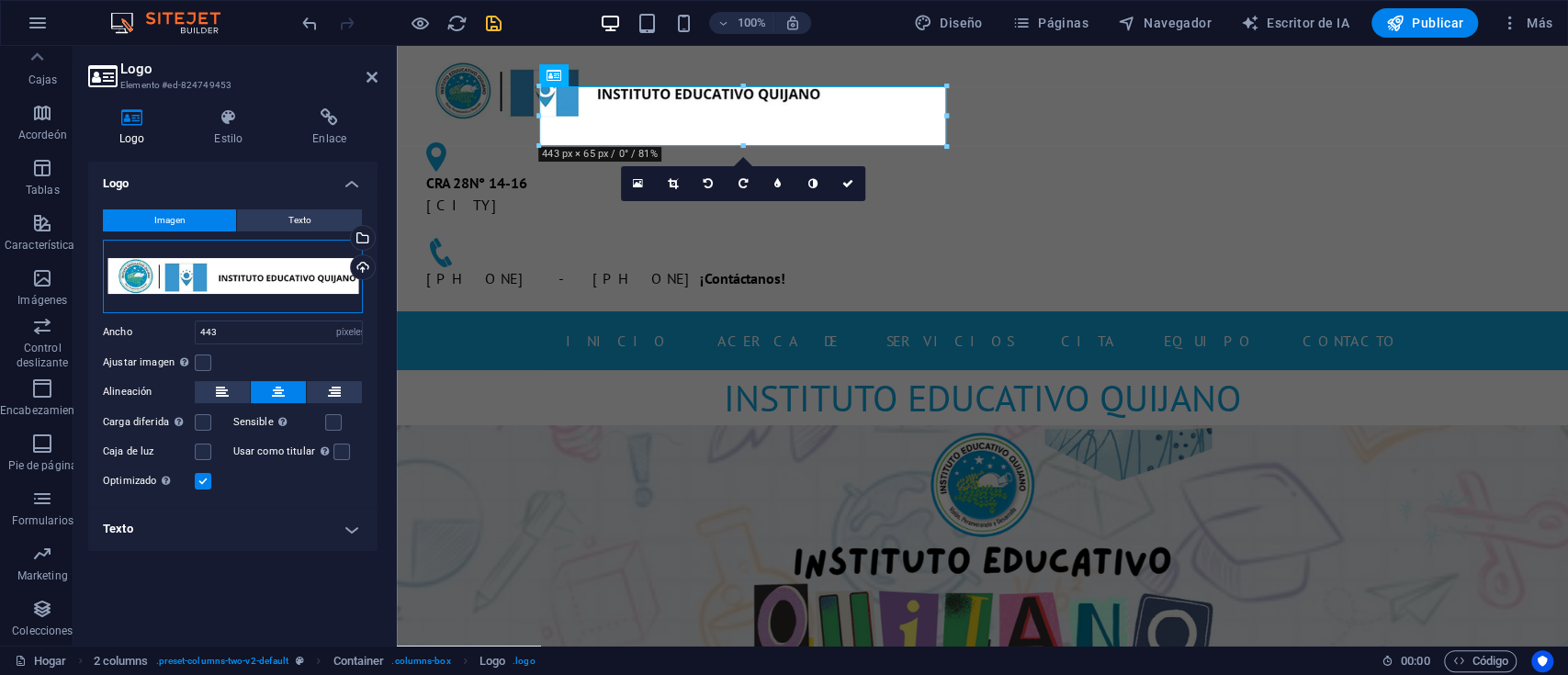 click on "Arrastre los archivos aquí, haga clic para elegir archivos o  seleccione archivos de Archivos o de nuestras fotos y videos de archivo gratuitos" at bounding box center (232, 276) 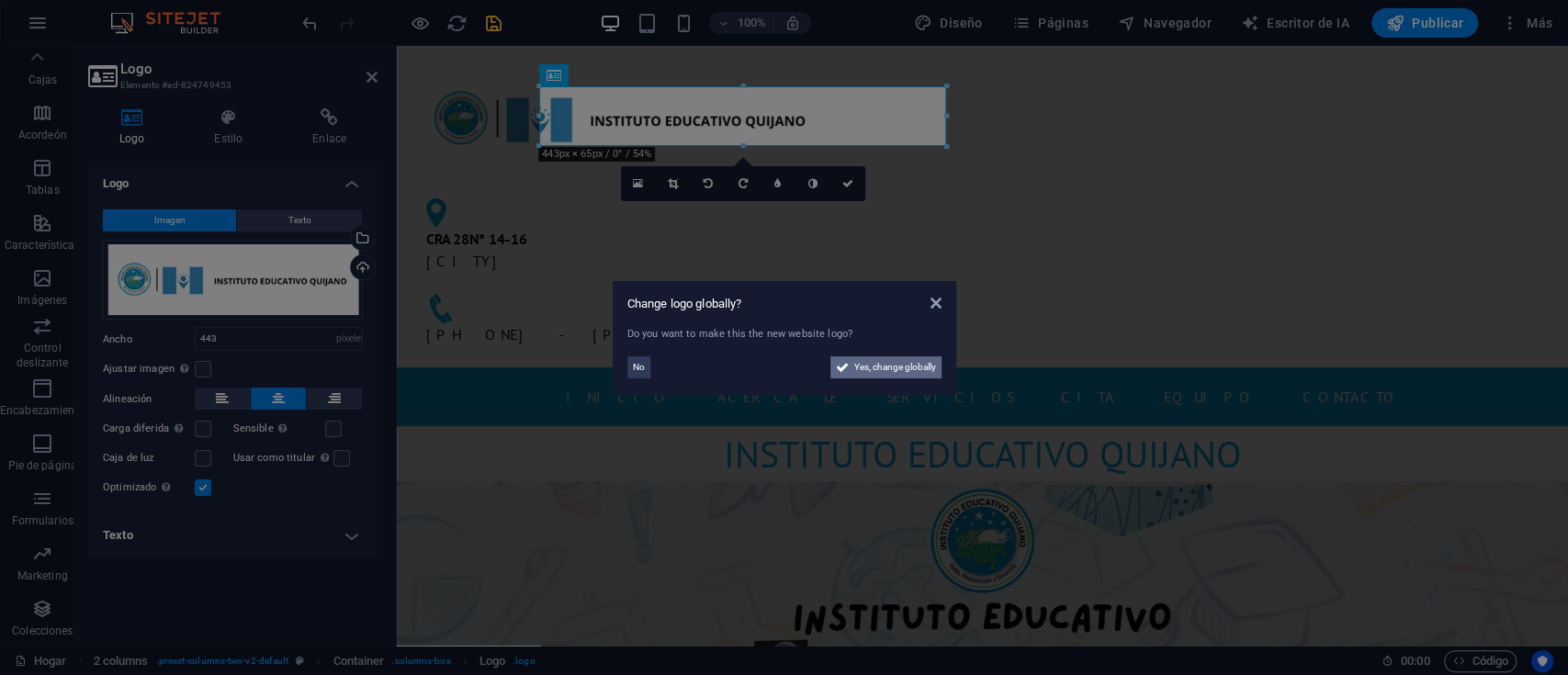 click on "Yes, change globally" at bounding box center [895, 367] 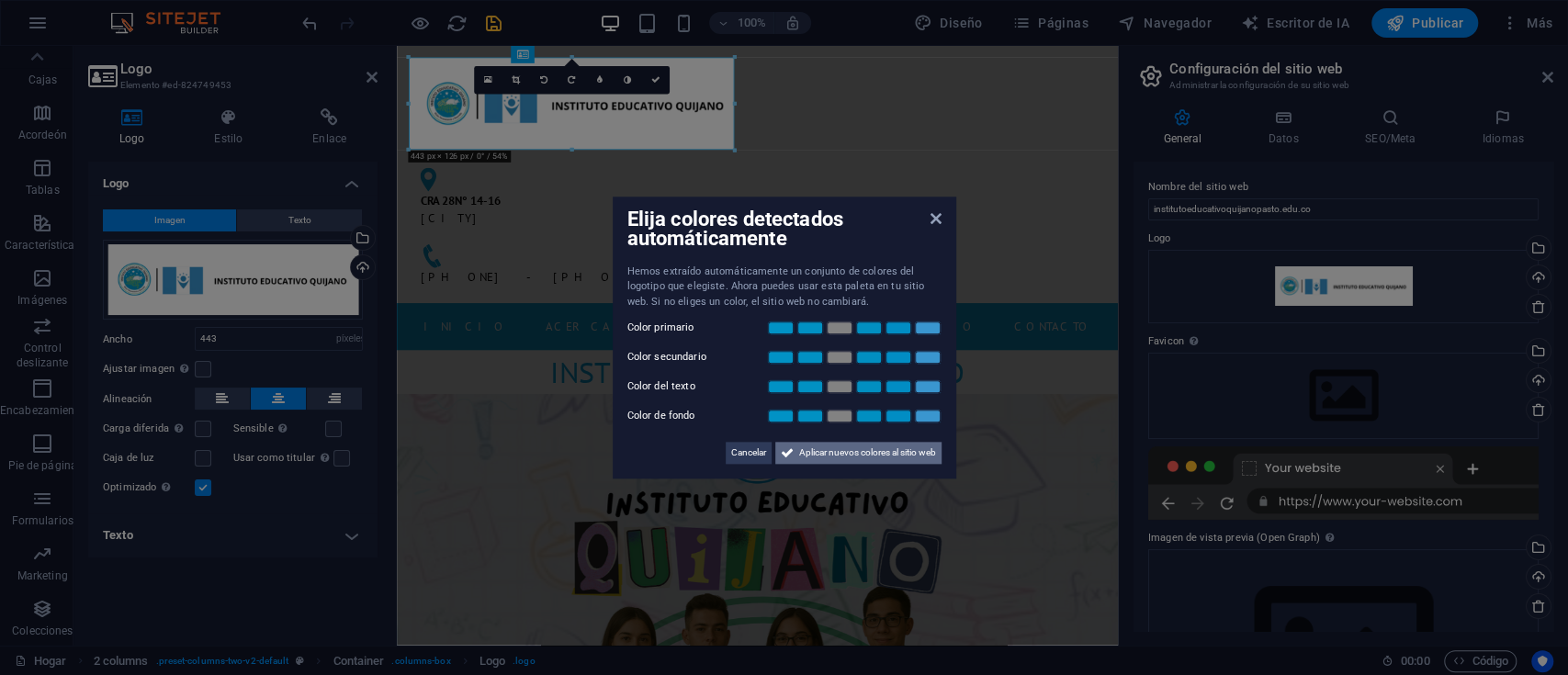 drag, startPoint x: 846, startPoint y: 459, endPoint x: 563, endPoint y: 517, distance: 288.88233 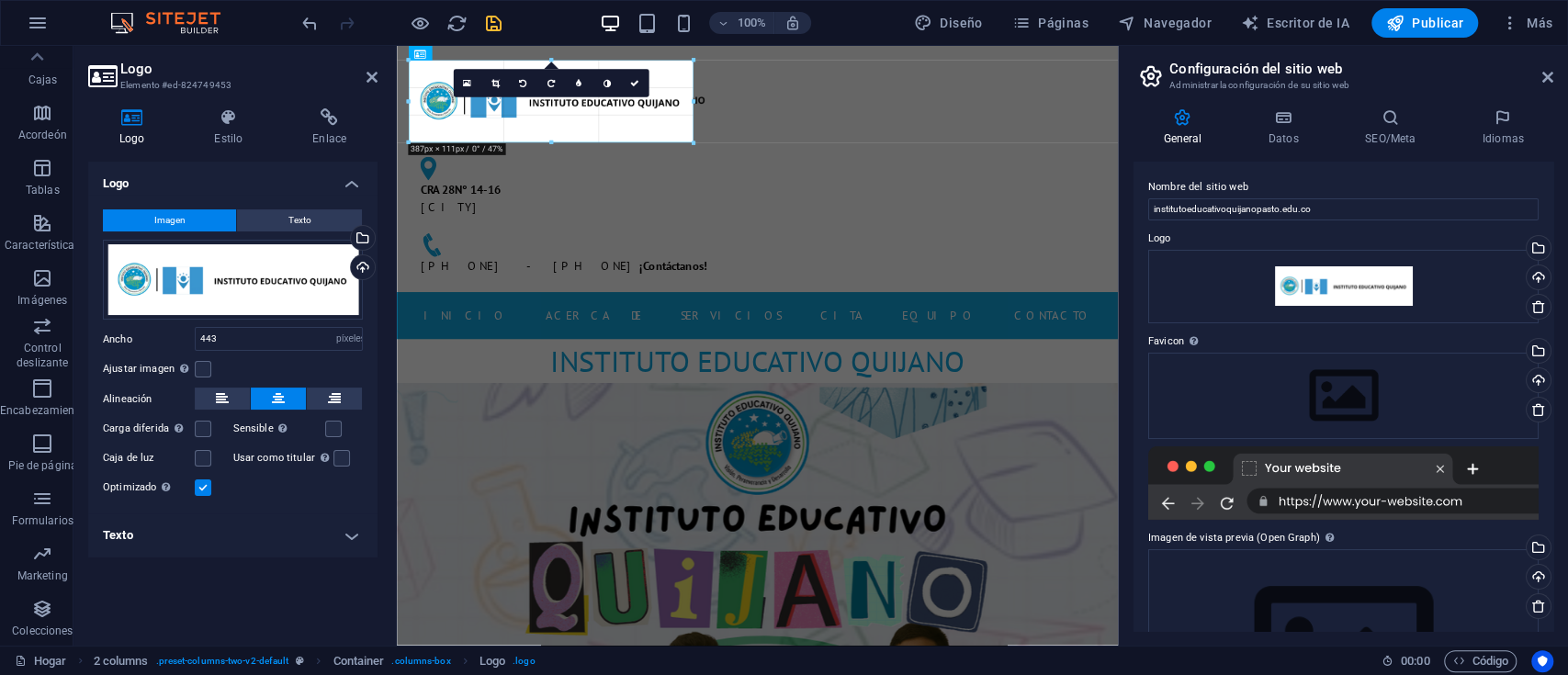 drag, startPoint x: 569, startPoint y: 148, endPoint x: 599, endPoint y: 136, distance: 32.310989 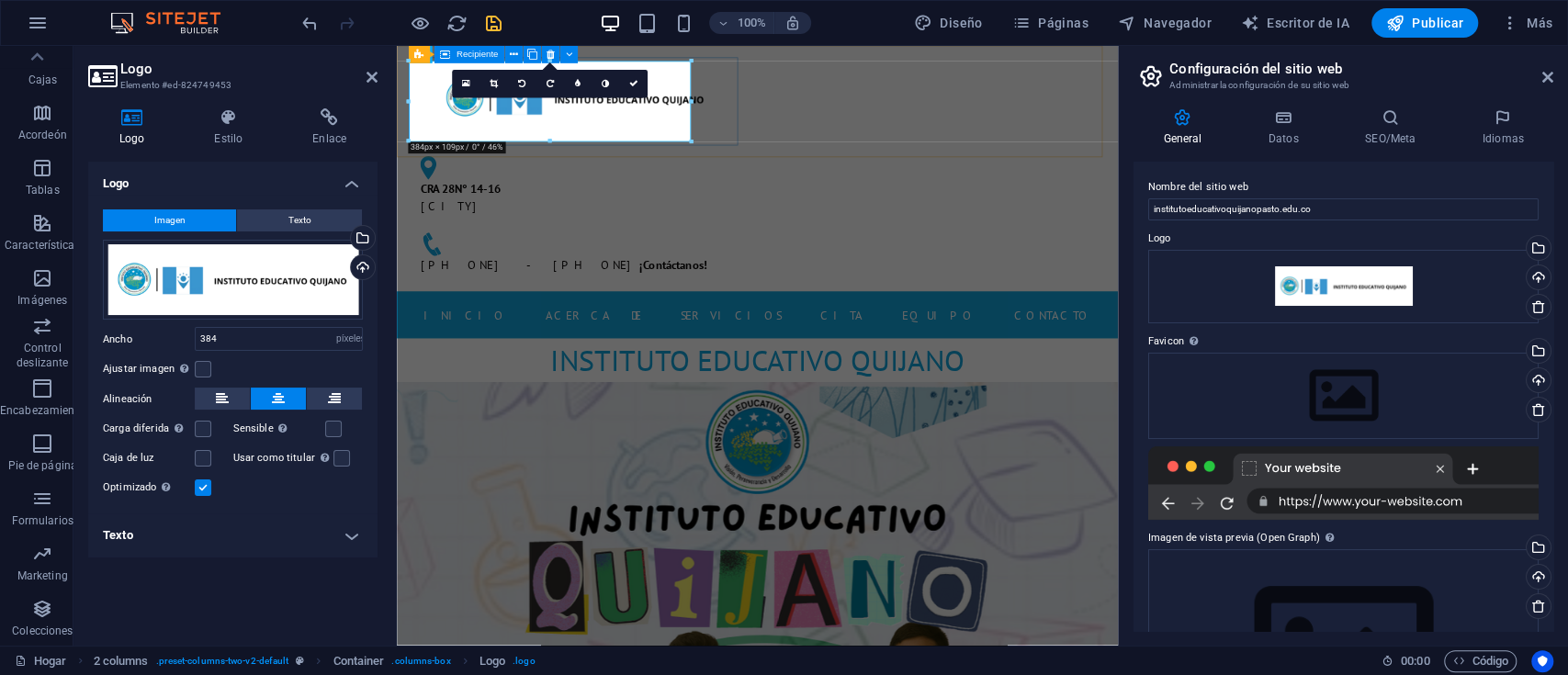 drag, startPoint x: 1089, startPoint y: 145, endPoint x: 808, endPoint y: 118, distance: 282.29417 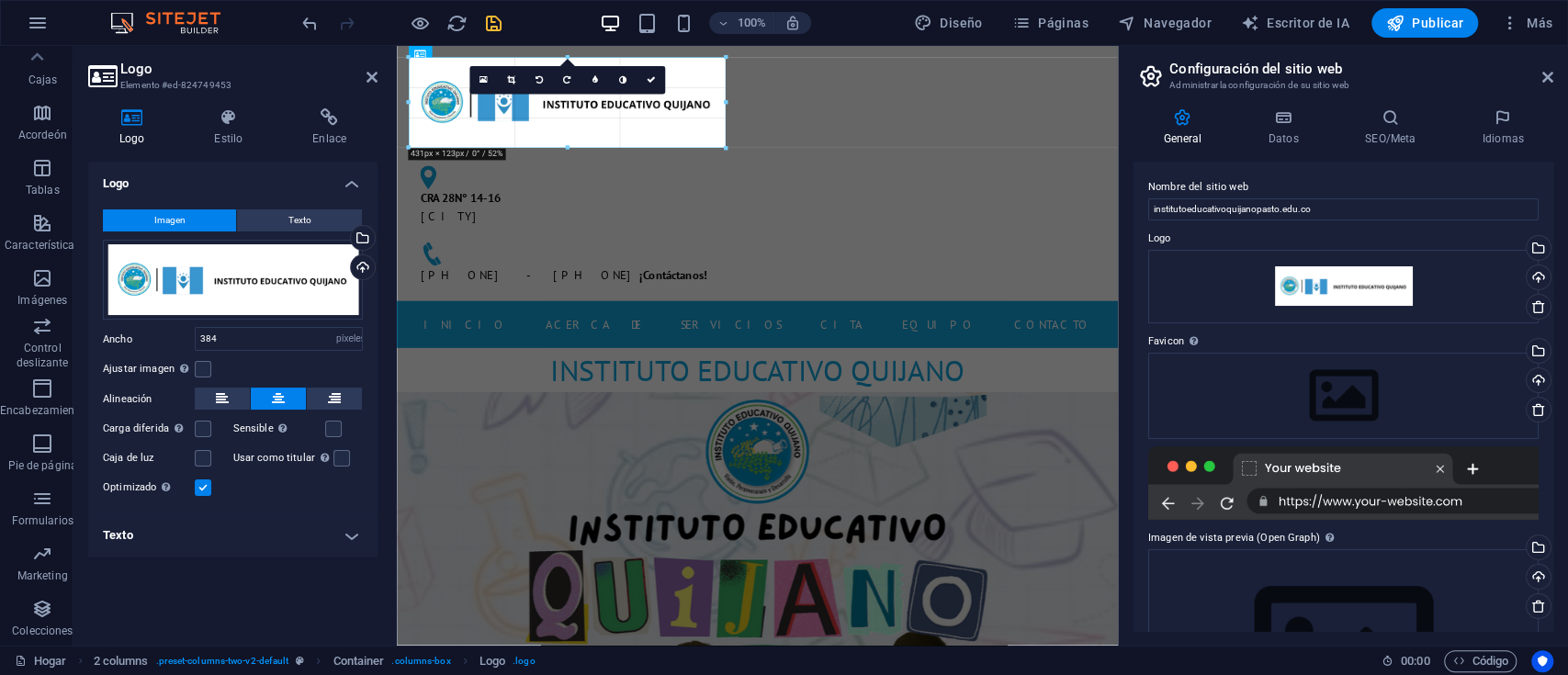 drag, startPoint x: 690, startPoint y: 101, endPoint x: 735, endPoint y: 105, distance: 45.177428 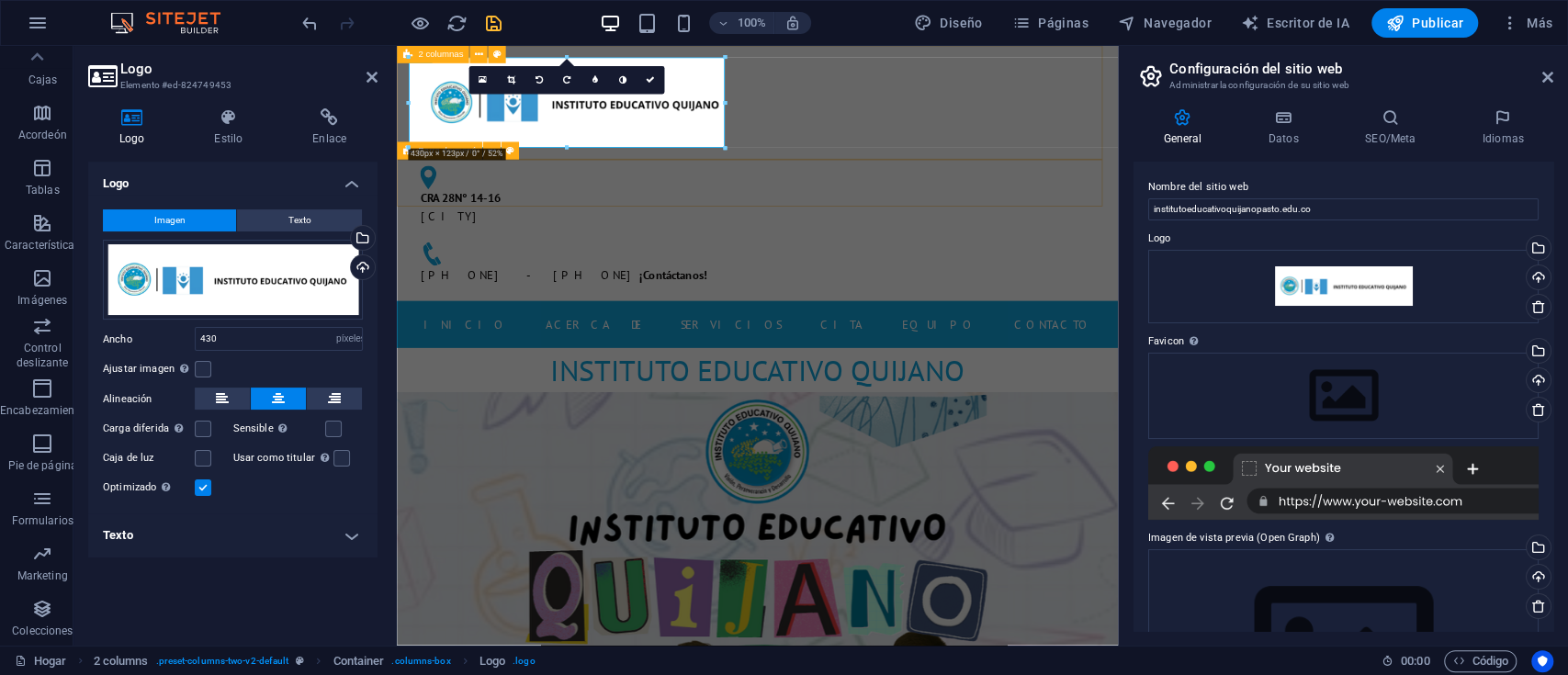 click on "100% Diseño Páginas Navegador Escritor de IA Publicar Más" at bounding box center (929, 23) 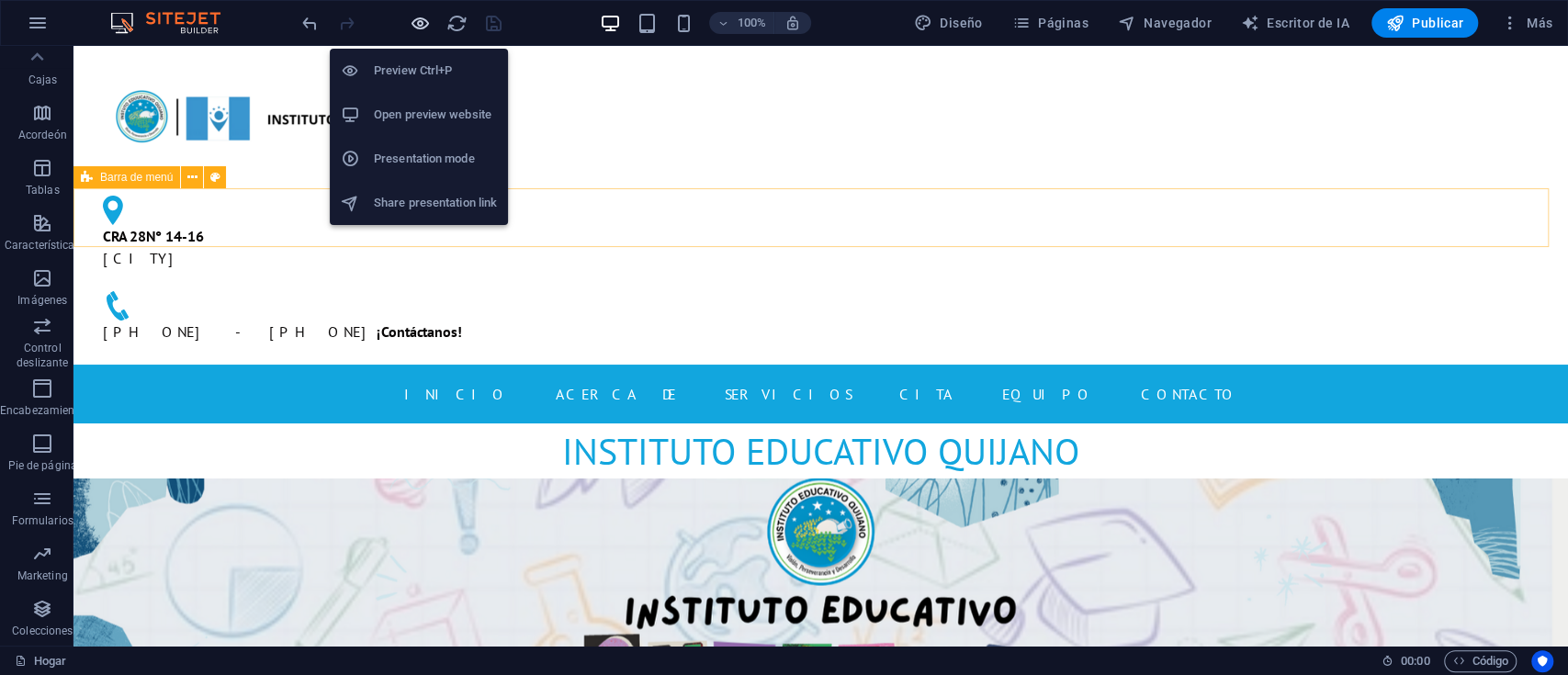 click at bounding box center [420, 23] 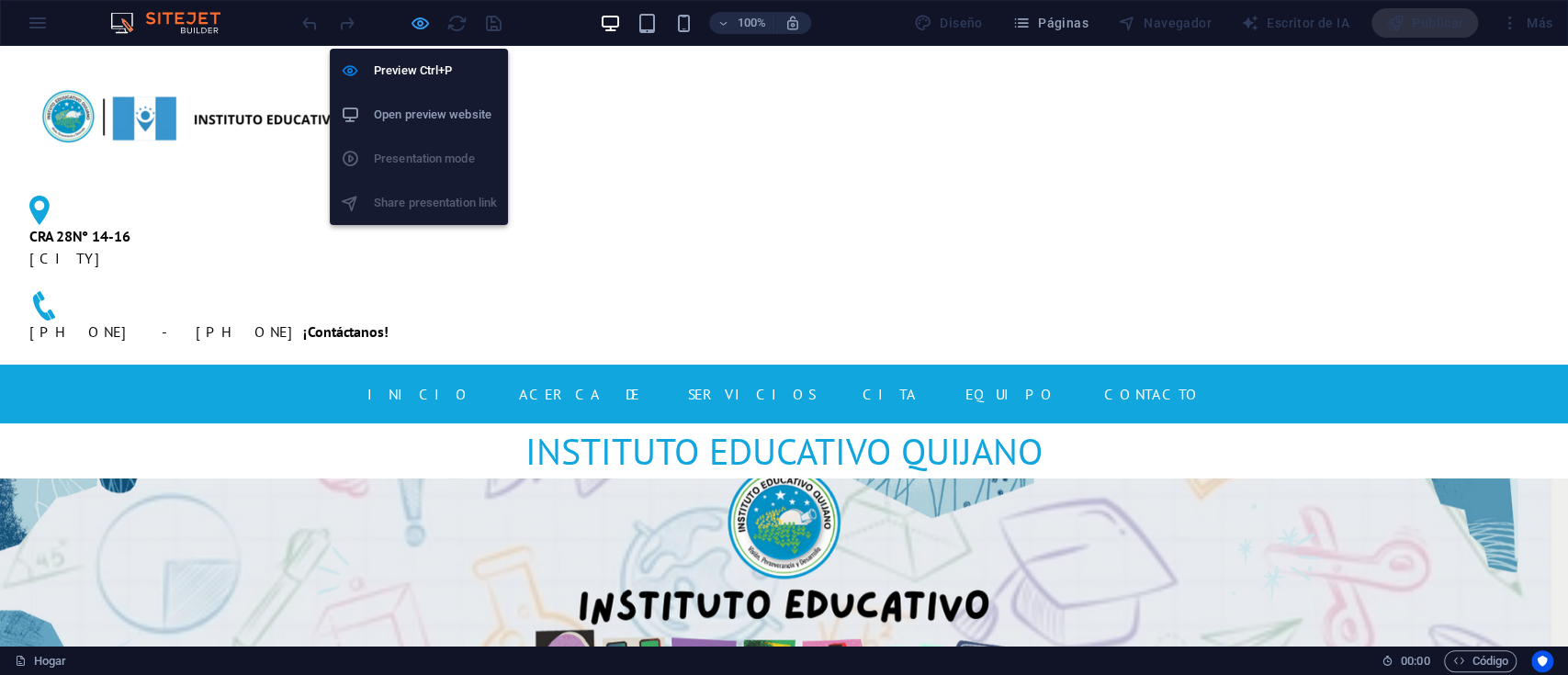 click at bounding box center [420, 23] 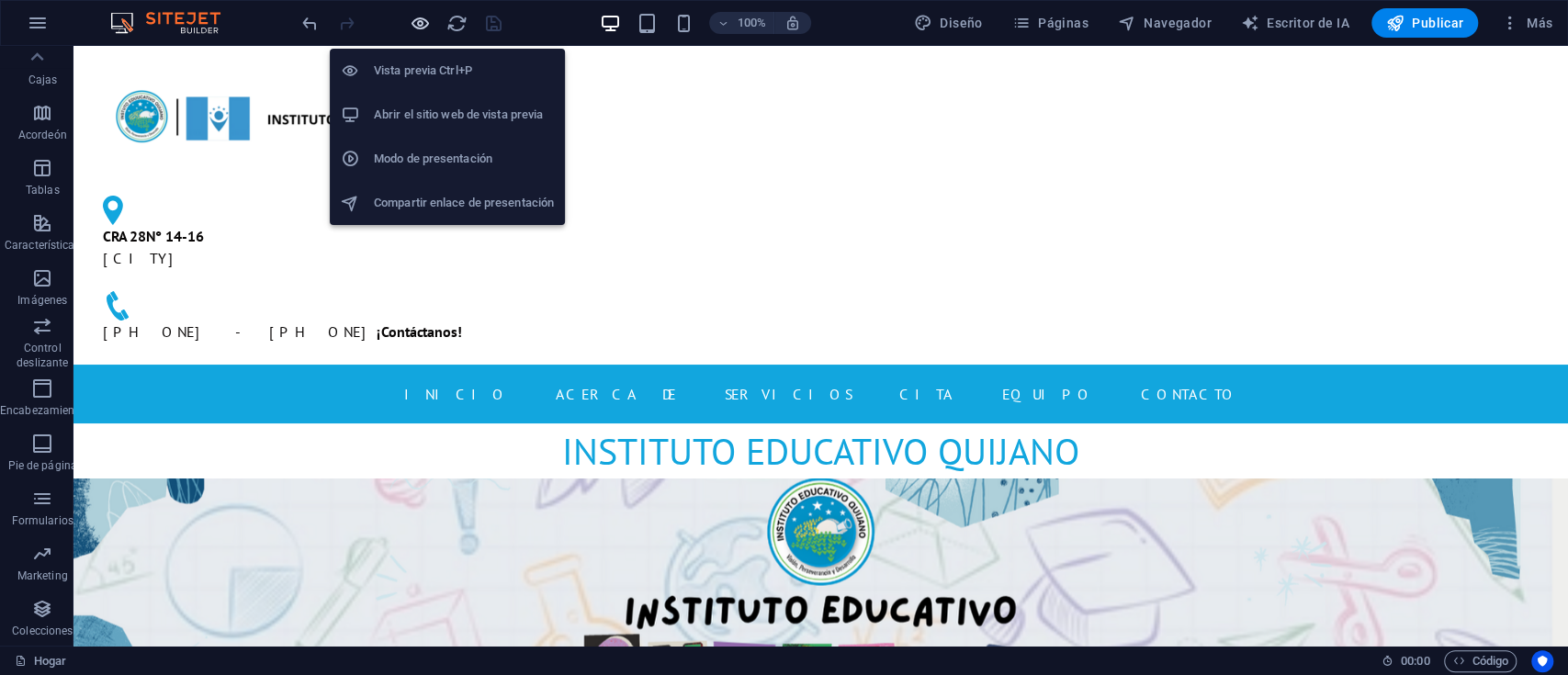 click at bounding box center [420, 23] 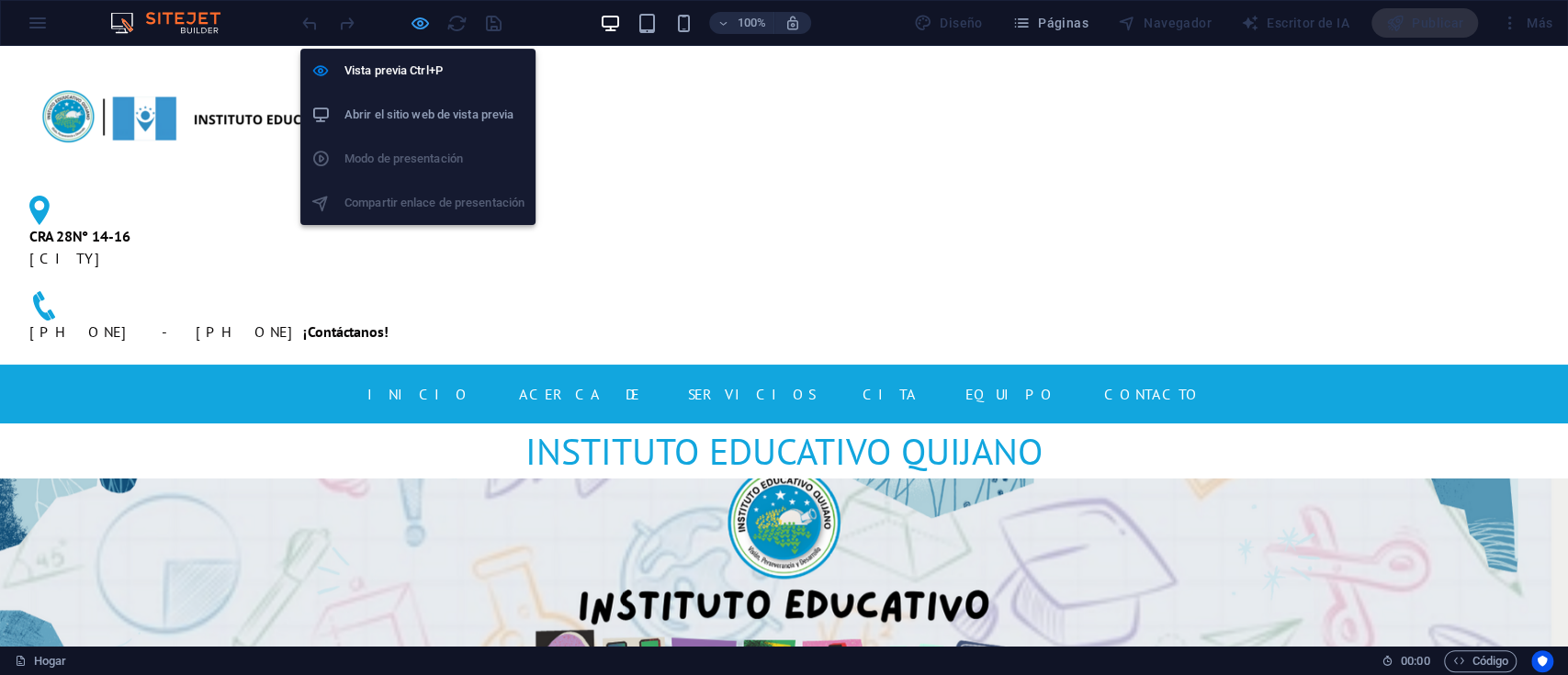 click at bounding box center [420, 23] 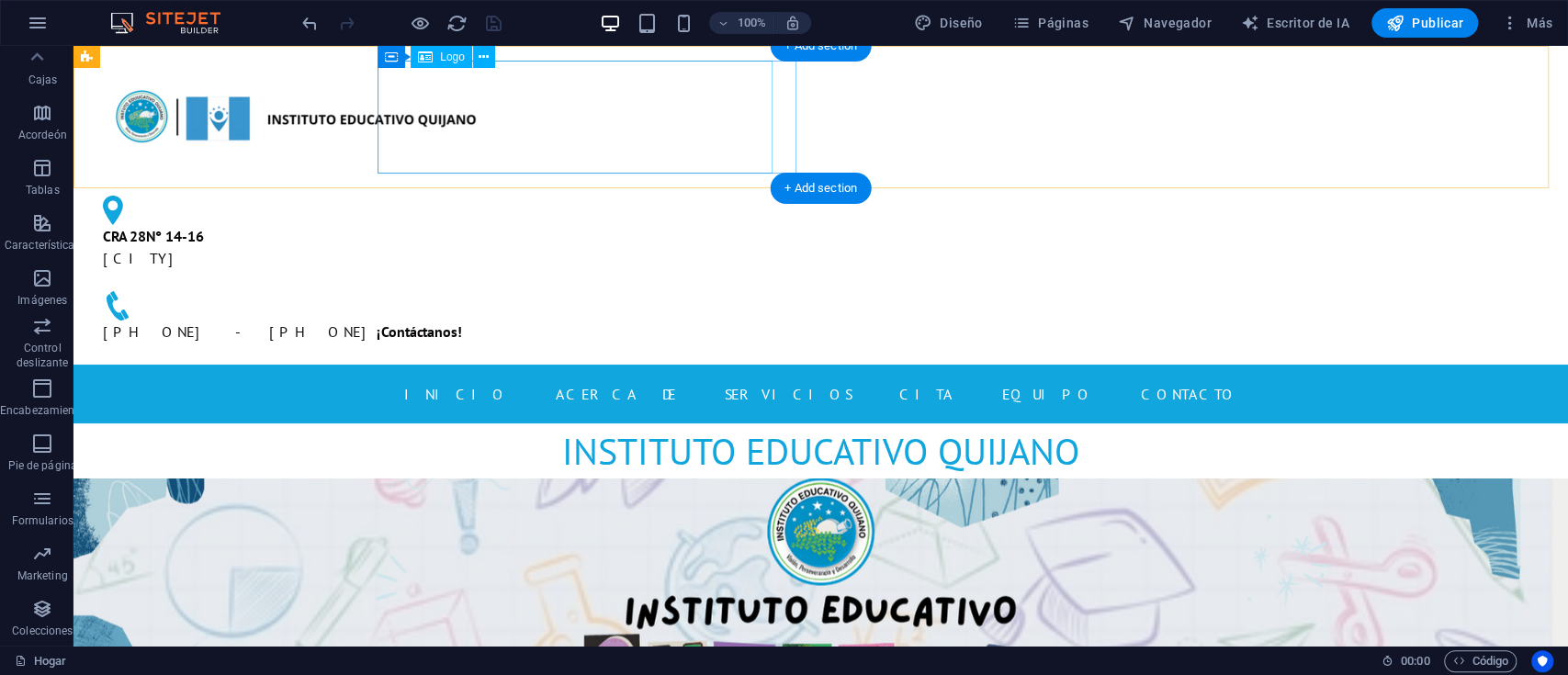 click at bounding box center (298, 117) 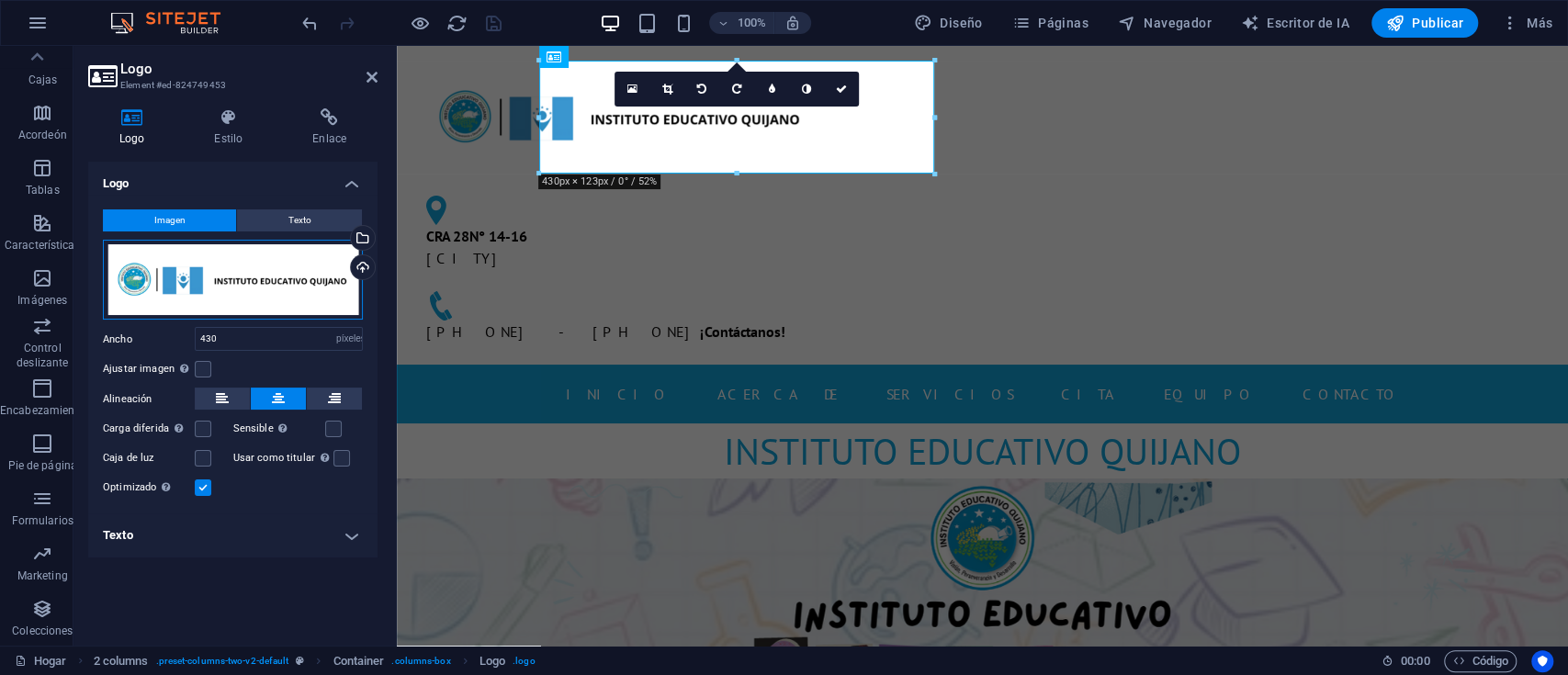 click on "Arrastre los archivos aquí, haga clic para elegir archivos o  seleccione archivos de Archivos o de nuestras fotos y videos de archivo gratuitos" at bounding box center [232, 280] 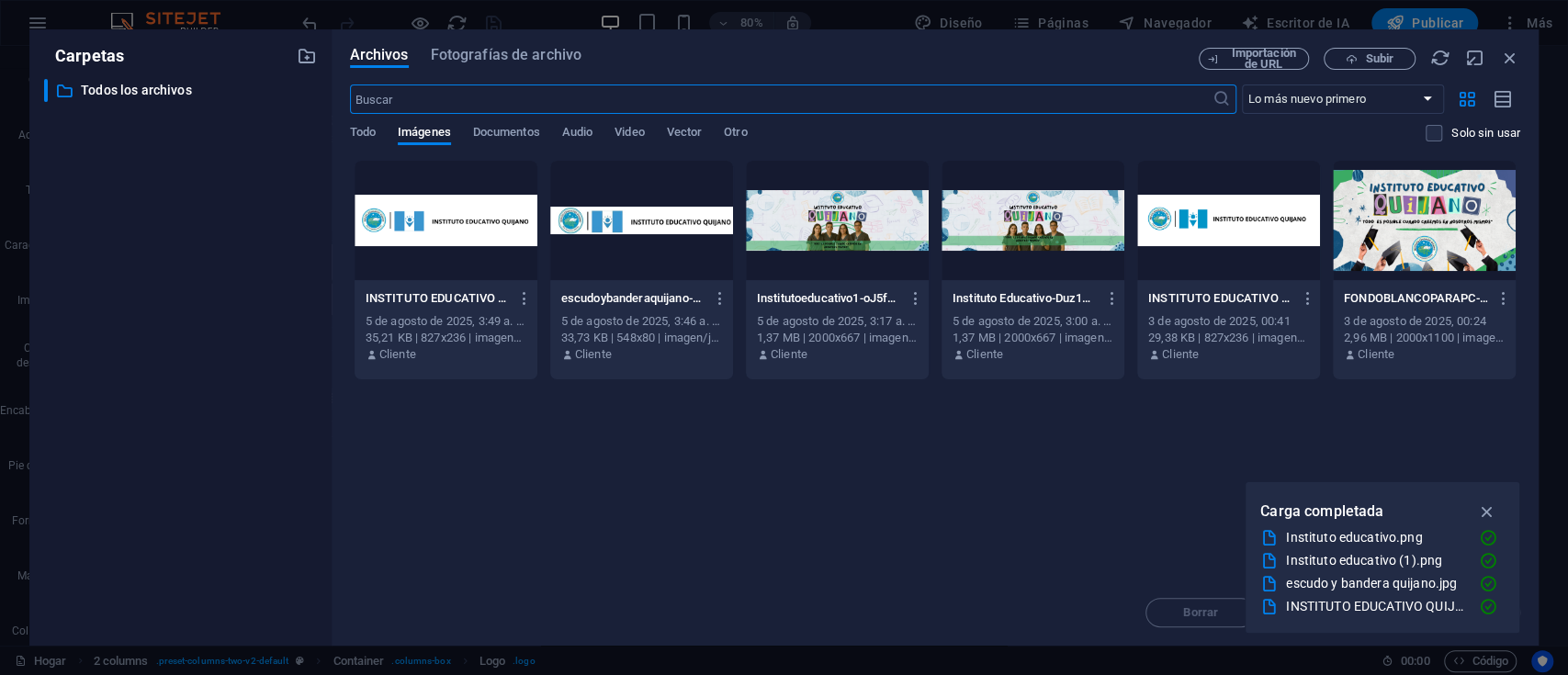 click at bounding box center (1228, 220) 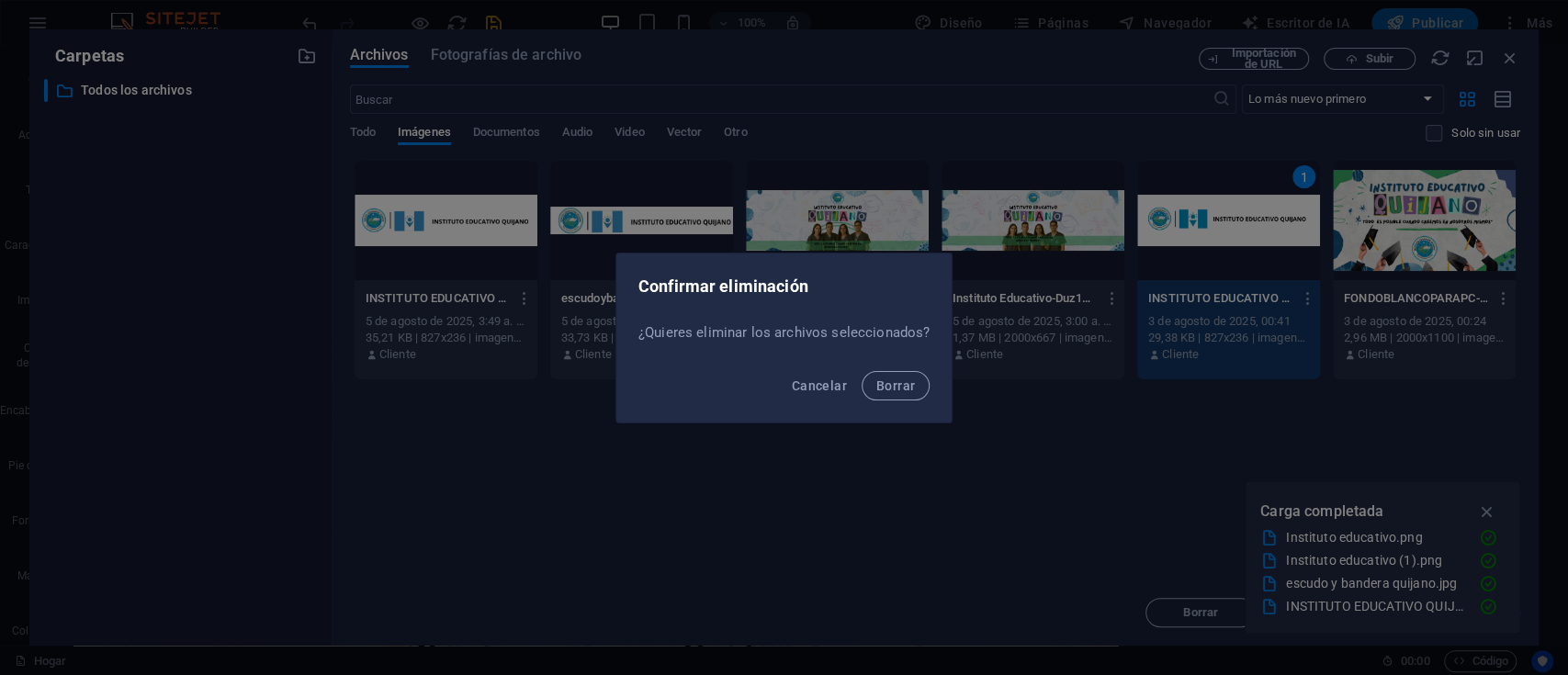 type 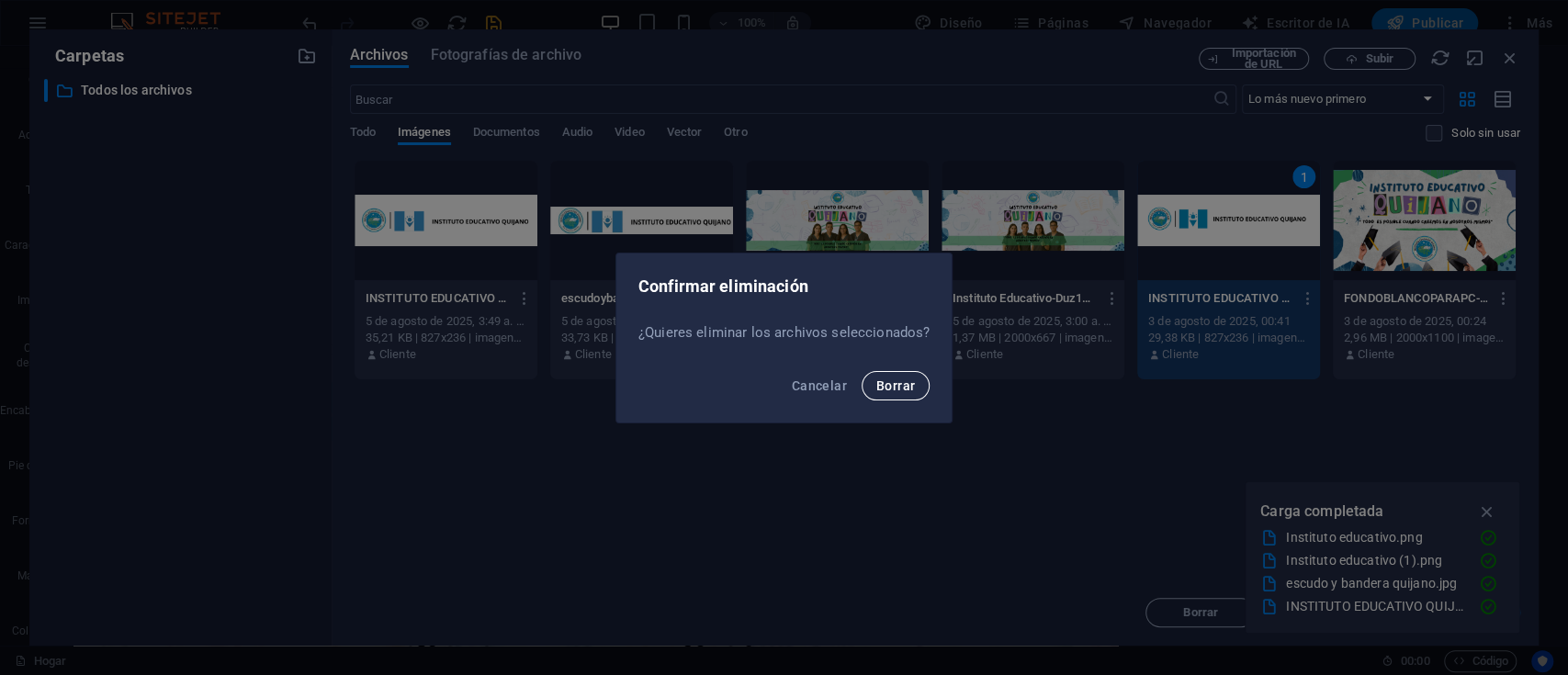 click on "Borrar" at bounding box center [896, 386] 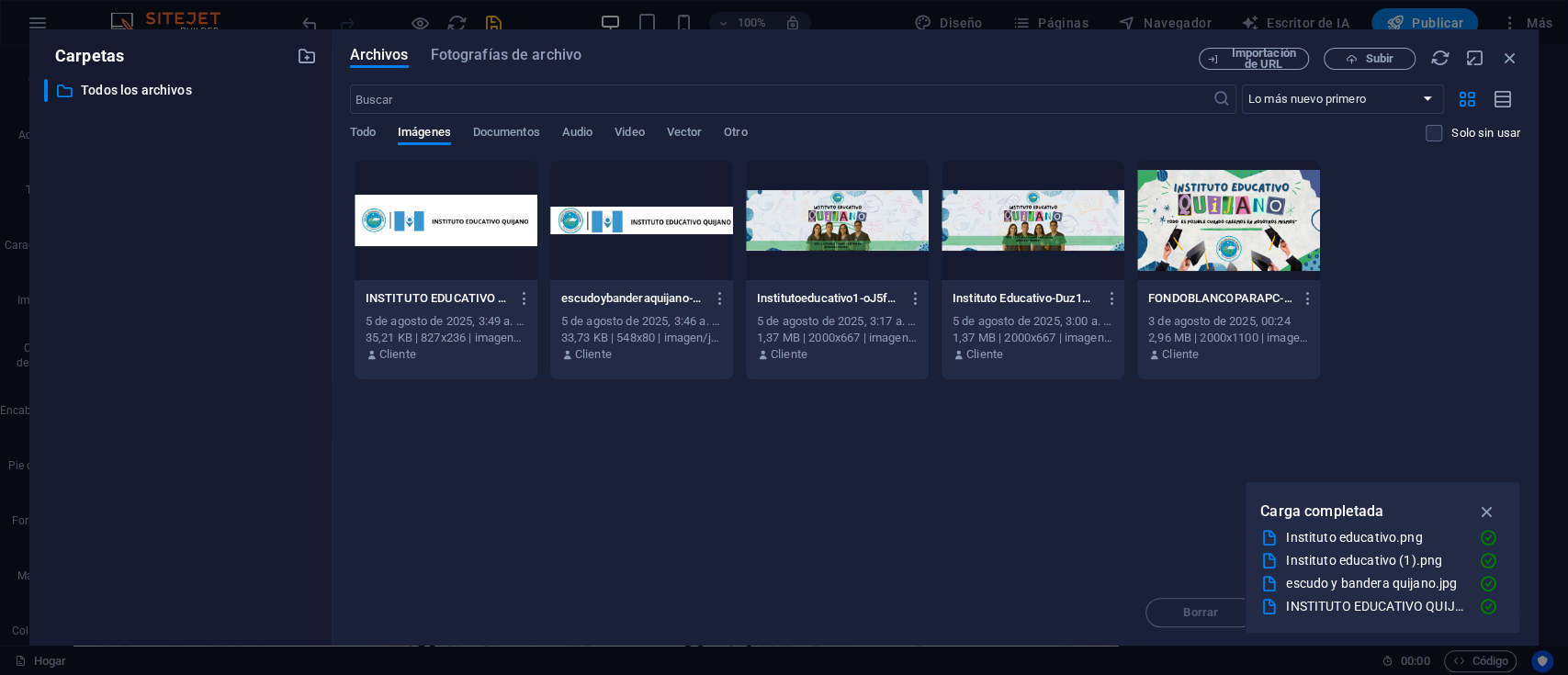 click at bounding box center [641, 220] 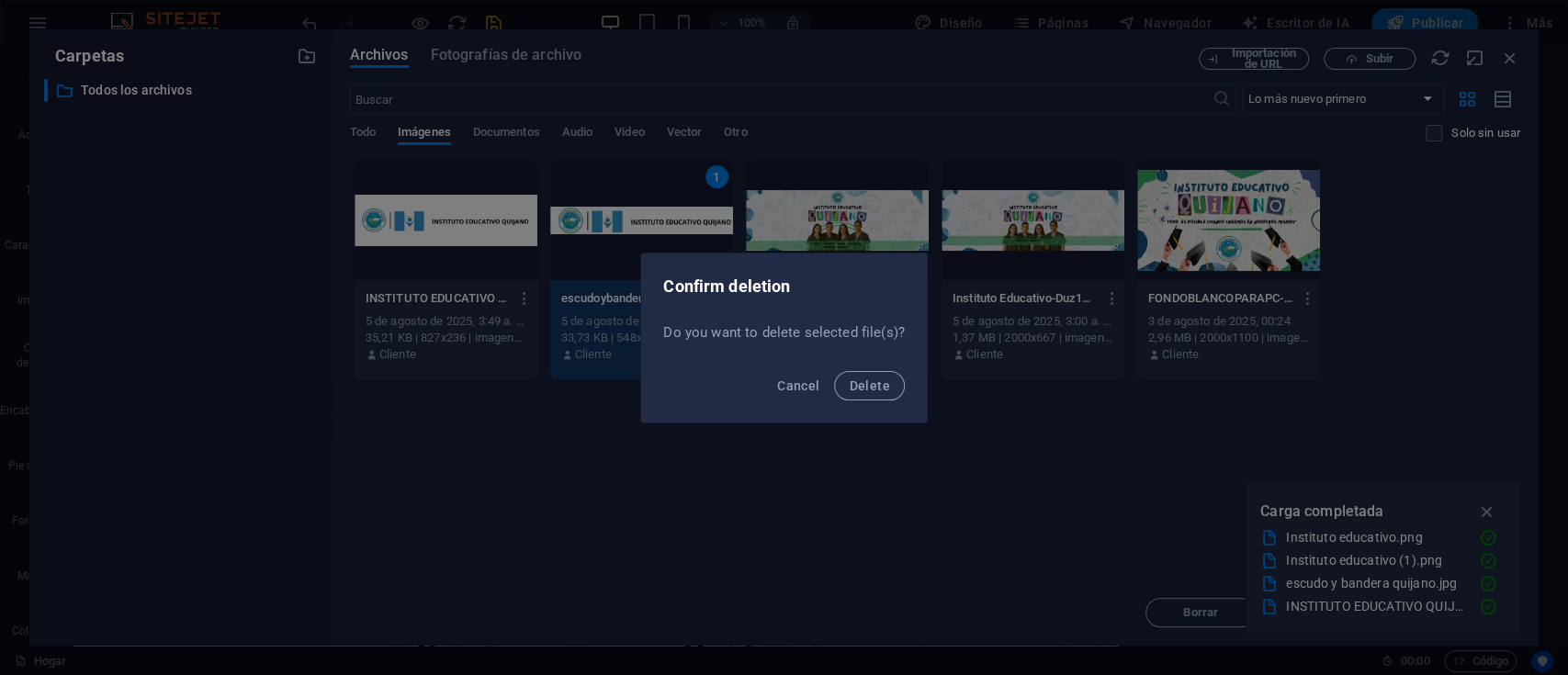 type 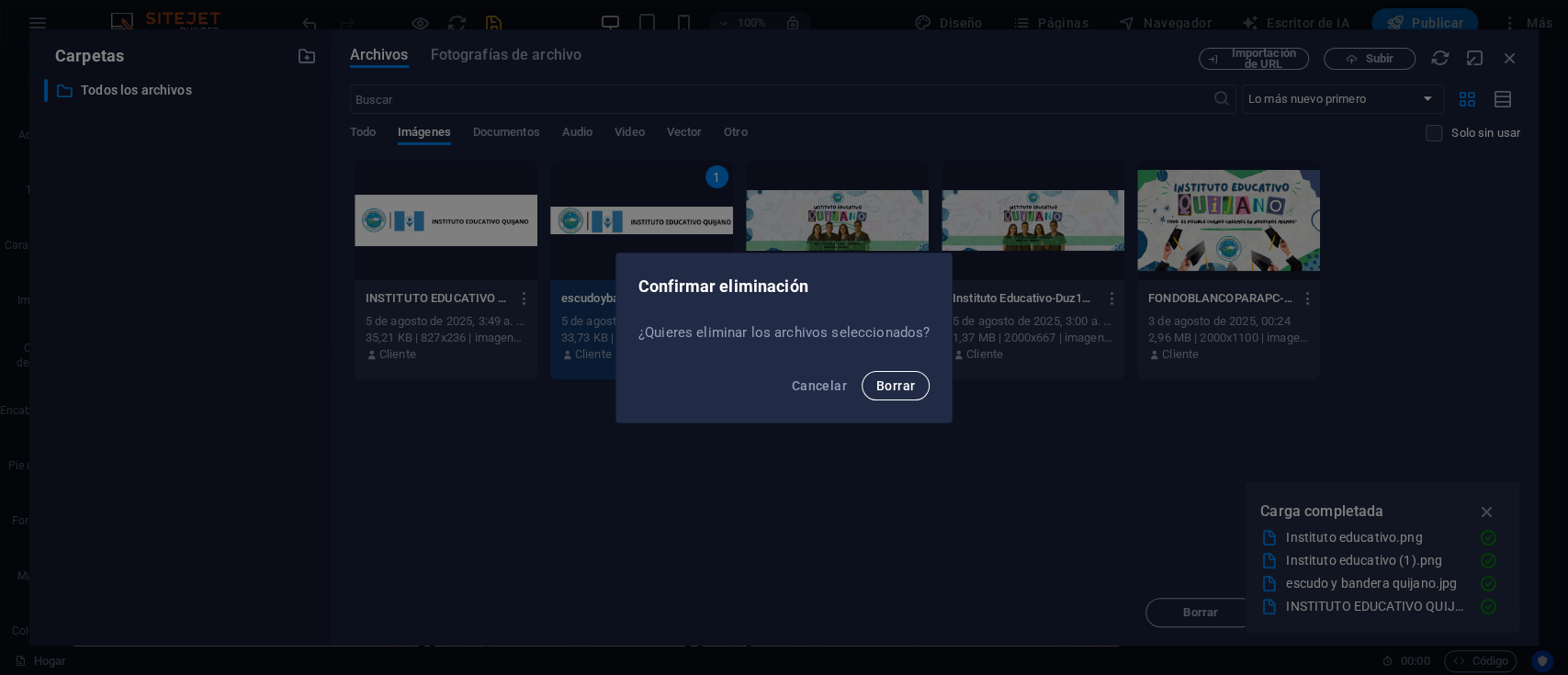 click on "Borrar" at bounding box center [896, 386] 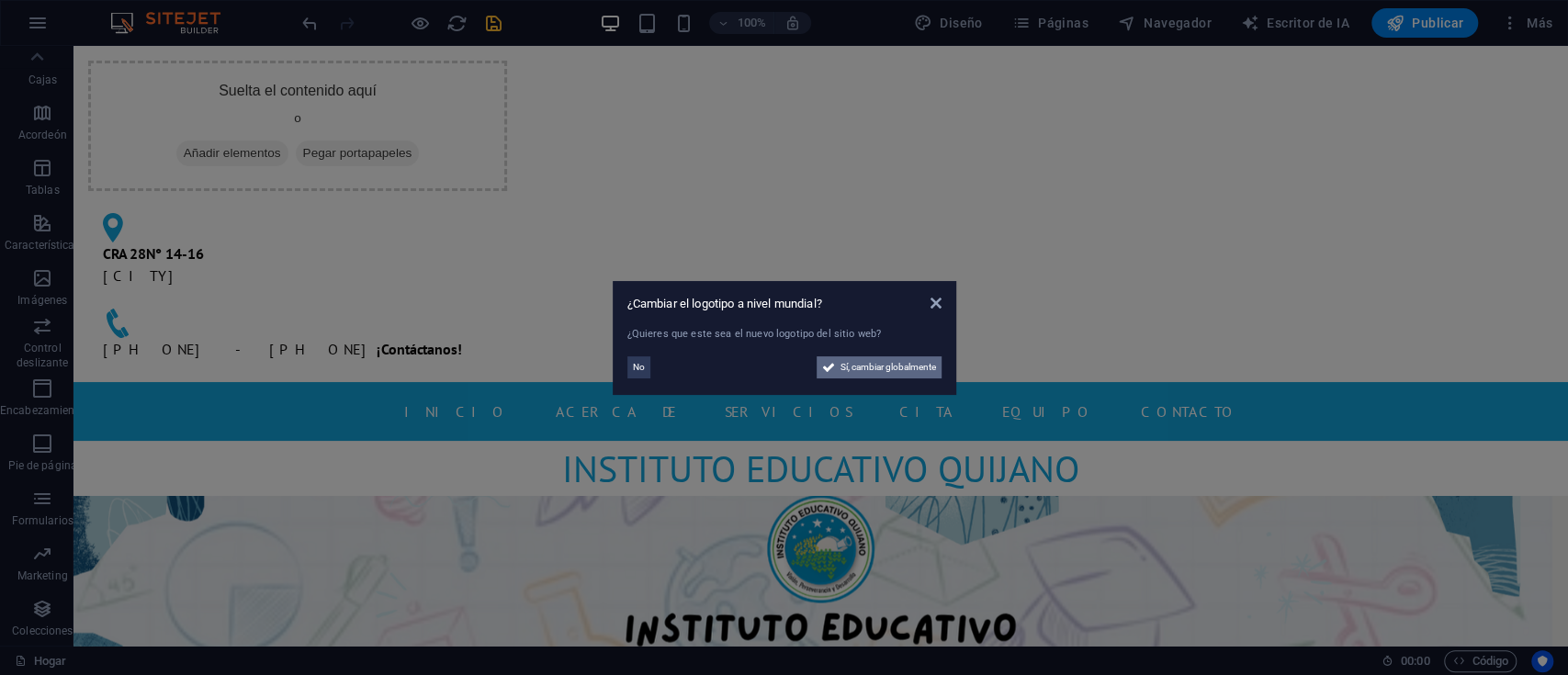 click on "Sí, cambiar globalmente" at bounding box center (888, 367) 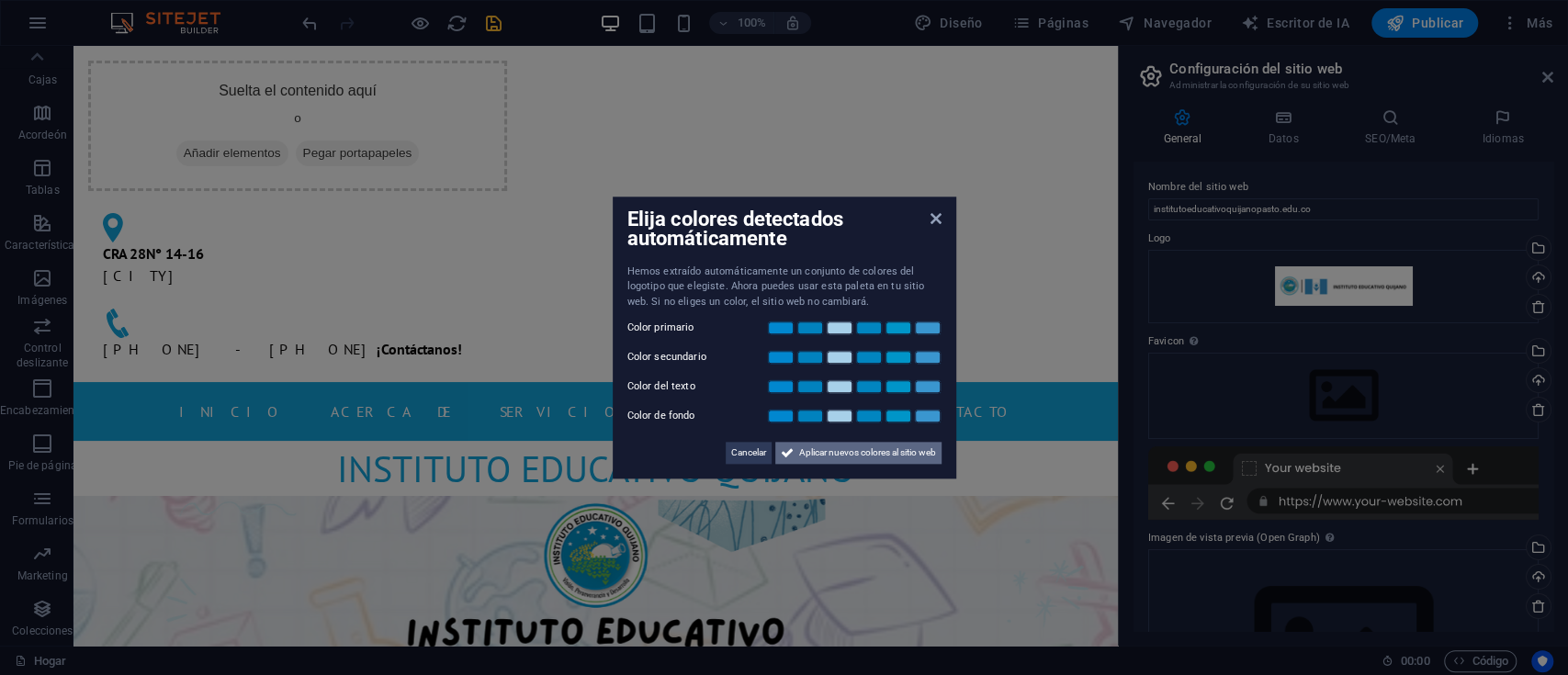 click on "Aplicar nuevos colores al sitio web" at bounding box center [867, 453] 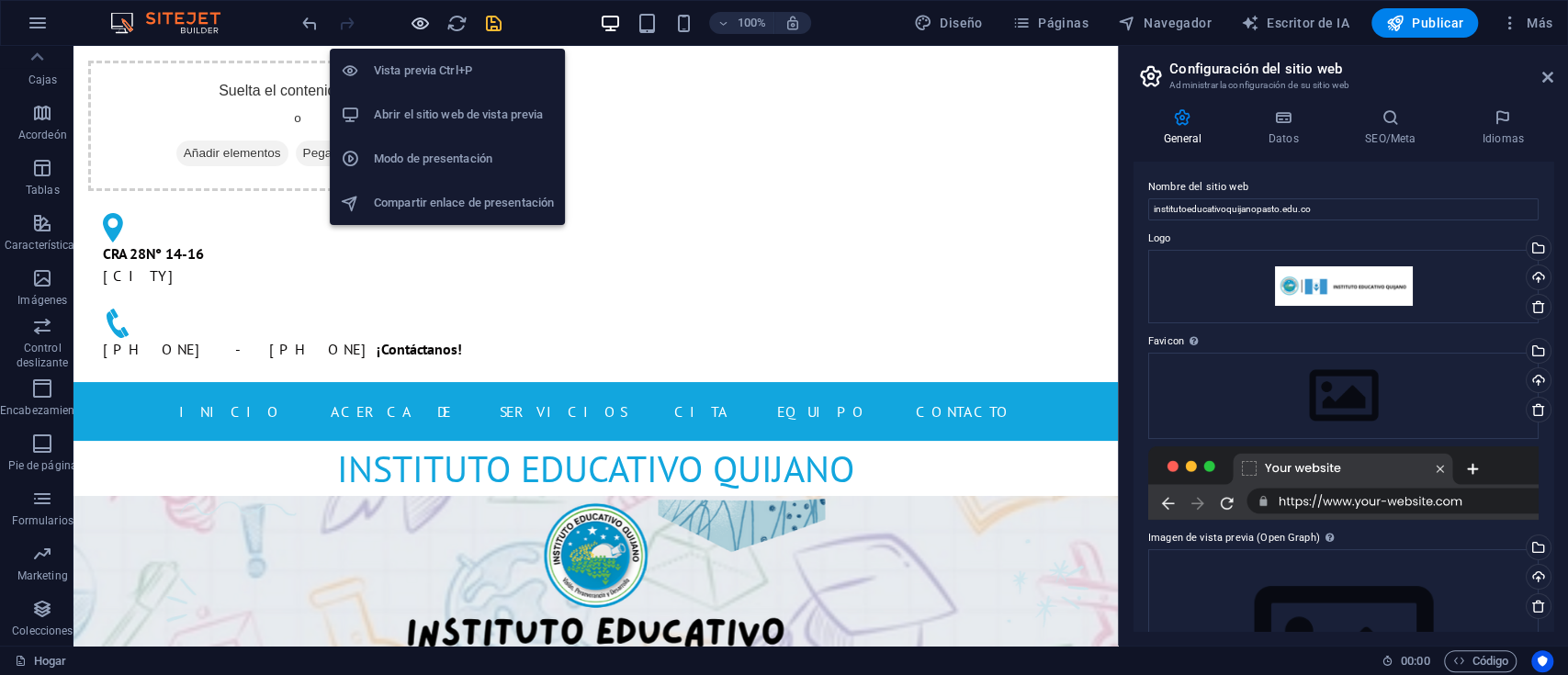 click at bounding box center [420, 23] 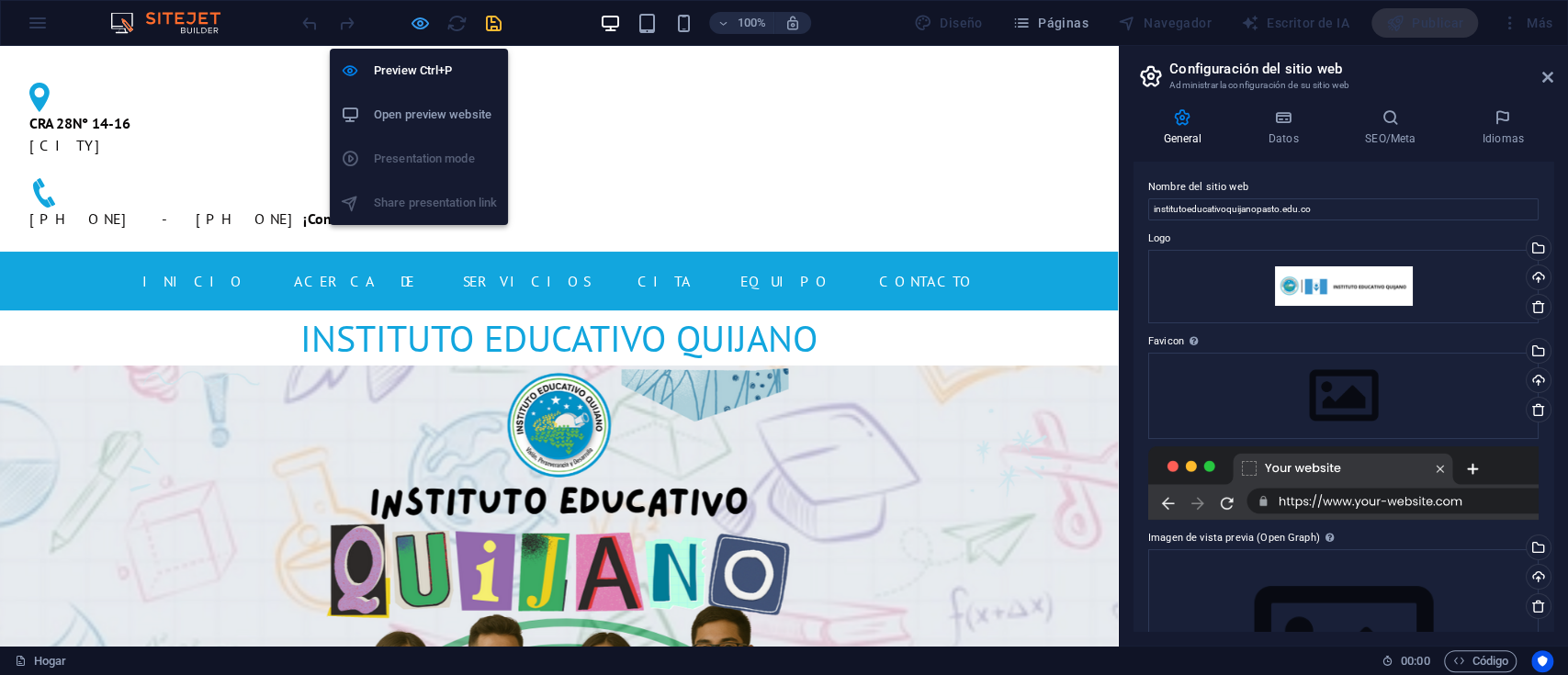 click at bounding box center (420, 23) 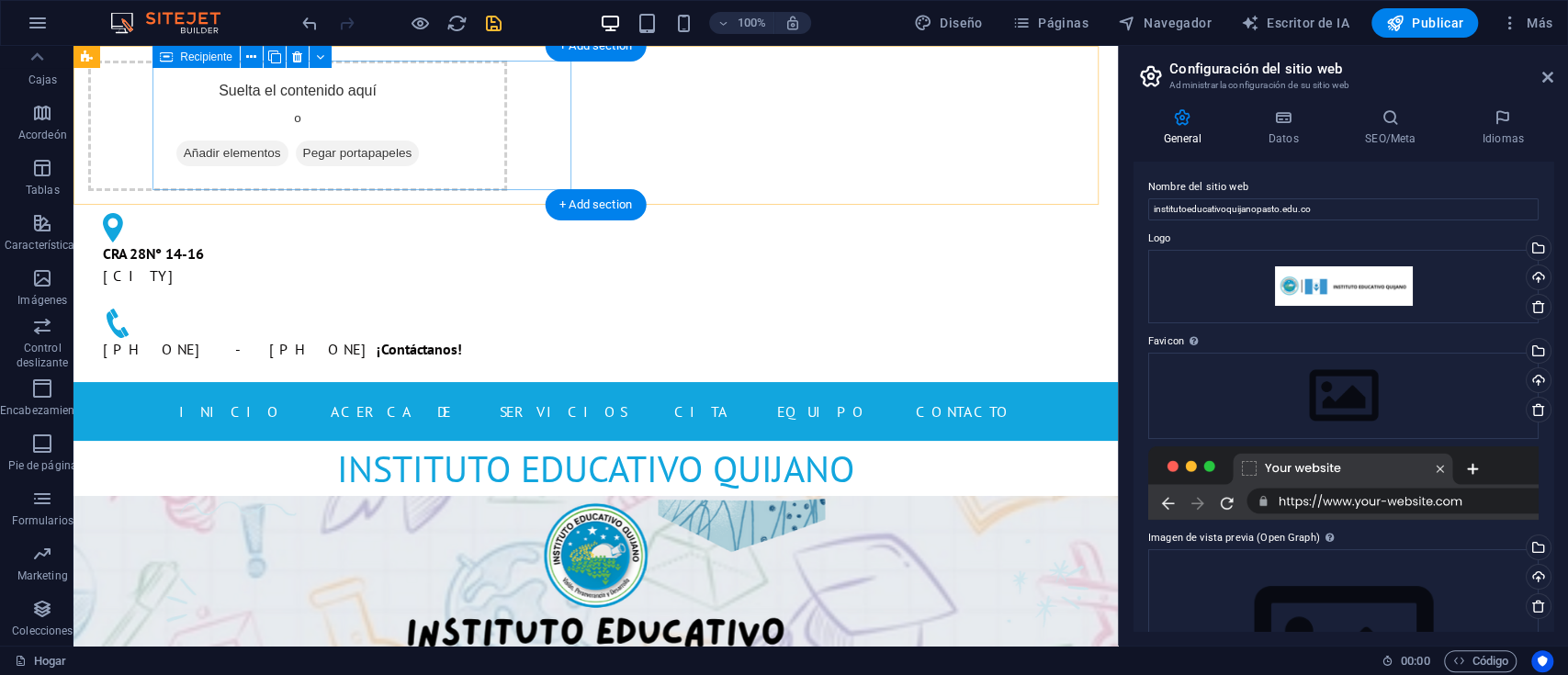 click on "Suelta el contenido aquí o  Añadir elementos  Pegar portapapeles" at bounding box center (298, 126) 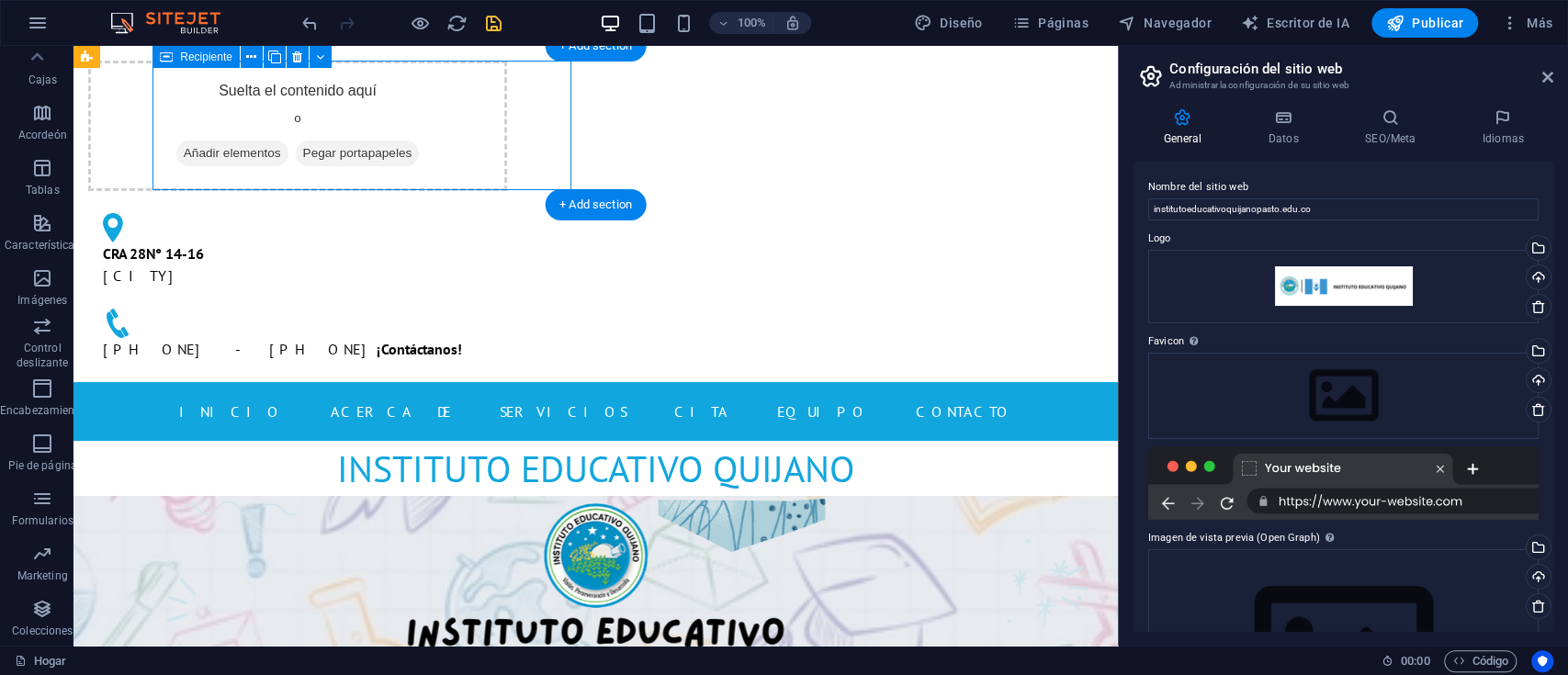 click on "Suelta el contenido aquí o  Añadir elementos  Pegar portapapeles" at bounding box center [298, 126] 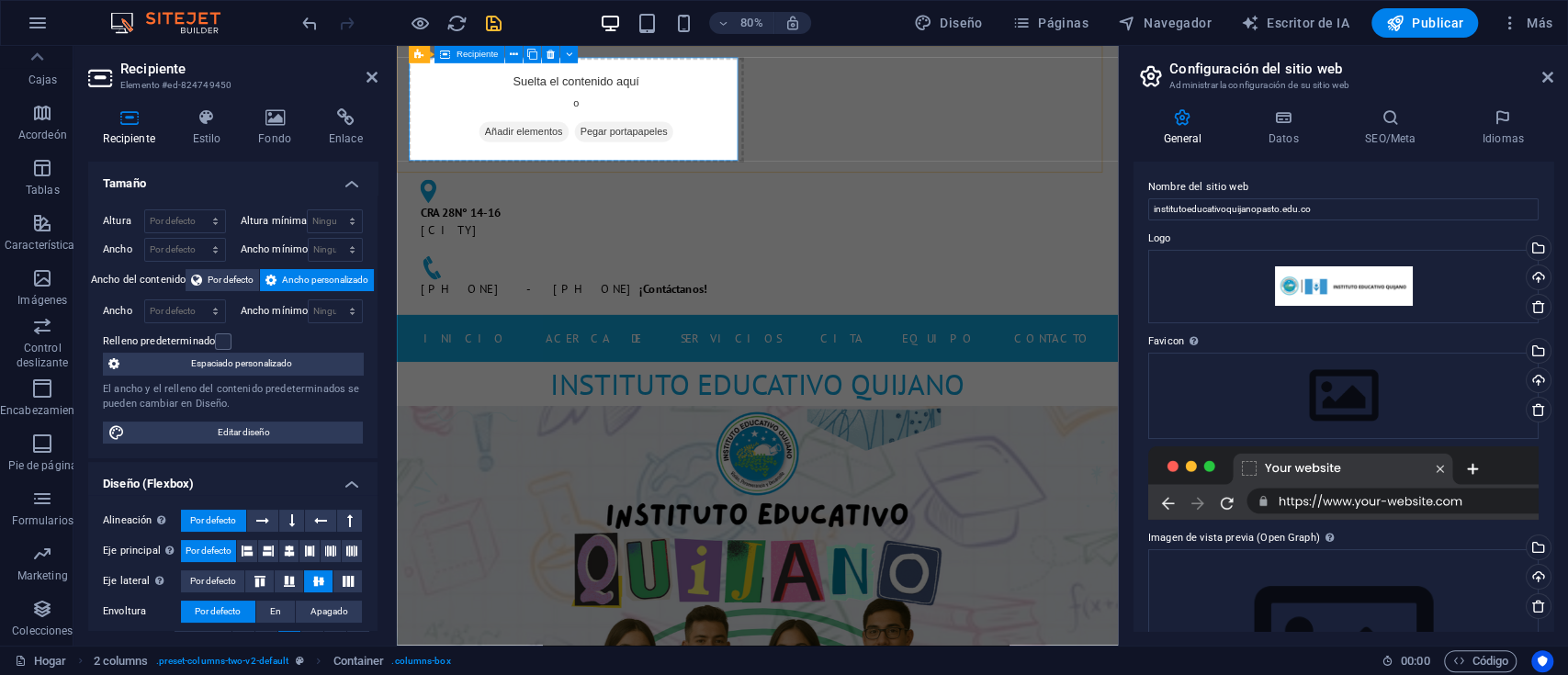 click on "Añadir elementos" at bounding box center (556, 152) 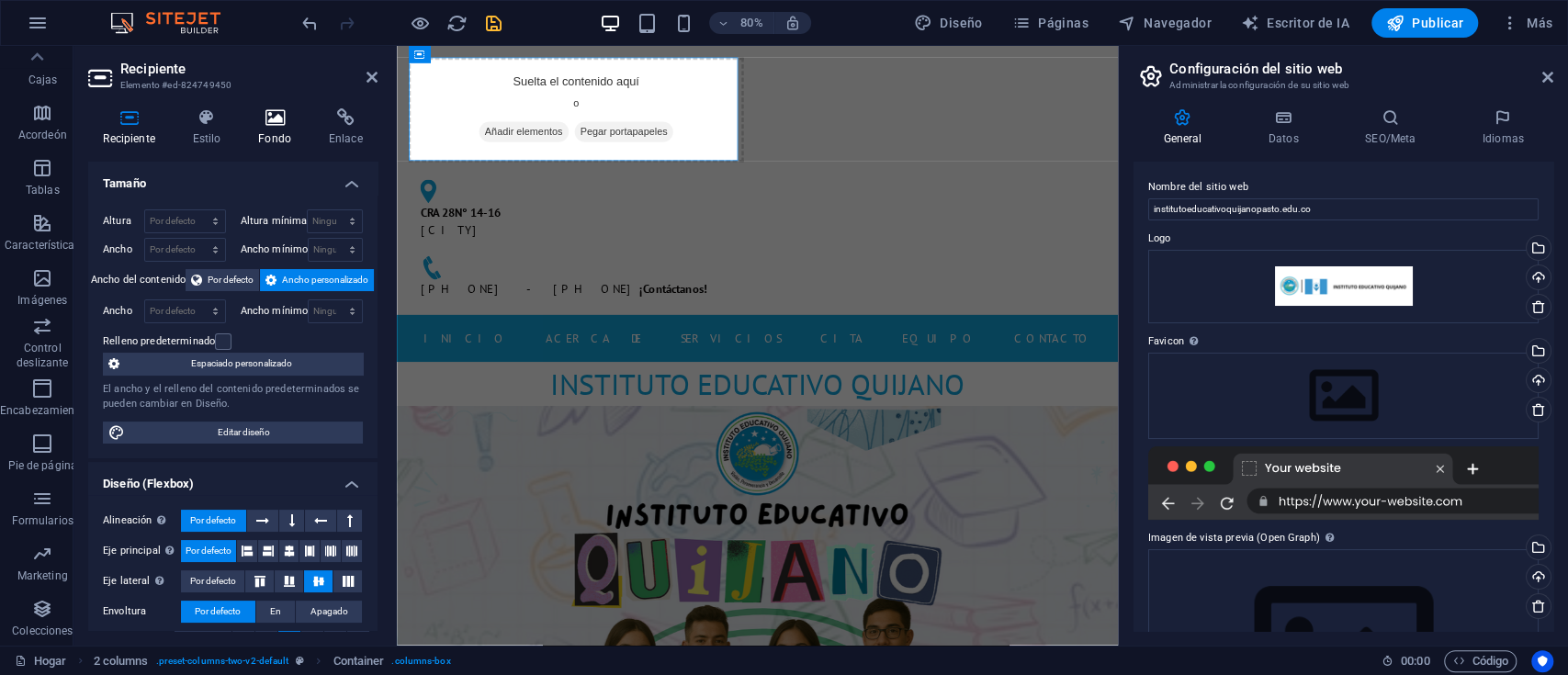 click on "Fondo" at bounding box center (278, 128) 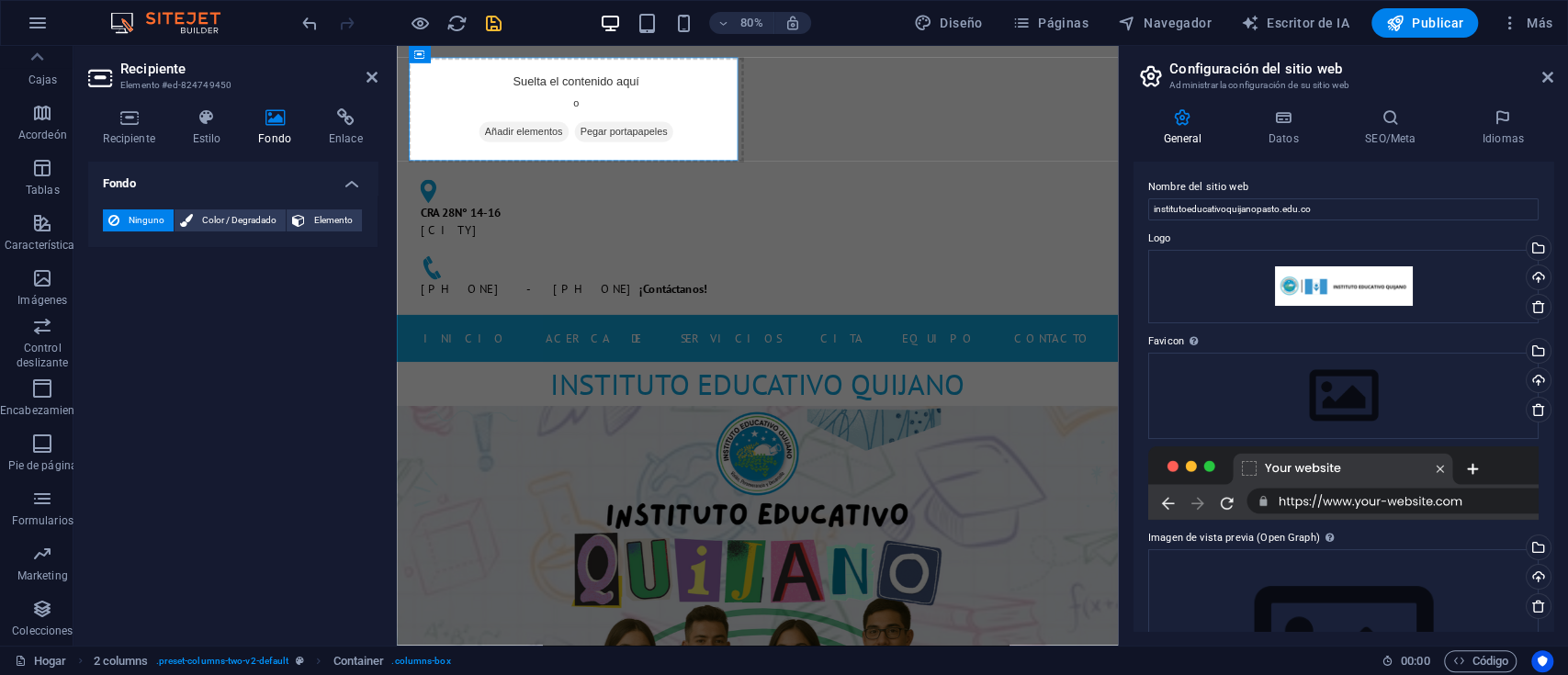 drag, startPoint x: 199, startPoint y: 268, endPoint x: 161, endPoint y: 242, distance: 46.0435 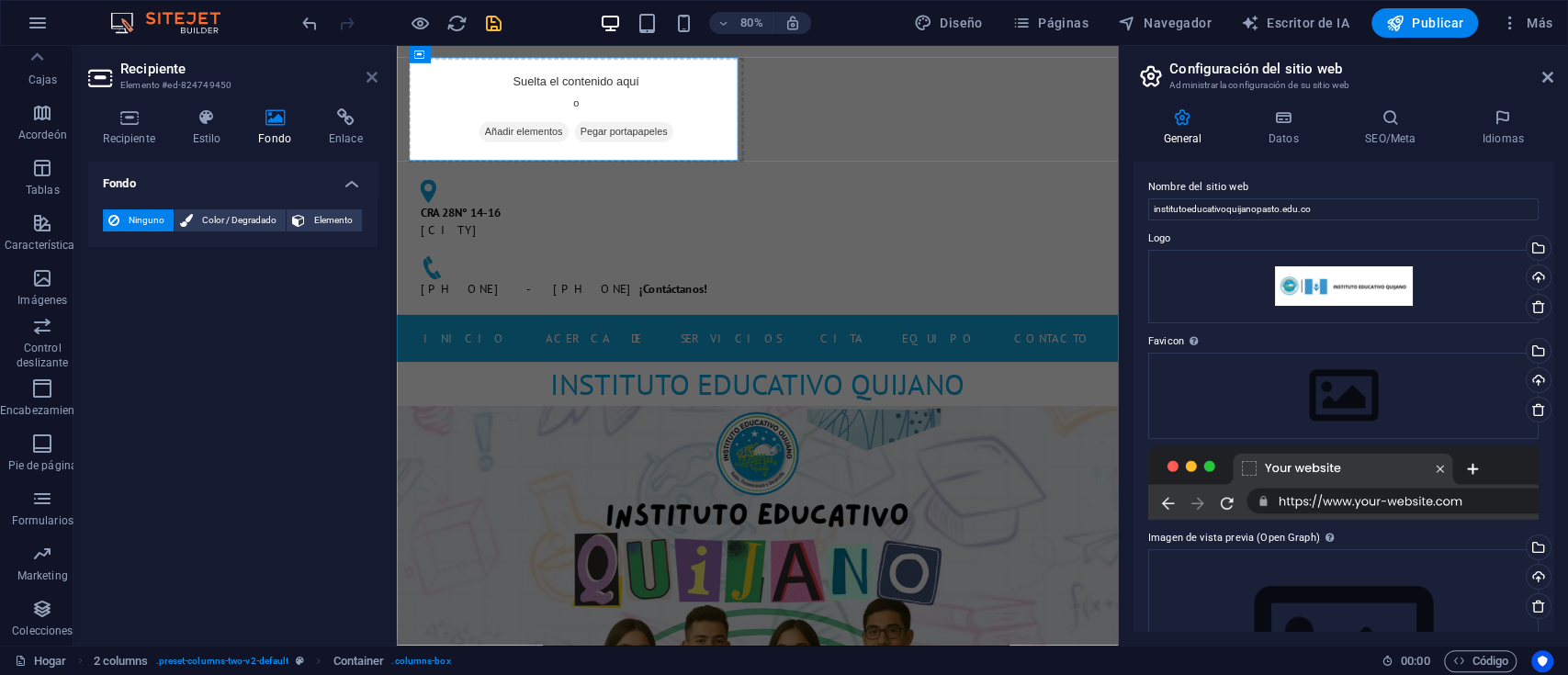 click at bounding box center (372, 77) 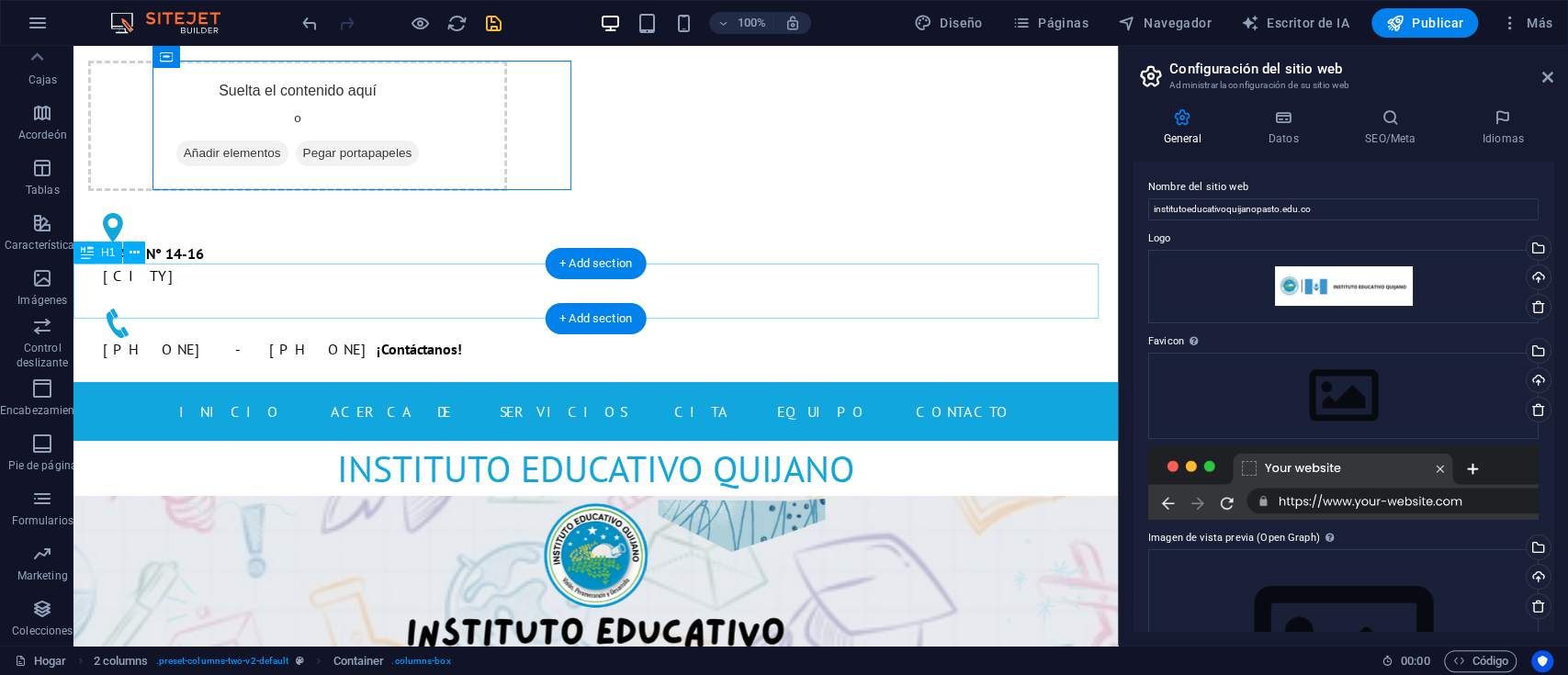click on "Instituto Educativo Quijano" at bounding box center (595, 468) 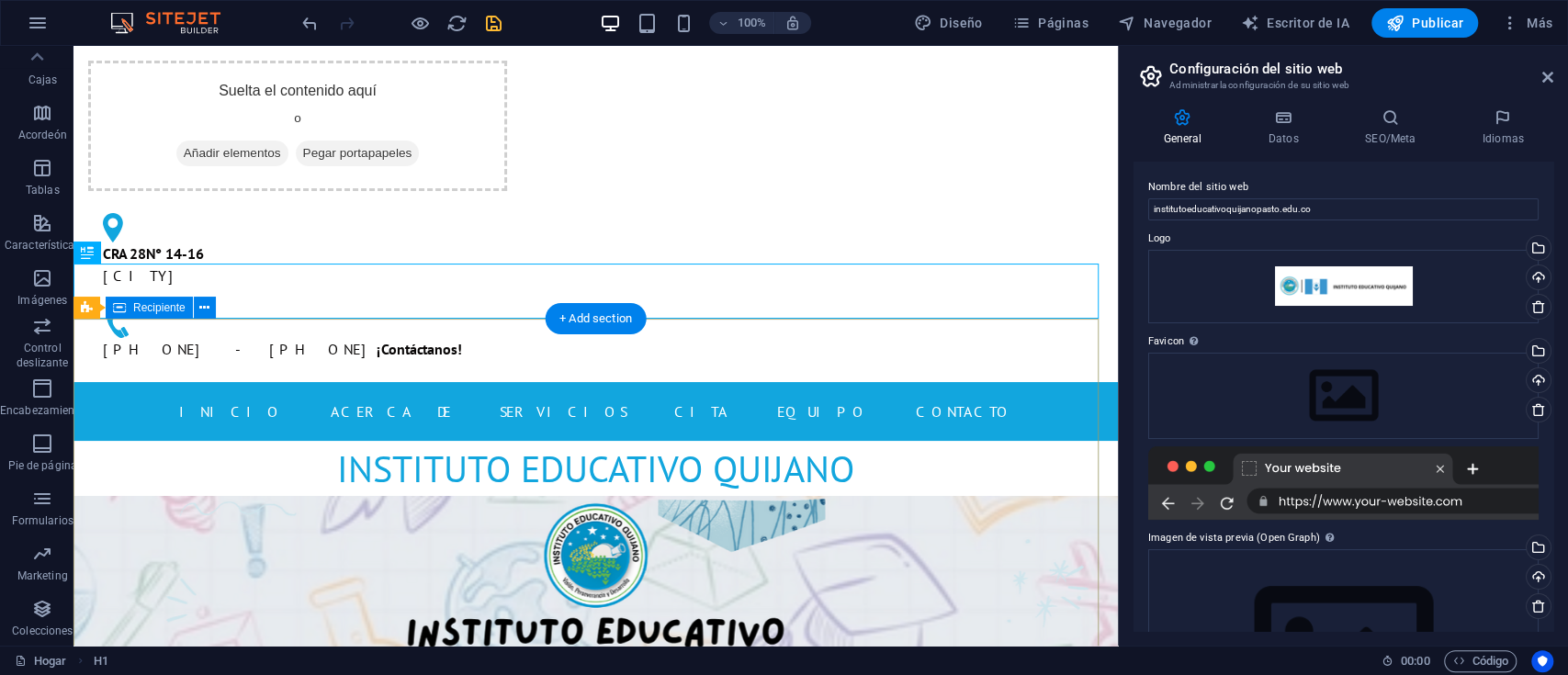 click at bounding box center [595, 1050] 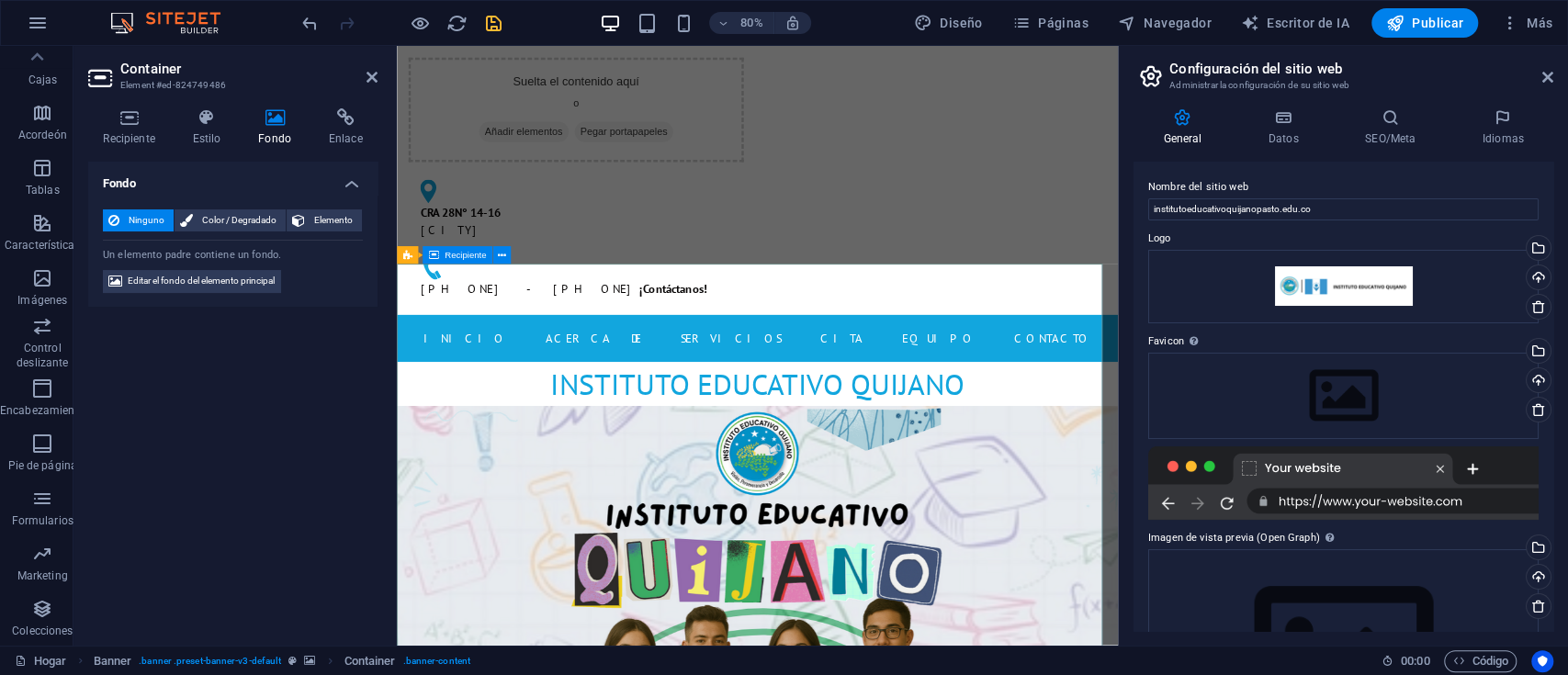 click at bounding box center [847, 1050] 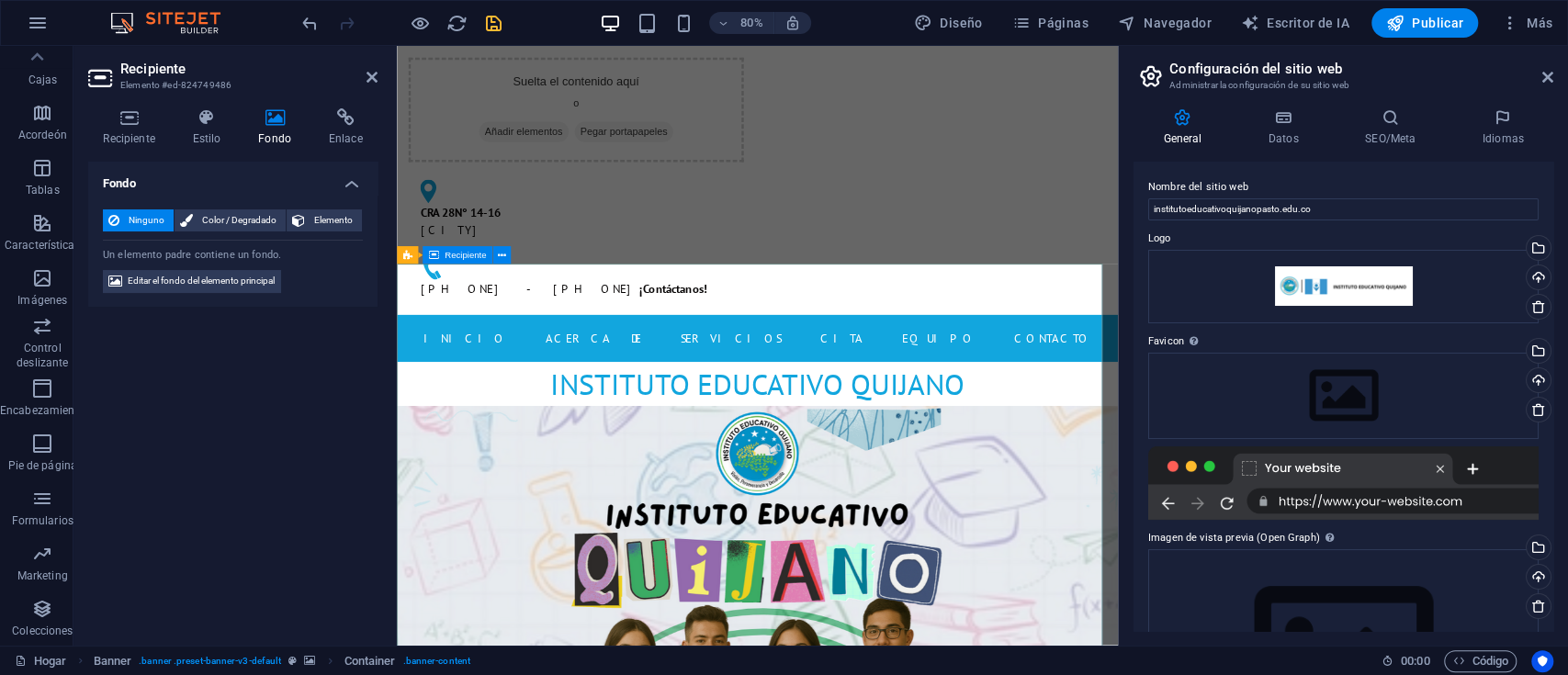 click at bounding box center [847, 1050] 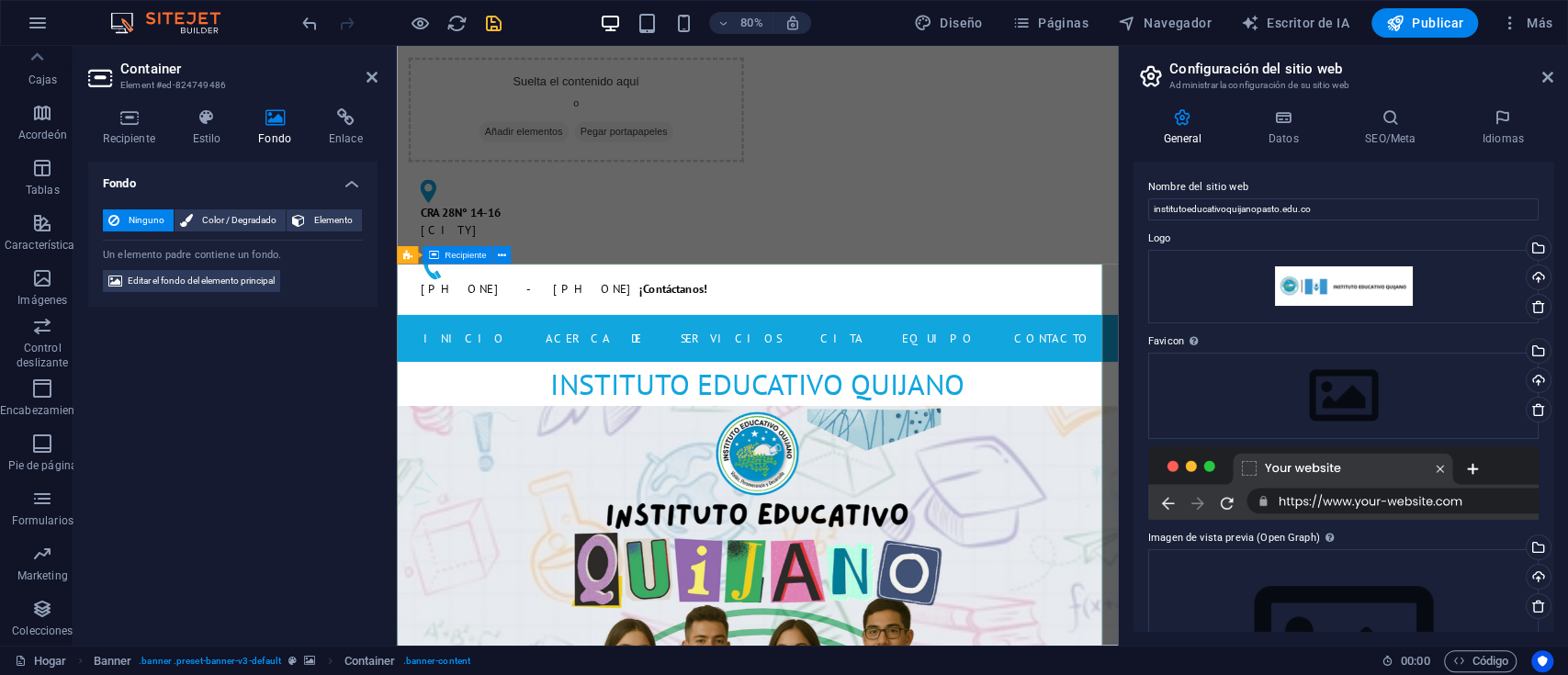 click at bounding box center (847, 1050) 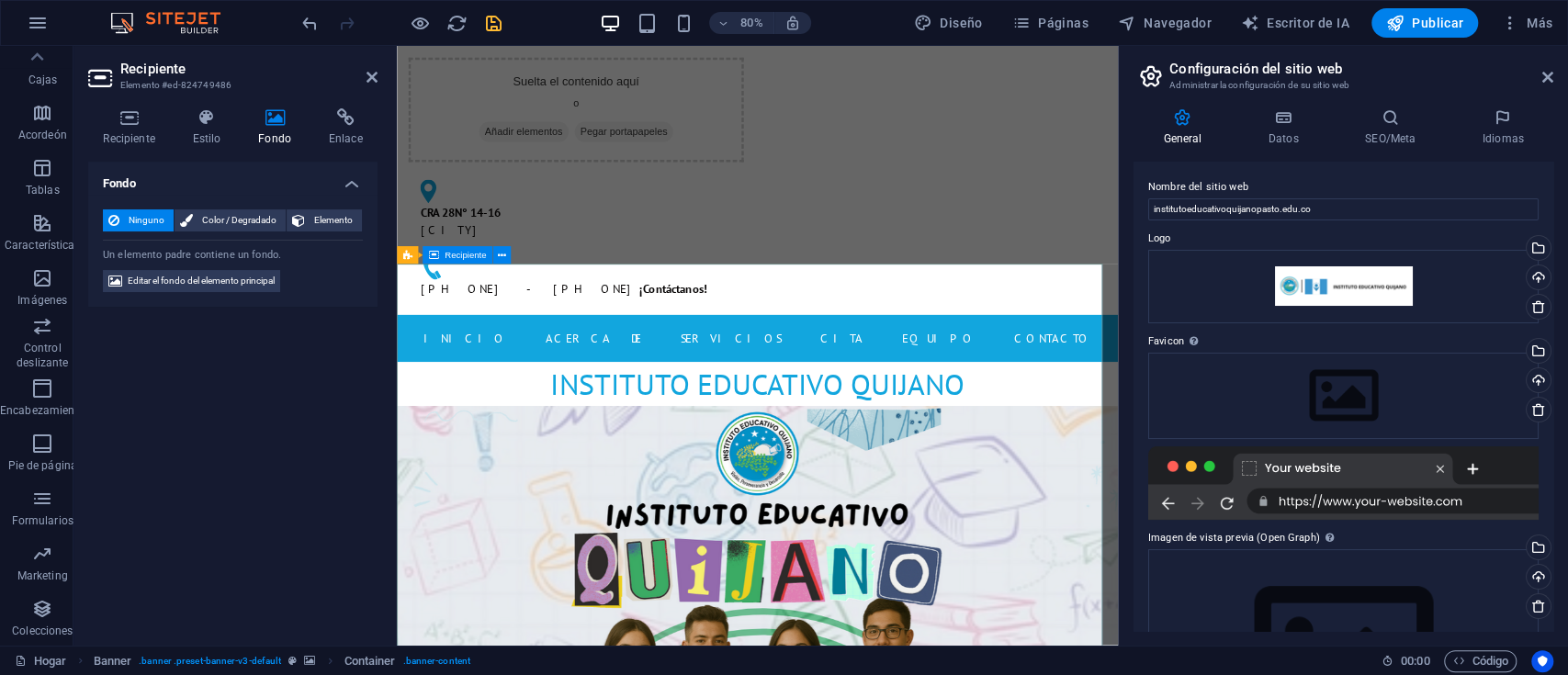 click at bounding box center [847, 1050] 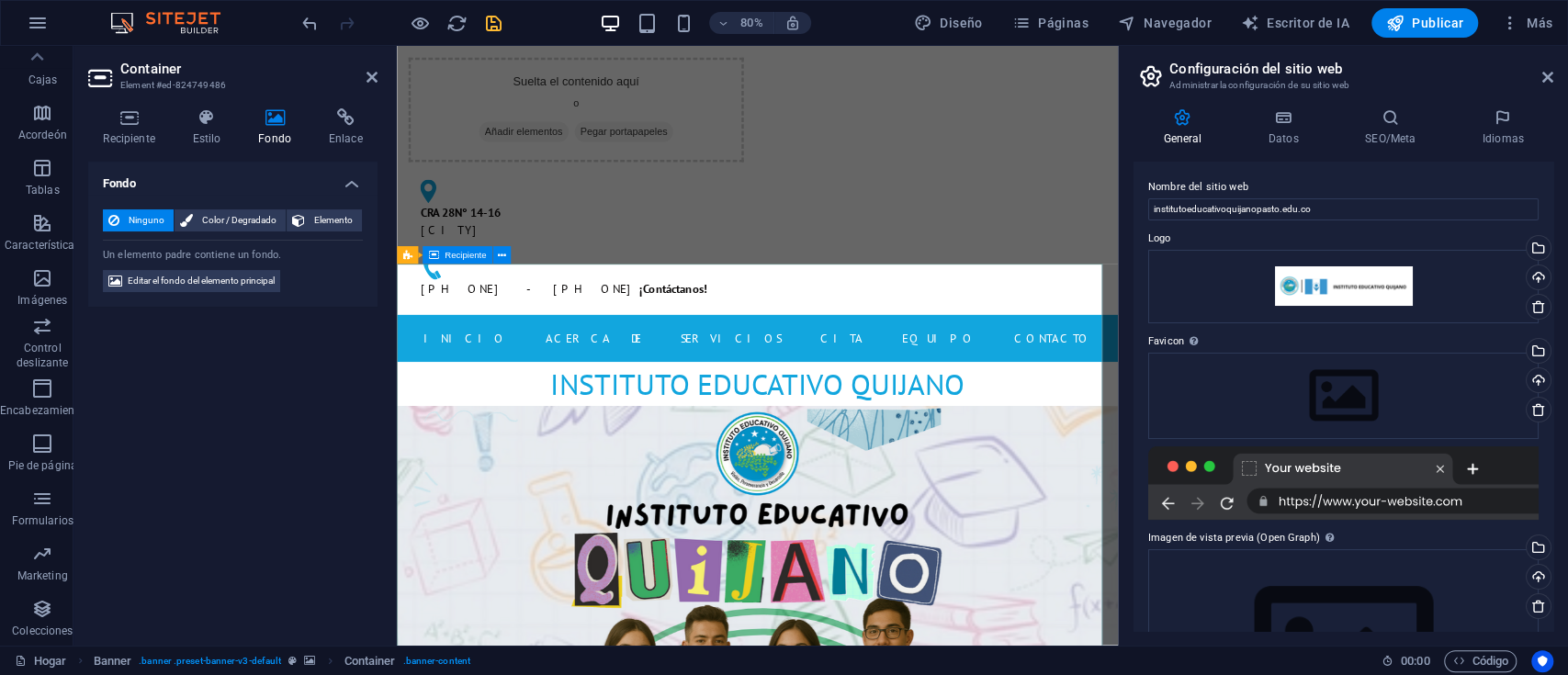 click at bounding box center [847, 1050] 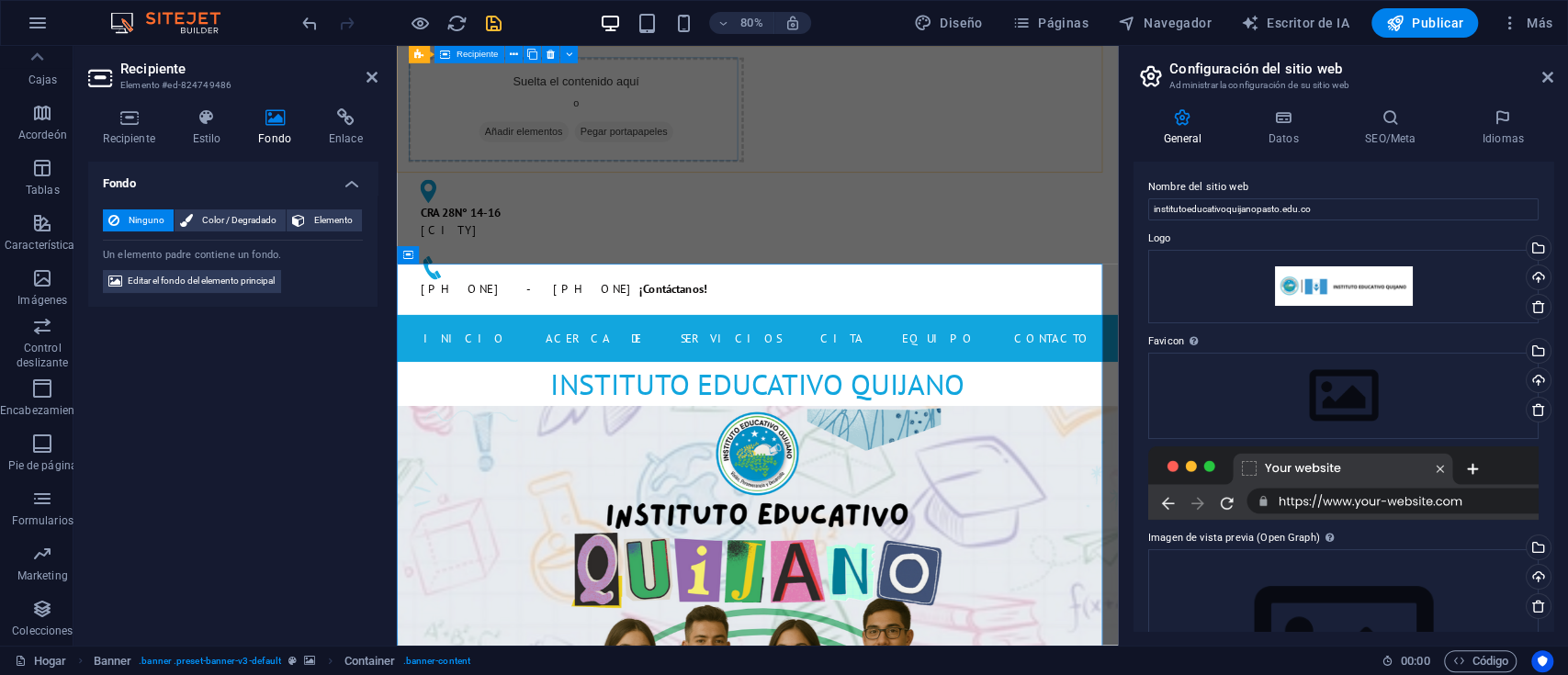 click on "Suelta el contenido aquí o  Añadir elementos  Pegar portapapeles" at bounding box center [621, 126] 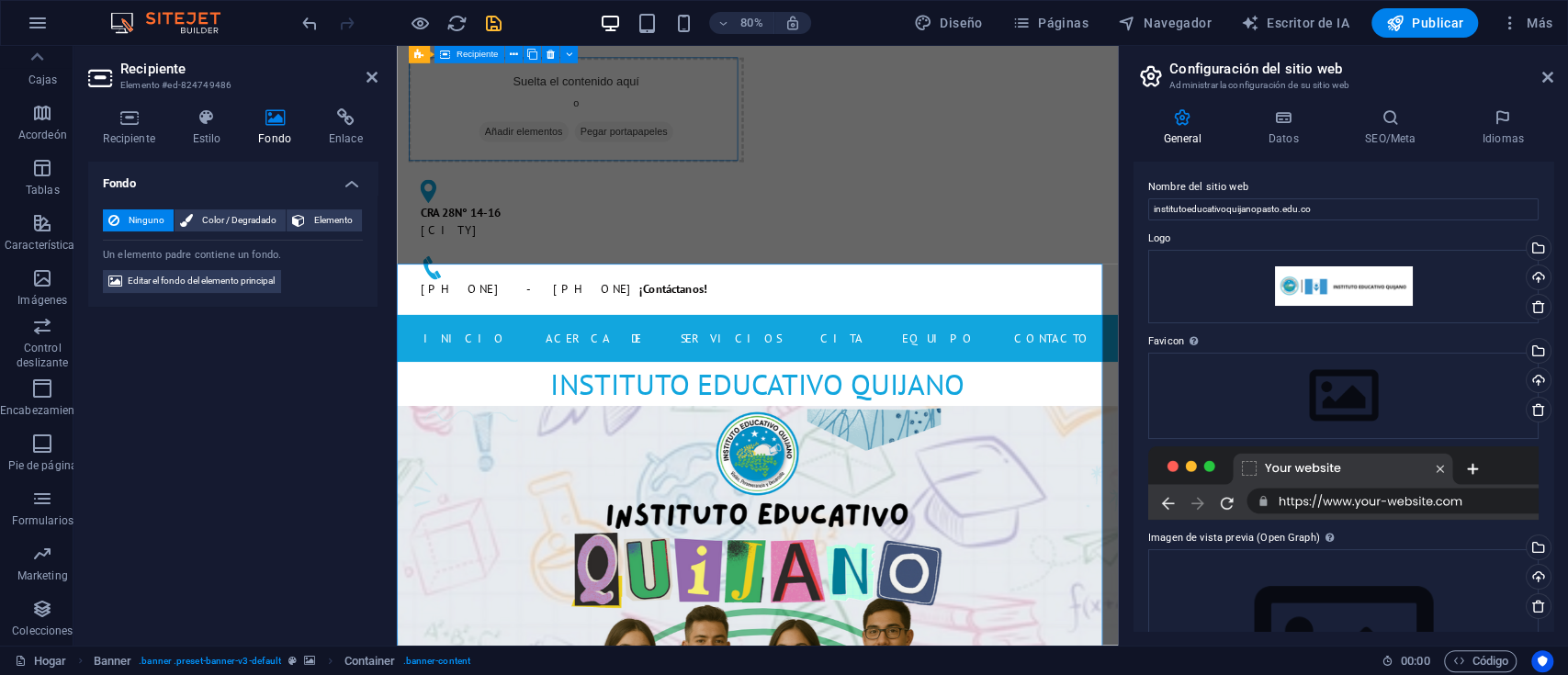 click on "Suelta el contenido aquí o  Añadir elementos  Pegar portapapeles" at bounding box center (621, 126) 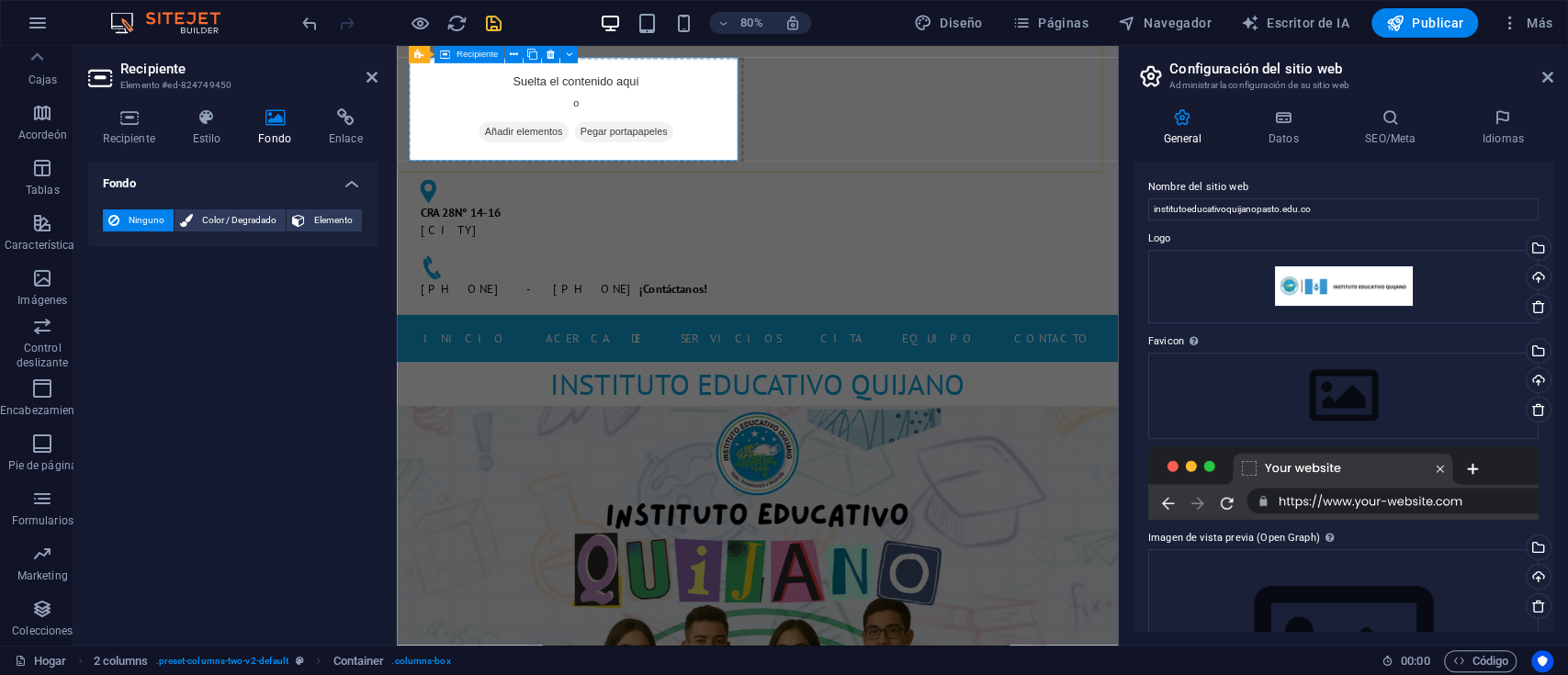 click on "Añadir elementos" at bounding box center (556, 152) 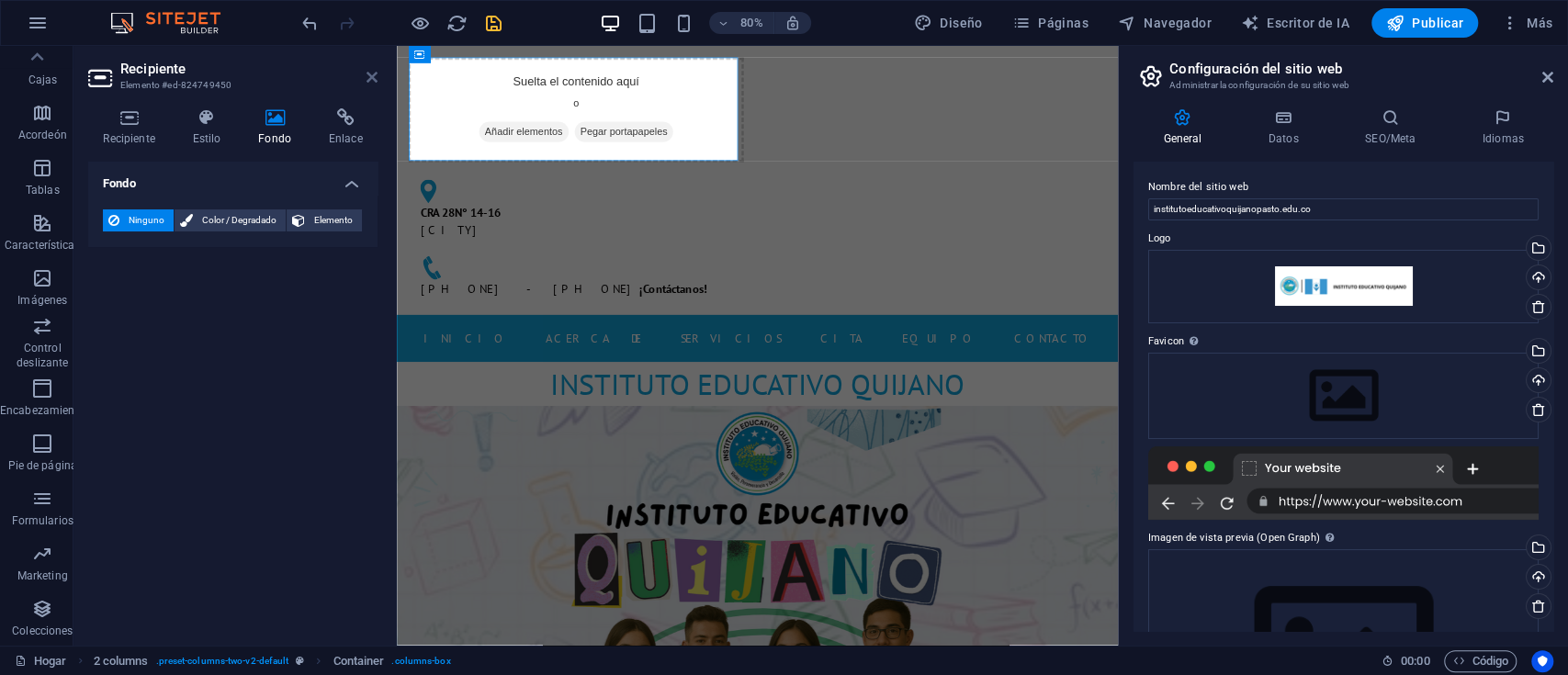 click at bounding box center (372, 77) 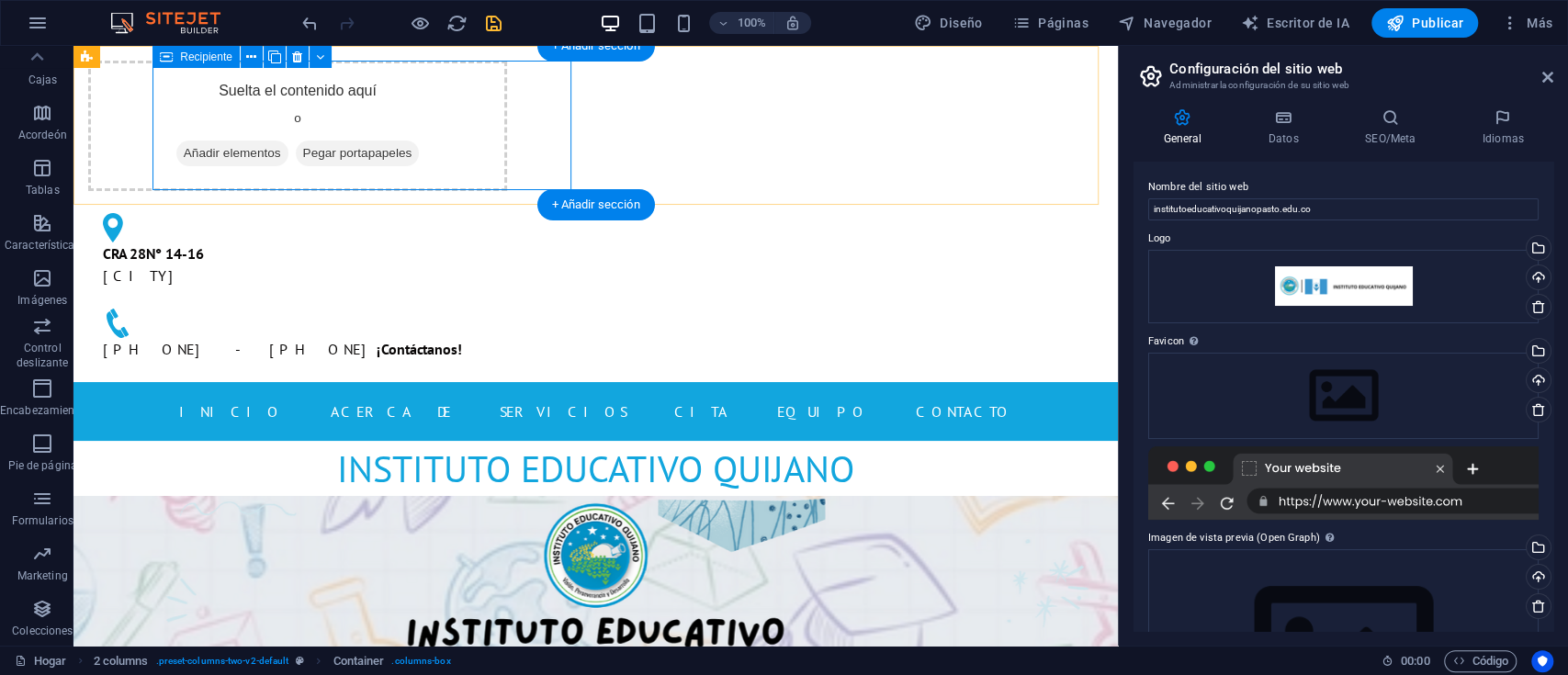 click on "Añadir elementos" at bounding box center (232, 152) 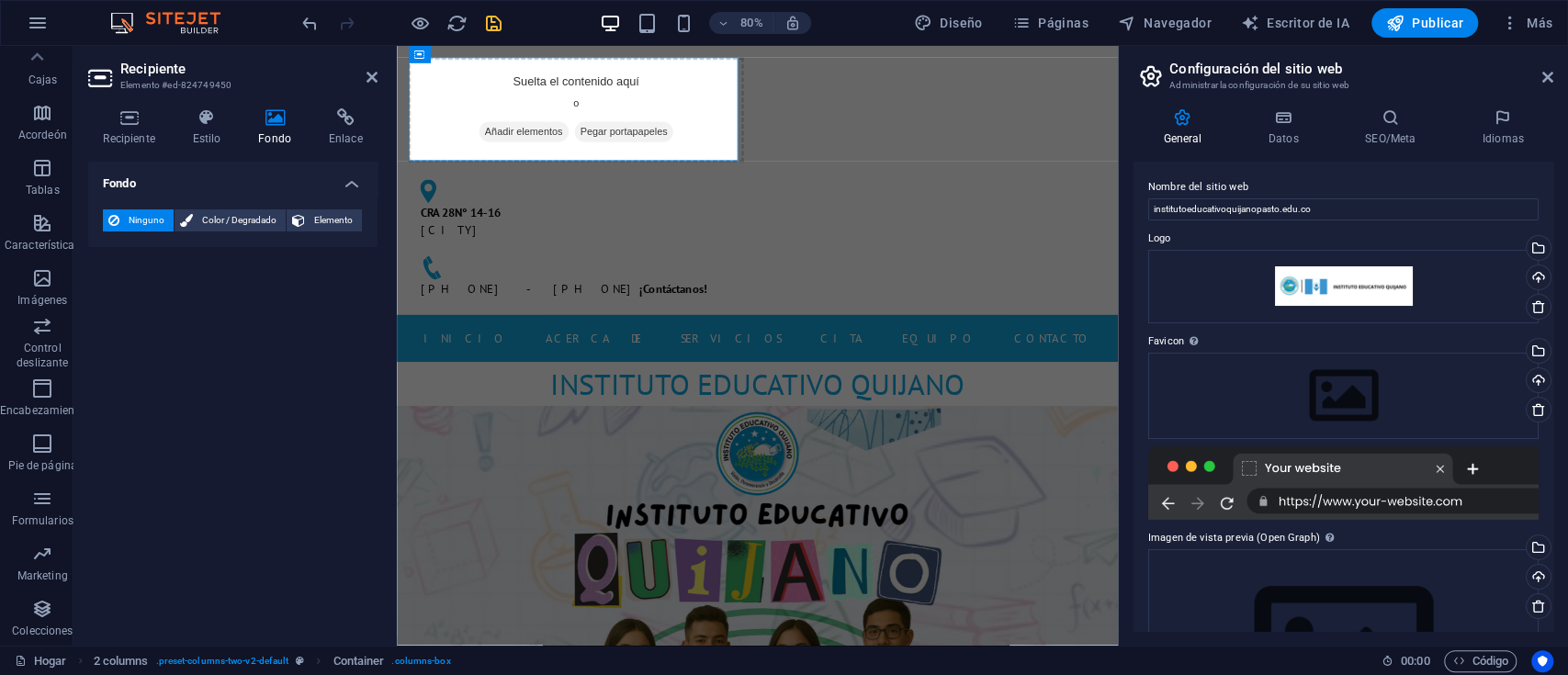 click at bounding box center [275, 118] 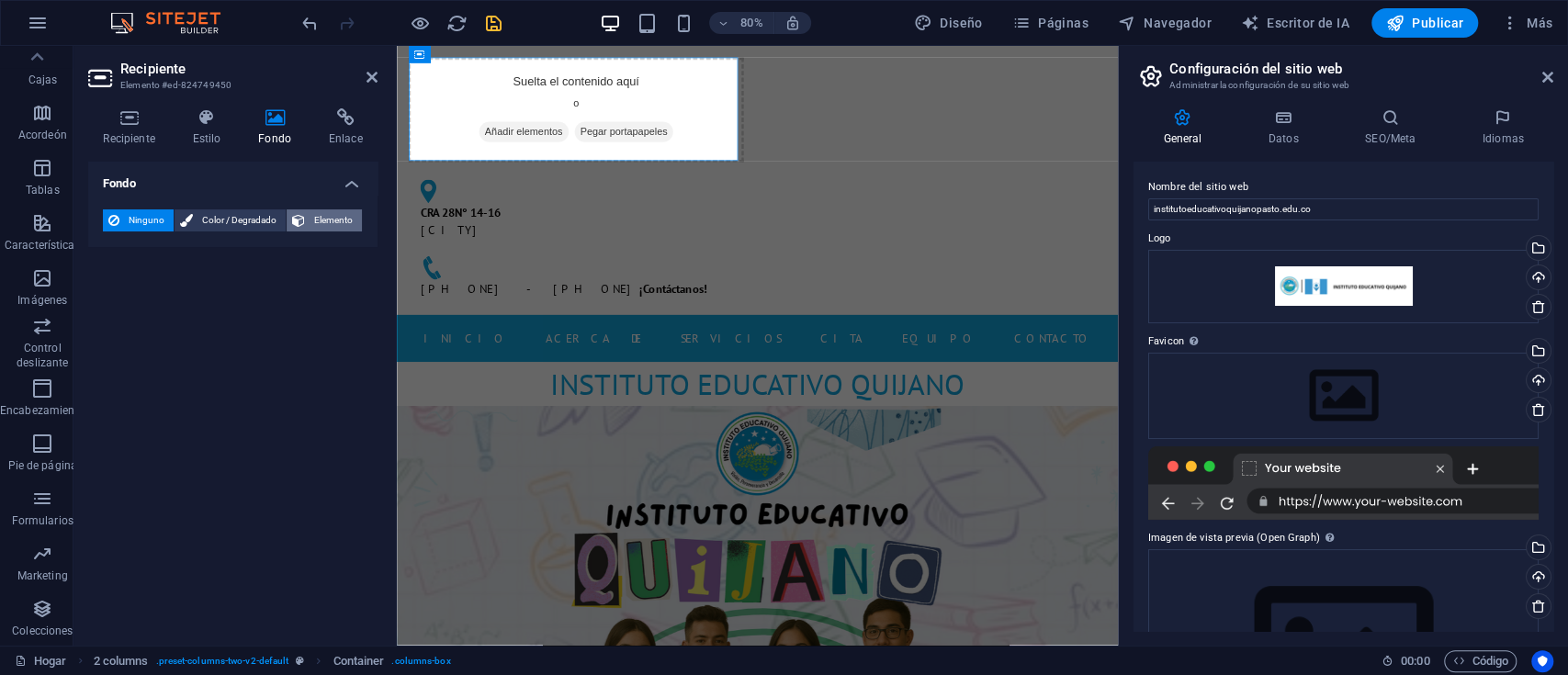 click on "Elemento" at bounding box center [333, 219] 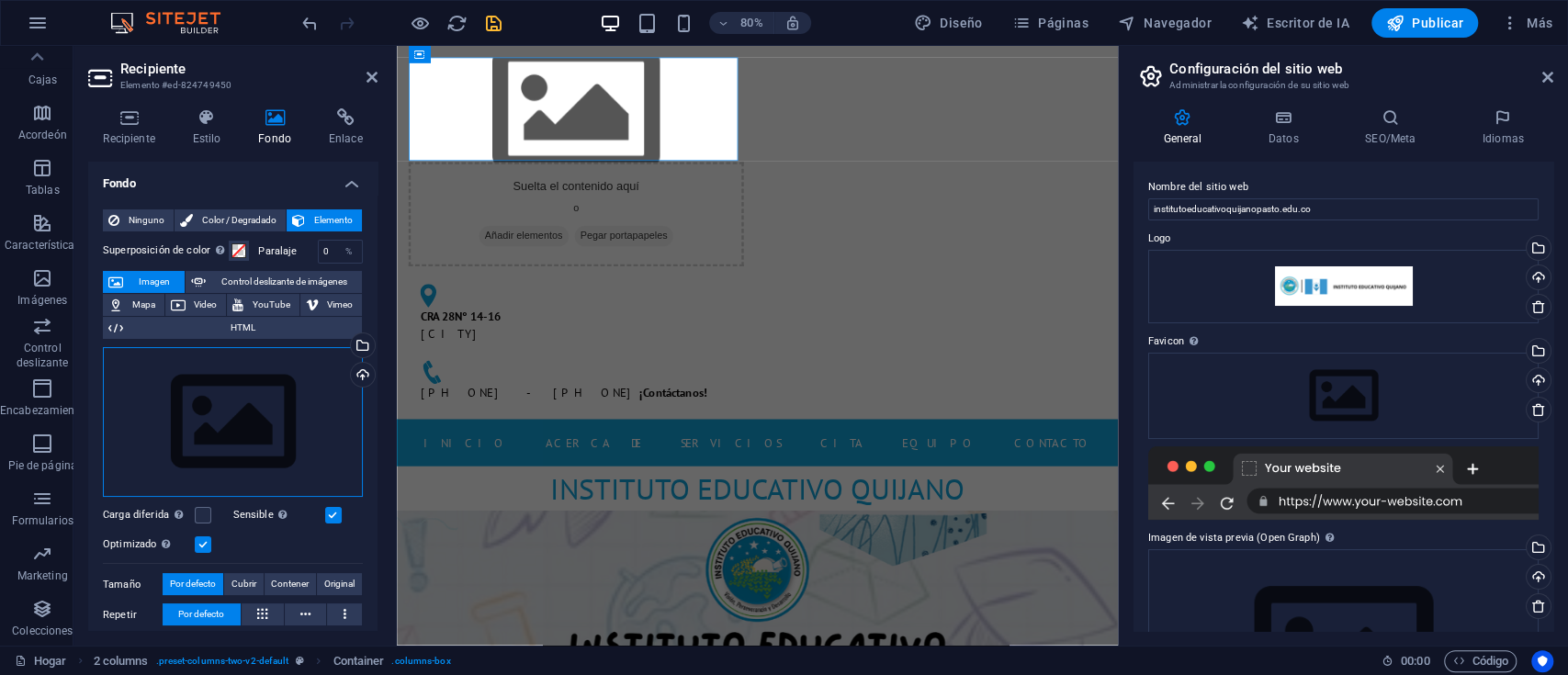 click on "Arrastre los archivos aquí, haga clic para elegir archivos o  seleccione archivos de Archivos o de nuestras fotos y videos de archivo gratuitos" at bounding box center (232, 422) 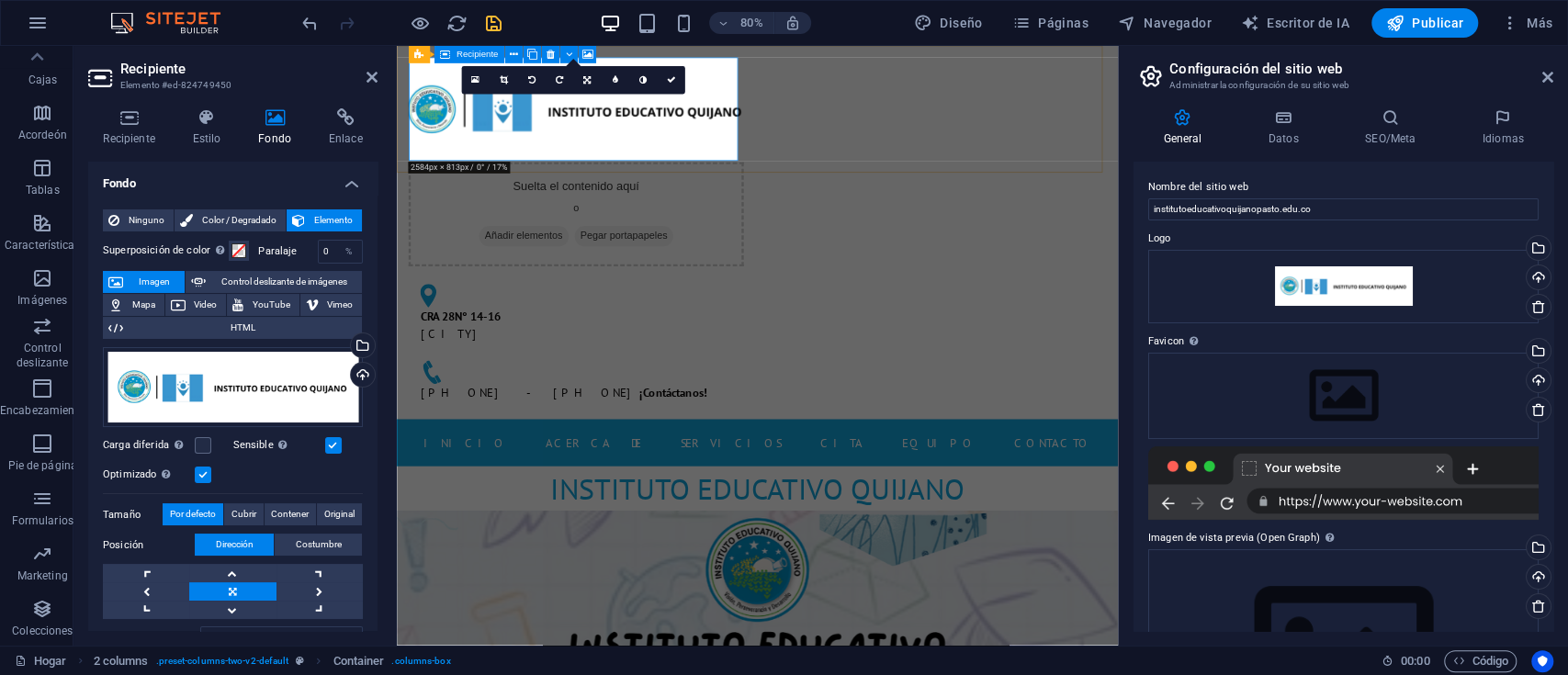 click on "Suelta el contenido aquí o  Añadir elementos  Pegar portapapeles" at bounding box center [621, 256] 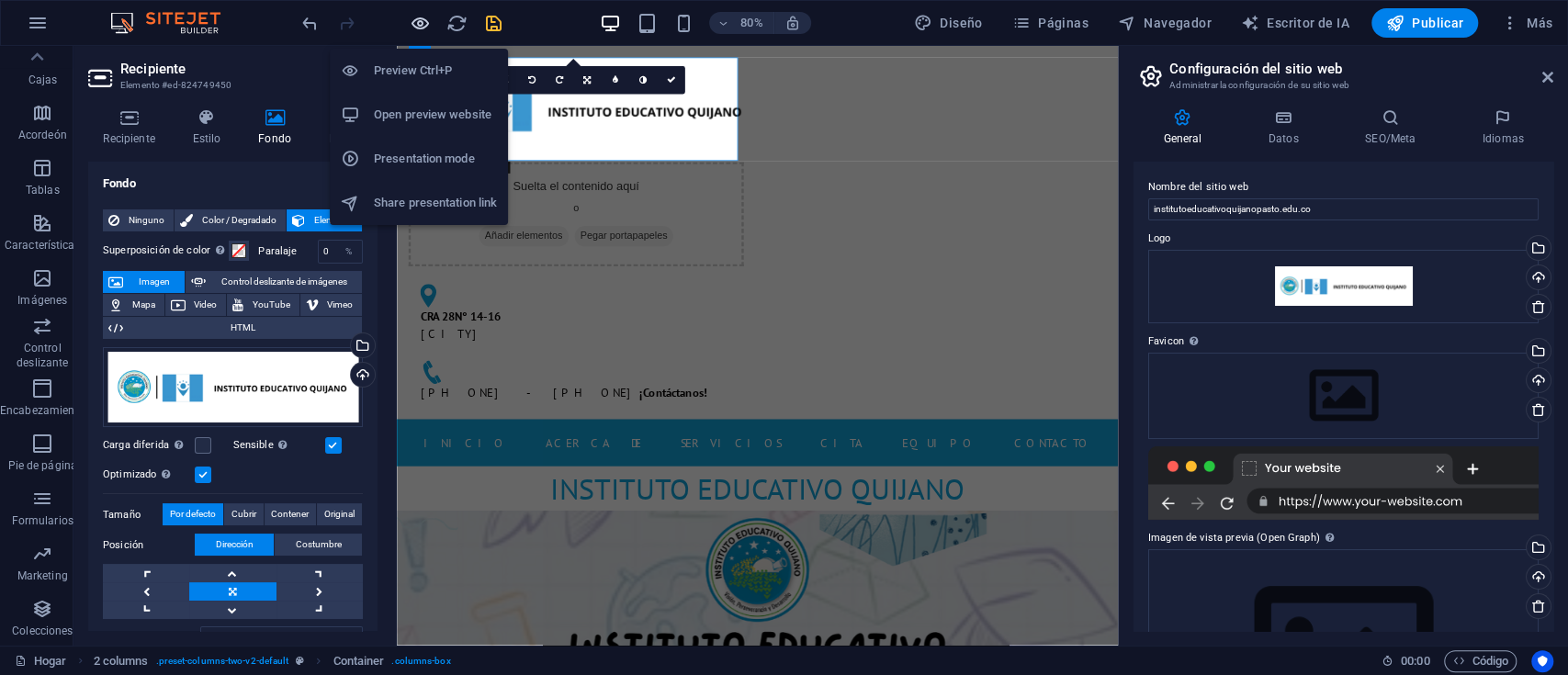 click at bounding box center (420, 23) 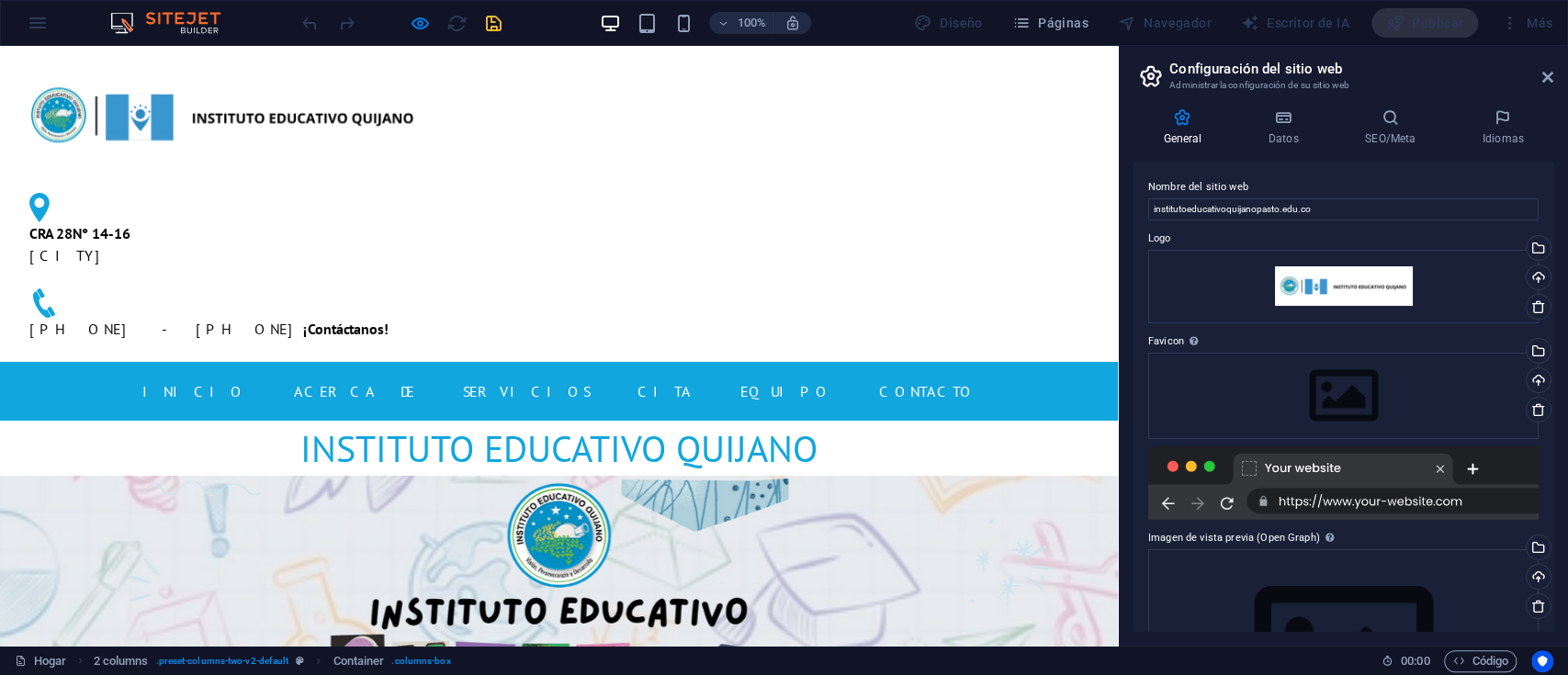 click on "Suelta el contenido aquí o  Añadir elementos  Pegar portapapeles CRA 28N° 14-16 [CITY] [STATE] [PHONE] - [PHONE]  ¡  Contáctanos  !" at bounding box center (558, 204) 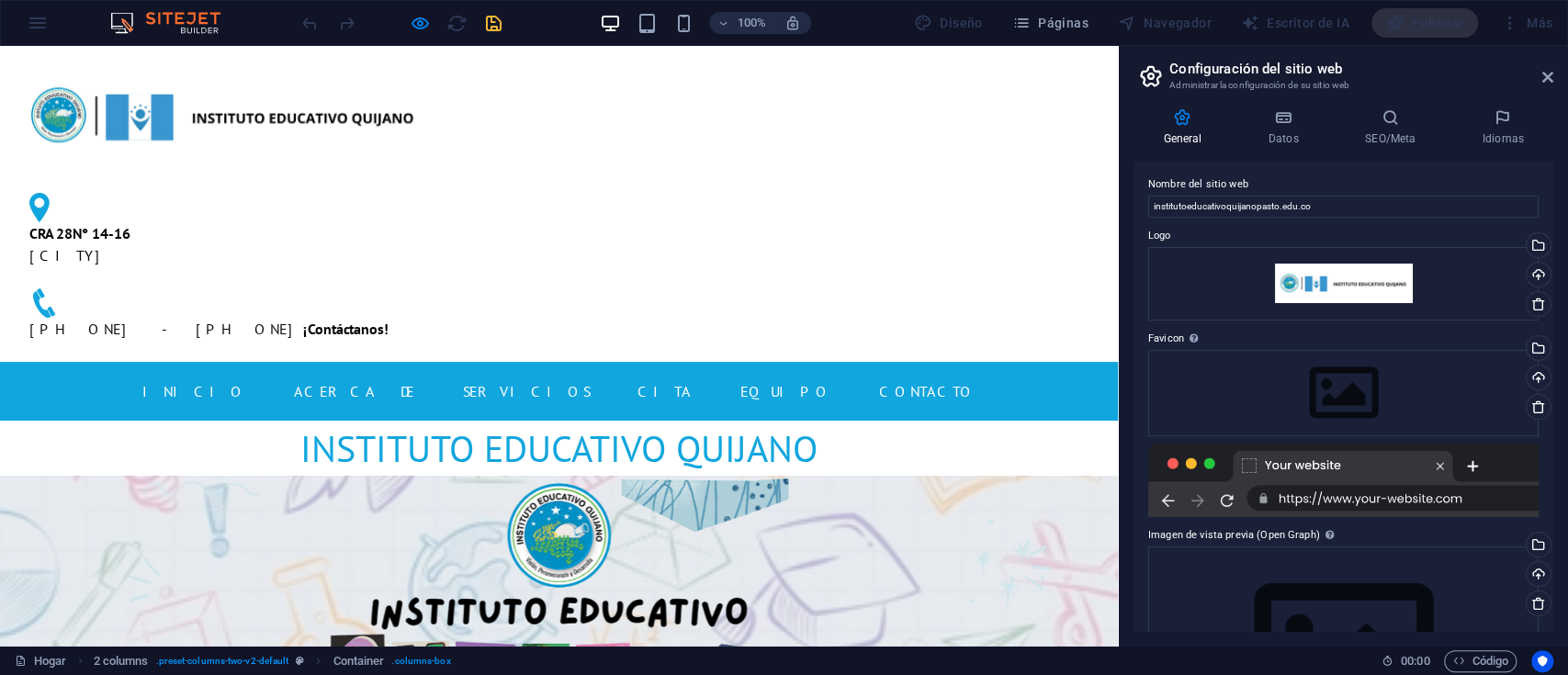 scroll, scrollTop: 0, scrollLeft: 0, axis: both 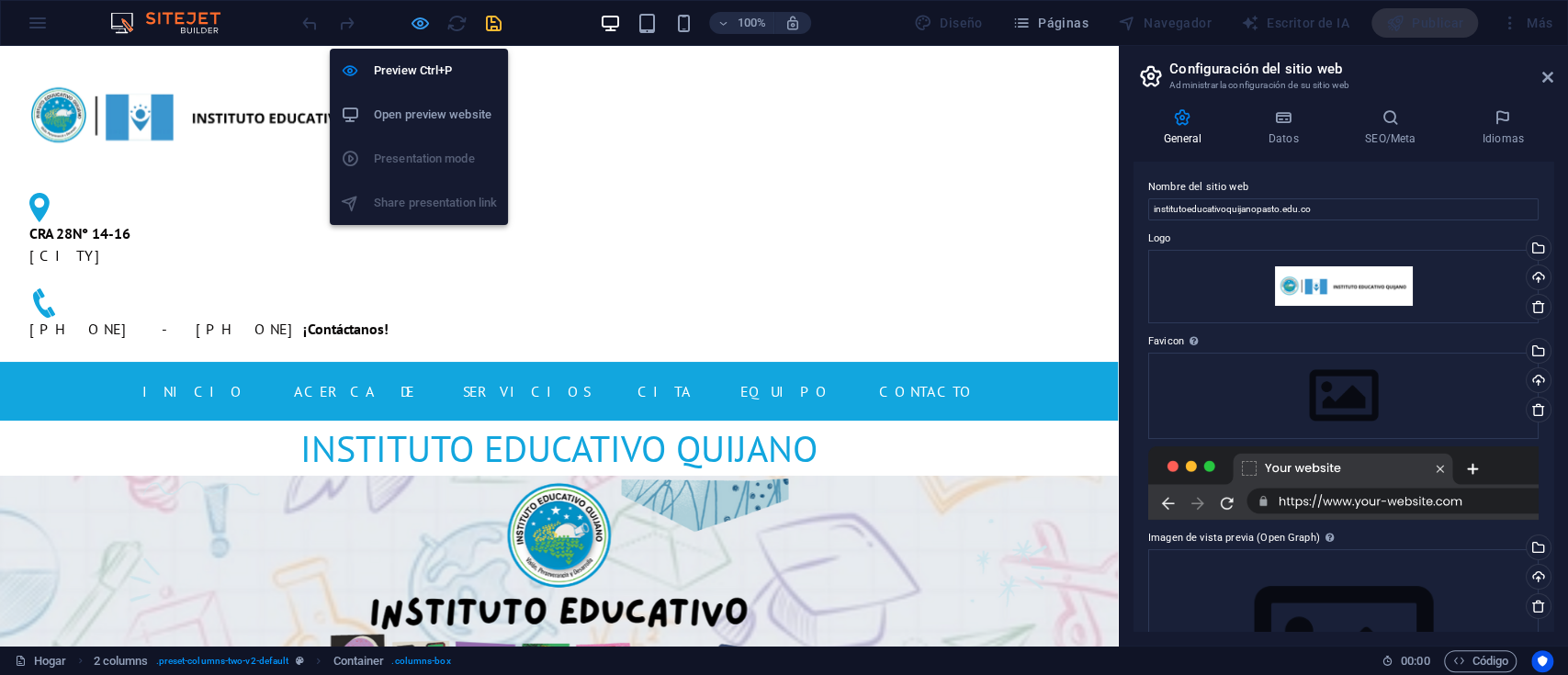 click at bounding box center (420, 23) 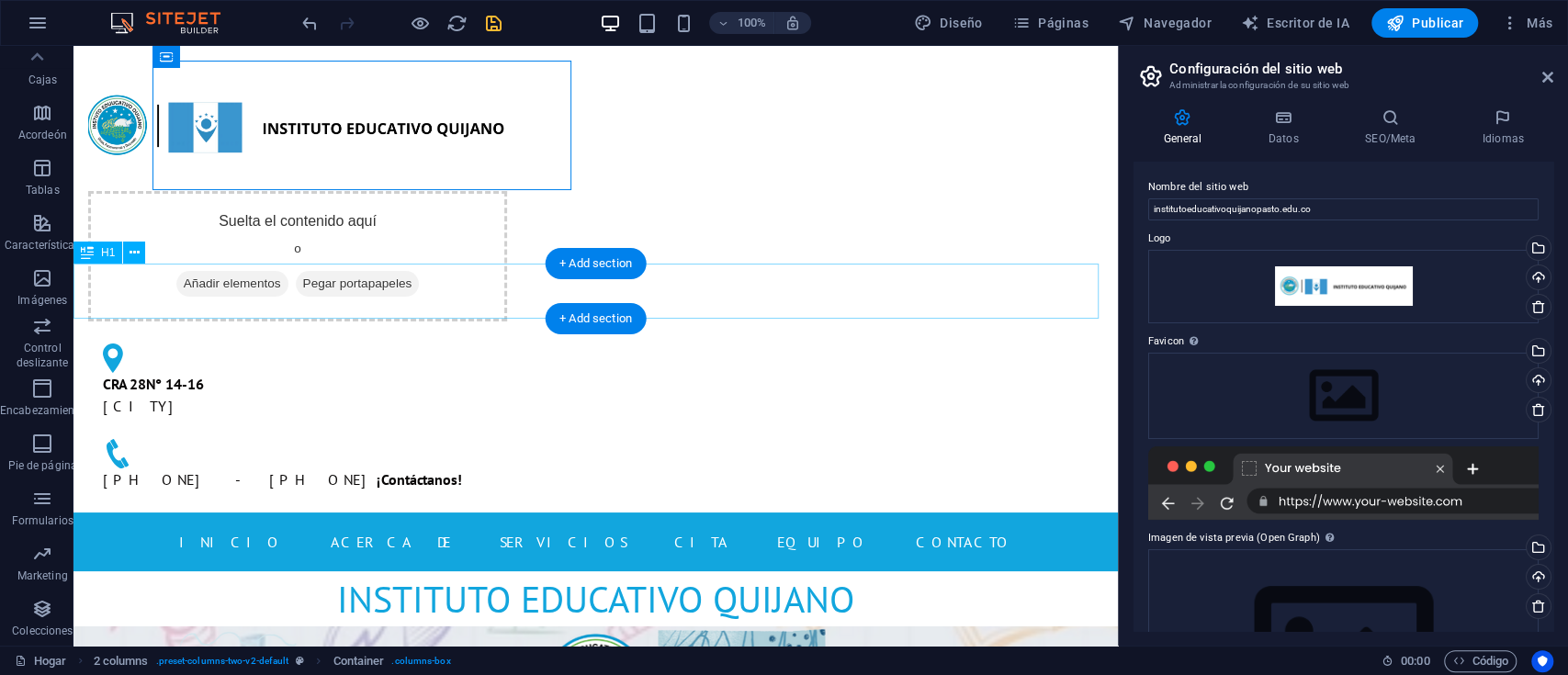 click on "Instituto Educativo Quijano" at bounding box center [595, 599] 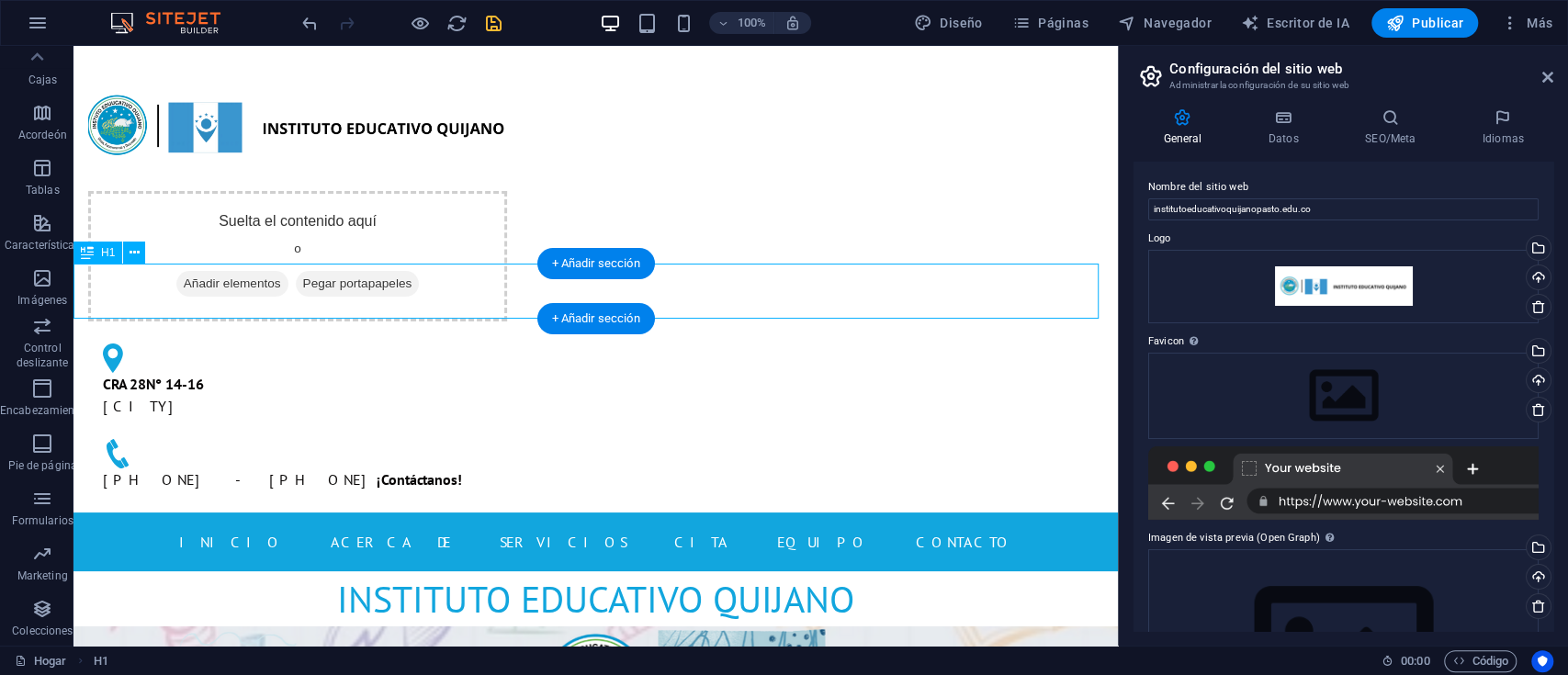click on "Instituto Educativo Quijano" at bounding box center [595, 599] 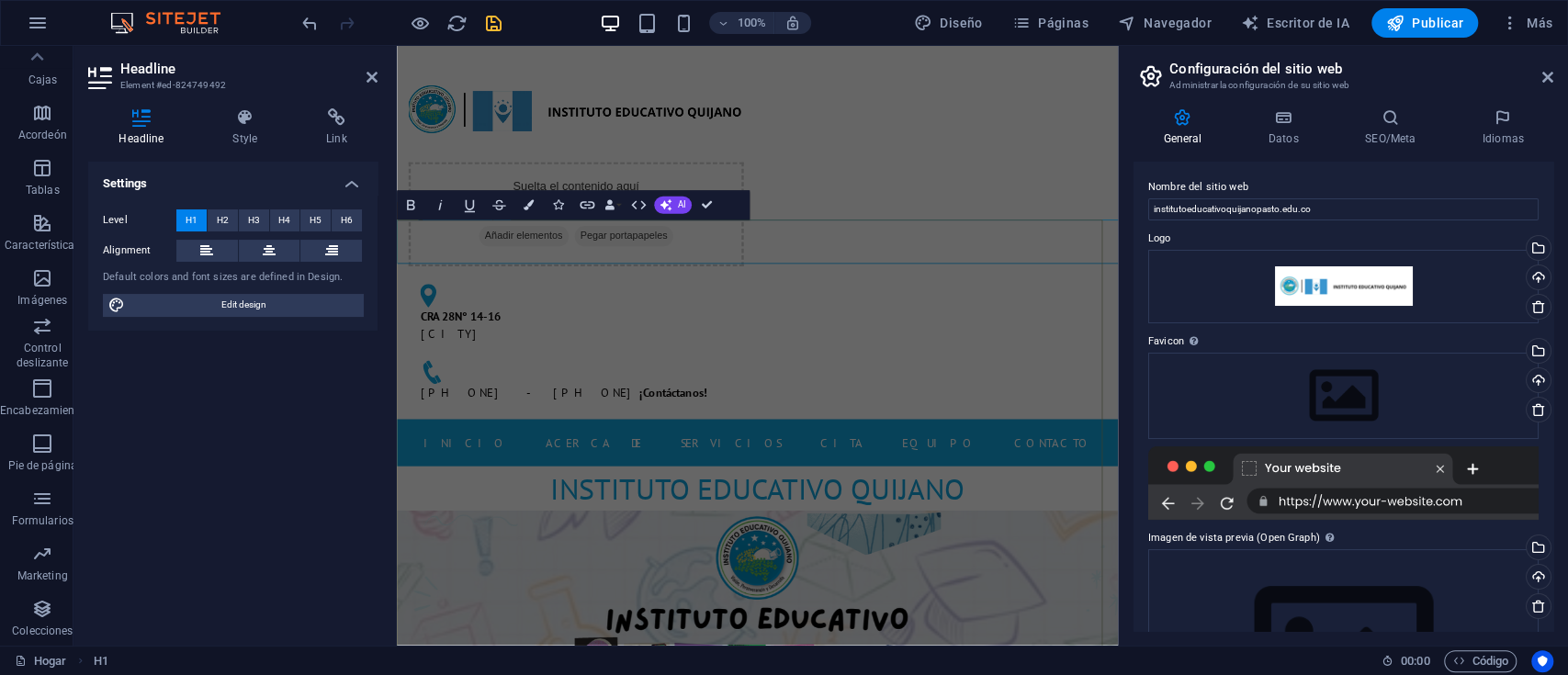 click at bounding box center [847, 1180] 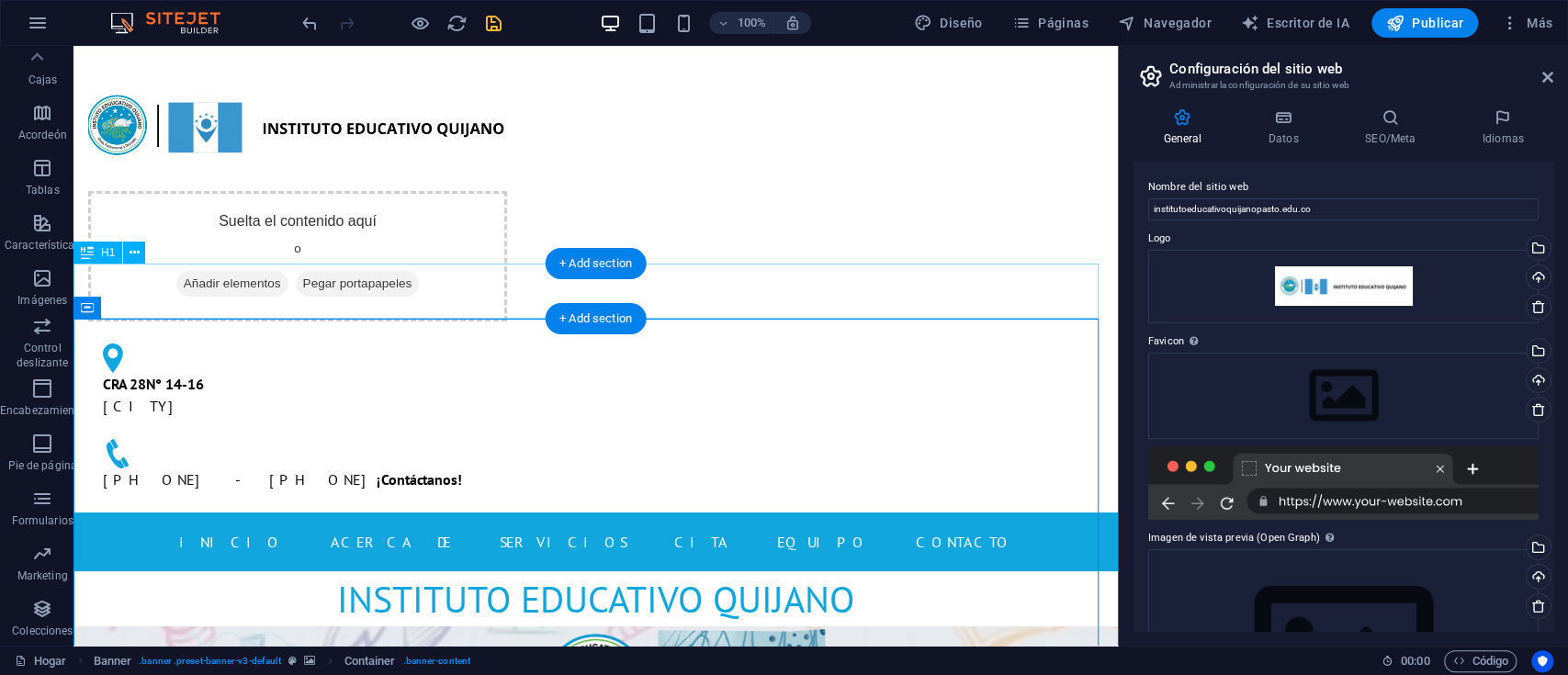 click on "Instituto Educativo Quijano" at bounding box center (595, 599) 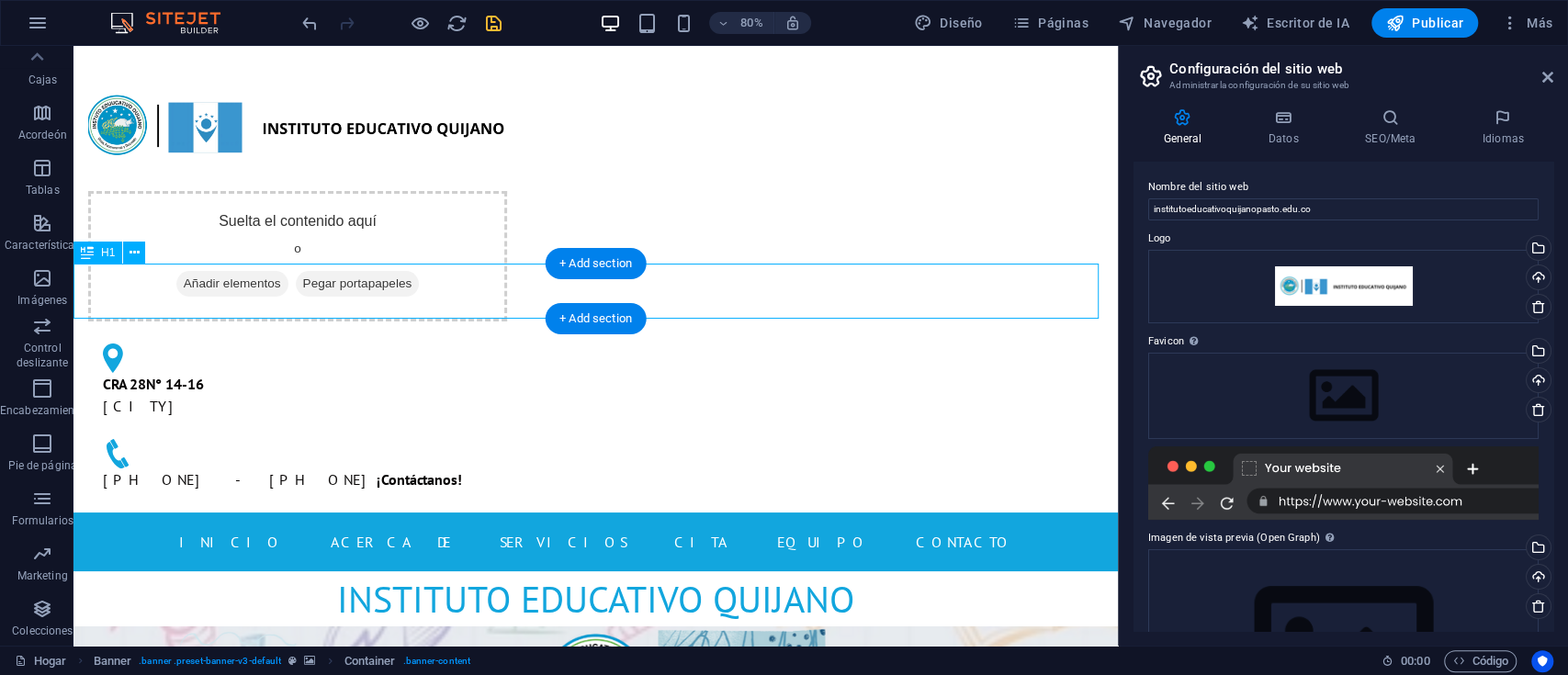 click on "Instituto Educativo Quijano" at bounding box center [595, 599] 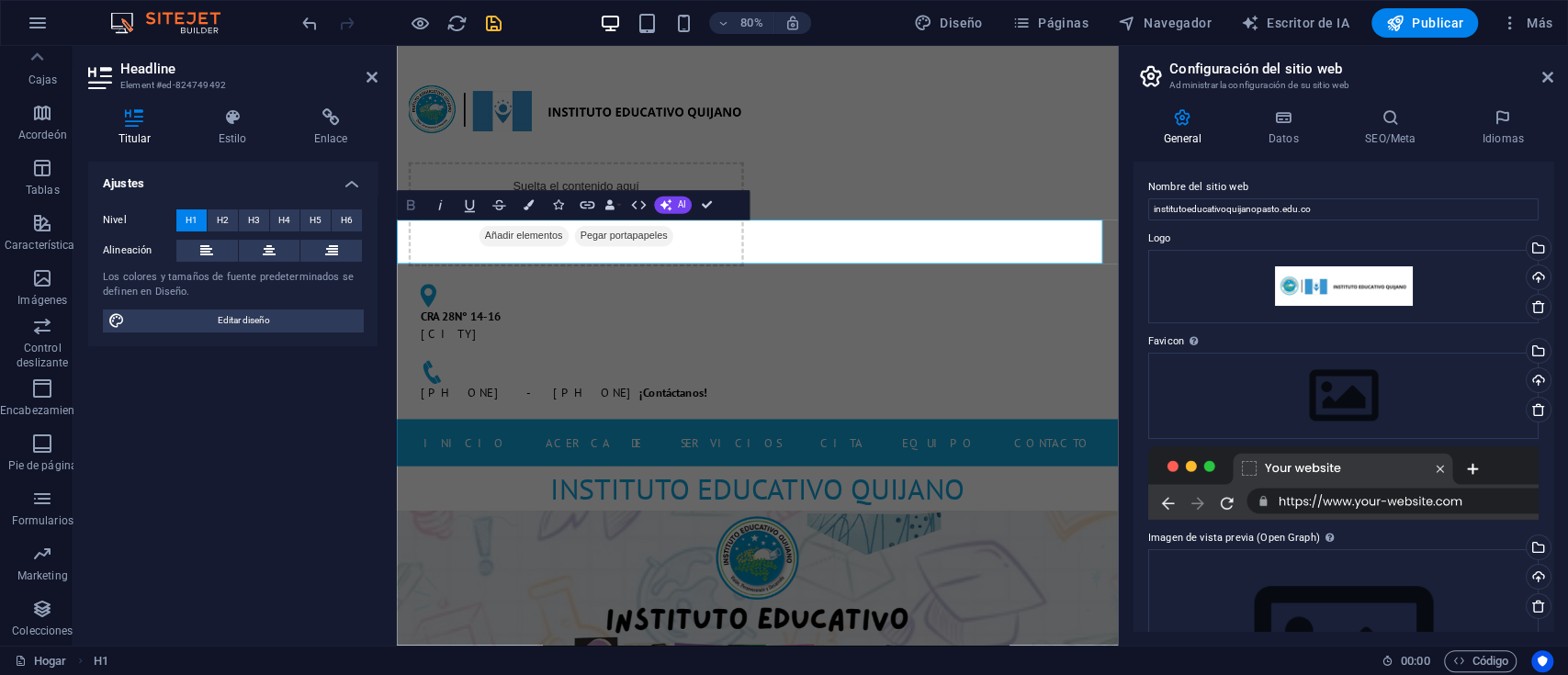 click 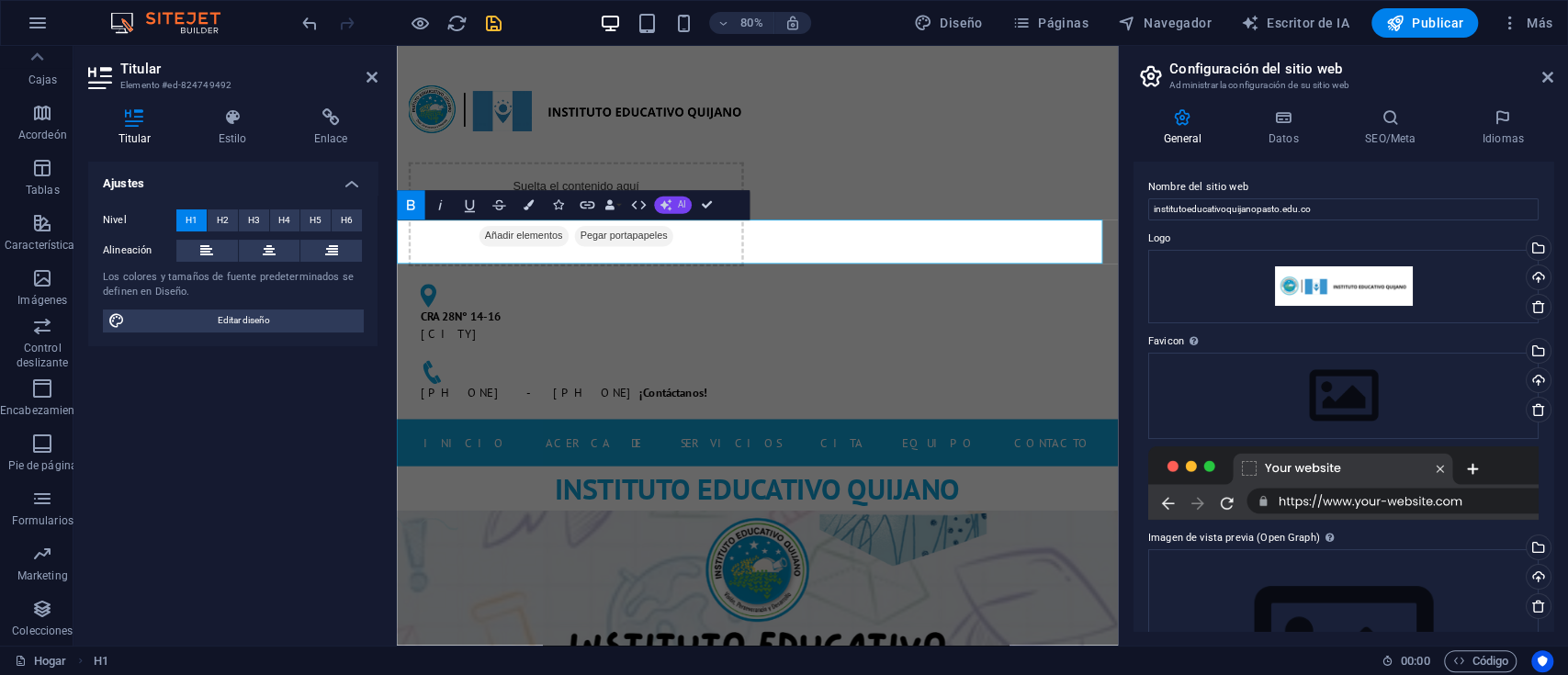 click on "AI" at bounding box center [682, 205] 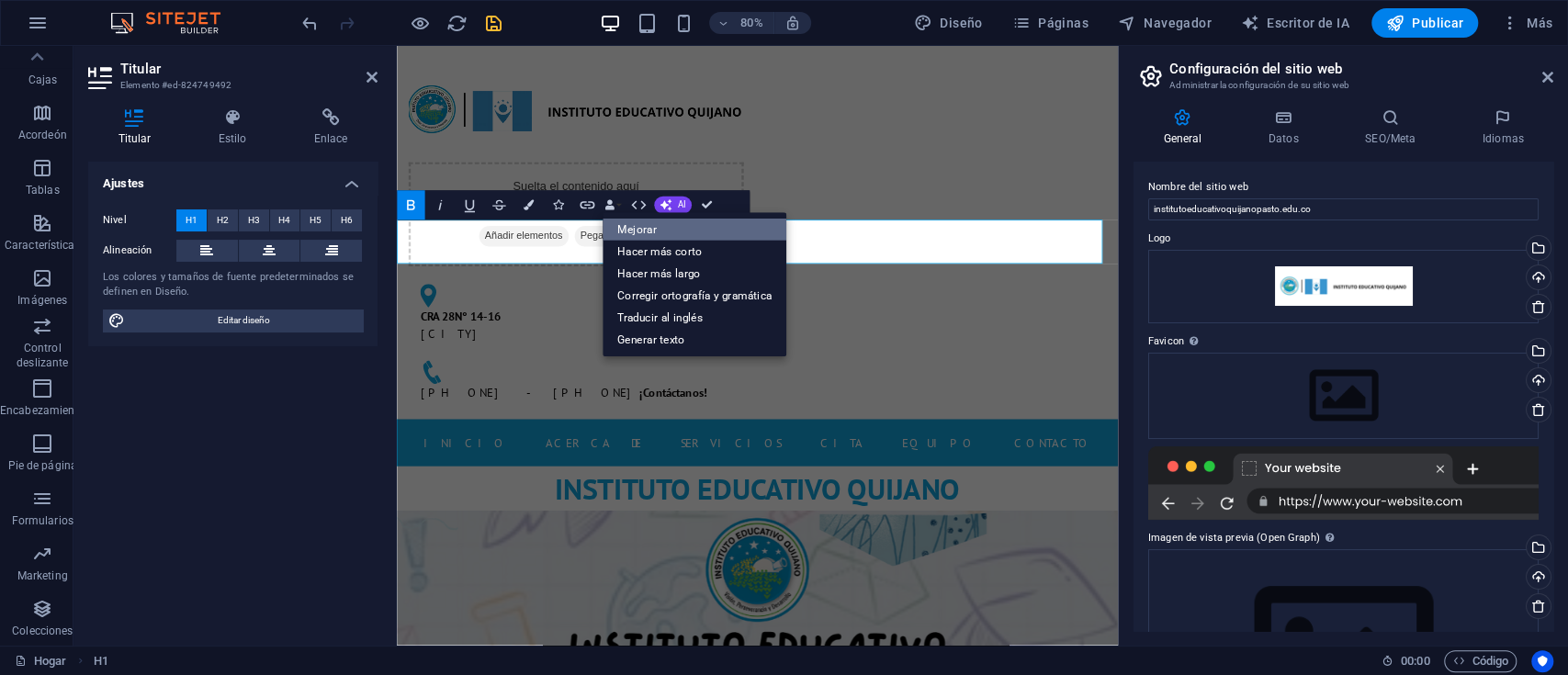 click on "Mejorar" at bounding box center (694, 230) 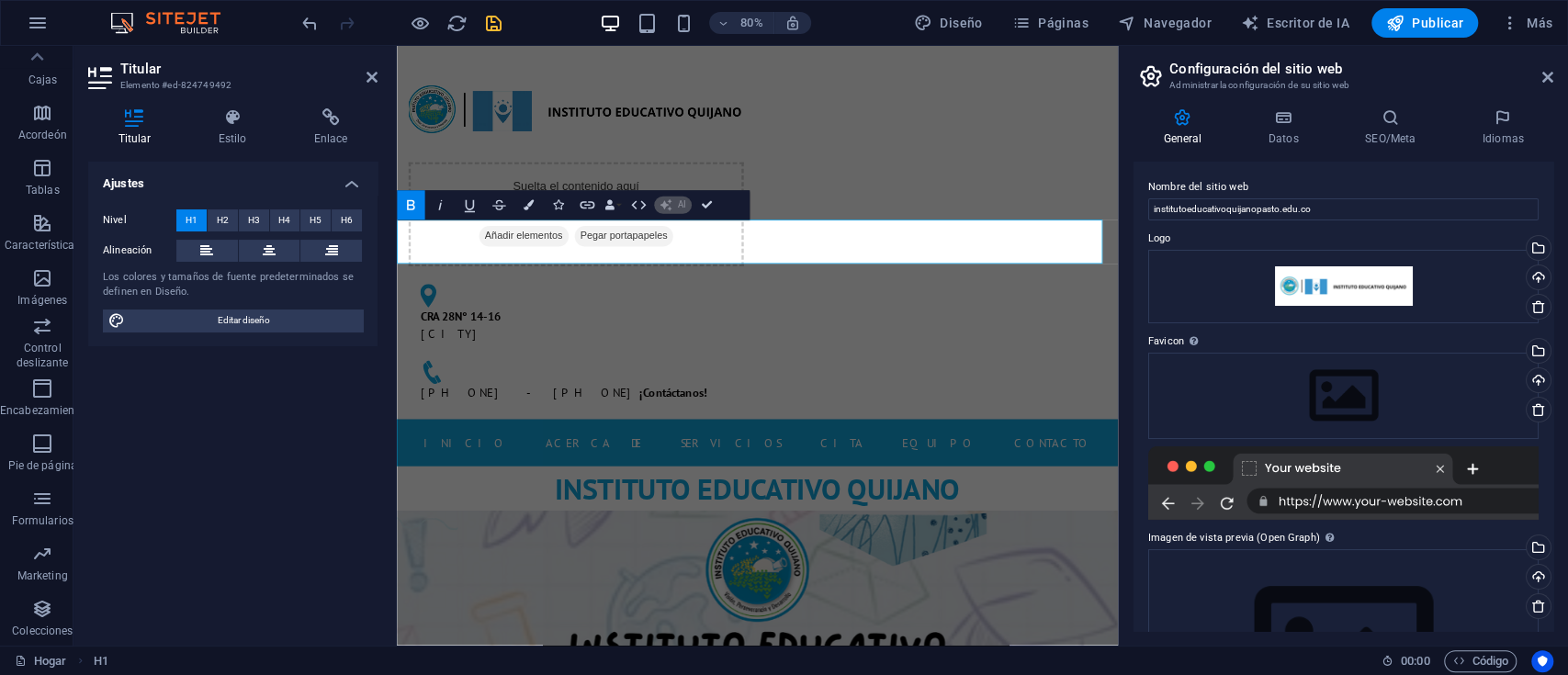 type 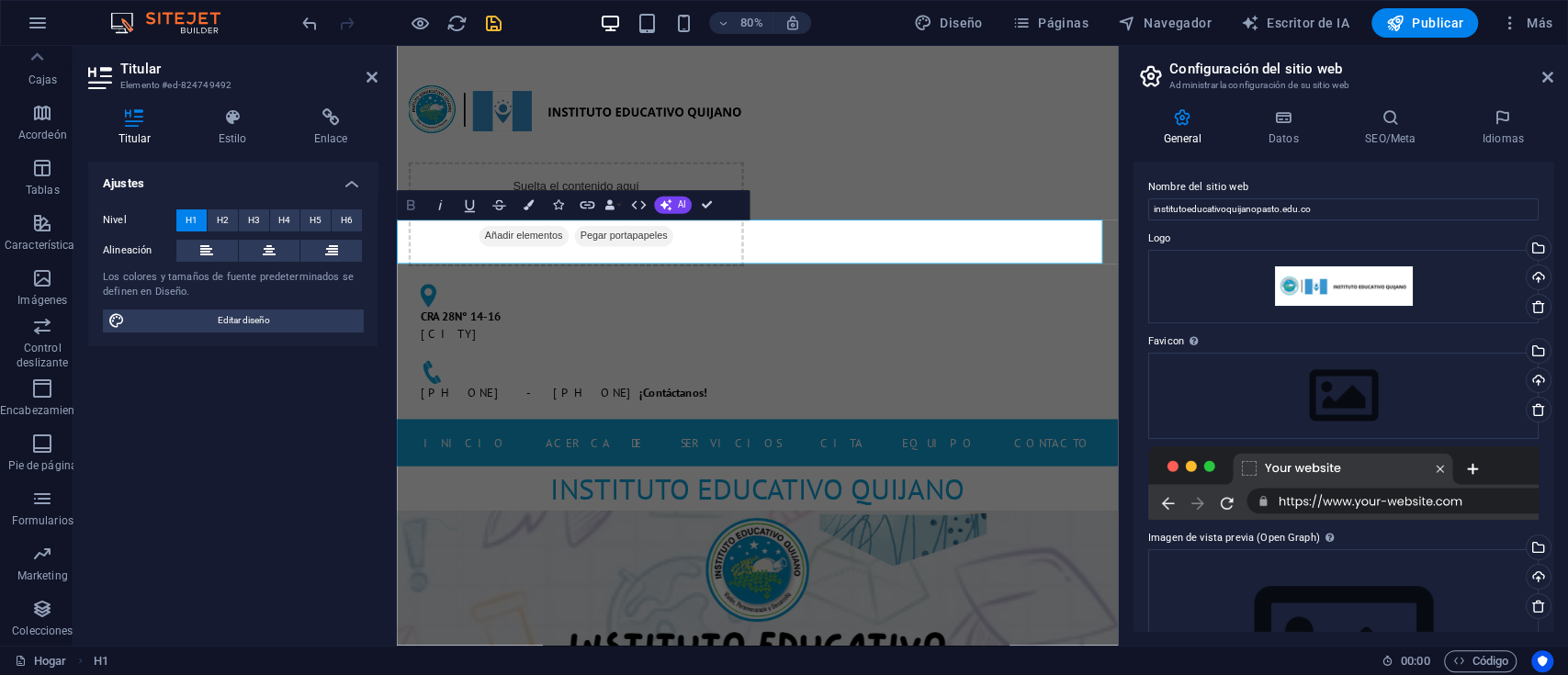 click 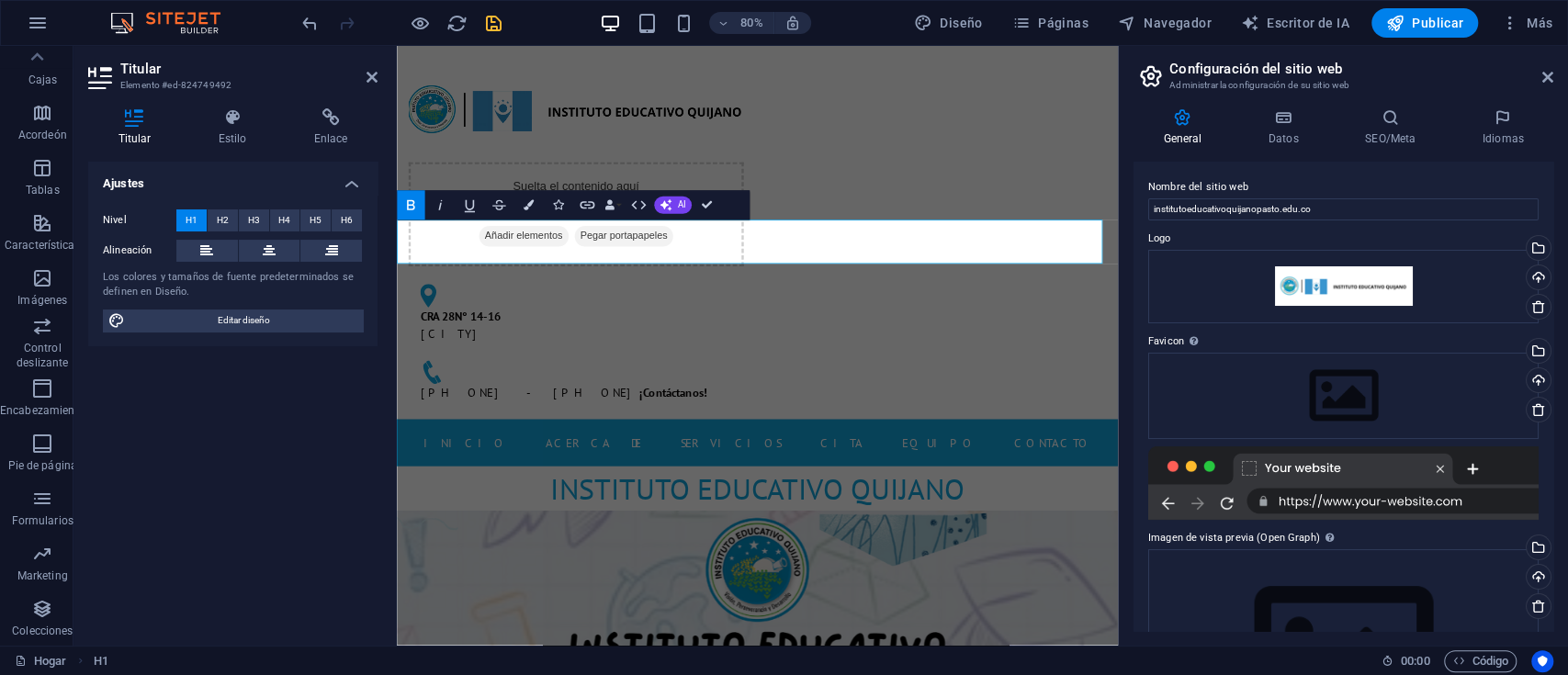 click on "Instituto Educativo Quijano" at bounding box center [847, 599] 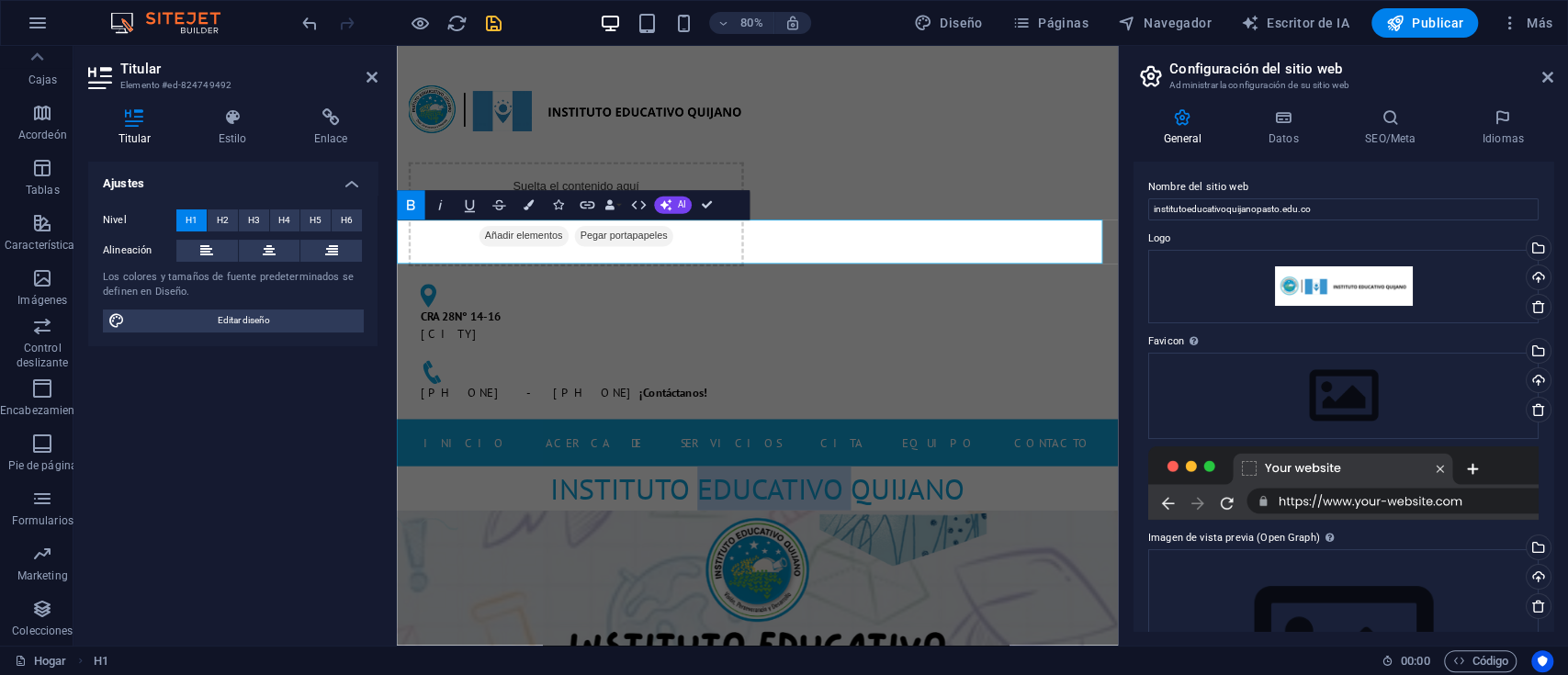 click on "Instituto Educativo Quijano" at bounding box center (847, 599) 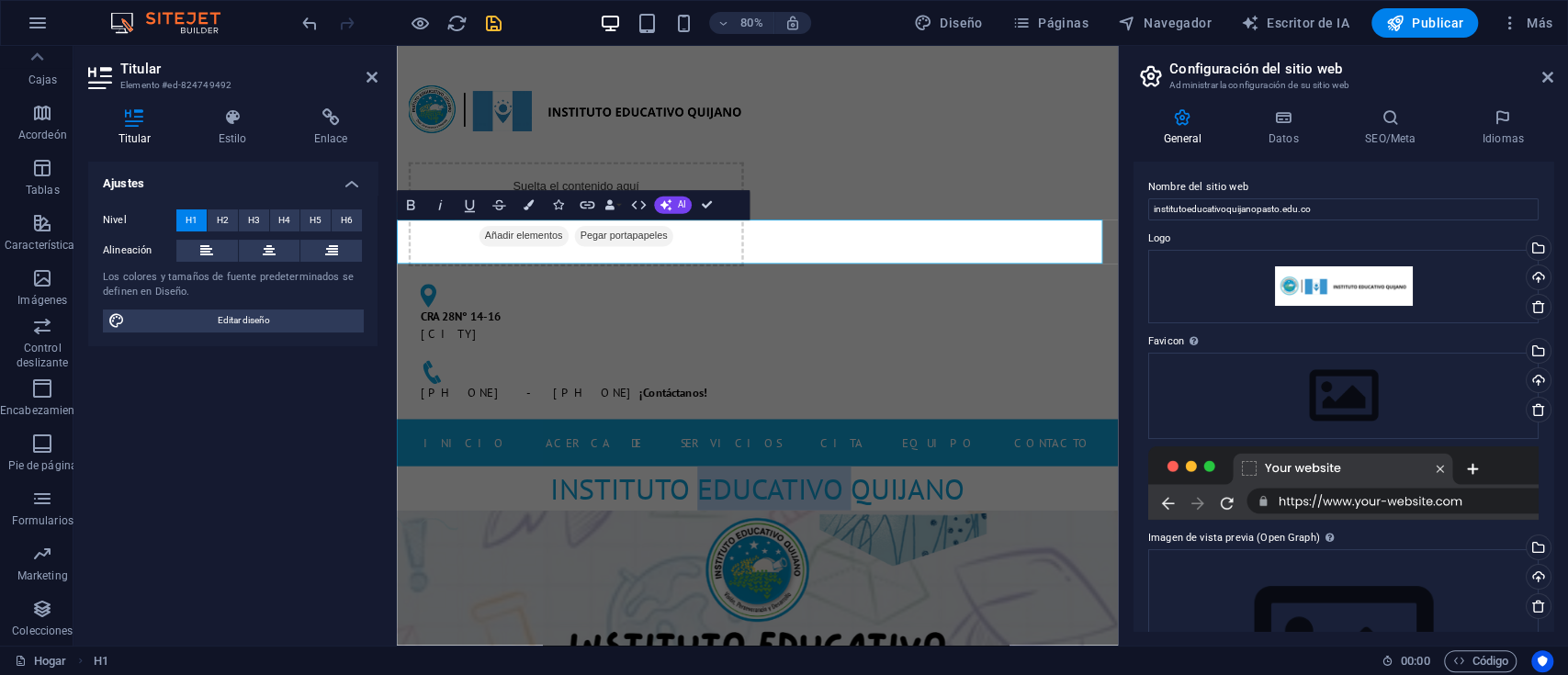 click on "Instituto Educativo Quijano" at bounding box center (847, 599) 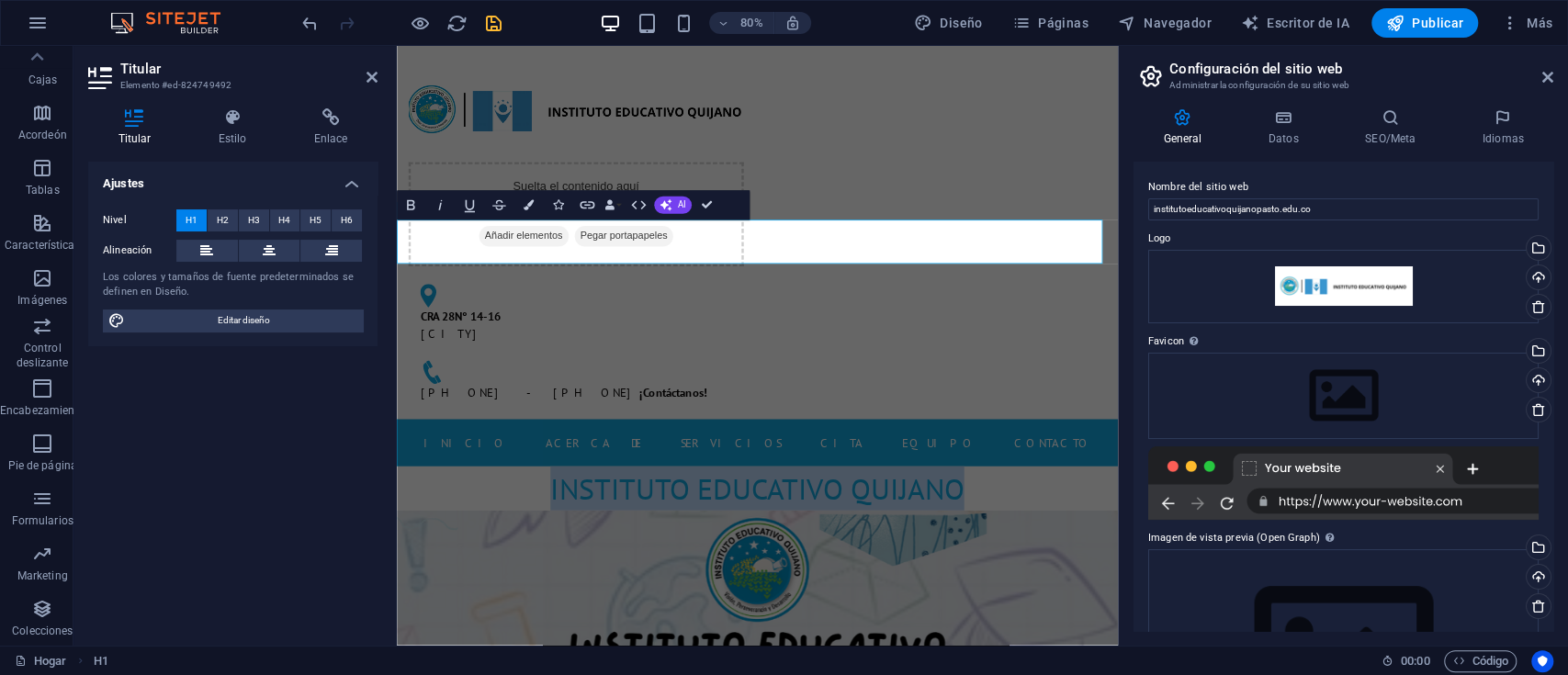click on "Instituto Educativo Quijano" at bounding box center (847, 599) 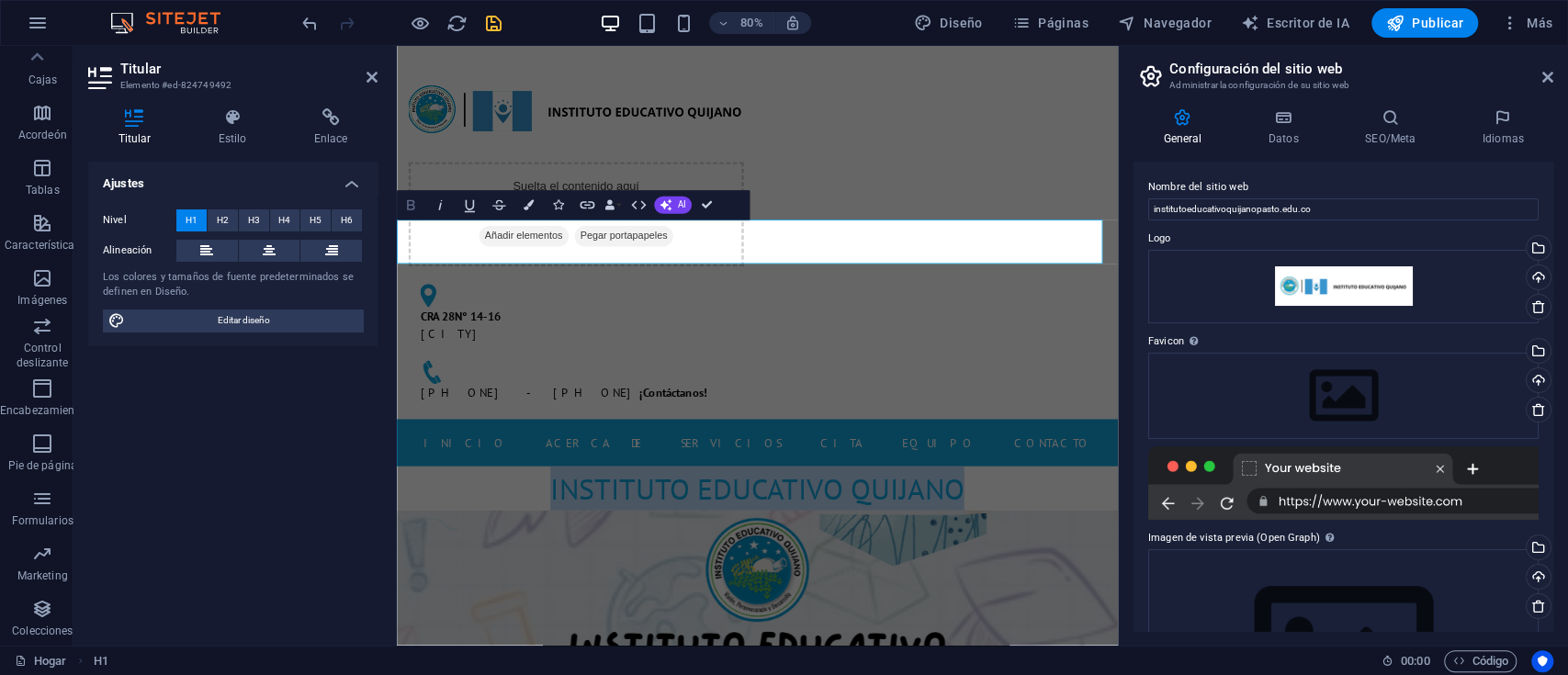 click 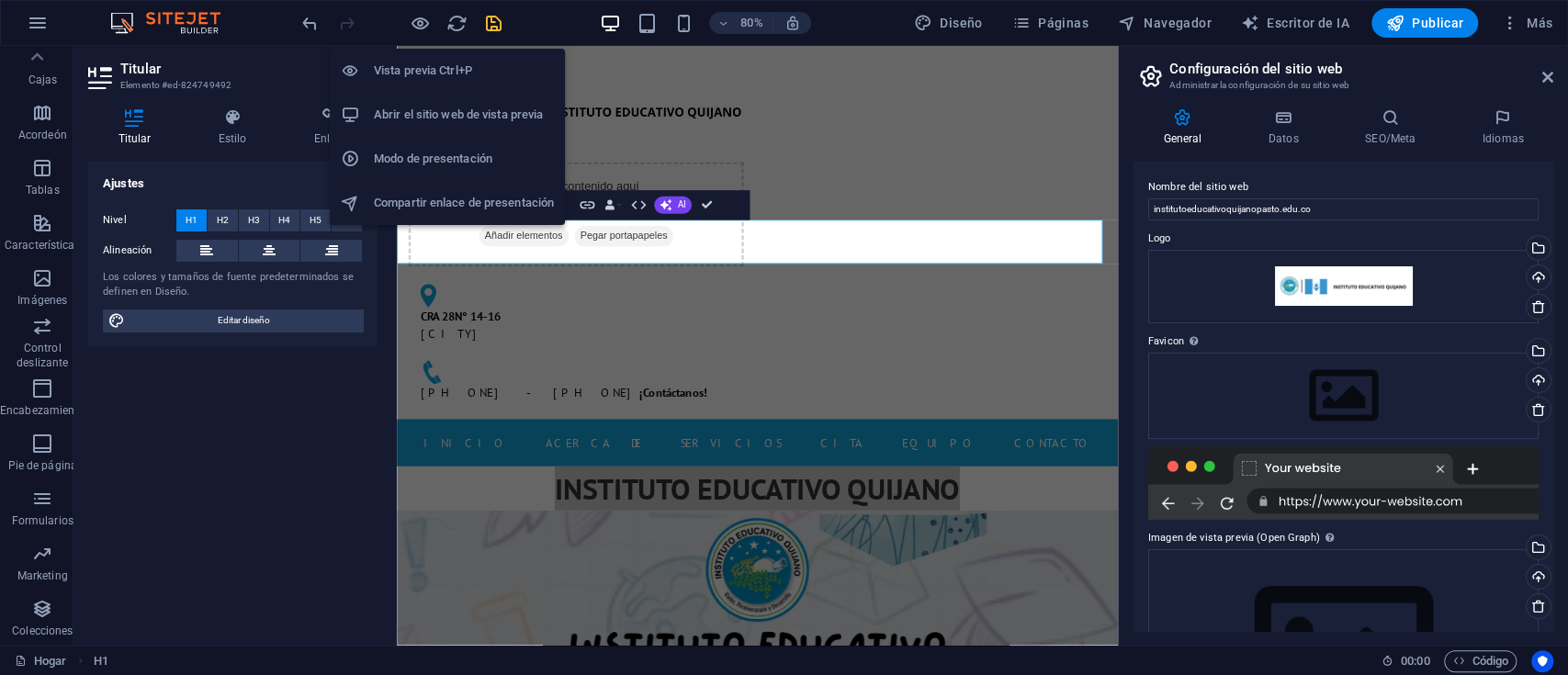click on "Abrir el sitio web de vista previa" at bounding box center (458, 114) 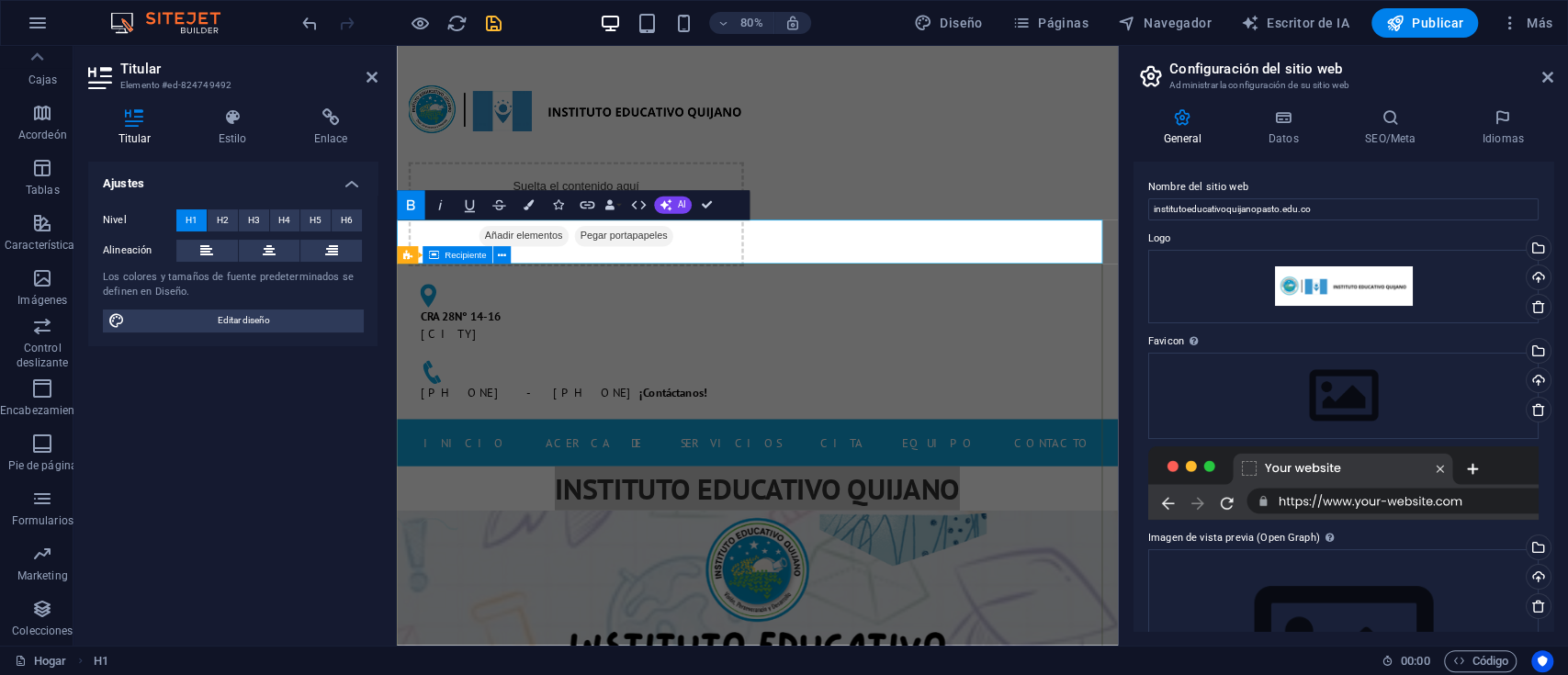 click at bounding box center [847, 1299] 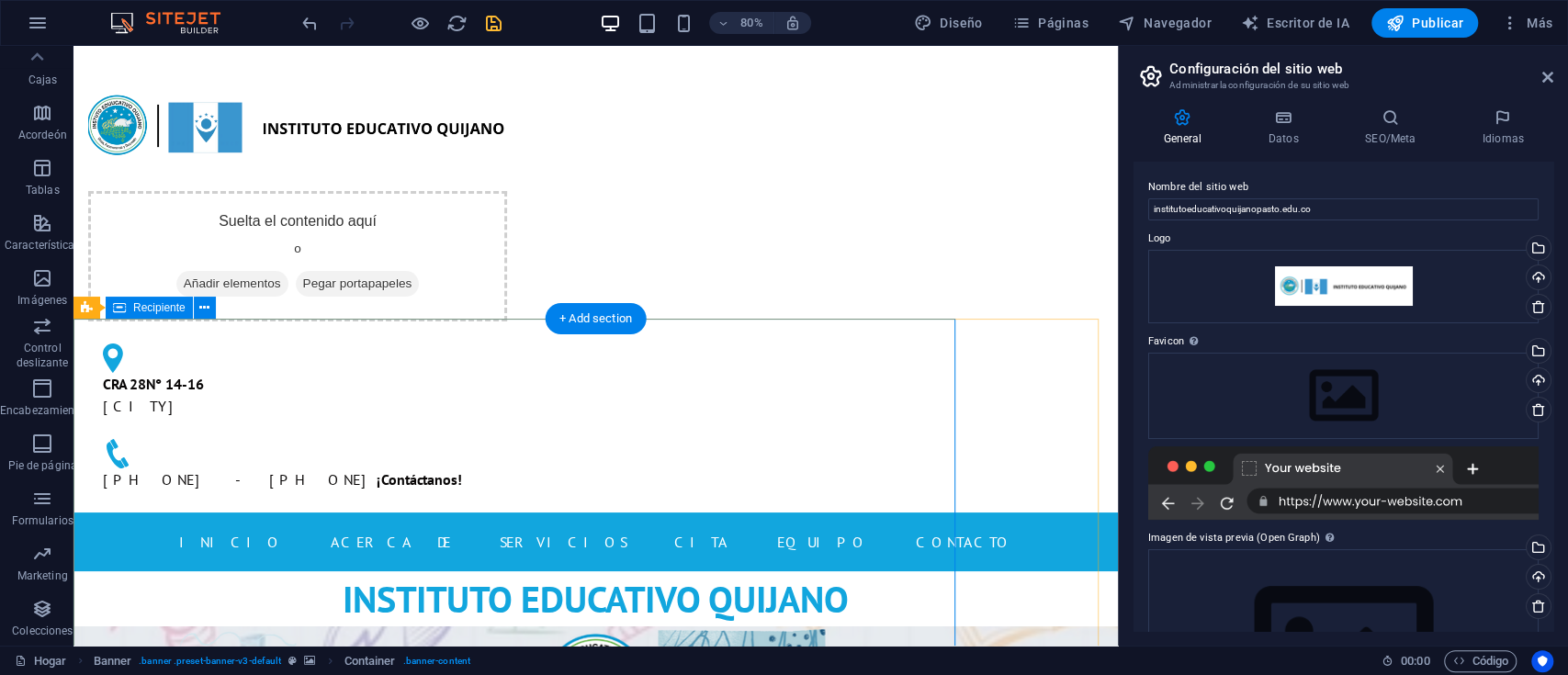 click at bounding box center (595, 1180) 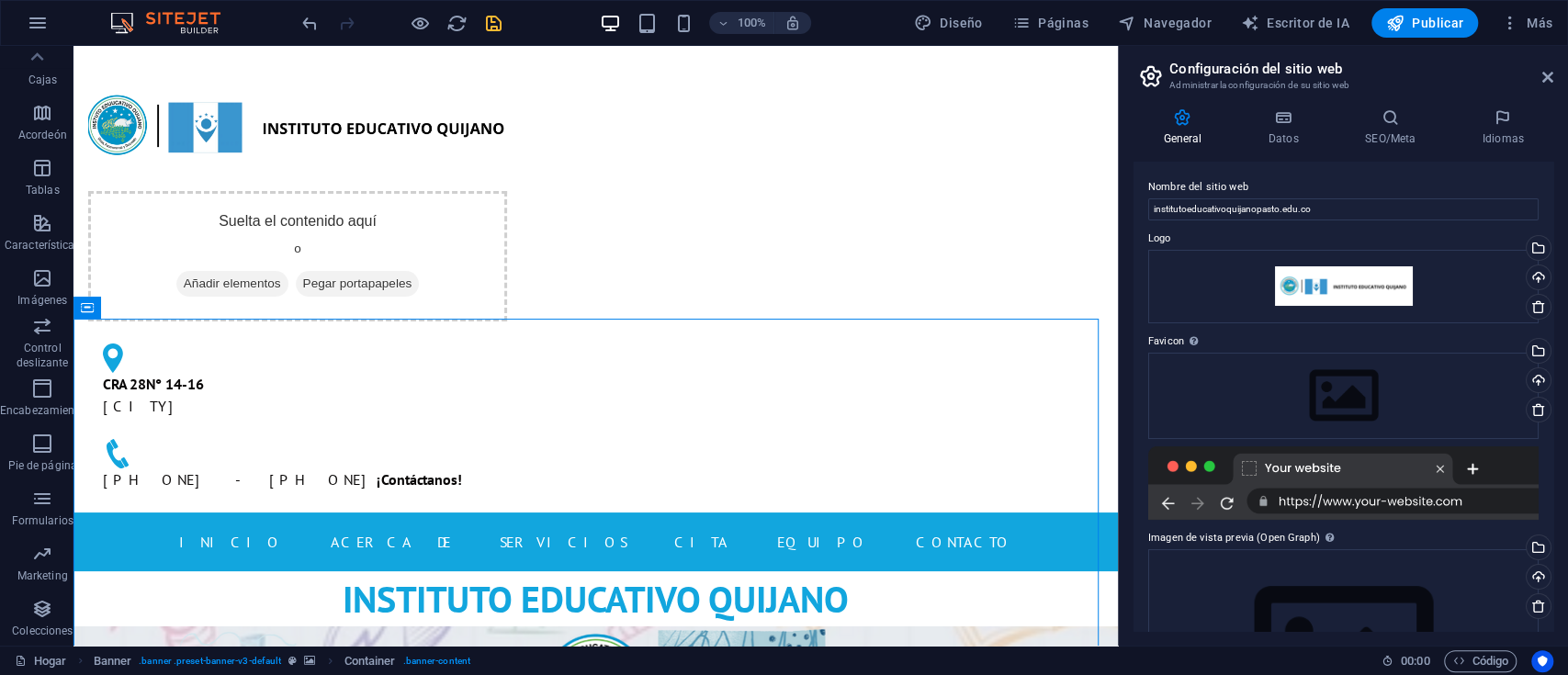 click at bounding box center (493, 23) 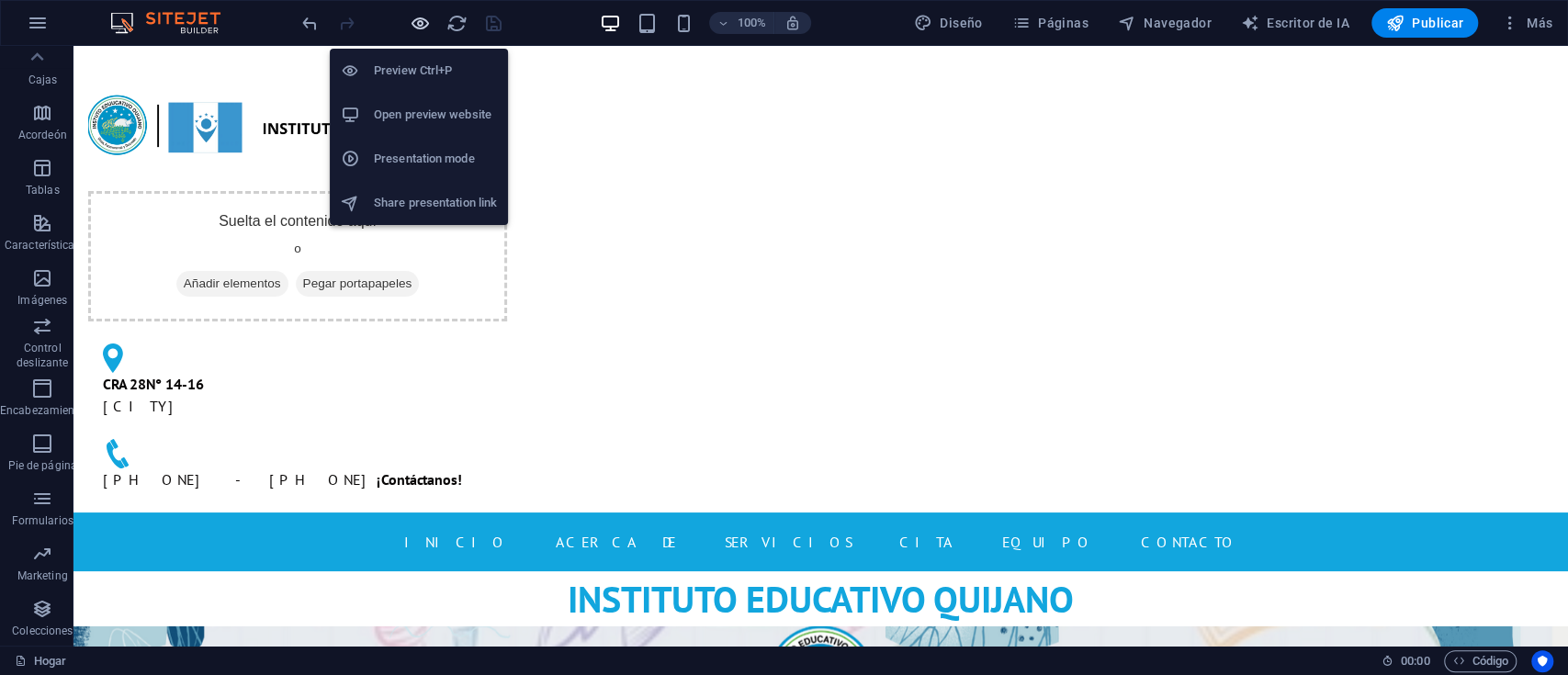 click at bounding box center [420, 23] 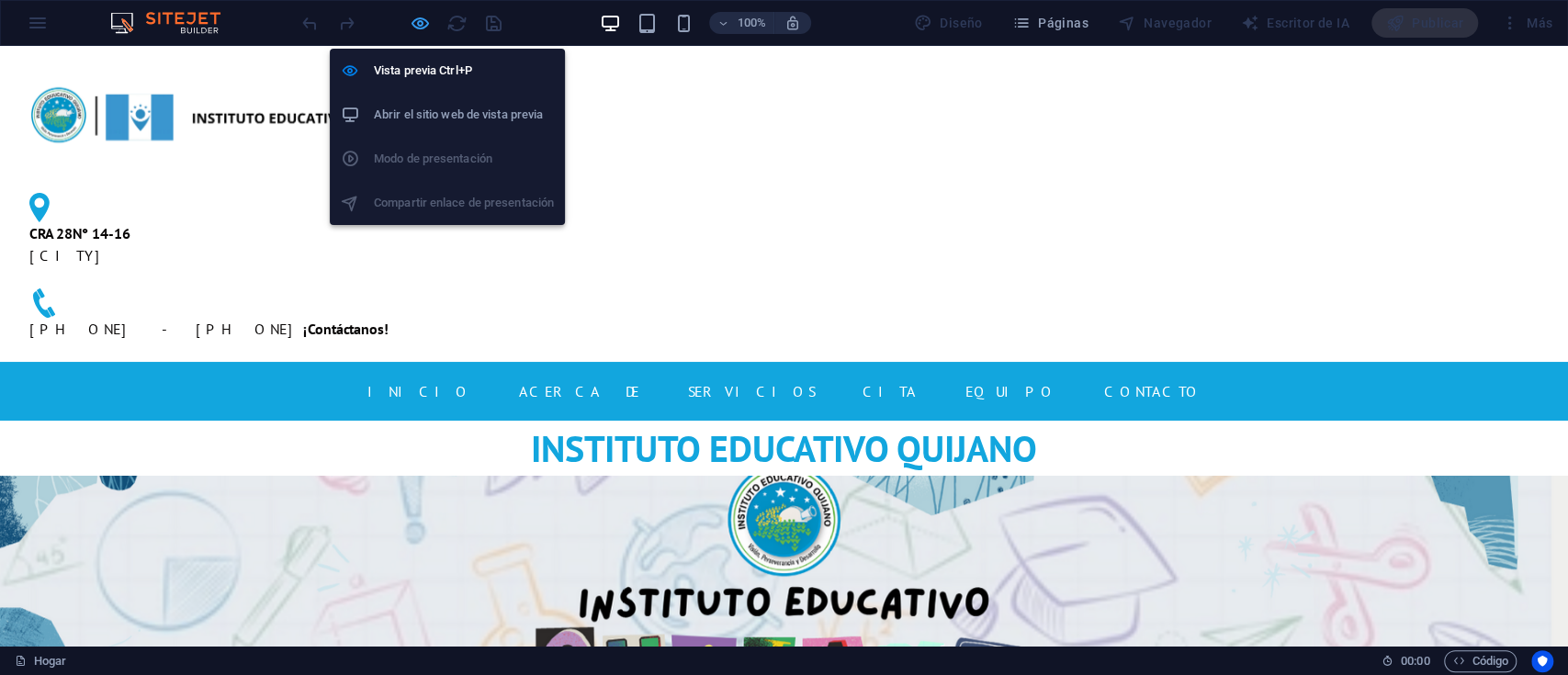 click at bounding box center (420, 23) 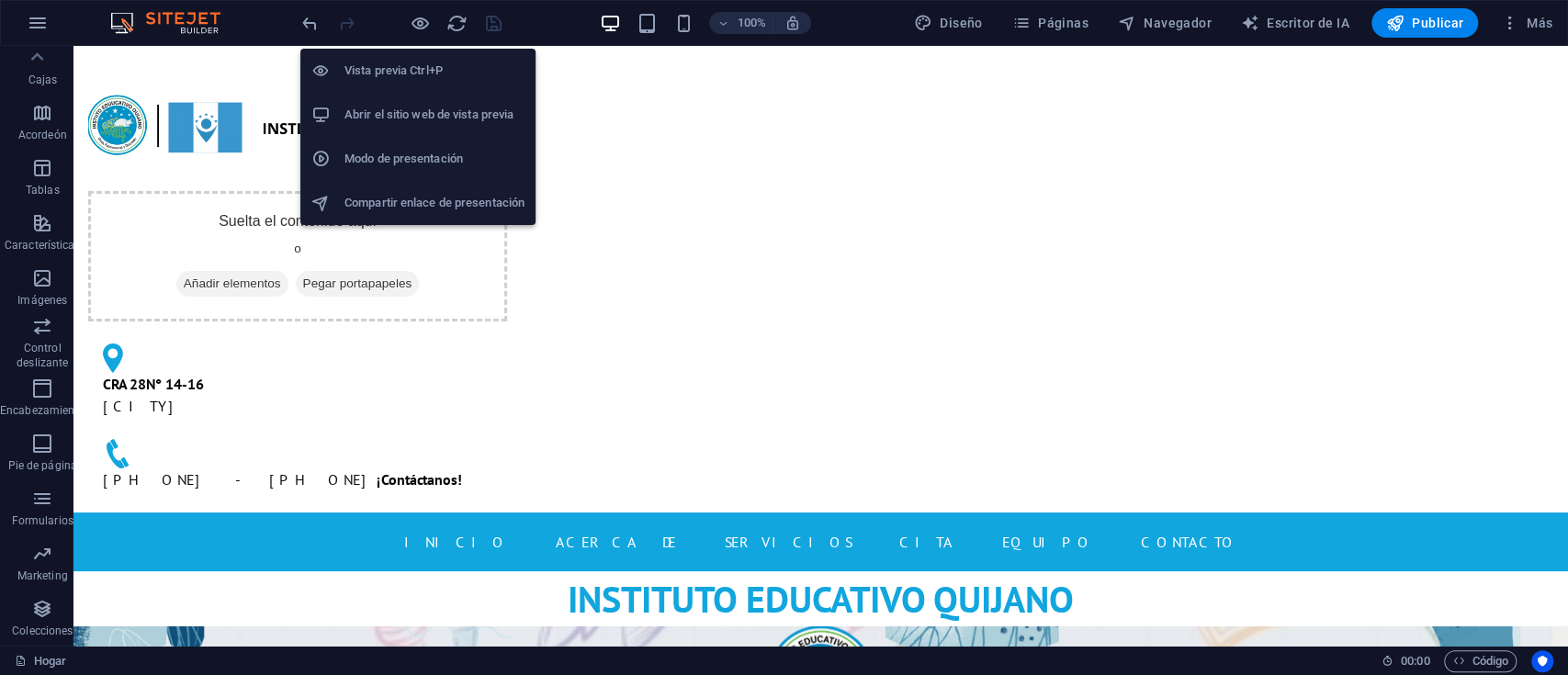 click on "Abrir el sitio web de vista previa" at bounding box center (429, 114) 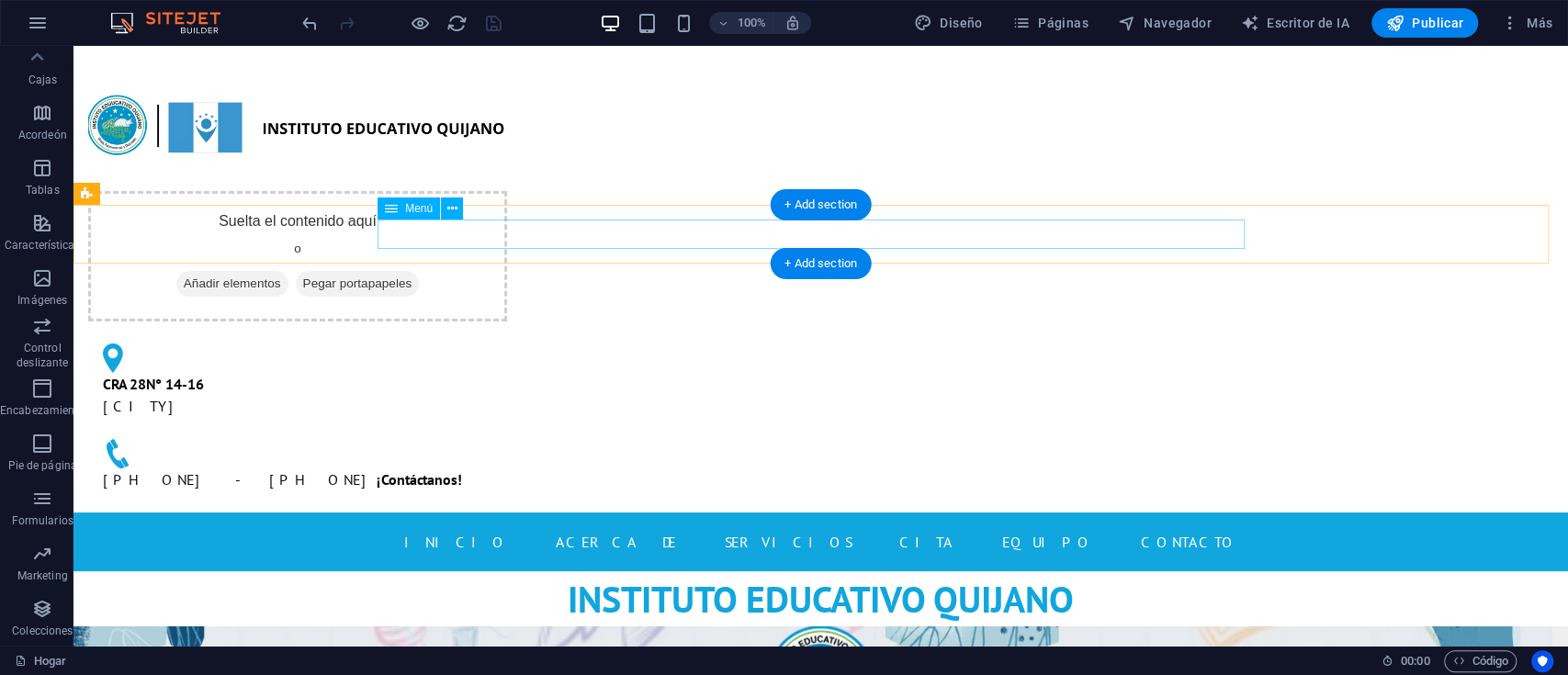 click on "INICIO Acerca de Servicios Cita Equipo Contacto" at bounding box center (821, 542) 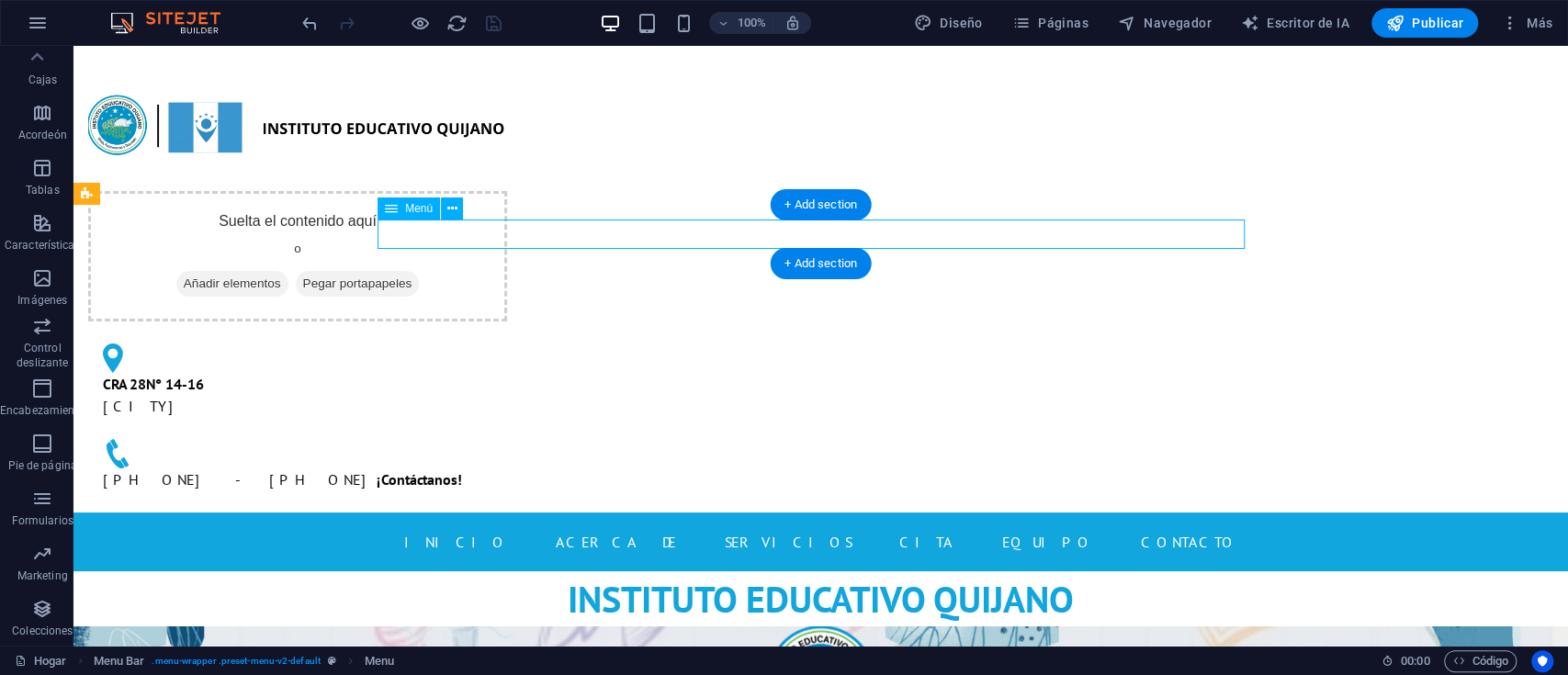 click on "INICIO Acerca de Servicios Cita Equipo Contacto" at bounding box center (821, 542) 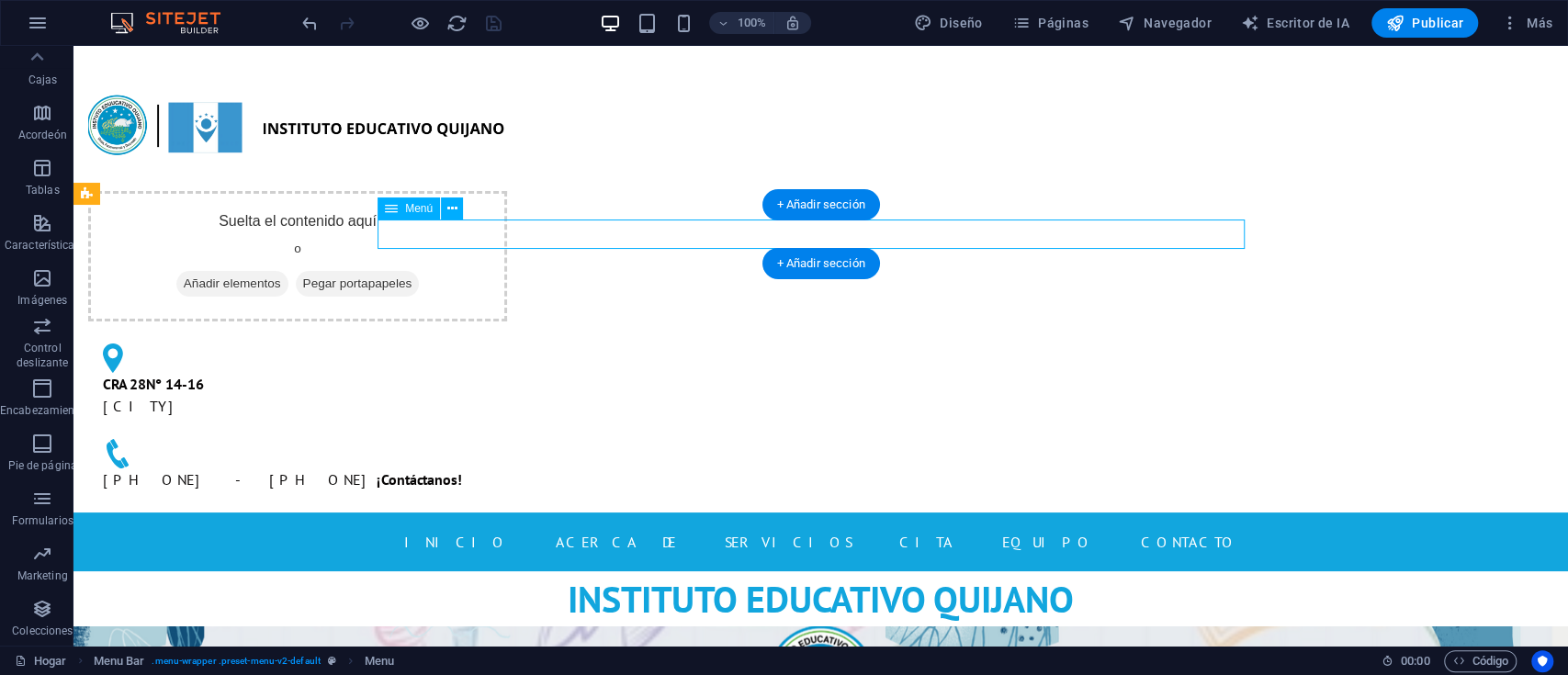 click on "INICIO Acerca de Servicios Cita Equipo Contacto" at bounding box center (821, 542) 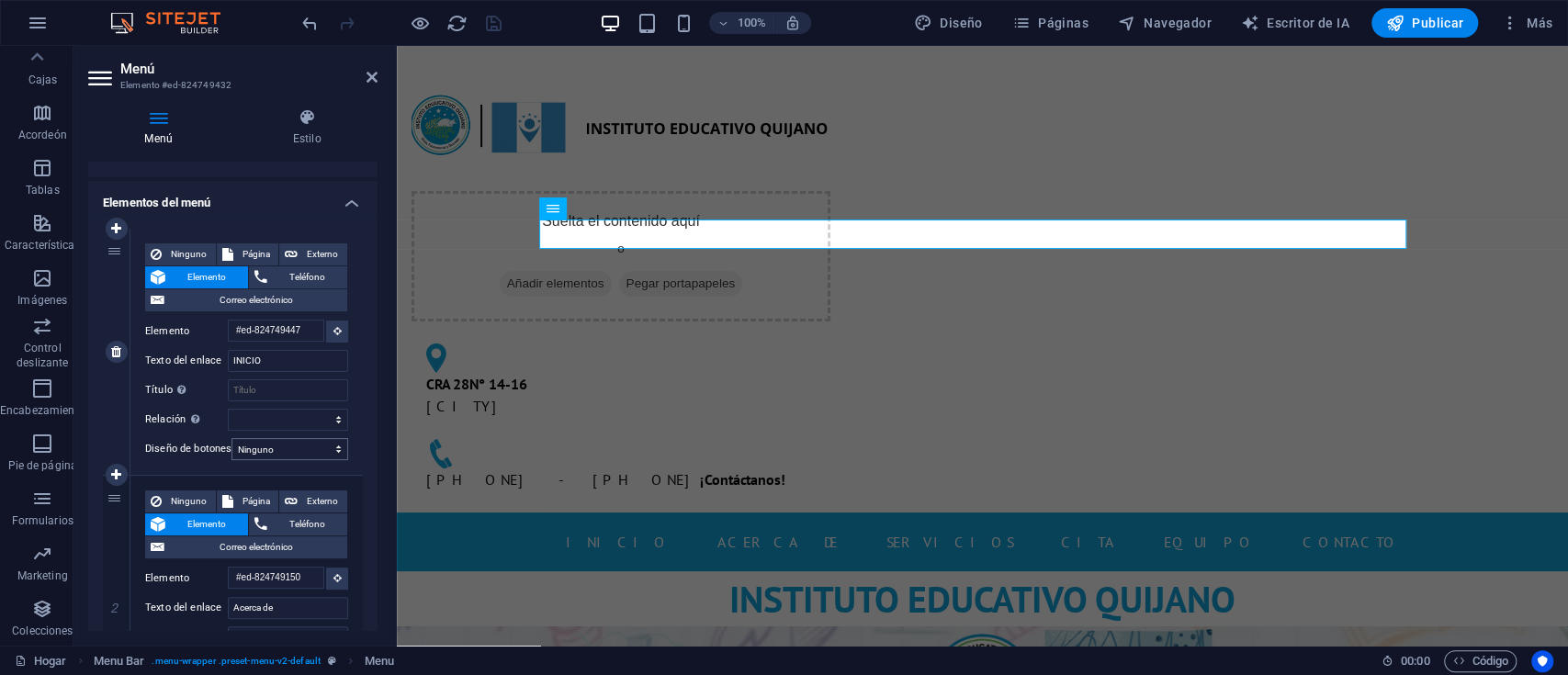 scroll, scrollTop: 244, scrollLeft: 0, axis: vertical 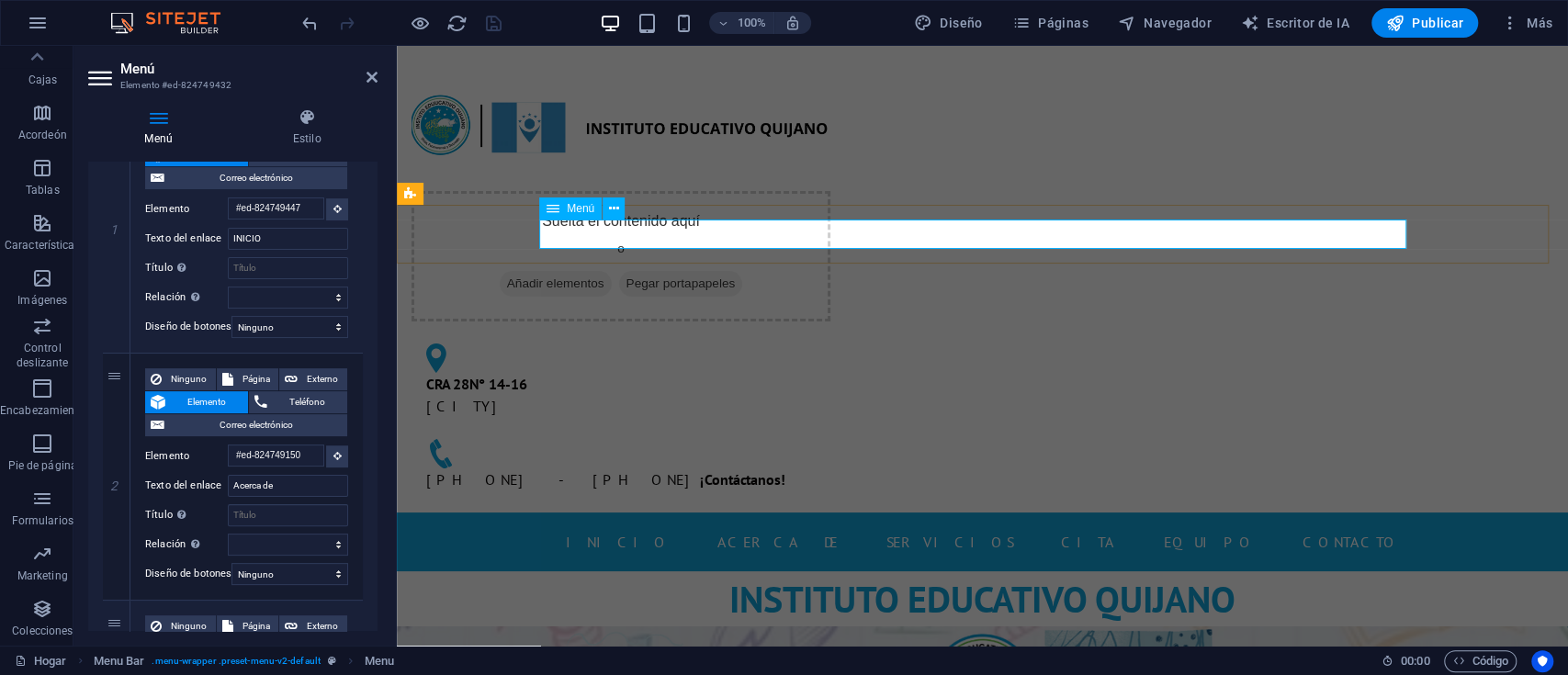click on "INICIO Acerca de Servicios Cita Equipo Contacto" at bounding box center [983, 542] 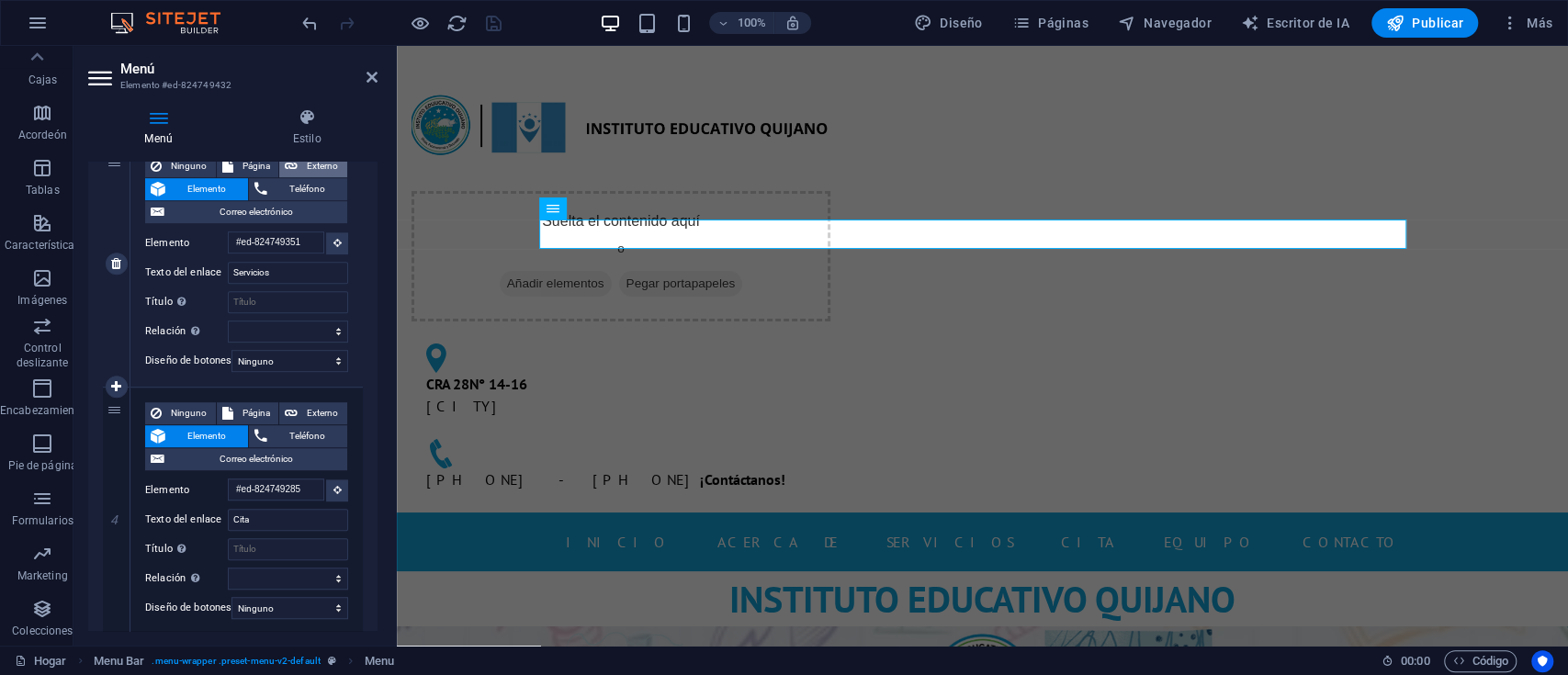 scroll, scrollTop: 735, scrollLeft: 0, axis: vertical 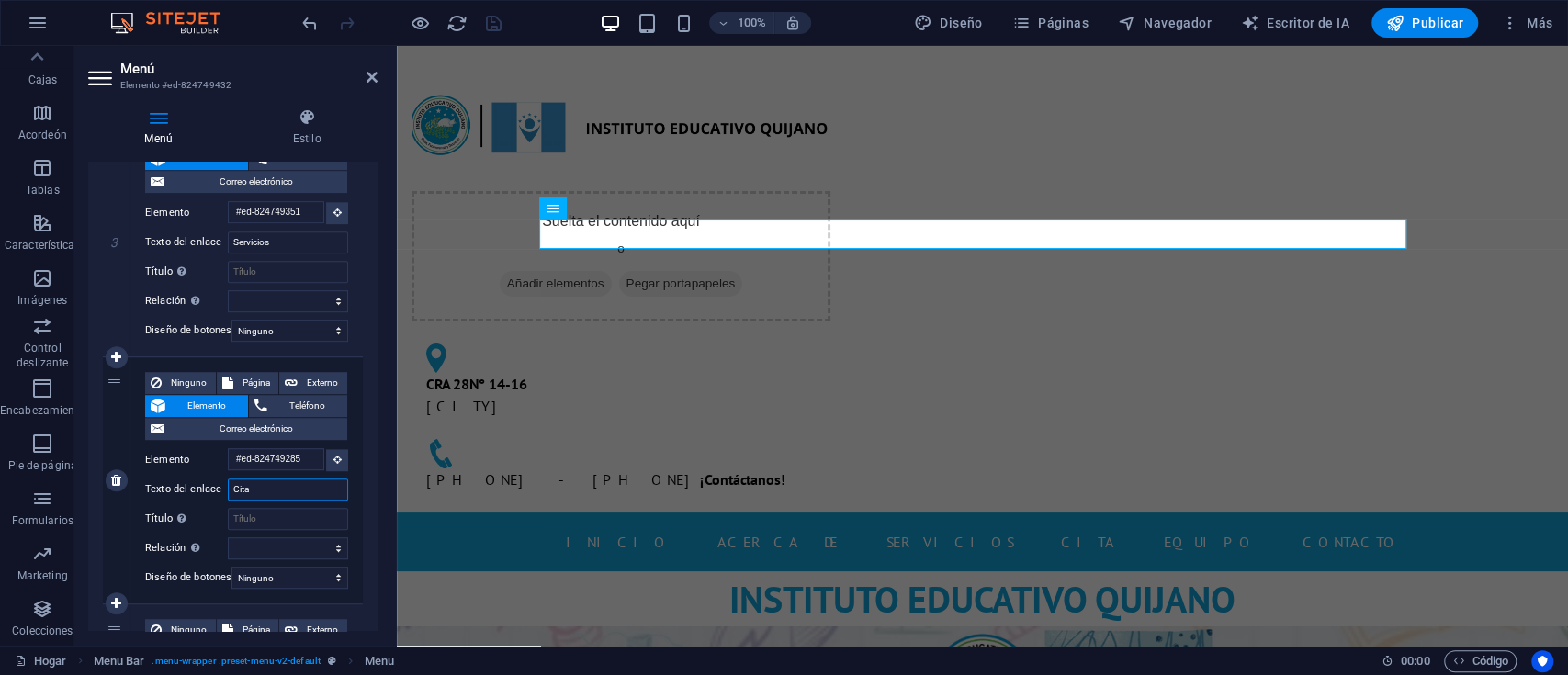 drag, startPoint x: 274, startPoint y: 493, endPoint x: 213, endPoint y: 493, distance: 61 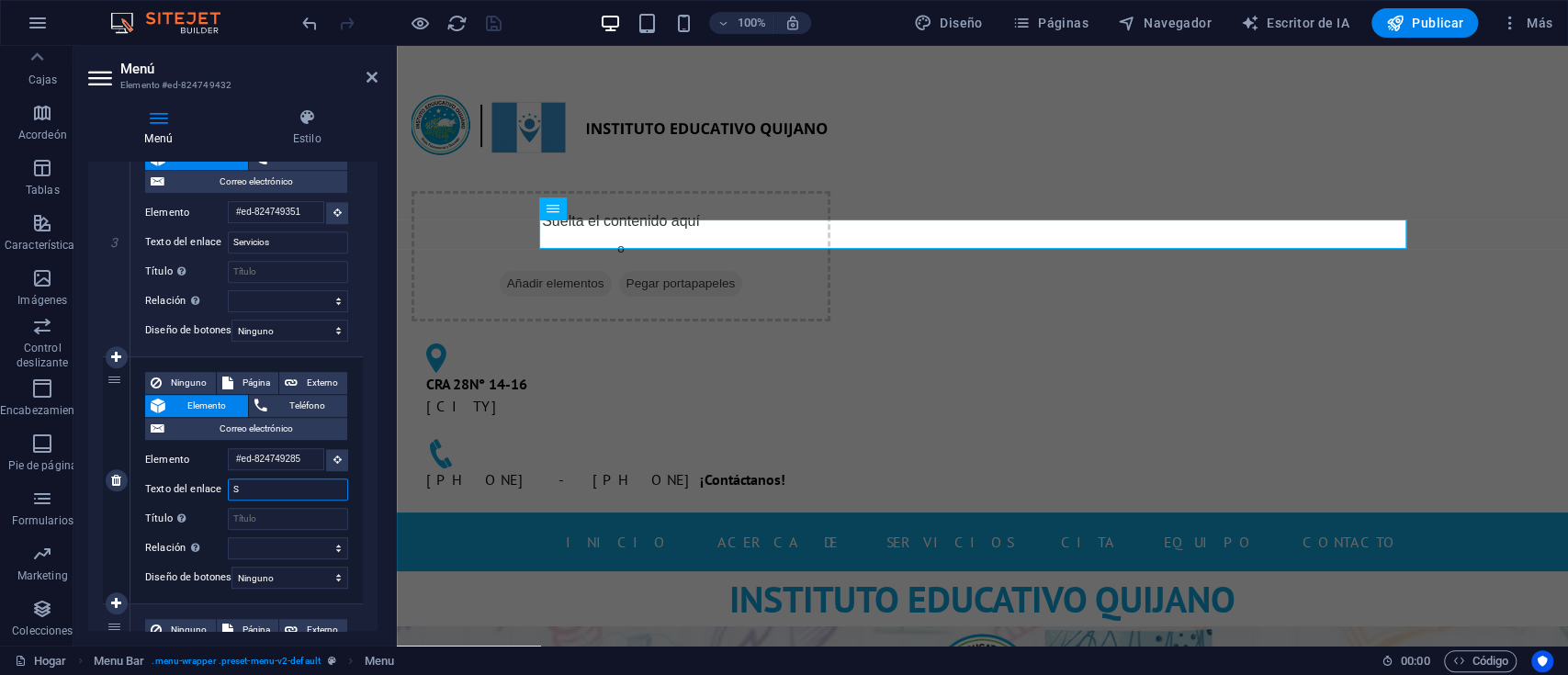 type on "SA" 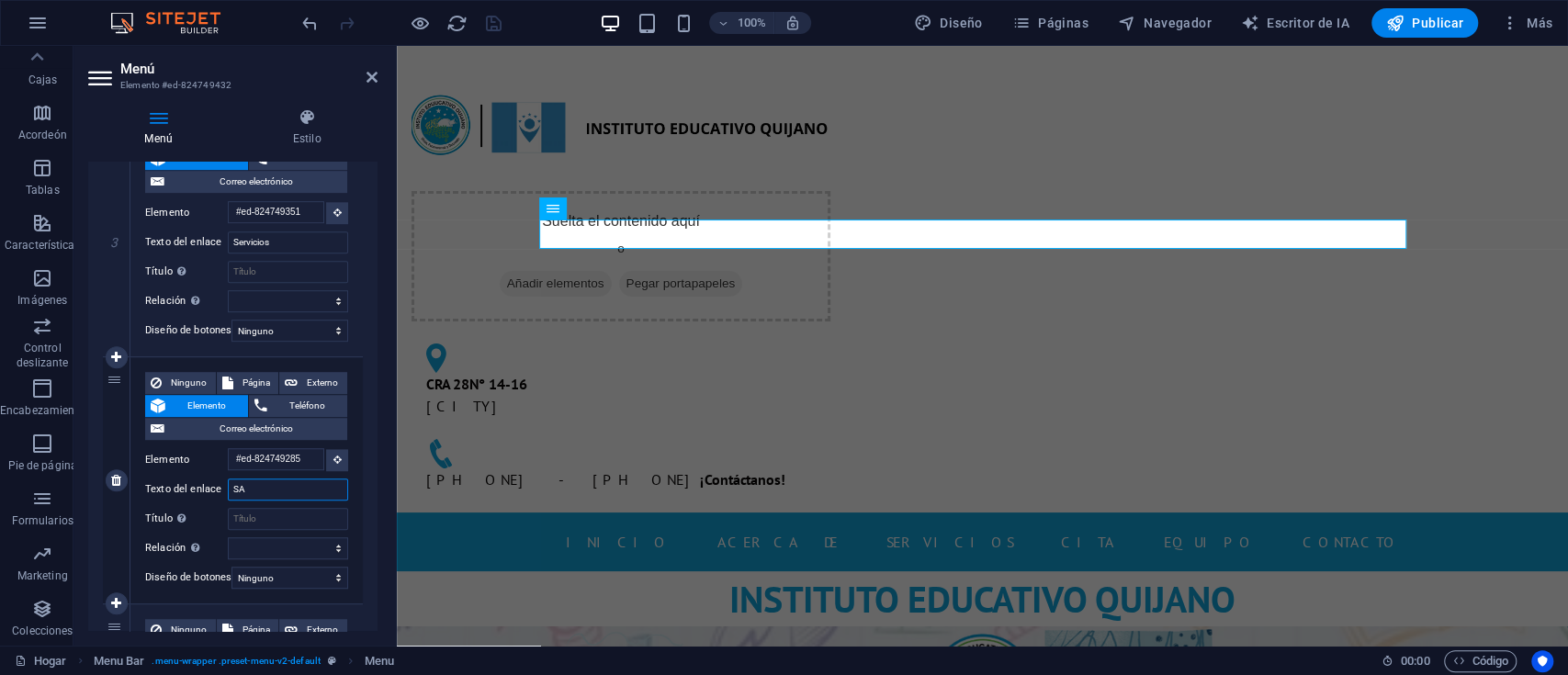 select 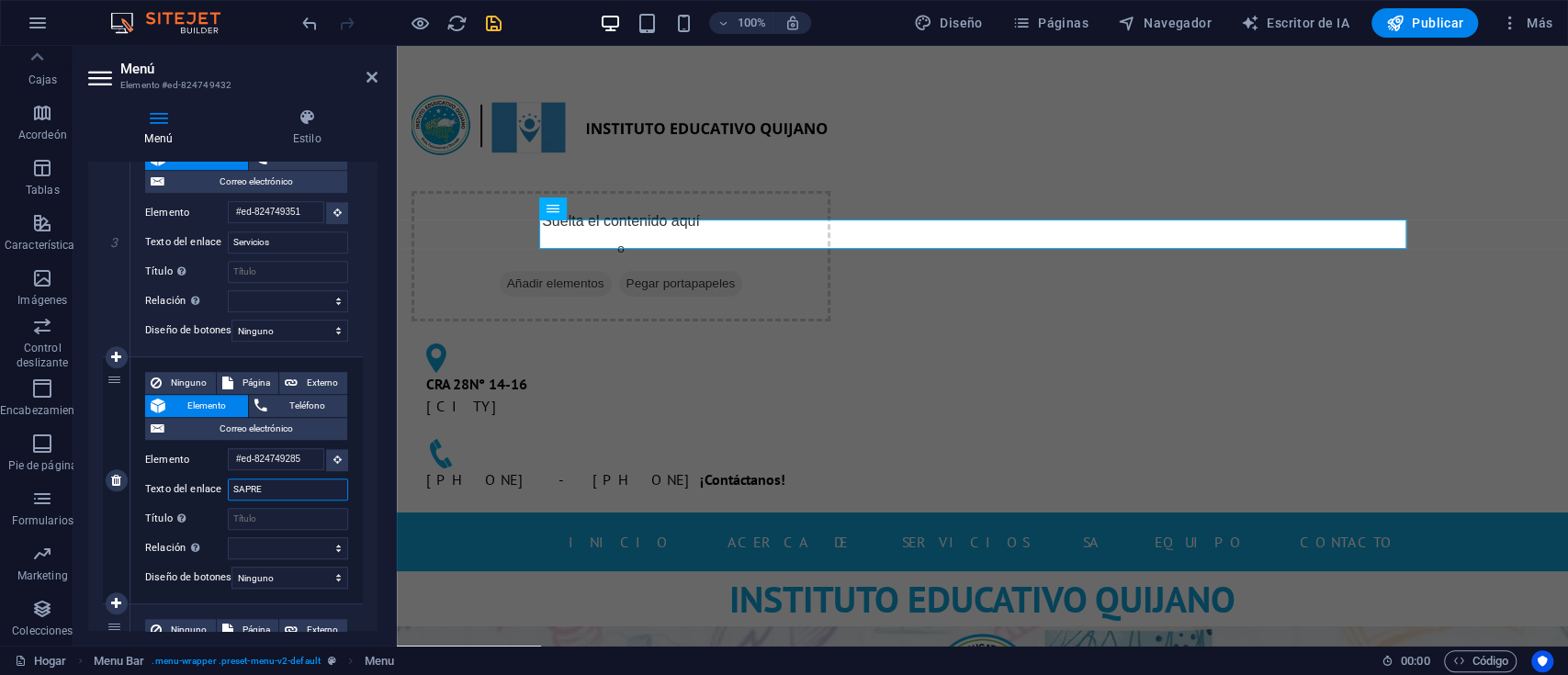 type on "SAPRED" 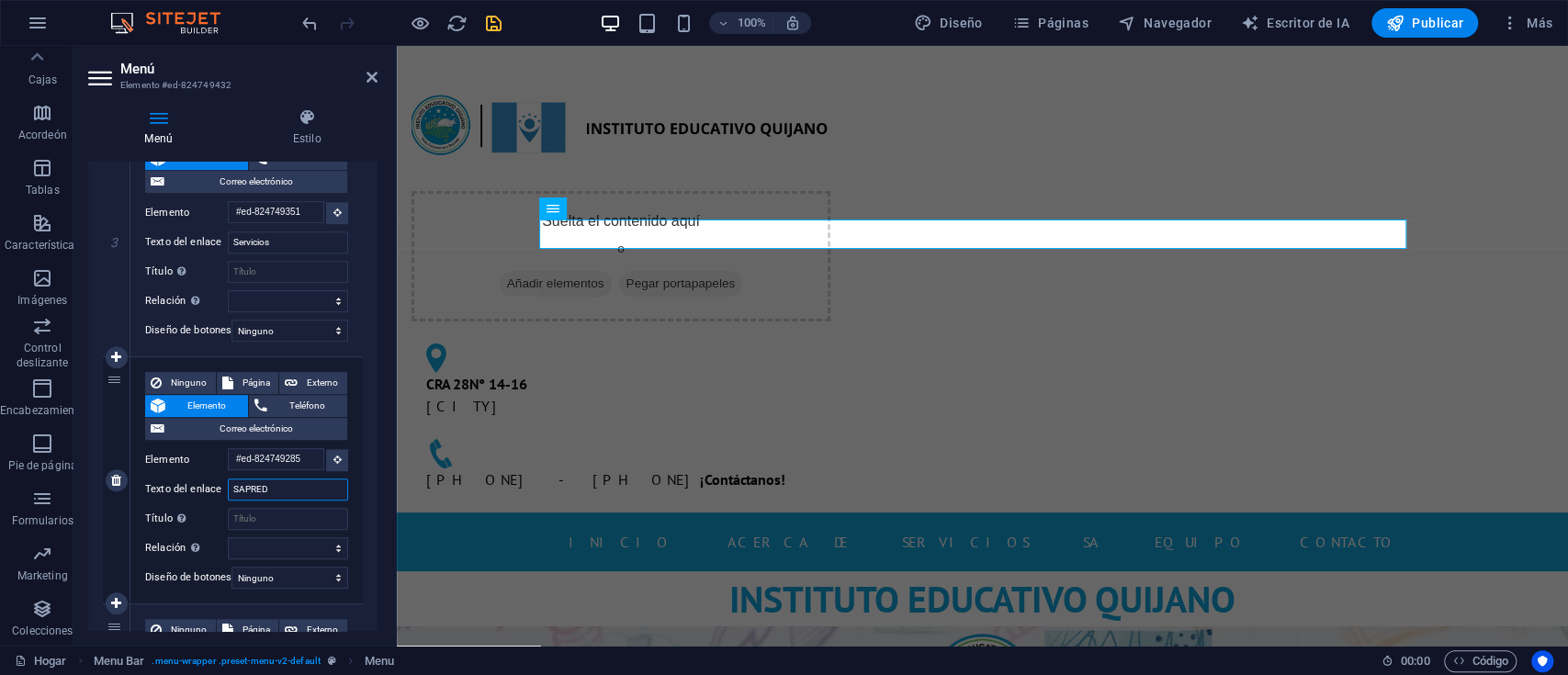 select 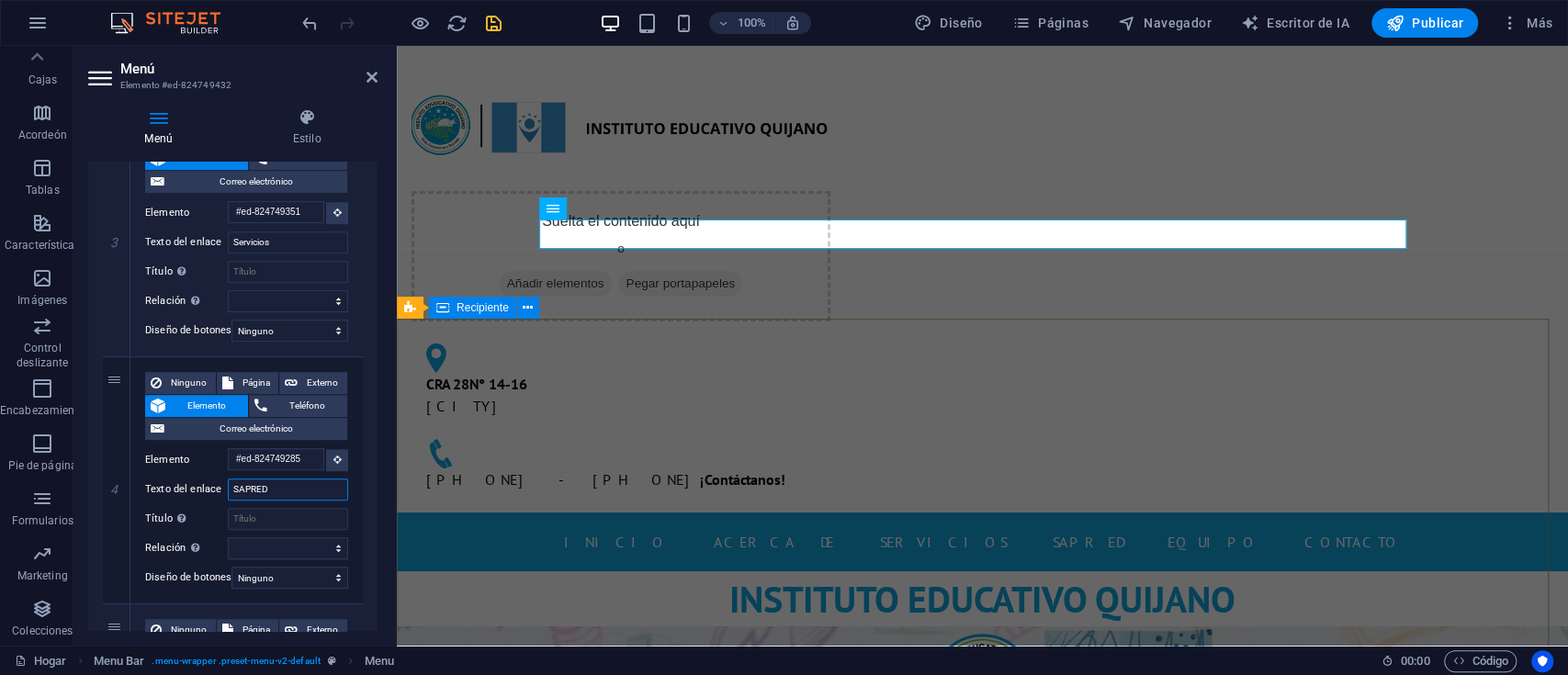 type on "SAPRED" 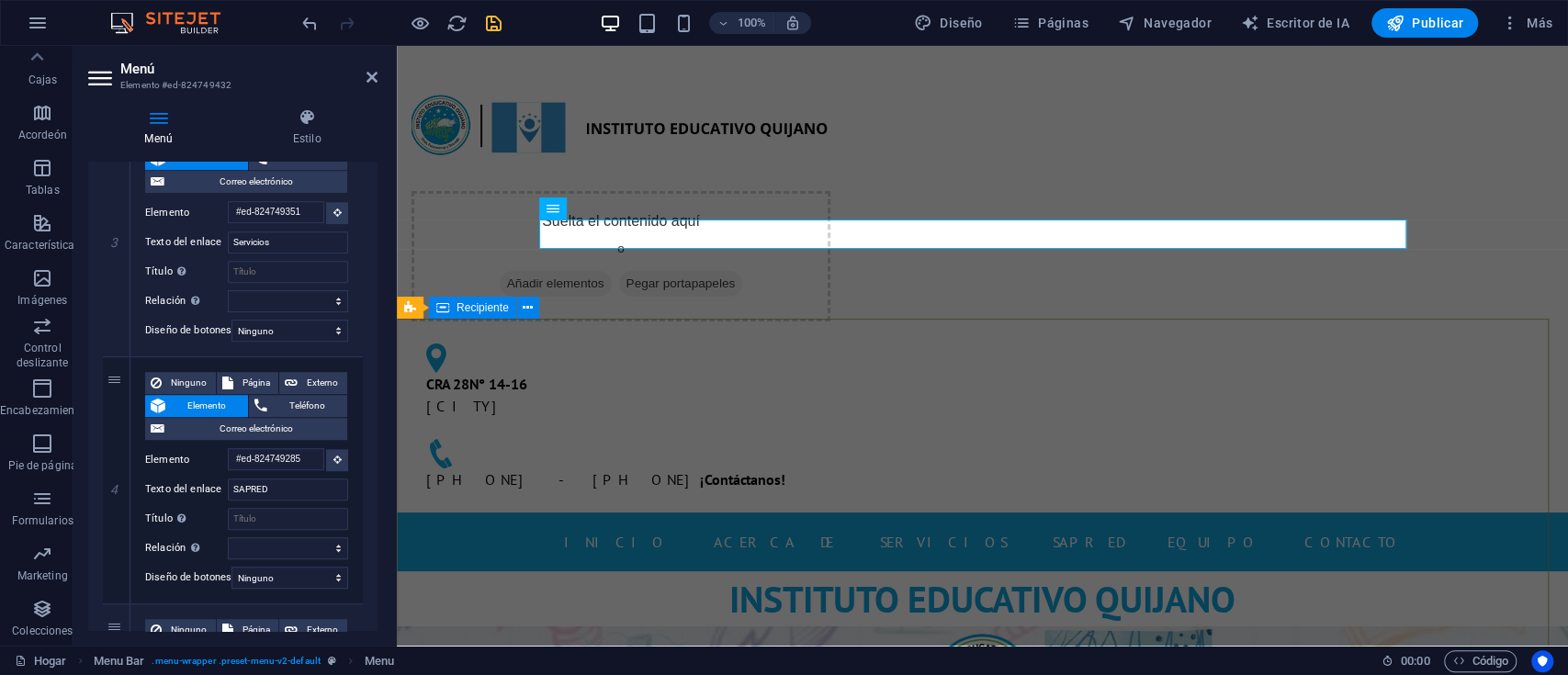 click at bounding box center (982, 1180) 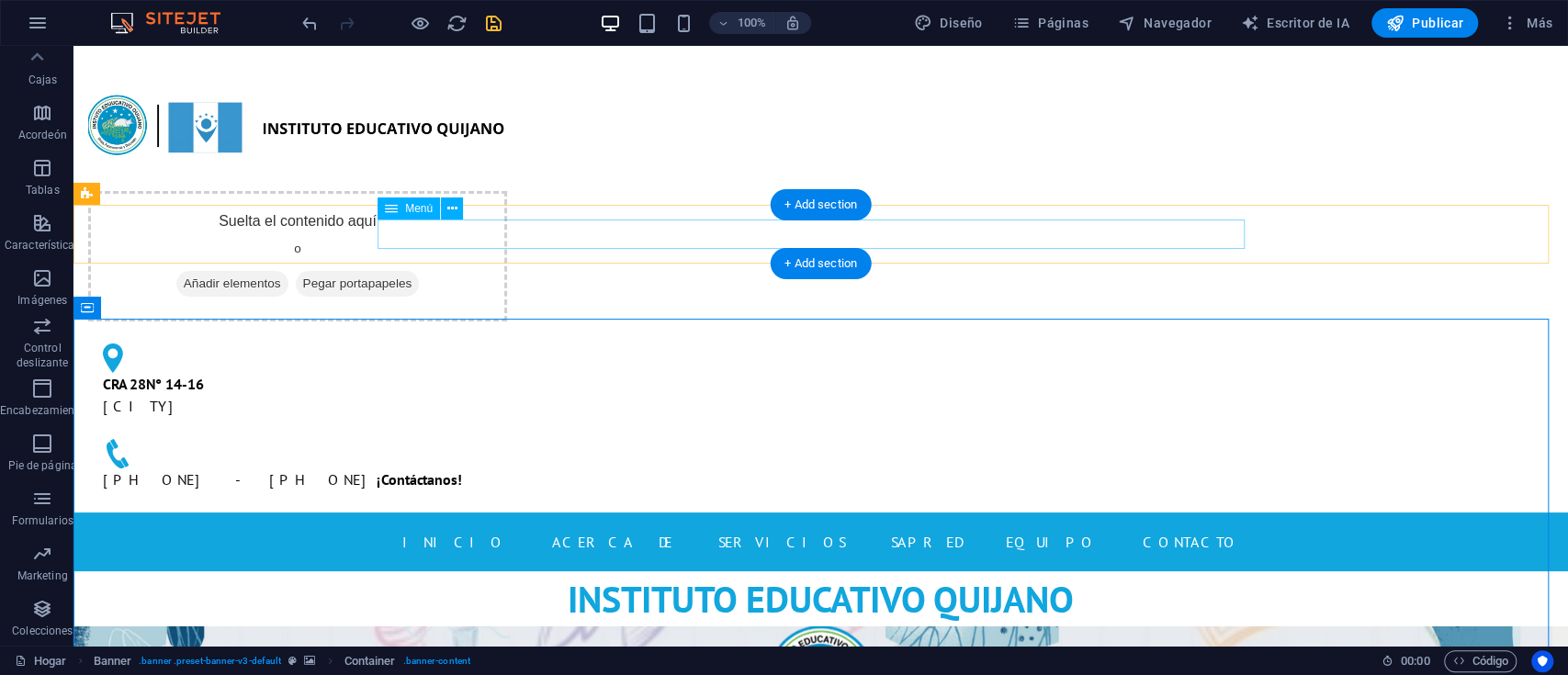 click on "INICIO Acerca de Servicios SAPRED Equipo Contacto" at bounding box center [821, 542] 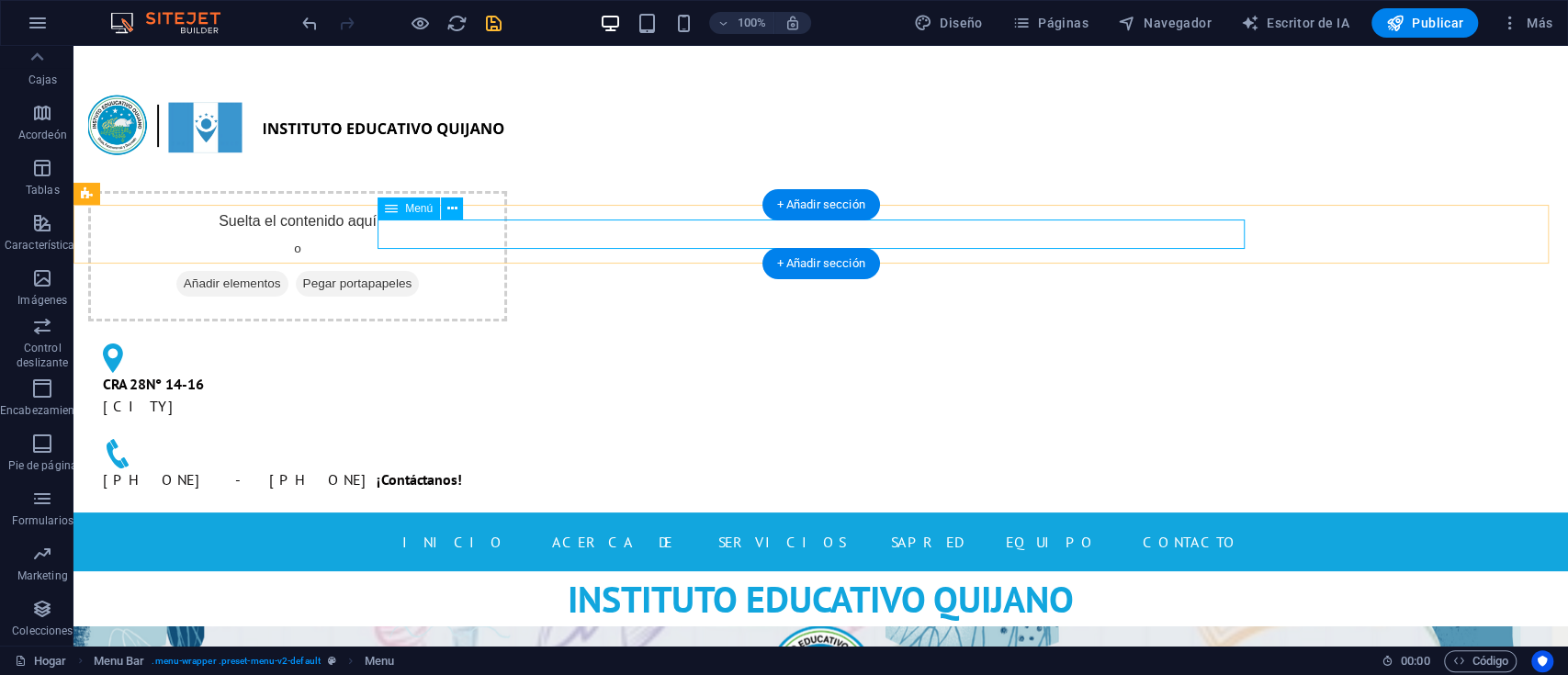 click on "INICIO Acerca de Servicios SAPRED Equipo Contacto" at bounding box center [821, 542] 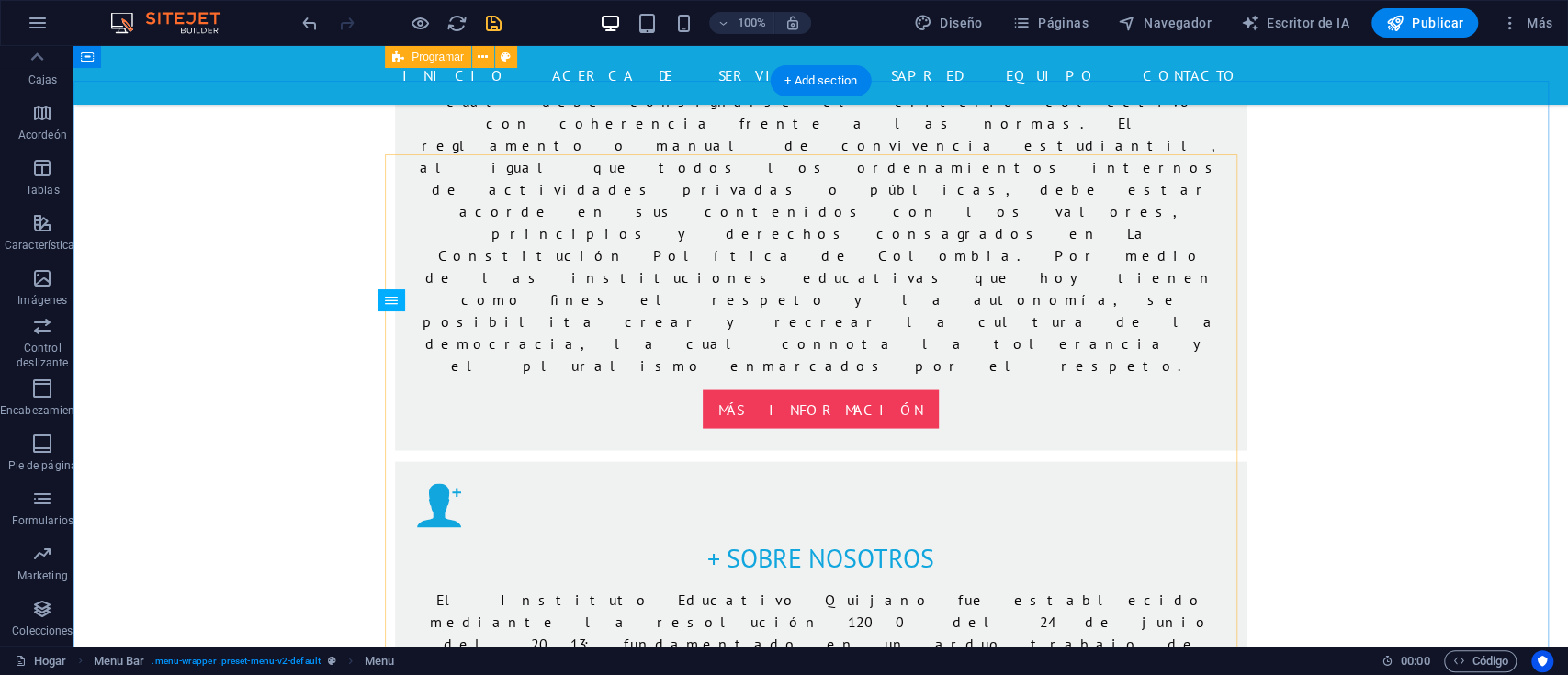 scroll, scrollTop: 1959, scrollLeft: 0, axis: vertical 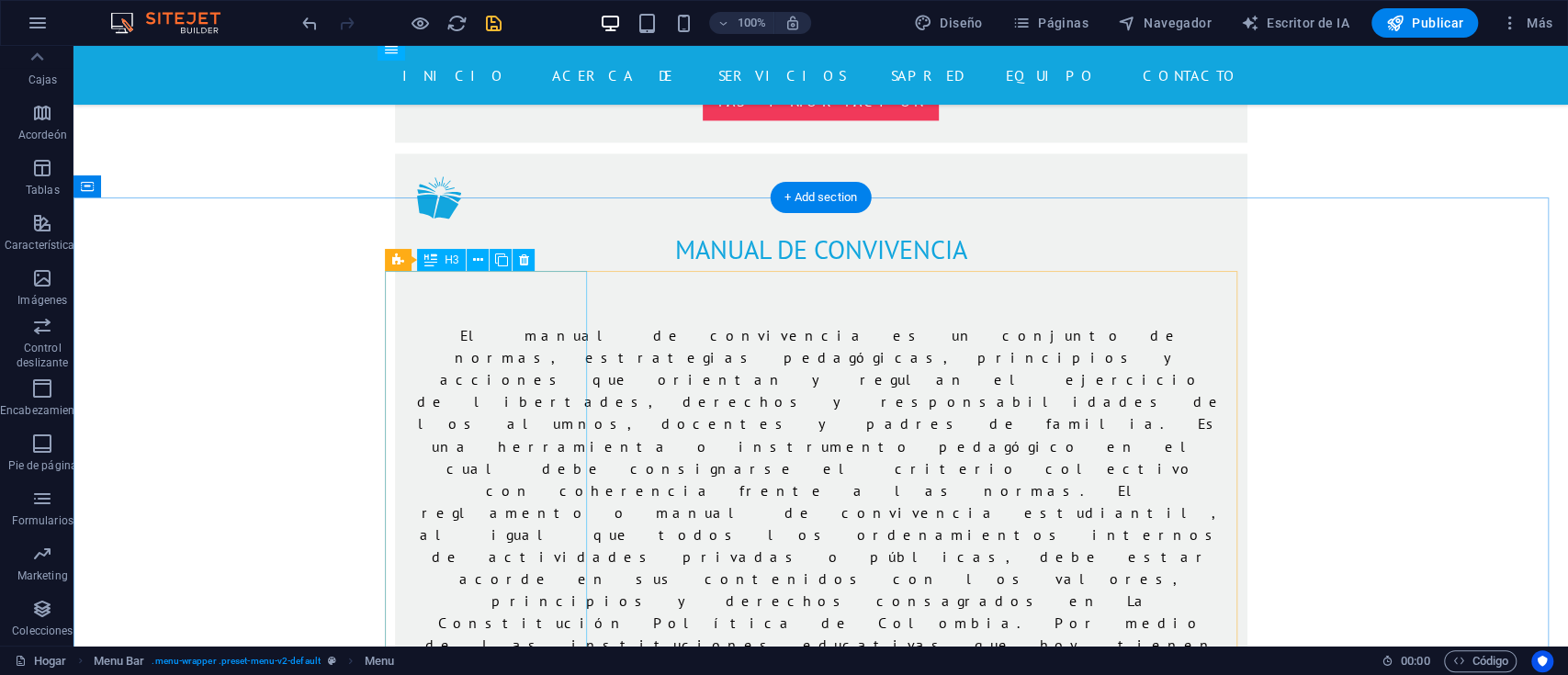 click on "Cuidado de la salud" at bounding box center [496, 2426] 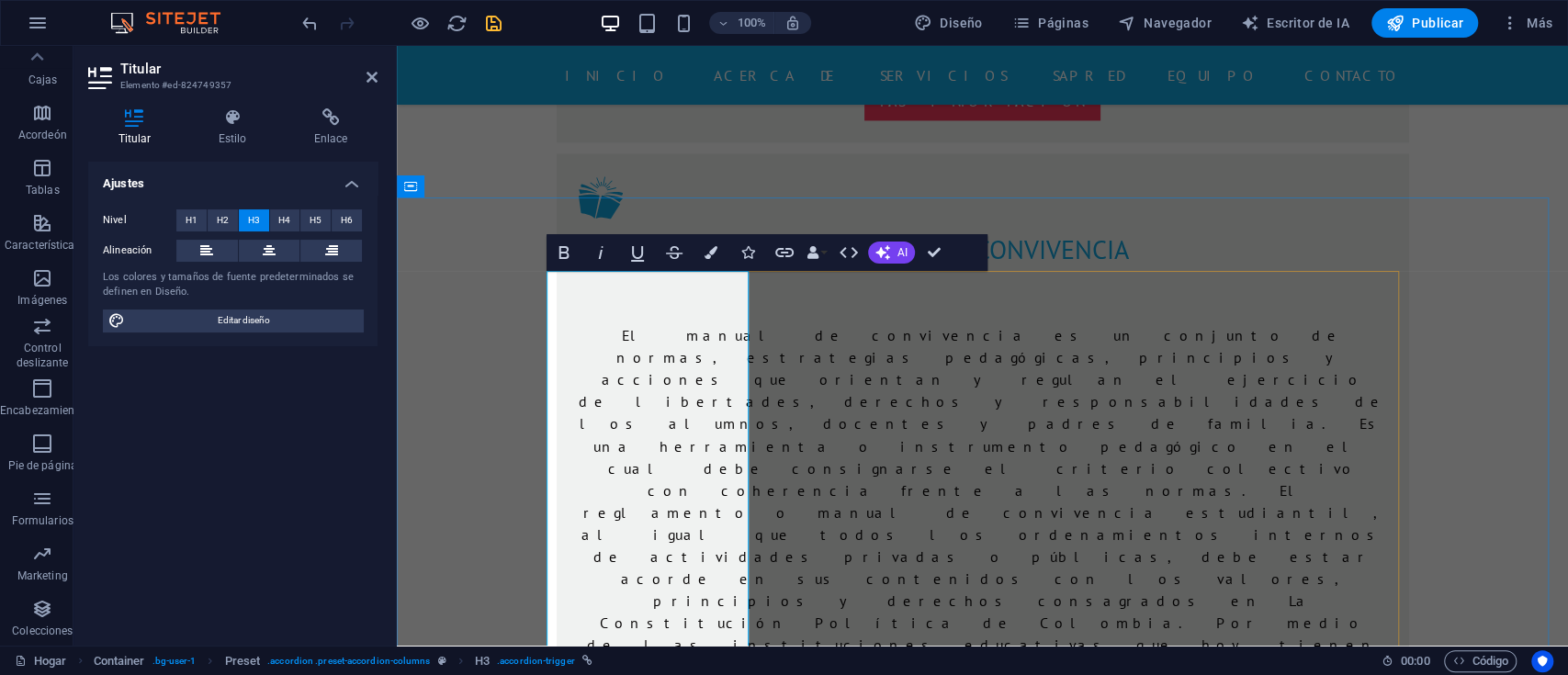 type 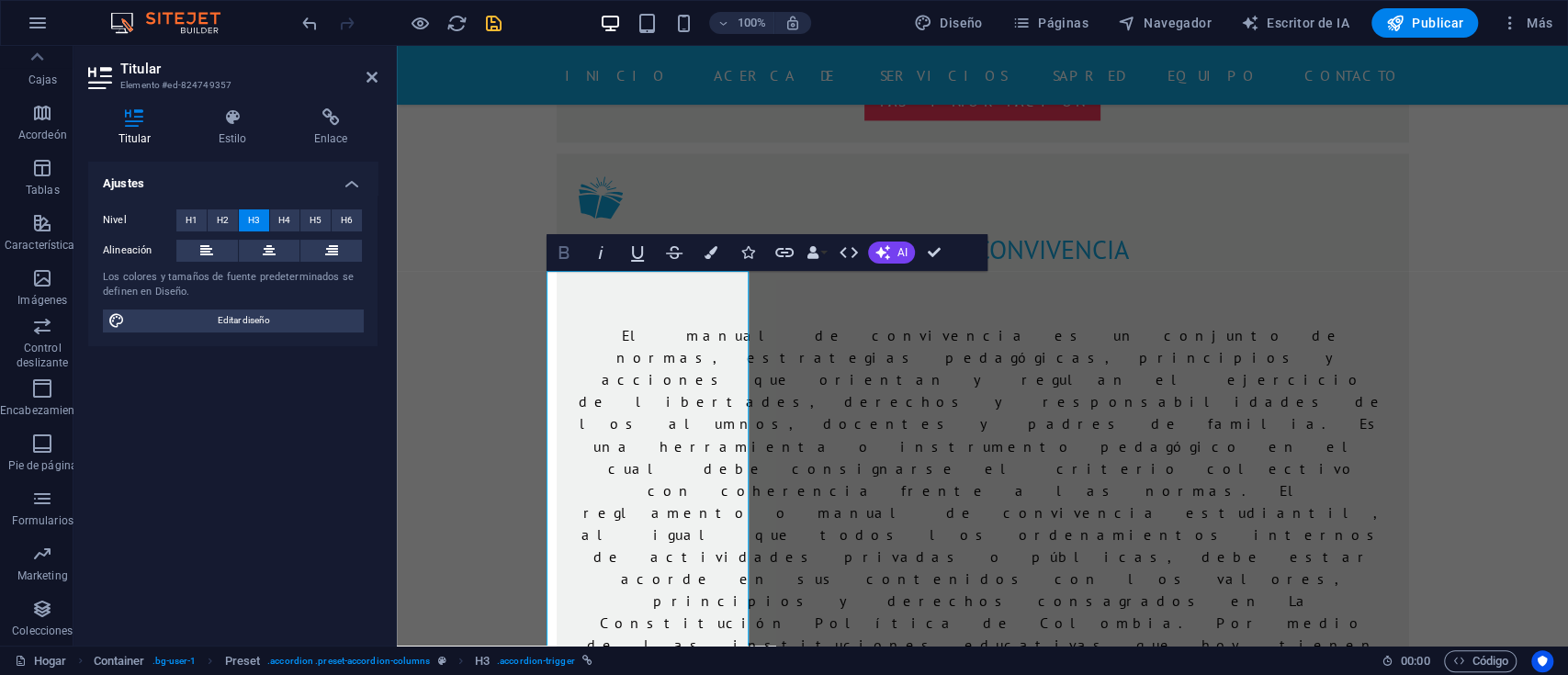 drag, startPoint x: 566, startPoint y: 253, endPoint x: 163, endPoint y: 234, distance: 403.44764 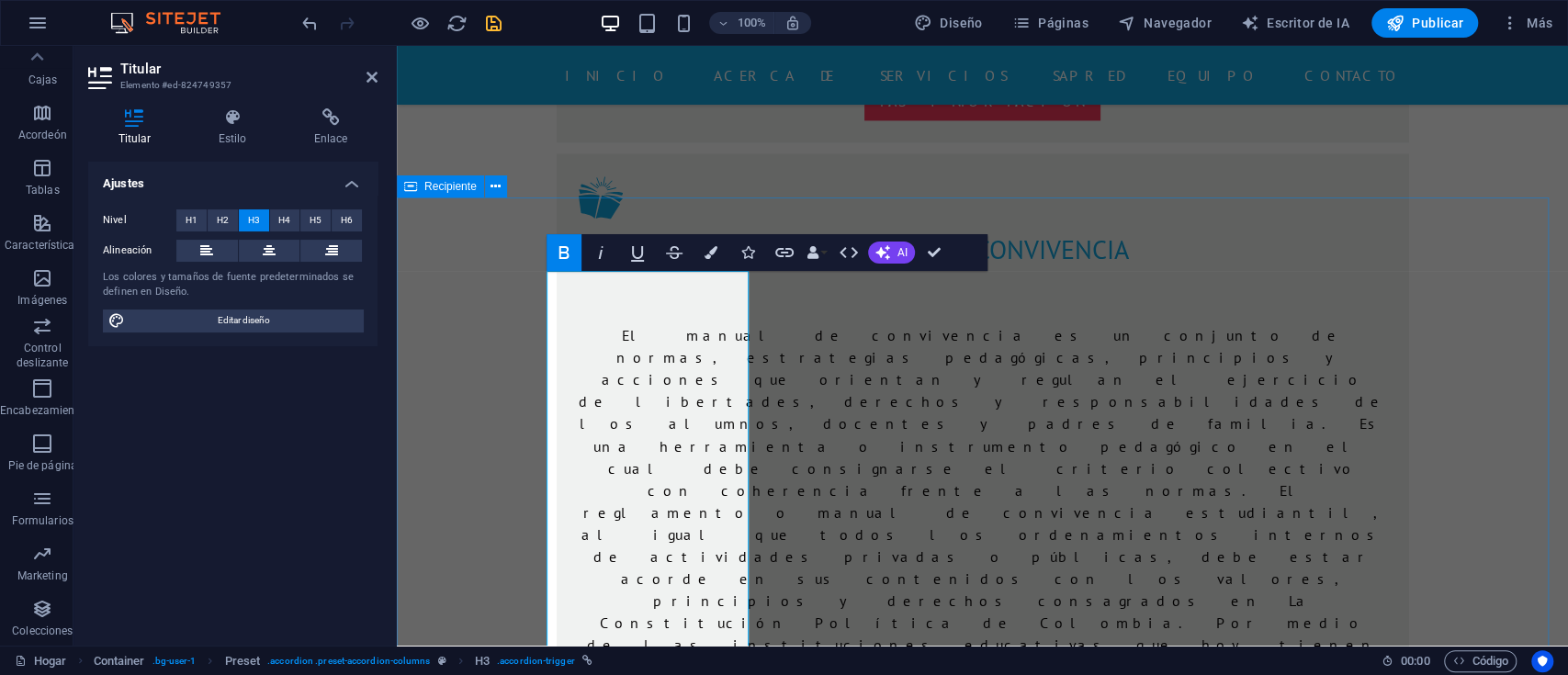 click on "PRIMARIA POR ‌CICLOS Suelta el contenido aquí o  Añadir elementos  Pegar portapapeles Cuidado de la salud Lorem ipsum dolor sit amet, consetetur sadipscing elitr, sed diam nonumy eirmod tempor invidunt ut labore et dolore magna aliquyam erat, sed diam voluptua. At vero eos et accusam et justo duo dolores et ea rebum. Stet clita kasd gubergren, no sea takimata sanctus est Lorem ipsum dolor sit amet. Lorem ipsum dolor sit amet, consetetur sadipscing elitr, sed diam nonumy eirmod tempor invidunt ut labore et dolore magna aliquyam erat, sed diam voluptua. At vero eos et accusam et justo duo dolores et ea rebum. Stet clita kasd gubergren, no sea takimata sanctus est Lorem ipsum dolor sit amet. Emergencia Suelta el contenido aquí o  Añadir elementos  Pegar portapapeles Unidad de Emergencia Cirugía Suelta el contenido aquí o  Añadir elementos  Pegar portapapeles Cirugía Seguro de salud Suelta el contenido aquí o  Añadir elementos  Pegar portapapeles Seguro de salud" at bounding box center [982, 3485] 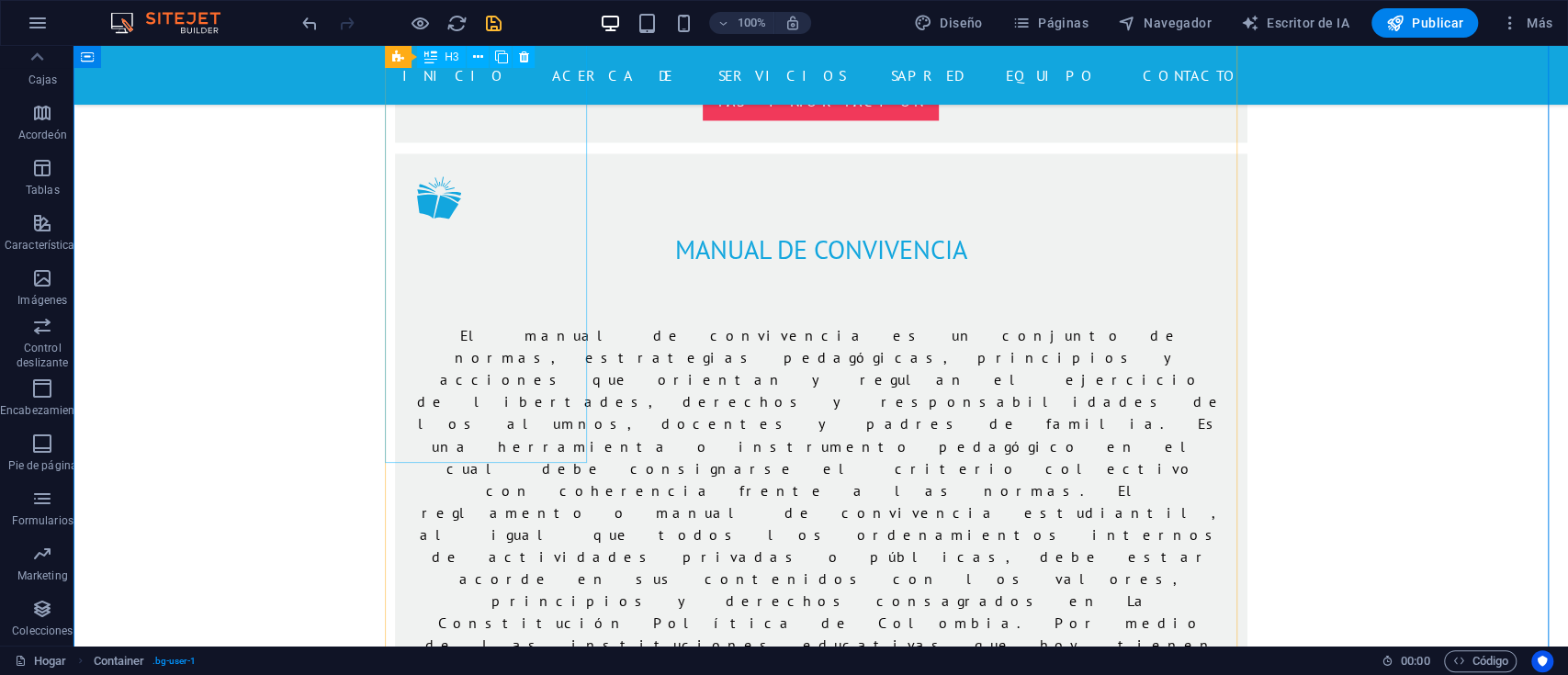 scroll, scrollTop: 2204, scrollLeft: 0, axis: vertical 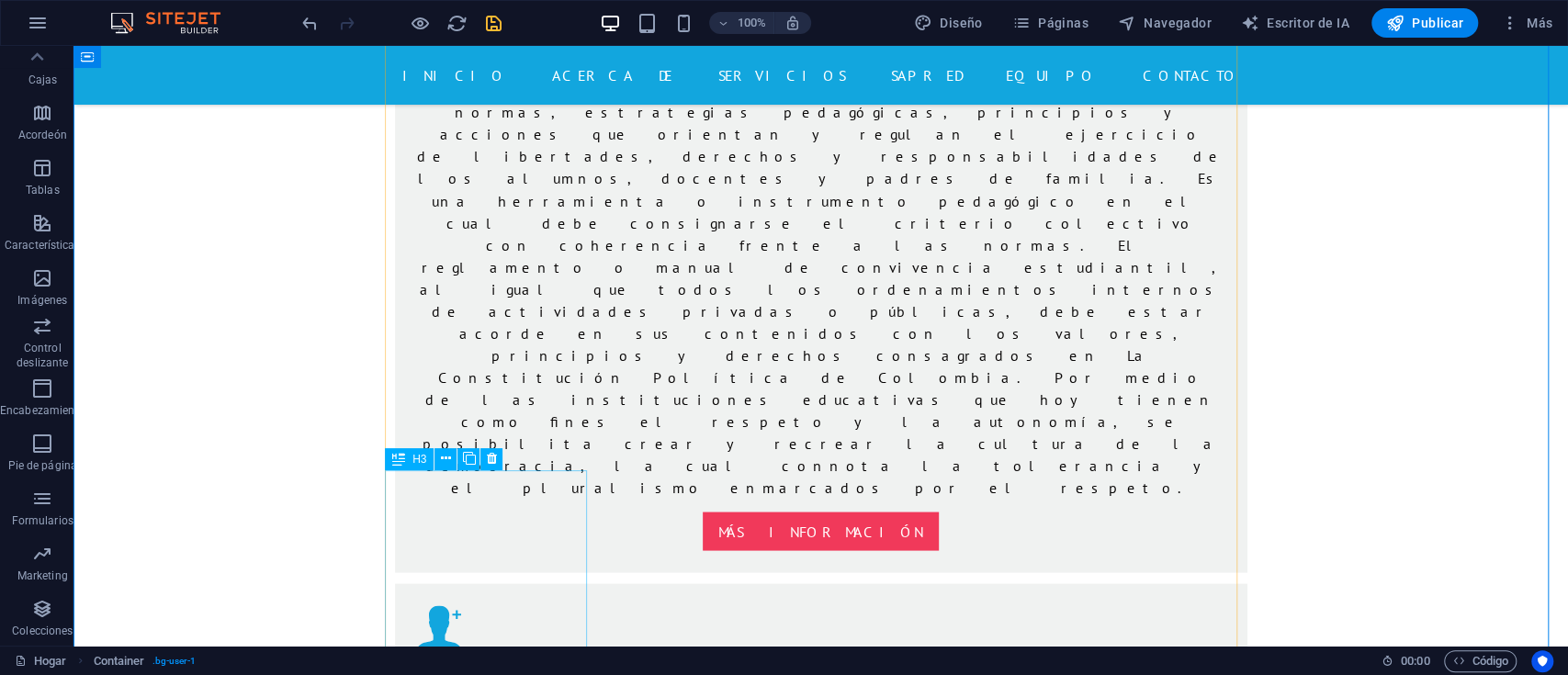 click on "Emergencia" at bounding box center (496, 2889) 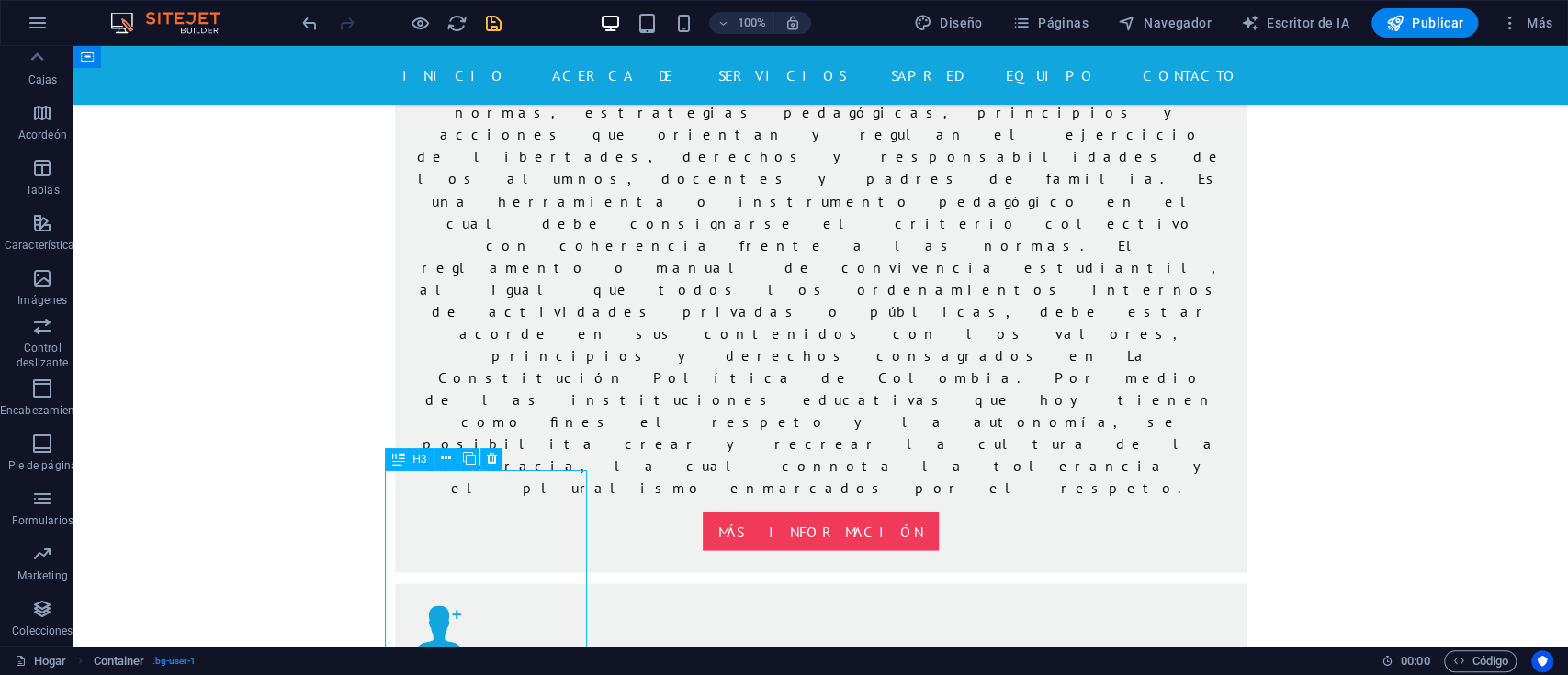 click on "Emergencia" at bounding box center [496, 2889] 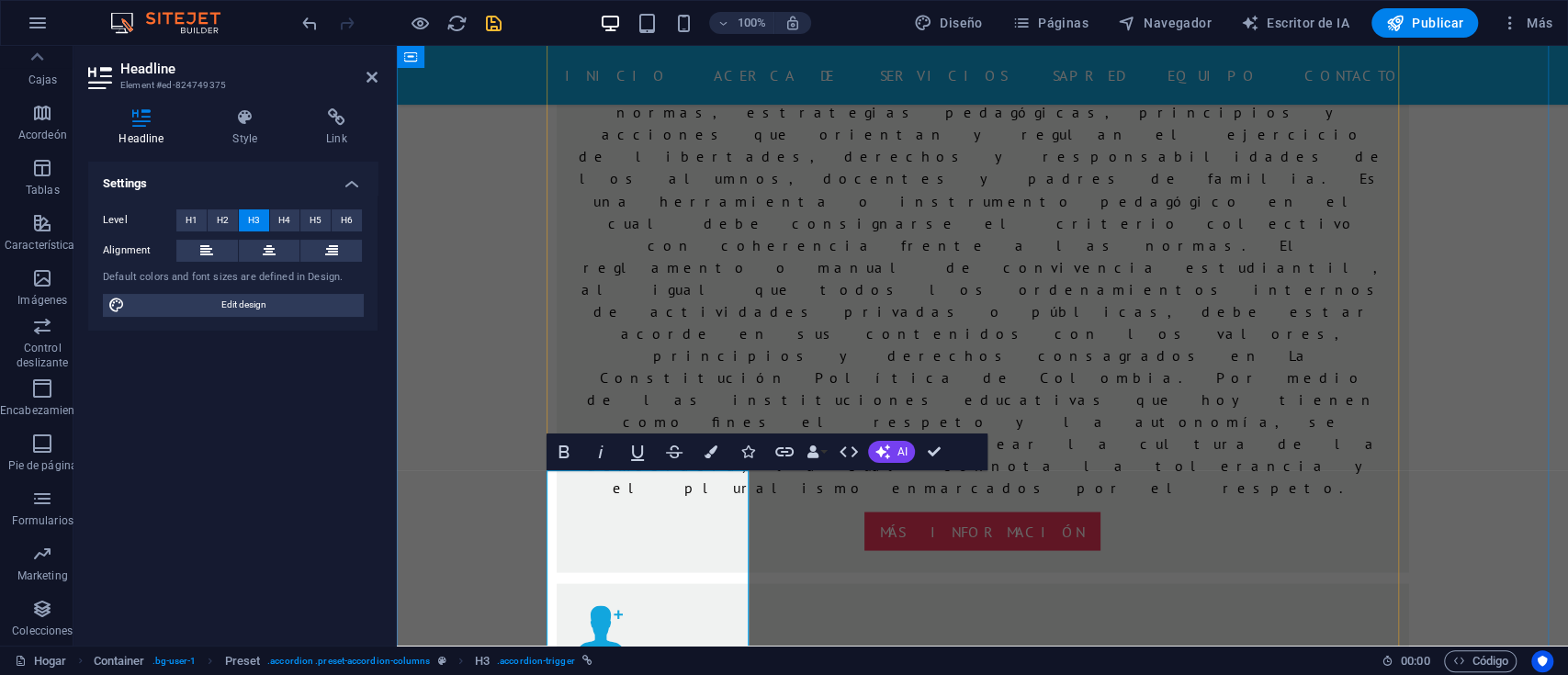 type 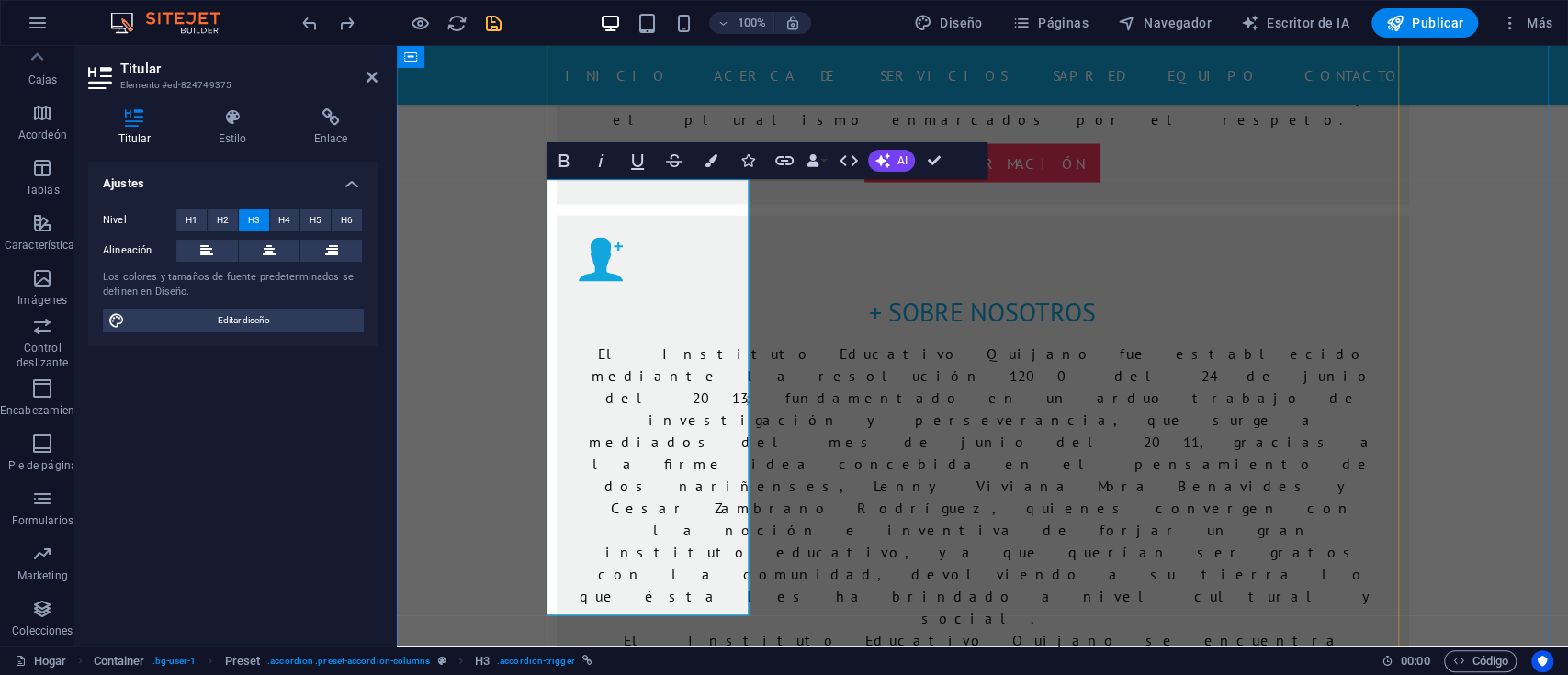scroll, scrollTop: 2448, scrollLeft: 0, axis: vertical 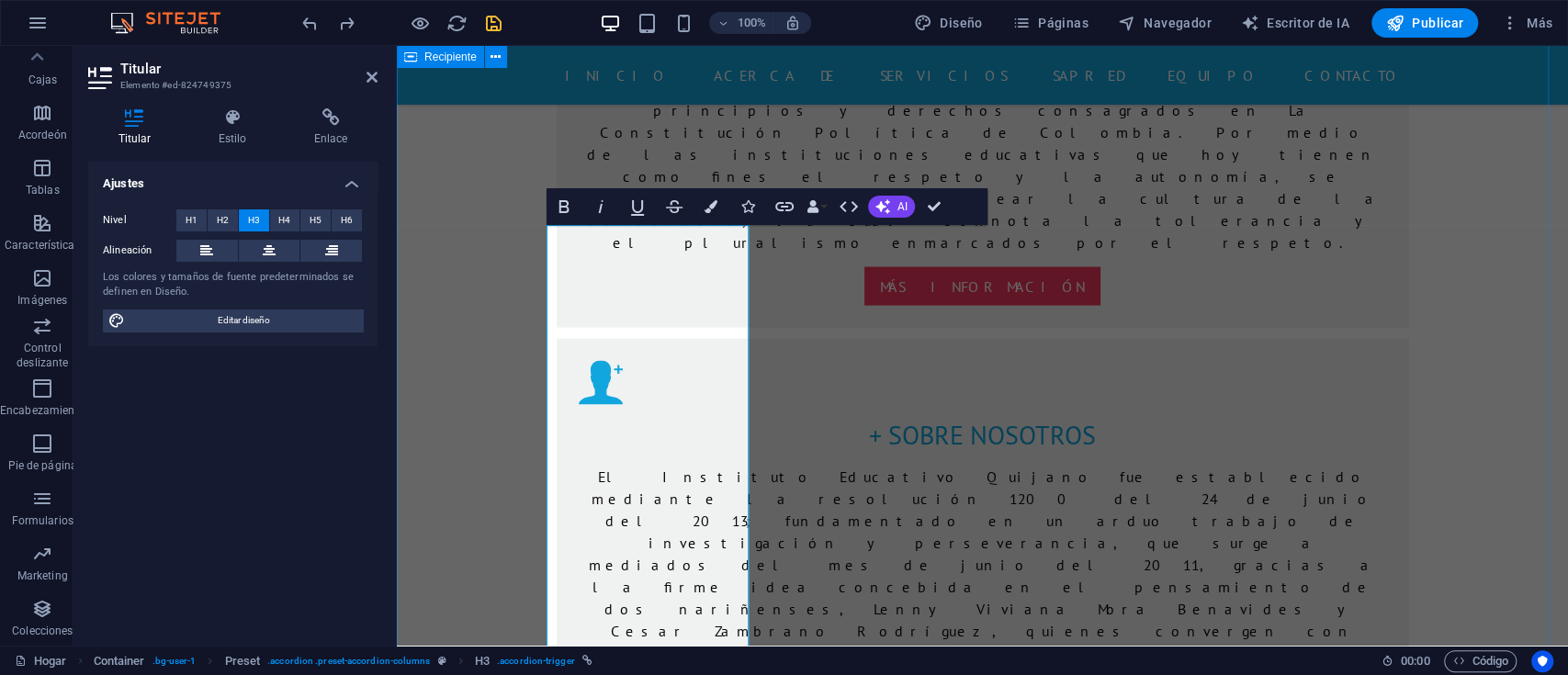 click on "Cuidado de la salud Suelta el contenido aquí o  Añadir elementos  Pegar portapapeles Cuidado de la salud Lorem ipsum dolor sit amet, consetetur sadipscing elitr, sed diam nonumy eirmod tempor invidunt ut labore et dolore magna aliquyam erat, sed diam voluptua. At vero eos et accusam et justo duo dolores et ea rebum. Stet clita kasd gubergren, no sea takimata sanctus est Lorem ipsum dolor sit amet. Lorem ipsum dolor sit amet, consetetur sadipscing elitr, sed diam nonumy eirmod tempor invidunt ut labore et dolore magna aliquyam erat, sed diam voluptua. At vero eos et accusam et justo duo dolores et ea rebum. Stet clita kasd gubergren, no sea takimata sanctus est Lorem ipsum dolor sit amet. Suelta el contenido aquí o  Añadir elementos  Pegar portapapeles Unidad de Emergencia Cirugía Suelta el contenido aquí o  Añadir elementos  Pegar portapapeles Cirugía Seguro de salud Suelta el contenido aquí o  Añadir elementos  Pegar portapapeles Seguro de salud" at bounding box center [982, 2996] 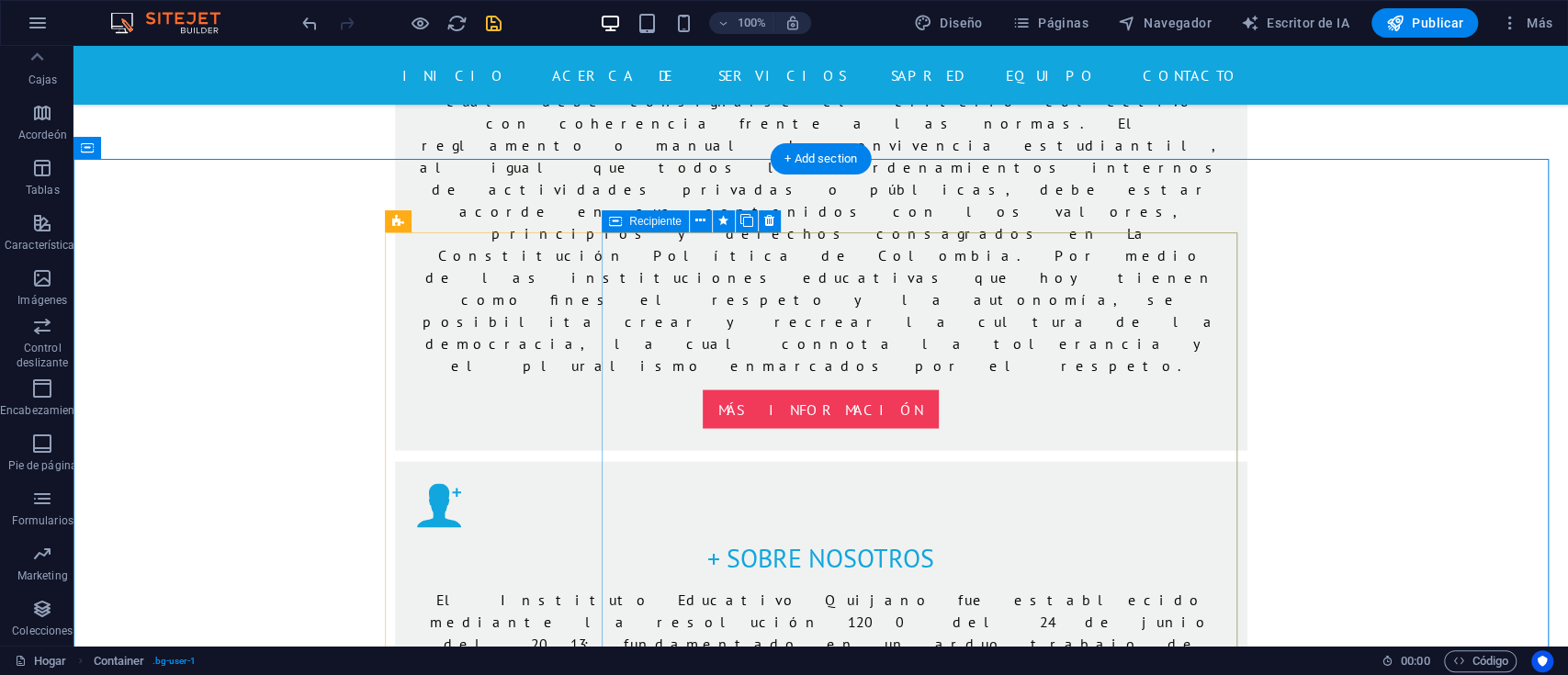 scroll, scrollTop: 1959, scrollLeft: 0, axis: vertical 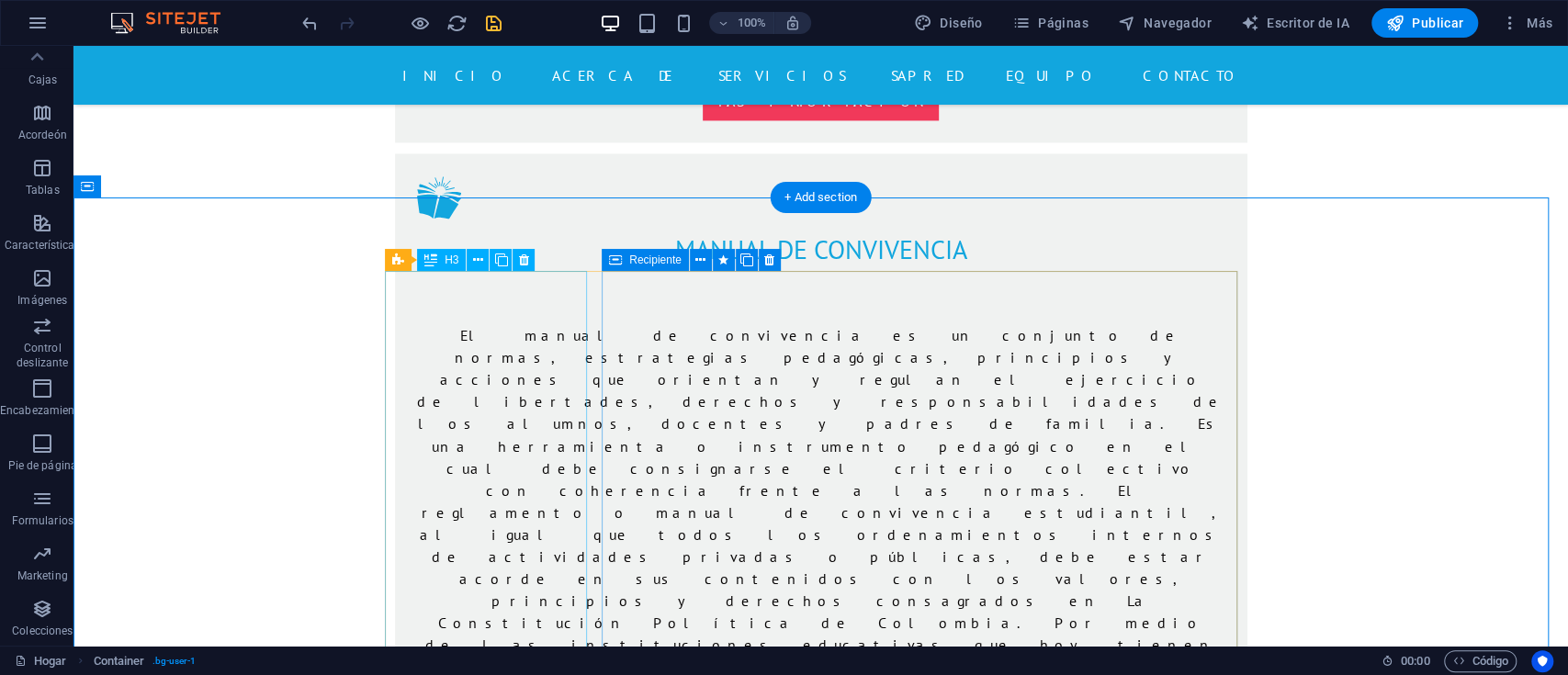 click on "Cuidado de la salud" at bounding box center [496, 2426] 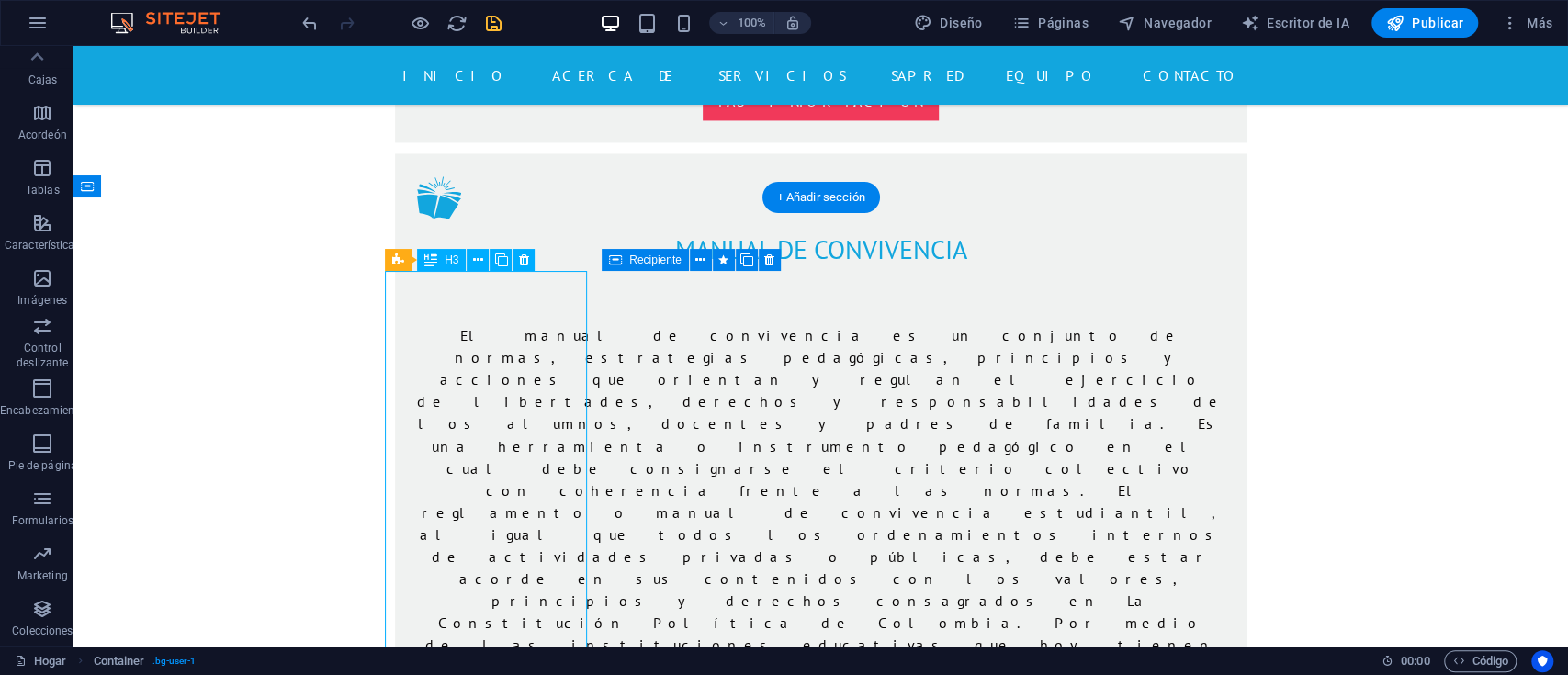 click on "Cuidado de la salud" at bounding box center [496, 2426] 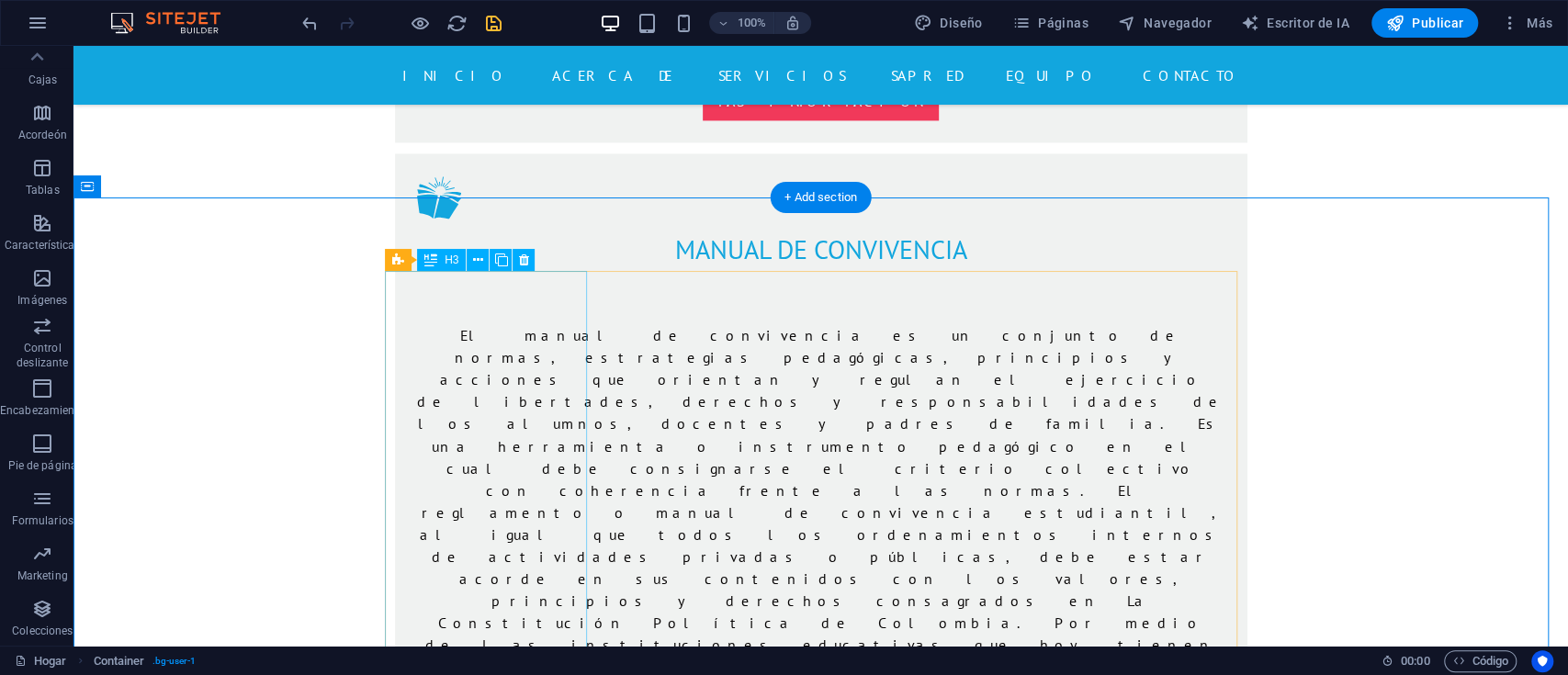 click on "Cuidado de la salud" at bounding box center [496, 2426] 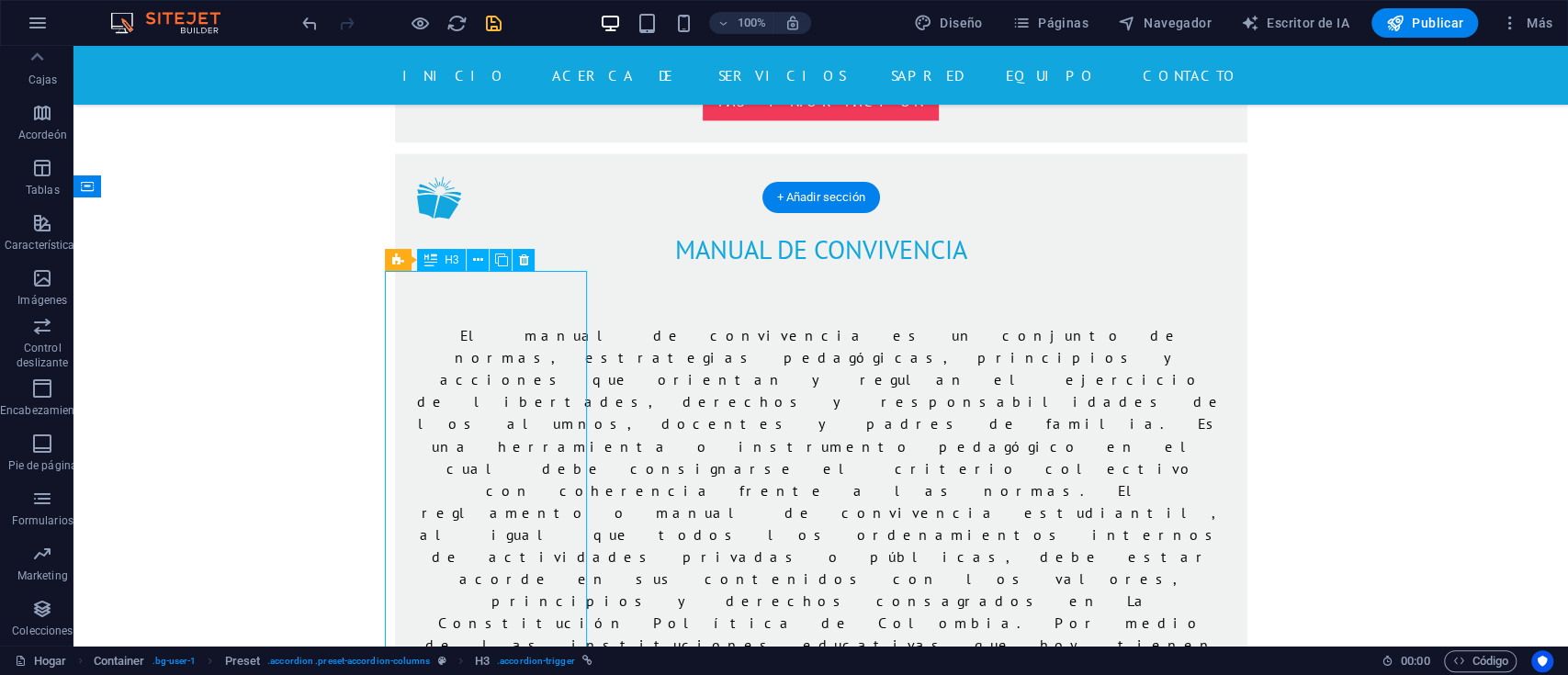 click on "Cuidado de la salud" at bounding box center (496, 2426) 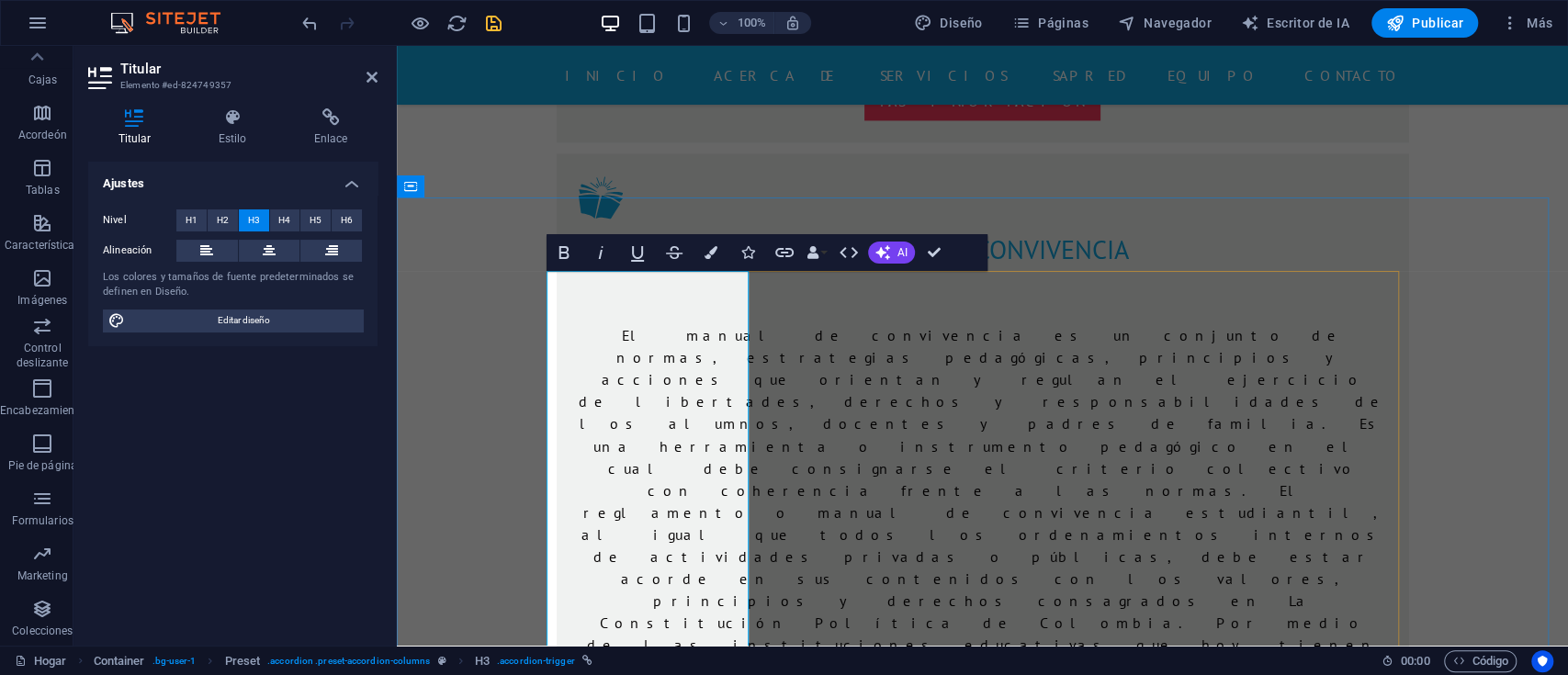 type 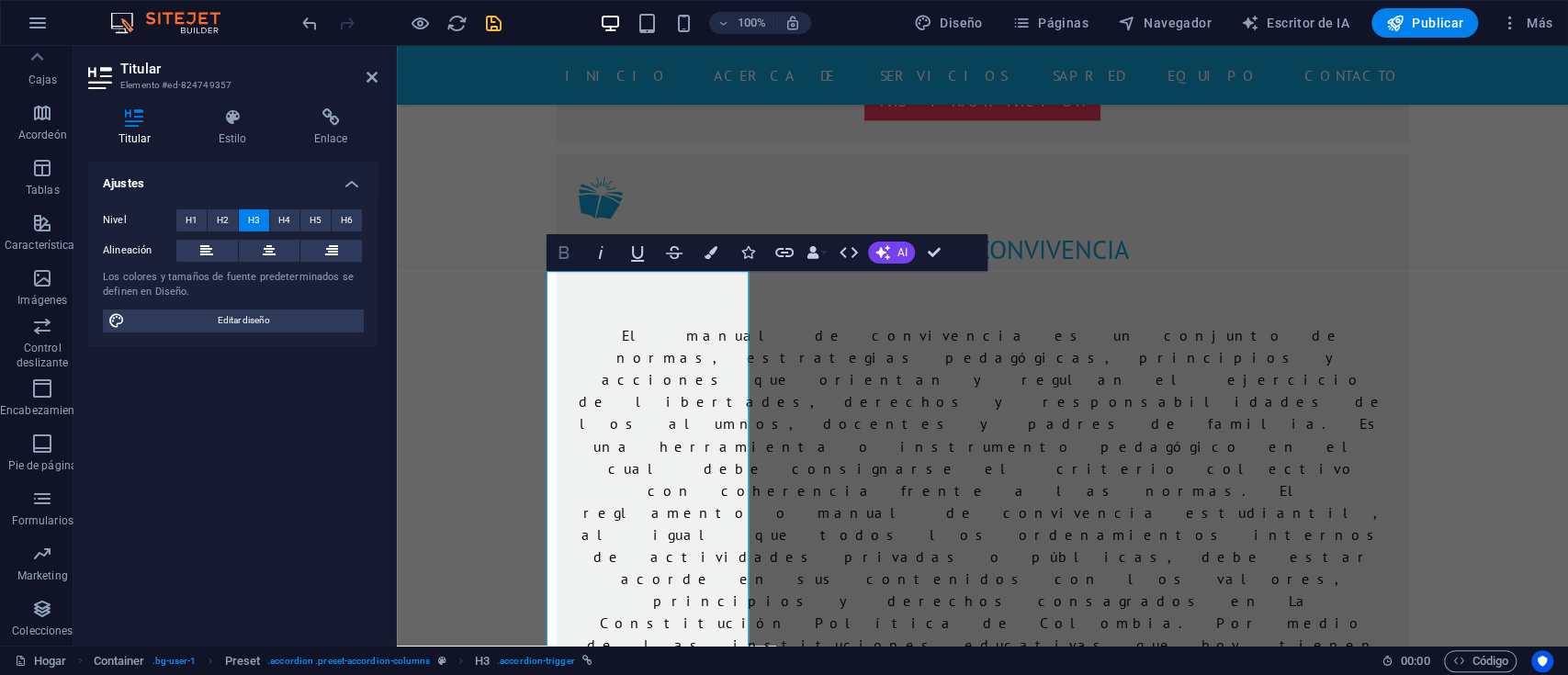 click 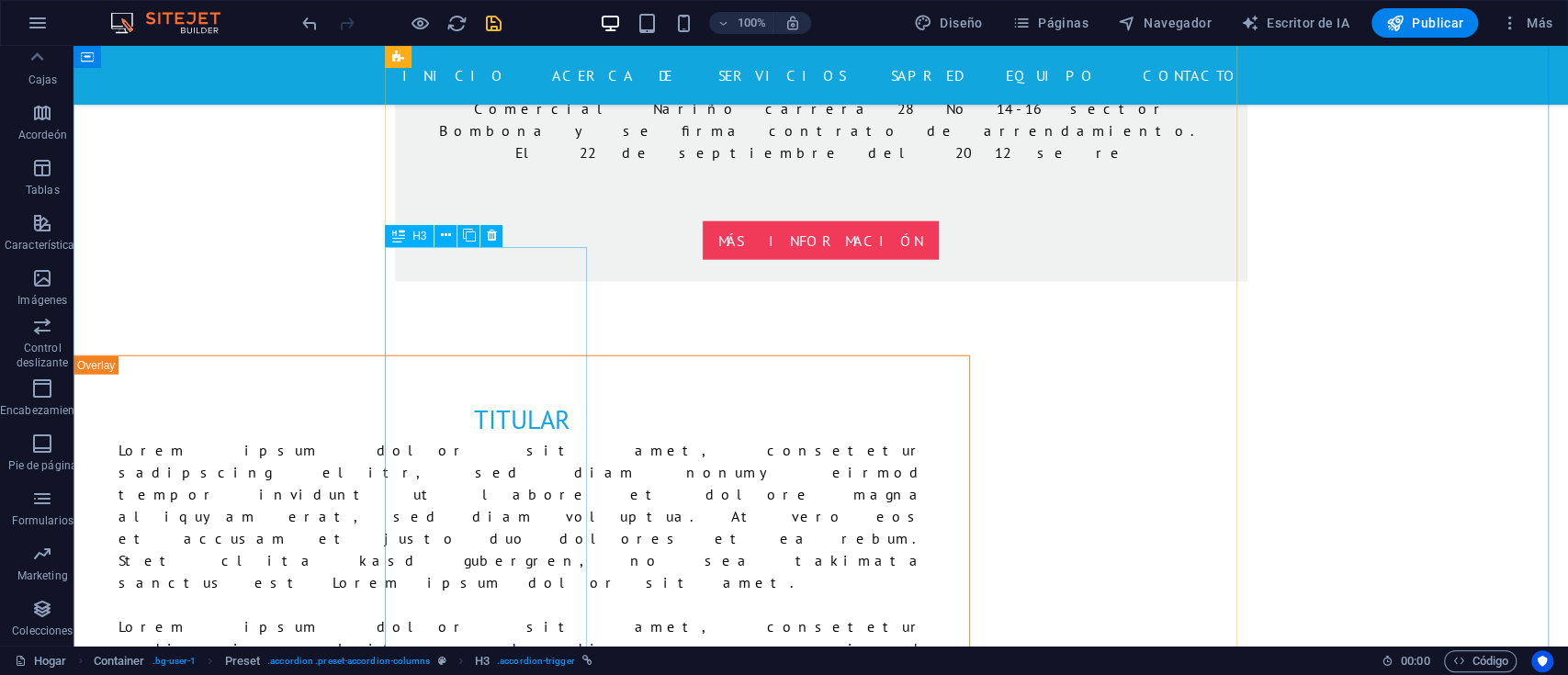 scroll, scrollTop: 3306, scrollLeft: 0, axis: vertical 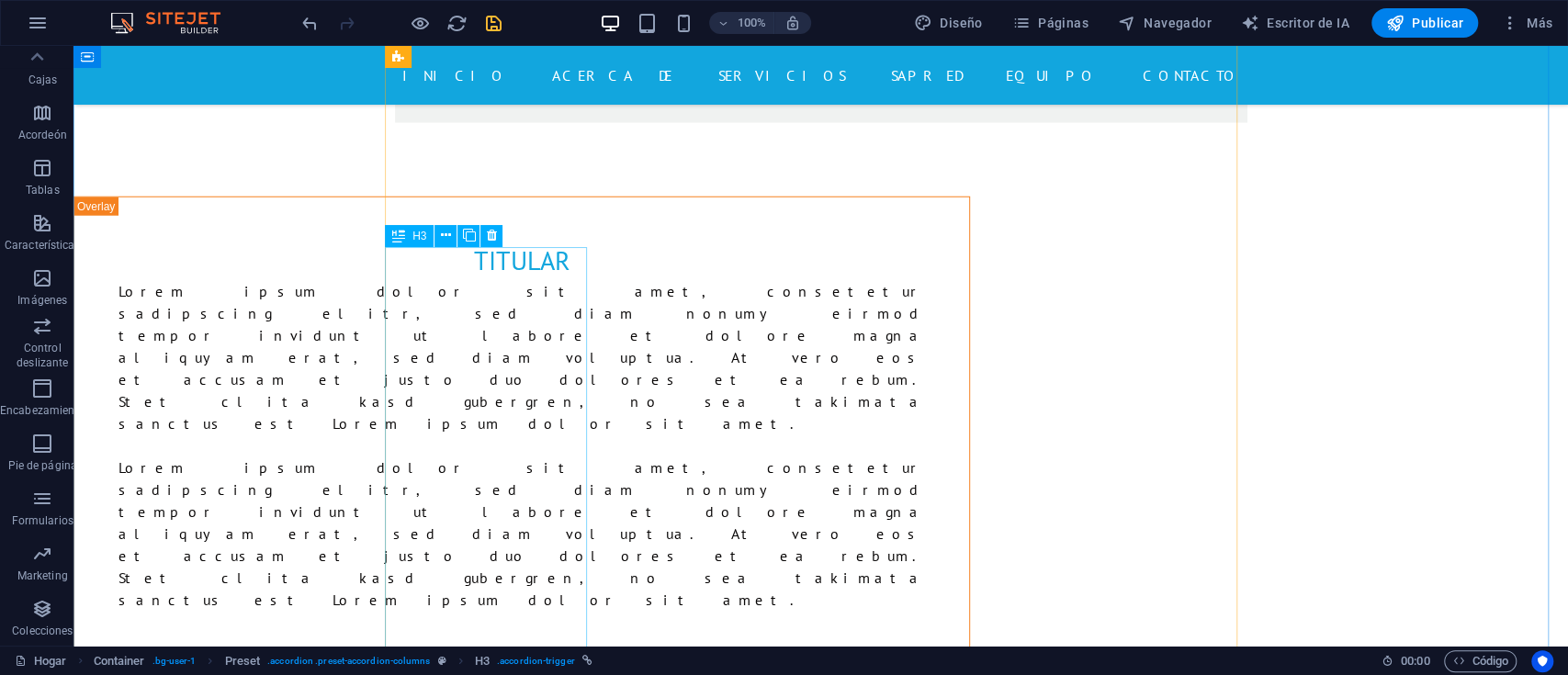 click on "Cirugía" at bounding box center (496, 3658) 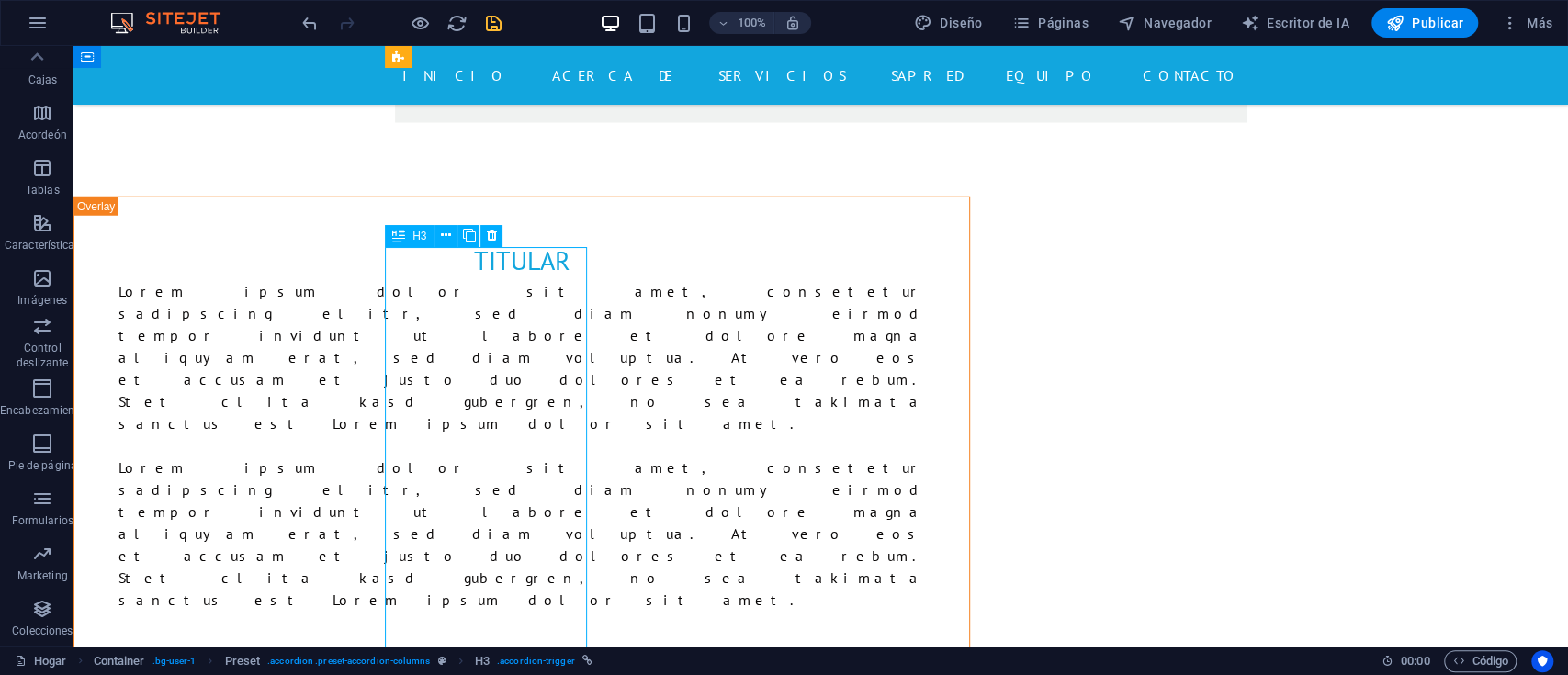 click on "Cirugía" at bounding box center [496, 3658] 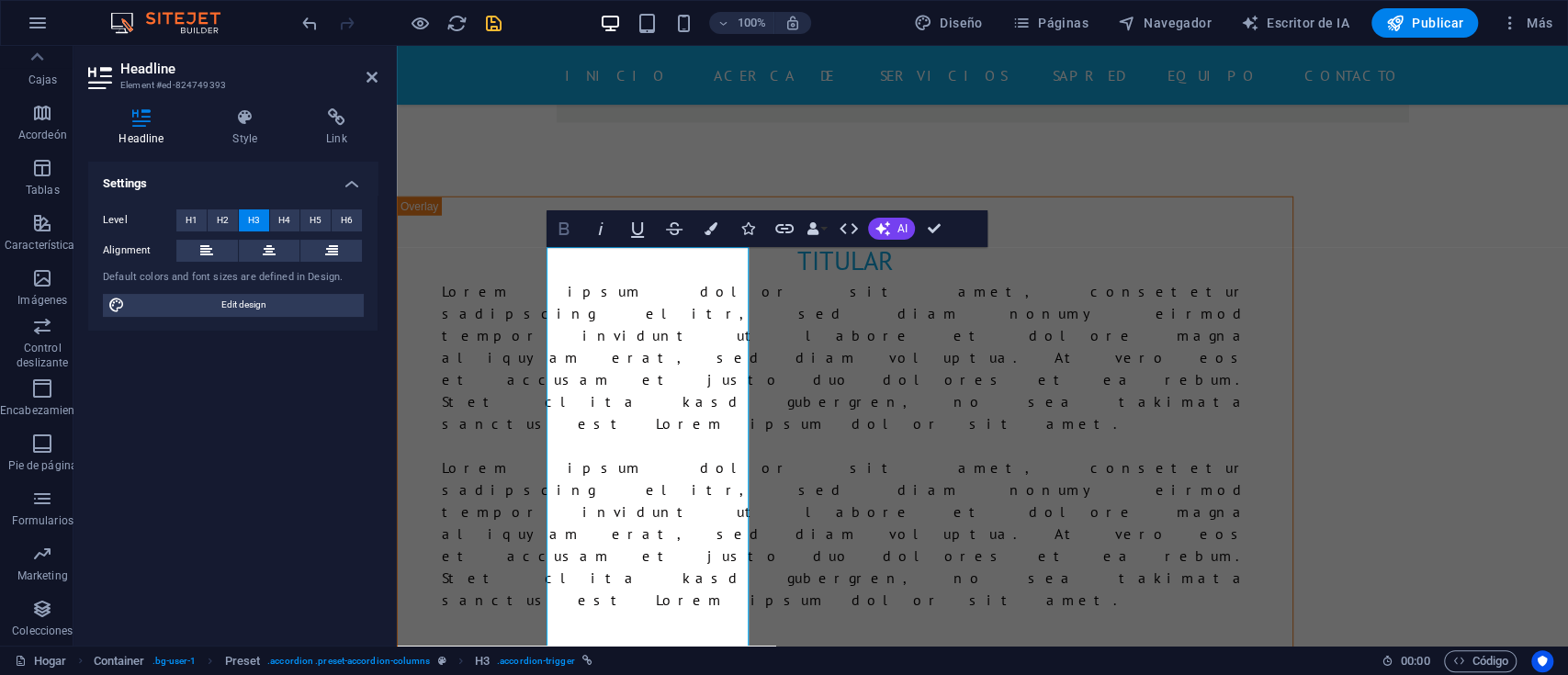 click 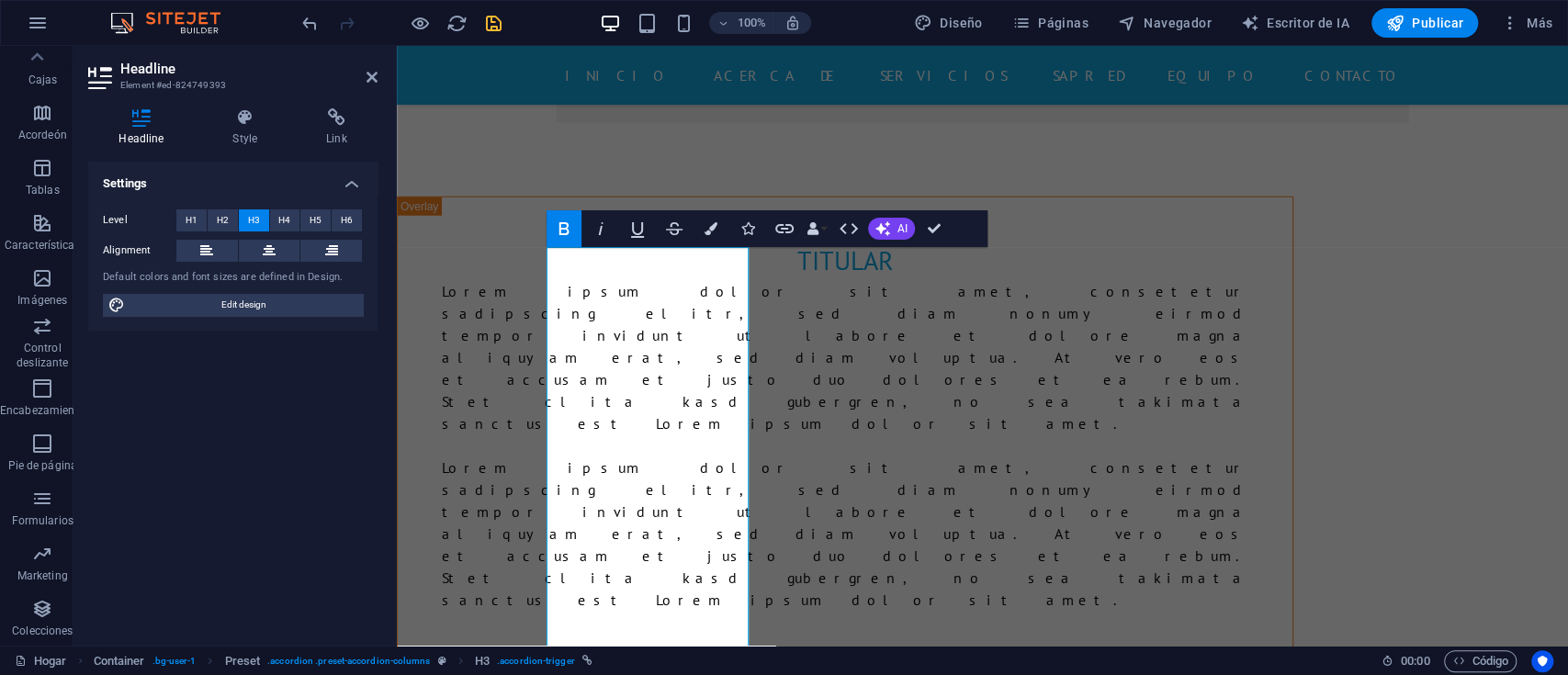 type 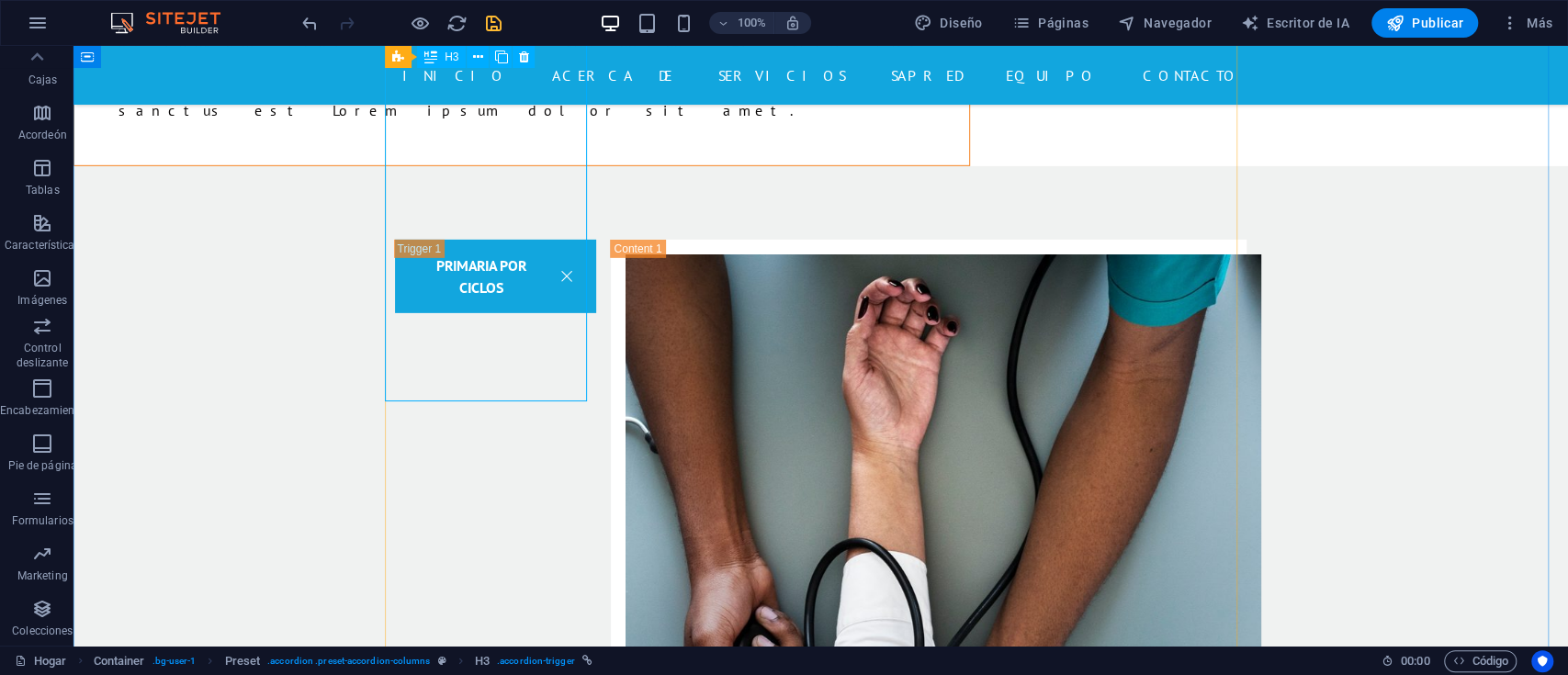 scroll, scrollTop: 3550, scrollLeft: 0, axis: vertical 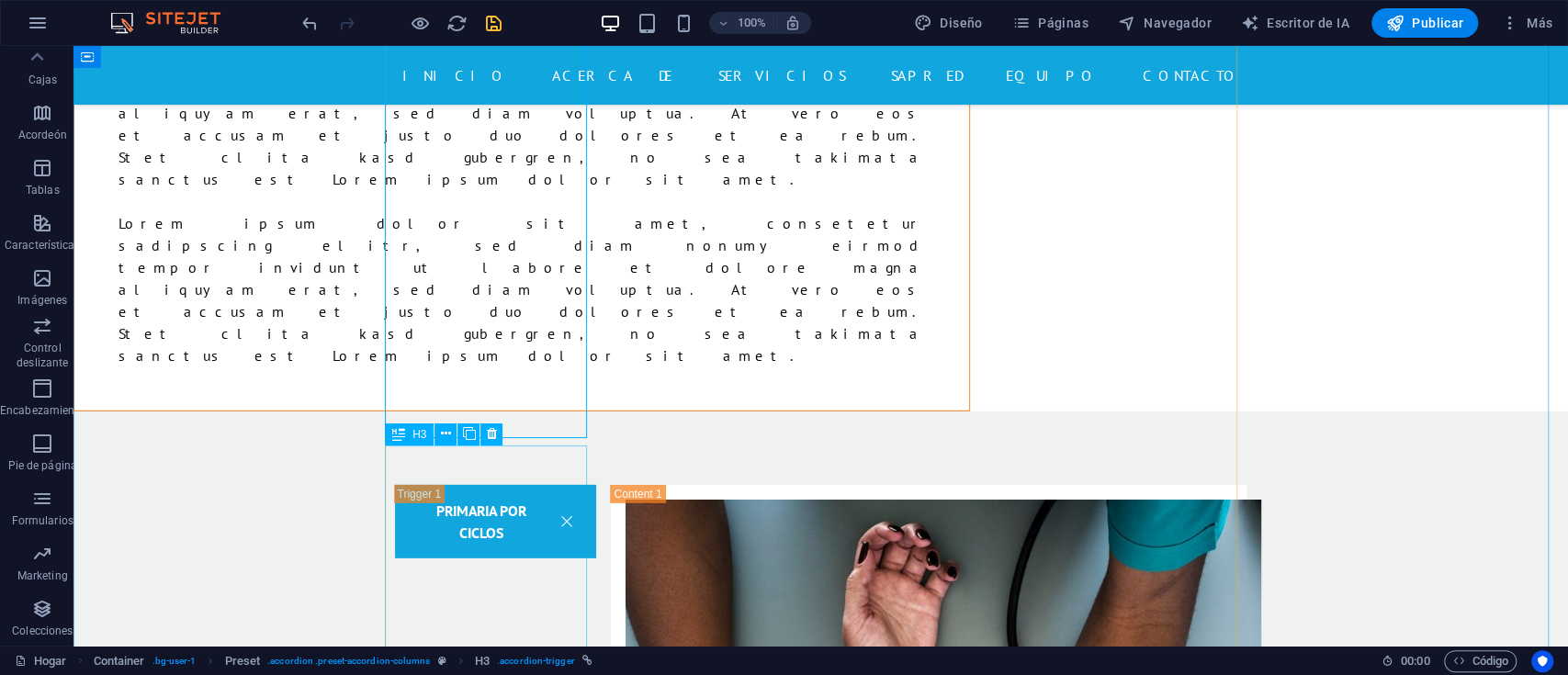 click on "Seguro de salud" at bounding box center (496, 4118) 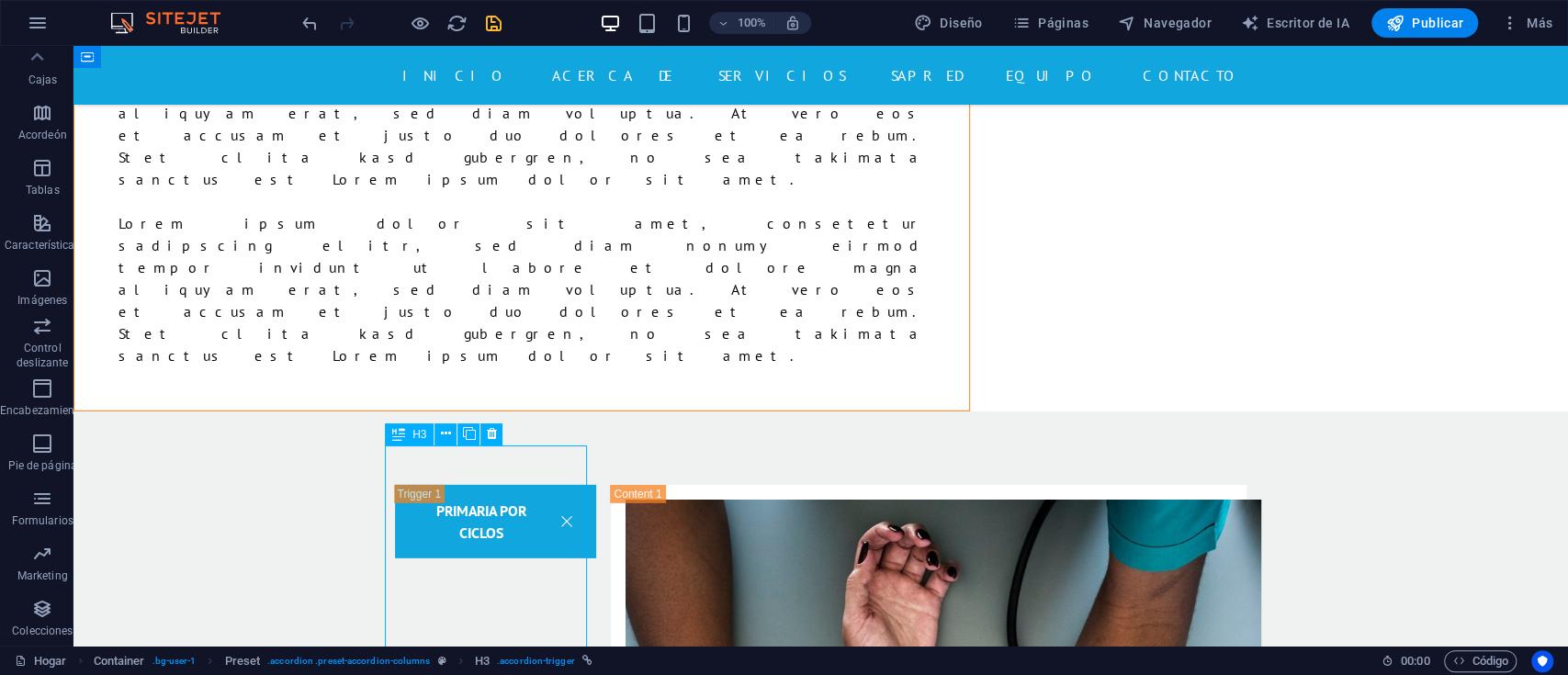click on "Seguro de salud" at bounding box center (496, 4118) 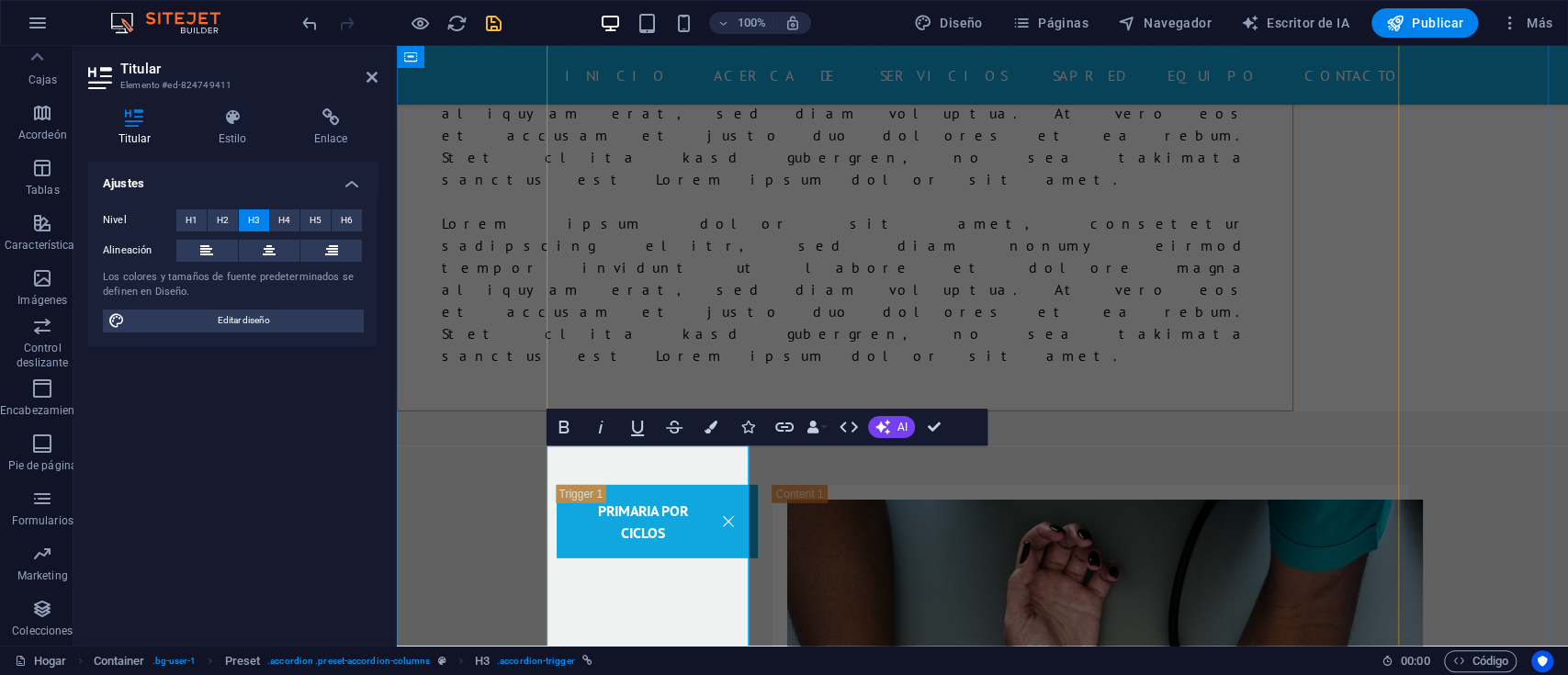 type 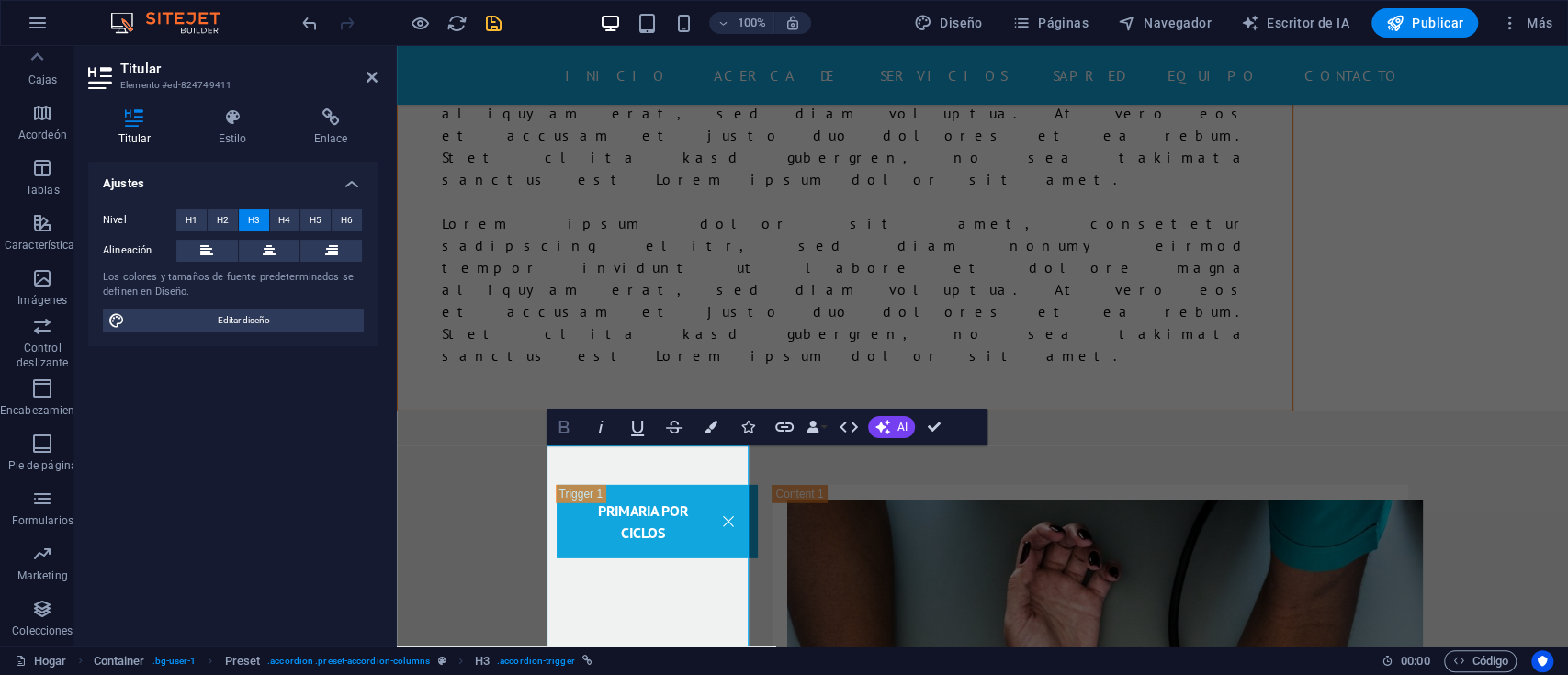 click 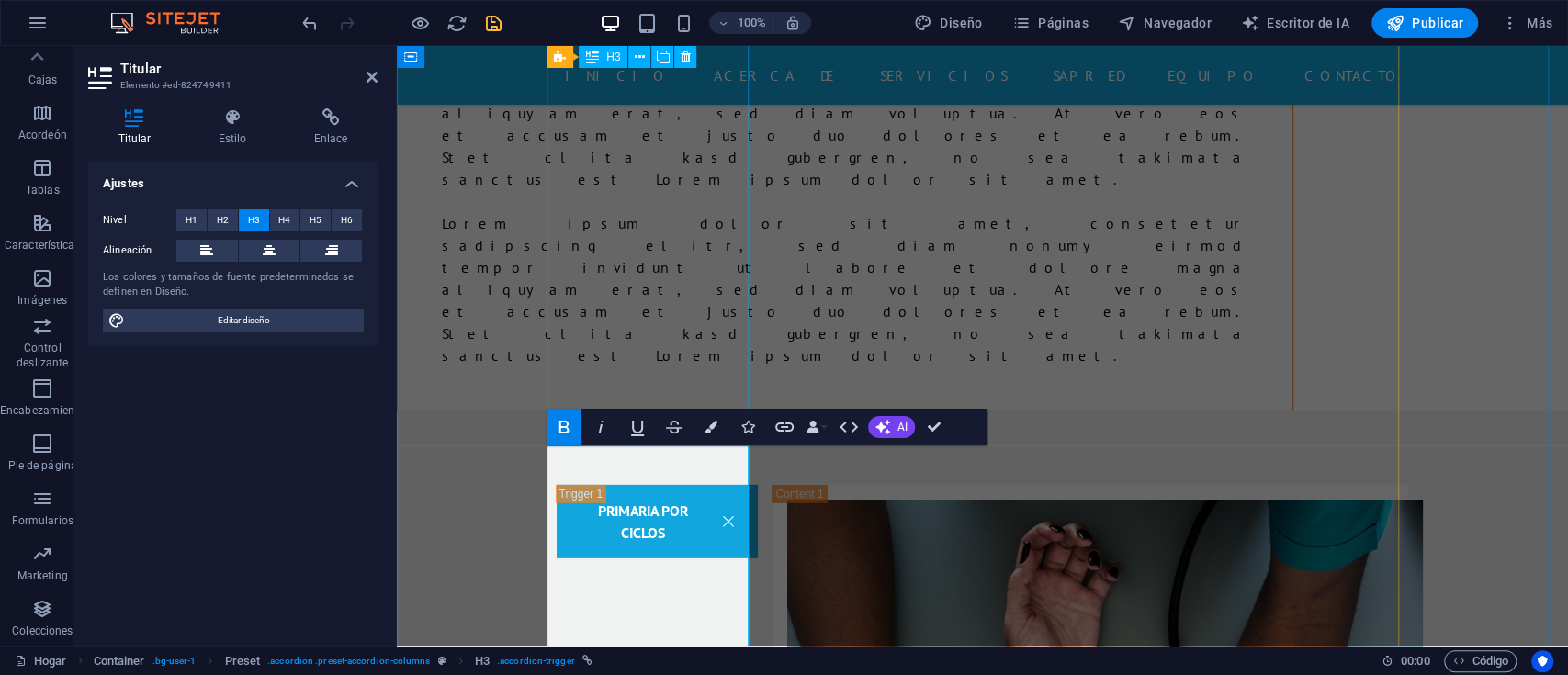 click on "BACHILLERATO POR  CICLOS" at bounding box center (658, 3414) 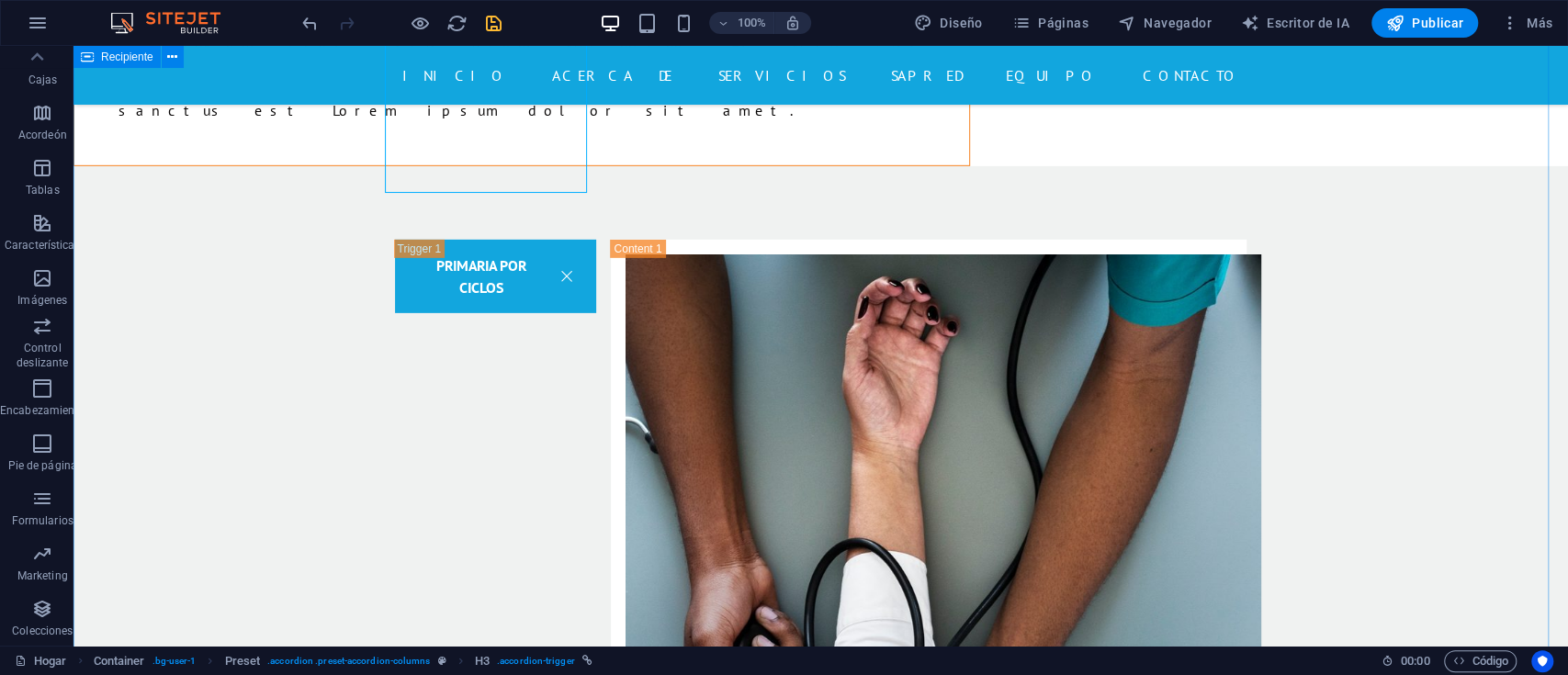 scroll, scrollTop: 4163, scrollLeft: 0, axis: vertical 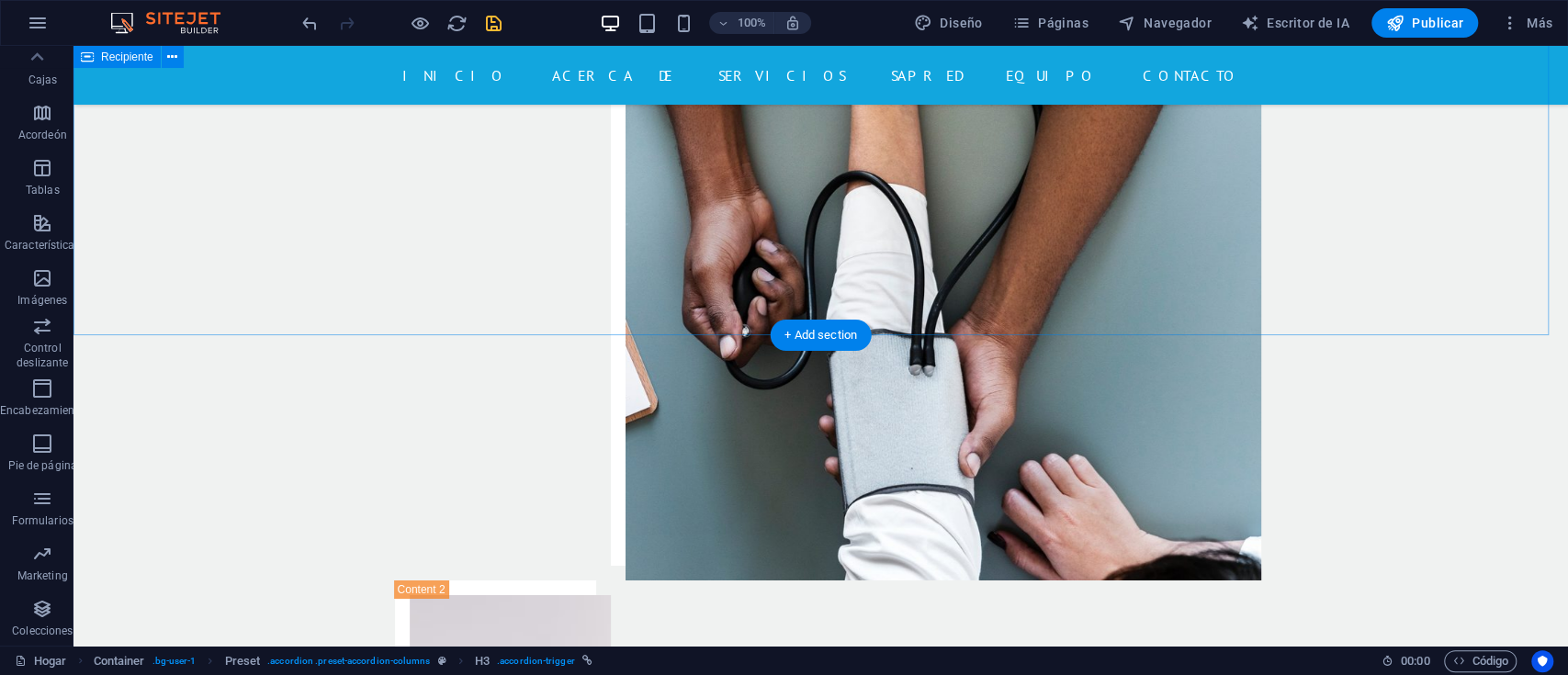 click on "PRIMARIA POR CICLOS Suelta el contenido aquí o  Añadir elementos  Pegar portapapeles Cuidado de la salud Lorem ipsum dolor sit amet, consetetur sadipscing elitr, sed diam nonumy eirmod tempor invidunt ut labore et dolore magna aliquyam erat, sed diam voluptua. At vero eos et accusam et justo duo dolores et ea rebum. Stet clita kasd gubergren, no sea takimata sanctus est Lorem ipsum dolor sit amet. Lorem ipsum dolor sit amet, consetetur sadipscing elitr, sed diam nonumy eirmod tempor invidunt ut labore et dolore magna aliquyam erat, sed diam voluptua. At vero eos et accusam et justo duo dolores et ea rebum. Stet clita kasd gubergren, no sea takimata sanctus est Lorem ipsum dolor sit amet. Suelta el contenido aquí o  Añadir elementos  Pegar portapapeles Unidad de Emergencia BACHILLERATO POR  CICLOS Suelta el contenido aquí o  Añadir elementos  Pegar portapapeles Cirugía PRE-ICFES Suelta el contenido aquí o  Añadir elementos  Pegar portapapeles Seguro de salud" at bounding box center [820, 1862] 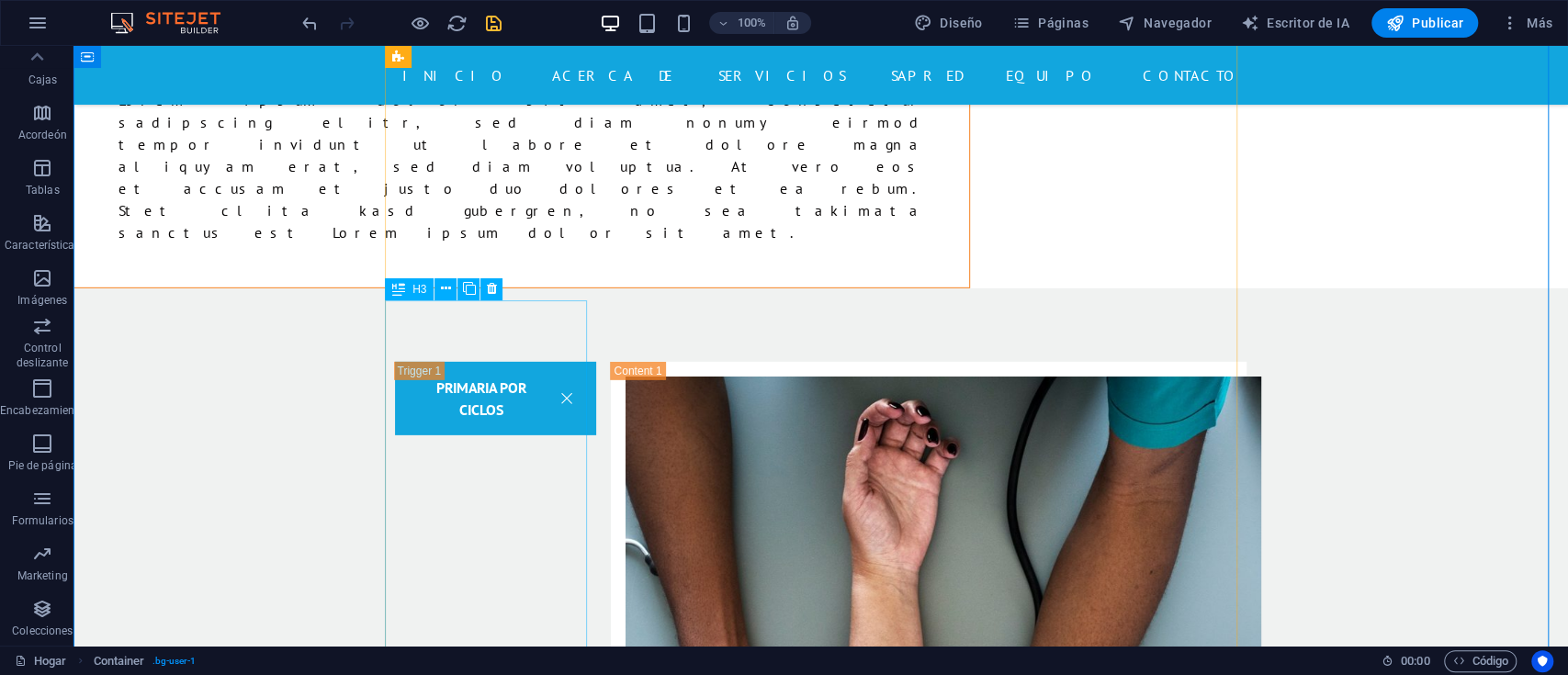 scroll, scrollTop: 3796, scrollLeft: 0, axis: vertical 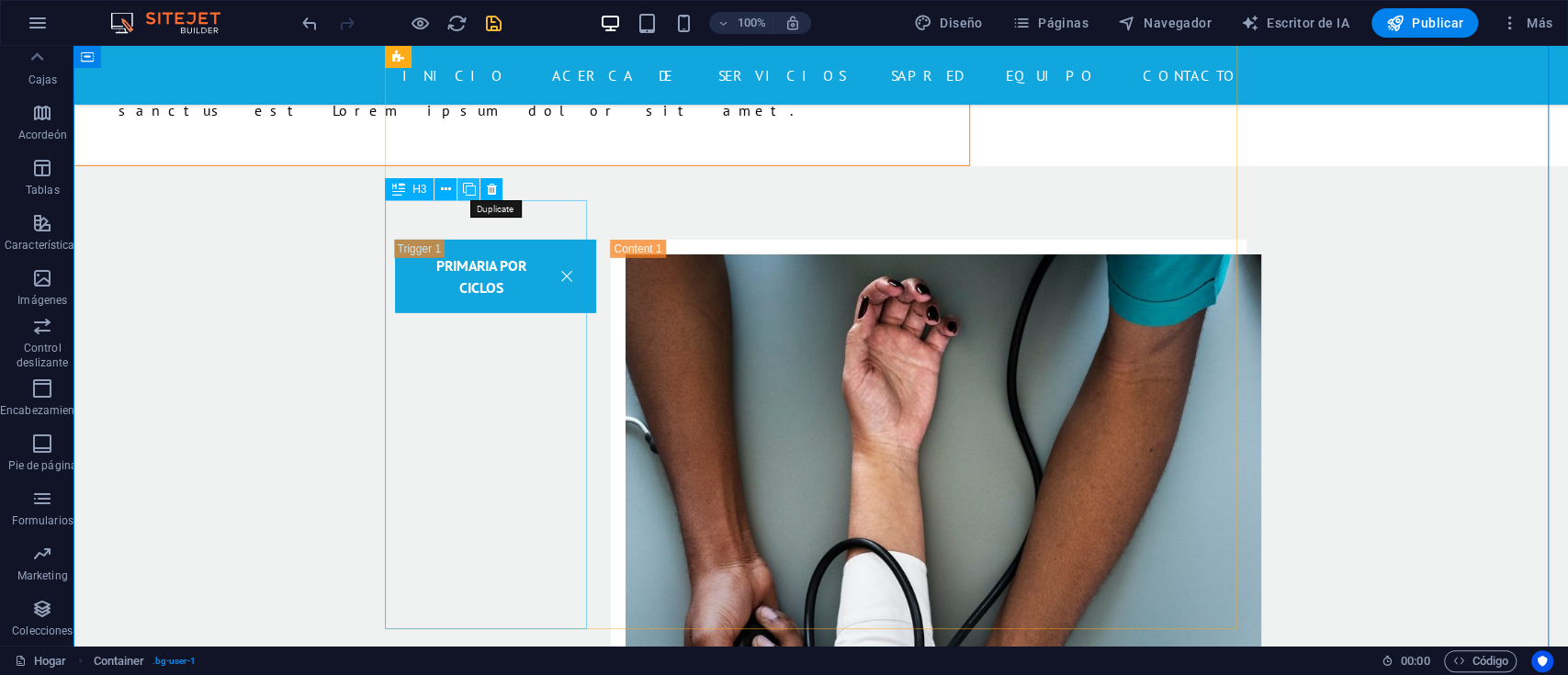 click at bounding box center (468, 189) 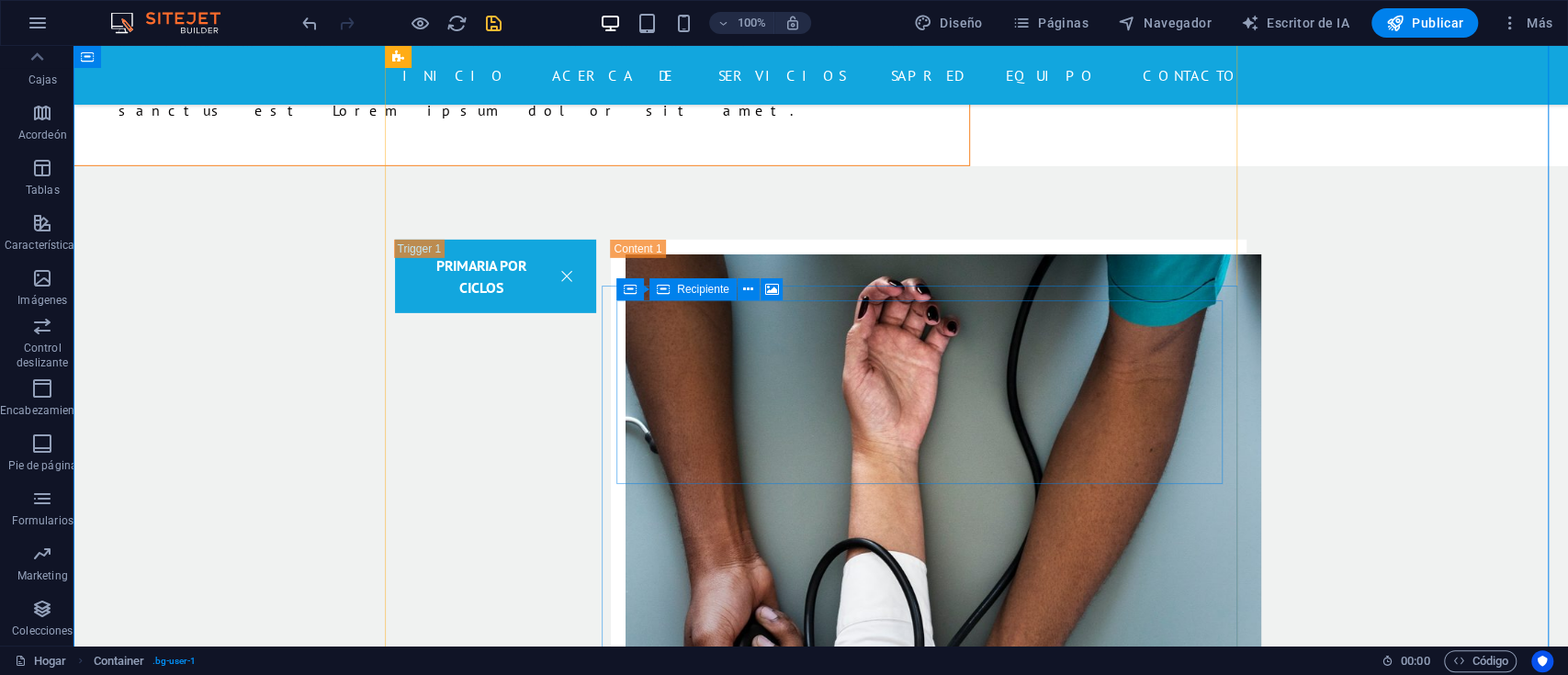 scroll, scrollTop: 4163, scrollLeft: 0, axis: vertical 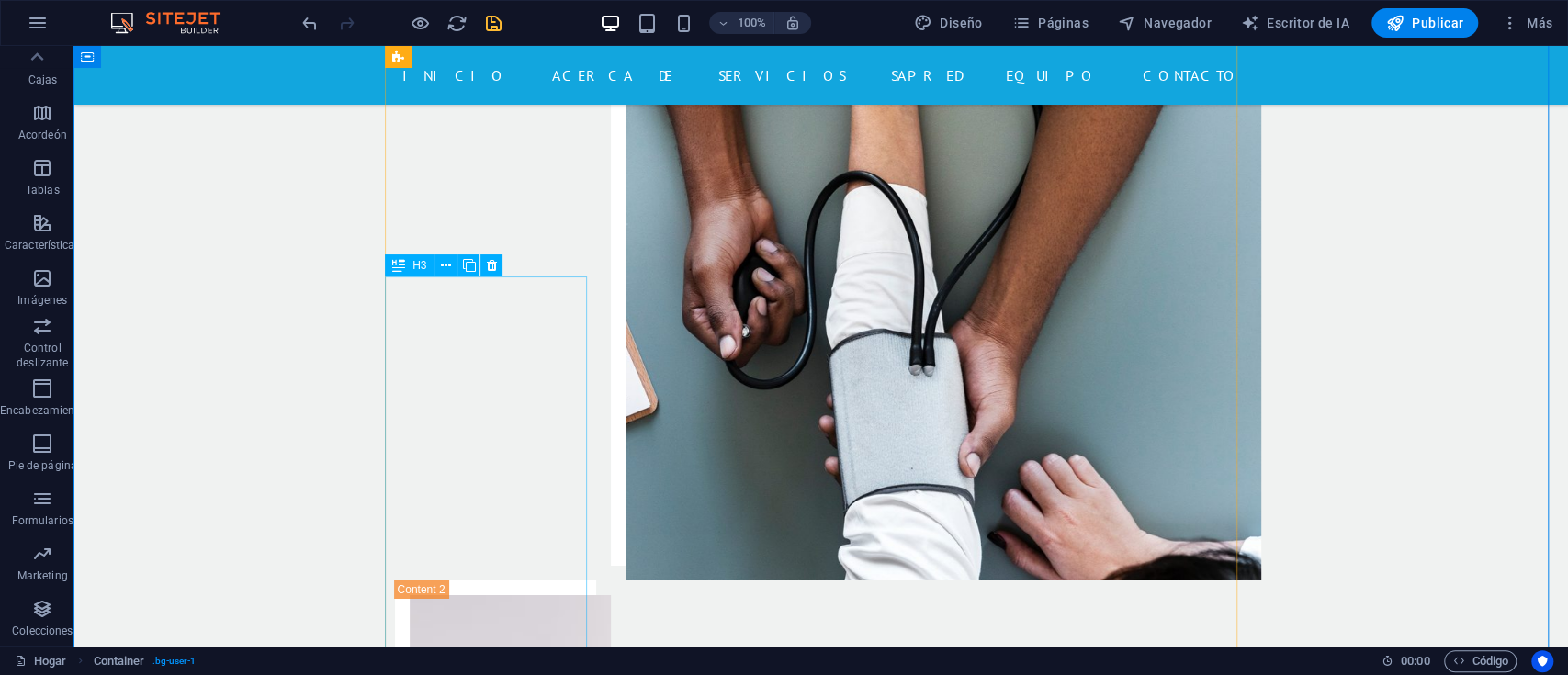 click on "PRE-ICFES" at bounding box center [496, 4213] 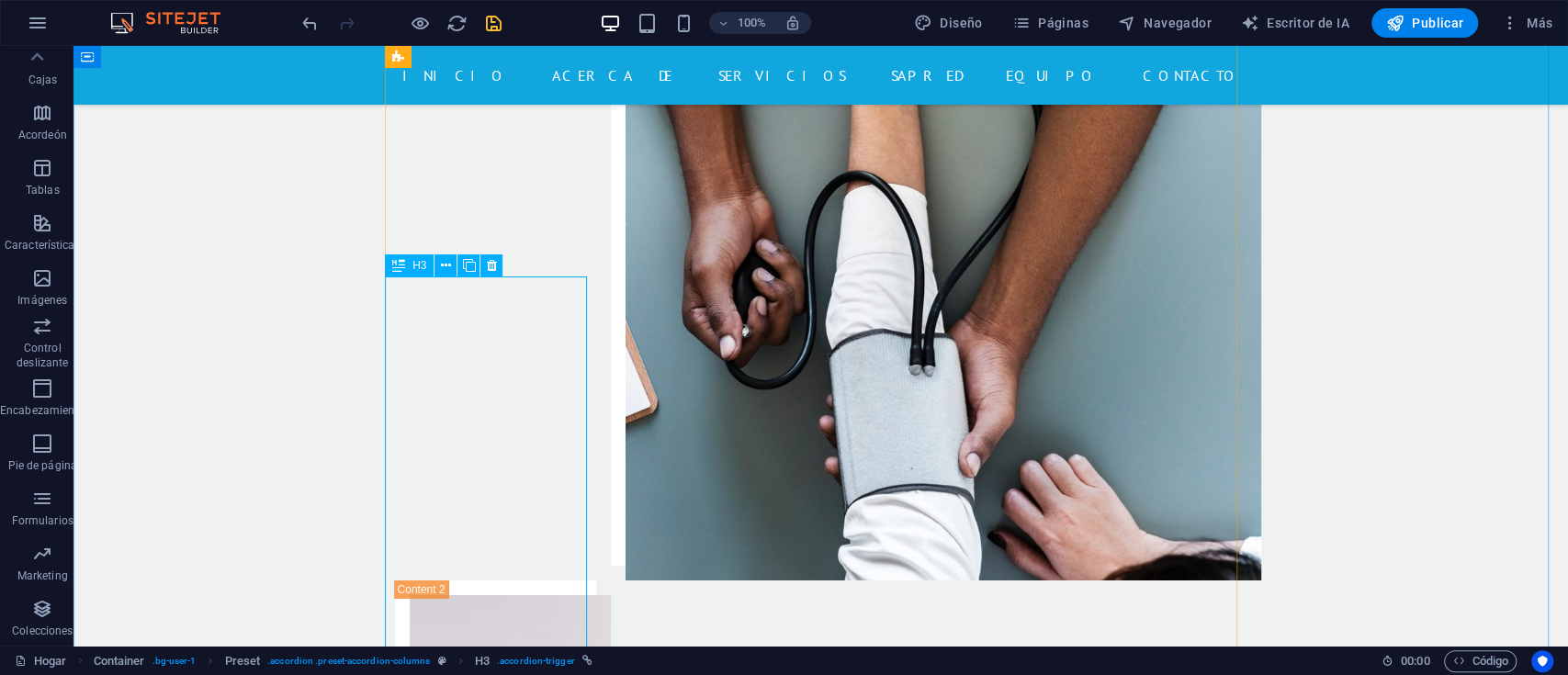 click on "PRE-ICFES" at bounding box center [496, 4213] 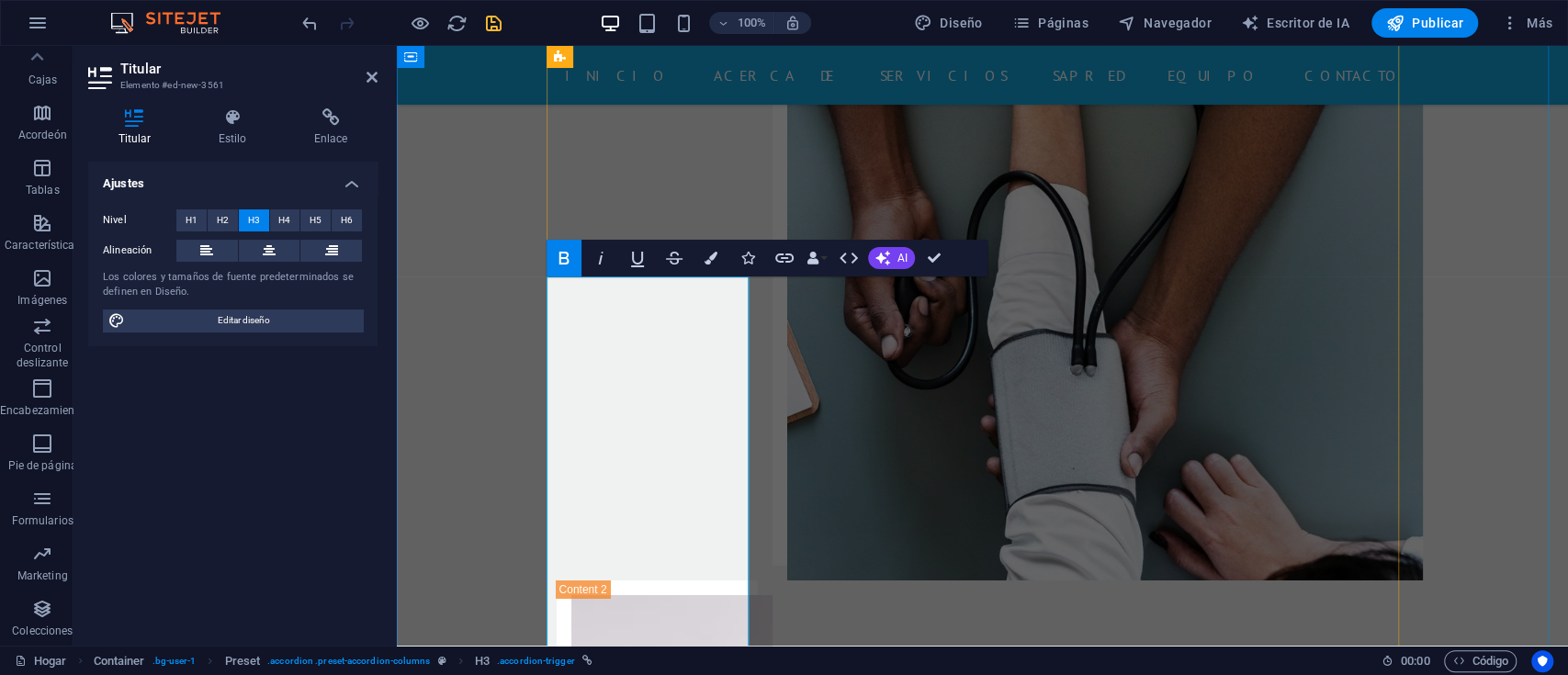 type 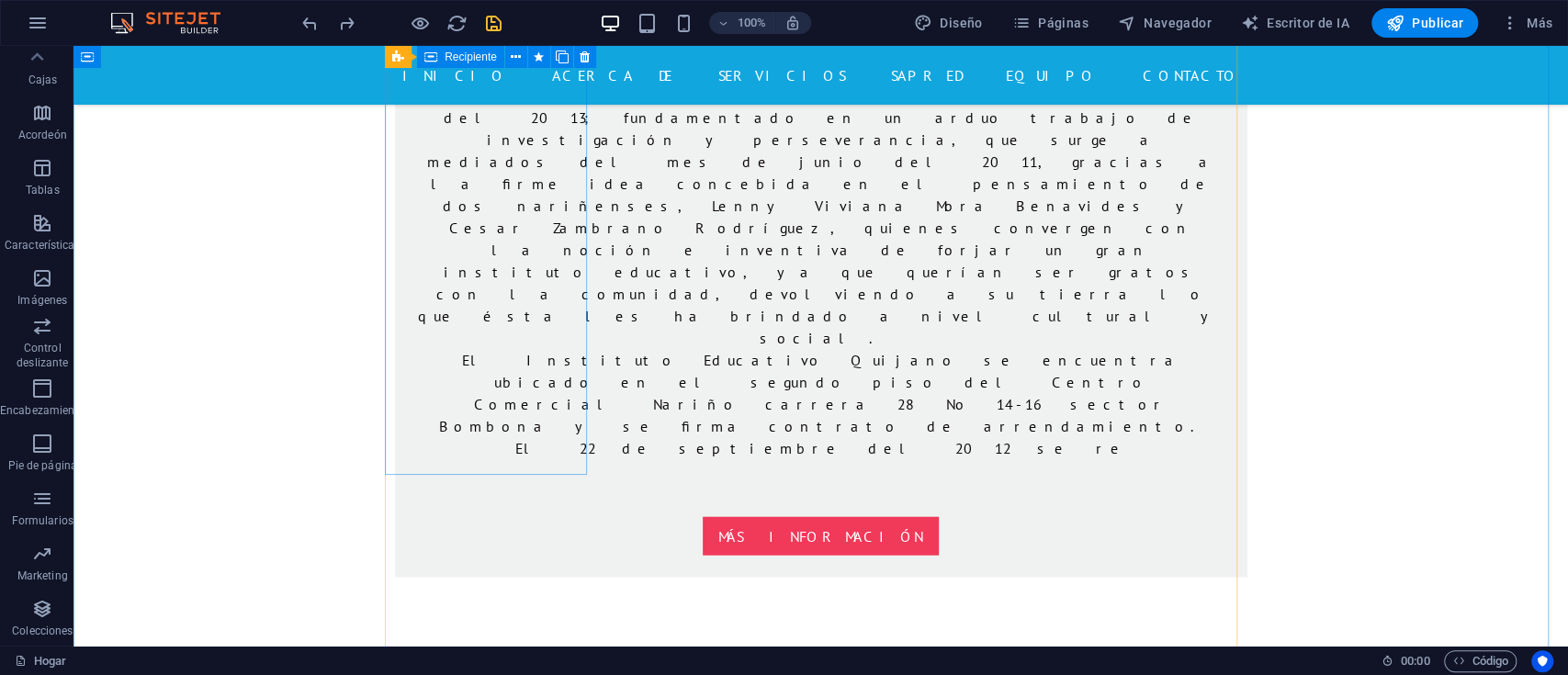scroll, scrollTop: 3464, scrollLeft: 0, axis: vertical 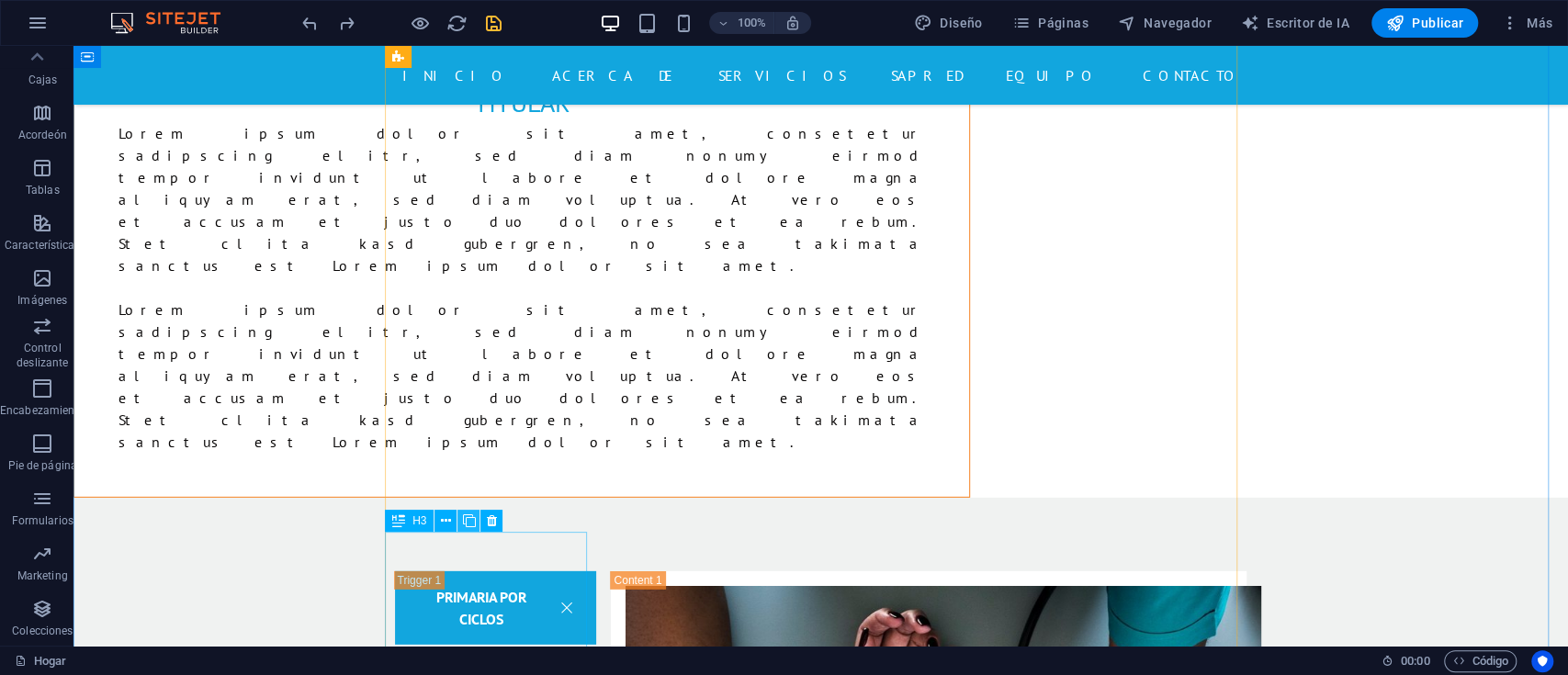click at bounding box center (468, 521) 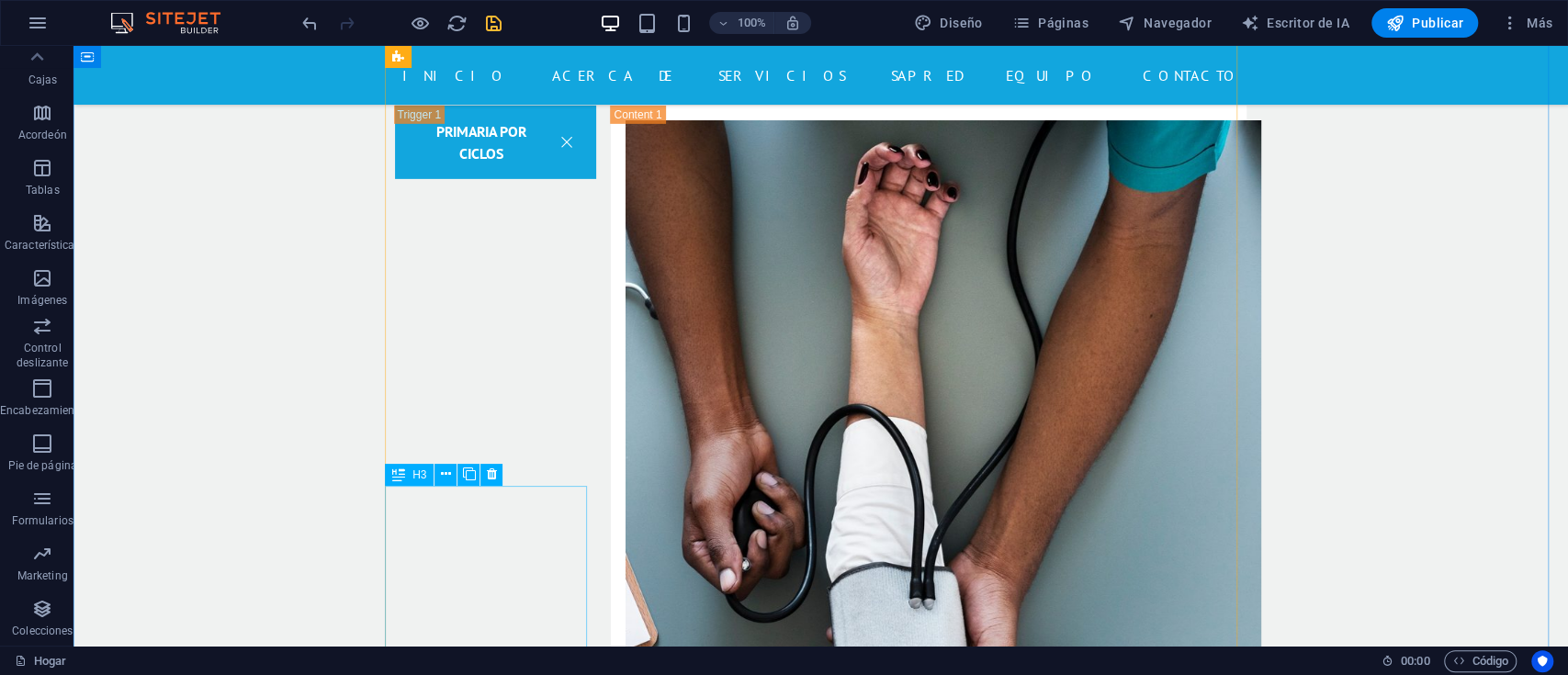 scroll, scrollTop: 3954, scrollLeft: 0, axis: vertical 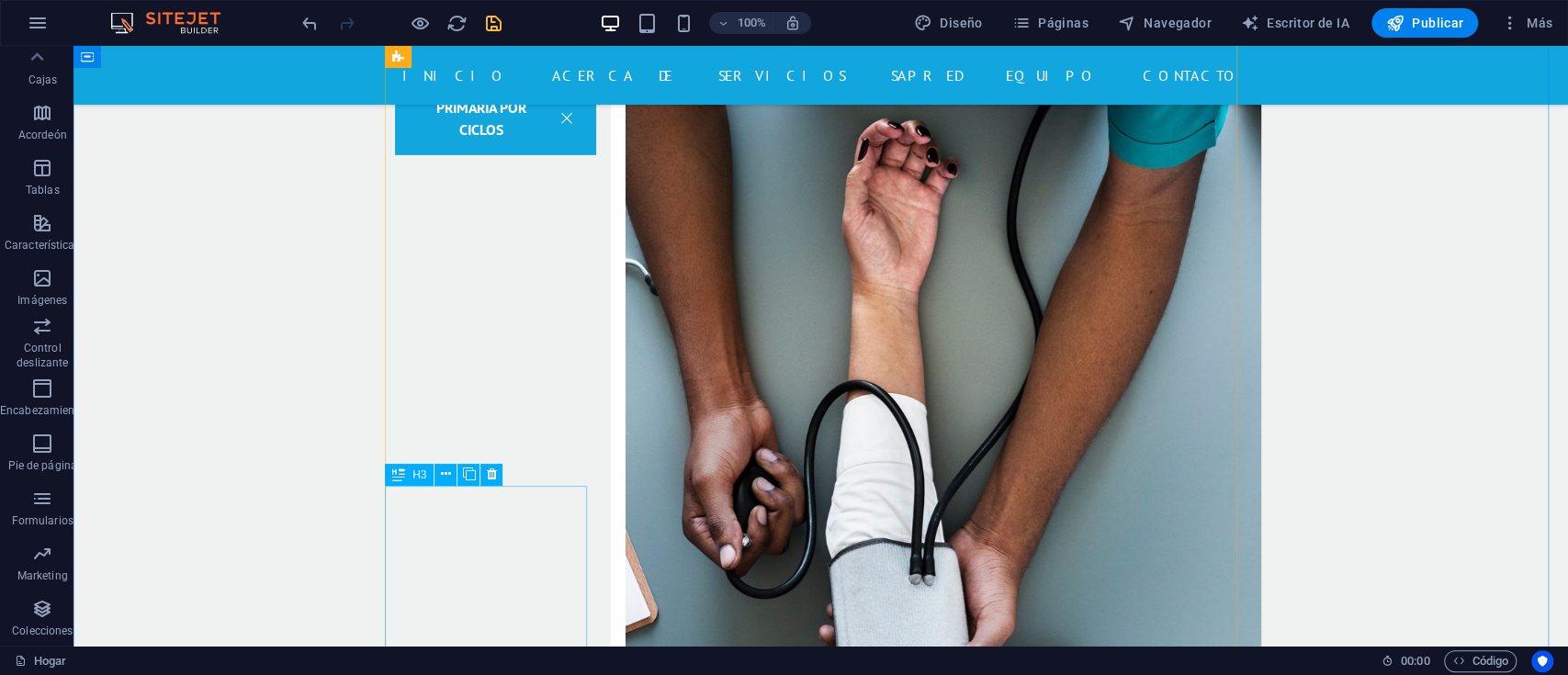 click on "PRE-ICFES" at bounding box center [496, 4423] 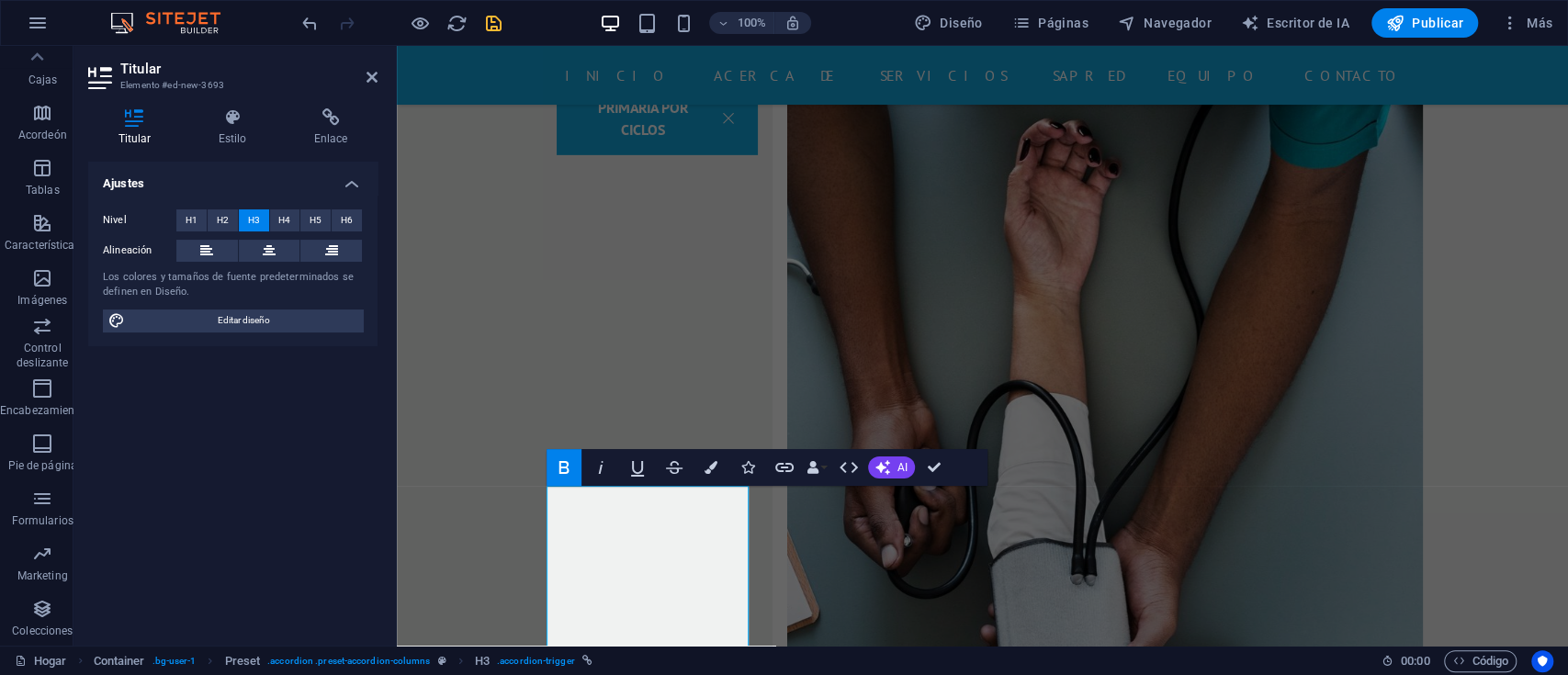type 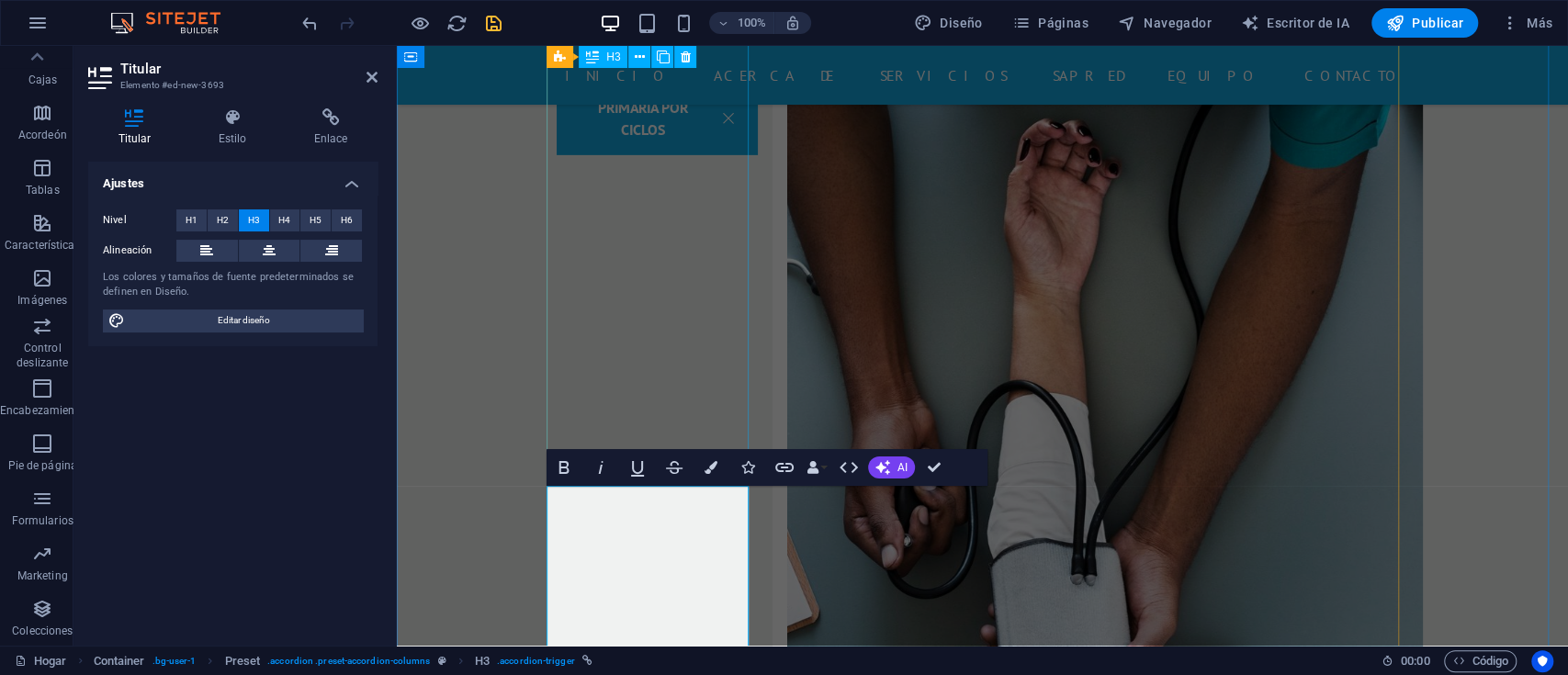 click on "PRE-ICFES" at bounding box center [658, 3718] 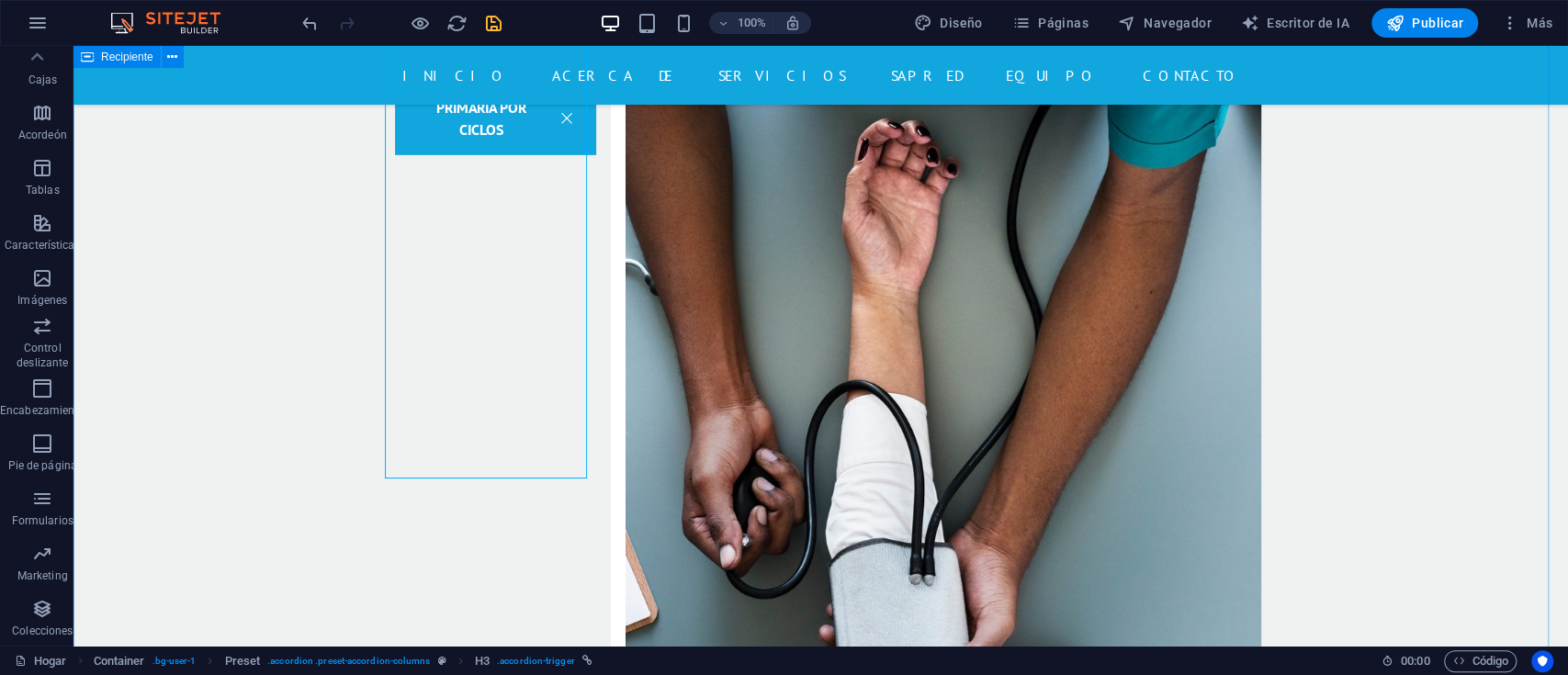 click on "PRIMARIA POR CICLOS Suelta el contenido aquí o  Añadir elementos  Pegar portapapeles Cuidado de la salud Lorem ipsum dolor sit amet, consetetur sadipscing elitr, sed diam nonumy eirmod tempor invidunt ut labore et dolore magna aliquyam erat, sed diam voluptua. At vero eos et accusam et justo duo dolores et ea rebum. Stet clita kasd gubergren, no sea takimata sanctus est Lorem ipsum dolor sit amet. Lorem ipsum dolor sit amet, consetetur sadipscing elitr, sed diam nonumy eirmod tempor invidunt ut labore et dolore magna aliquyam erat, sed diam voluptua. At vero eos et accusam et justo duo dolores et ea rebum. Stet clita kasd gubergren, no sea takimata sanctus est Lorem ipsum dolor sit amet. Suelta el contenido aquí o  Añadir elementos  Pegar portapapeles Unidad de Emergencia BACHILLERATO POR  CICLOS Suelta el contenido aquí o  Añadir elementos  Pegar portapapeles Cirugía PRE-ICFES Suelta el contenido aquí o  Añadir elementos  Pegar portapapeles Seguro de salud EDUCACIÓN SUPERIOR o" at bounding box center (820, 2425) 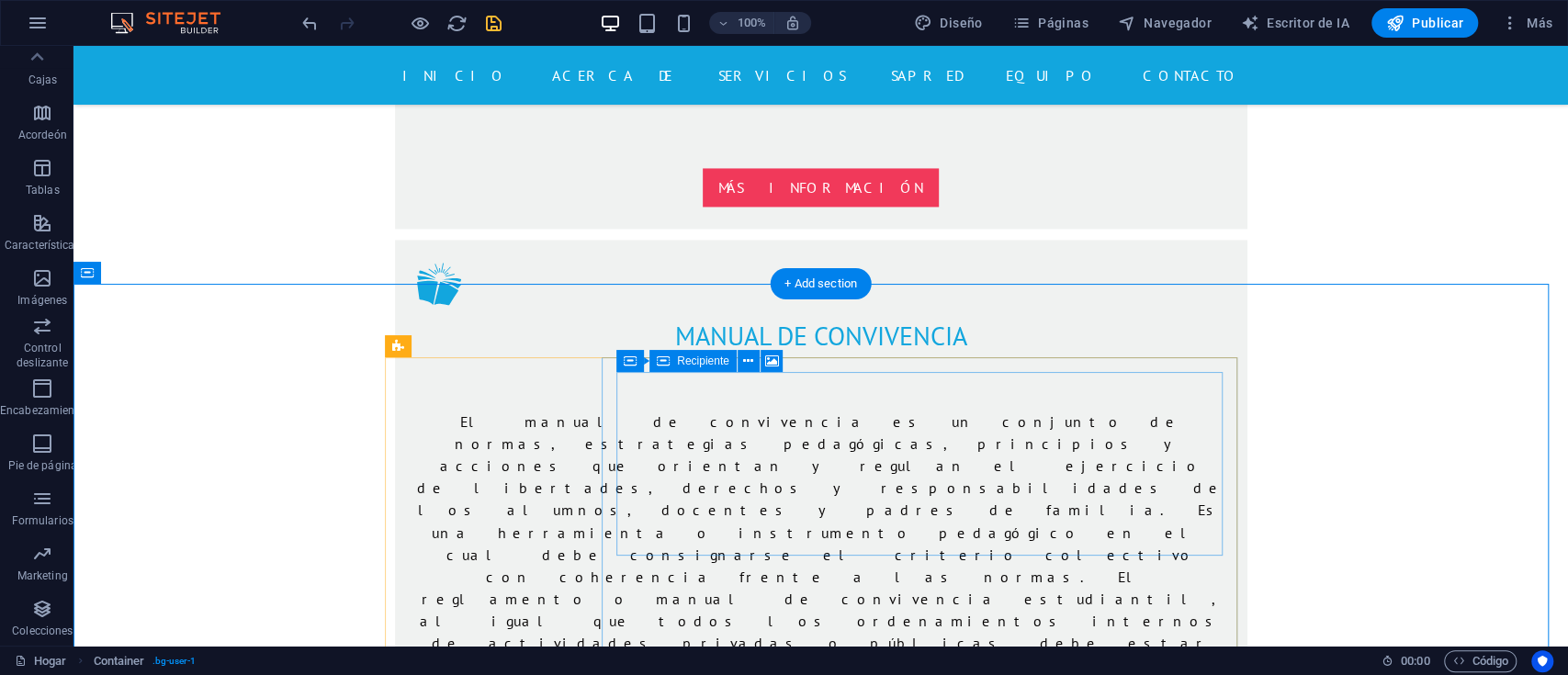 scroll, scrollTop: 1995, scrollLeft: 0, axis: vertical 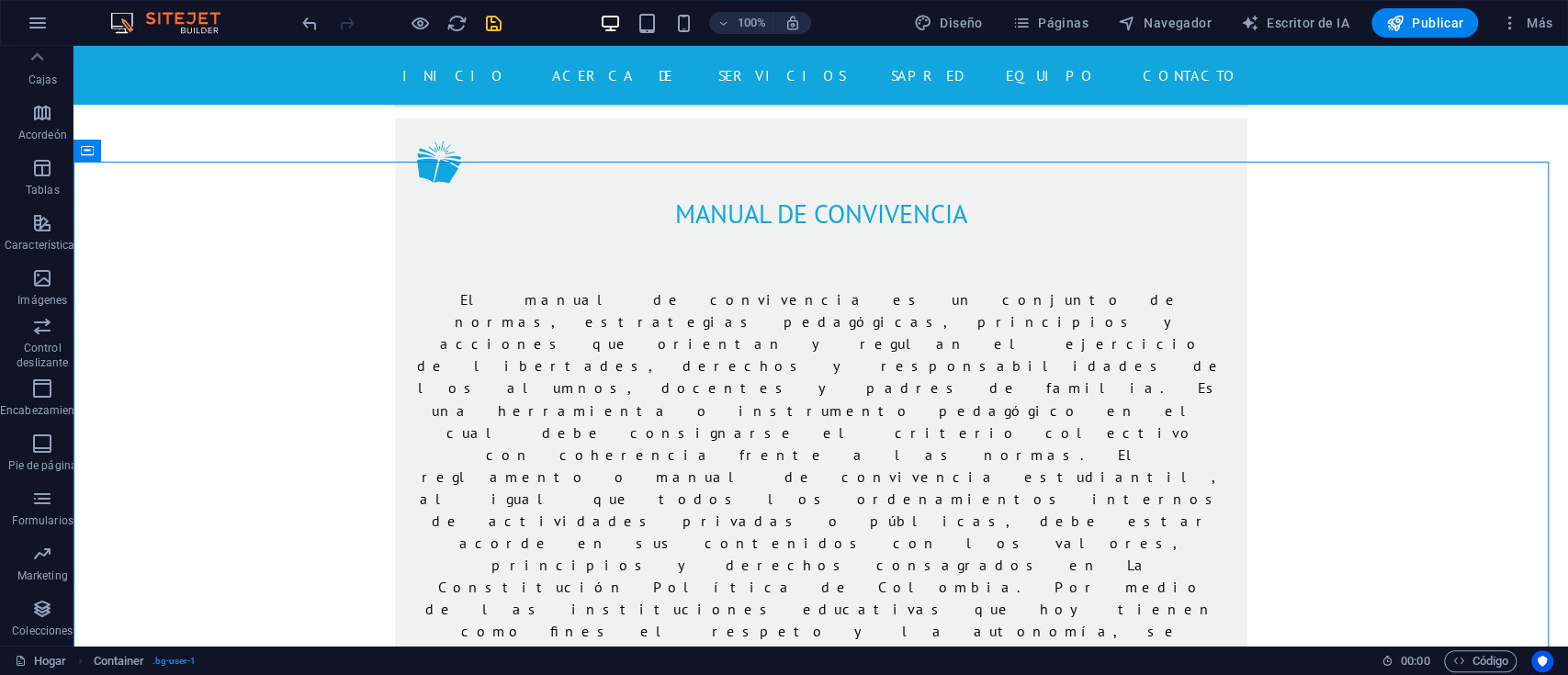 click at bounding box center (493, 23) 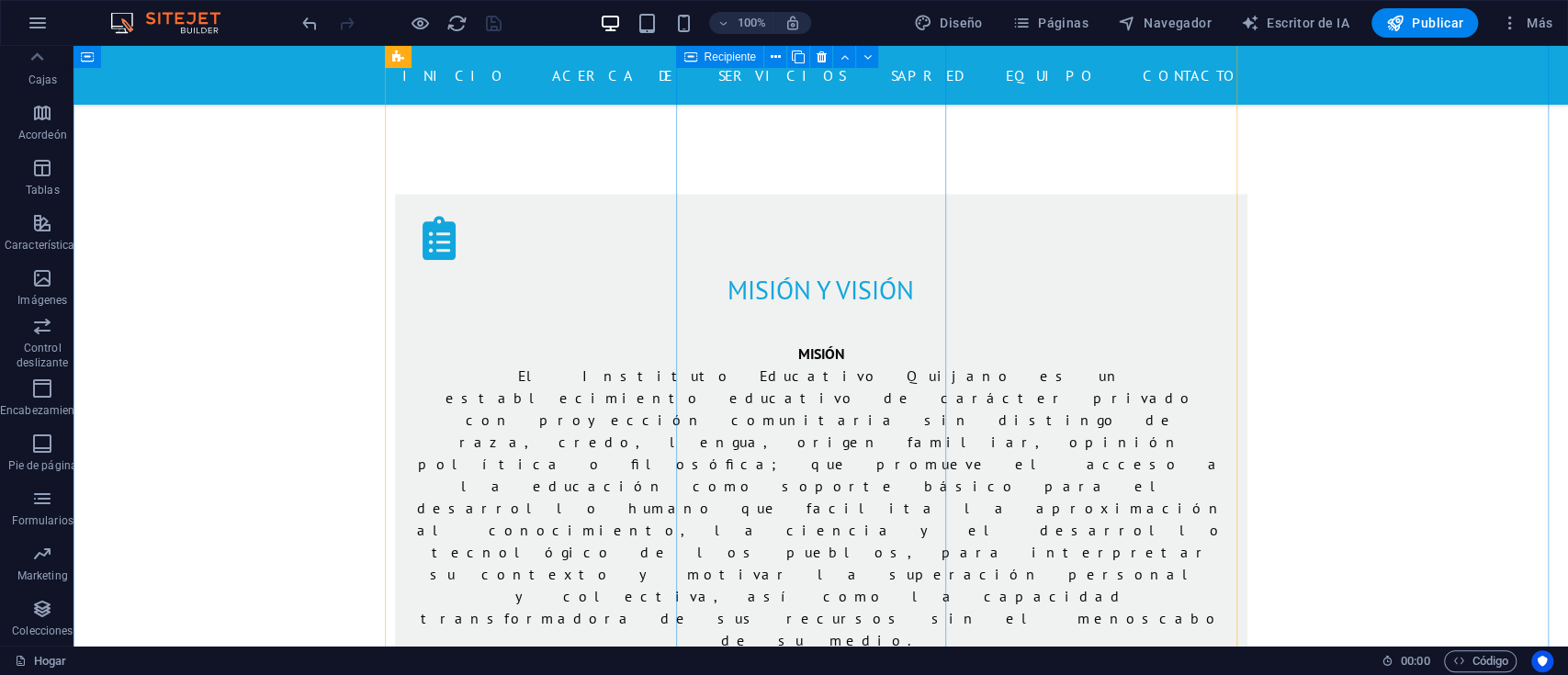 scroll, scrollTop: 1015, scrollLeft: 0, axis: vertical 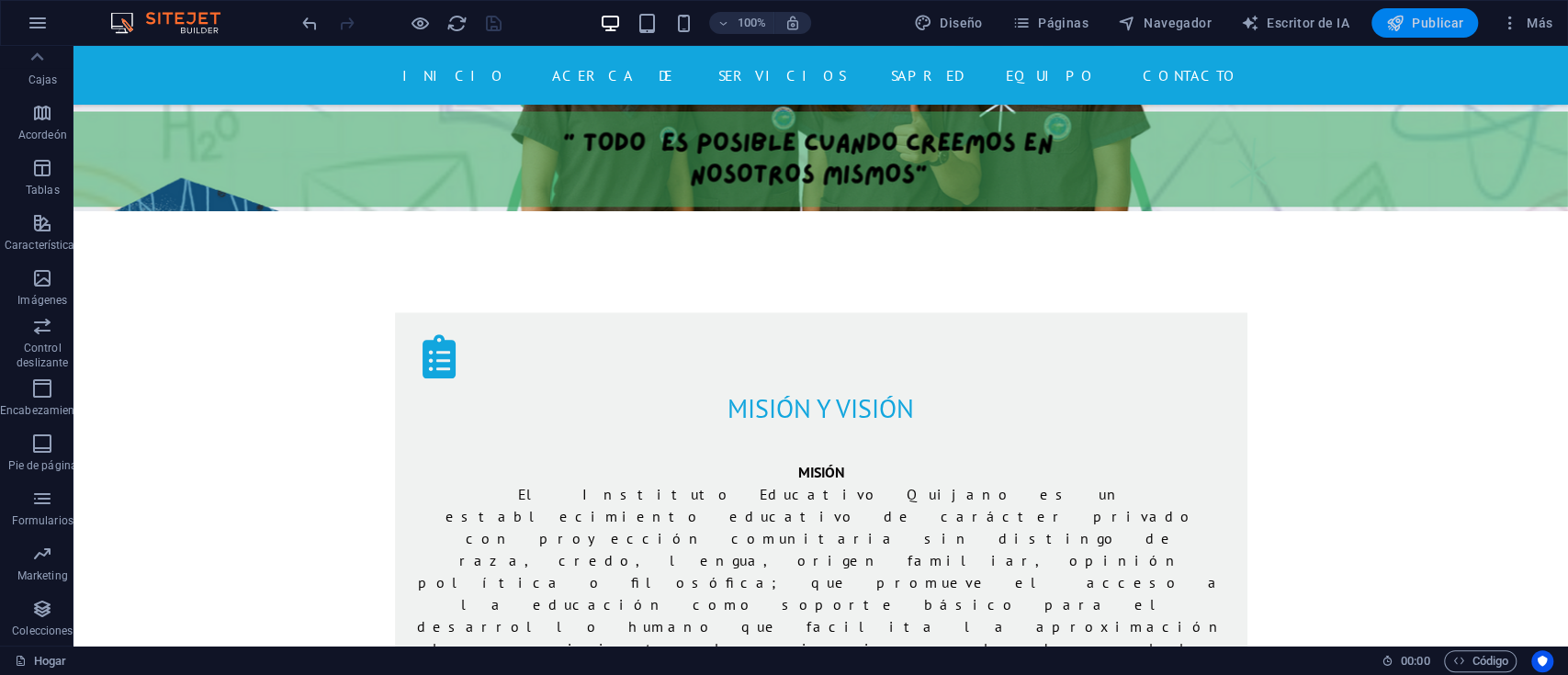 click on "Publicar" at bounding box center [1438, 23] 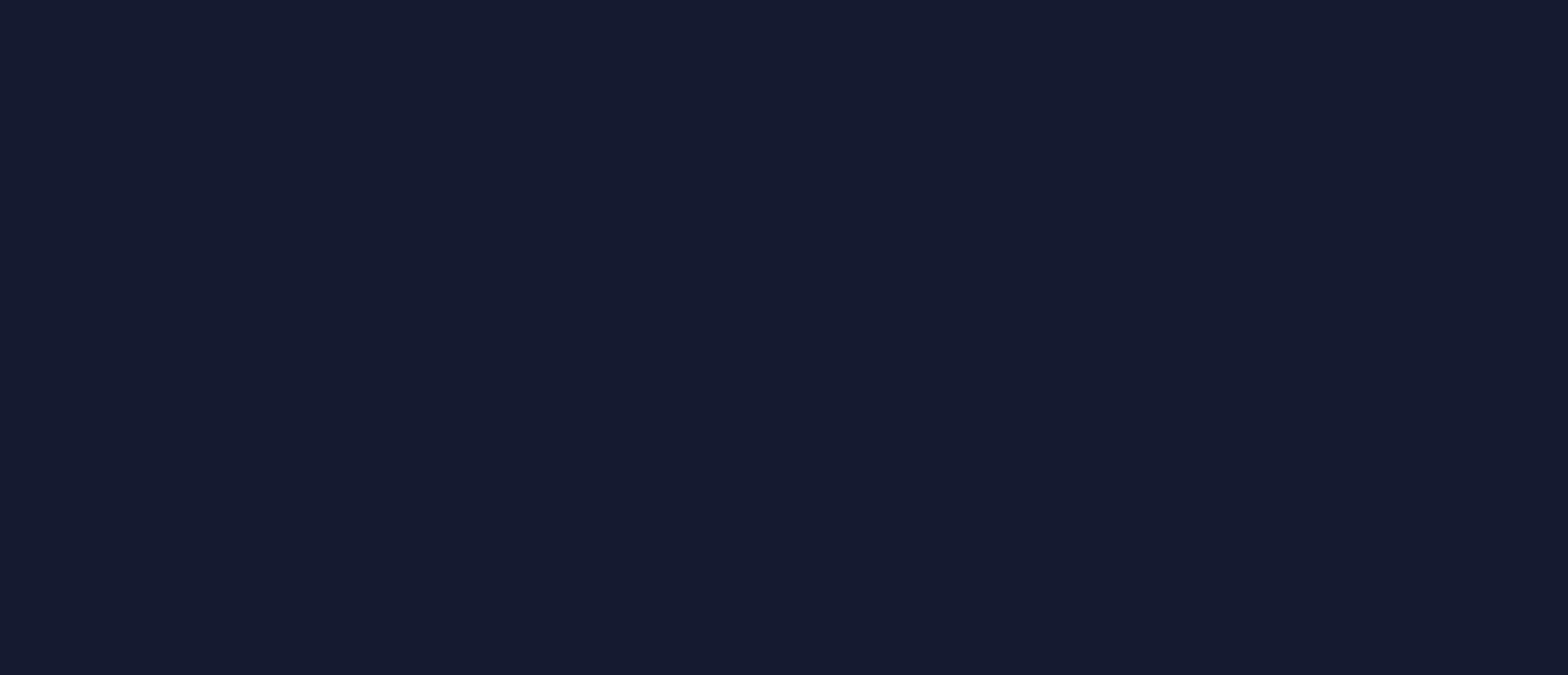 scroll, scrollTop: 0, scrollLeft: 0, axis: both 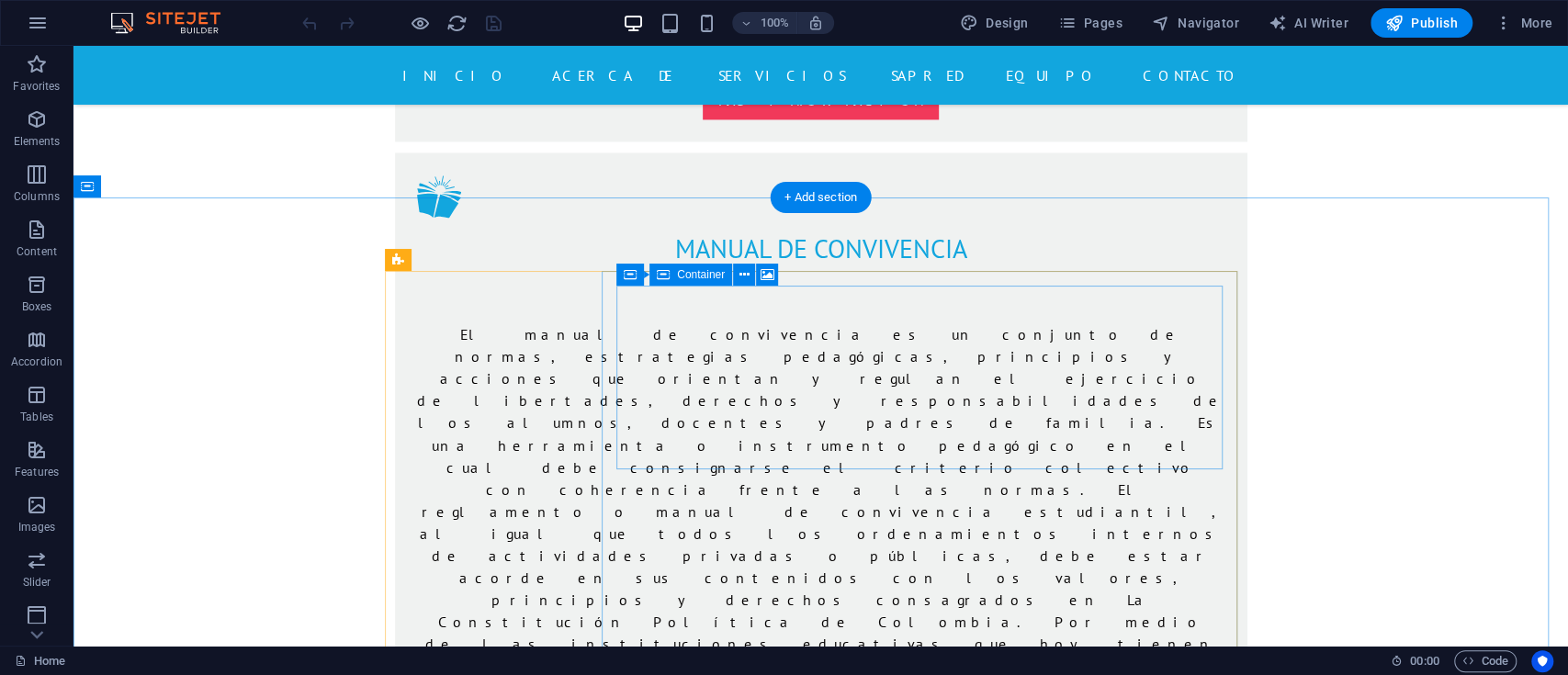 click on "Drop content here or  Add elements  Paste clipboard" at bounding box center [929, 2339] 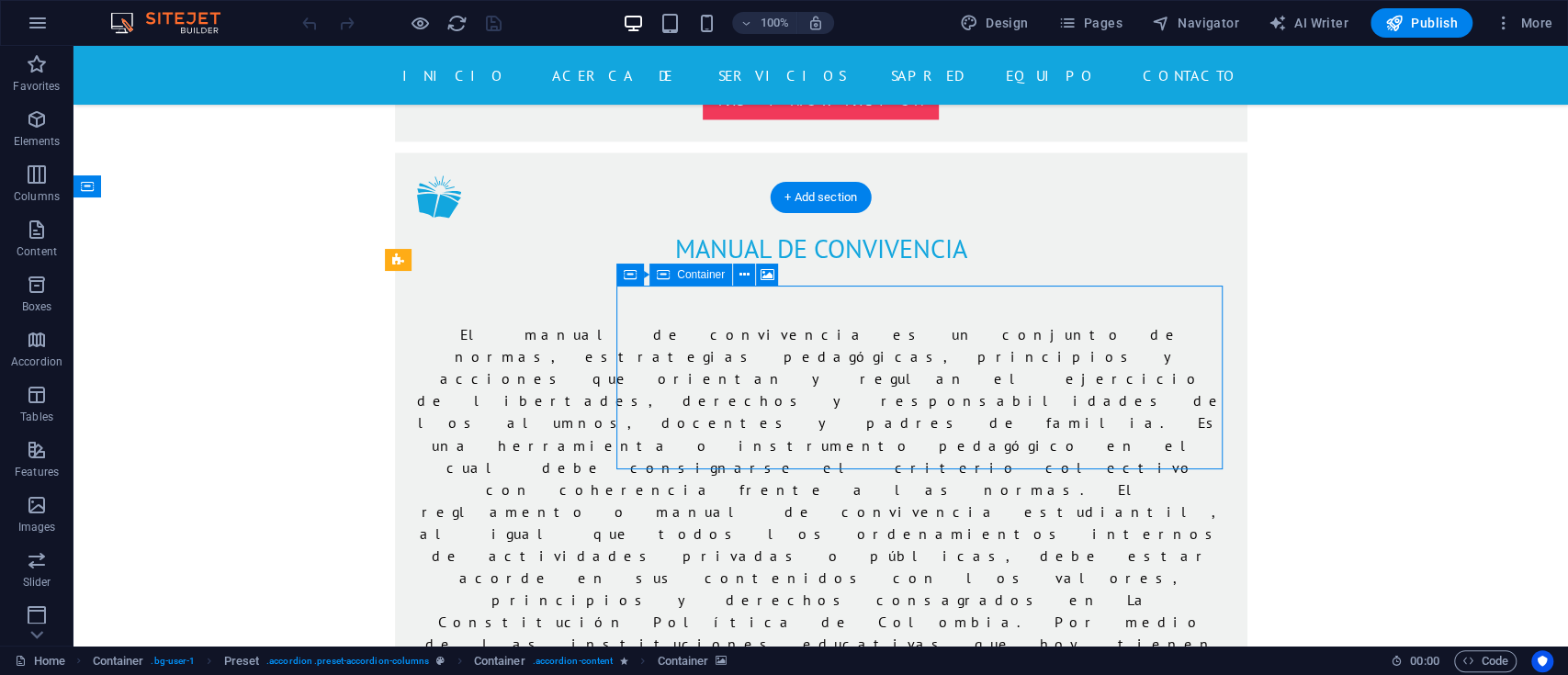 click on "Drop content here or  Add elements  Paste clipboard" at bounding box center (929, 2339) 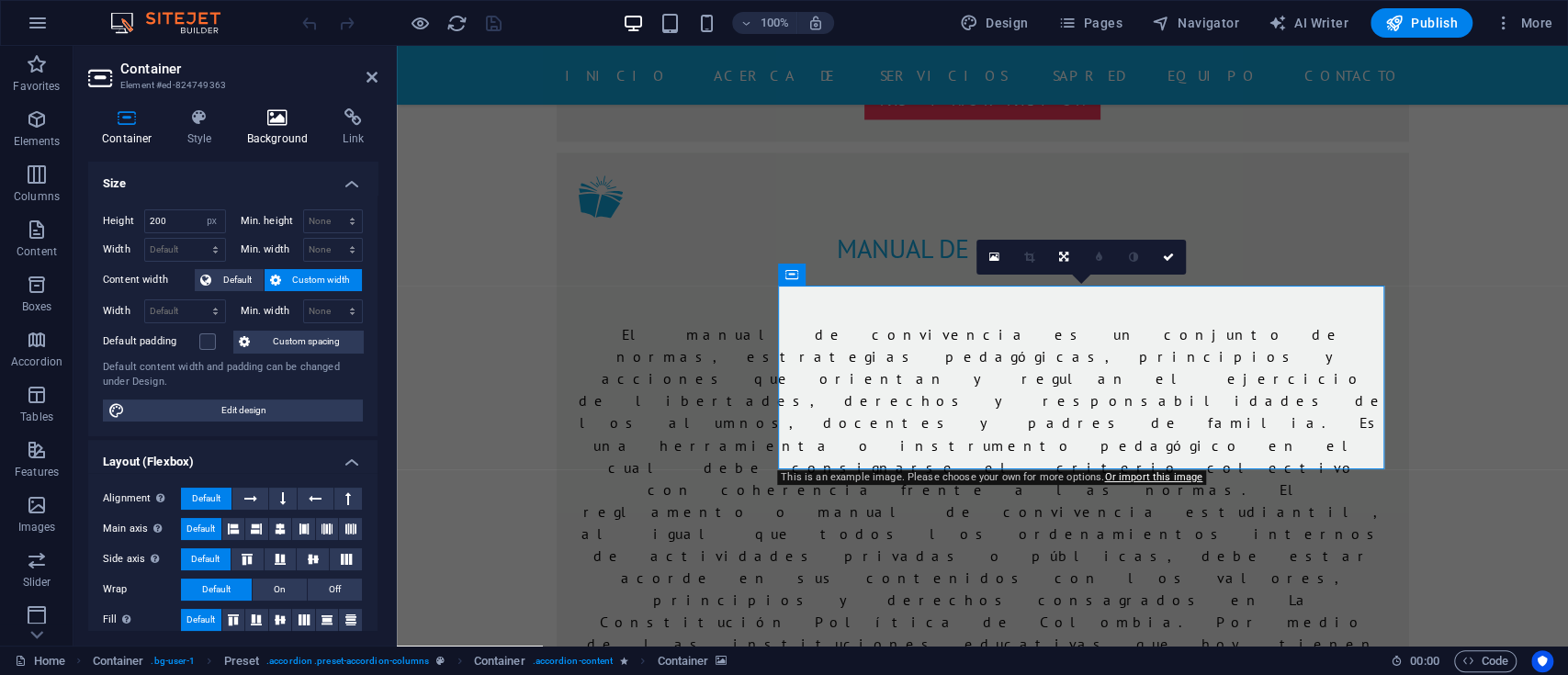 click at bounding box center [277, 118] 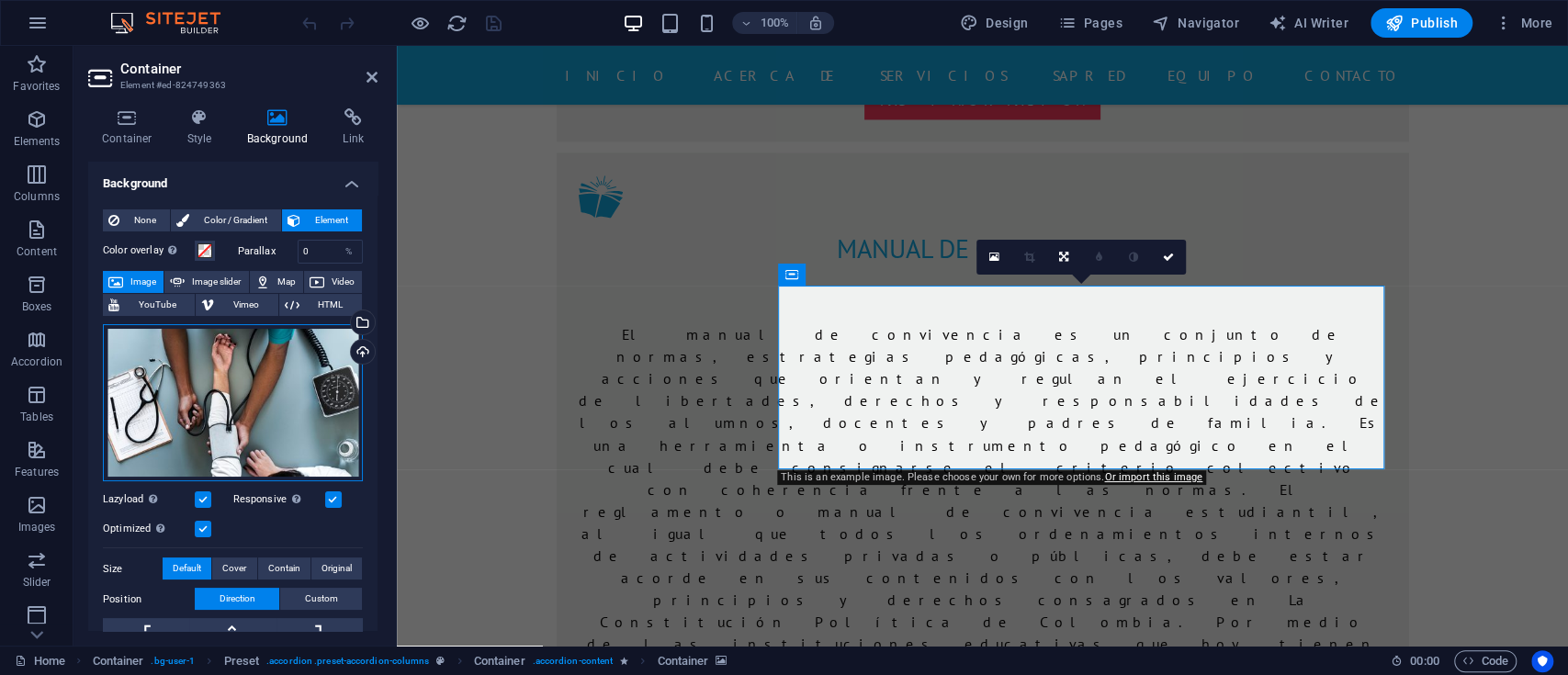 click on "Drag files here, click to choose files or select files from Files or our free stock photos & videos" at bounding box center [232, 402] 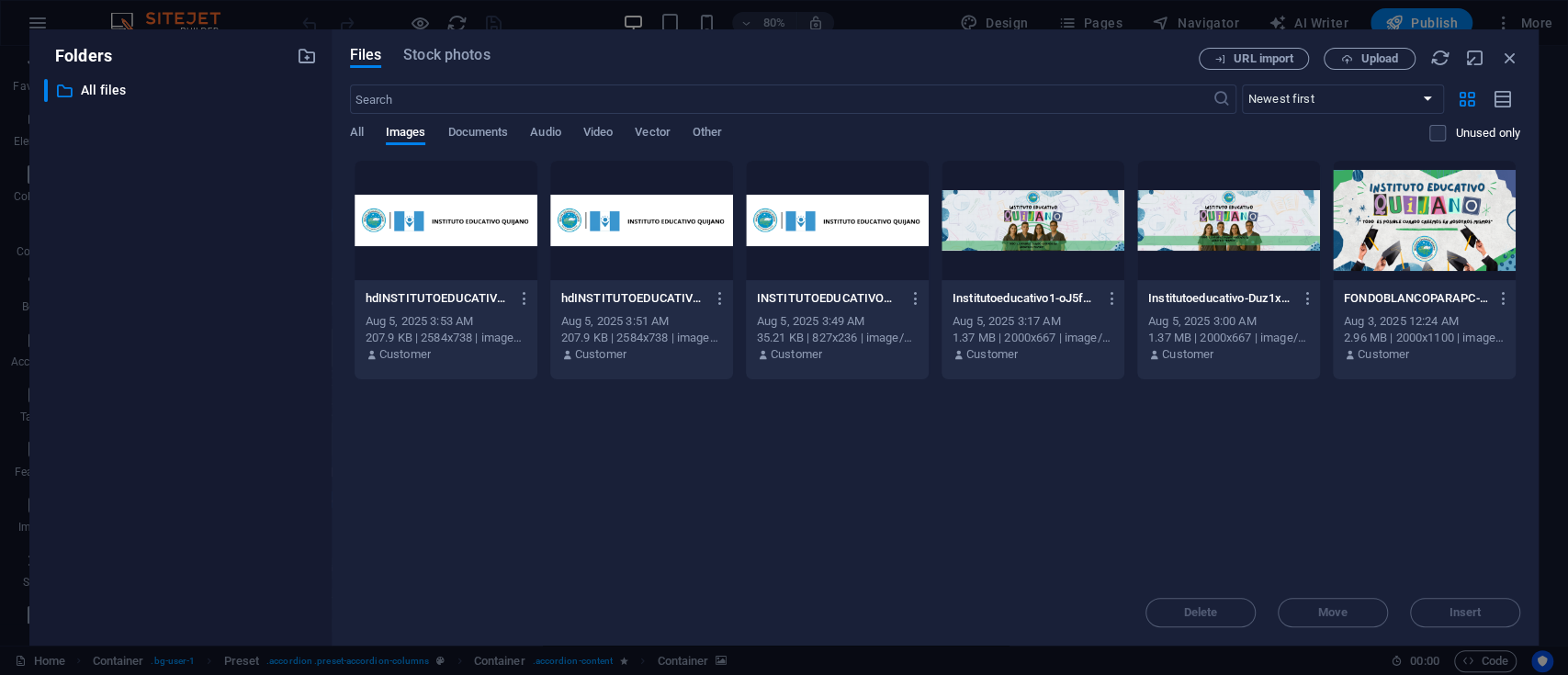 click on "Drop files here to upload them instantly hdINSTITUTOEDUCATIVOQUIJANO1-PCxscwz5GmZmgB6PMvkf4w.png hdINSTITUTOEDUCATIVOQUIJANO1-PCxscwz5GmZmgB6PMvkf4w.png Aug 5, 2025 3:53 AM 207.9 KB | 2584x738 | image/png Customer hdINSTITUTOEDUCATIVOQUIJANO1-_pRSRHCDEqN118pCzf9bXQ.png hdINSTITUTOEDUCATIVOQUIJANO1-_pRSRHCDEqN118pCzf9bXQ.png Aug 5, 2025 3:51 AM 207.9 KB | 2584x738 | image/png Customer INSTITUTOEDUCATIVOQUIJANO--PrqoWtHImydvCNw20DflQ.png INSTITUTOEDUCATIVOQUIJANO--PrqoWtHImydvCNw20DflQ.png Aug 5, 2025 3:49 AM 35.21 KB | 827x236 | image/png Customer Institutoeducativo1-oJ5fuBGetAZ65M23hqLFYA.png Institutoeducativo1-oJ5fuBGetAZ65M23hqLFYA.png Aug 5, 2025 3:17 AM 1.37 MB | 2000x667 | image/png Customer Institutoeducativo-Duz1x1ndkmfNV97HBygAhg.png Institutoeducativo-Duz1x1ndkmfNV97HBygAhg.png Aug 5, 2025 3:00 AM 1.37 MB | 2000x667 | image/png Customer FONDOBLANCOPARAPC-815vlKTSj8ldFcPaAF6G-w.png FONDOBLANCOPARAPC-815vlKTSj8ldFcPaAF6G-w.png Aug 3, 2025 12:24 AM 2.96 MB | 2000x1100 | image/png Customer" at bounding box center [935, 369] 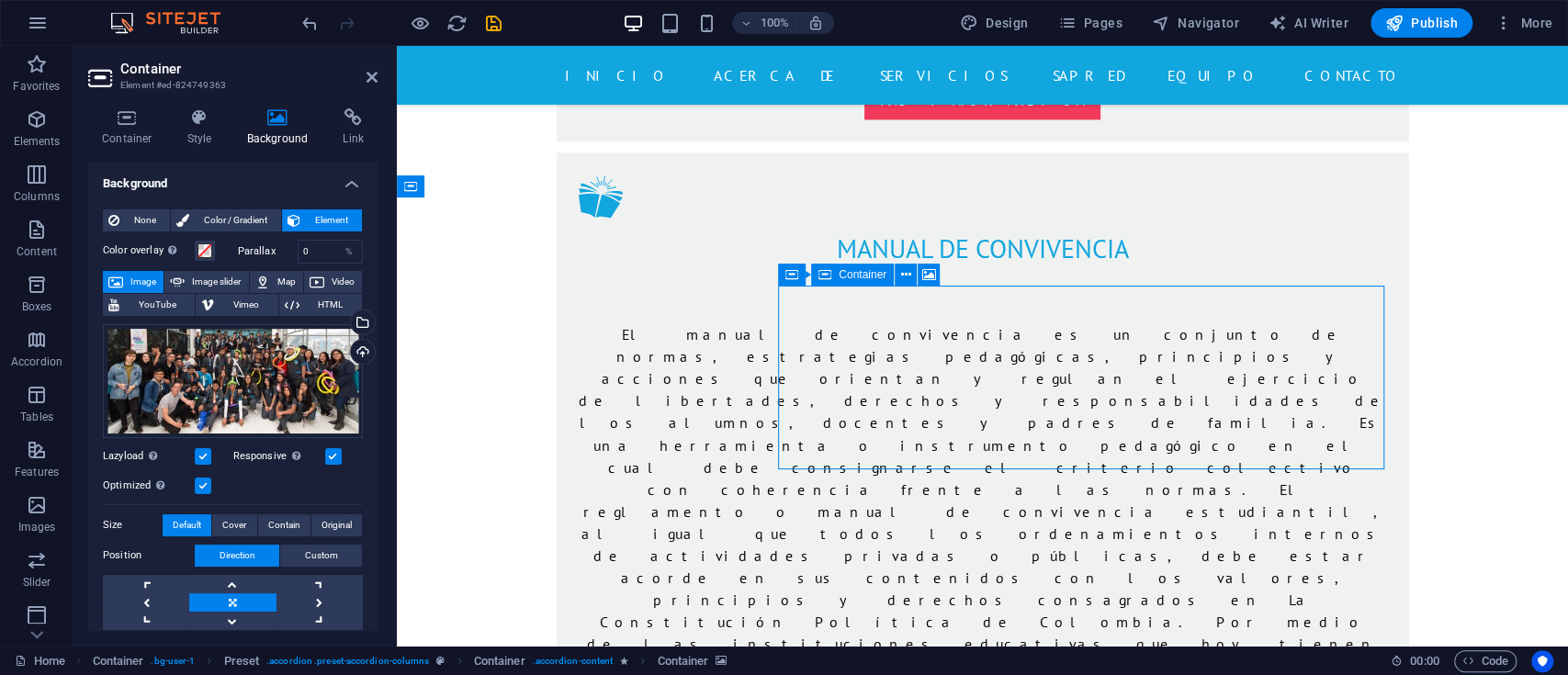 drag, startPoint x: 1307, startPoint y: 345, endPoint x: 1302, endPoint y: 364, distance: 19.646883 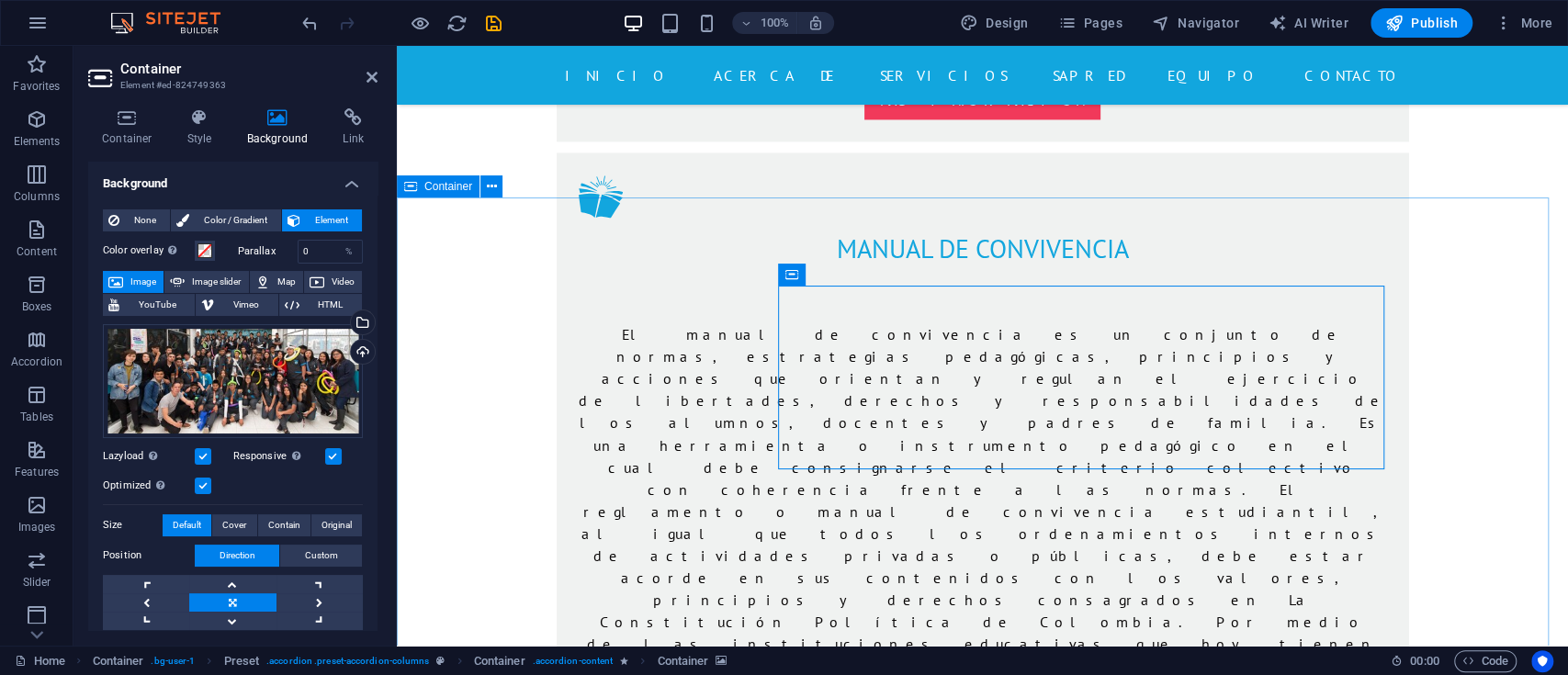 click on "PRIMARIA POR  CICLOS Drop content here or  Add elements  Paste clipboard Cuidado de la salud Lorem ipsum dolor sit amet, consetetur sadipscing elitr, sed diam nonumy eirmod tempor invidunt ut labore et dolore magna aliquyam erat, sed diam voluptua. At vero eos et accusam et justo duo dolores et ea rebum. Stet clita kasd gubergren, no sea takimata sanctus est Lorem ipsum dolor sit amet. Lorem ipsum dolor sit amet, consetetur sadipscing elitr, sed diam nonumy eirmod tempor invidunt ut labore et dolore magna aliquyam erat, sed diam voluptua. At vero eos et accusam et justo duo dolores et ea rebum. Stet clita kasd gubergren, no sea takimata sanctus est Lorem ipsum dolor sit amet. Drop content here or  Add elements  Paste clipboard Unidad de Emergencia BACHILLERATO POR  CICLOS Drop content here or  Add elements  Paste clipboard Cirugía PRE-ICFES Drop content here or  Add elements  Paste clipboard Seguro de salud EDUCACIÓN SUPERIOR Drop content here or  Add elements  Paste clipboard Seguro de salud" at bounding box center [982, 4419] 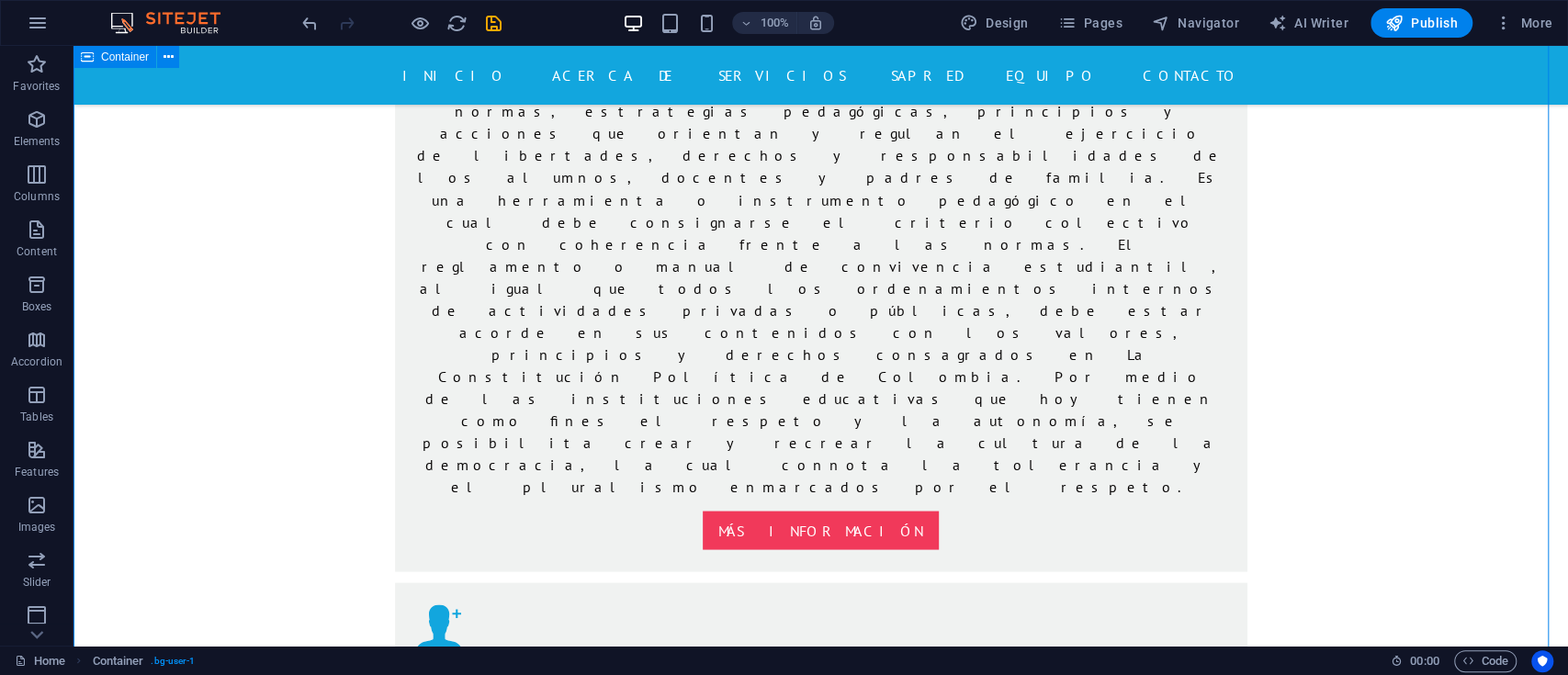 scroll, scrollTop: 1959, scrollLeft: 0, axis: vertical 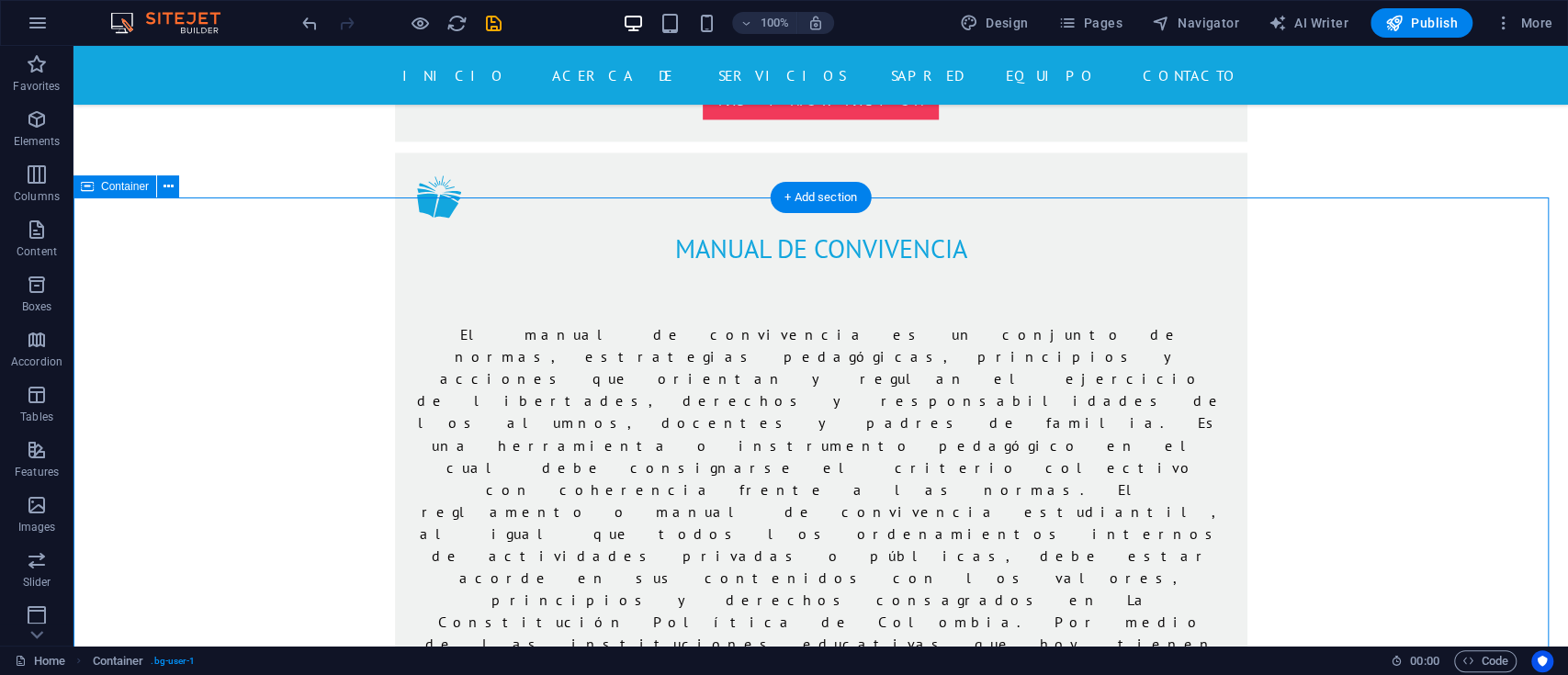 click on "PRIMARIA POR  CICLOS Drop content here or  Add elements  Paste clipboard Cuidado de la salud Lorem ipsum dolor sit amet, consetetur sadipscing elitr, sed diam nonumy eirmod tempor invidunt ut labore et dolore magna aliquyam erat, sed diam voluptua. At vero eos et accusam et justo duo dolores et ea rebum. Stet clita kasd gubergren, no sea takimata sanctus est Lorem ipsum dolor sit amet. Lorem ipsum dolor sit amet, consetetur sadipscing elitr, sed diam nonumy eirmod tempor invidunt ut labore et dolore magna aliquyam erat, sed diam voluptua. At vero eos et accusam et justo duo dolores et ea rebum. Stet clita kasd gubergren, no sea takimata sanctus est Lorem ipsum dolor sit amet. Drop content here or  Add elements  Paste clipboard Unidad de Emergencia BACHILLERATO POR  CICLOS Drop content here or  Add elements  Paste clipboard Cirugía PRE-ICFES Drop content here or  Add elements  Paste clipboard Seguro de salud EDUCACIÓN SUPERIOR Drop content here or  Add elements  Paste clipboard Seguro de salud" at bounding box center (820, 4419) 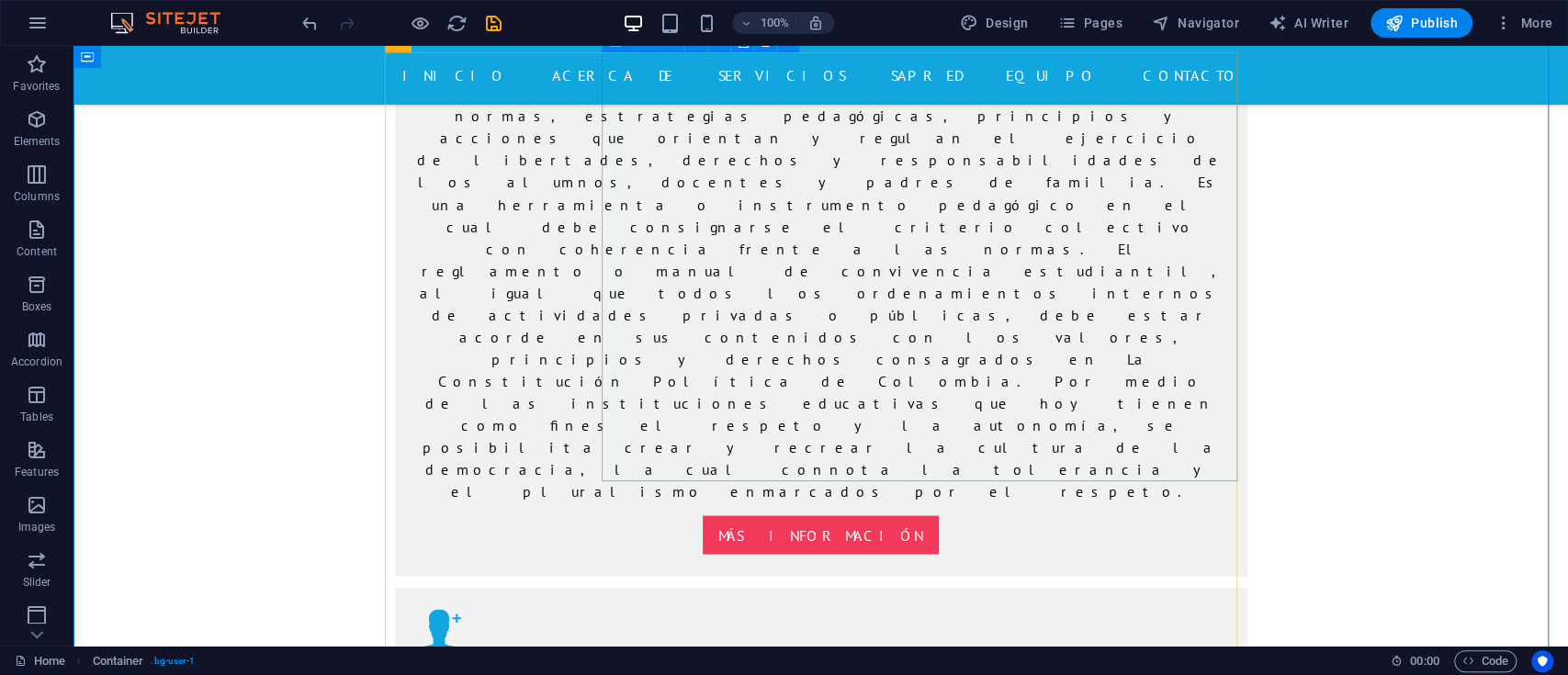 scroll, scrollTop: 2204, scrollLeft: 0, axis: vertical 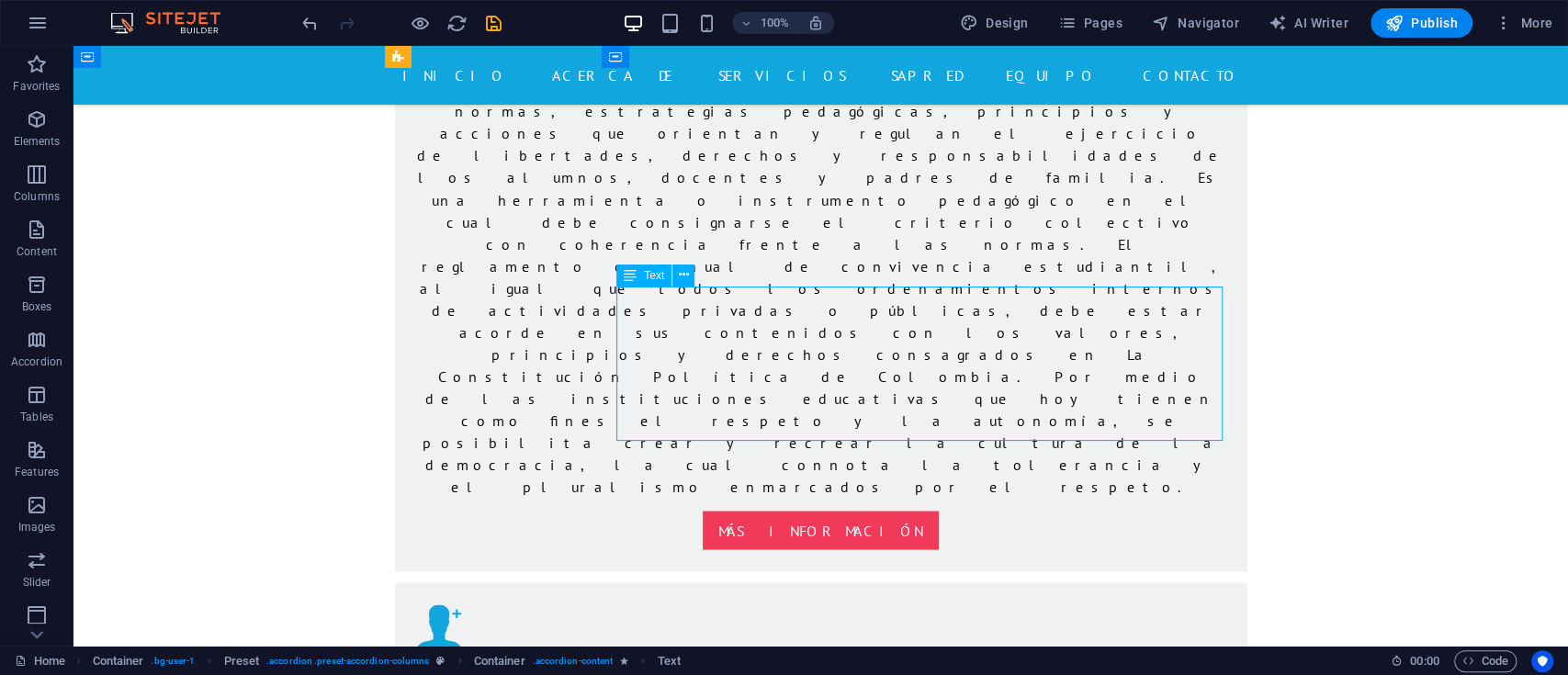 drag, startPoint x: 817, startPoint y: 428, endPoint x: 691, endPoint y: 342, distance: 152.55163 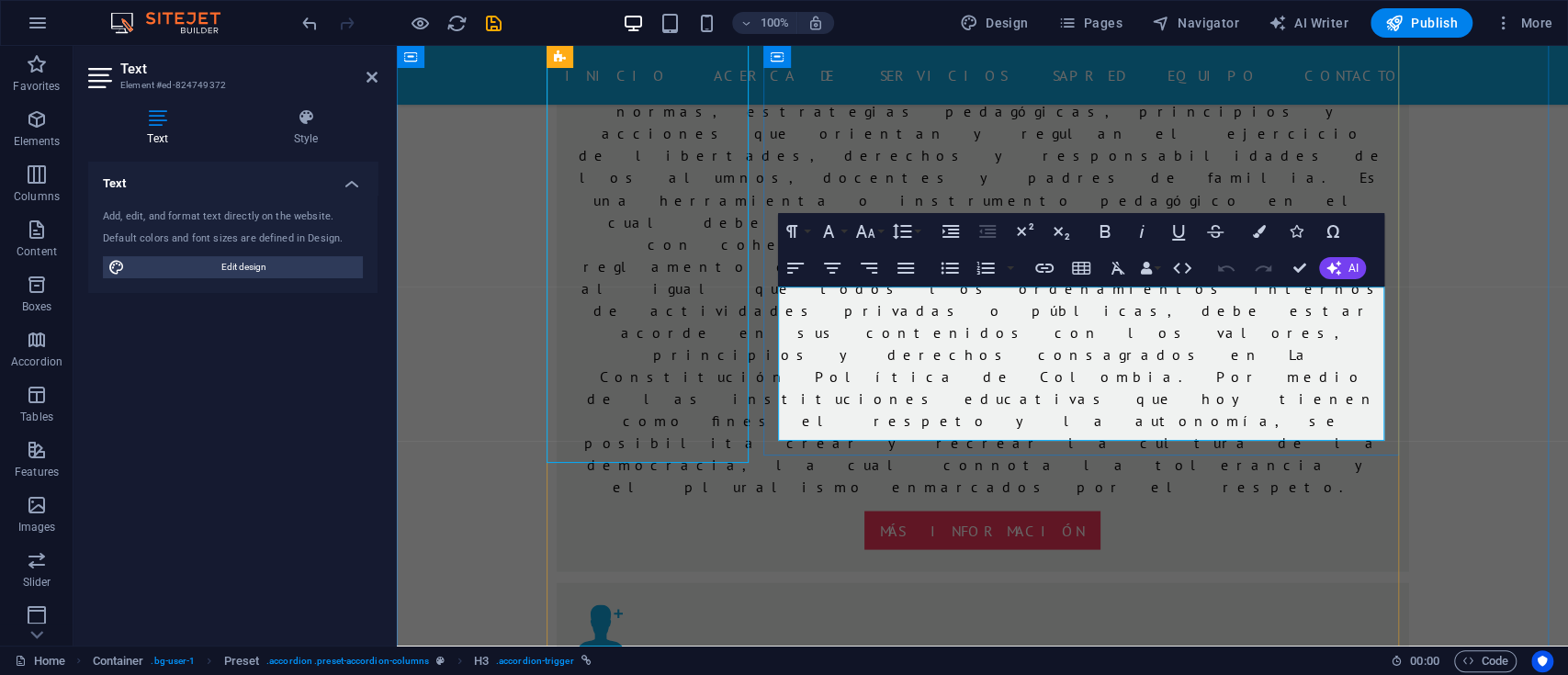 click on "Lorem ipsum dolor sit amet, consetetur sadipscing elitr, sed diam nonumy eirmod tempor invidunt ut labore et dolore magna aliquyam erat, sed diam voluptua. At vero eos et accusam et justo duo dolores et ea rebum. Stet clita kasd gubergren, no sea takimata sanctus est Lorem ipsum dolor sit amet. Lorem ipsum dolor sit amet, consetetur sadipscing elitr, sed diam nonumy eirmod tempor invidunt ut labore et dolore magna aliquyam erat, sed diam voluptua. At vero eos et accusam et justo duo dolores et ea rebum. Stet clita kasd gubergren, no sea takimata sanctus est Lorem ipsum dolor sit amet." at bounding box center (1090, 2300) 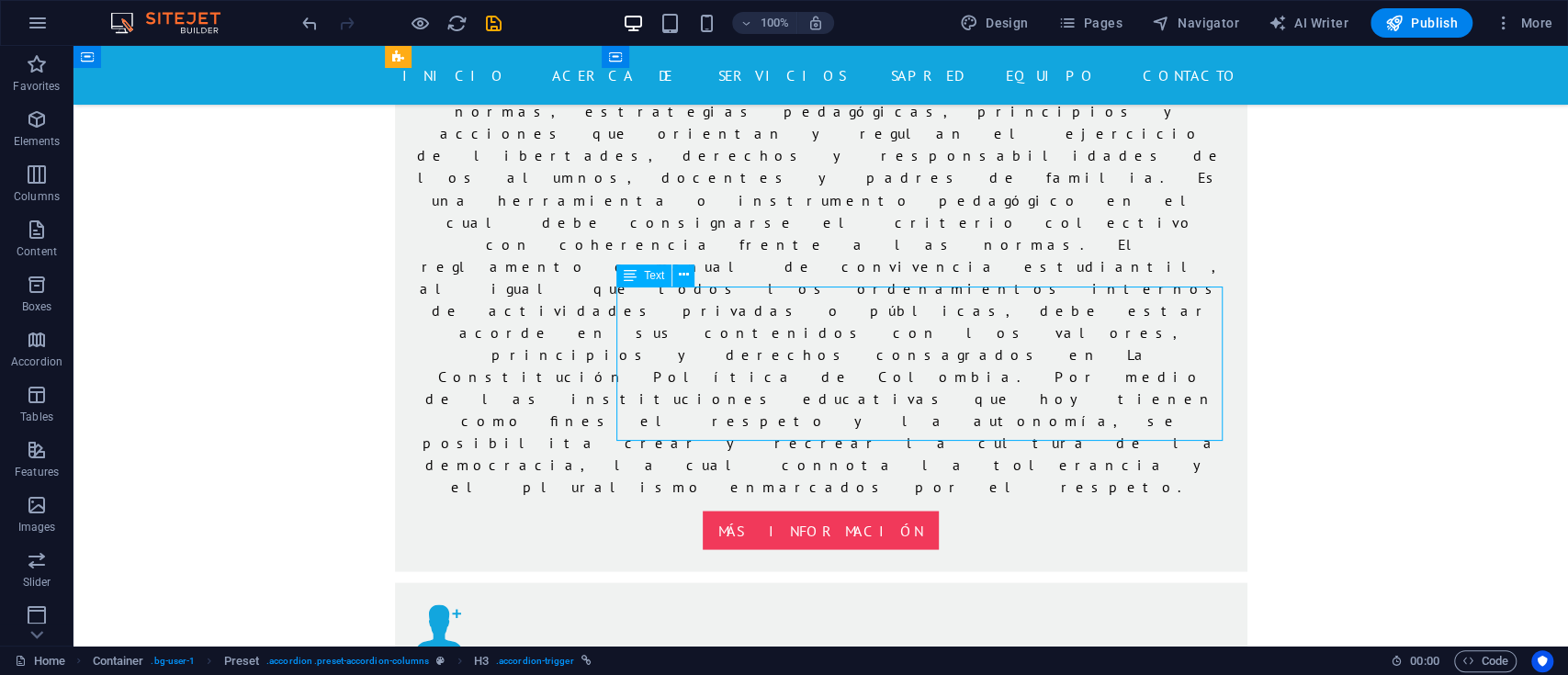 click on "Lorem ipsum dolor sit amet, consetetur sadipscing elitr, sed diam nonumy eirmod tempor invidunt ut labore et dolore magna aliquyam erat, sed diam voluptua. At vero eos et accusam et justo duo dolores et ea rebum. Stet clita kasd gubergren, no sea takimata sanctus est Lorem ipsum dolor sit amet. Lorem ipsum dolor sit amet, consetetur sadipscing elitr, sed diam nonumy eirmod tempor invidunt ut labore et dolore magna aliquyam erat, sed diam voluptua. At vero eos et accusam et justo duo dolores et ea rebum. Stet clita kasd gubergren, no sea takimata sanctus est Lorem ipsum dolor sit amet." at bounding box center [929, 2300] 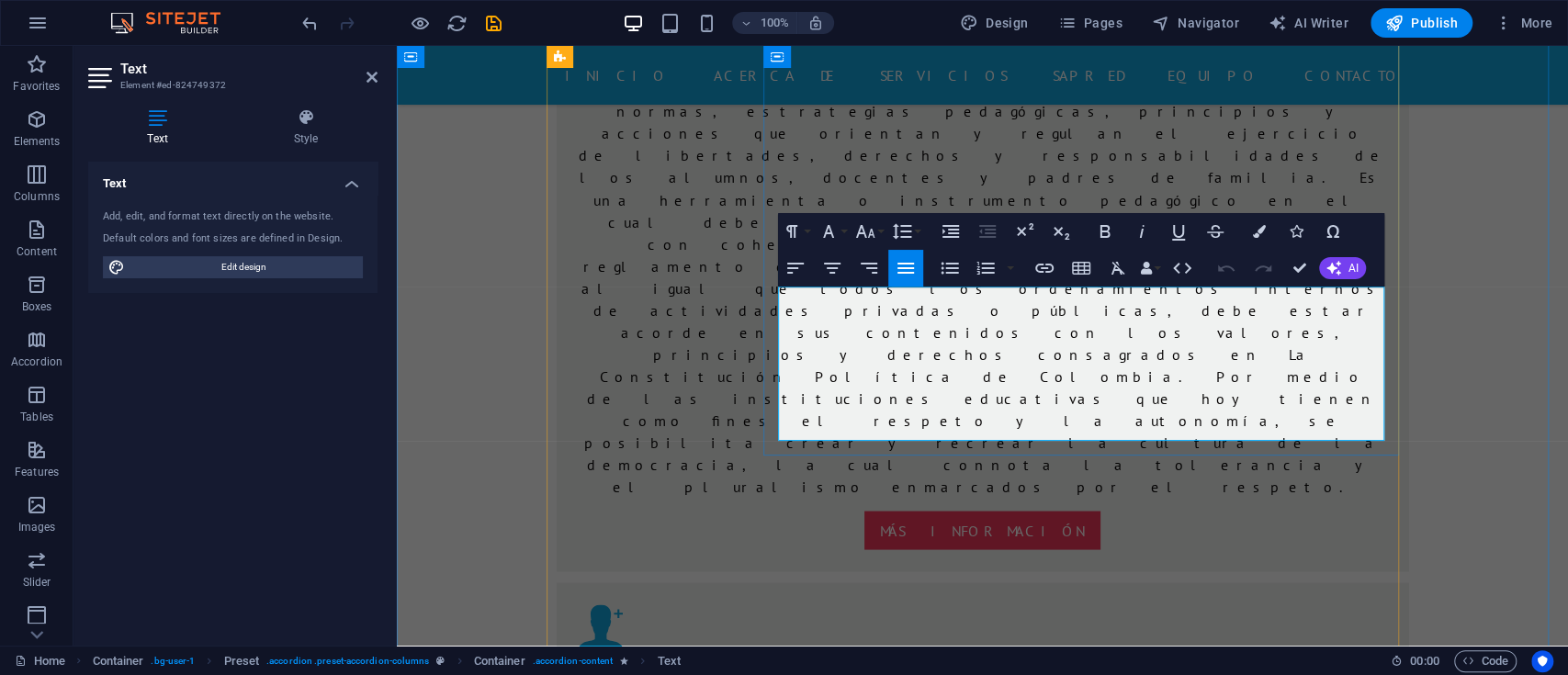 click on "Lorem ipsum dolor sit amet, consetetur sadipscing elitr, sed diam nonumy eirmod tempor invidunt ut labore et dolore magna aliquyam erat, sed diam voluptua. At vero eos et accusam et justo duo dolores et ea rebum. Stet clita kasd gubergren, no sea takimata sanctus est Lorem ipsum dolor sit amet. Lorem ipsum dolor sit amet, consetetur sadipscing elitr, sed diam nonumy eirmod tempor invidunt ut labore et dolore magna aliquyam erat, sed diam voluptua. At vero eos et accusam et justo duo dolores et ea rebum. Stet clita kasd gubergren, no sea takimata sanctus est Lorem ipsum dolor sit amet." at bounding box center [1090, 2300] 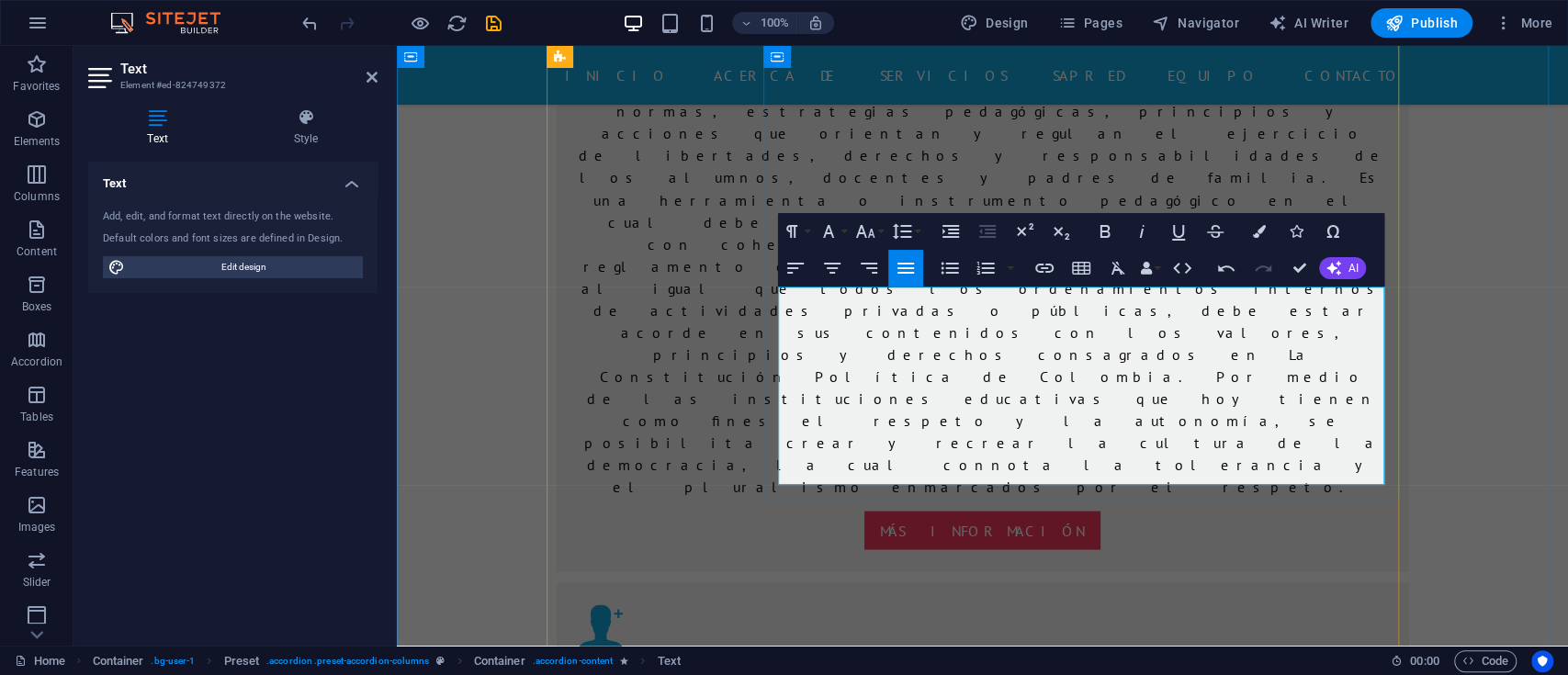 click on "En el Instituto Educativo Quijano, la educación primaria por ciclos es una modalidad flexible que permite a los estudiantes avanzar en su proceso de formación de acuerdo con sus ritmos de aprendizaje, edades y trayectorias escolares. Esta estrategia pedagógica integra varios grados en un solo ciclo, facilitando una enseñanza más personalizada y significativa, orientada al desarrollo de competencias básicas, habilidades comunicativas y pensamiento crítico. Nuestro enfoque busca brindar oportunidades reales de acceso, permanencia y éxito escolar a niños, niñas y jóvenes que, por diversas circunstancias, requieren una alternativa distinta al modelo tradicional, garantizando el derecho a una educación de calidad, inclusiva y adaptada a sus necesidades." at bounding box center [1090, 2355] 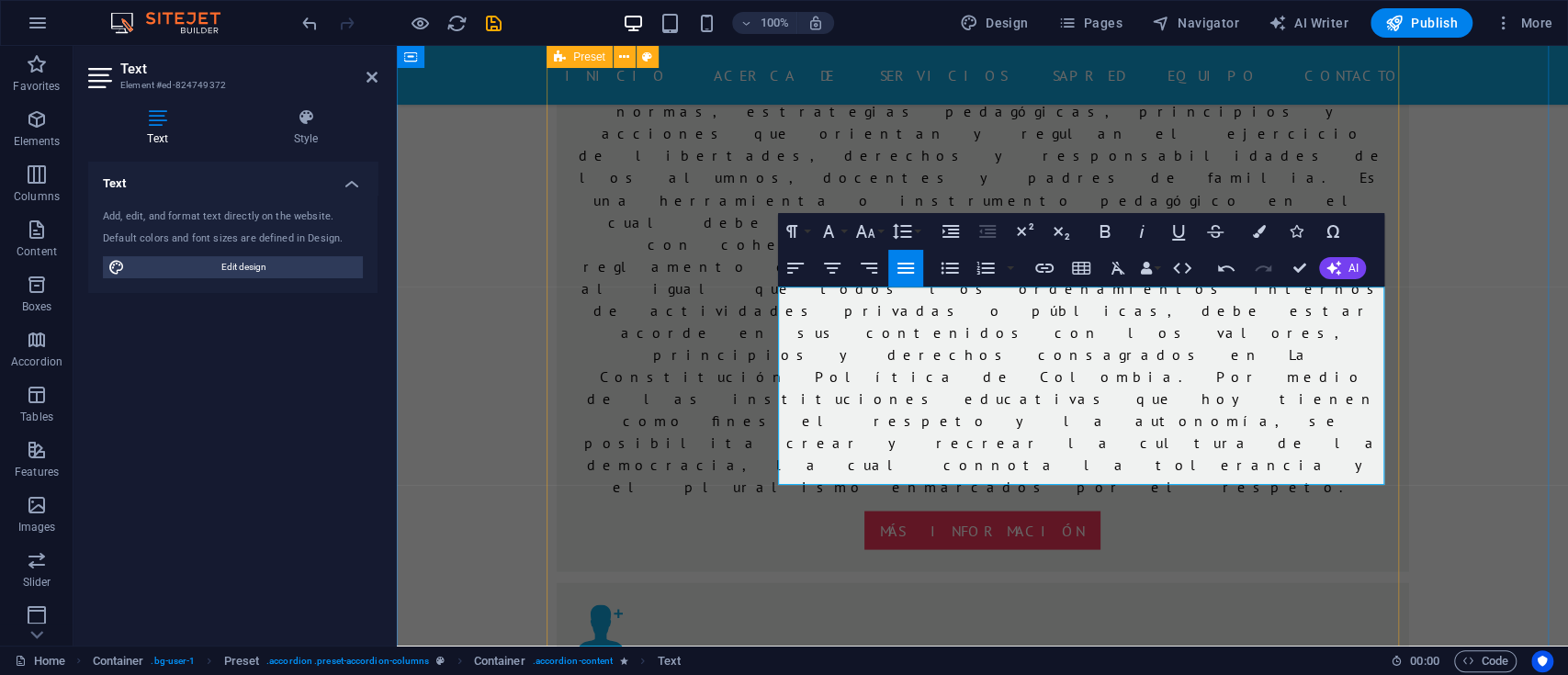 click on "PRIMARIA POR  CICLOS Drop content here or  Add elements  Paste clipboard Cuidado de la salud En el Instituto Educativo Quijano, la educación primaria por ciclos es una modalidad flexible que permite a los estudiantes avanzar en su proceso de formación de acuerdo con sus ritmos de aprendizaje, edades y trayectorias escolares. Esta estrategia pedagógica integra varios grados en un solo ciclo, facilitando una enseñanza más personalizada y significativa, orientada al desarrollo de competencias básicas, habilidades comunicativas y pensamiento crítico. Nuestro enfoque busca brindar oportunidades reales de acceso, permanencia y éxito escolar a niños, niñas,  jóvenes y adultos  que, por diversas circunstancias, requieren una alternativa distinta al modelo tradicional, garantizando el derecho a una educación de calidad, inclusiva y adaptada a sus necesidades. Drop content here or  Add elements  Paste clipboard Unidad de Emergencia BACHILLERATO POR  CICLOS Drop content here or  Add elements Cirugía or" at bounding box center (983, 4229) 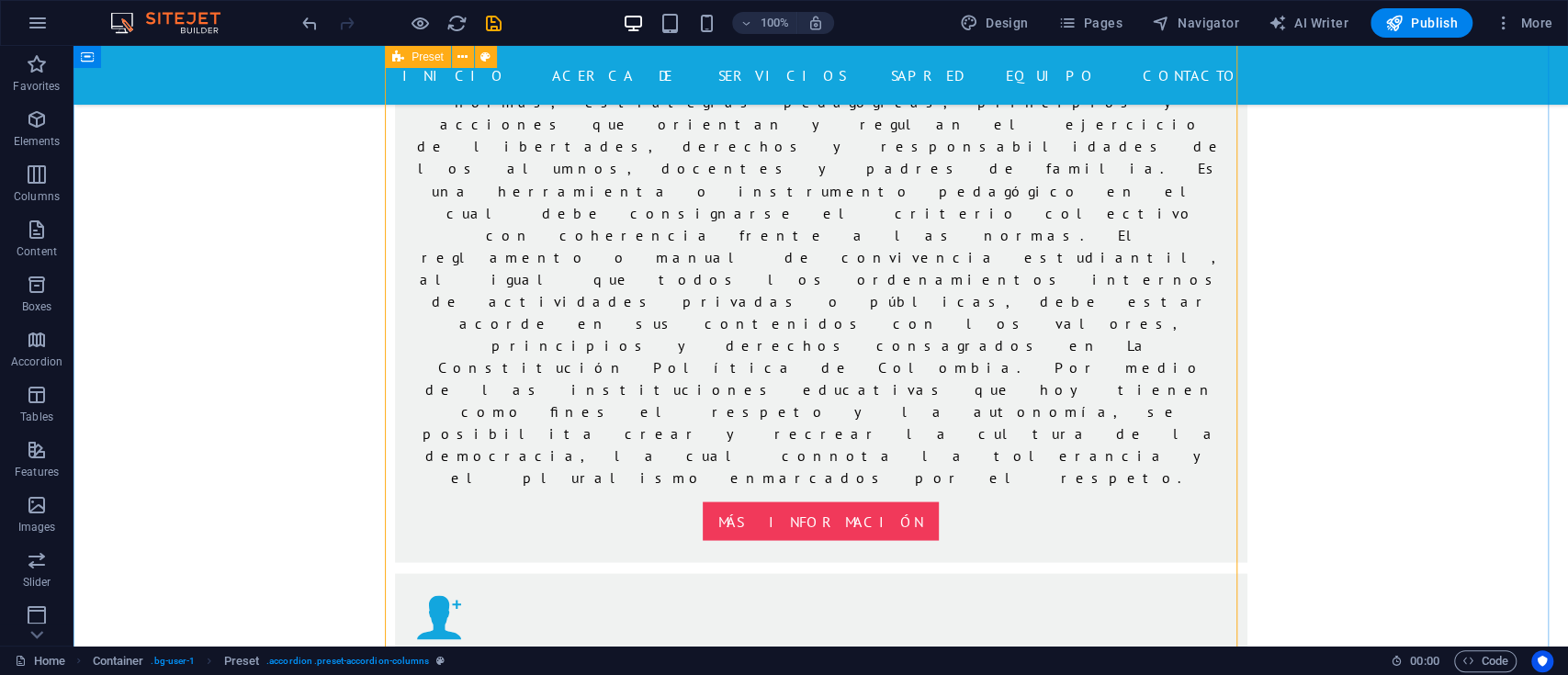 scroll, scrollTop: 2204, scrollLeft: 0, axis: vertical 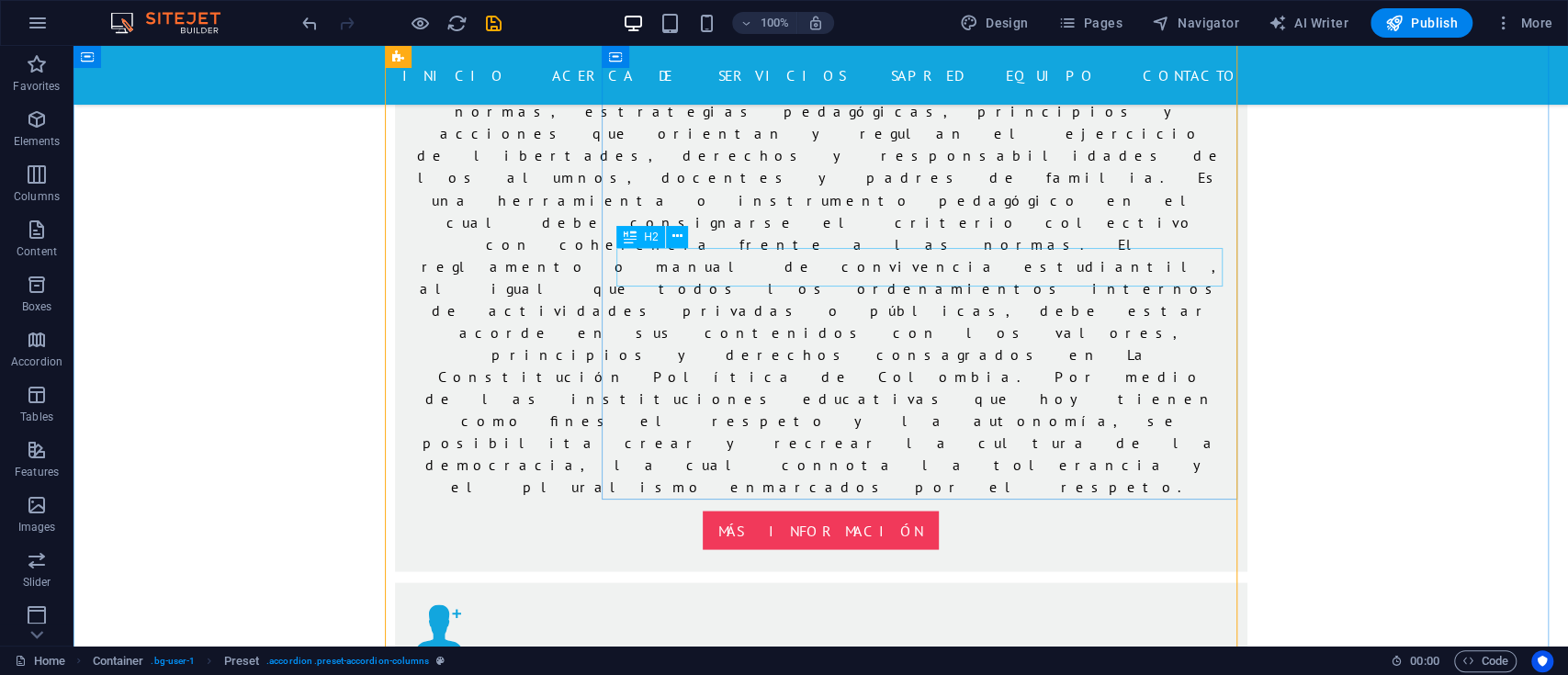 click on "Cuidado de la salud" at bounding box center [929, 2071] 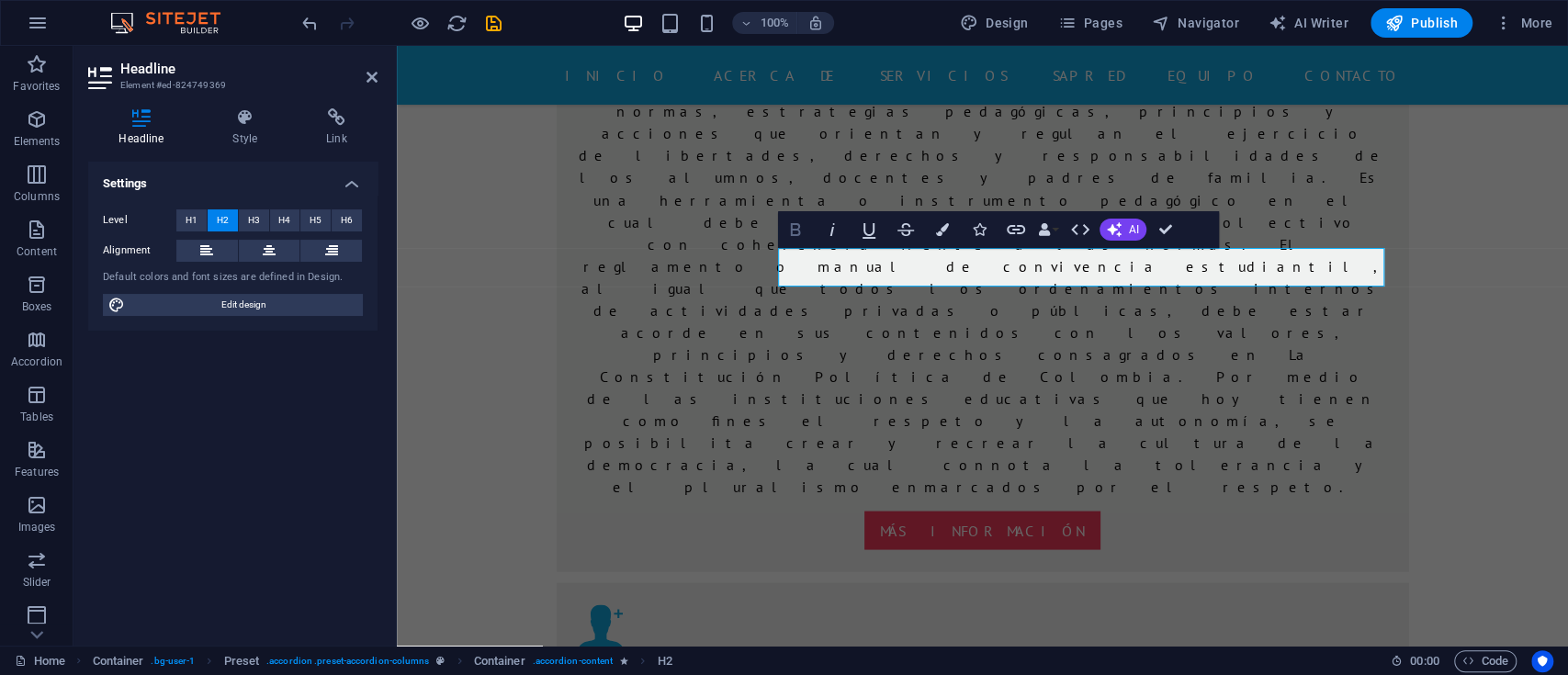 click 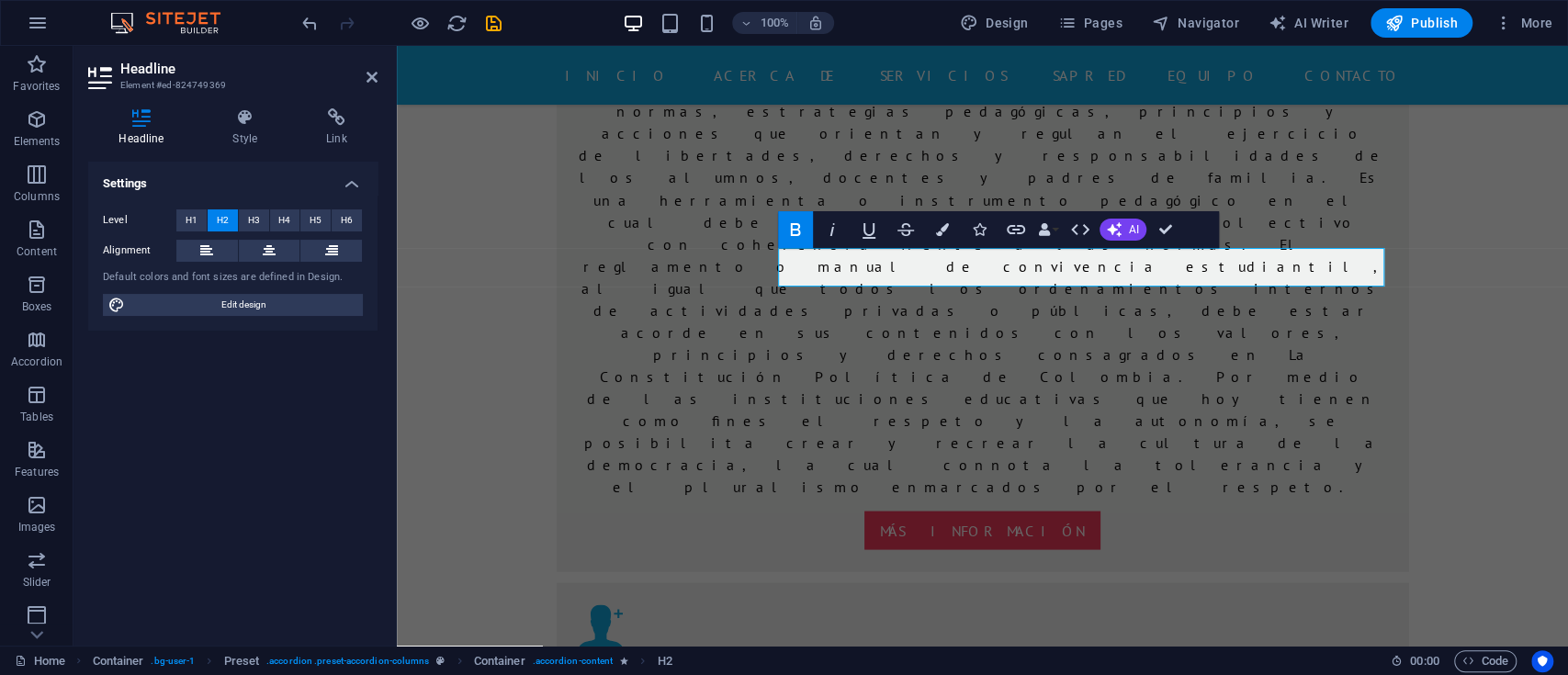 type 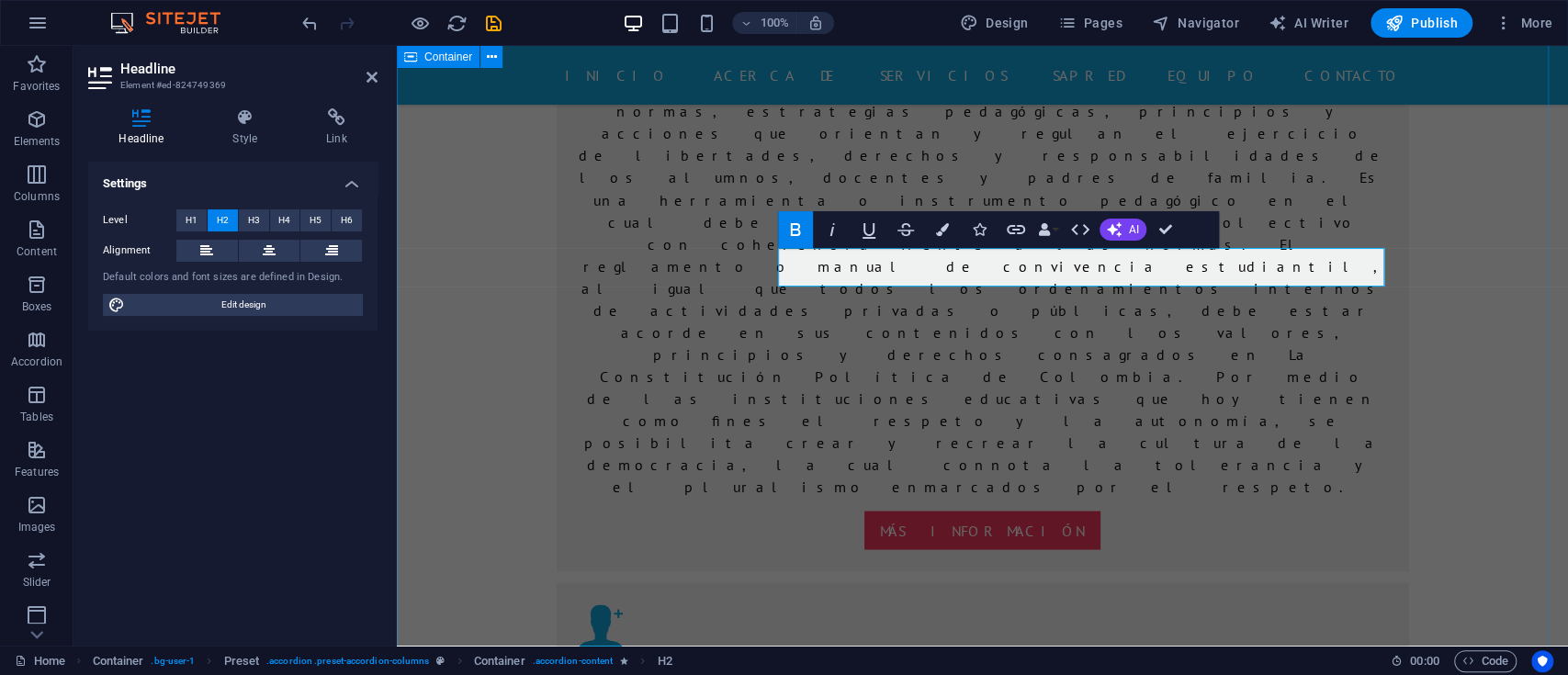 click on "PRIMARIA POR  CICLOS Drop content here or  Add elements  Paste clipboard primaria por ciclos En el Instituto Educativo Quijano, la educación primaria por ciclos es una modalidad flexible que permite a los estudiantes avanzar en su proceso de formación de acuerdo con sus ritmos de aprendizaje, edades y trayectorias escolares. Esta estrategia pedagógica integra varios grados en un solo ciclo, facilitando una enseñanza más personalizada y significativa, orientada al desarrollo de competencias básicas, habilidades comunicativas y pensamiento crítico. Nuestro enfoque busca brindar oportunidades reales de acceso, permanencia y éxito escolar a niños, niñas, jóvenes y adultos que, por diversas circunstancias, requieren una alternativa distinta al modelo tradicional, garantizando el derecho a una educación de calidad, inclusiva y adaptada a sus necesidades. Drop content here or  Add elements  Paste clipboard Unidad de Emergencia BACHILLERATO POR  CICLOS Drop content here or  Add elements Cirugía or" at bounding box center (982, 4229) 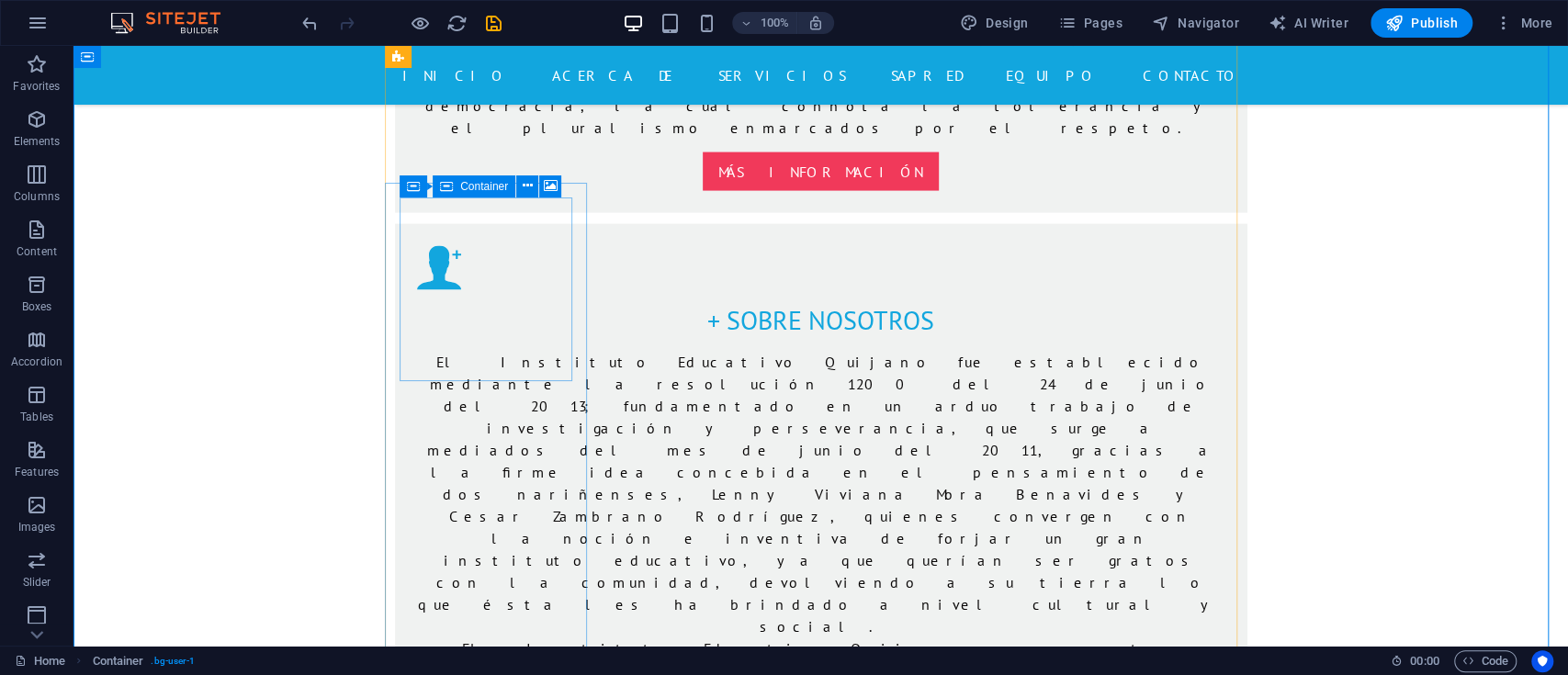 scroll, scrollTop: 2448, scrollLeft: 0, axis: vertical 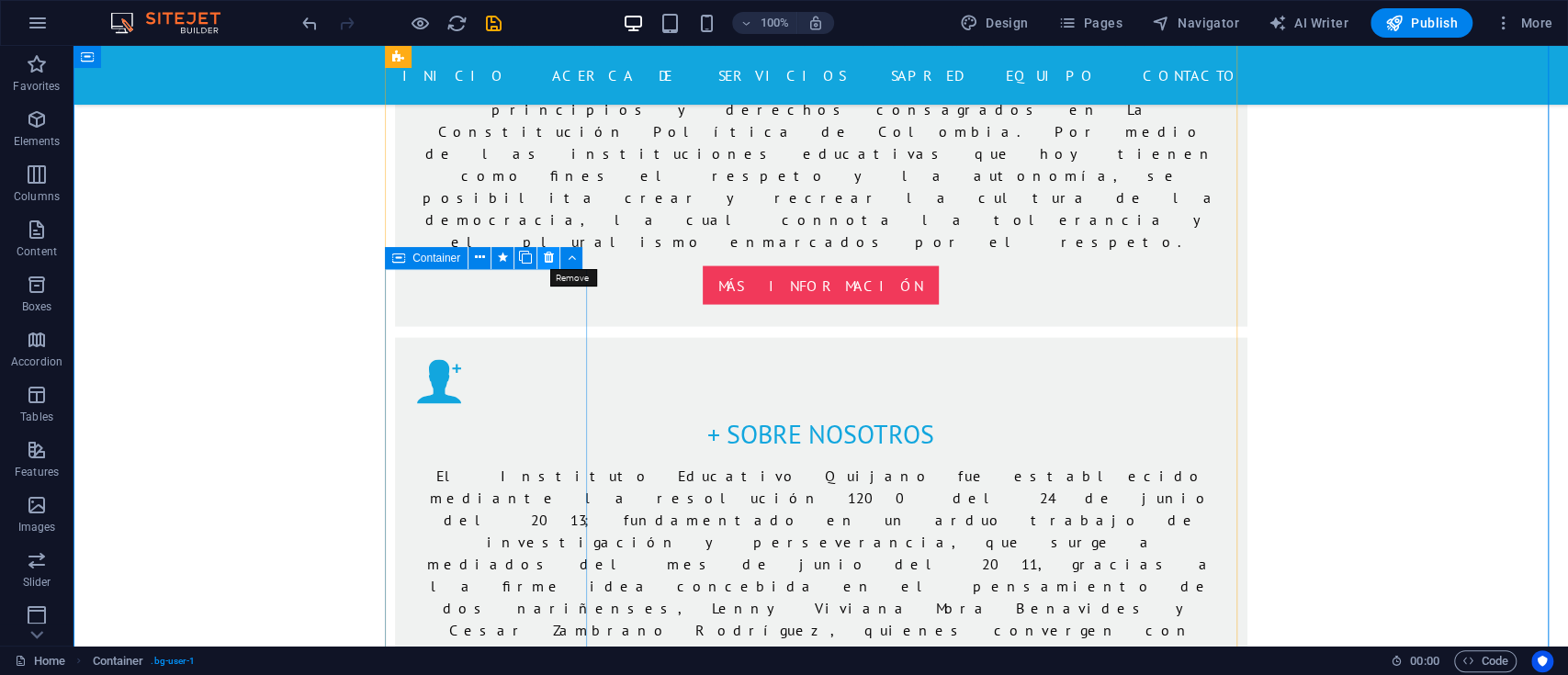 click at bounding box center (548, 257) 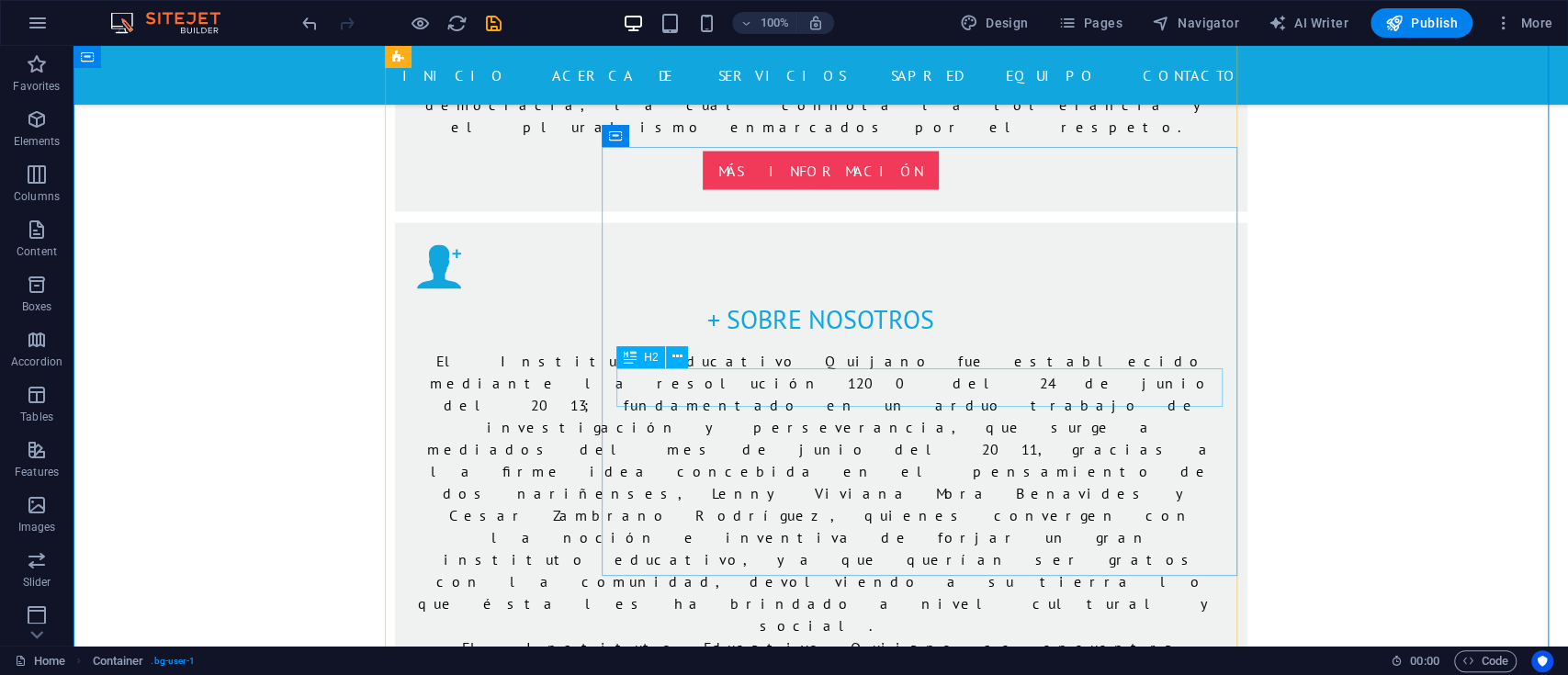scroll, scrollTop: 2571, scrollLeft: 0, axis: vertical 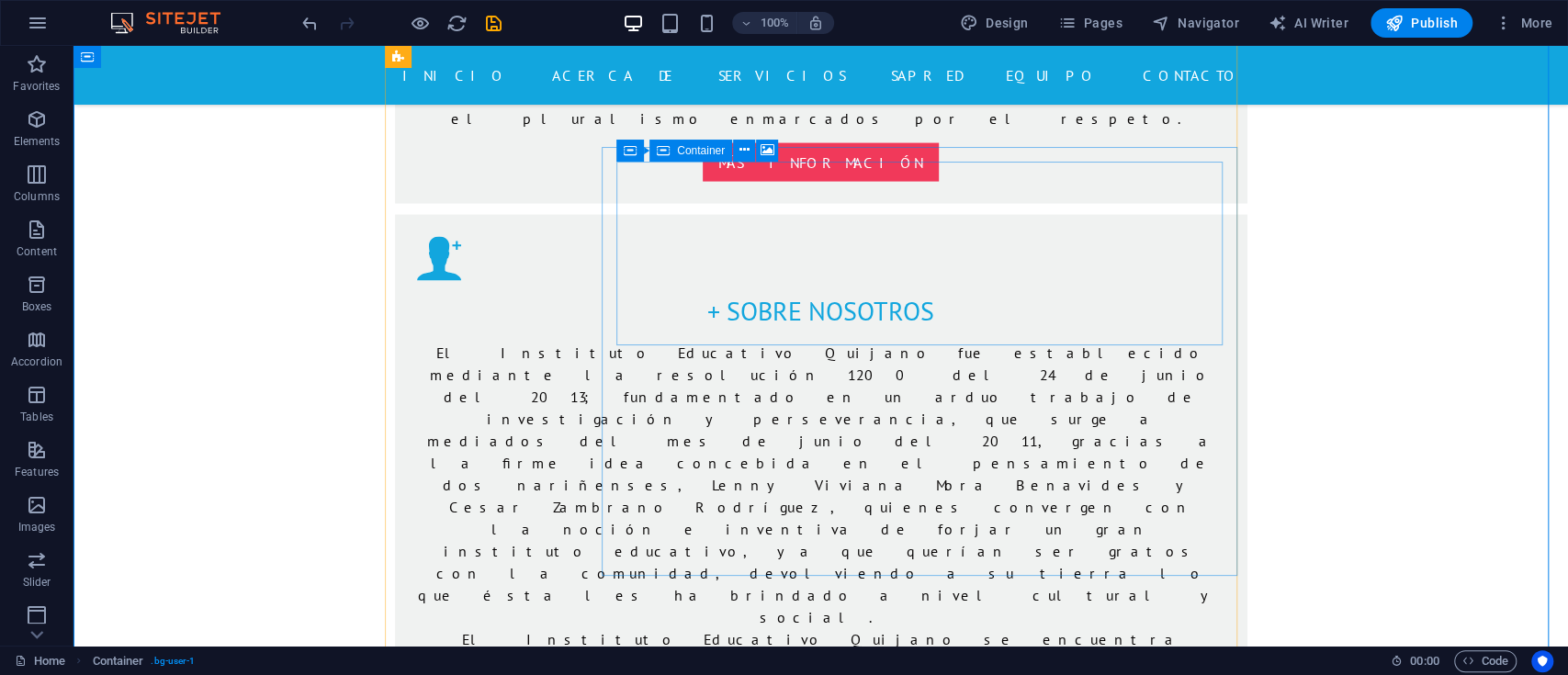 click on "Drop content here or  Add elements  Paste clipboard" at bounding box center (929, 2545) 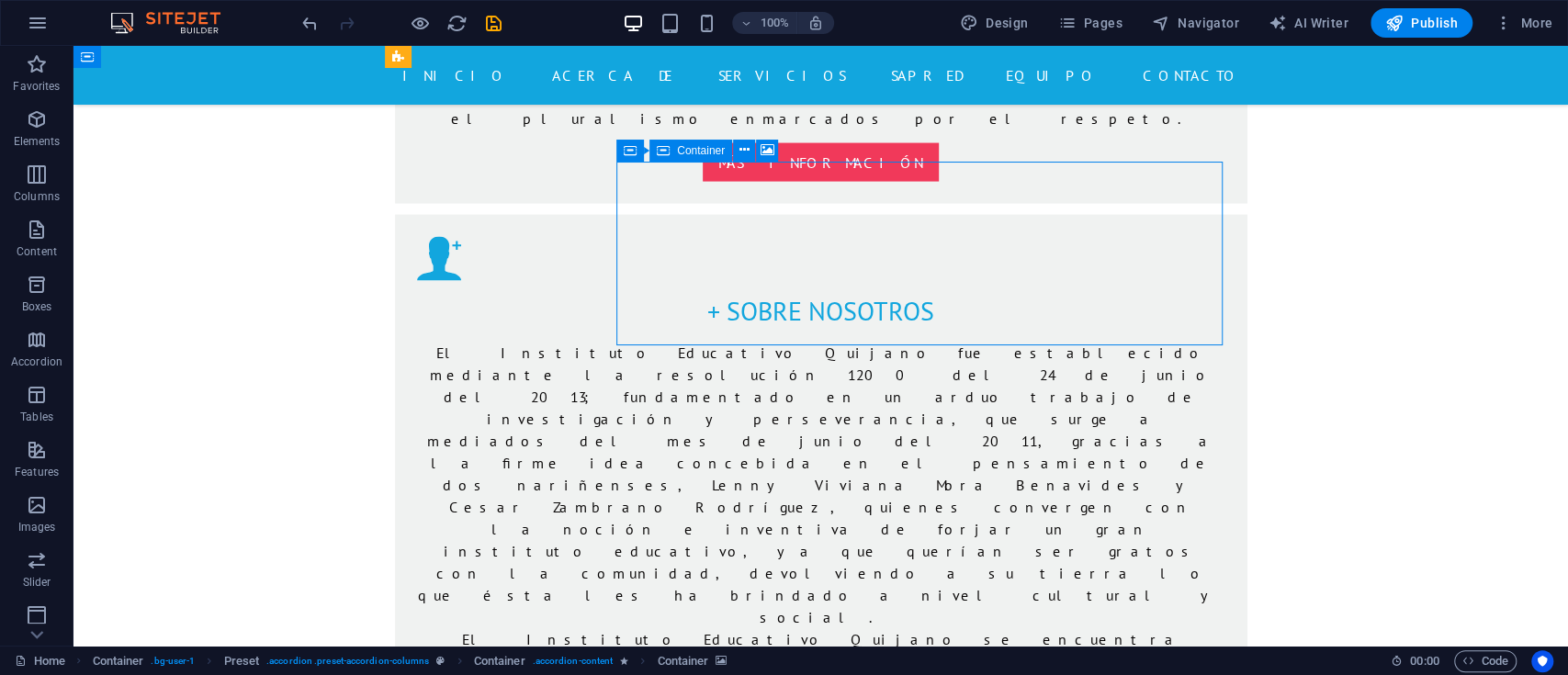click on "Drop content here or  Add elements  Paste clipboard" at bounding box center (929, 2545) 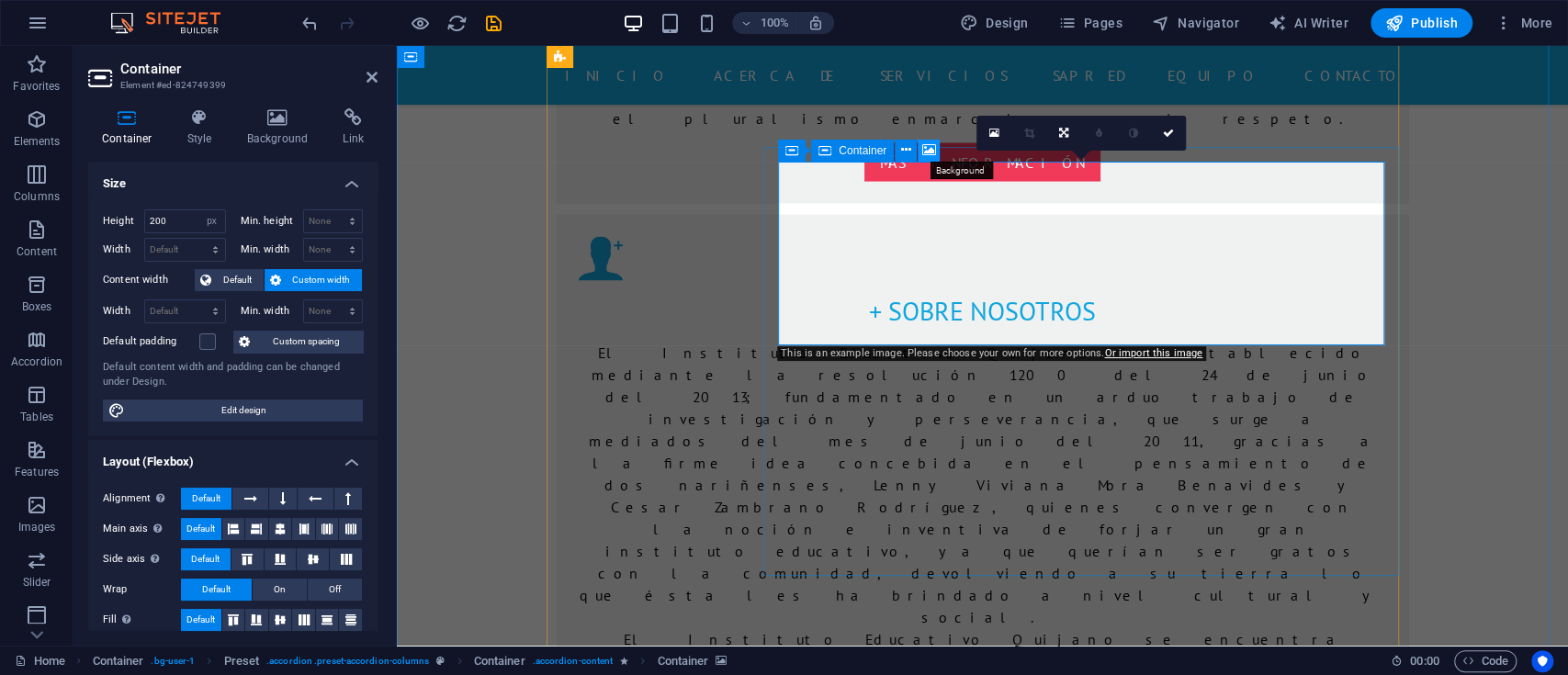 click at bounding box center [929, 150] 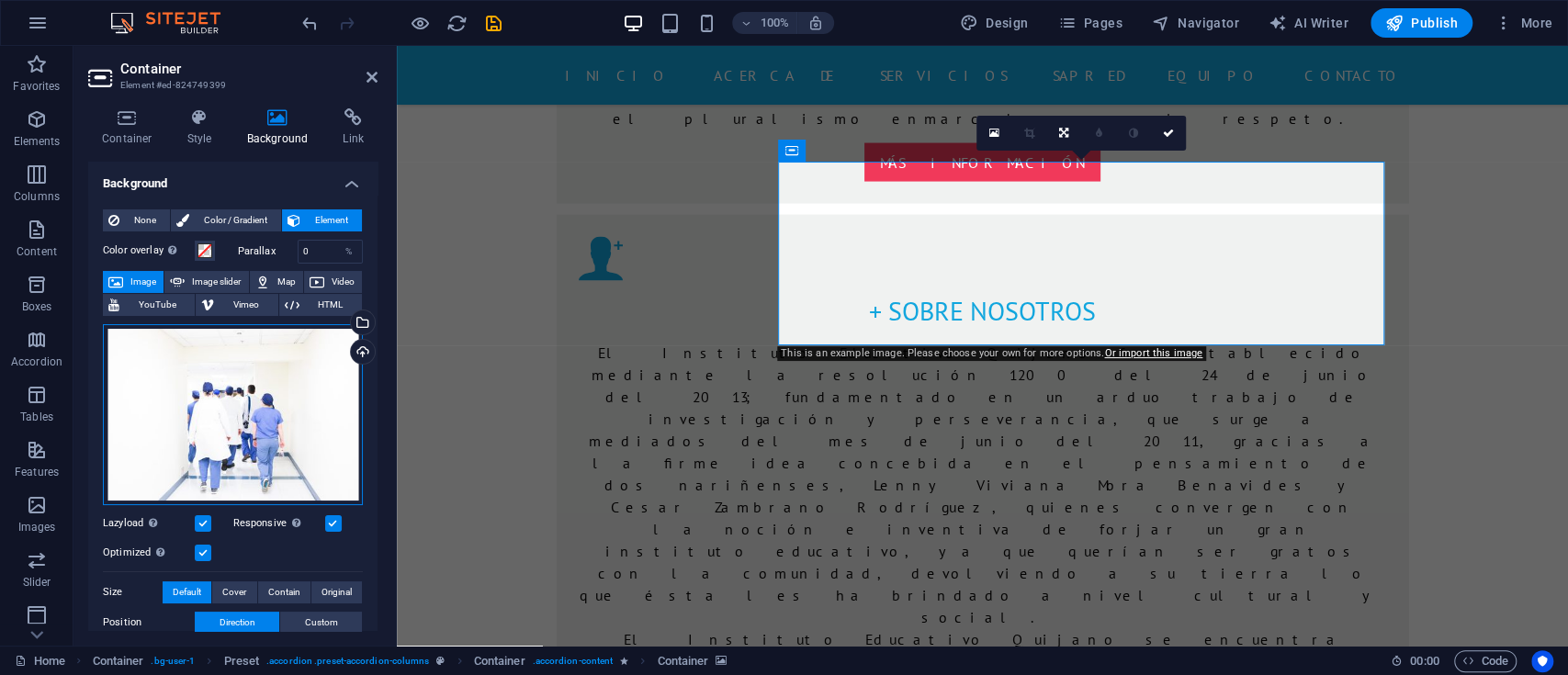 click on "Drag files here, click to choose files or select files from Files or our free stock photos & videos" at bounding box center (232, 414) 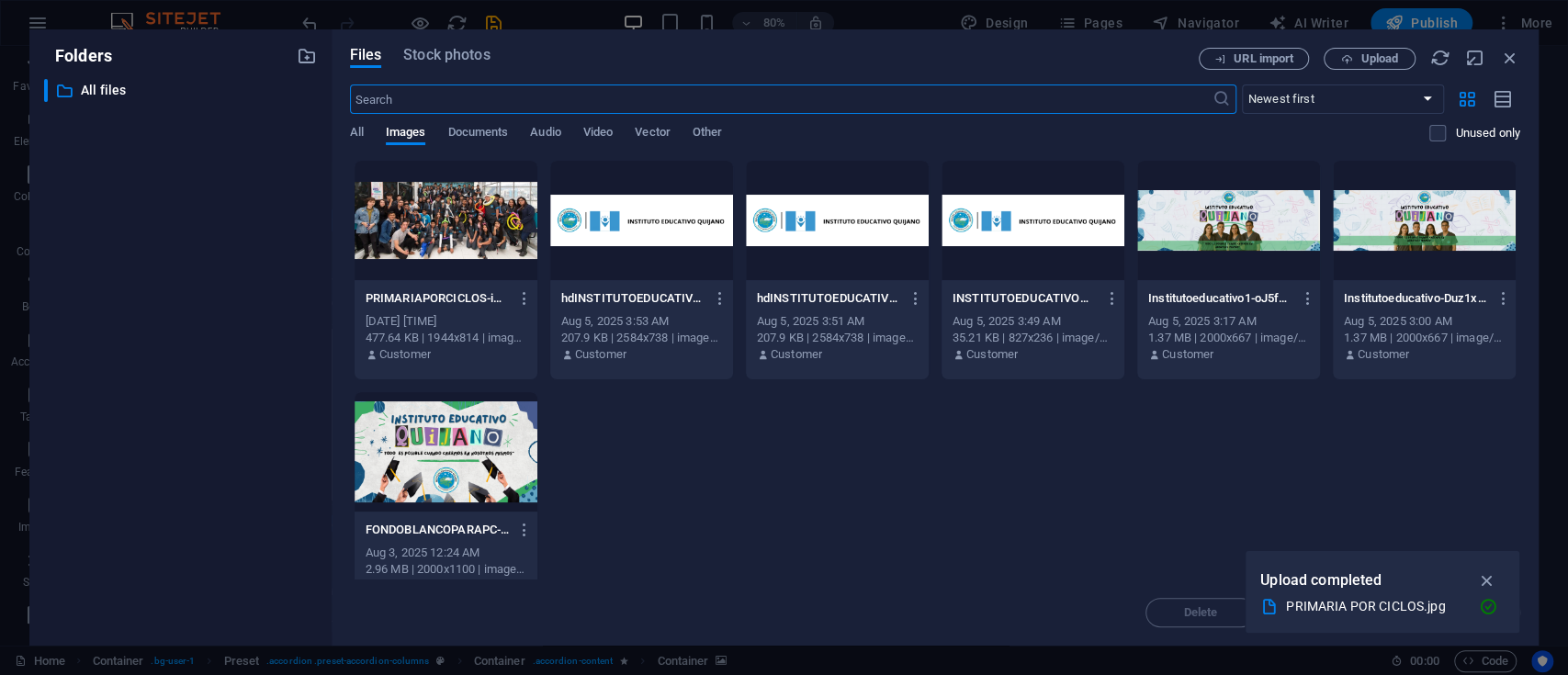 scroll, scrollTop: 2690, scrollLeft: 0, axis: vertical 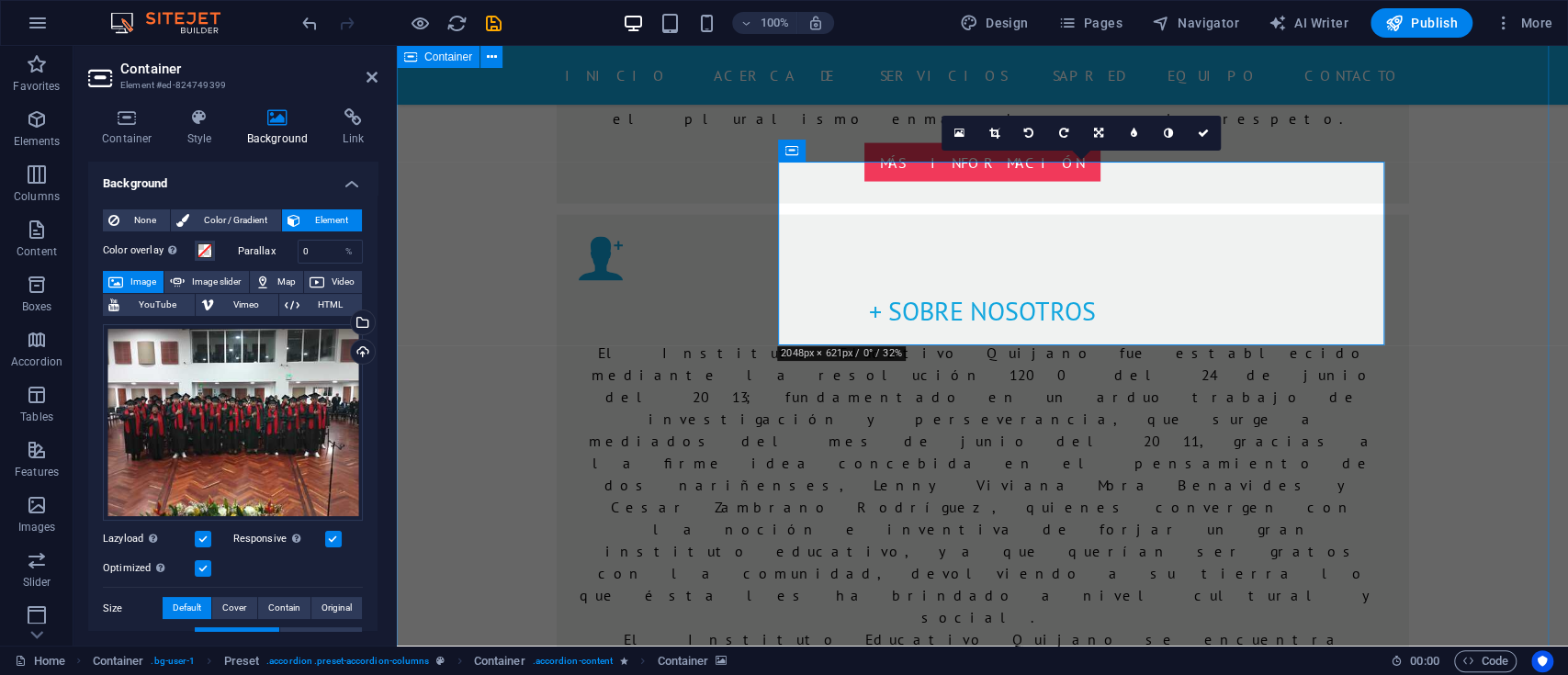 click on "PRIMARIA POR  CICLOS Drop content here or  Add elements  Paste clipboard primaria por ciclos En el Instituto Educativo Quijano, la educación primaria por ciclos es una modalidad flexible que permite a los estudiantes avanzar en su proceso de formación de acuerdo con sus ritmos de aprendizaje, edades y trayectorias escolares. Esta estrategia pedagógica integra varios grados en un solo ciclo, facilitando una enseñanza más personalizada y significativa, orientada al desarrollo de competencias básicas, habilidades comunicativas y pensamiento crítico. Nuestro enfoque busca brindar oportunidades reales de acceso, permanencia y éxito escolar a niños, niñas, jóvenes y adultos que, por diversas circunstancias, requieren una alternativa distinta al modelo tradicional, garantizando el derecho a una educación de calidad, inclusiva y adaptada a sus necesidades. BACHILLERATO POR  CICLOS Drop content here or  Add elements  Paste clipboard Cirugía PRE-ICFES Drop content here or  Add elements Seguro de salud" at bounding box center [982, 2927] 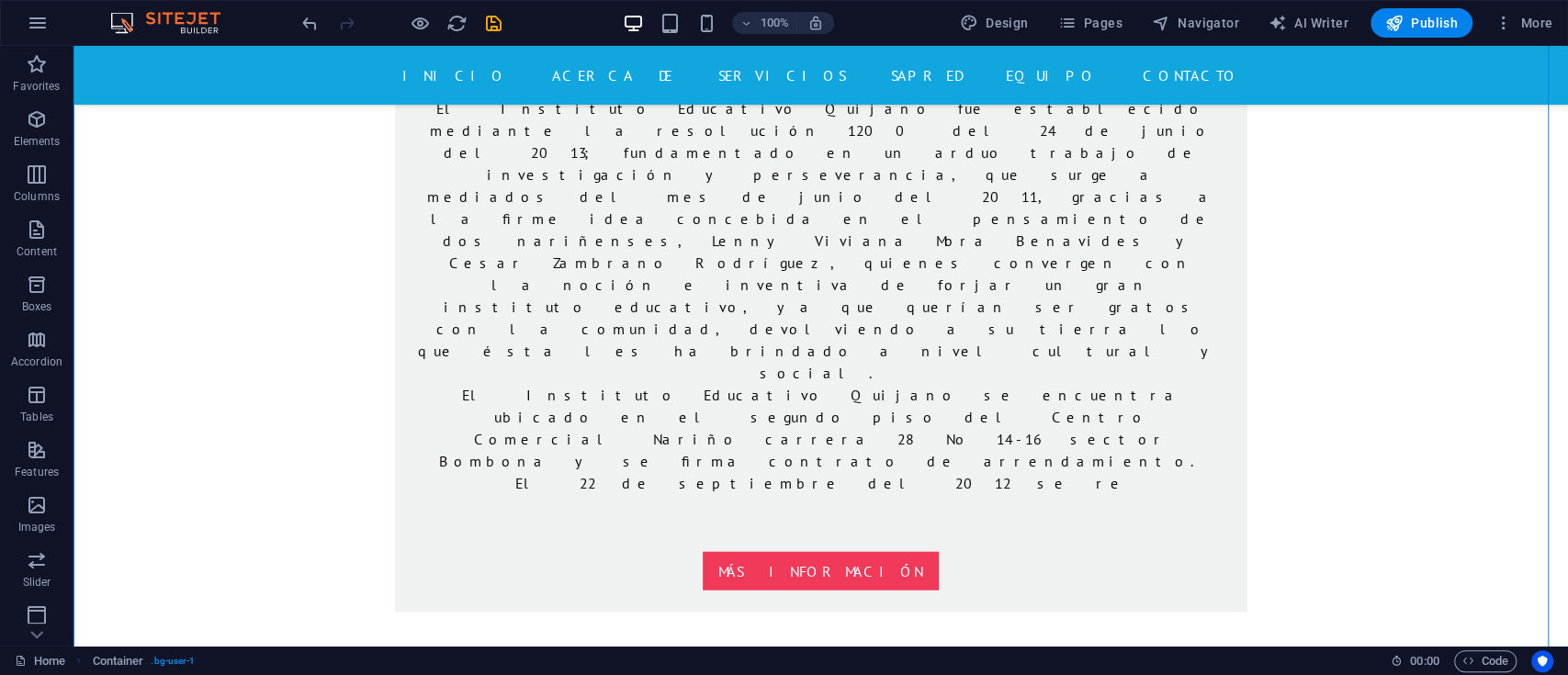 scroll, scrollTop: 2448, scrollLeft: 0, axis: vertical 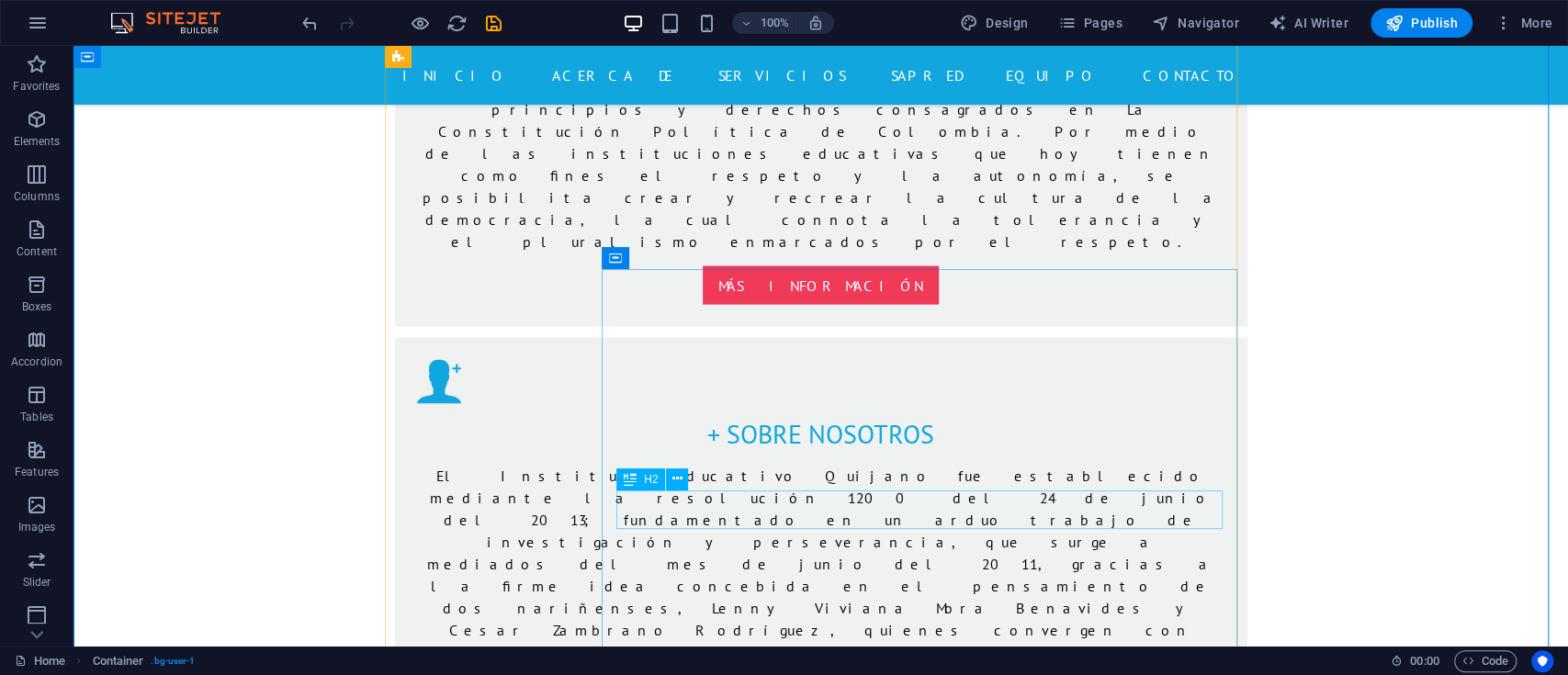 click on "Cirugía" at bounding box center (929, 2645) 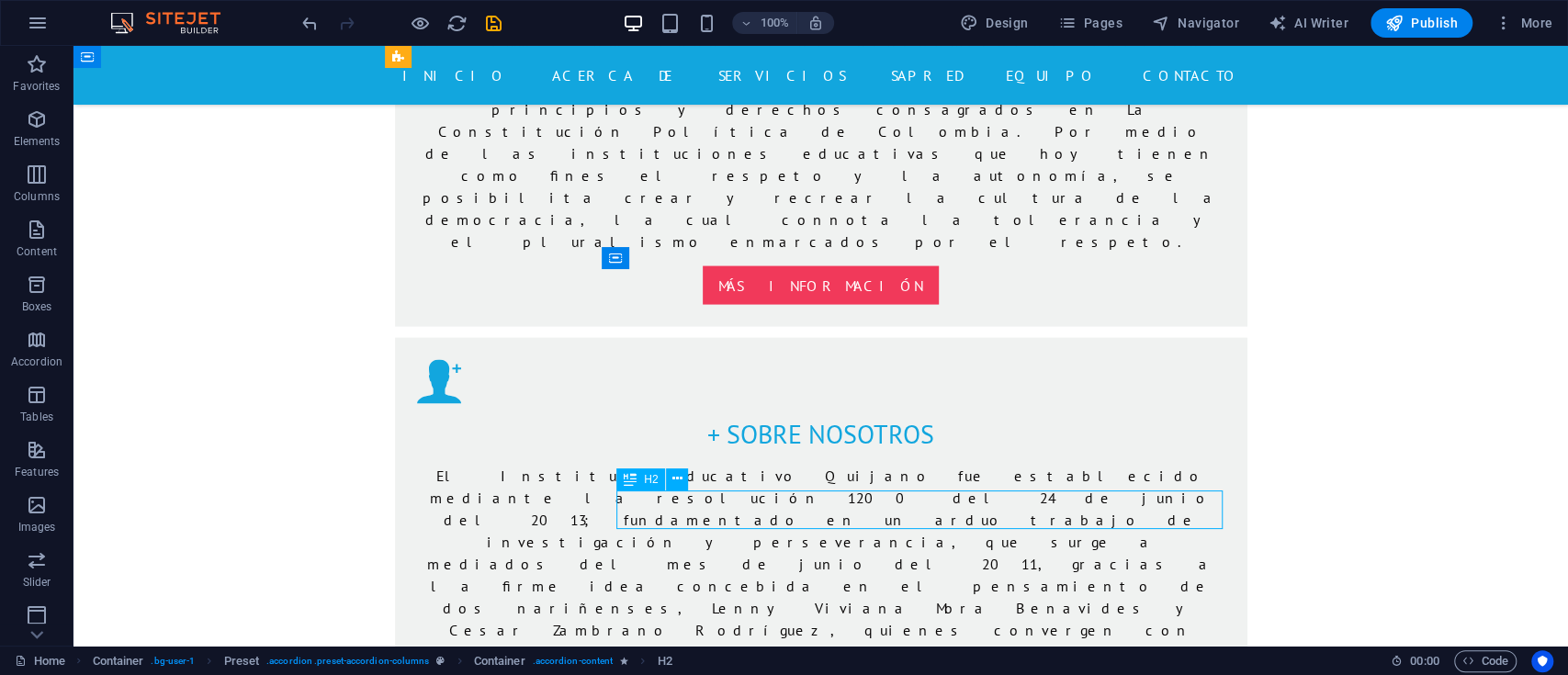 click on "Cirugía" at bounding box center [929, 2645] 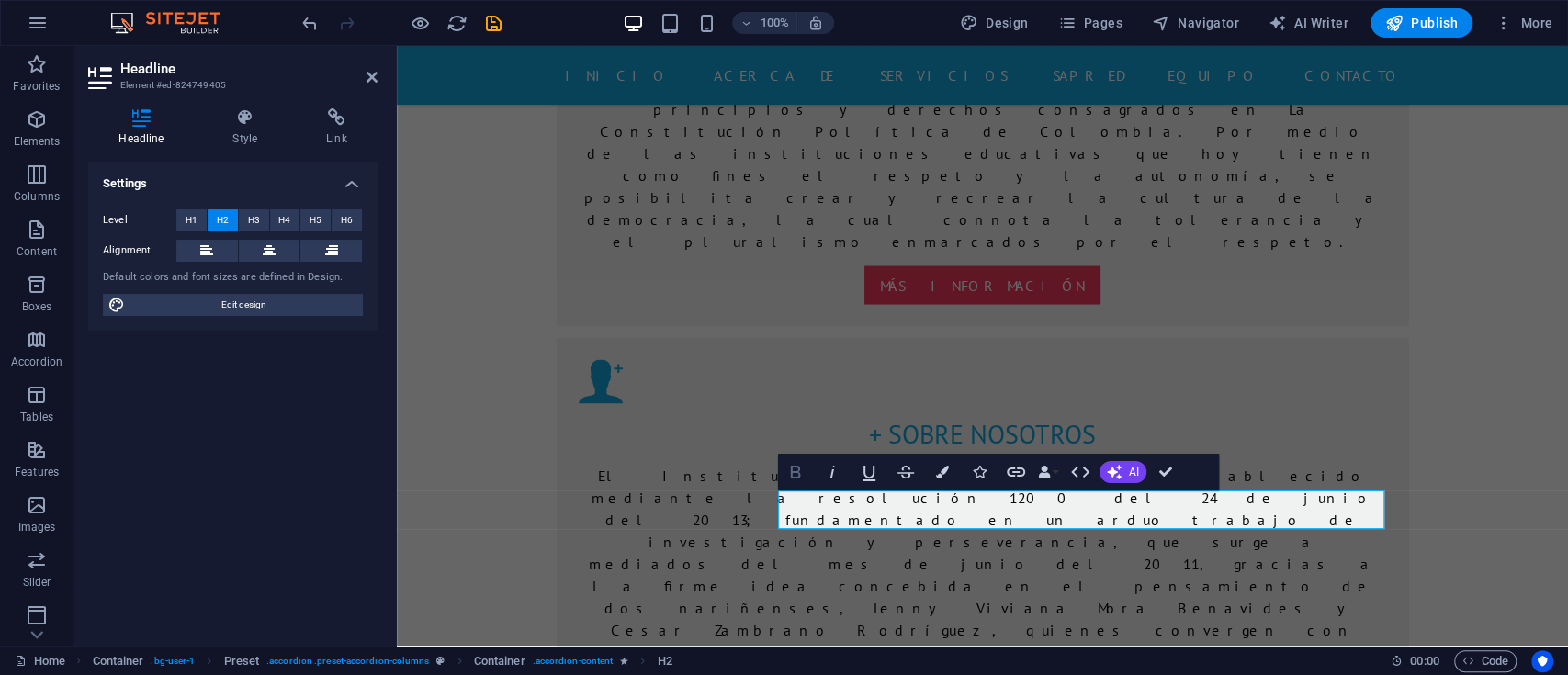 click 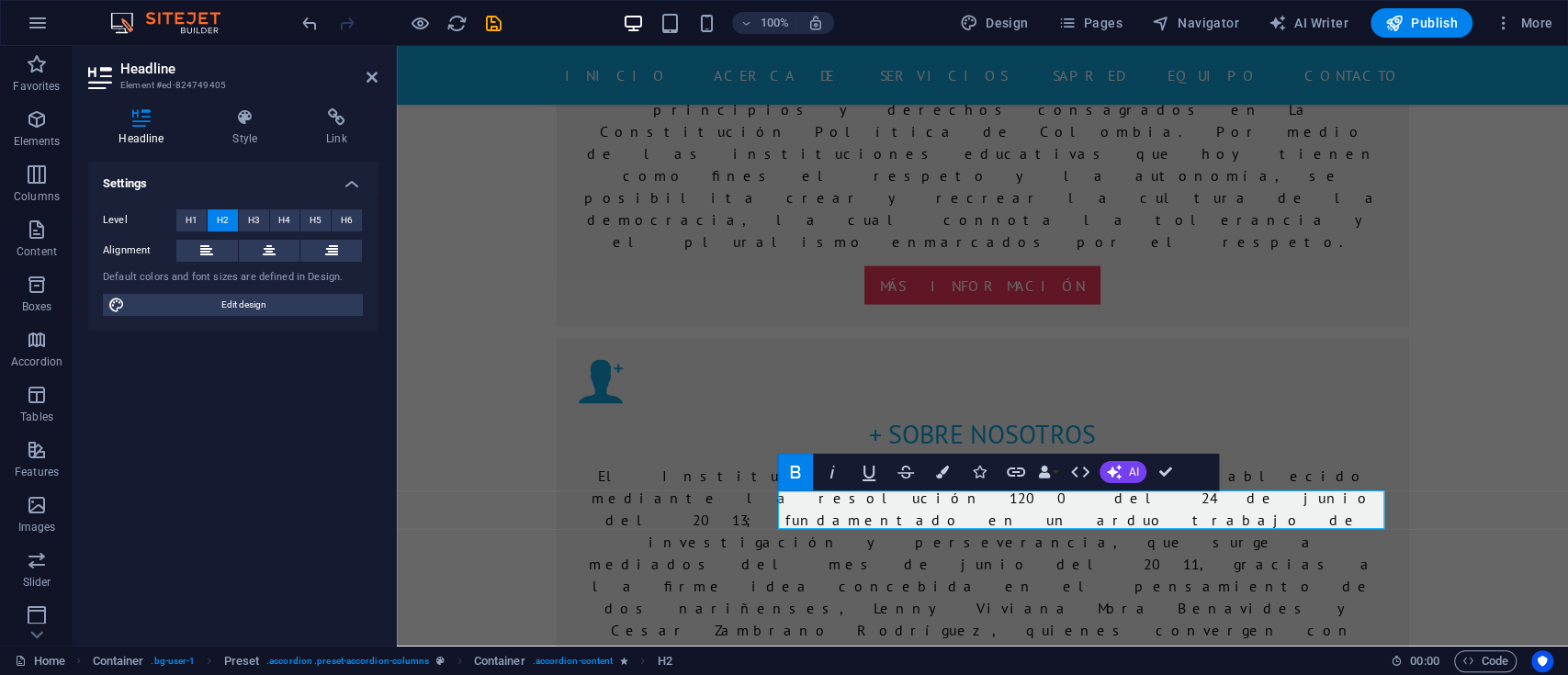 type 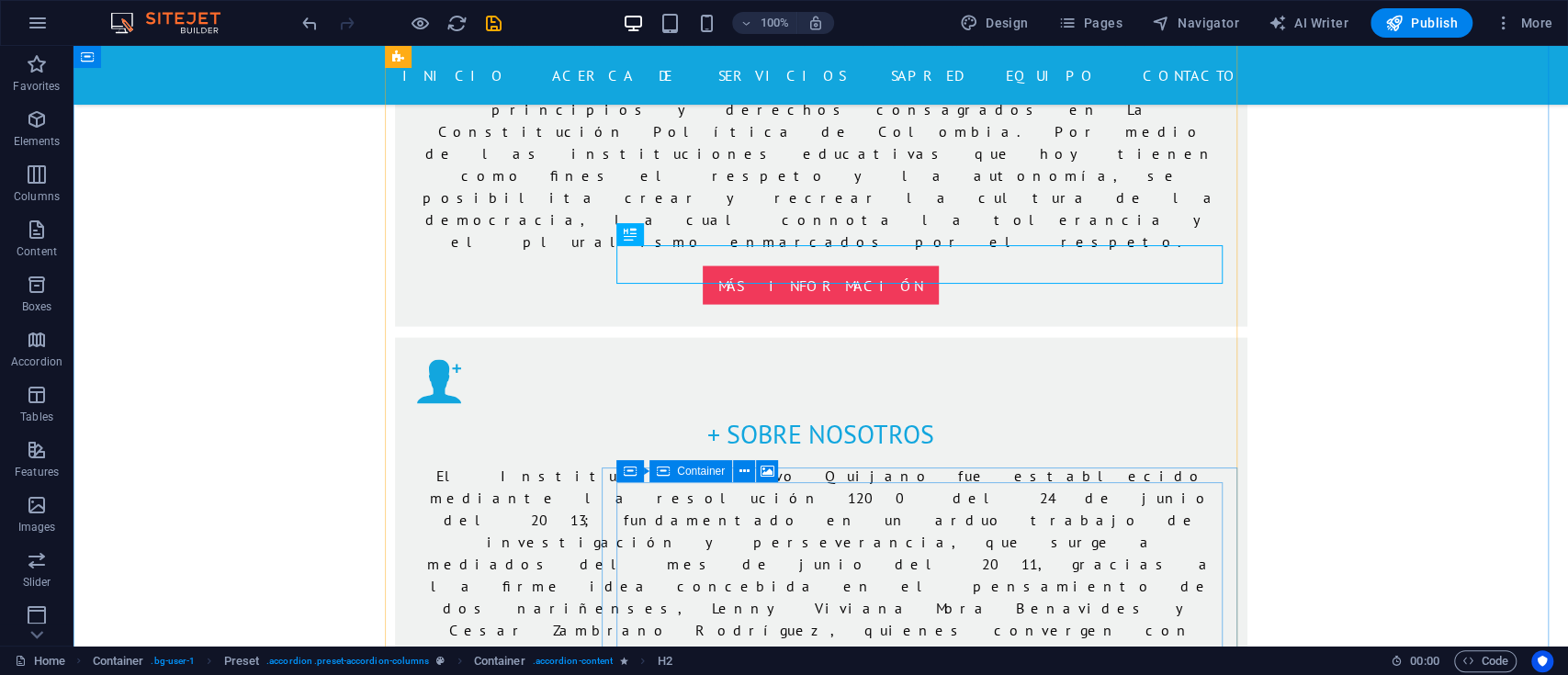 scroll, scrollTop: 2694, scrollLeft: 0, axis: vertical 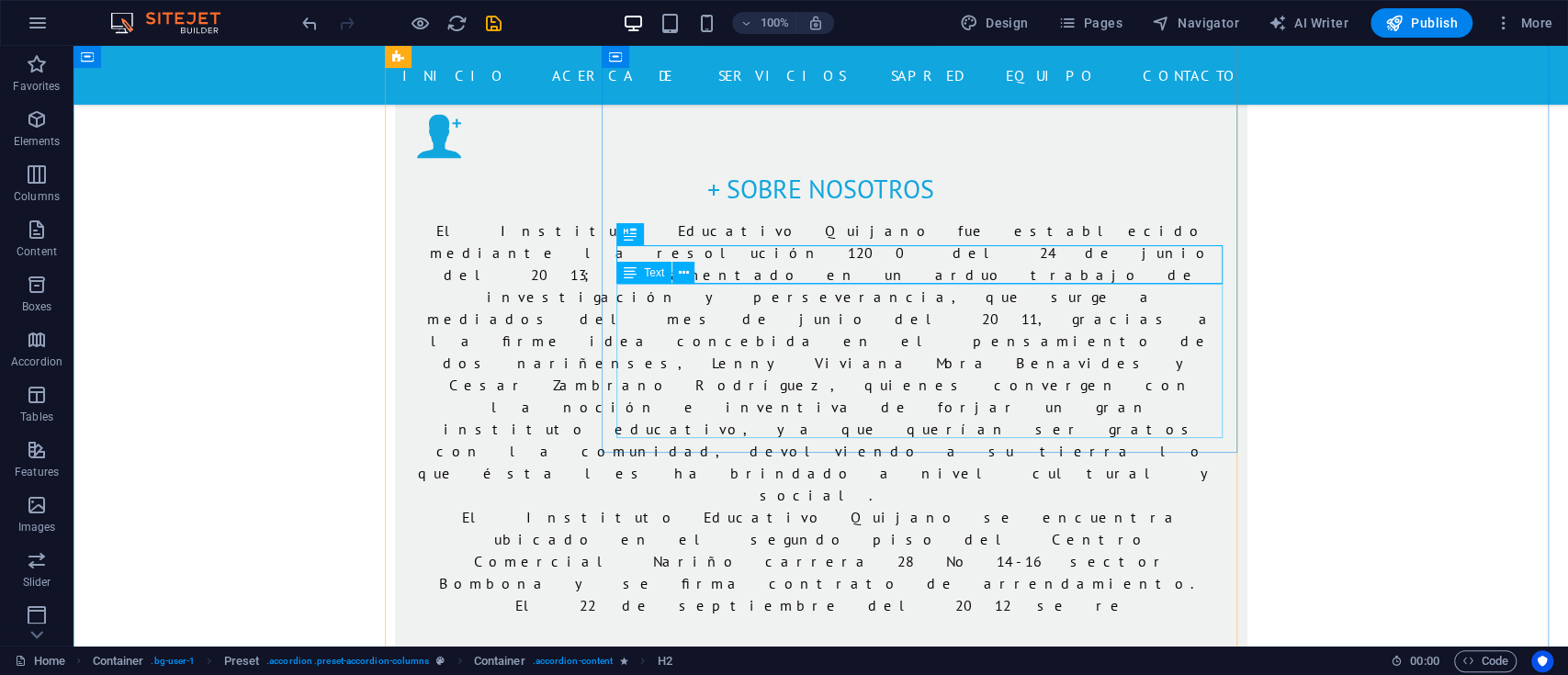 click on "Lorem ipsum dolor sit amet, consetetur sadipscing elitr, sed diam nonumy eirmod tempor invidunt ut labore et dolore magna aliquyam erat, sed diam voluptua. At vero eos et accusam et justo duo dolores et ea rebum. Stet clita kasd gubergren, no sea takimata sanctus est Lorem ipsum dolor sit amet. Lorem ipsum dolor sit amet, consetetur sadipscing elitr, sed diam nonumy eirmod tempor invidunt ut labore et dolore magna aliquyam erat, sed diam voluptua. At vero eos et accusam et justo duo dolores et ea rebum. Stet clita kasd gubergren, no sea takimata sanctus est Lorem ipsum dolor sit amet." at bounding box center [929, 2628] 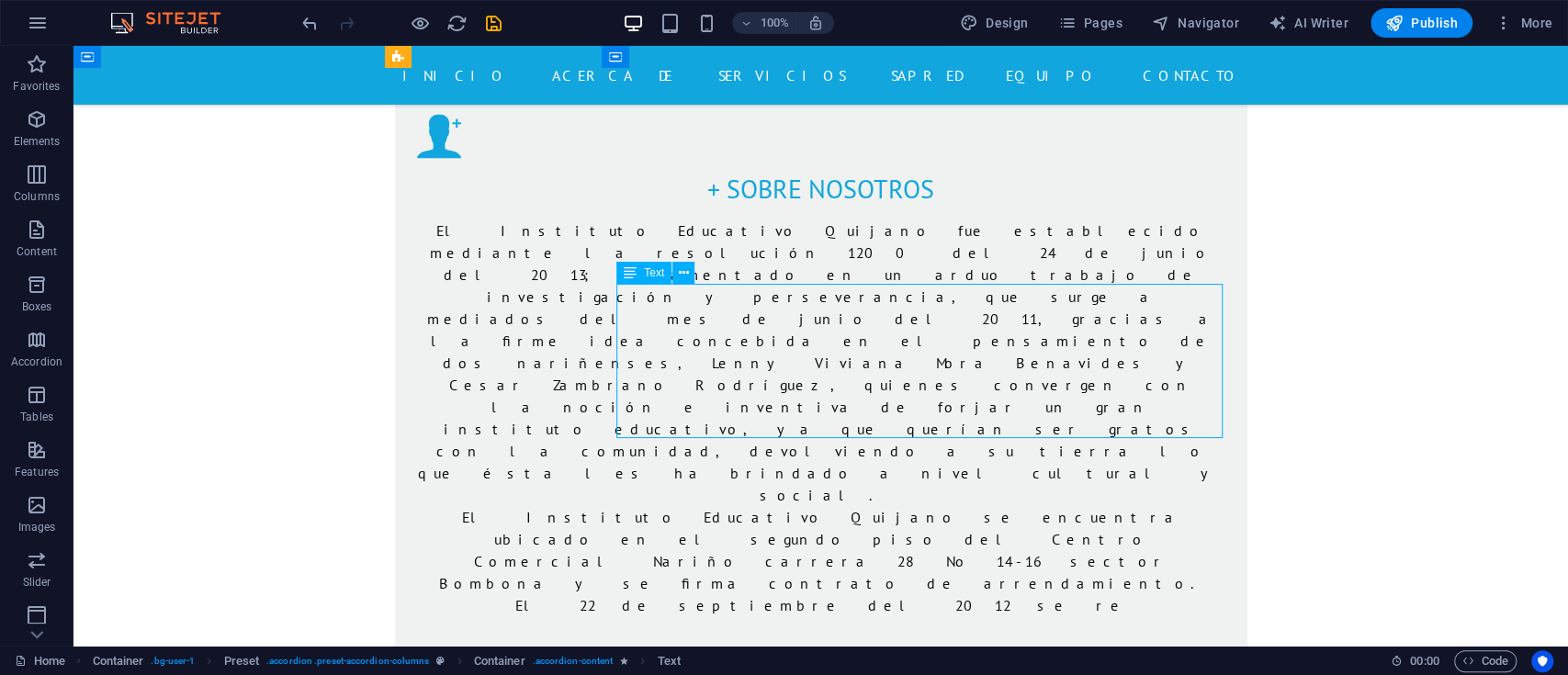 drag, startPoint x: 919, startPoint y: 354, endPoint x: 595, endPoint y: 353, distance: 324.00154 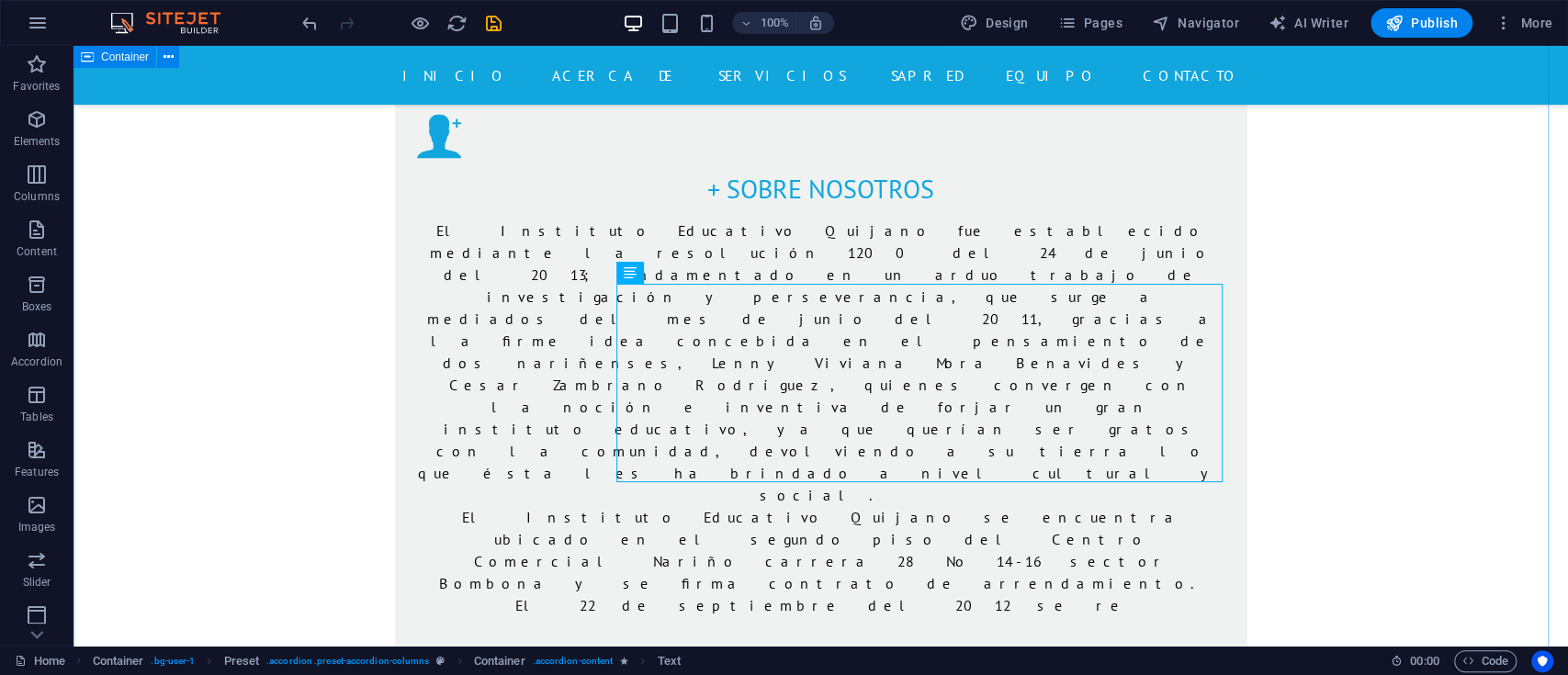 drag, startPoint x: 1383, startPoint y: 389, endPoint x: 1381, endPoint y: 408, distance: 19.10497 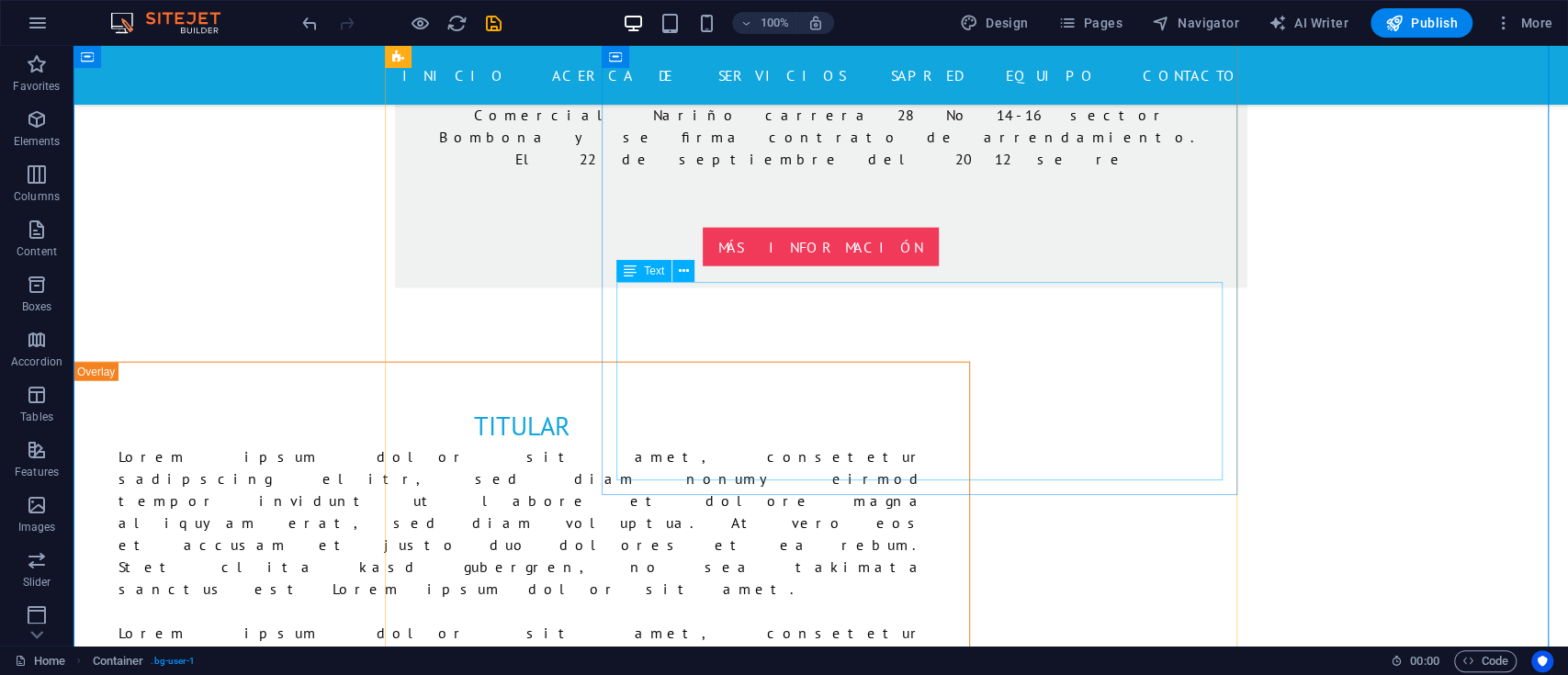 scroll, scrollTop: 3183, scrollLeft: 0, axis: vertical 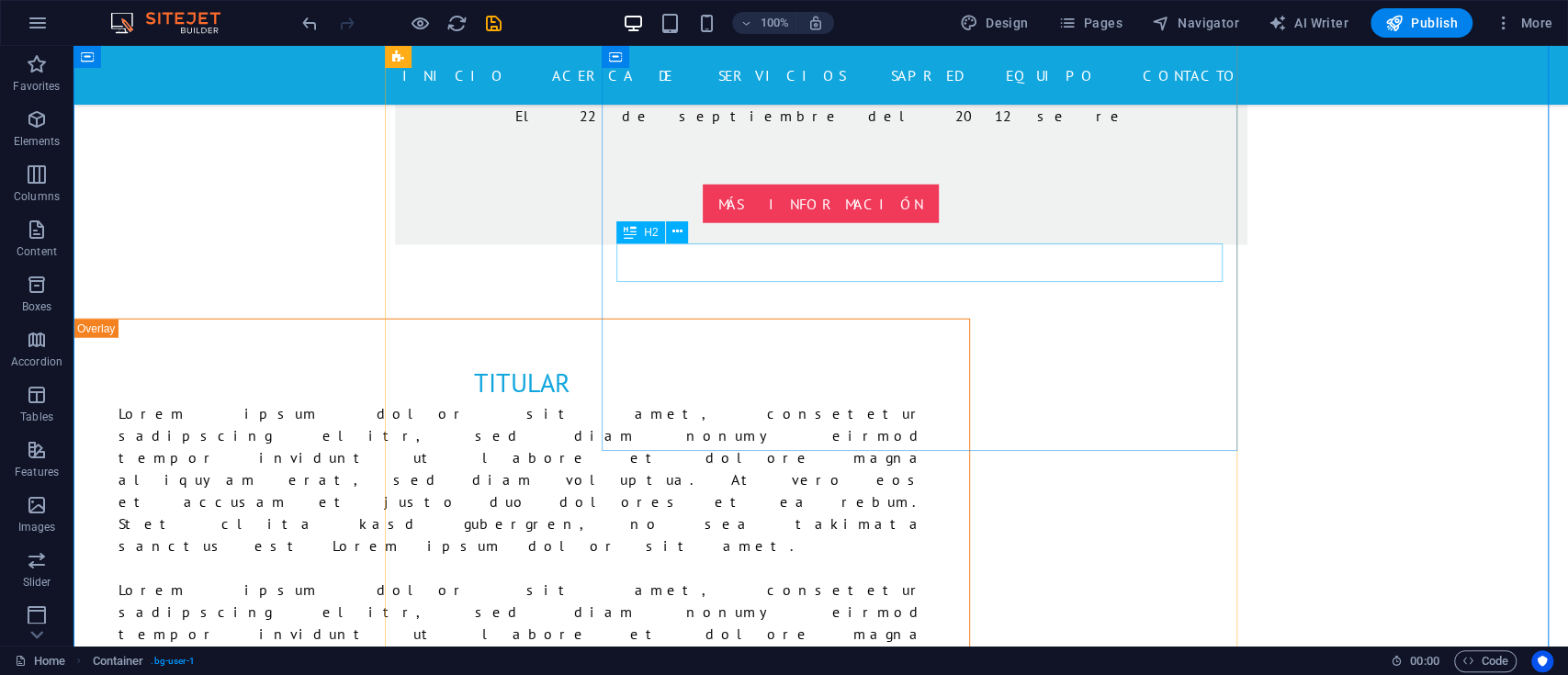 click on "Seguro de salud" at bounding box center (929, 2773) 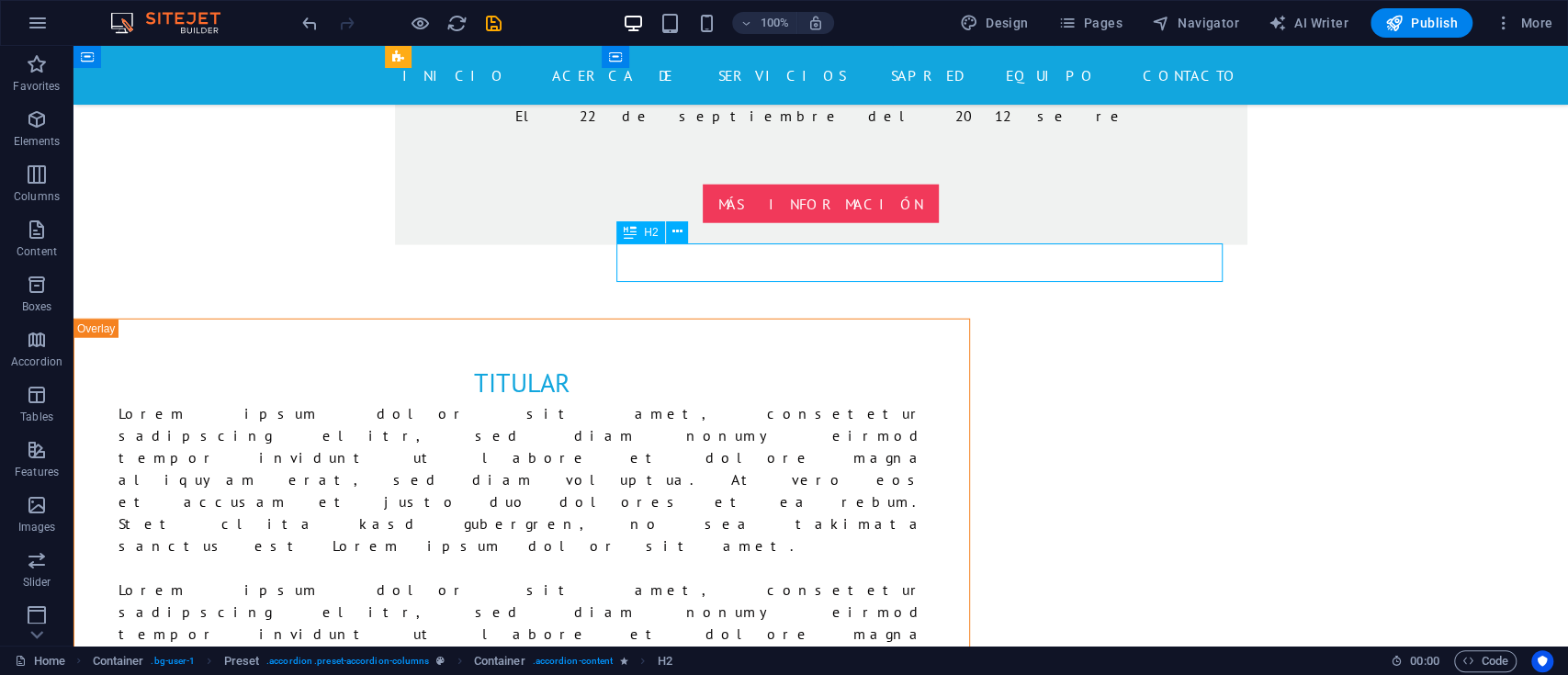 click on "Seguro de salud" at bounding box center (929, 2773) 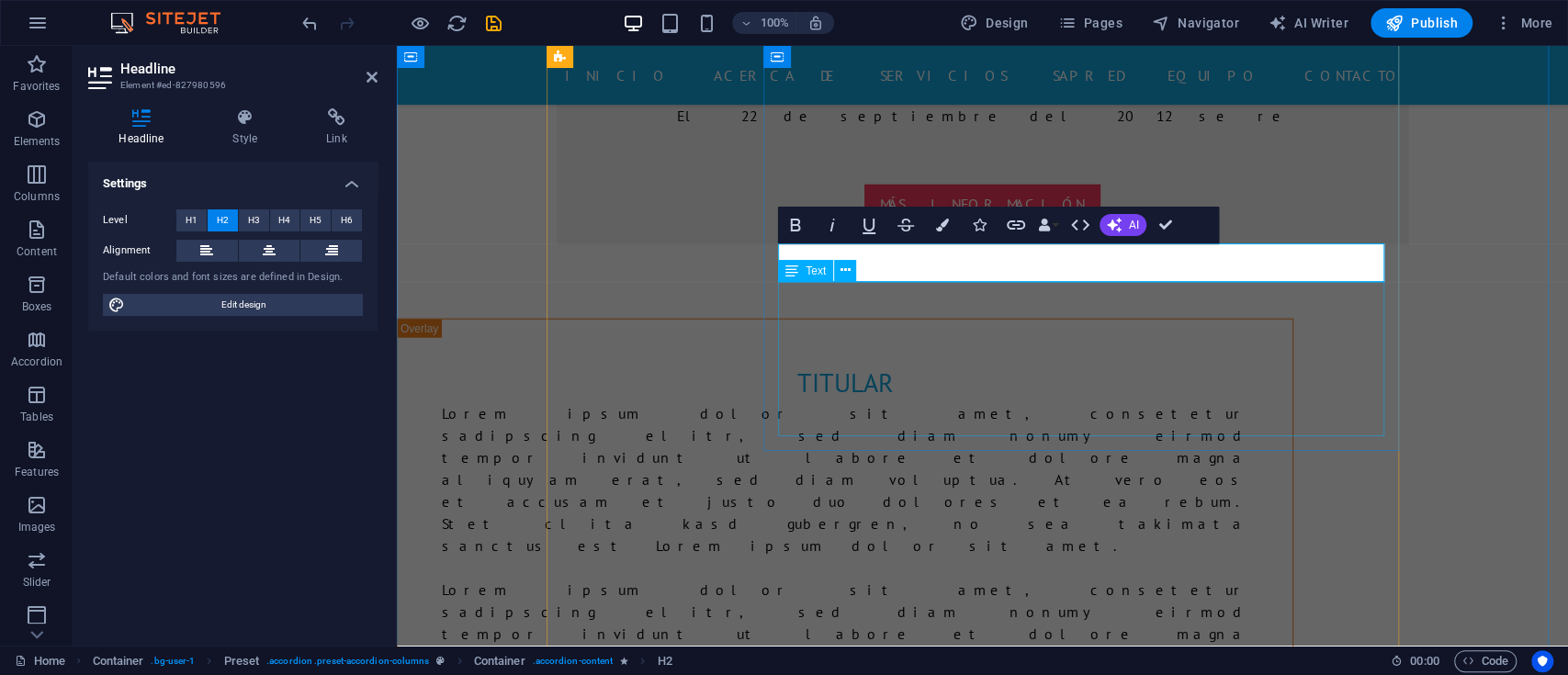 type 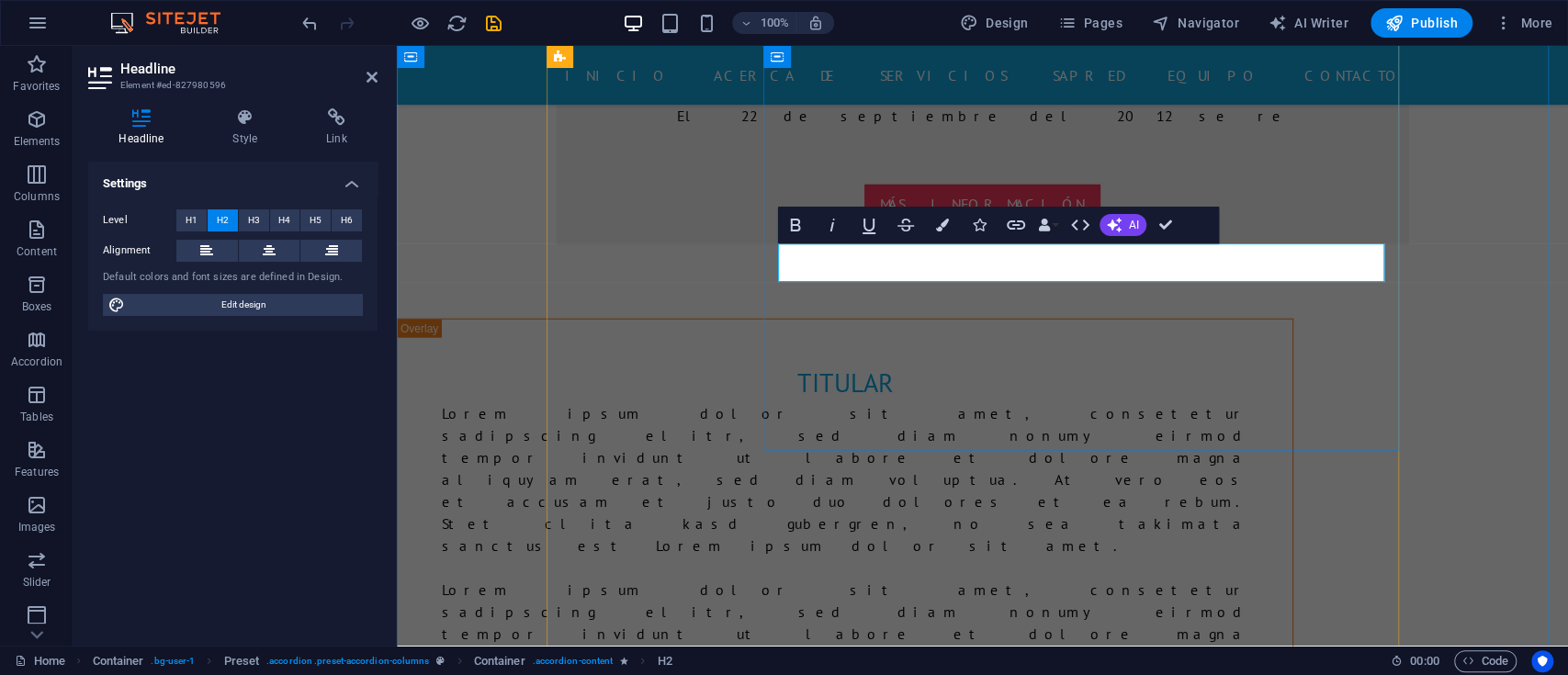 click on "pre-icfes" at bounding box center [1090, 2773] 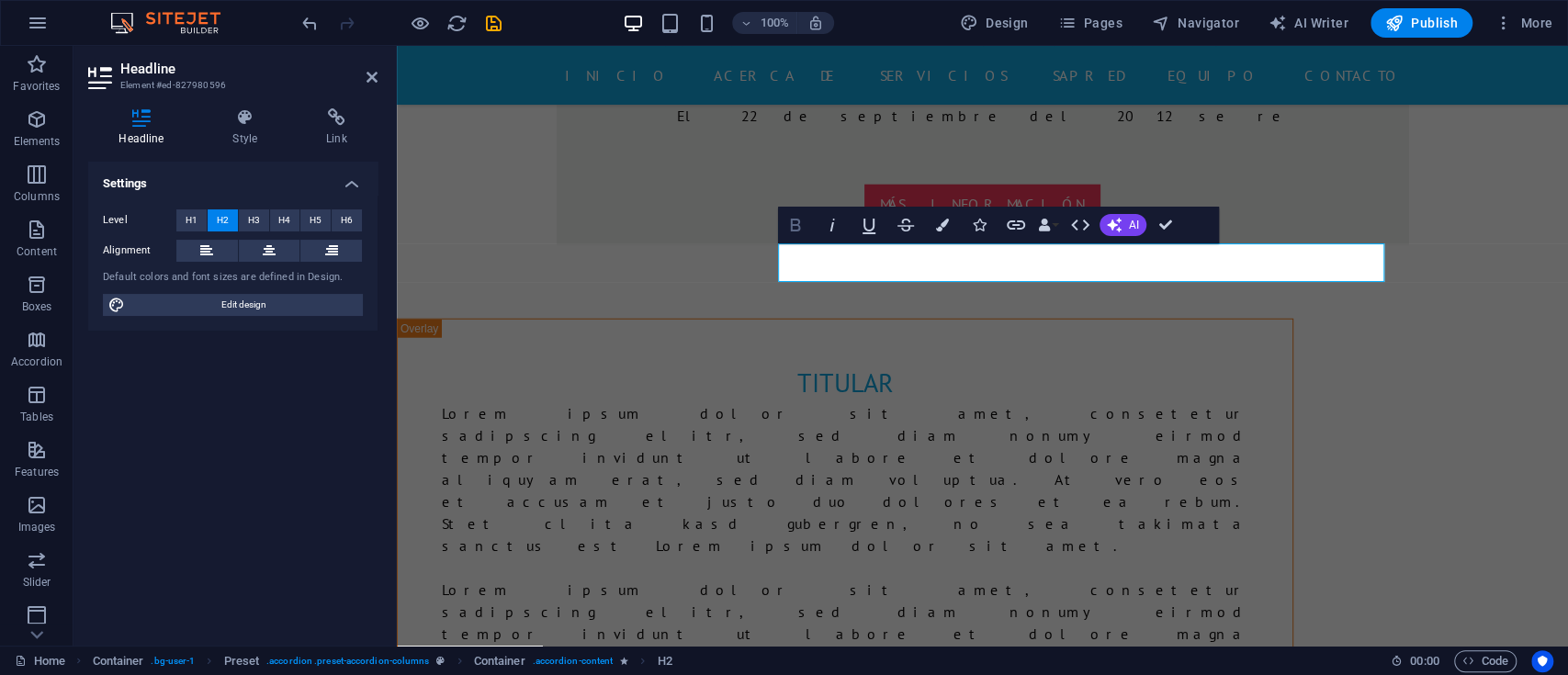 click on "Bold" at bounding box center (795, 225) 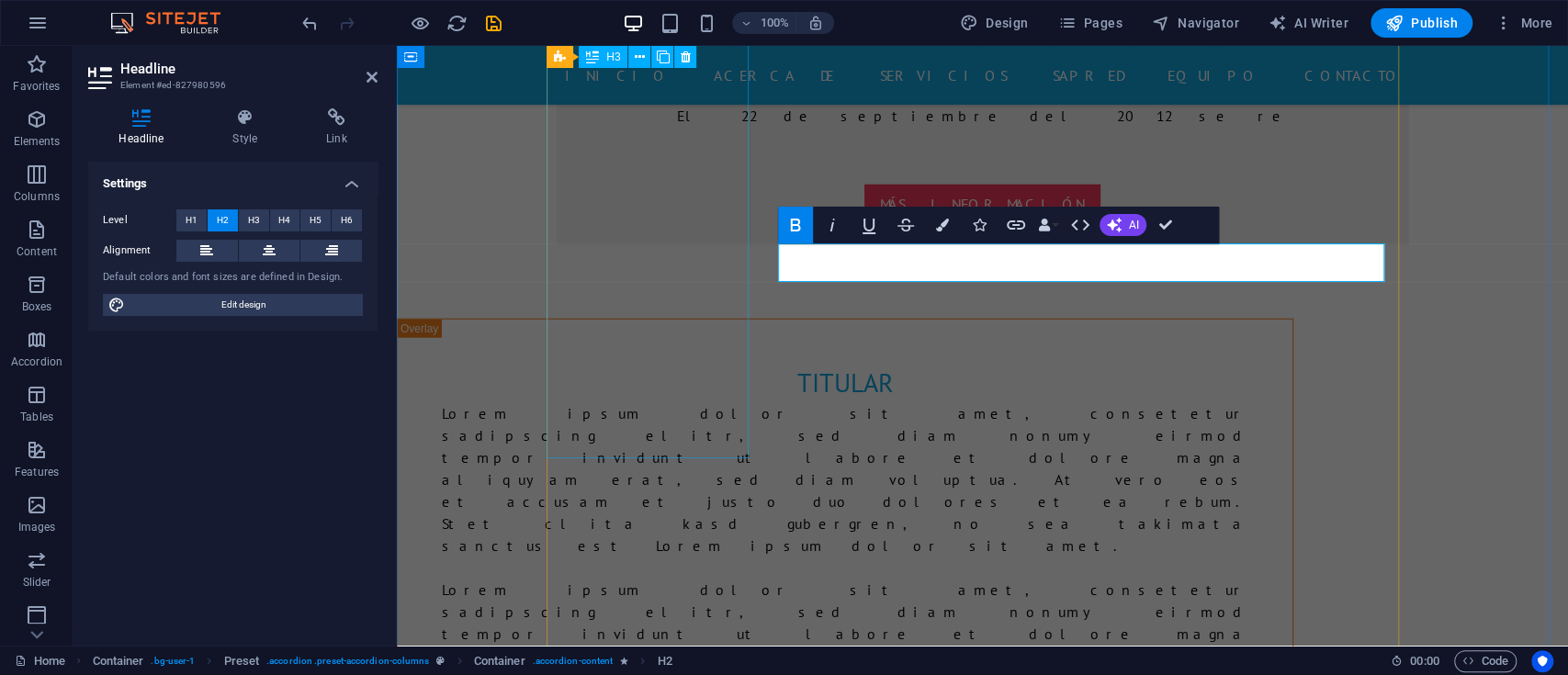 click on "PRE-ICFES" at bounding box center [658, 2882] 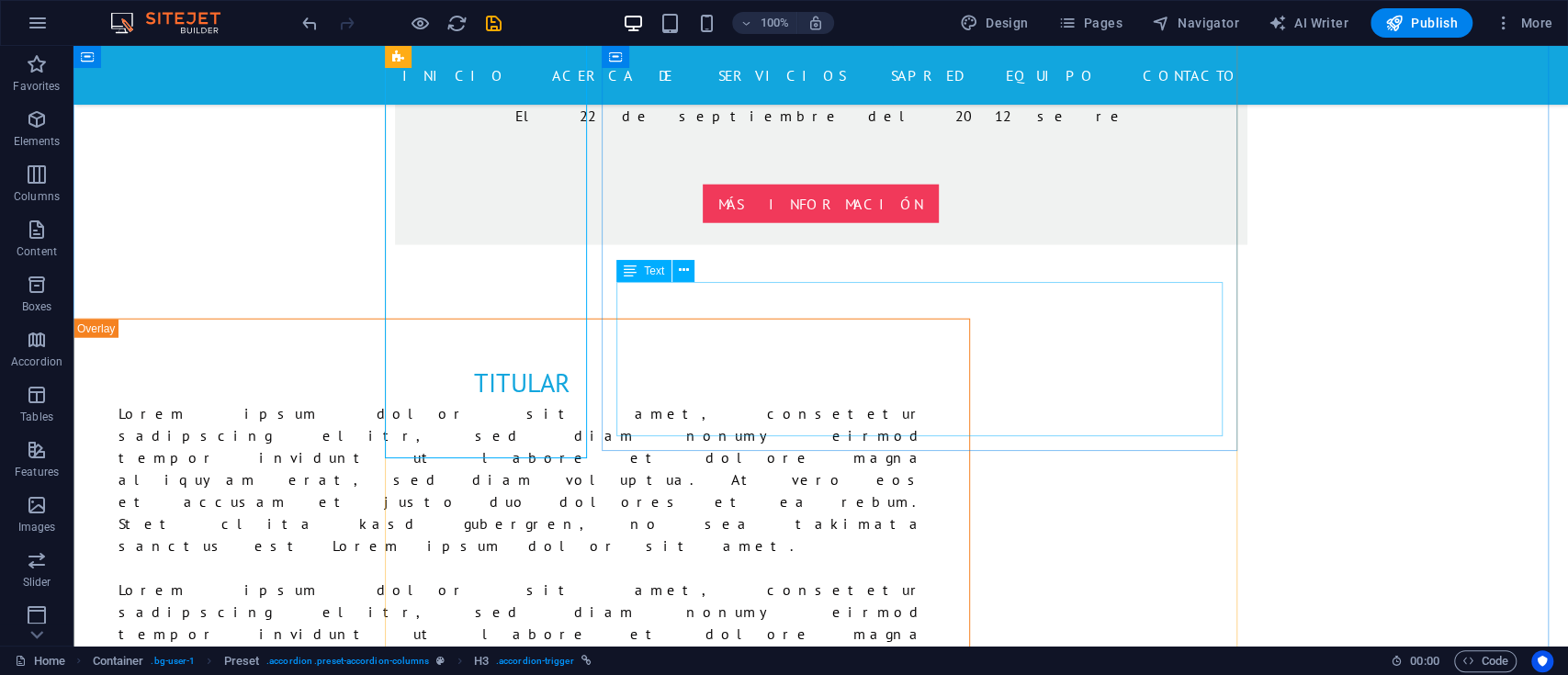 click on "Lorem ipsum dolor sit amet, consetetur sadipscing elitr, sed diam nonumy eirmod tempor invidunt ut labore et dolore magna aliquyam erat, sed diam voluptua. At vero eos et accusam et justo duo dolores et ea rebum. Stet clita kasd gubergren, no sea takimata sanctus est Lorem ipsum dolor sit amet. Lorem ipsum dolor sit amet, consetetur sadipscing elitr, sed diam nonumy eirmod tempor invidunt ut labore et dolore magna aliquyam erat, sed diam voluptua. At vero eos et accusam et justo duo dolores et ea rebum. Stet clita kasd gubergren, no sea takimata sanctus est Lorem ipsum dolor sit amet." at bounding box center [929, 3001] 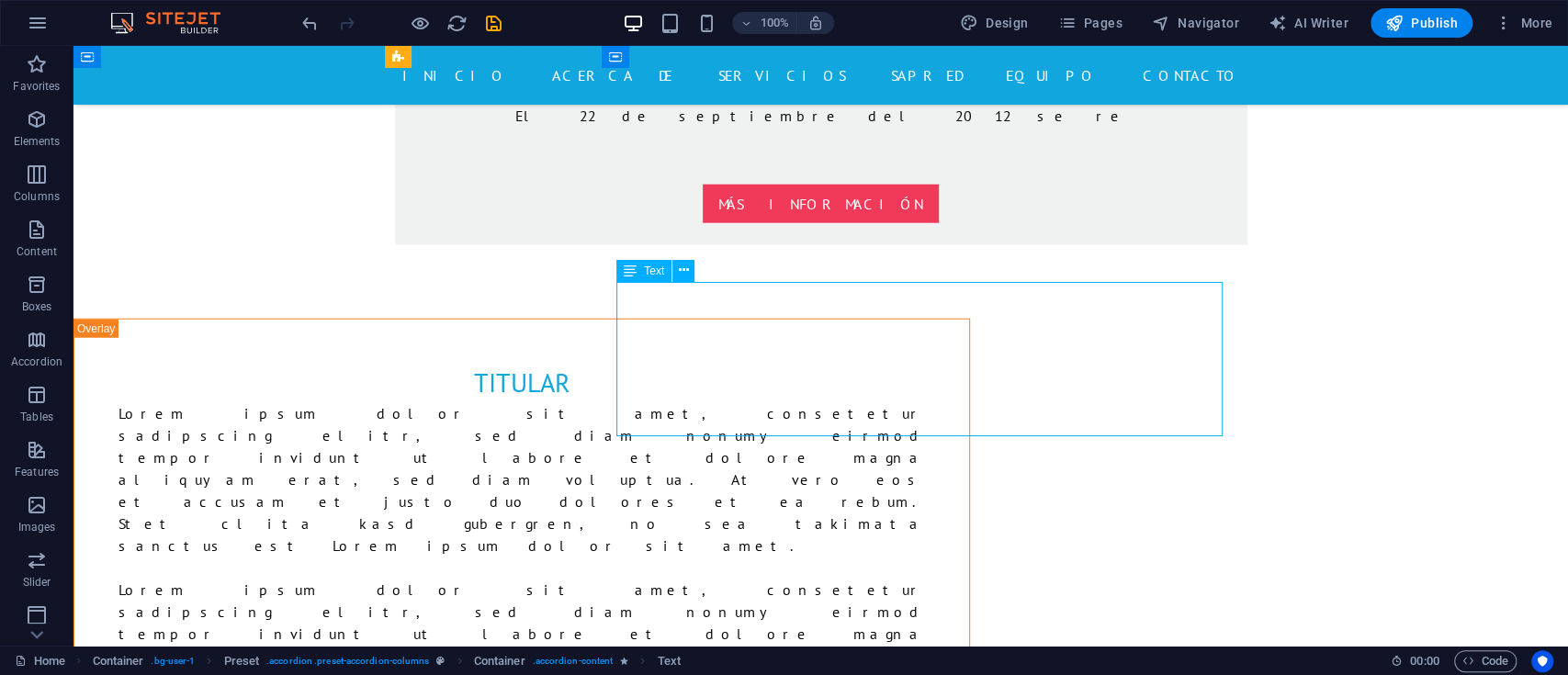 click on "Lorem ipsum dolor sit amet, consetetur sadipscing elitr, sed diam nonumy eirmod tempor invidunt ut labore et dolore magna aliquyam erat, sed diam voluptua. At vero eos et accusam et justo duo dolores et ea rebum. Stet clita kasd gubergren, no sea takimata sanctus est Lorem ipsum dolor sit amet. Lorem ipsum dolor sit amet, consetetur sadipscing elitr, sed diam nonumy eirmod tempor invidunt ut labore et dolore magna aliquyam erat, sed diam voluptua. At vero eos et accusam et justo duo dolores et ea rebum. Stet clita kasd gubergren, no sea takimata sanctus est Lorem ipsum dolor sit amet." at bounding box center (929, 3001) 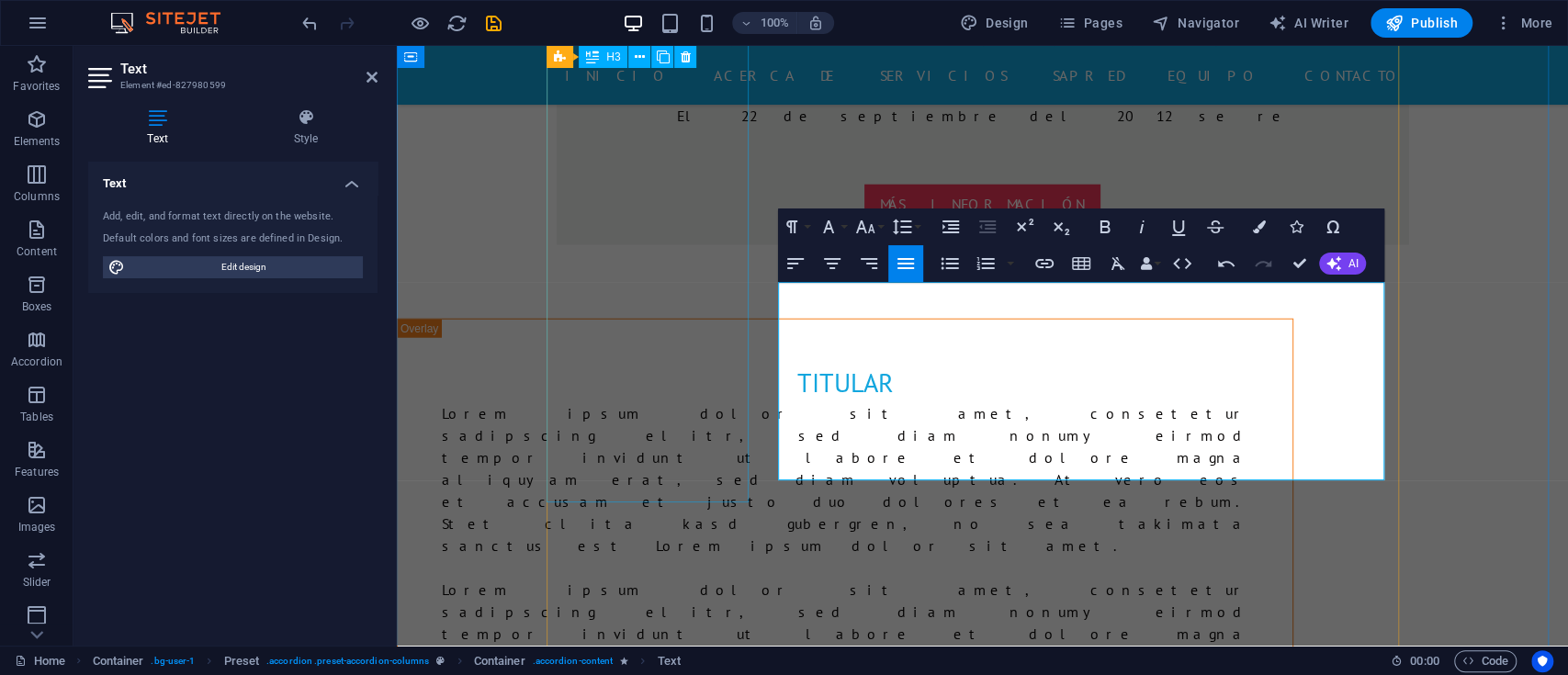 click on "PRE-ICFES" at bounding box center (658, 2937) 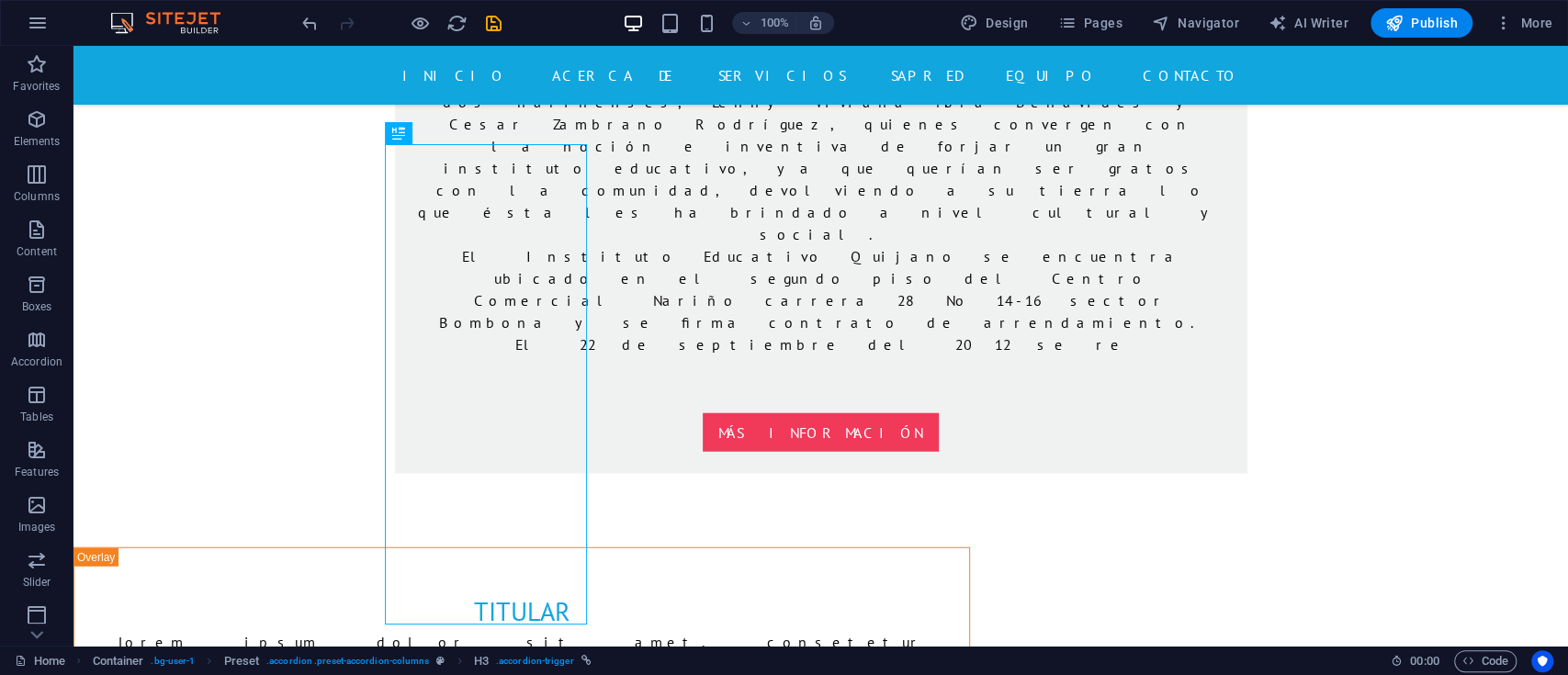 scroll, scrollTop: 2939, scrollLeft: 0, axis: vertical 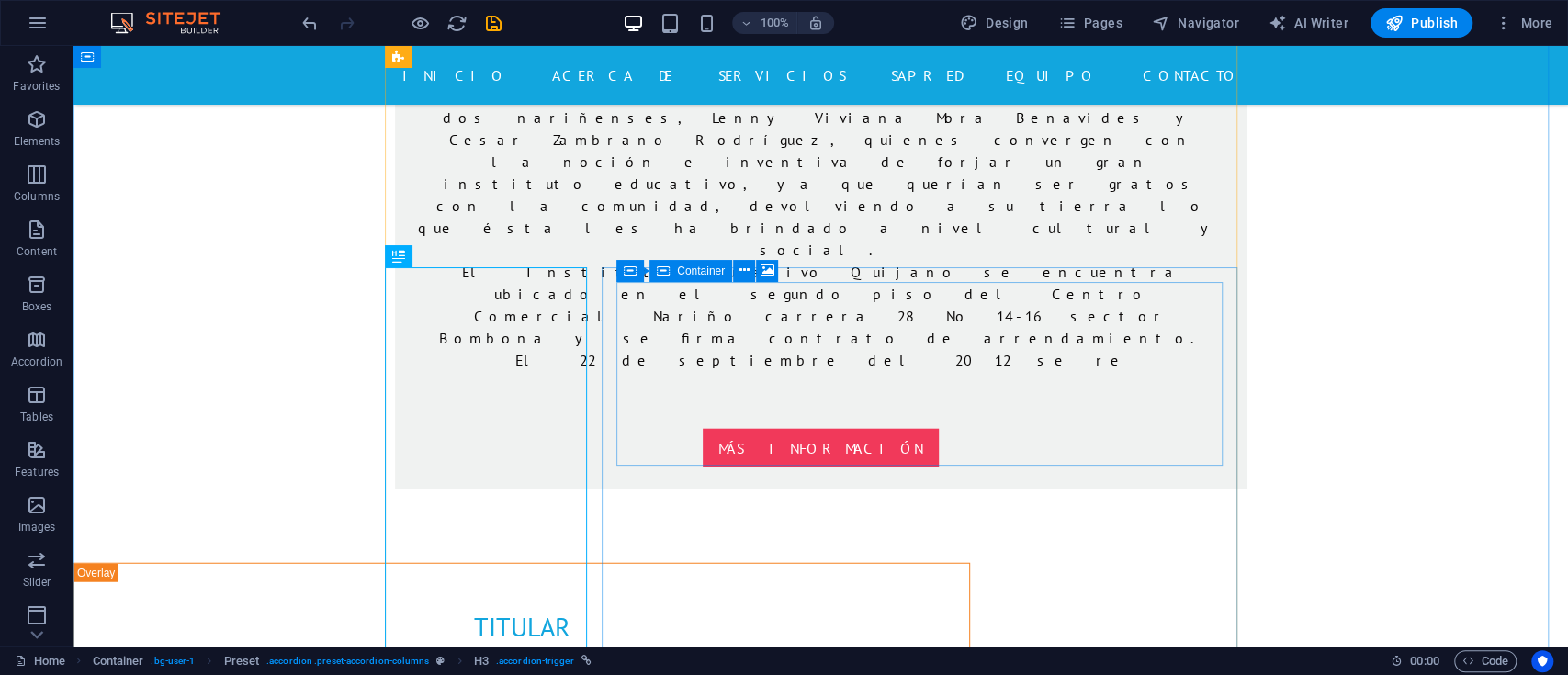 click on "Drop content here or  Add elements  Paste clipboard" at bounding box center [929, 3040] 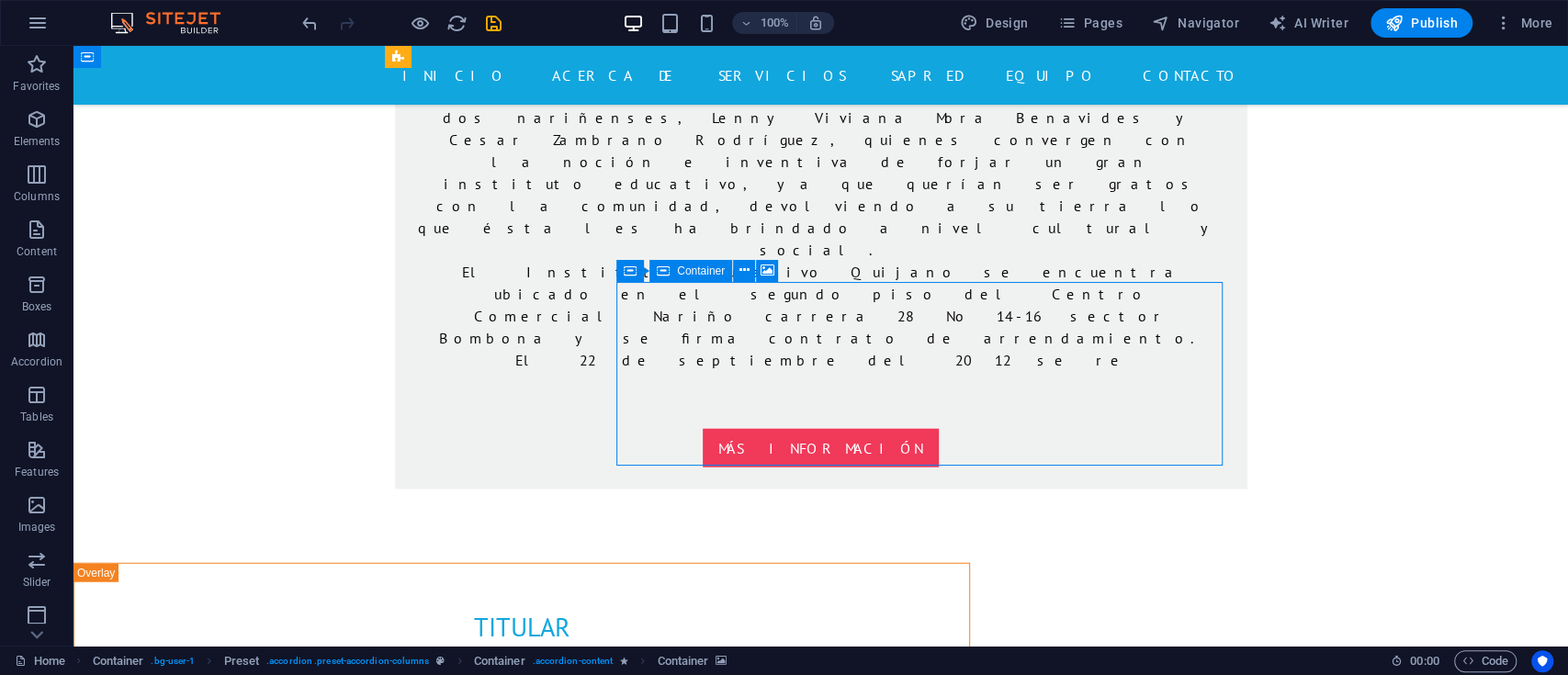 click on "Drop content here or  Add elements  Paste clipboard" at bounding box center (929, 3040) 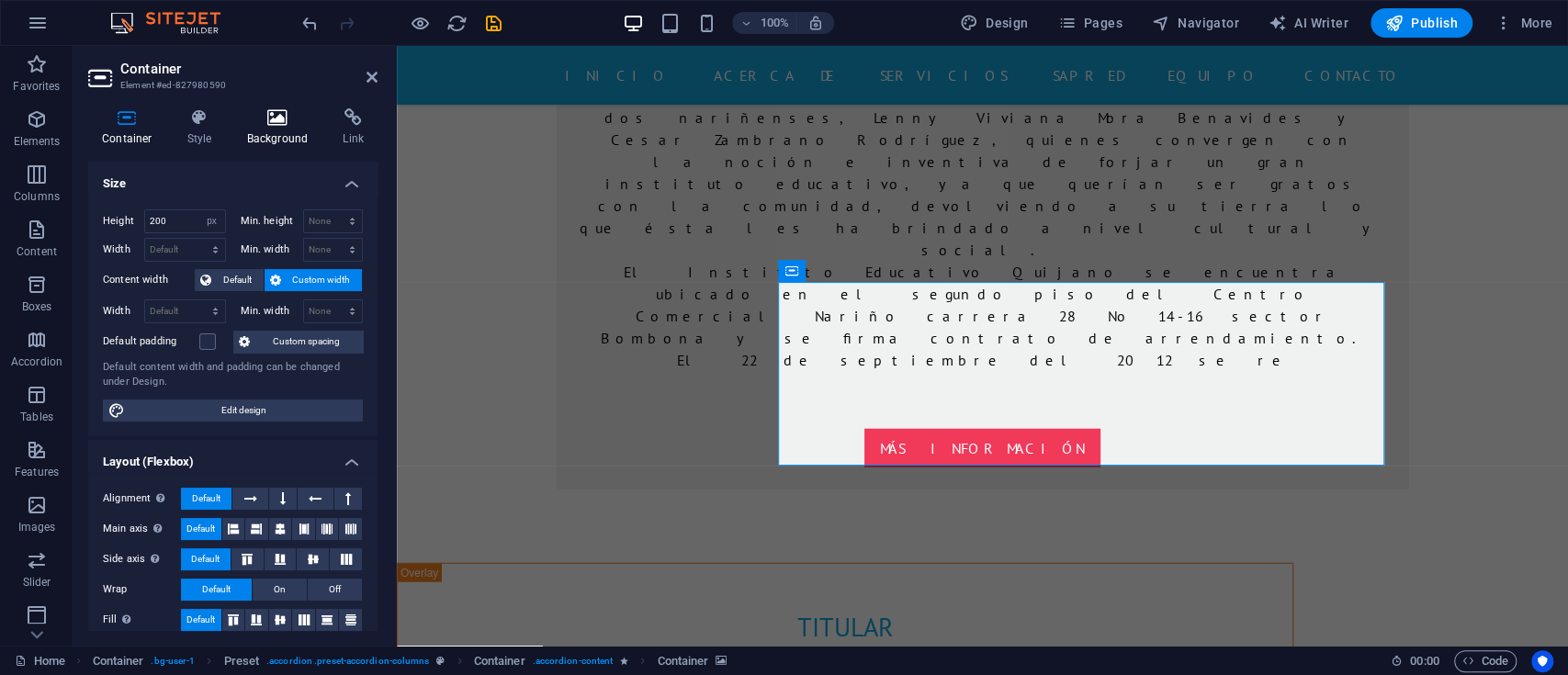 click at bounding box center (277, 118) 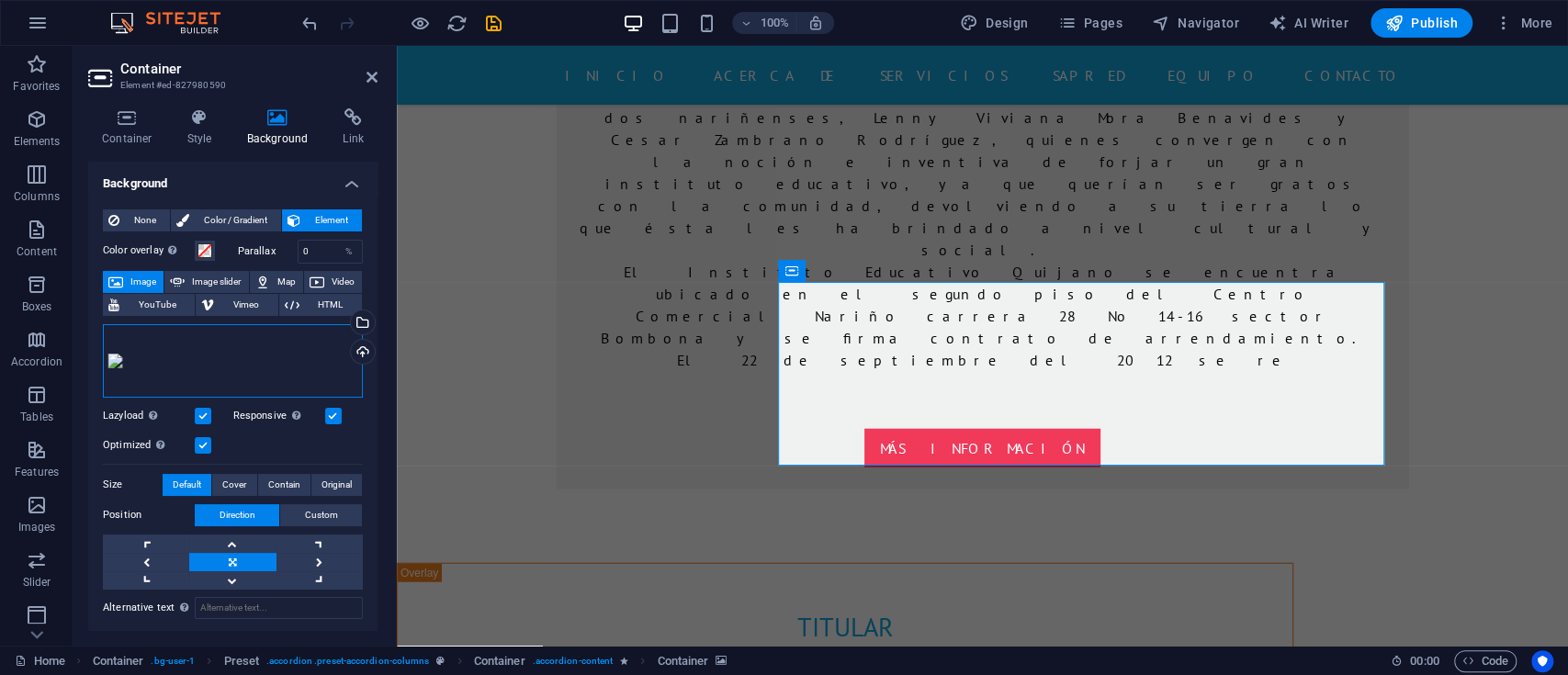 click on "Drag files here, click to choose files or select files from Files or our free stock photos & videos" at bounding box center [232, 361] 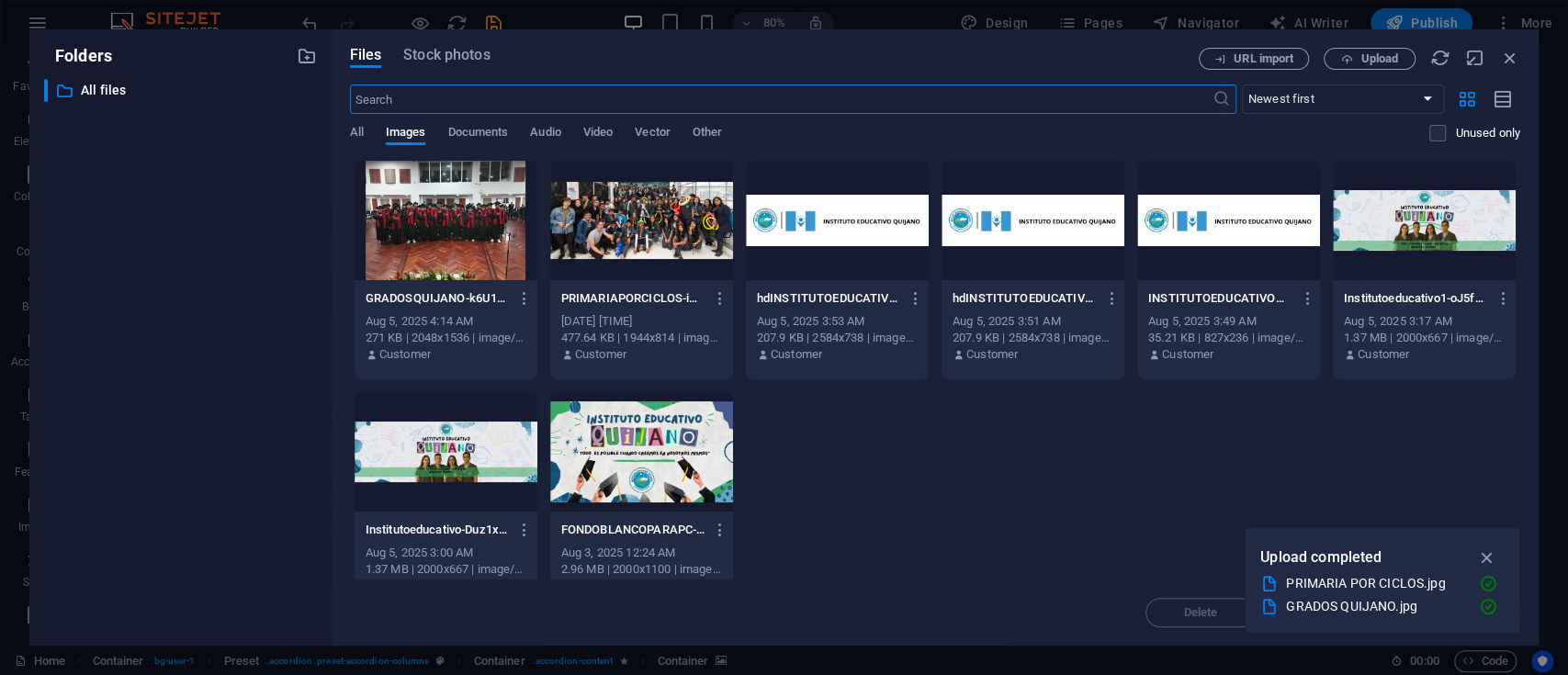 scroll, scrollTop: 3058, scrollLeft: 0, axis: vertical 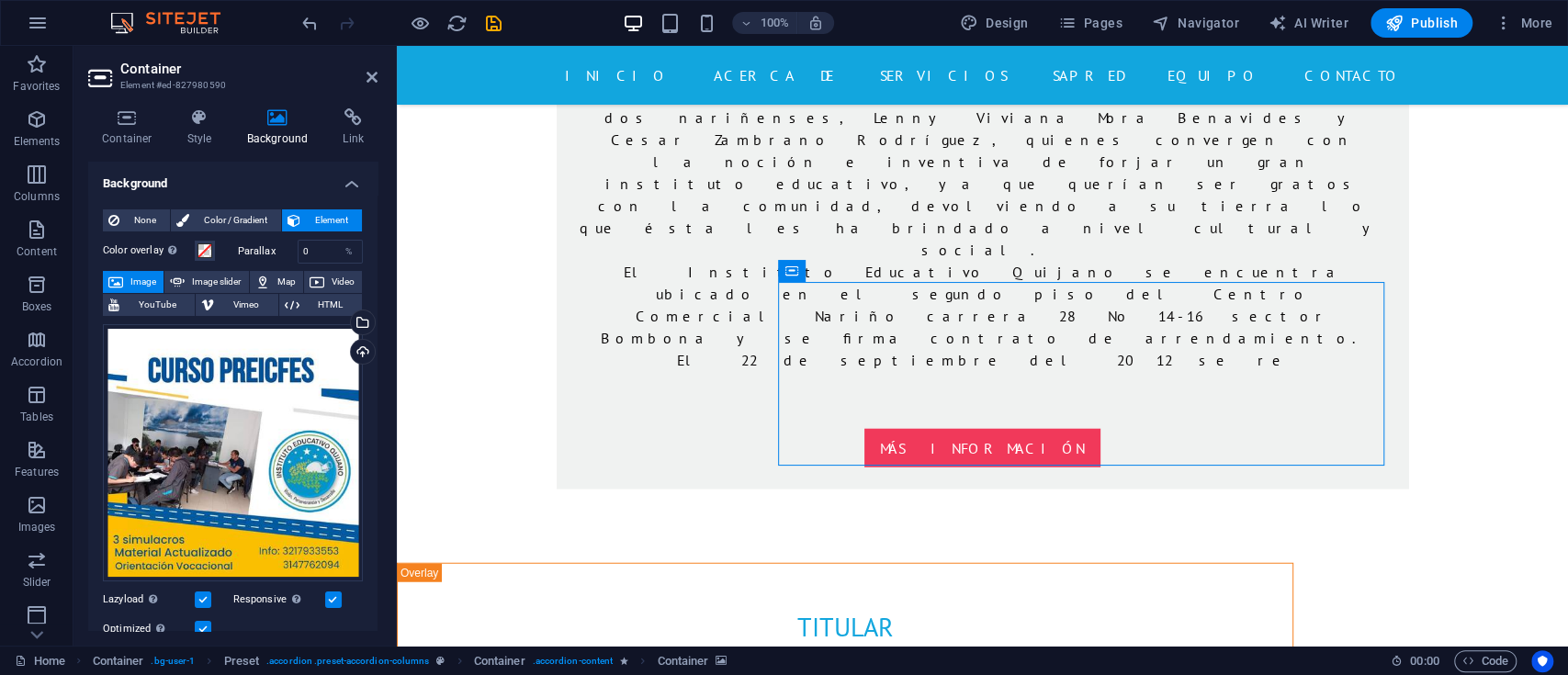 drag, startPoint x: 1235, startPoint y: 349, endPoint x: 1251, endPoint y: 419, distance: 71.80529 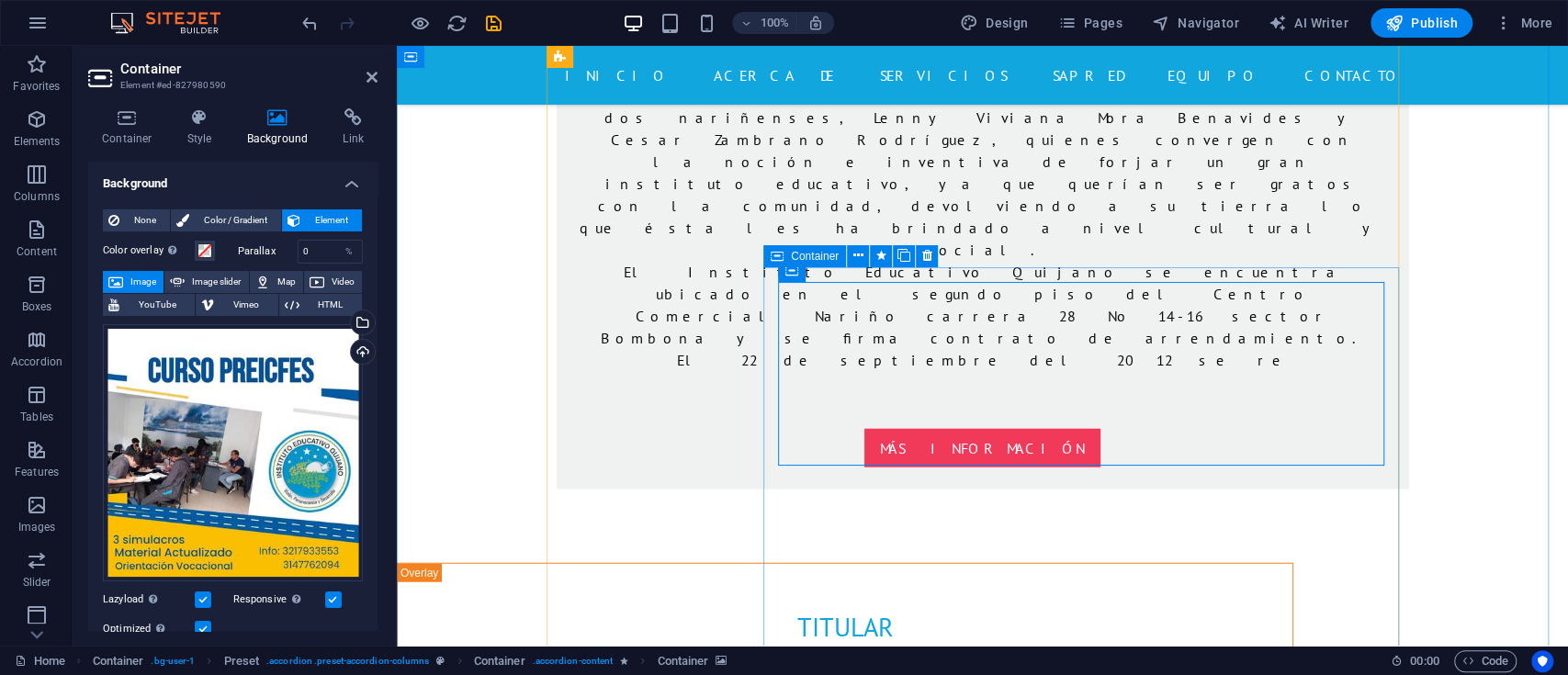 drag, startPoint x: 916, startPoint y: 447, endPoint x: 919, endPoint y: 465, distance: 18.248288 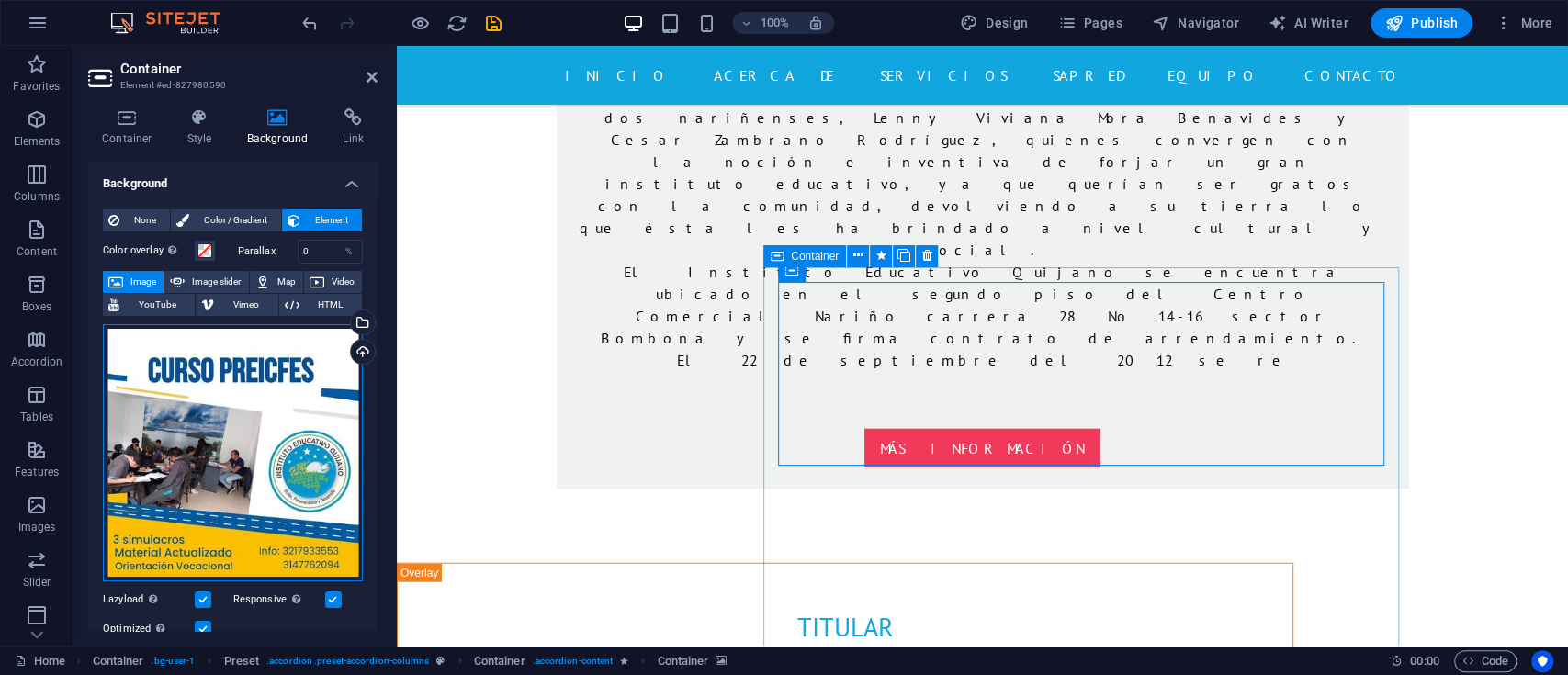 drag, startPoint x: 207, startPoint y: 399, endPoint x: 216, endPoint y: 474, distance: 75.53807 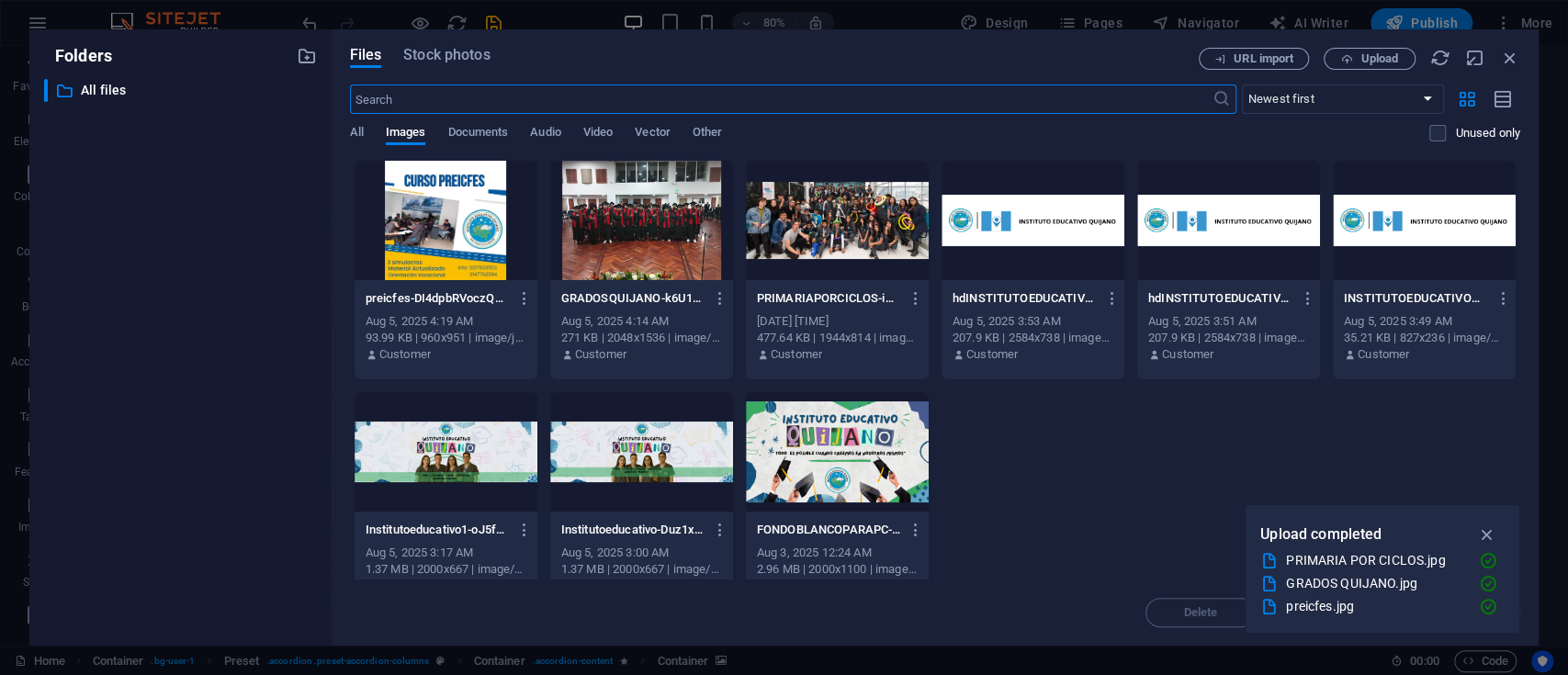 scroll, scrollTop: 3058, scrollLeft: 0, axis: vertical 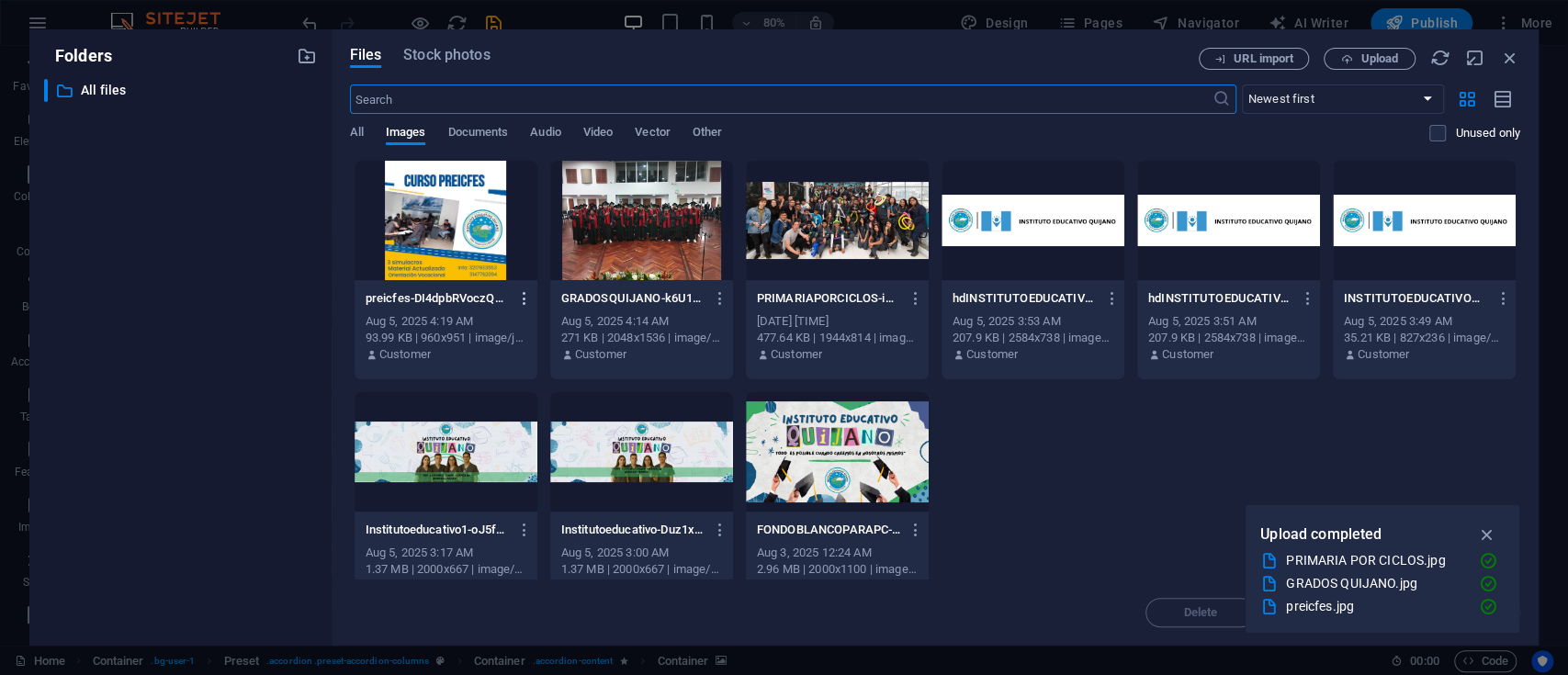 click at bounding box center [525, 298] 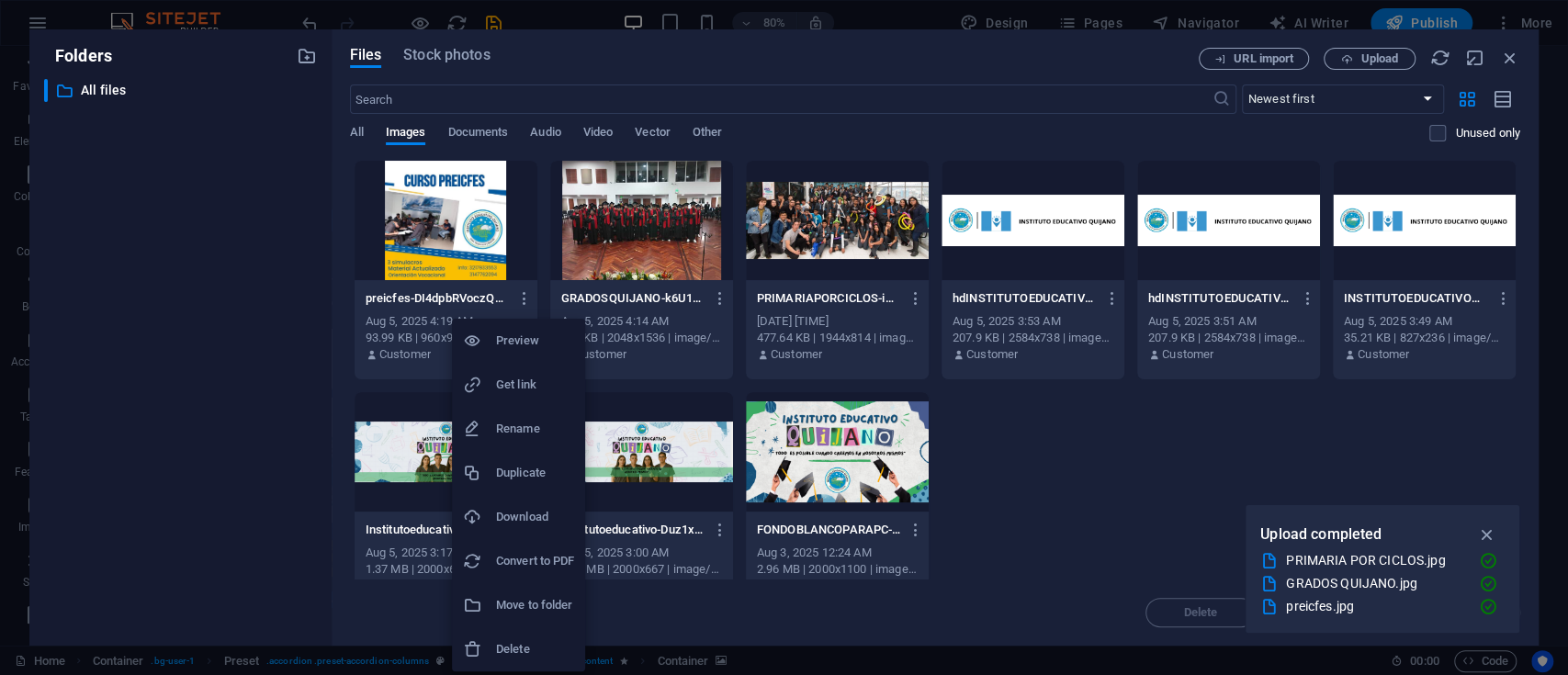 click at bounding box center (784, 337) 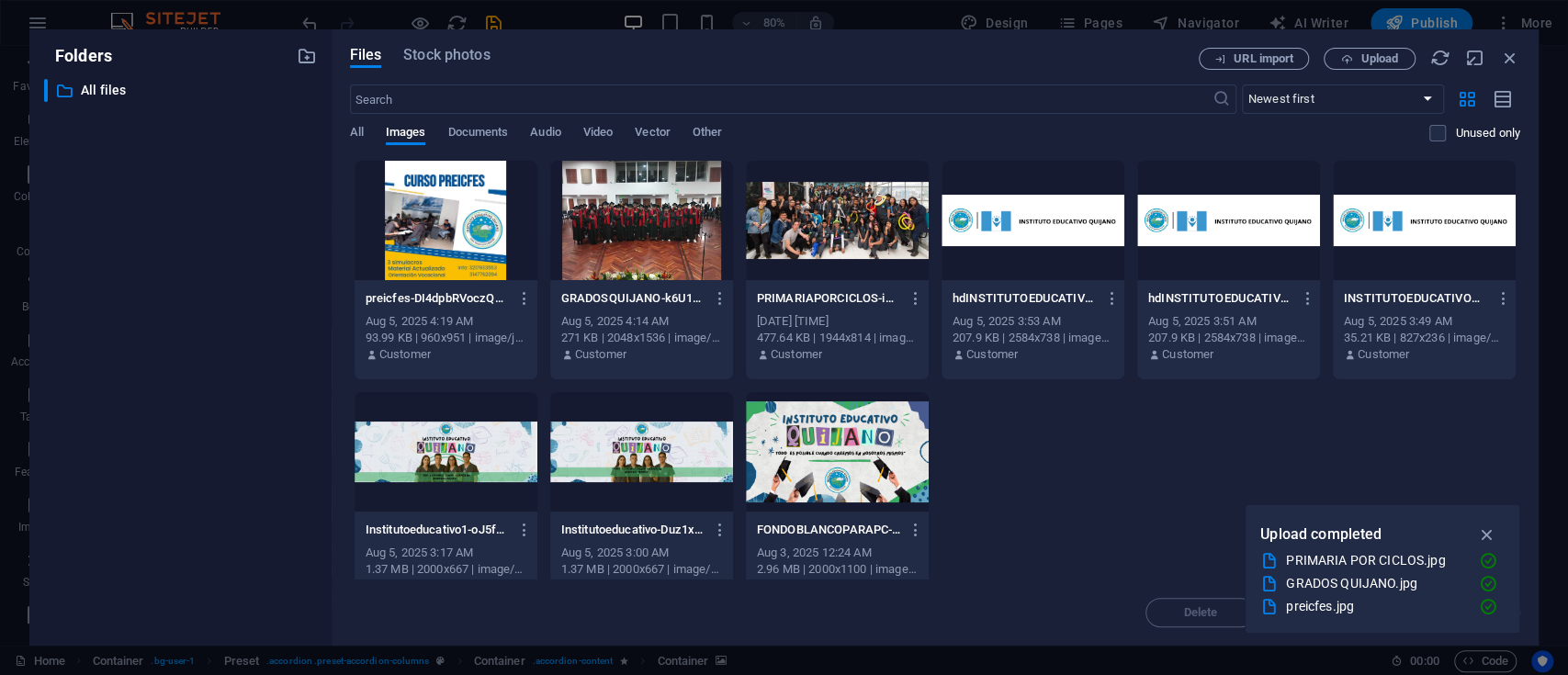 click at bounding box center [446, 220] 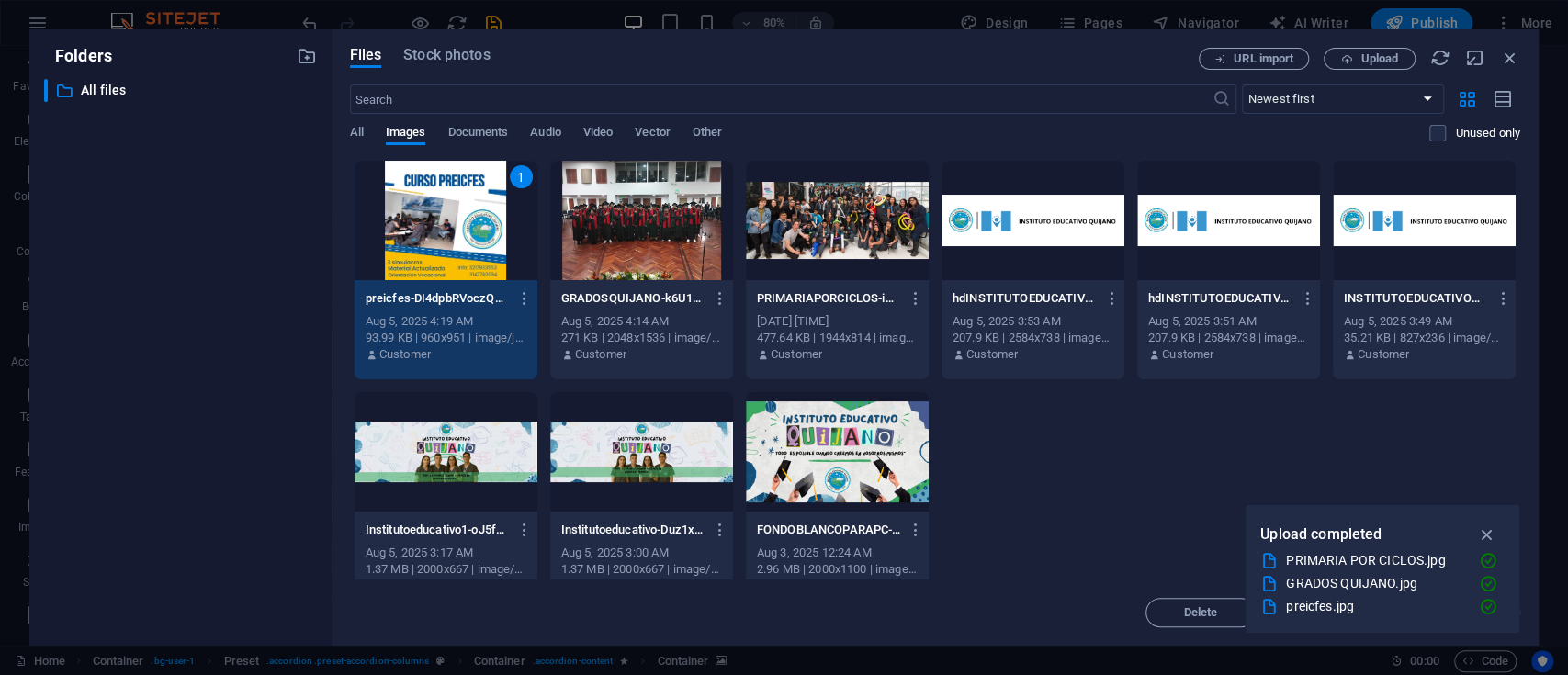 click on "1" at bounding box center [446, 220] 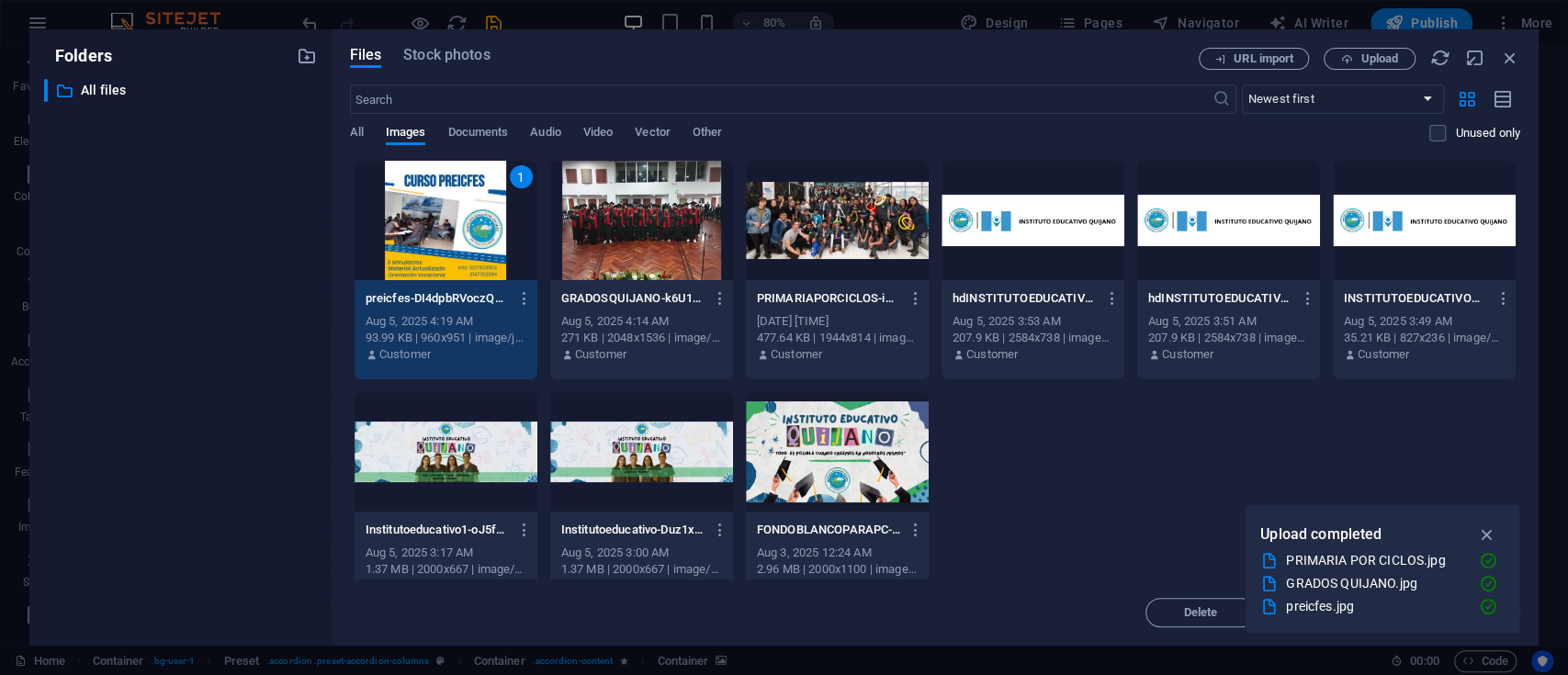 click on "1" at bounding box center [446, 220] 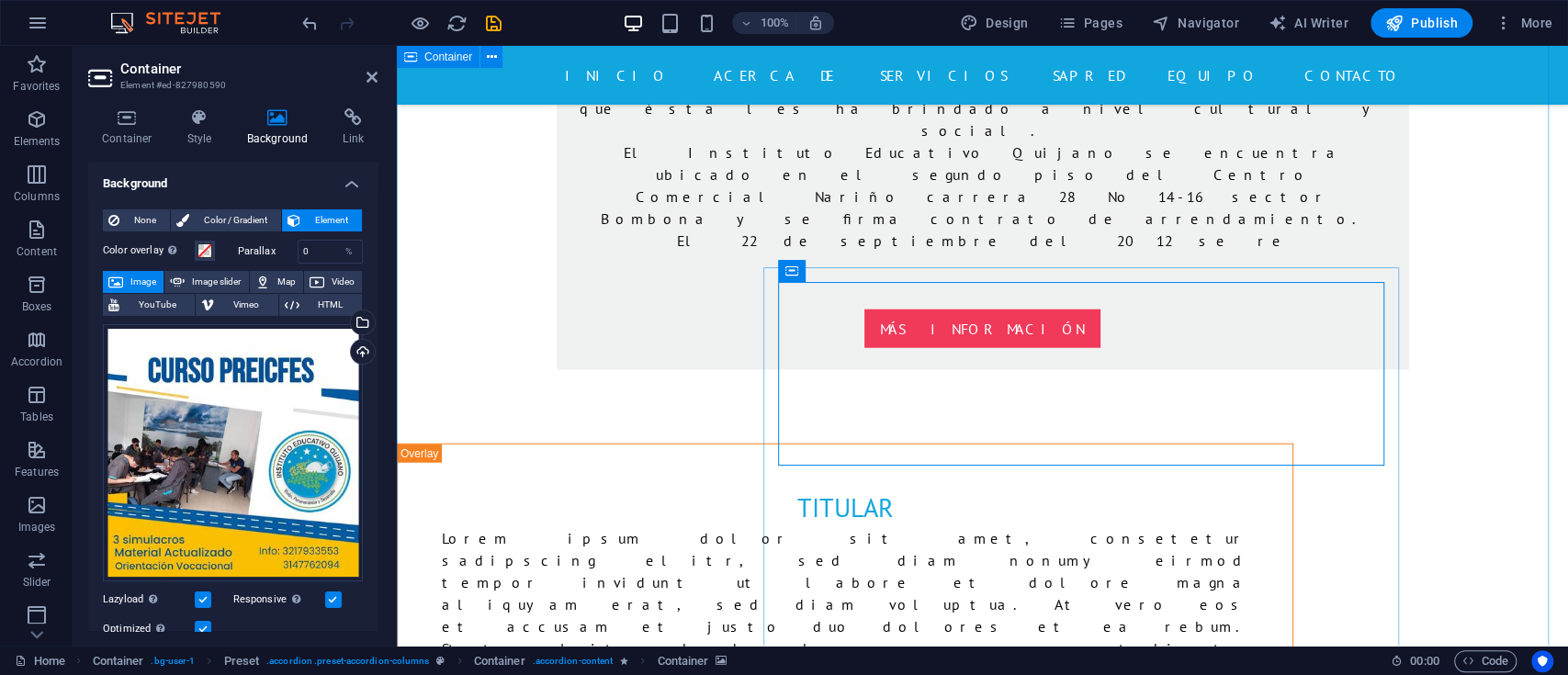 scroll, scrollTop: 2939, scrollLeft: 0, axis: vertical 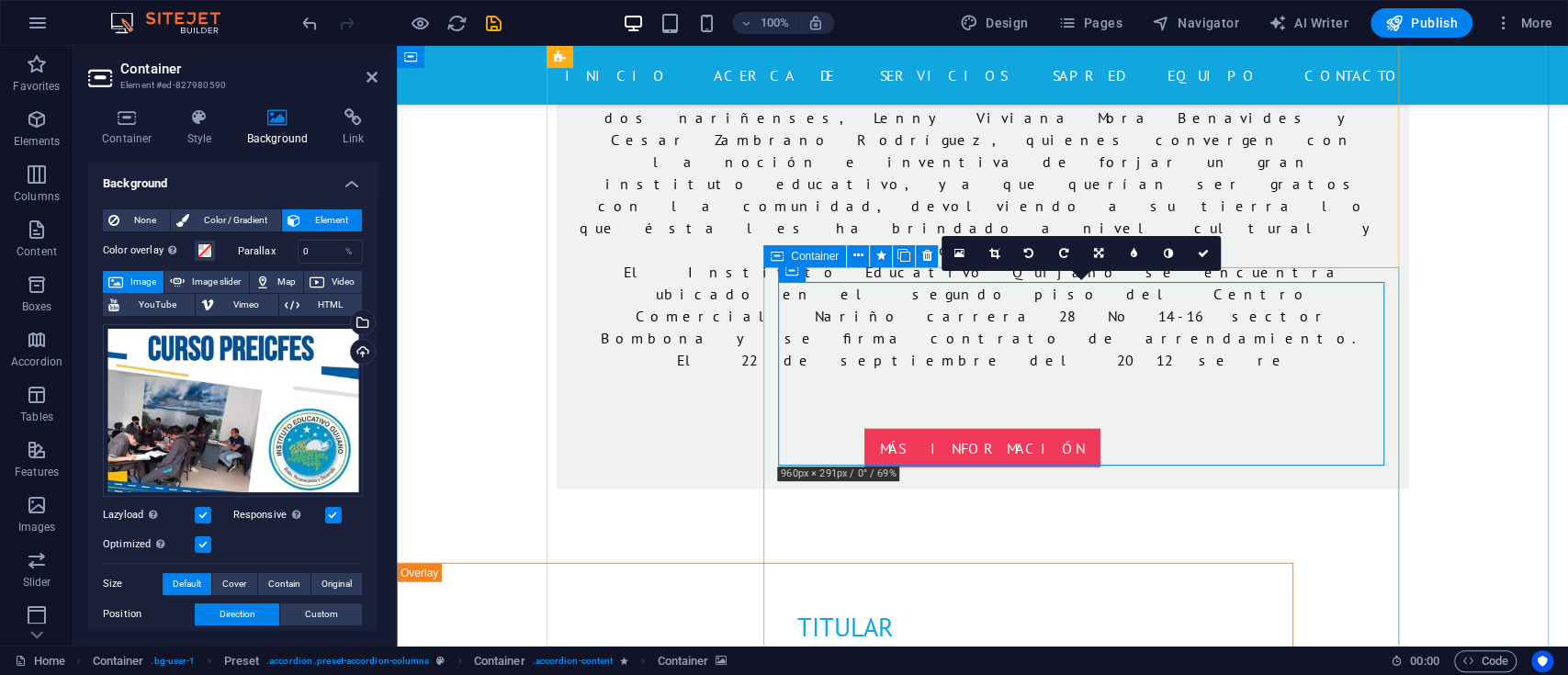 drag, startPoint x: 1277, startPoint y: 448, endPoint x: 1277, endPoint y: 474, distance: 26 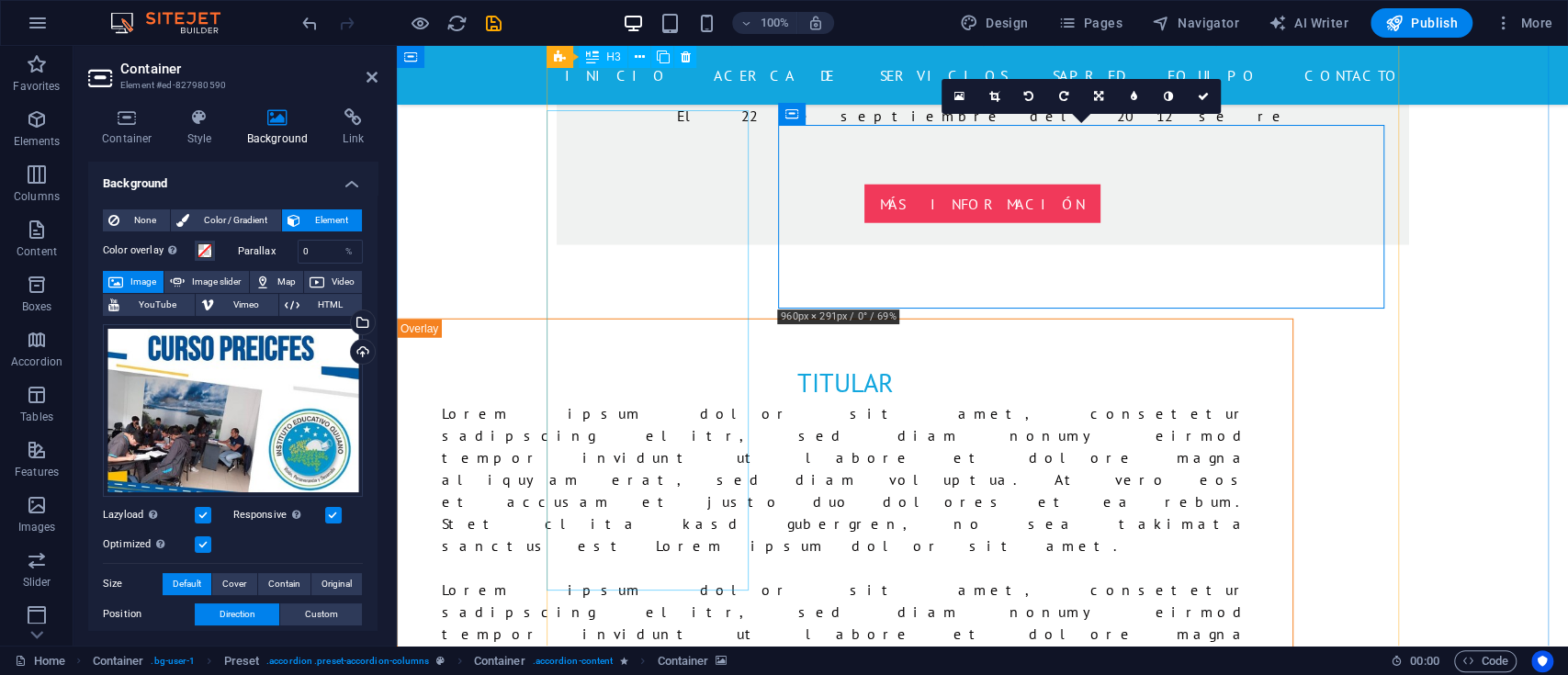 scroll, scrollTop: 2939, scrollLeft: 0, axis: vertical 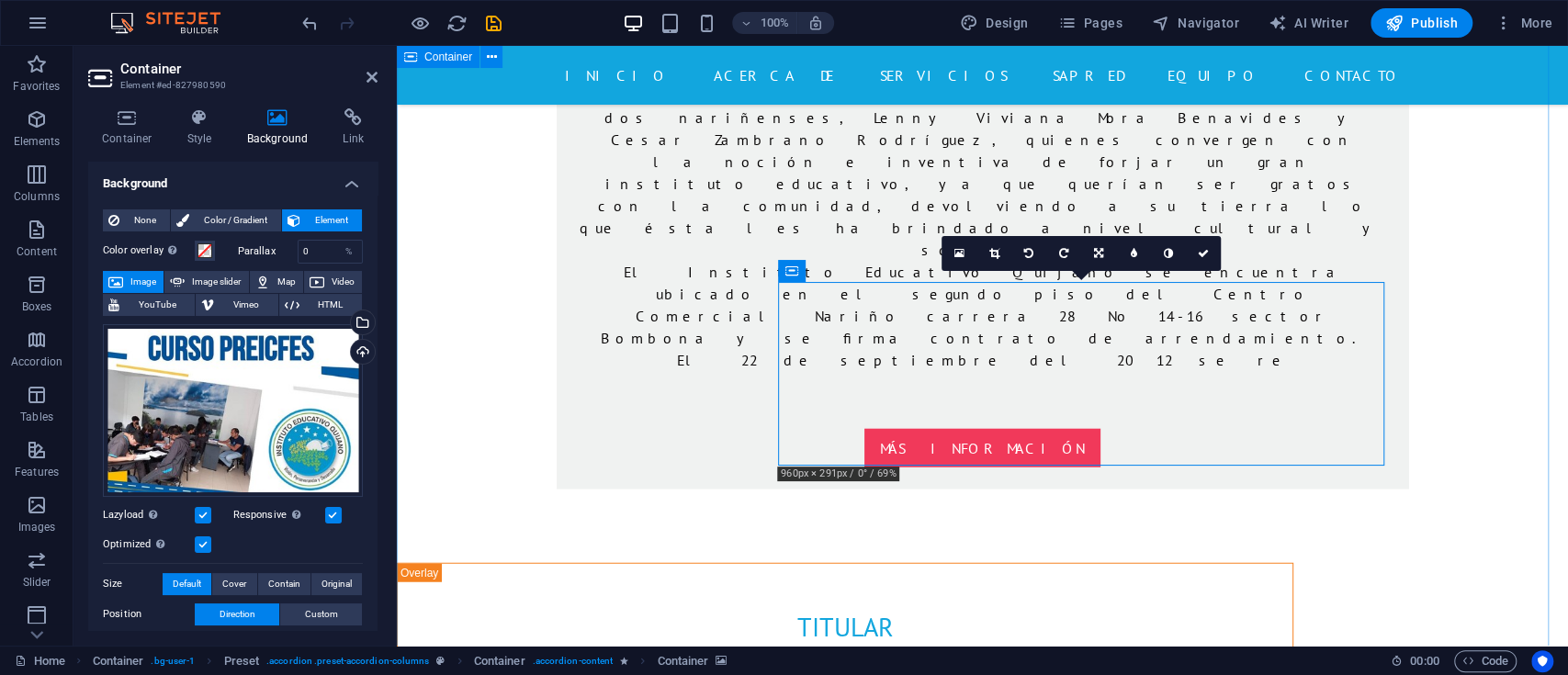 click on "PRIMARIA POR  CICLOS Drop content here or  Add elements  Paste clipboard primaria por ciclos En el Instituto Educativo Quijano, la educación primaria por ciclos es una modalidad flexible que permite a los estudiantes avanzar en su proceso de formación de acuerdo con sus ritmos de aprendizaje, edades y trayectorias escolares. Esta estrategia pedagógica integra varios grados en un solo ciclo, facilitando una enseñanza más personalizada y significativa, orientada al desarrollo de competencias básicas, habilidades comunicativas y pensamiento crítico. Nuestro enfoque busca brindar oportunidades reales de acceso, permanencia y éxito escolar a niños, niñas, jóvenes y adultos que, por diversas circunstancias, requieren una alternativa distinta al modelo tradicional, garantizando el derecho a una educación de calidad, inclusiva y adaptada a sus necesidades. BACHILLERATO POR  CICLOS Drop content here or  Add elements  Paste clipboard bachillerato por ciclos PRE-ICFES Drop content here or  Add elements" at bounding box center (982, 2692) 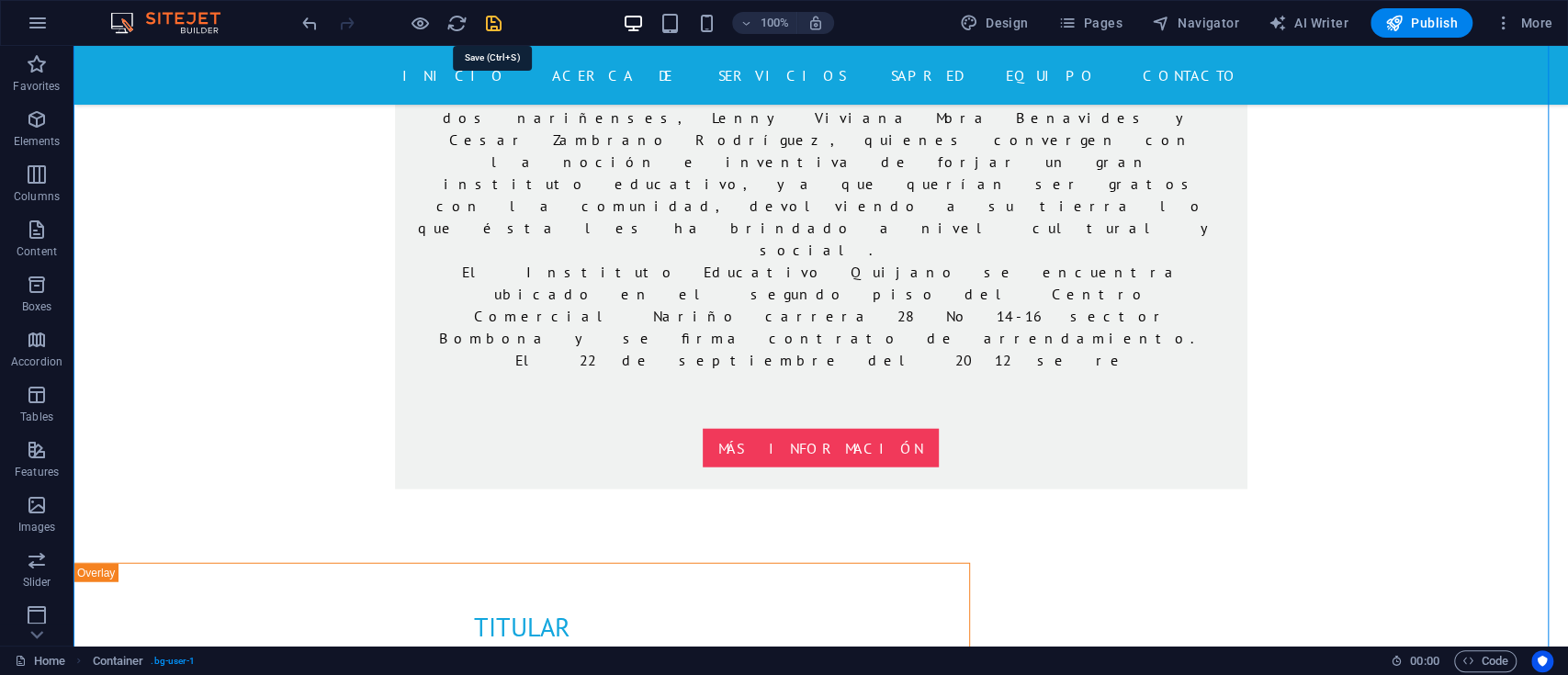 click at bounding box center (493, 23) 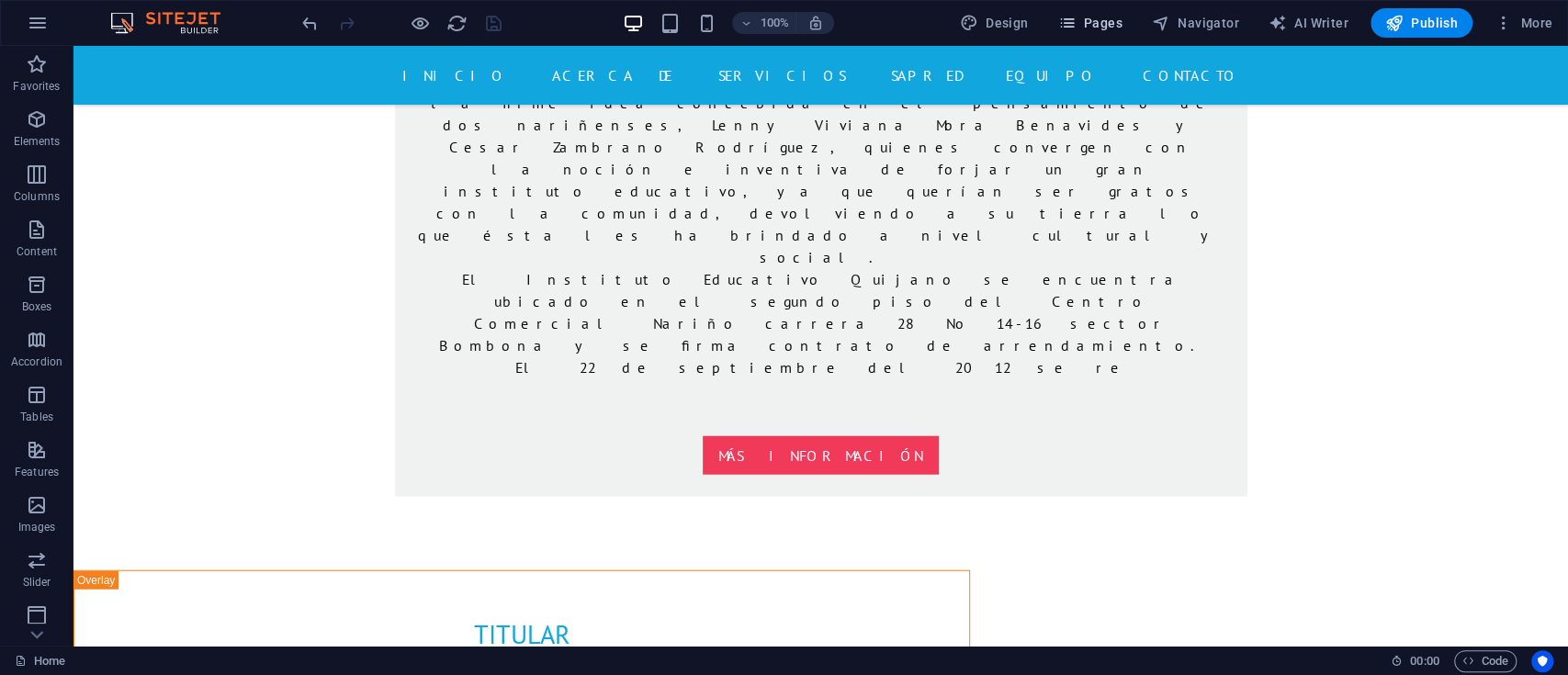 scroll, scrollTop: 2939, scrollLeft: 0, axis: vertical 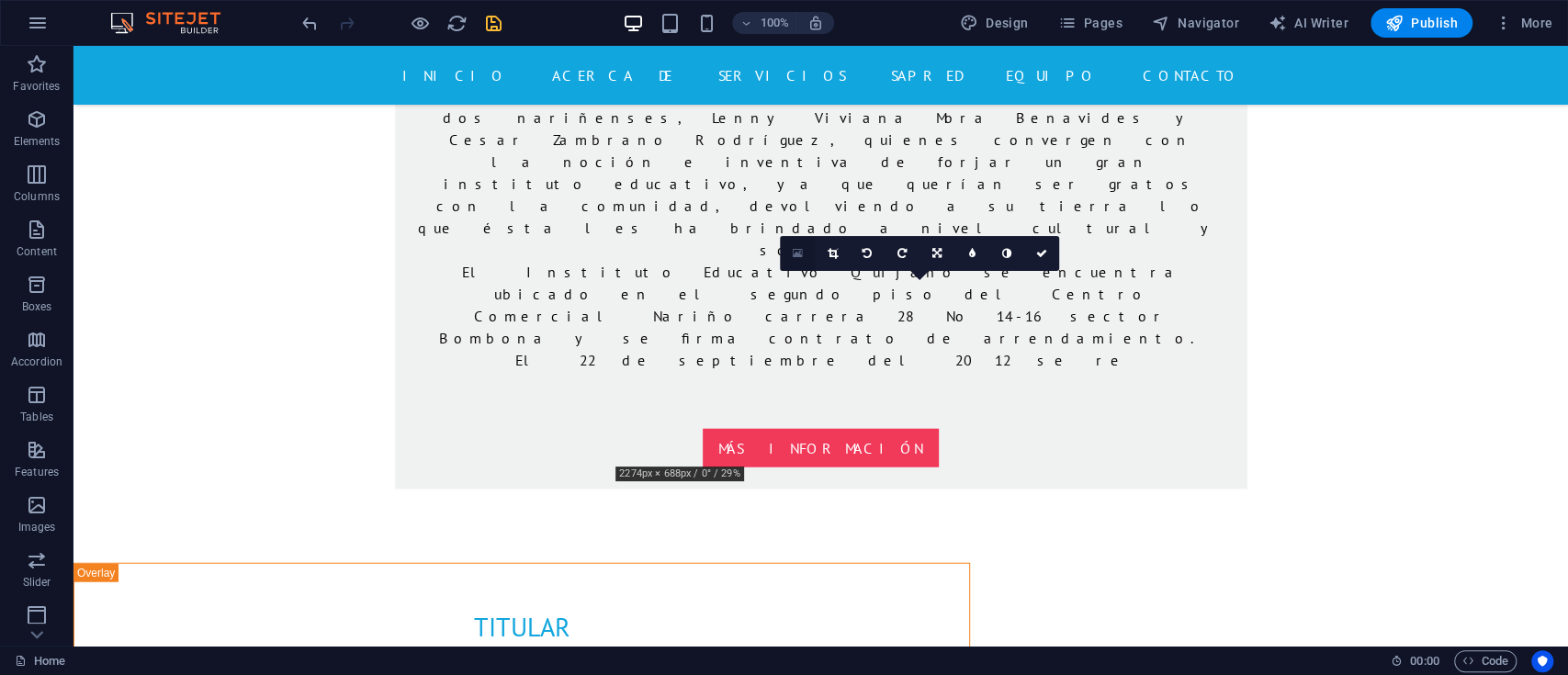 click at bounding box center [797, 253] 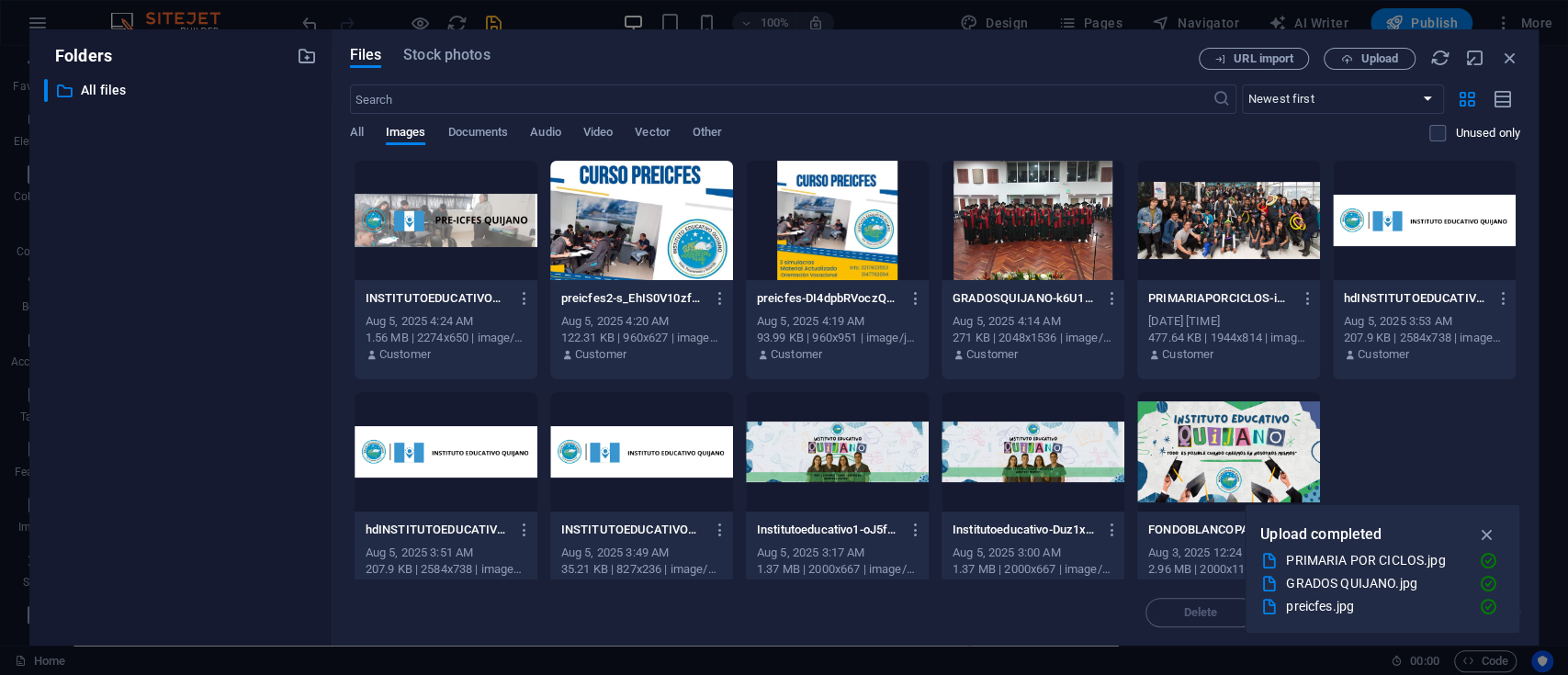 click at bounding box center [446, 220] 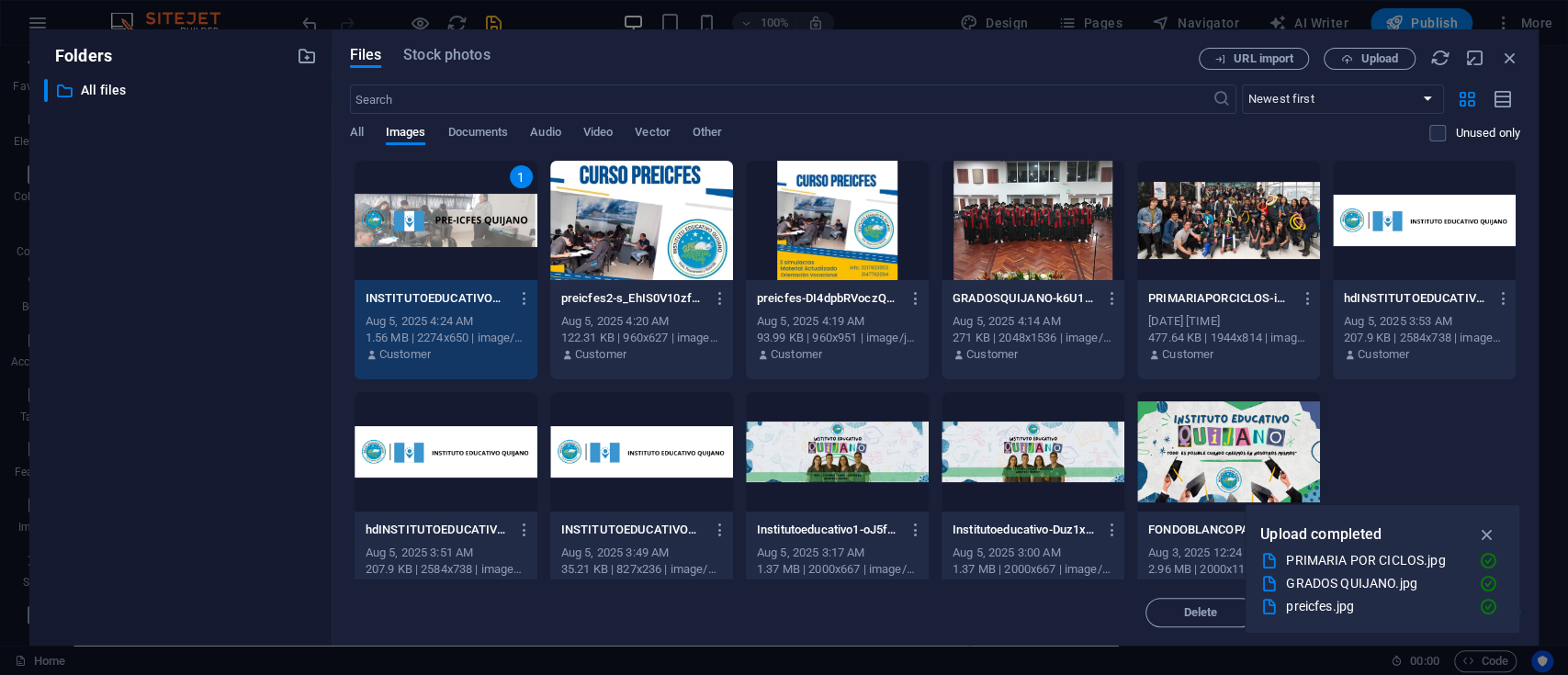 click on "1" at bounding box center [446, 220] 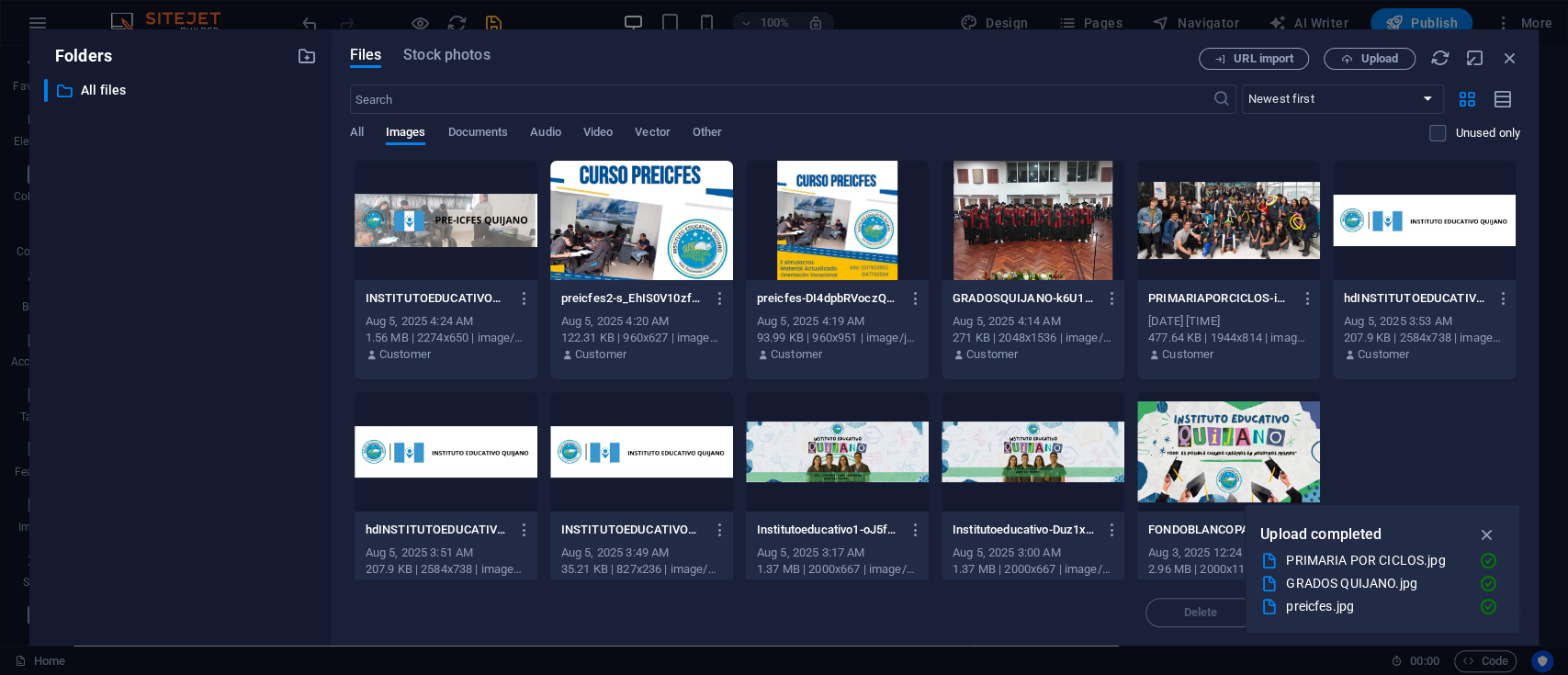 click at bounding box center (446, 220) 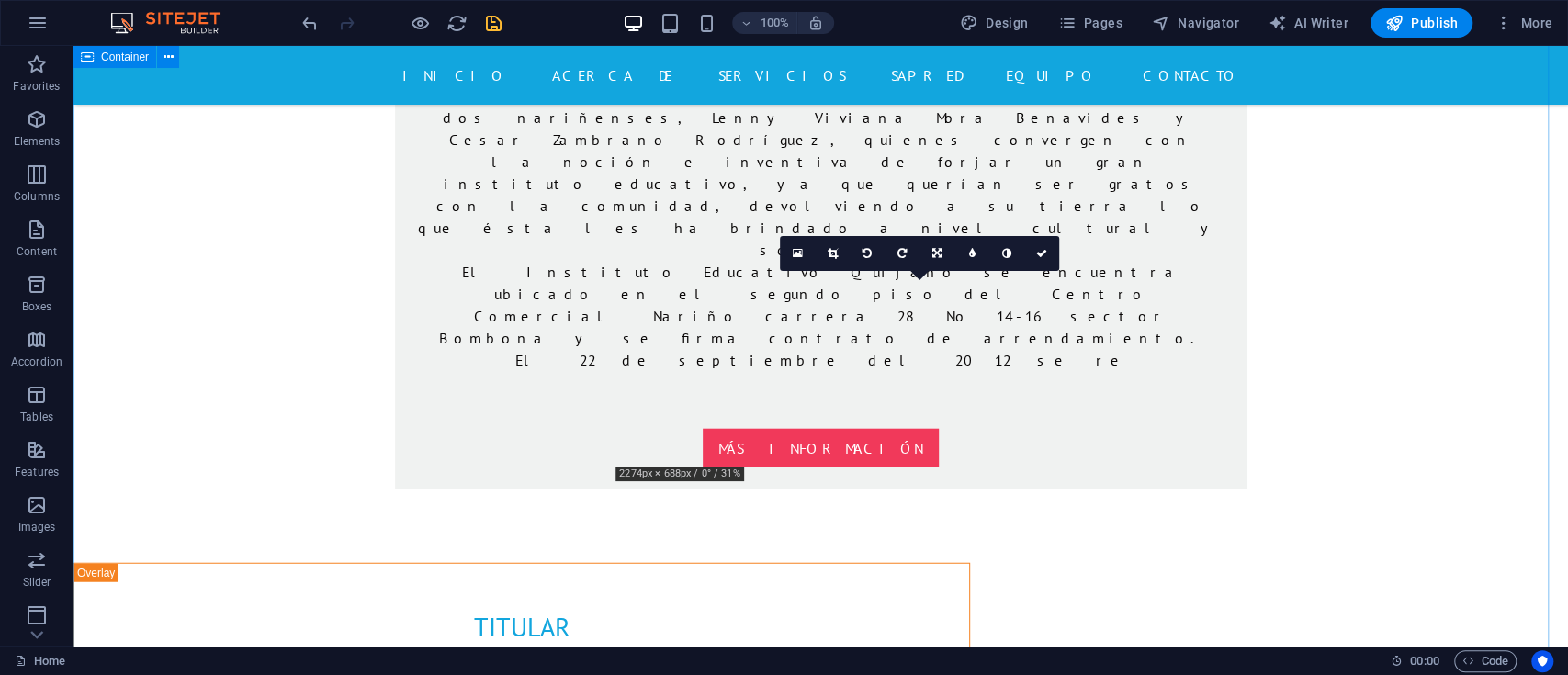 click on "PRIMARIA POR  CICLOS Drop content here or  Add elements  Paste clipboard primaria por ciclos En el Instituto Educativo Quijano, la educación primaria por ciclos es una modalidad flexible que permite a los estudiantes avanzar en su proceso de formación de acuerdo con sus ritmos de aprendizaje, edades y trayectorias escolares. Esta estrategia pedagógica integra varios grados en un solo ciclo, facilitando una enseñanza más personalizada y significativa, orientada al desarrollo de competencias básicas, habilidades comunicativas y pensamiento crítico. Nuestro enfoque busca brindar oportunidades reales de acceso, permanencia y éxito escolar a niños, niñas, jóvenes y adultos que, por diversas circunstancias, requieren una alternativa distinta al modelo tradicional, garantizando el derecho a una educación de calidad, inclusiva y adaptada a sus necesidades. BACHILLERATO POR  CICLOS Drop content here or  Add elements  Paste clipboard bachillerato por ciclos PRE-ICFES Drop content here or  Add elements" at bounding box center (820, 2692) 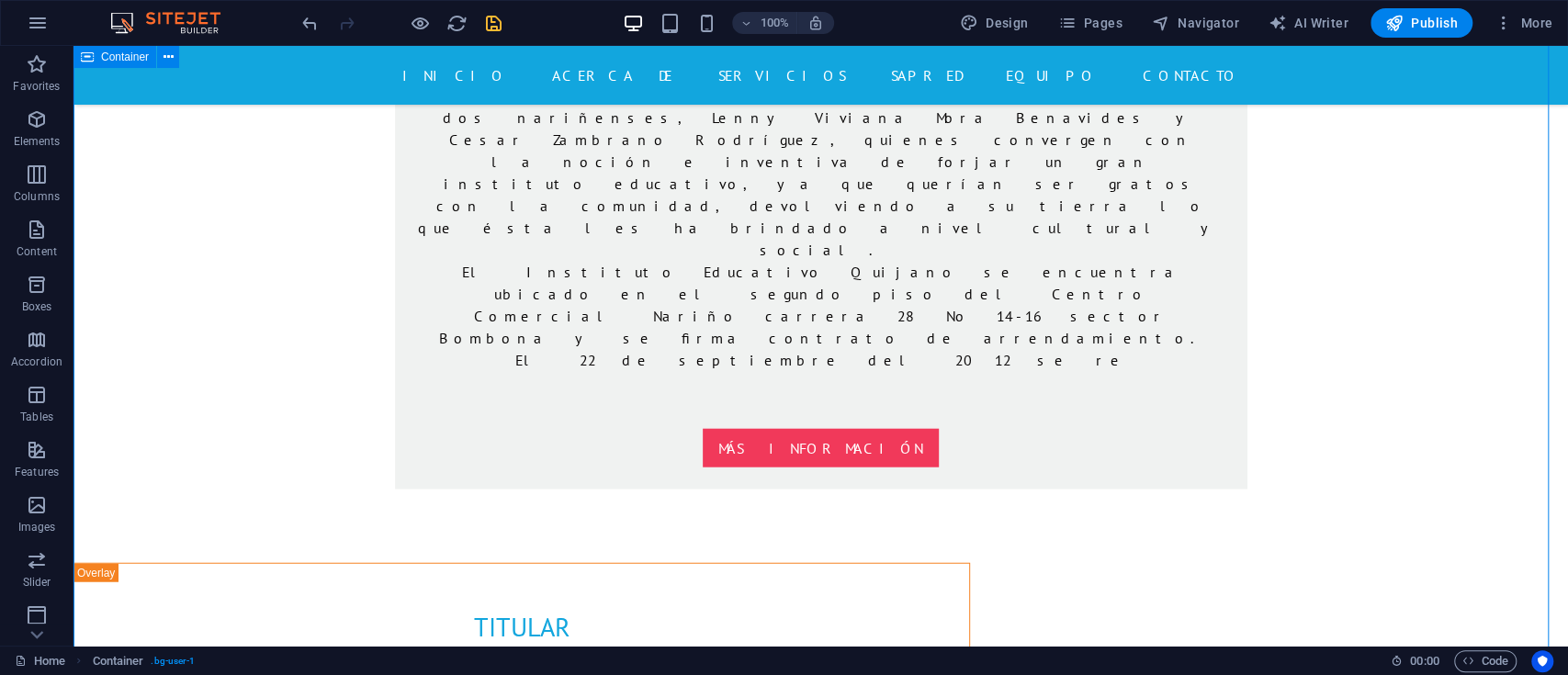 click on "PRIMARIA POR  CICLOS Drop content here or  Add elements  Paste clipboard primaria por ciclos En el Instituto Educativo Quijano, la educación primaria por ciclos es una modalidad flexible que permite a los estudiantes avanzar en su proceso de formación de acuerdo con sus ritmos de aprendizaje, edades y trayectorias escolares. Esta estrategia pedagógica integra varios grados en un solo ciclo, facilitando una enseñanza más personalizada y significativa, orientada al desarrollo de competencias básicas, habilidades comunicativas y pensamiento crítico. Nuestro enfoque busca brindar oportunidades reales de acceso, permanencia y éxito escolar a niños, niñas, jóvenes y adultos que, por diversas circunstancias, requieren una alternativa distinta al modelo tradicional, garantizando el derecho a una educación de calidad, inclusiva y adaptada a sus necesidades. BACHILLERATO POR  CICLOS Drop content here or  Add elements  Paste clipboard bachillerato por ciclos PRE-ICFES Drop content here or  Add elements" at bounding box center [820, 2692] 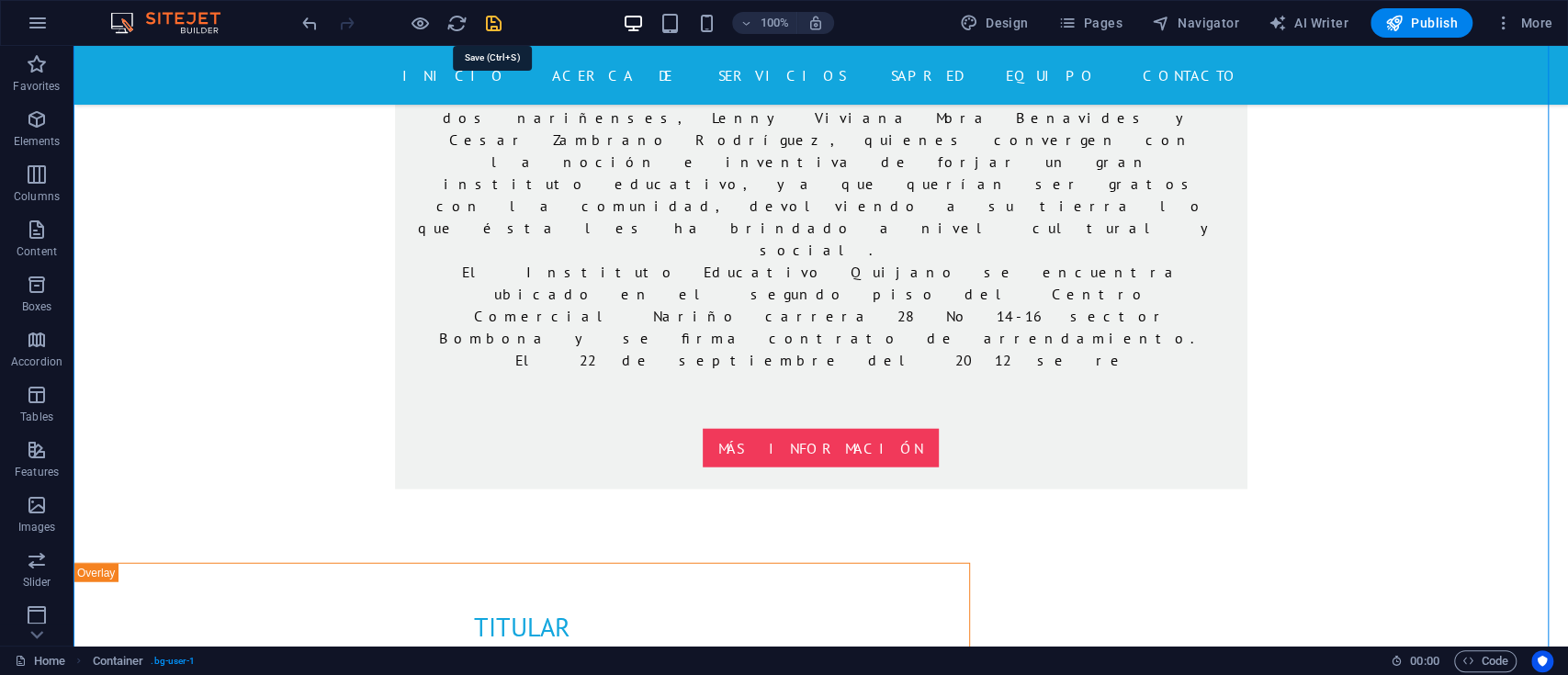 click at bounding box center [493, 23] 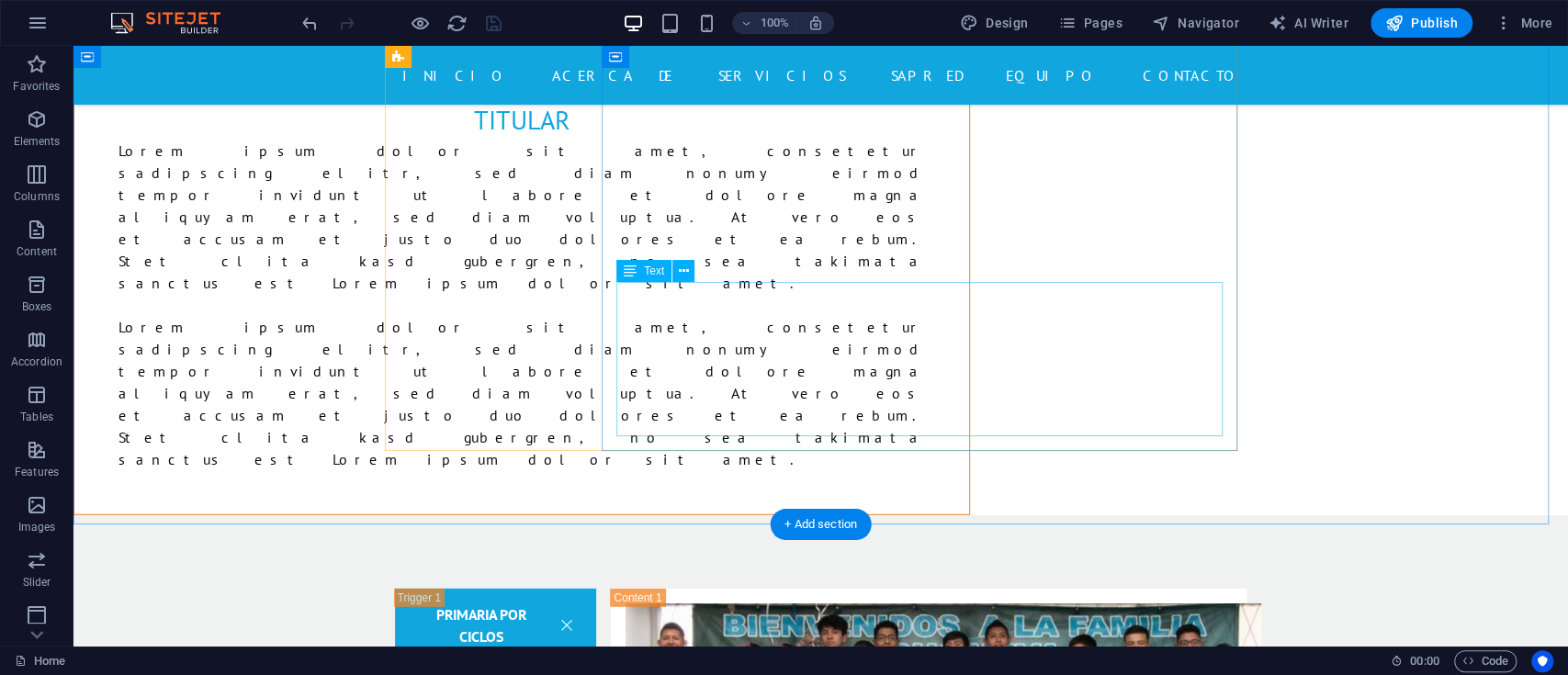 scroll, scrollTop: 3428, scrollLeft: 0, axis: vertical 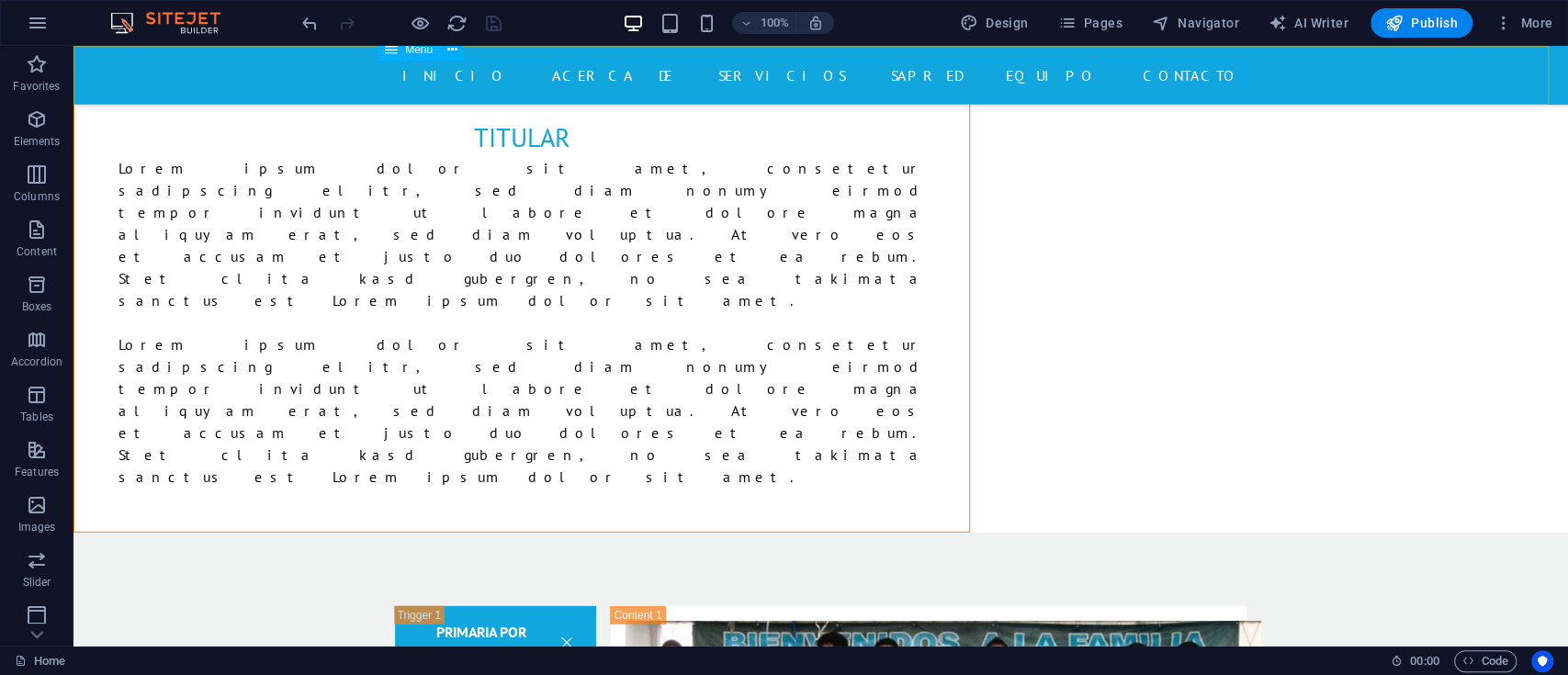 click on "INICIO Acerca de Servicios SAPRED Equipo Contacto" at bounding box center (821, 75) 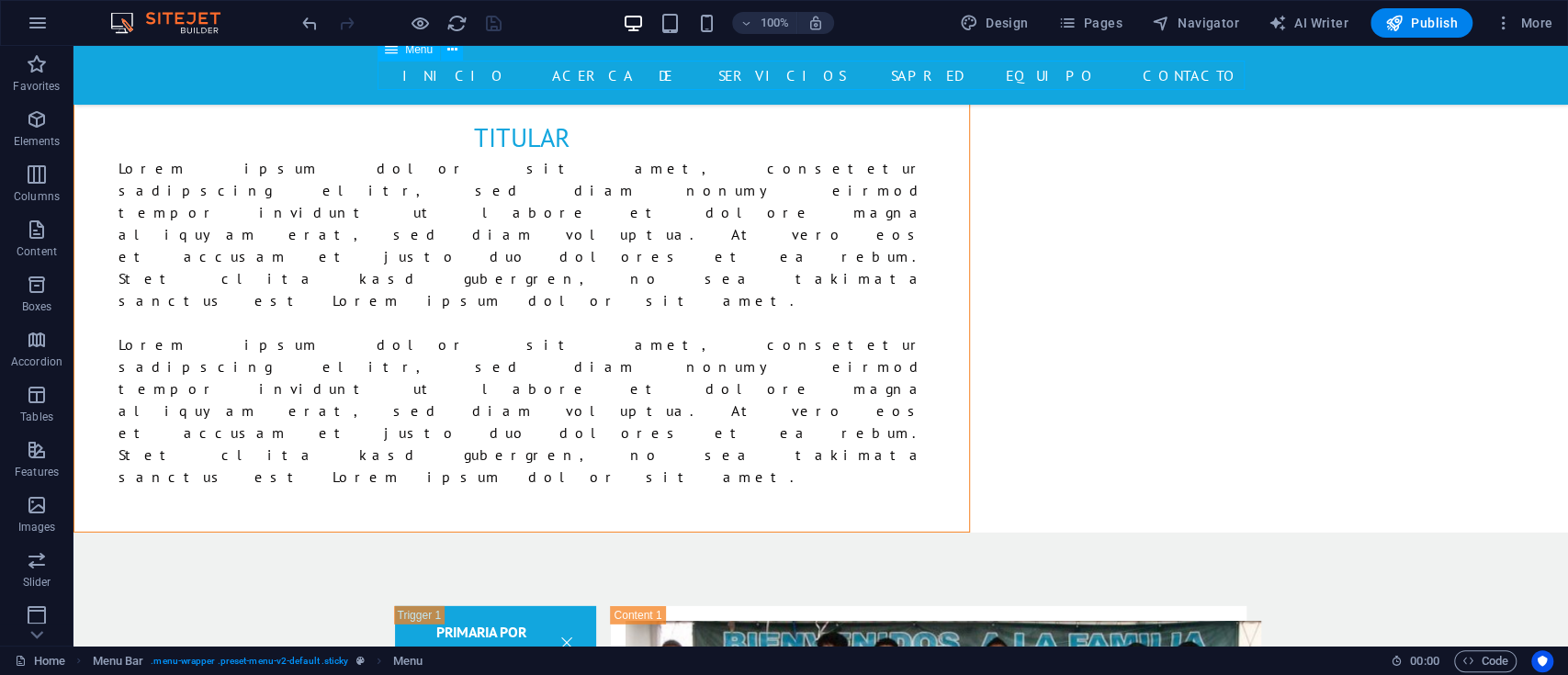 click on "INICIO Acerca de Servicios SAPRED Equipo Contacto" at bounding box center [821, 75] 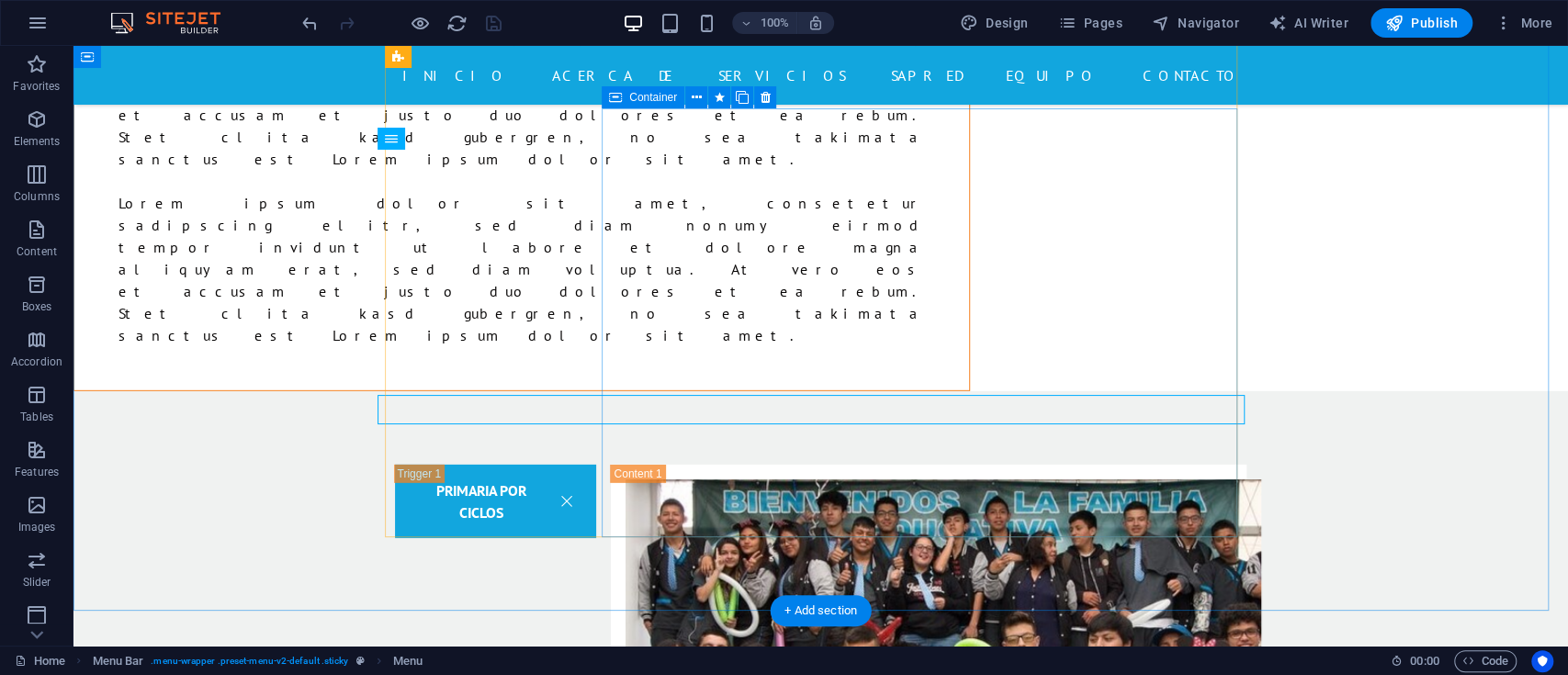 scroll, scrollTop: 3550, scrollLeft: 0, axis: vertical 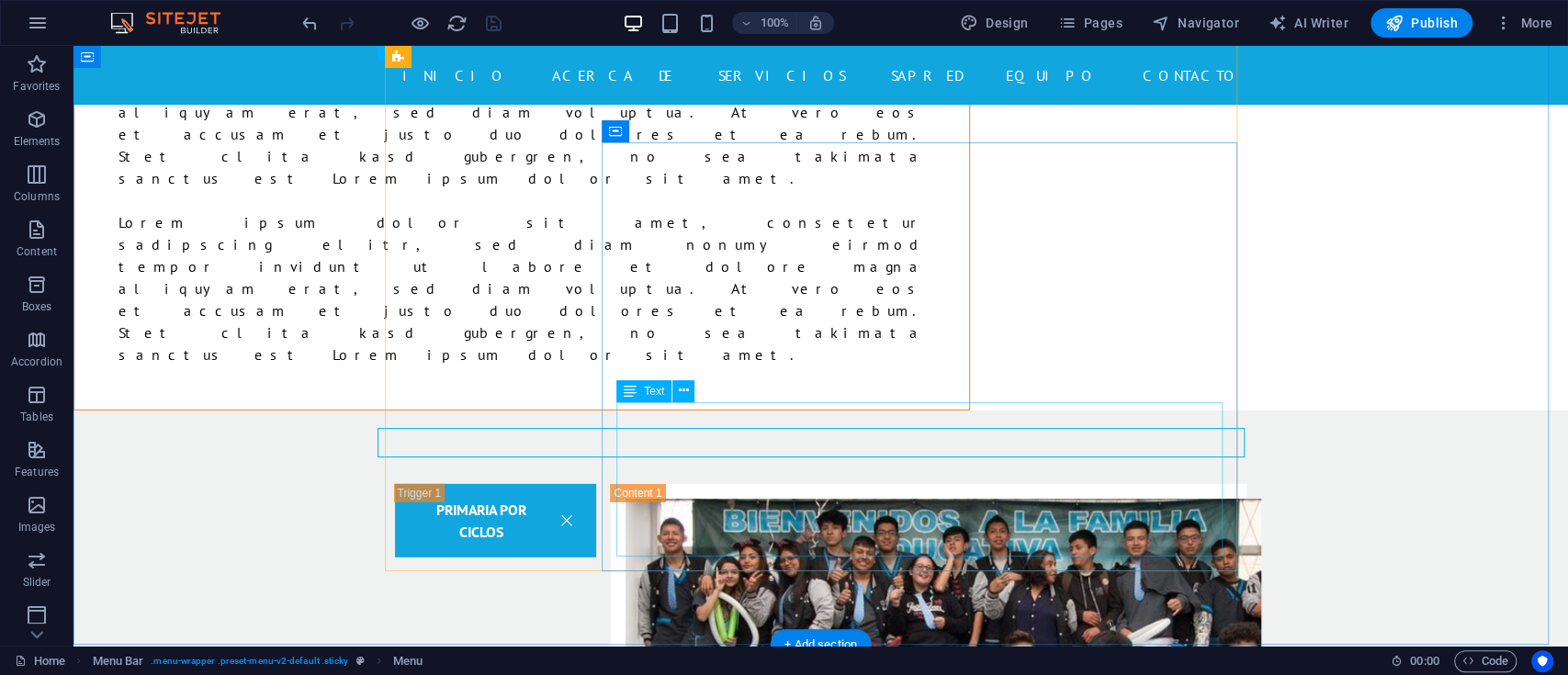 click on "Lorem ipsum dolor sit amet, consetetur sadipscing elitr, sed diam nonumy eirmod tempor invidunt ut labore et dolore magna aliquyam erat, sed diam voluptua. At vero eos et accusam et justo duo dolores et ea rebum. Stet clita kasd gubergren, no sea takimata sanctus est Lorem ipsum dolor sit amet. Lorem ipsum dolor sit amet, consetetur sadipscing elitr, sed diam nonumy eirmod tempor invidunt ut labore et dolore magna aliquyam erat, sed diam voluptua. At vero eos et accusam et justo duo dolores et ea rebum. Stet clita kasd gubergren, no sea takimata sanctus est Lorem ipsum dolor sit amet." at bounding box center [929, 3452] 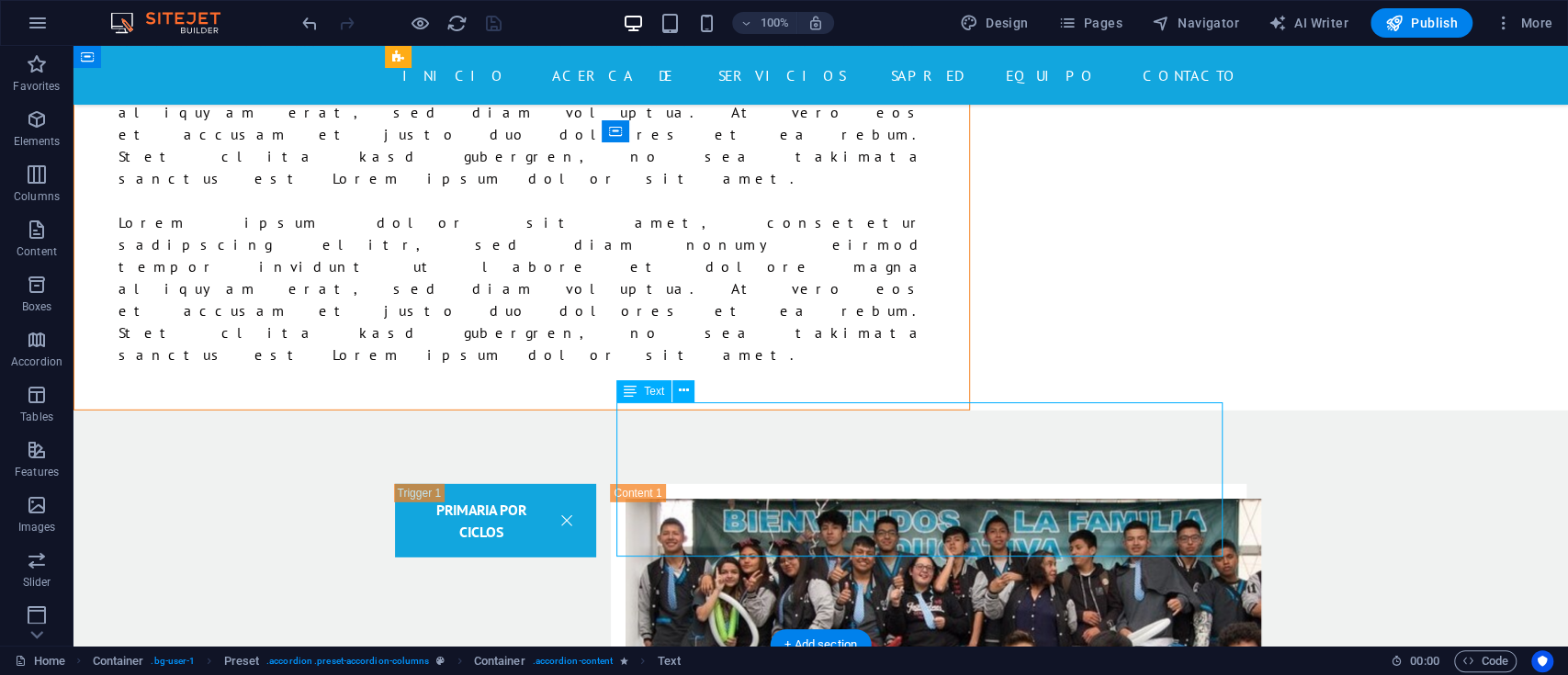 click on "Lorem ipsum dolor sit amet, consetetur sadipscing elitr, sed diam nonumy eirmod tempor invidunt ut labore et dolore magna aliquyam erat, sed diam voluptua. At vero eos et accusam et justo duo dolores et ea rebum. Stet clita kasd gubergren, no sea takimata sanctus est Lorem ipsum dolor sit amet. Lorem ipsum dolor sit amet, consetetur sadipscing elitr, sed diam nonumy eirmod tempor invidunt ut labore et dolore magna aliquyam erat, sed diam voluptua. At vero eos et accusam et justo duo dolores et ea rebum. Stet clita kasd gubergren, no sea takimata sanctus est Lorem ipsum dolor sit amet." at bounding box center [929, 3452] 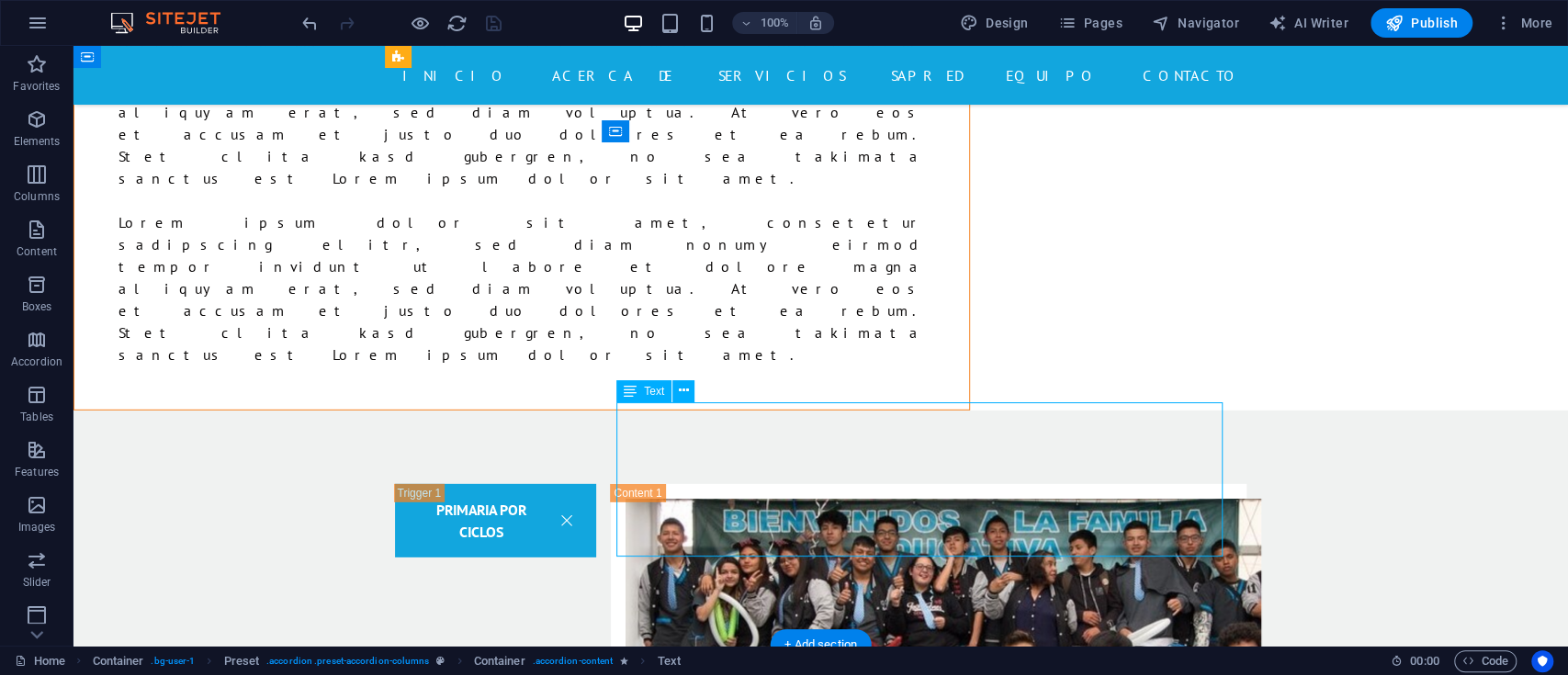 click on "PRIMARIA POR  CICLOS Drop content here or  Add elements  Paste clipboard primaria por ciclos En el Instituto Educativo Quijano, la educación primaria por ciclos es una modalidad flexible que permite a los estudiantes avanzar en su proceso de formación de acuerdo con sus ritmos de aprendizaje, edades y trayectorias escolares. Esta estrategia pedagógica integra varios grados en un solo ciclo, facilitando una enseñanza más personalizada y significativa, orientada al desarrollo de competencias básicas, habilidades comunicativas y pensamiento crítico. Nuestro enfoque busca brindar oportunidades reales de acceso, permanencia y éxito escolar a niños, niñas, jóvenes y adultos que, por diversas circunstancias, requieren una alternativa distinta al modelo tradicional, garantizando el derecho a una educación de calidad, inclusiva y adaptada a sus necesidades. BACHILLERATO POR  CICLOS Drop content here or  Add elements  Paste clipboard bachillerato por ciclos PRE-ICFES Drop content here or  Add elements" at bounding box center (820, 2080) 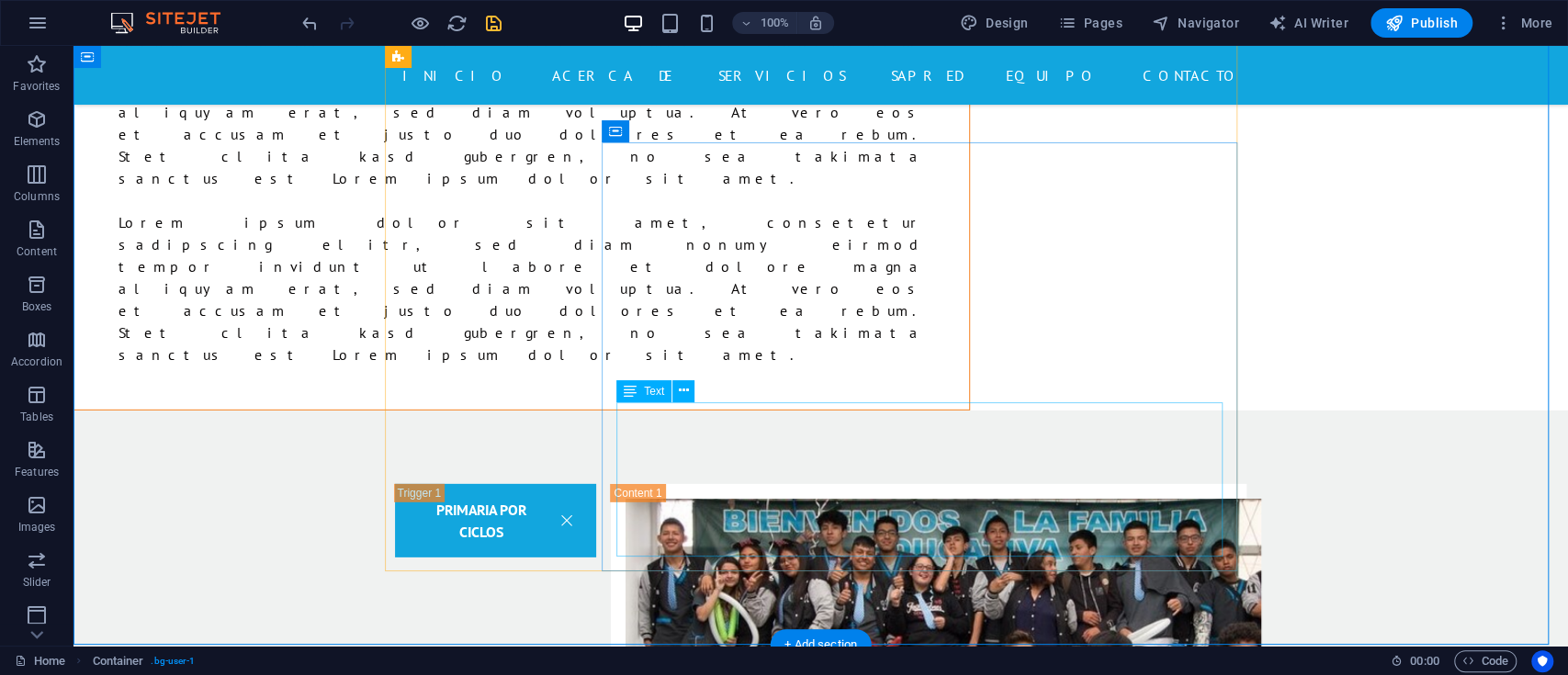 click on "Lorem ipsum dolor sit amet, consetetur sadipscing elitr, sed diam nonumy eirmod tempor invidunt ut labore et dolore magna aliquyam erat, sed diam voluptua. At vero eos et accusam et justo duo dolores et ea rebum. Stet clita kasd gubergren, no sea takimata sanctus est Lorem ipsum dolor sit amet. Lorem ipsum dolor sit amet, consetetur sadipscing elitr, sed diam nonumy eirmod tempor invidunt ut labore et dolore magna aliquyam erat, sed diam voluptua. At vero eos et accusam et justo duo dolores et ea rebum. Stet clita kasd gubergren, no sea takimata sanctus est Lorem ipsum dolor sit amet." at bounding box center [929, 3452] 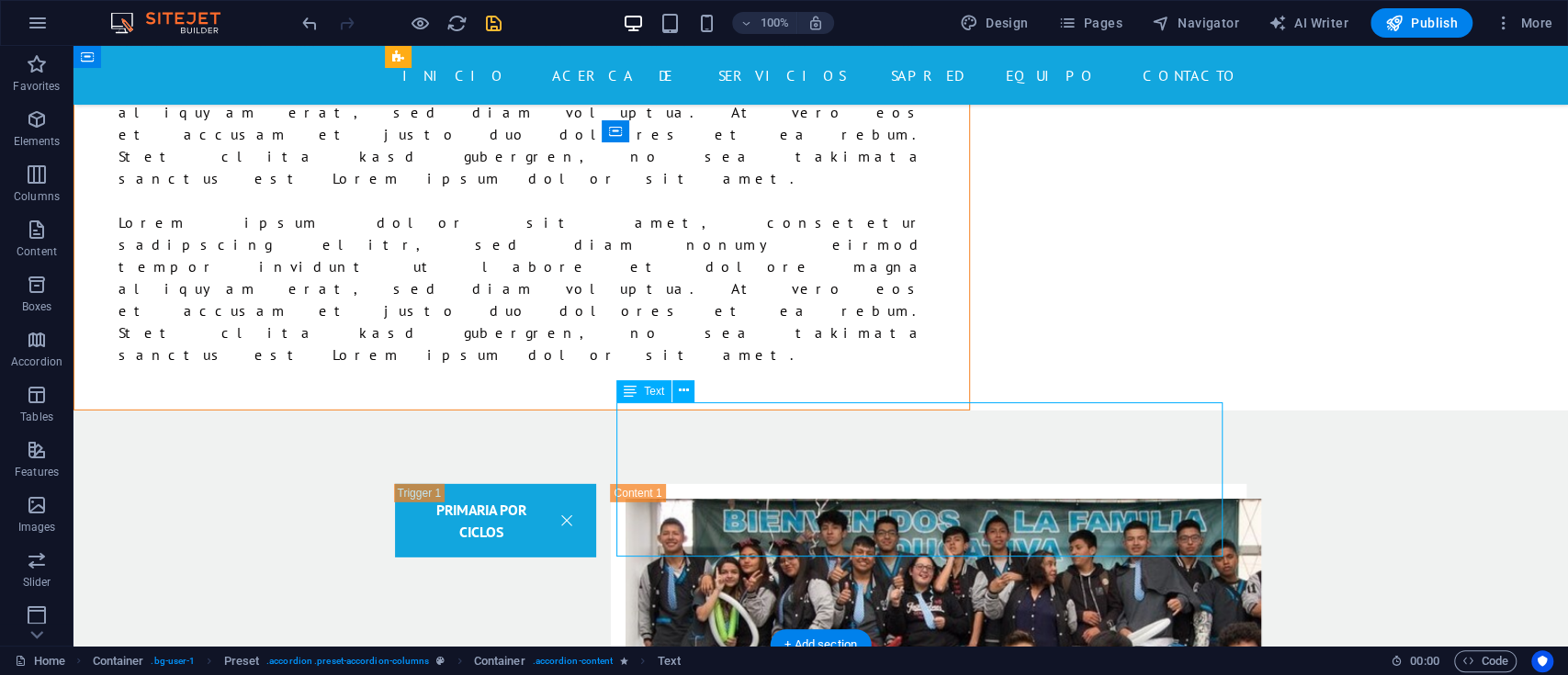 click on "Lorem ipsum dolor sit amet, consetetur sadipscing elitr, sed diam nonumy eirmod tempor invidunt ut labore et dolore magna aliquyam erat, sed diam voluptua. At vero eos et accusam et justo duo dolores et ea rebum. Stet clita kasd gubergren, no sea takimata sanctus est Lorem ipsum dolor sit amet. Lorem ipsum dolor sit amet, consetetur sadipscing elitr, sed diam nonumy eirmod tempor invidunt ut labore et dolore magna aliquyam erat, sed diam voluptua. At vero eos et accusam et justo duo dolores et ea rebum. Stet clita kasd gubergren, no sea takimata sanctus est Lorem ipsum dolor sit amet." at bounding box center [929, 3452] 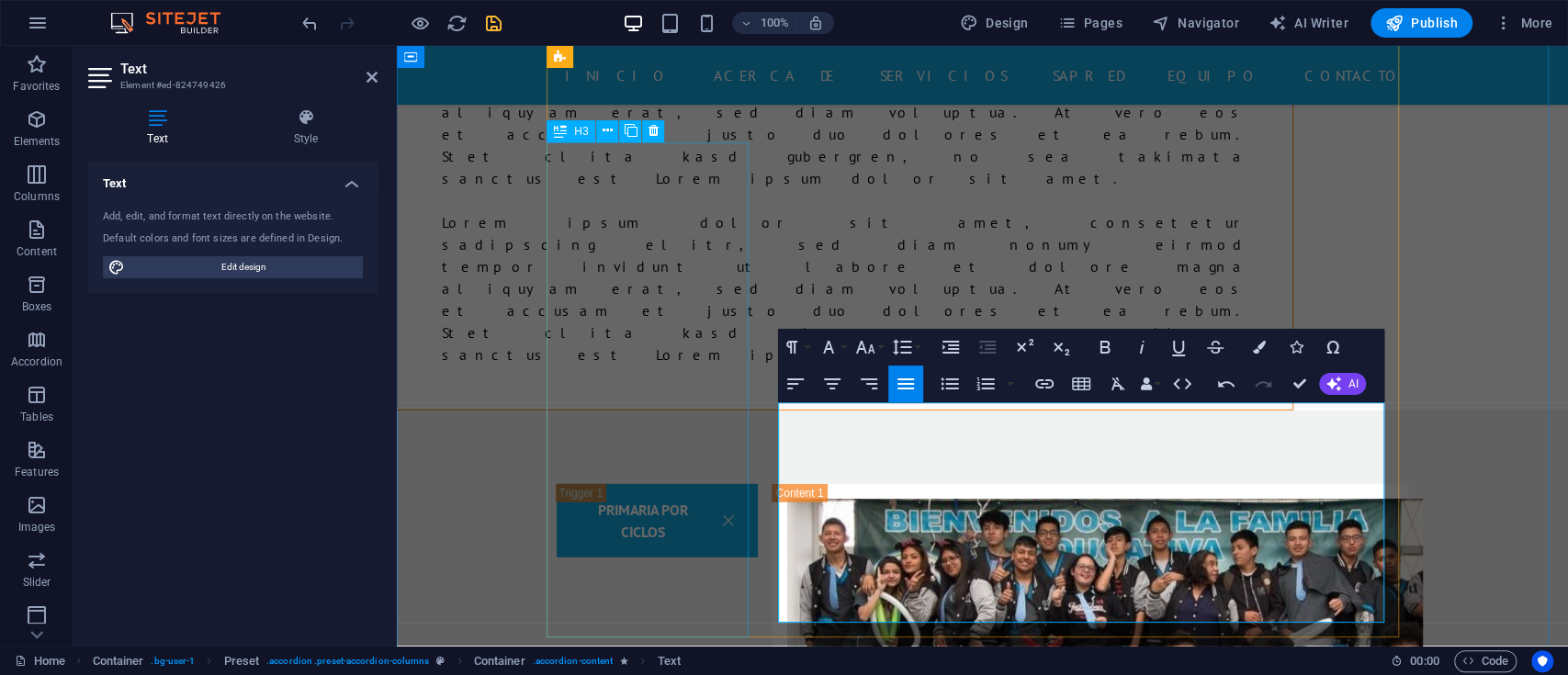 click on "EDUCACIÓN SUPERIOR" at bounding box center [658, 3417] 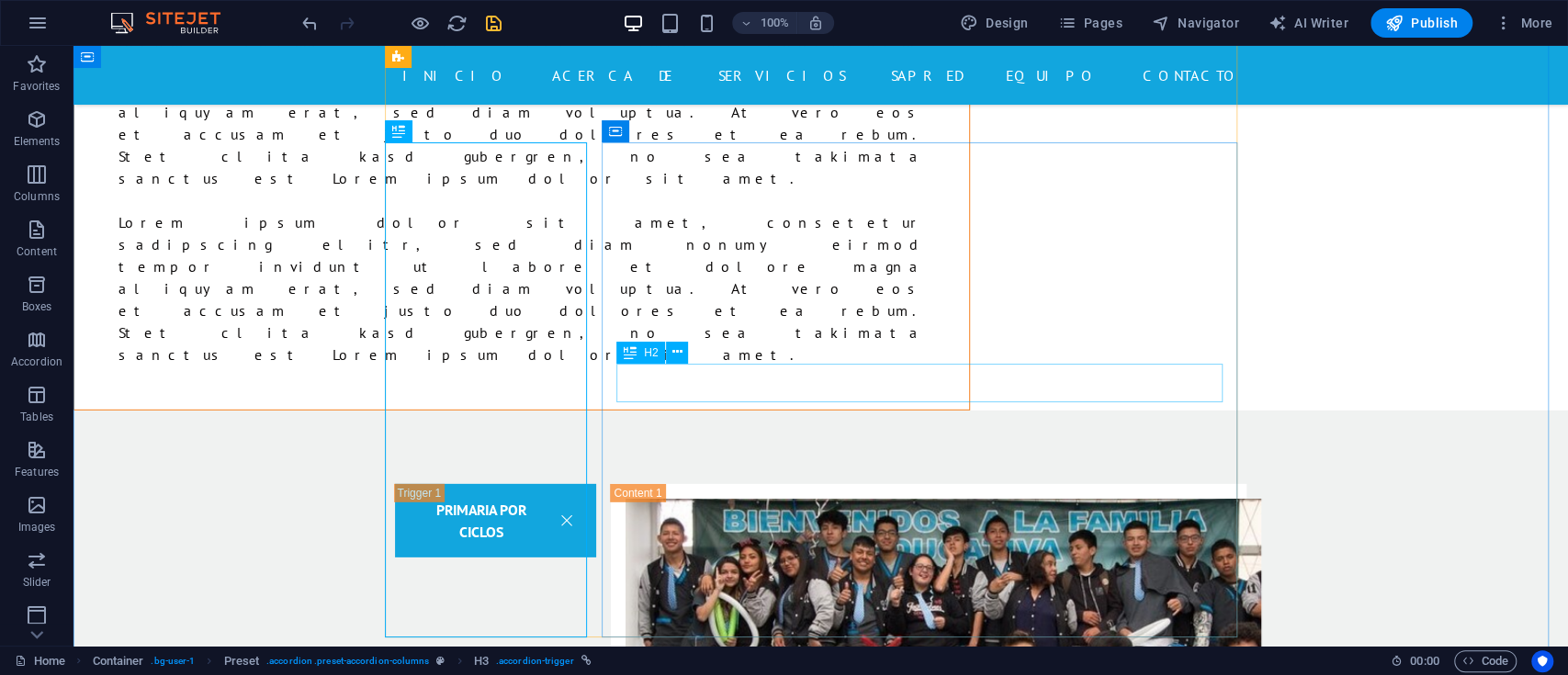 click on "Seguro de salud" at bounding box center (929, 3223) 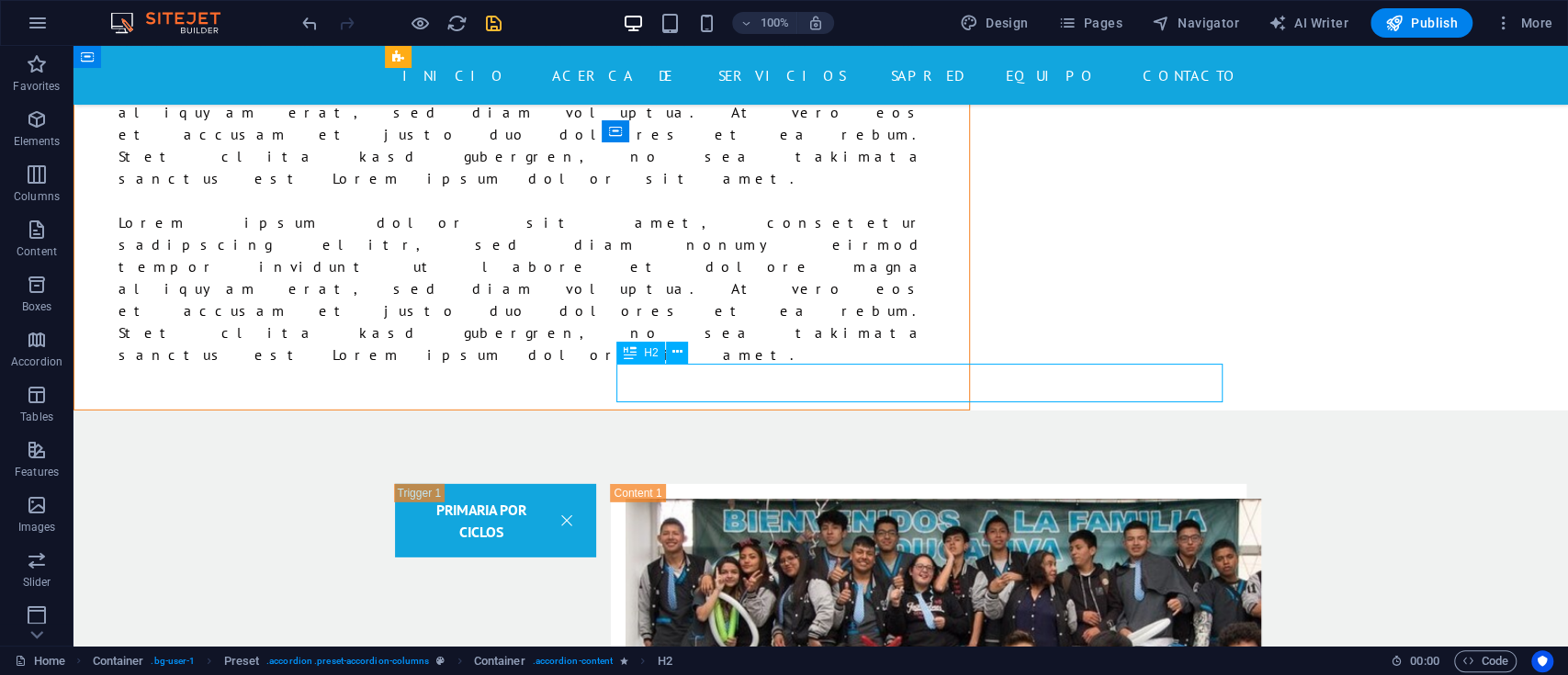 click on "Seguro de salud" at bounding box center [929, 3223] 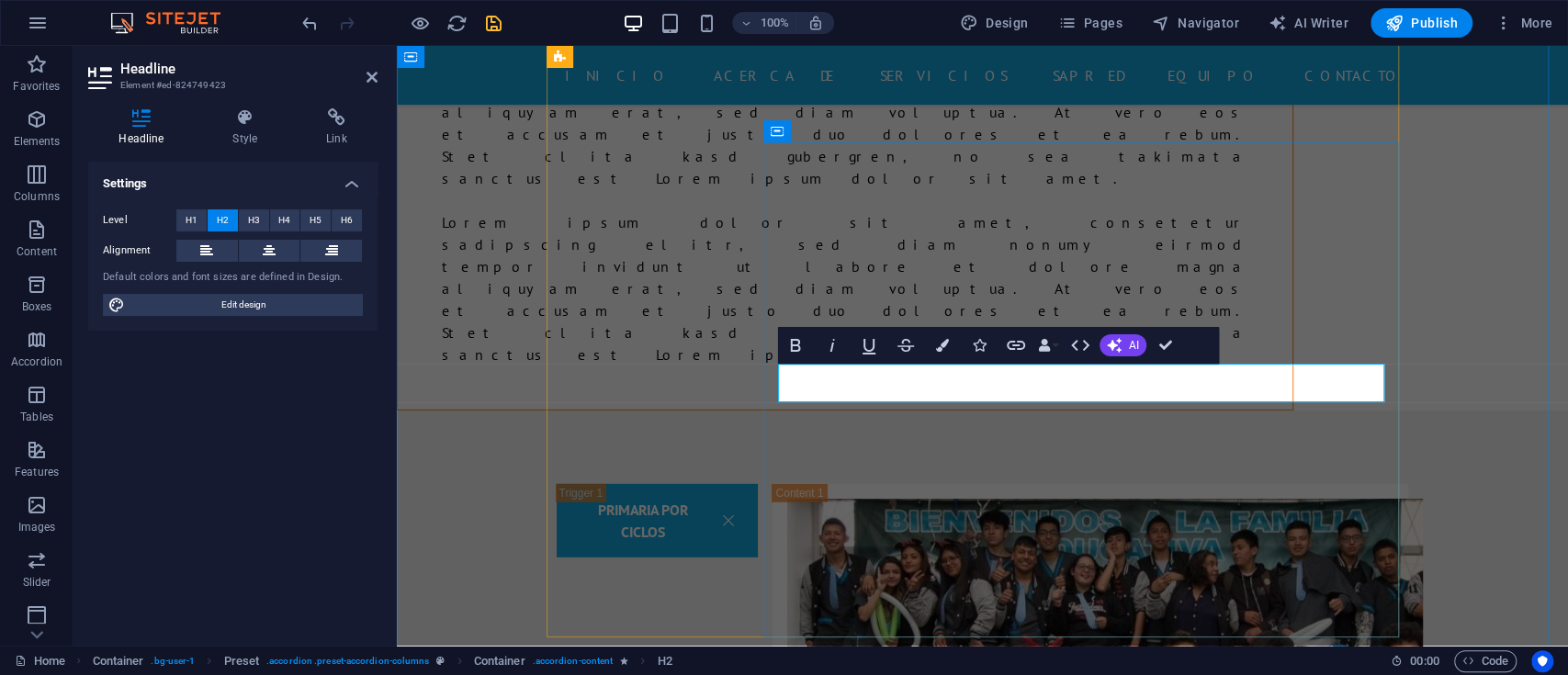 type 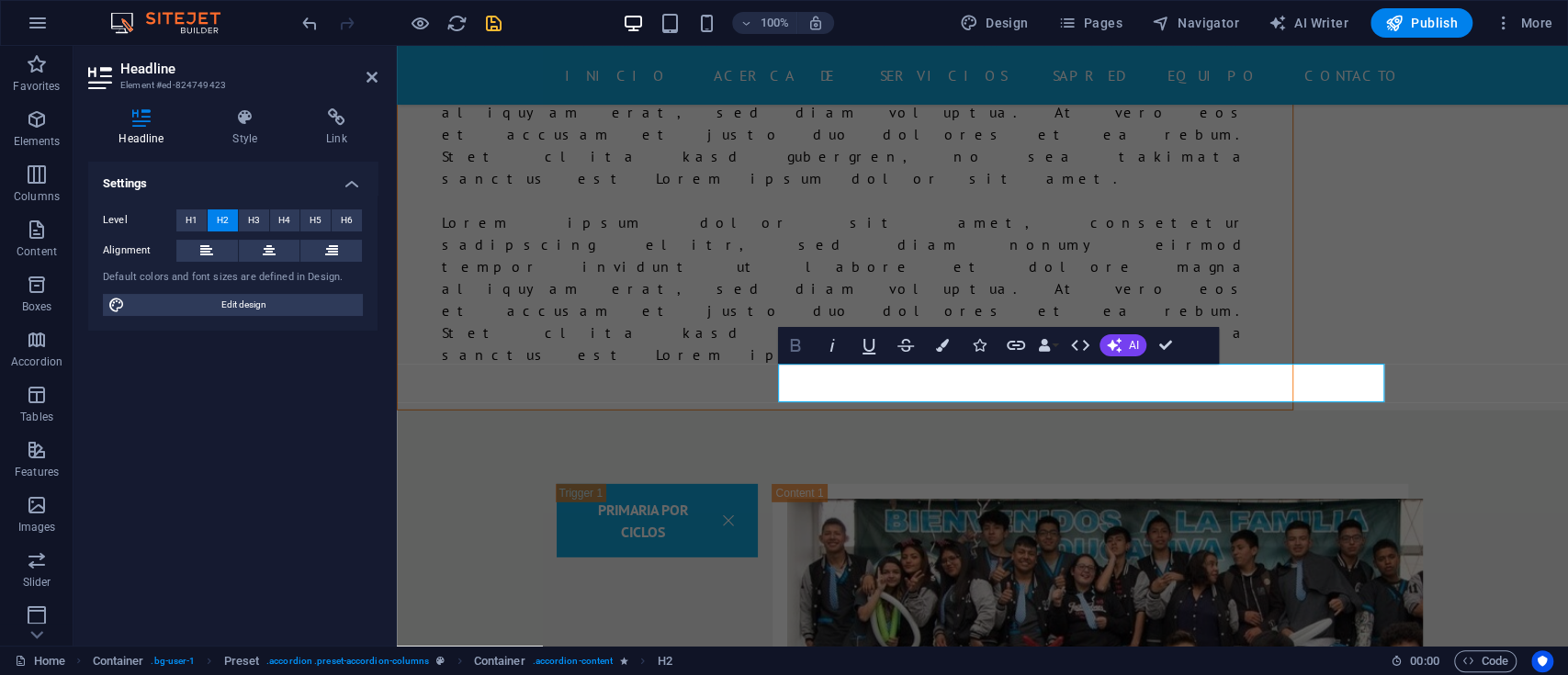 click 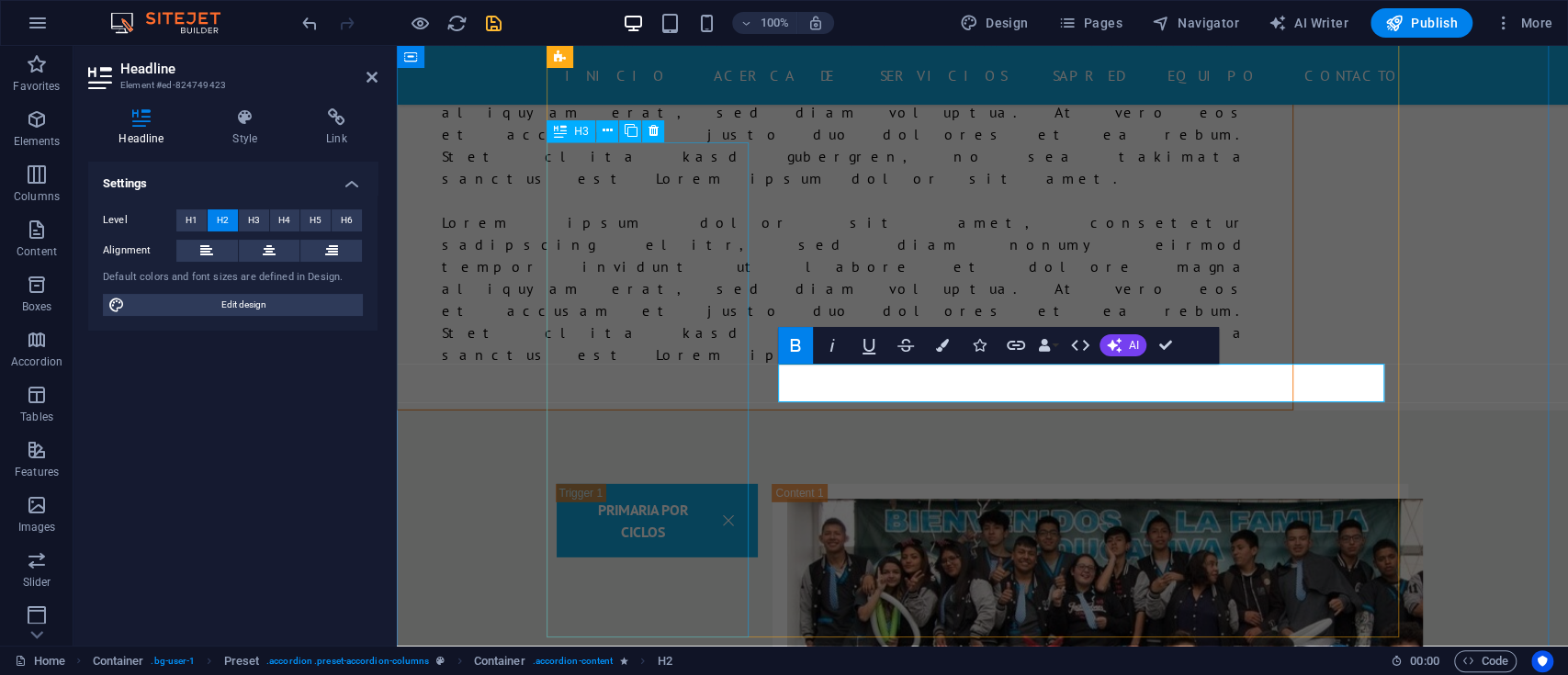 click on "EDUCACIÓN SUPERIOR" at bounding box center (658, 3417) 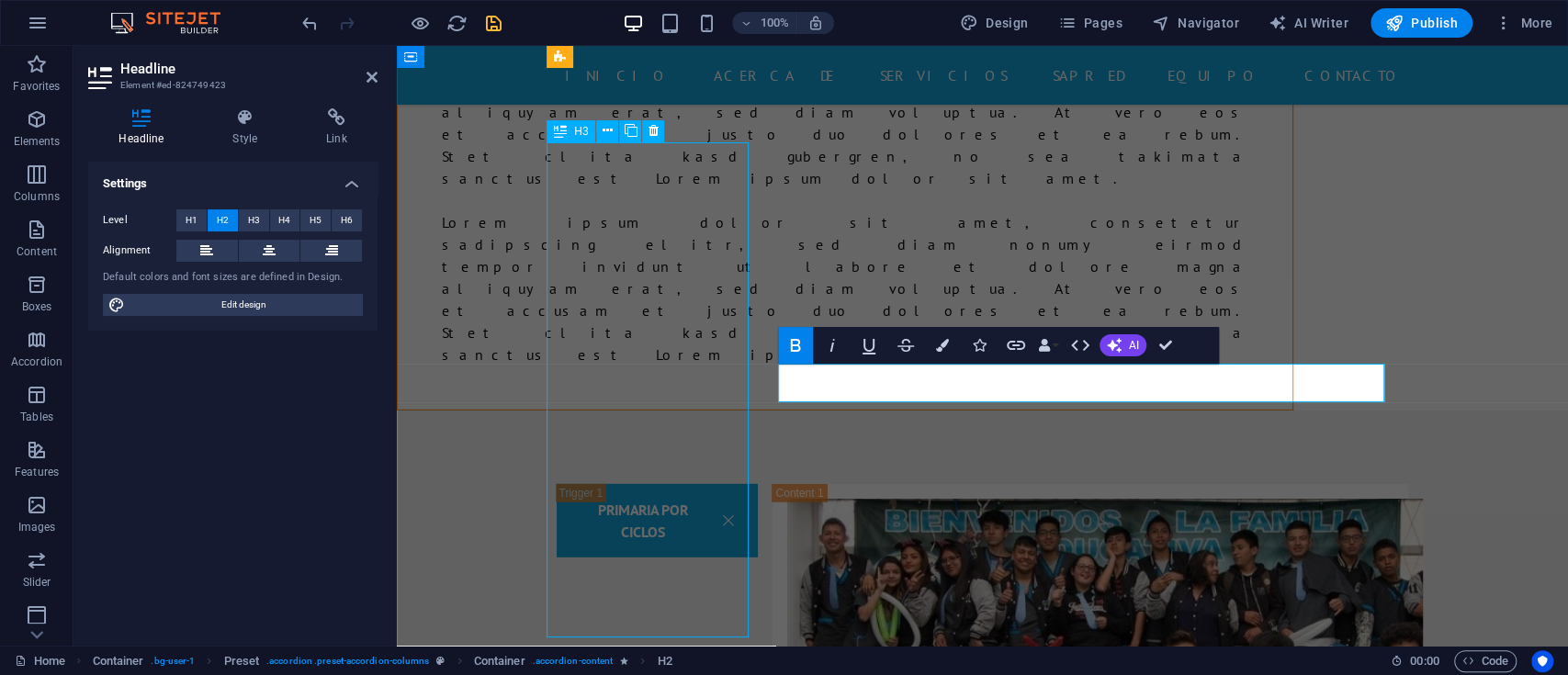 click on "EDUCACIÓN SUPERIOR" at bounding box center (658, 3417) 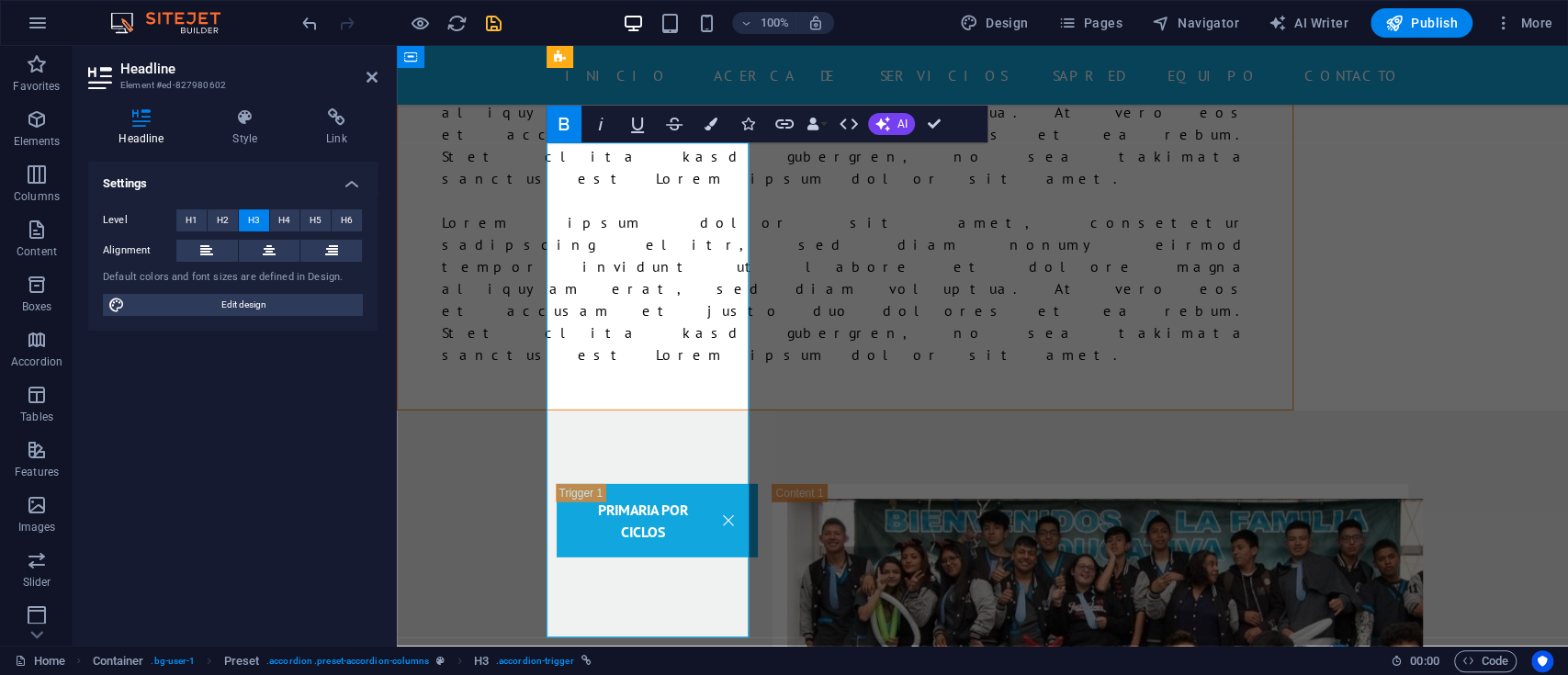 click on "EDUCACIÓN SUPERIOR" at bounding box center [642, 3009] 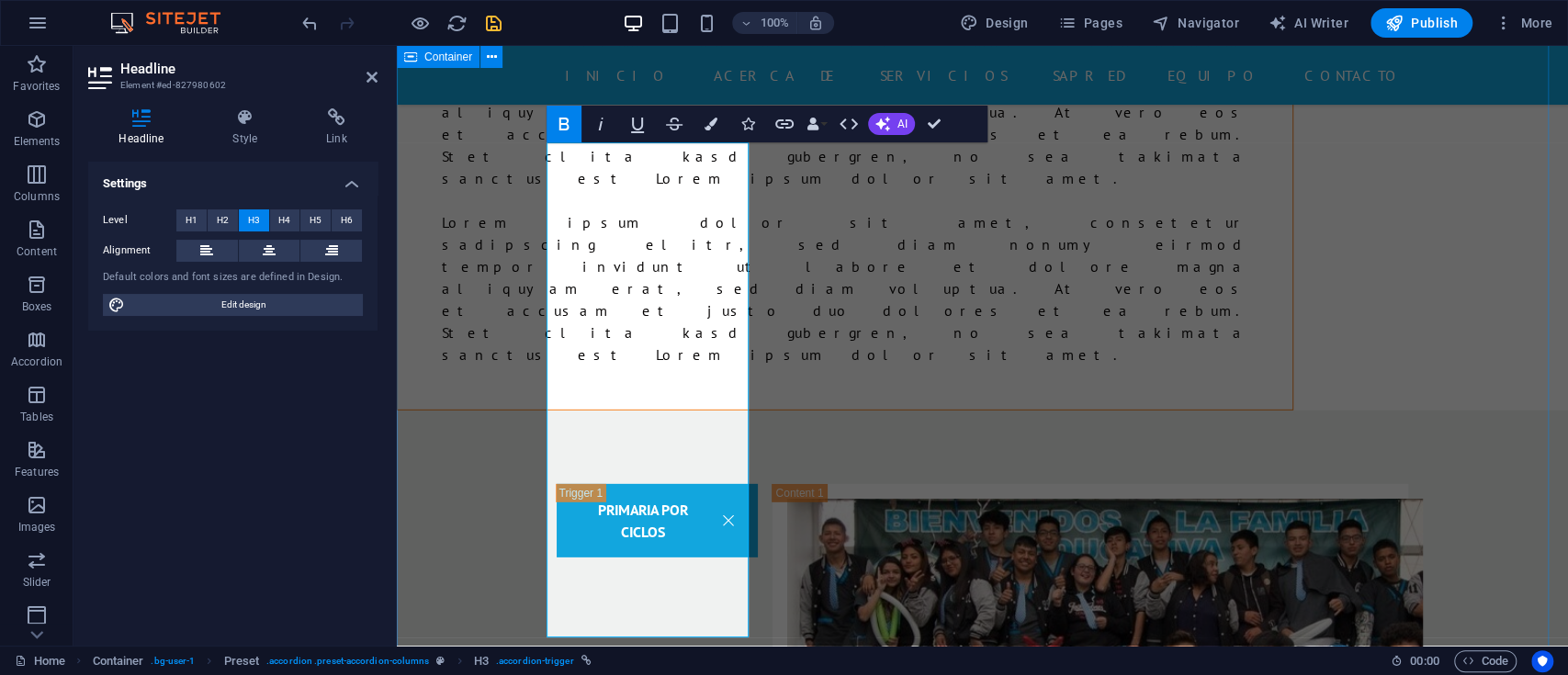 click on "PRIMARIA POR  CICLOS Drop content here or  Add elements  Paste clipboard primaria por ciclos En el Instituto Educativo Quijano, la educación primaria por ciclos es una modalidad flexible que permite a los estudiantes avanzar en su proceso de formación de acuerdo con sus ritmos de aprendizaje, edades y trayectorias escolares. Esta estrategia pedagógica integra varios grados en un solo ciclo, facilitando una enseñanza más personalizada y significativa, orientada al desarrollo de competencias básicas, habilidades comunicativas y pensamiento crítico. Nuestro enfoque busca brindar oportunidades reales de acceso, permanencia y éxito escolar a niños, niñas, jóvenes y adultos que, por diversas circunstancias, requieren una alternativa distinta al modelo tradicional, garantizando el derecho a una educación de calidad, inclusiva y adaptada a sus necesidades. BACHILLERATO POR  CICLOS Drop content here or  Add elements  Paste clipboard bachillerato por ciclos PRE-ICFES Drop content here or  Add elements" at bounding box center [982, 2168] 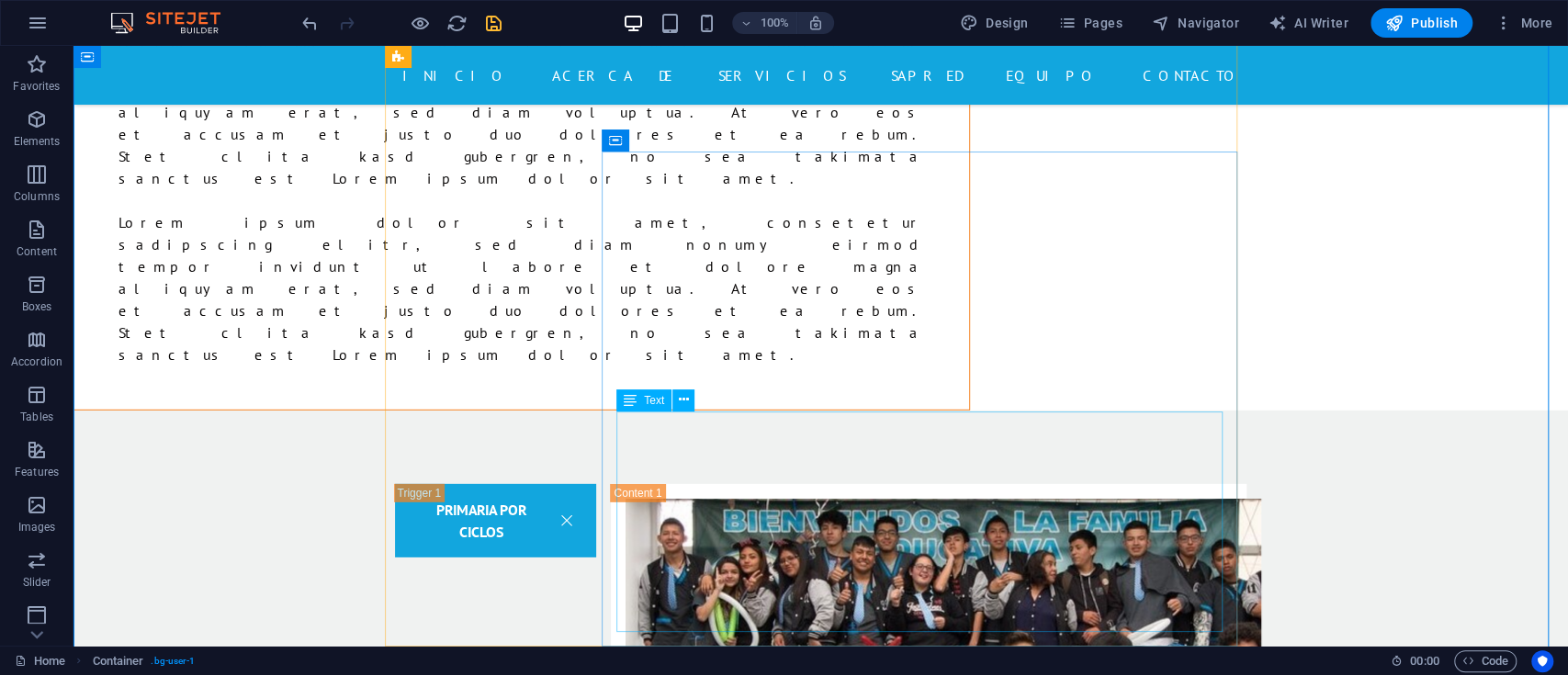 scroll, scrollTop: 3428, scrollLeft: 0, axis: vertical 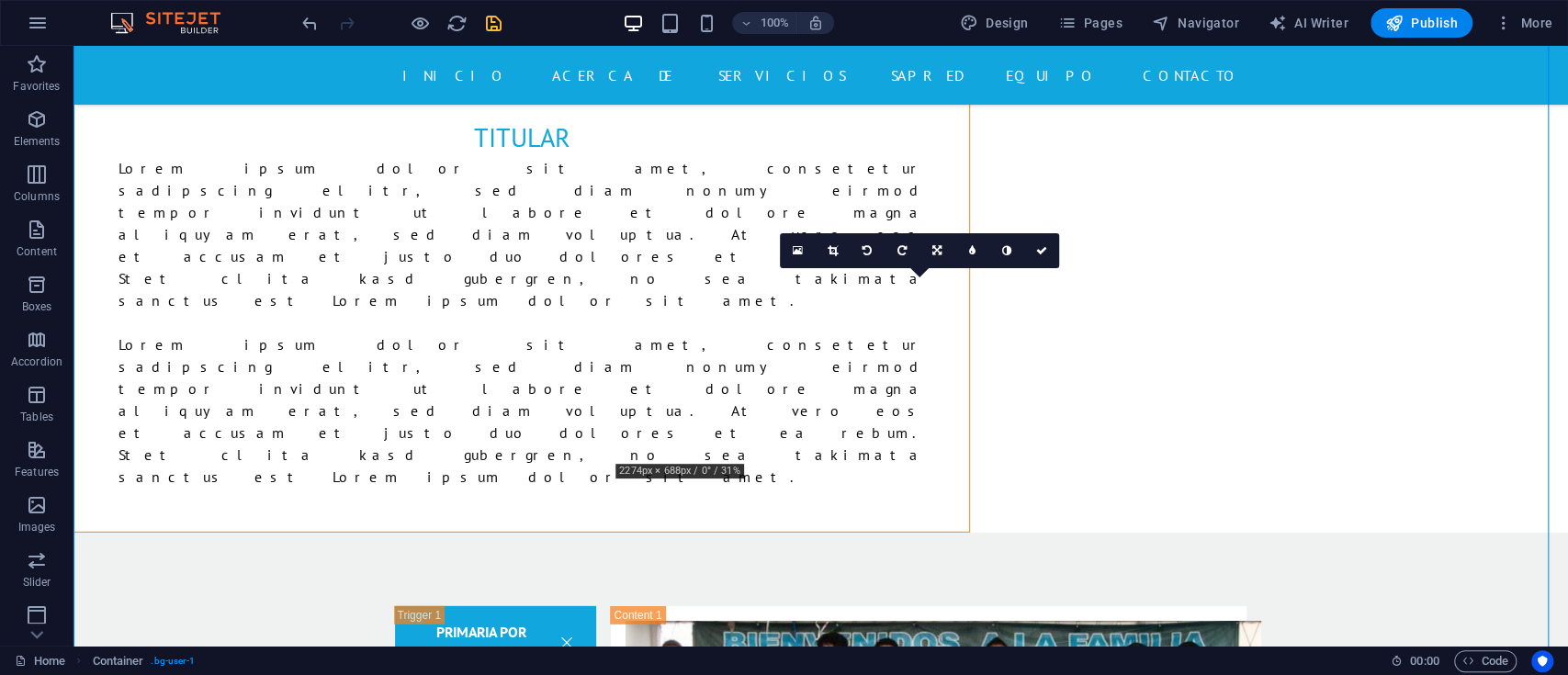 click at bounding box center [493, 23] 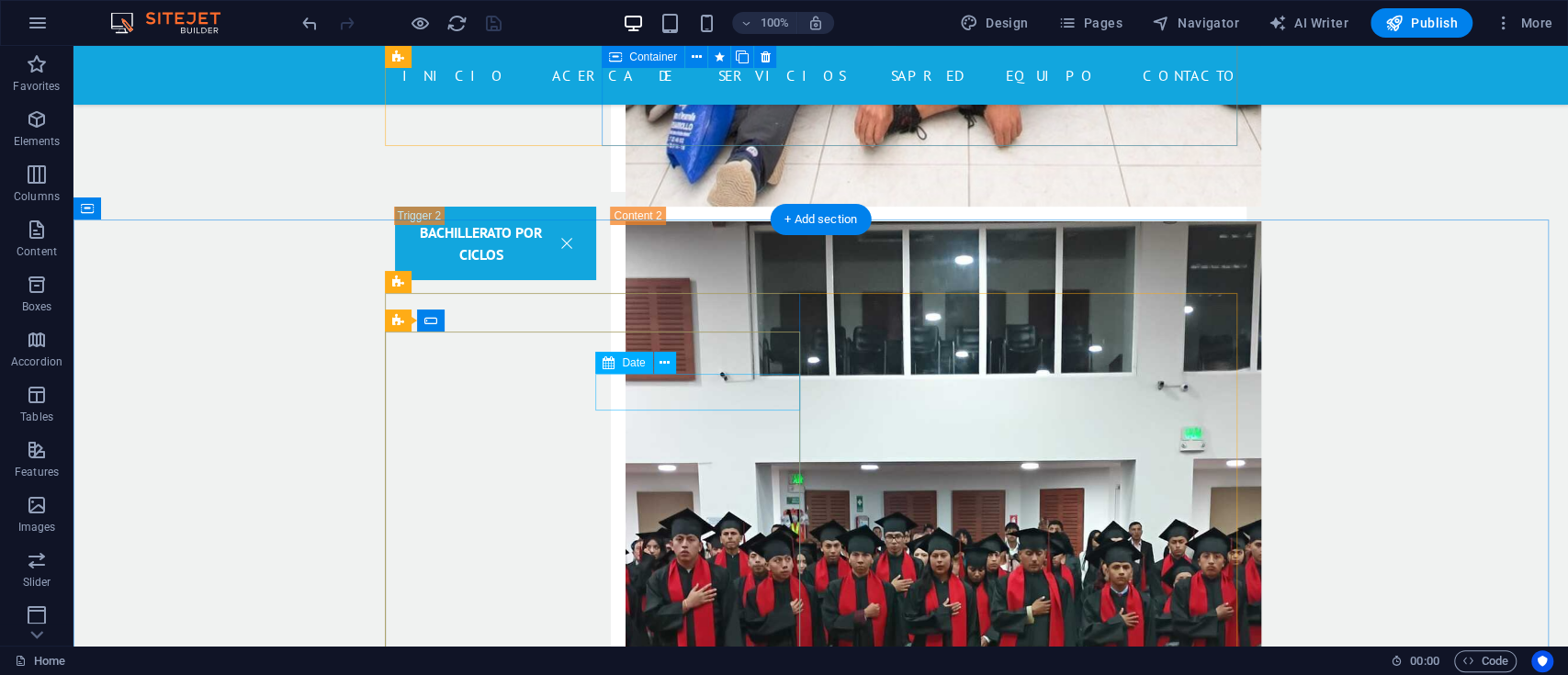 scroll, scrollTop: 4041, scrollLeft: 0, axis: vertical 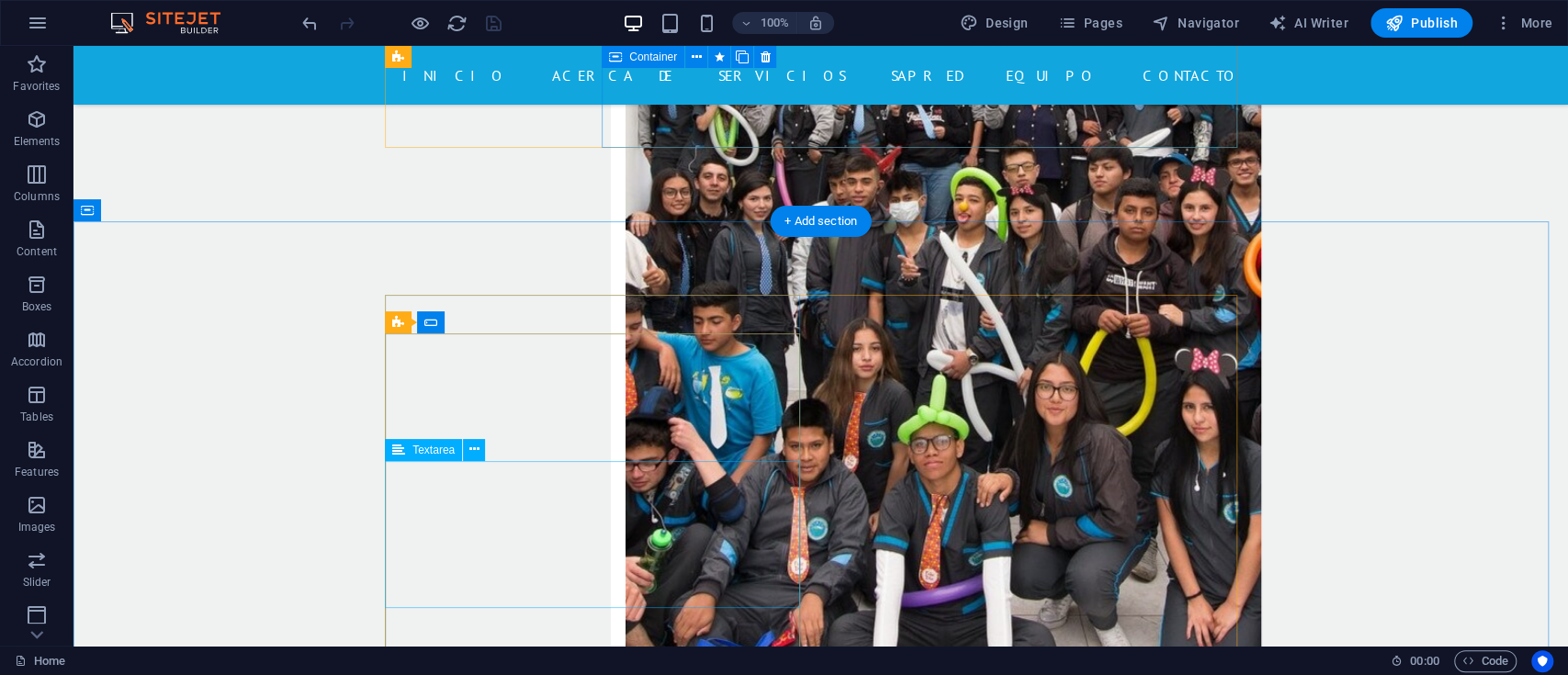click 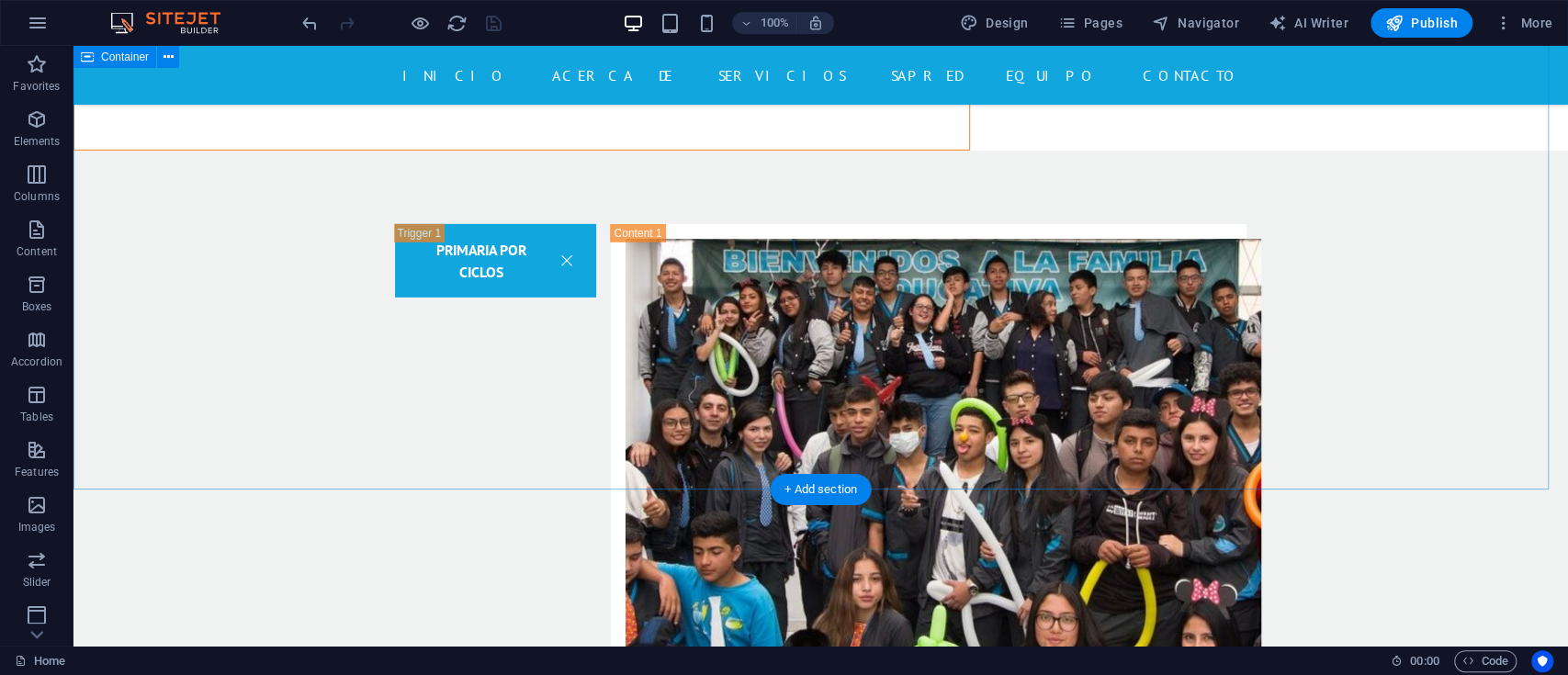 scroll, scrollTop: 3918, scrollLeft: 0, axis: vertical 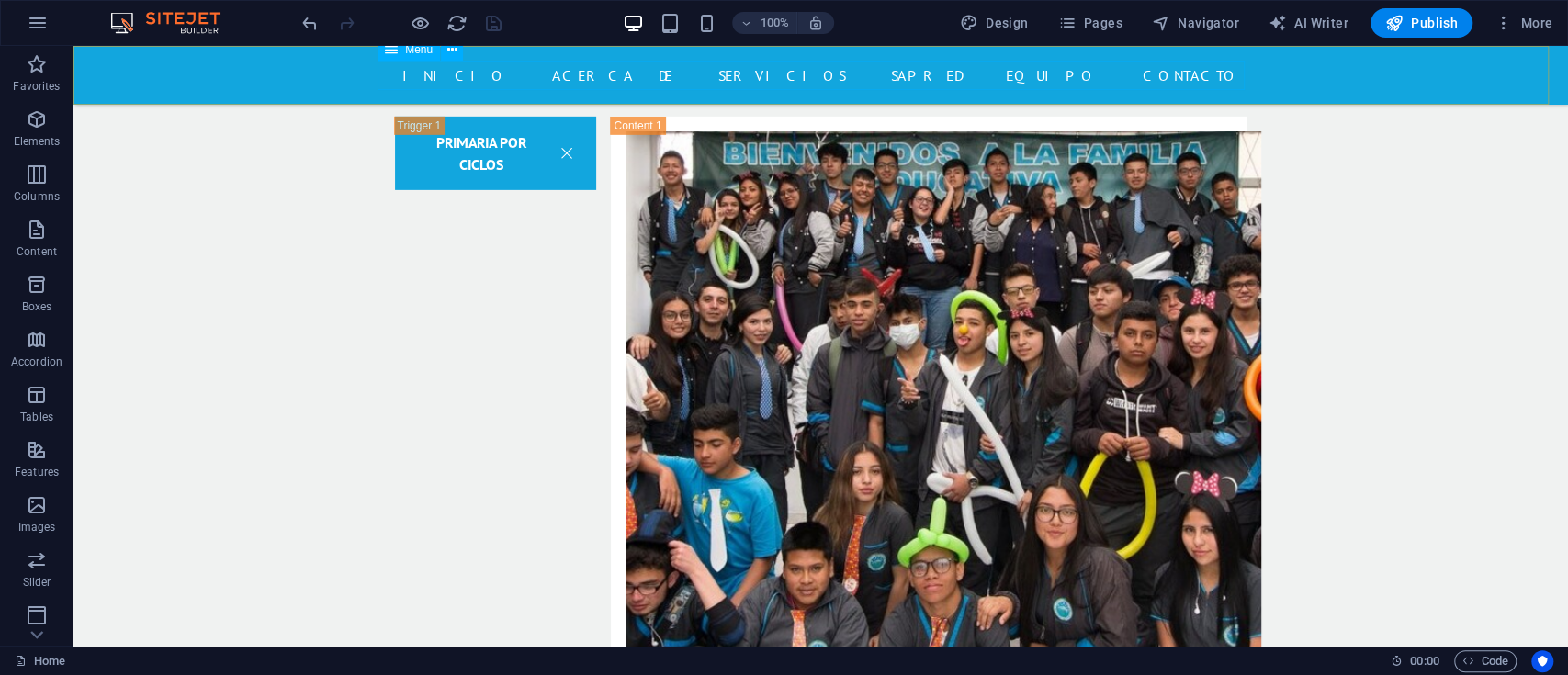 click on "INICIO Acerca de Servicios SAPRED Equipo Contacto" at bounding box center (821, 75) 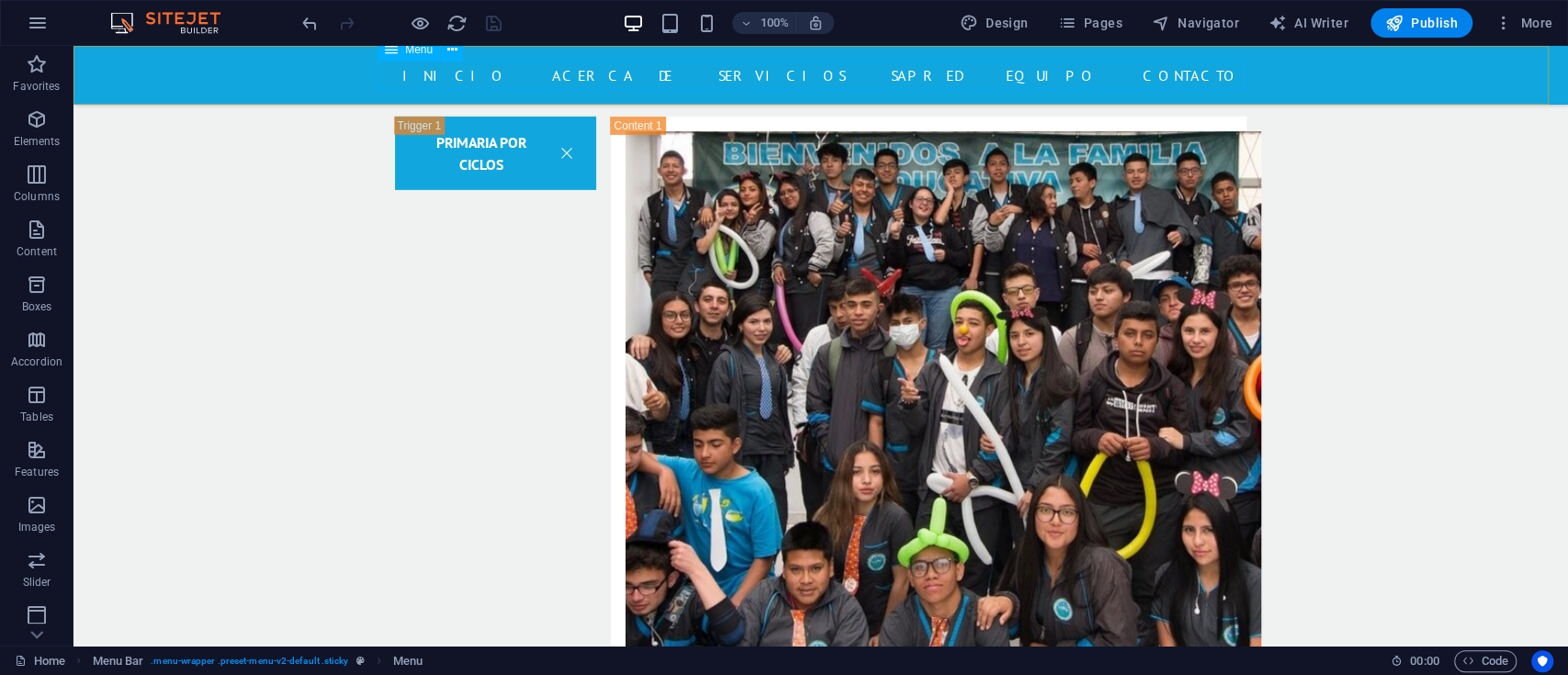 click on "INICIO Acerca de Servicios SAPRED Equipo Contacto" at bounding box center (821, 75) 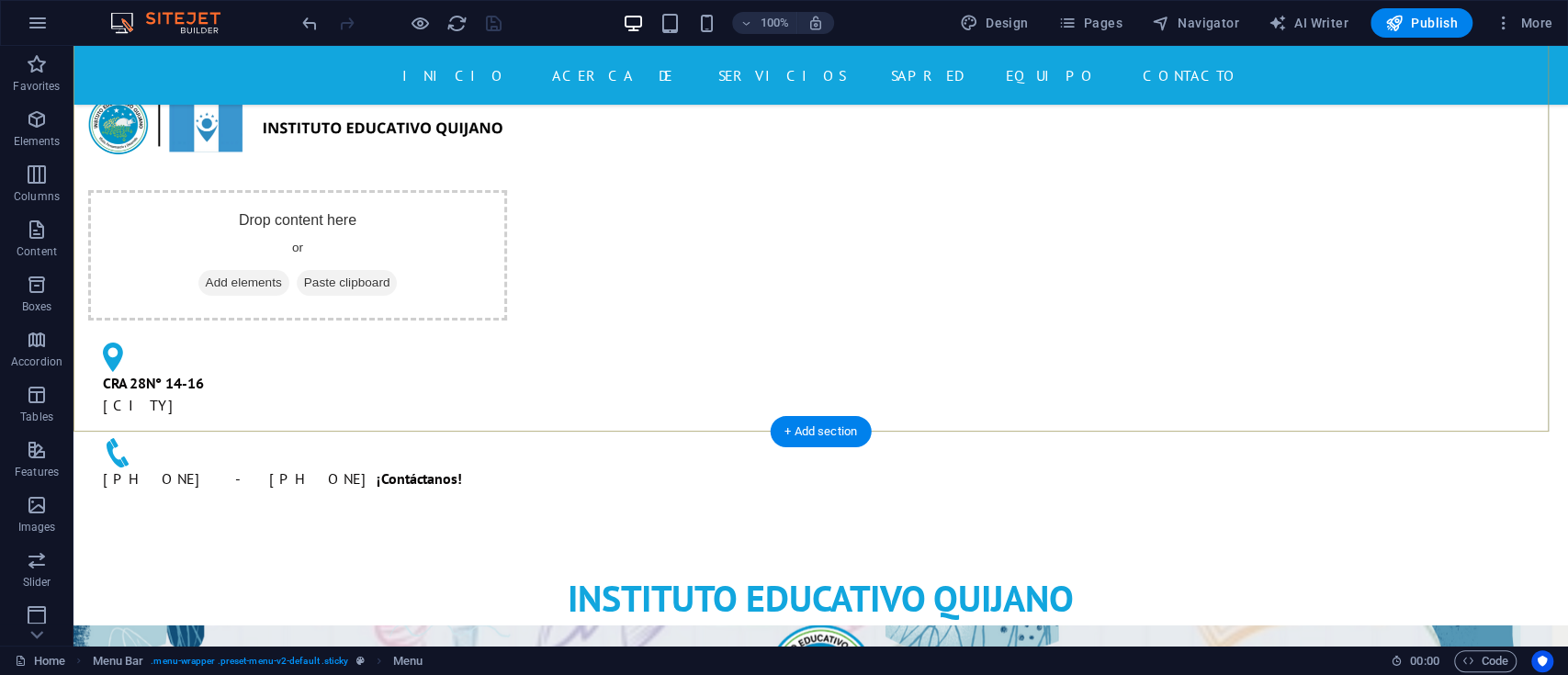 scroll, scrollTop: 367, scrollLeft: 0, axis: vertical 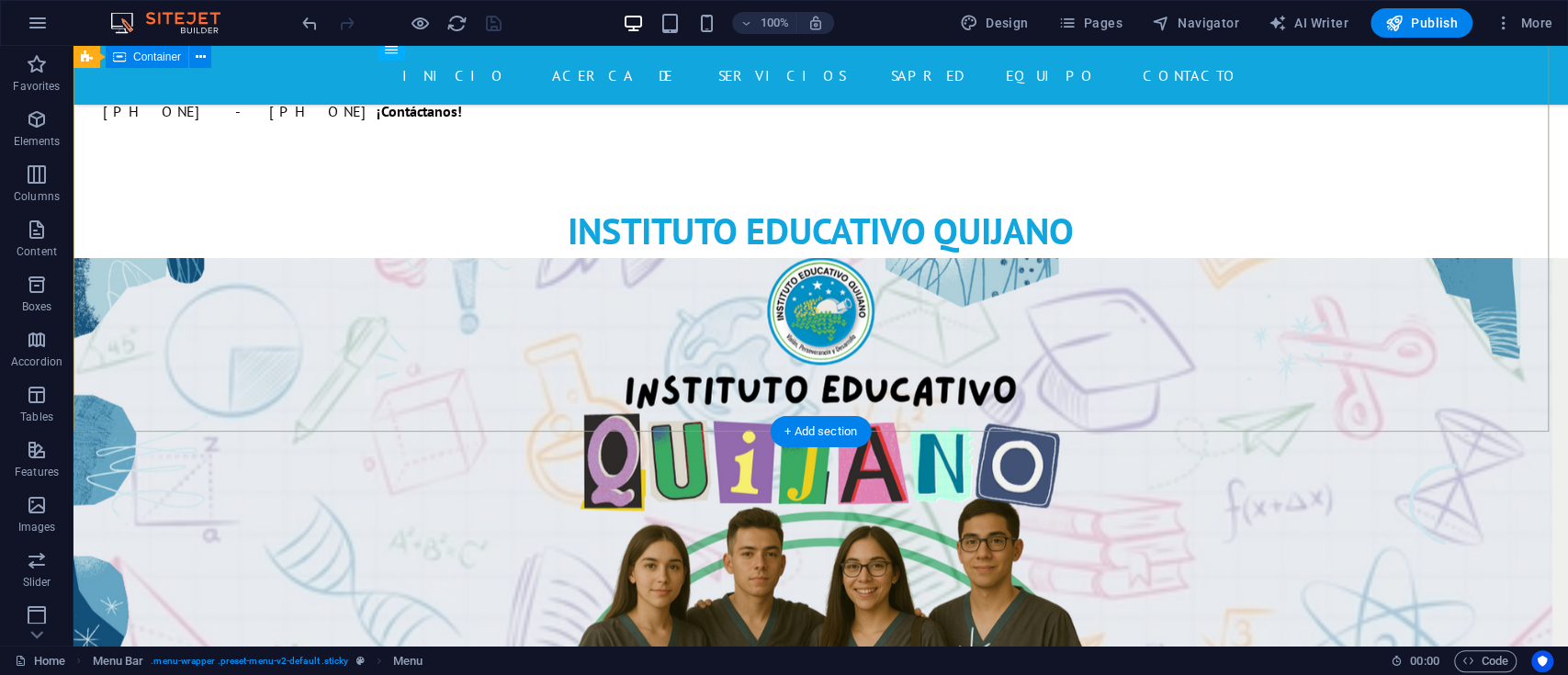 click at bounding box center [820, 812] 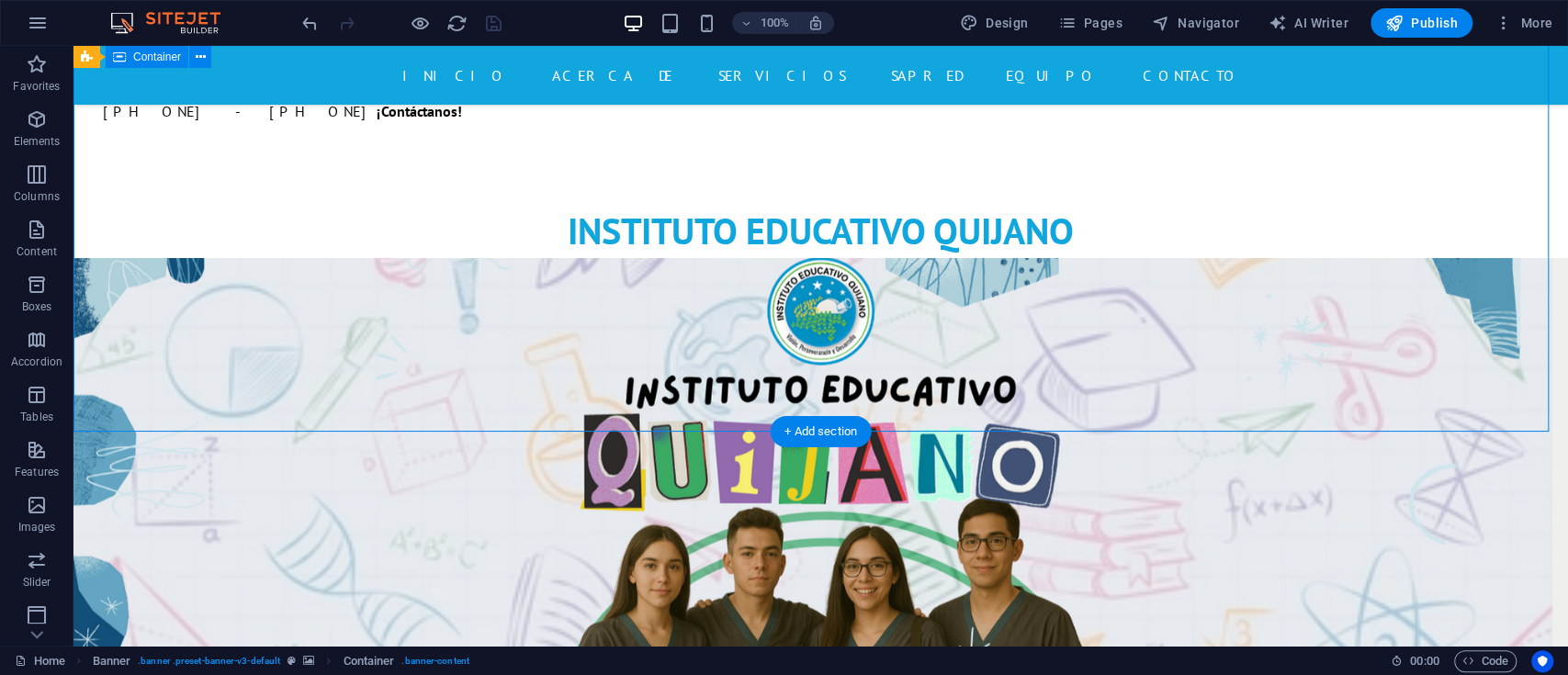 click at bounding box center (820, 812) 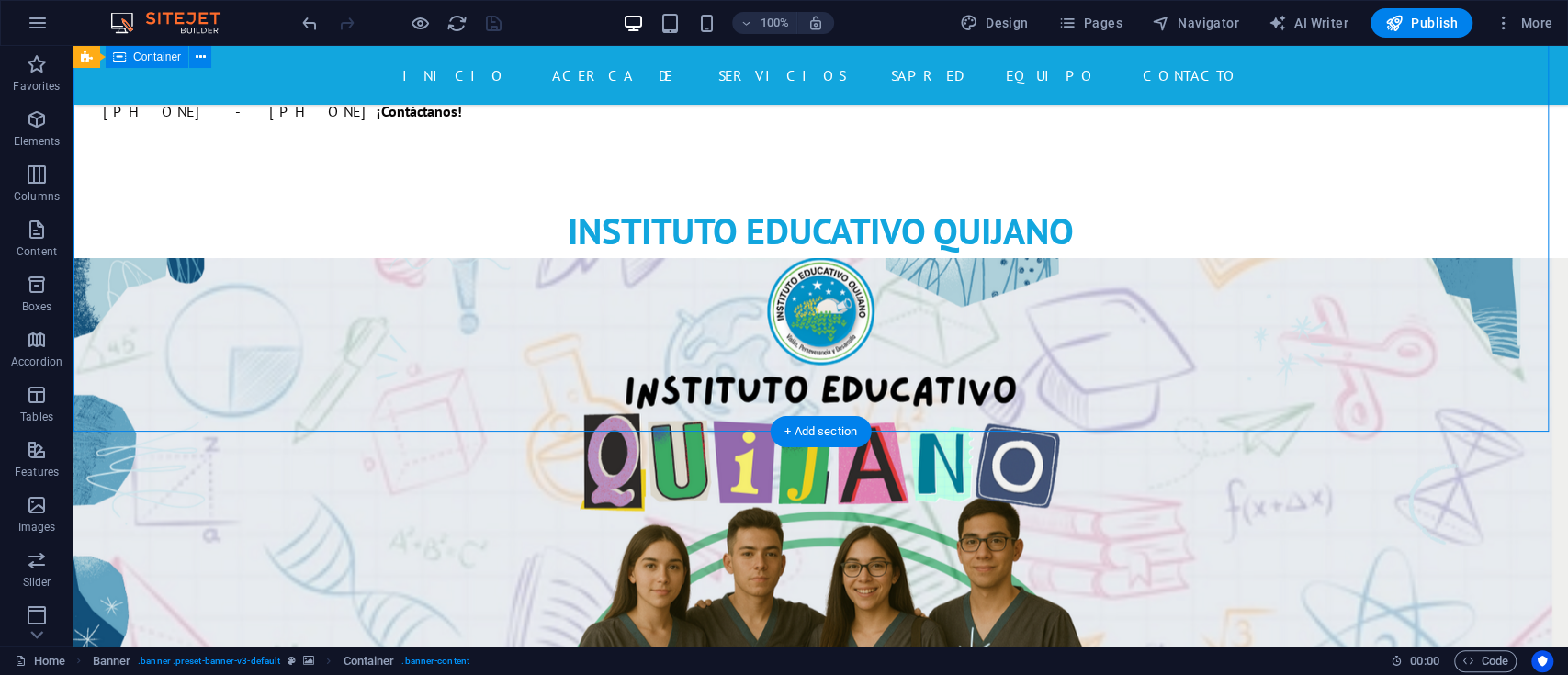 click at bounding box center (820, 812) 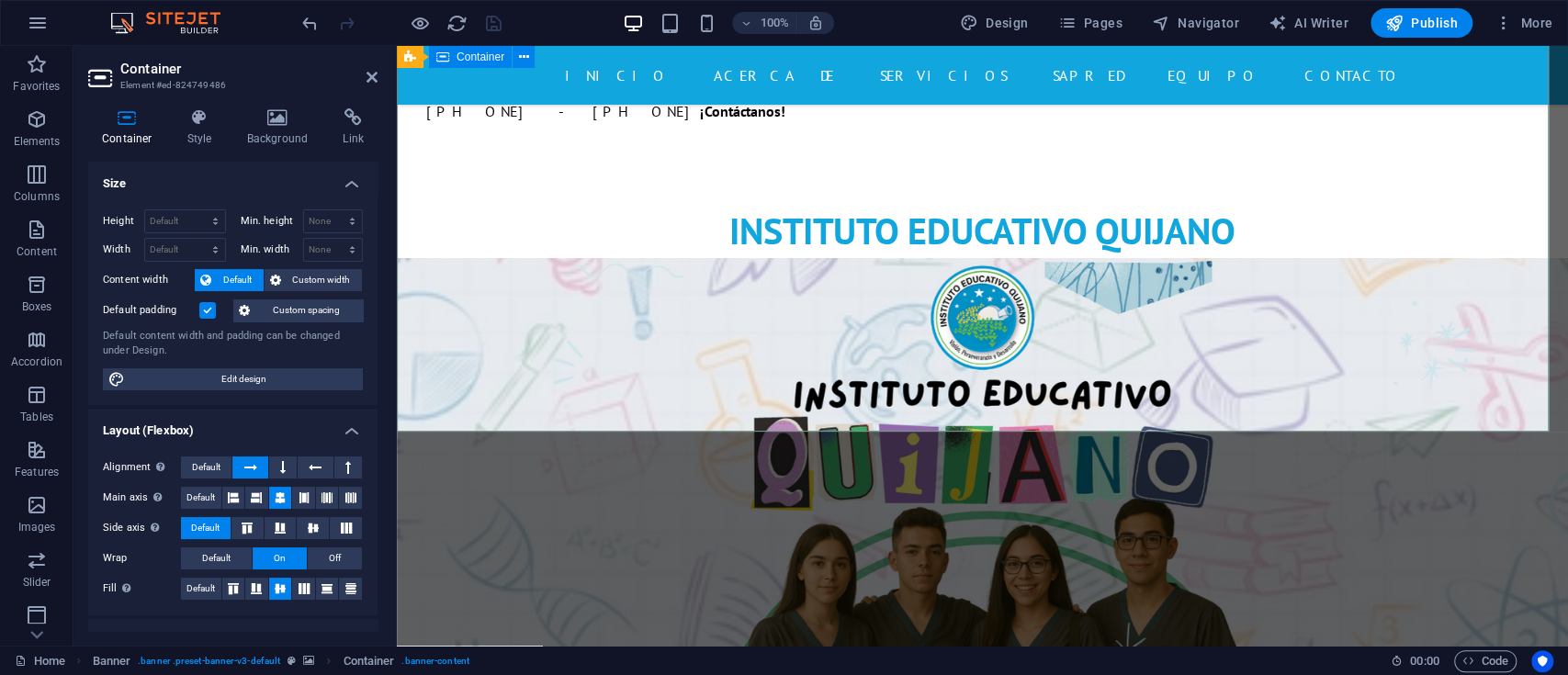 click at bounding box center [982, 812] 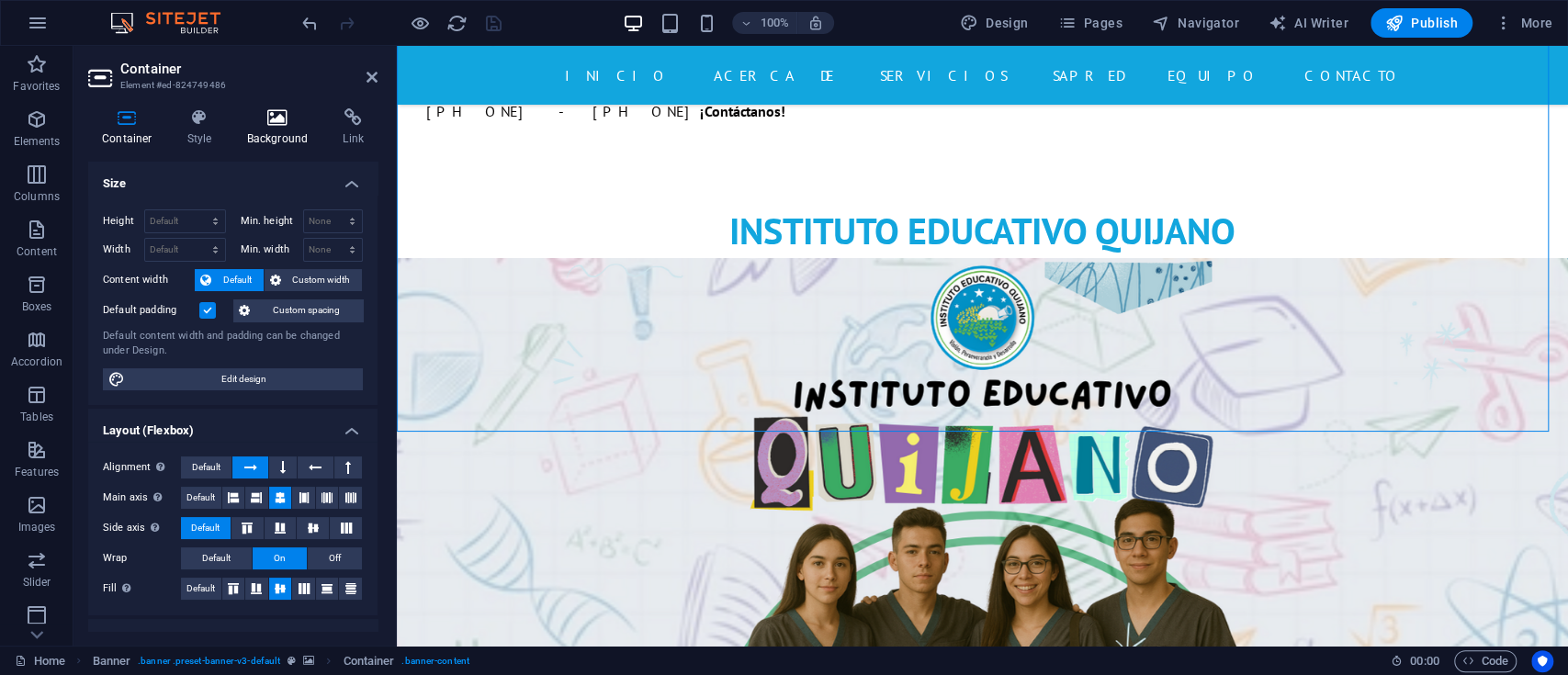 click at bounding box center (277, 118) 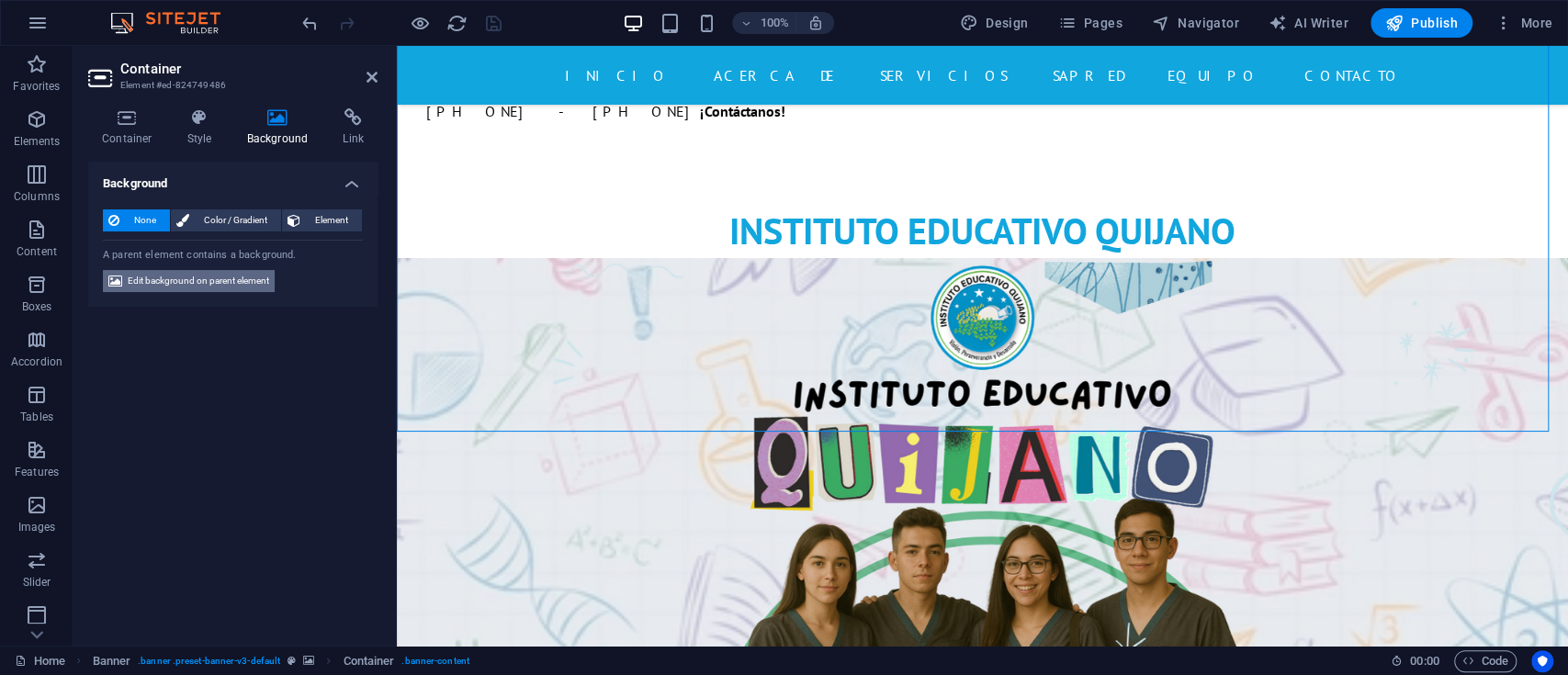 click on "Edit background on parent element" at bounding box center [198, 281] 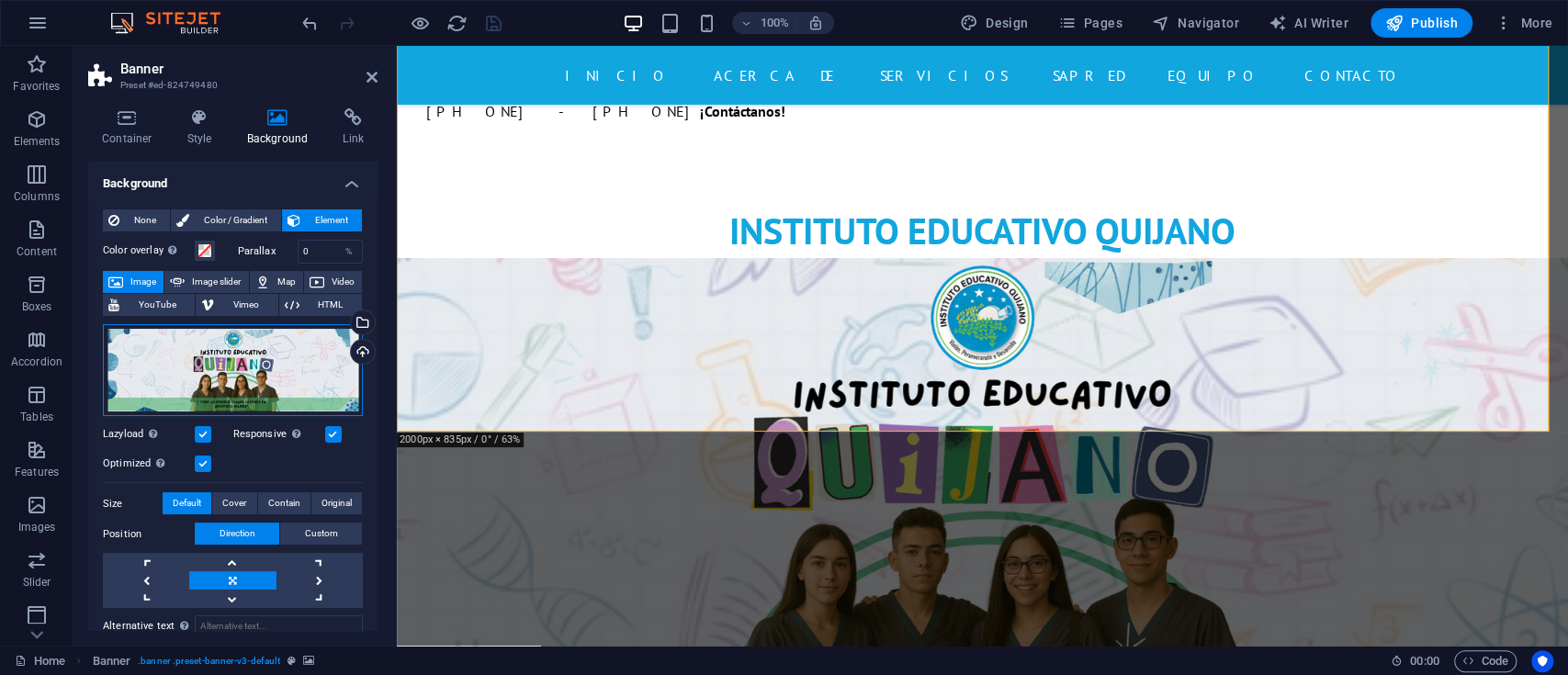 click on "Drag files here, click to choose files or select files from Files or our free stock photos & videos" at bounding box center (232, 370) 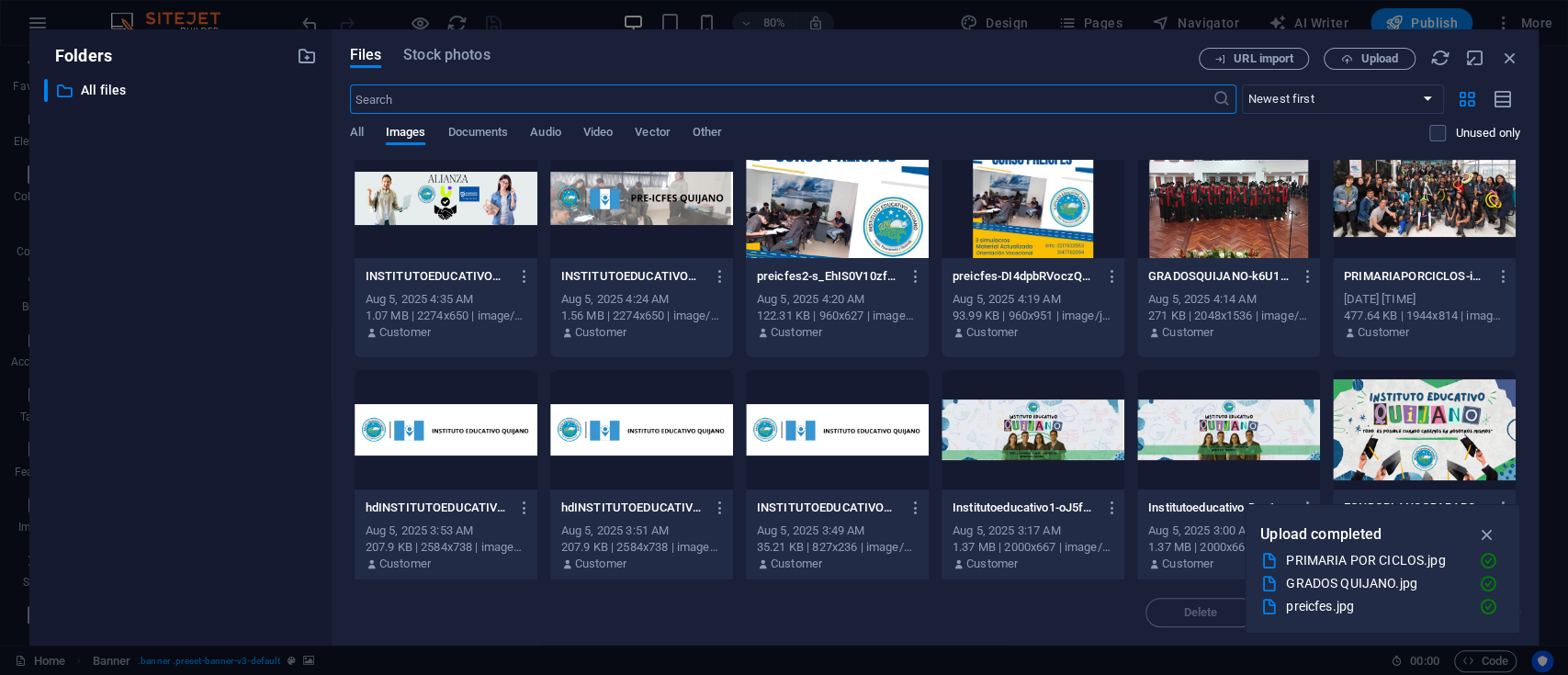 scroll, scrollTop: 31, scrollLeft: 0, axis: vertical 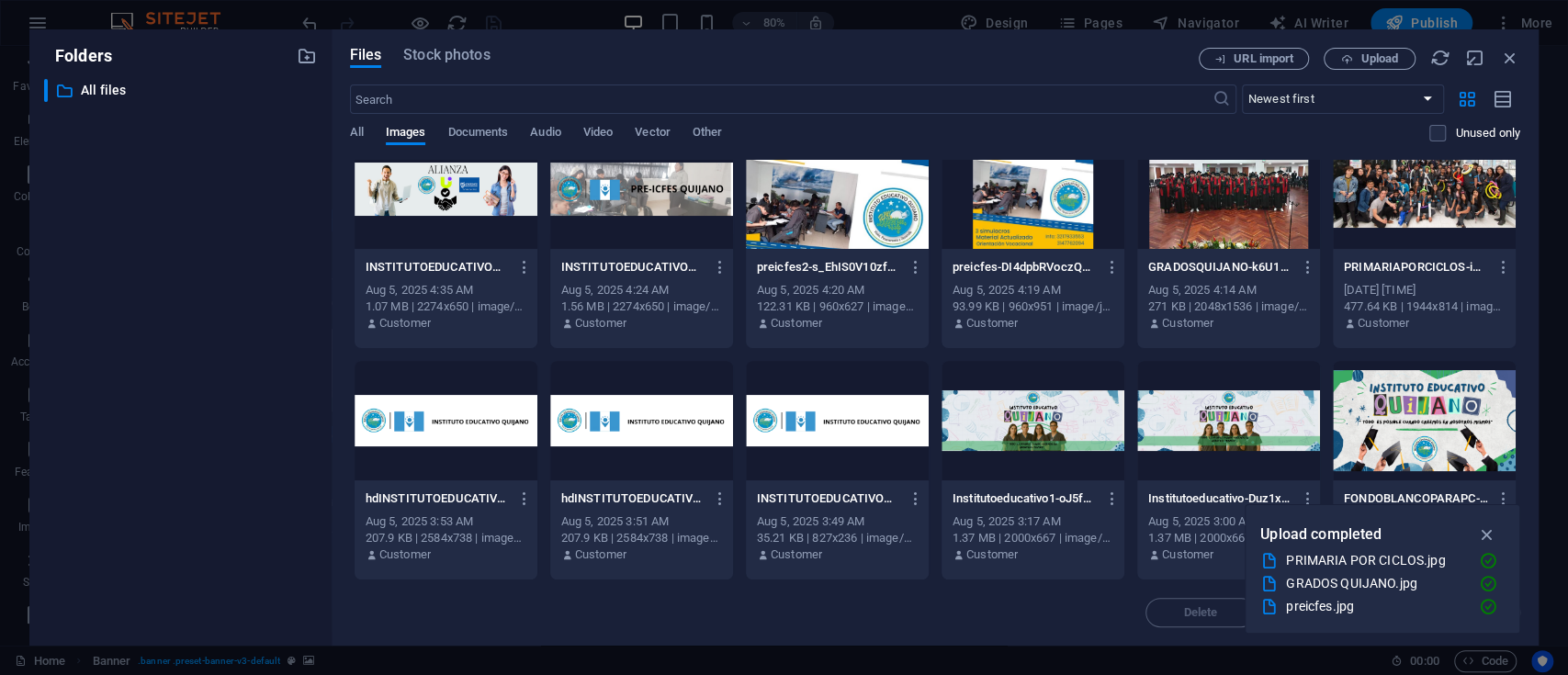 drag, startPoint x: 1515, startPoint y: 467, endPoint x: 1513, endPoint y: 520, distance: 53.037722 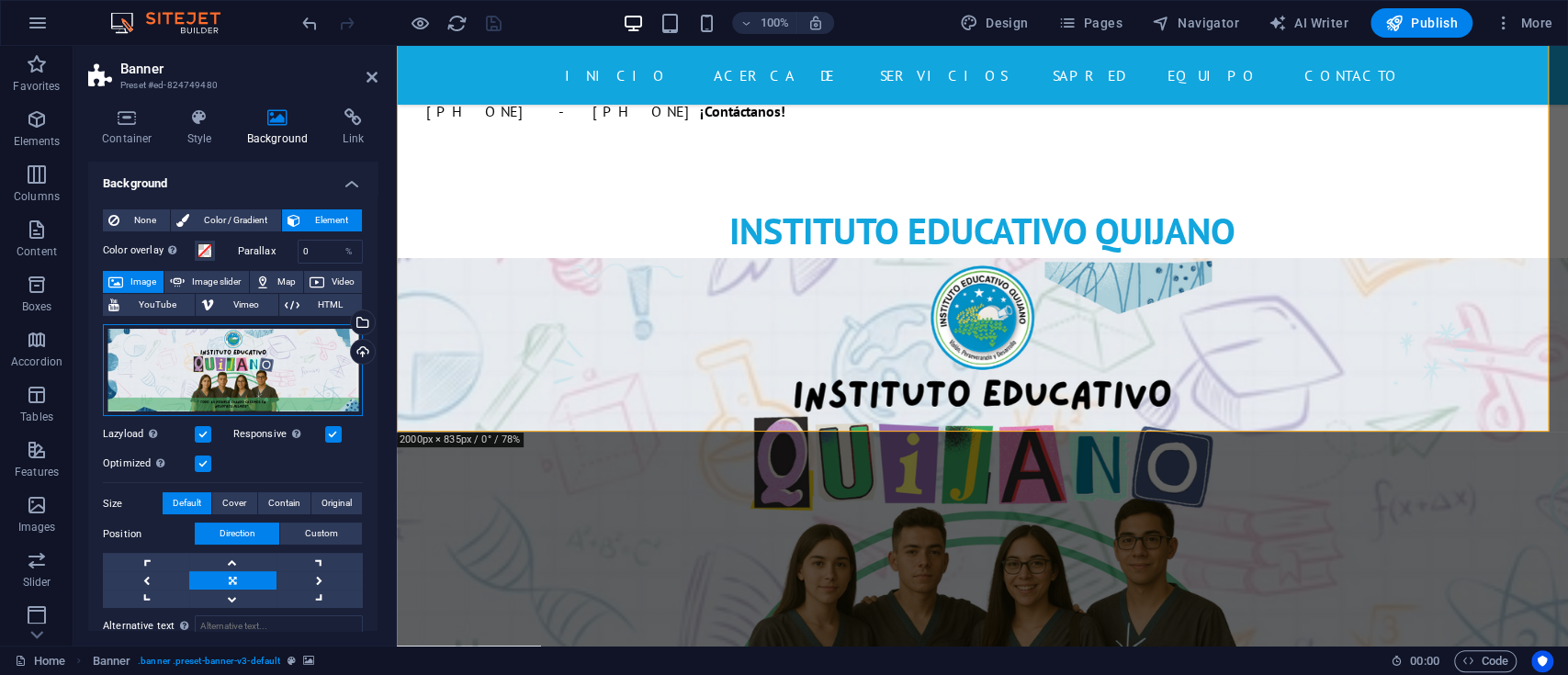 click on "Drag files here, click to choose files or select files from Files or our free stock photos & videos" at bounding box center (232, 370) 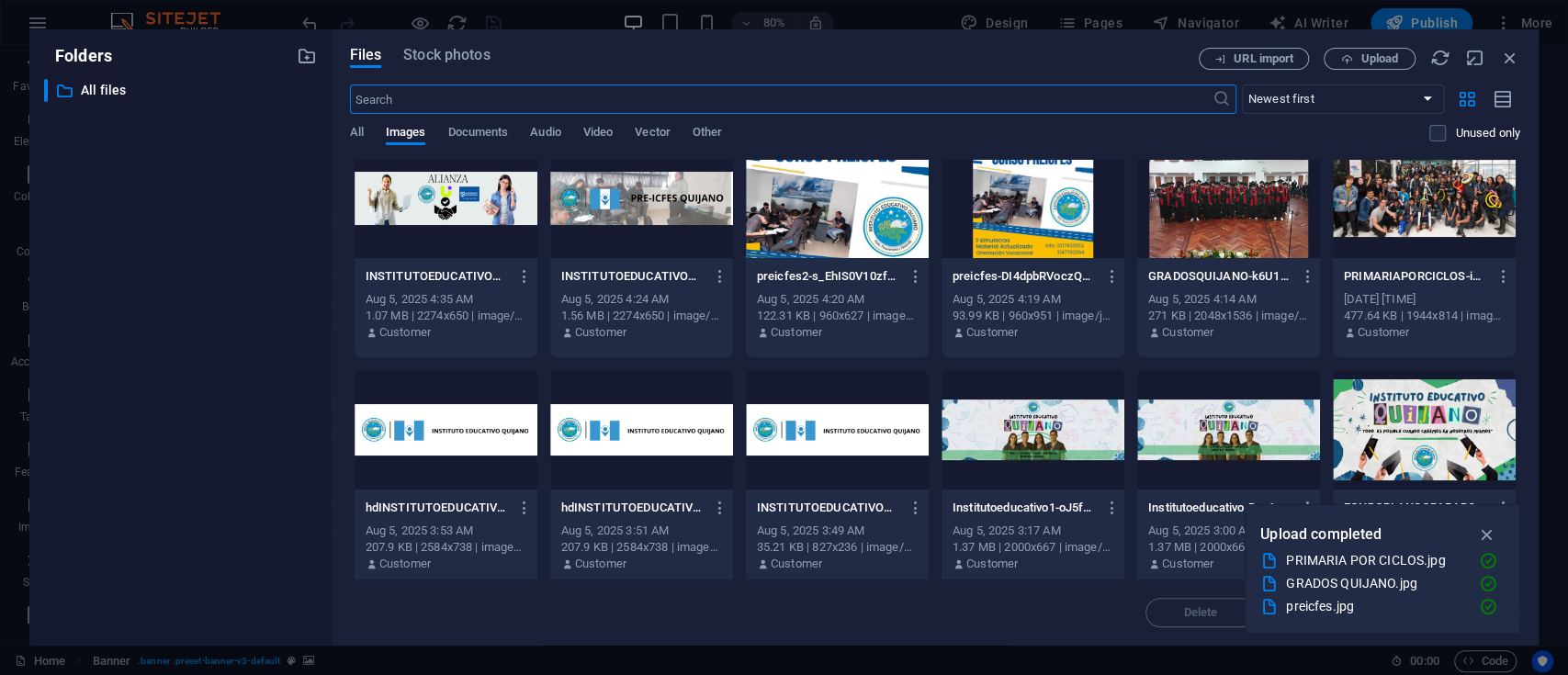 scroll, scrollTop: 31, scrollLeft: 0, axis: vertical 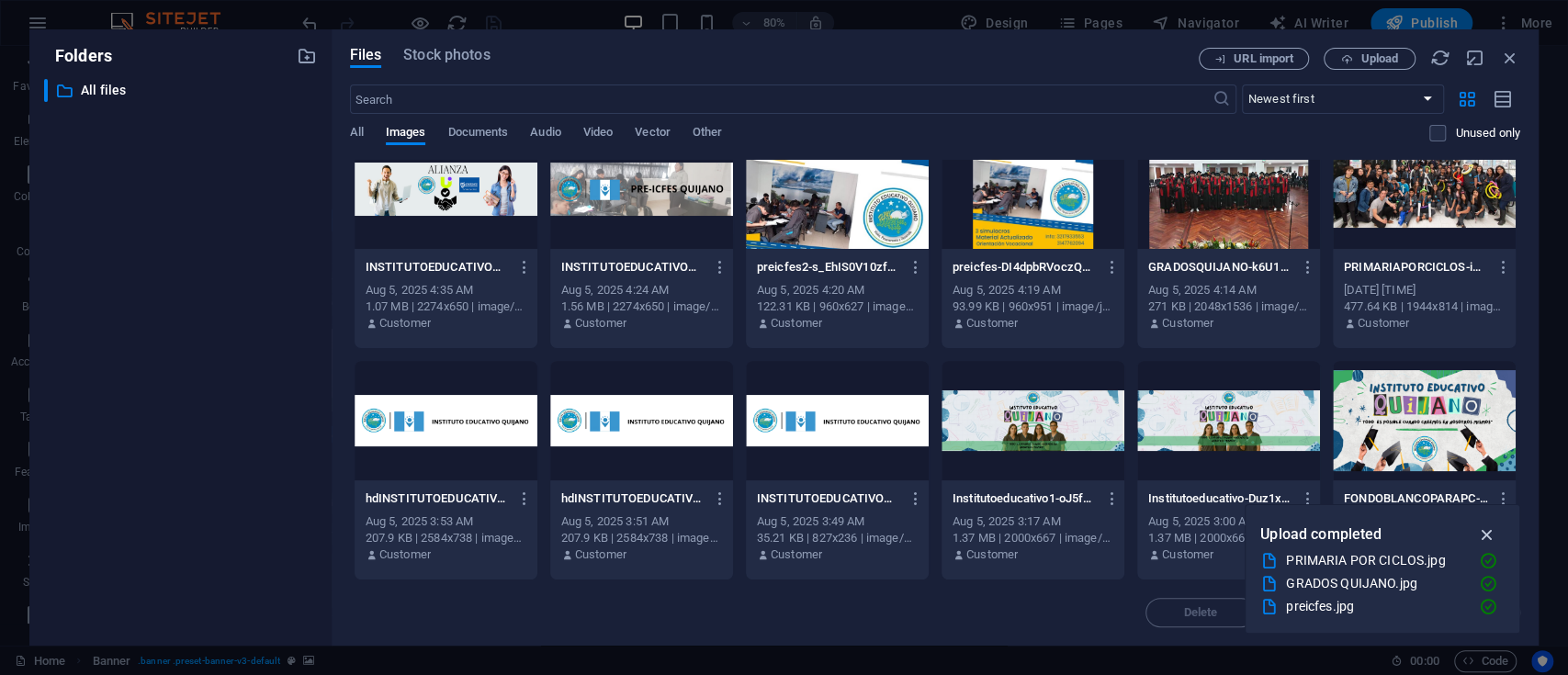 click at bounding box center (1486, 534) 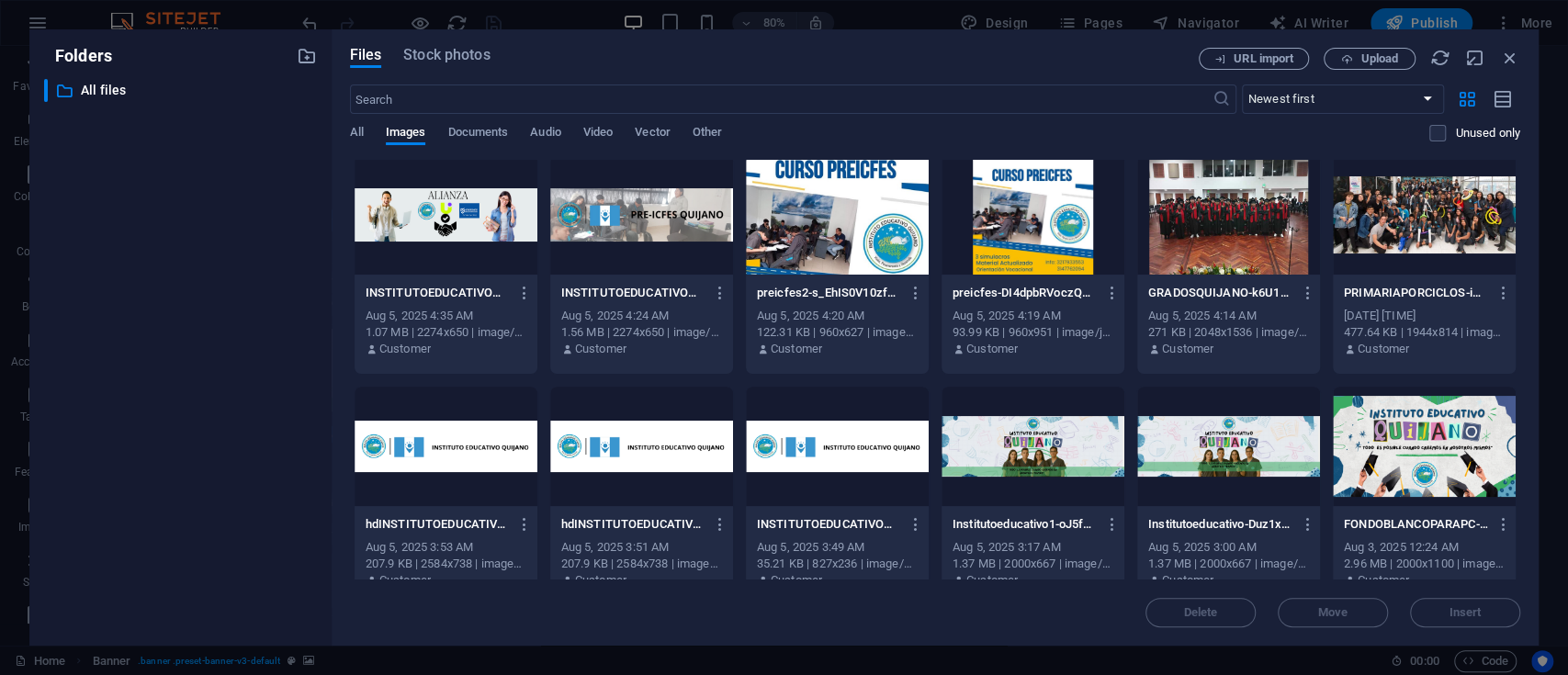 scroll, scrollTop: 0, scrollLeft: 0, axis: both 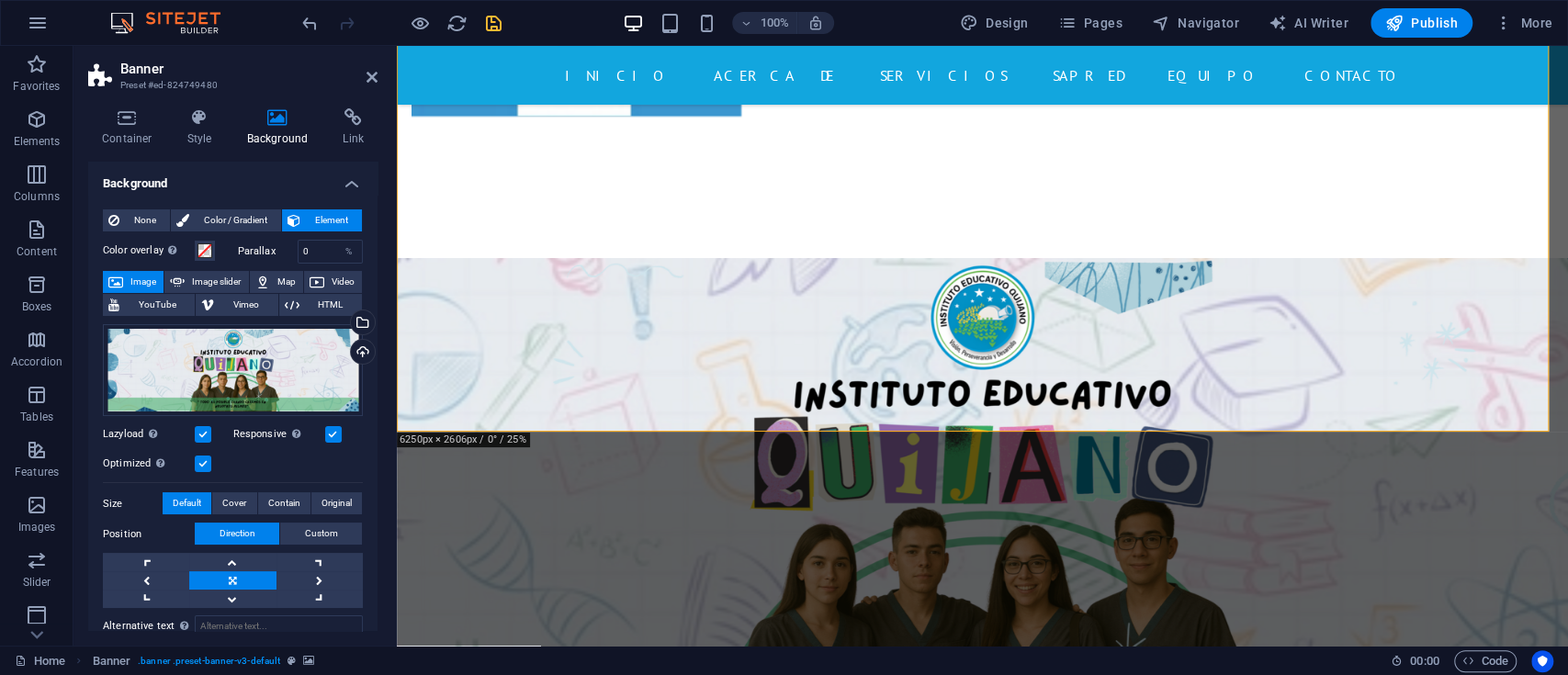 click at bounding box center [493, 23] 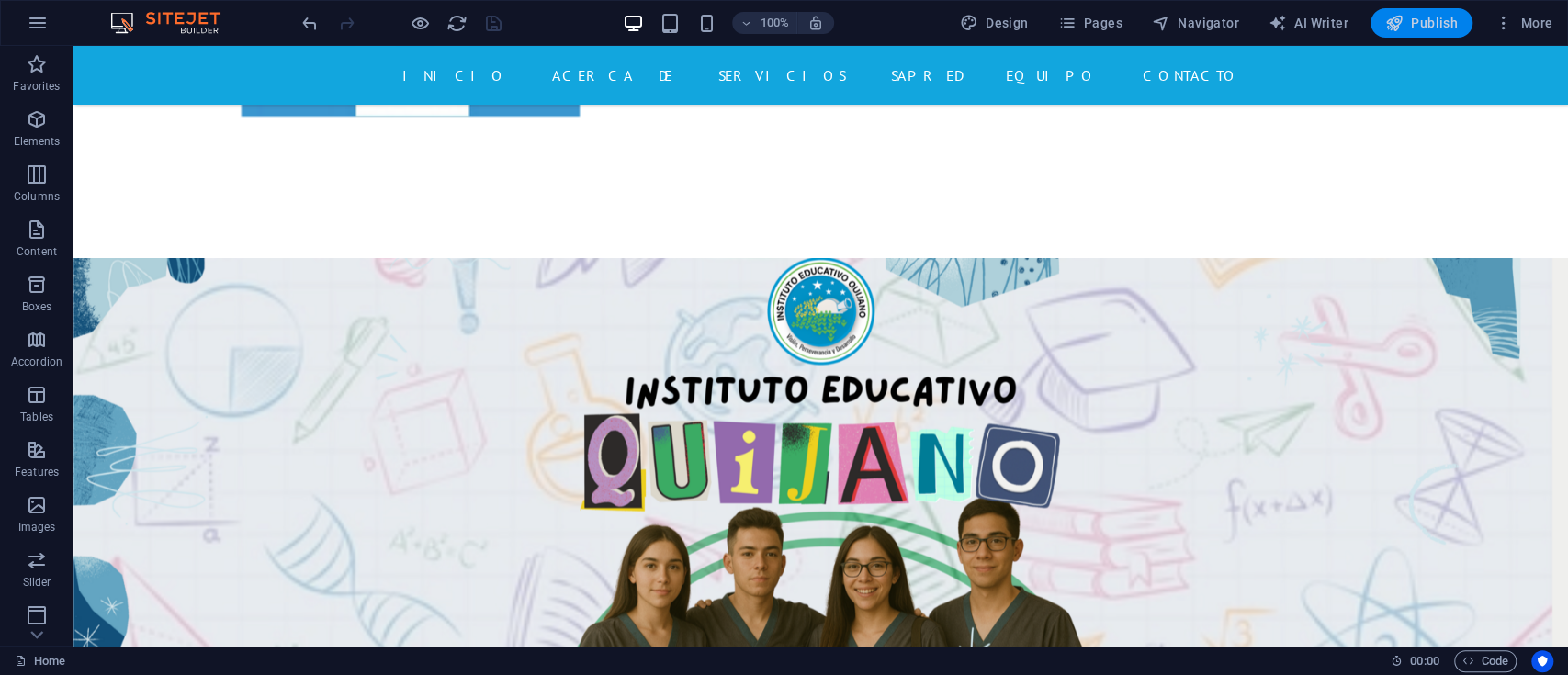 click on "Publish" at bounding box center (1421, 23) 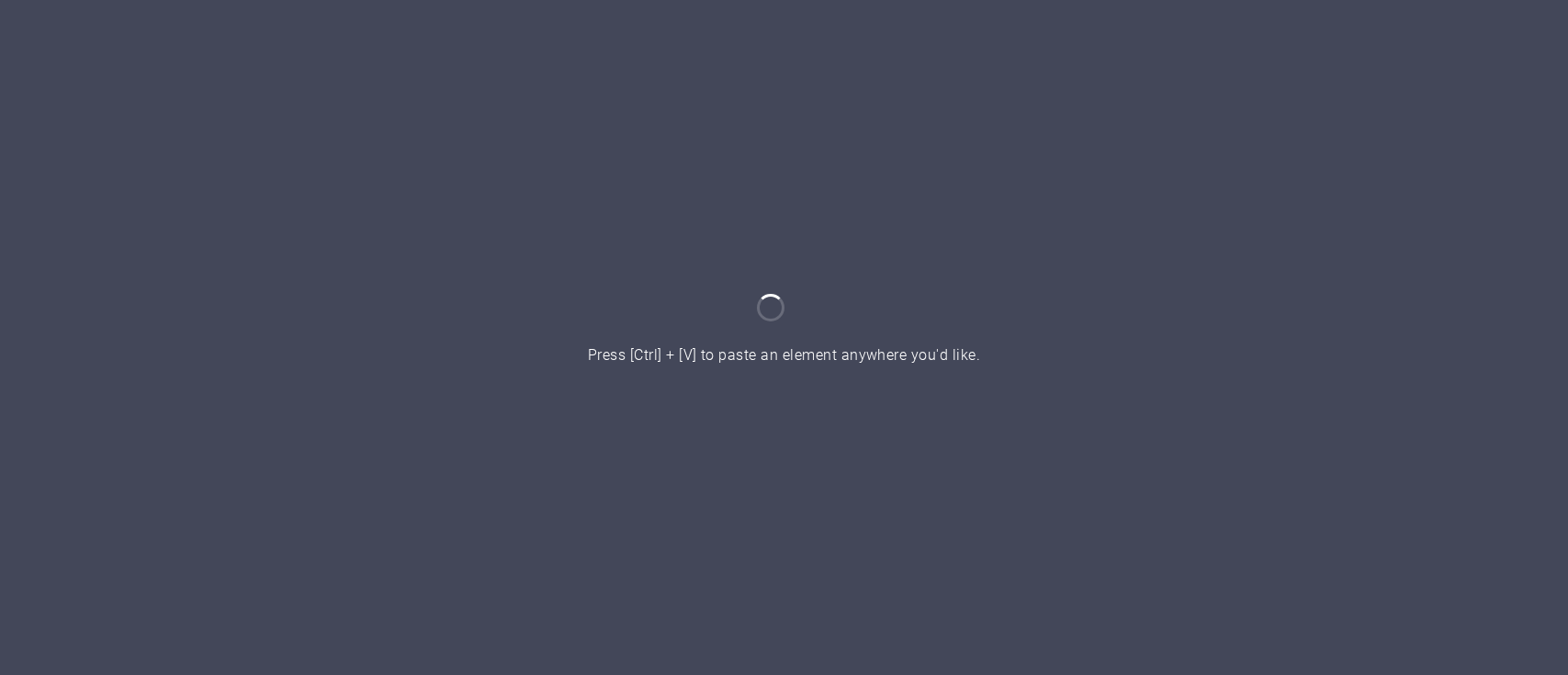 scroll, scrollTop: 0, scrollLeft: 0, axis: both 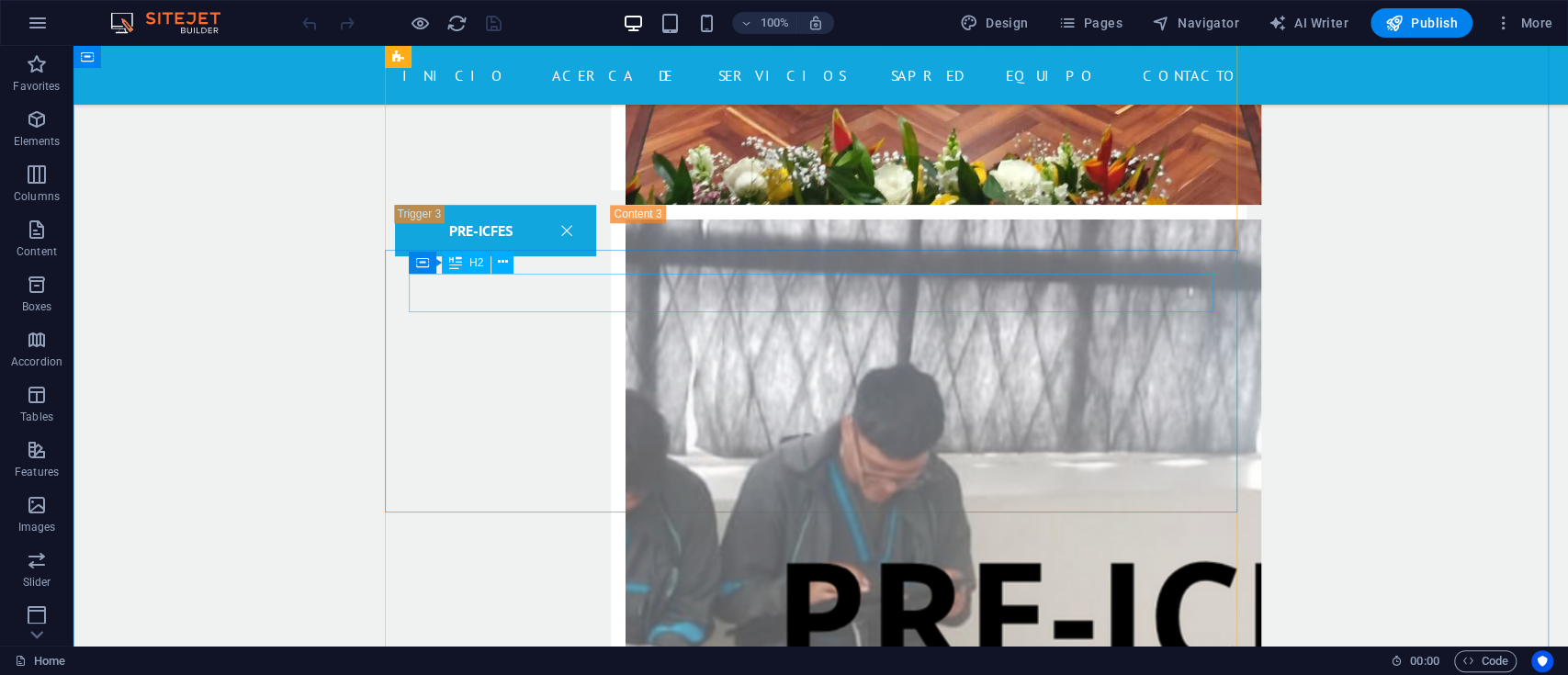 click on "Nuestro Doctor" at bounding box center (821, 4517) 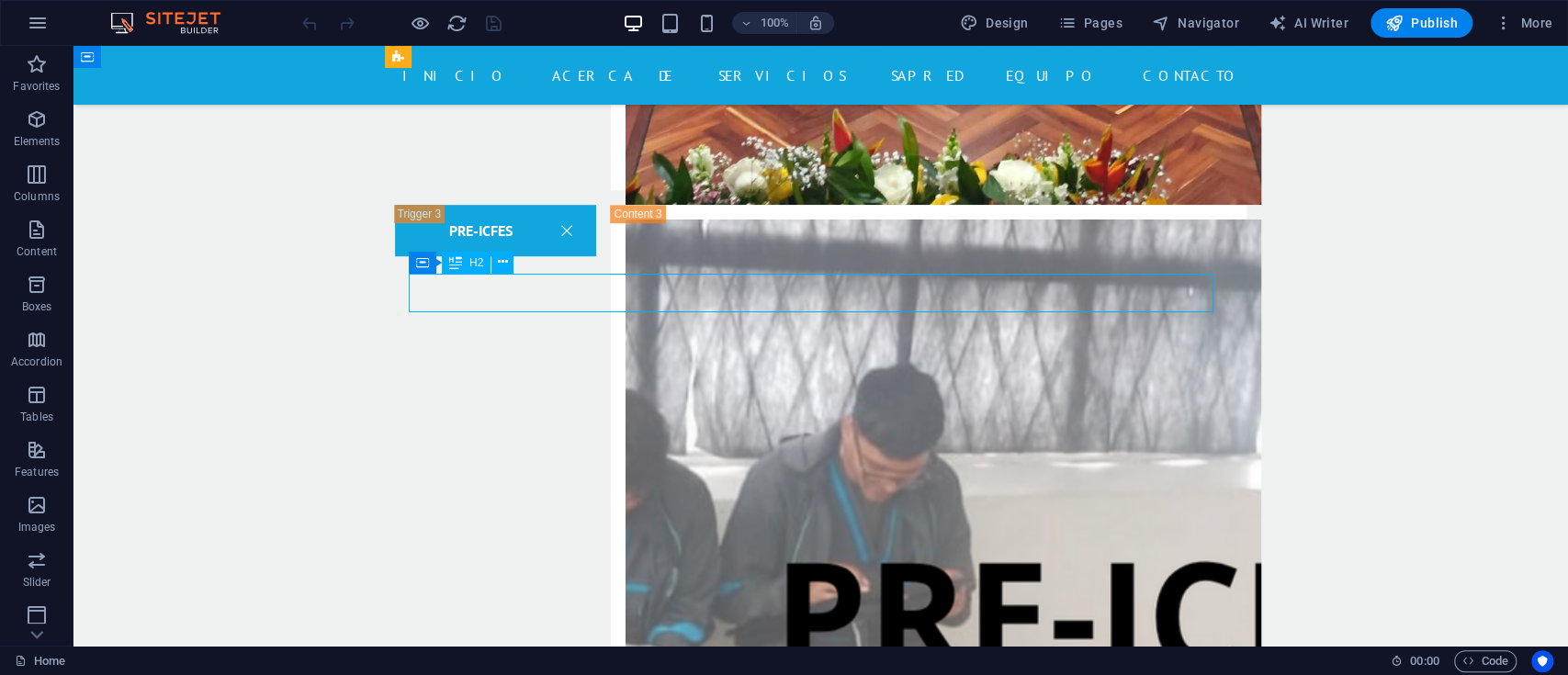 click on "Nuestro Doctor" at bounding box center (821, 4517) 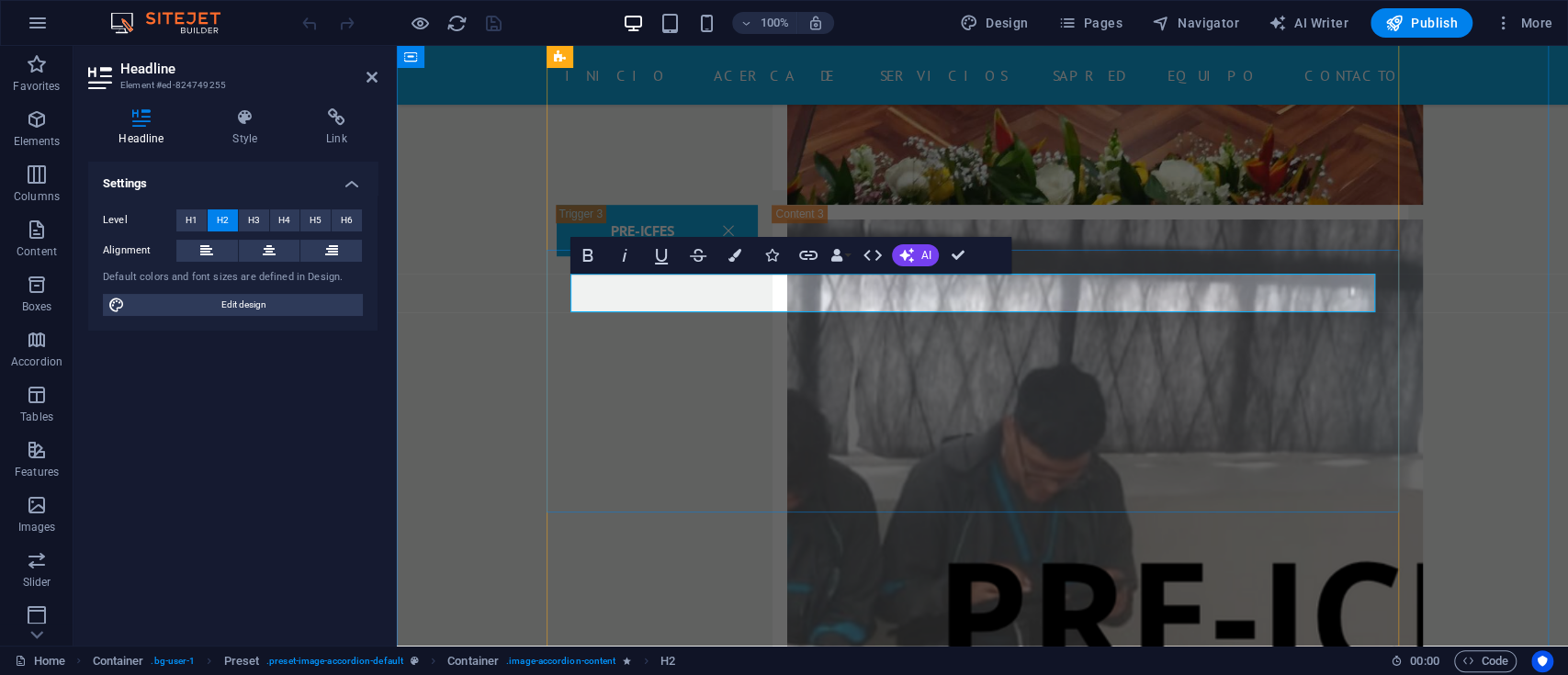type 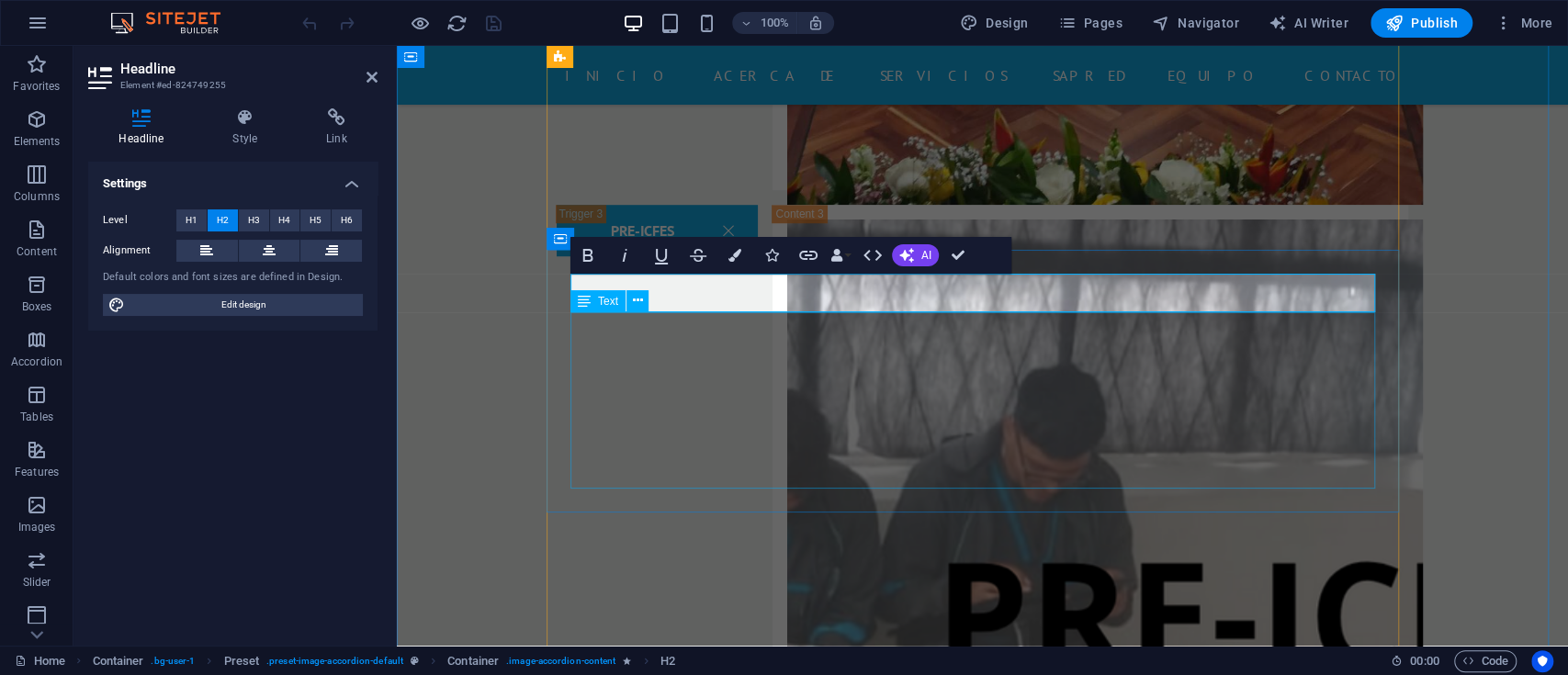click on "Lorem ipsum dolor sit amet, consetetur sadipscing elitr, sed diam nonumy eirmod tempor invidunt ut labore et dolore magna aliquyam erat, sed diam voluptua. At vero eos et accusam et justo duo dolores et ea rebum. Stet clita kasd gubergren, no sea takimata sanctus est Lorem ipsum dolor sit amet. Lorem ipsum dolor sit amet, consetetur sadipscing elitr, sed diam nonumy eirmod tempor invidunt ut labore et dolore magna aliquyam erat, sed diam voluptua. At vero eos et accusam et justo duo dolores et ea rebum. Stet clita kasd gubergren, no sea takimata sanctus est Lorem ipsum dolor sit amet. TELÉFONO: [PHONE] MÓVIL:" at bounding box center [983, 4724] 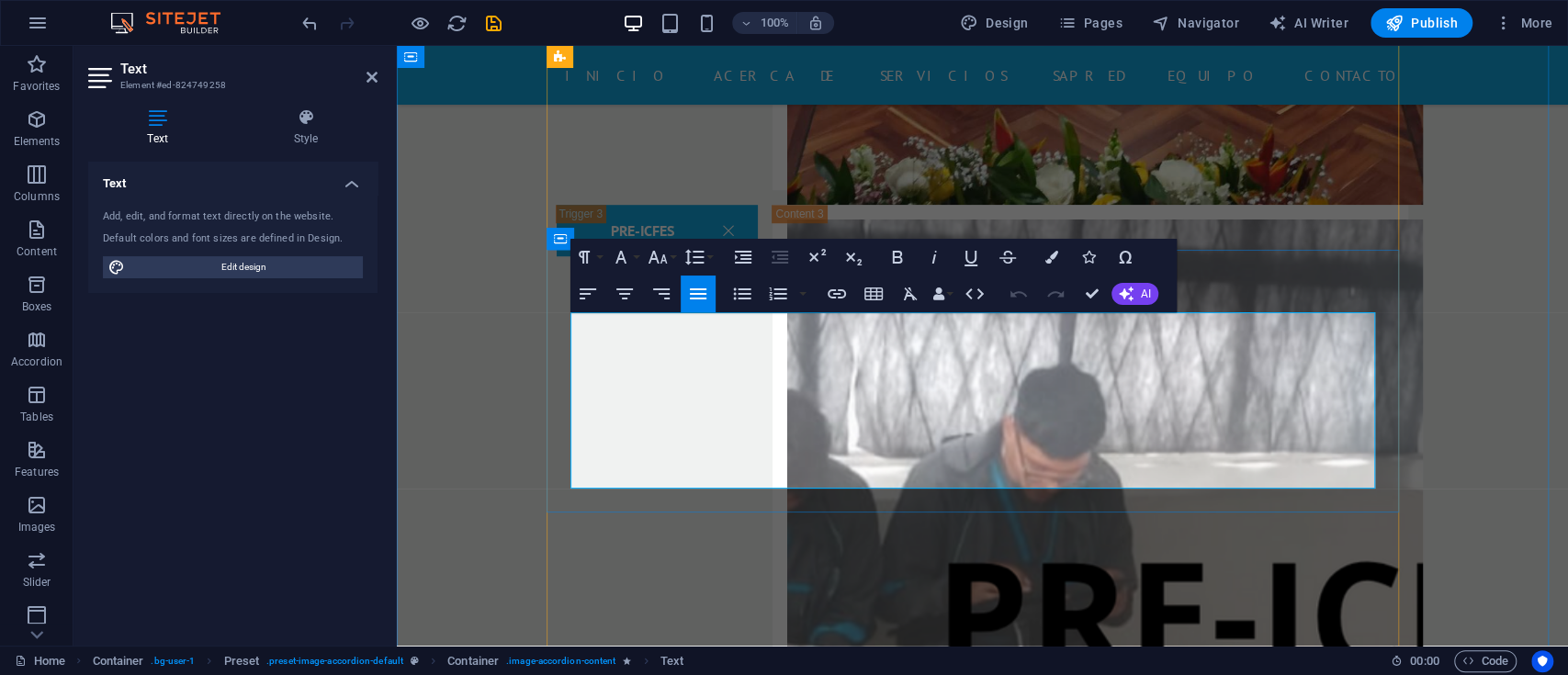 click on "Lorem ipsum dolor sit amet, consetetur sadipscing elitr, sed diam nonumy eirmod tempor invidunt ut labore et dolore magna aliquyam erat, sed diam voluptua. At vero eos et accusam et justo duo dolores et ea rebum. Stet clita kasd gubergren, no sea takimata sanctus est Lorem ipsum dolor sit amet. Lorem ipsum dolor sit amet, consetetur sadipscing elitr, sed diam nonumy eirmod tempor invidunt ut labore et dolore magna aliquyam erat, sed diam voluptua. At vero eos et accusam et justo duo dolores et ea rebum. Stet clita kasd gubergren, no sea takimata sanctus est Lorem ipsum dolor sit amet." at bounding box center [983, 4691] 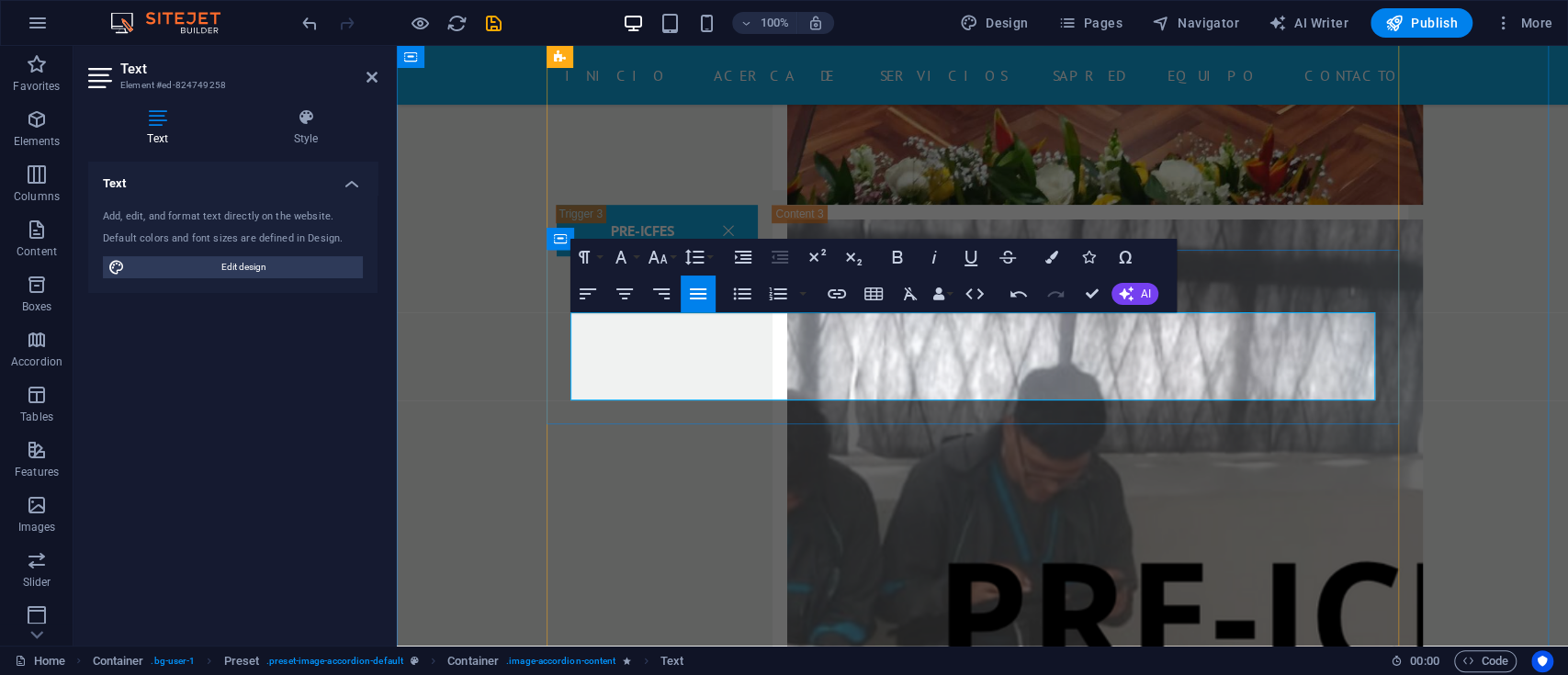 click on "[FIRST] [LAST] [LAST]" at bounding box center (983, 4548) 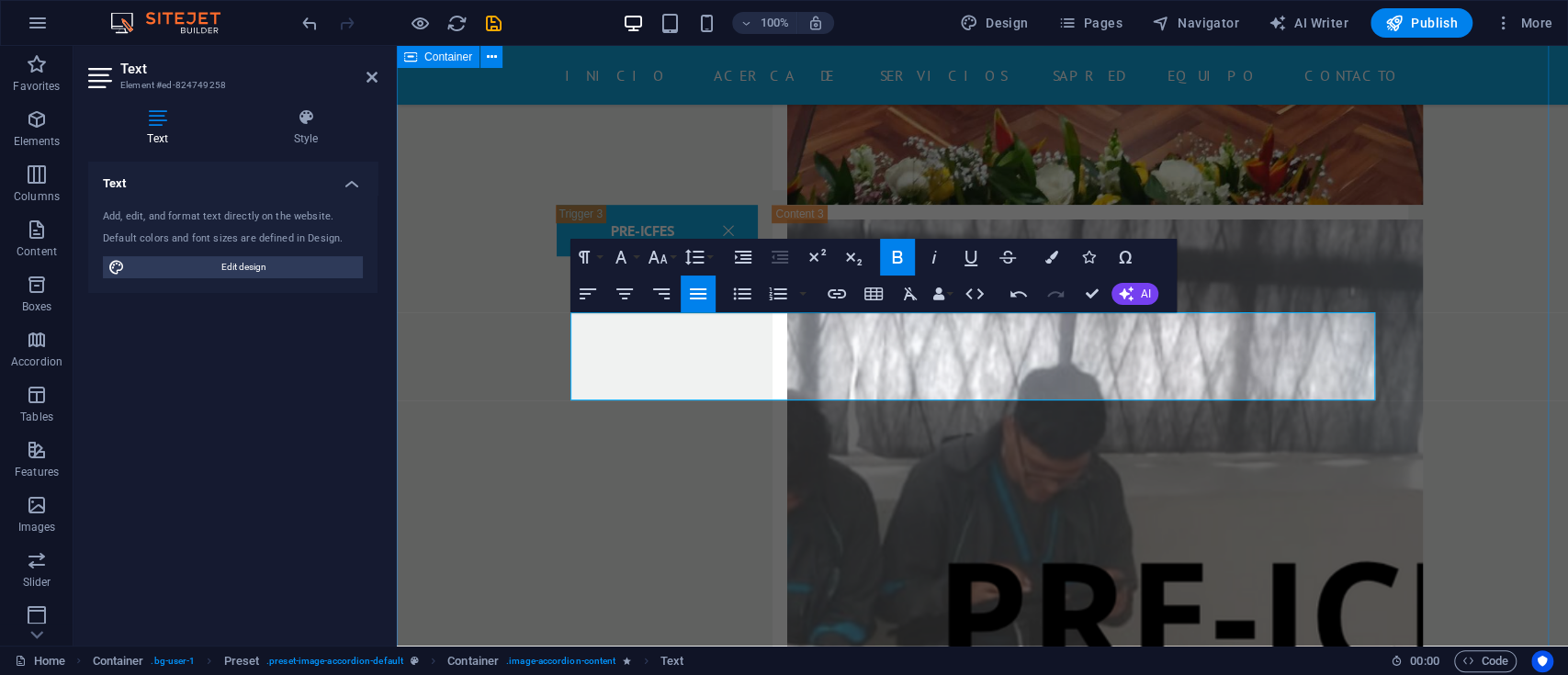 click on "Doctor RECTORA MG.[FIRST] [LAST] [LAST] TELÉFONO: MÓVIL: Cirujano Nuestro cirujano Lorem ipsum dolor sit amet, consetetur sadipscing elitr, sed diam nonumy eirmod tempor invidunt ut labore et dolore magna aliquyam erat, sed diam voluptua. At vero eos et accusam et justo duo dolores et ea rebum. Stet clita kasd gubergren, no sea takimata sanctus est Lorem ipsum dolor sit amet. Lorem ipsum dolor sit amet, consetetur sadipscing elitr, sed diam nonumy eirmod tempor invidunt ut labore et dolore magna aliquyam erat, sed diam voluptua. At vero eos et accusam et justo duo dolores et ea rebum. Stet clita kasd gubergren, no sea takimata sanctus est Lorem ipsum dolor sit amet. TELÉFONO: [PHONE] MÓVIL: Enfermero nuestra enfermera TELÉFONO: [PHONE] MÓVIL:" at bounding box center (982, 5466) 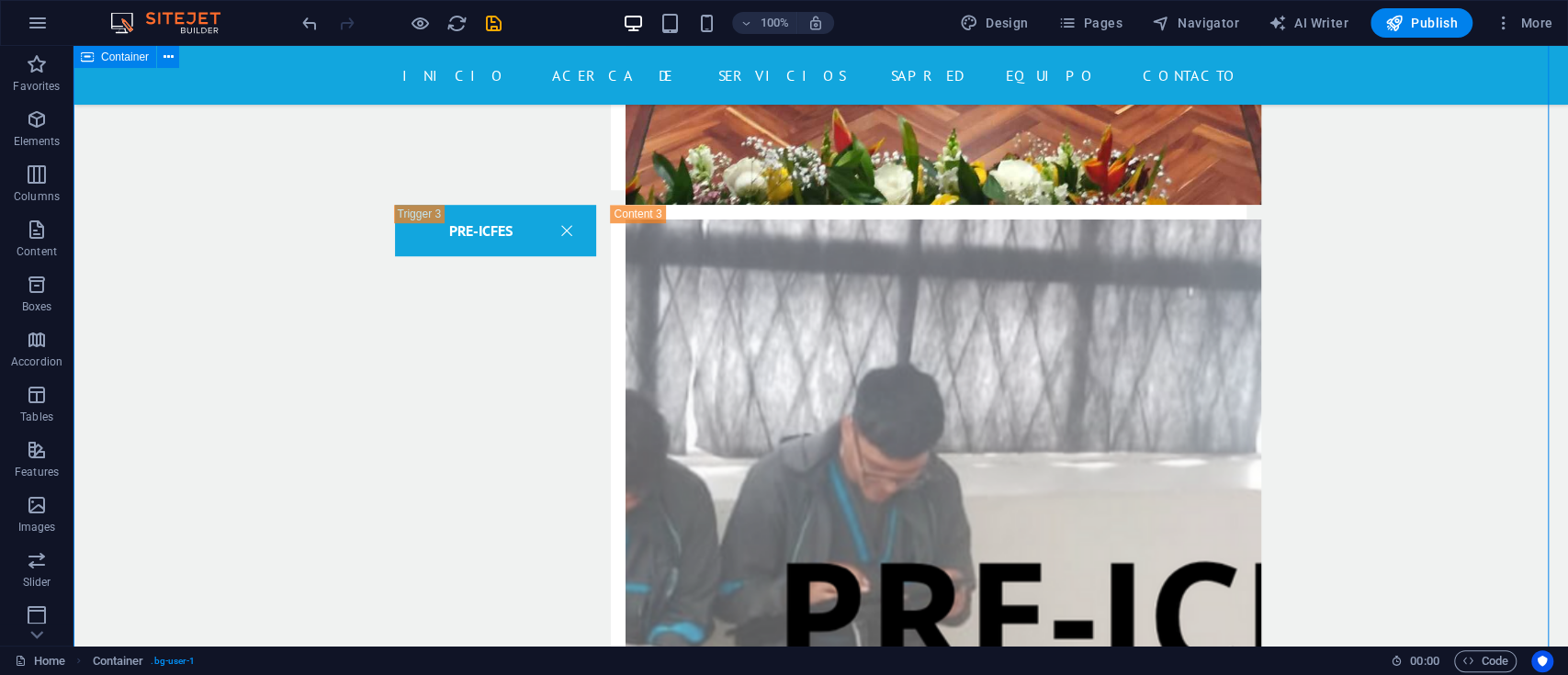 scroll, scrollTop: 5265, scrollLeft: 0, axis: vertical 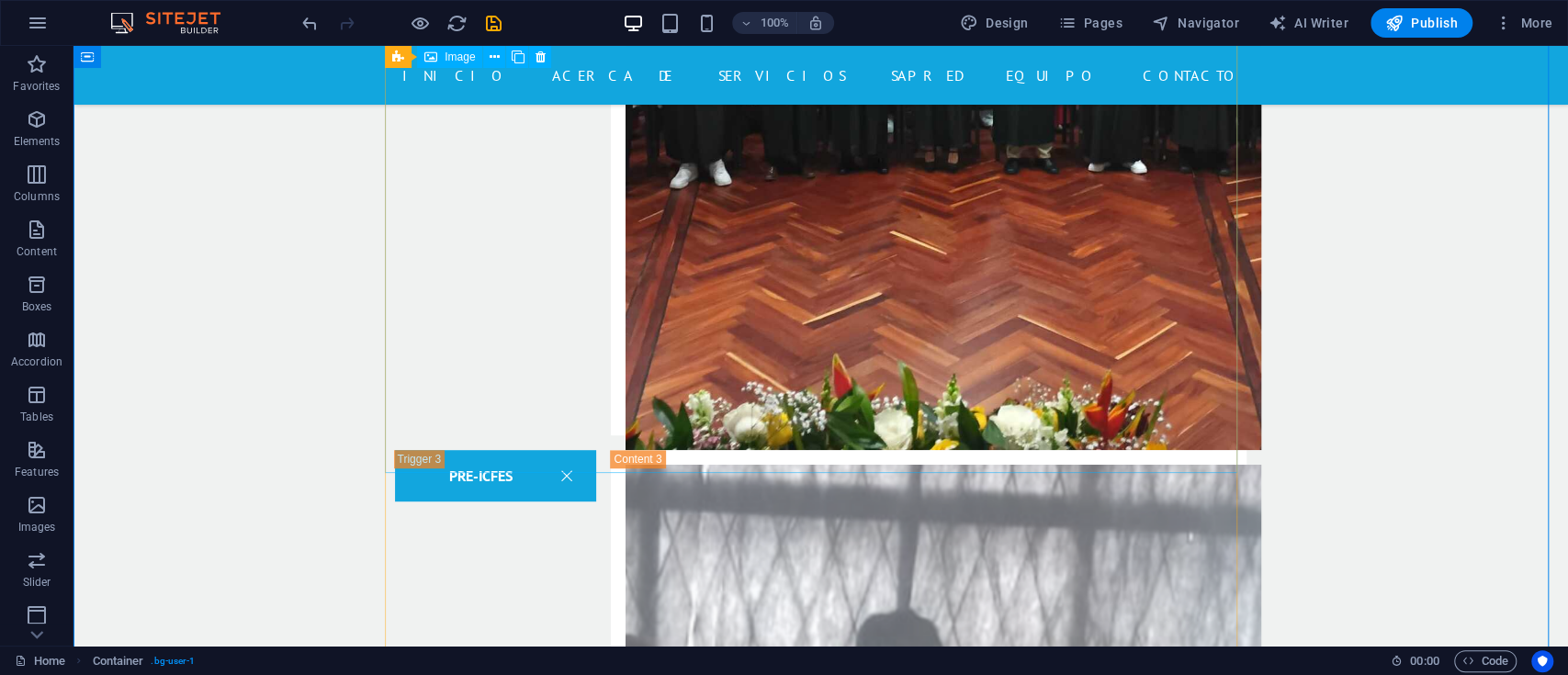 click on "Doctor" at bounding box center [821, 4282] 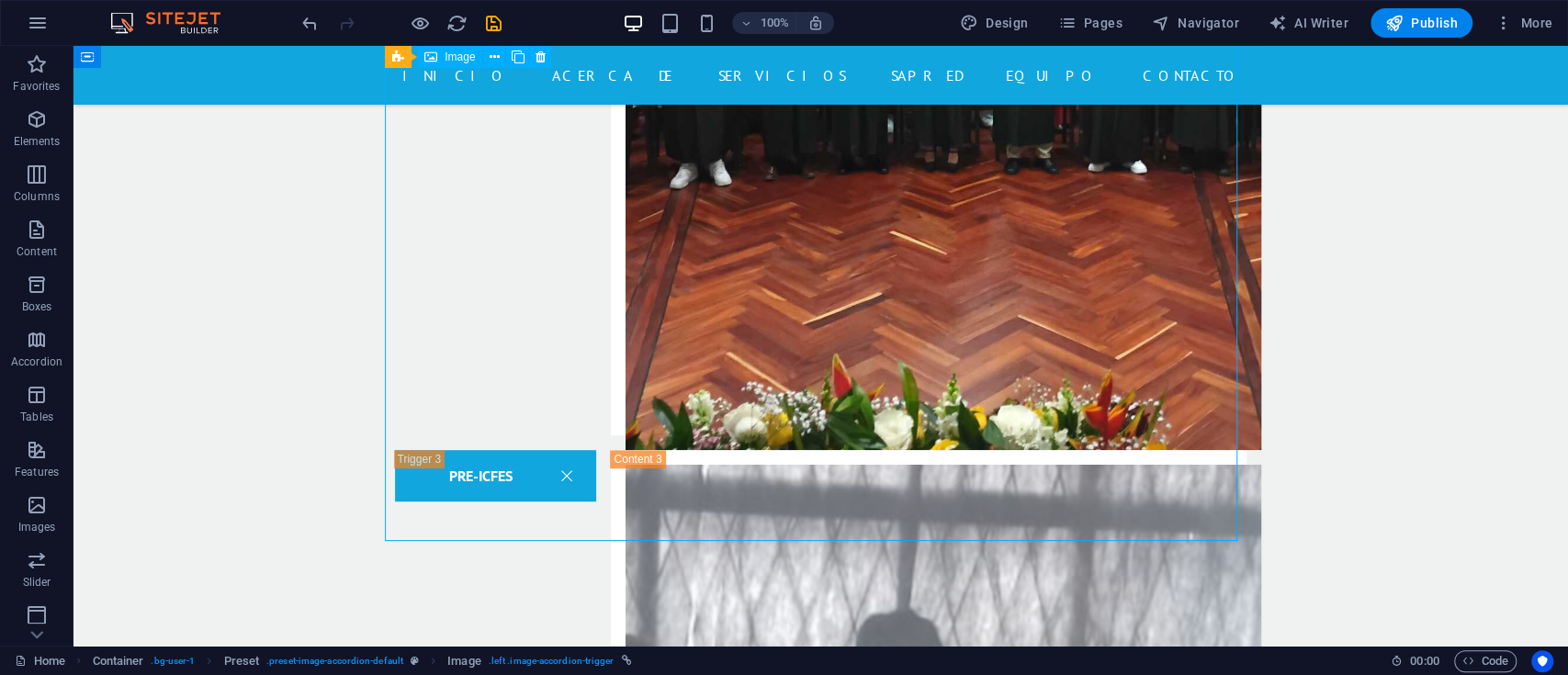 scroll, scrollTop: 4898, scrollLeft: 0, axis: vertical 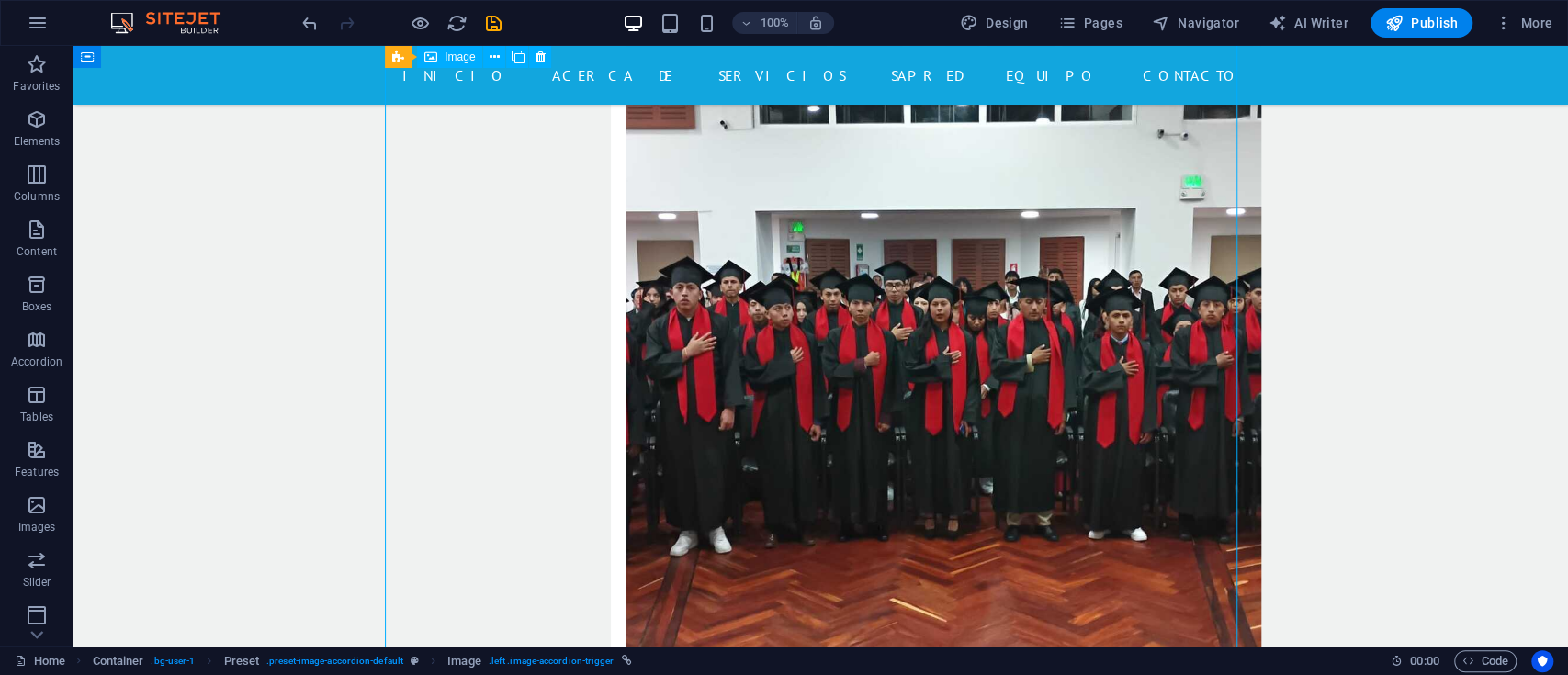 click on "Doctor" at bounding box center (821, 4650) 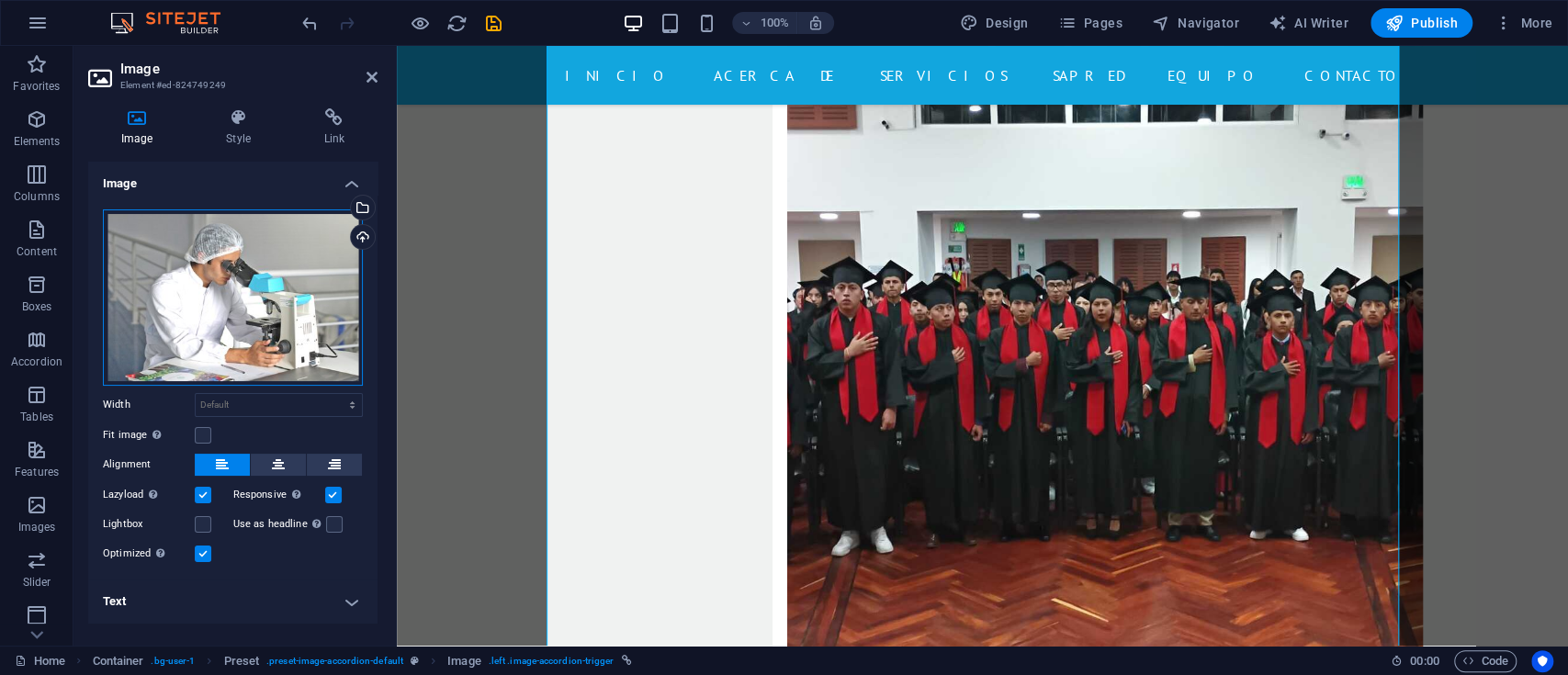 click on "Drag files here, click to choose files or select files from Files or our free stock photos & videos" at bounding box center (232, 298) 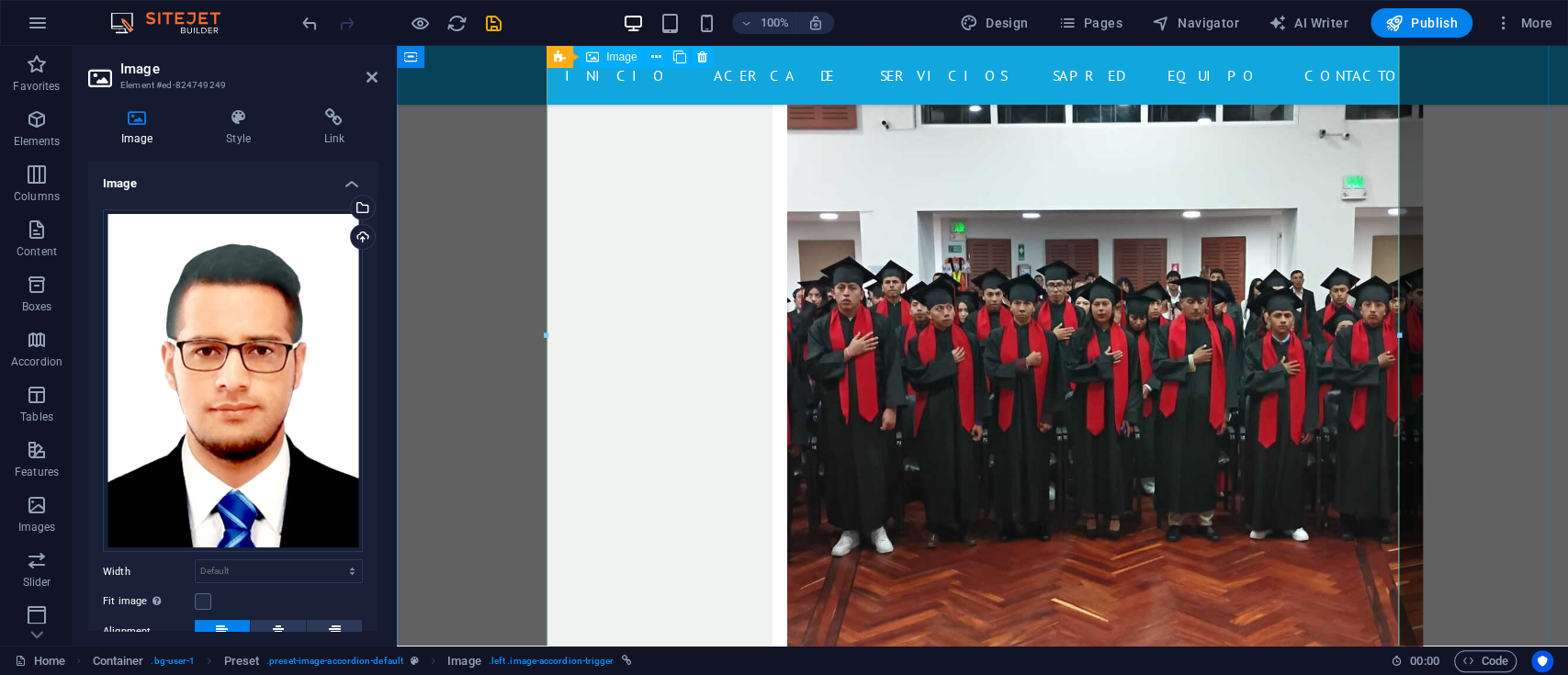 scroll, scrollTop: 5020, scrollLeft: 0, axis: vertical 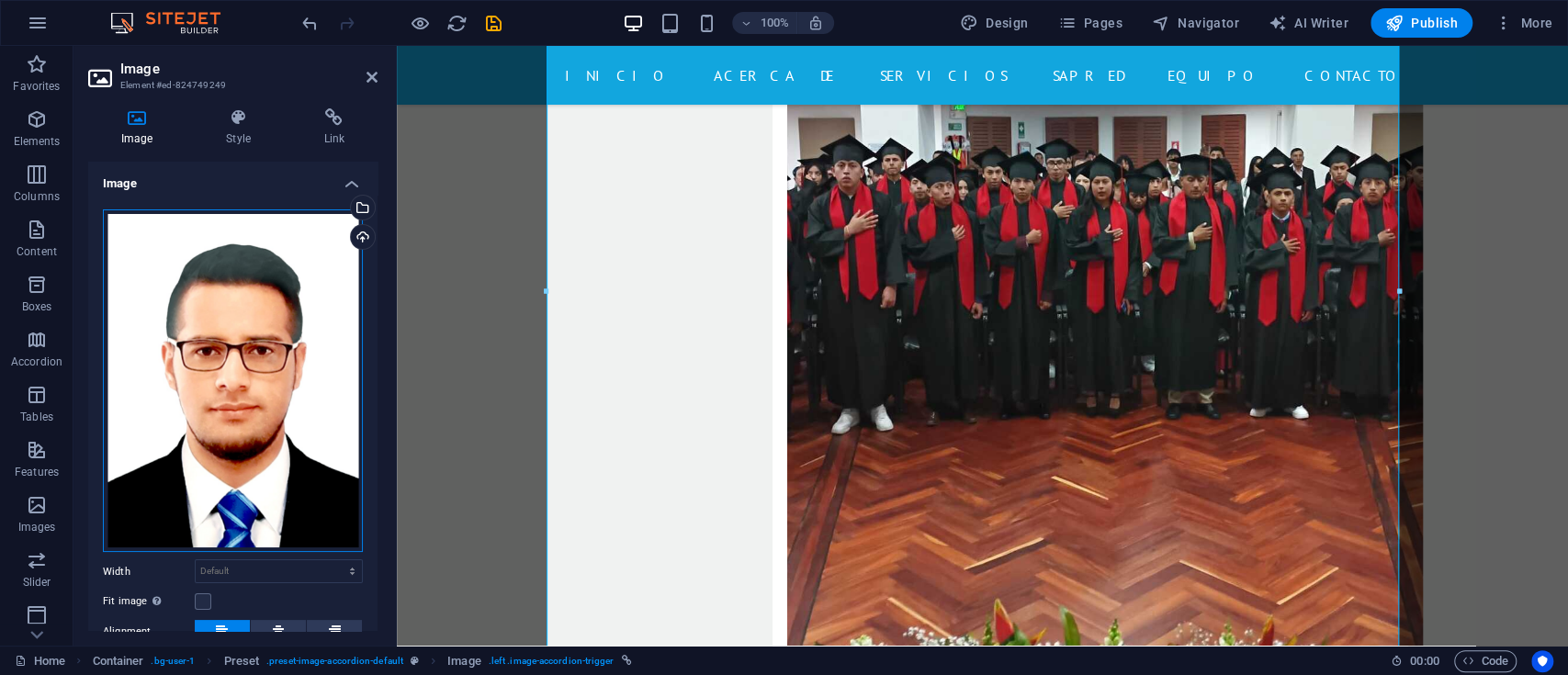 click on "Drag files here, click to choose files or select files from Files or our free stock photos & videos" at bounding box center [232, 381] 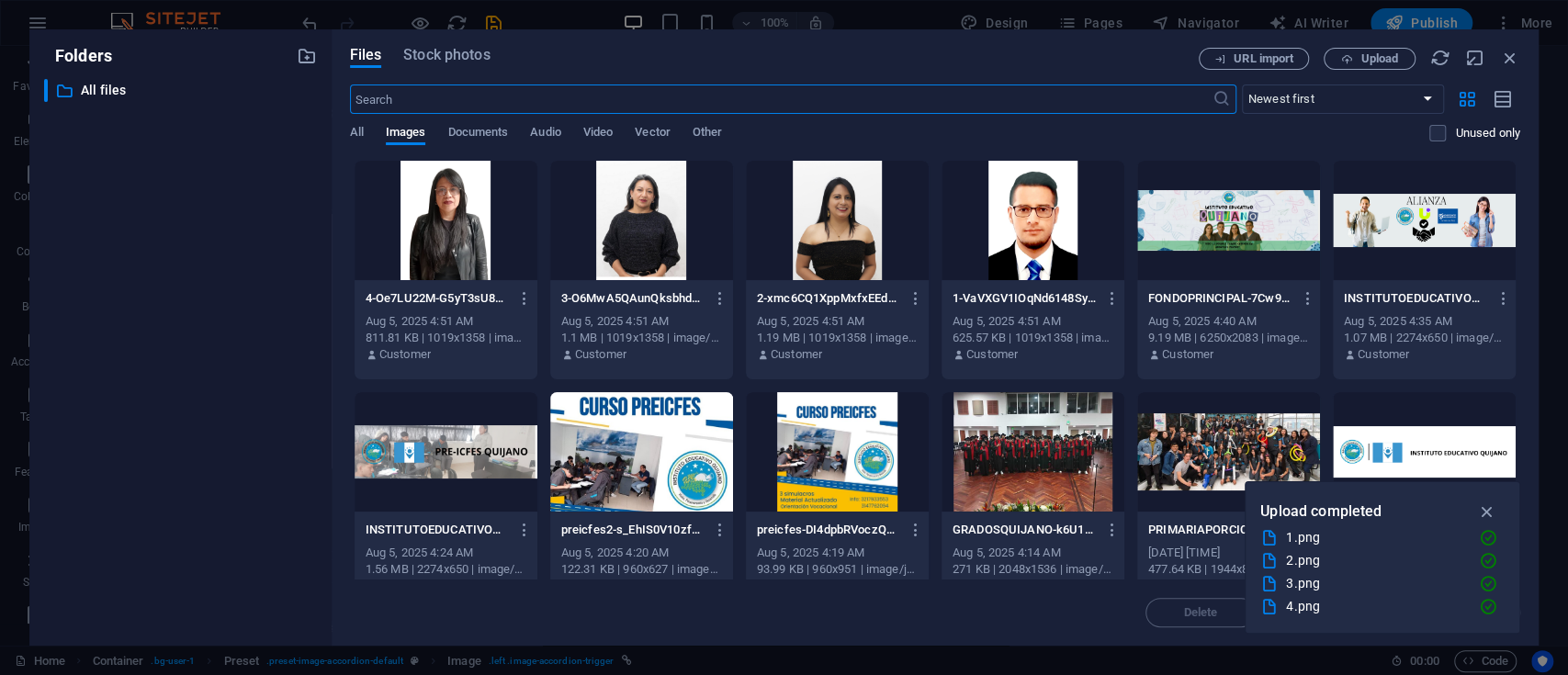 scroll, scrollTop: 5139, scrollLeft: 0, axis: vertical 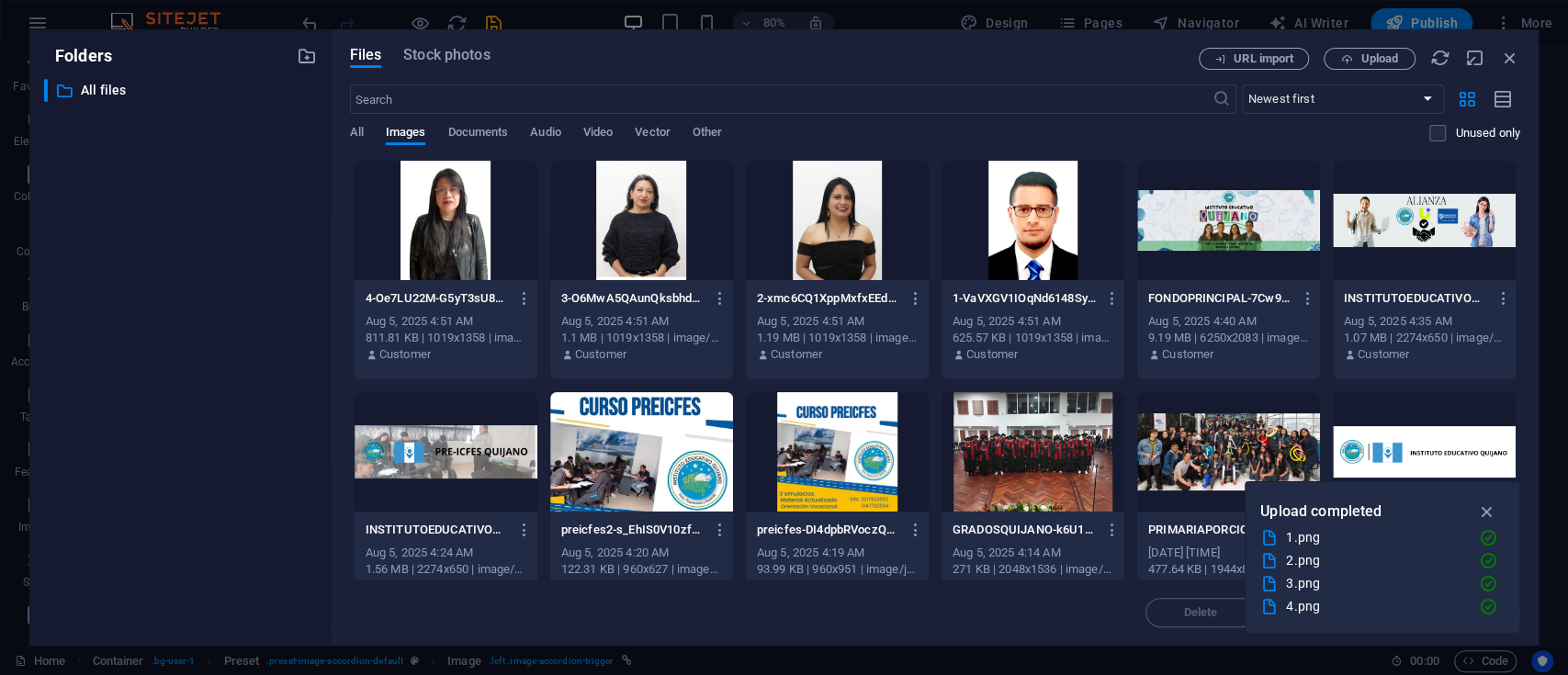 click at bounding box center [837, 220] 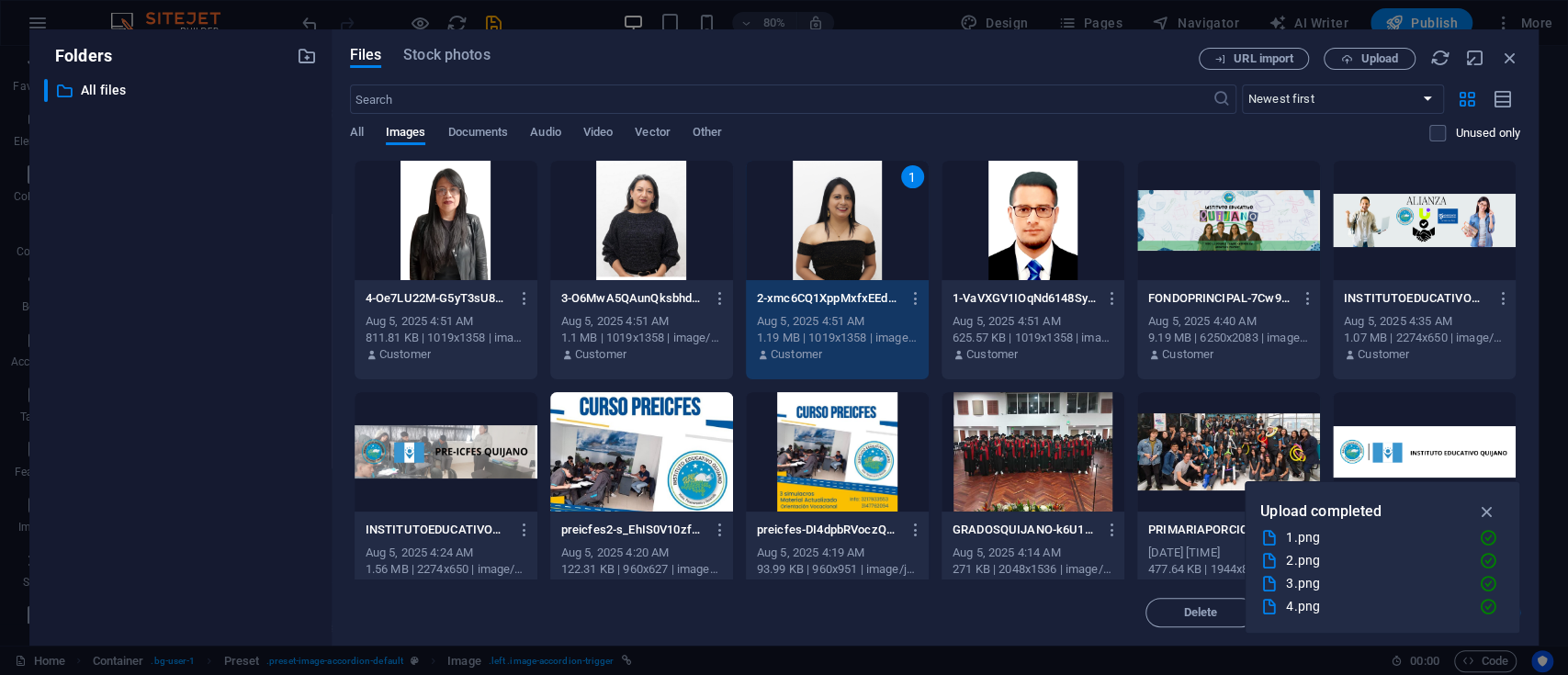click on "1" at bounding box center [837, 220] 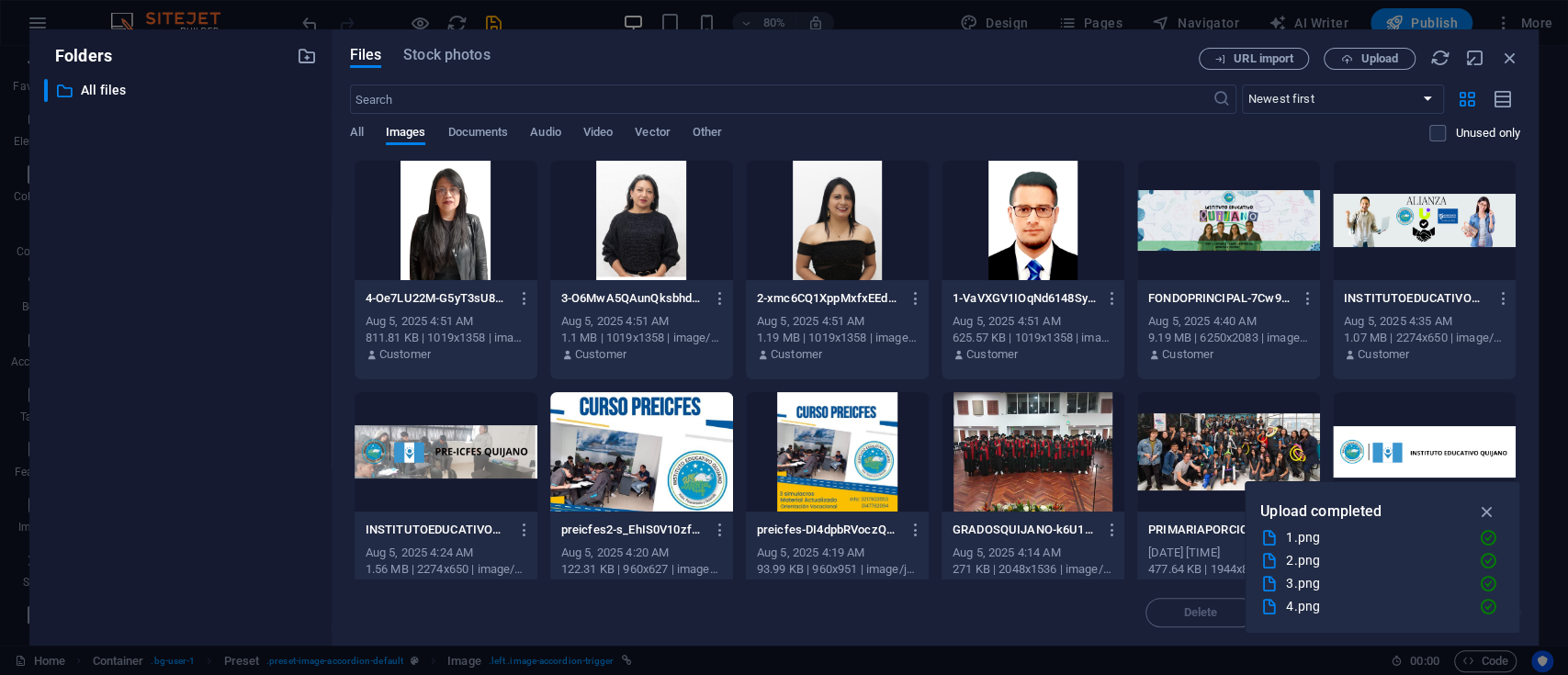 click at bounding box center (837, 220) 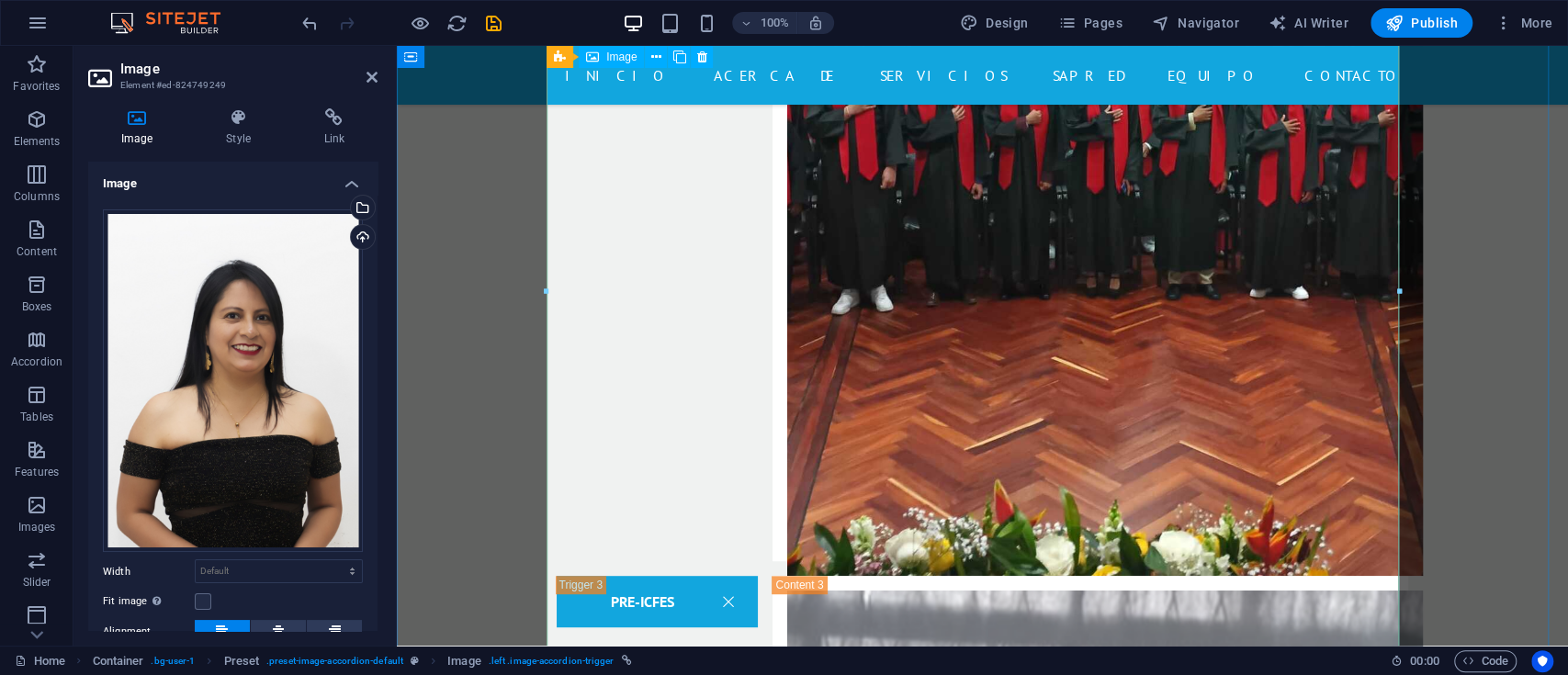 scroll, scrollTop: 5020, scrollLeft: 0, axis: vertical 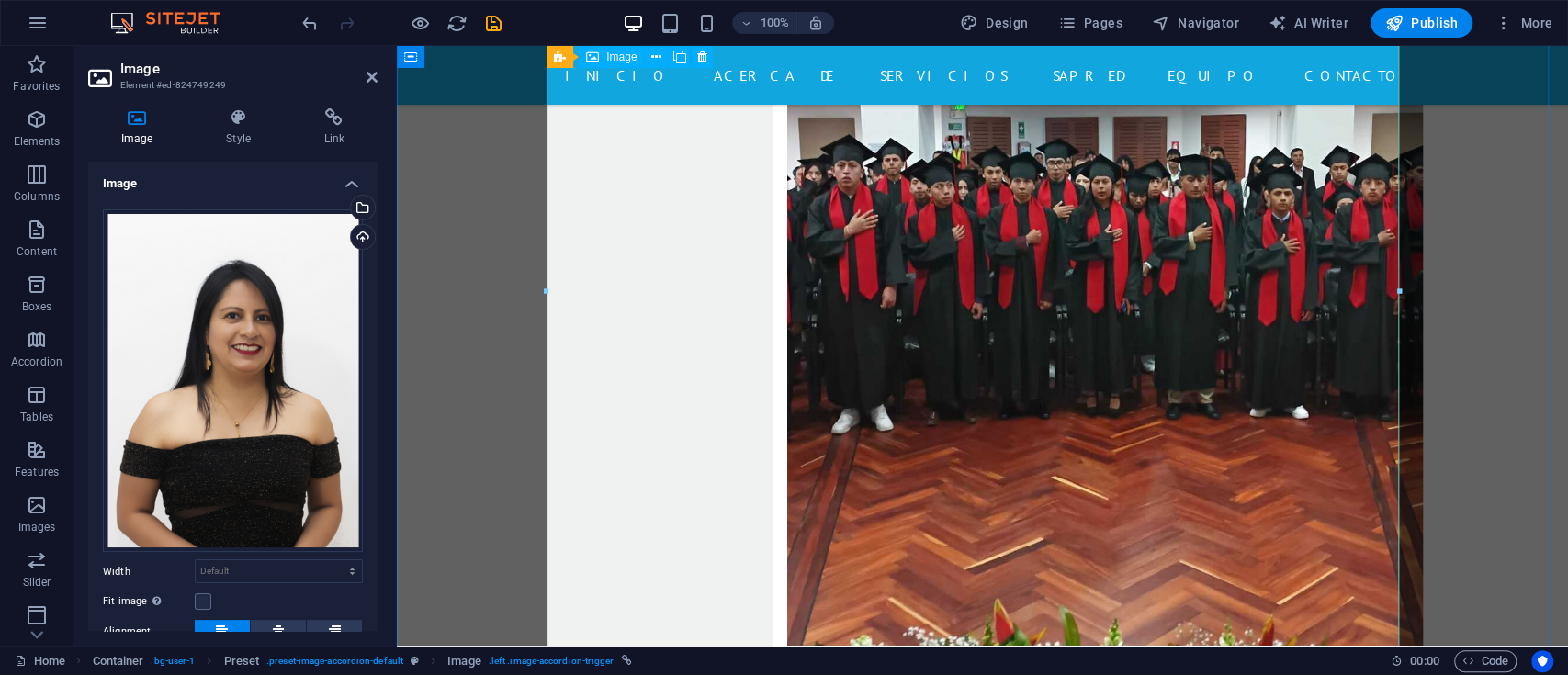 click on "Doctor" at bounding box center [983, 4528] 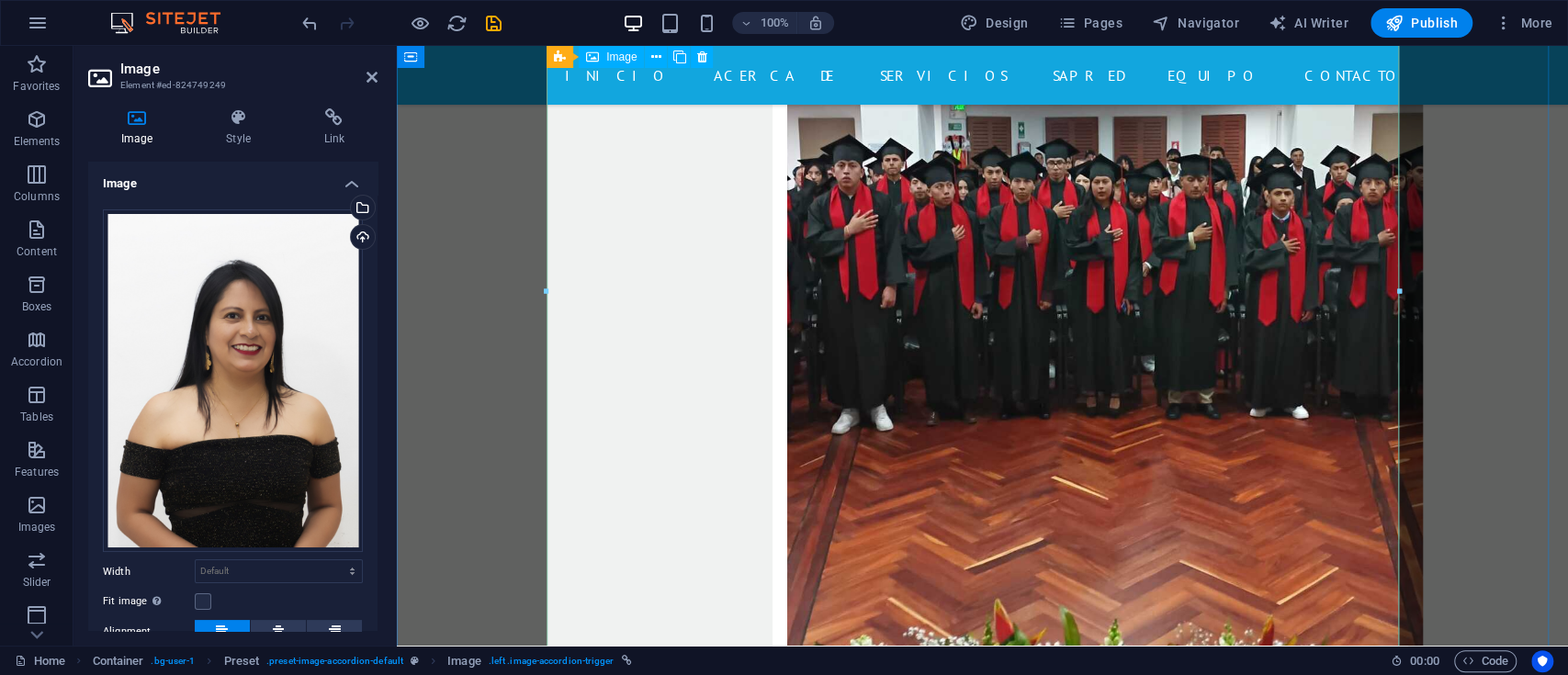 click on "Doctor" at bounding box center [983, 4528] 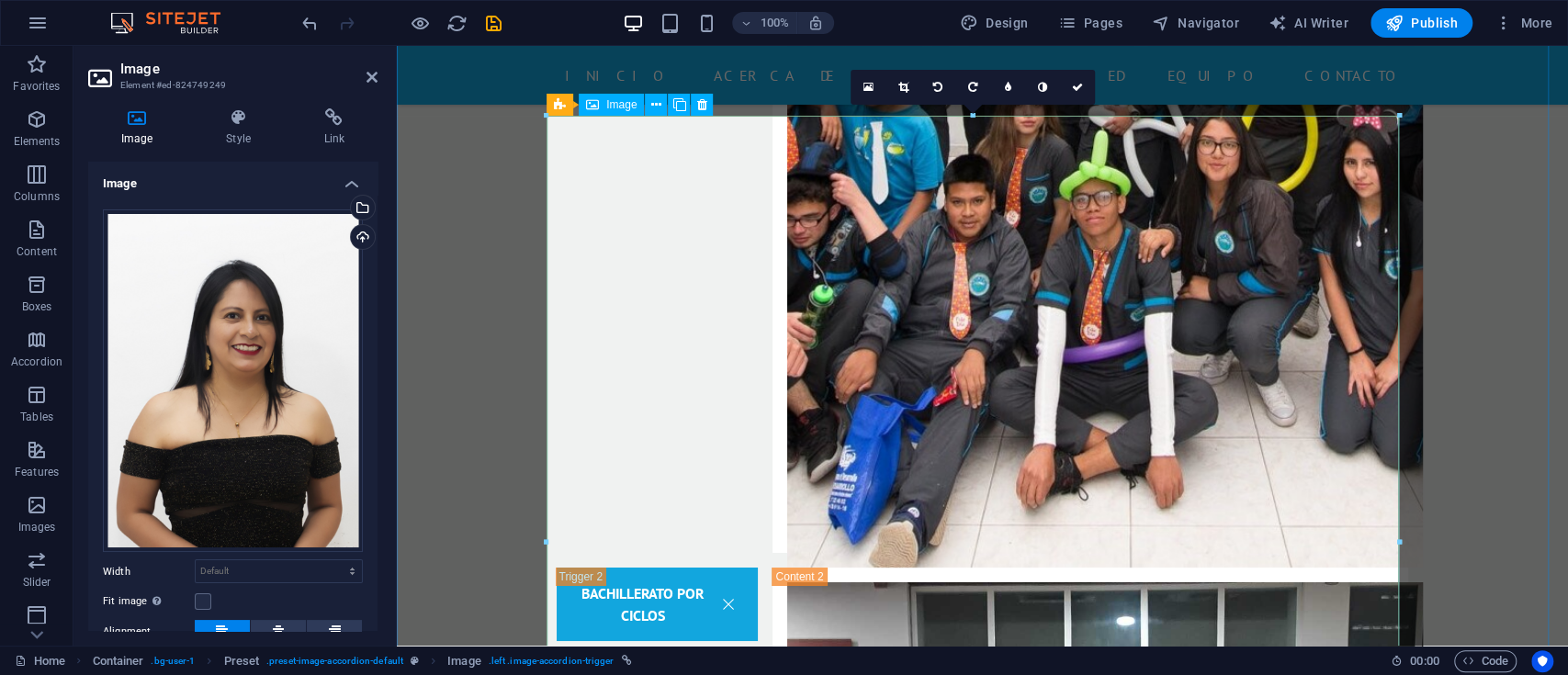 scroll, scrollTop: 4776, scrollLeft: 0, axis: vertical 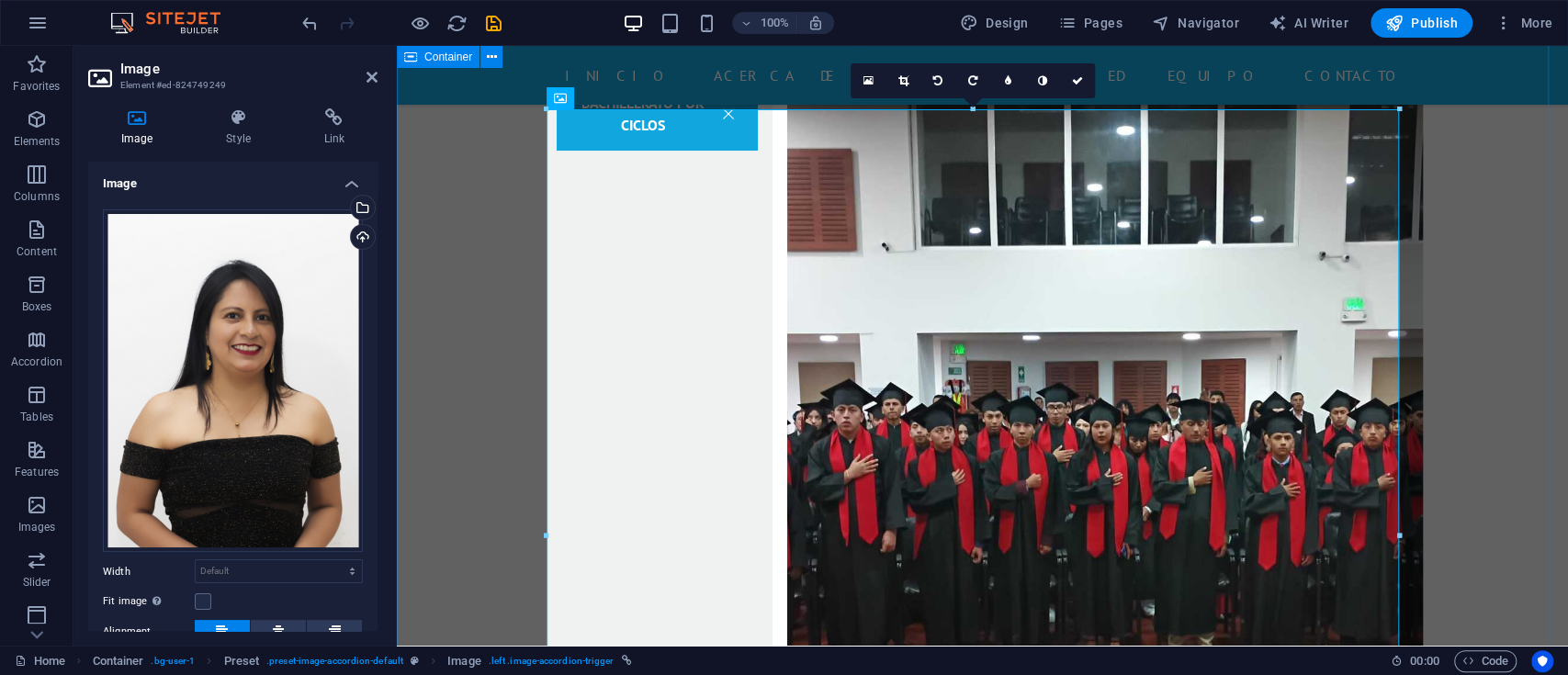 click on "Doctor RECTORA MG.[FIRST] [LAST] [LAST] TELÉFONO: MÓVIL: Cirujano Nuestro cirujano Lorem ipsum dolor sit amet, consetetur sadipscing elitr, sed diam nonumy eirmod tempor invidunt ut labore et dolore magna aliquyam erat, sed diam voluptua. At vero eos et accusam et justo duo dolores et ea rebum. Stet clita kasd gubergren, no sea takimata sanctus est Lorem ipsum dolor sit amet. Lorem ipsum dolor sit amet, consetetur sadipscing elitr, sed diam nonumy eirmod tempor invidunt ut labore et dolore magna aliquyam erat, sed diam voluptua. At vero eos et accusam et justo duo dolores et ea rebum. Stet clita kasd gubergren, no sea takimata sanctus est Lorem ipsum dolor sit amet. TELÉFONO: [PHONE] MÓVIL: Enfermero nuestra enfermera TELÉFONO: [PHONE] MÓVIL:" at bounding box center [982, 6201] 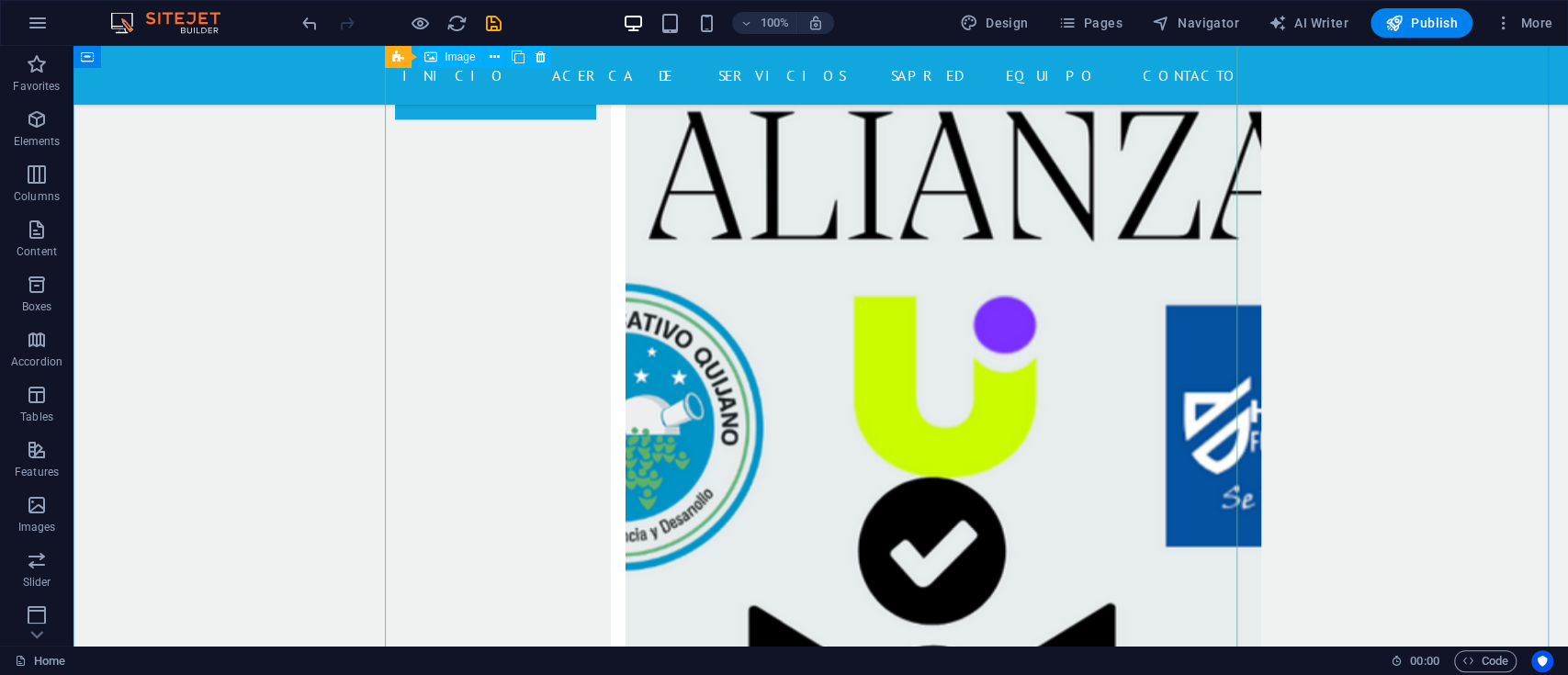 scroll, scrollTop: 6000, scrollLeft: 0, axis: vertical 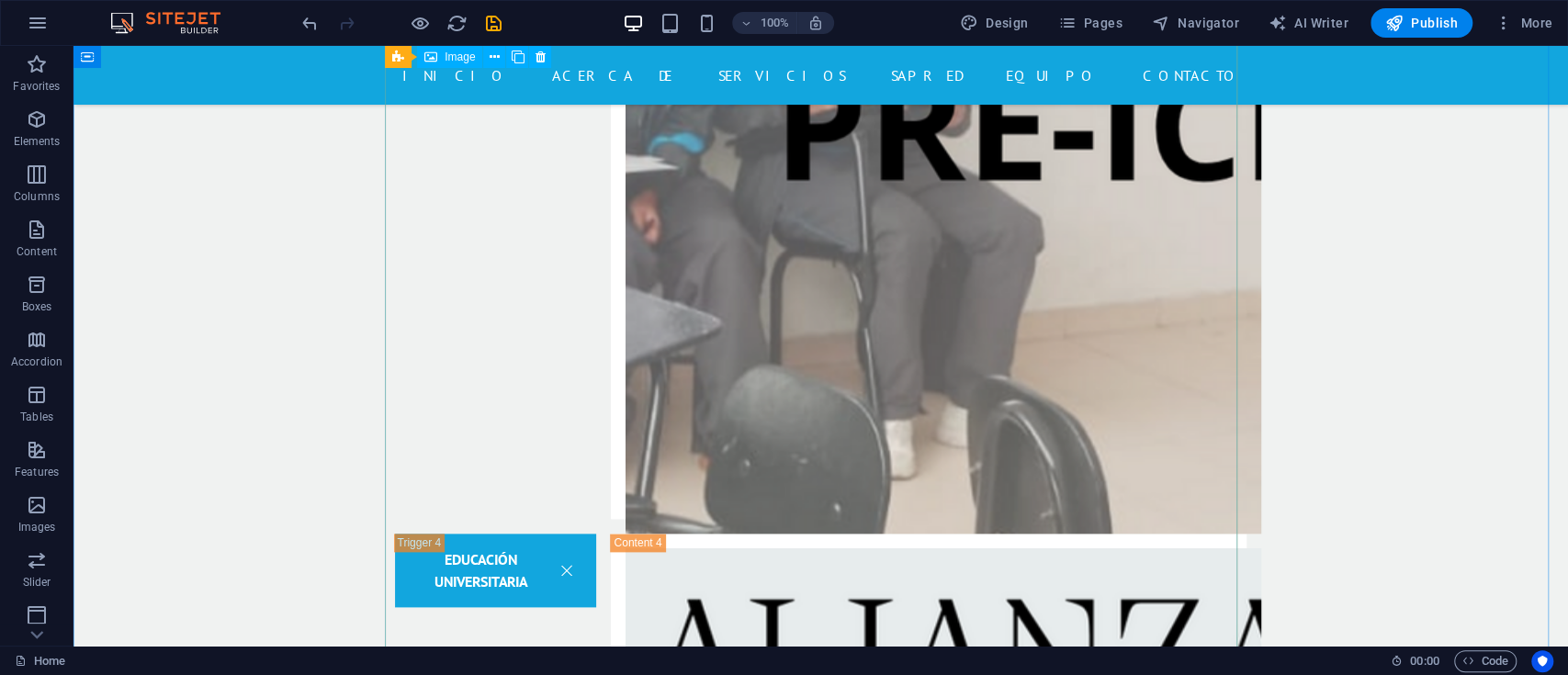 click on "Cirujano" at bounding box center [821, 4596] 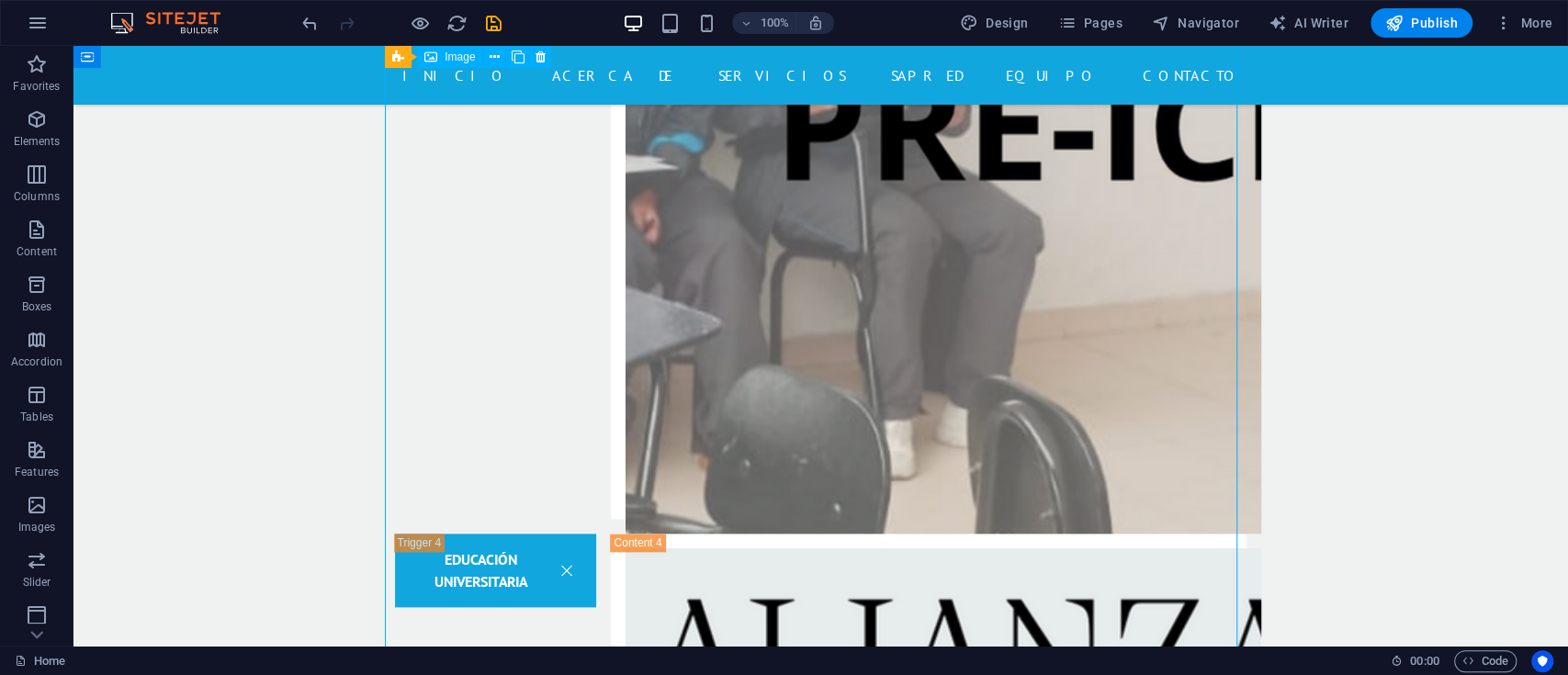 click on "Cirujano" at bounding box center [821, 4596] 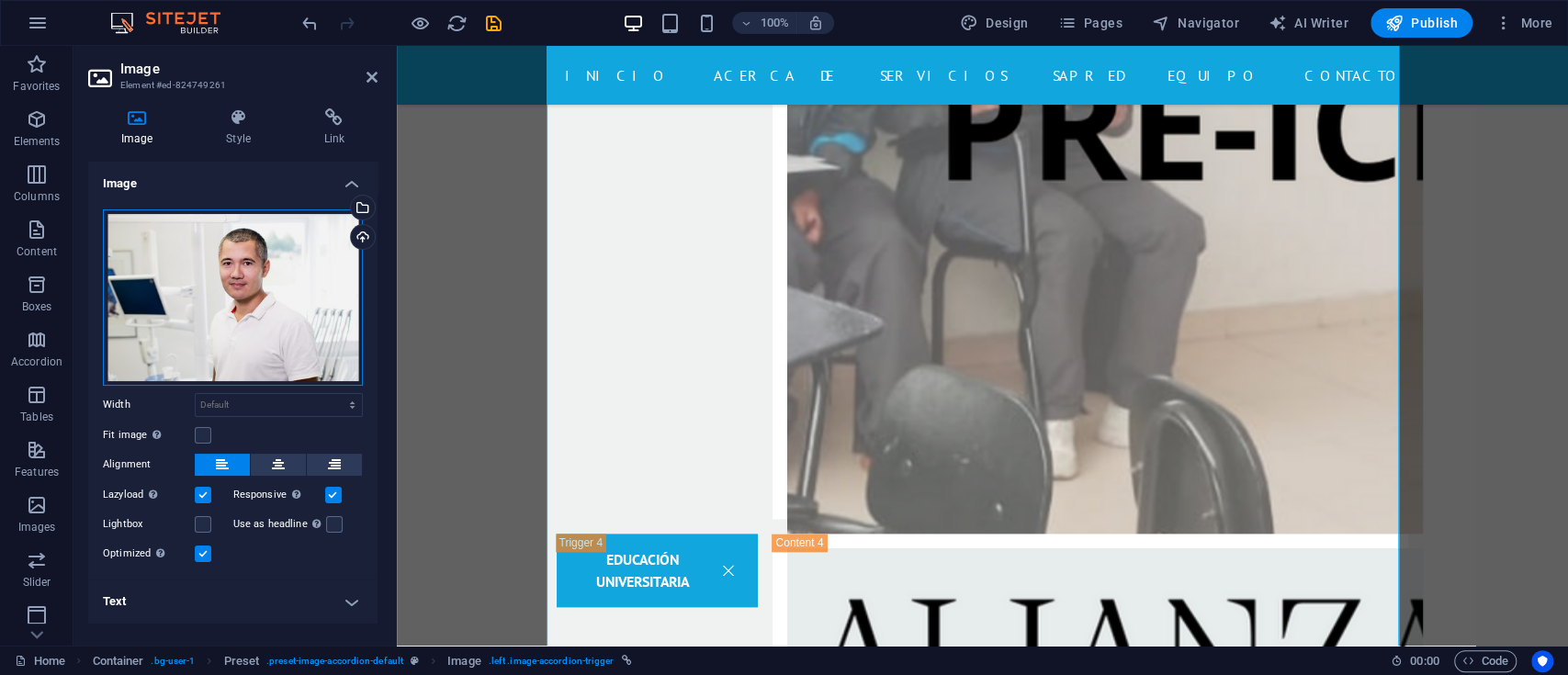click on "Drag files here, click to choose files or select files from Files or our free stock photos & videos" at bounding box center (232, 298) 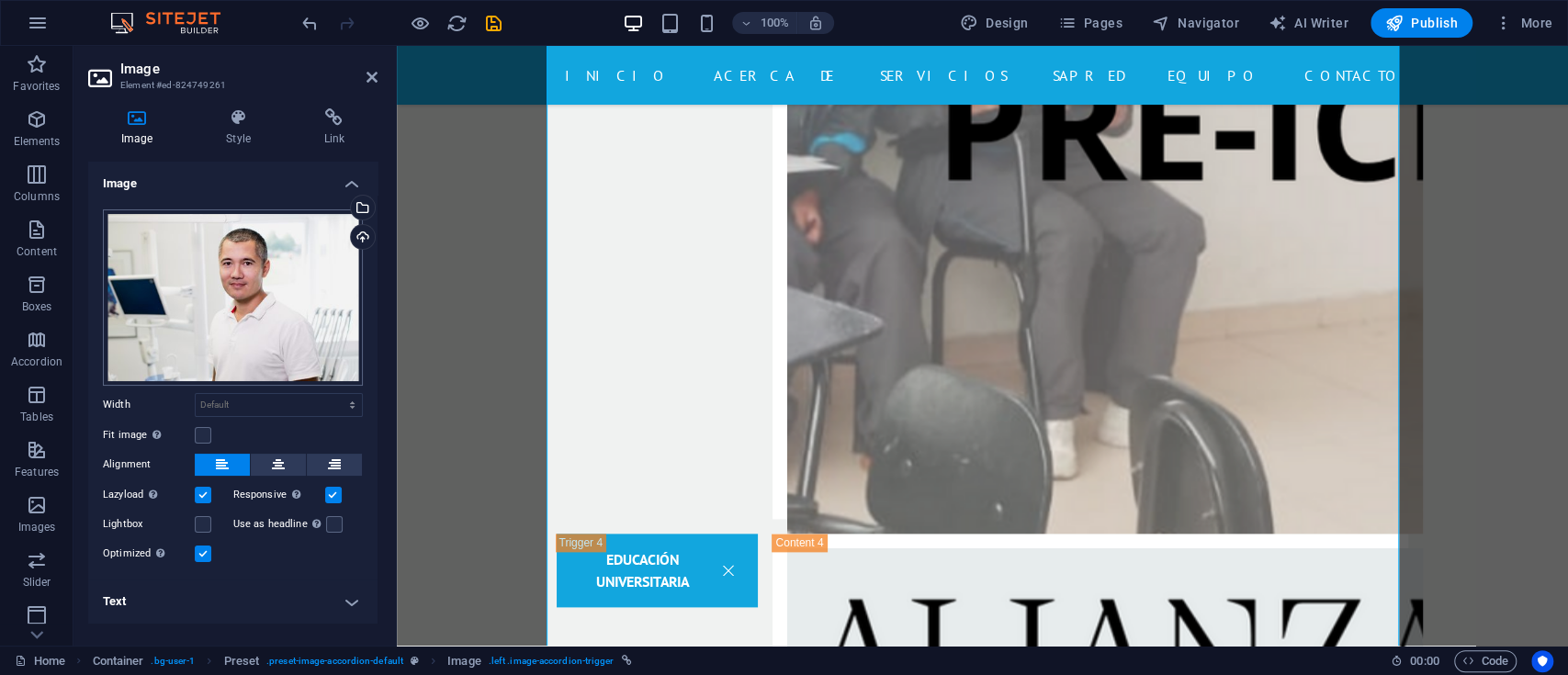 scroll, scrollTop: 6105, scrollLeft: 0, axis: vertical 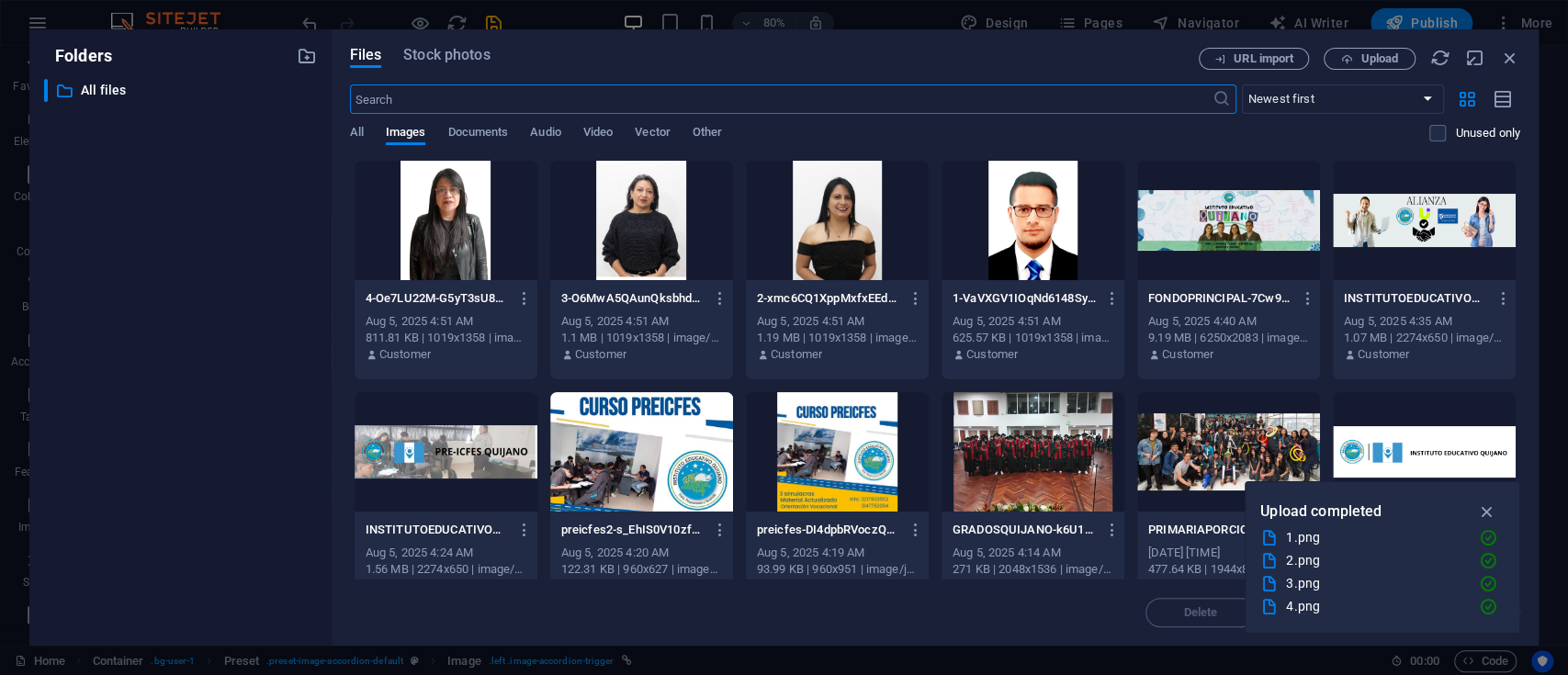click at bounding box center [446, 220] 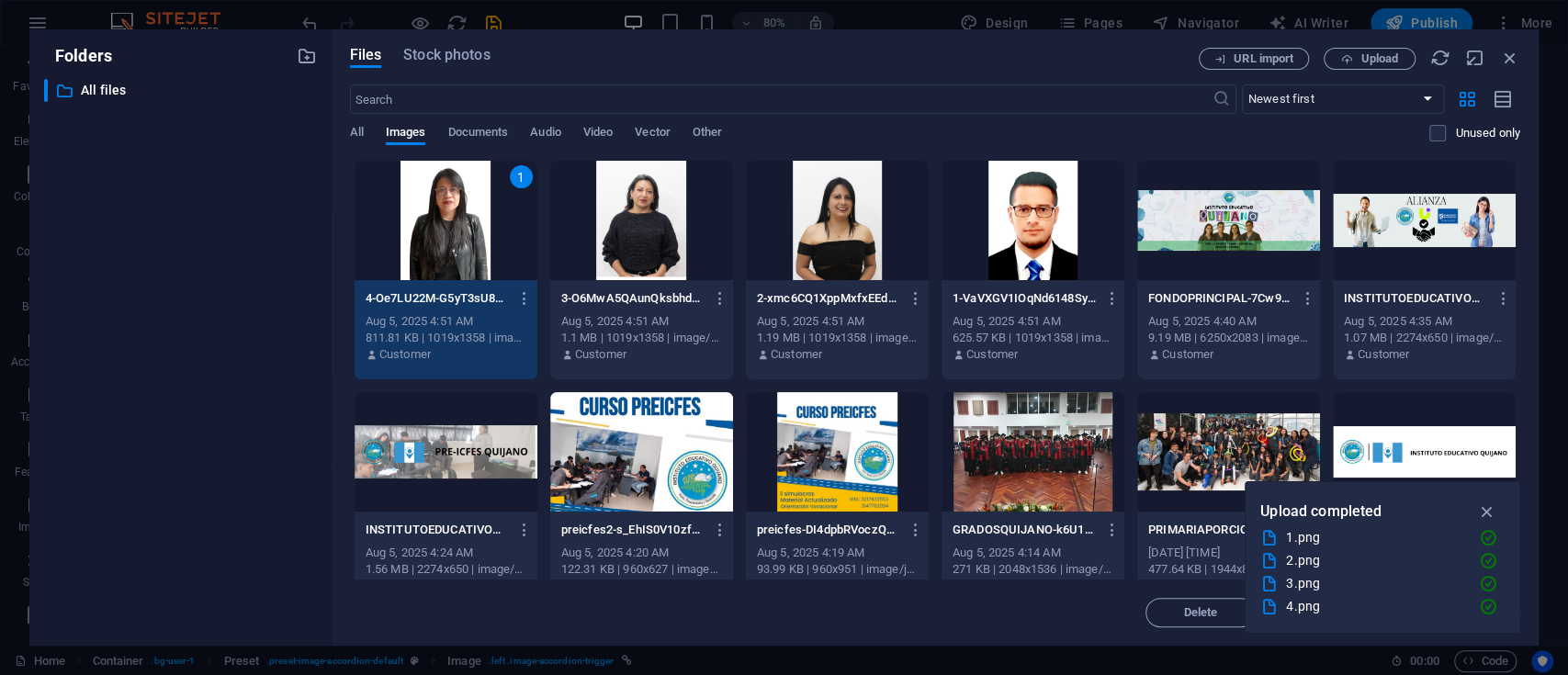 click on "1" at bounding box center (446, 220) 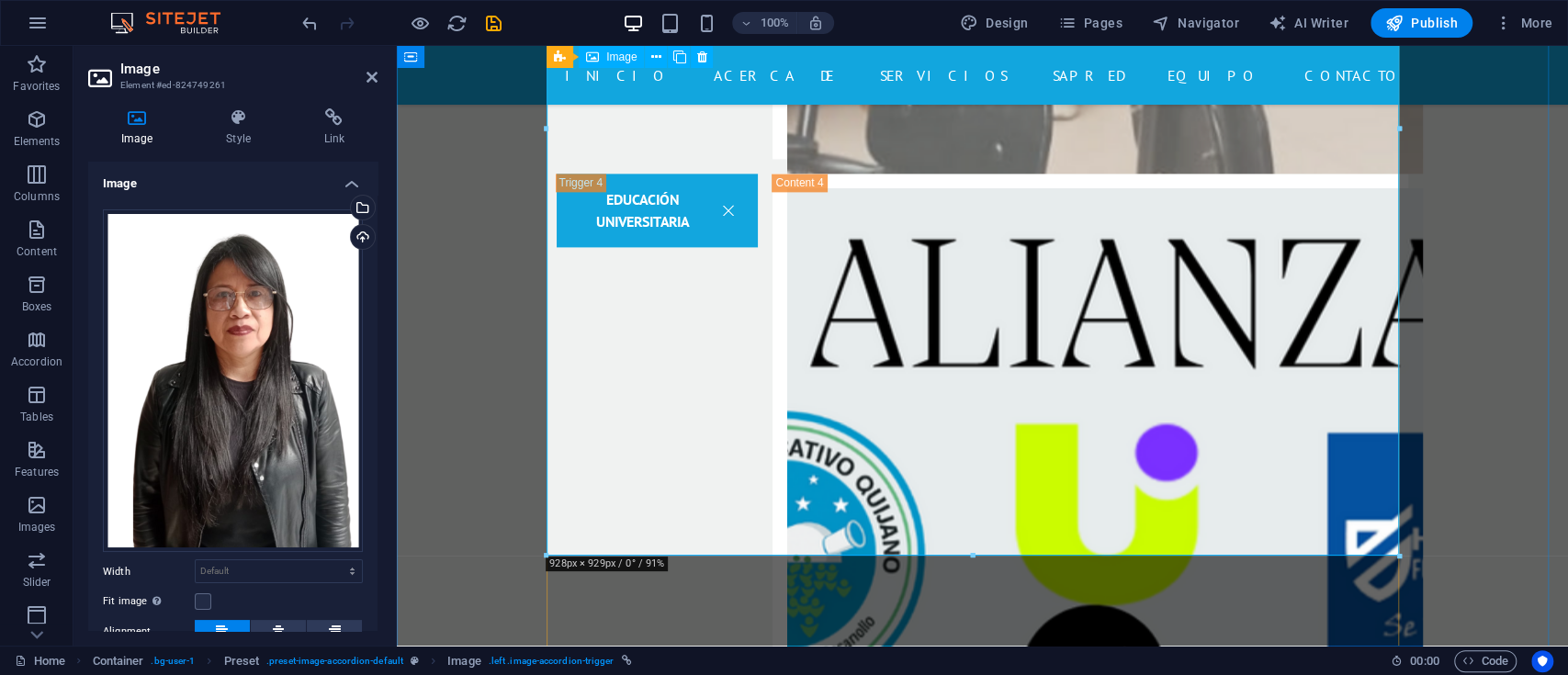 scroll, scrollTop: 6367, scrollLeft: 0, axis: vertical 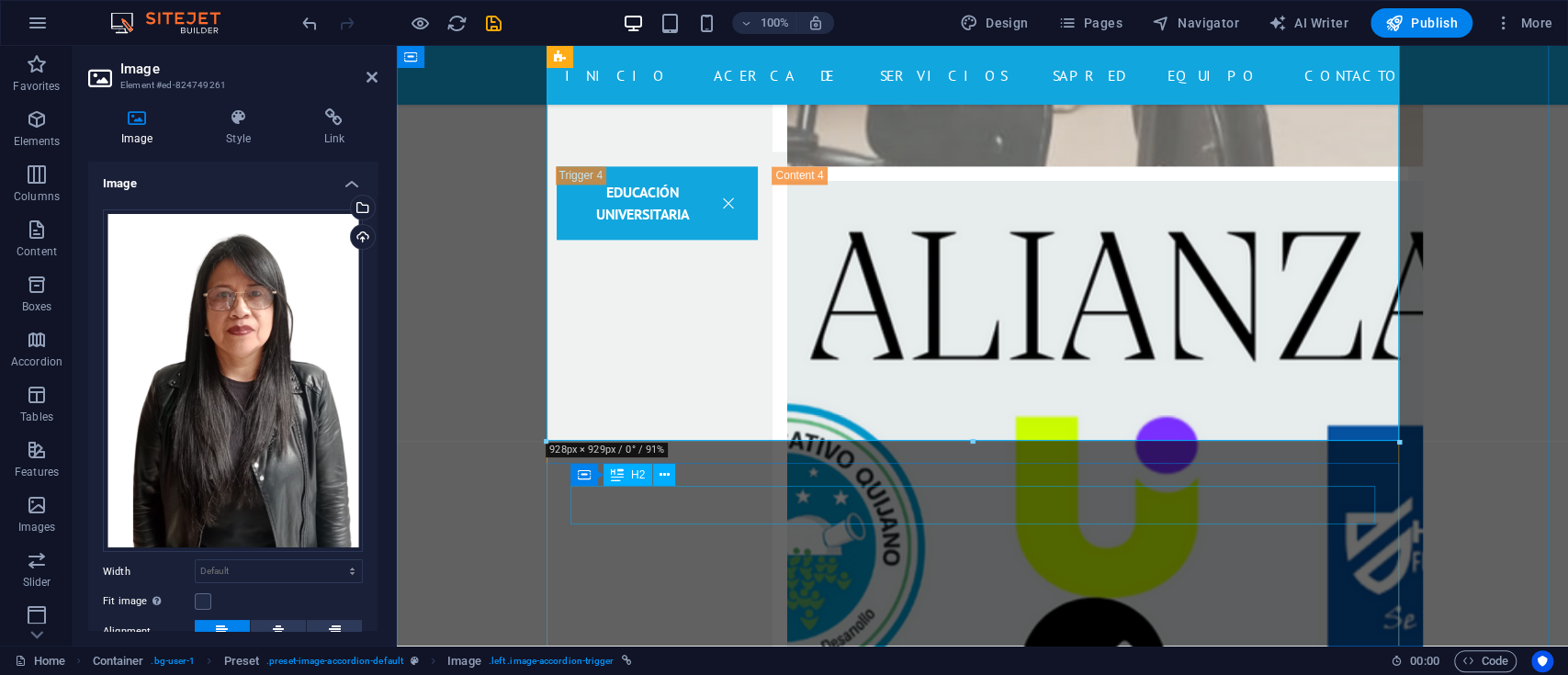 click on "Nuestro cirujano" at bounding box center (983, 4709) 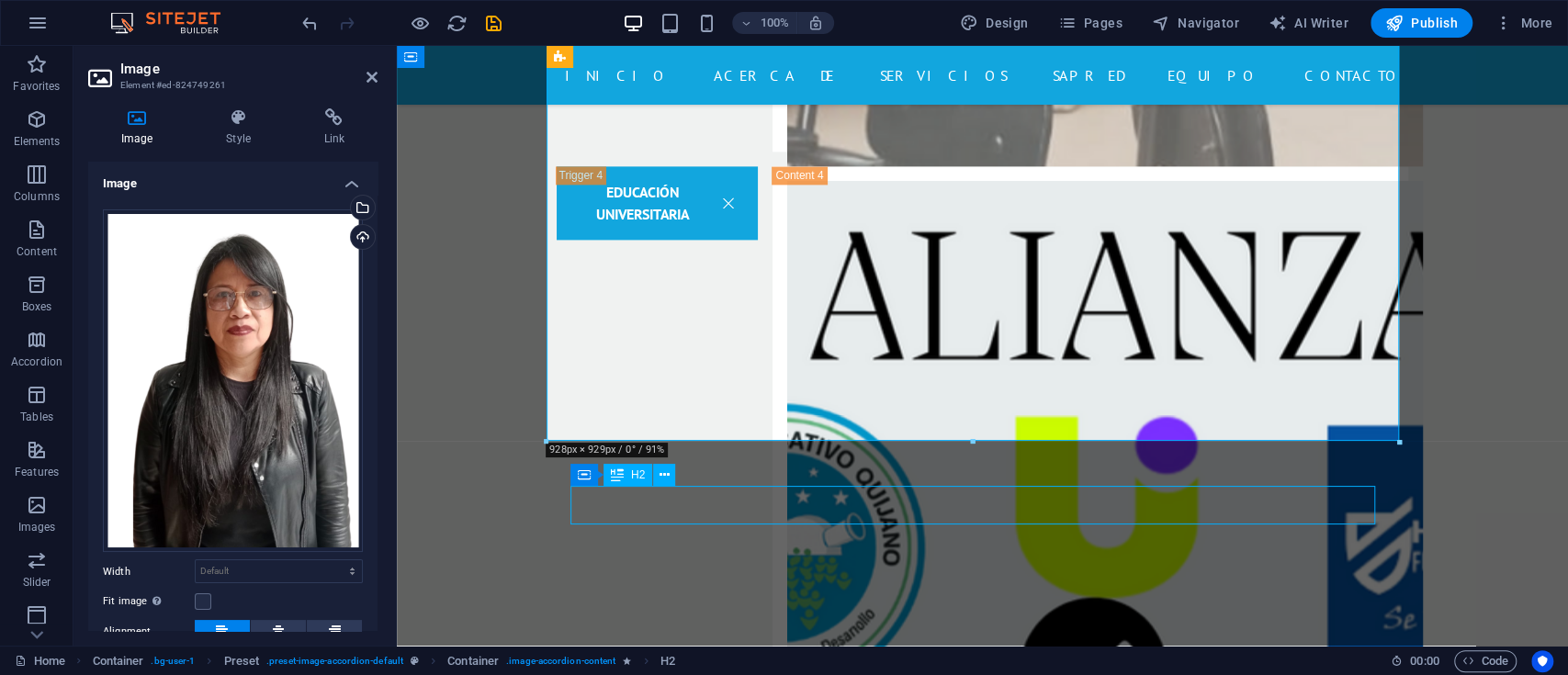 click on "Nuestro cirujano" at bounding box center (983, 4709) 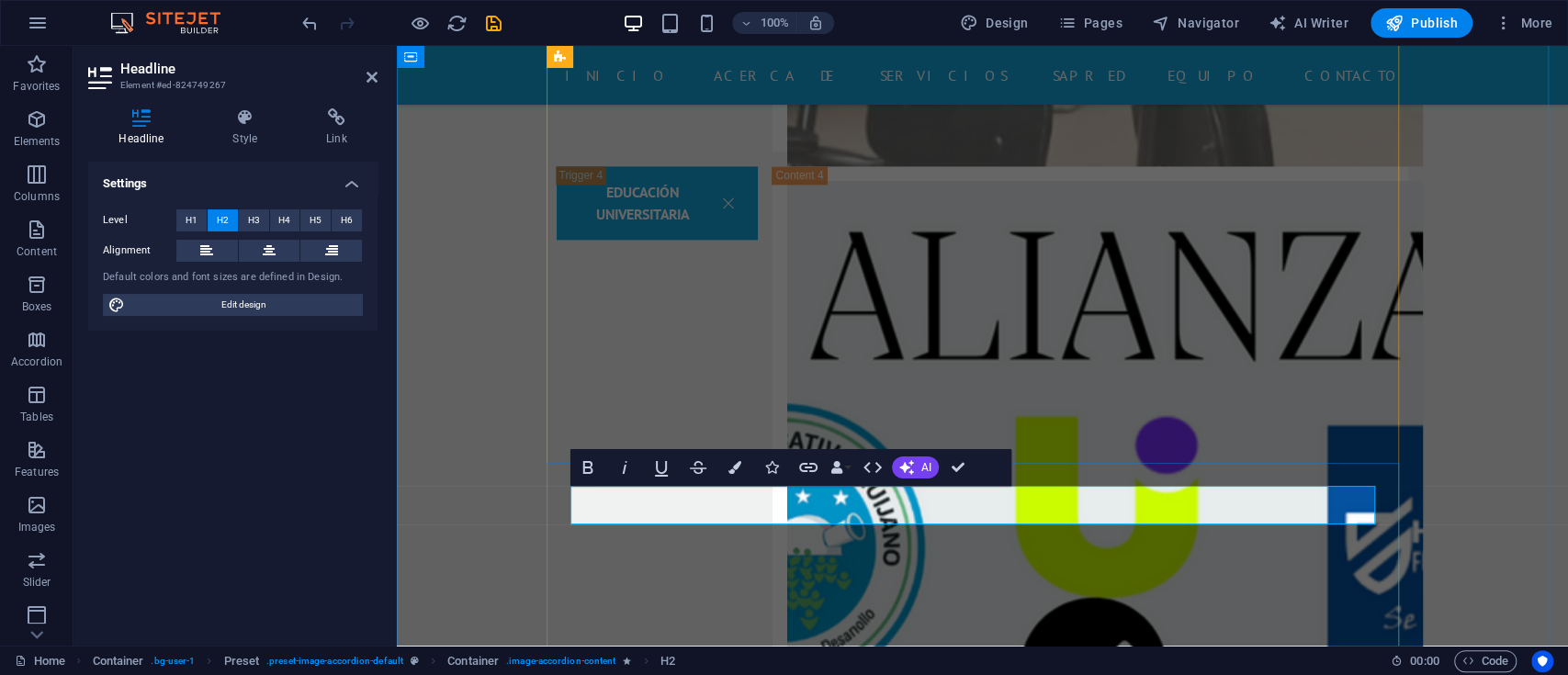 type 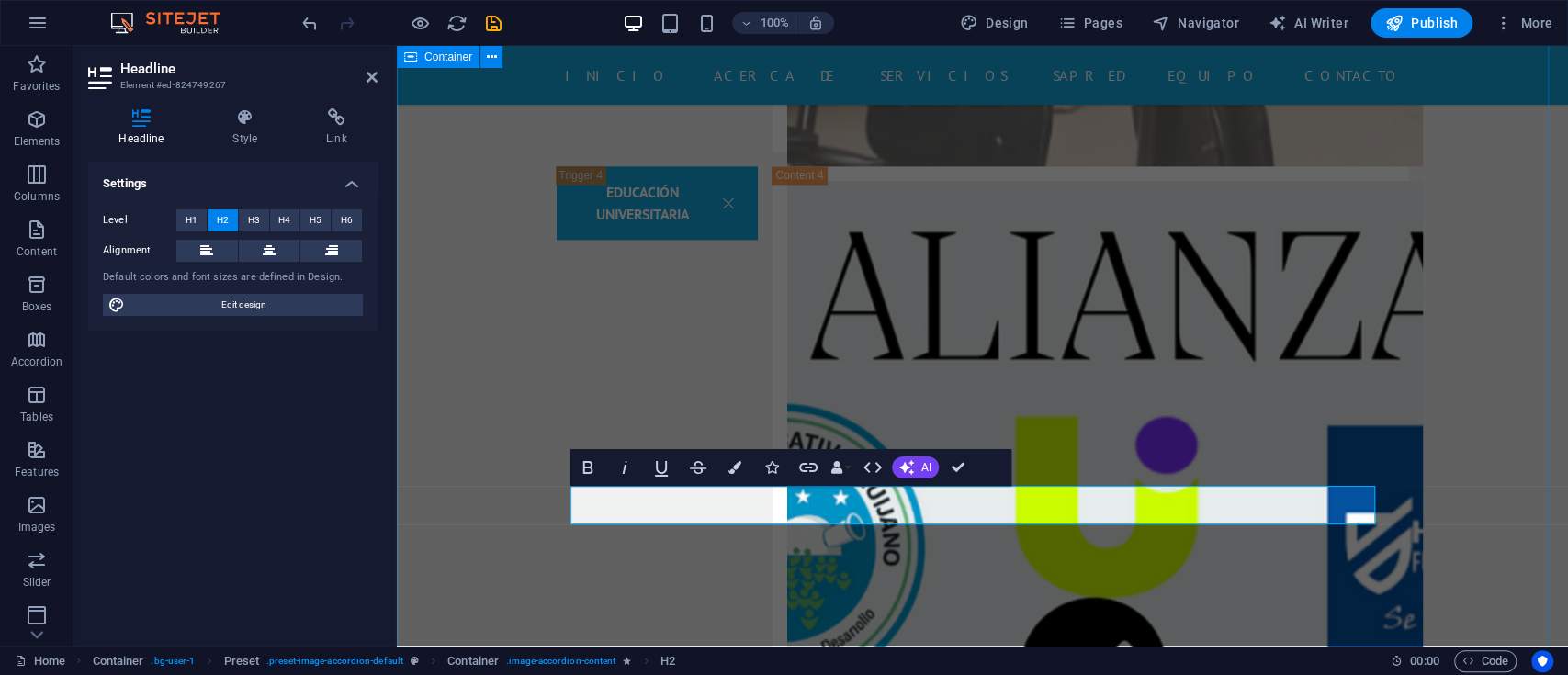 click on "Doctor RECTORA MG.[FIRST] [LAST] [LAST] TELÉFONO: MÓVIL: Cirujano Coordinadora de convivencia Lorem ipsum dolor sit amet, consetetur sadipscing elitr, sed diam nonumy eirmod tempor invidunt ut labore et dolore magna aliquyam erat, sed diam voluptua. At vero eos et accusam et justo duo dolores et ea rebum. Stet clita kasd gubergren, no sea takimata sanctus est Lorem ipsum dolor sit amet. Lorem ipsum dolor sit amet, consetetur sadipscing elitr, sed diam nonumy eirmod tempor invidunt ut labore et dolore magna aliquyam erat, sed diam voluptua. At vero eos et accusam et justo duo dolores et ea rebum. Stet clita kasd gubergren, no sea takimata sanctus est Lorem ipsum dolor sit amet. TELÉFONO: [PHONE] MÓVIL: Enfermero nuestra enfermera TELÉFONO: [PHONE] MÓVIL:" at bounding box center (982, 4608) 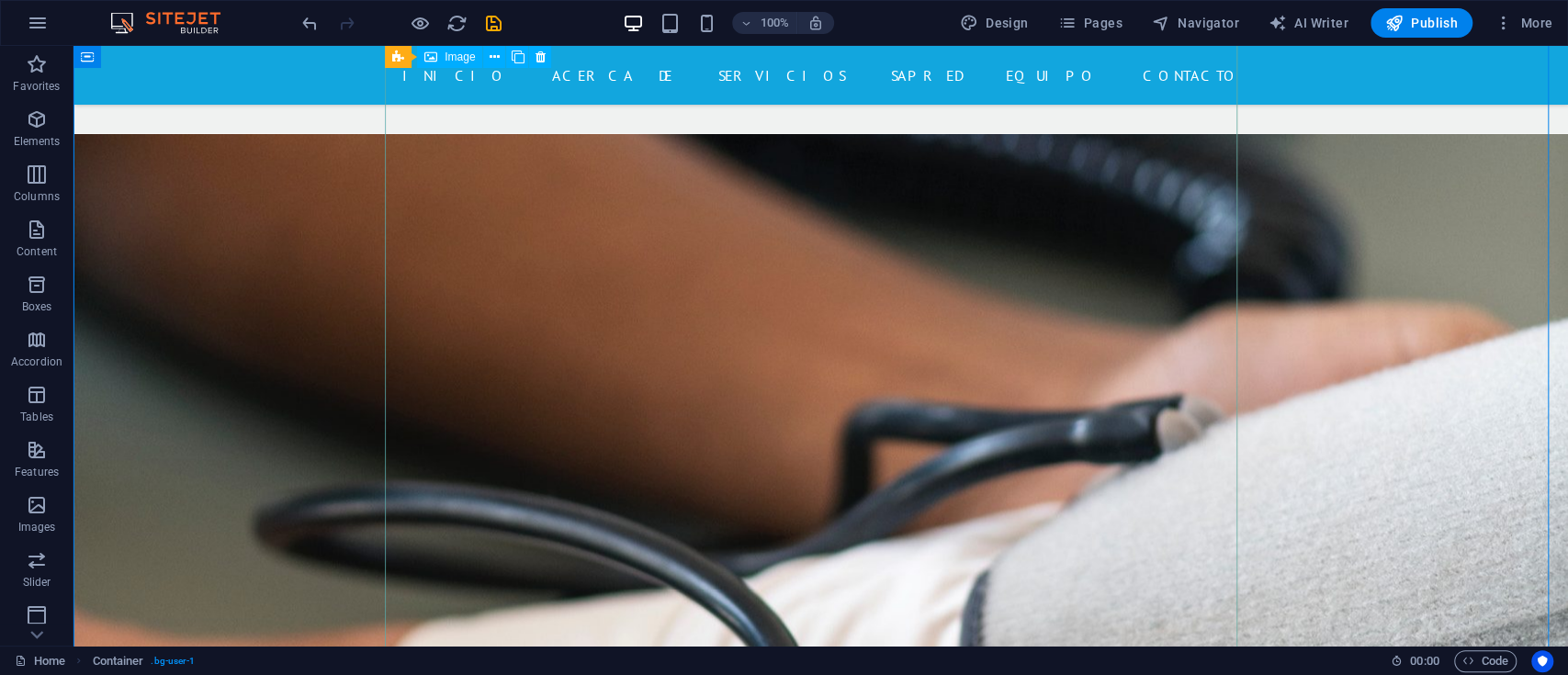 scroll, scrollTop: 7347, scrollLeft: 0, axis: vertical 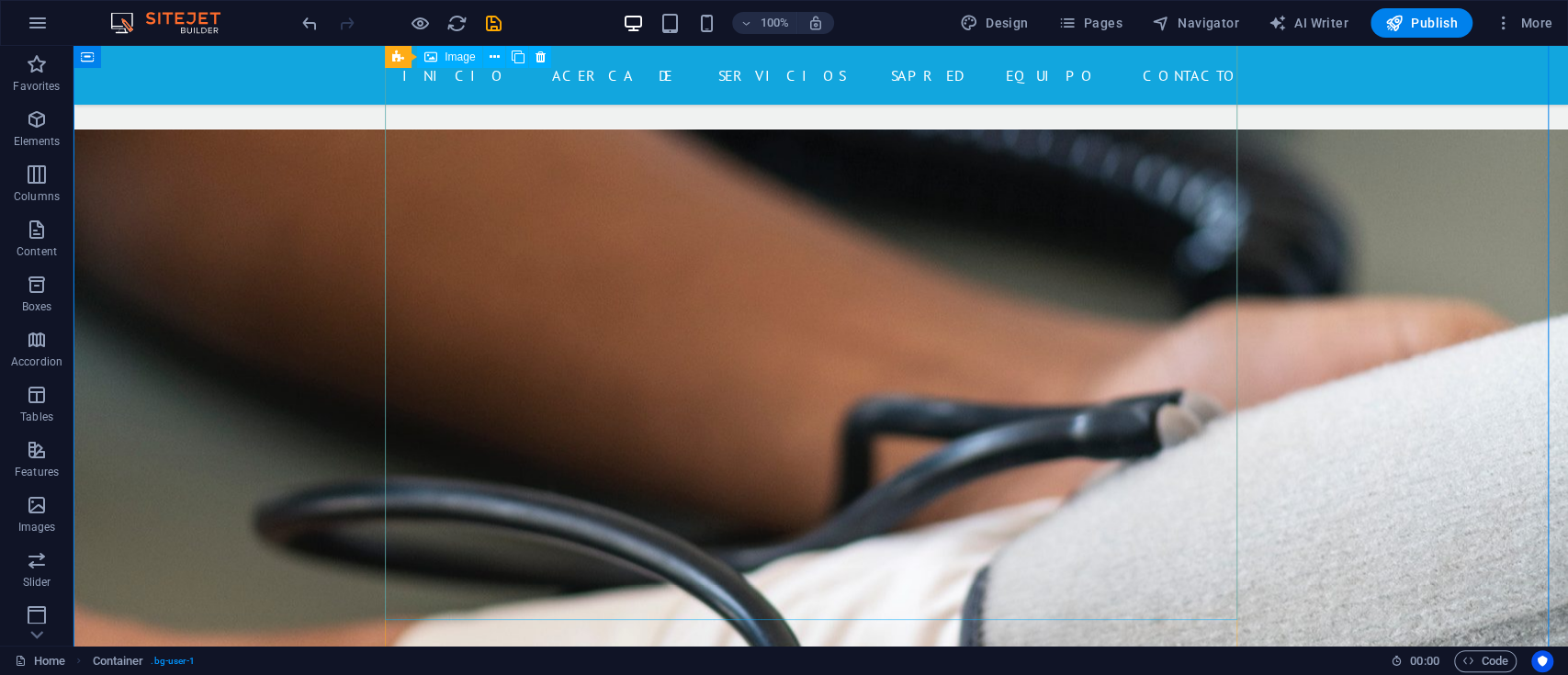 click on "Enfermero" at bounding box center (821, 4584) 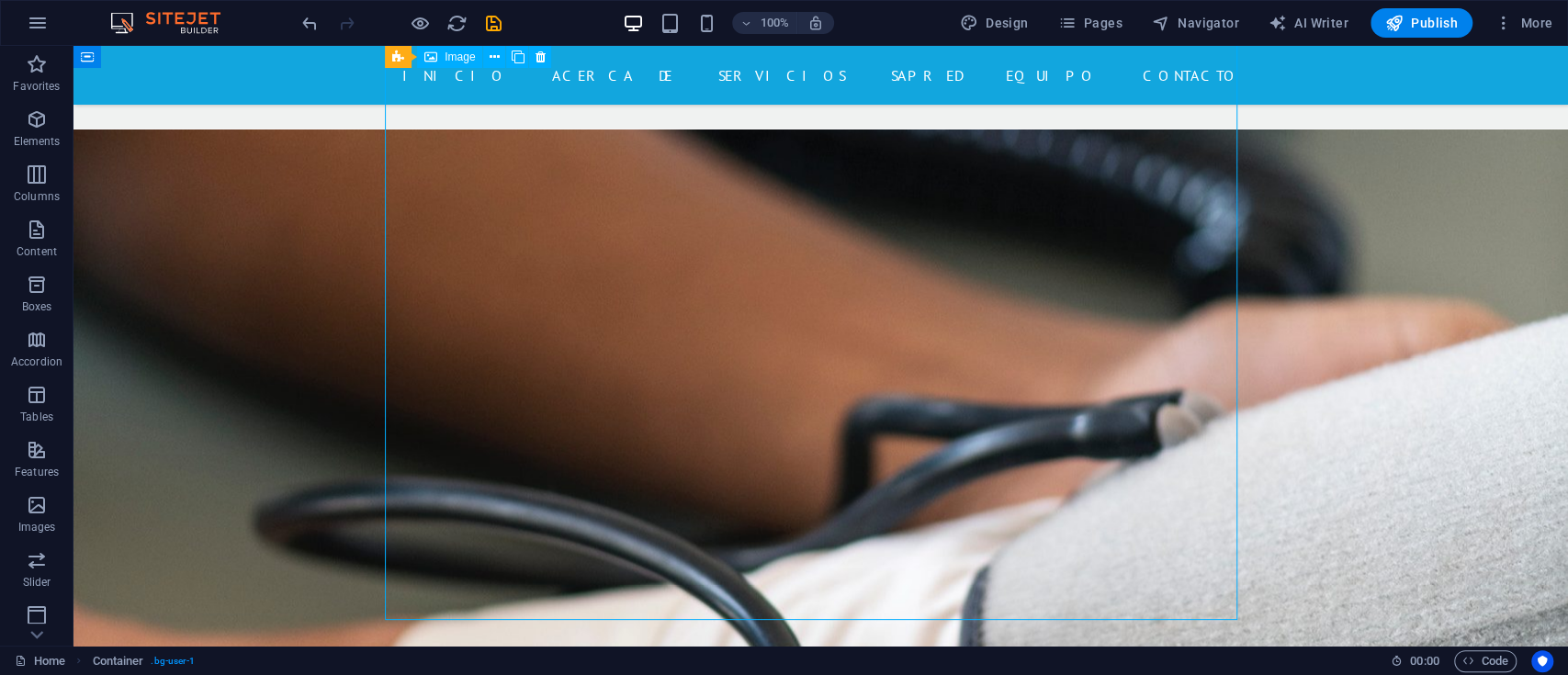 click on "Enfermero" at bounding box center [821, 4584] 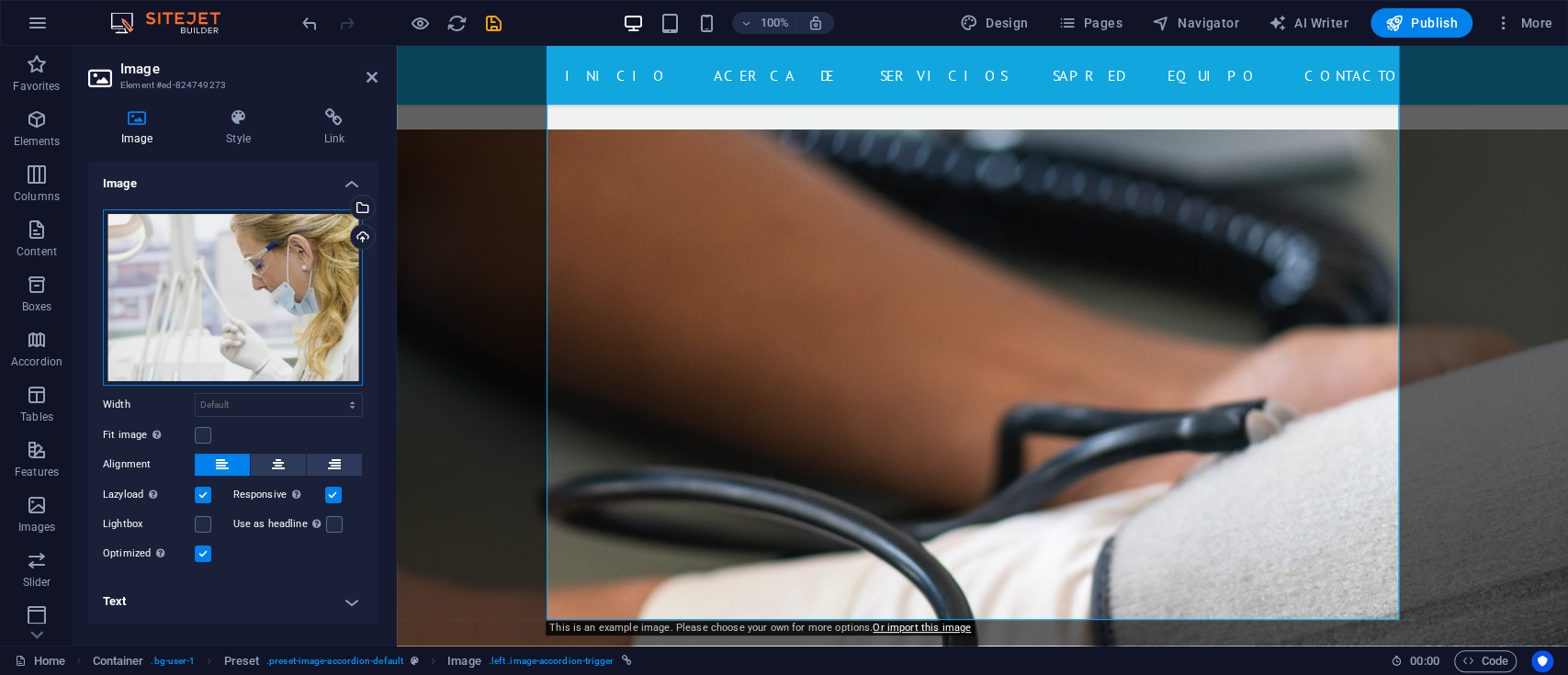 click on "Drag files here, click to choose files or select files from Files or our free stock photos & videos" at bounding box center [232, 298] 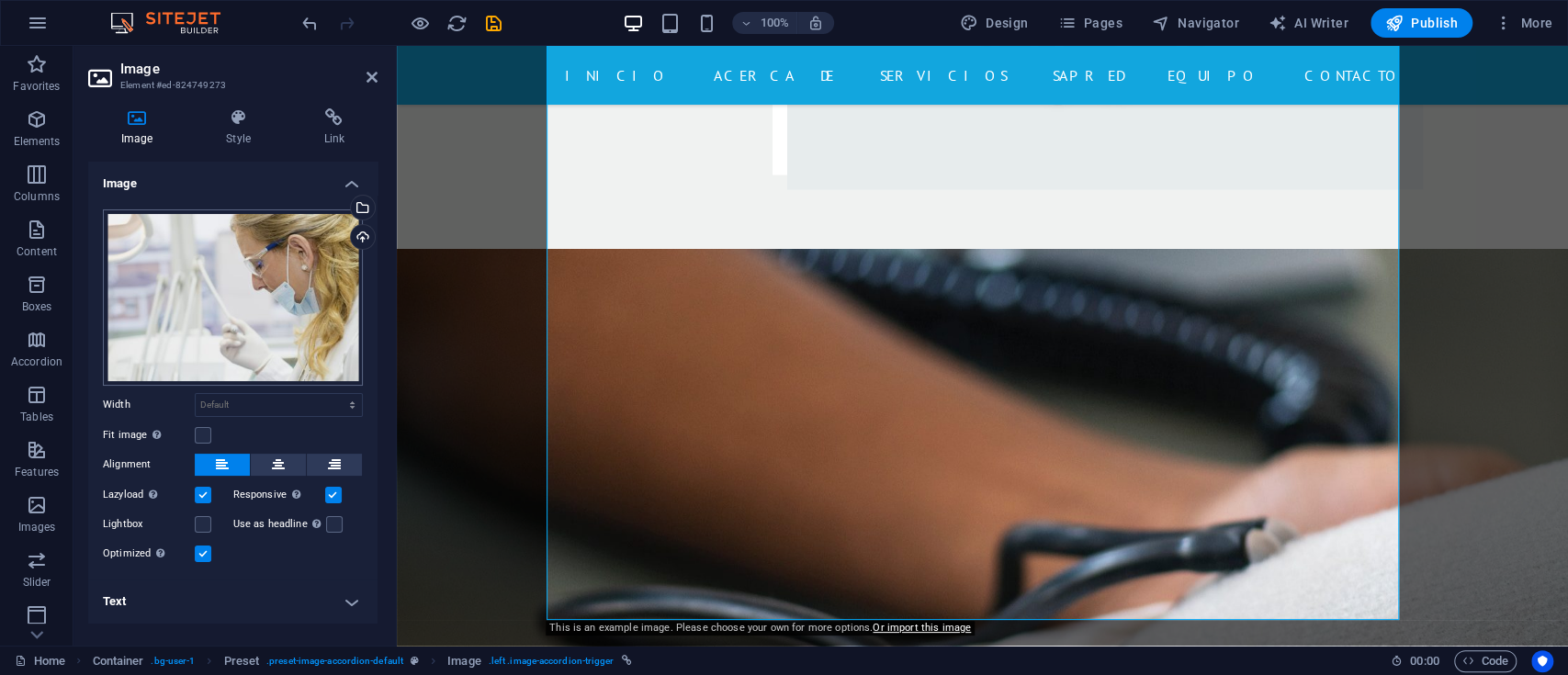 scroll, scrollTop: 7437, scrollLeft: 0, axis: vertical 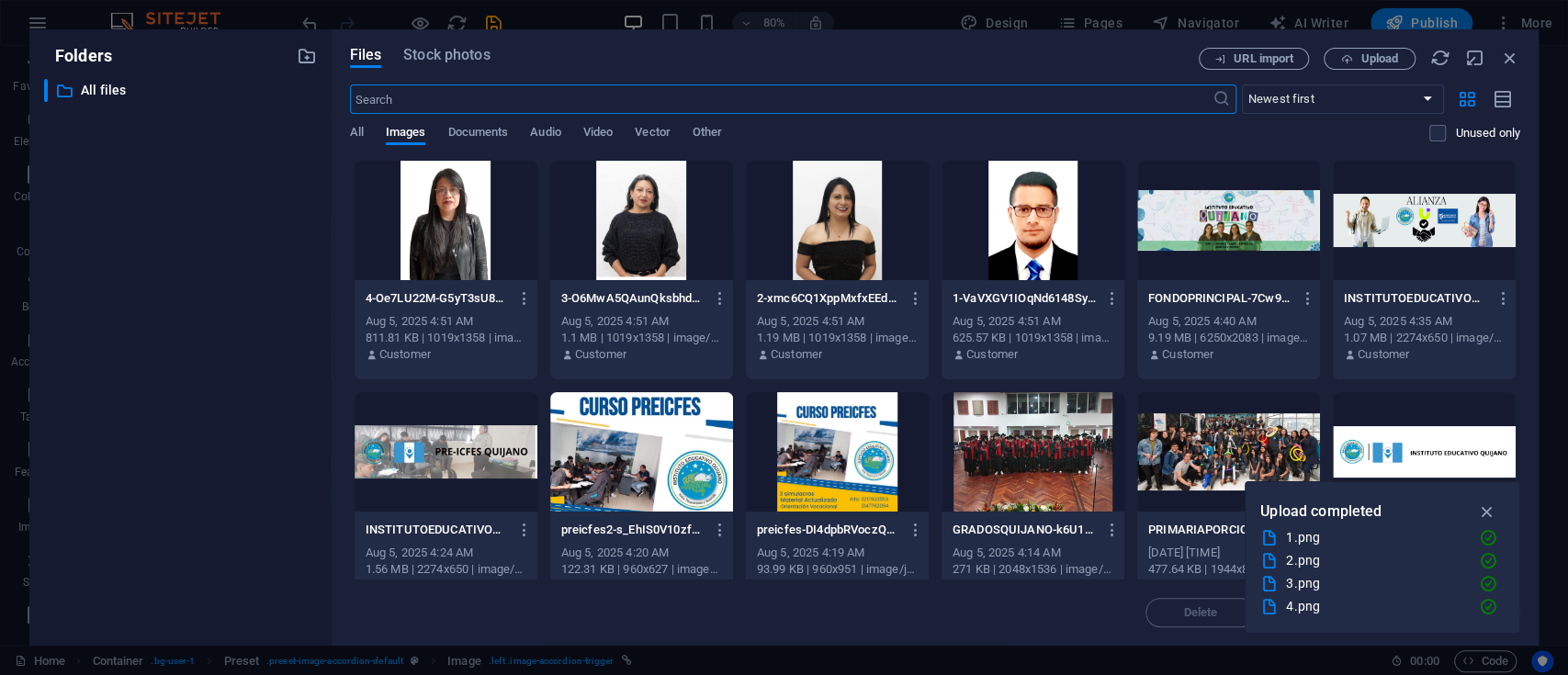 click at bounding box center (1032, 220) 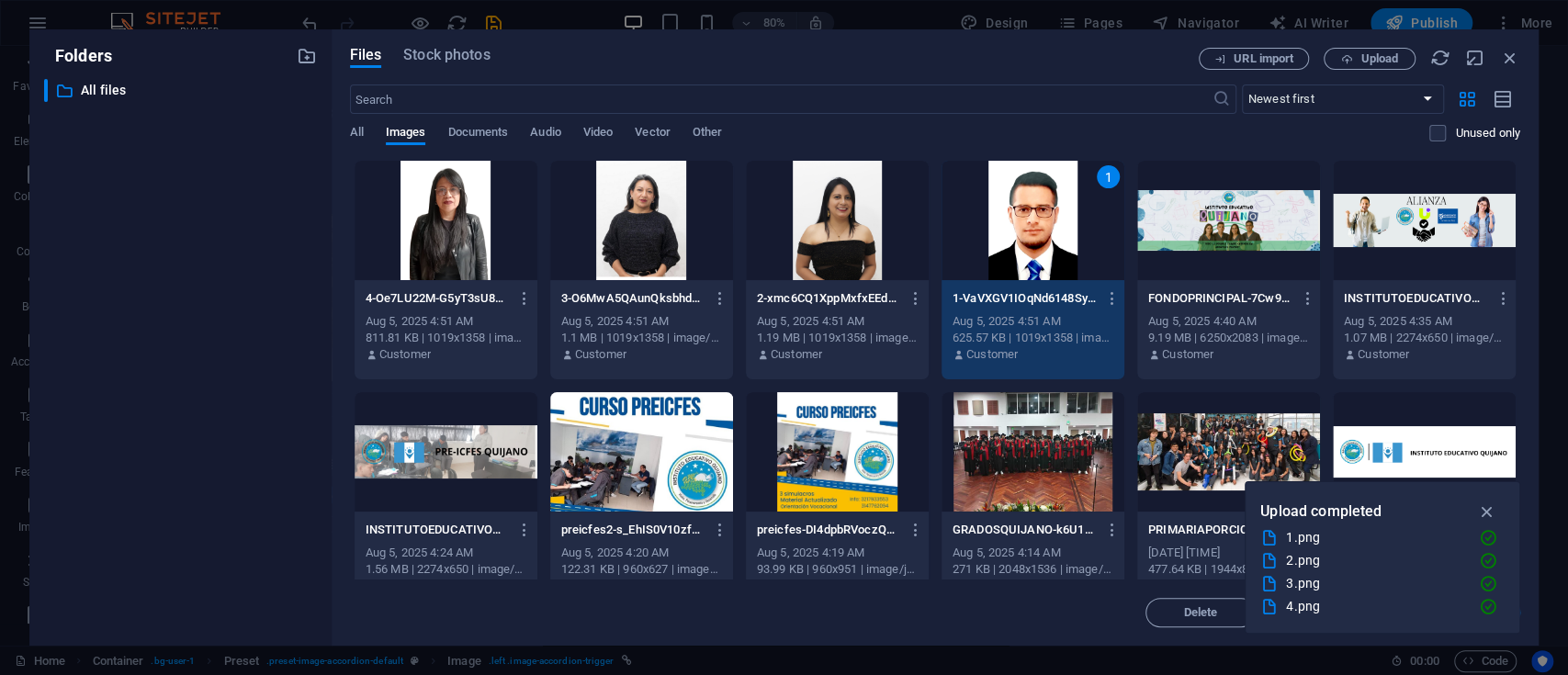 click on "1" at bounding box center [1032, 220] 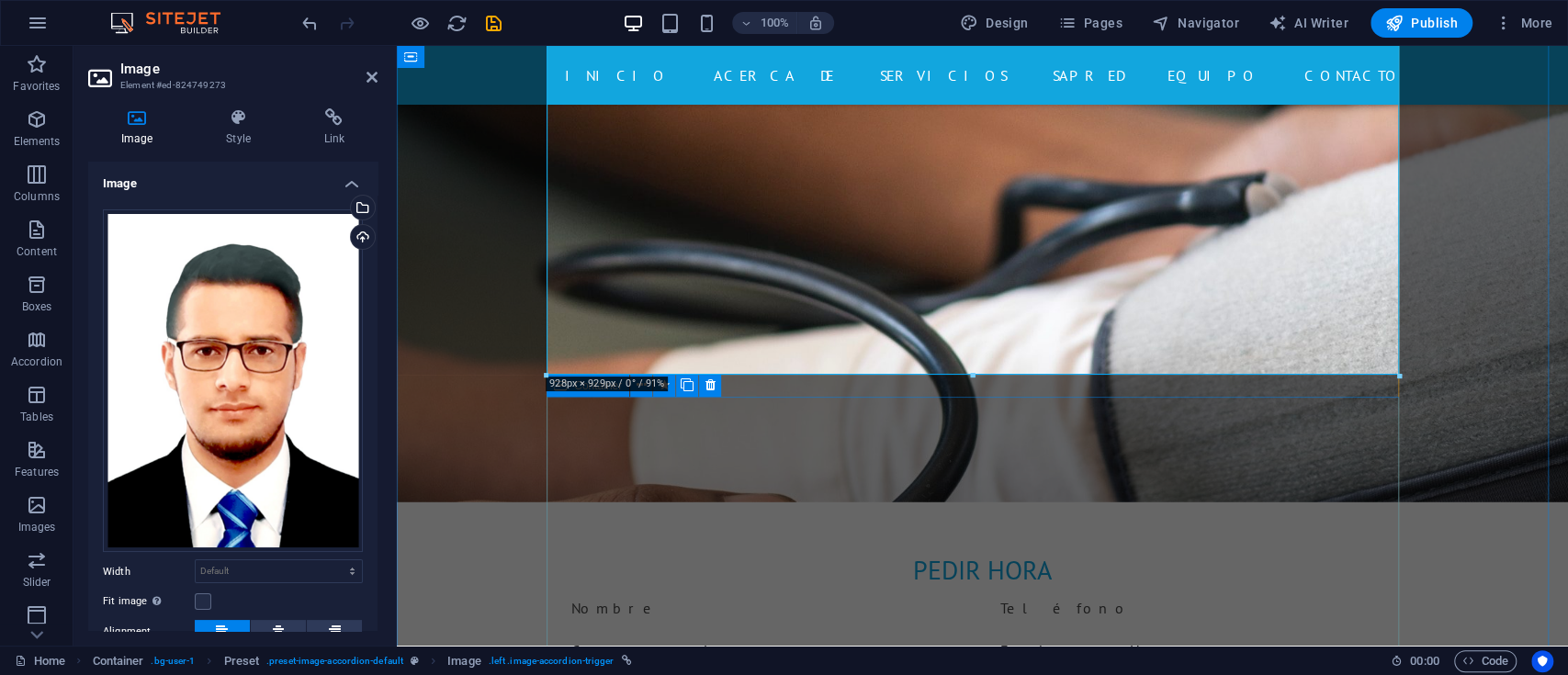 scroll, scrollTop: 7591, scrollLeft: 0, axis: vertical 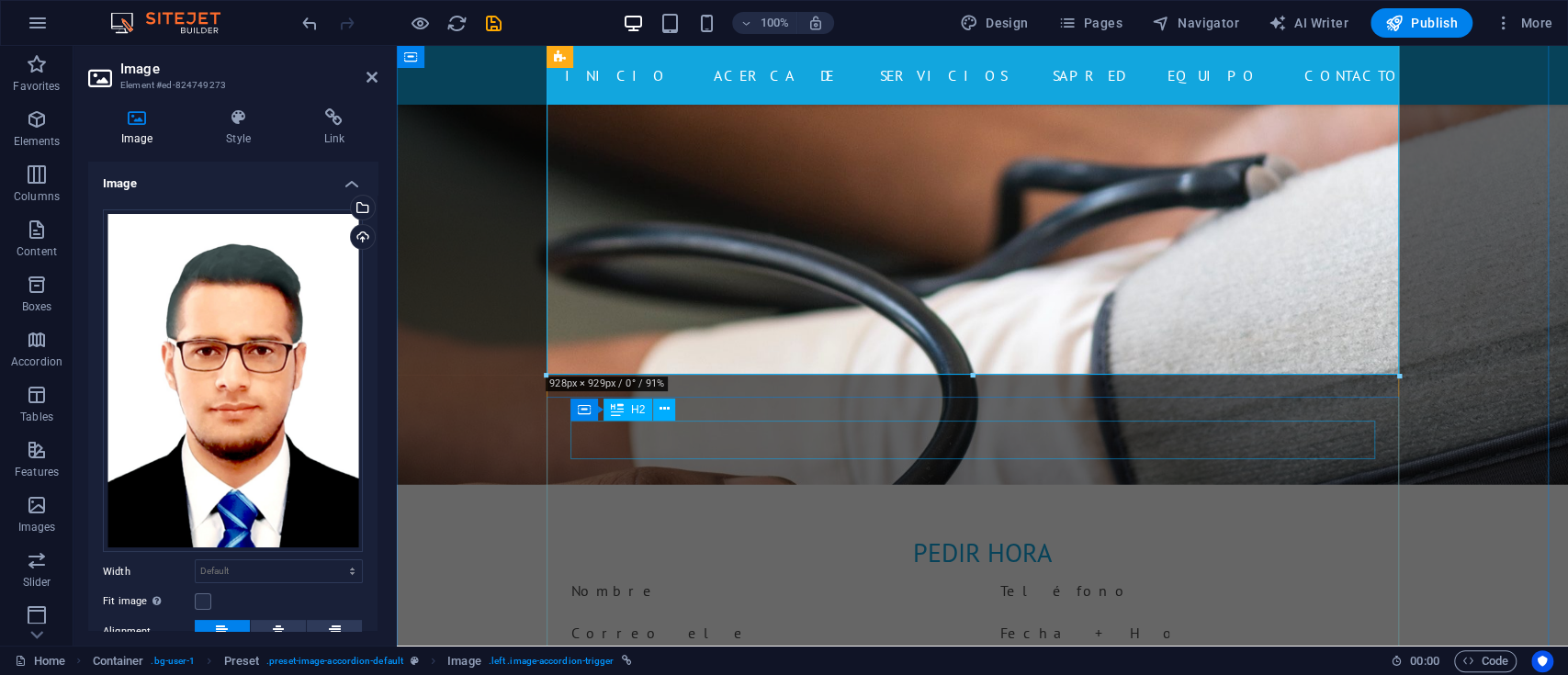 click on "nuestra enfermera" at bounding box center [983, 4821] 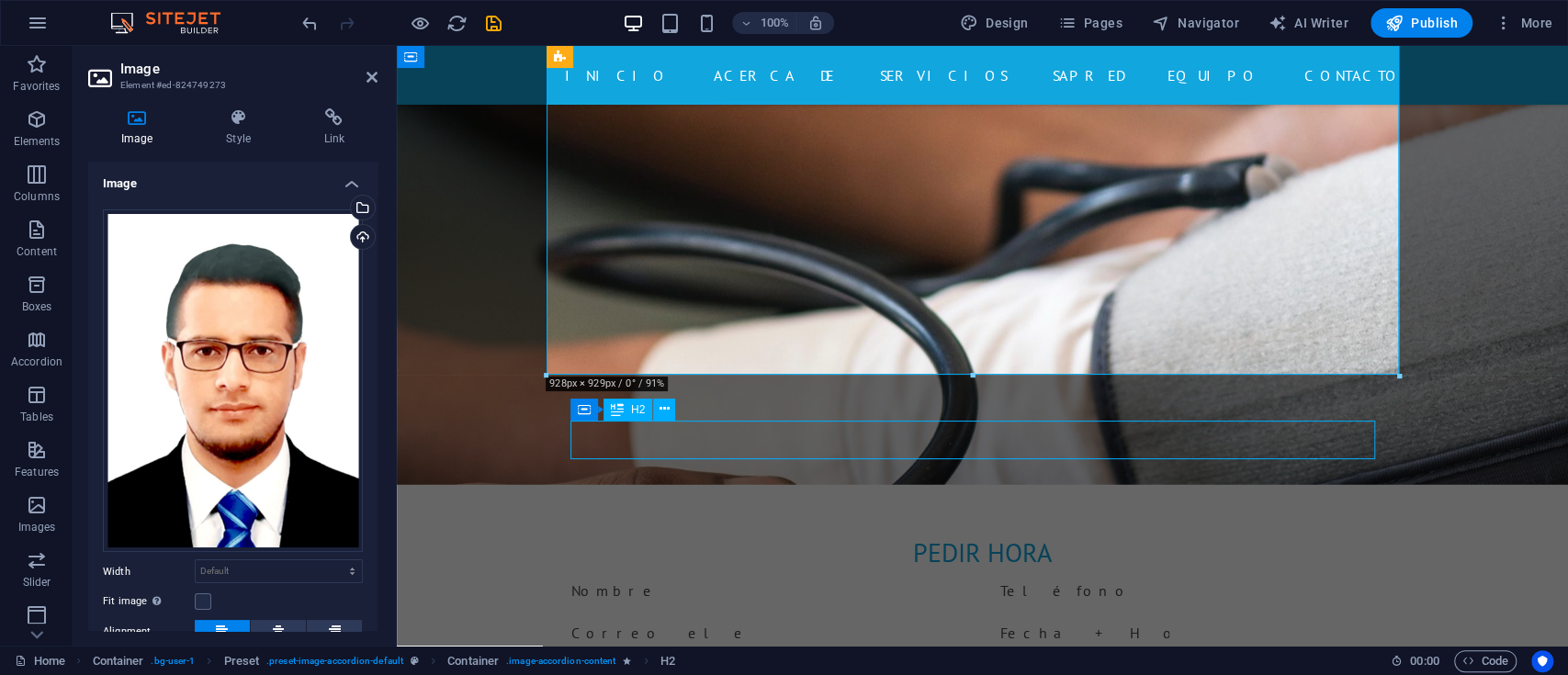 click on "nuestra enfermera" at bounding box center (983, 4821) 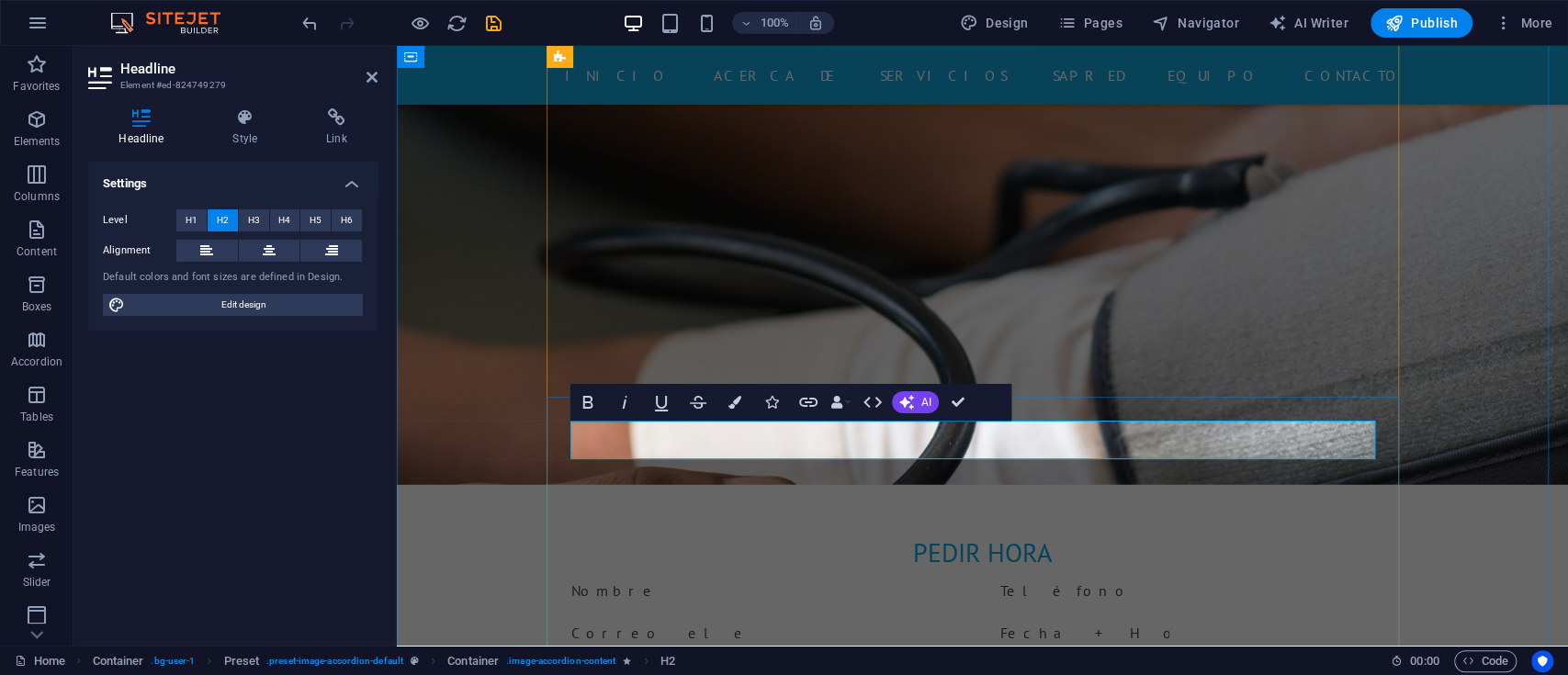 type 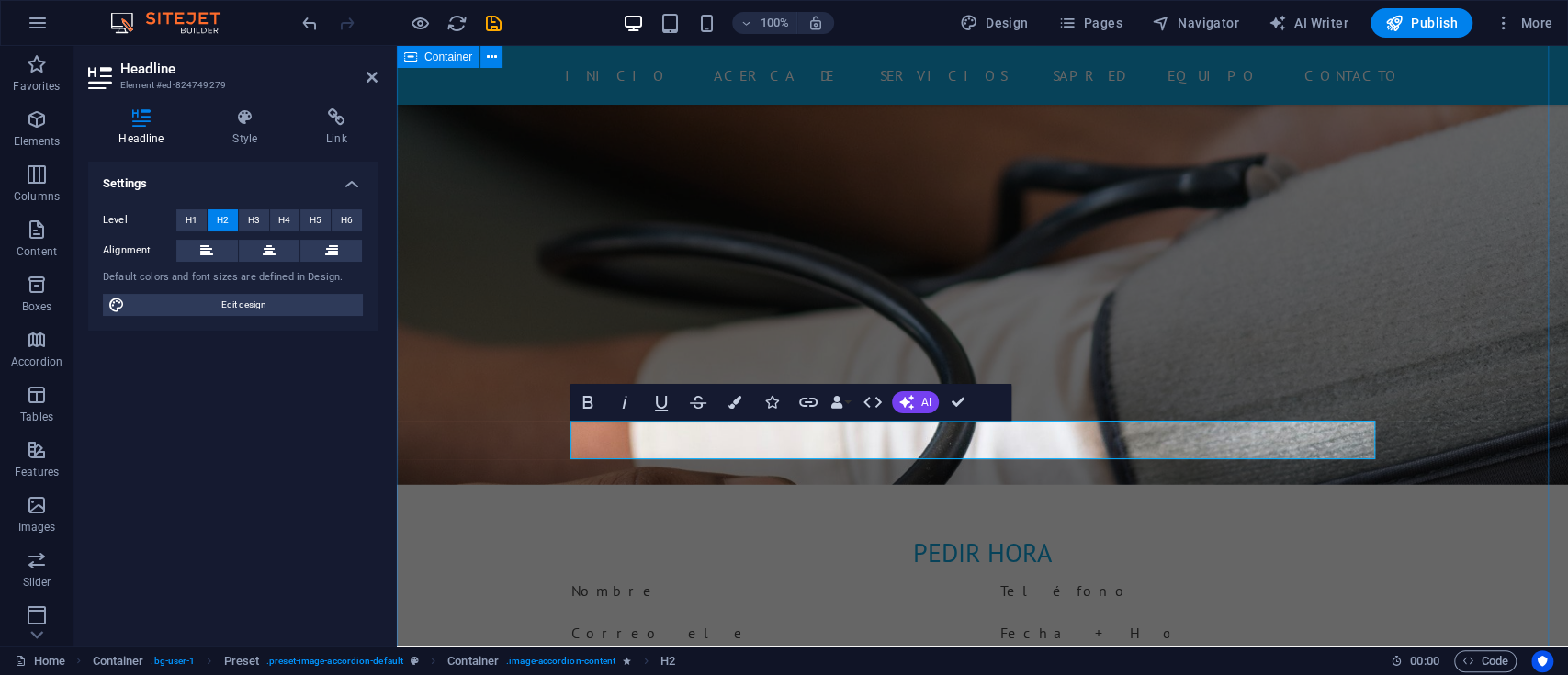 click on "Doctor RECTORA MG.[FIRST] [LAST] [LAST] TELÉFONO: MÓVIL: Cirujano Coordinadora de convivencia Lorem ipsum dolor sit amet, consetetur sadipscing elitr, sed diam nonumy eirmod tempor invidunt ut labore et dolore magna aliquyam erat, sed diam voluptua. At vero eos et accusam et justo duo dolores et ea rebum. Stet clita kasd gubergren, no sea takimata sanctus est Lorem ipsum dolor sit amet. Lorem ipsum dolor sit amet, consetetur sadipscing elitr, sed diam nonumy eirmod tempor invidunt ut labore et dolore magna aliquyam erat, sed diam voluptua. At vero eos et accusam et justo duo dolores et ea rebum. Stet clita kasd gubergren, no sea takimata sanctus est Lorem ipsum dolor sit amet. TELÉFONO: [PHONE] MÓVIL: Enfermero coordinador académico TELÉFONO: [PHONE] MÓVIL:" at bounding box center [982, 3384] 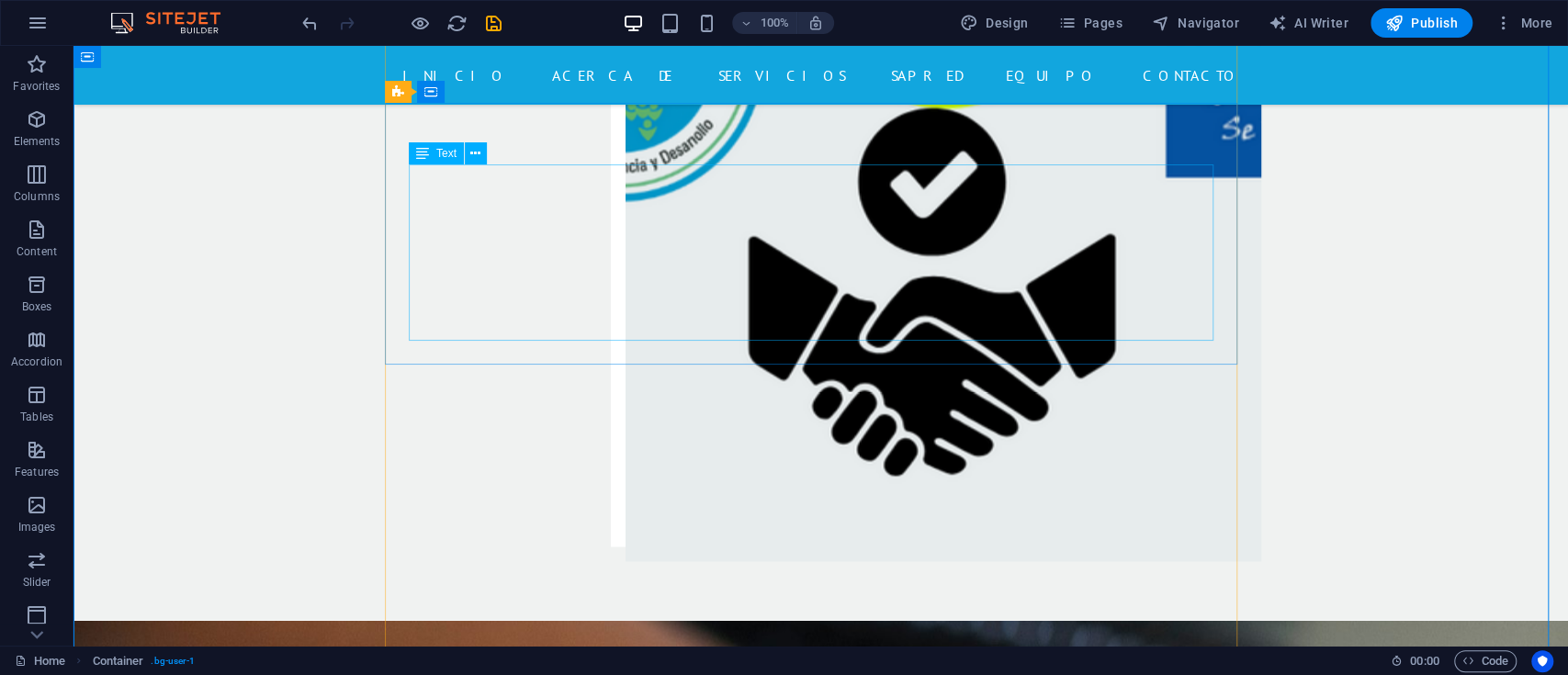 scroll, scrollTop: 6612, scrollLeft: 0, axis: vertical 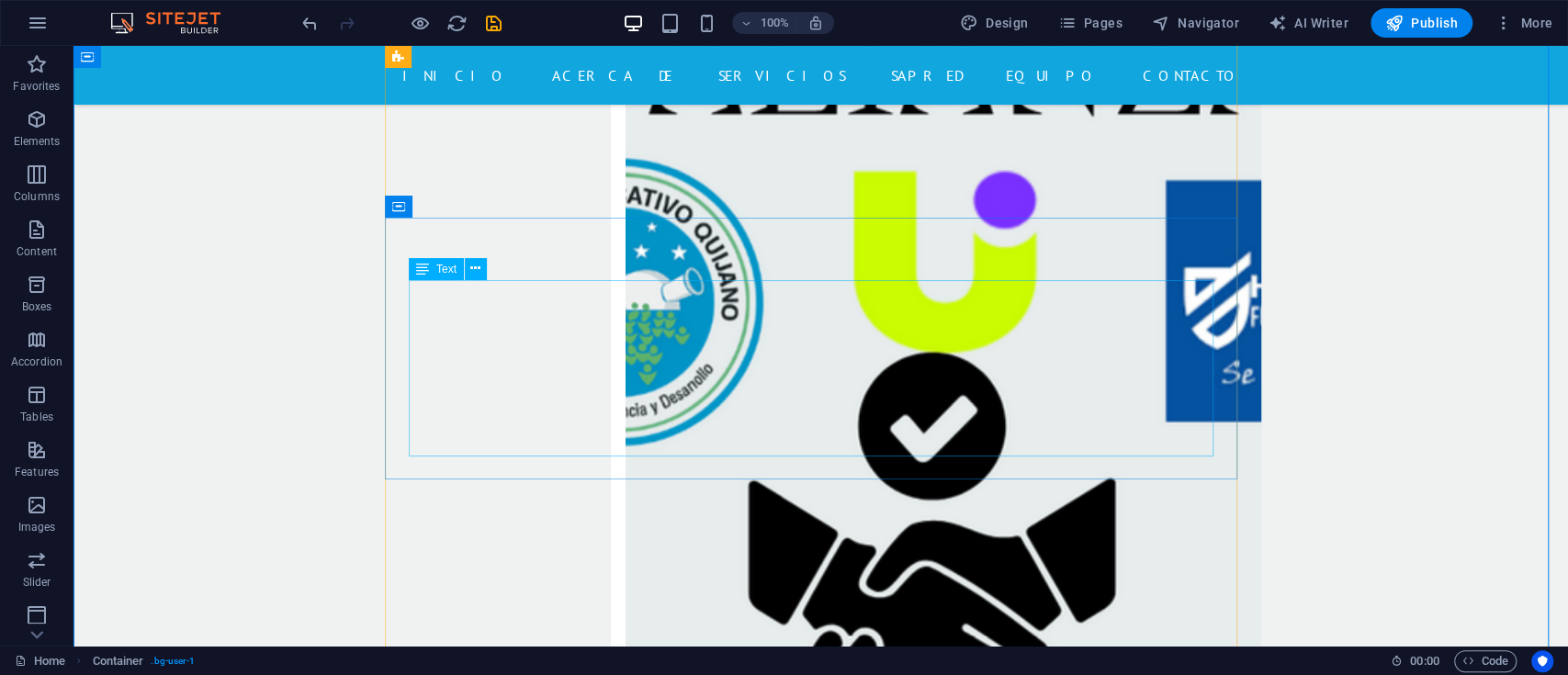 click on "Lorem ipsum dolor sit amet, consetetur sadipscing elitr, sed diam nonumy eirmod tempor invidunt ut labore et dolore magna aliquyam erat, sed diam voluptua. At vero eos et accusam et justo duo dolores et ea rebum. Stet clita kasd gubergren, no sea takimata sanctus est Lorem ipsum dolor sit amet. Lorem ipsum dolor sit amet, consetetur sadipscing elitr, sed diam nonumy eirmod tempor invidunt ut labore et dolore magna aliquyam erat, sed diam voluptua. At vero eos et accusam et justo duo dolores et ea rebum. Stet clita kasd gubergren, no sea takimata sanctus est Lorem ipsum dolor sit amet. TELÉFONO: [PHONE] MÓVIL:" at bounding box center [821, 4671] 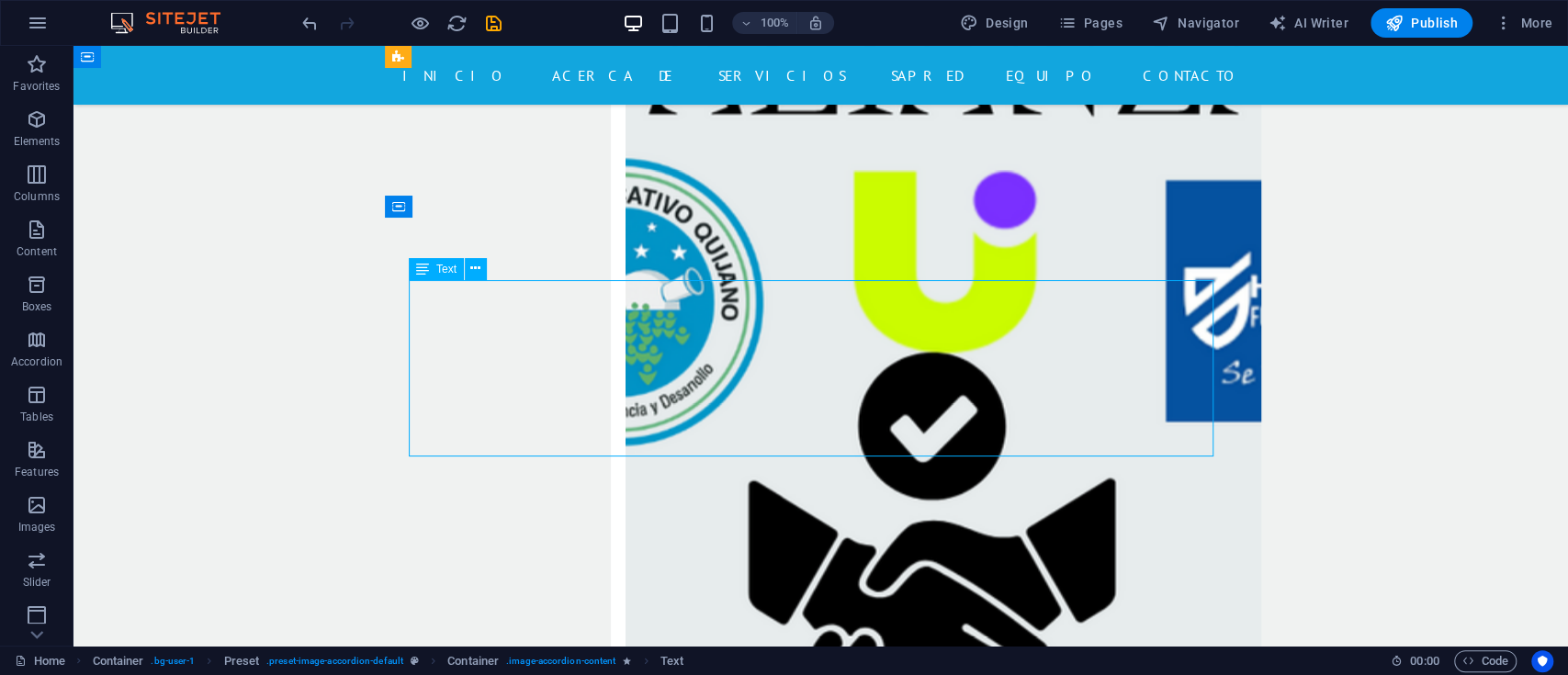click on "Lorem ipsum dolor sit amet, consetetur sadipscing elitr, sed diam nonumy eirmod tempor invidunt ut labore et dolore magna aliquyam erat, sed diam voluptua. At vero eos et accusam et justo duo dolores et ea rebum. Stet clita kasd gubergren, no sea takimata sanctus est Lorem ipsum dolor sit amet. Lorem ipsum dolor sit amet, consetetur sadipscing elitr, sed diam nonumy eirmod tempor invidunt ut labore et dolore magna aliquyam erat, sed diam voluptua. At vero eos et accusam et justo duo dolores et ea rebum. Stet clita kasd gubergren, no sea takimata sanctus est Lorem ipsum dolor sit amet. TELÉFONO: [PHONE] MÓVIL:" at bounding box center (821, 4671) 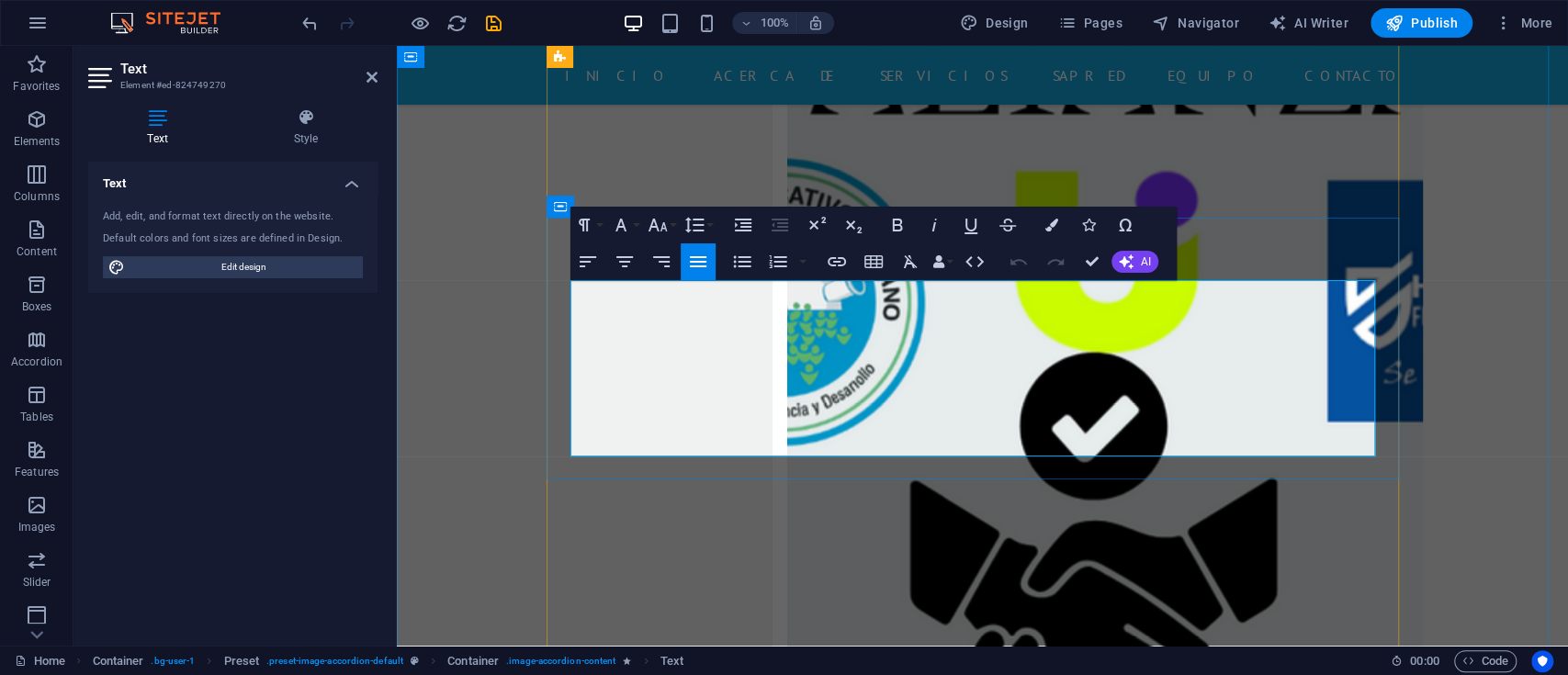 type 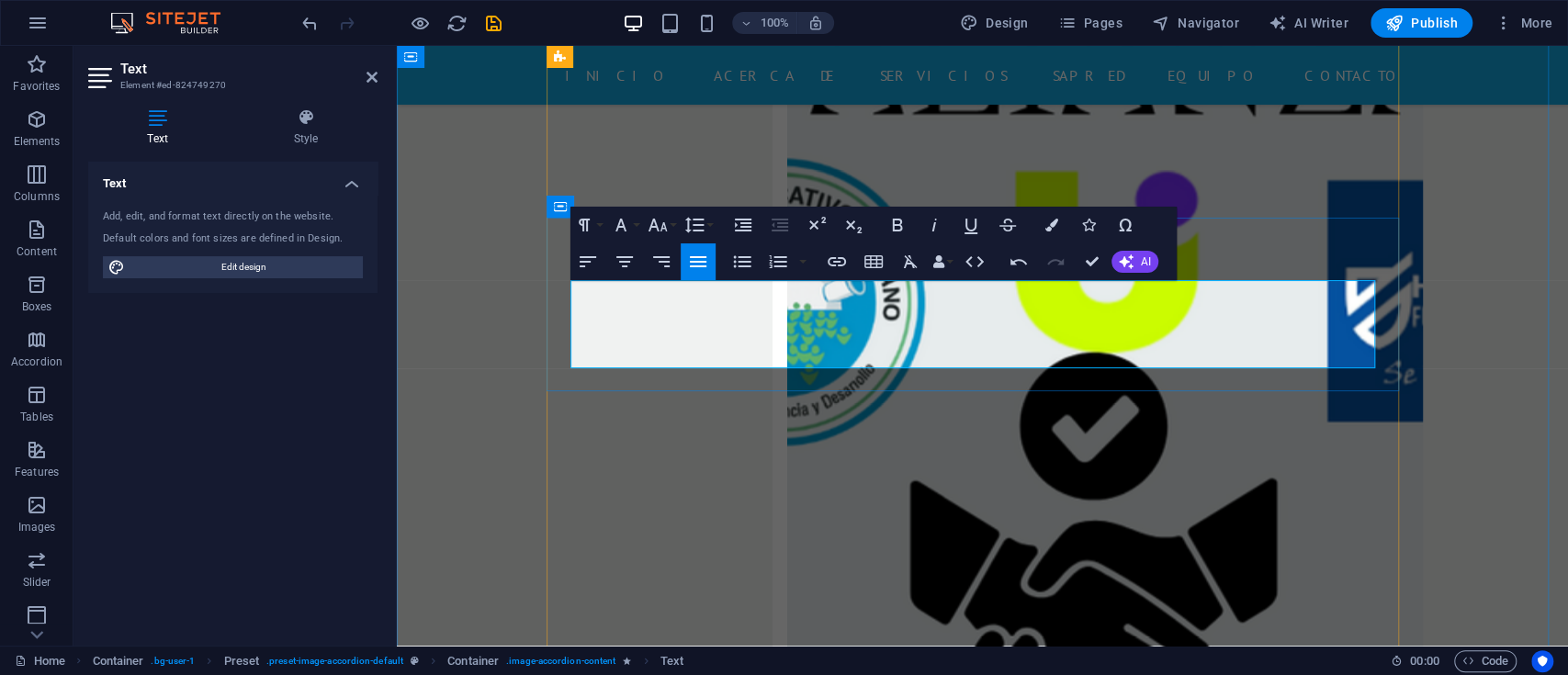 click on "+1-123-456-7890" at bounding box center [708, 4539] 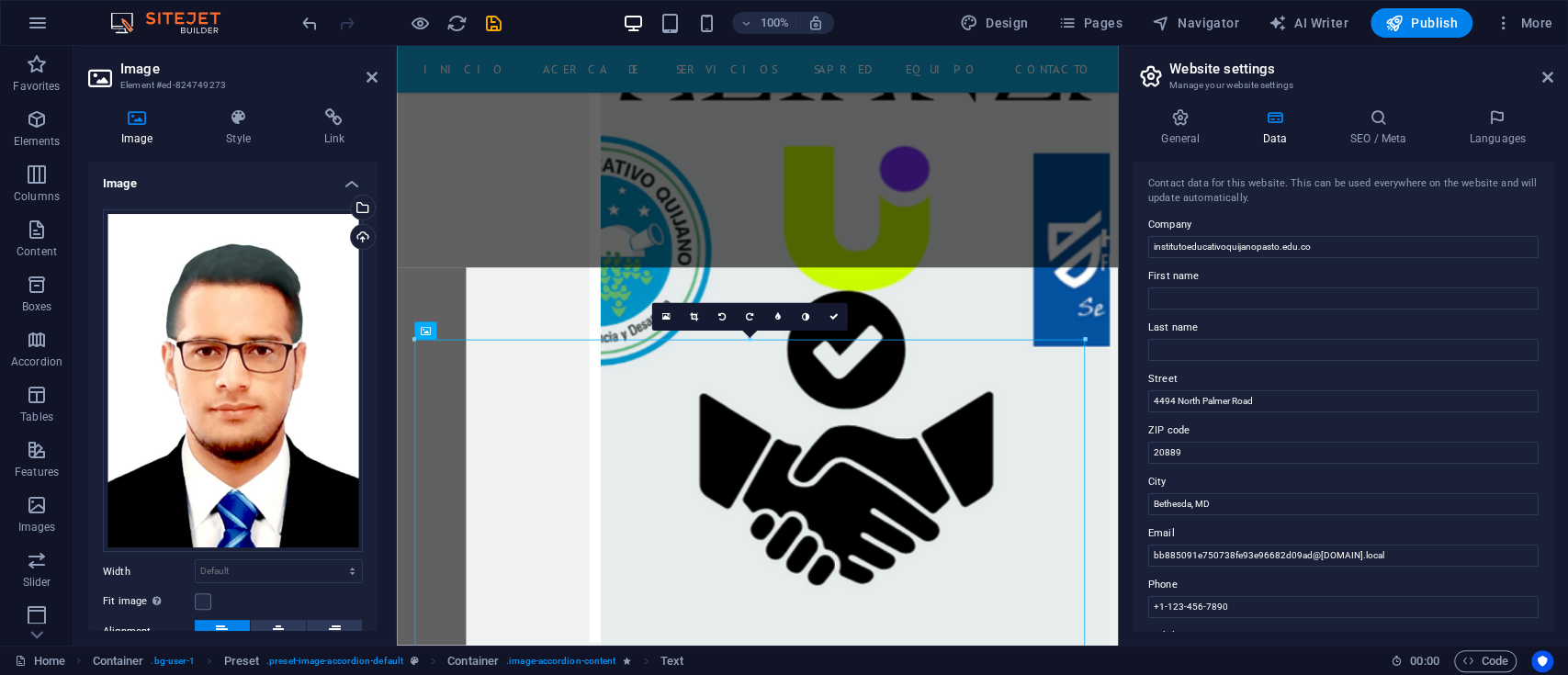 scroll, scrollTop: 6702, scrollLeft: 0, axis: vertical 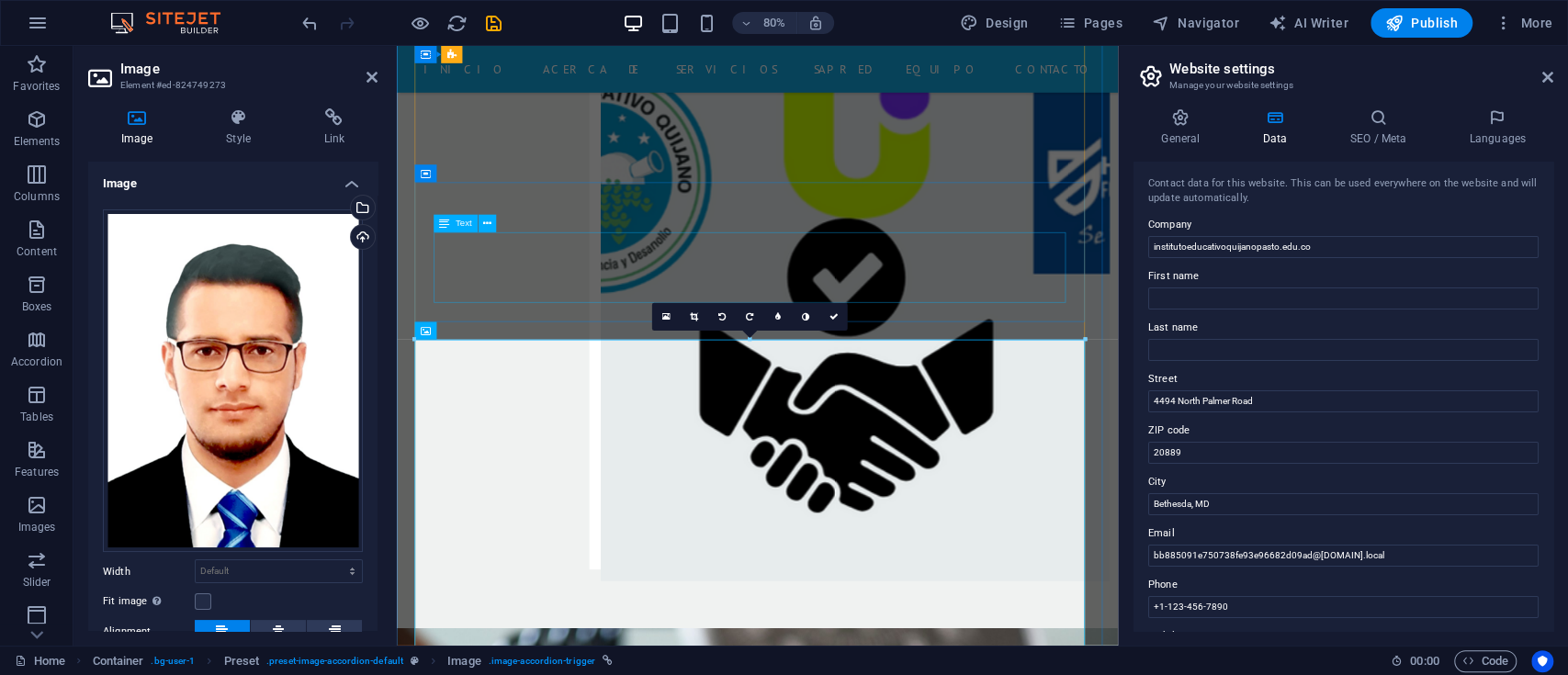 click on "[FIRST] [LAST] [LAST] TELÉFONO: [PHONE] MÓVIL:" at bounding box center (848, 4438) 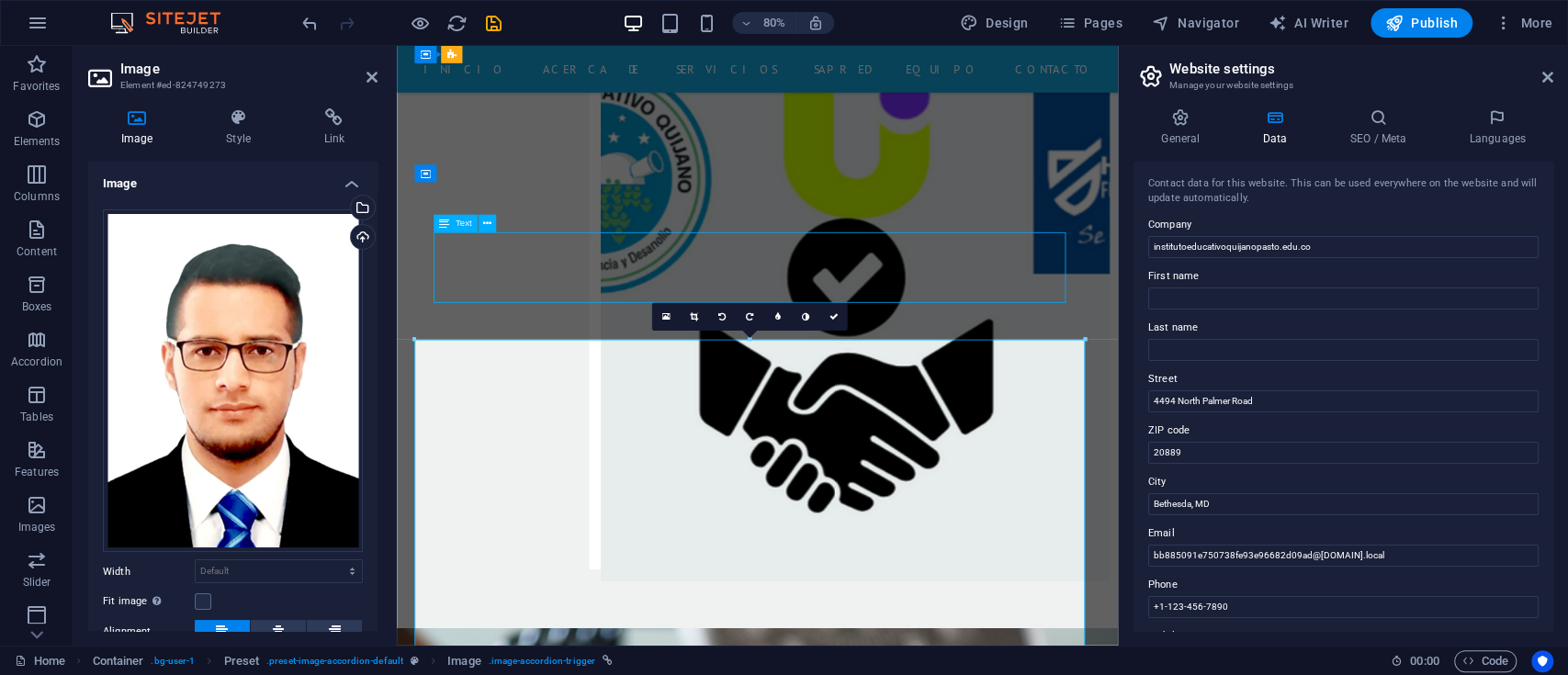 click on "[FIRST] [LAST] [LAST] TELÉFONO: [PHONE] MÓVIL:" at bounding box center [848, 4438] 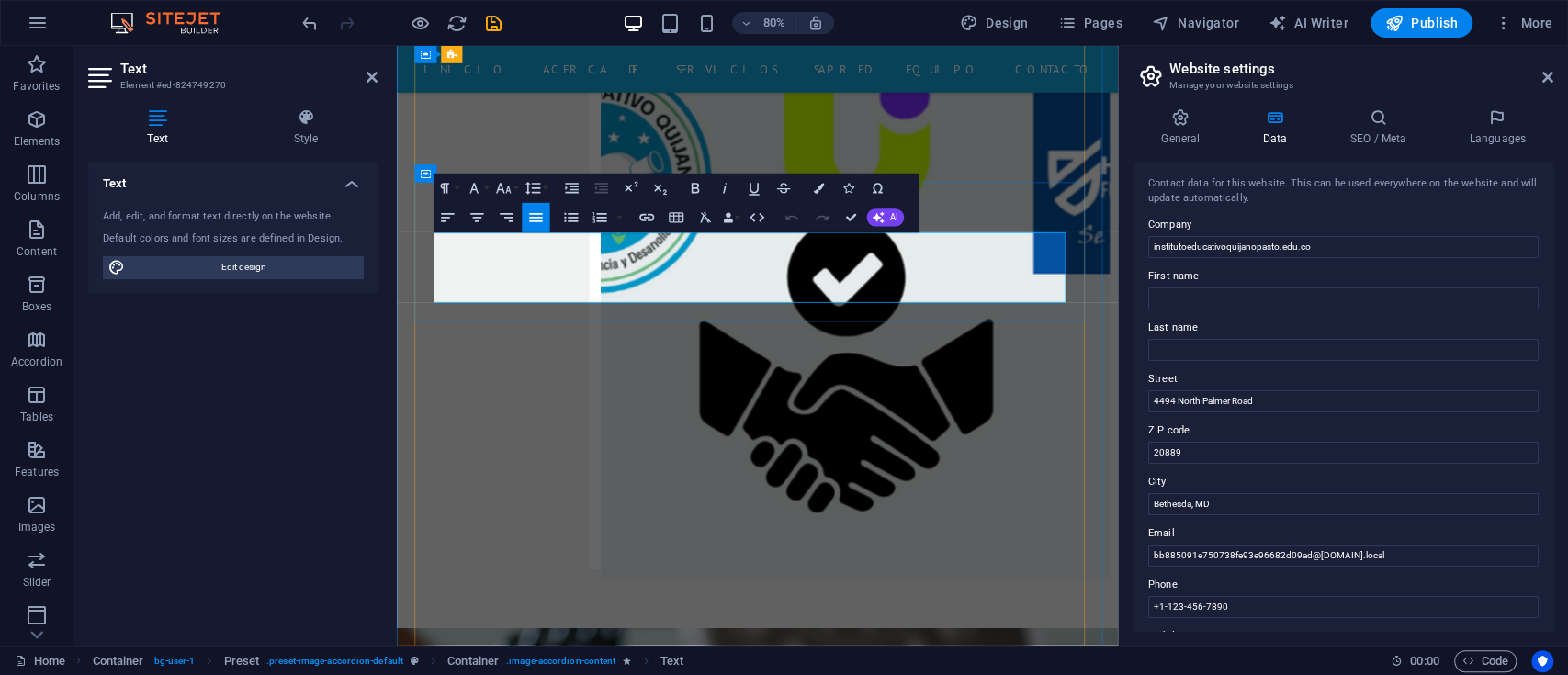 click on "+1-123-456-7890" at bounding box center (573, 4449) 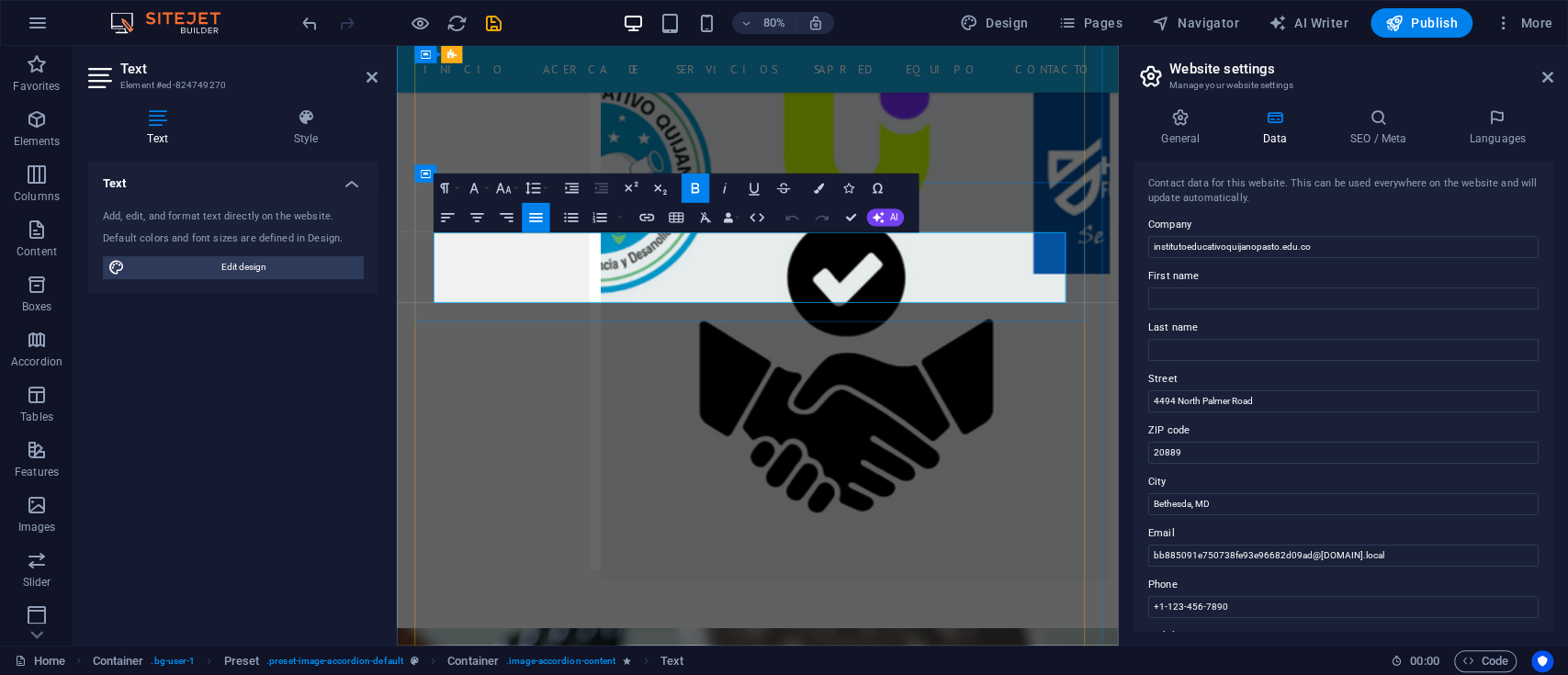 click on "+1-123-456-7890" at bounding box center (573, 4449) 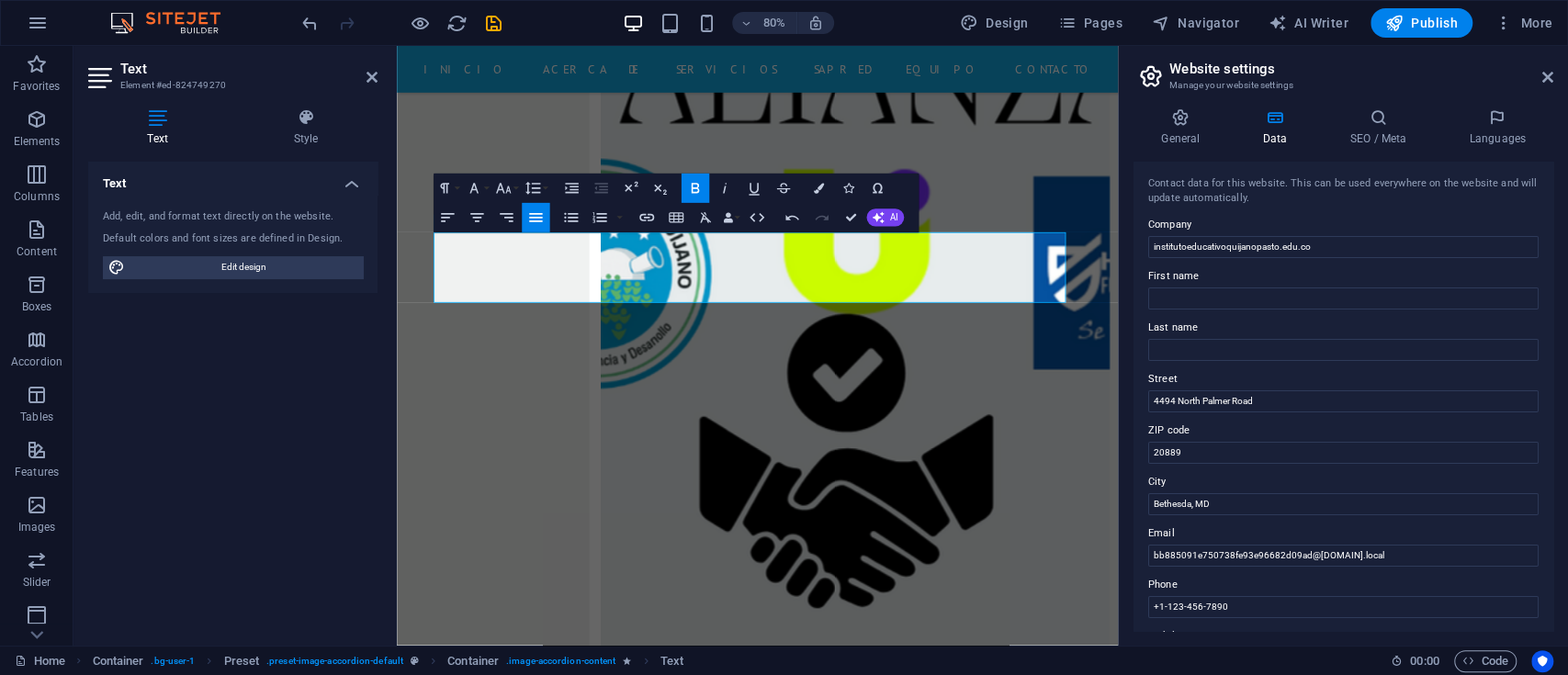 click on "Text Add, edit, and format text directly on the website. Default colors and font sizes are defined in Design. Edit design Alignment Left aligned Centered Right aligned" at bounding box center [232, 396] 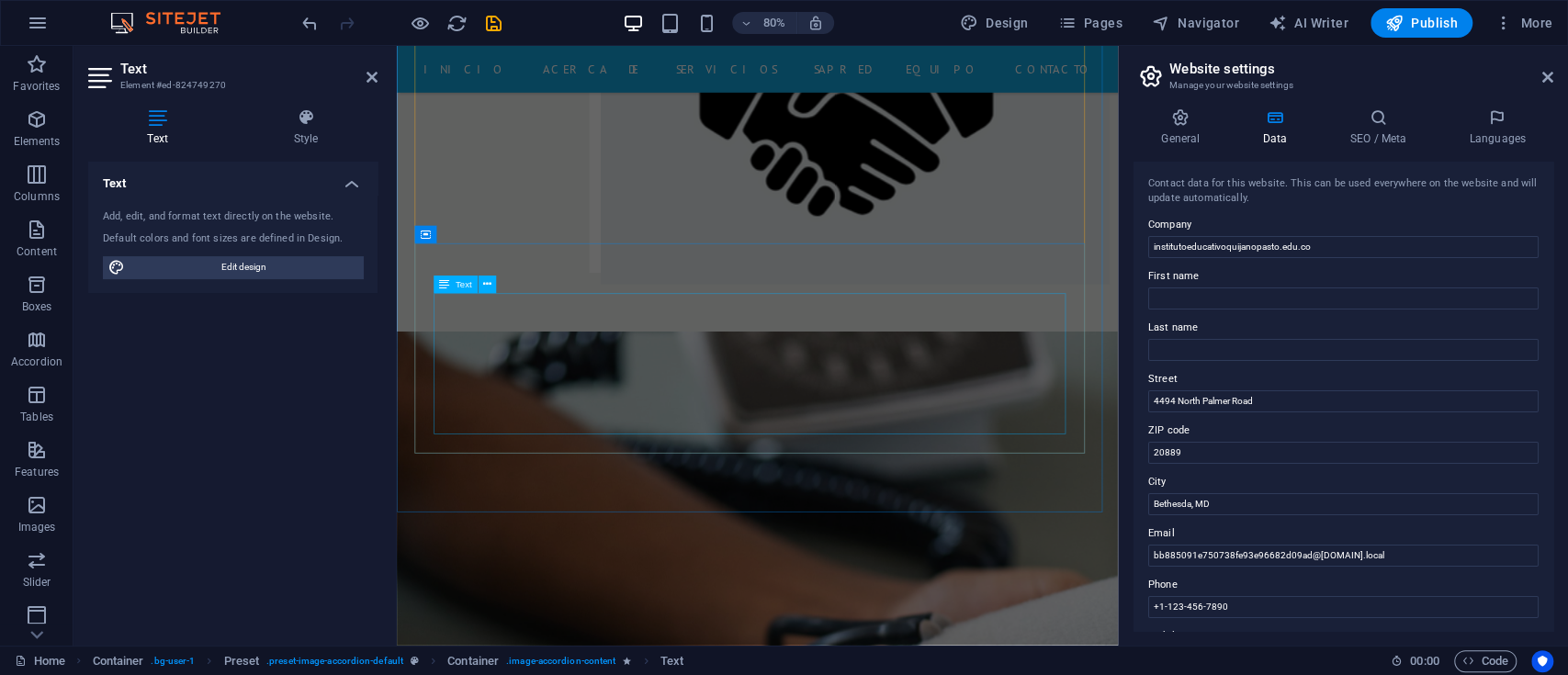 scroll, scrollTop: 7682, scrollLeft: 0, axis: vertical 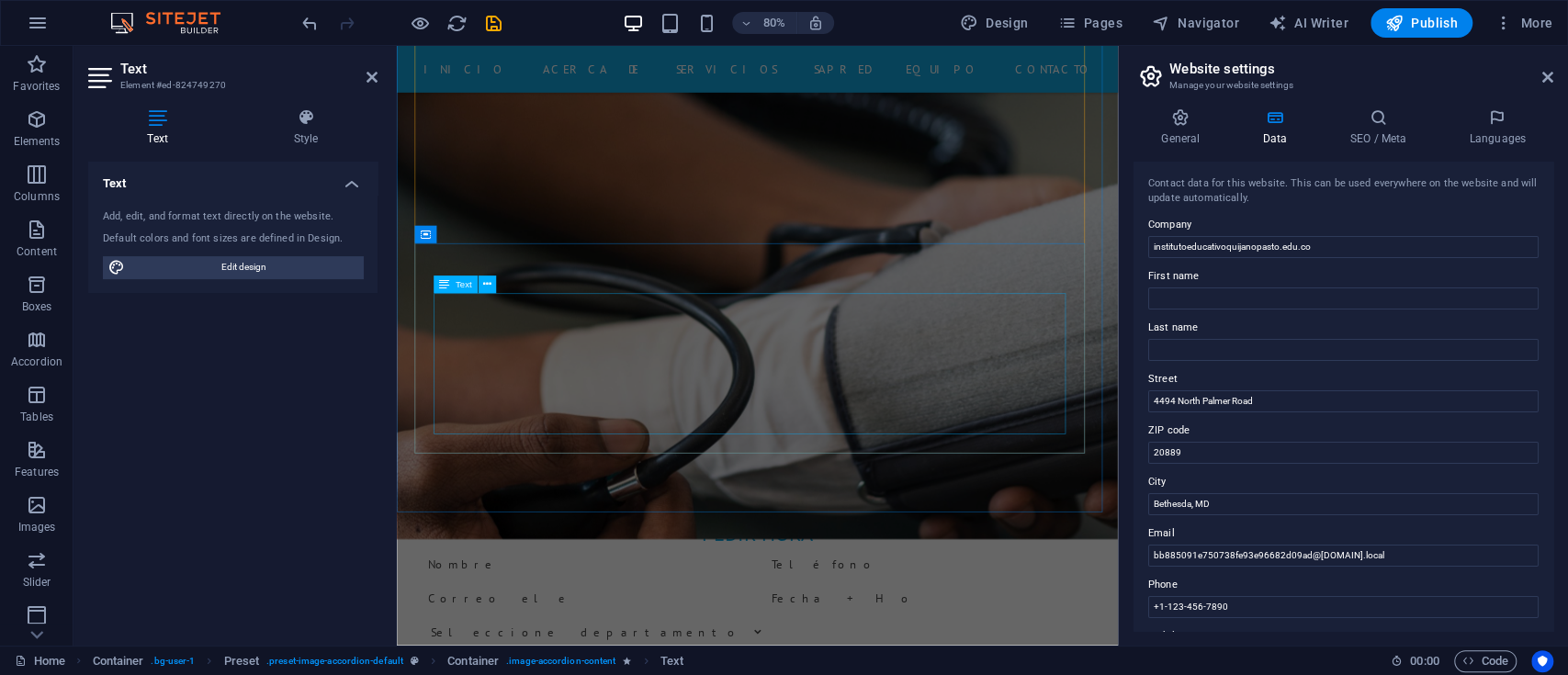 click on "Lorem ipsum dolor sit amet, consetetur sadipscing elitr, sed diam nonumy eirmod tempor invidunt ut labore et dolore magna aliquyam erat, sed diam voluptua. At vero eos et accusam et justo duo dolores et ea rebum. Stet clita kasd gubergren, no sea takimata sanctus est Lorem ipsum dolor sit amet. Lorem ipsum dolor sit amet, consetetur sadipscing elitr, sed diam nonumy eirmod tempor invidunt ut labore et dolore magna aliquyam erat, sed diam voluptua. At vero eos et accusam et justo duo dolores et ea rebum. Stet clita kasd gubergren, no sea takimata sanctus est Lorem ipsum dolor sit amet. TELÉFONO: [PHONE] MÓVIL:" at bounding box center [848, 4844] 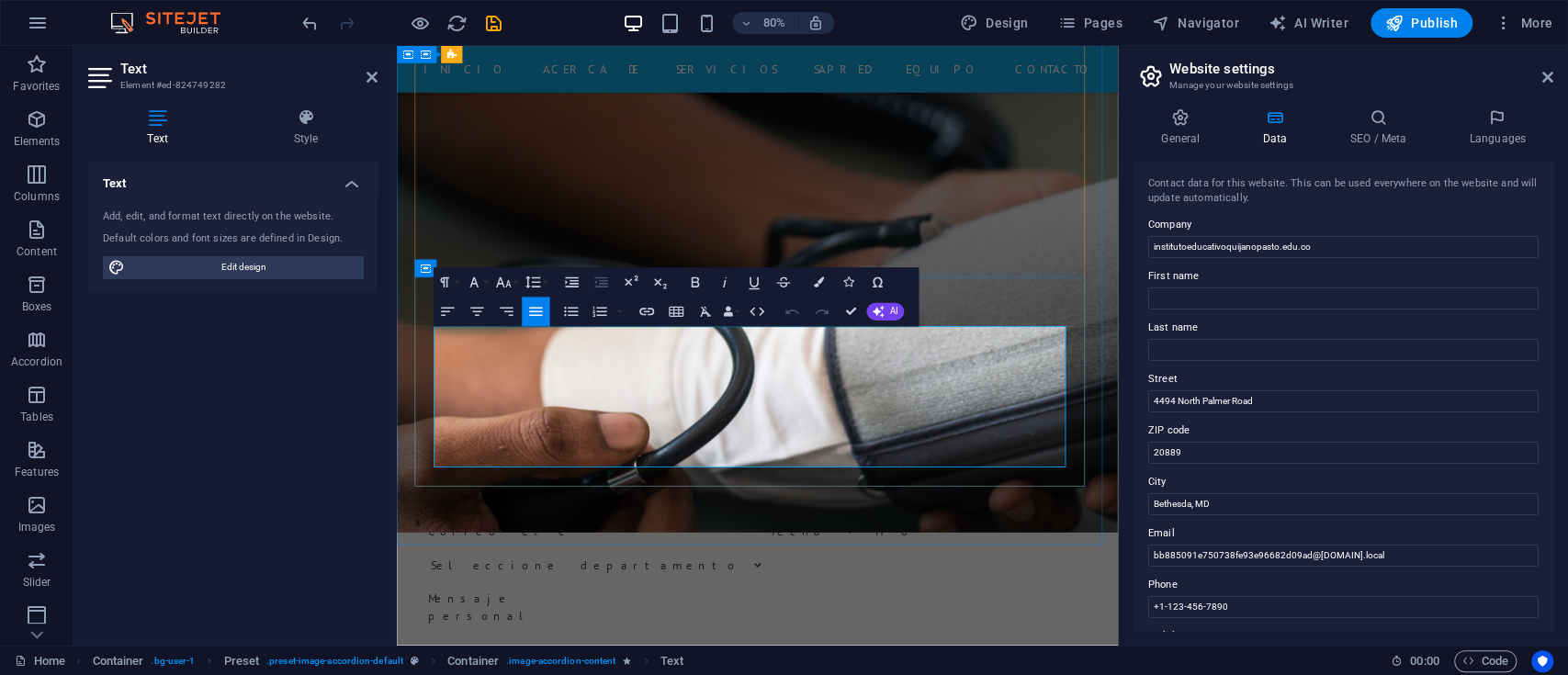 scroll, scrollTop: 7498, scrollLeft: 0, axis: vertical 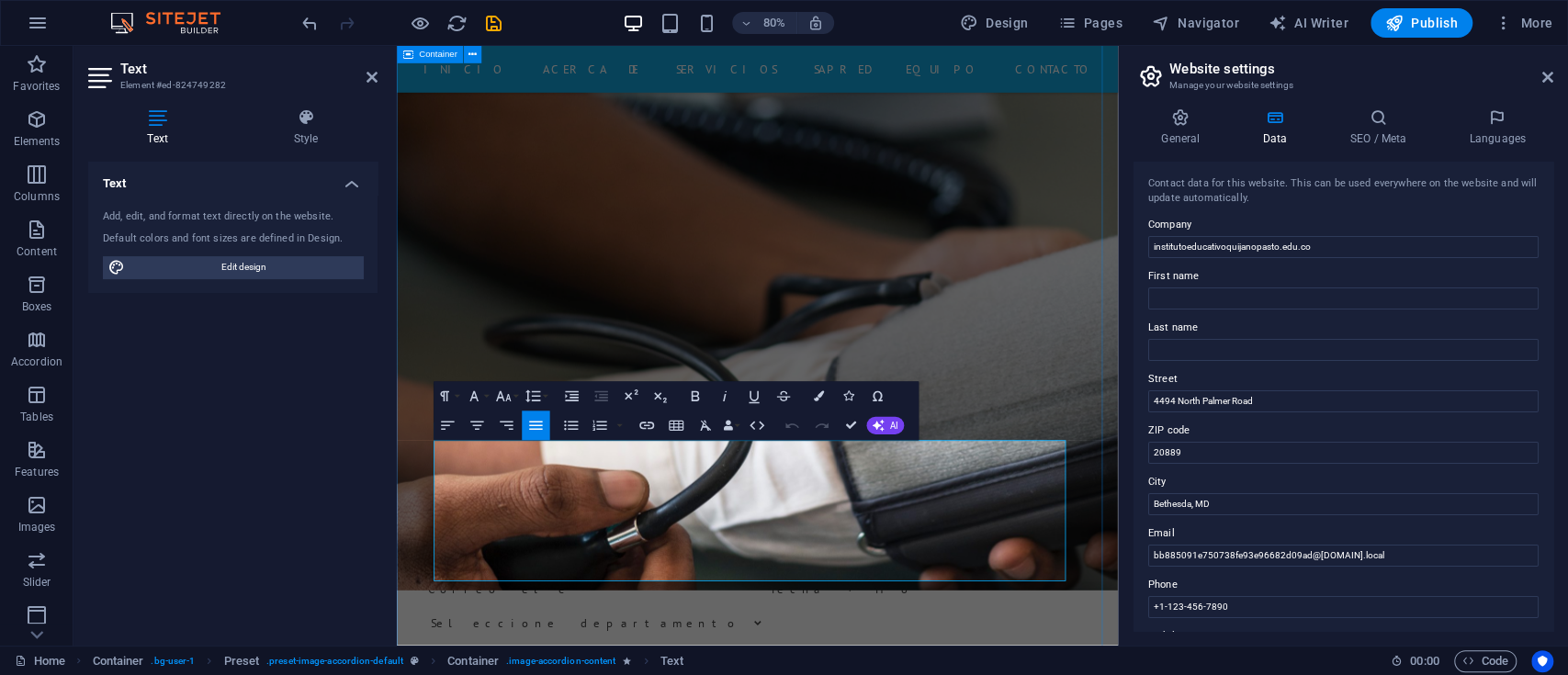 drag, startPoint x: 1097, startPoint y: 648, endPoint x: 407, endPoint y: 542, distance: 698.09455 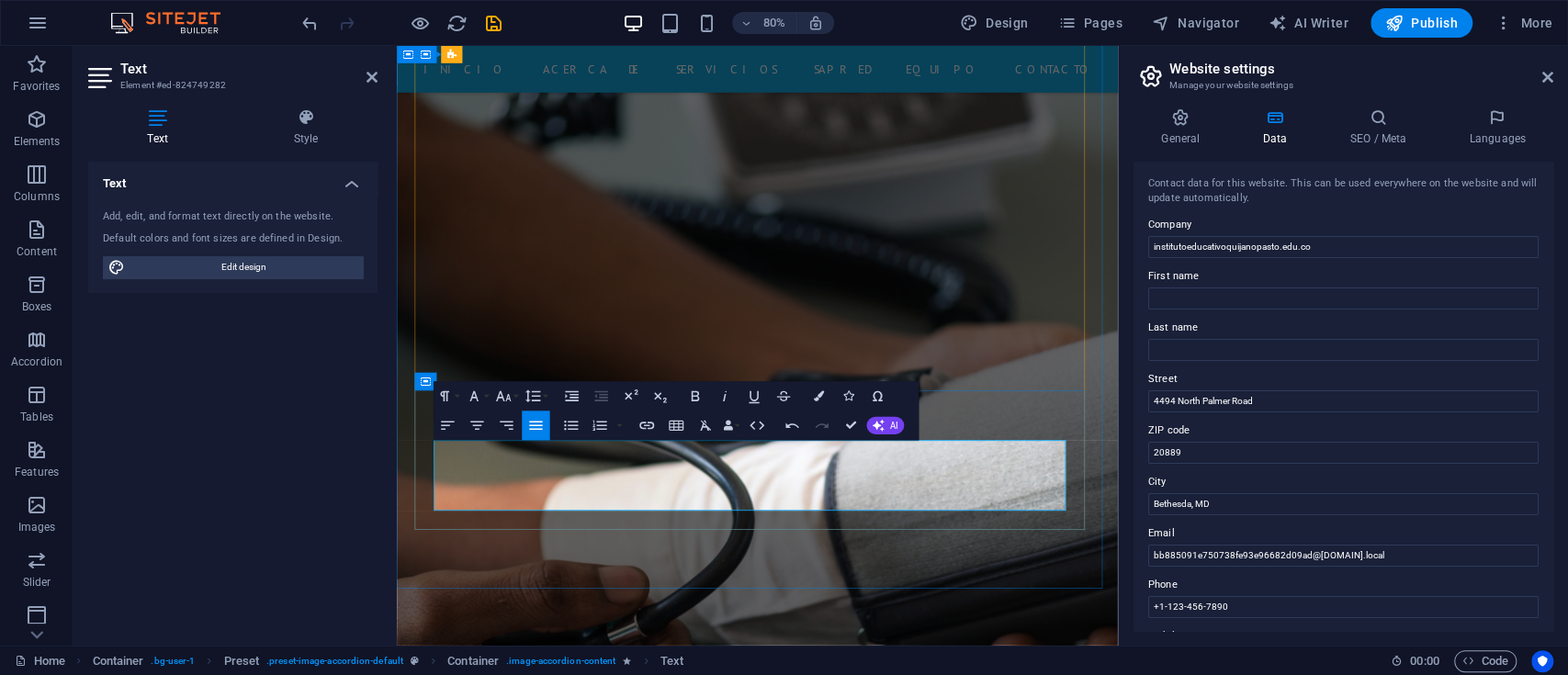 click on "+1-123-456-7890" at bounding box center (573, 4896) 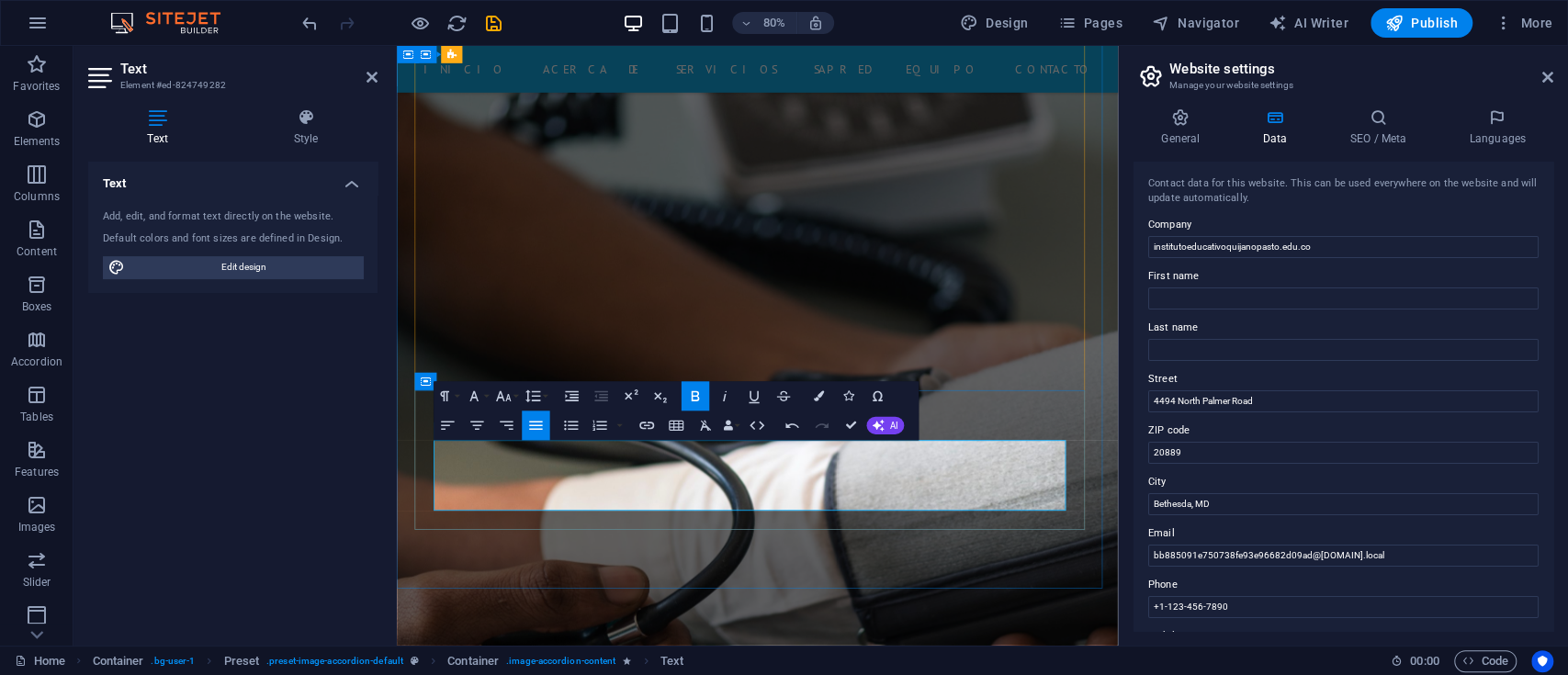 click on "+1-123-456-7890" at bounding box center [573, 4896] 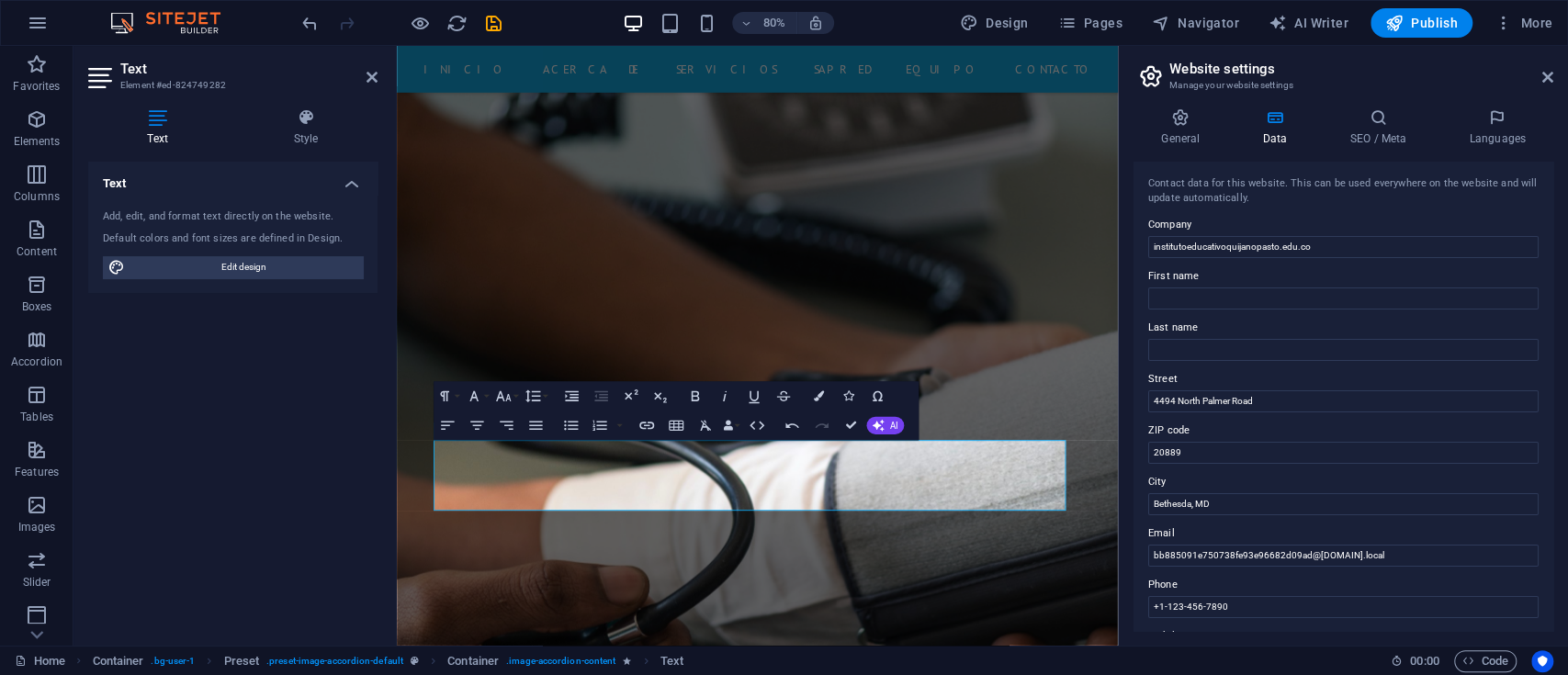 click on "Text Add, edit, and format text directly on the website. Default colors and font sizes are defined in Design. Edit design Alignment Left aligned Centered Right aligned" at bounding box center [232, 396] 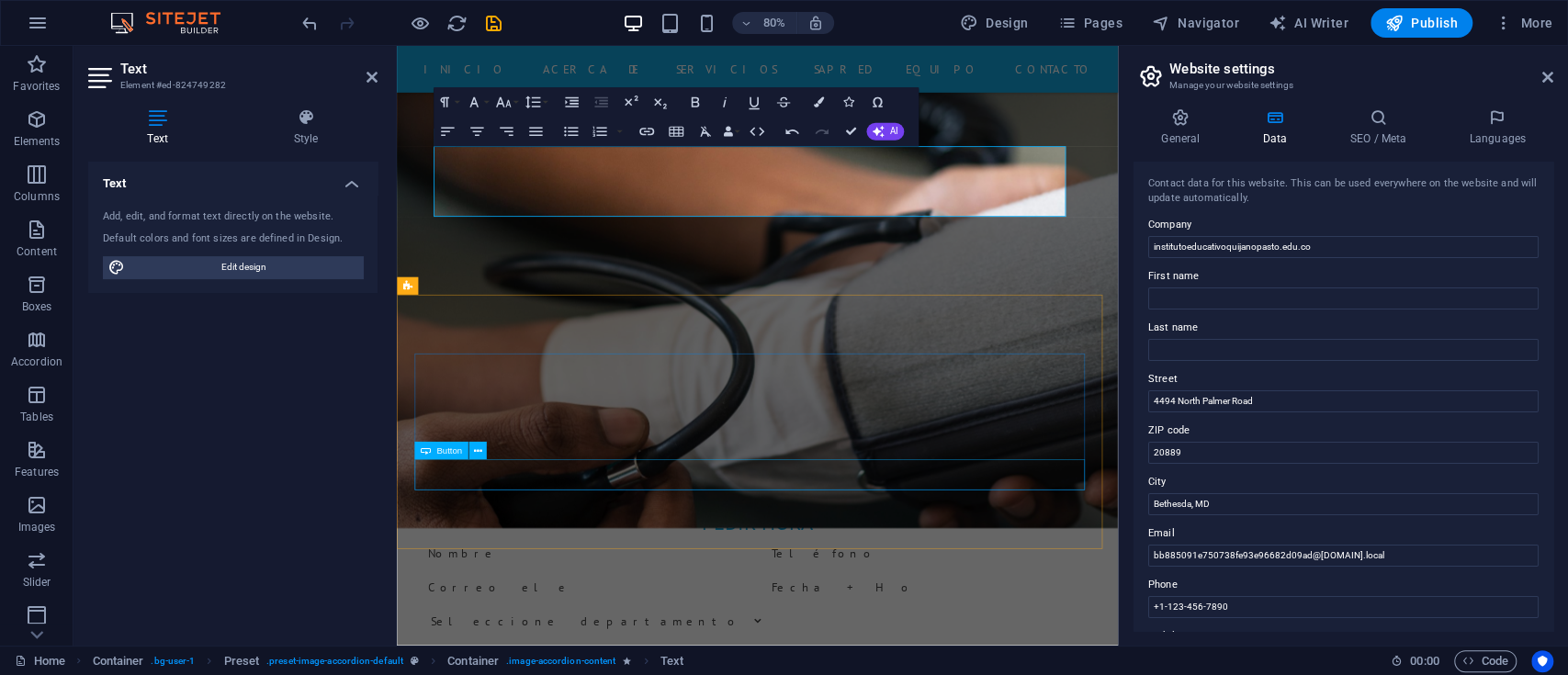 scroll, scrollTop: 7621, scrollLeft: 0, axis: vertical 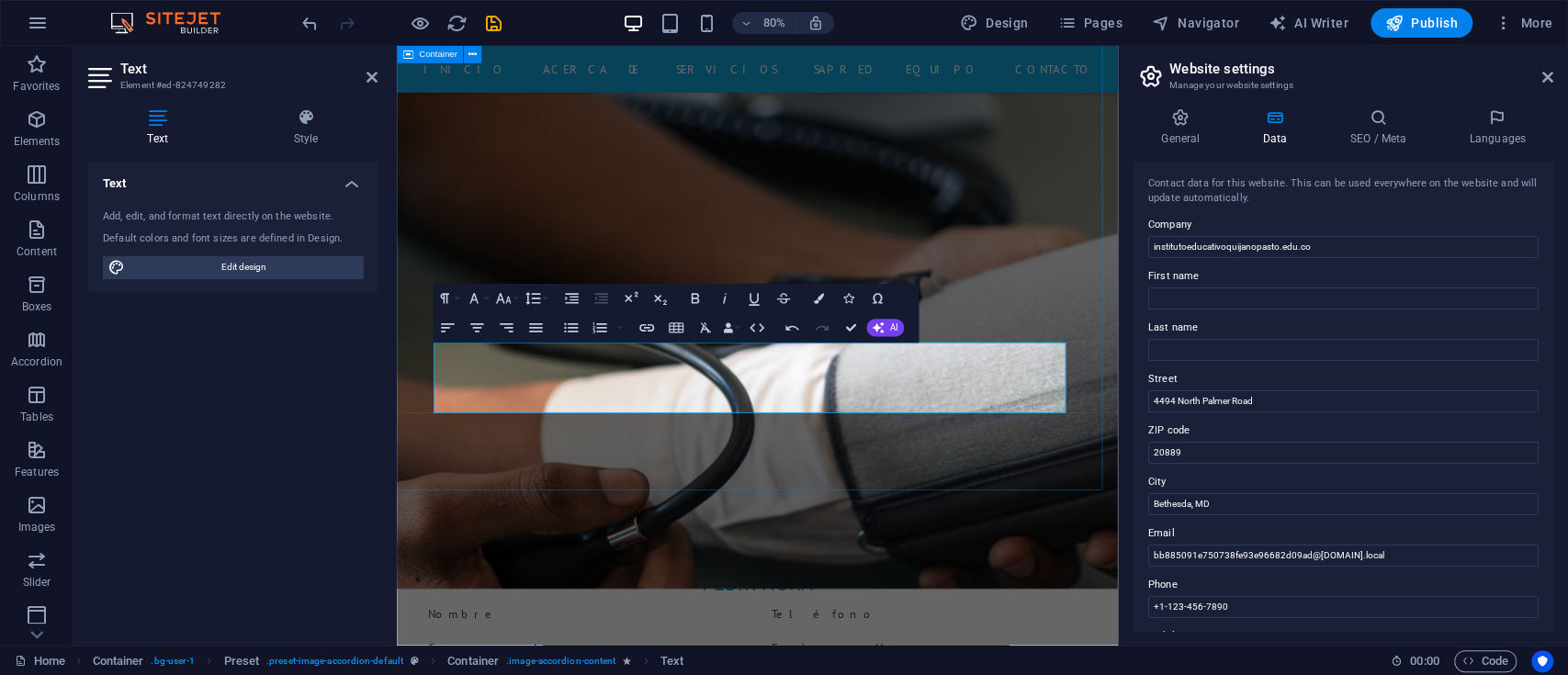 click on "Doctor RECTORA MG.[FIRST] [LAST] [LAST] TELÉFONO: MÓVIL: Cirujano Coordinadora de convivencia [FIRST] [LAST] [LAST] TELÉFONO: MÓVIL: Enfermero coordinador académico [FIRST] [LAST] [LAST] TELÉFONO: ​ MÓVIL:" at bounding box center [847, 3263] 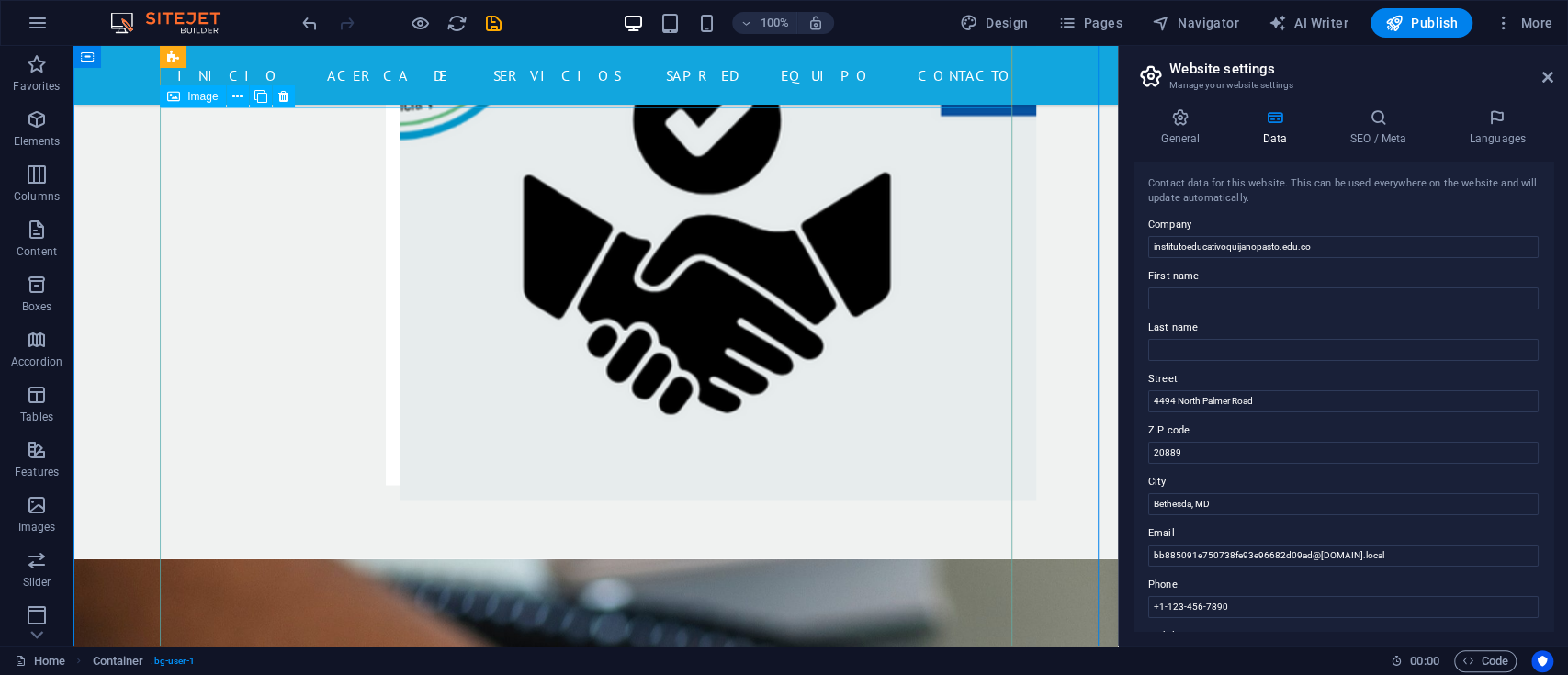click on "Enfermero" at bounding box center [596, 4727] 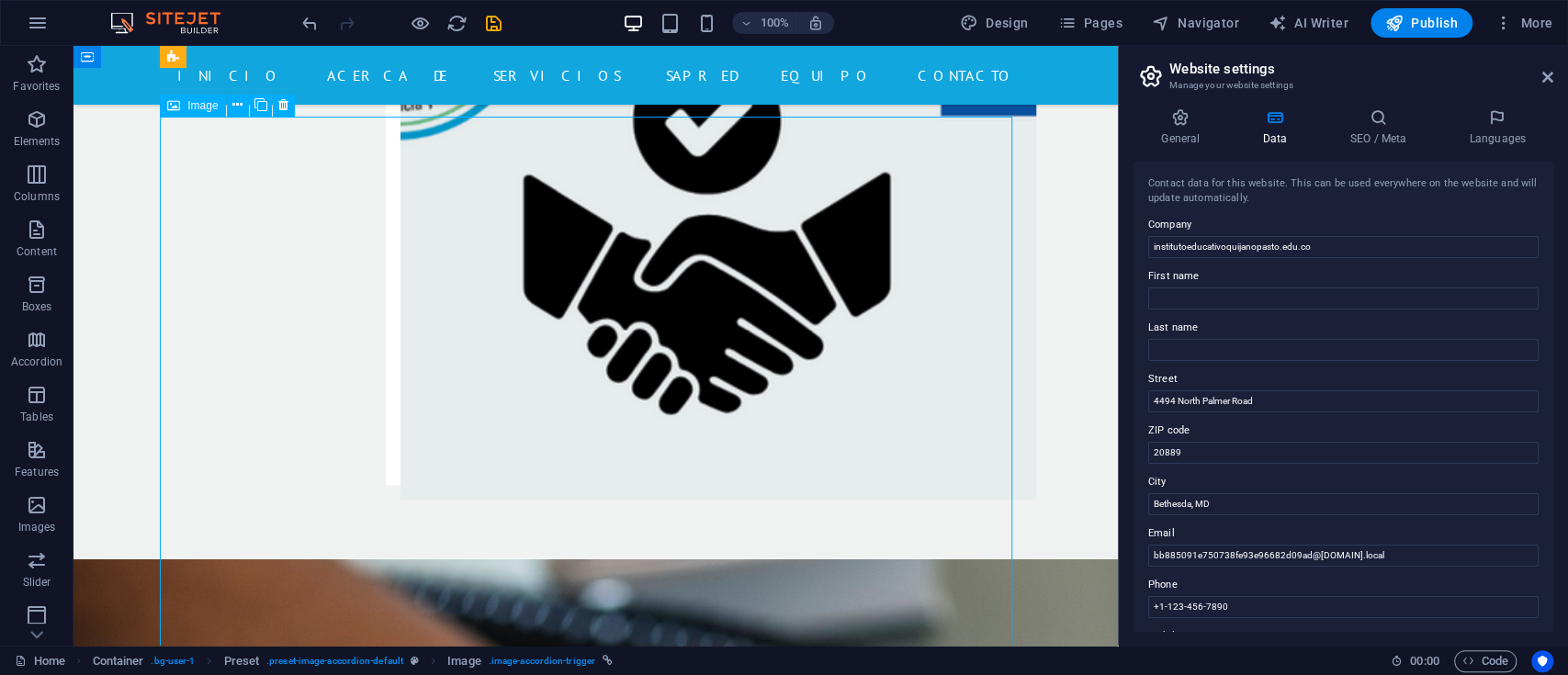 scroll, scrollTop: 6673, scrollLeft: 0, axis: vertical 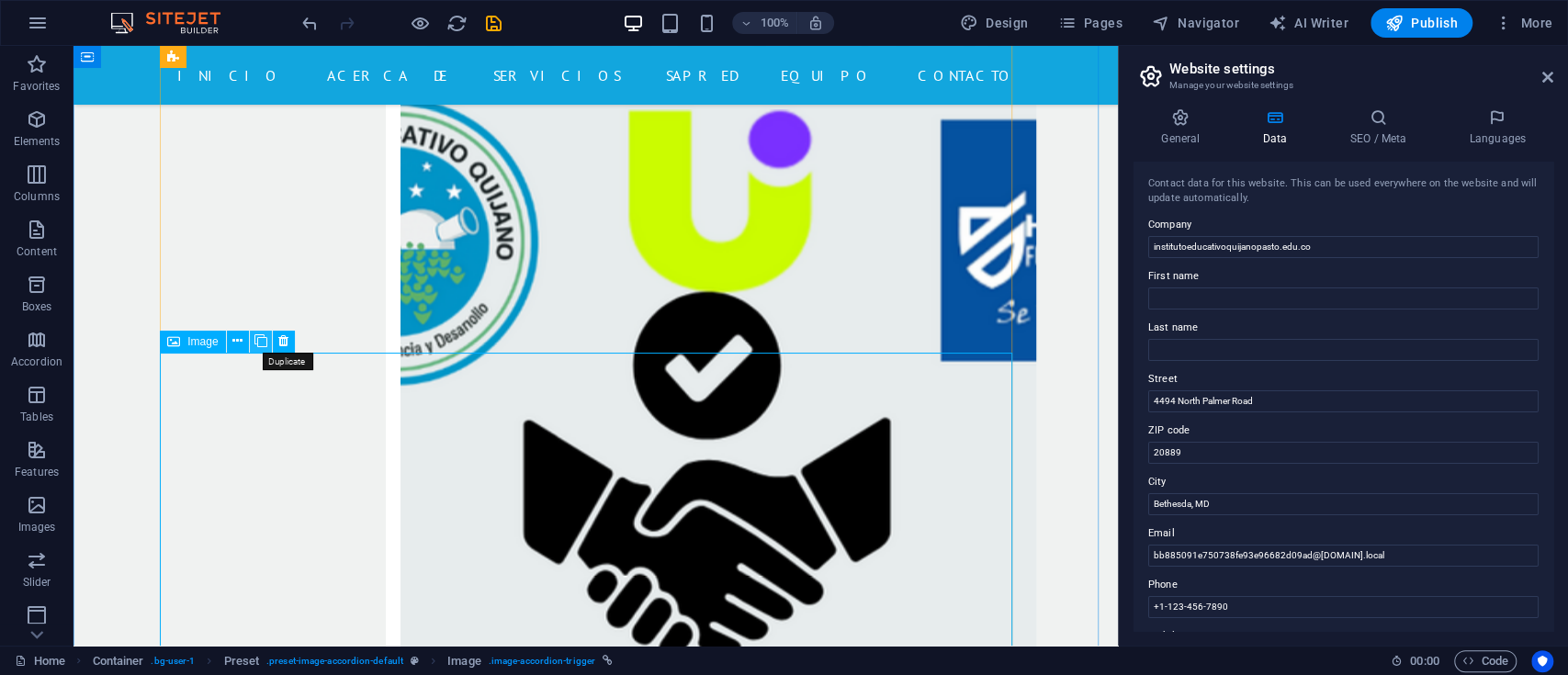 click at bounding box center (261, 341) 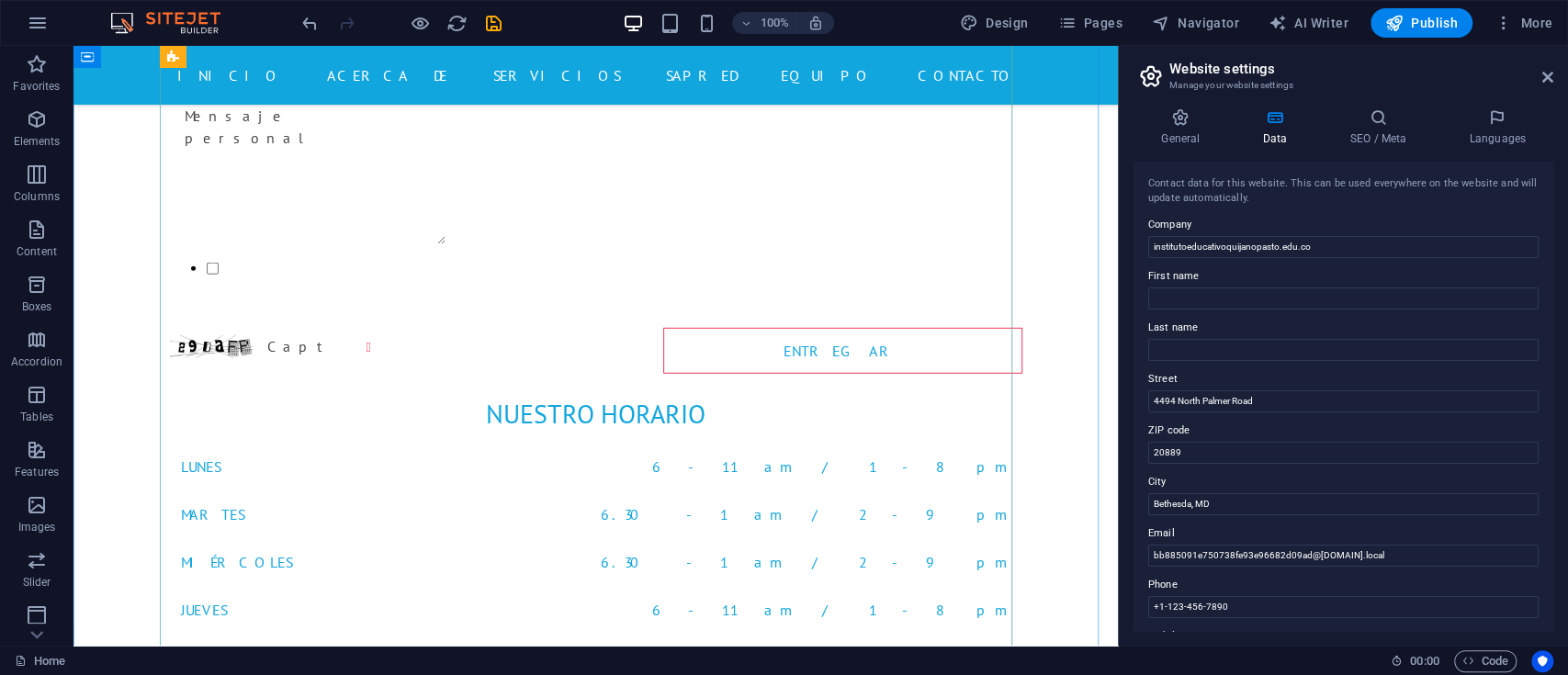 scroll, scrollTop: 8265, scrollLeft: 0, axis: vertical 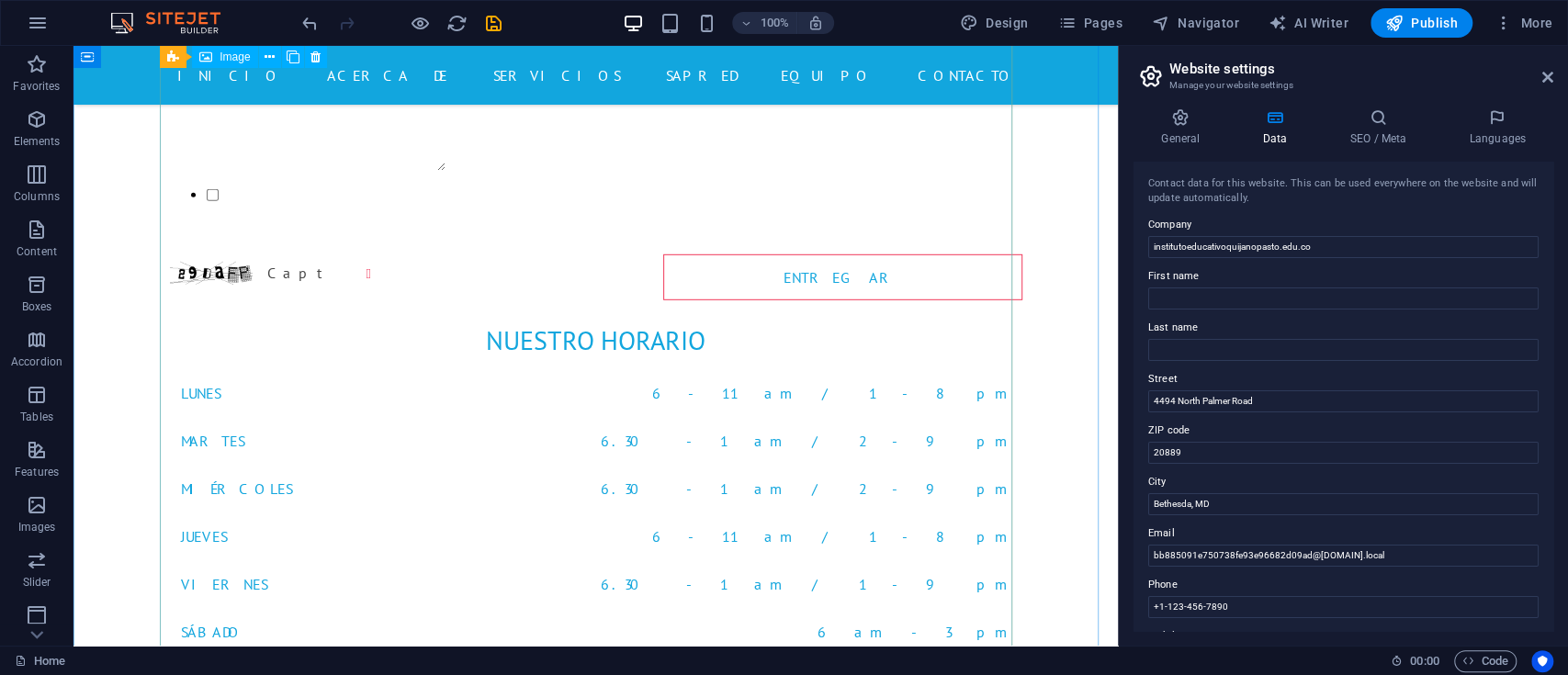 click on "Enfermero" at bounding box center [596, 4428] 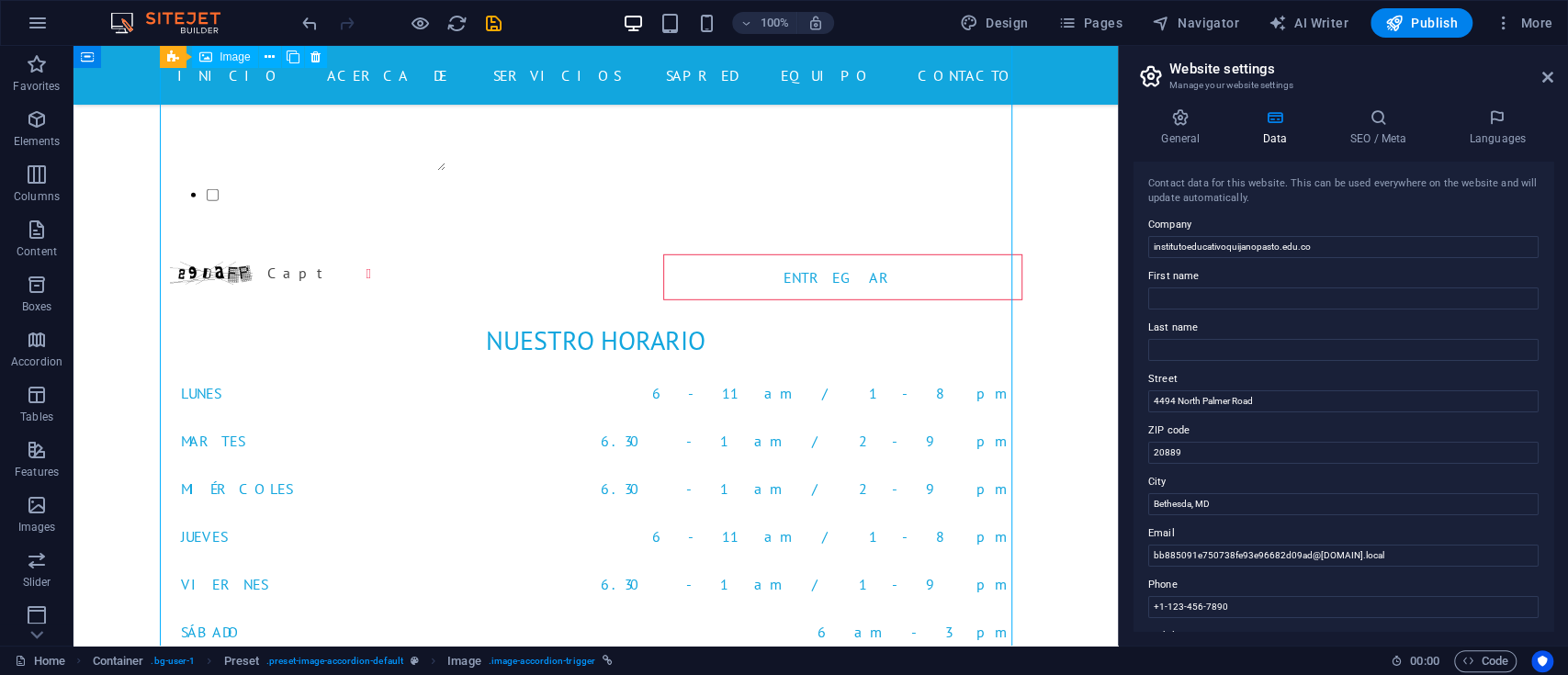 click on "Enfermero" at bounding box center (596, 4428) 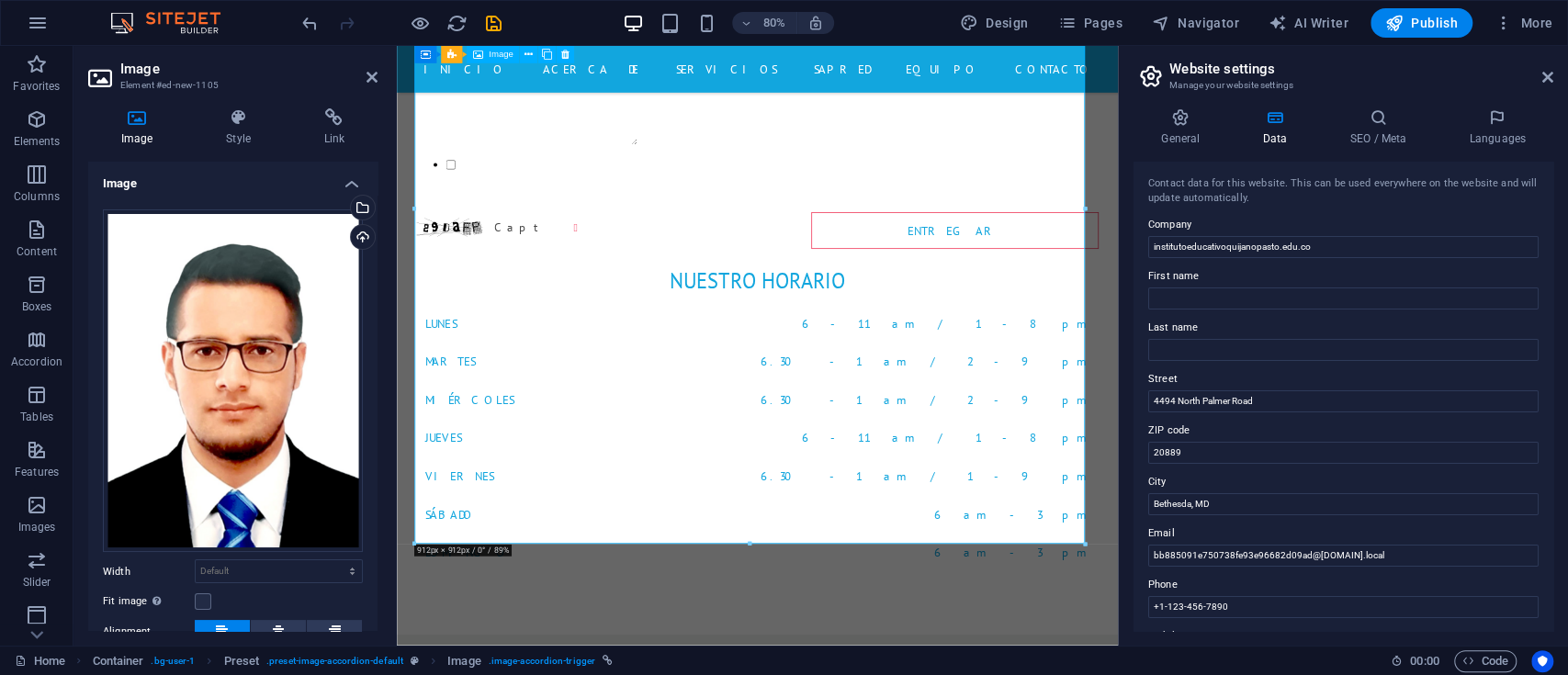 scroll, scrollTop: 8340, scrollLeft: 0, axis: vertical 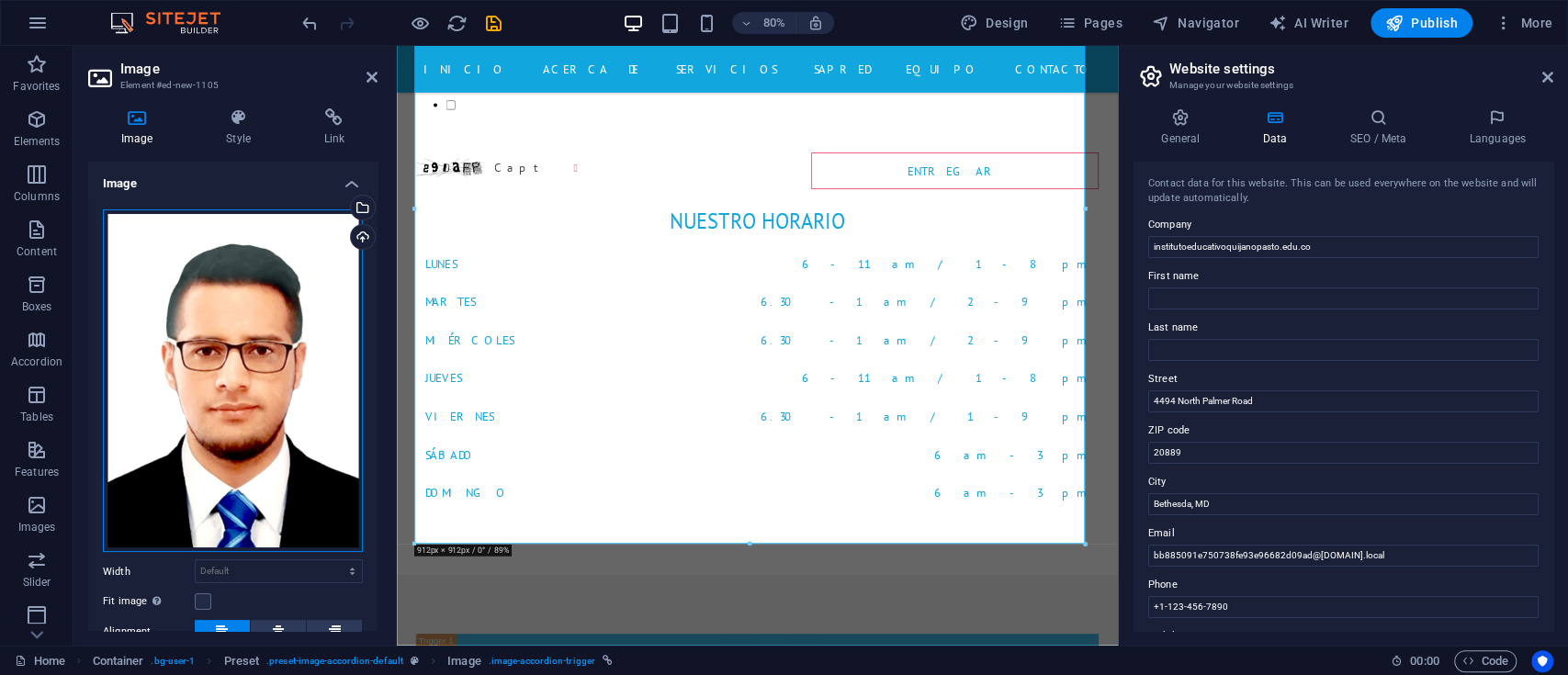 click on "Drag files here, click to choose files or select files from Files or our free stock photos & videos" at bounding box center (232, 381) 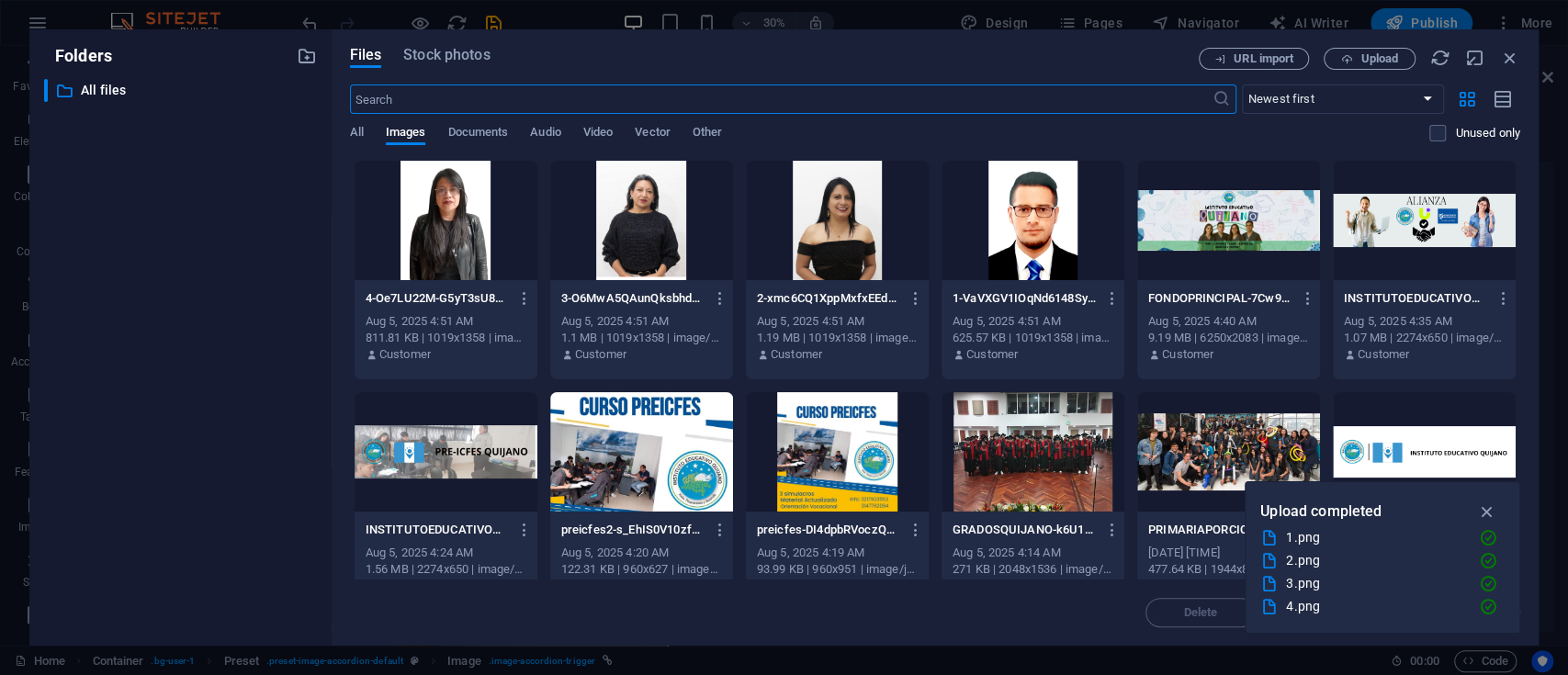 scroll, scrollTop: 9303, scrollLeft: 0, axis: vertical 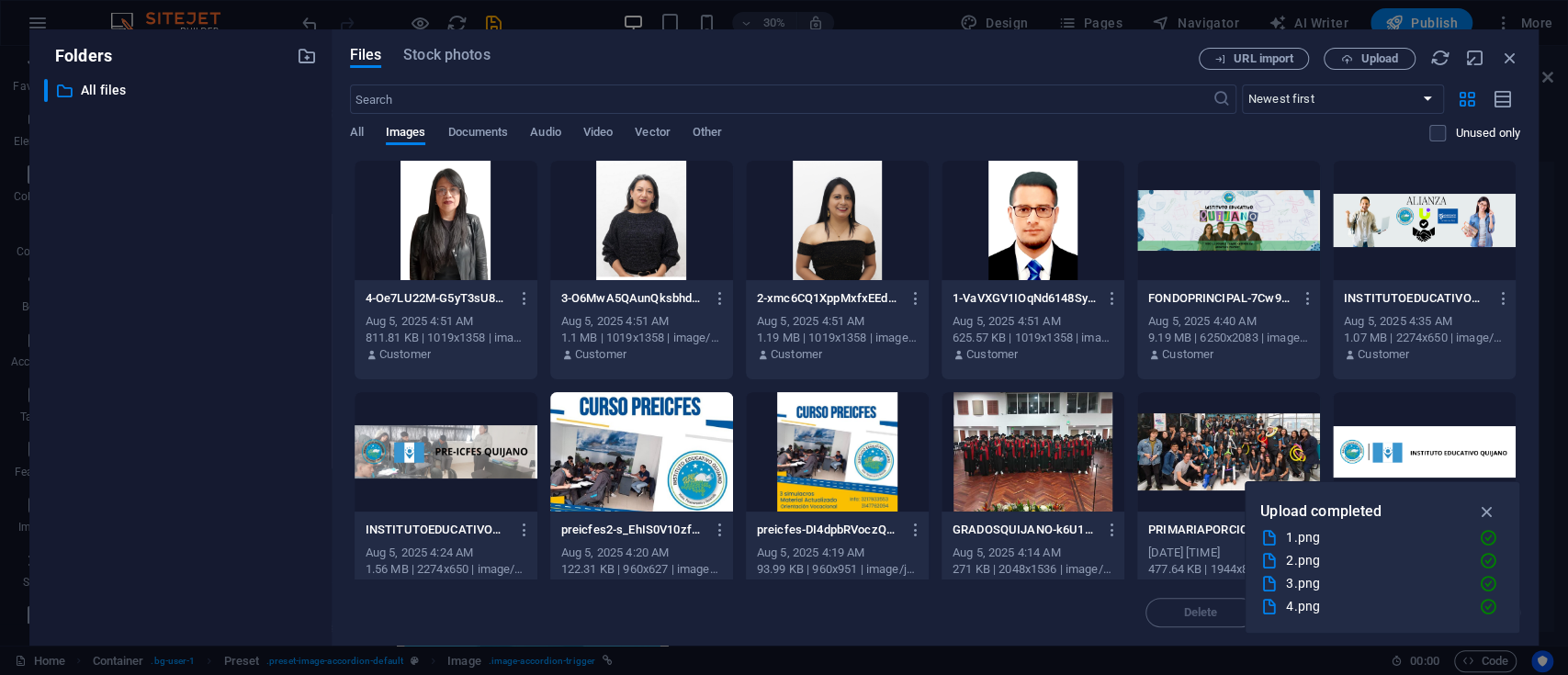 click at bounding box center (641, 220) 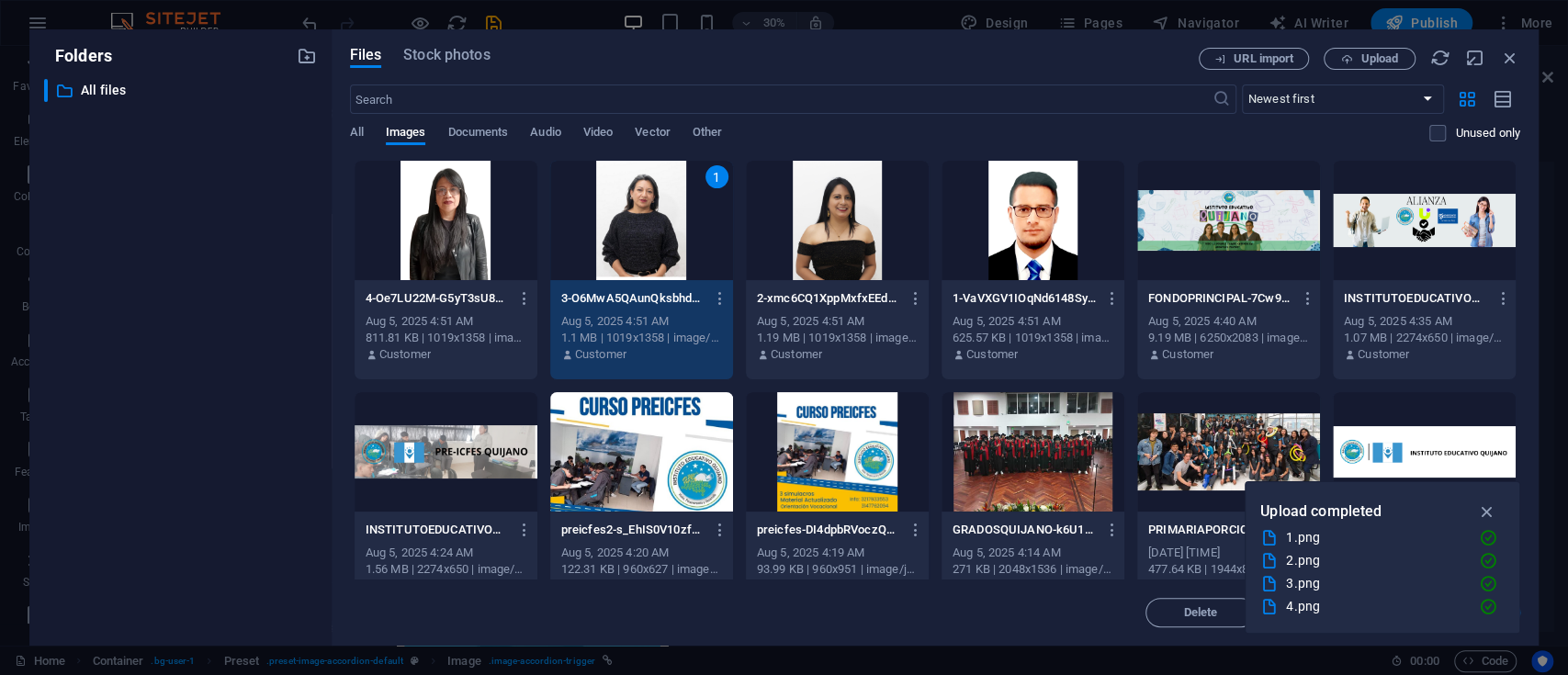 click on "1" at bounding box center (641, 220) 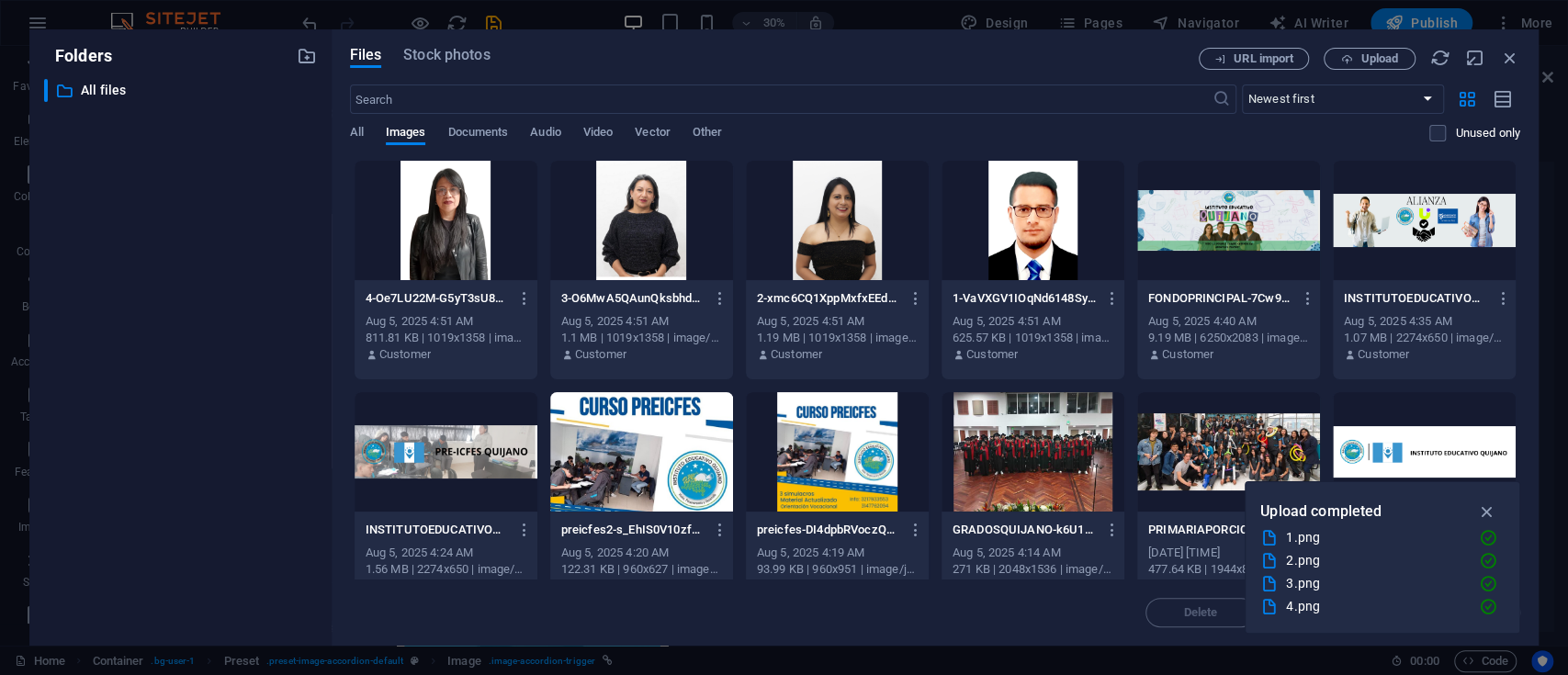 click at bounding box center [641, 220] 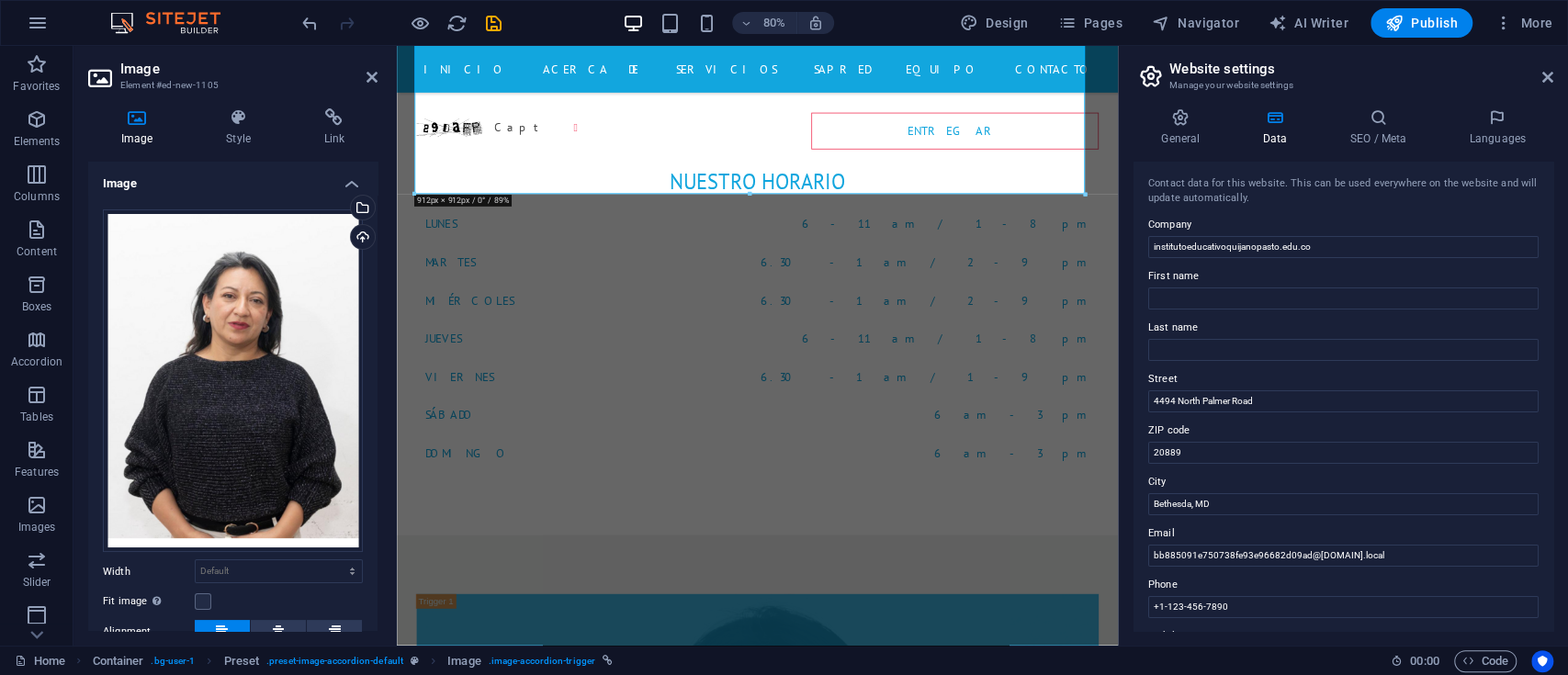 scroll, scrollTop: 8830, scrollLeft: 0, axis: vertical 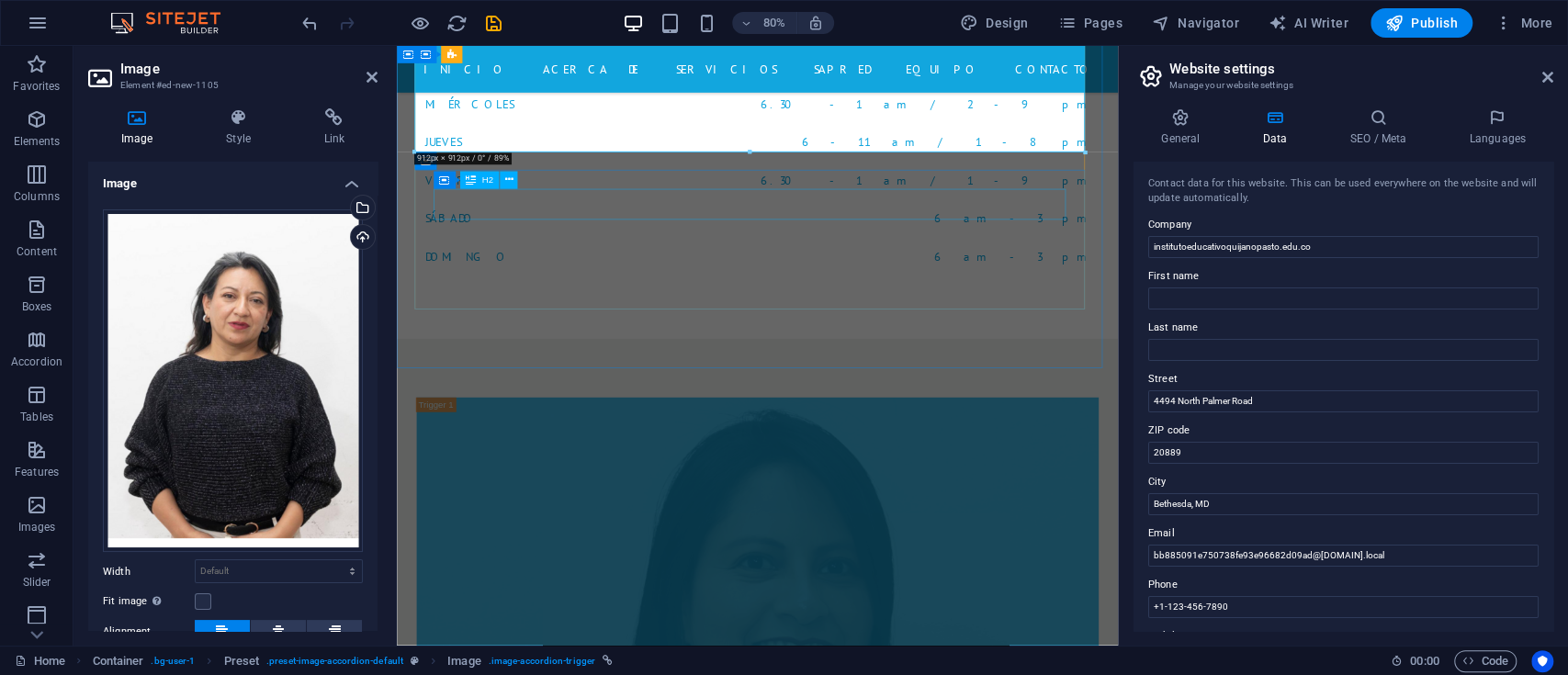 click on "coordinador académico" at bounding box center (848, 4539) 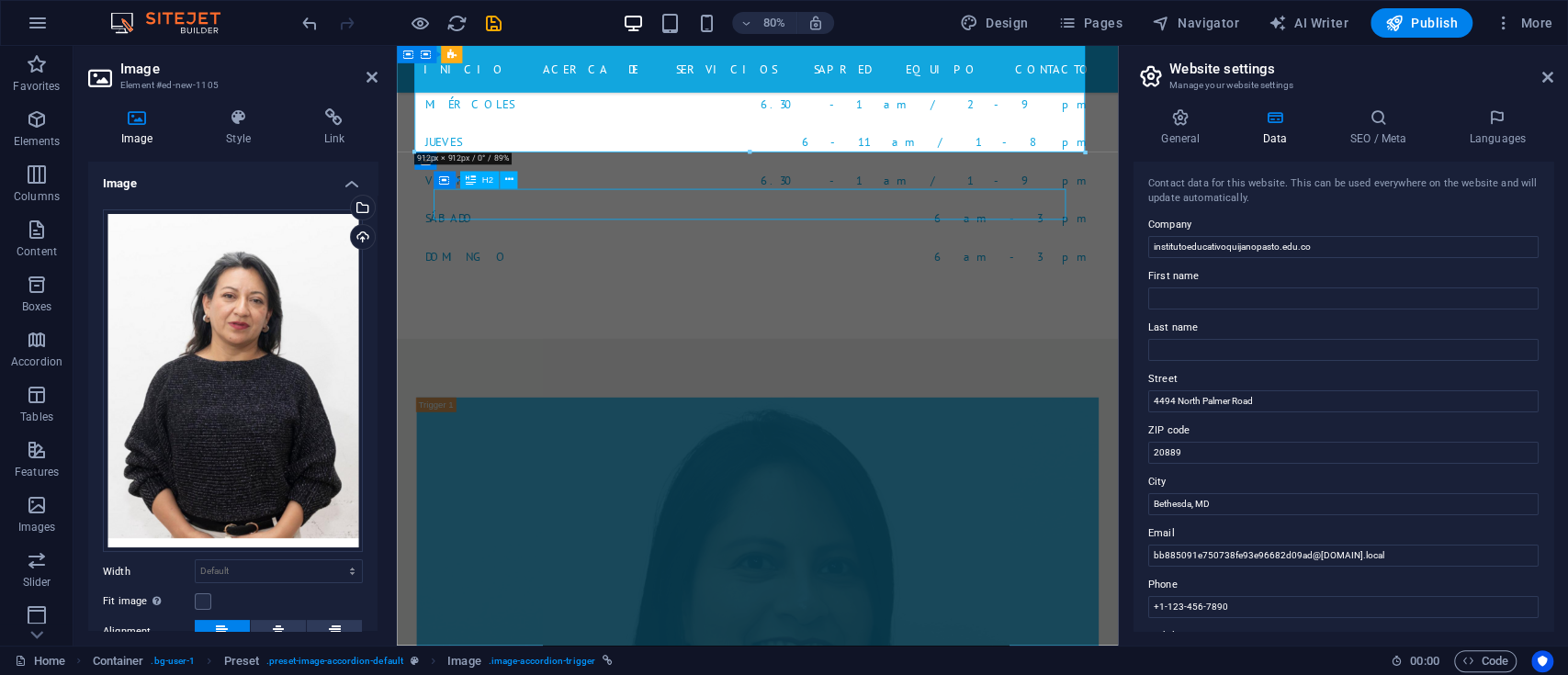 click on "coordinador académico" at bounding box center (848, 4539) 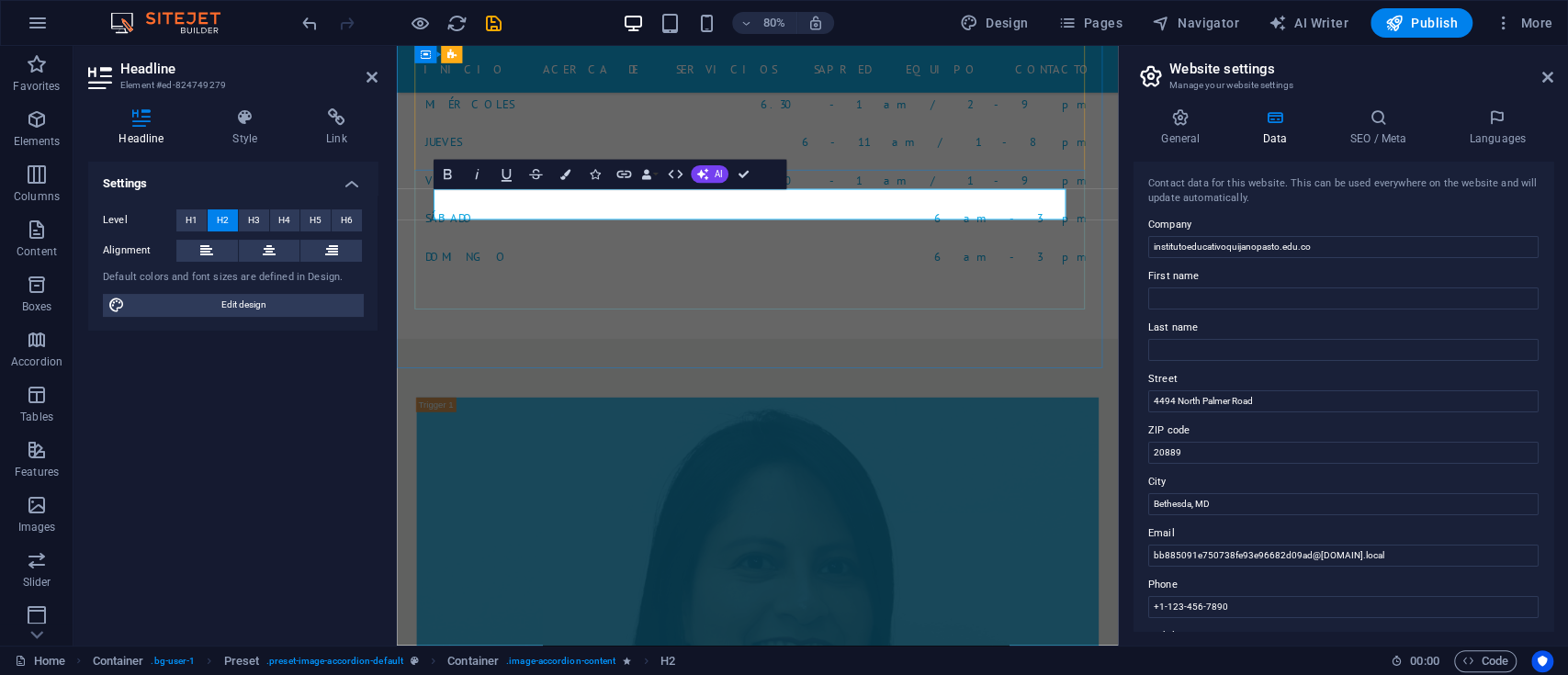 type 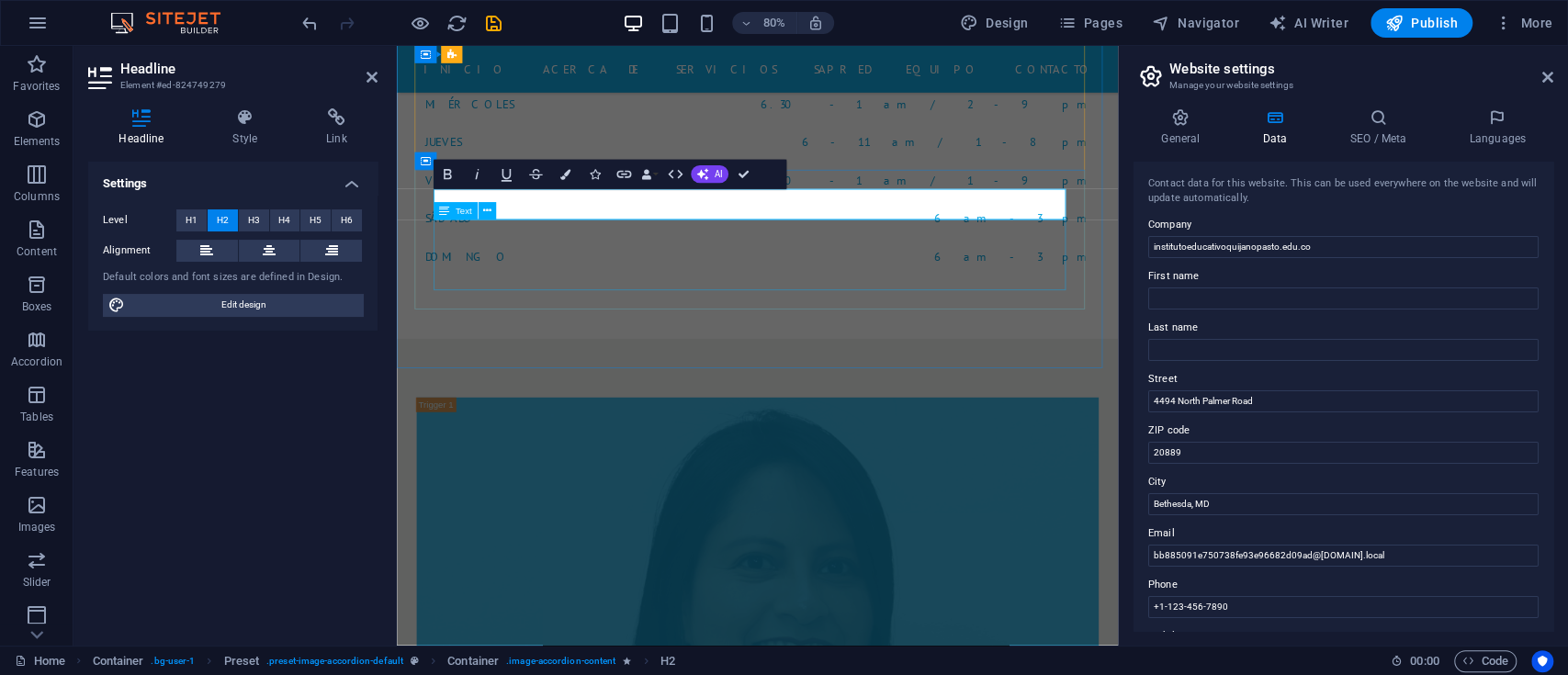 click on "[FIRST] [LAST] [LAST] TELÉFONO: MÓVIL:" at bounding box center [848, 4602] 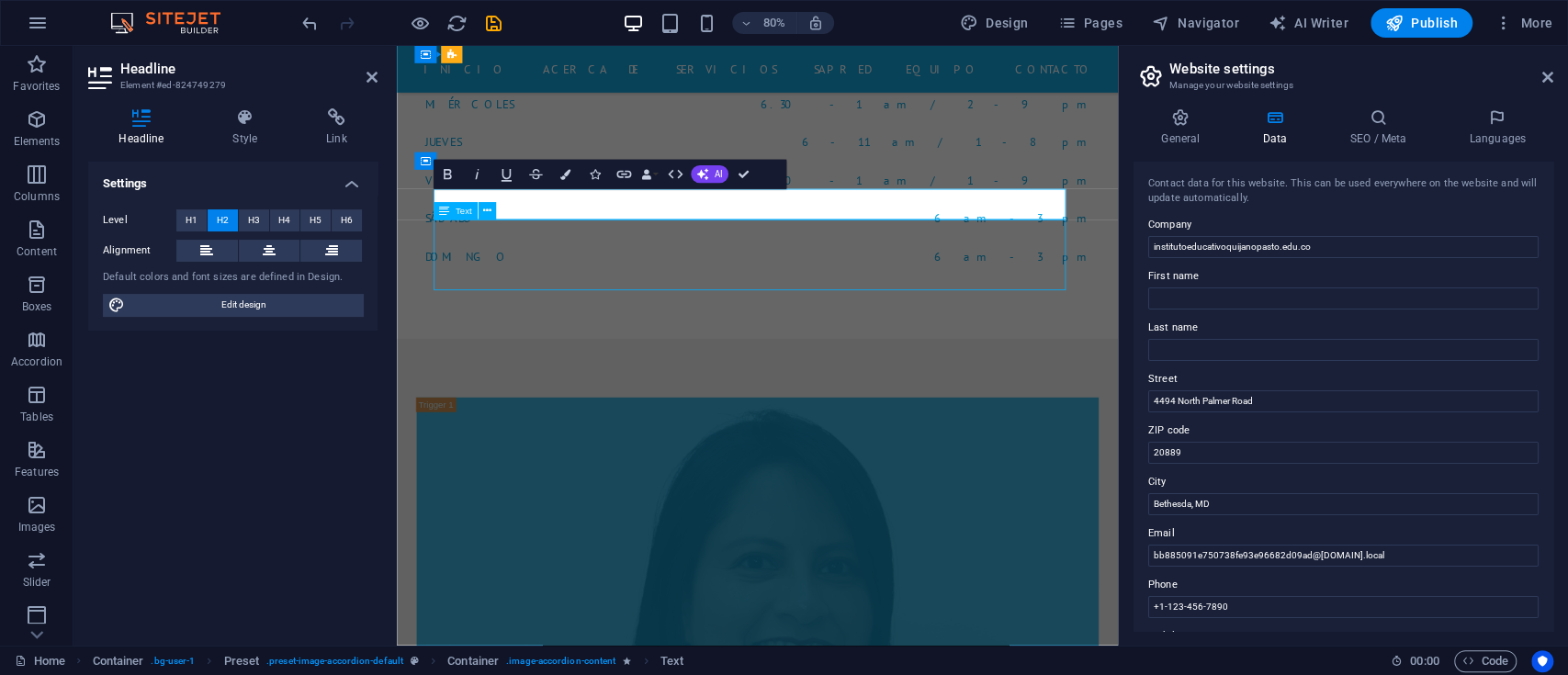 click on "[FIRST] [LAST] [LAST] TELÉFONO: MÓVIL:" at bounding box center [848, 4602] 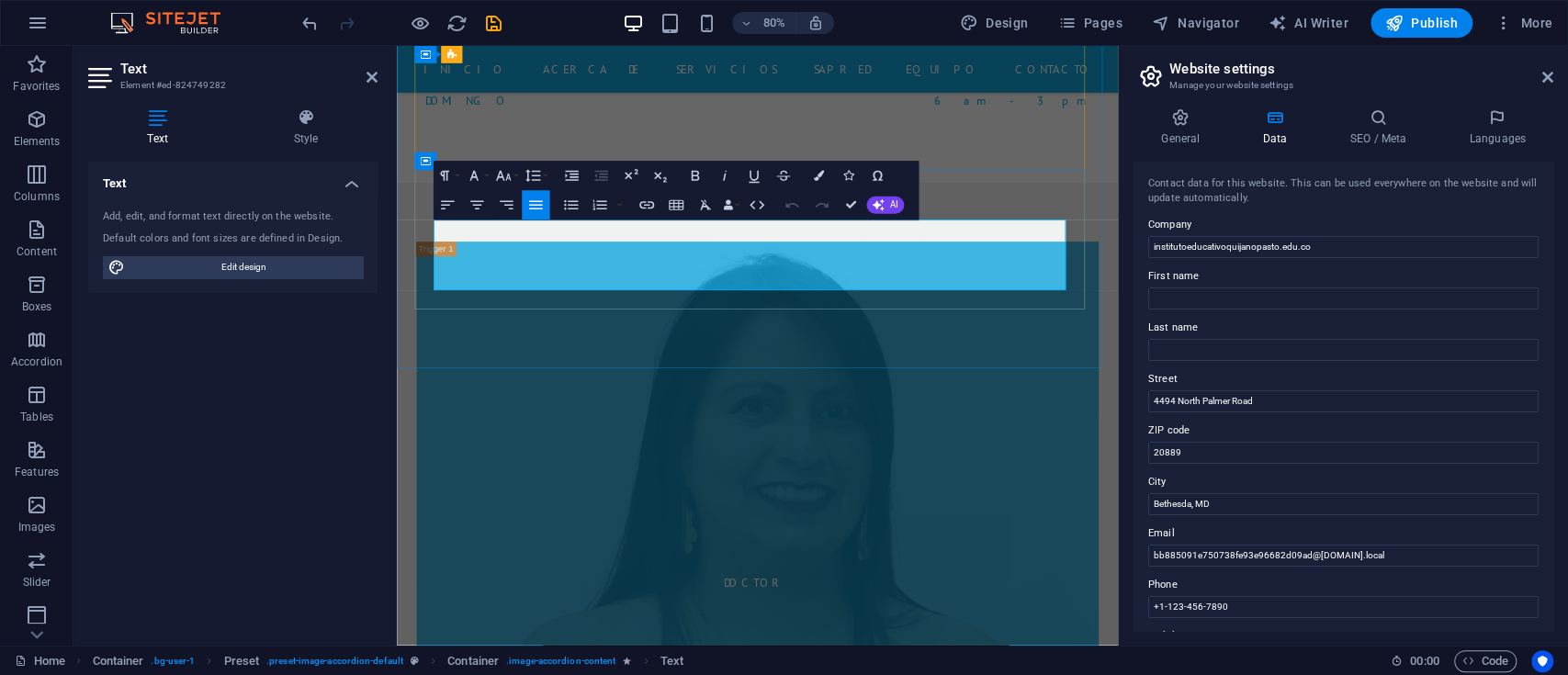 click on "[FIRST] [LAST] [LAST]" at bounding box center [848, 4374] 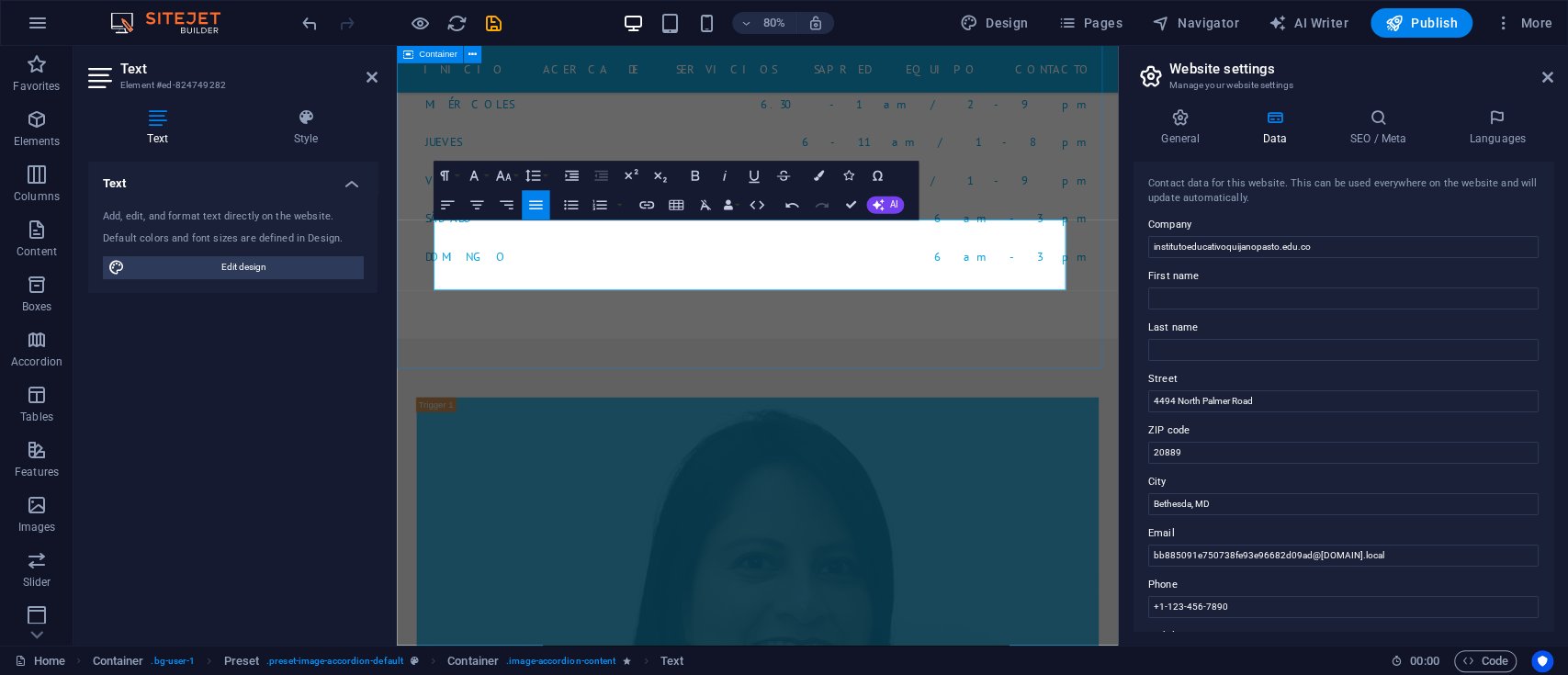 click on "Doctor RECTORA MG.[FIRST] [LAST] [LAST] TELÉFONO: MÓVIL: Cirujano Coordinadora de convivencia [FIRST] [LAST] [LAST] TELÉFONO: MÓVIL: Enfermero coordinador académico [FIRST] [LAST] [LAST] TELÉFONO: MÓVIL: Enfermero SECRETARIA GENERAL [FIRST] [LAST] [LAST] TELÉFONO: MÓVIL:" at bounding box center [847, 2578] 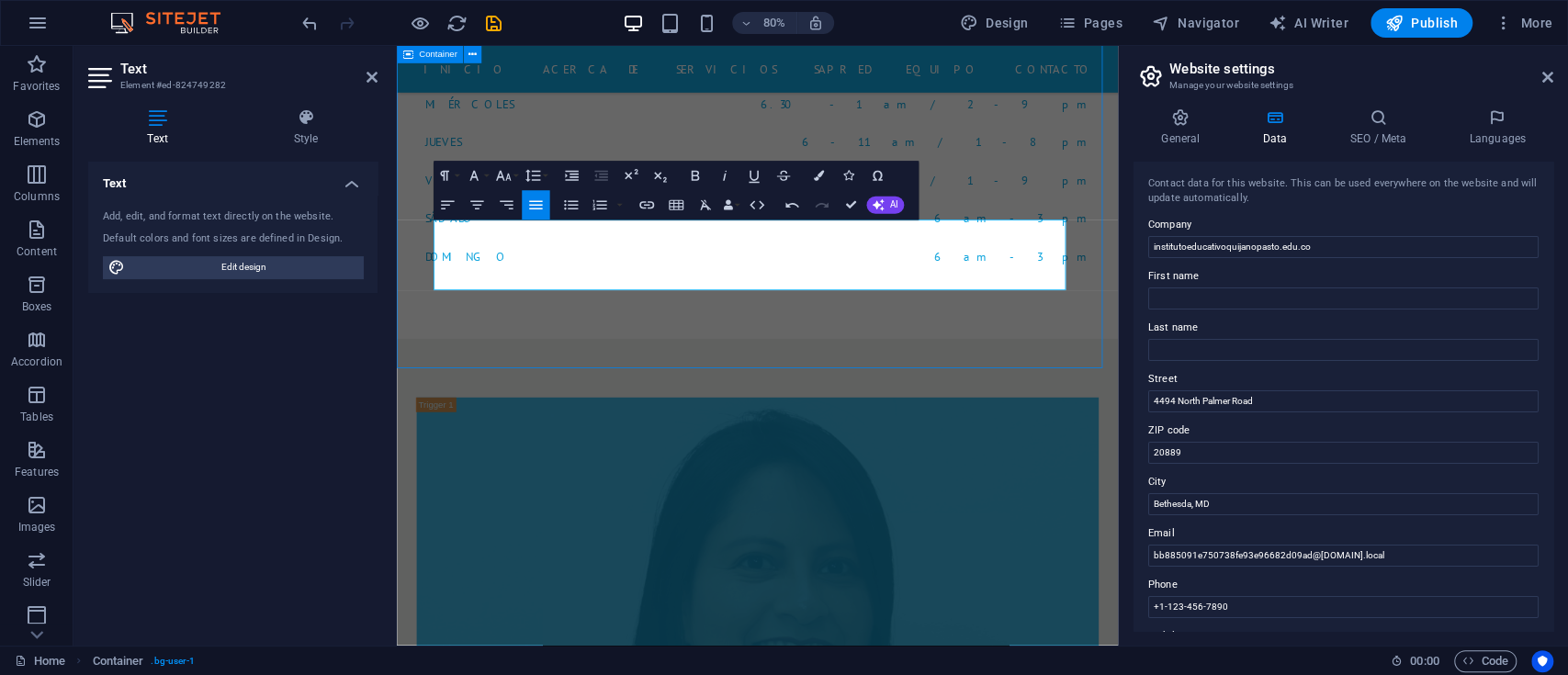 click on "Doctor RECTORA MG.[FIRST] [LAST] [LAST] TELÉFONO: MÓVIL: Cirujano Coordinadora de convivencia [FIRST] [LAST] [LAST] TELÉFONO: MÓVIL: Enfermero coordinador académico [FIRST] [LAST] [LAST] TELÉFONO: MÓVIL: Enfermero SECRETARIA GENERAL [FIRST] [LAST] [LAST] TELÉFONO: MÓVIL:" at bounding box center [847, 2578] 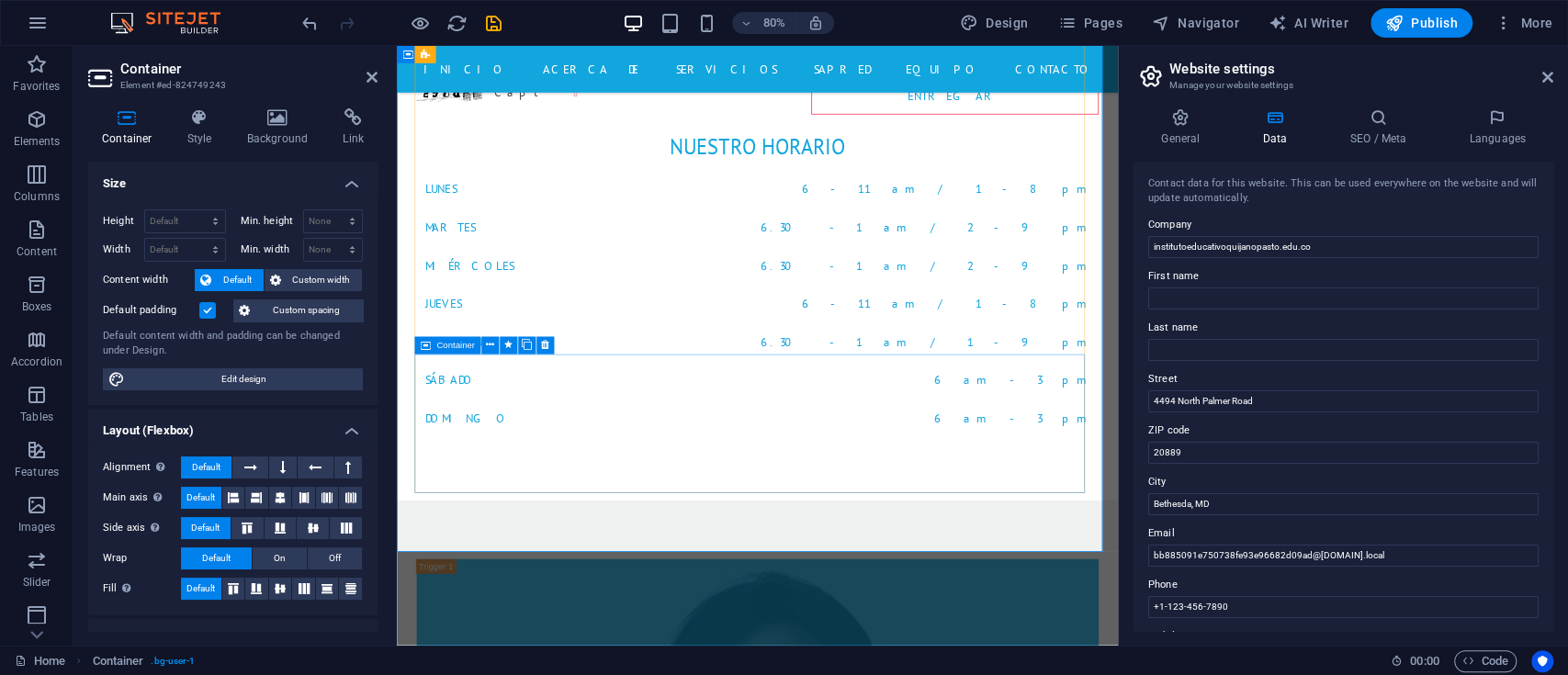 scroll, scrollTop: 8600, scrollLeft: 0, axis: vertical 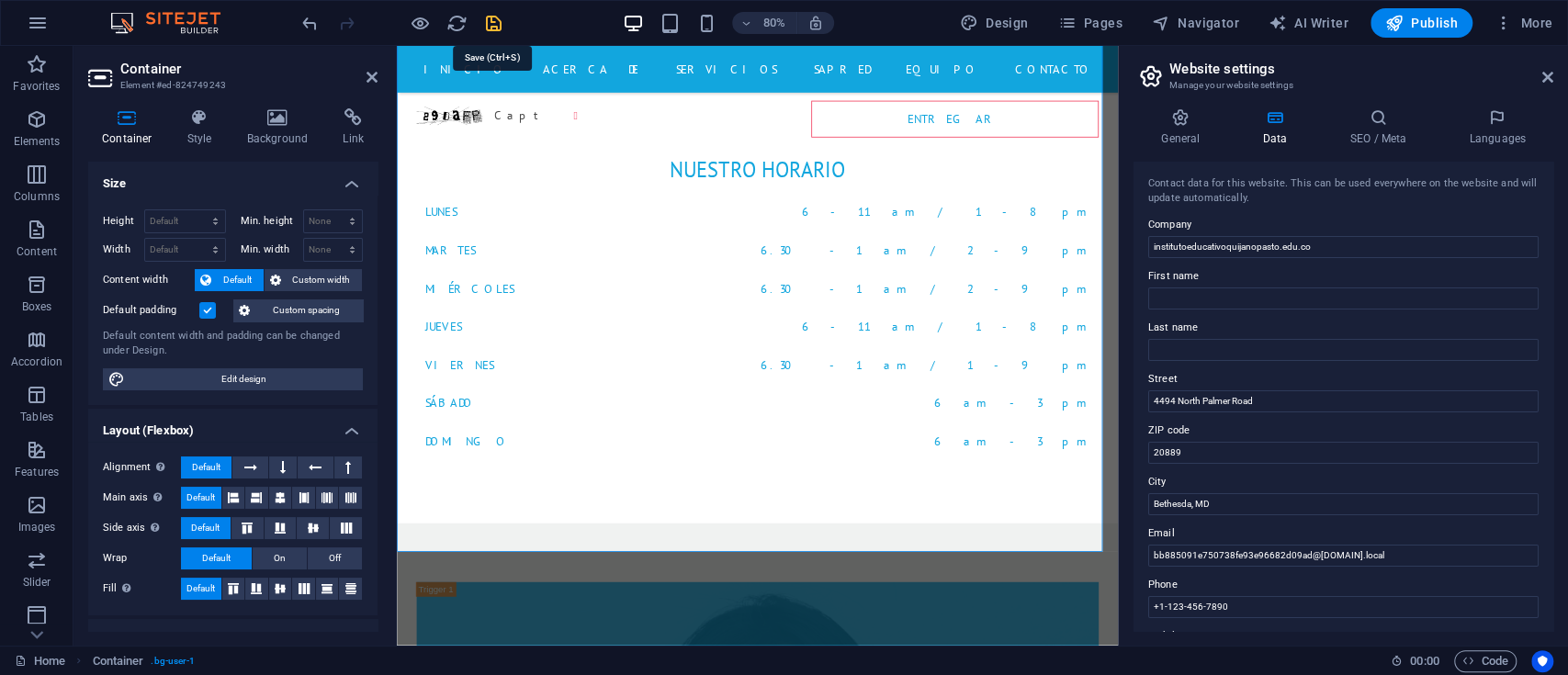 click at bounding box center [493, 23] 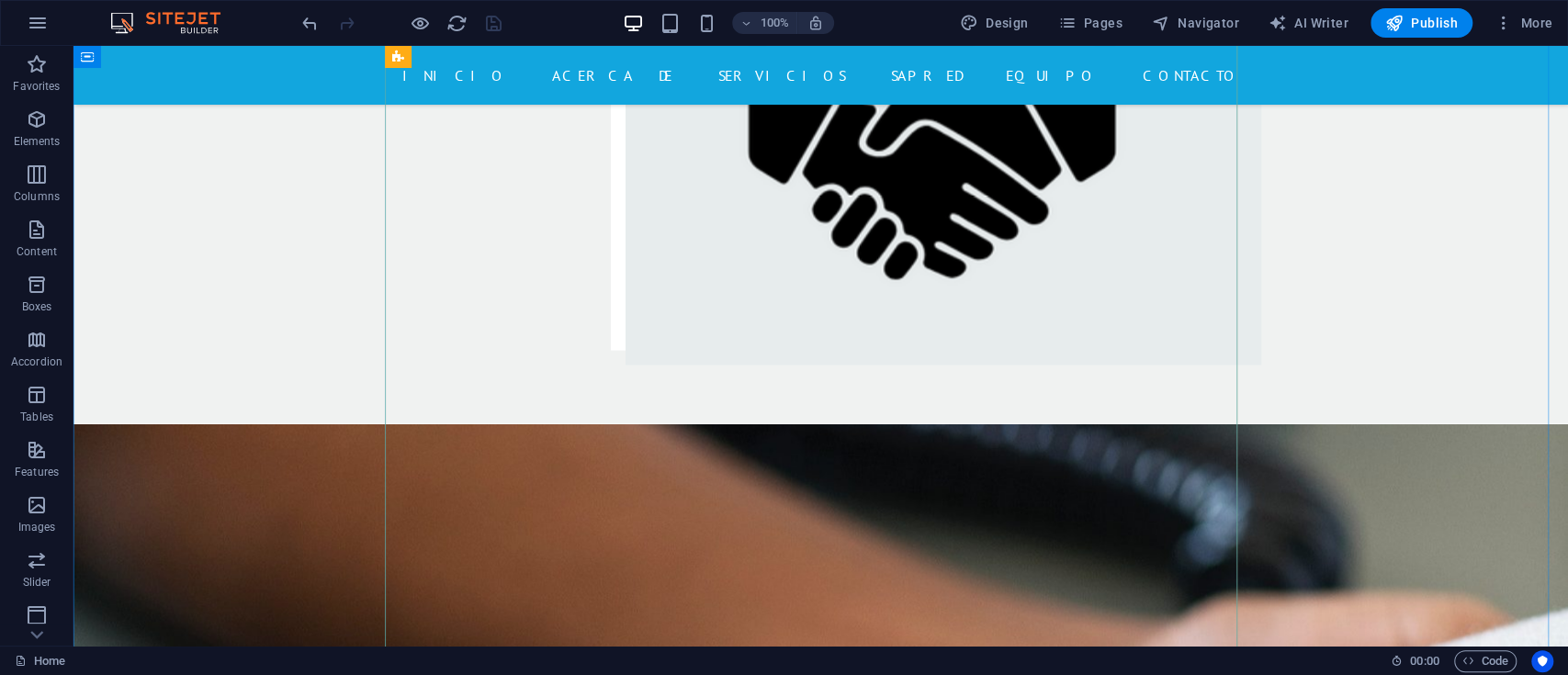 scroll, scrollTop: 7055, scrollLeft: 0, axis: vertical 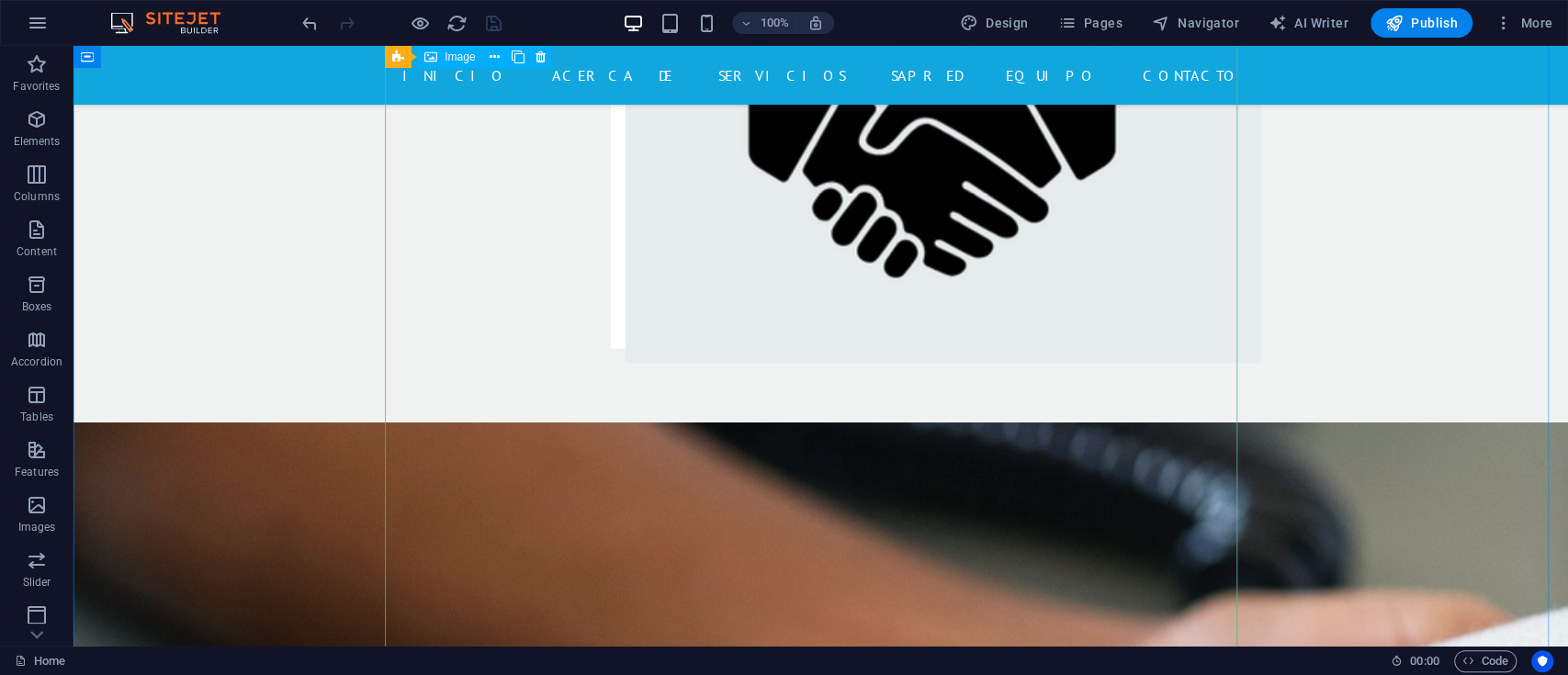 click on "Enfermero" at bounding box center (821, 4590) 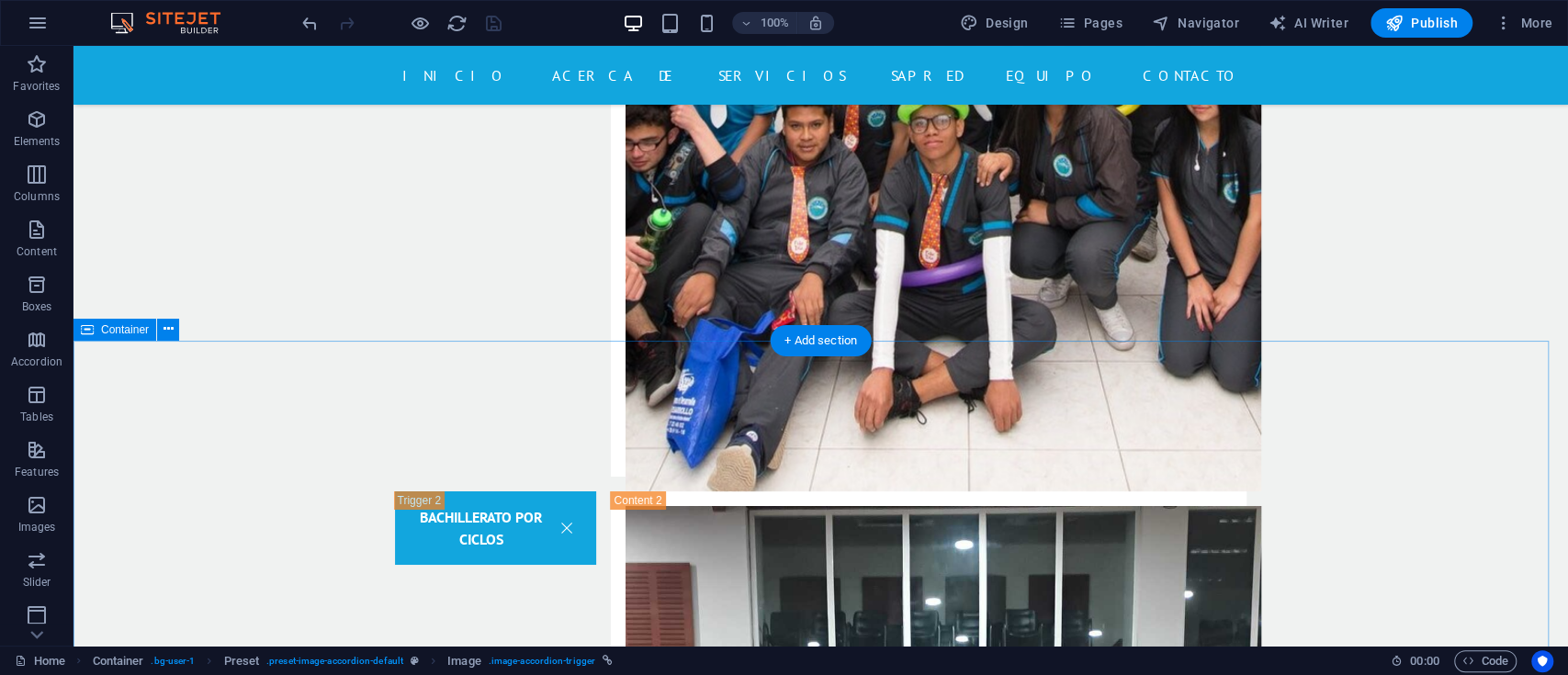 scroll, scrollTop: 4483, scrollLeft: 0, axis: vertical 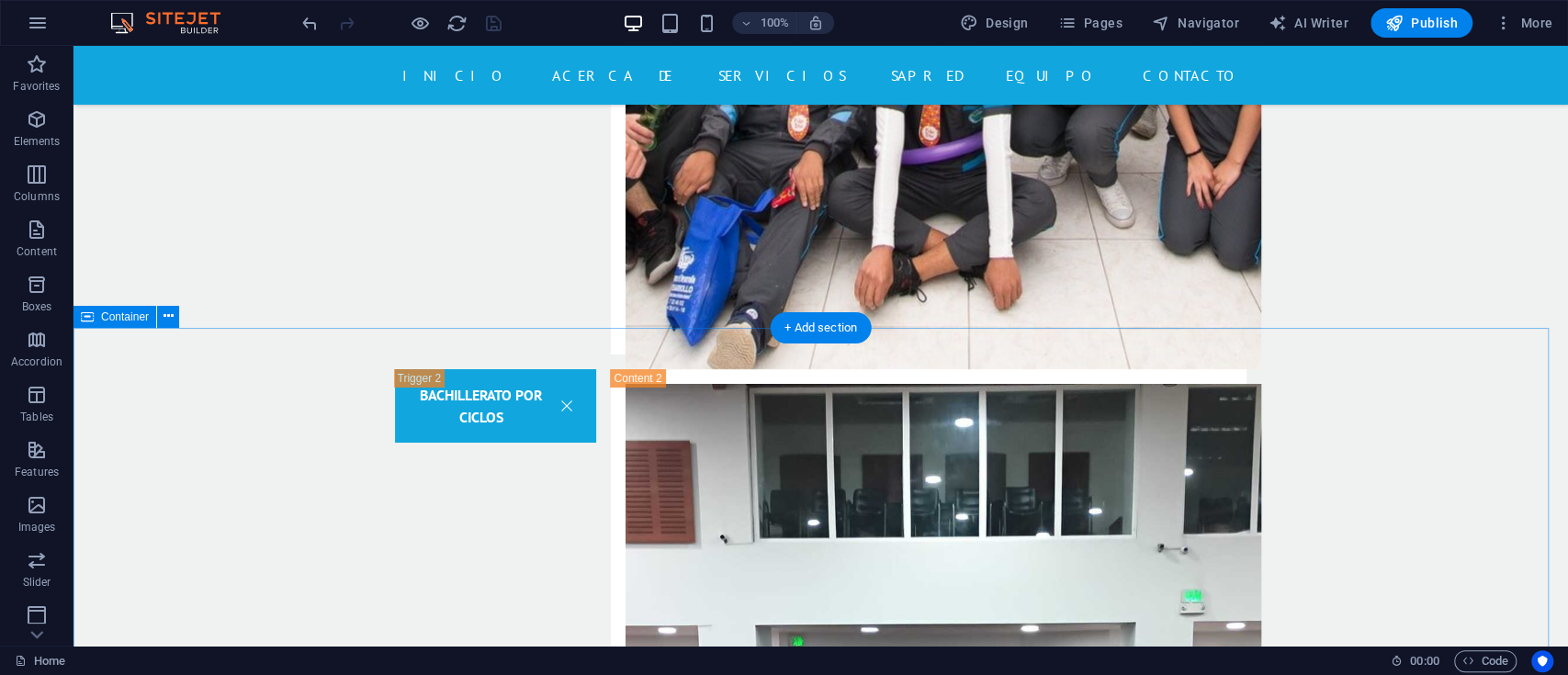 click on "Doctor RECTORA MG.[FIRST] [LAST] [LAST] TELÉFONO: MÓVIL: Cirujano Coordinadora de convivencia [FIRST] [LAST] [LAST] TELÉFONO: MÓVIL: Enfermero coordinador académico [FIRST] [LAST] [LAST] TELÉFONO: MÓVIL: Enfermero SECRETARIA GENERAL [FIRST] [LAST] [LAST] TELÉFONO: MÓVIL:" at bounding box center [820, 6730] 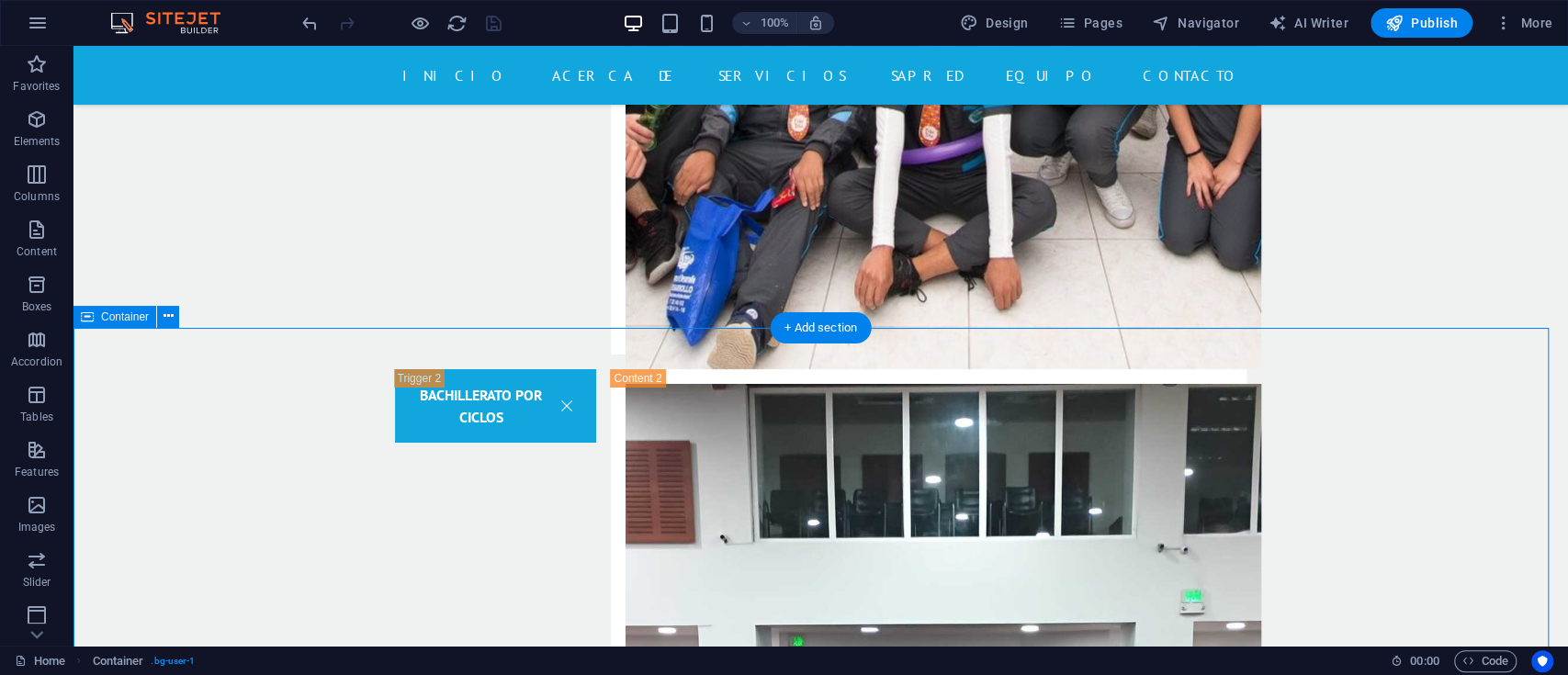 click on "Doctor RECTORA MG.[FIRST] [LAST] [LAST] TELÉFONO: MÓVIL: Cirujano Coordinadora de convivencia [FIRST] [LAST] [LAST] TELÉFONO: MÓVIL: Enfermero coordinador académico [FIRST] [LAST] [LAST] TELÉFONO: MÓVIL: Enfermero SECRETARIA GENERAL [FIRST] [LAST] [LAST] TELÉFONO: MÓVIL:" at bounding box center [820, 6730] 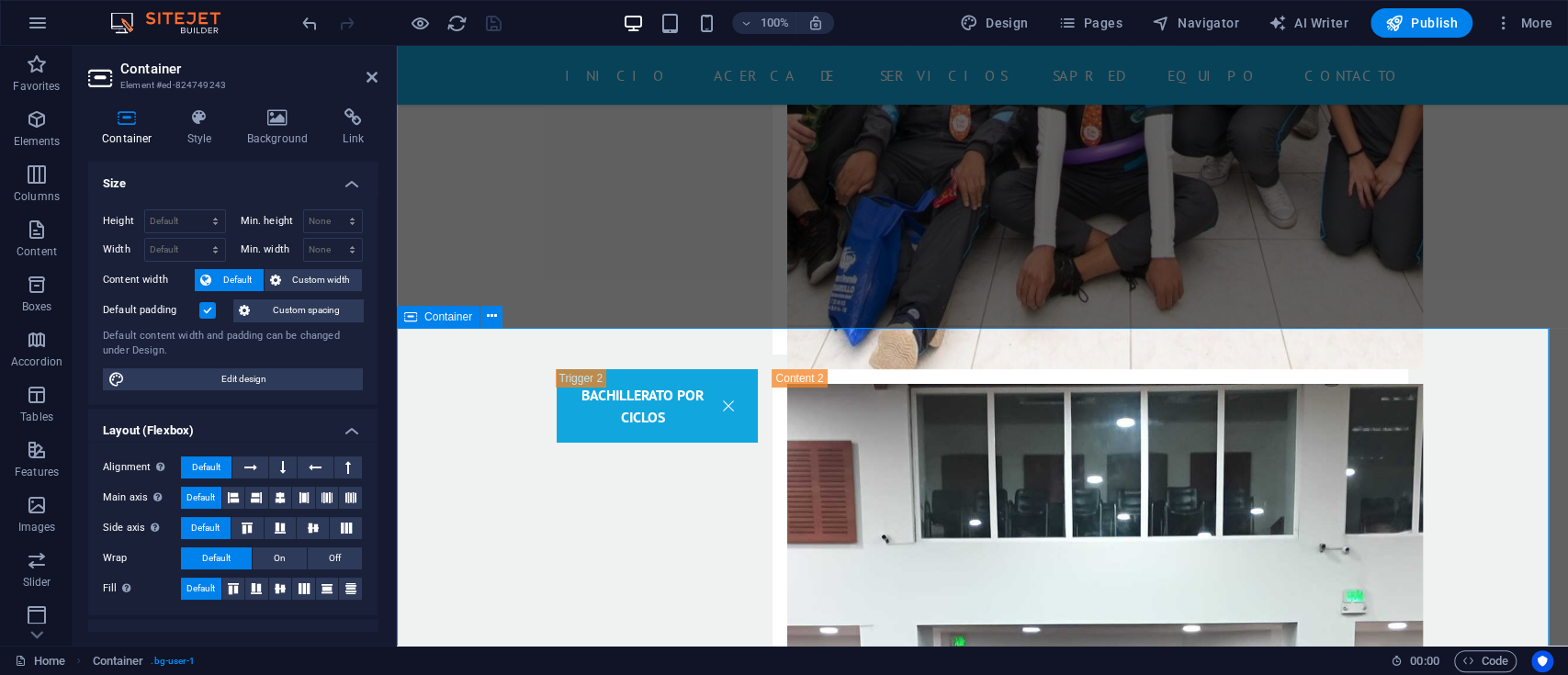 scroll, scrollTop: 4974, scrollLeft: 0, axis: vertical 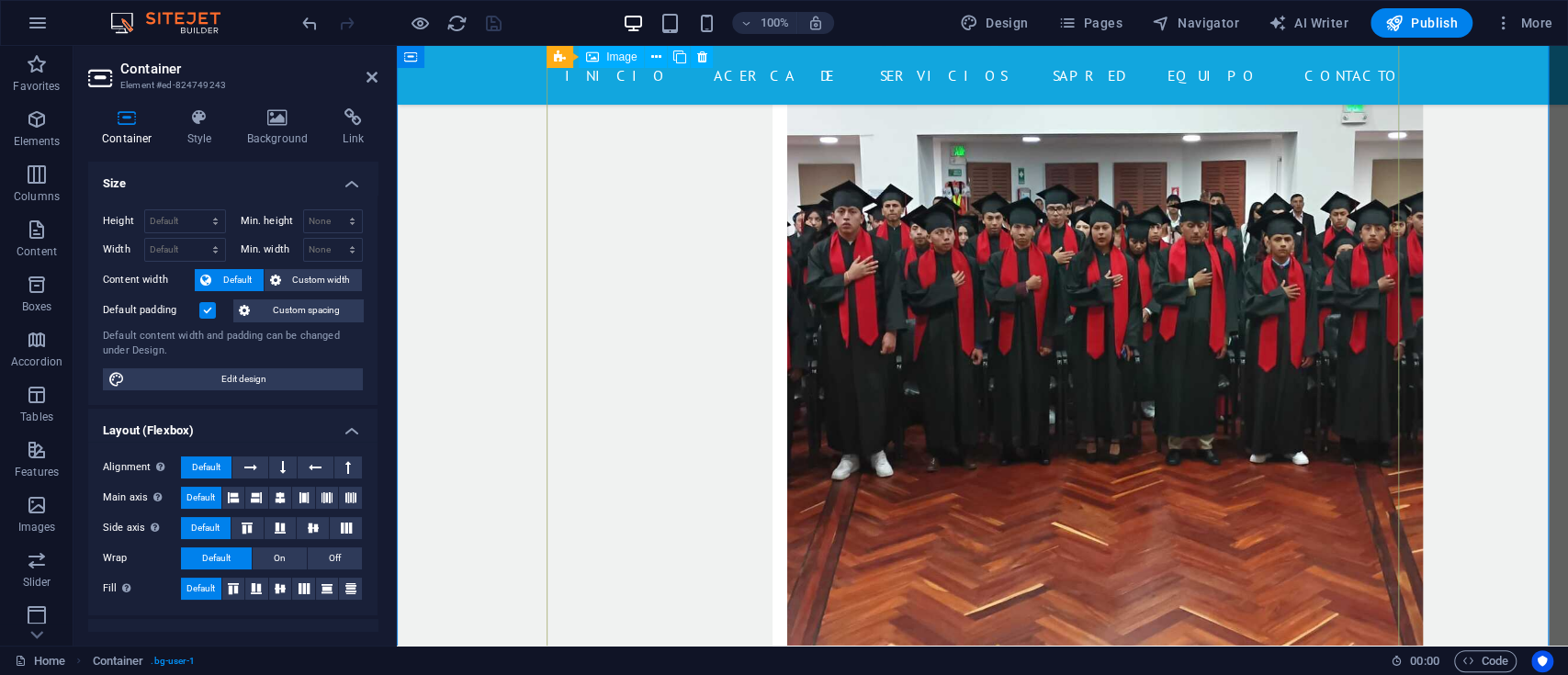 click on "Doctor" at bounding box center (983, 4573) 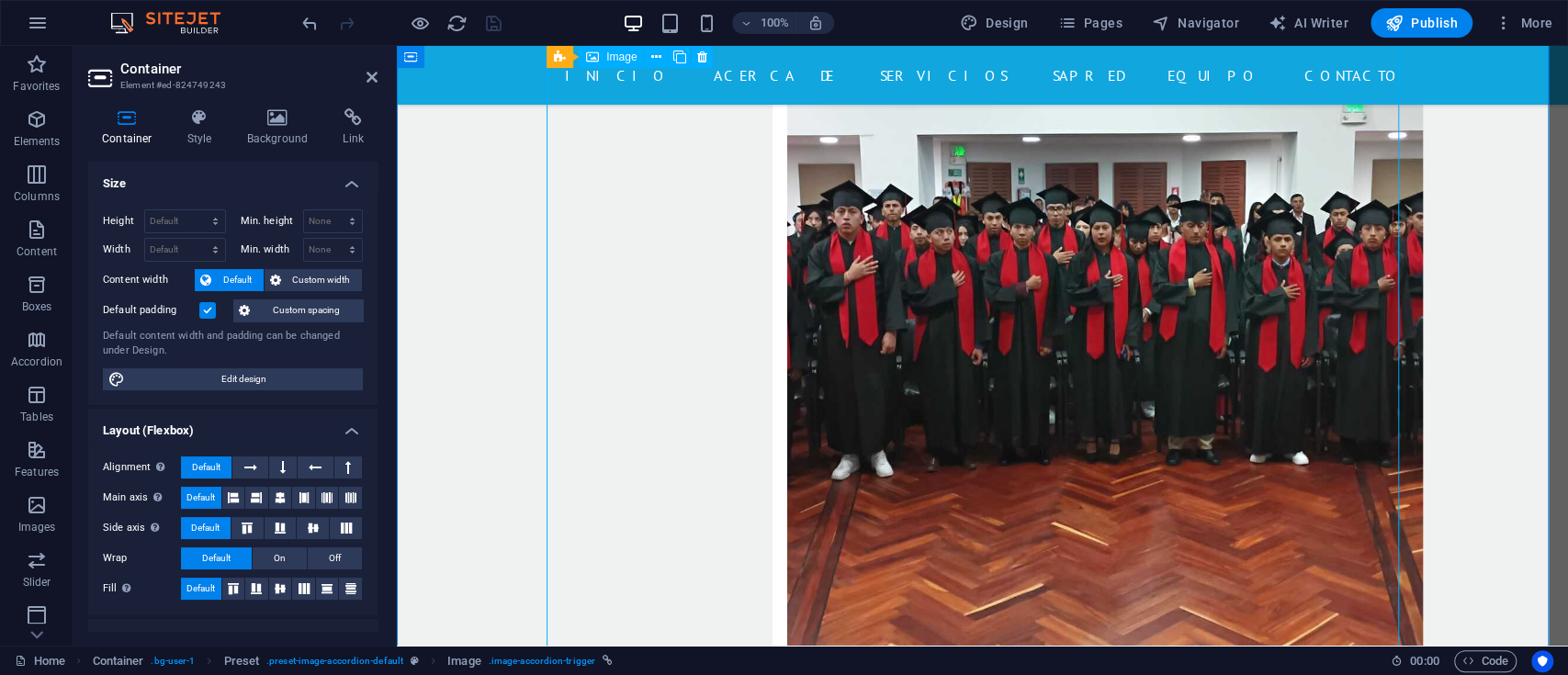 click on "Doctor" at bounding box center [983, 4573] 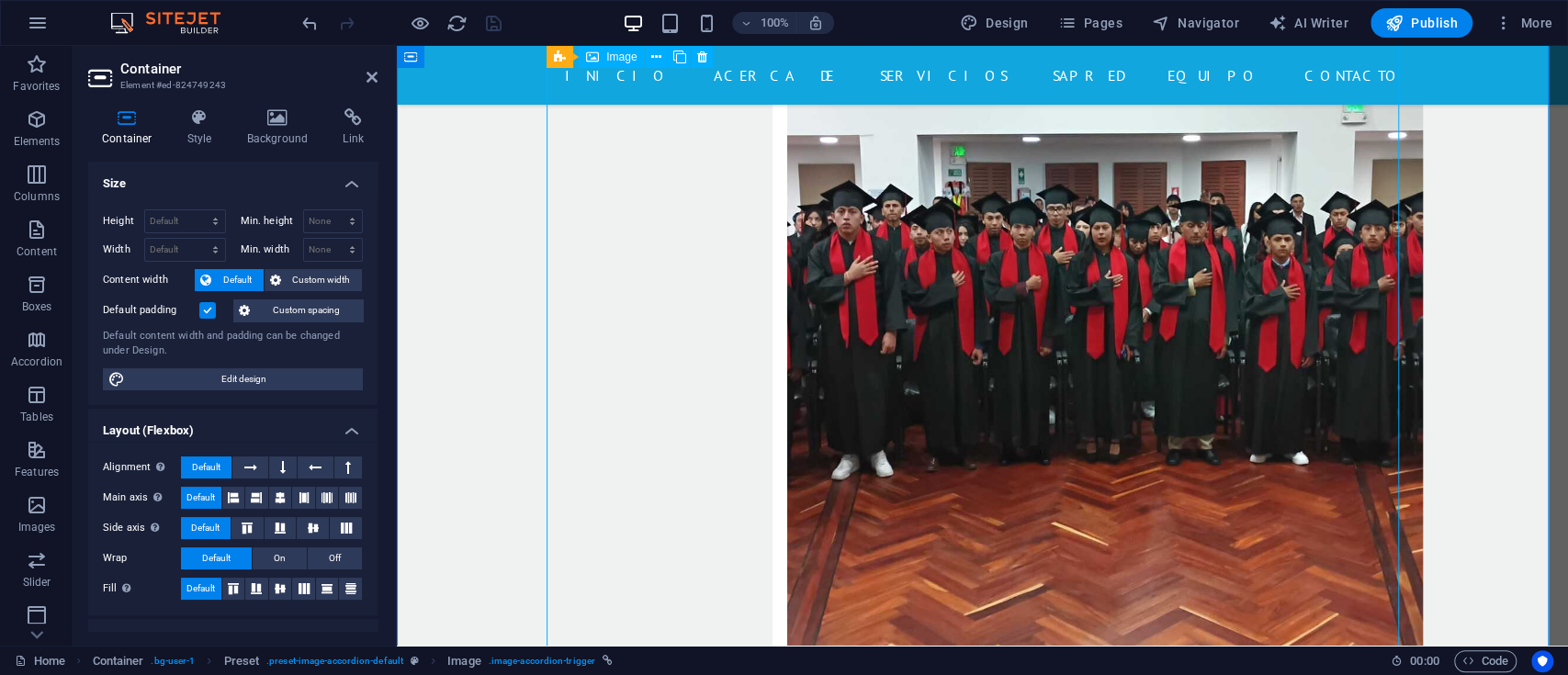 click on "Doctor" at bounding box center [983, 4573] 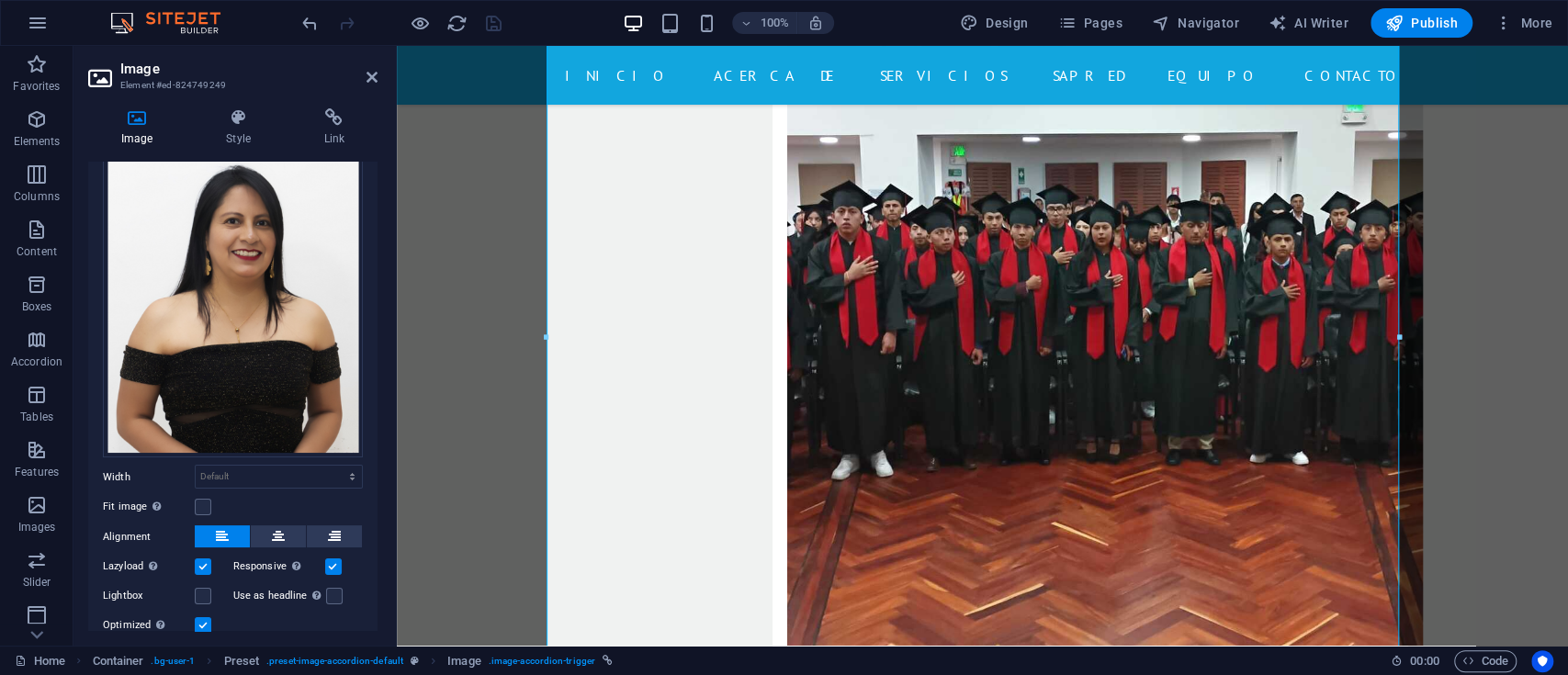 scroll, scrollTop: 154, scrollLeft: 0, axis: vertical 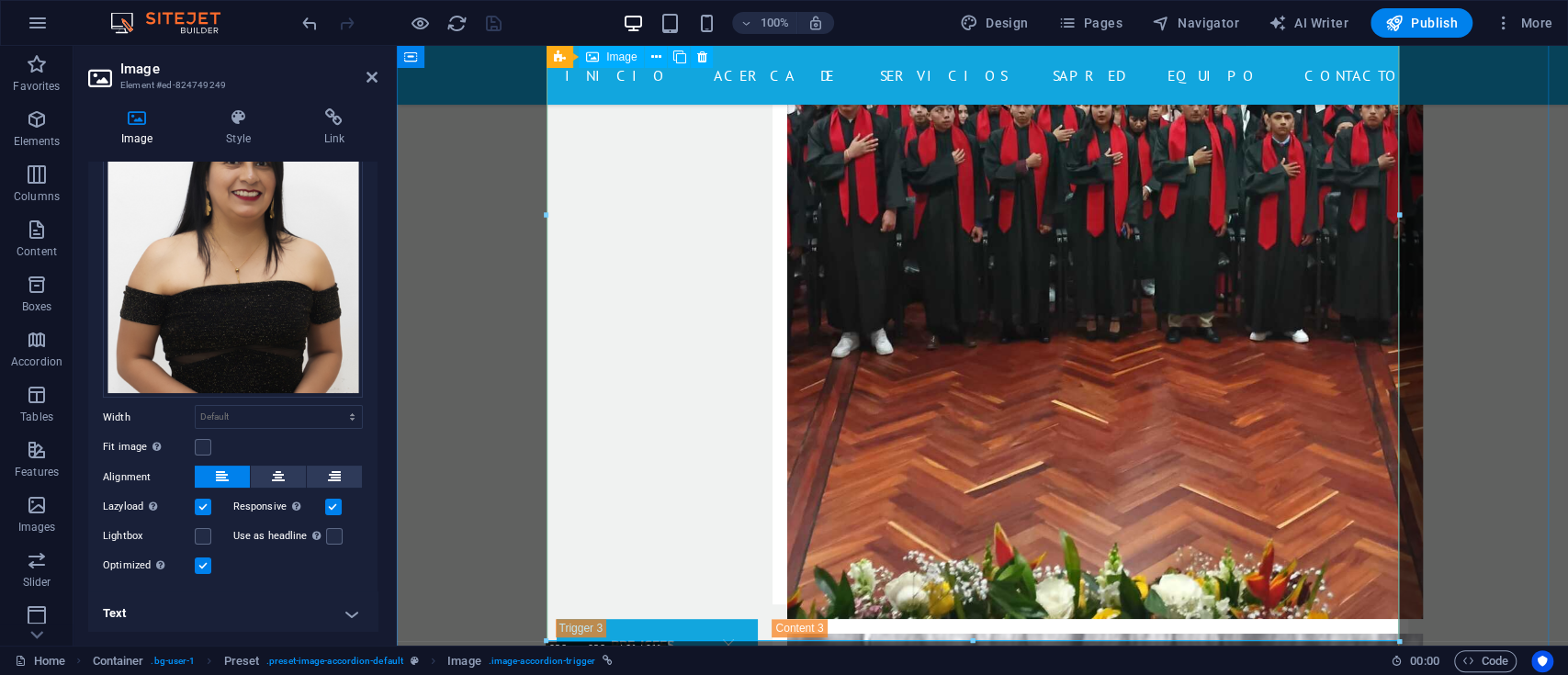 click on "Doctor" at bounding box center (983, 4451) 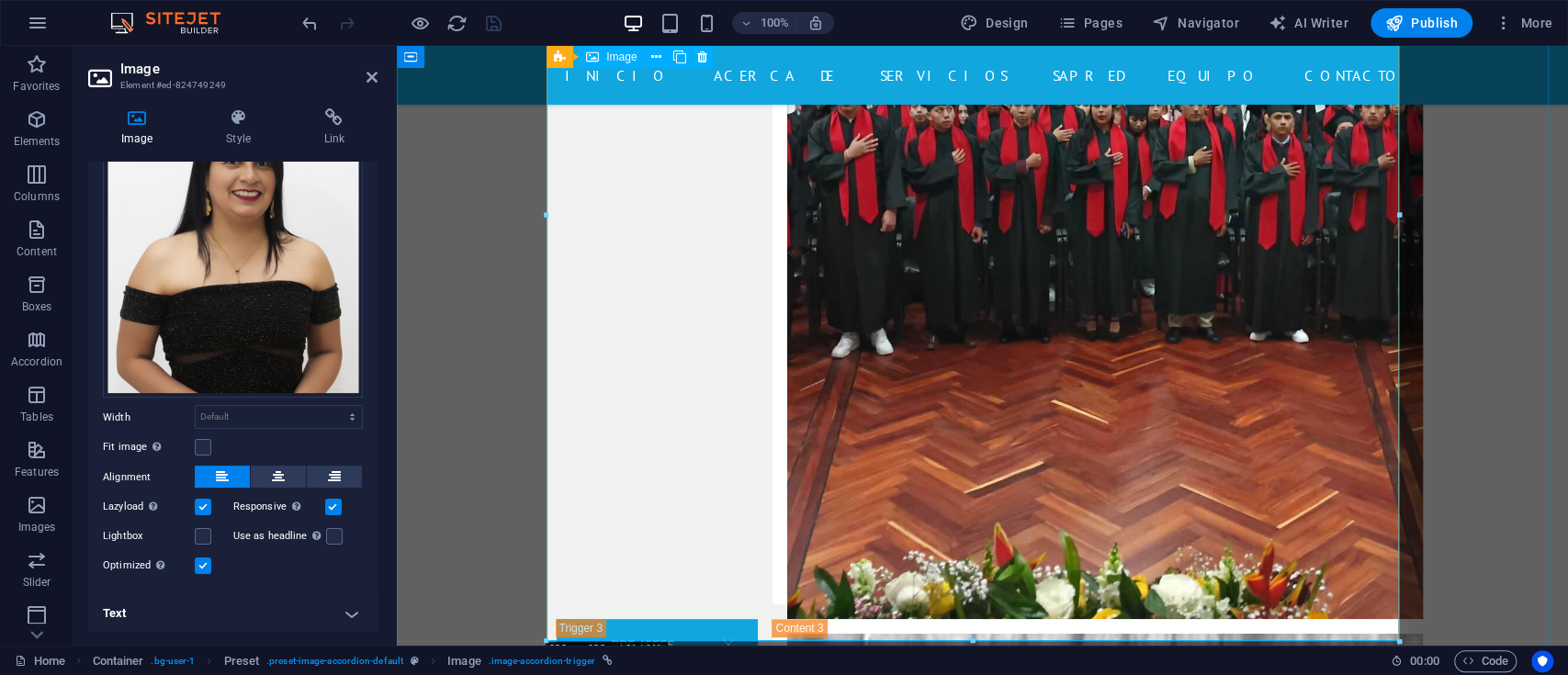 click on "Doctor" at bounding box center [983, 4451] 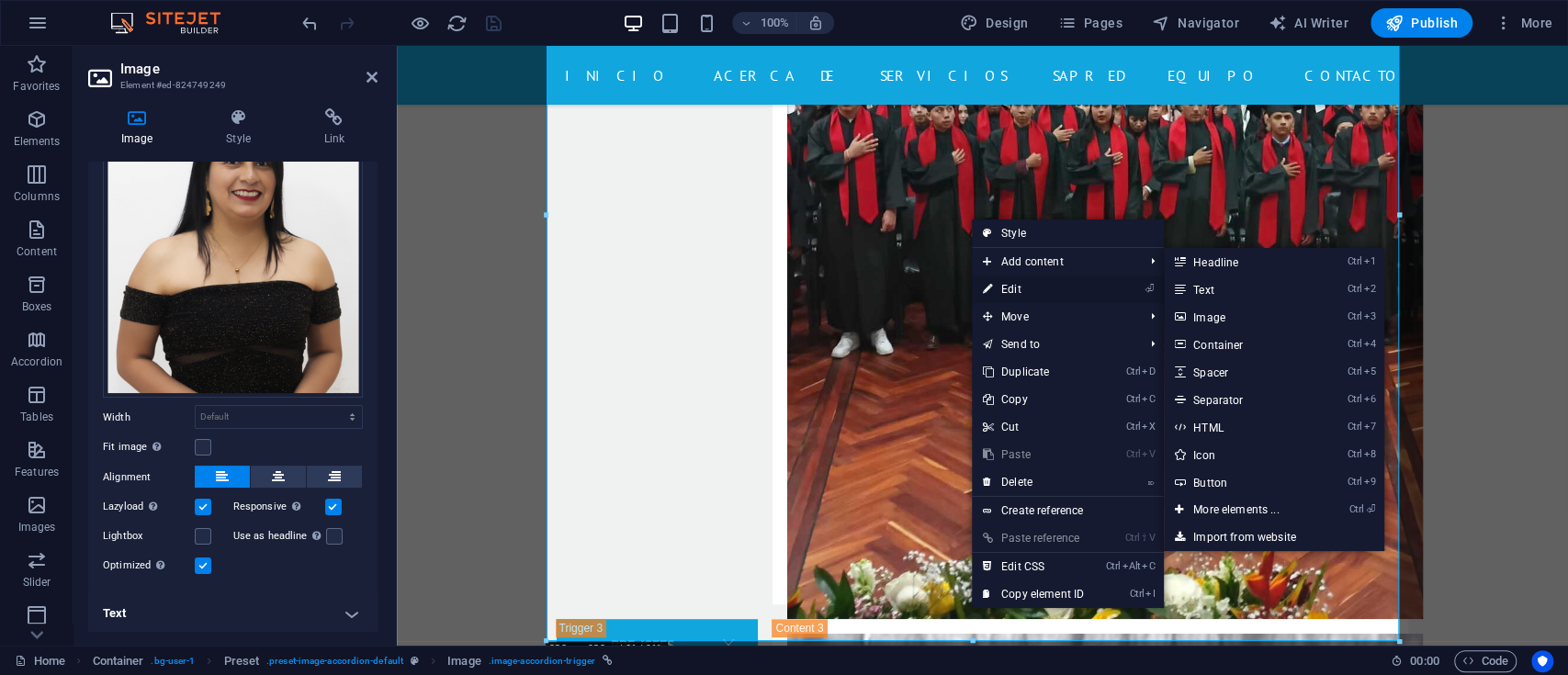 click on "⏎  Edit" at bounding box center (1033, 289) 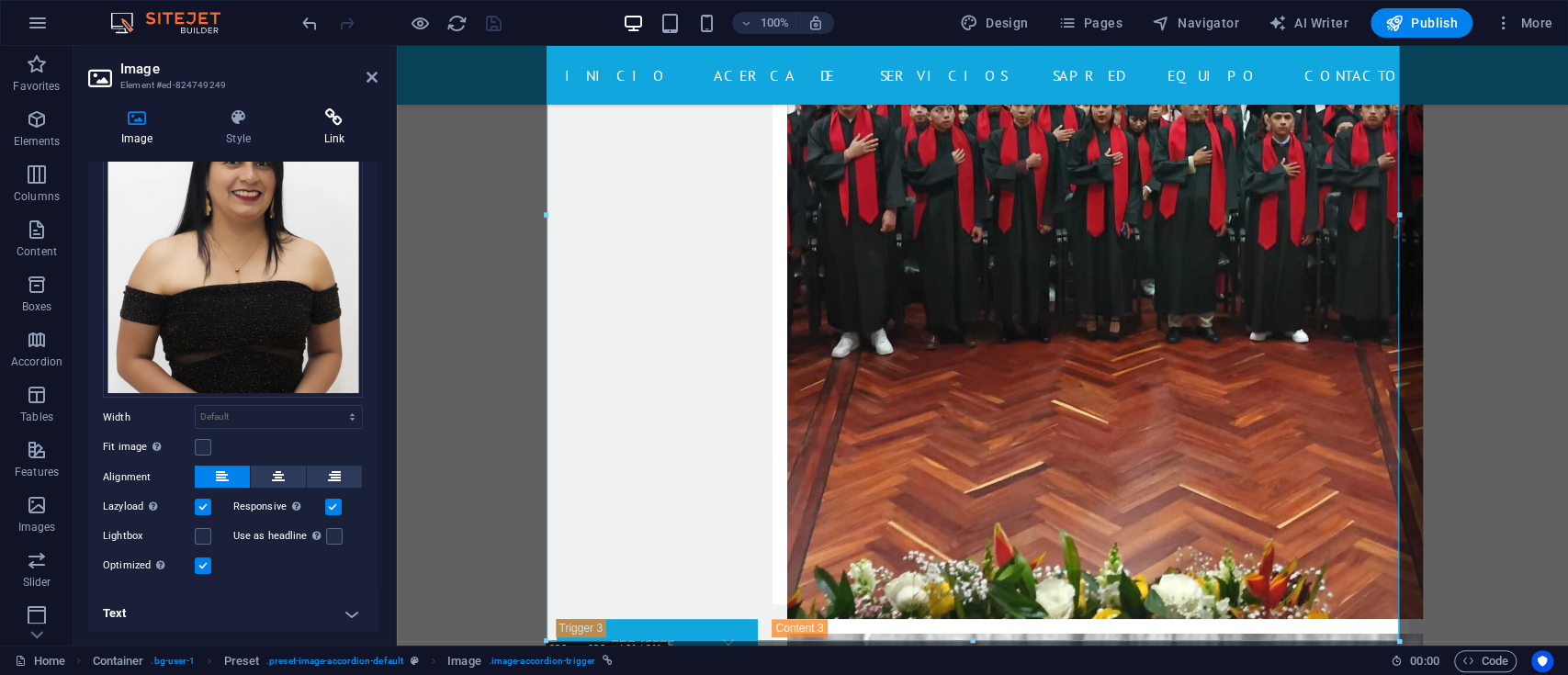 click at bounding box center [334, 118] 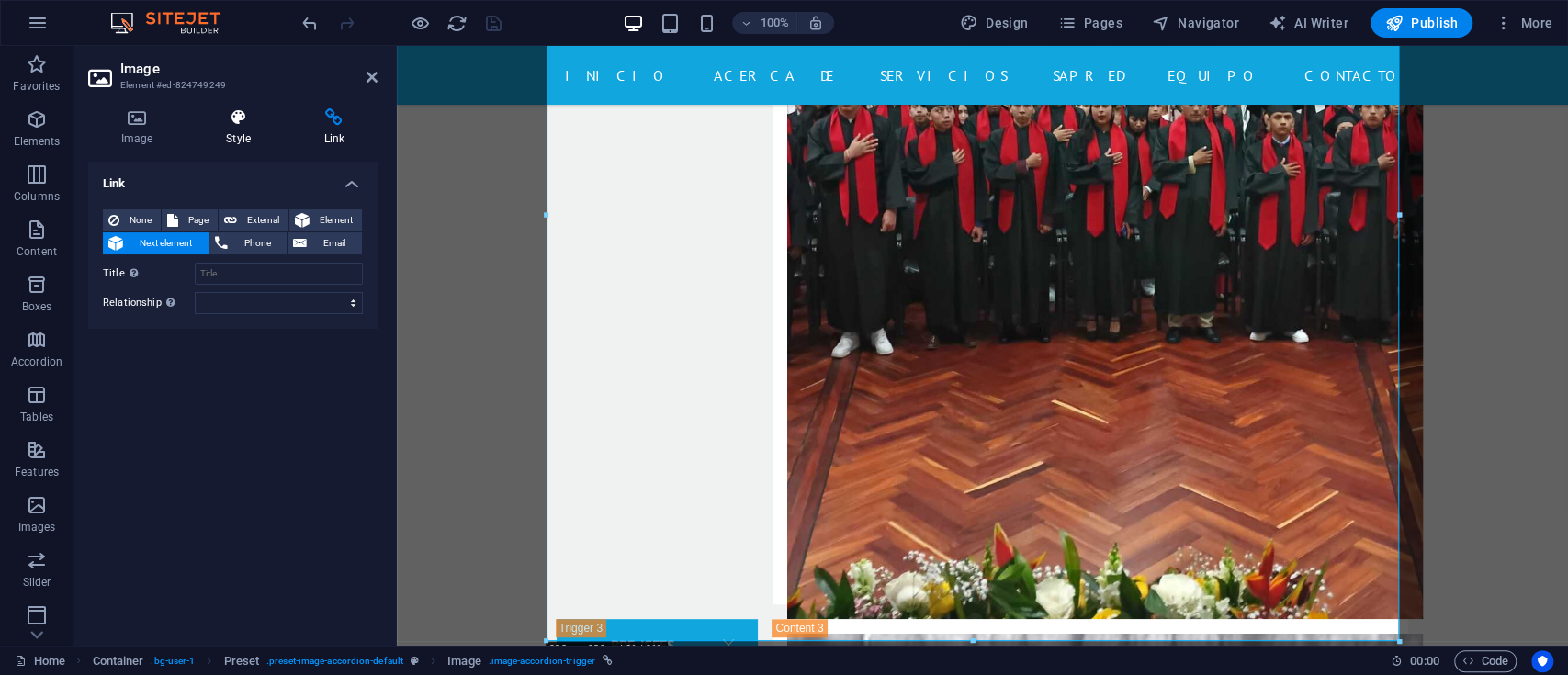 click at bounding box center [238, 118] 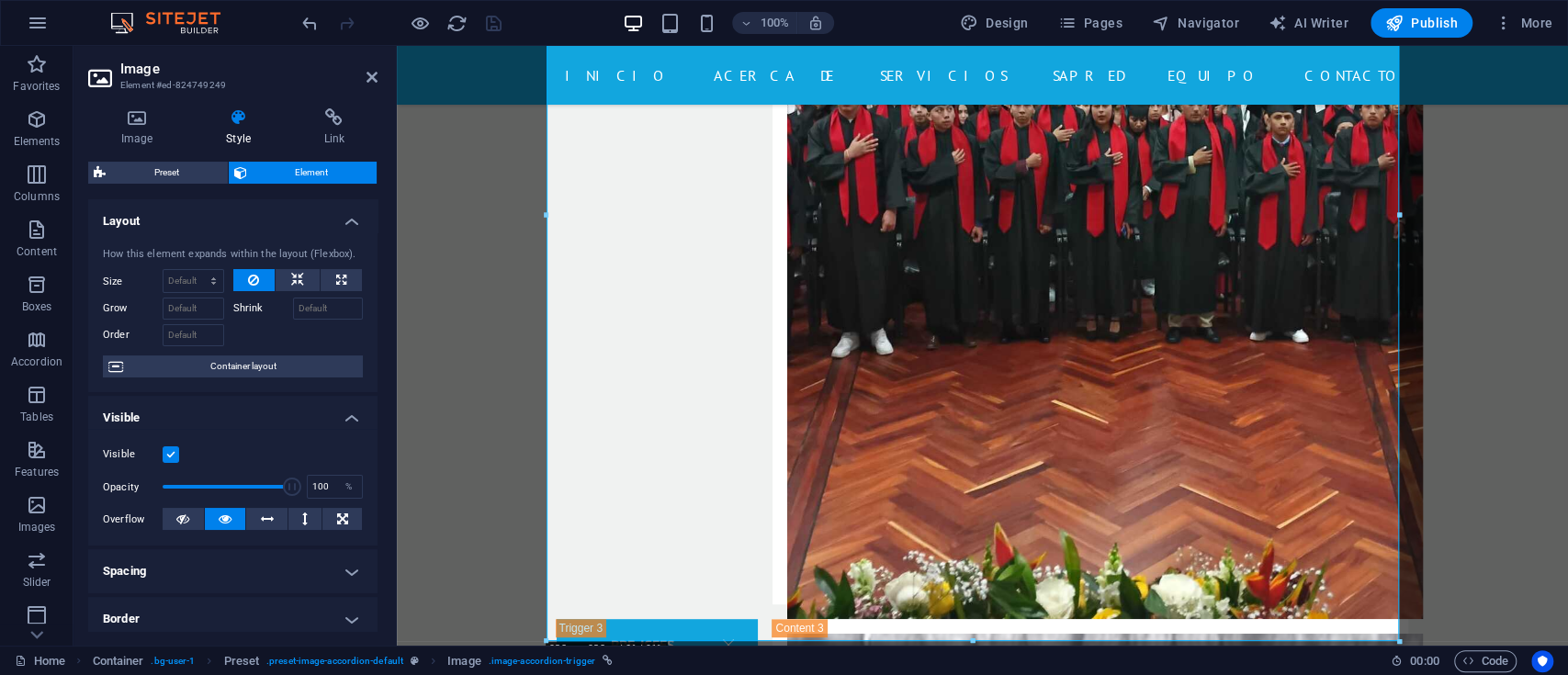 click on "Image Element #ed-824749249 Image Style Link Image Drag files here, click to choose files or select files from Files or our free stock photos & videos Select files from the file manager, stock photos, or upload file(s) Upload Width Default auto px rem % em vh vw Fit image Automatically fit image to a fixed width and height Height Default auto px Alignment Lazyload Loading images after the page loads improves page speed. Responsive Automatically load retina image and smartphone optimized sizes. Lightbox Use as headline The image will be wrapped in an H1 headline tag. Useful for giving alternative text the weight of an H1 headline, e.g. for the logo. Leave unchecked if uncertain. Optimized Images are compressed to improve page speed. Position Direction Custom X offset 50 px rem % vh vw Y offset 50 px rem % vh vw Text Float No float Image left Image right Determine how text should behave around the image. Text Alternative text Image caption Paragraph Format Normal Heading 1 Heading 2 Heading 3 Heading 4 Code 8 9" at bounding box center [235, 345] 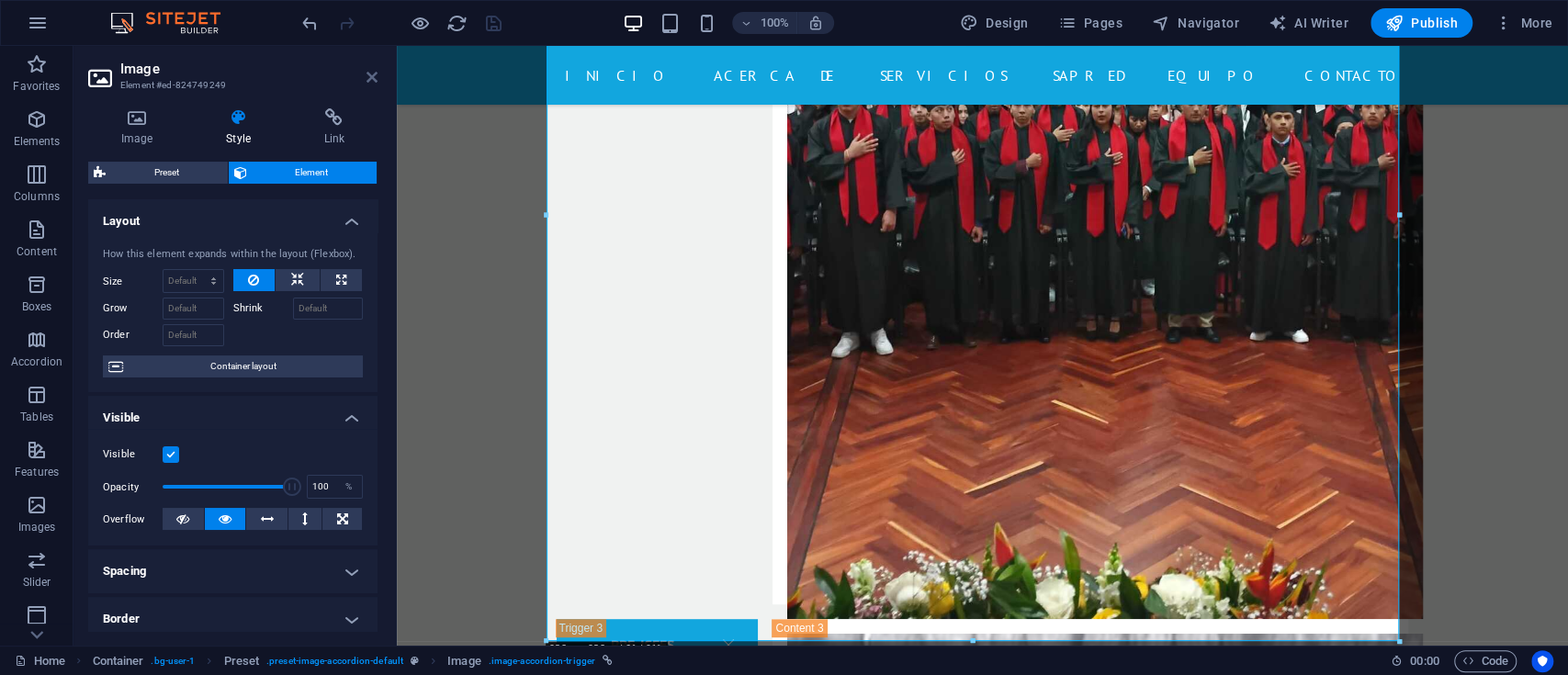 click at bounding box center [372, 77] 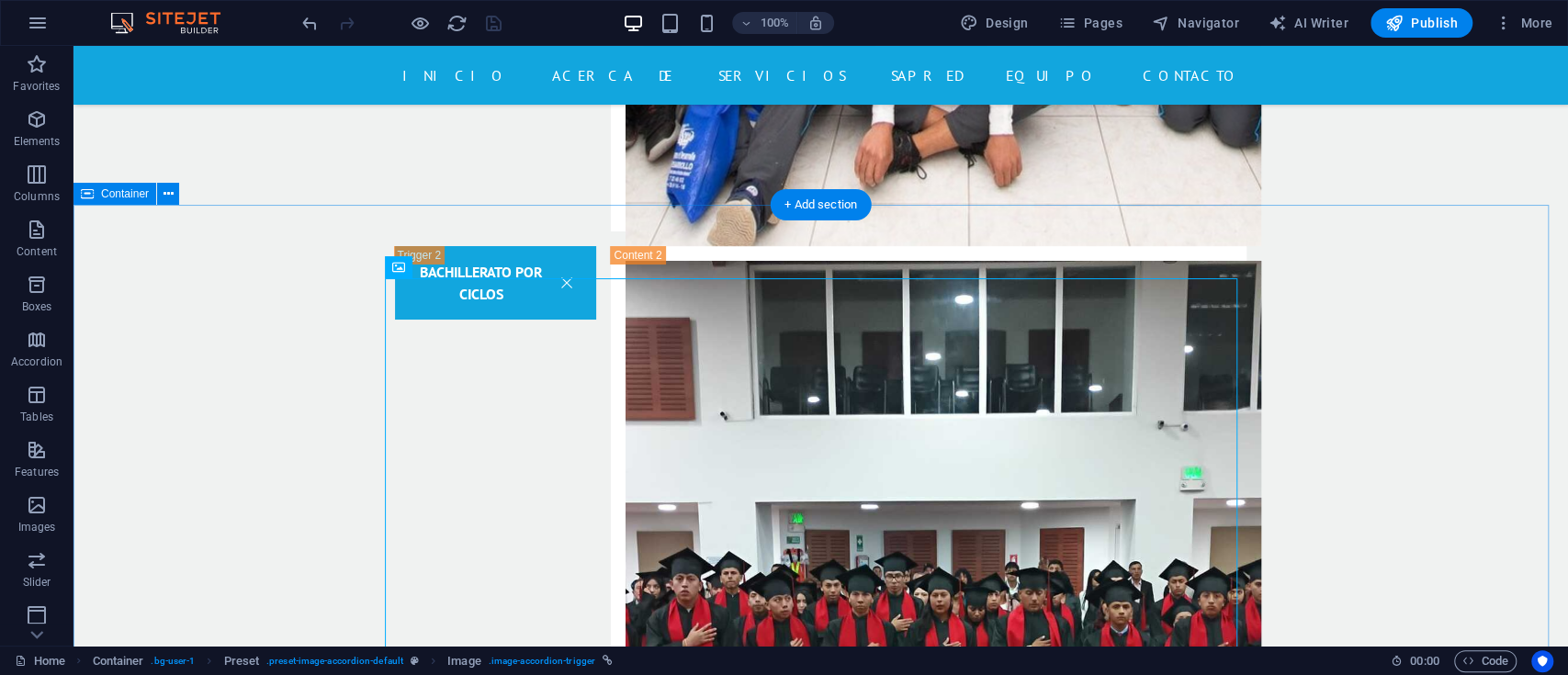 click on "Doctor RECTORA MG.[FIRST] [LAST] [LAST] TELÉFONO: MÓVIL: Cirujano Coordinadora de convivencia [FIRST] [LAST] [LAST] TELÉFONO: MÓVIL: Enfermero coordinador académico [FIRST] [LAST] [LAST] TELÉFONO: MÓVIL: Enfermero SECRETARIA GENERAL [FIRST] [LAST] [LAST] TELÉFONO: MÓVIL:" at bounding box center [820, 6607] 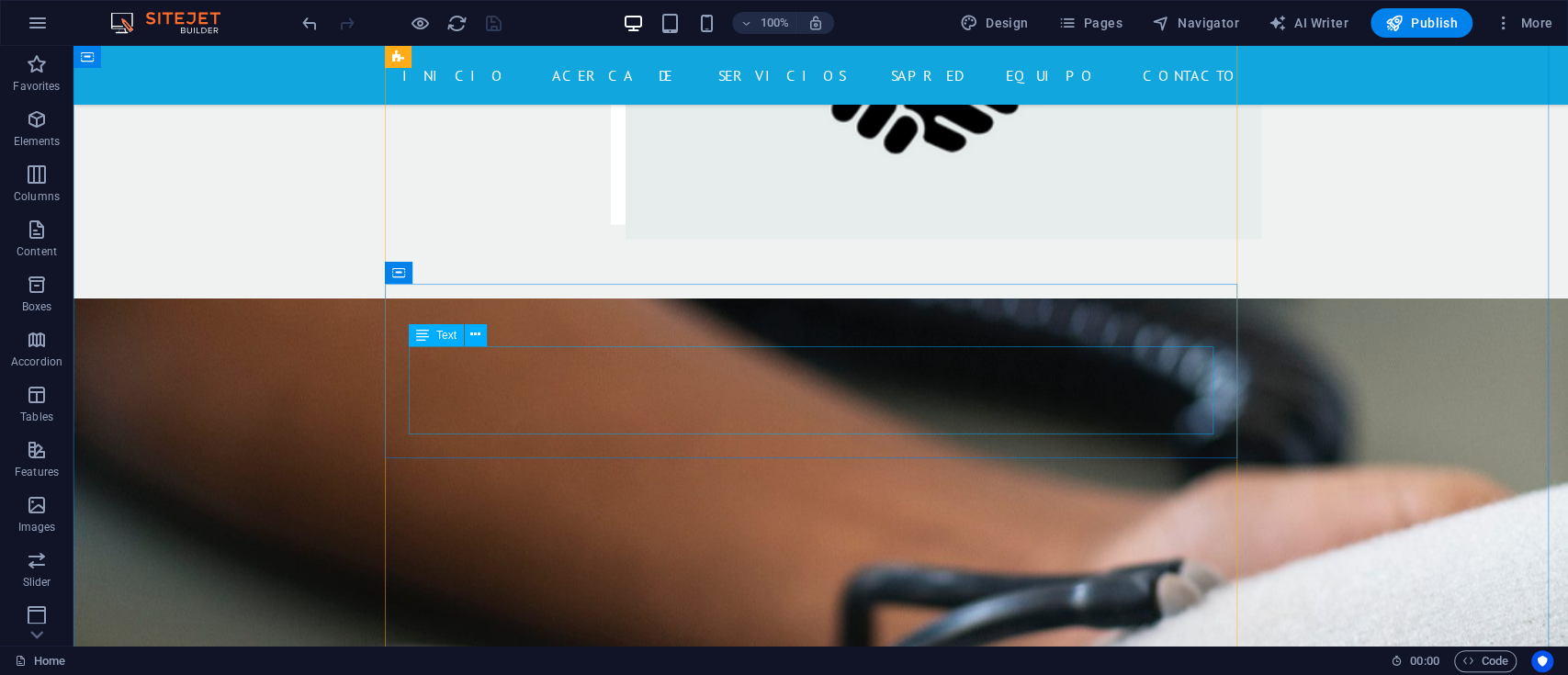 scroll, scrollTop: 7667, scrollLeft: 0, axis: vertical 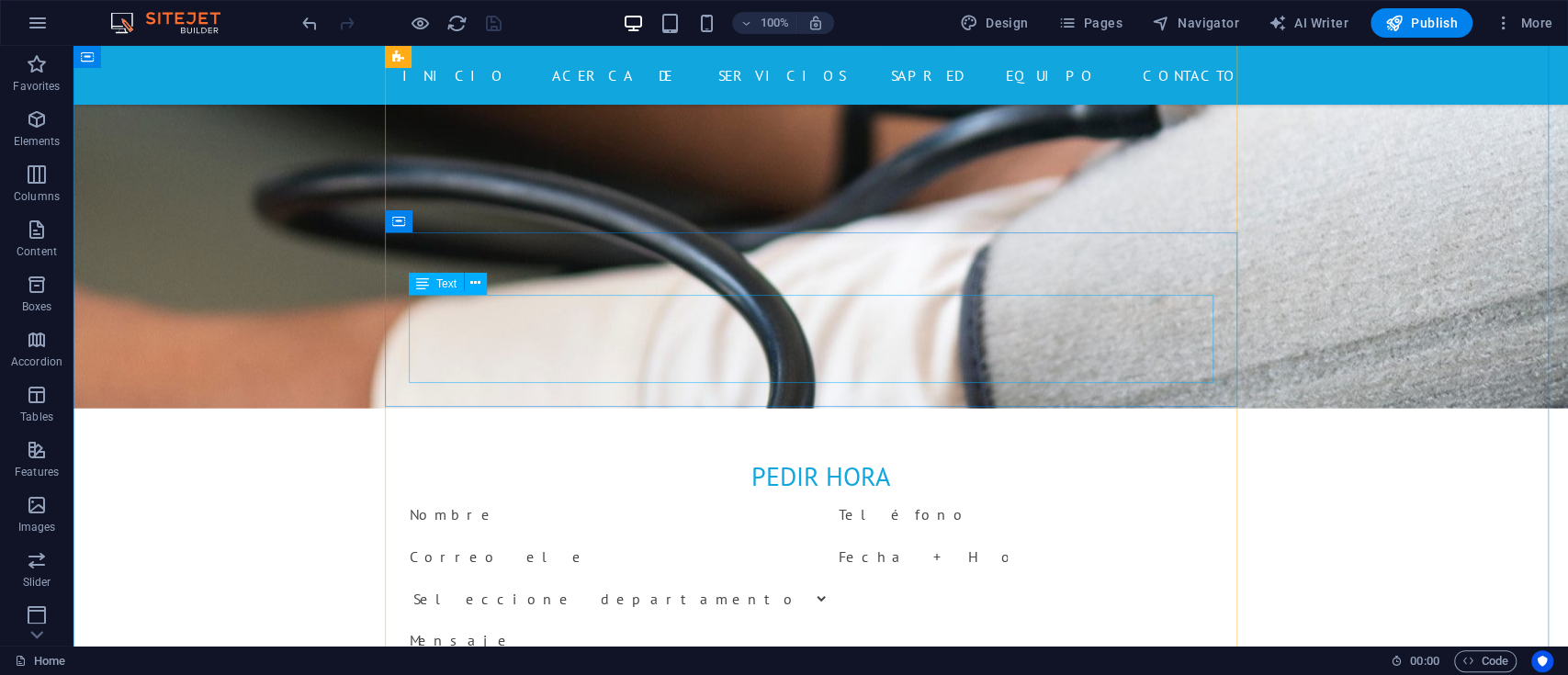 click on "[FIRST] [LAST] [LAST] TELÉFONO: MÓVIL:" at bounding box center [821, 4521] 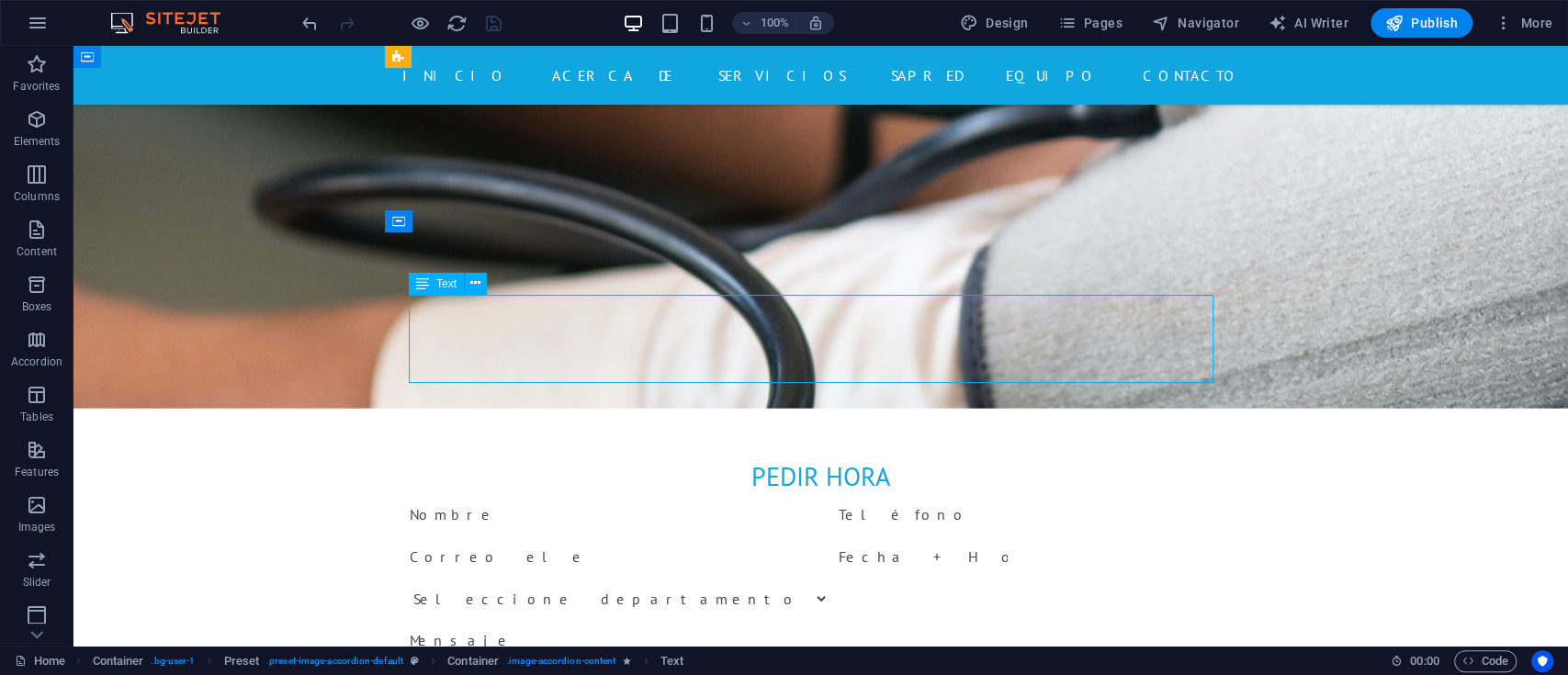 click on "[FIRST] [LAST] [LAST] TELÉFONO: MÓVIL:" at bounding box center (821, 4521) 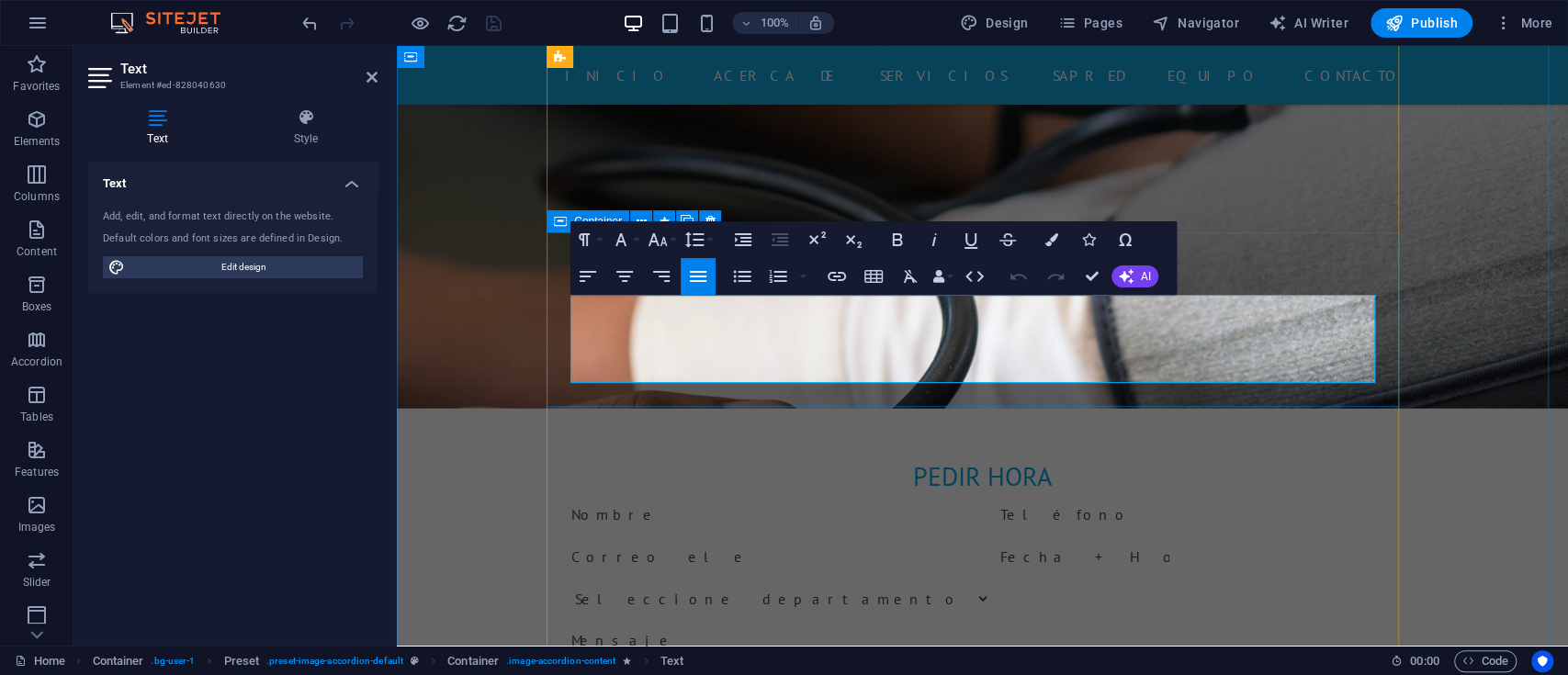 click on "[FIRST] [LAST] [LAST]" at bounding box center (983, 4488) 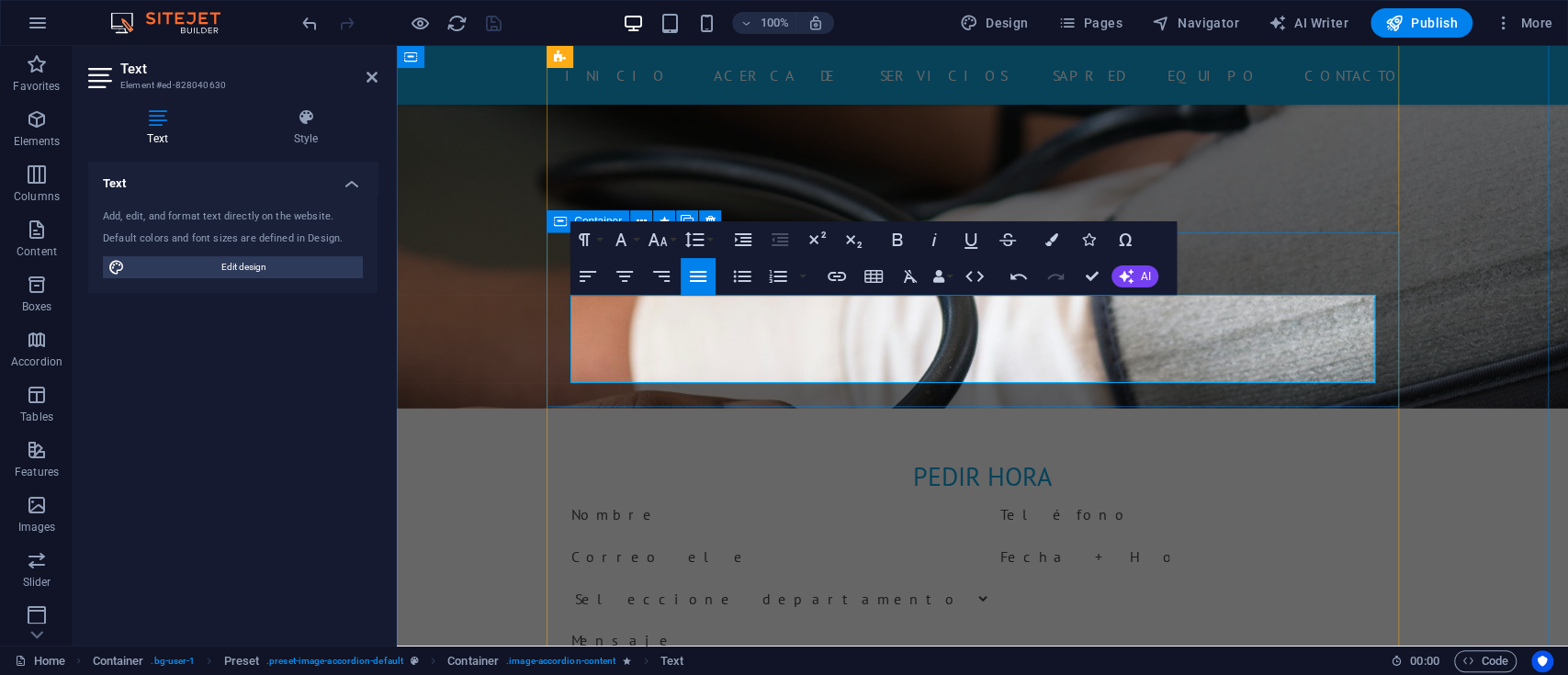click on "Doctor RECTORA MG.[FIRST] [LAST] [LAST] TELÉFONO: MÓVIL: Cirujano Coordinadora de convivencia [FIRST] [LAST] [LAST] TELÉFONO: MÓVIL: Enfermero coordinador académico ESP.  [FIRST] [LAST] [LAST] TELÉFONO: MÓVIL: Enfermero SECRETARIA GENERAL [FIRST] [LAST] [LAST] TELÉFONO: MÓVIL:" at bounding box center [982, 3546] 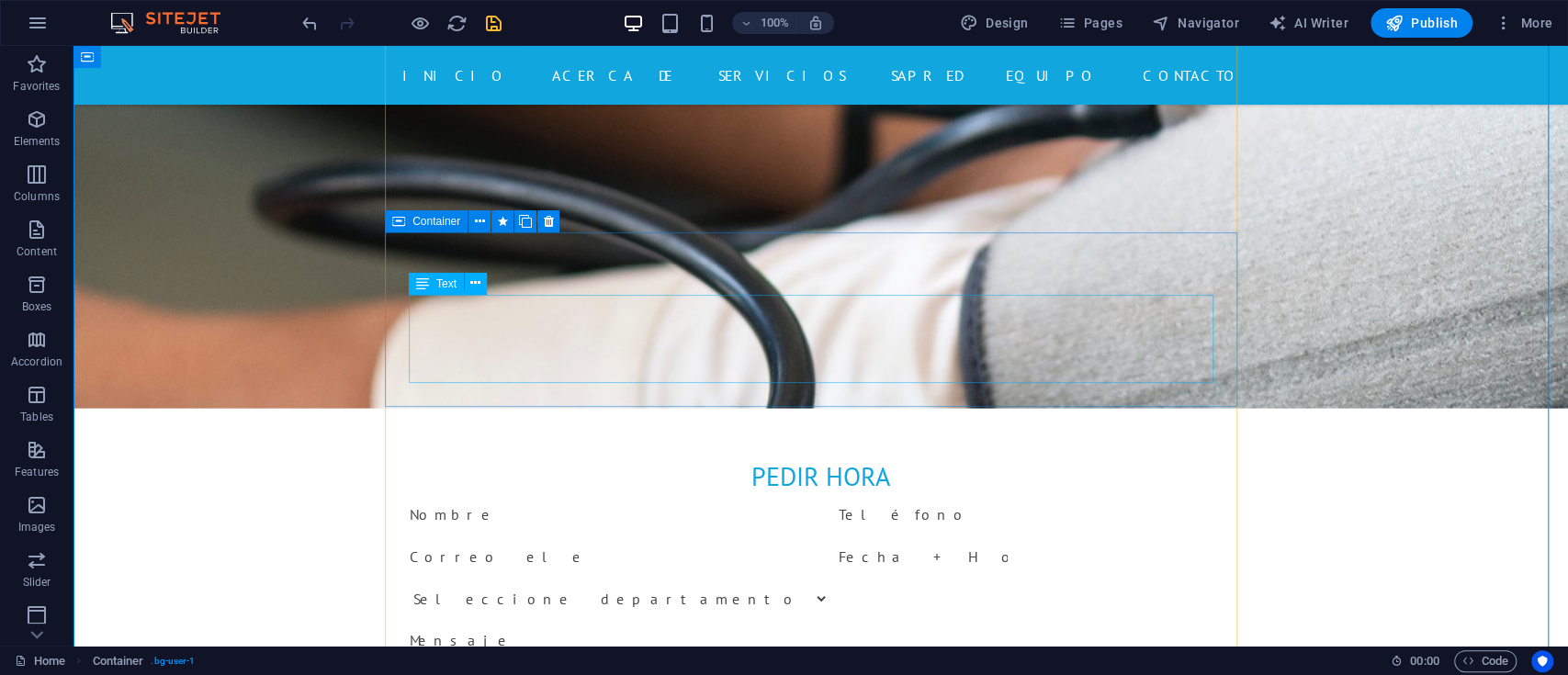 scroll, scrollTop: 7790, scrollLeft: 0, axis: vertical 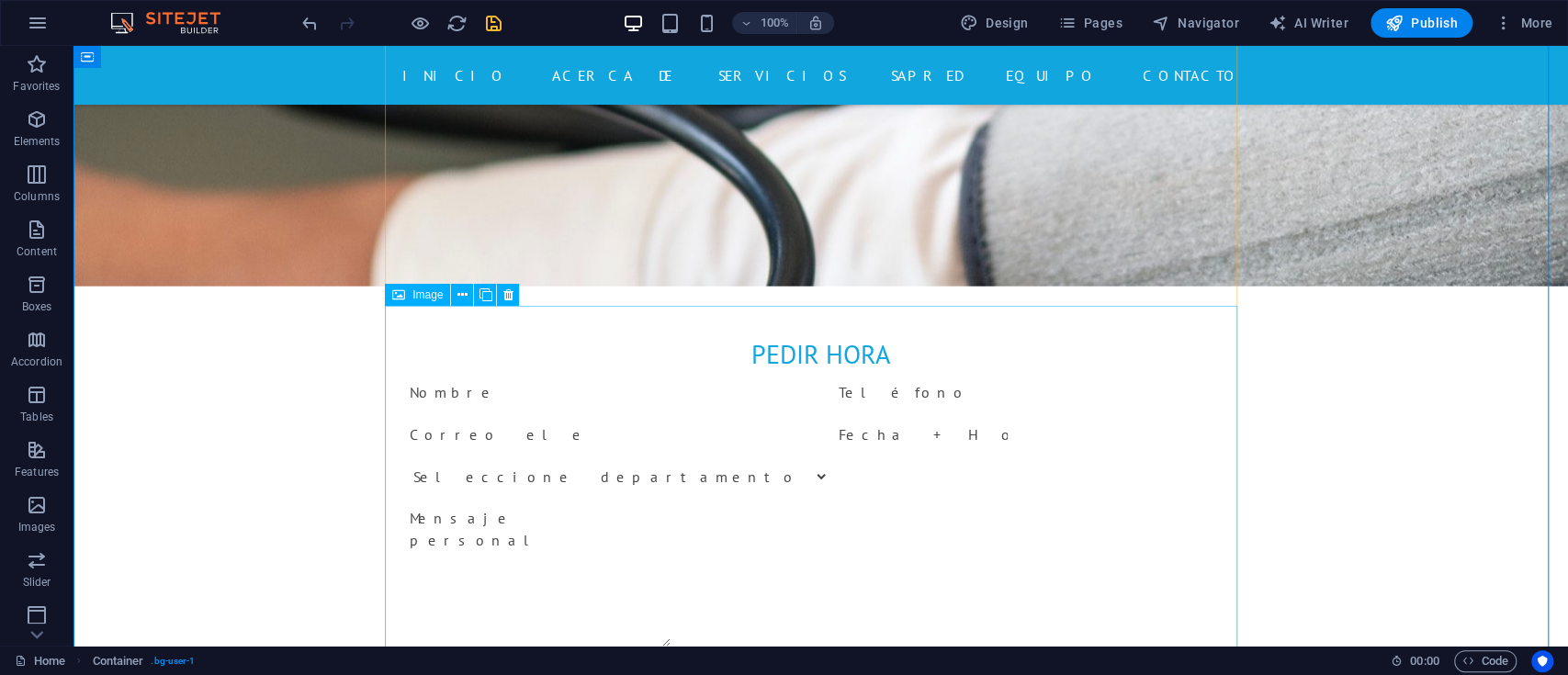 click on "Enfermero" at bounding box center [821, 4904] 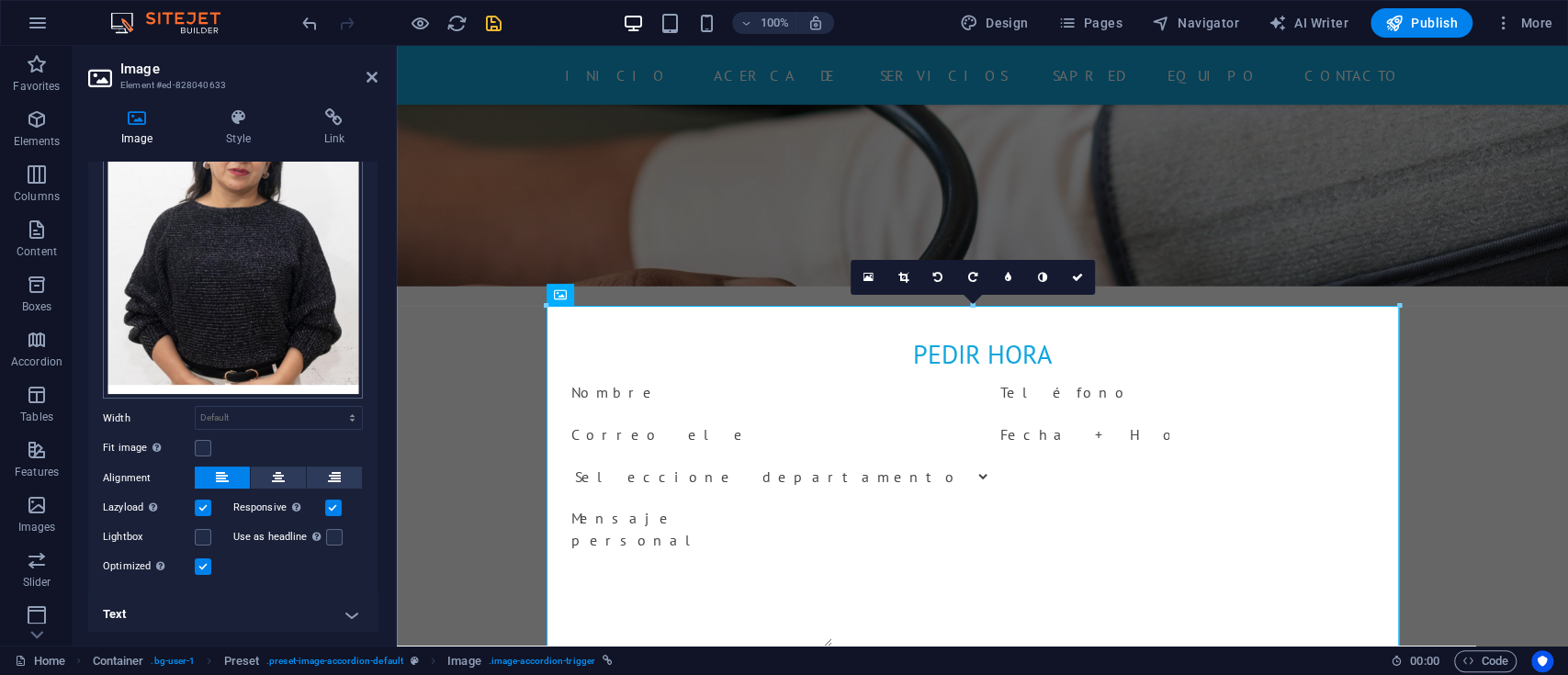 scroll, scrollTop: 154, scrollLeft: 0, axis: vertical 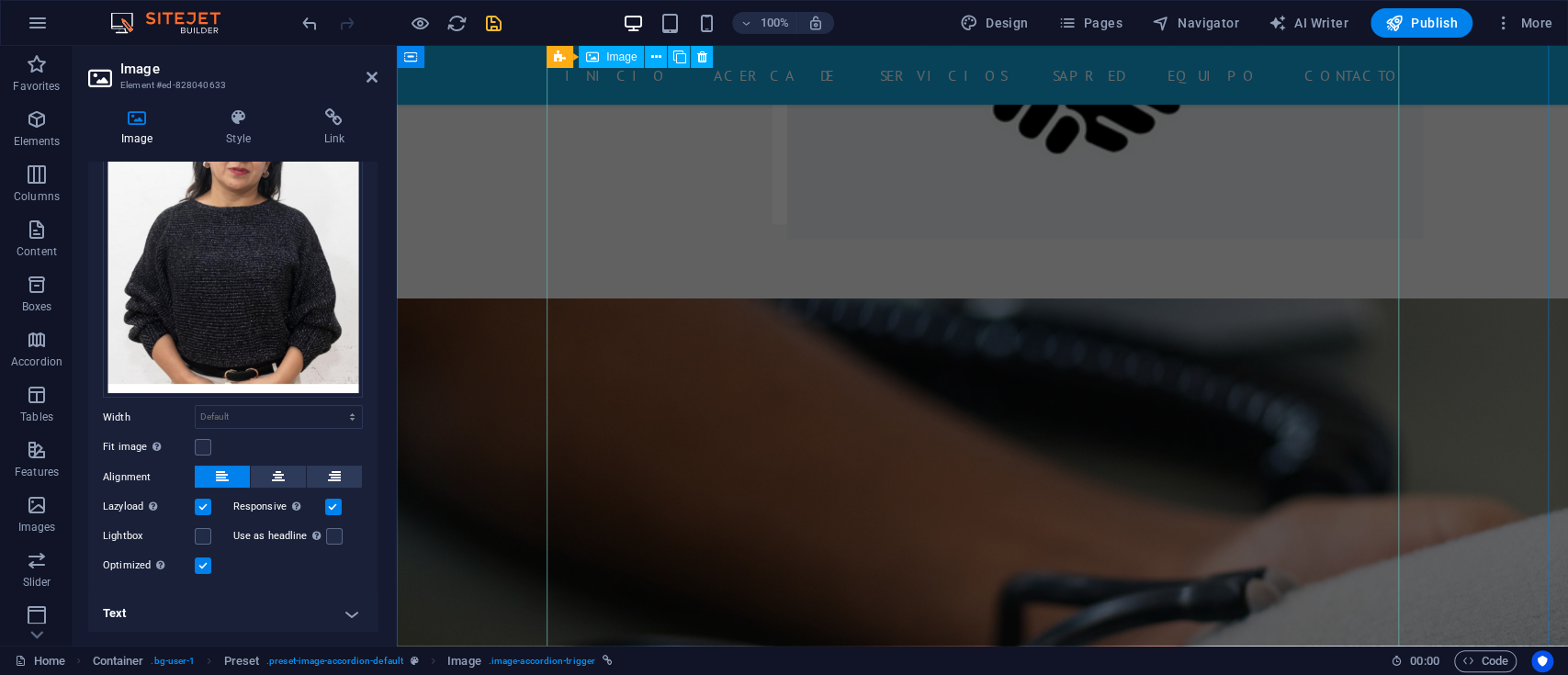 click on "Enfermero" at bounding box center [983, 4467] 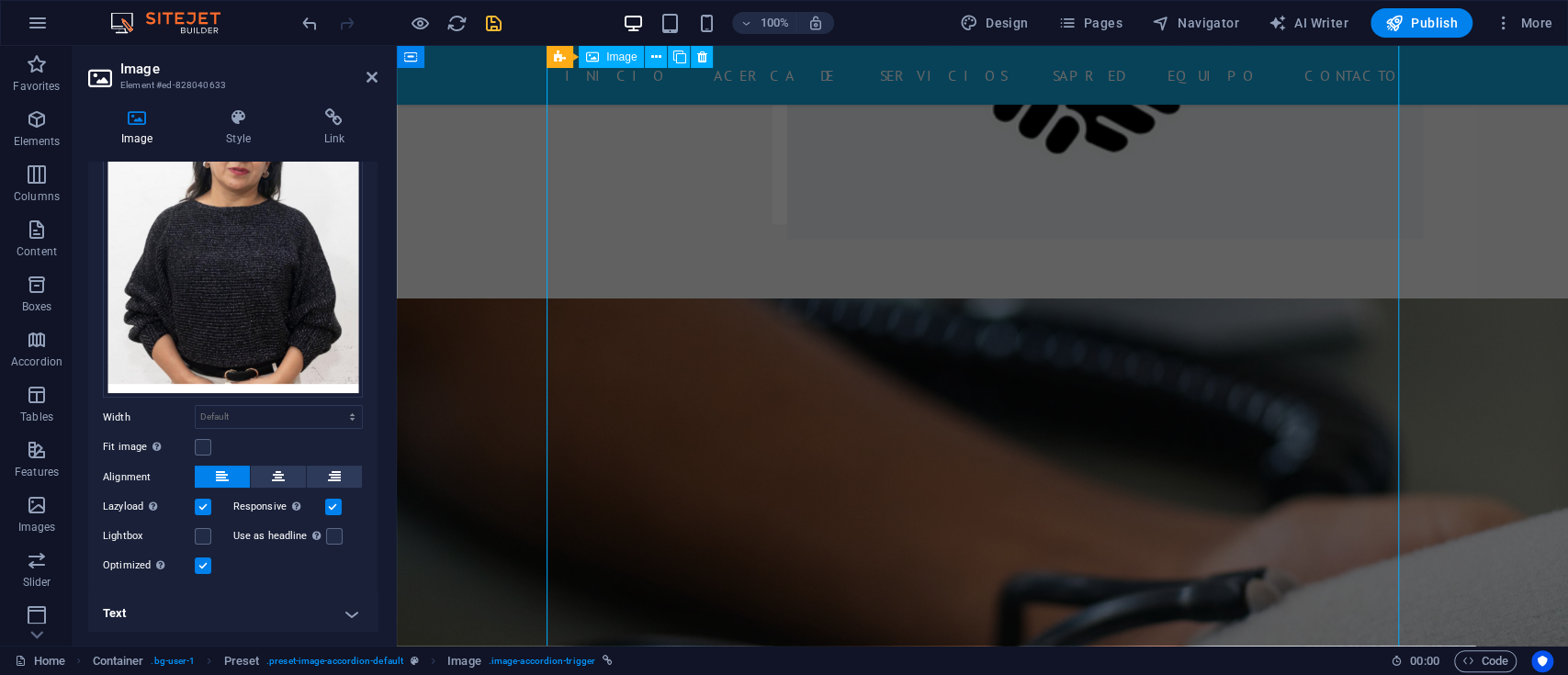 click on "Enfermero" at bounding box center [983, 4467] 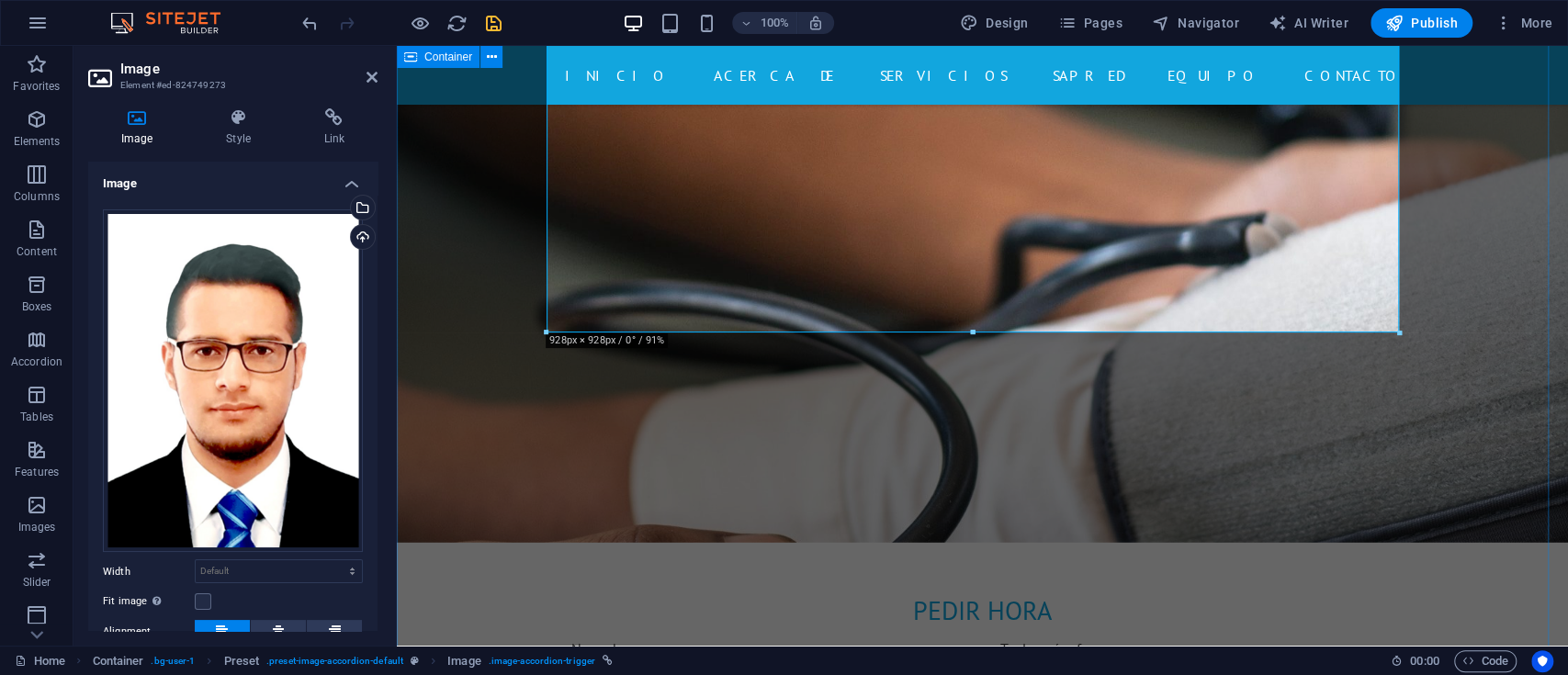 scroll, scrollTop: 7545, scrollLeft: 0, axis: vertical 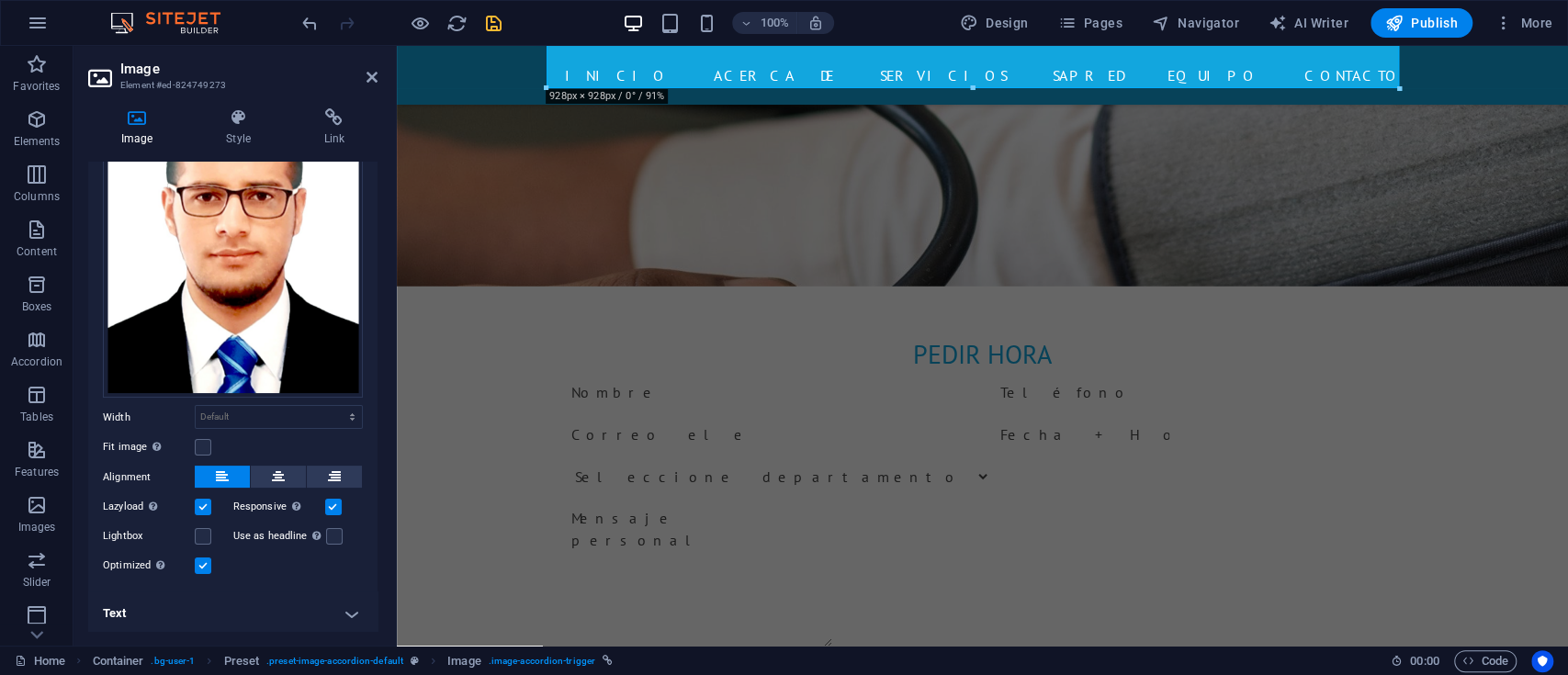 click on "Text" at bounding box center (232, 613) 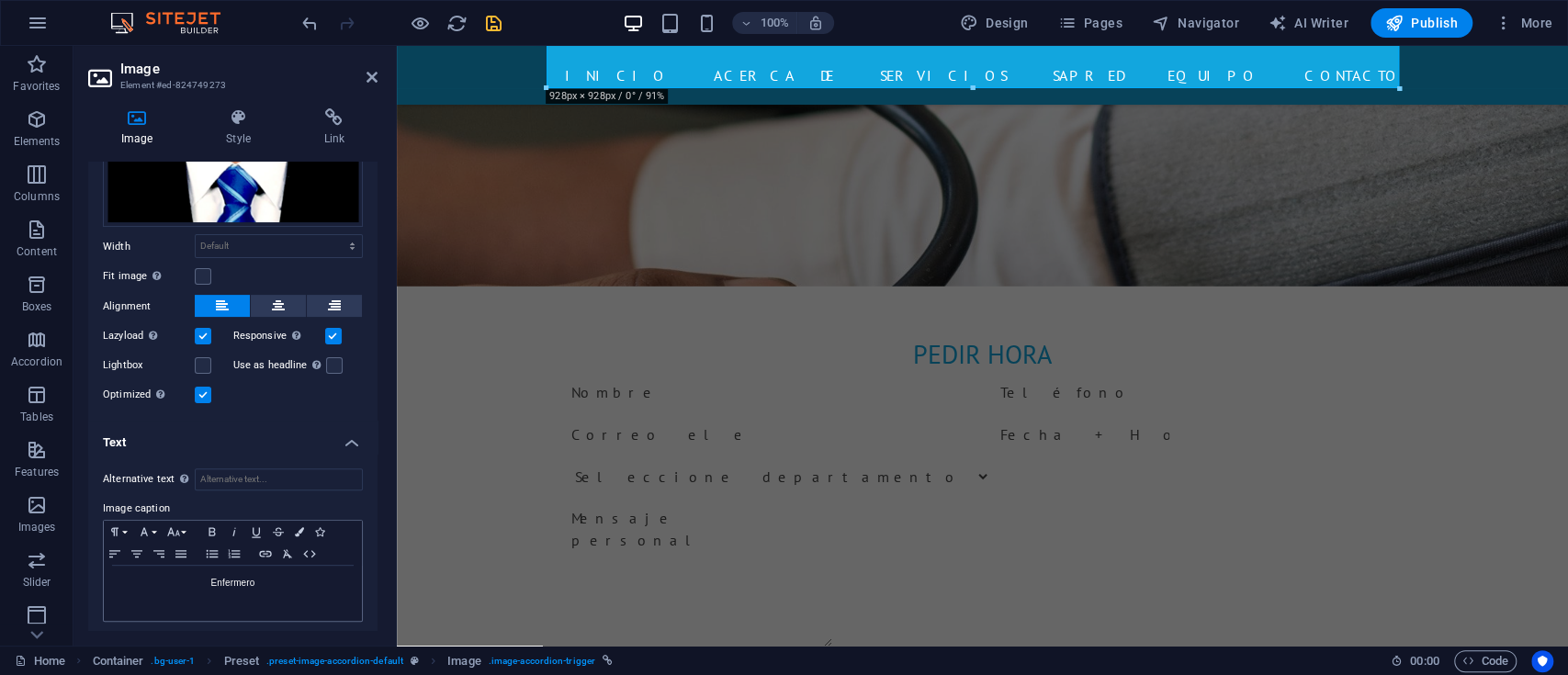 scroll, scrollTop: 327, scrollLeft: 0, axis: vertical 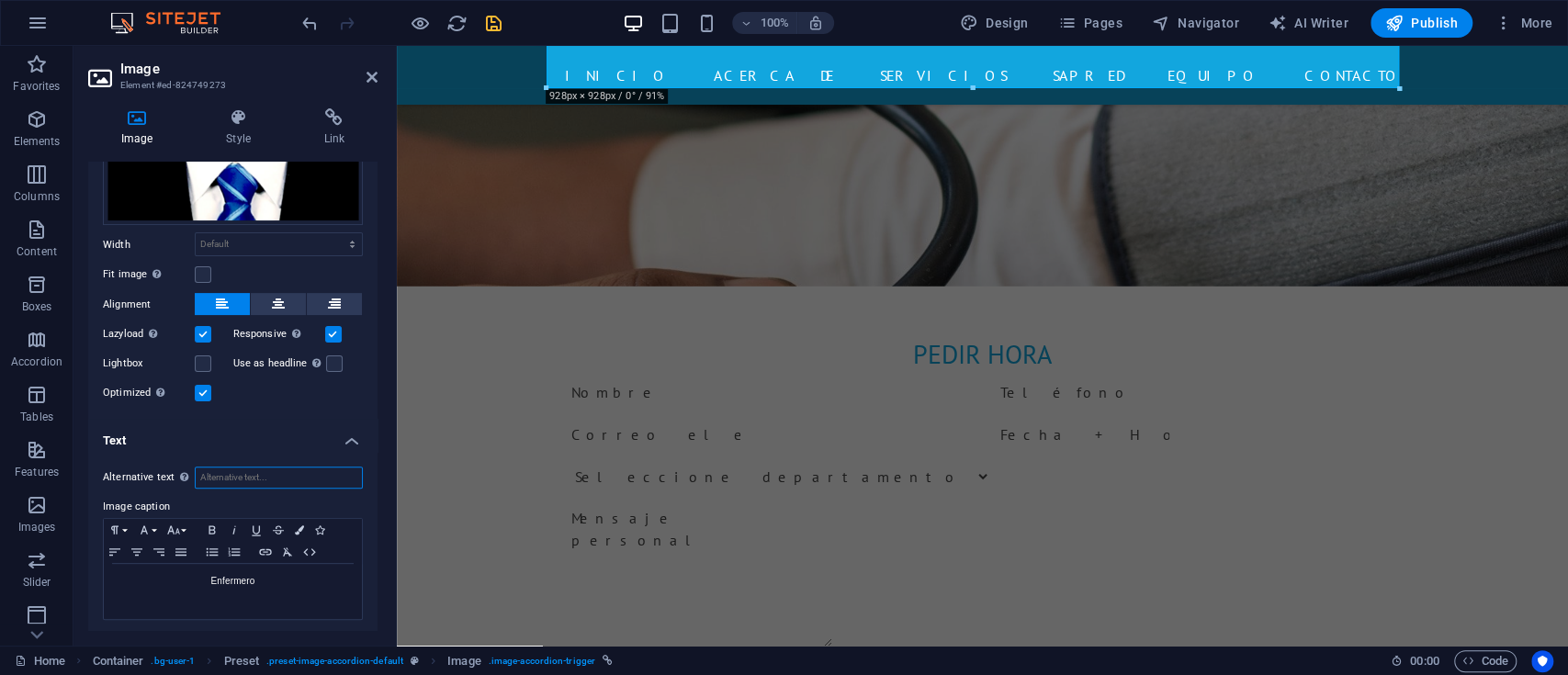 click on "Alternative text The alternative text is used by devices that cannot display images (e.g. image search engines) and should be added to every image to improve website accessibility." at bounding box center [278, 478] 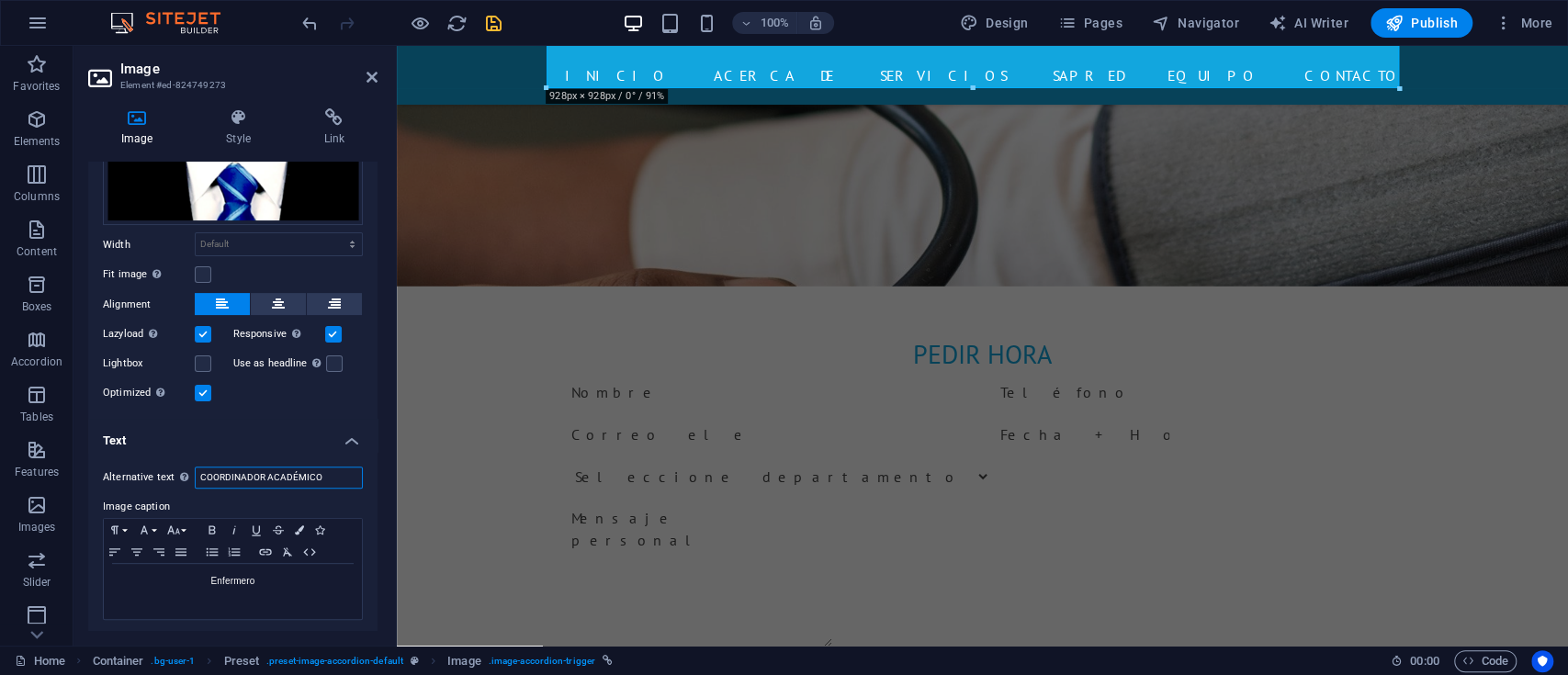 type on "COORDINADOR ACADÉMICO" 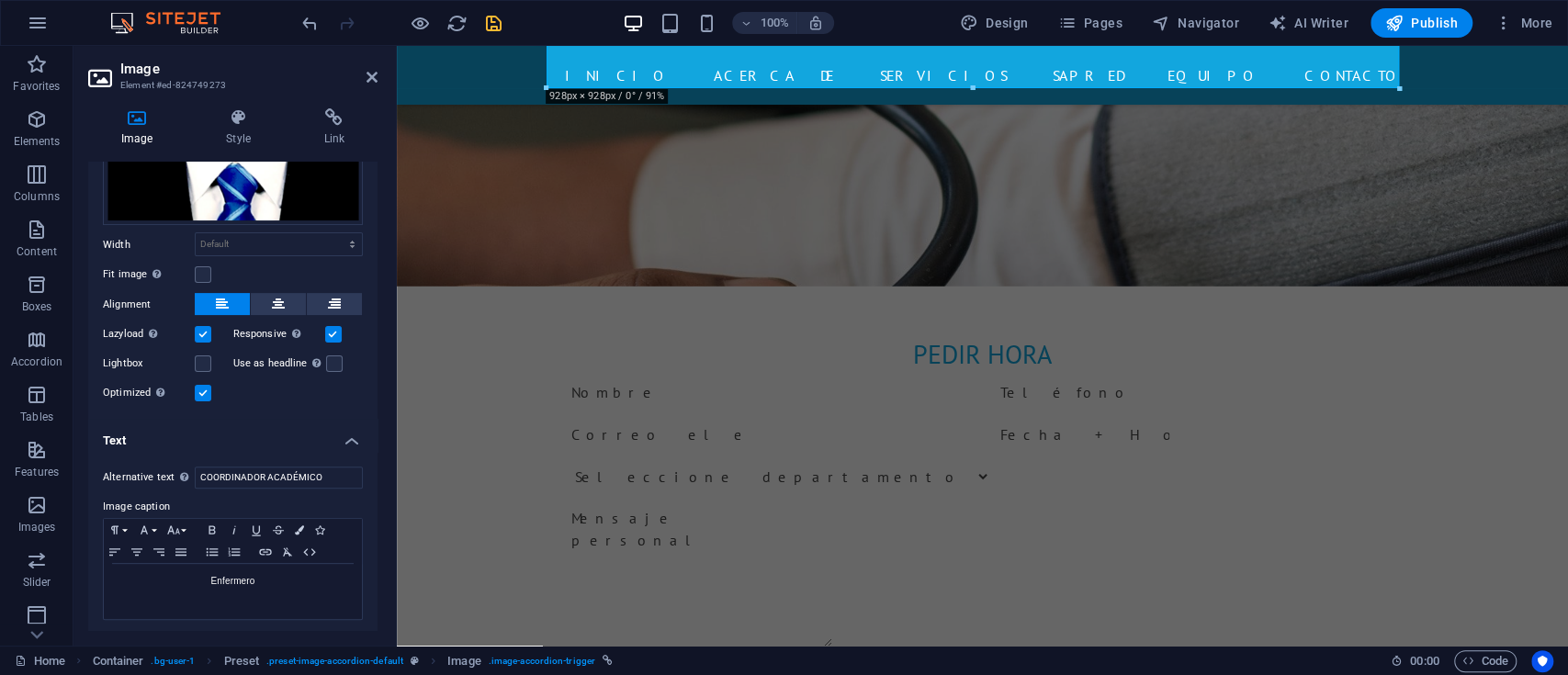 click on "Image Style Link Image Drag files here, click to choose files or select files from Files or our free stock photos & videos Select files from the file manager, stock photos, or upload file(s) Upload Width Default auto px rem % em vh vw Fit image Automatically fit image to a fixed width and height Height Default auto px Alignment Lazyload Loading images after the page loads improves page speed. Responsive Automatically load retina image and smartphone optimized sizes. Lightbox Use as headline The image will be wrapped in an H1 headline tag. Useful for giving alternative text the weight of an H1 headline, e.g. for the logo. Leave unchecked if uncertain. Optimized Images are compressed to improve page speed. Position Direction Custom X offset 50 px rem % vh vw Y offset 50 px rem % vh vw Text Float No float Image left Image right Determine how text should behave around the image. Text Alternative text COORDINADOR ACADÉMICO Image caption Paragraph Format Normal Heading 1 Heading 2 Heading 3 Heading 4 Heading 5 8 9" at bounding box center (232, 369) 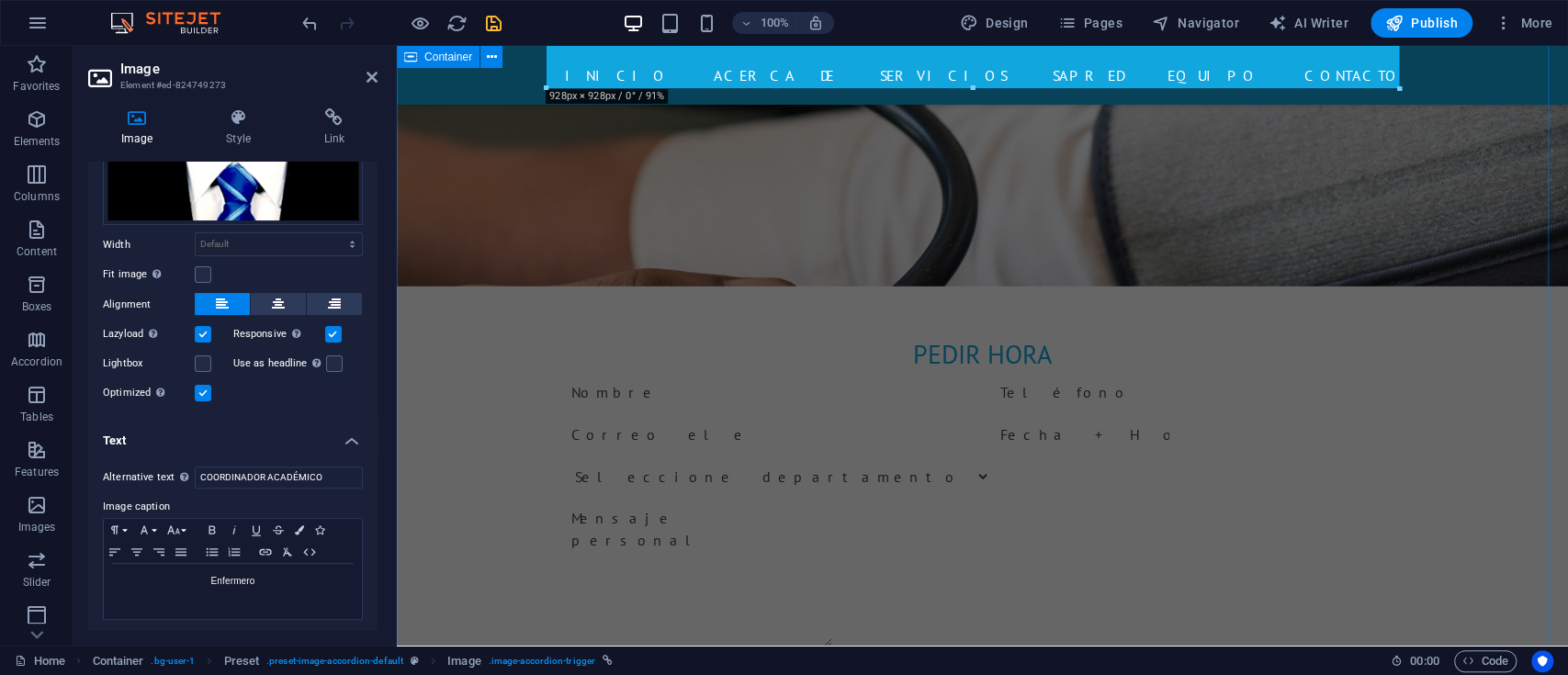 drag, startPoint x: 438, startPoint y: 416, endPoint x: 758, endPoint y: 422, distance: 320.0562 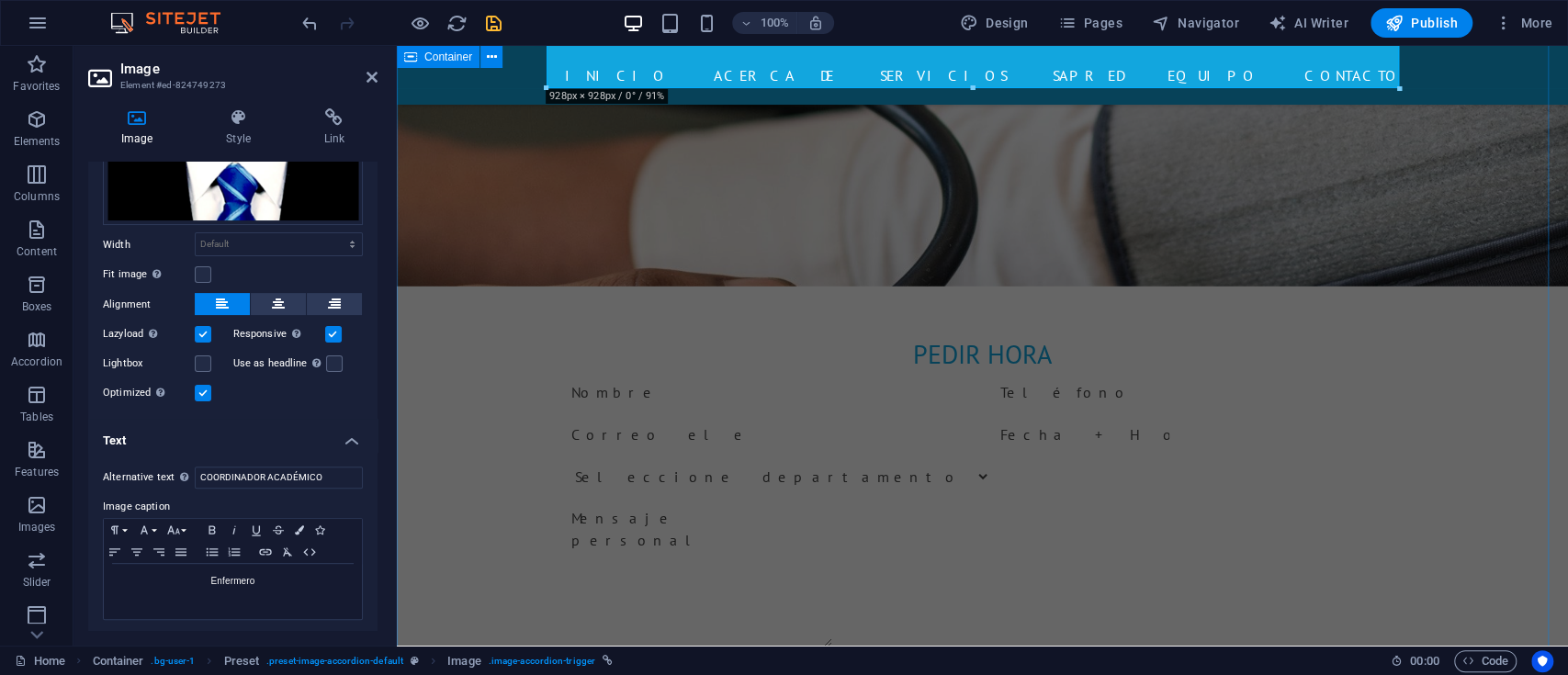 click on "Doctor RECTORA MG.[FIRST] [LAST] [LAST] TELÉFONO: MÓVIL: Cirujano Coordinadora de convivencia [FIRST] [LAST] [LAST] TELÉFONO: MÓVIL: Enfermero coordinador académico ESP. [FIRST] [LAST] [LAST] TELÉFONO: MÓVIL: Enfermero SECRETARIA GENERAL [FIRST] [LAST] [LAST] TELÉFONO: MÓVIL:" at bounding box center (982, 3424) 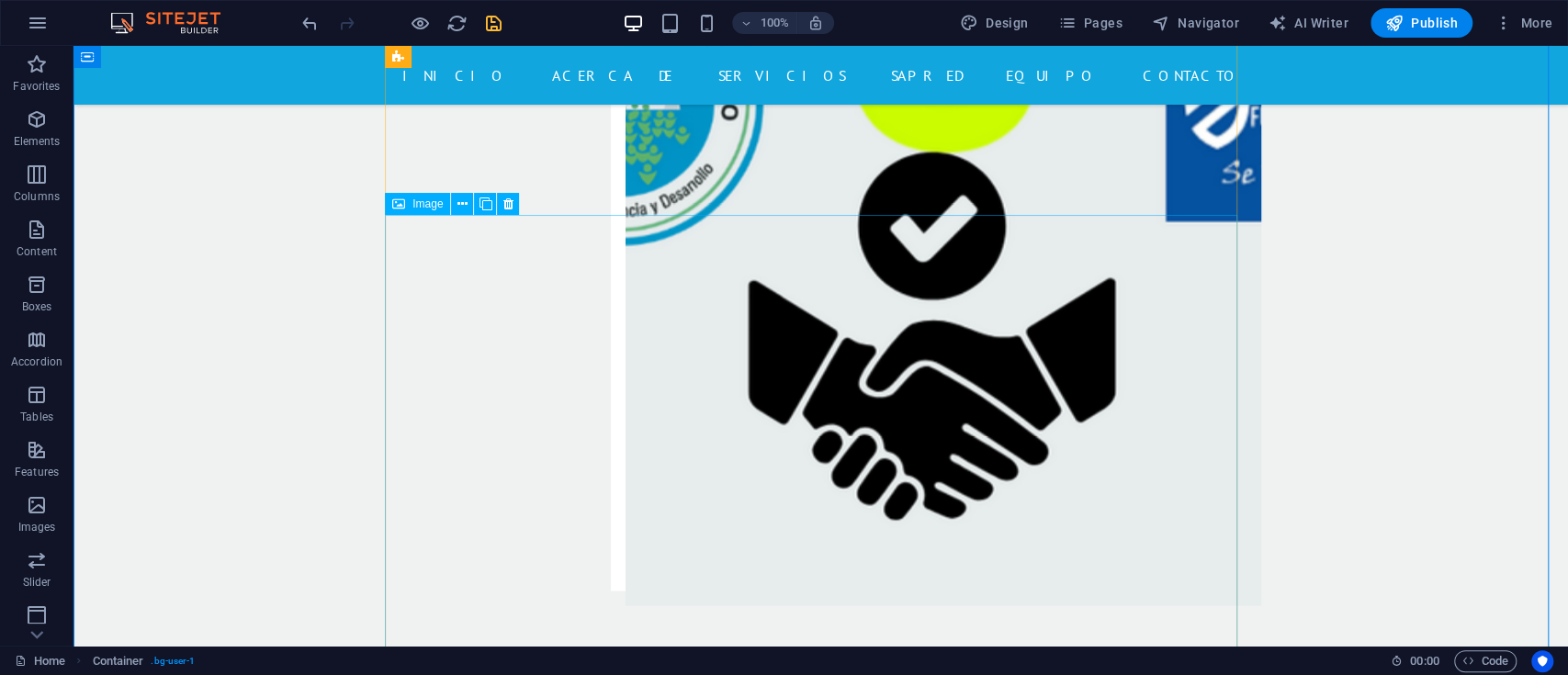 scroll, scrollTop: 7055, scrollLeft: 0, axis: vertical 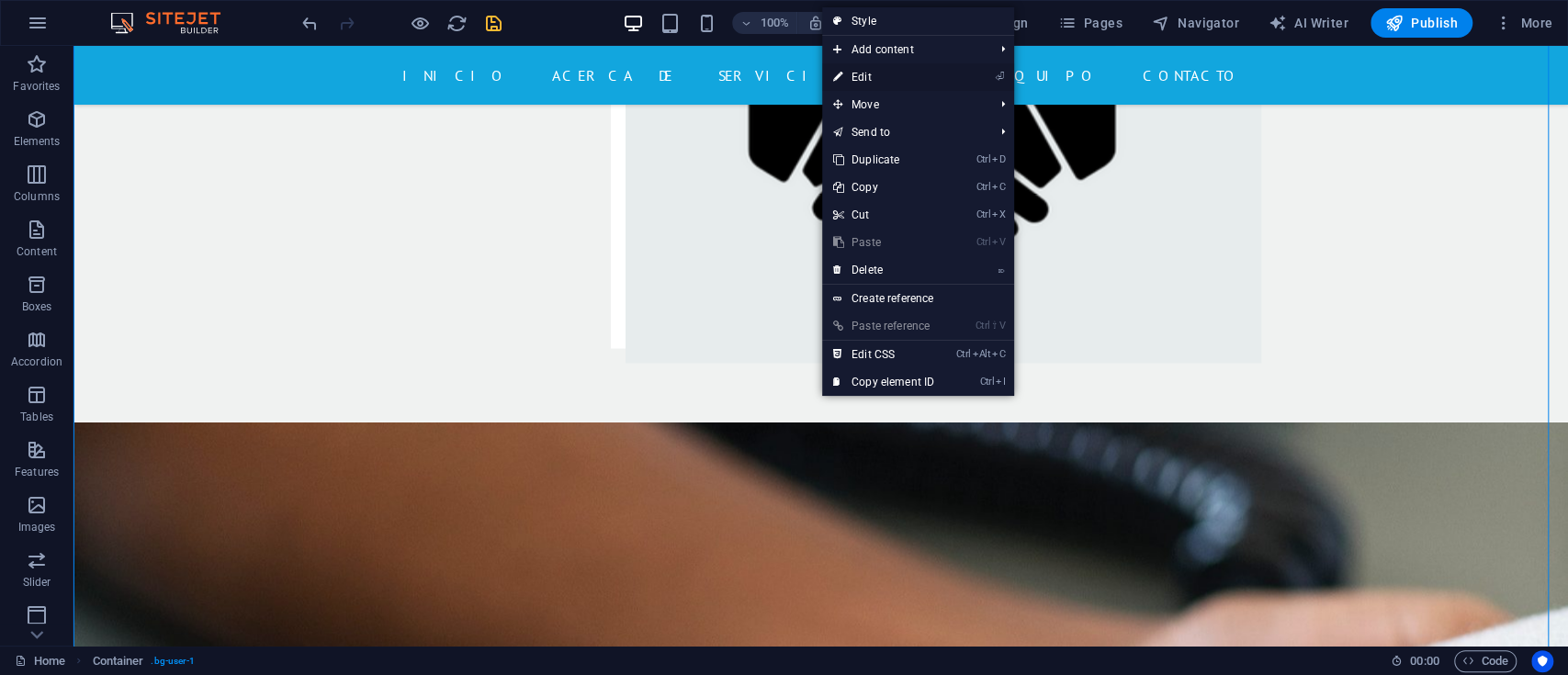 click on "⏎  Edit" at bounding box center [918, 77] 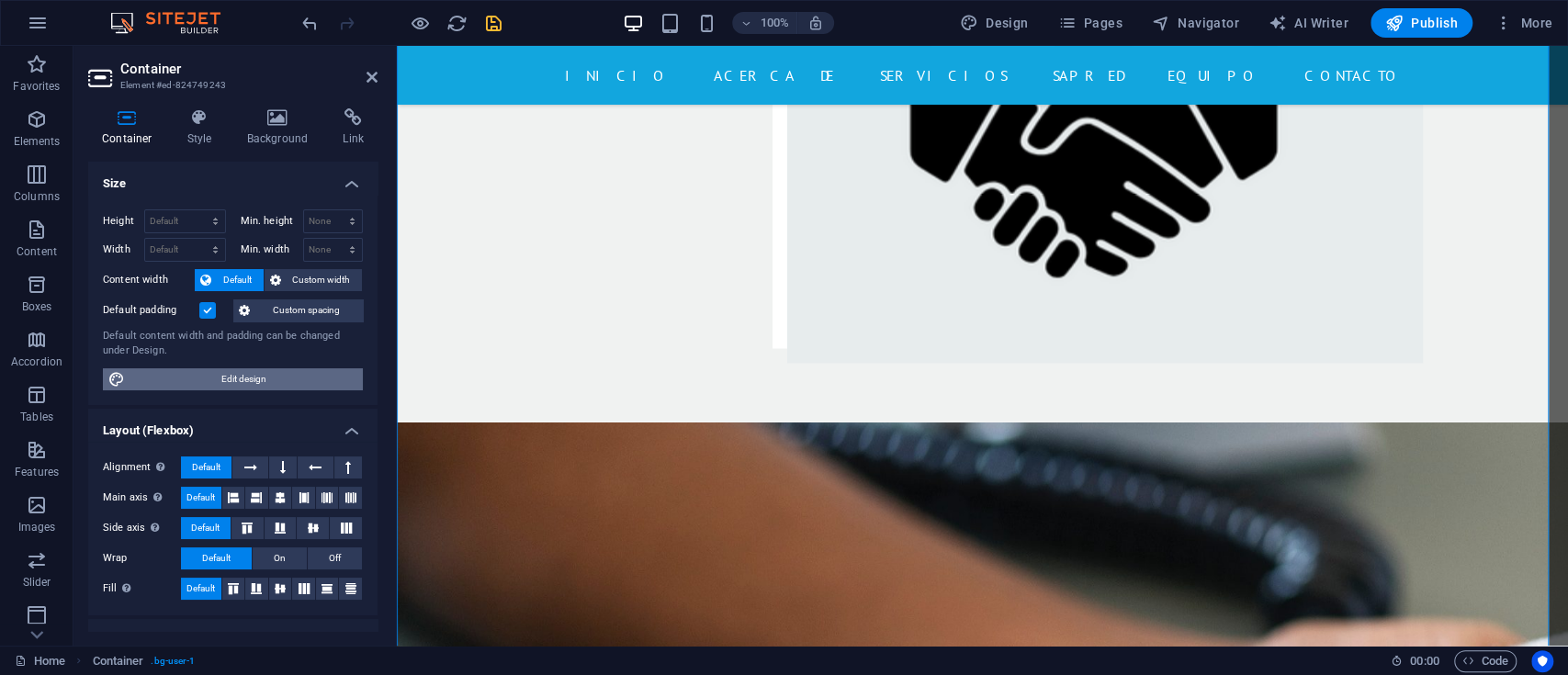 click on "Edit design" at bounding box center [243, 379] 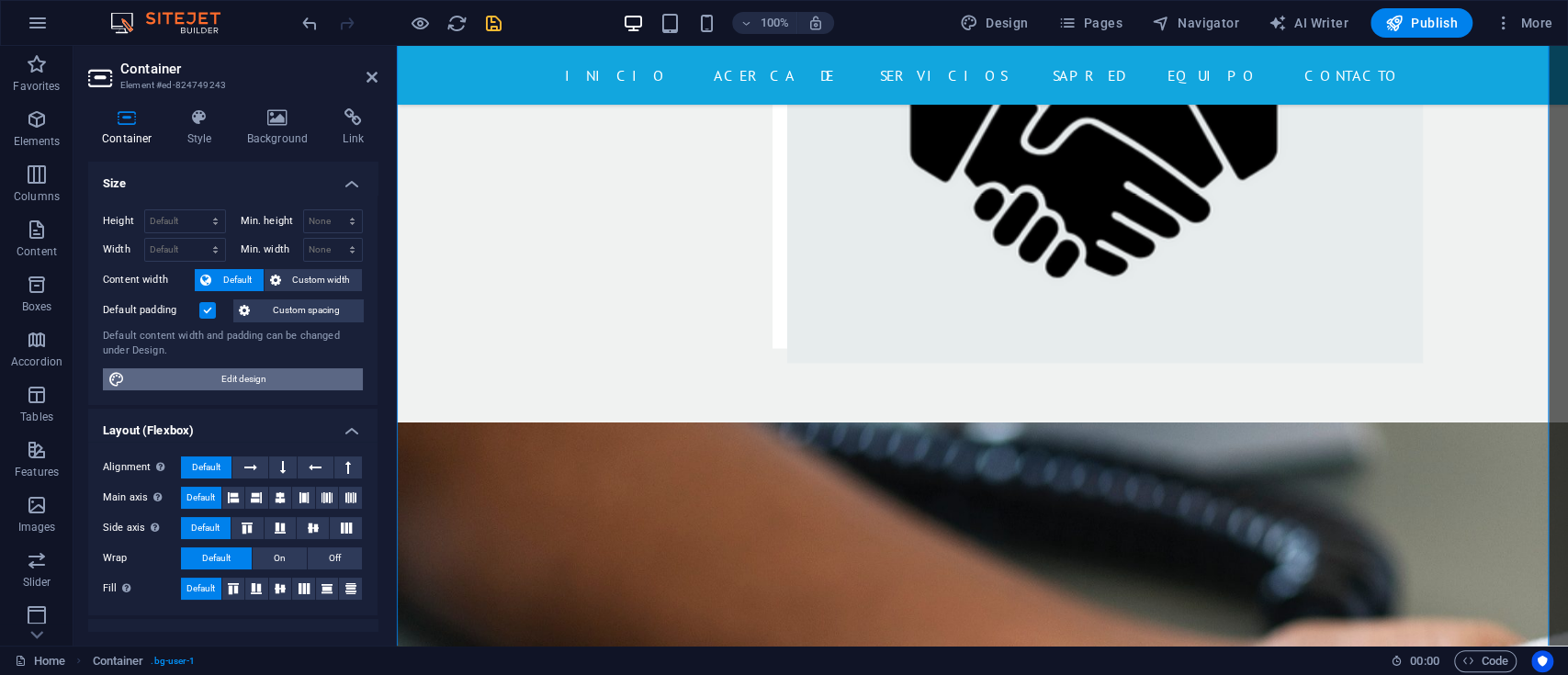 select on "ease-in-out" 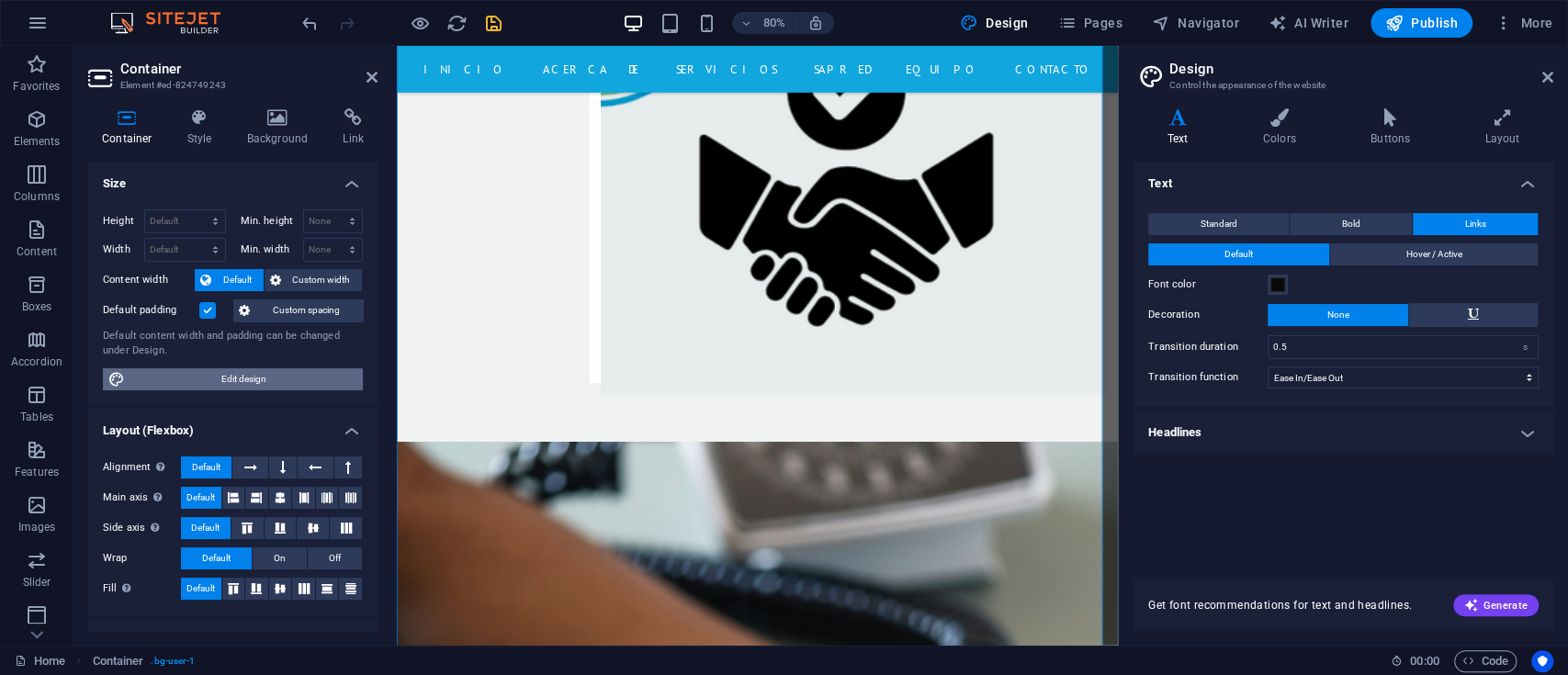 scroll, scrollTop: 7146, scrollLeft: 0, axis: vertical 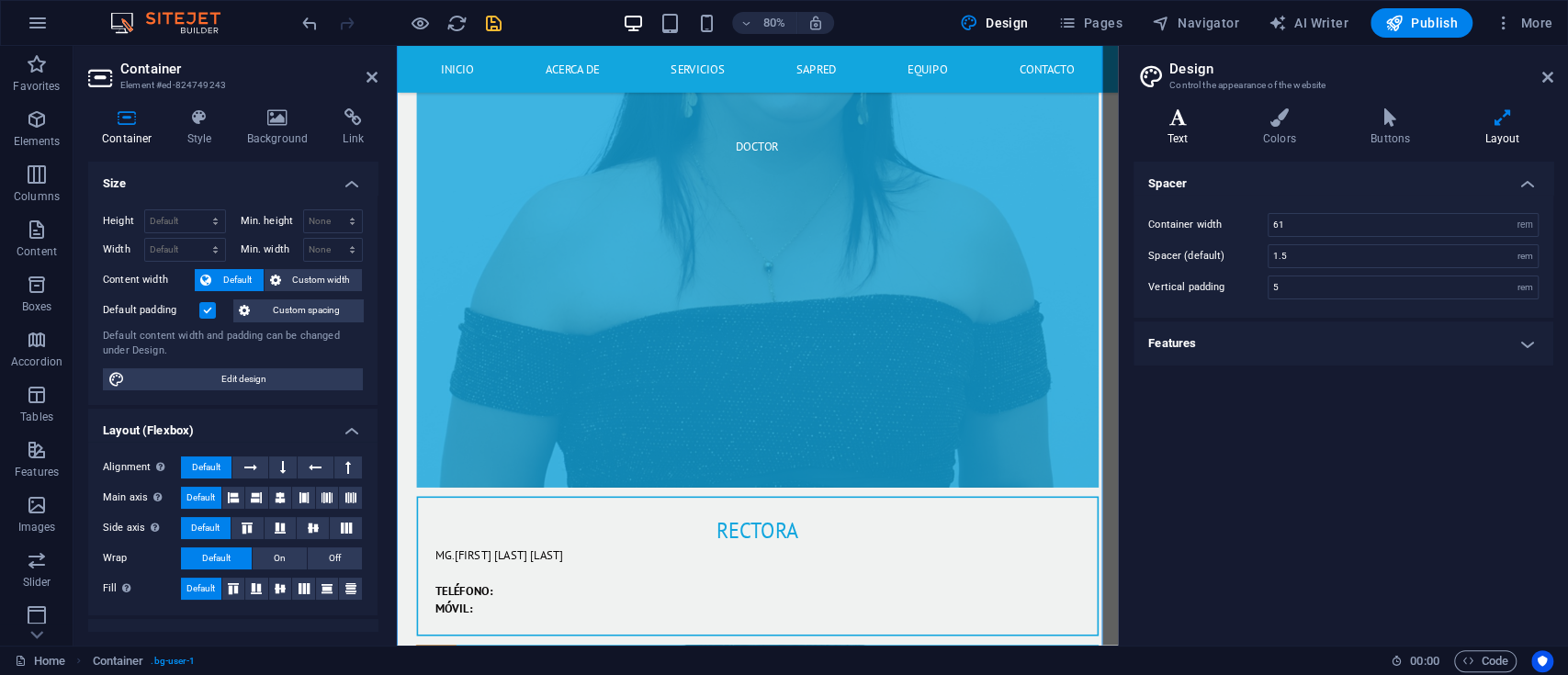 click at bounding box center (1178, 118) 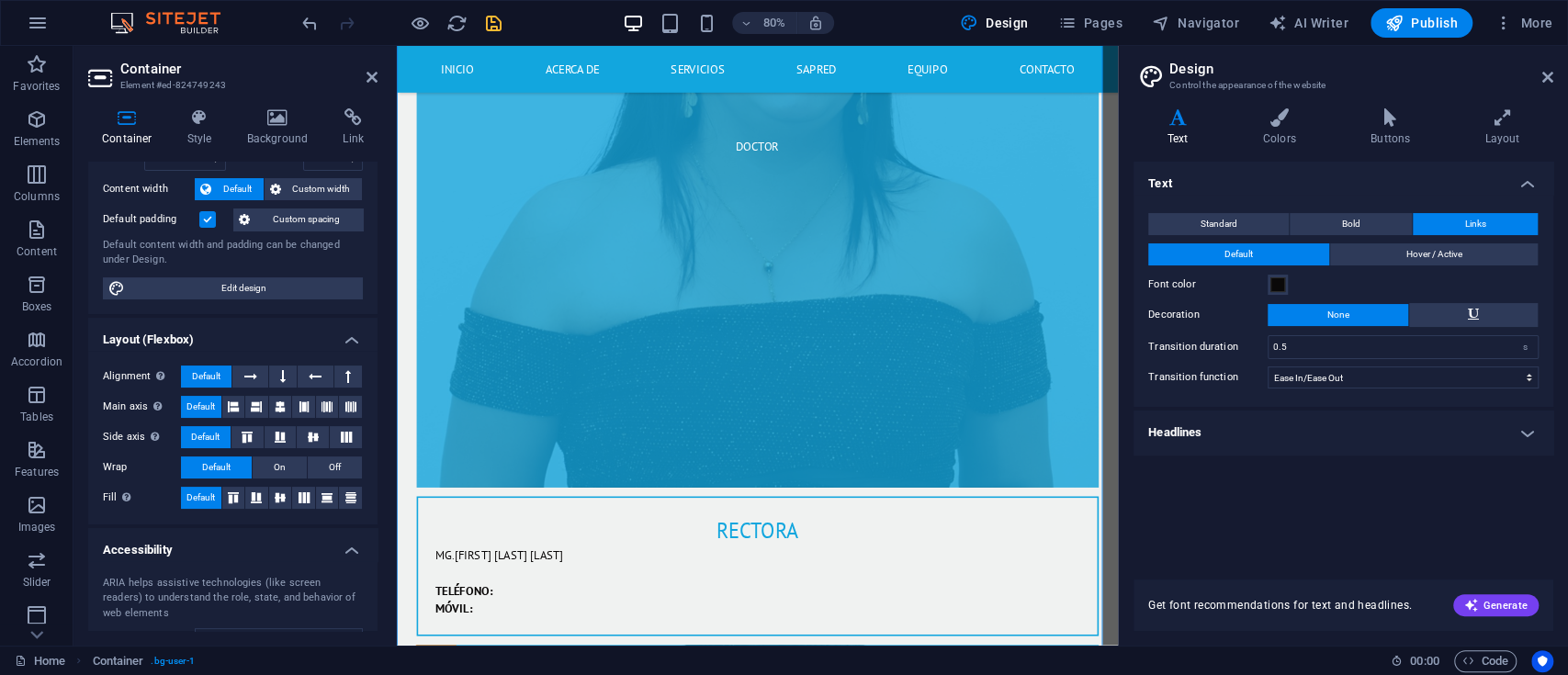 scroll, scrollTop: 122, scrollLeft: 0, axis: vertical 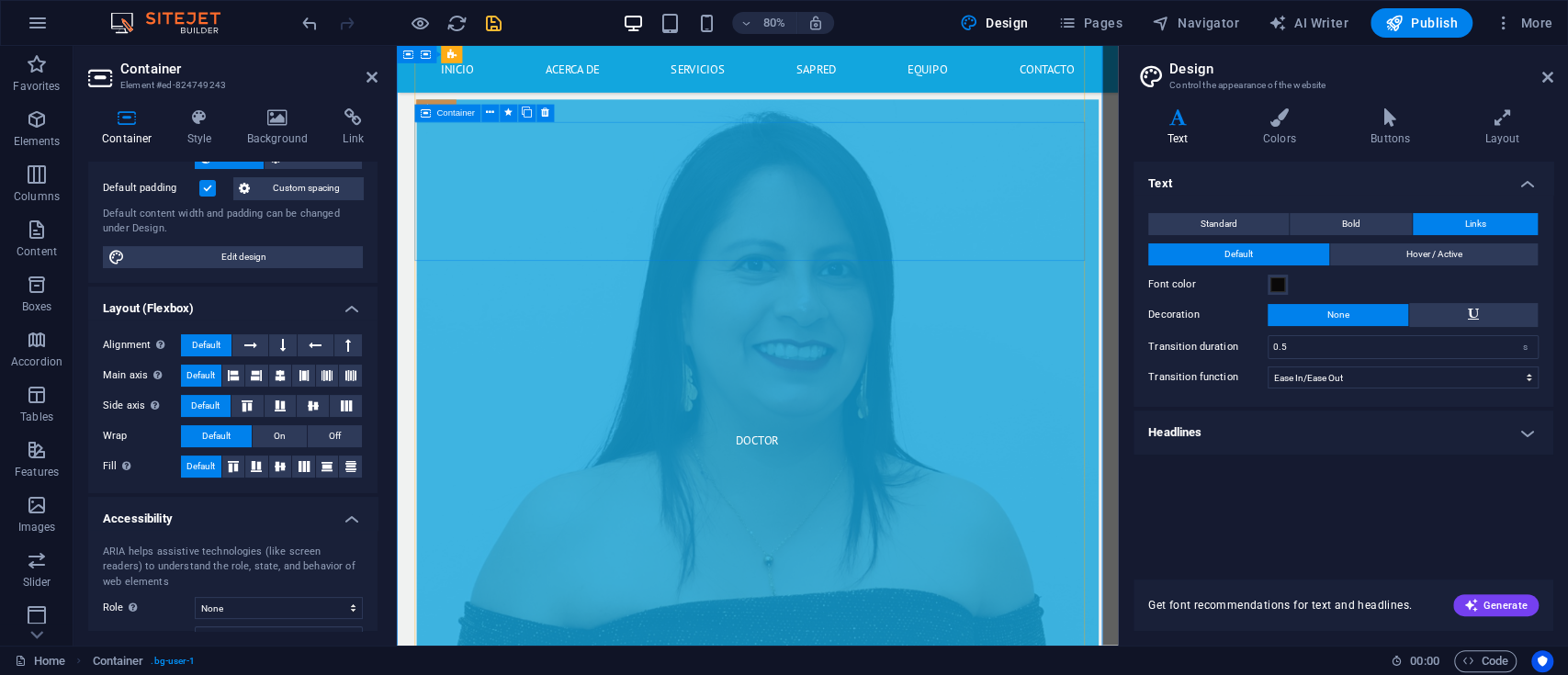 click on "Coordinadora de convivencia [FIRST] [LAST] [LAST] TELÉFONO: MÓVIL:" at bounding box center (848, 2112) 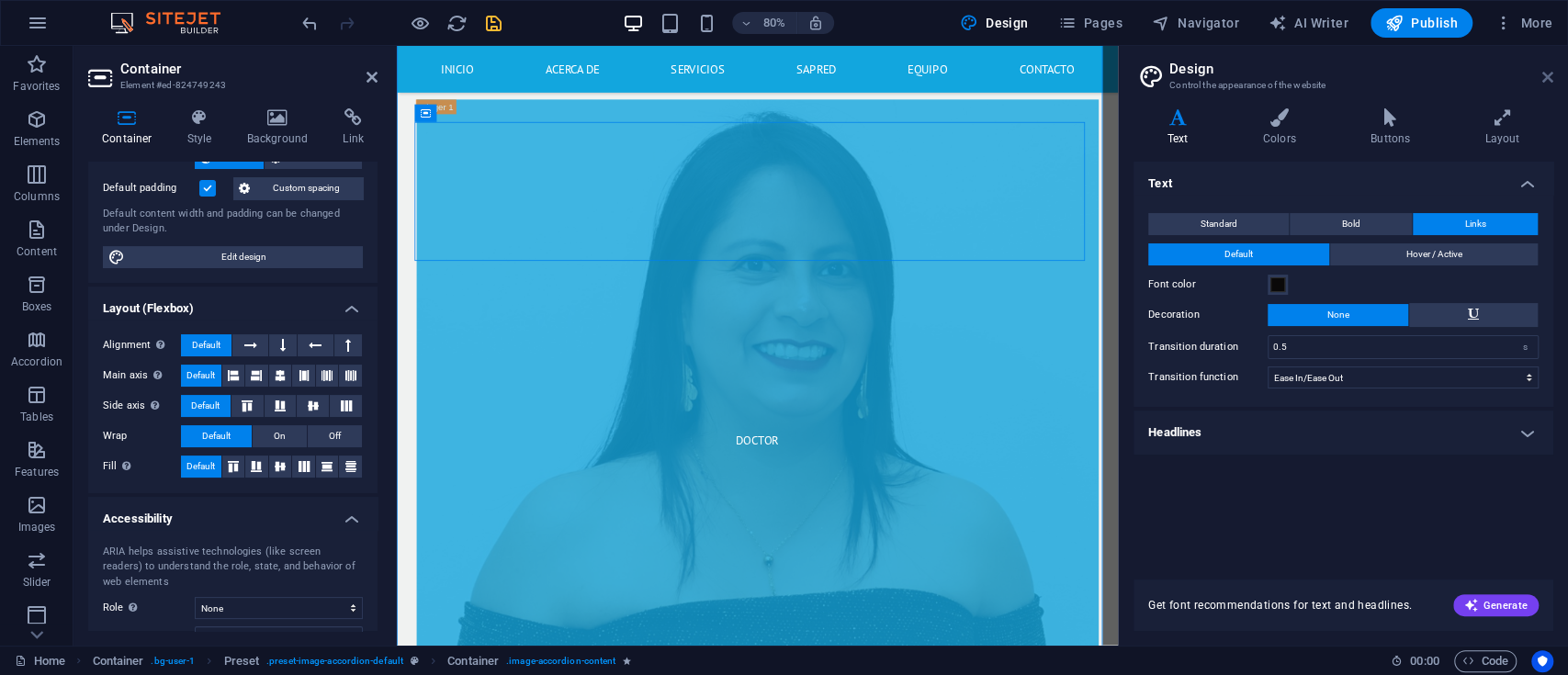 click on "Design Control the appearance of the website" at bounding box center (1345, 70) 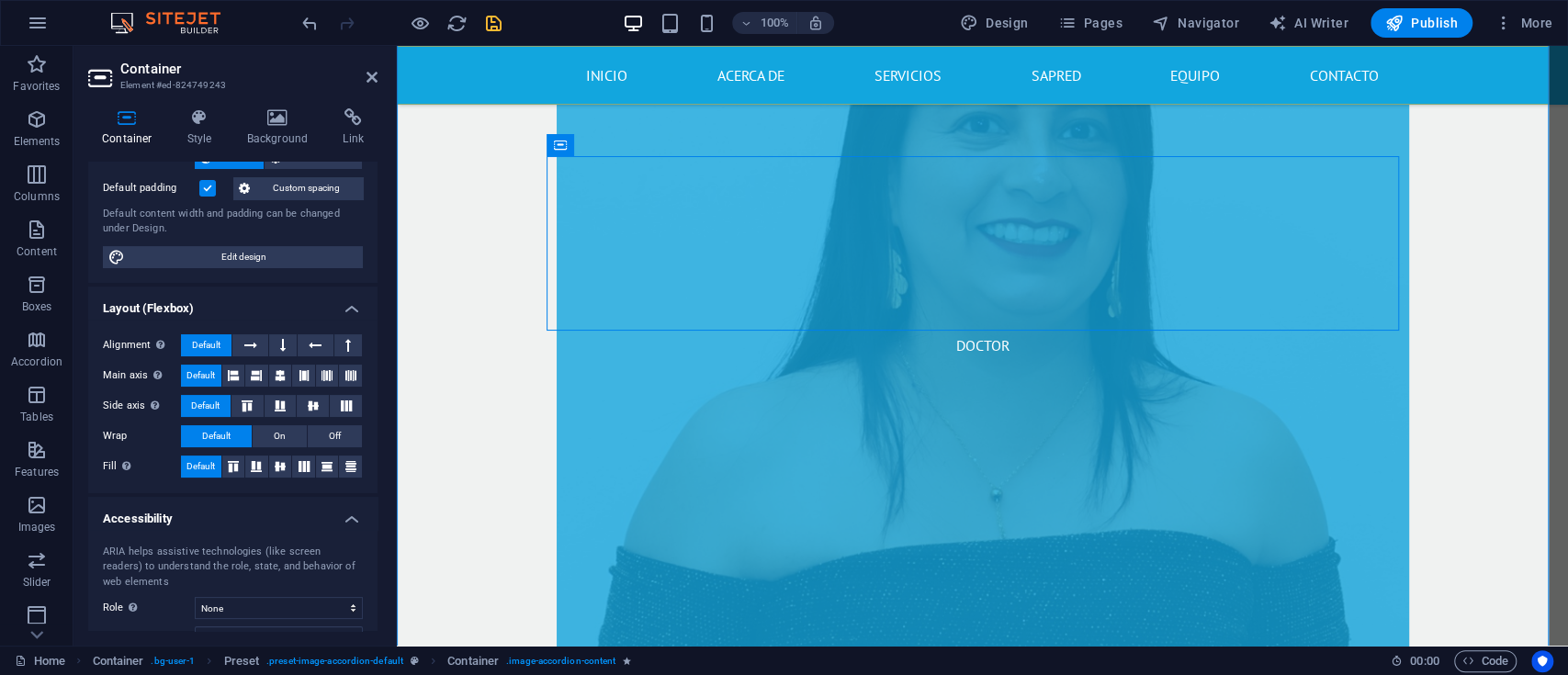 scroll, scrollTop: 6673, scrollLeft: 0, axis: vertical 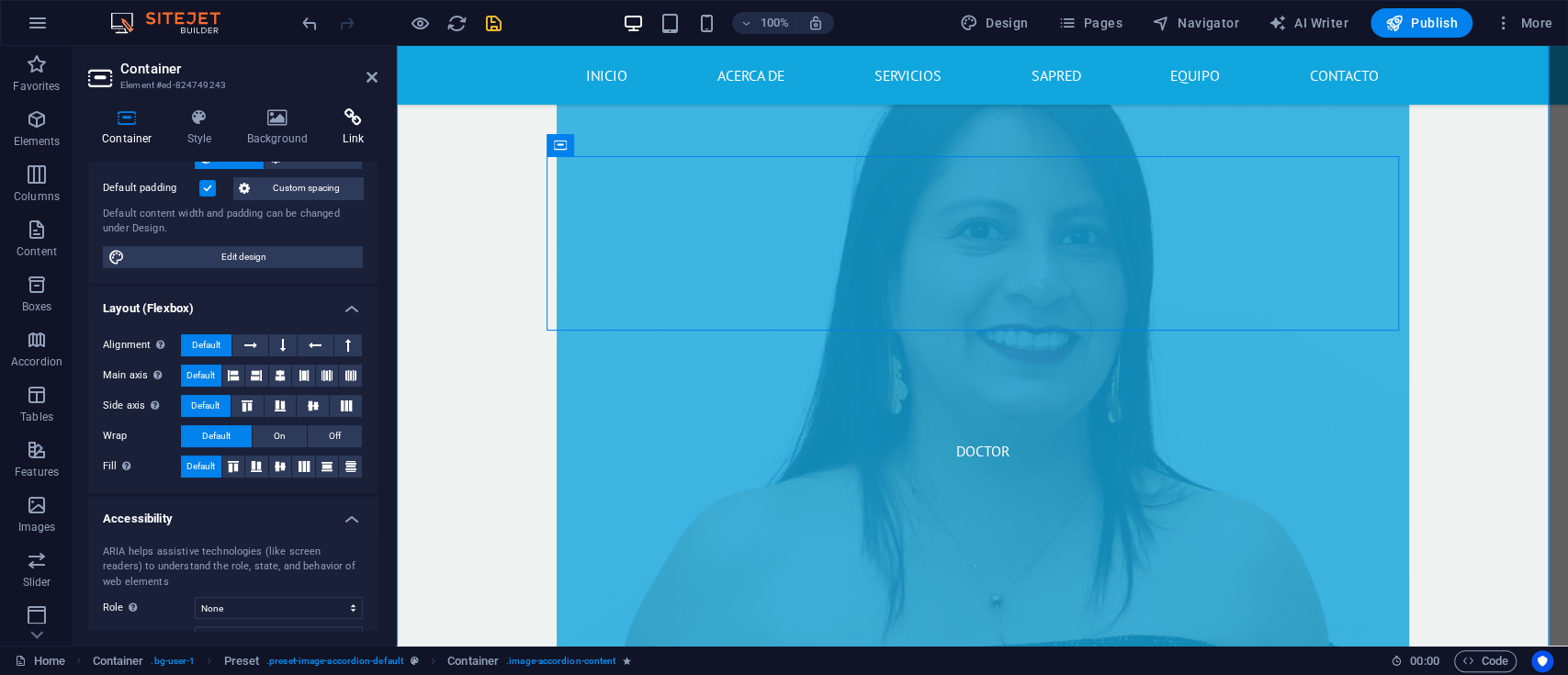 click at bounding box center [353, 118] 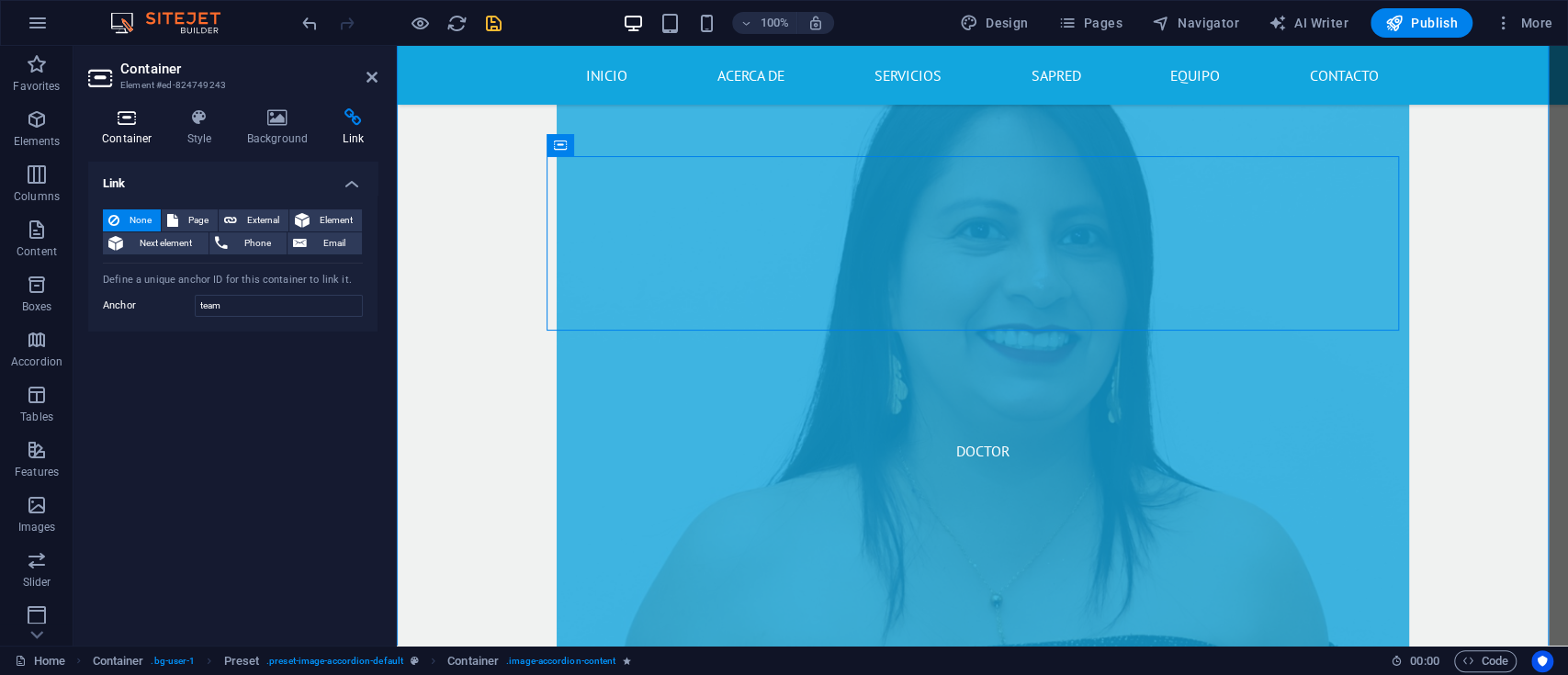 click at bounding box center (127, 118) 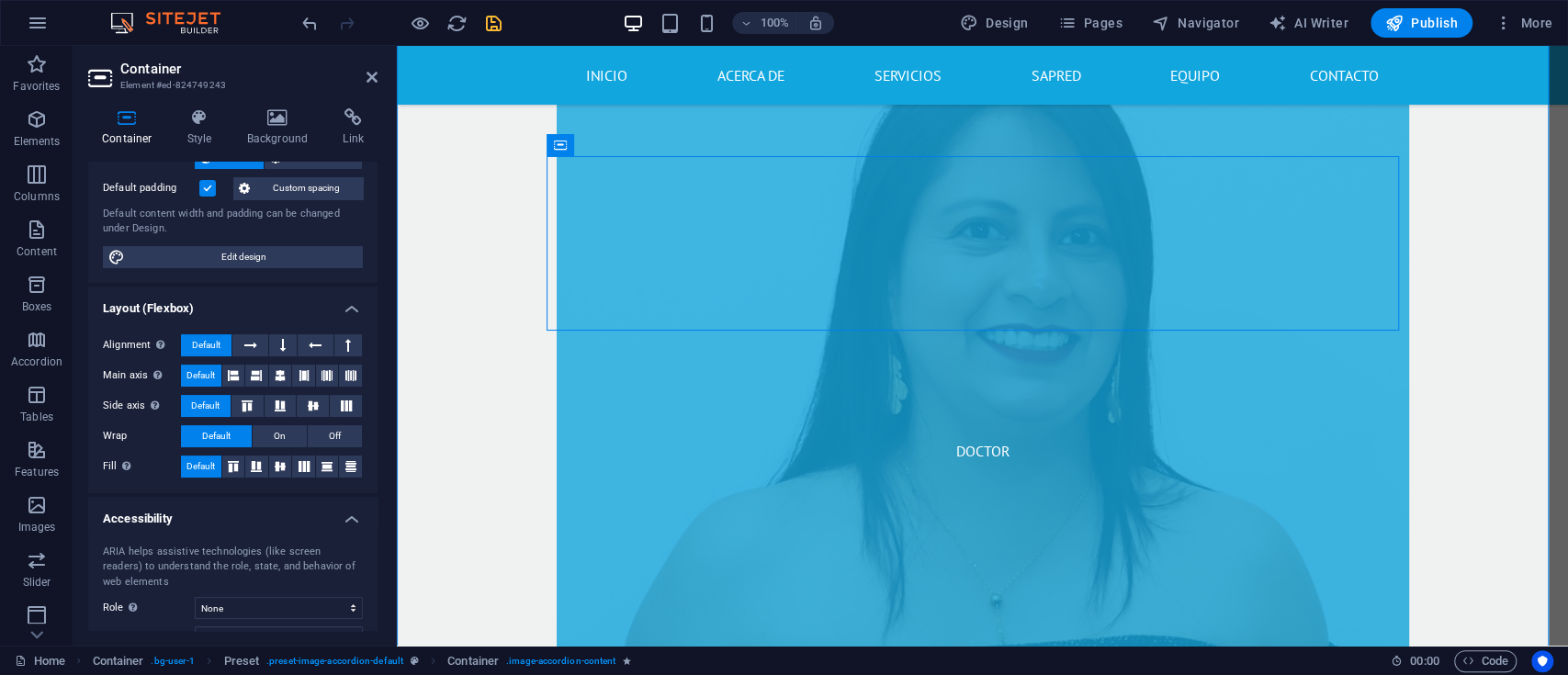 click at bounding box center [102, 78] 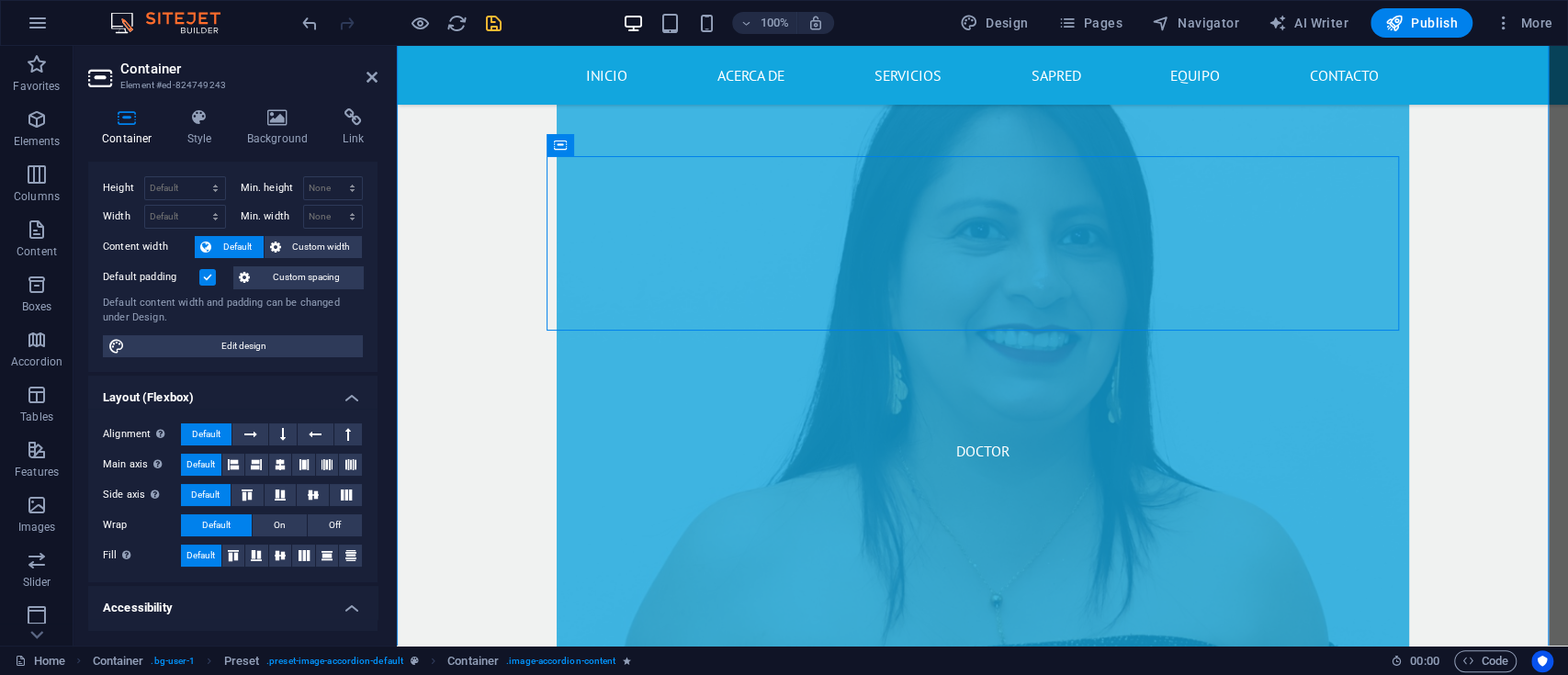 scroll, scrollTop: 0, scrollLeft: 0, axis: both 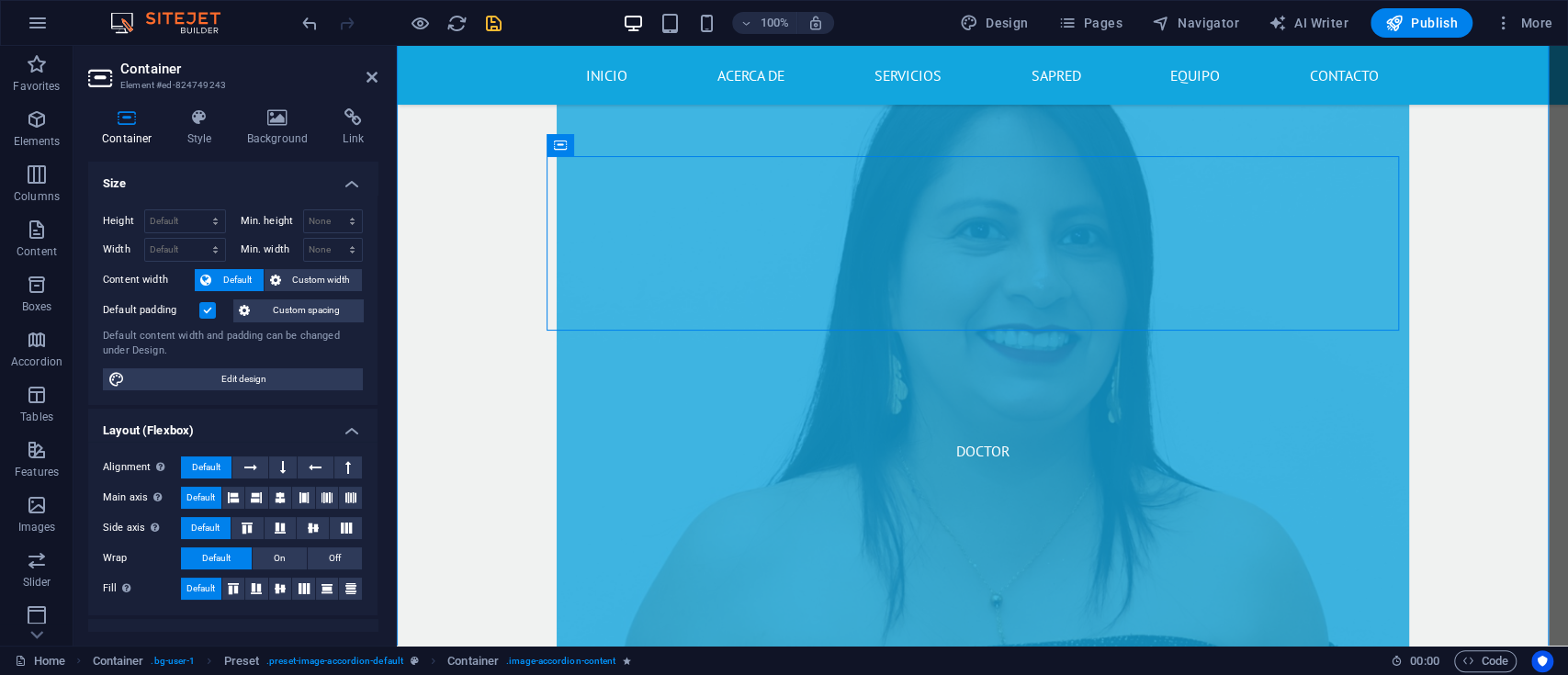 click on "Container" at bounding box center [130, 128] 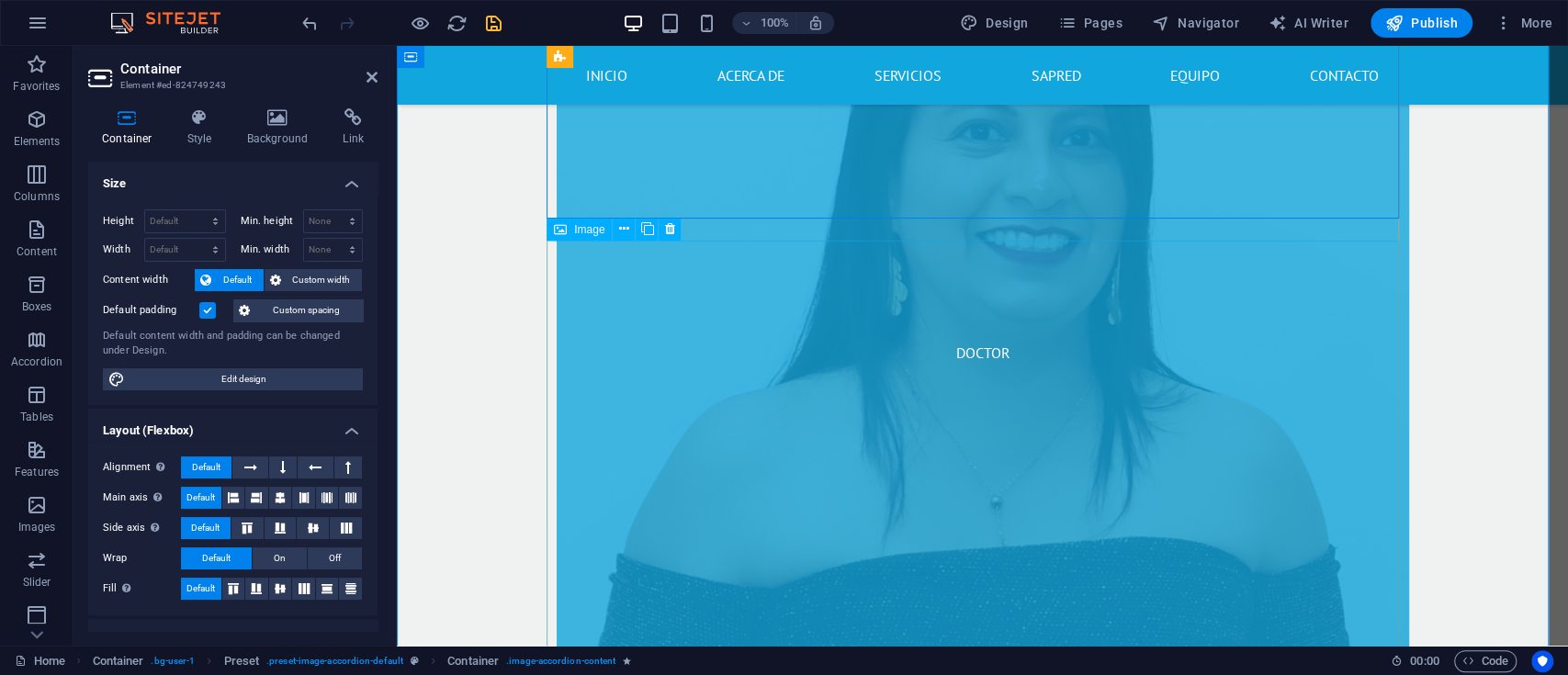 scroll, scrollTop: 6796, scrollLeft: 0, axis: vertical 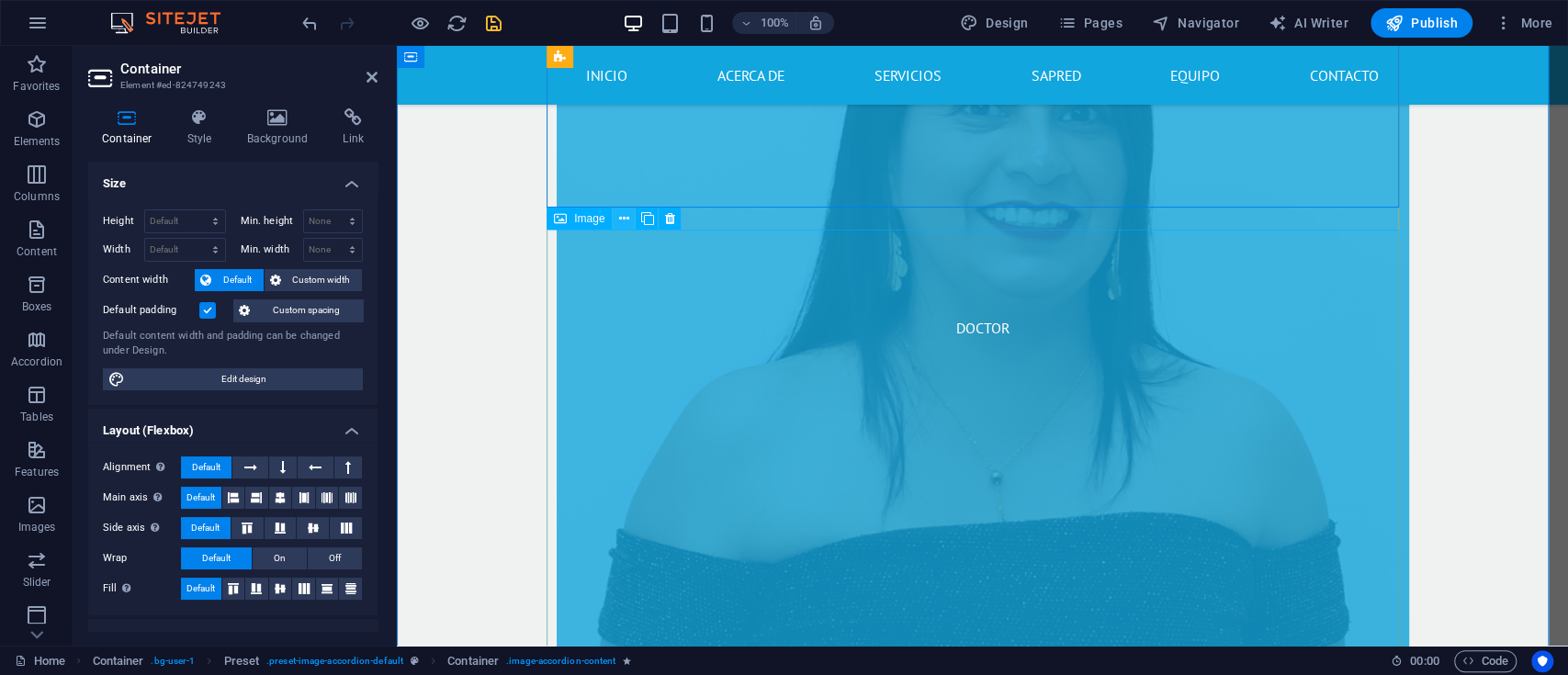 click at bounding box center [624, 219] 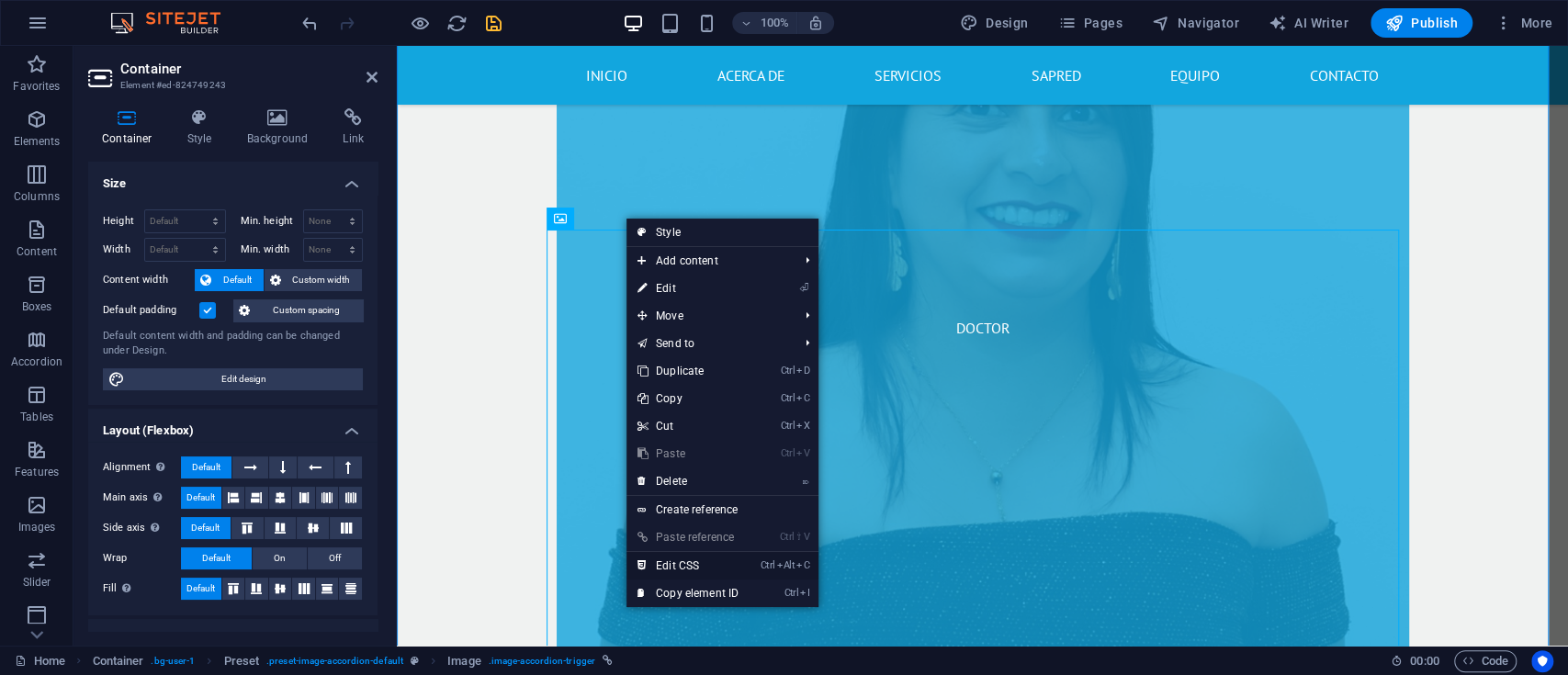 click on "Ctrl Alt C  Edit CSS" at bounding box center [688, 566] 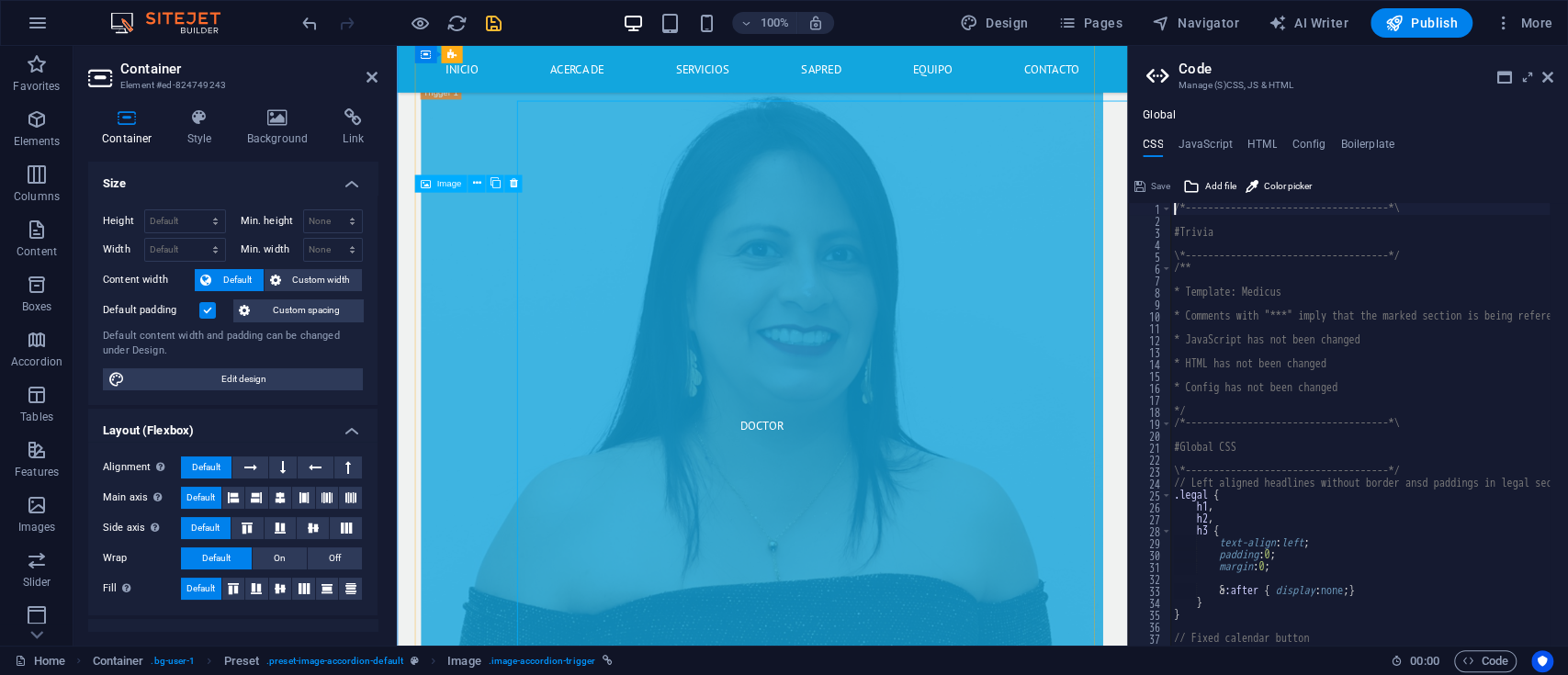 type on "p { text-transform: uppercase; }" 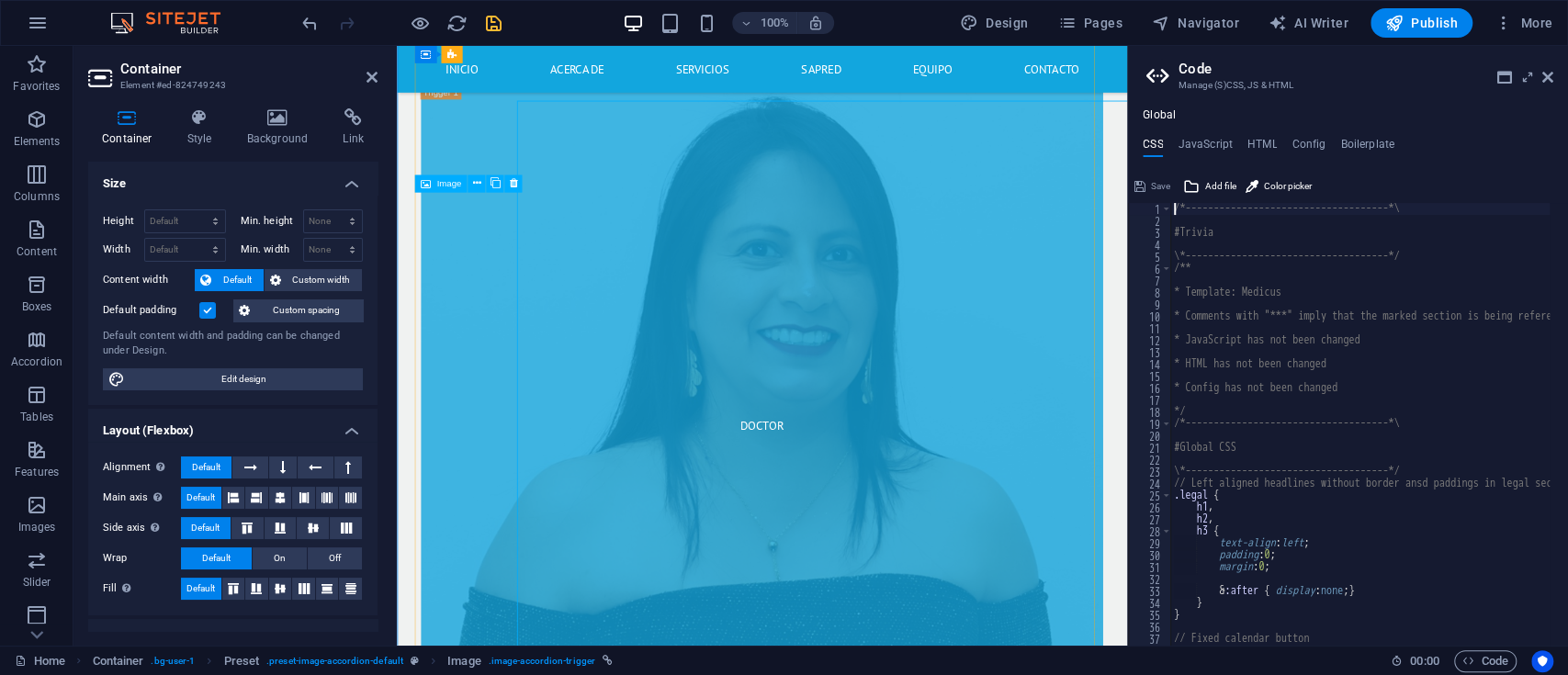 scroll, scrollTop: 6911, scrollLeft: 0, axis: vertical 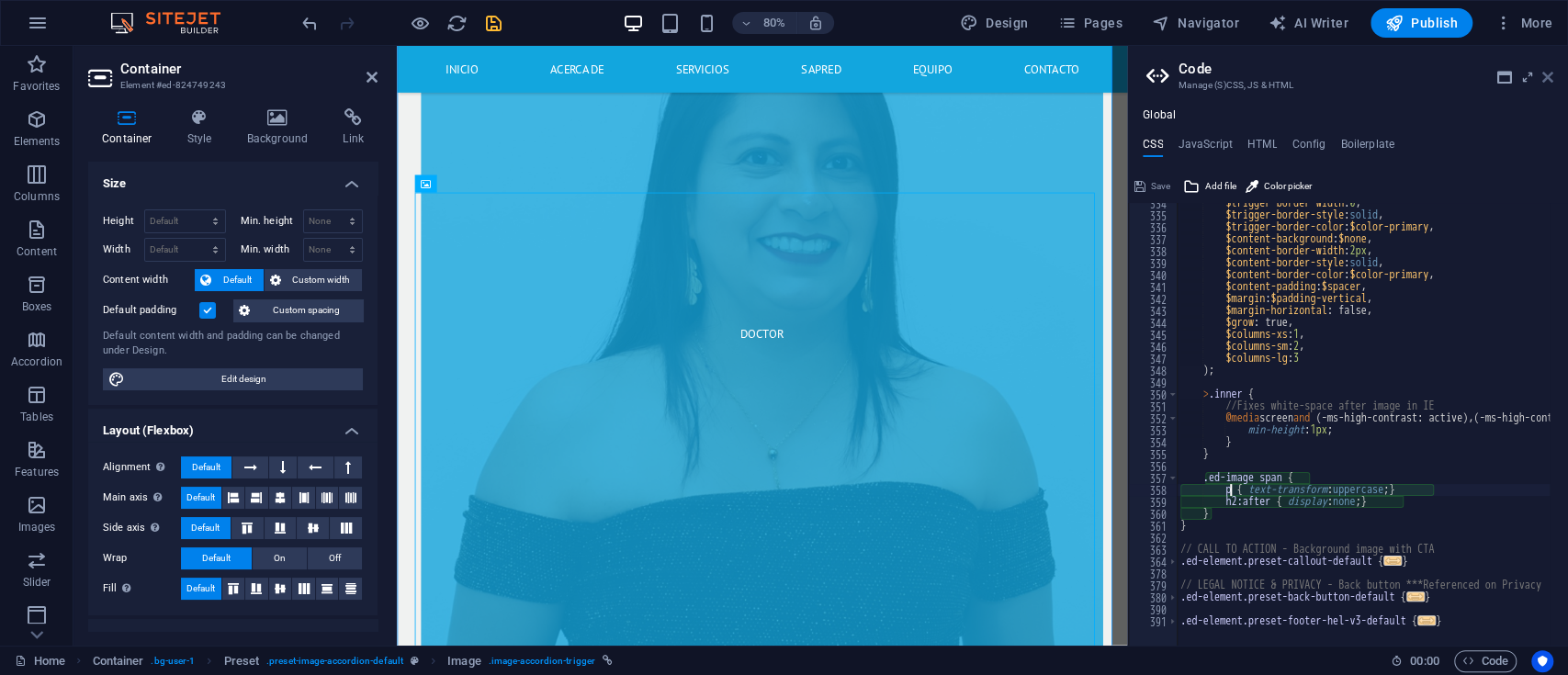 click at bounding box center [1548, 77] 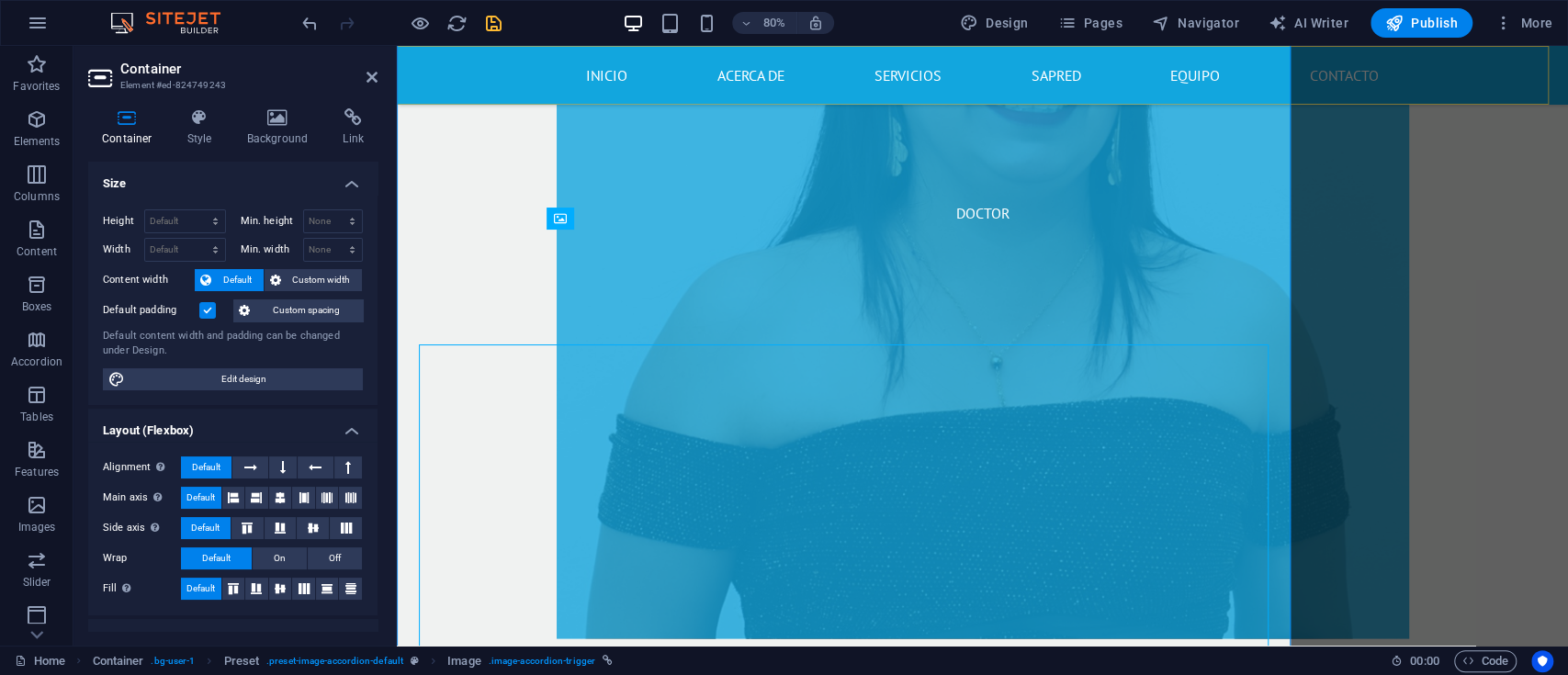 scroll, scrollTop: 6796, scrollLeft: 0, axis: vertical 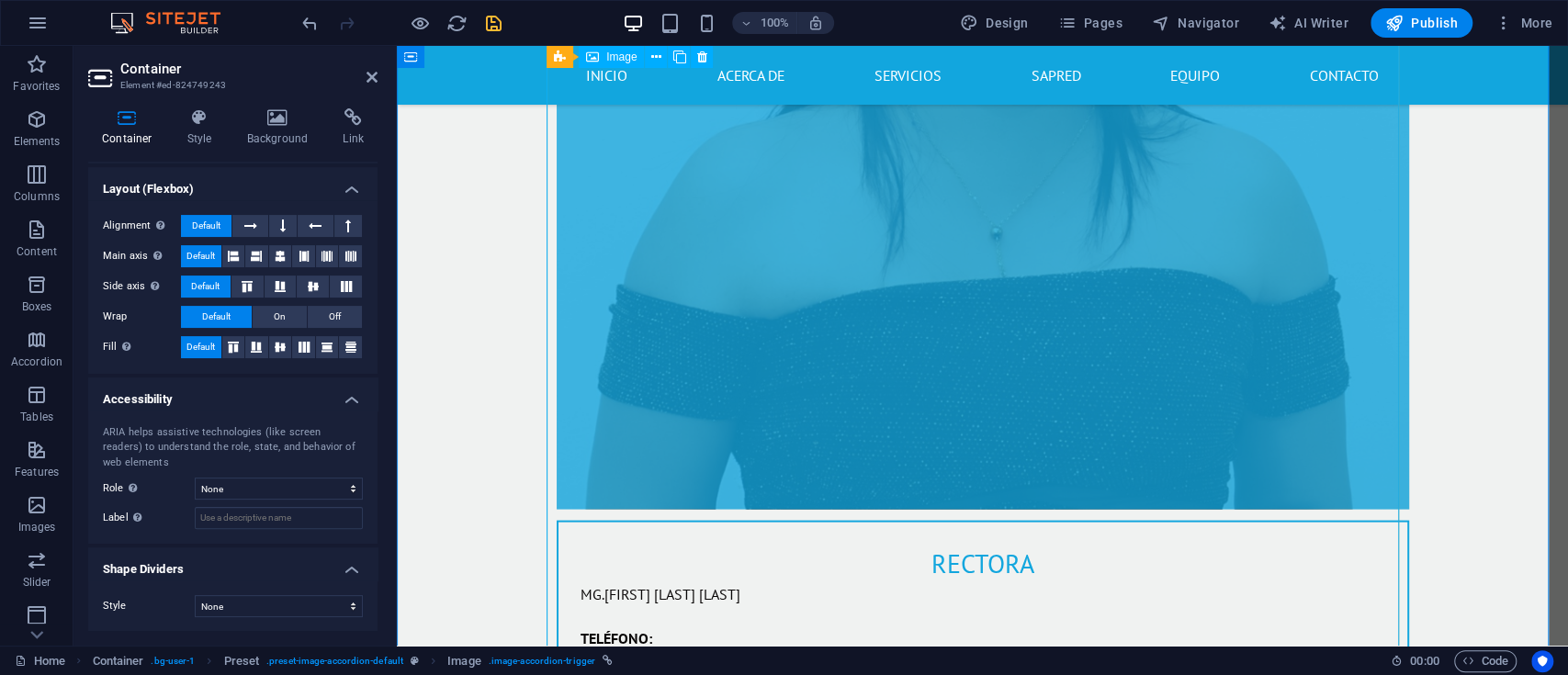 click on "Enfermero" at bounding box center (983, 2180) 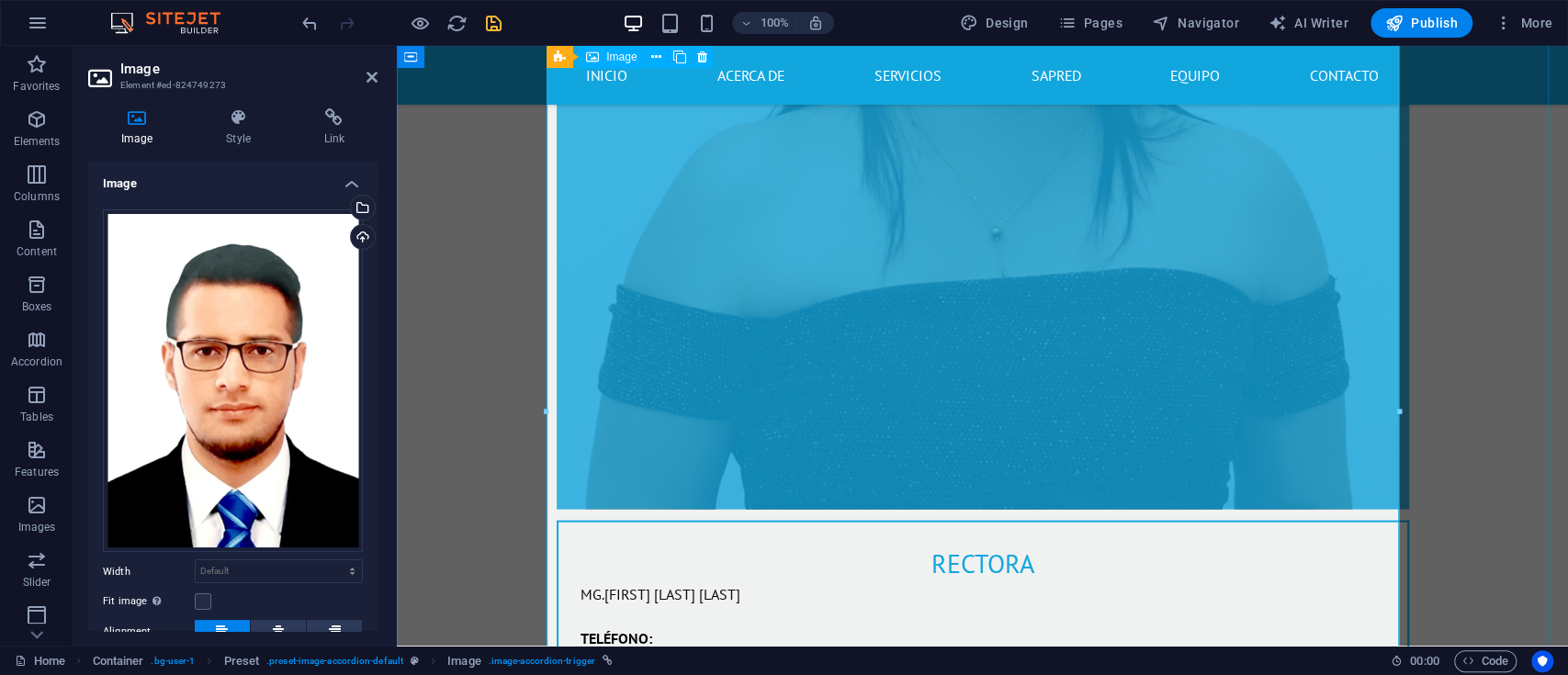 click on "Enfermero" at bounding box center [983, 2180] 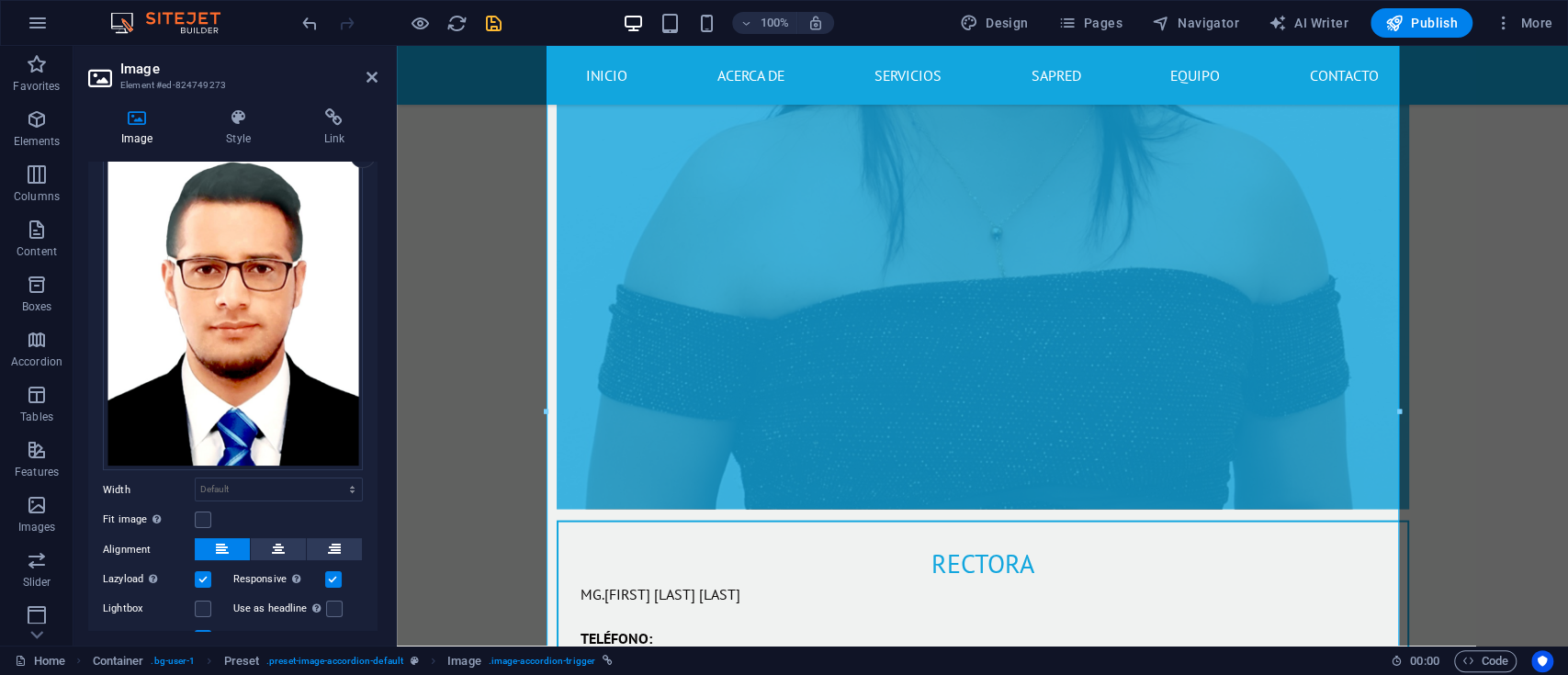 scroll, scrollTop: 0, scrollLeft: 0, axis: both 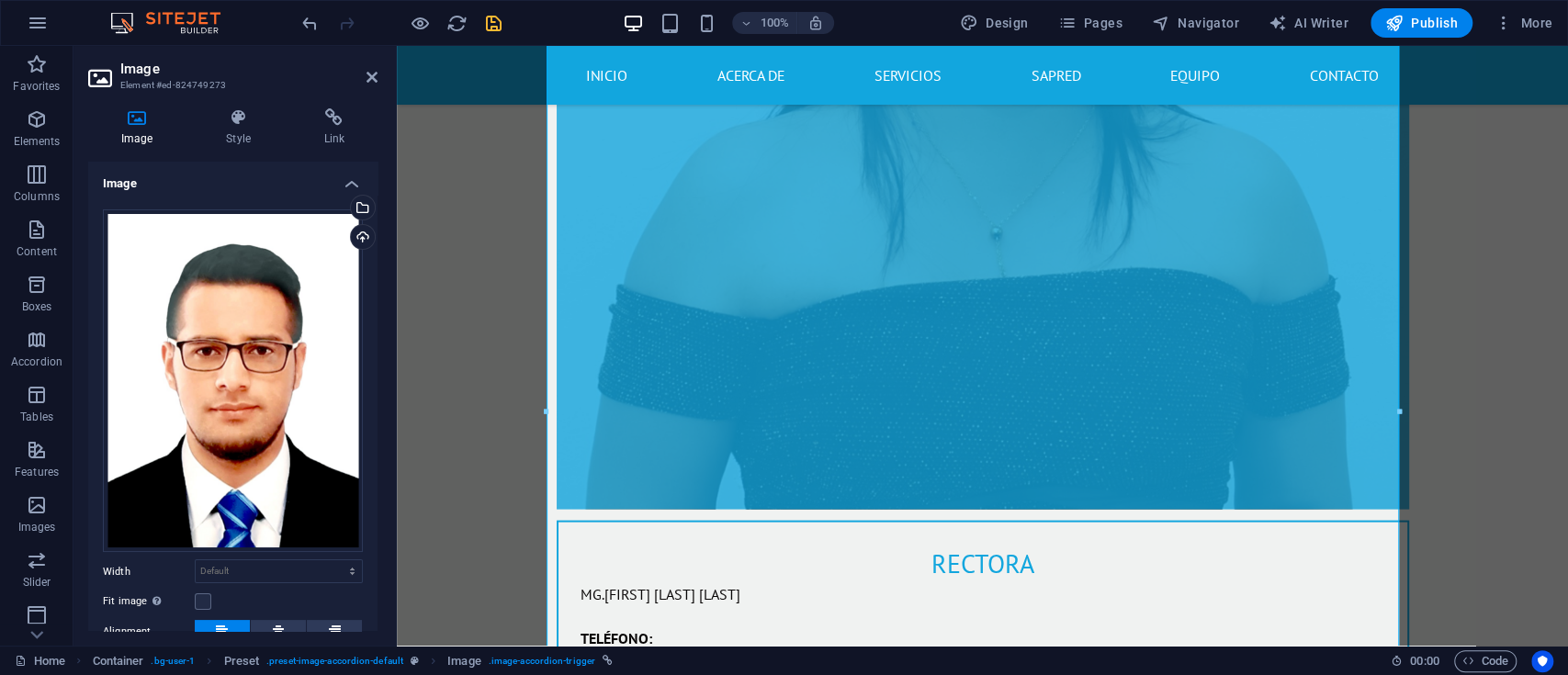 click on "Image" at bounding box center [232, 178] 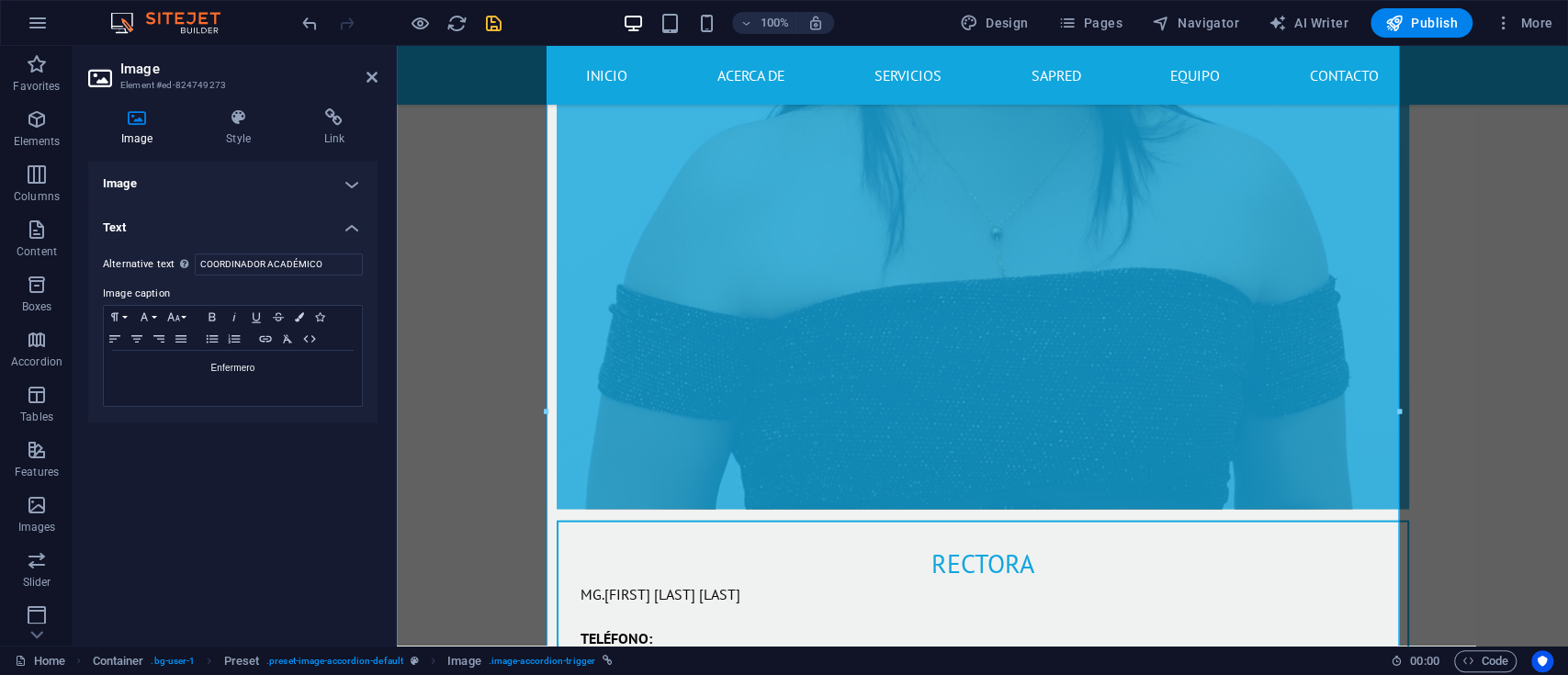 click on "Text" at bounding box center [232, 222] 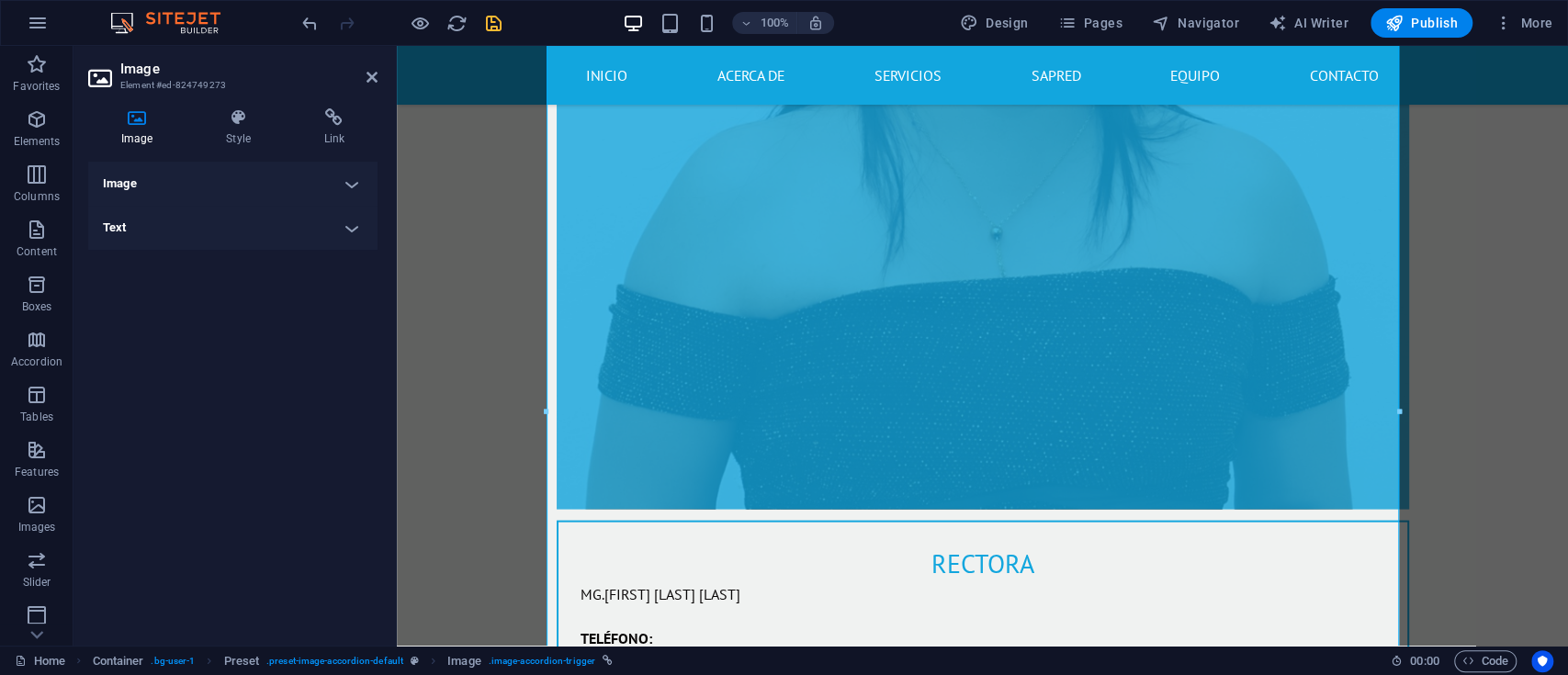 click on "Text" at bounding box center [232, 228] 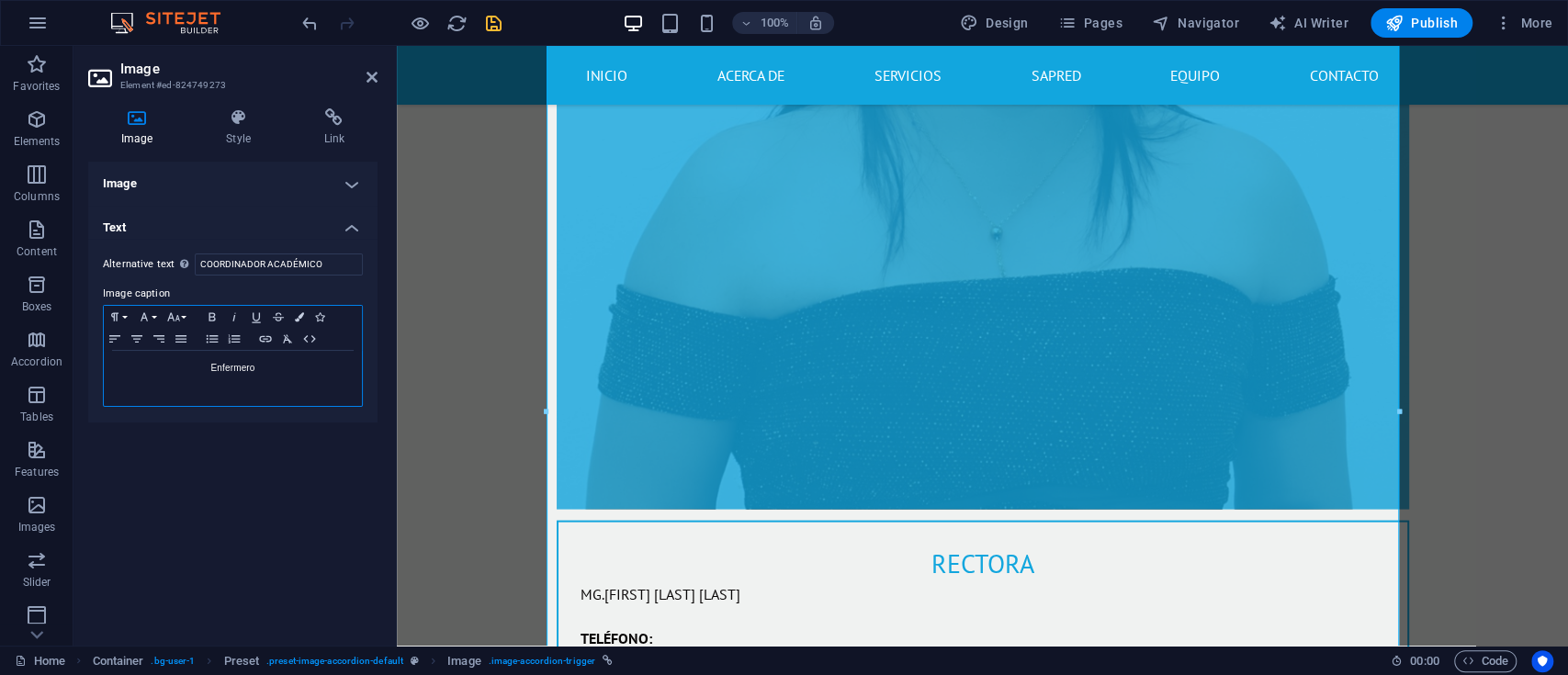 click on "Enfermero" at bounding box center (232, 368) 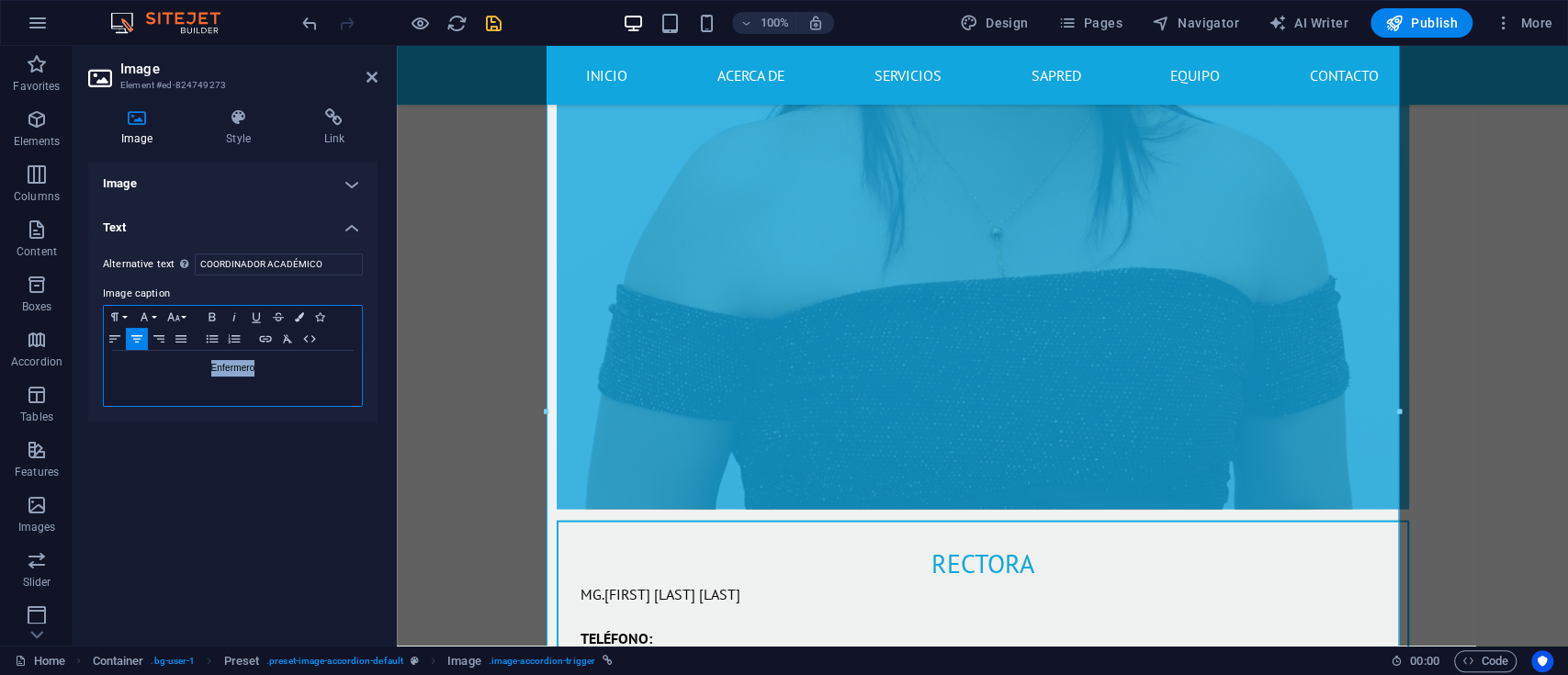 click on "Enfermero" at bounding box center [232, 368] 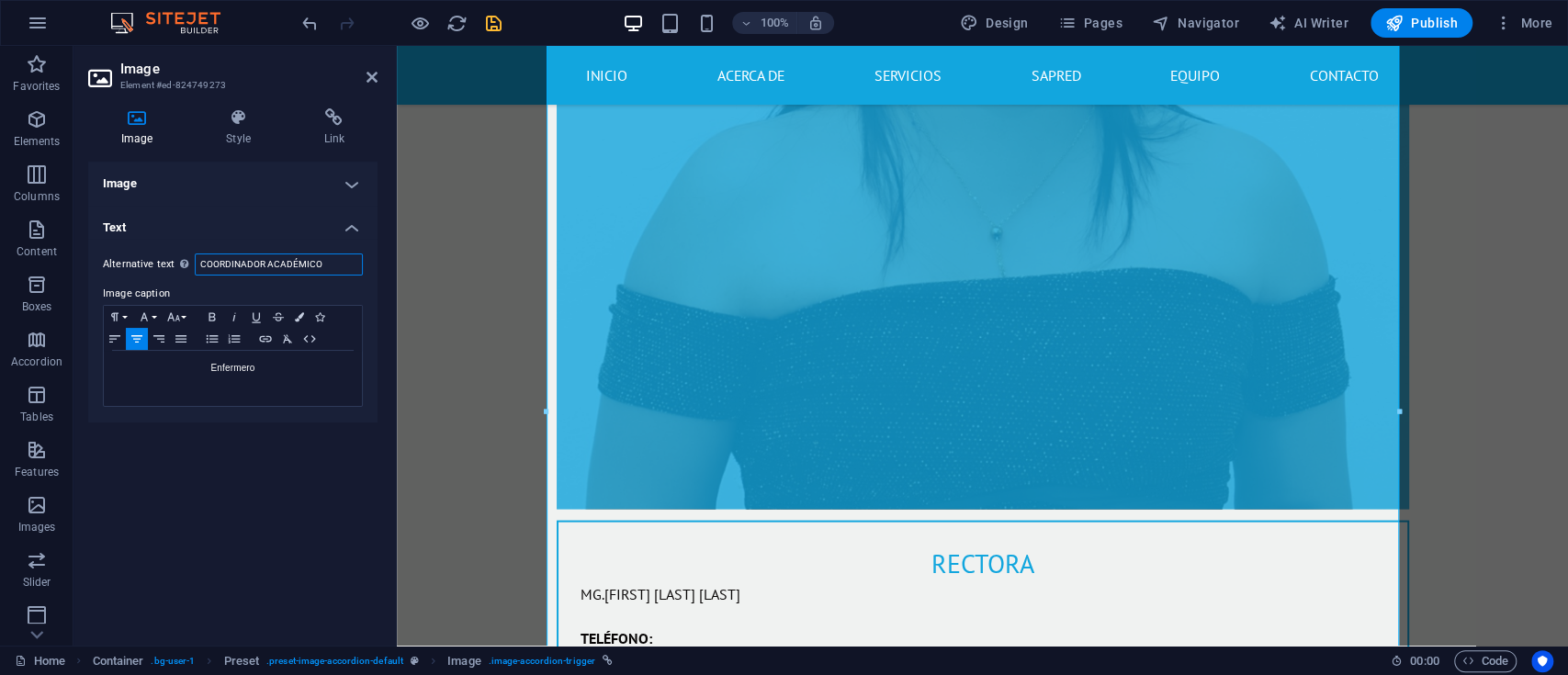 click on "COORDINADOR ACADÉMICO" at bounding box center [278, 264] 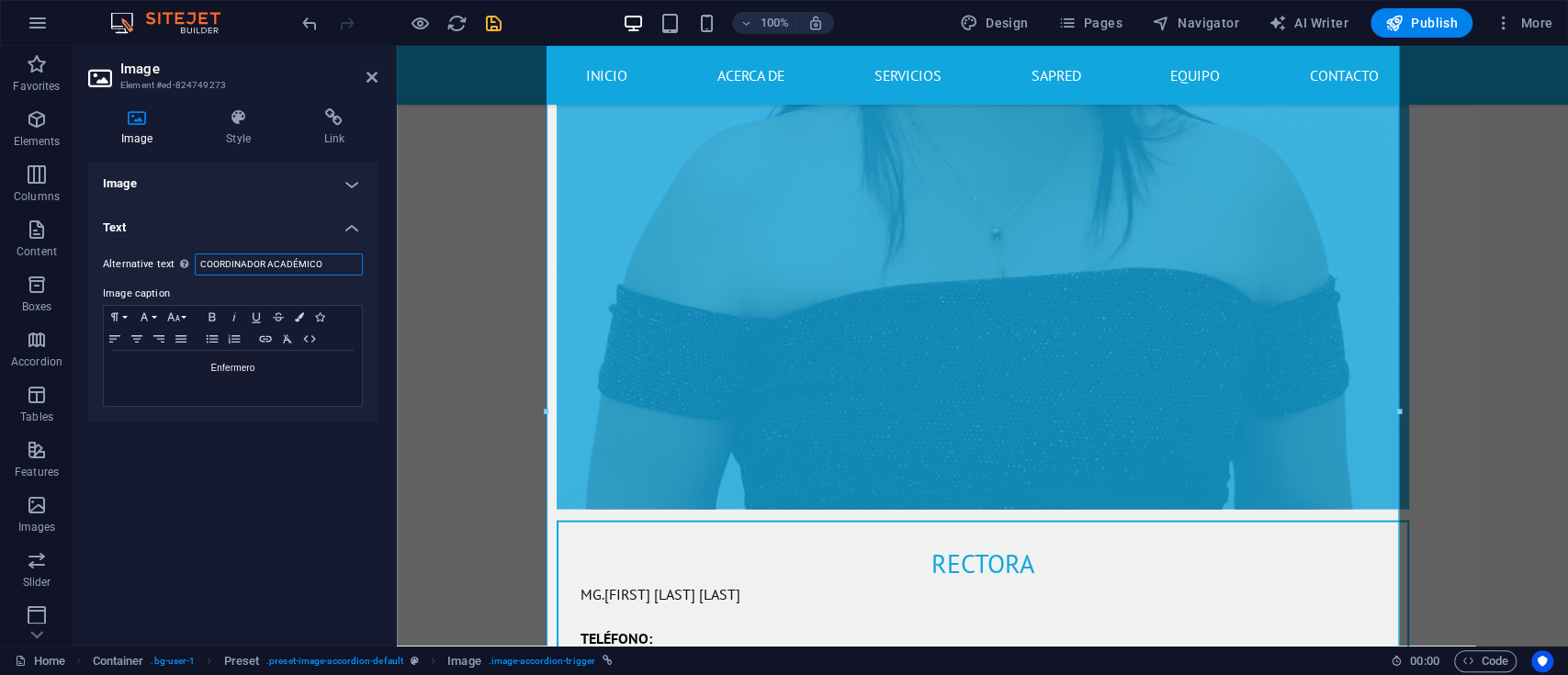 click on "COORDINADOR ACADÉMICO" at bounding box center [278, 264] 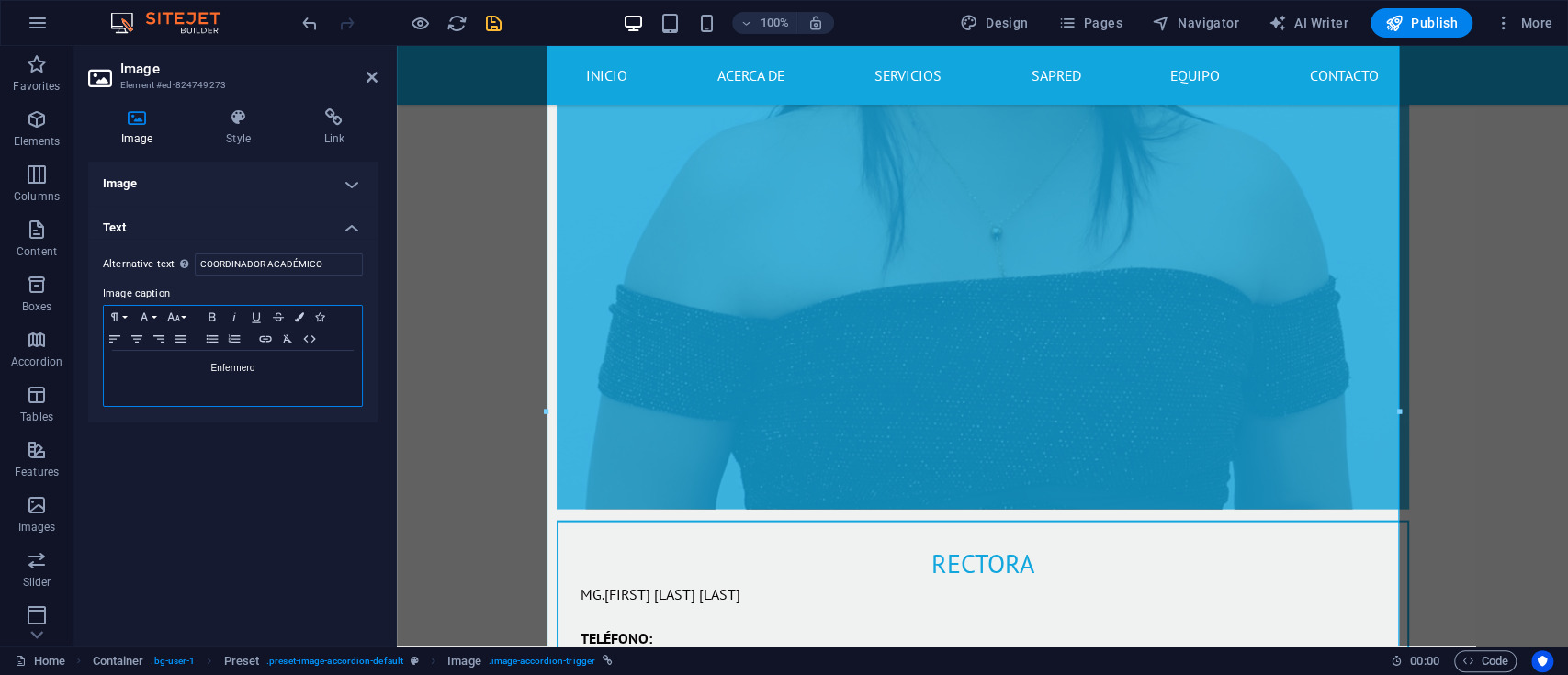 click on "Enfermero" at bounding box center (232, 368) 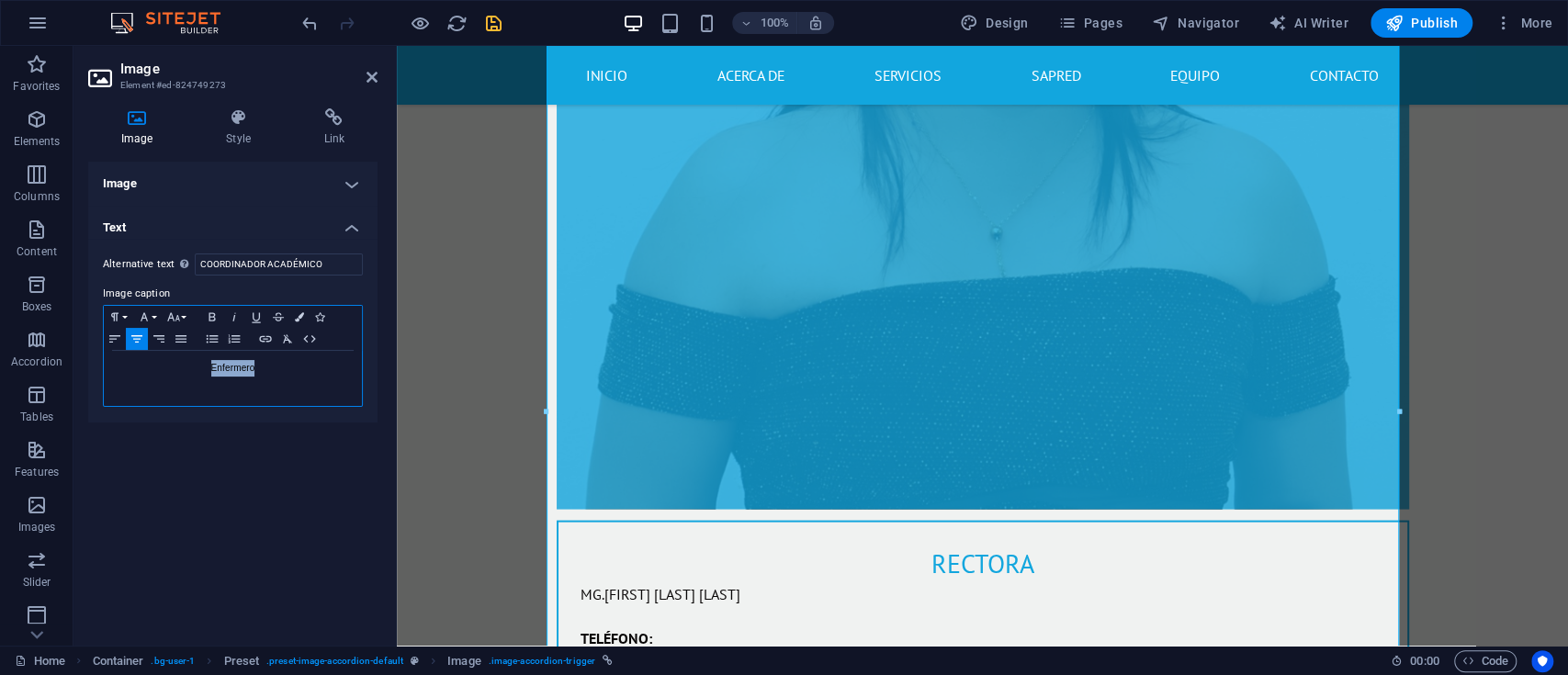 click on "Enfermero" at bounding box center [232, 368] 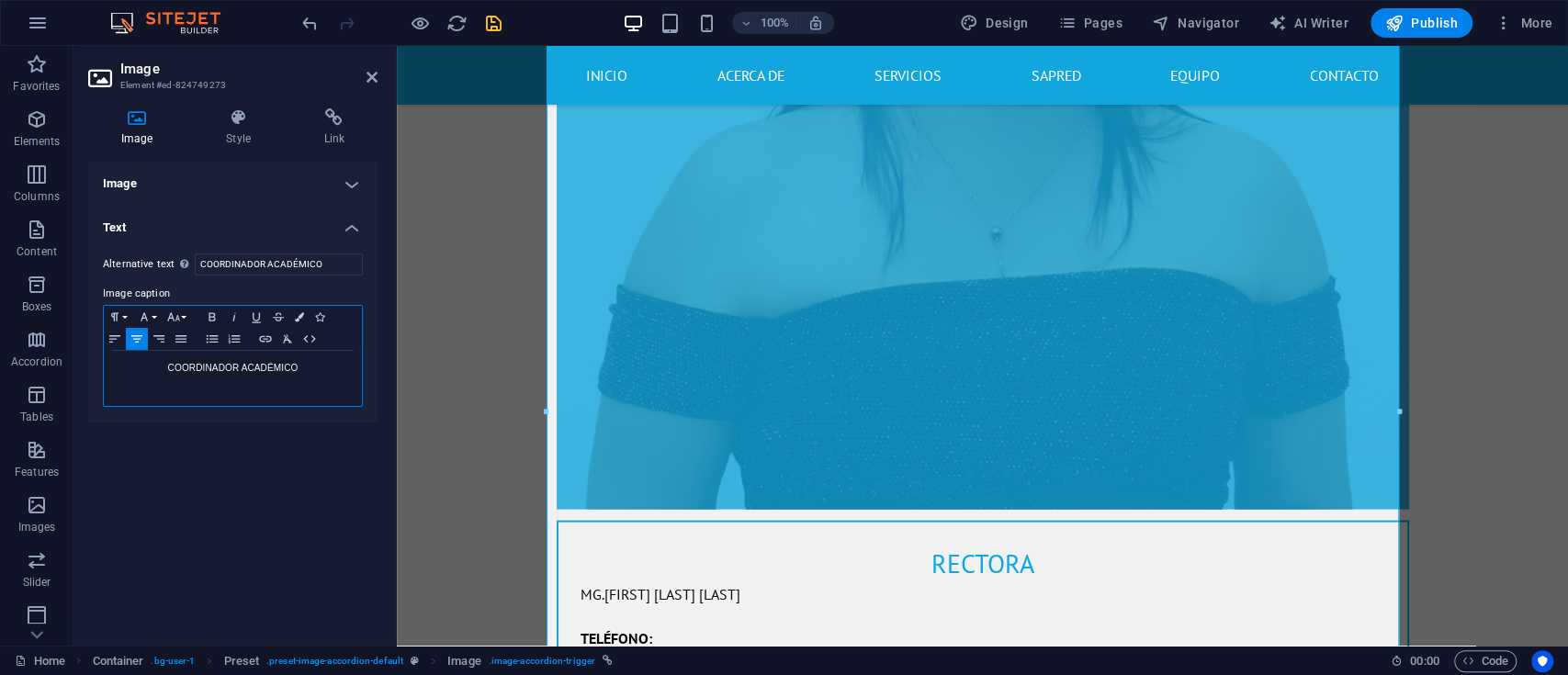 scroll, scrollTop: 0, scrollLeft: 5, axis: horizontal 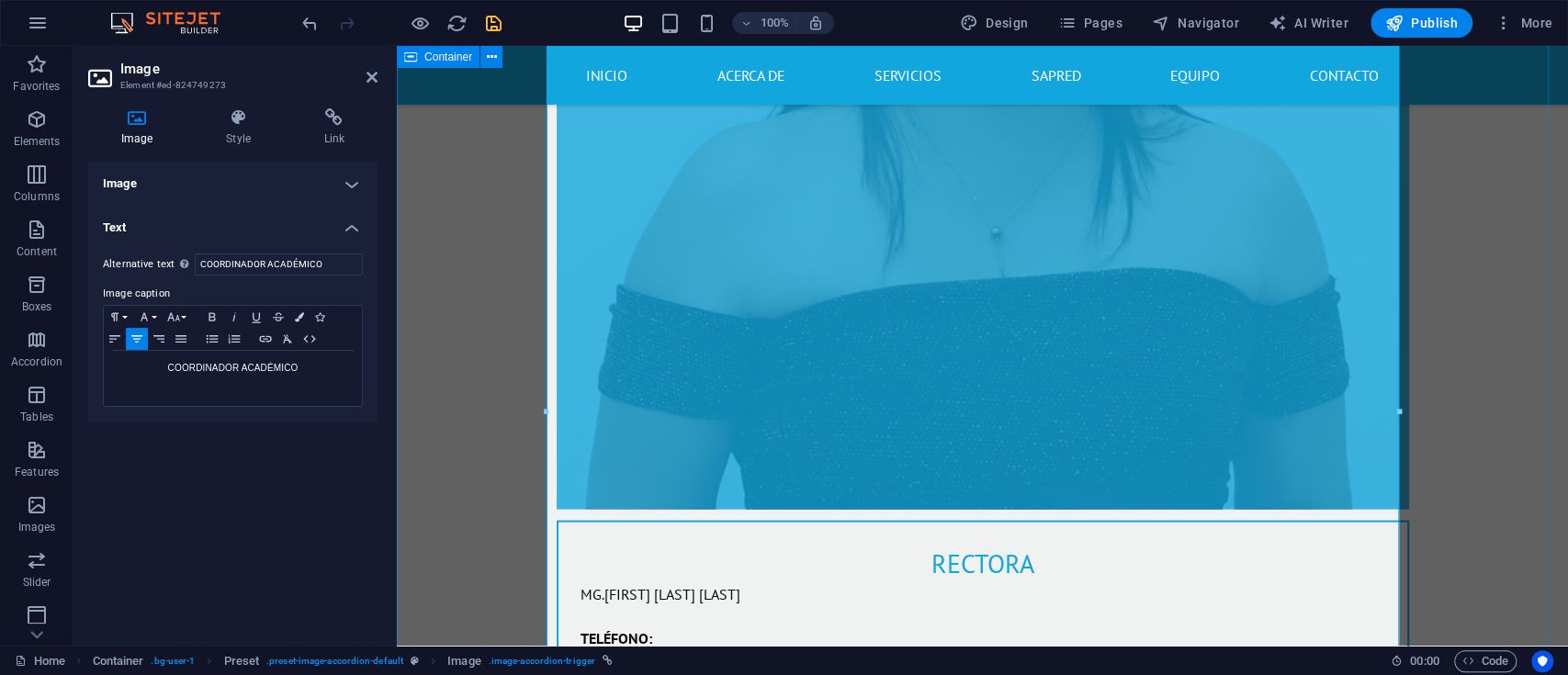 click on "Doctor RECTORA MG.[FIRST] [LAST] [LAST] TELÉFONO: MÓVIL: Cirujano Coordinadora de convivencia [FIRST] [LAST] [LAST] TELÉFONO: MÓVIL: COORDINADOR ACADÉMICO coordinador académico ESP. [FIRST] [LAST] [LAST] TELÉFONO: MÓVIL: Enfermero SECRETARIA GENERAL [FIRST] [LAST] [LAST] TELÉFONO: MÓVIL:" at bounding box center [982, 1749] 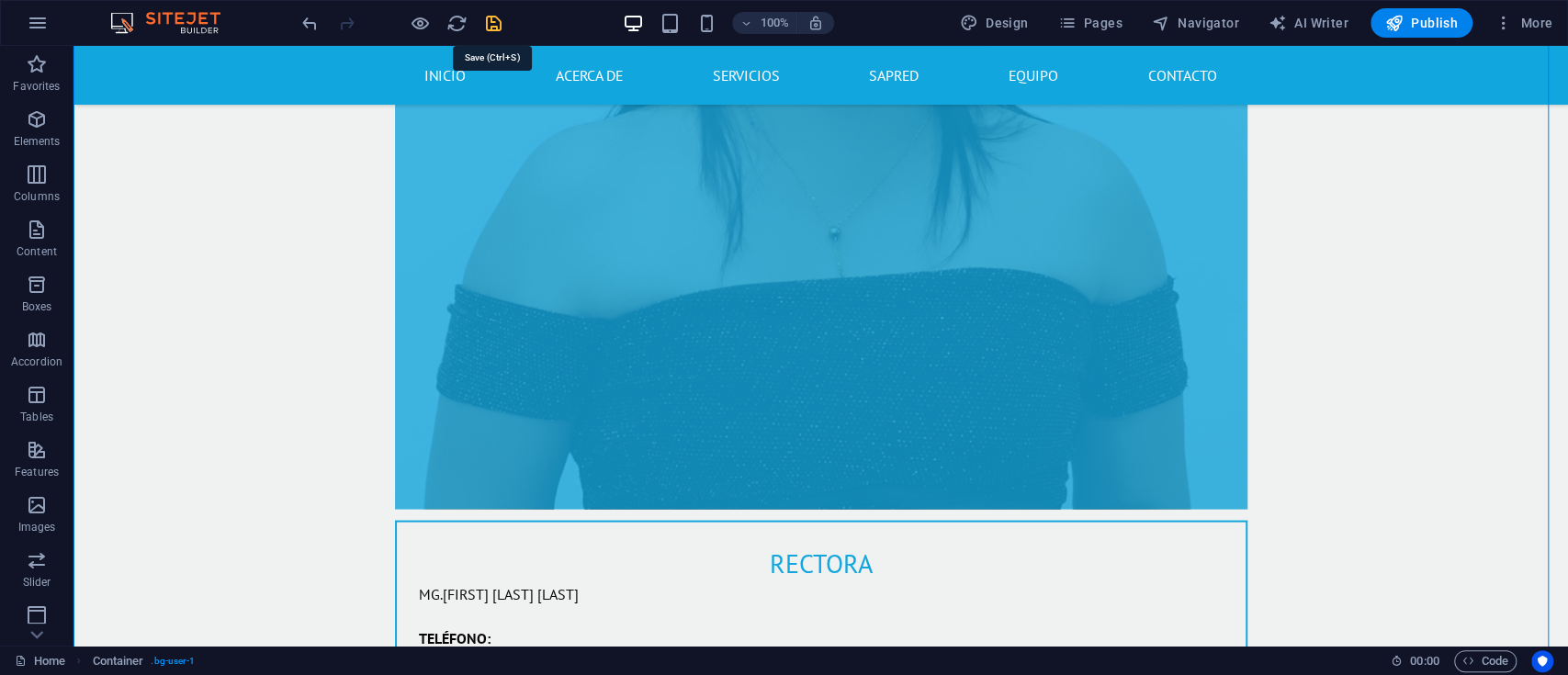 click at bounding box center (493, 23) 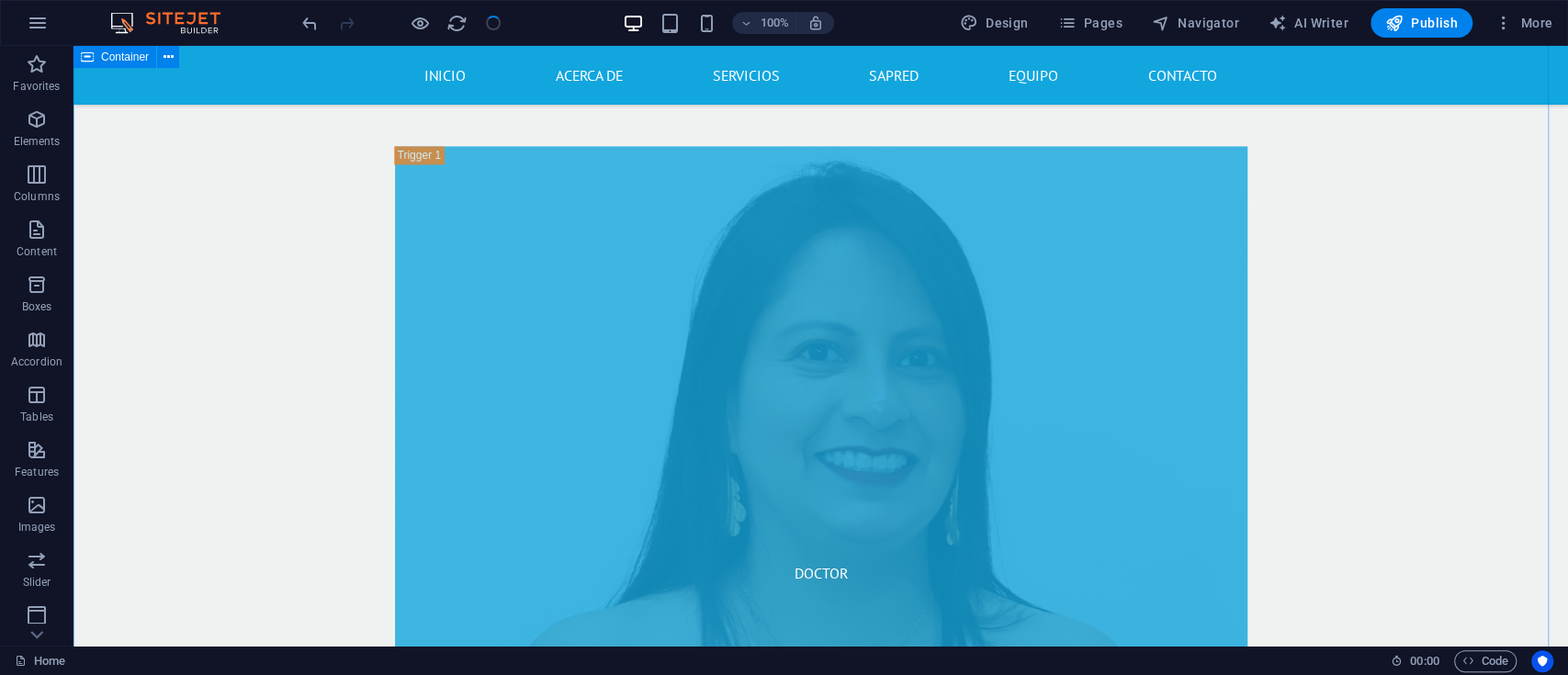 scroll, scrollTop: 6061, scrollLeft: 0, axis: vertical 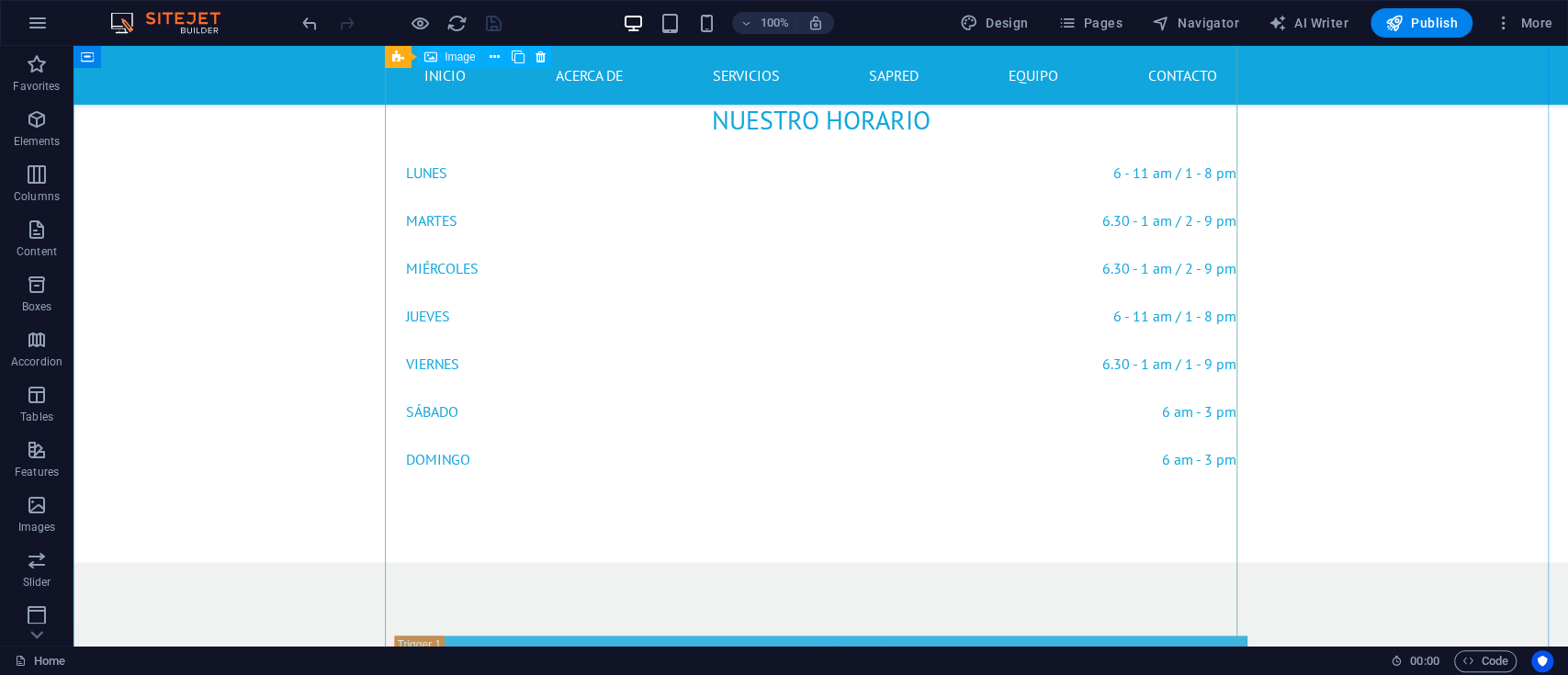 click on "Cirujano" at bounding box center (821, 2110) 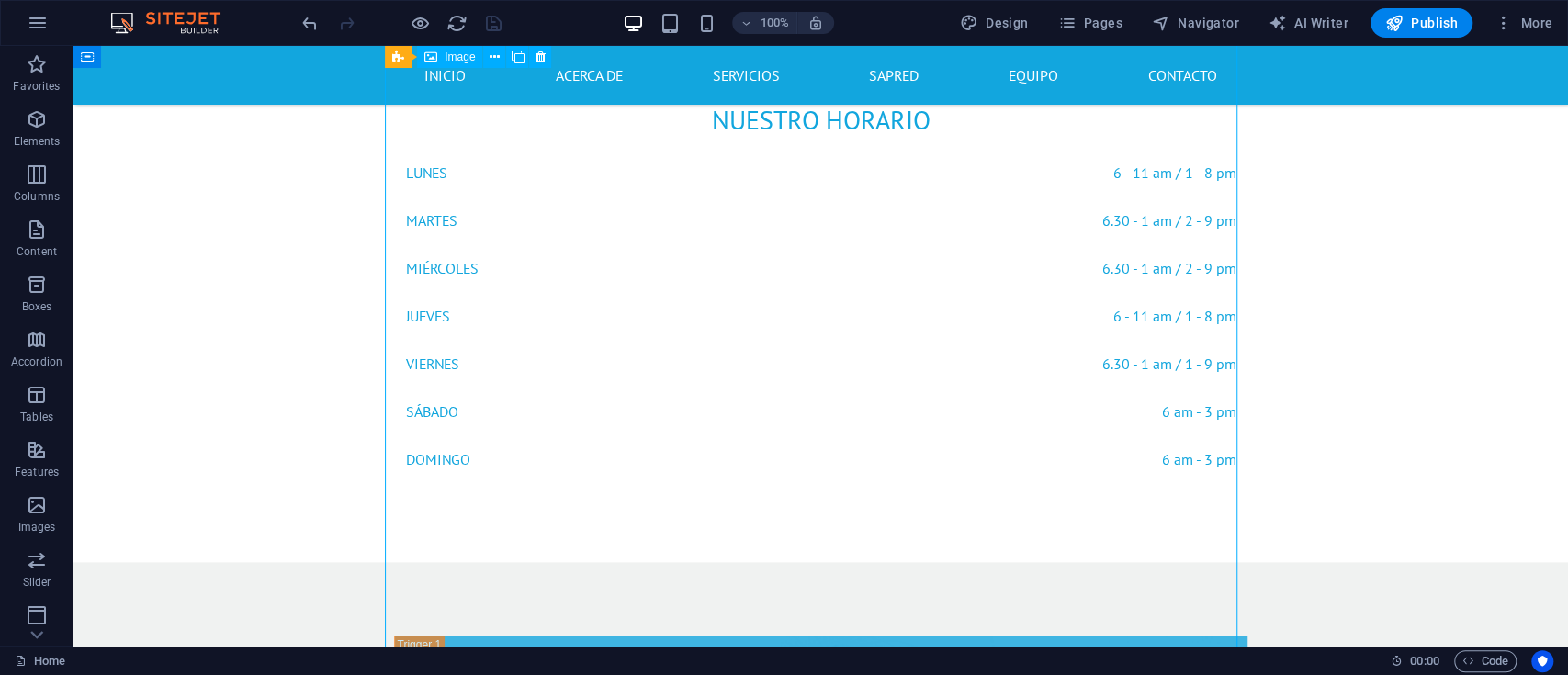 click on "Cirujano" at bounding box center (821, 2110) 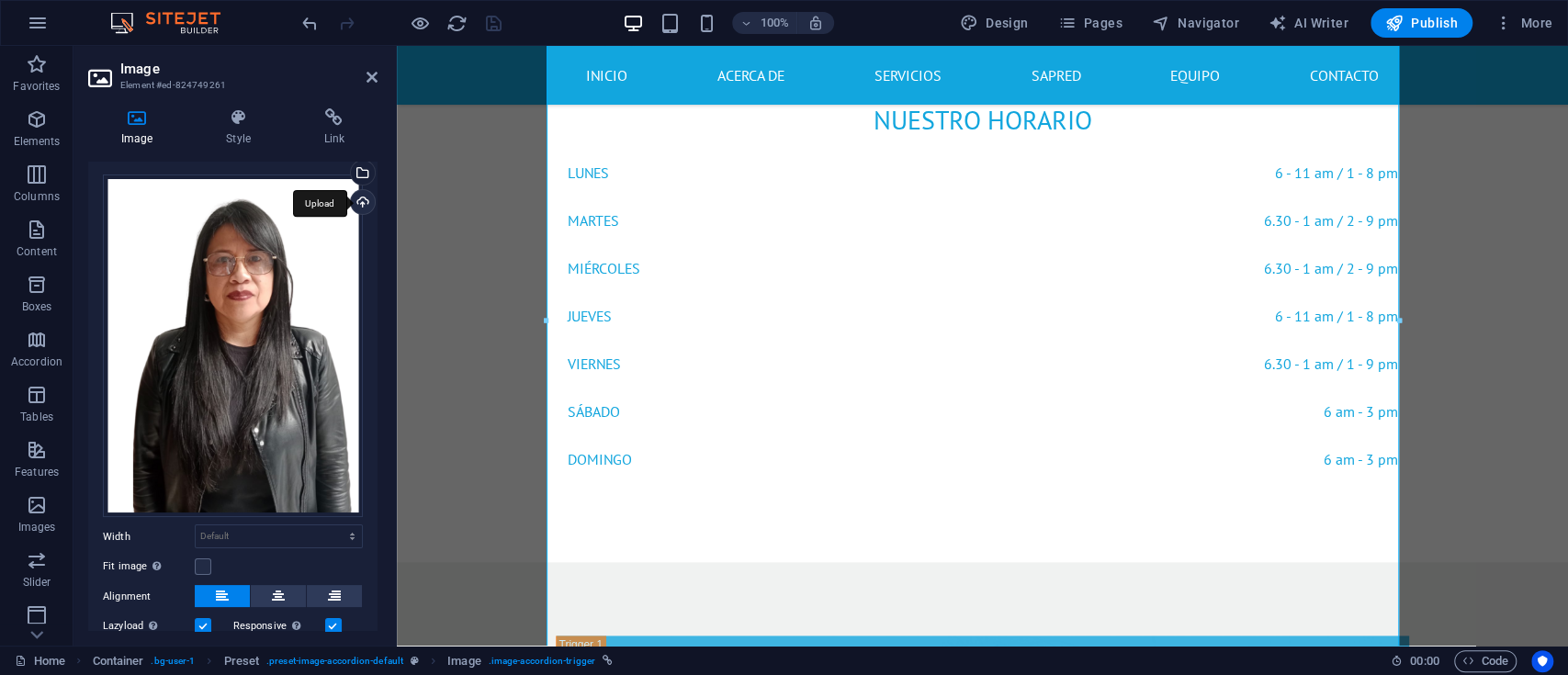 scroll, scrollTop: 0, scrollLeft: 0, axis: both 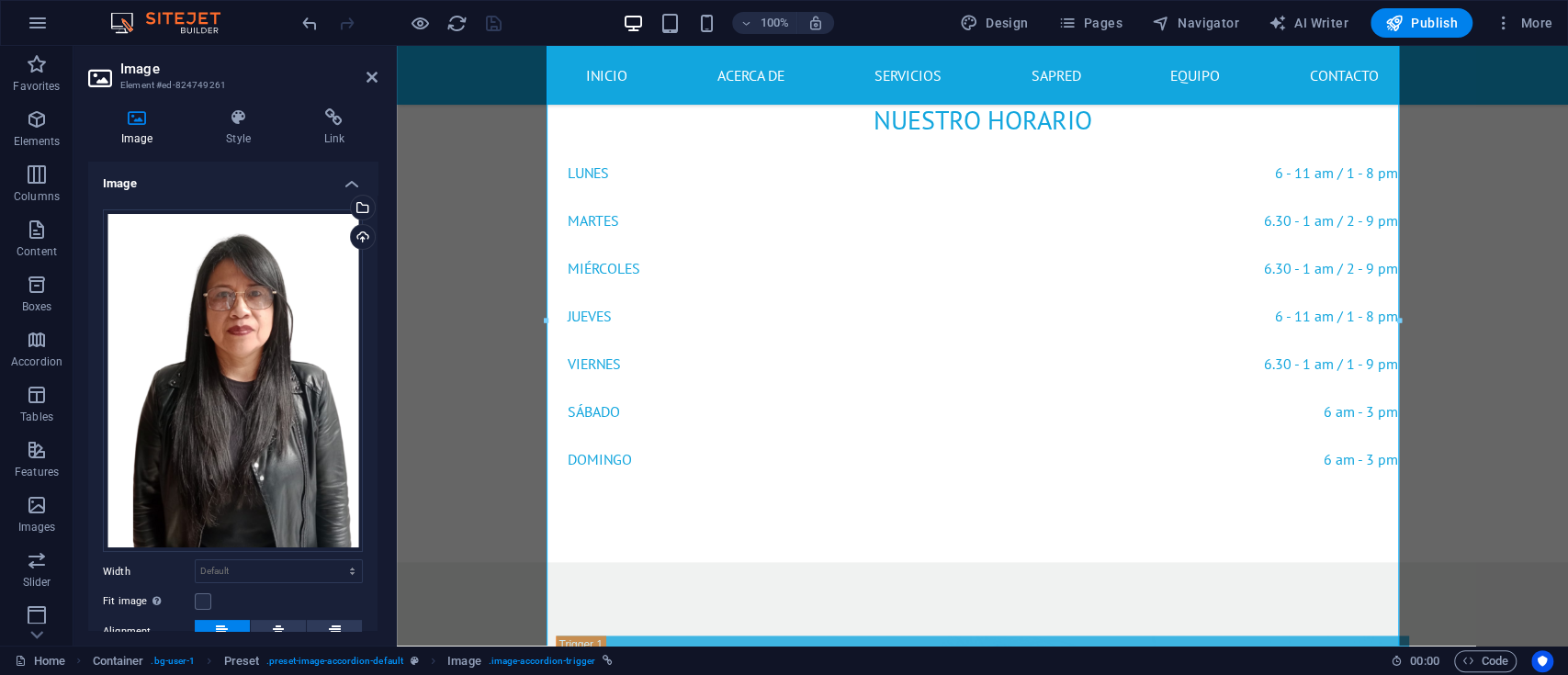 click on "Image" at bounding box center (232, 178) 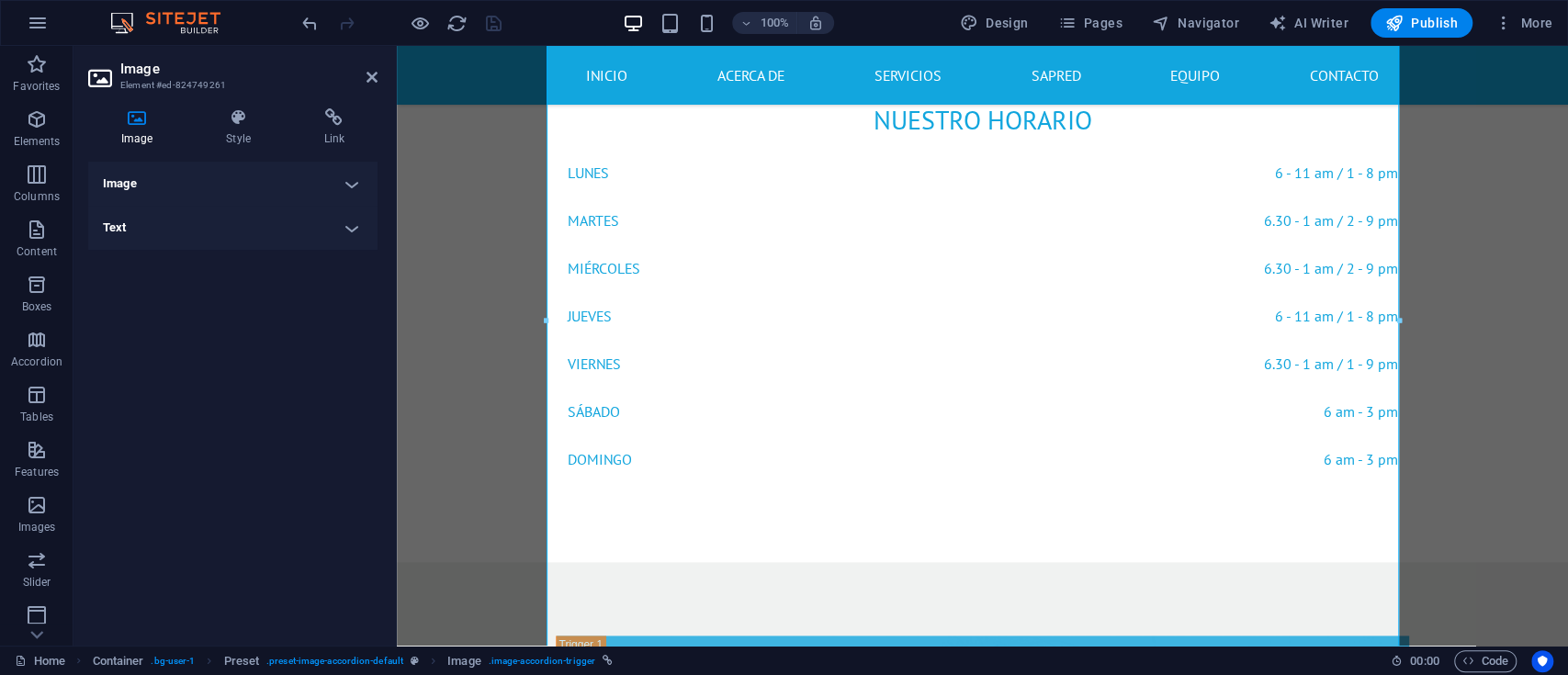 click on "Text" at bounding box center [232, 228] 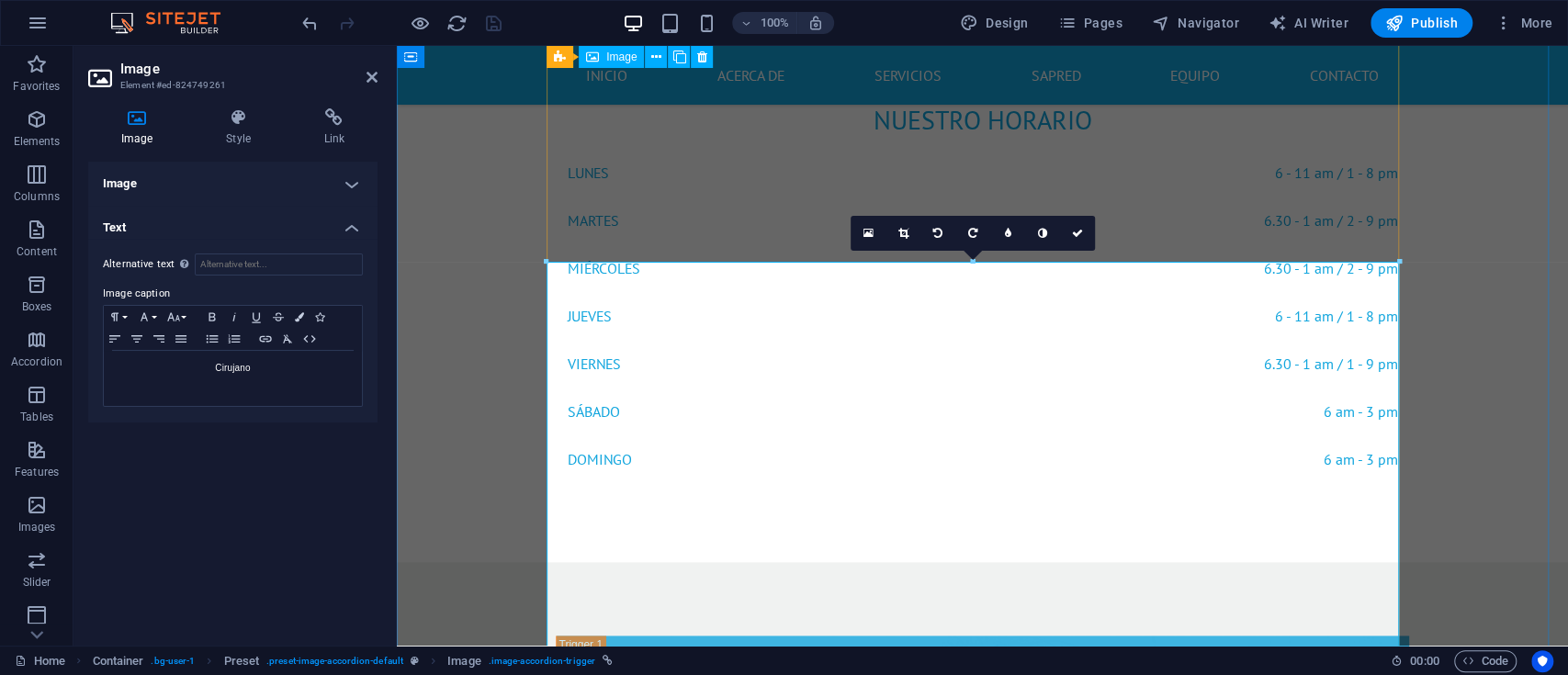 scroll, scrollTop: 5694, scrollLeft: 0, axis: vertical 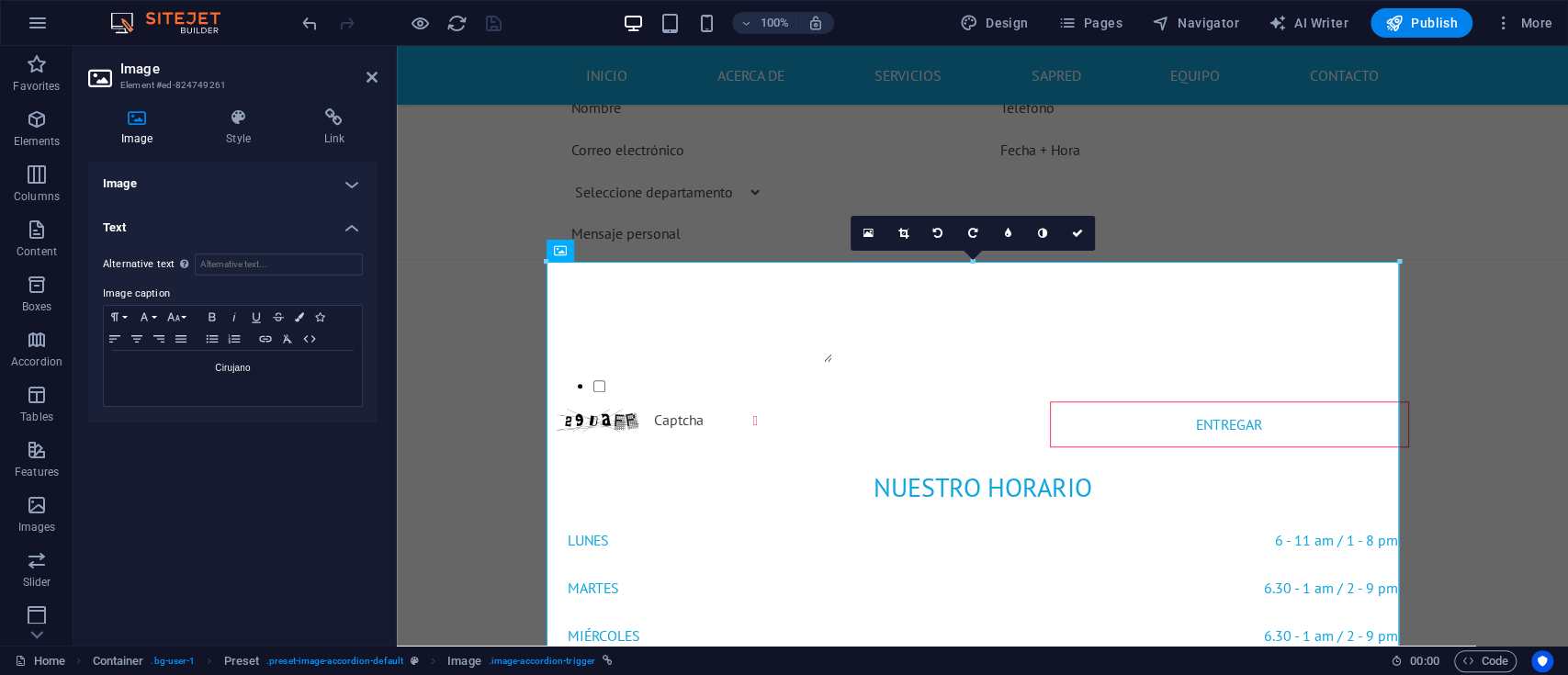 click on "Image" at bounding box center (232, 184) 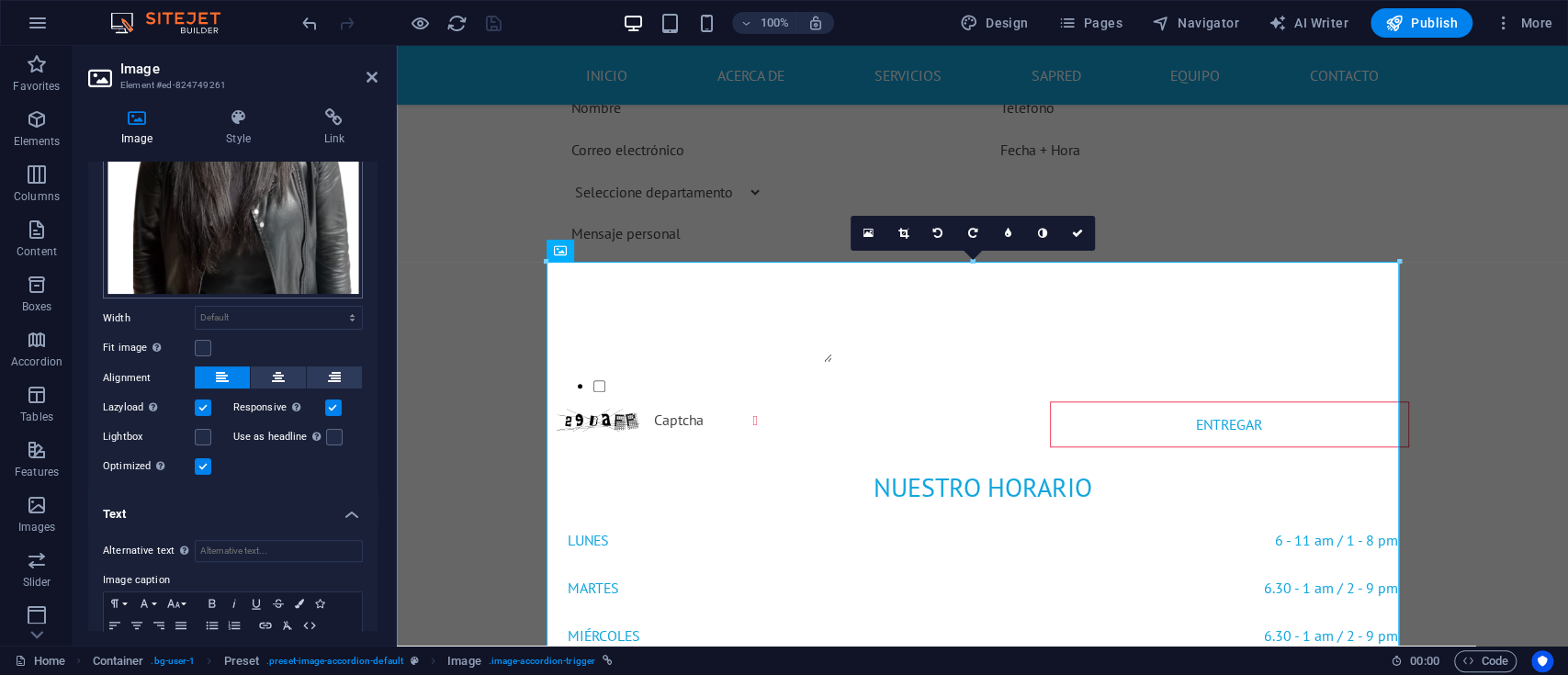 scroll, scrollTop: 327, scrollLeft: 0, axis: vertical 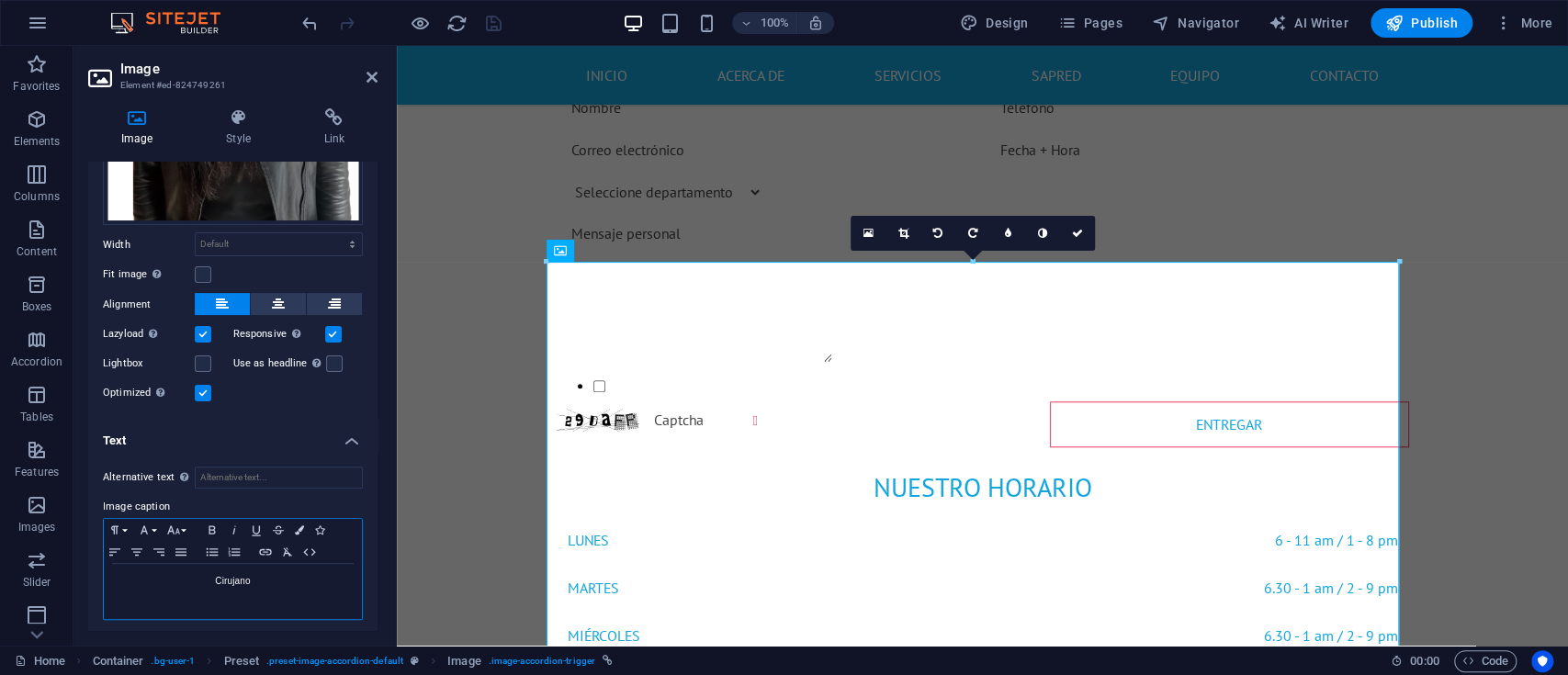 click on "Cirujano" at bounding box center [232, 581] 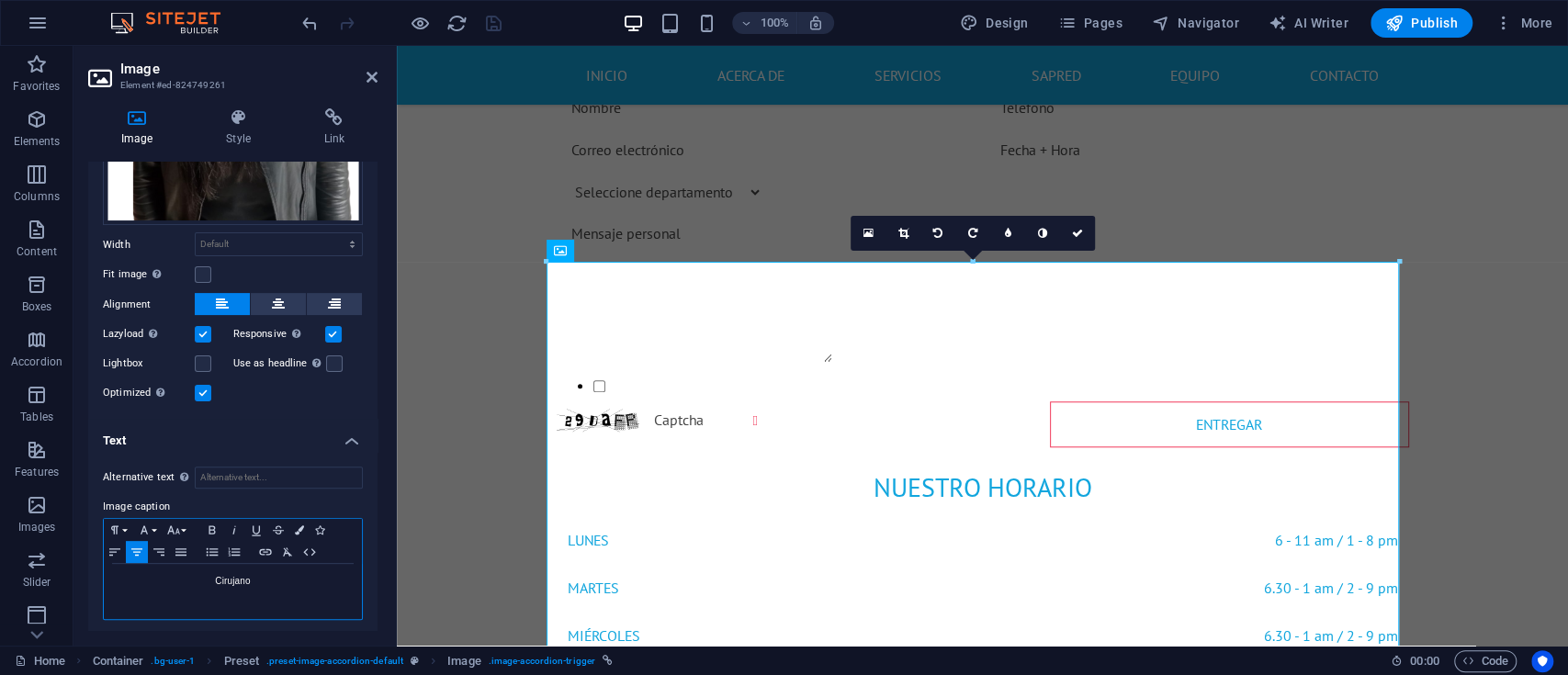click on "Cirujano" at bounding box center [232, 581] 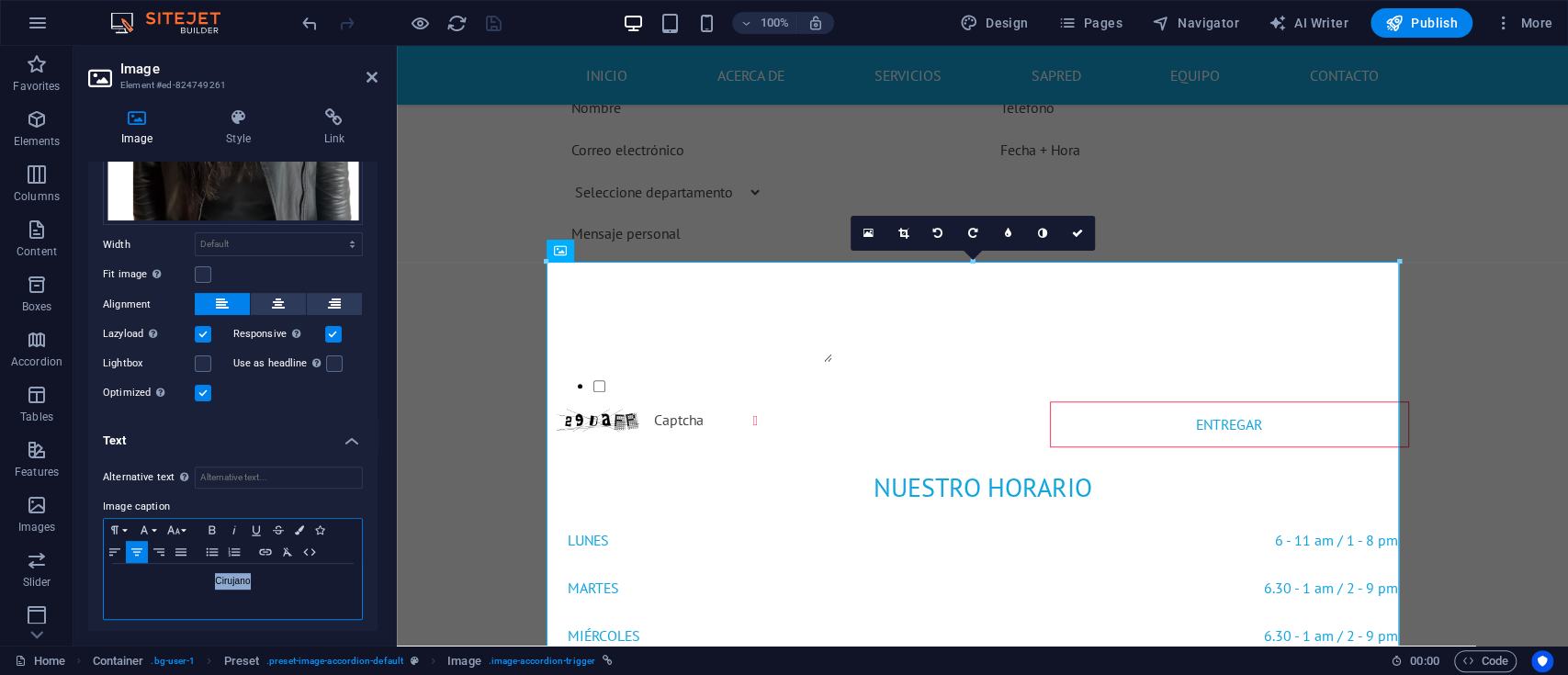 click on "Cirujano" at bounding box center (232, 581) 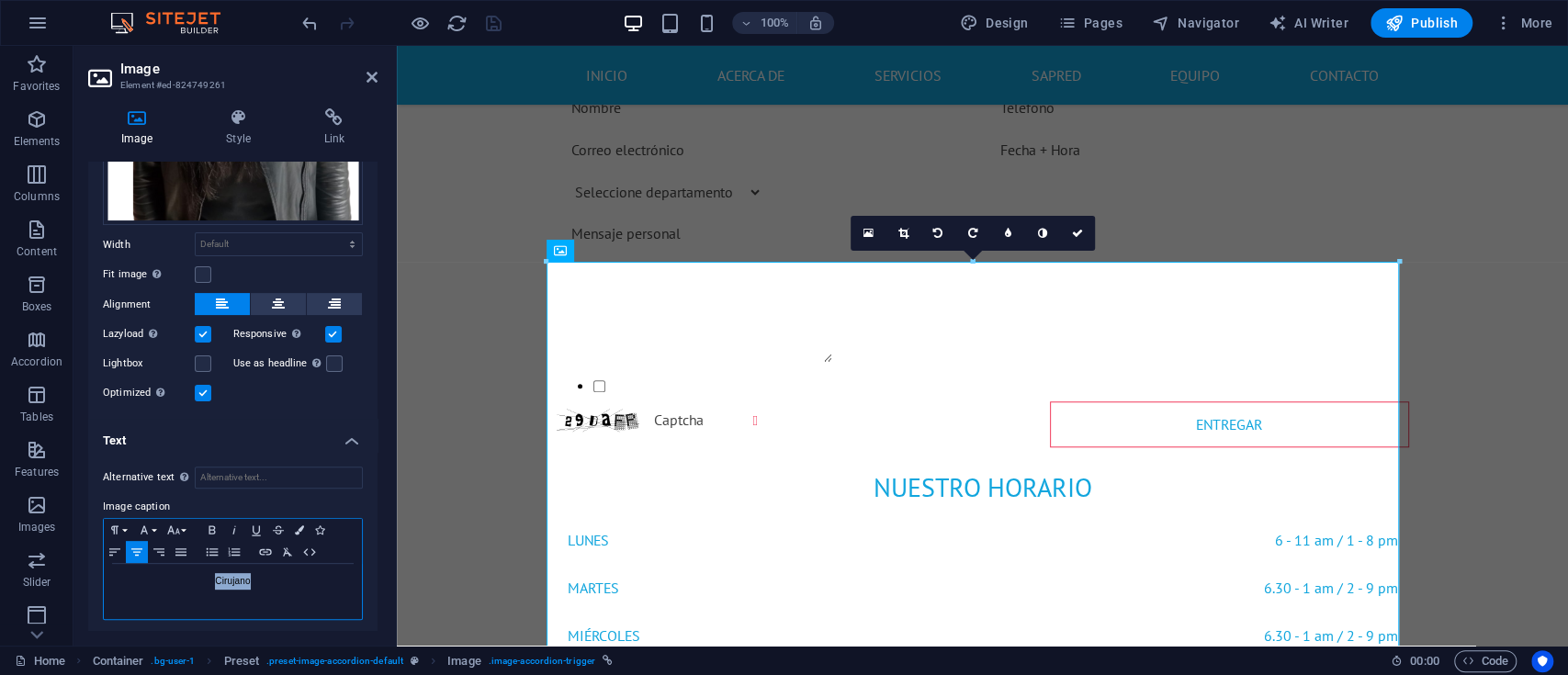 type 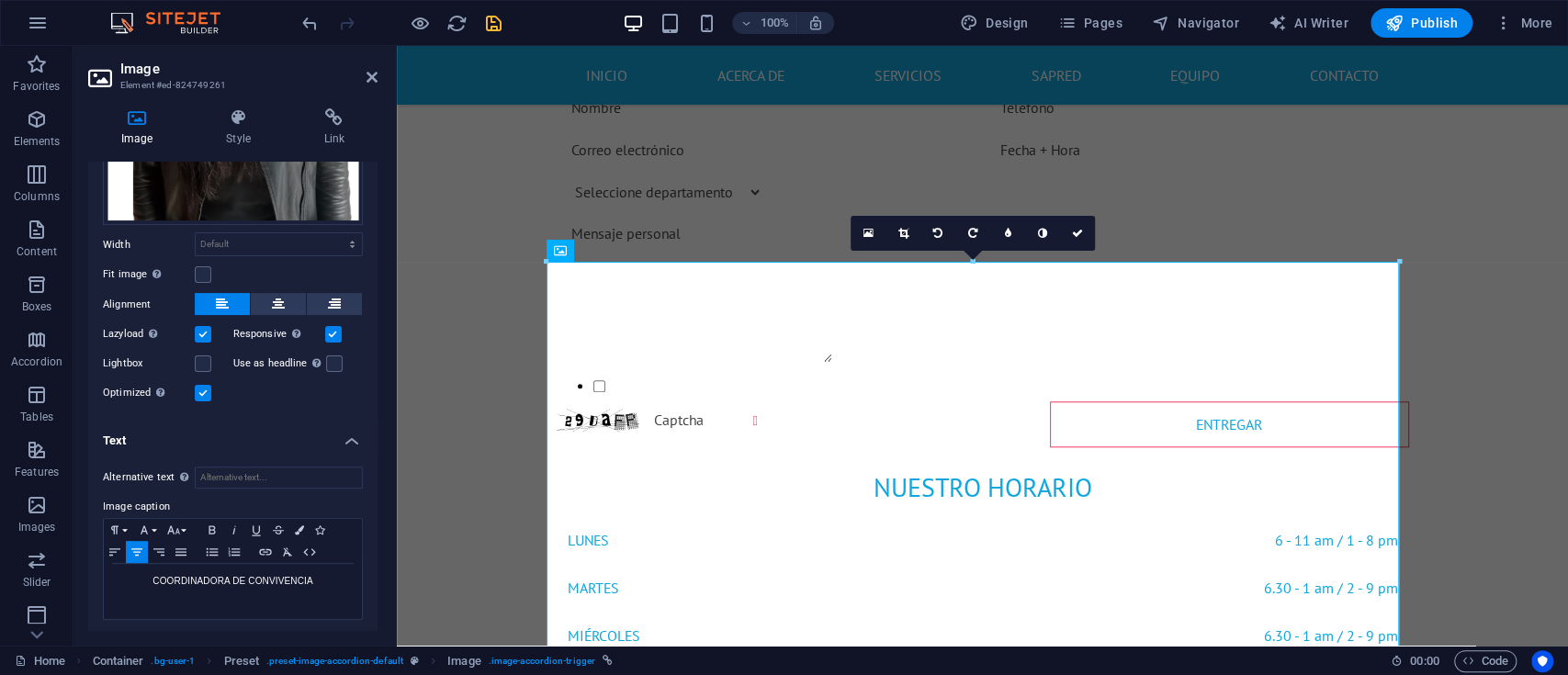 click on "Text" at bounding box center (232, 435) 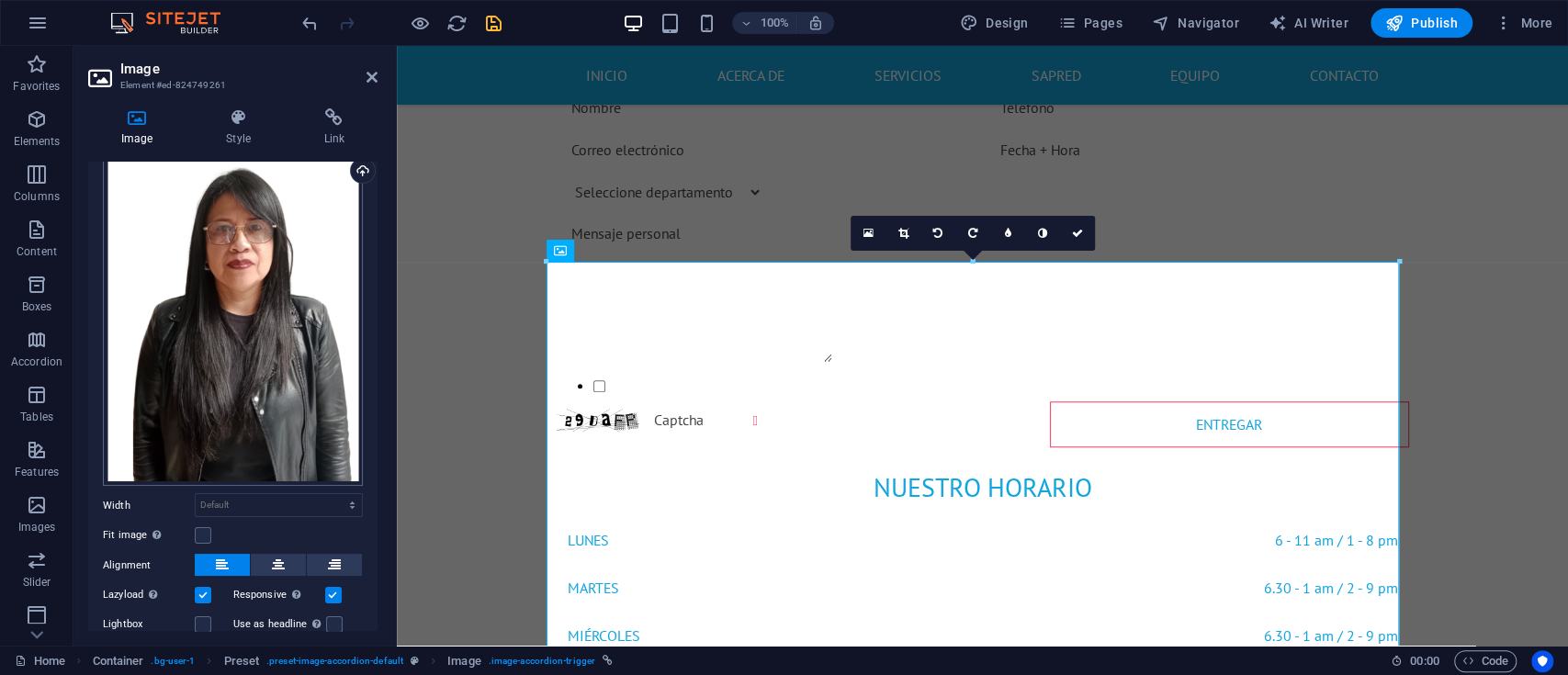 scroll, scrollTop: 0, scrollLeft: 0, axis: both 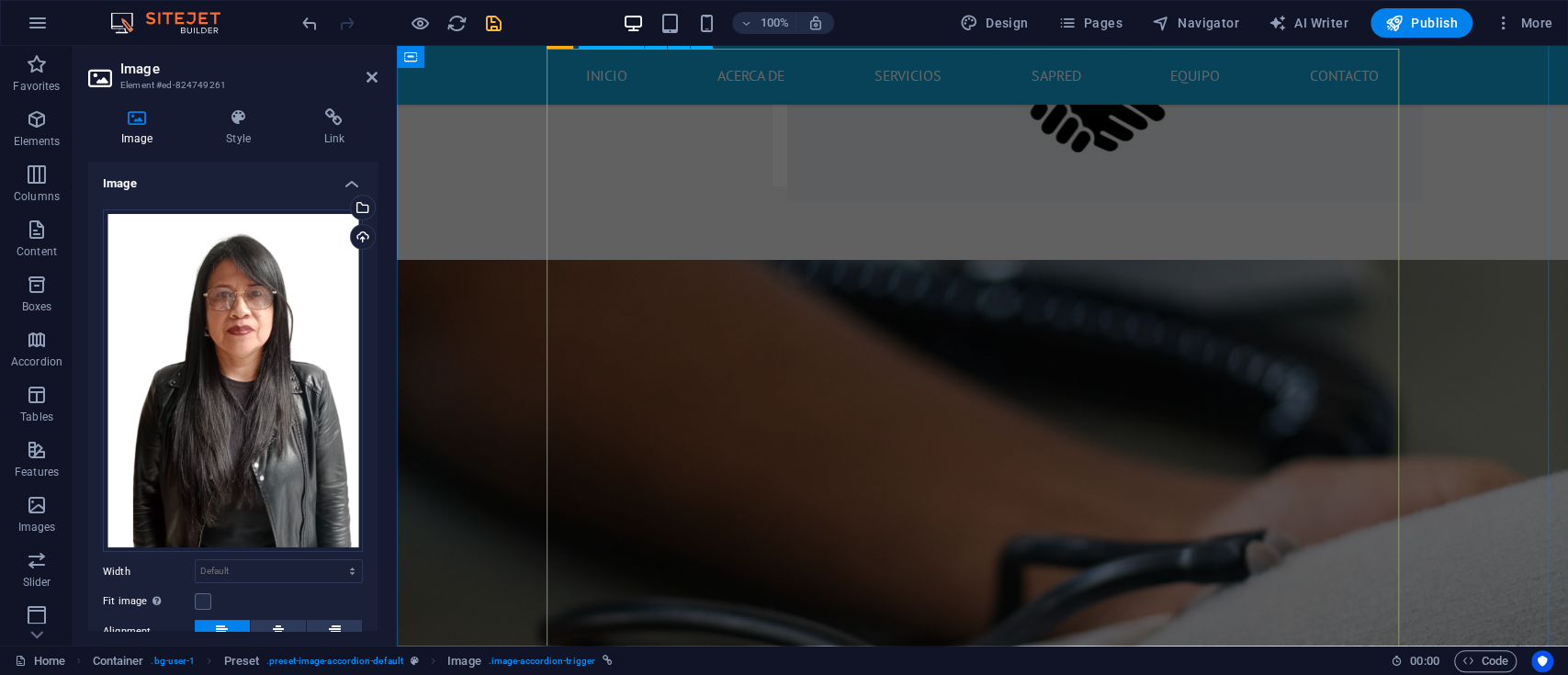 click on "Doctor" at bounding box center (983, 2287) 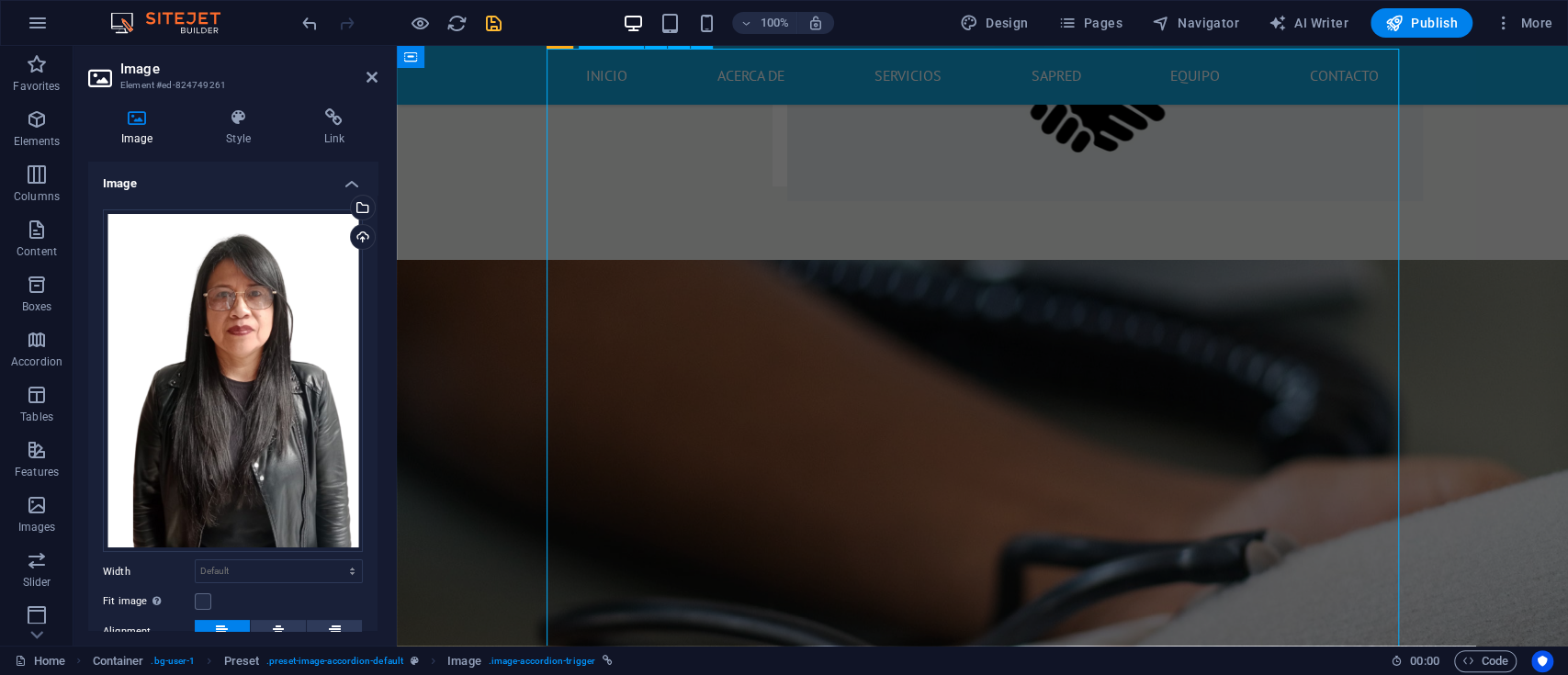 click on "Doctor" at bounding box center (983, 2287) 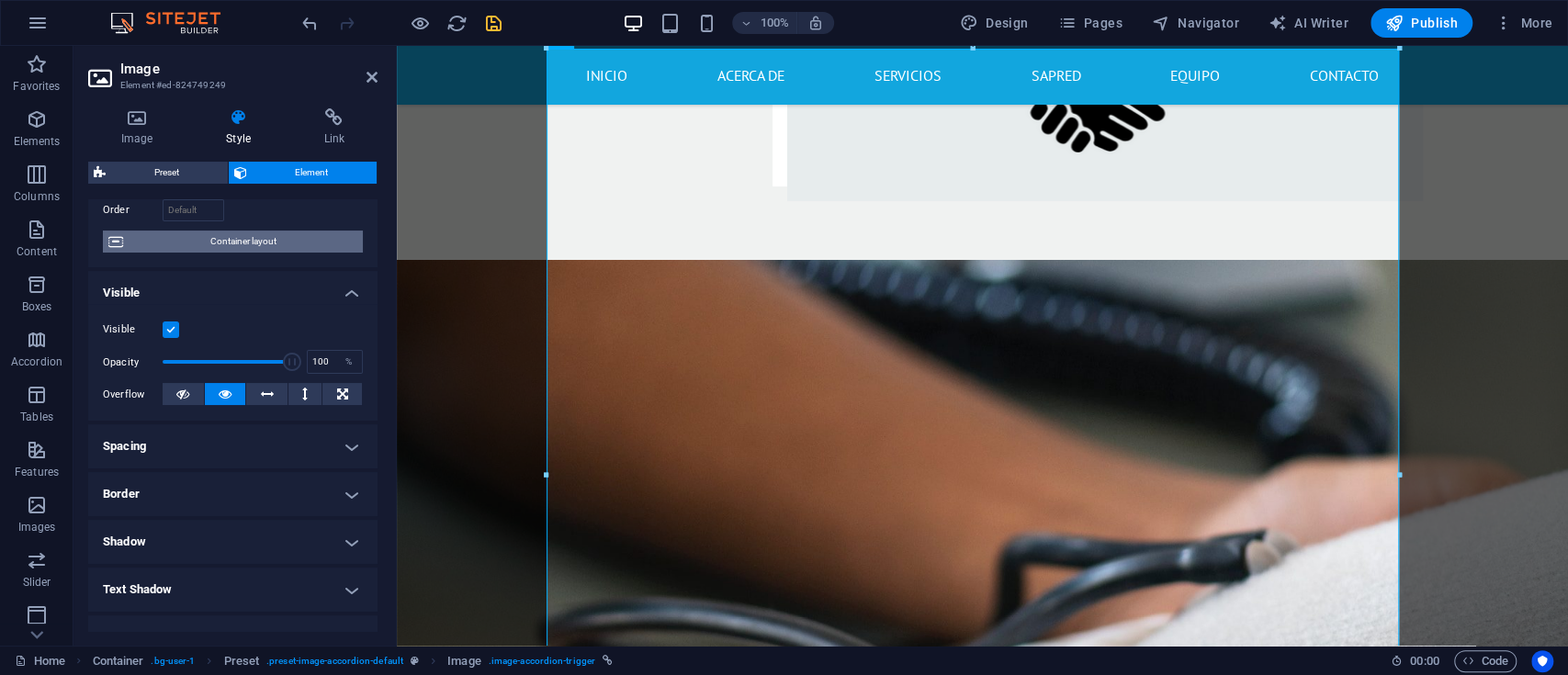 scroll, scrollTop: 0, scrollLeft: 0, axis: both 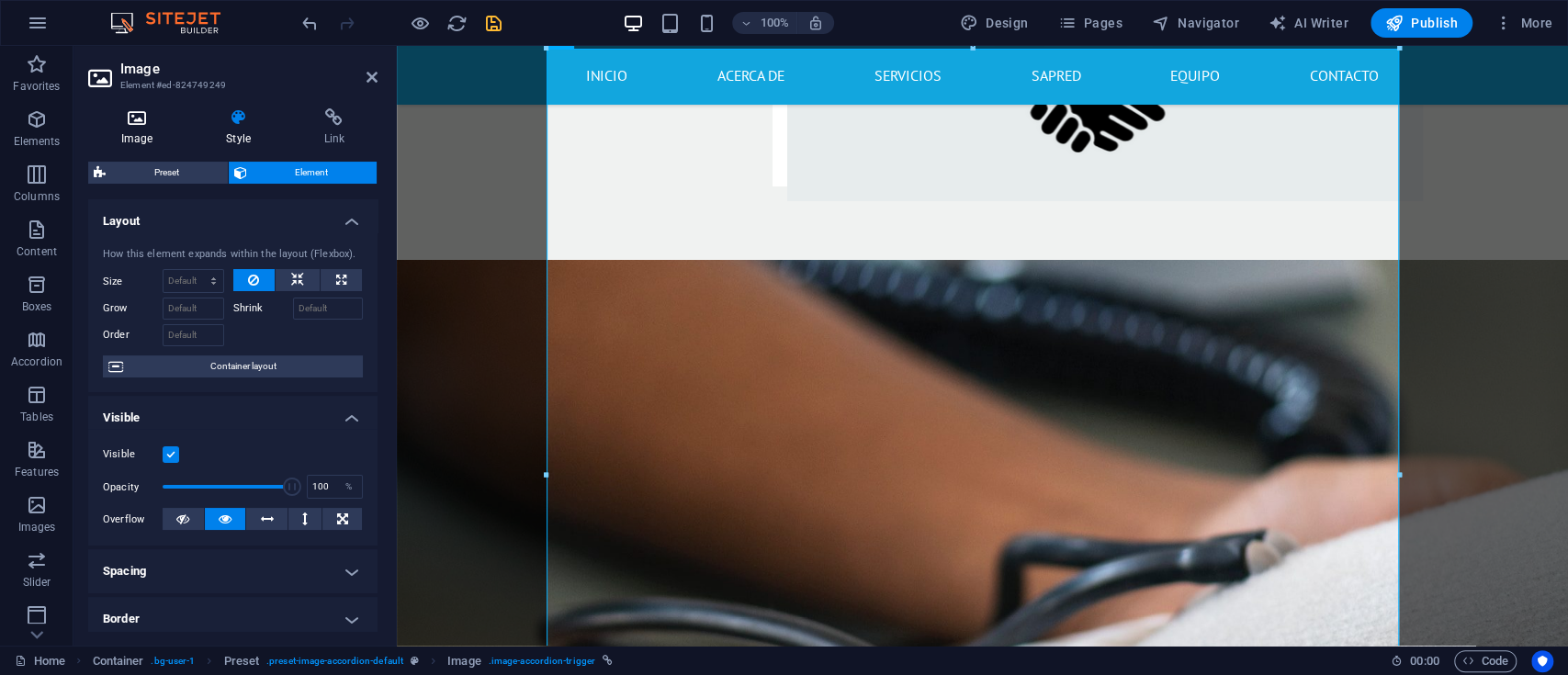 click at bounding box center (137, 118) 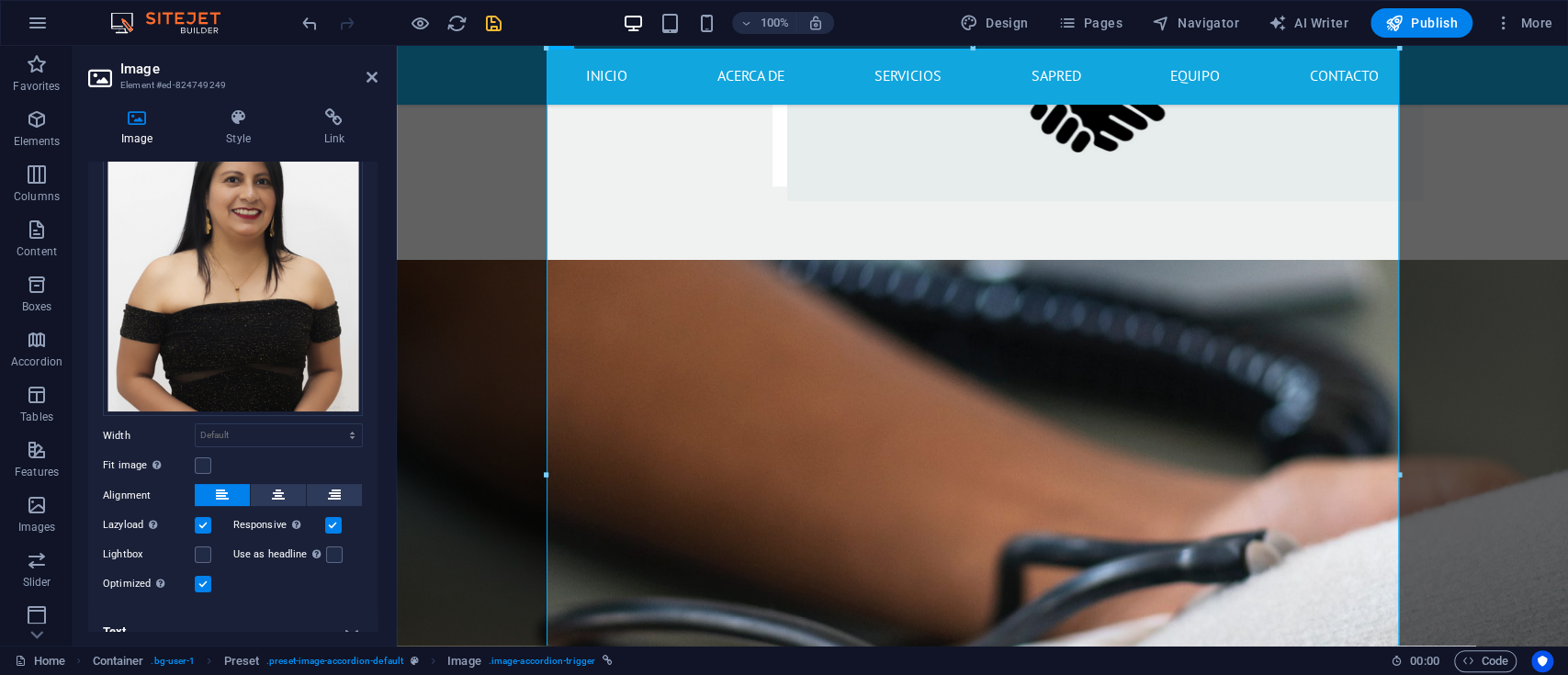 scroll, scrollTop: 154, scrollLeft: 0, axis: vertical 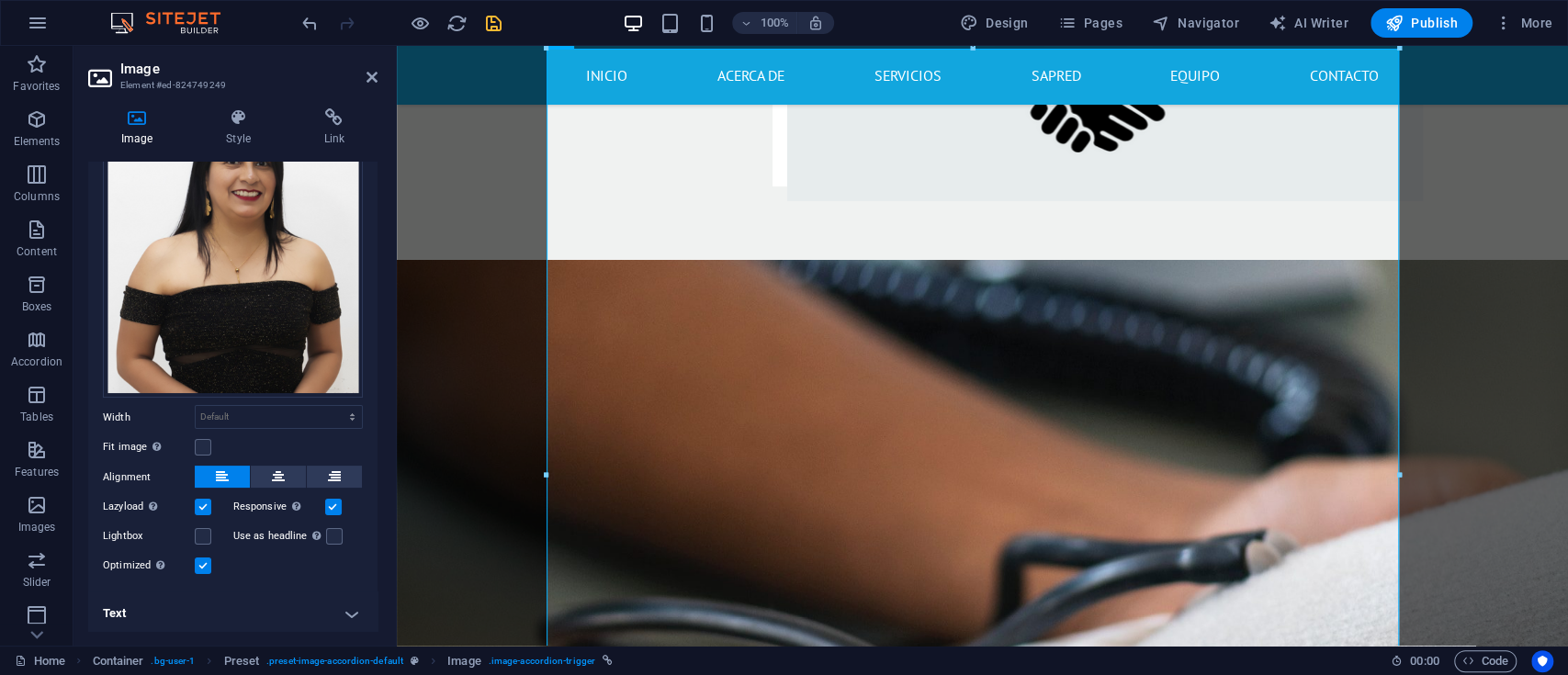 click on "Text" at bounding box center (232, 613) 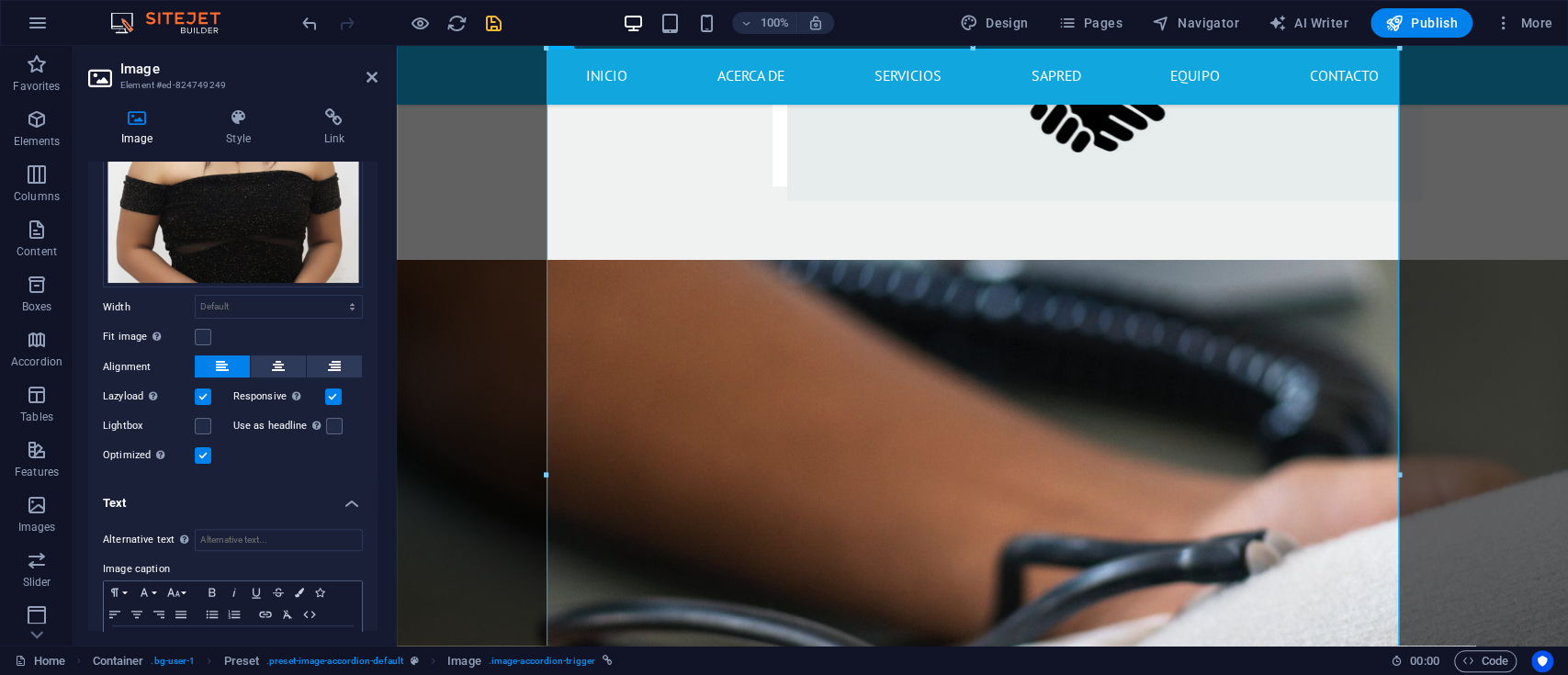 scroll, scrollTop: 327, scrollLeft: 0, axis: vertical 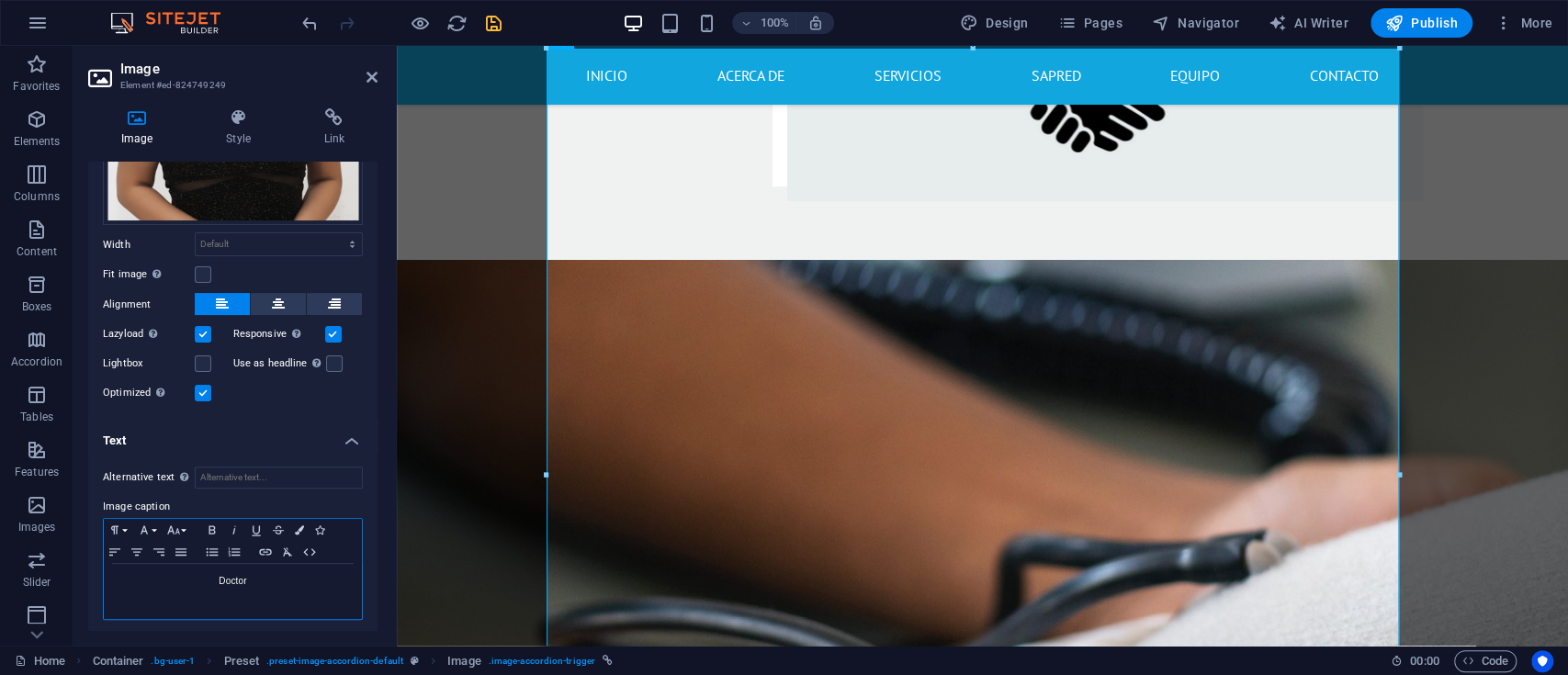 click on "Doctor" at bounding box center (232, 581) 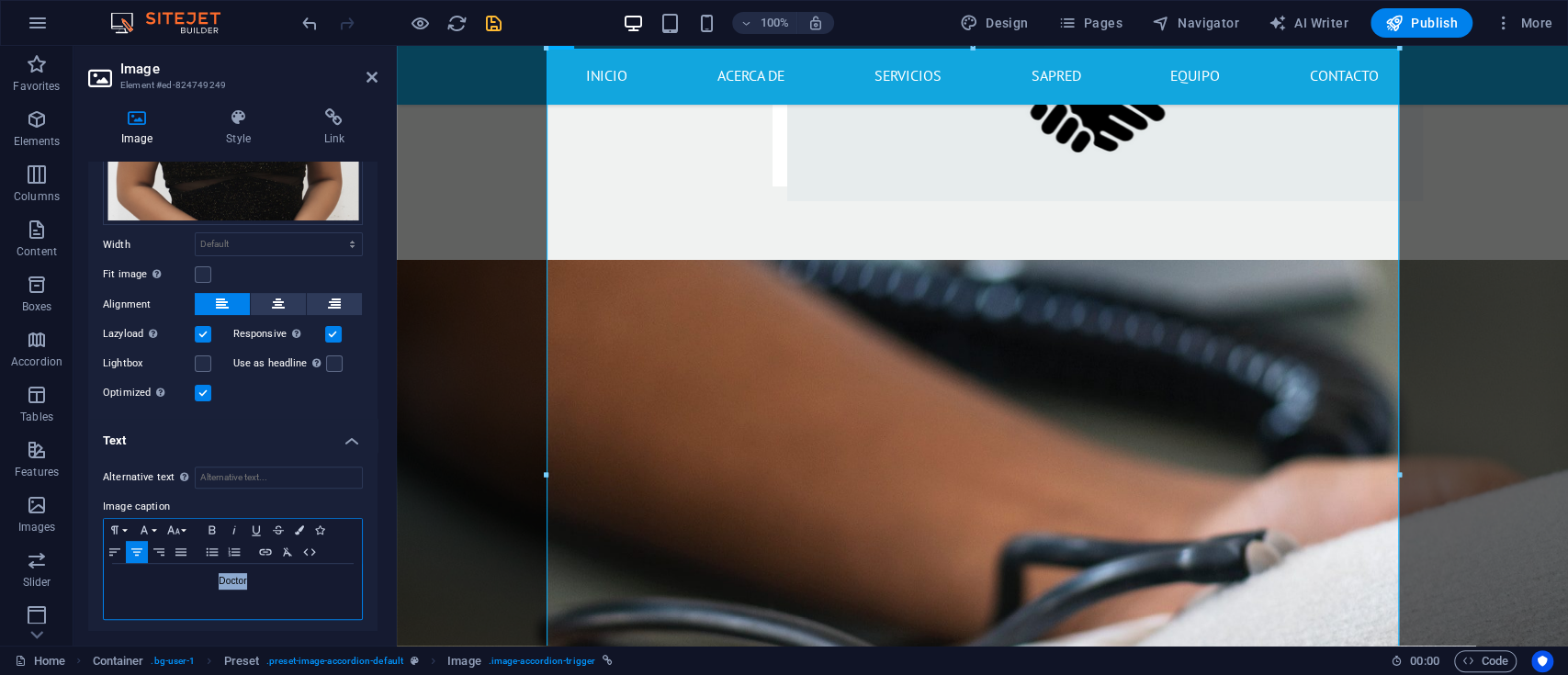 click on "Doctor" at bounding box center (232, 581) 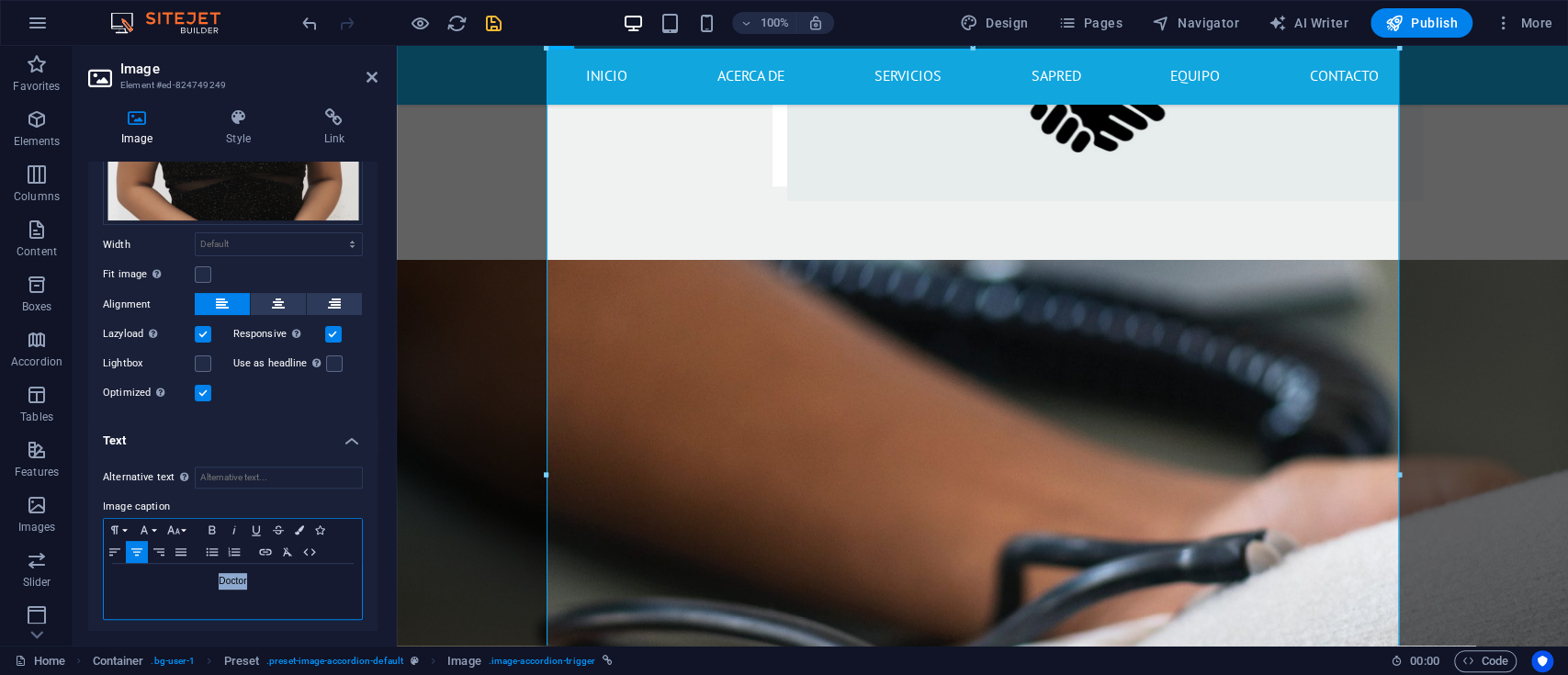 type 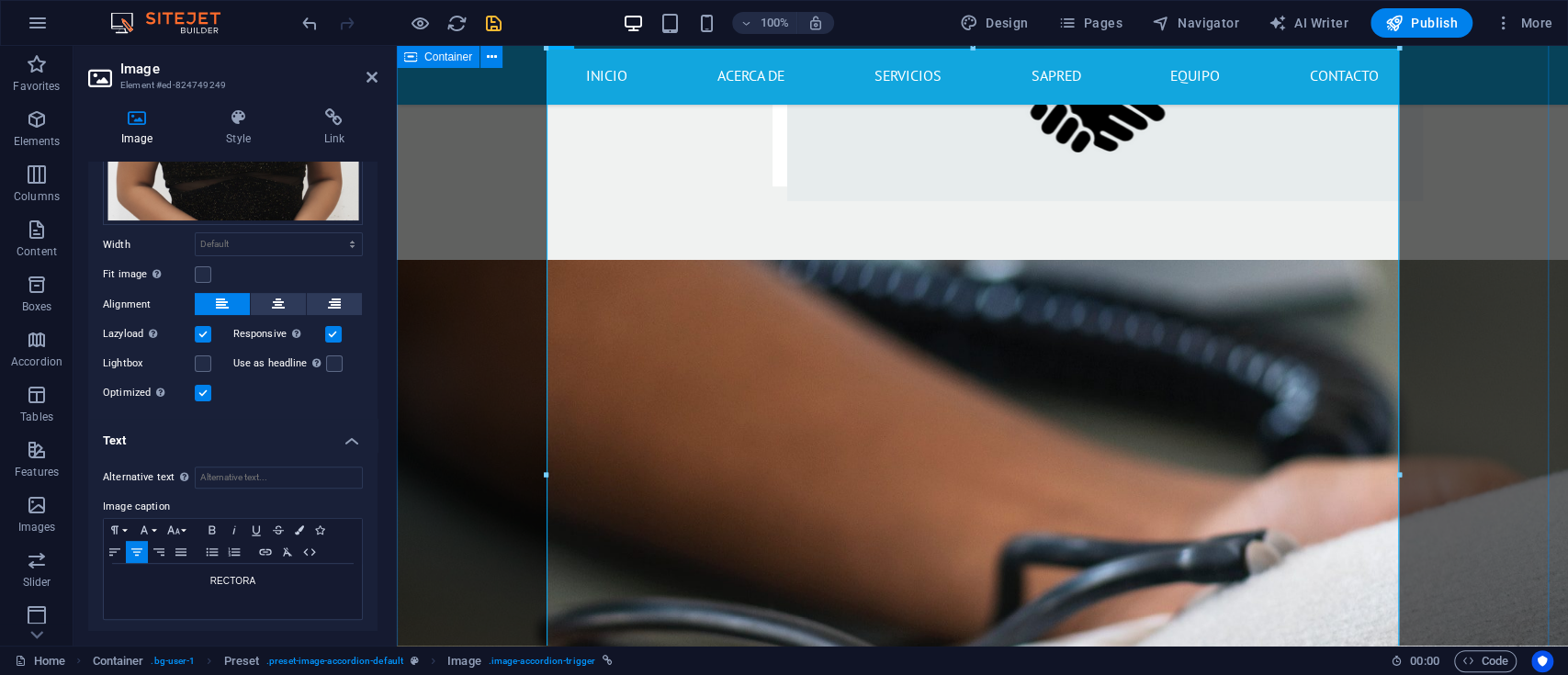 click on "RECTORA RECTORA MG.[FIRST] [LAST] [LAST] TELÉFONO: MÓVIL: COORDINADORA DE CONVIVENCIA Coordinadora de convivencia [FIRST] [LAST] [LAST] TELÉFONO: MÓVIL: COORDINADOR ACADÉMICO coordinador académico ESP. [FIRST] [LAST] [LAST] TELÉFONO: MÓVIL: Enfermero SECRETARIA GENERAL [FIRST] [LAST] [LAST] TELÉFONO: MÓVIL:" at bounding box center [982, 3953] 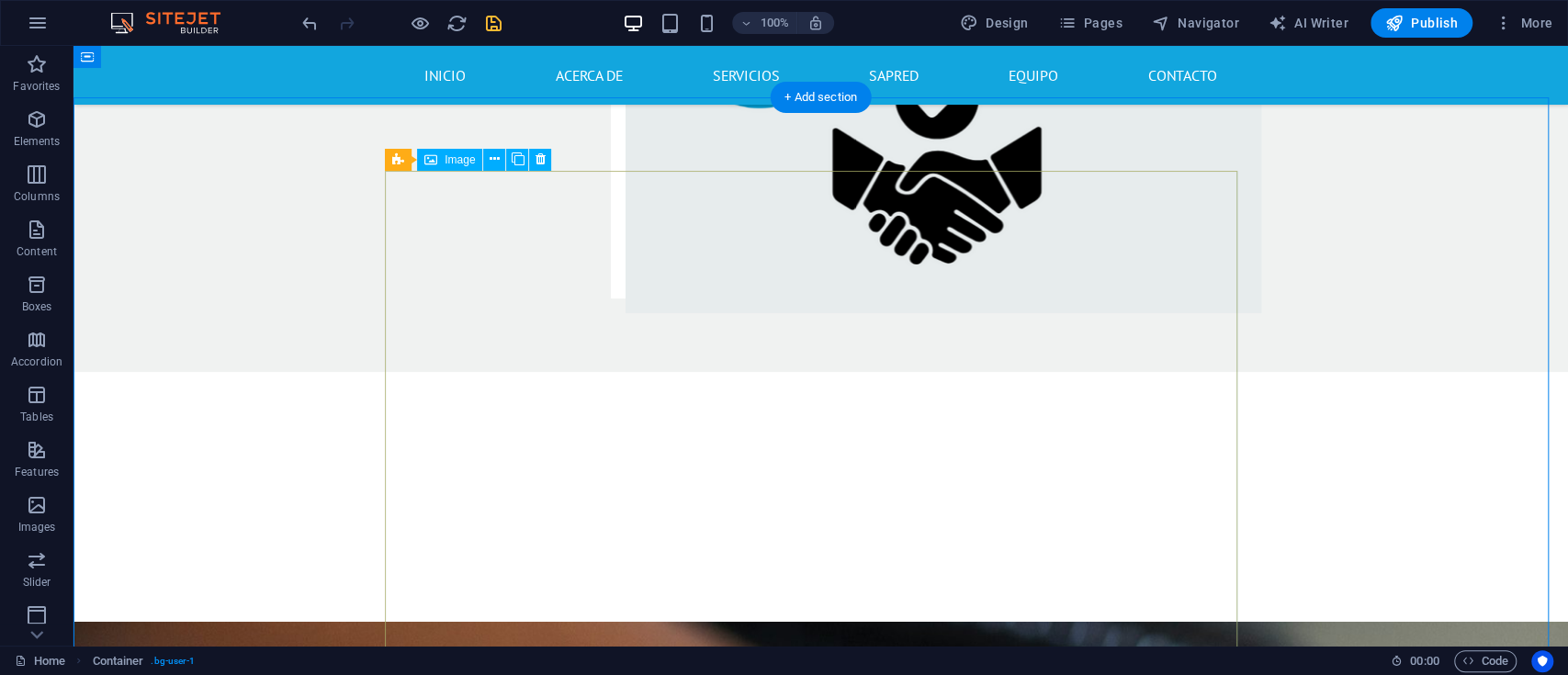 scroll, scrollTop: 4714, scrollLeft: 0, axis: vertical 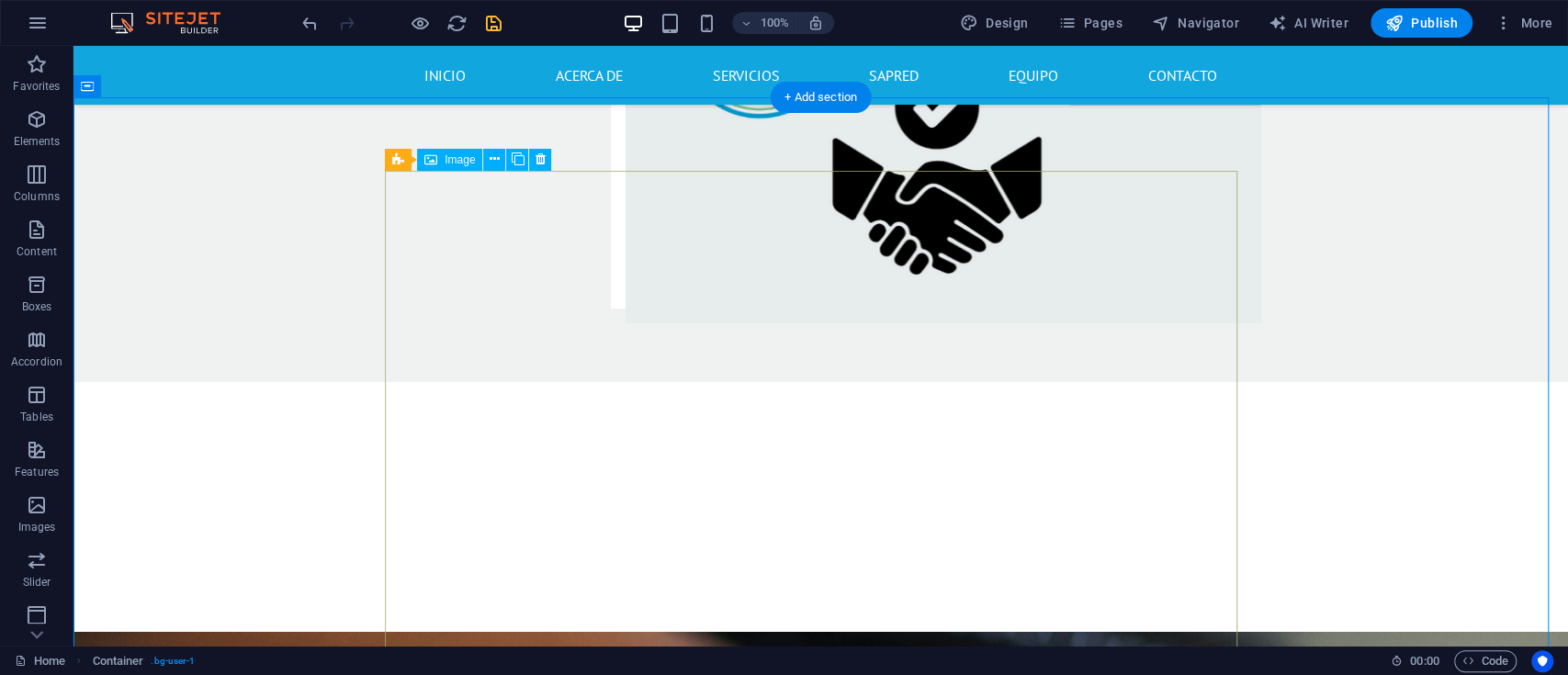 click on "RECTORA" at bounding box center [821, 2409] 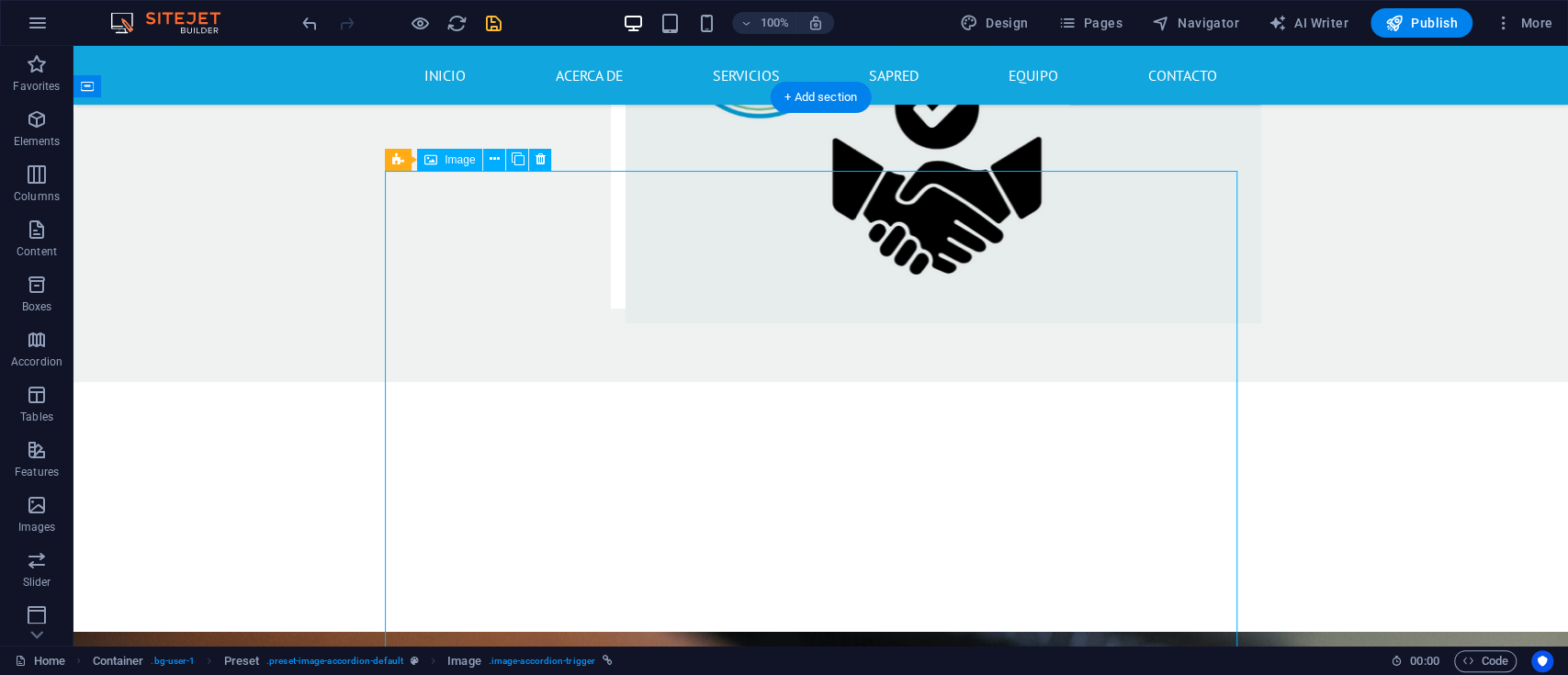 click on "RECTORA" at bounding box center (821, 2409) 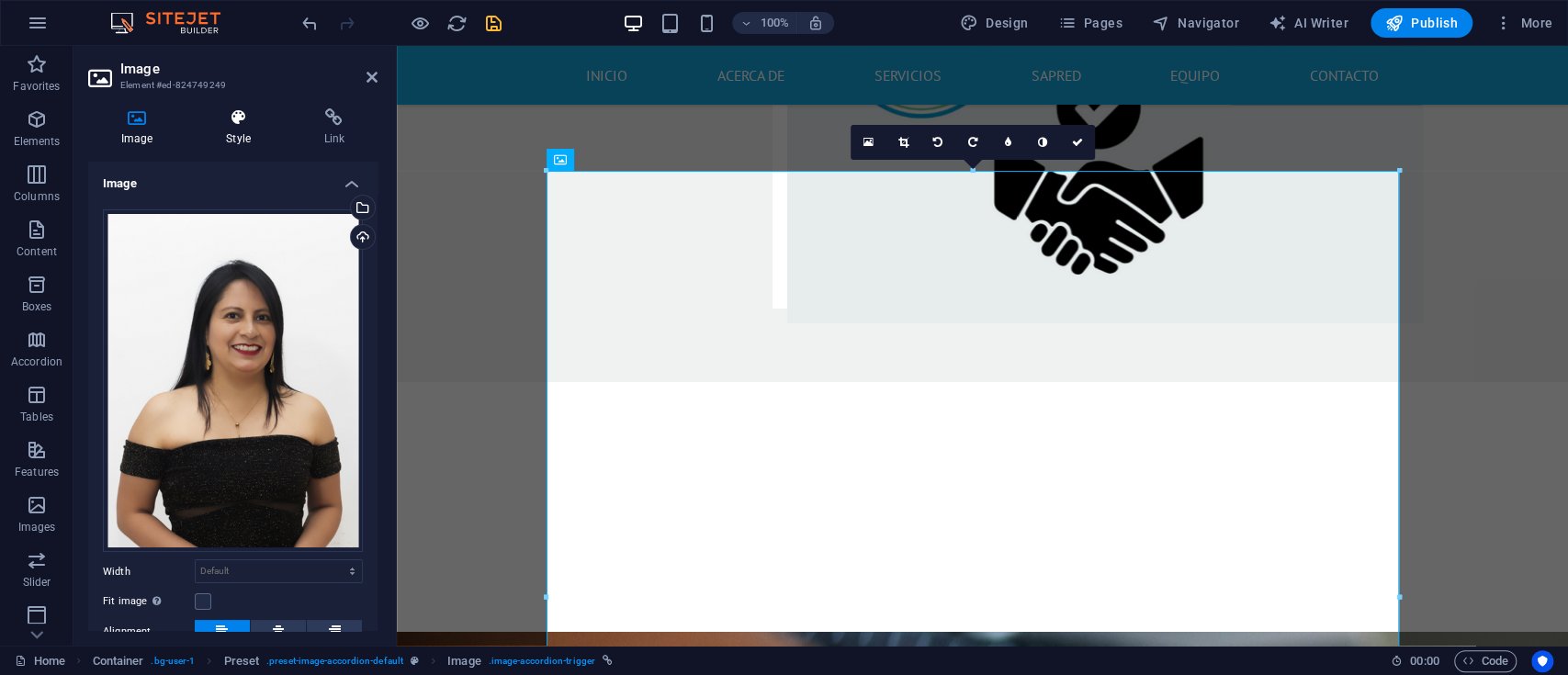 click at bounding box center [238, 118] 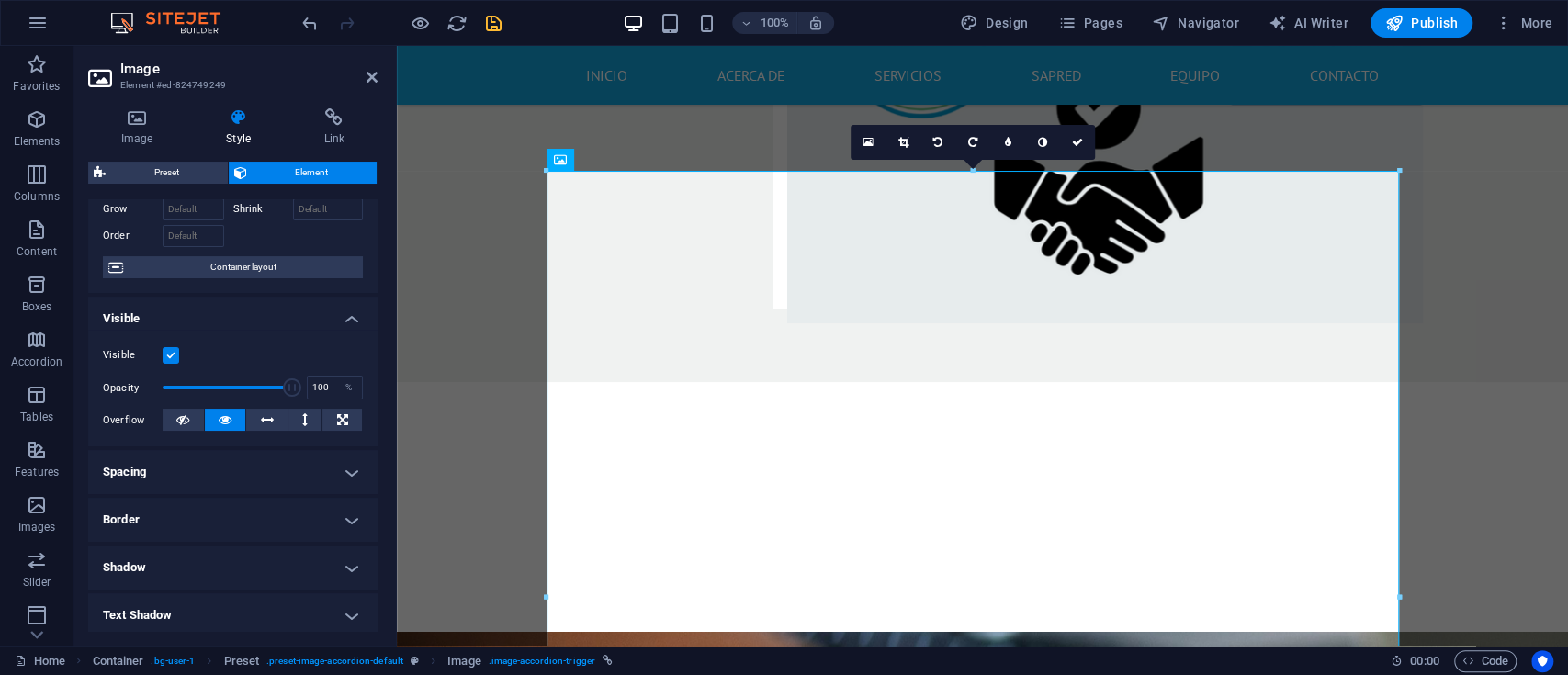 scroll, scrollTop: 0, scrollLeft: 0, axis: both 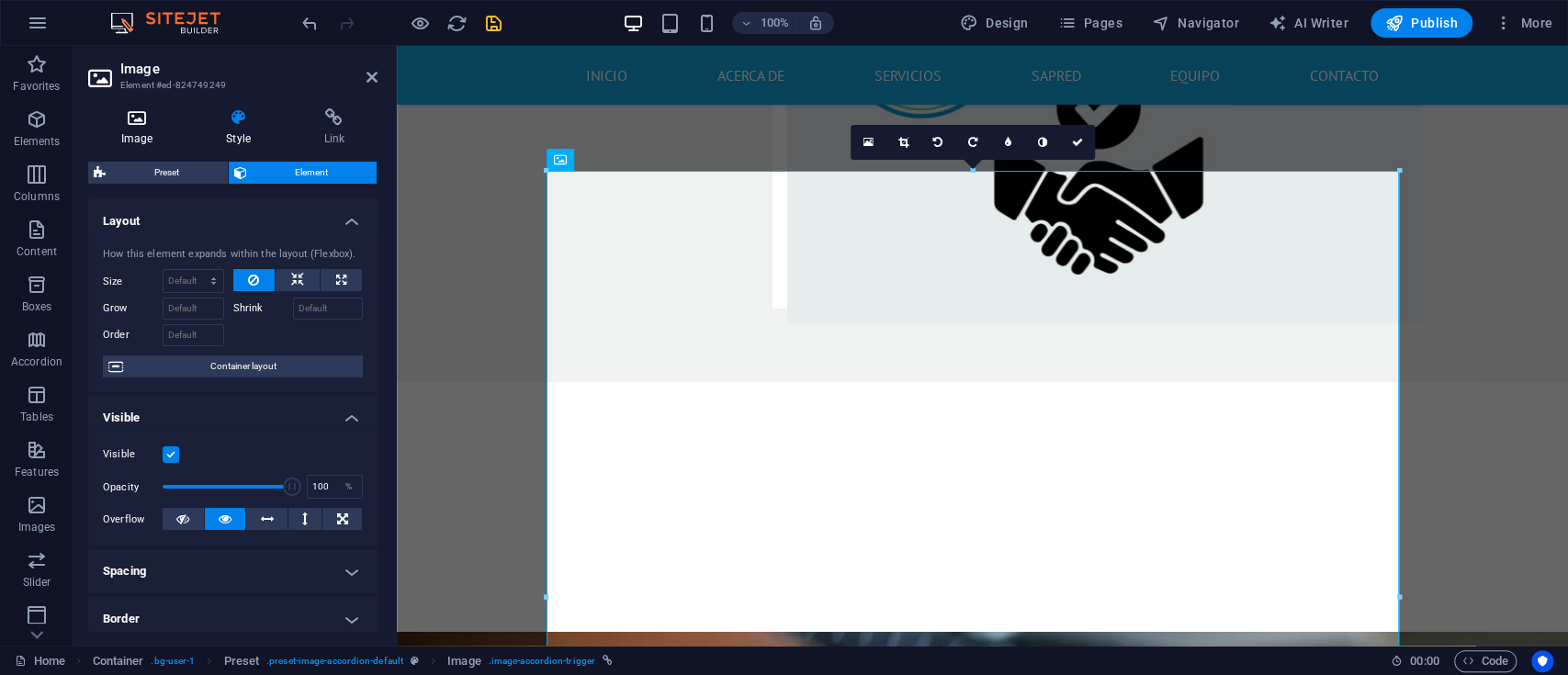 click at bounding box center [137, 118] 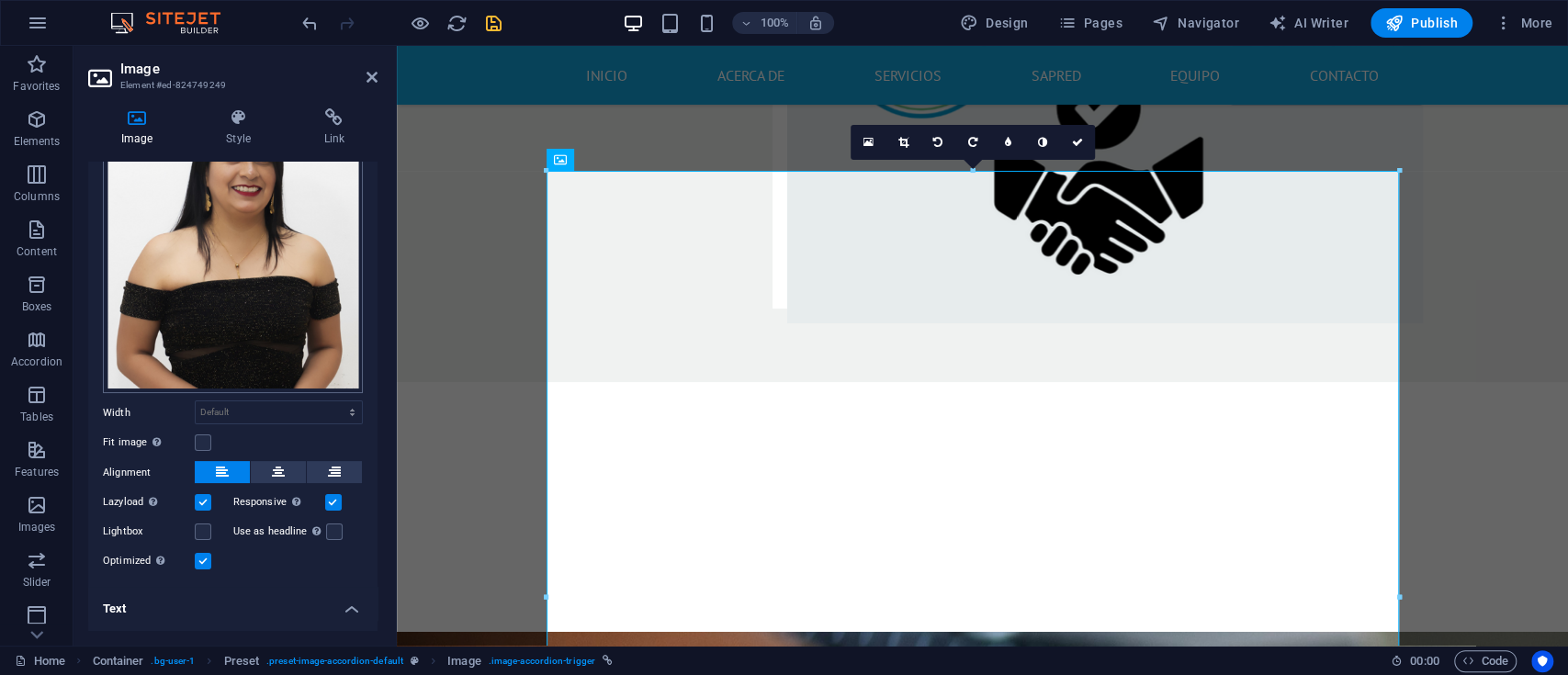 scroll, scrollTop: 244, scrollLeft: 0, axis: vertical 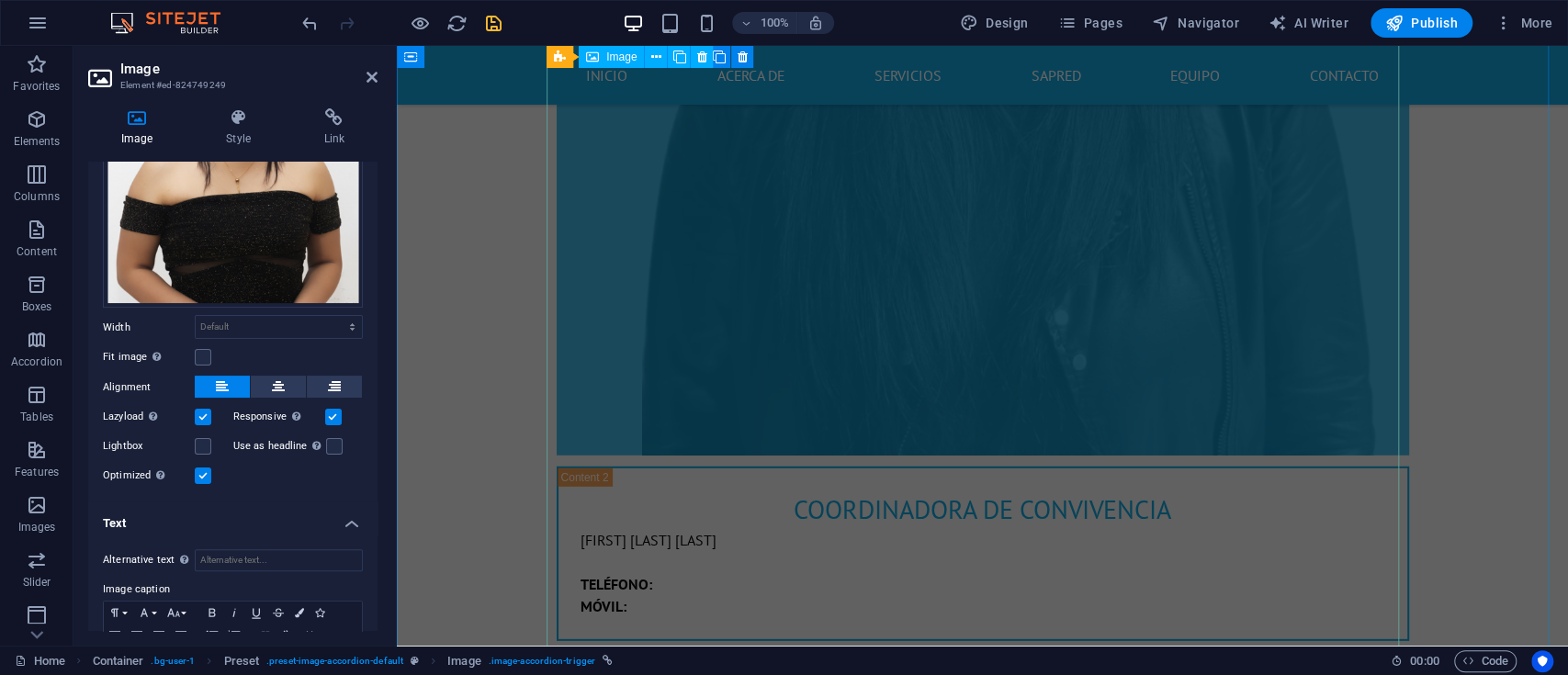 click on "Enfermero" at bounding box center [983, 2127] 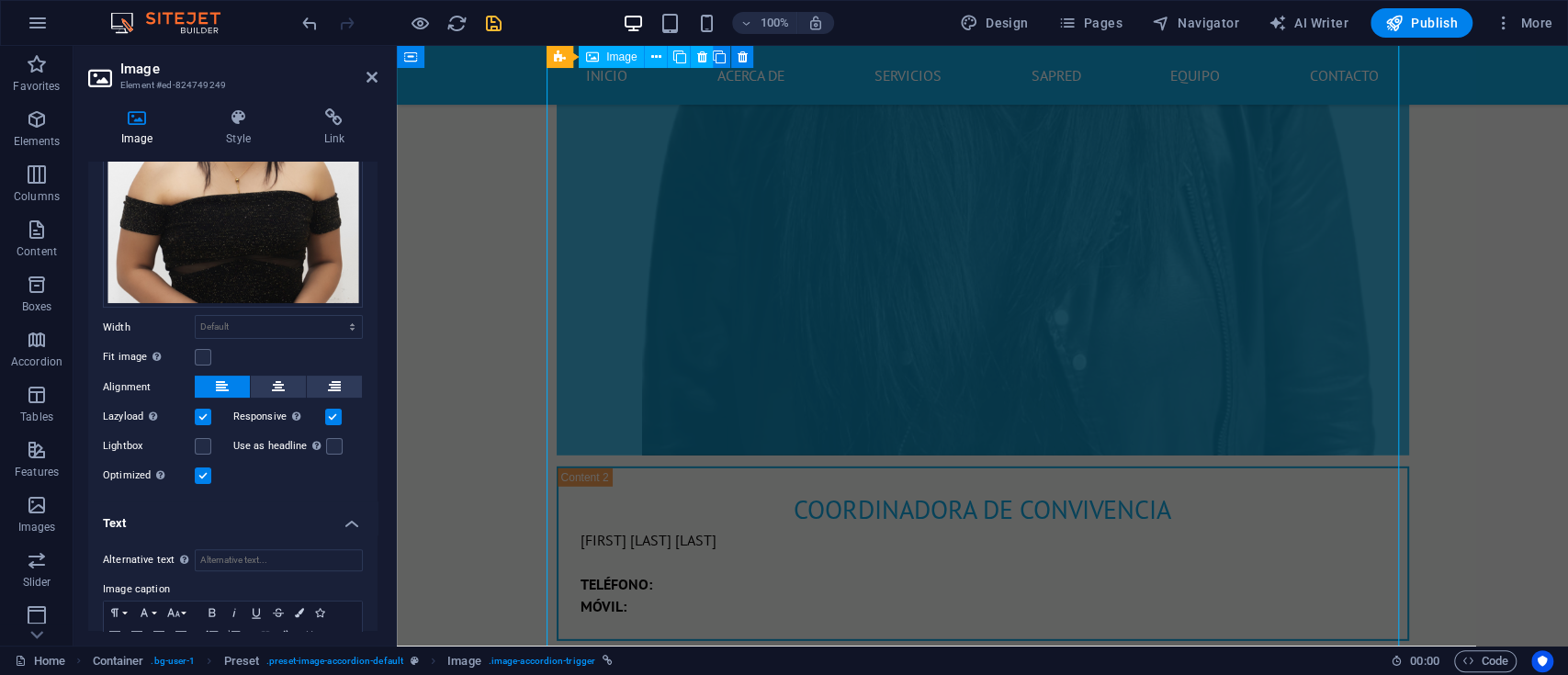 click on "Enfermero" at bounding box center (983, 2127) 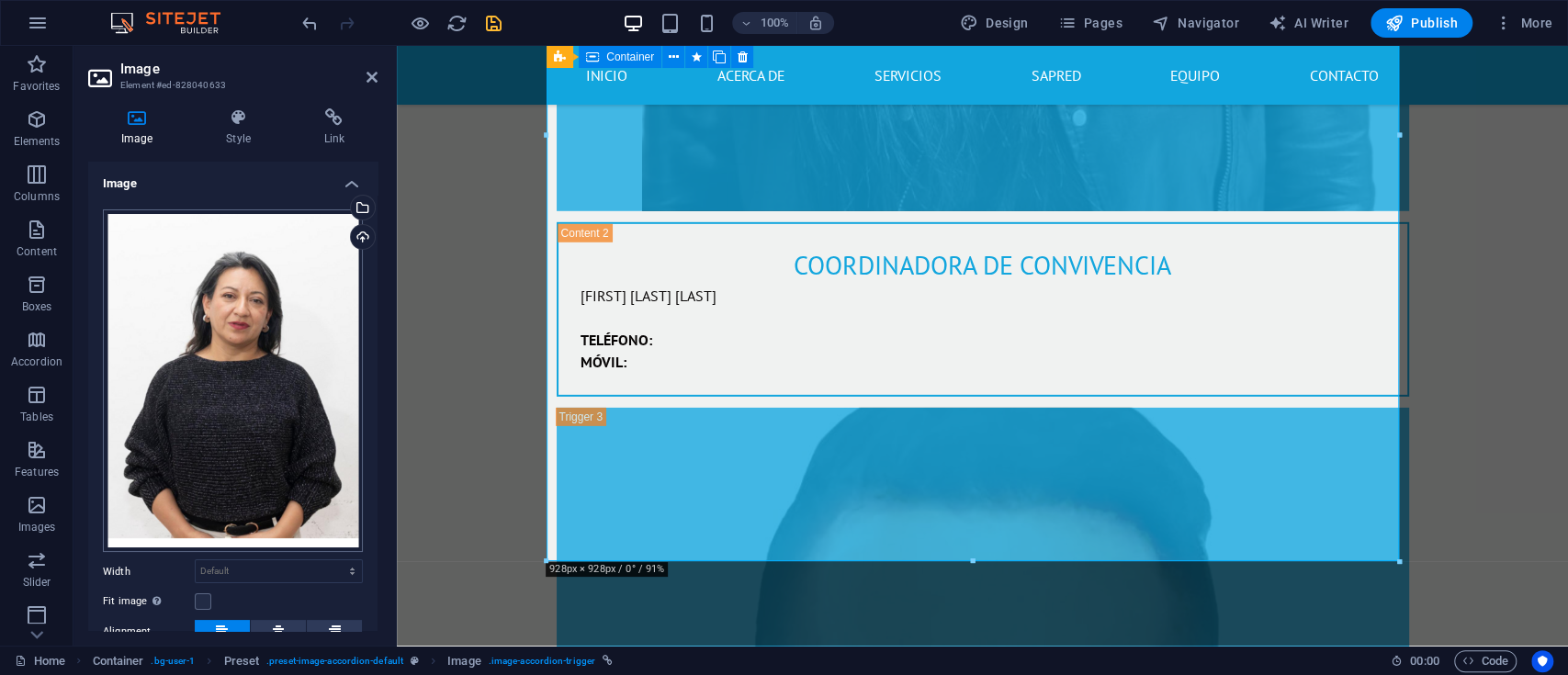 scroll, scrollTop: 8387, scrollLeft: 0, axis: vertical 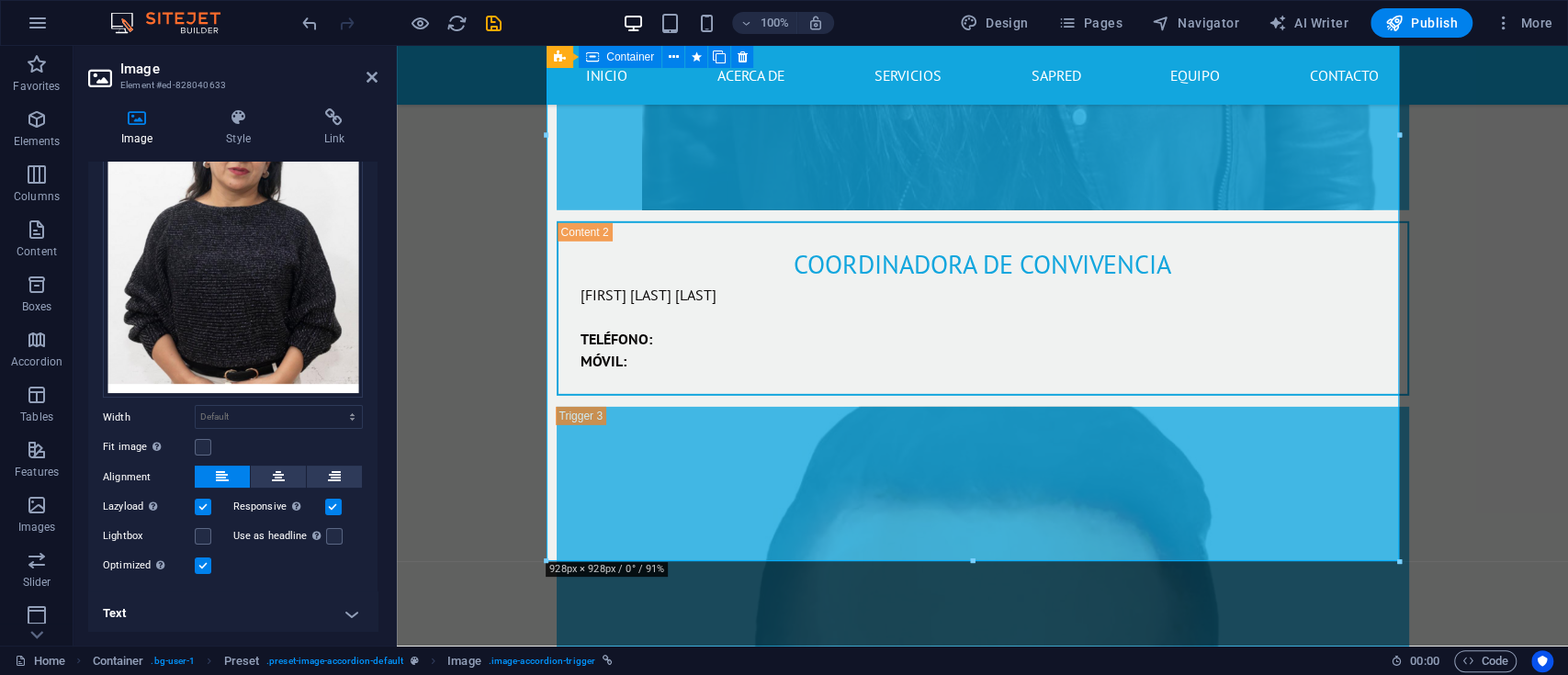 click at bounding box center (493, 23) 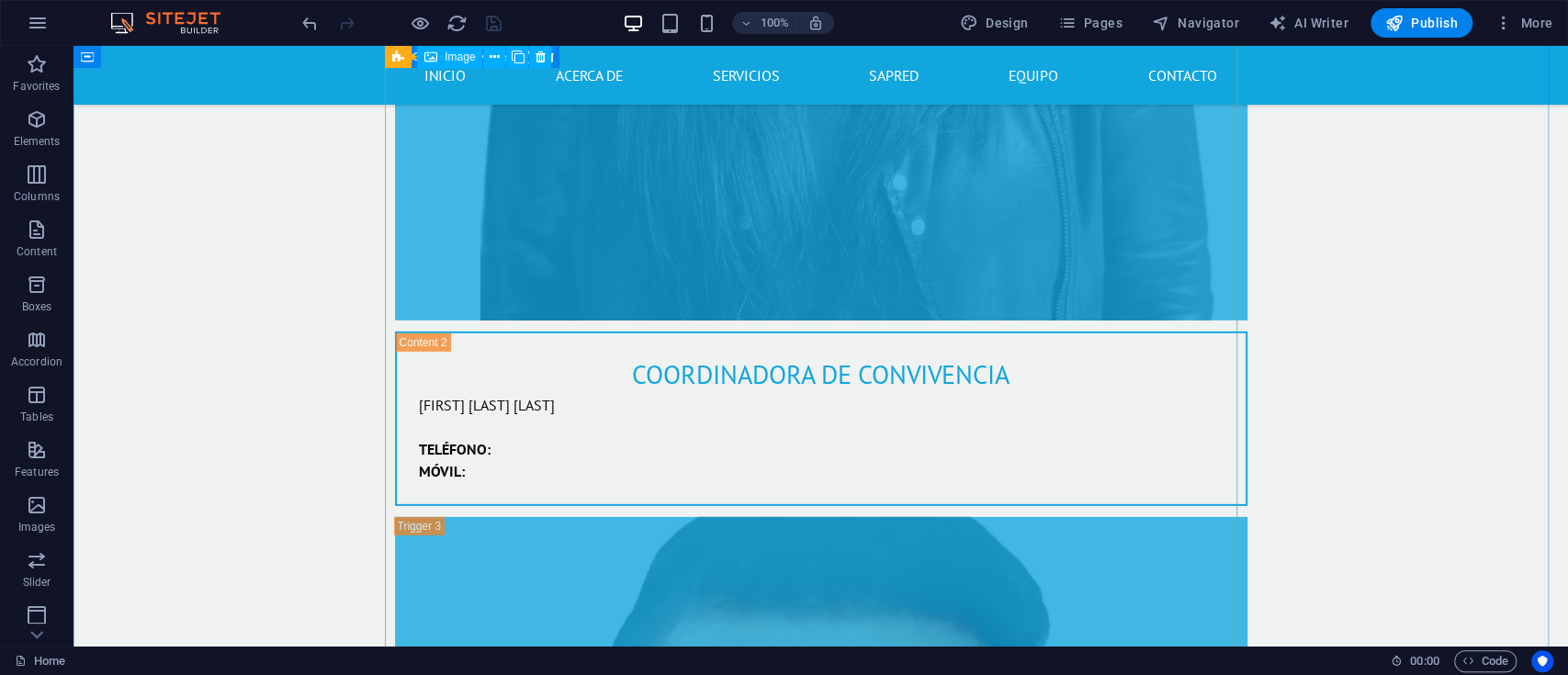 scroll, scrollTop: 8265, scrollLeft: 0, axis: vertical 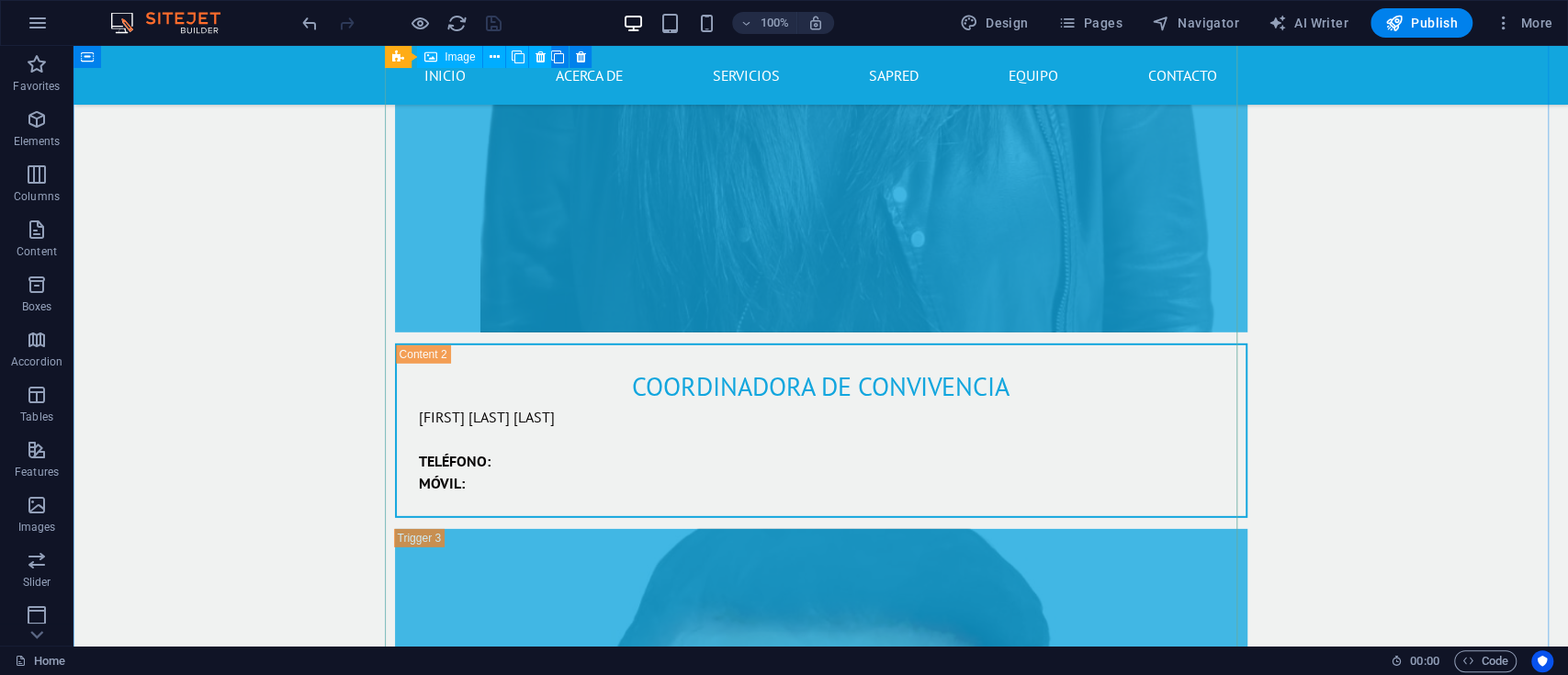 click on "Enfermero" at bounding box center (821, 2004) 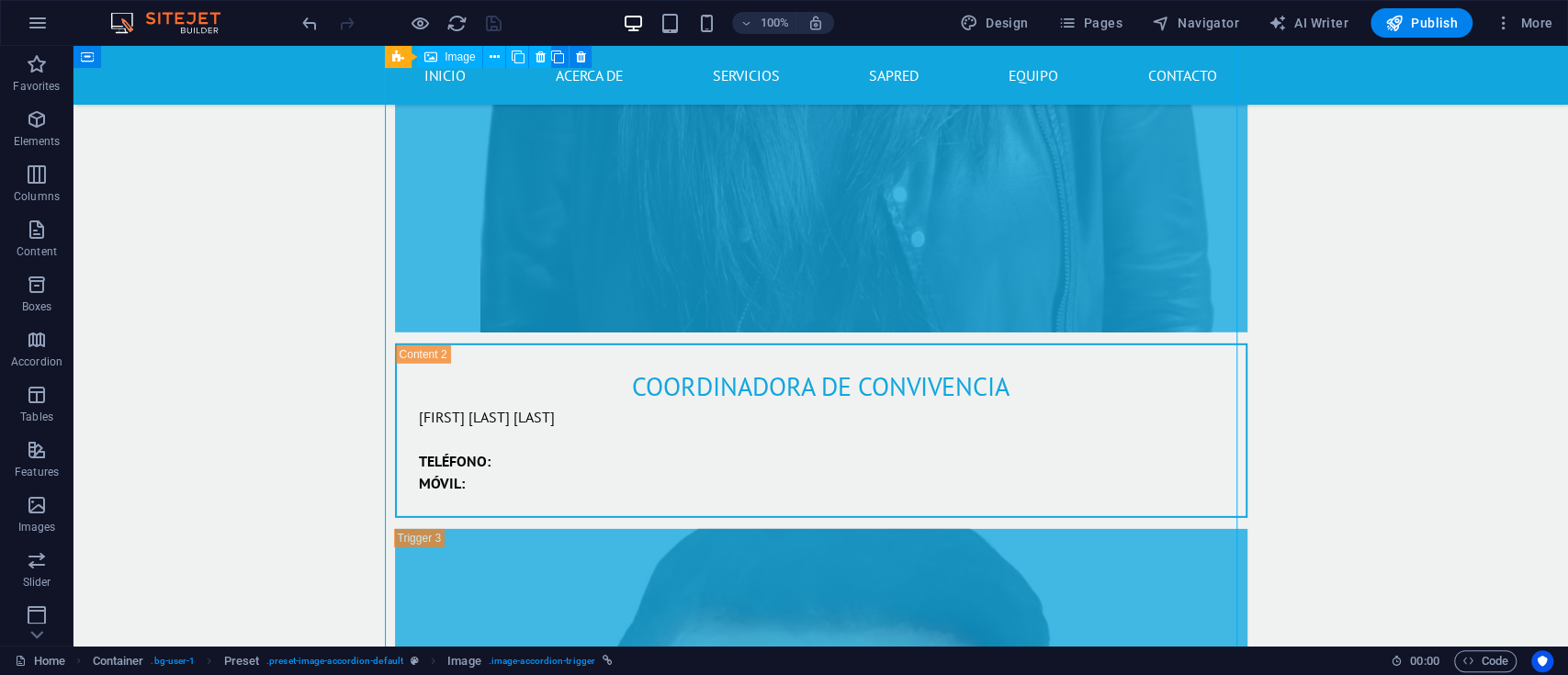 drag, startPoint x: 840, startPoint y: 248, endPoint x: 515, endPoint y: 249, distance: 325.0015 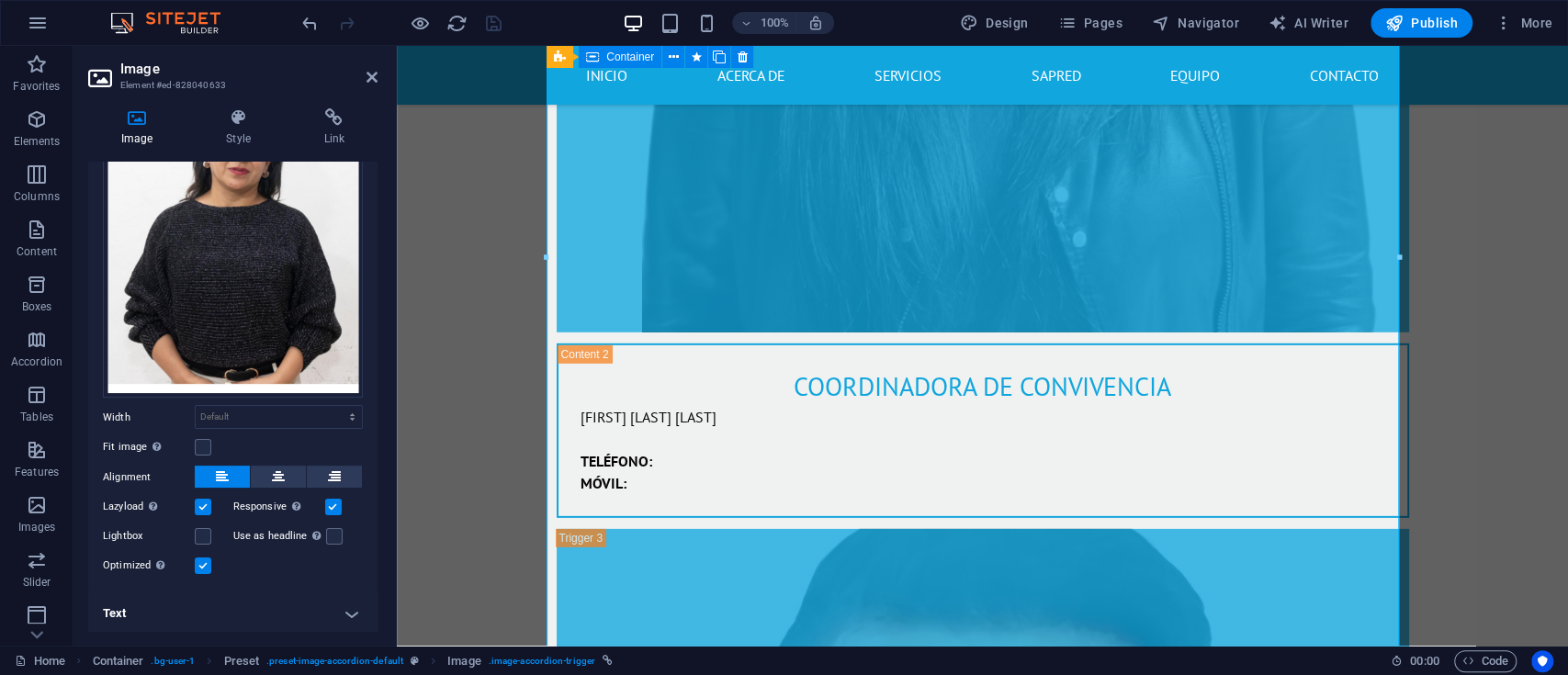 scroll, scrollTop: 154, scrollLeft: 0, axis: vertical 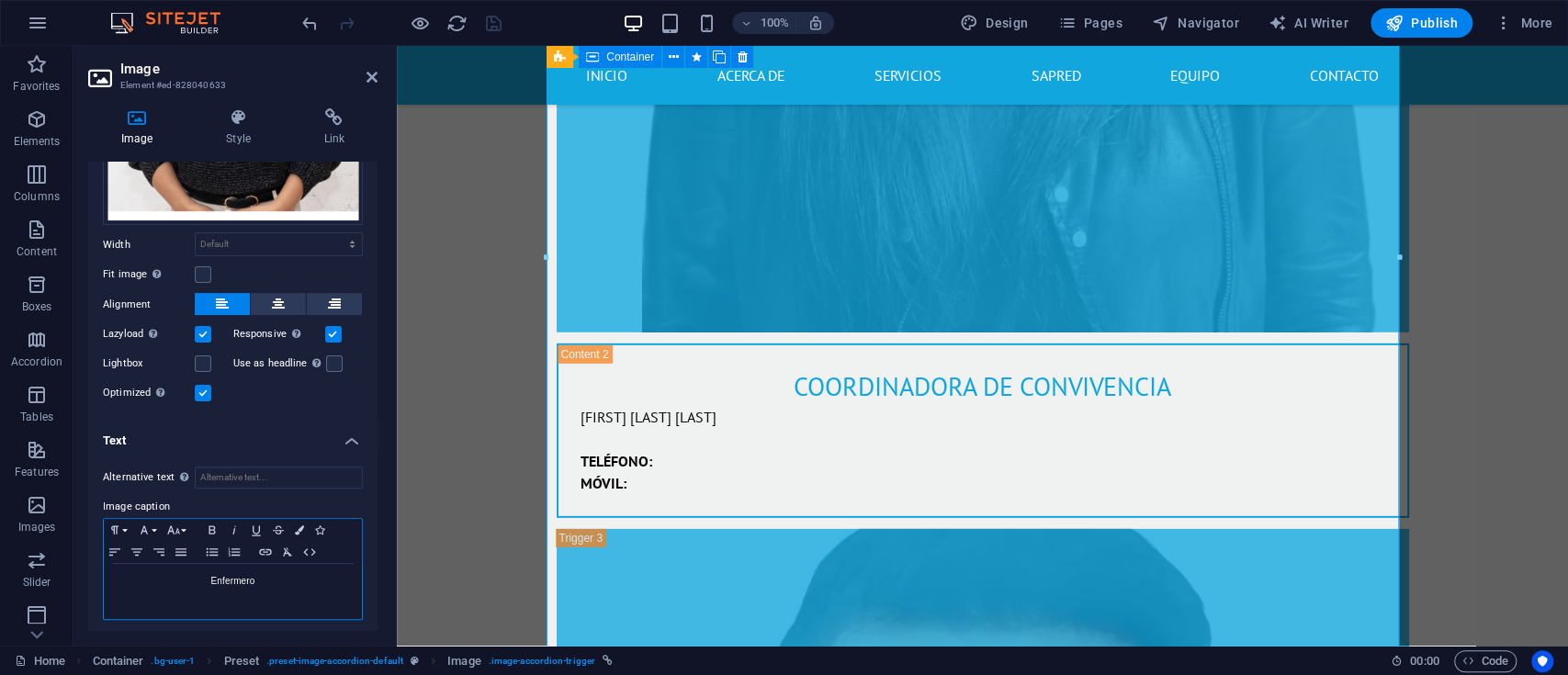 click on "Enfermero" at bounding box center (232, 581) 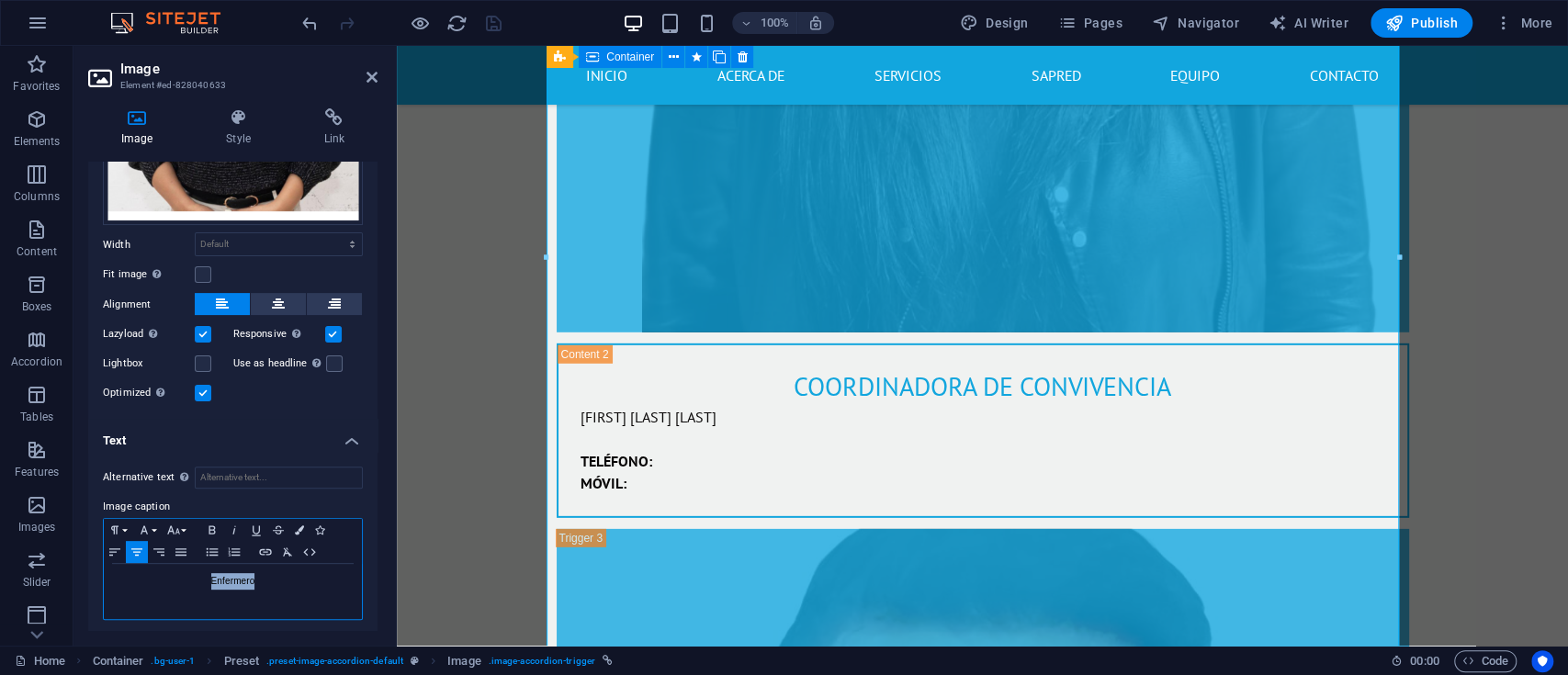 click on "Enfermero" at bounding box center [232, 581] 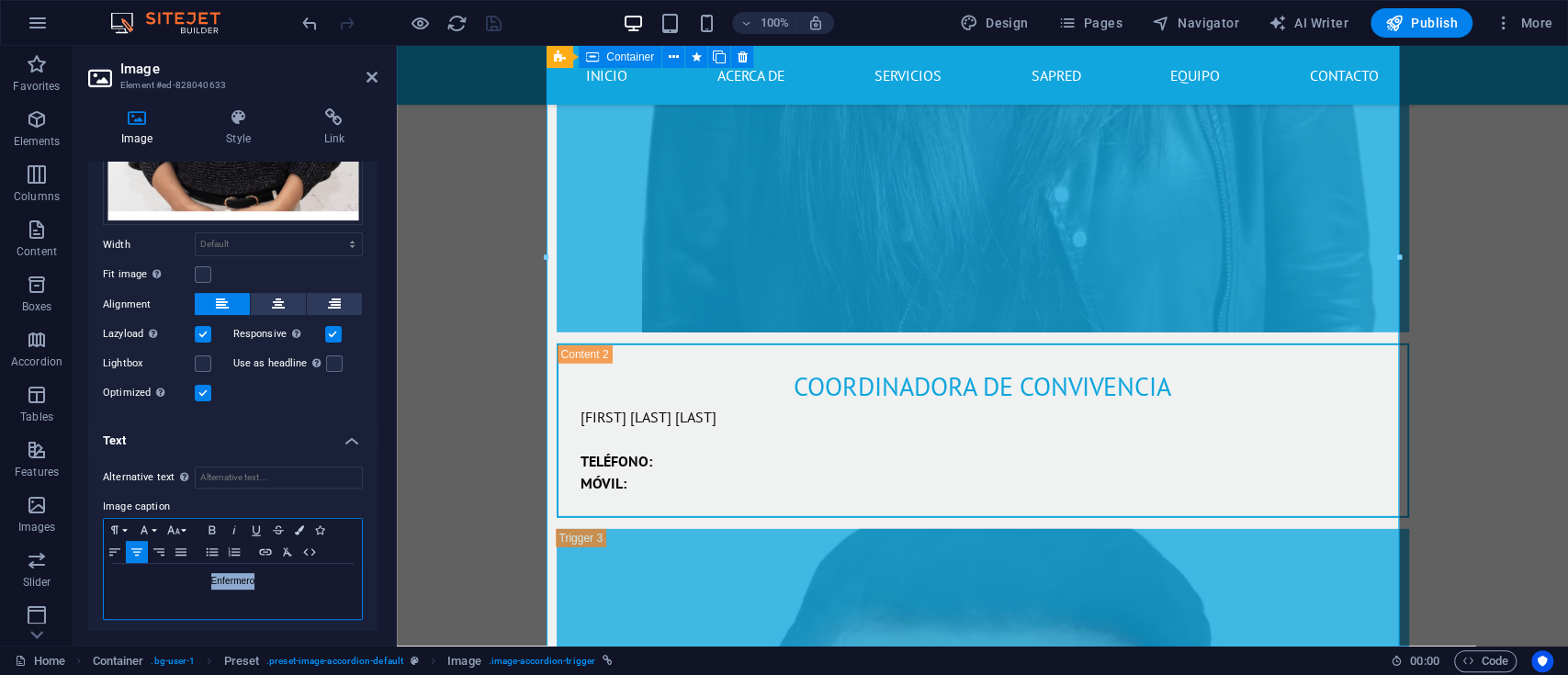 type 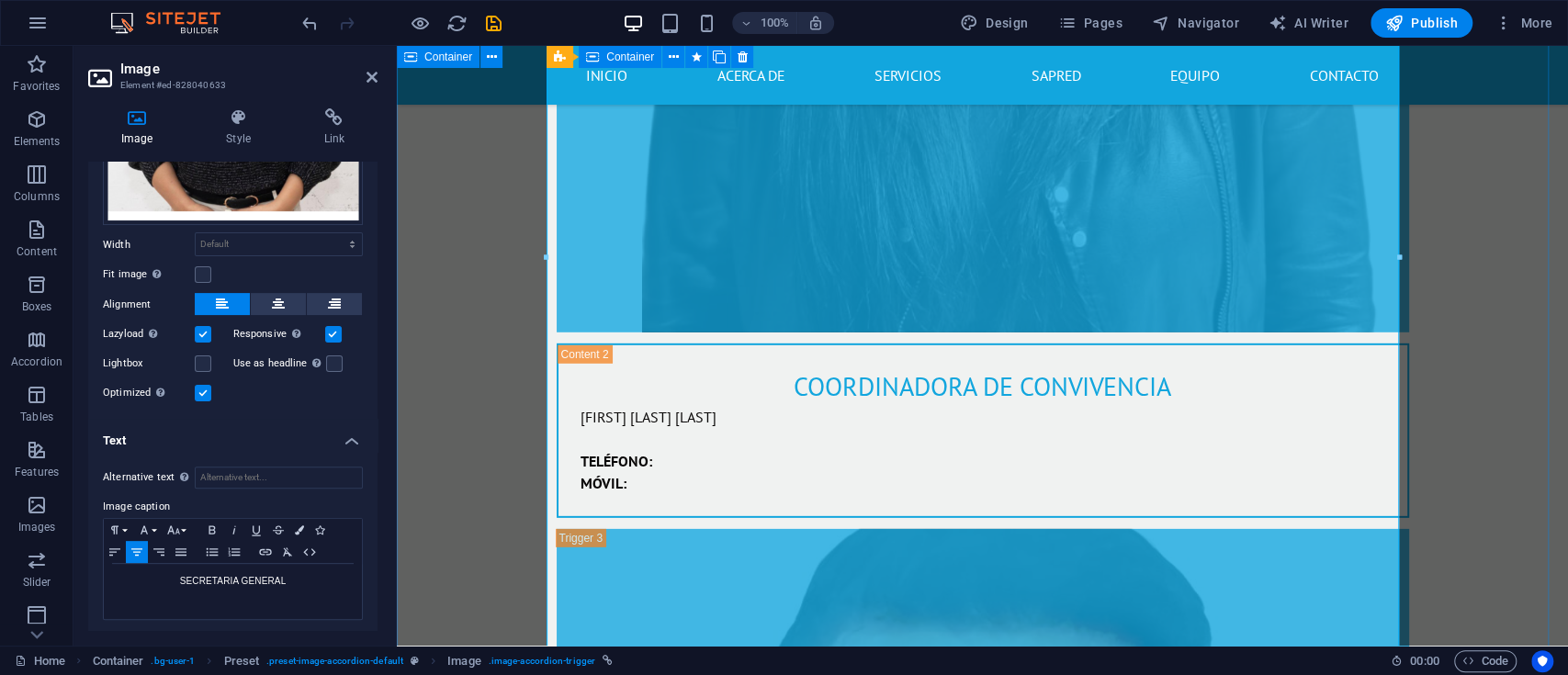 click on "RECTORA RECTORA MG.[FIRST] [LAST] [LAST] TELÉFONO: MÓVIL: COORDINADORA DE CONVIVENCIA Coordinadora de convivencia [FIRST] [LAST] [LAST] TELÉFONO: MÓVIL: COORDINADOR ACADÉMICO coordinador académico ESP. [FIRST] [LAST] [LAST] TELÉFONO: MÓVIL: SECRETARIA GENERAL SECRETARIA GENERAL [FIRST] [LAST] [LAST] TELÉFONO: MÓVIL:" at bounding box center [982, 523] 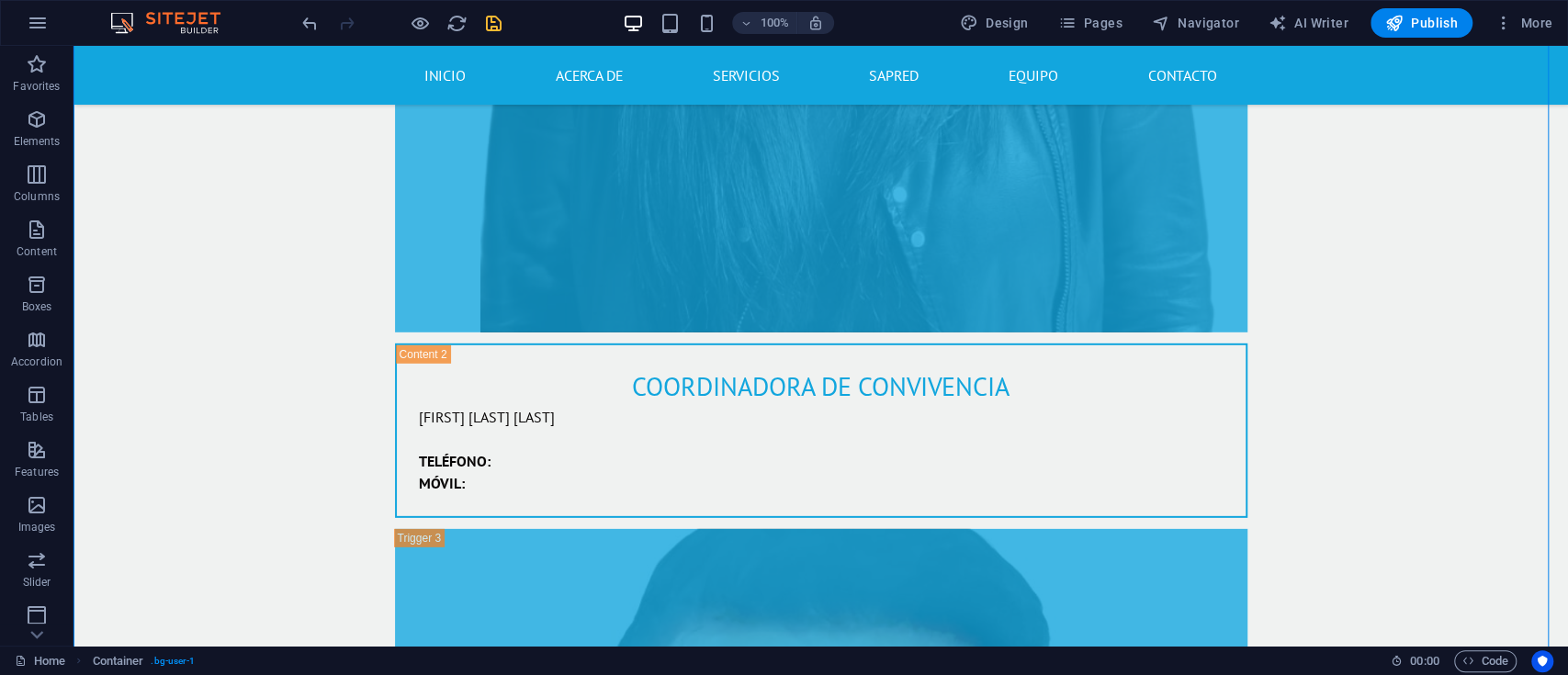 click at bounding box center (493, 23) 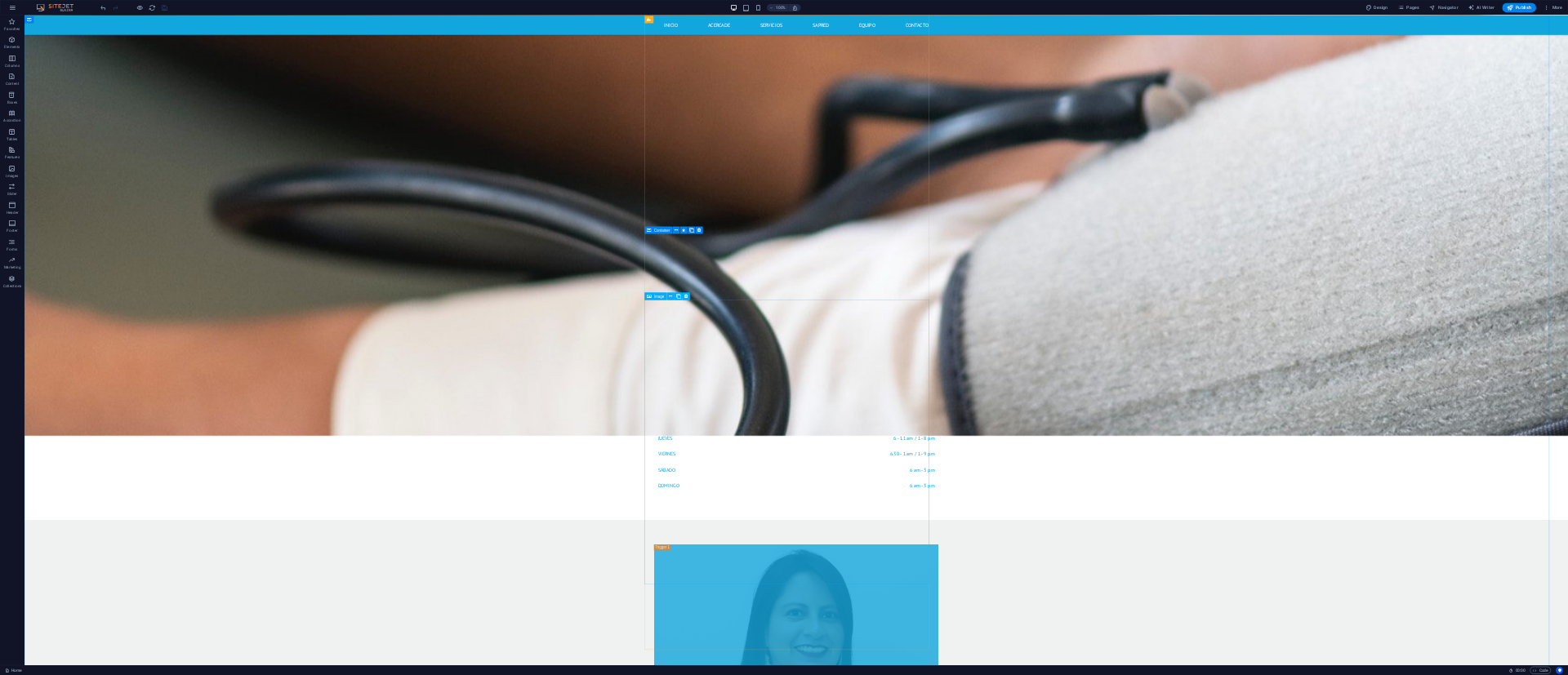 scroll, scrollTop: 7365, scrollLeft: 0, axis: vertical 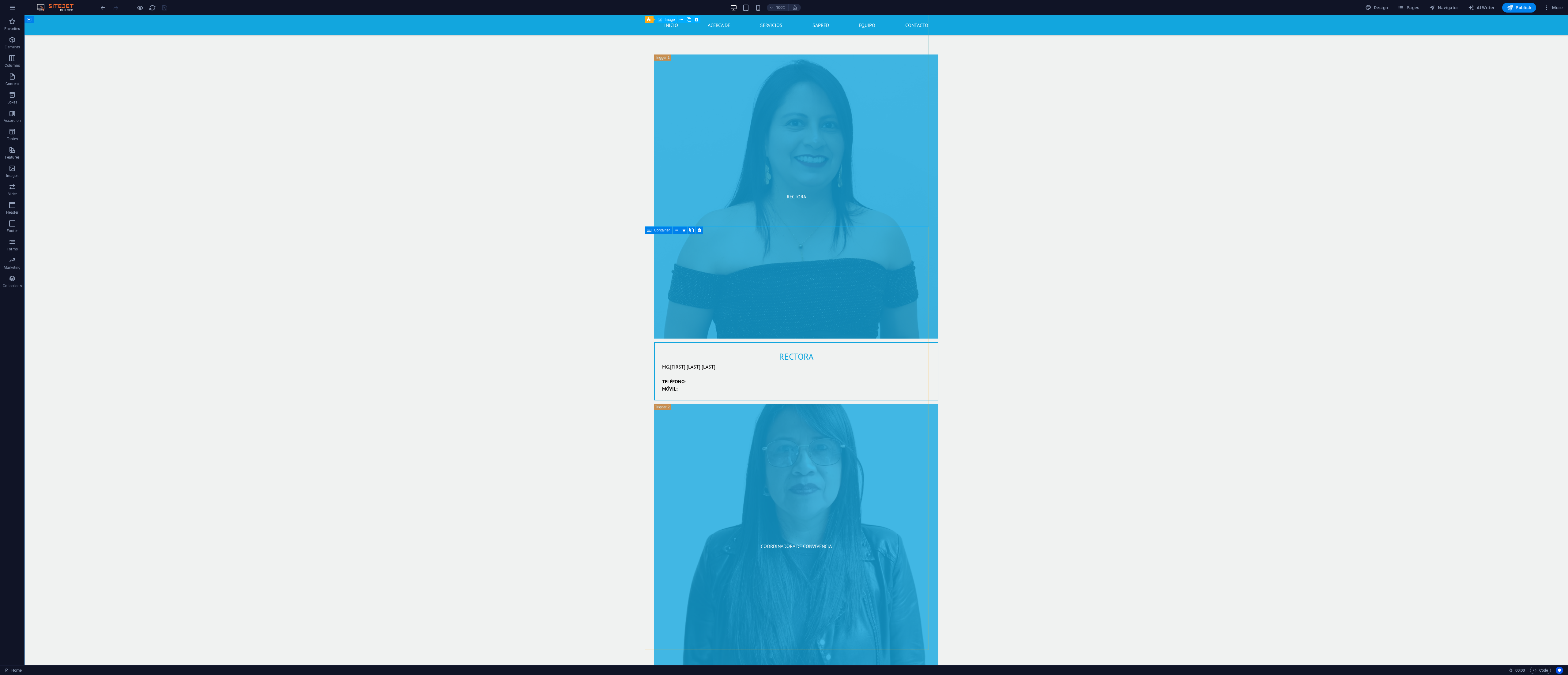 click on "COORDINADOR ACADÉMICO" at bounding box center (796, 896) 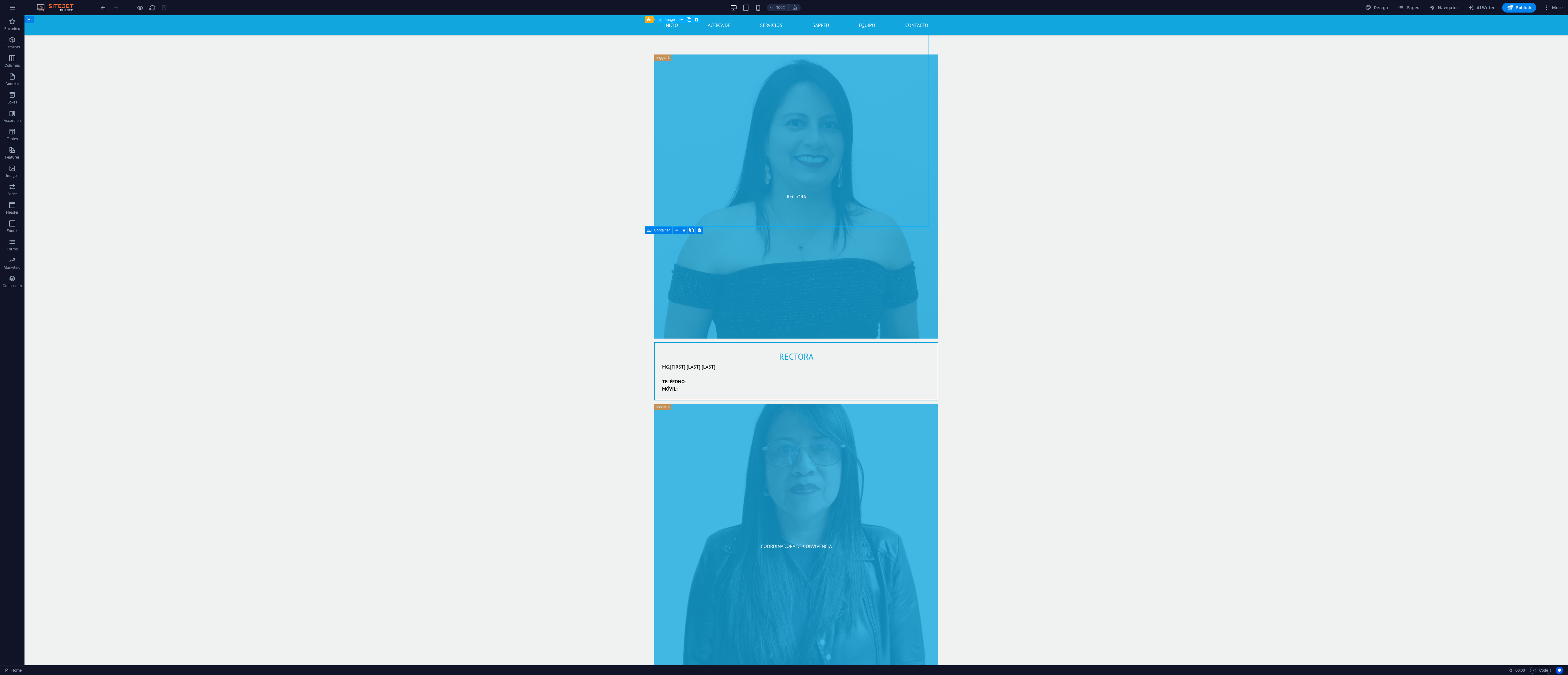 click on "COORDINADOR ACADÉMICO" at bounding box center (796, 896) 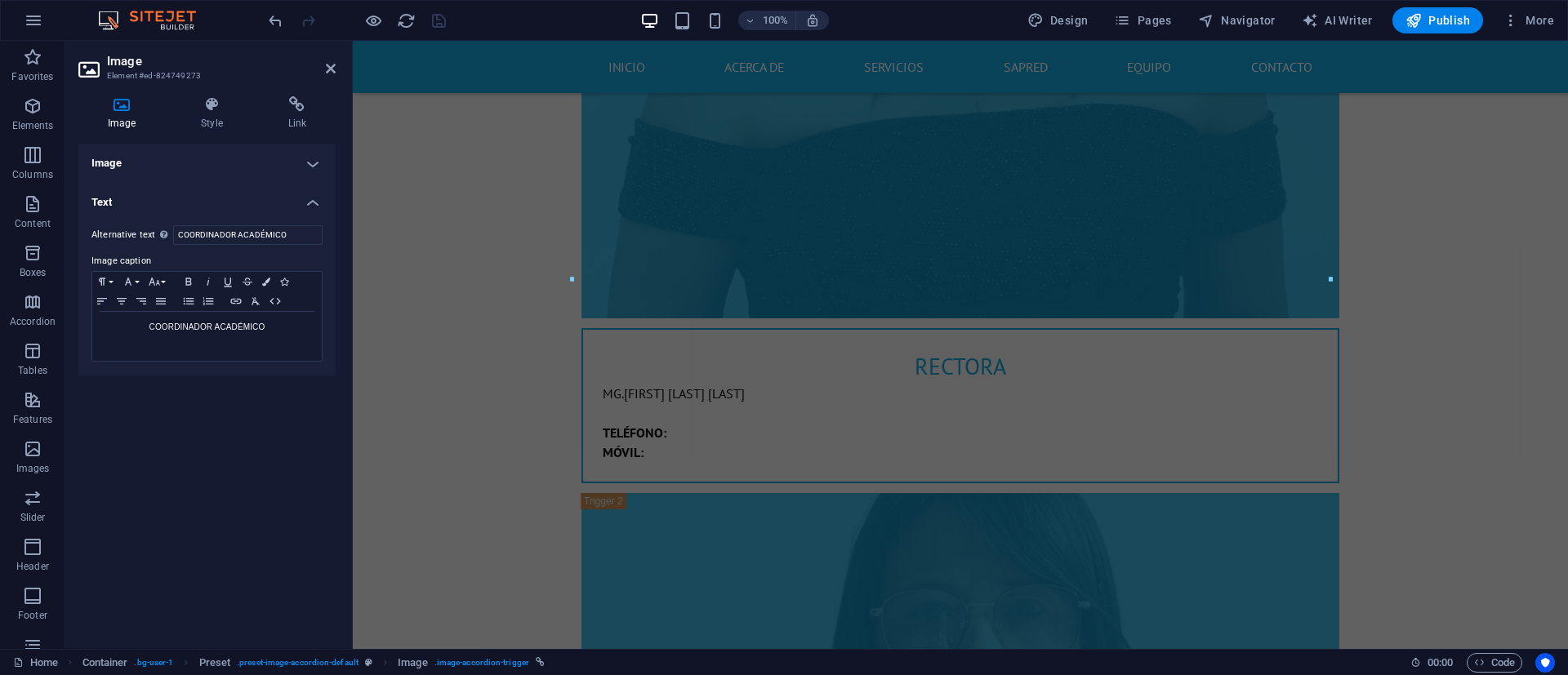 scroll, scrollTop: 6406, scrollLeft: 0, axis: vertical 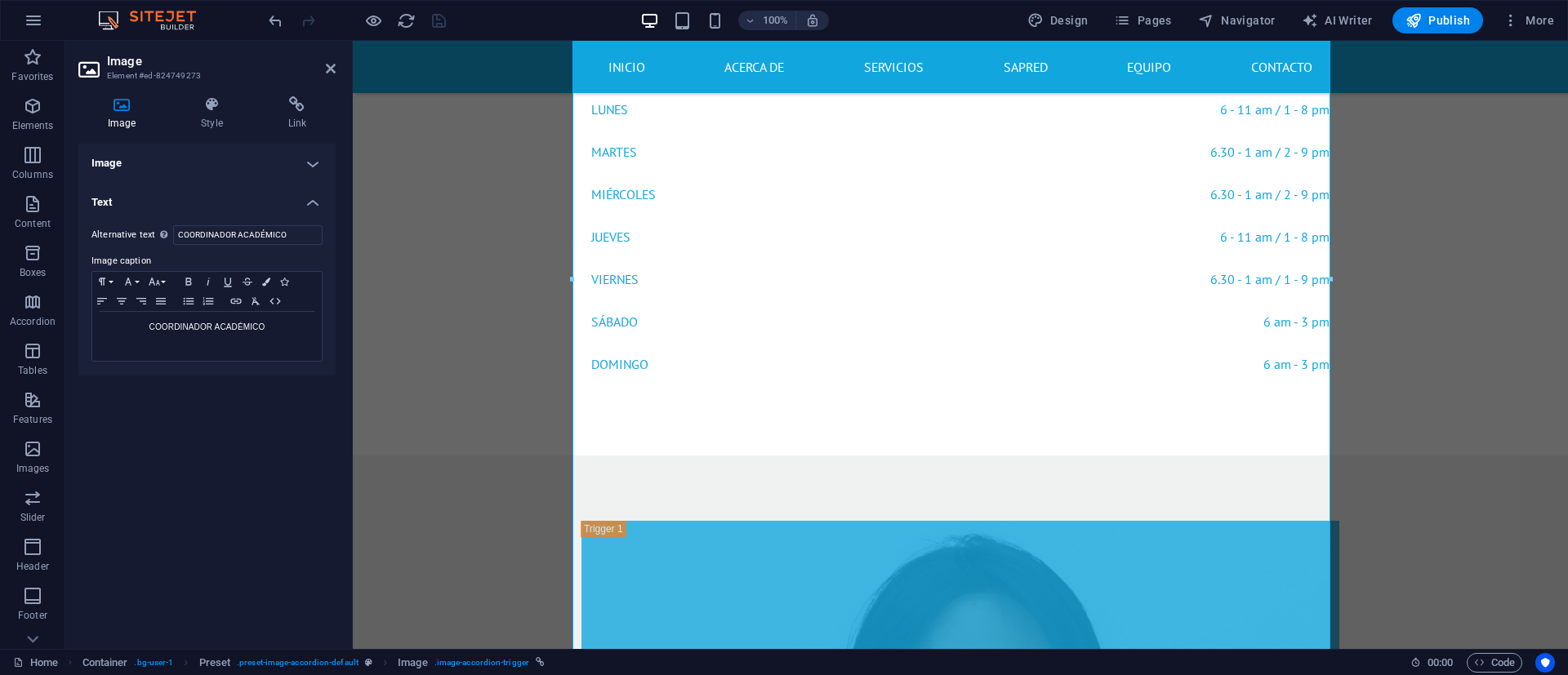 click on "Image" at bounding box center [207, 163] 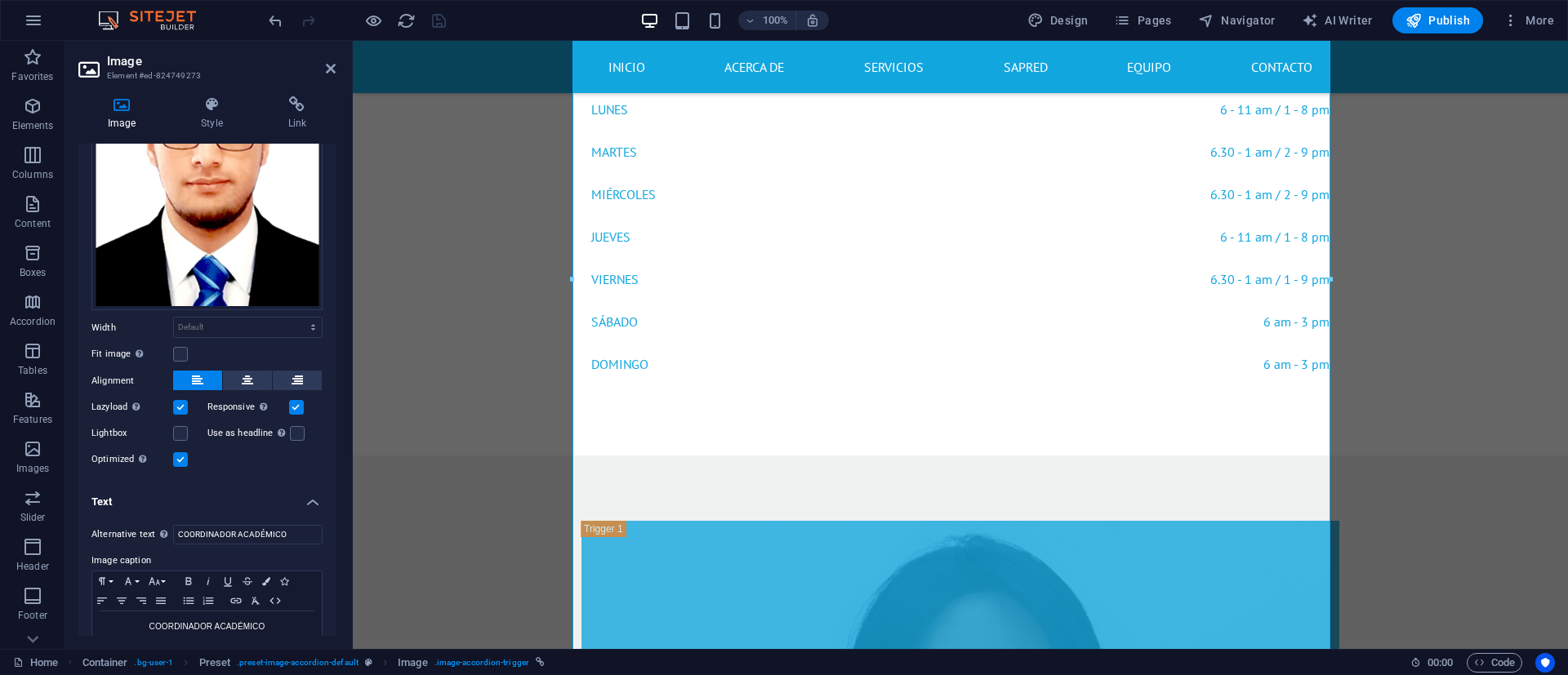 scroll, scrollTop: 215, scrollLeft: 0, axis: vertical 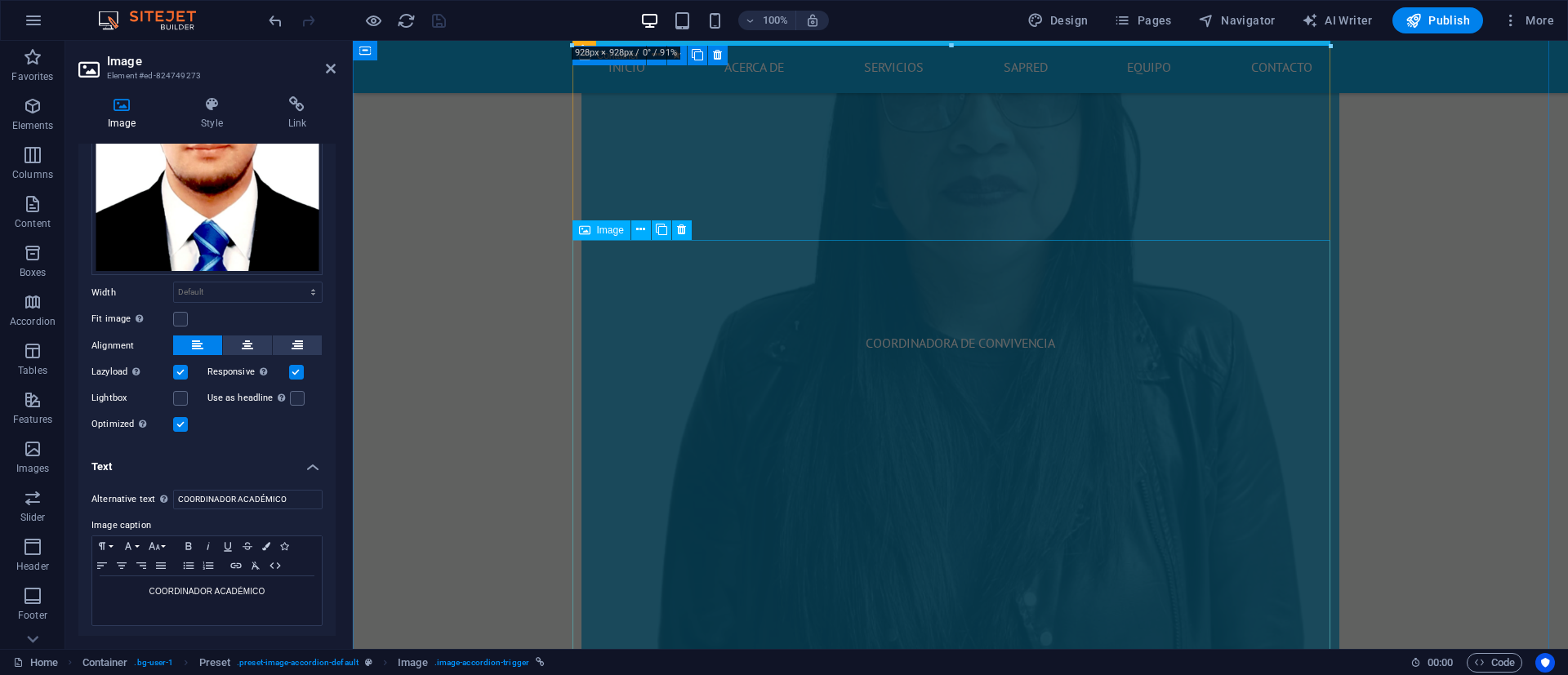 click on "SECRETARIA GENERAL" at bounding box center [960, 2207] 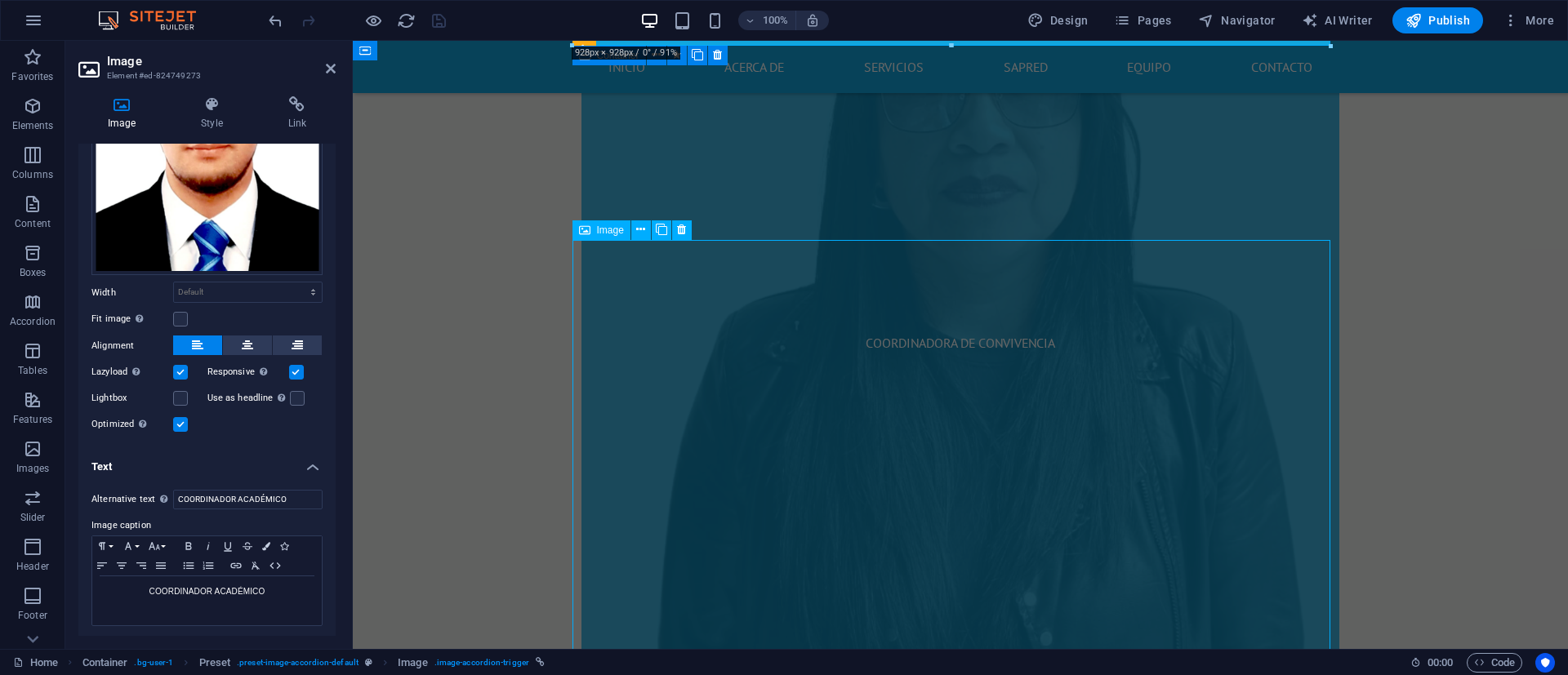 click on "SECRETARIA GENERAL" at bounding box center (960, 2207) 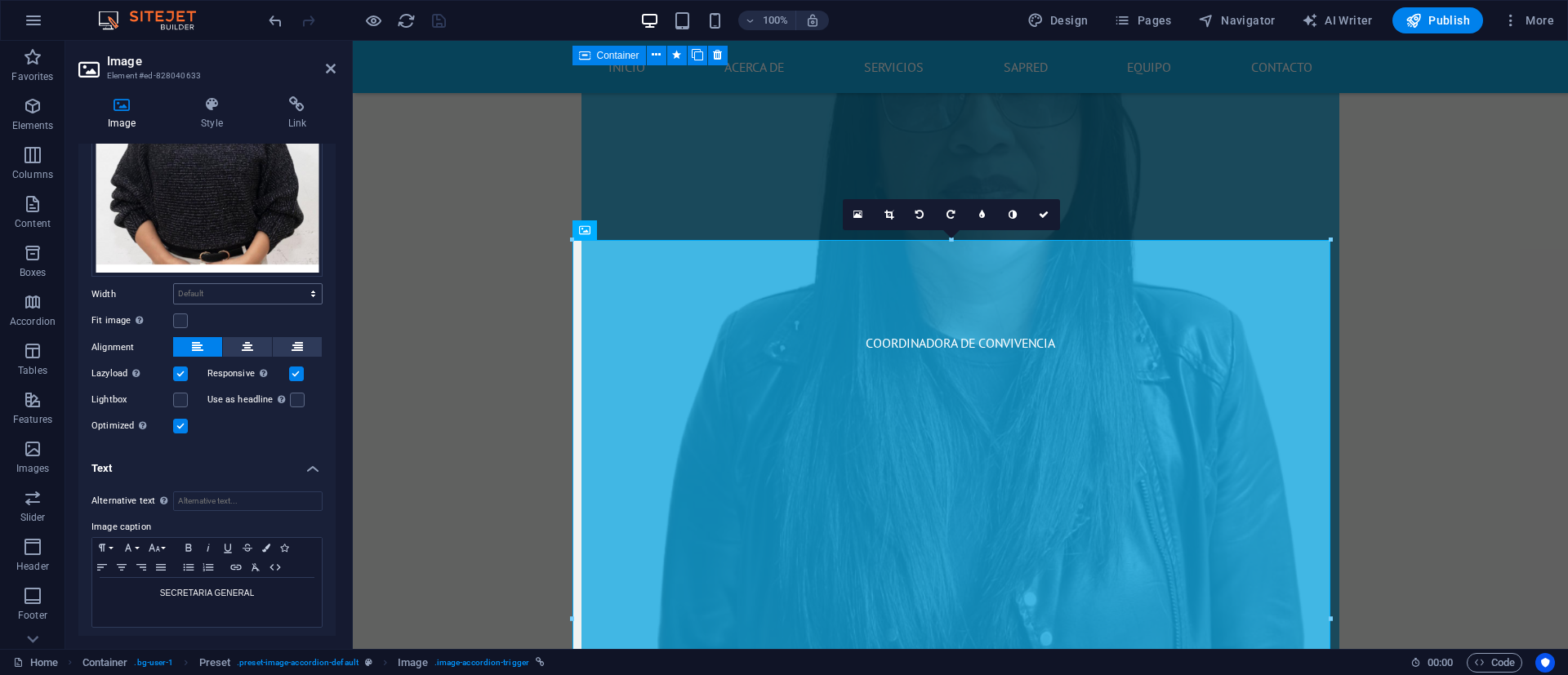 scroll, scrollTop: 215, scrollLeft: 0, axis: vertical 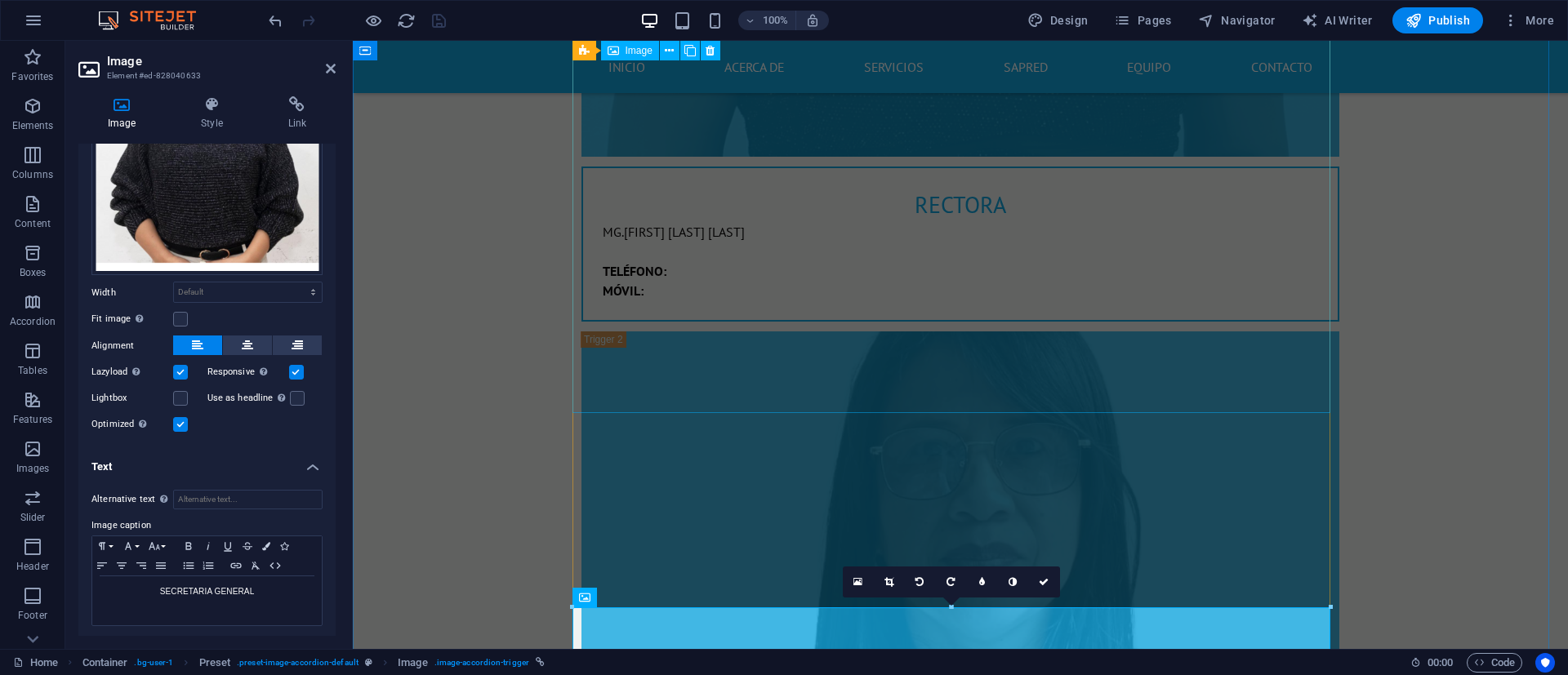 click on "COORDINADOR ACADÉMICO" at bounding box center [960, 1642] 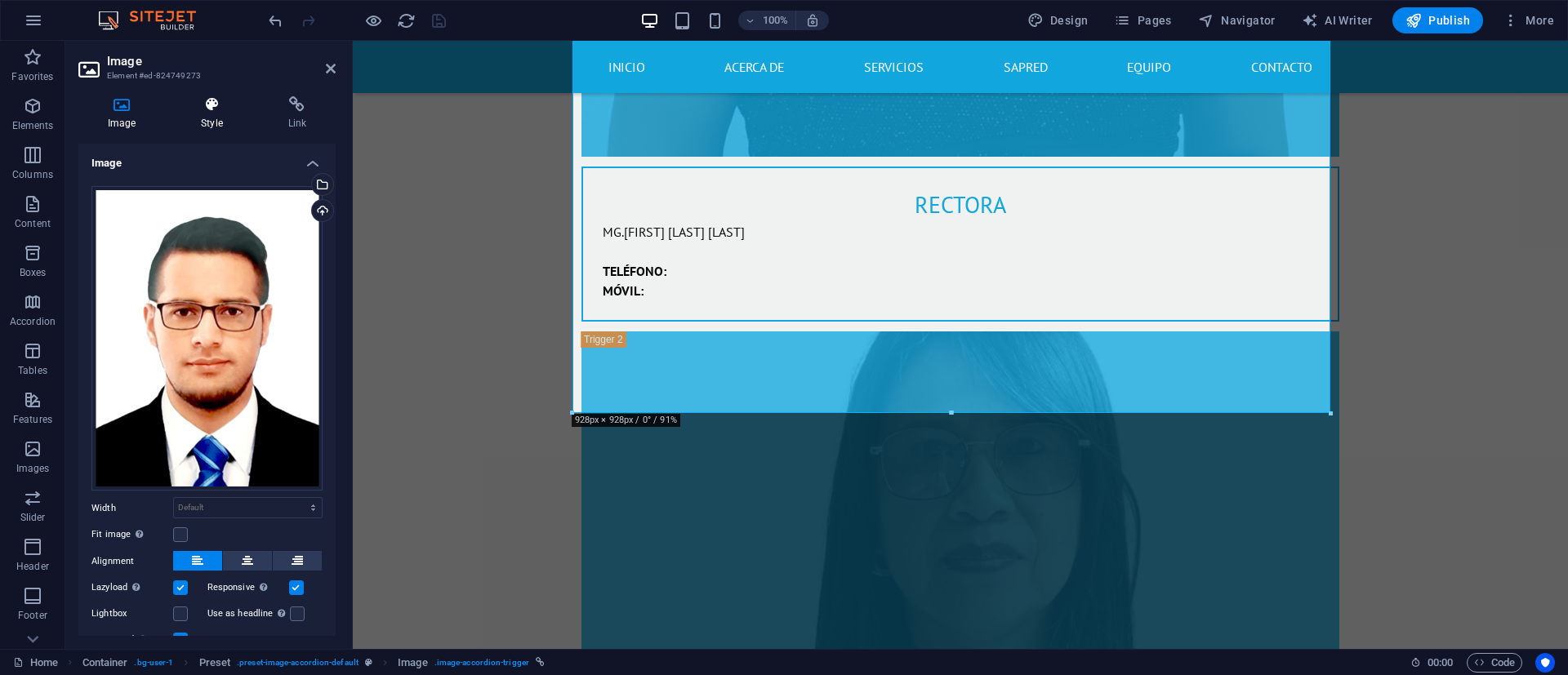click on "Style" at bounding box center [215, 113] 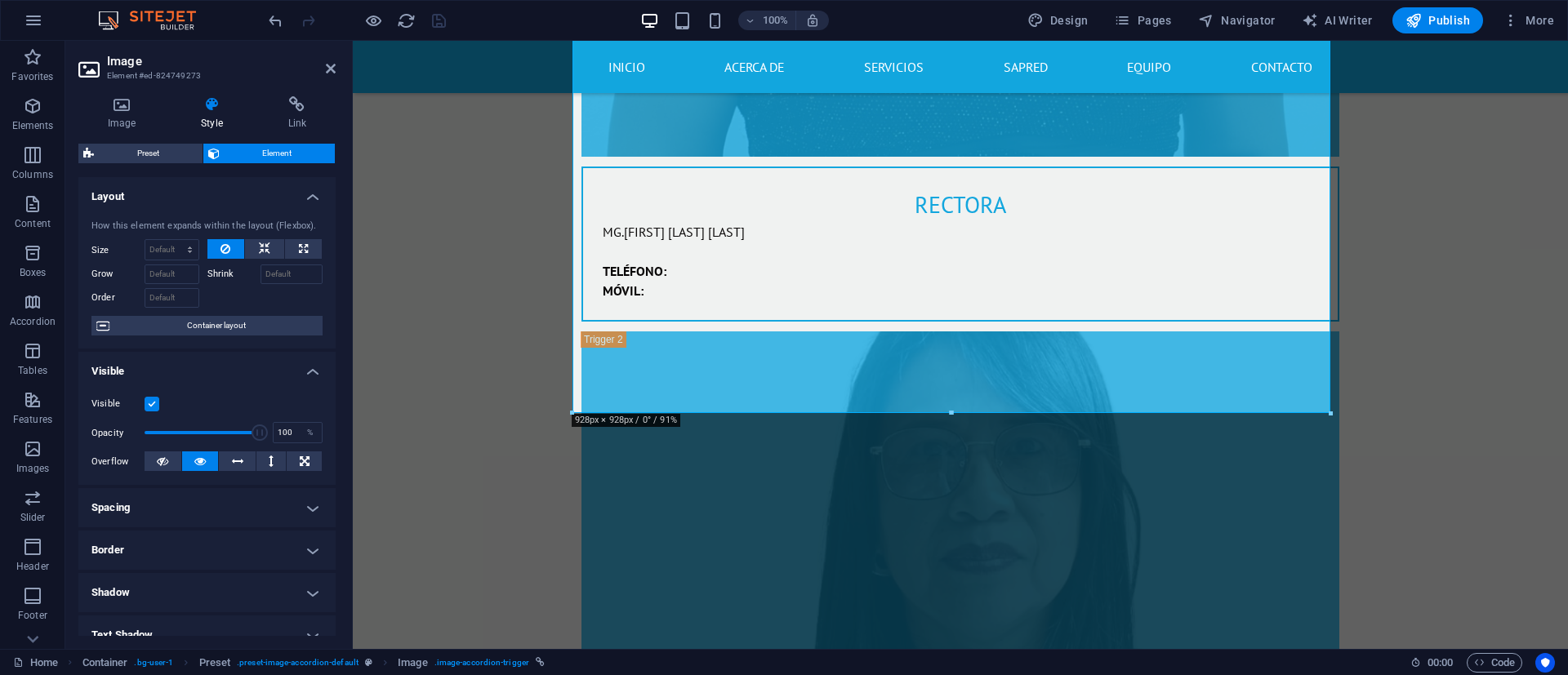 scroll, scrollTop: 122, scrollLeft: 0, axis: vertical 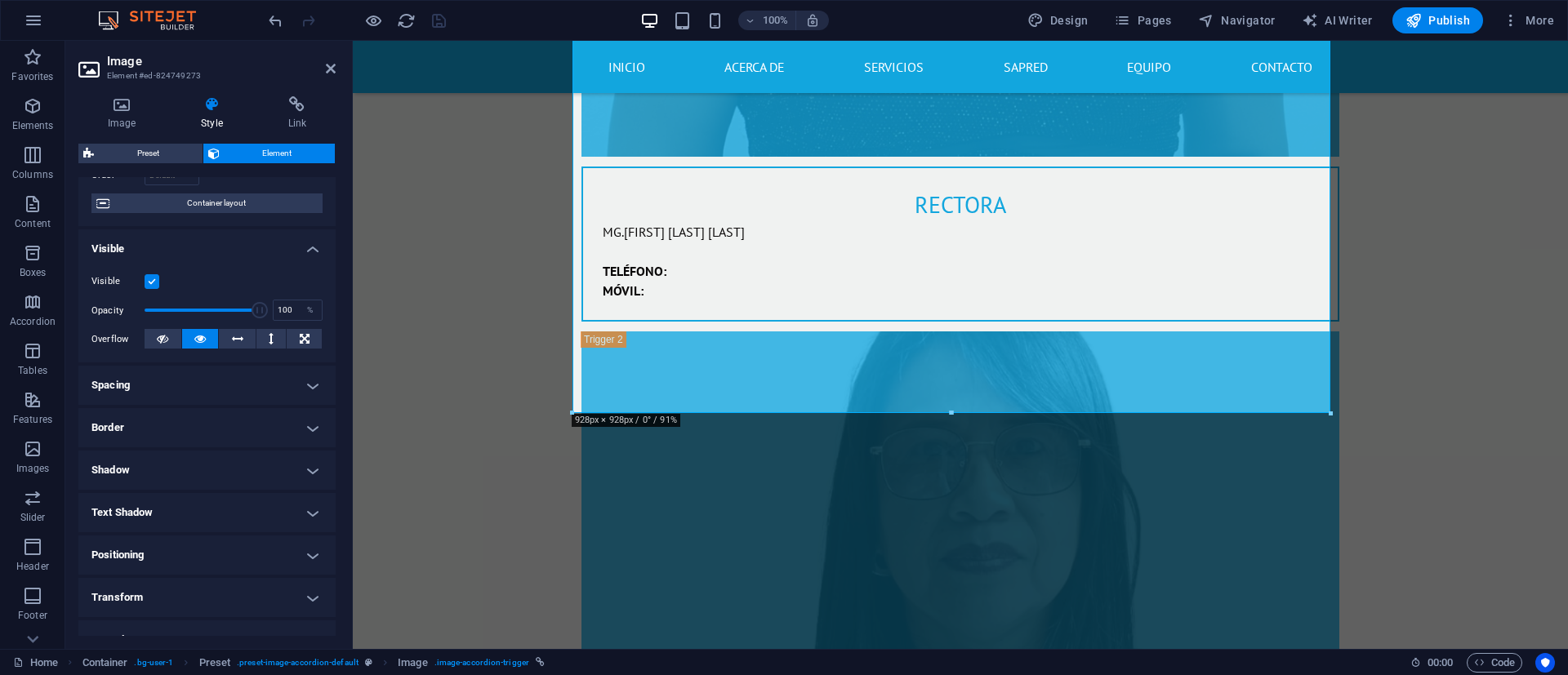 click on "Spacing" at bounding box center (207, 385) 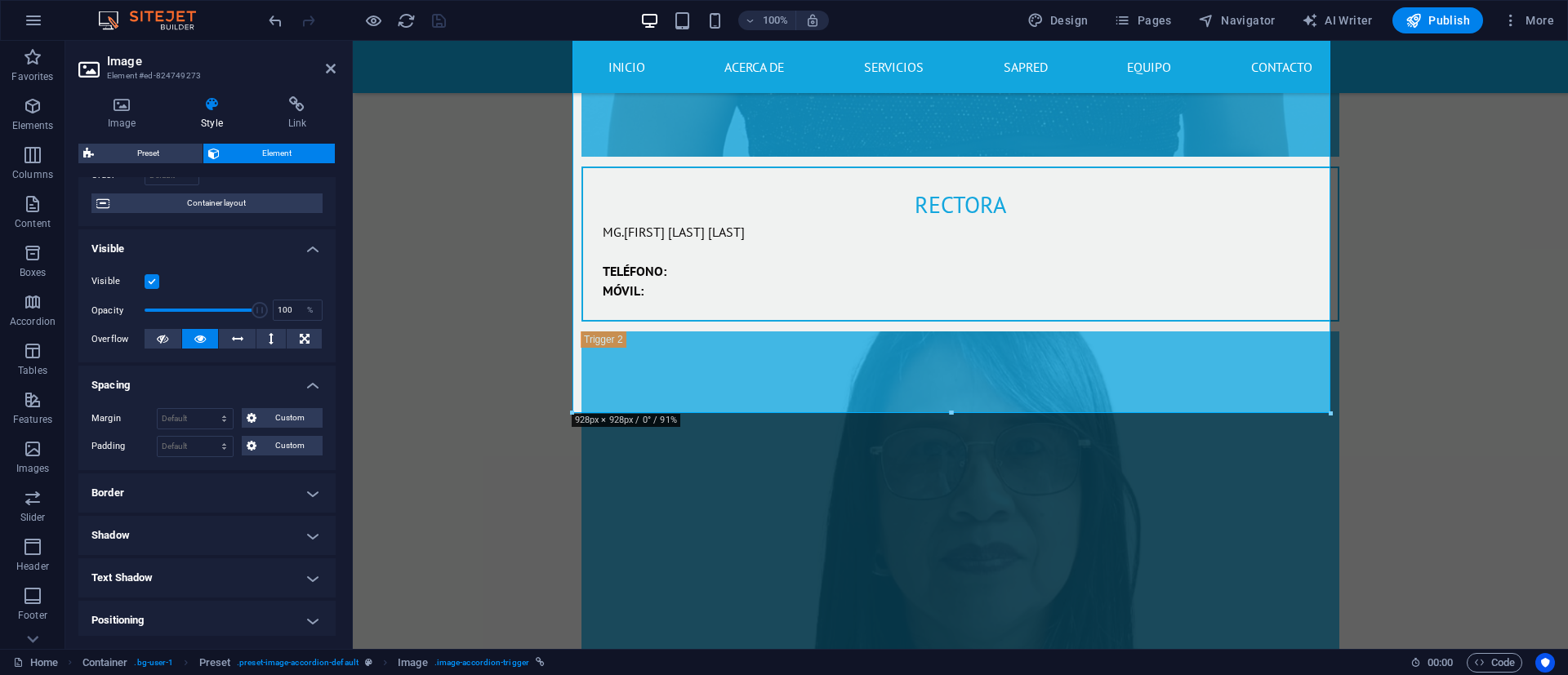 click on "Spacing" at bounding box center [207, 380] 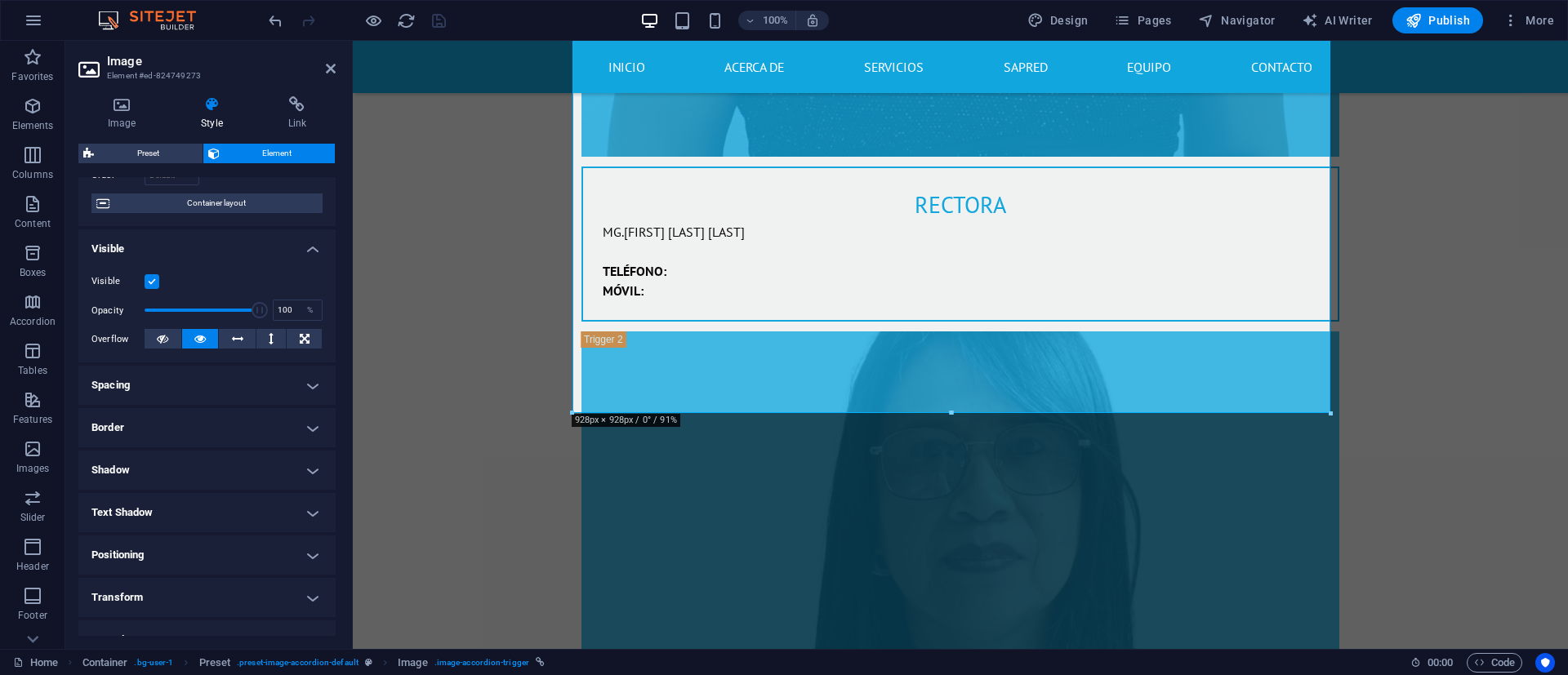 click on "Border" at bounding box center [207, 428] 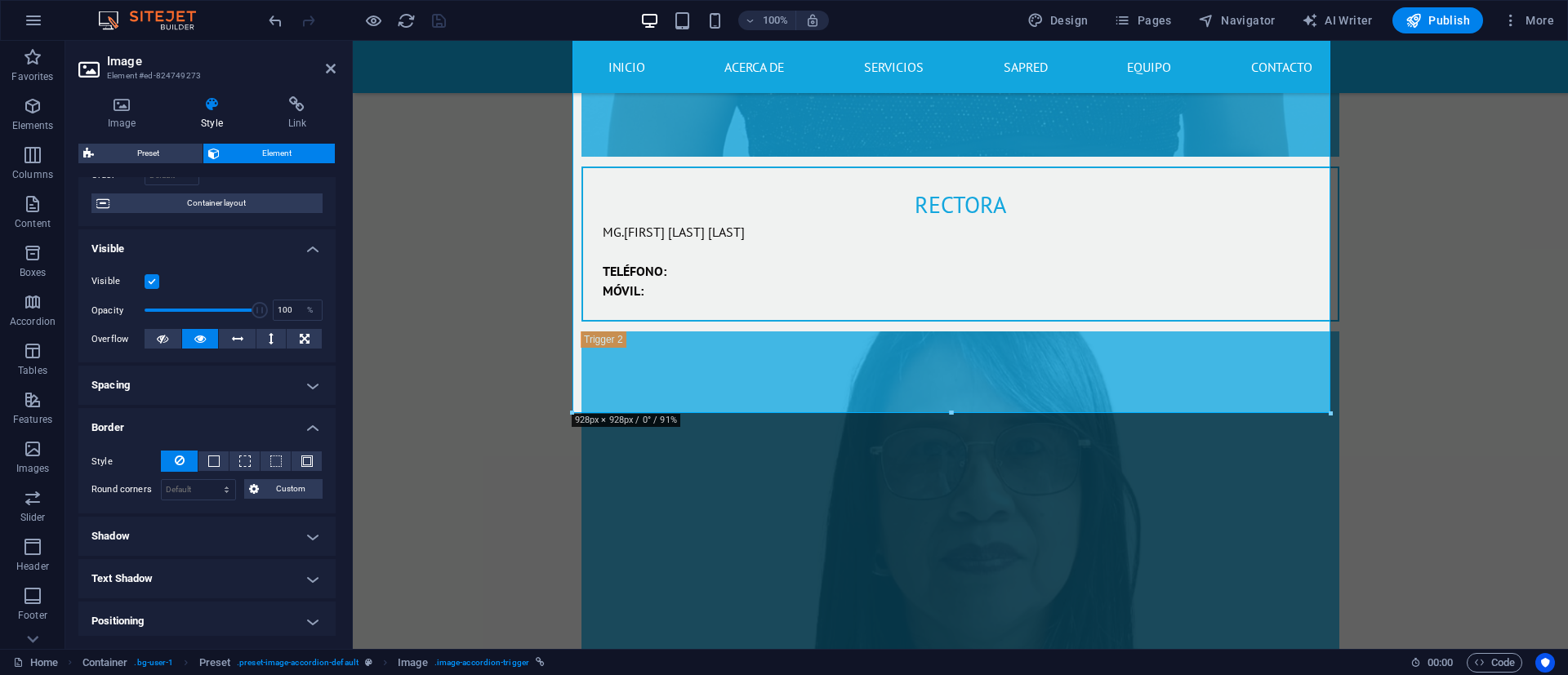 click on "Border" at bounding box center [207, 423] 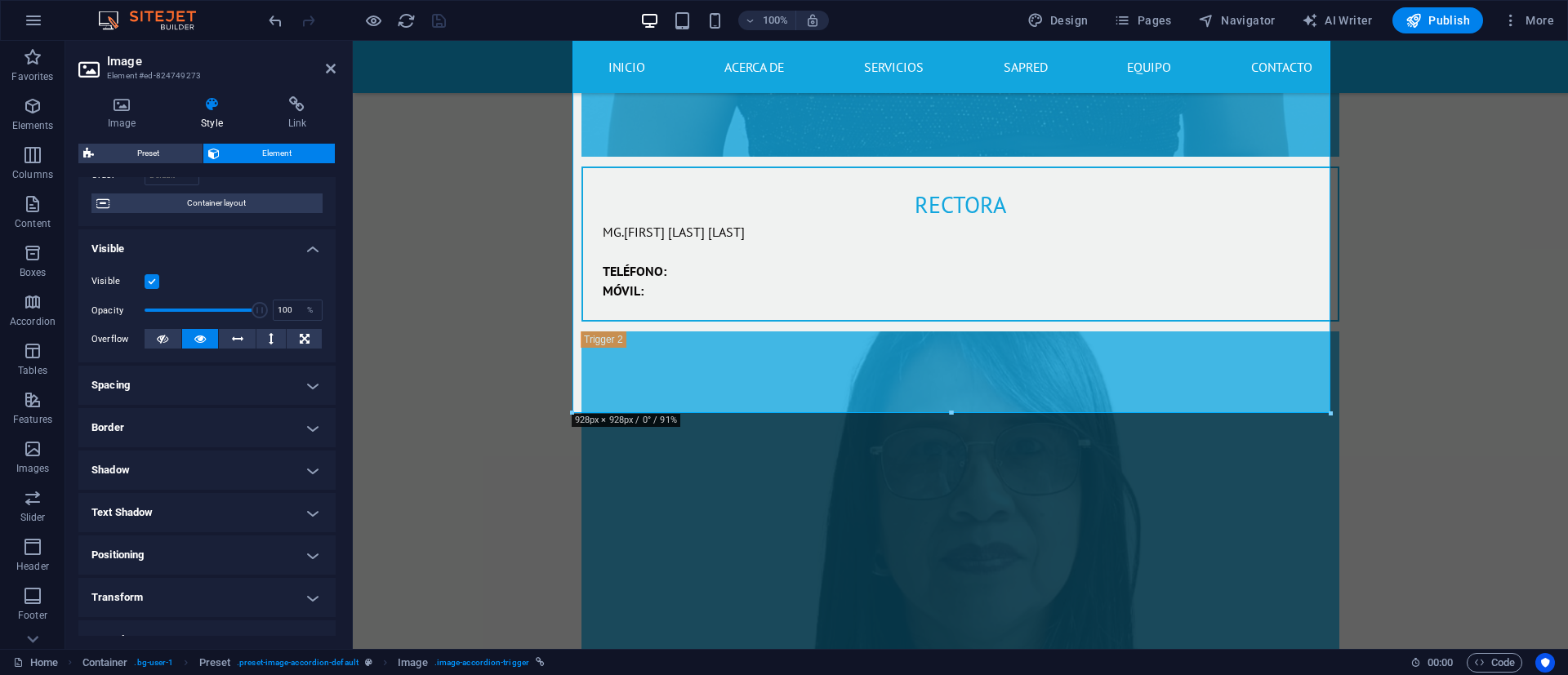 click on "Shadow" at bounding box center (207, 470) 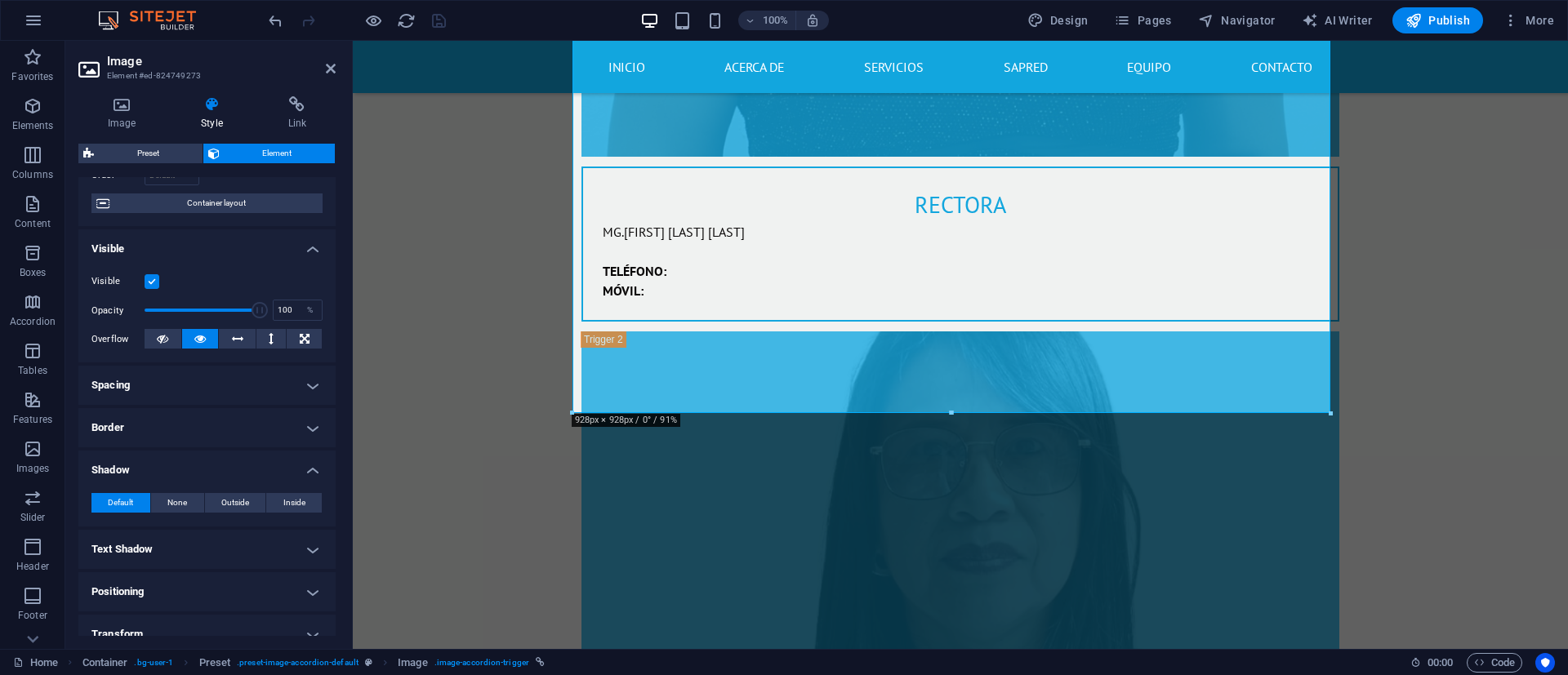 click on "Shadow" at bounding box center [207, 465] 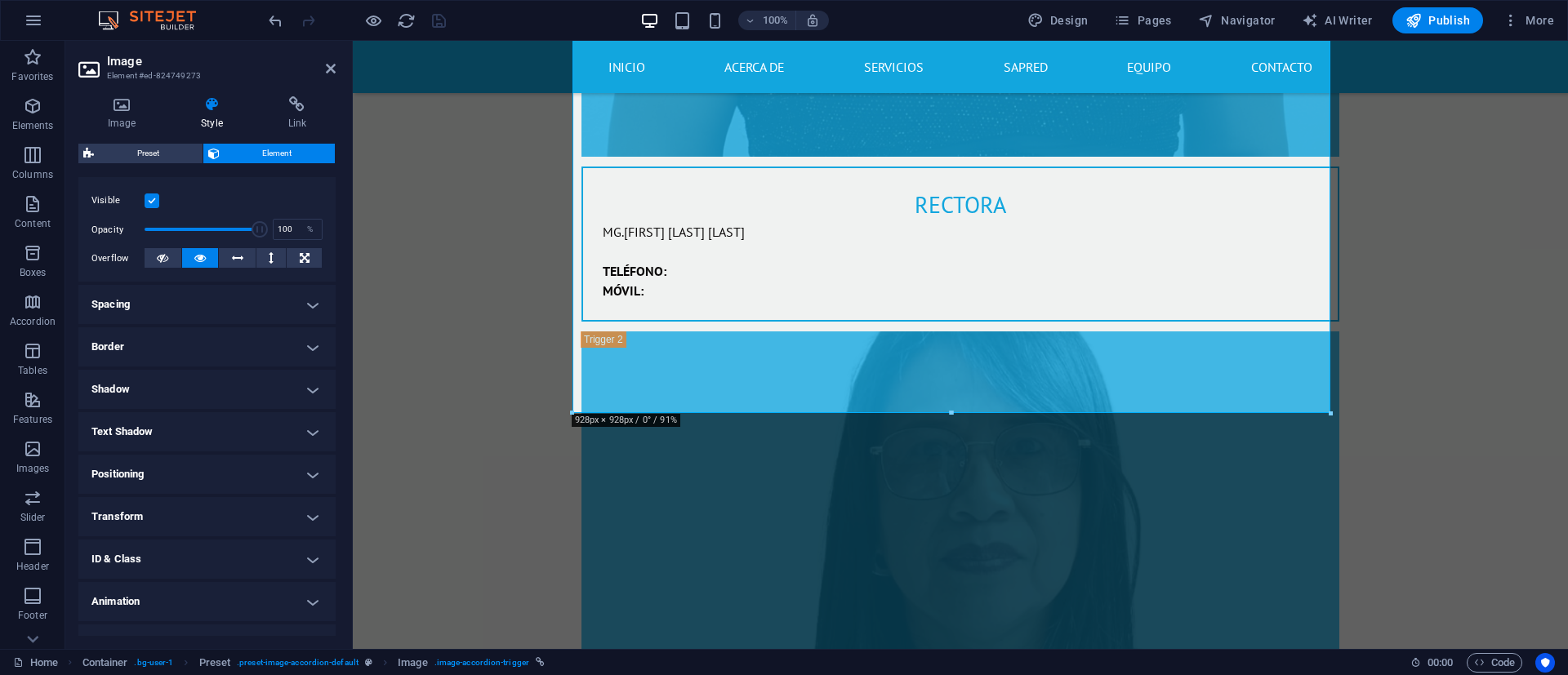 scroll, scrollTop: 231, scrollLeft: 0, axis: vertical 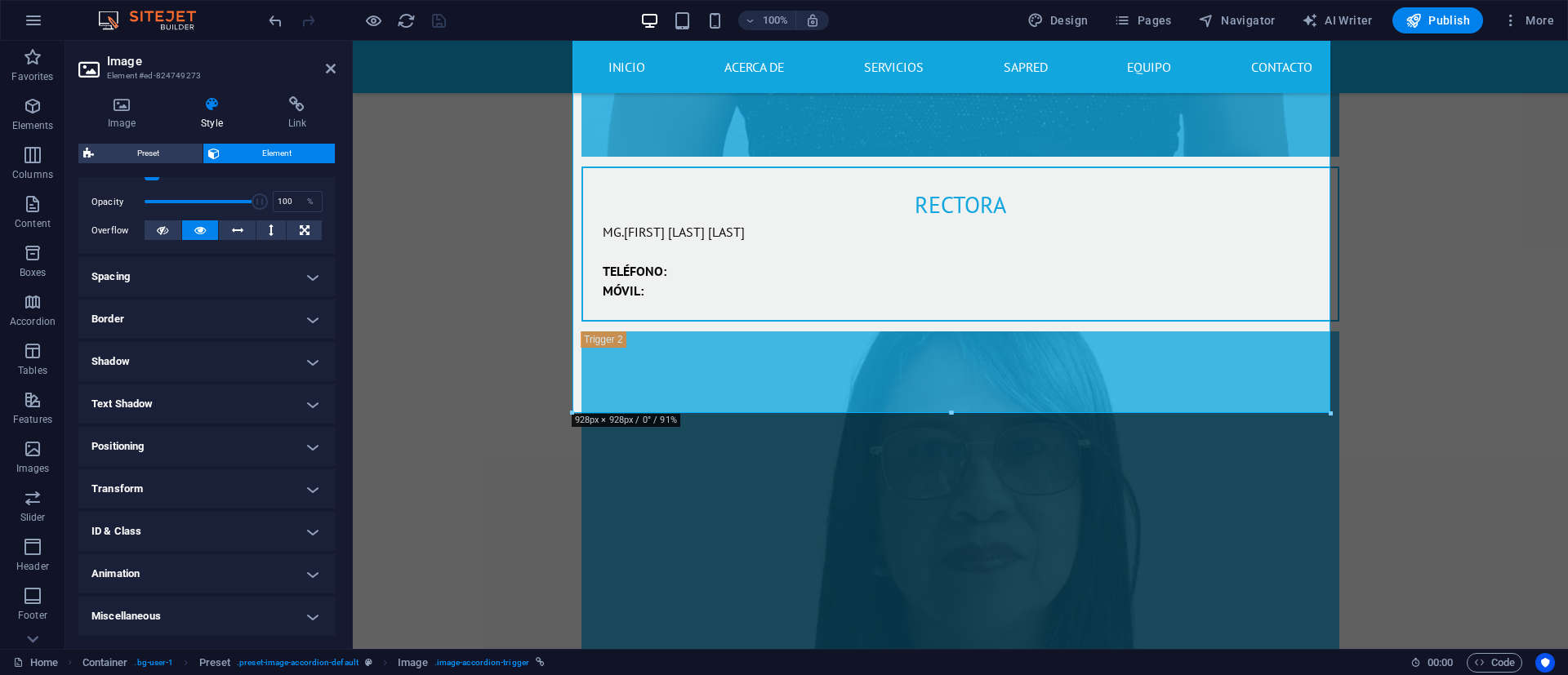 click on "Positioning" at bounding box center (207, 446) 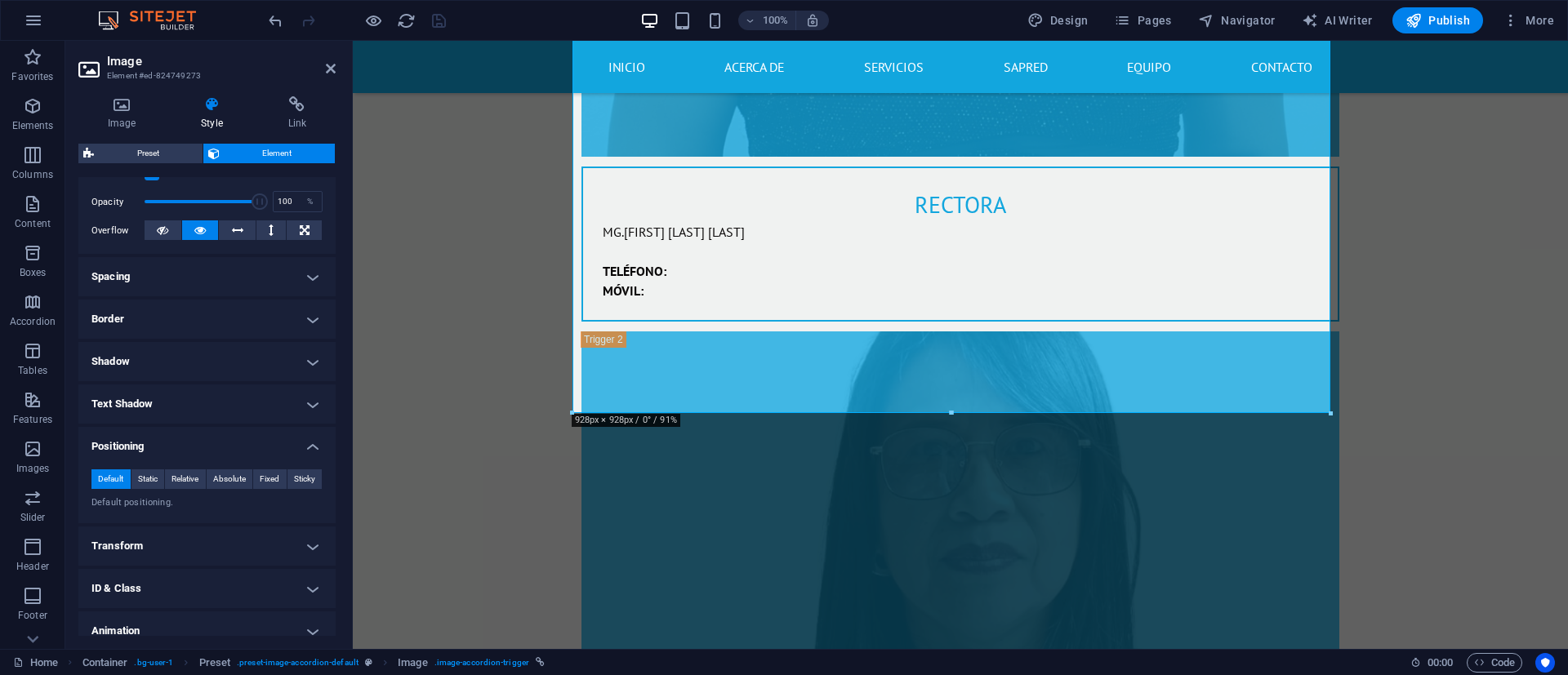 click on "Positioning" at bounding box center (207, 442) 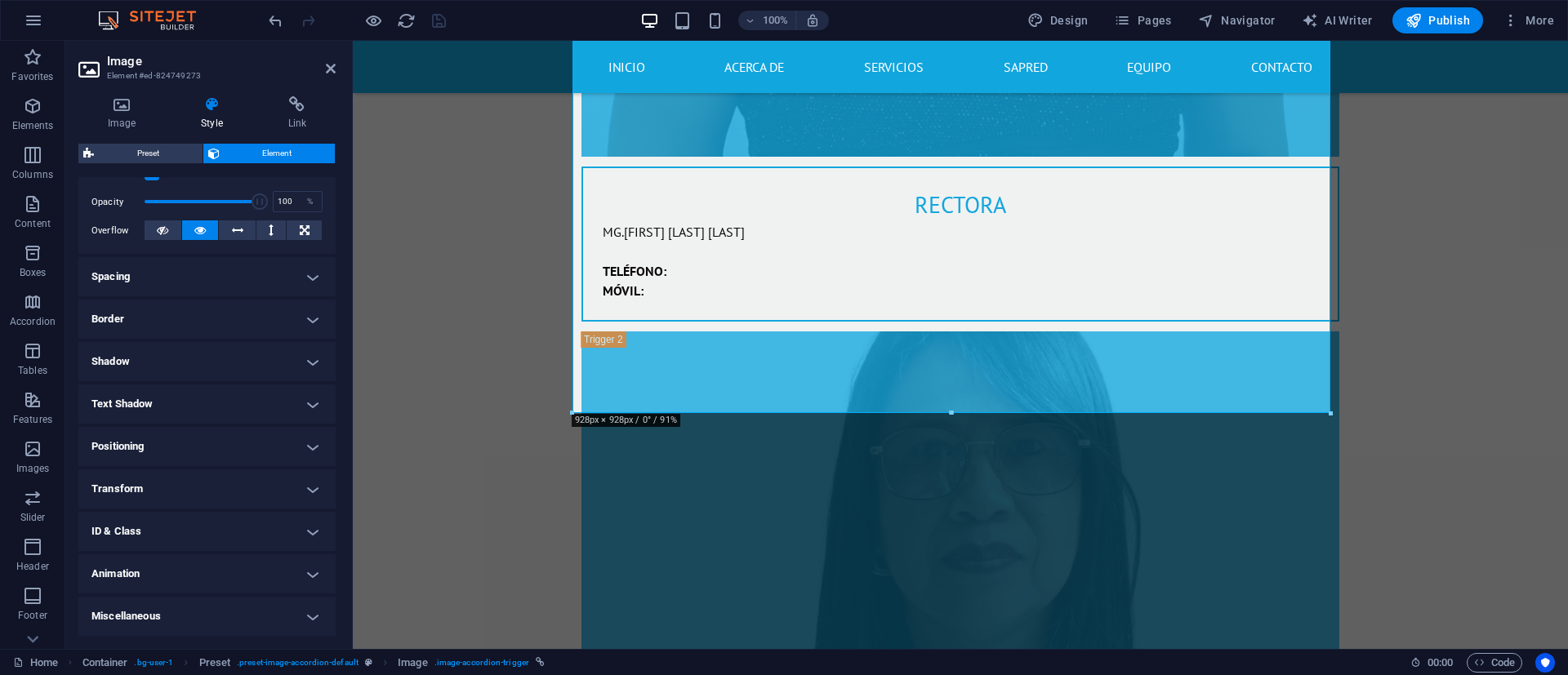 scroll, scrollTop: 0, scrollLeft: 0, axis: both 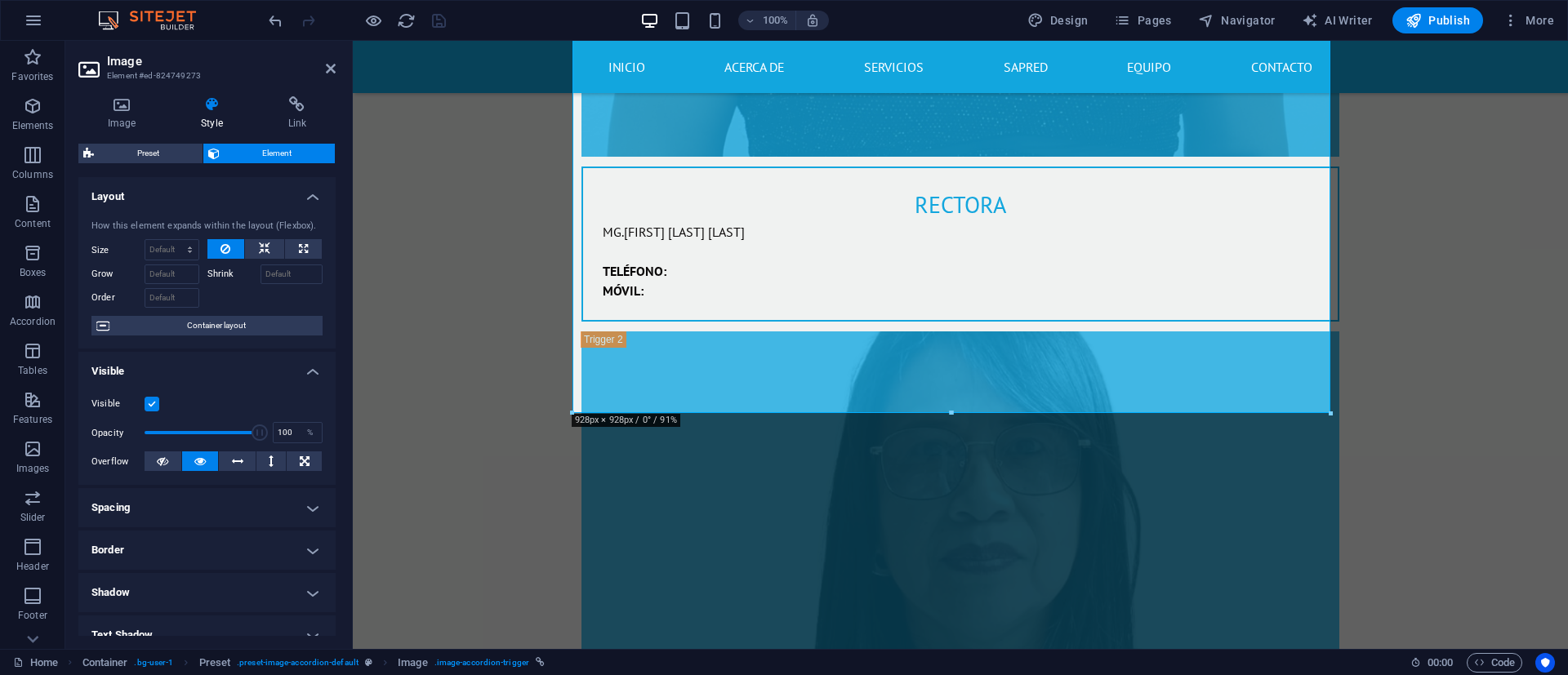 click on "Layout" at bounding box center (207, 192) 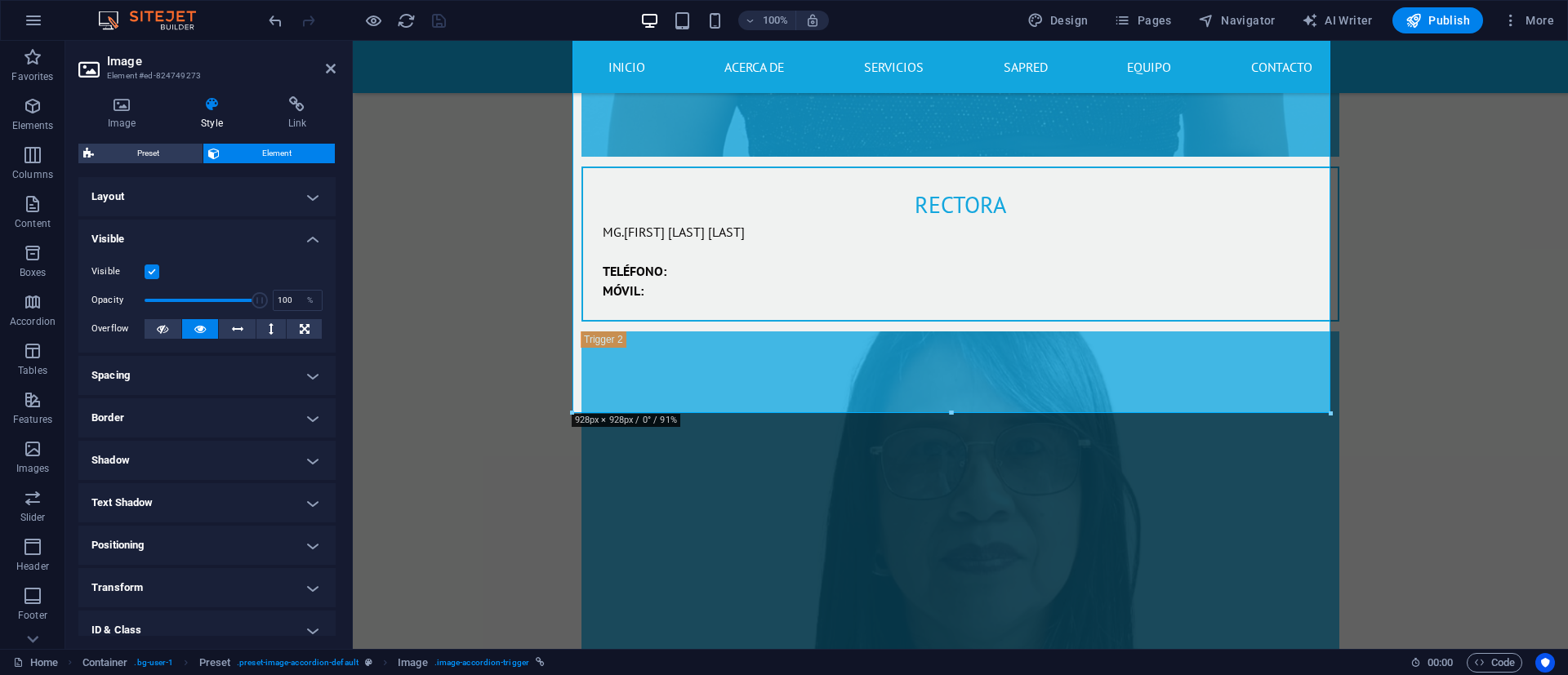 click on "Visible" at bounding box center [207, 234] 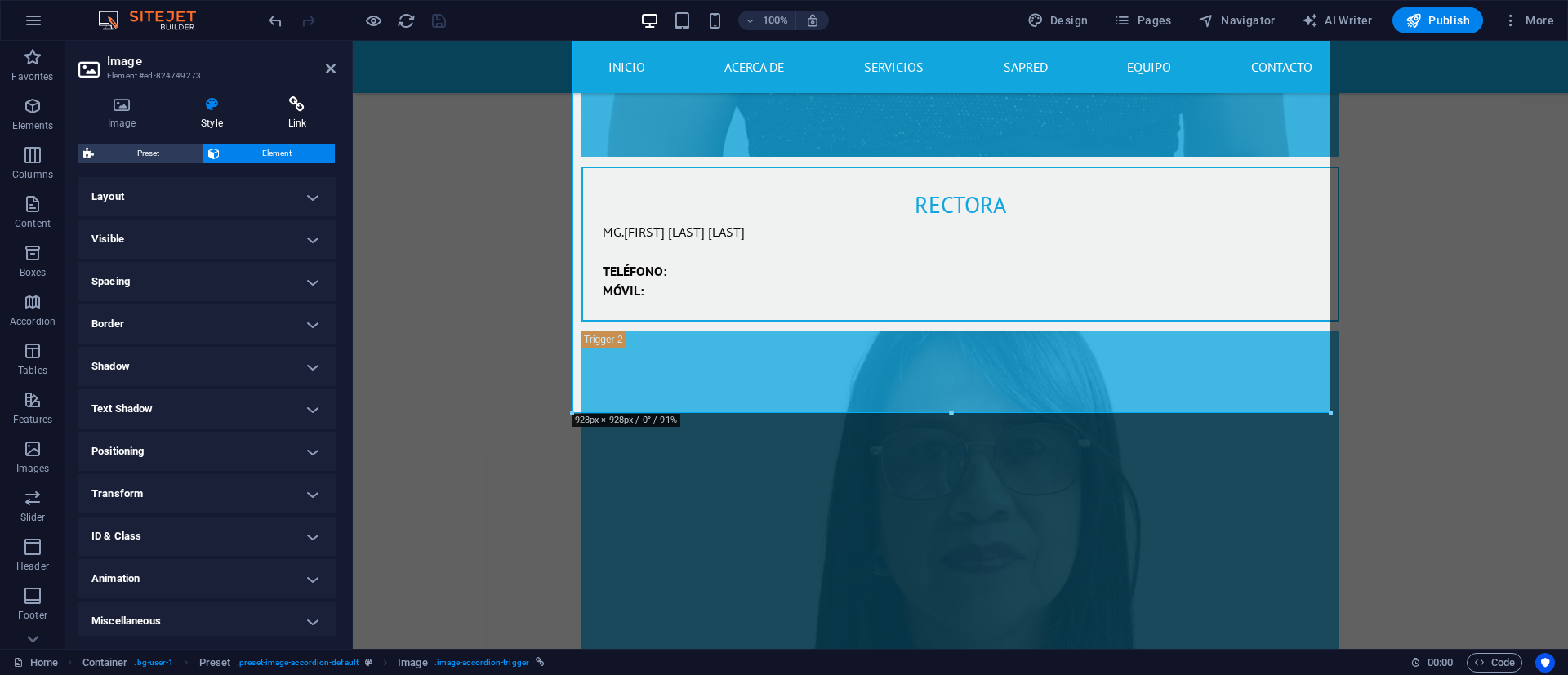 click on "Link" at bounding box center [297, 113] 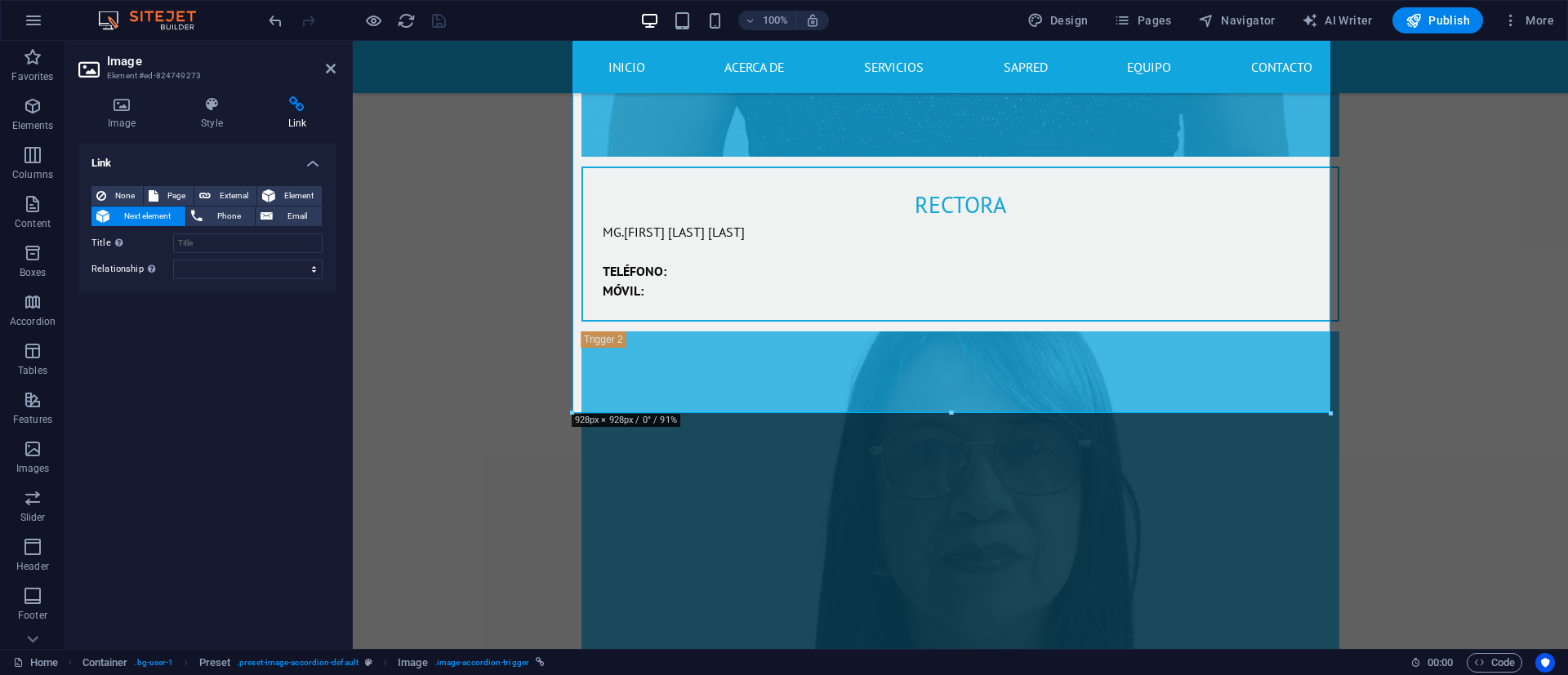 click on "Image" at bounding box center (221, 61) 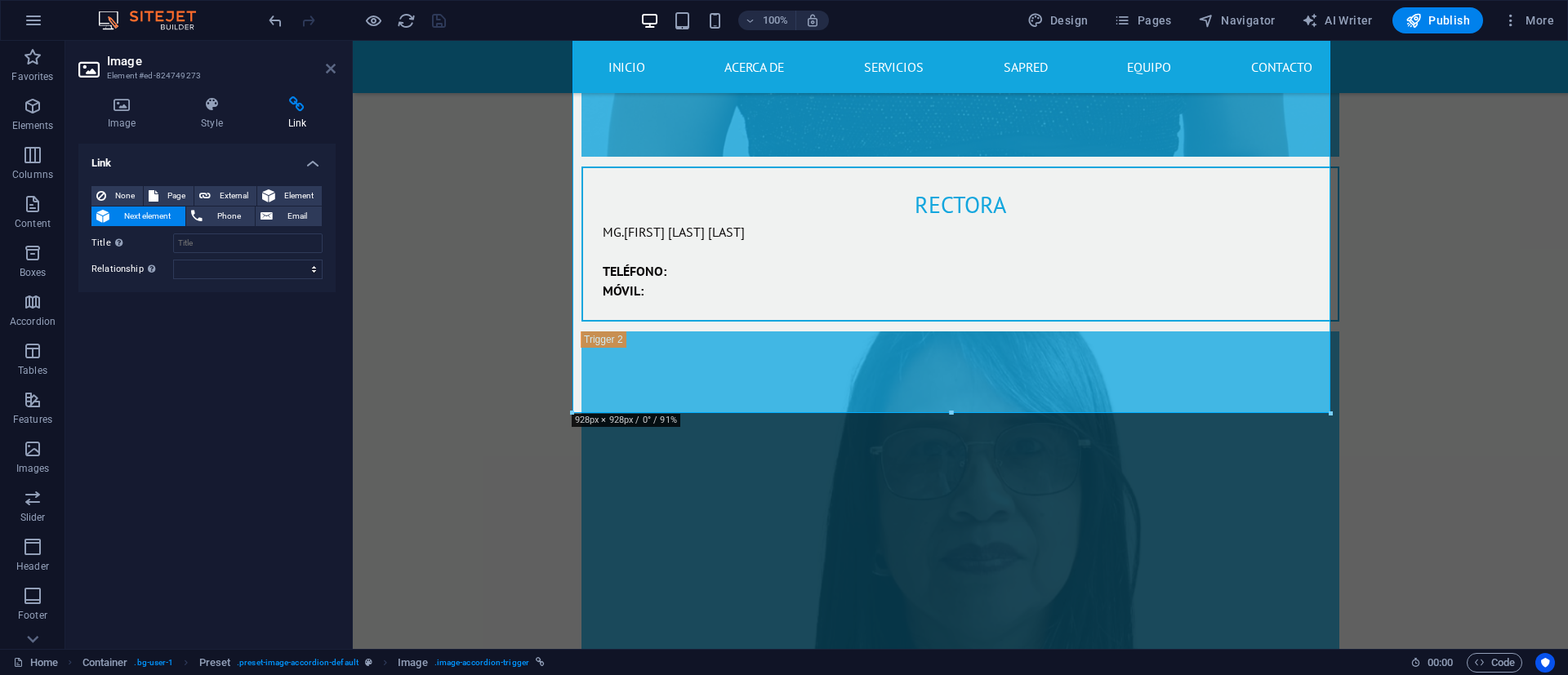 click at bounding box center [331, 69] 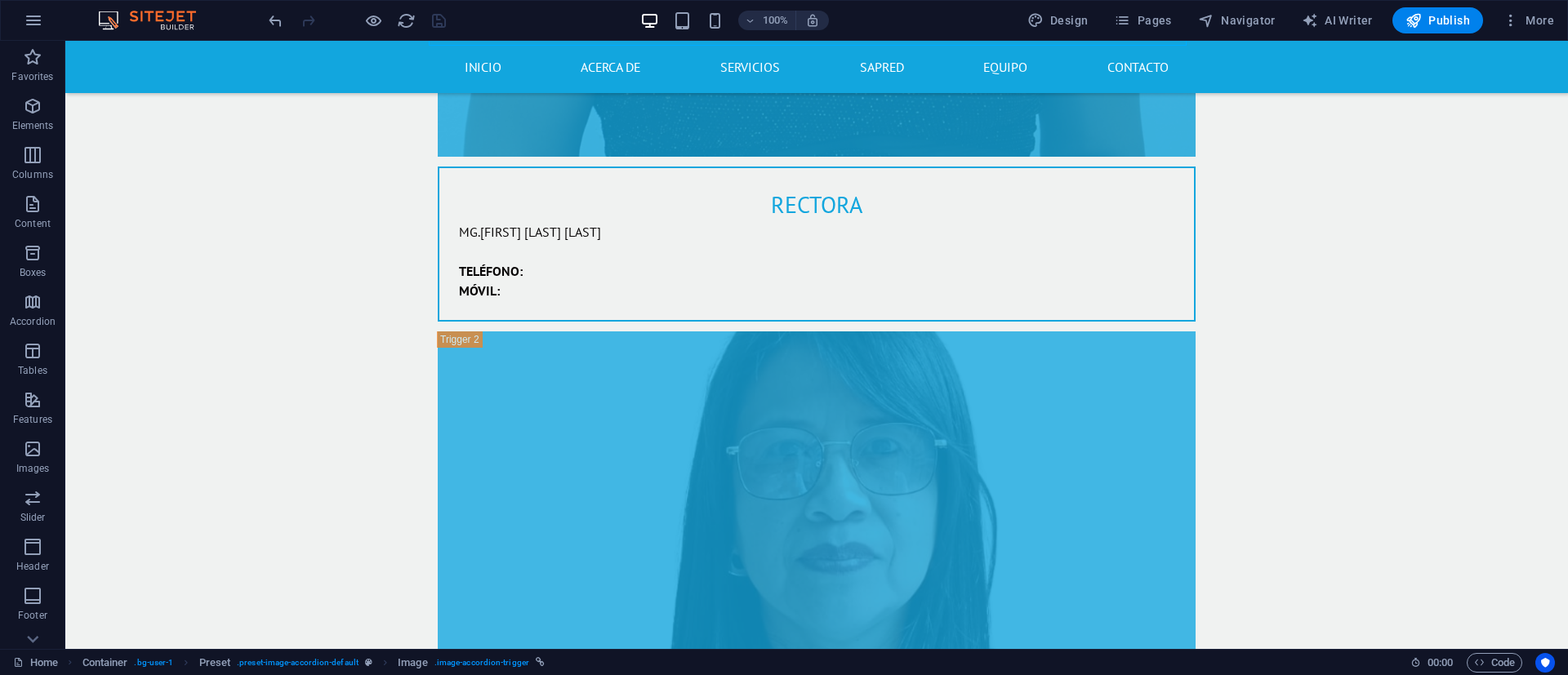 scroll, scrollTop: 7018, scrollLeft: 0, axis: vertical 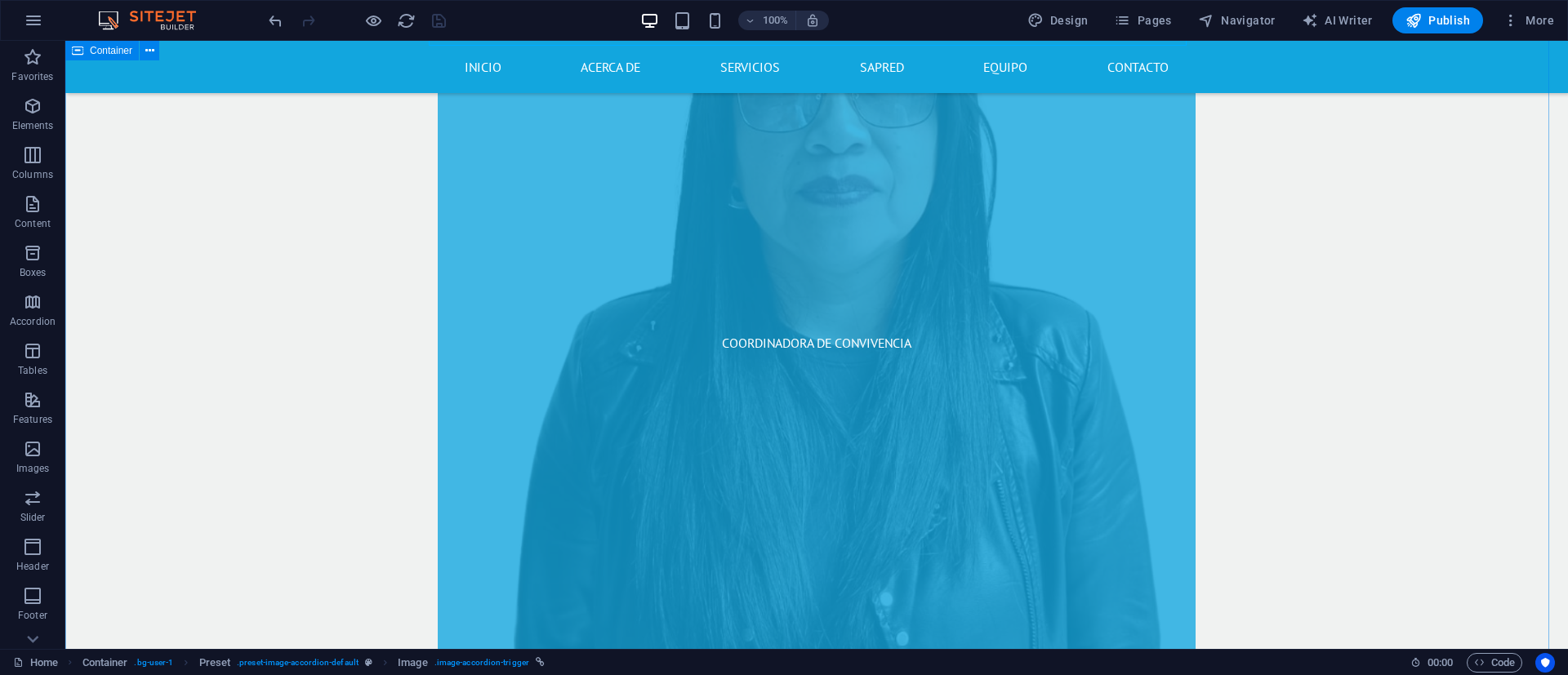 click on "RECTORA RECTORA MG.[FIRST] [LAST] [LAST] TELÉFONO: MÓVIL: COORDINADORA DE CONVIVENCIA Coordinadora de convivencia [FIRST] [LAST] [LAST] TELÉFONO: MÓVIL: COORDINADOR ACADÉMICO coordinador académico ESP. [FIRST] [LAST] [LAST] TELÉFONO: MÓVIL: SECRETARIA GENERAL SECRETARIA GENERAL [FIRST] [LAST] [LAST] TELÉFONO: MÓVIL:" at bounding box center (817, 891) 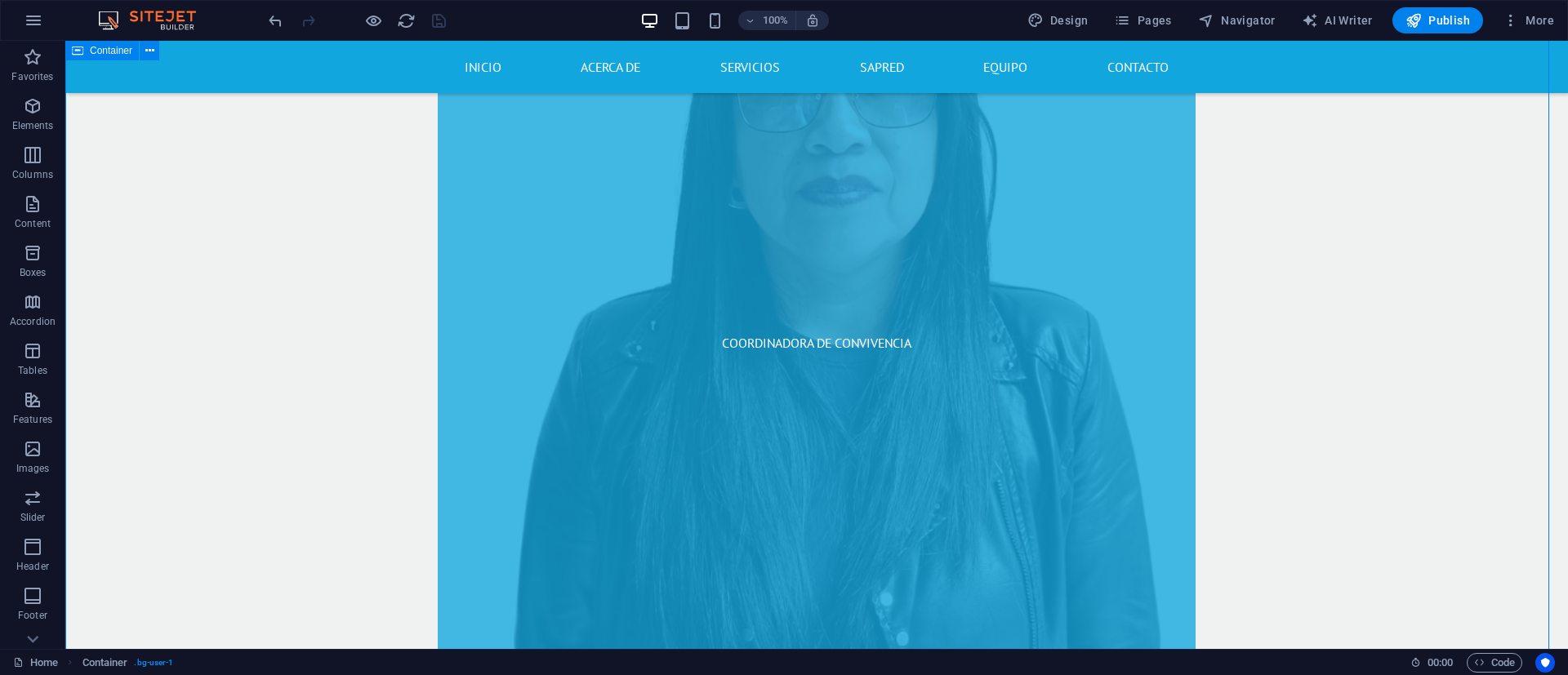 click on "RECTORA RECTORA MG.[FIRST] [LAST] [LAST] TELÉFONO: MÓVIL: COORDINADORA DE CONVIVENCIA Coordinadora de convivencia [FIRST] [LAST] [LAST] TELÉFONO: MÓVIL: COORDINADOR ACADÉMICO coordinador académico ESP. [FIRST] [LAST] [LAST] TELÉFONO: MÓVIL: SECRETARIA GENERAL SECRETARIA GENERAL [FIRST] [LAST] [LAST] TELÉFONO: MÓVIL:" at bounding box center [817, 891] 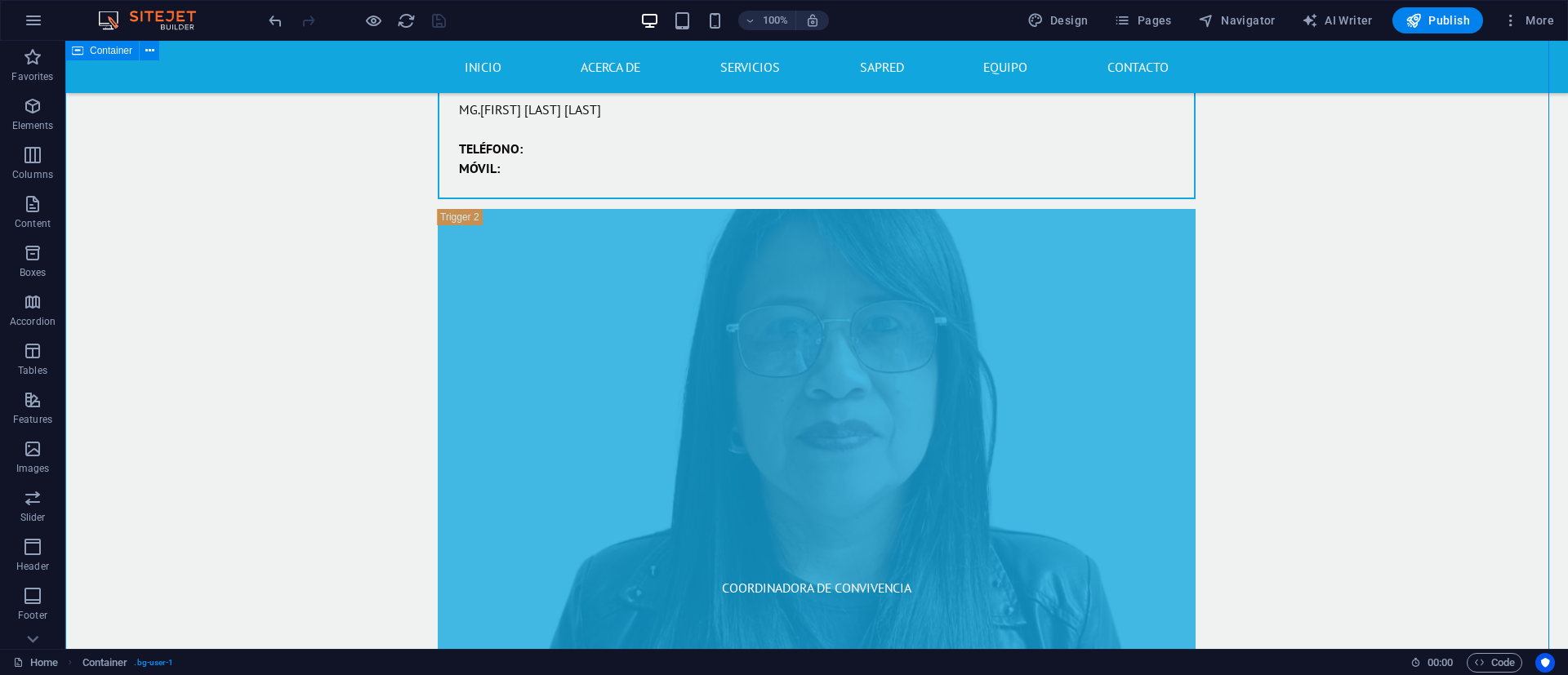 click on "RECTORA RECTORA MG.[FIRST] [LAST] [LAST] TELÉFONO: MÓVIL: COORDINADORA DE CONVIVENCIA Coordinadora de convivencia [FIRST] [LAST] [LAST] TELÉFONO: MÓVIL: COORDINADOR ACADÉMICO coordinador académico ESP. [FIRST] [LAST] [LAST] TELÉFONO: MÓVIL: SECRETARIA GENERAL SECRETARIA GENERAL [FIRST] [LAST] [LAST] TELÉFONO: MÓVIL:" at bounding box center (817, 1136) 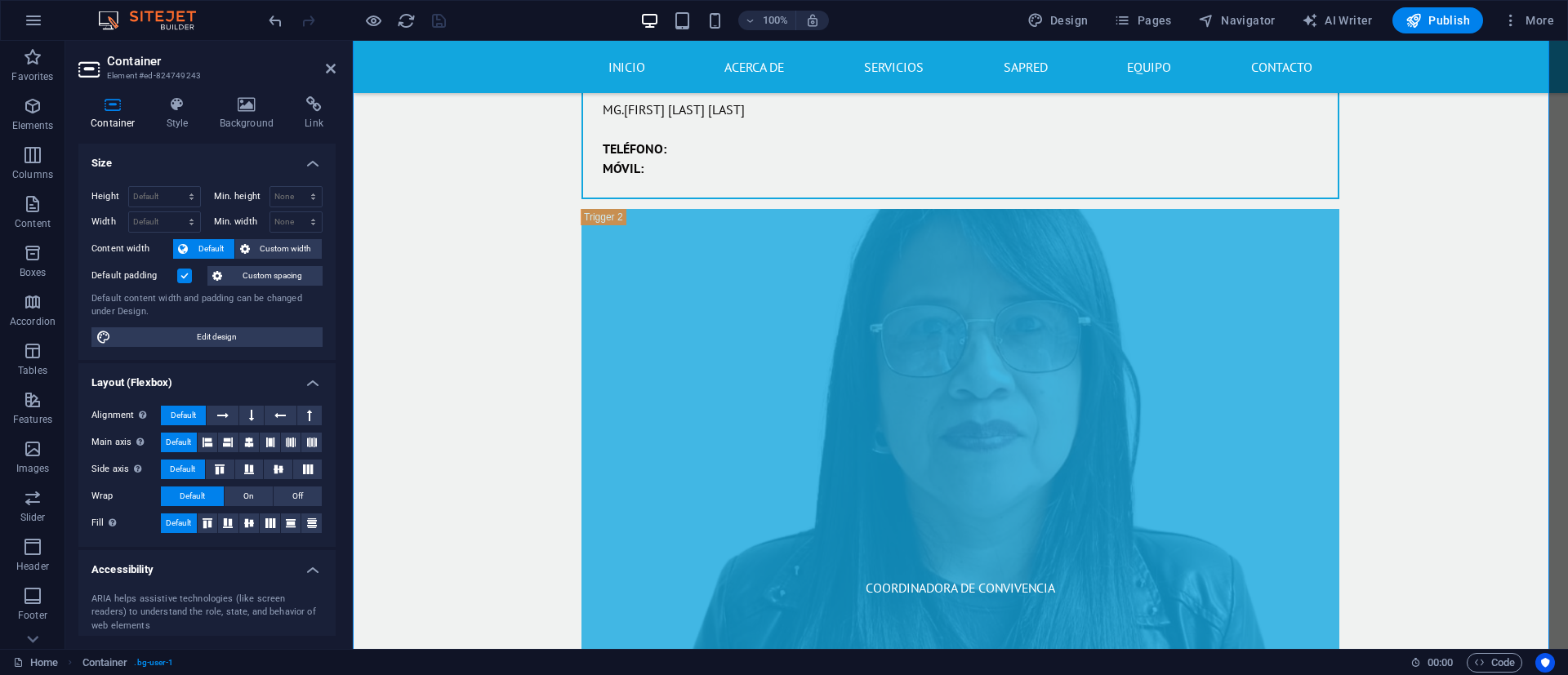 click on "Edit design" at bounding box center [216, 337] 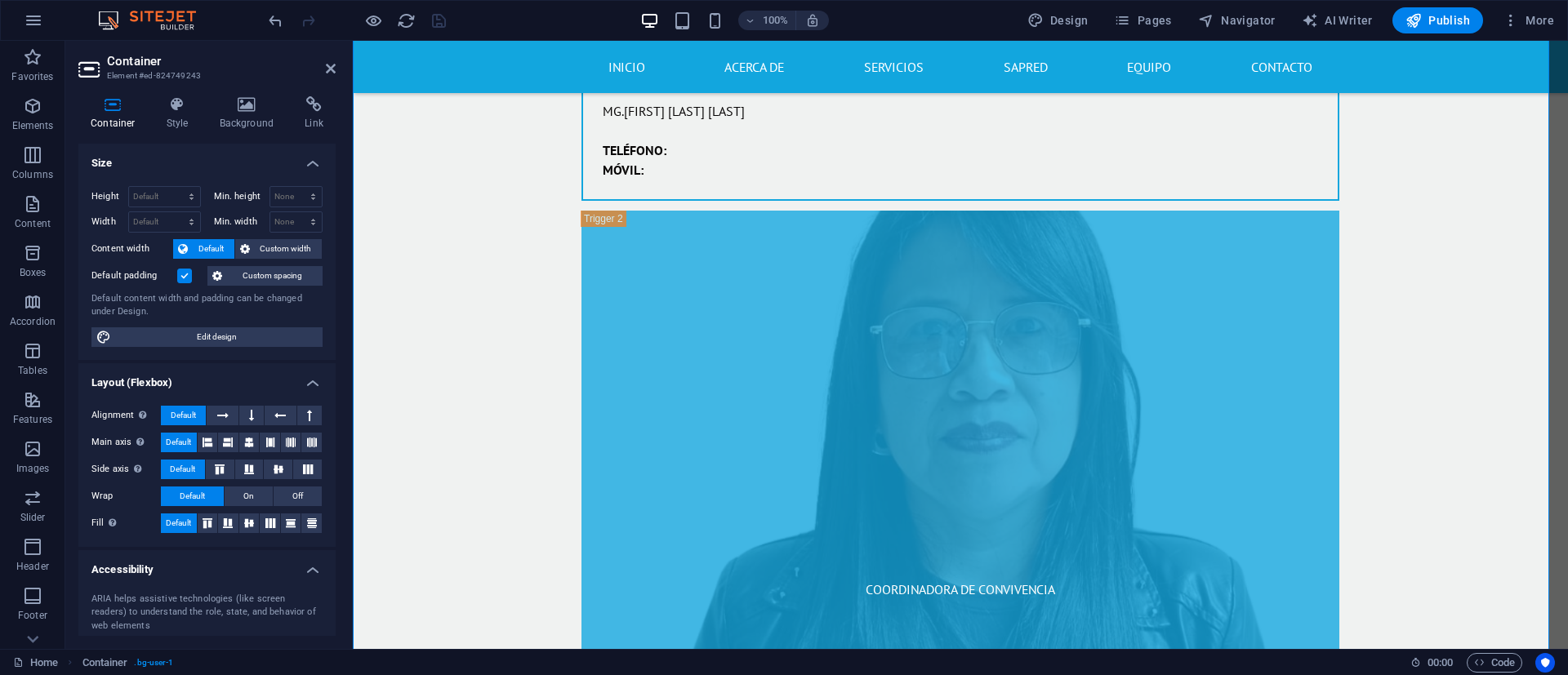 select on "rem" 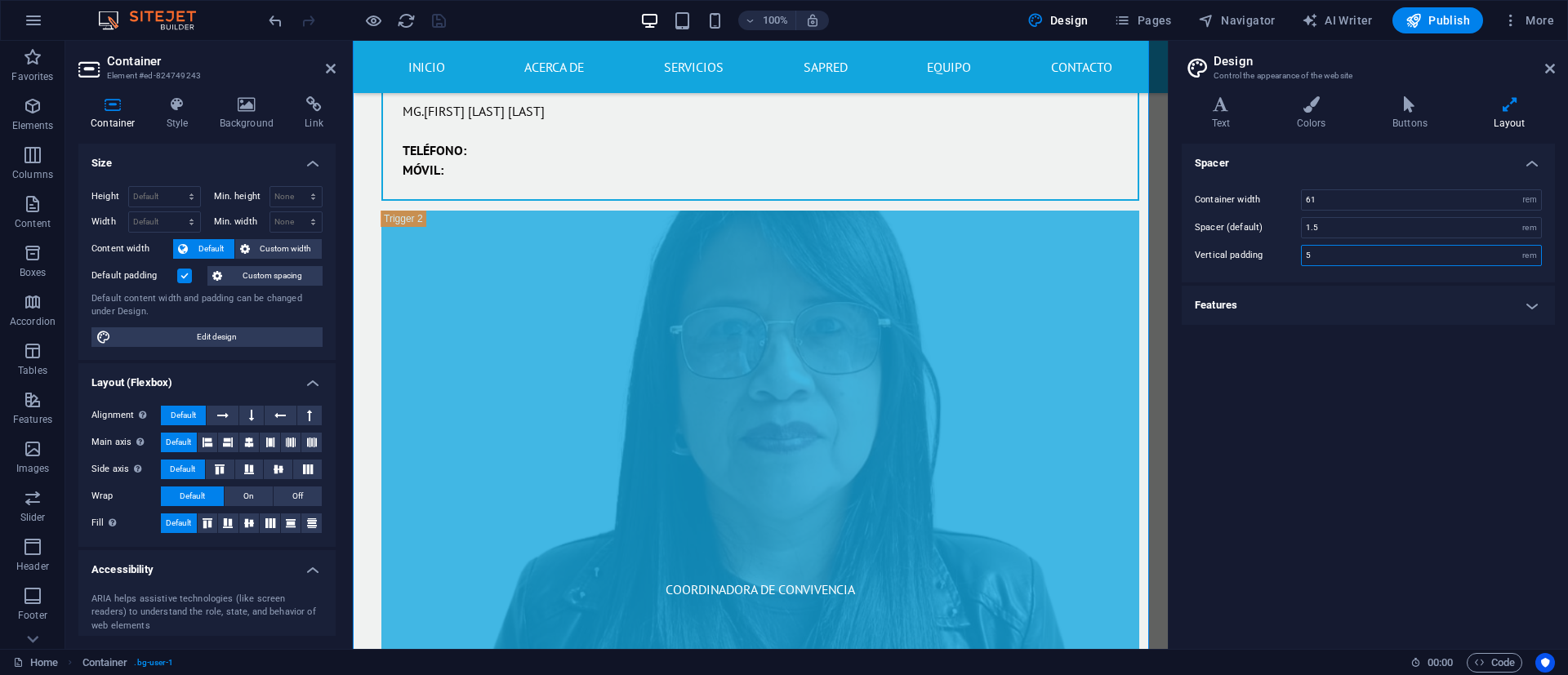 click on "5" at bounding box center [1421, 255] 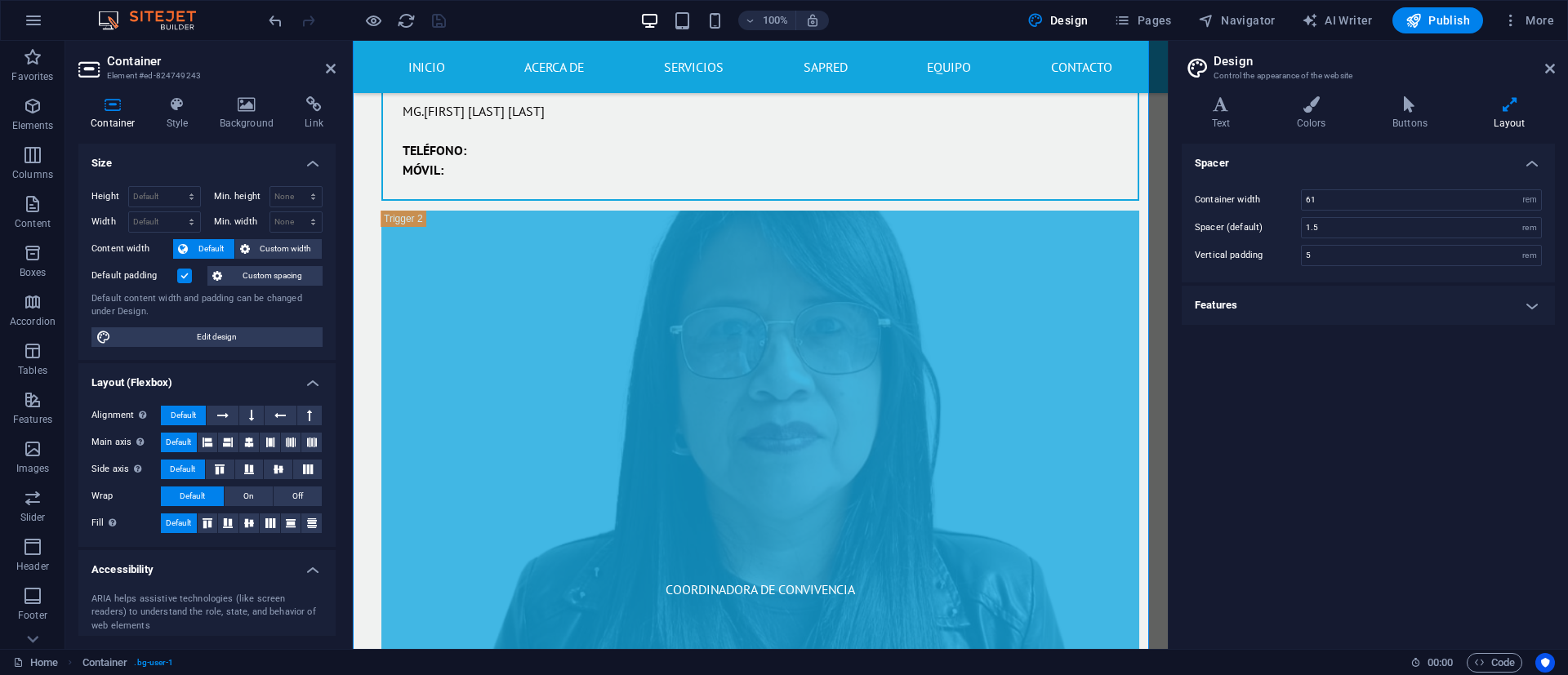 click on "Features" at bounding box center [1368, 305] 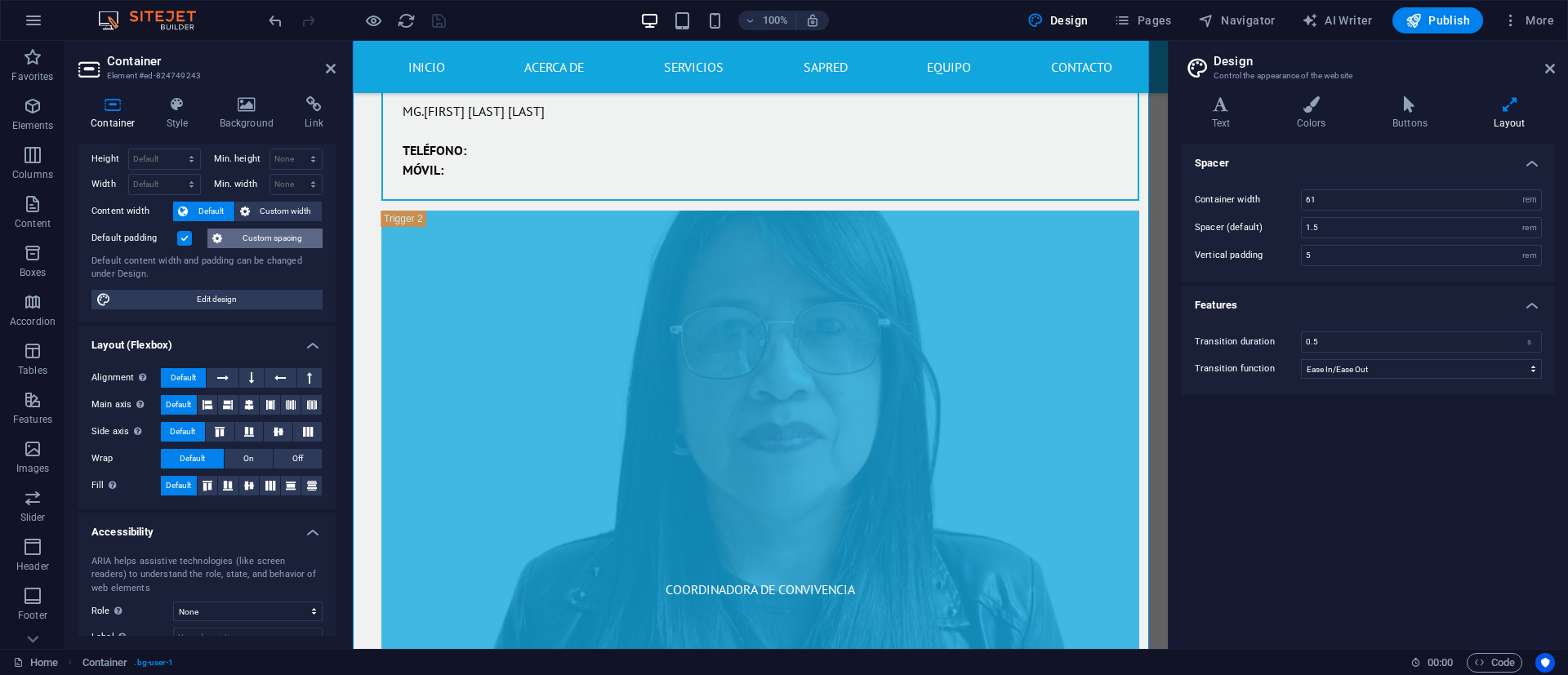 scroll, scrollTop: 0, scrollLeft: 0, axis: both 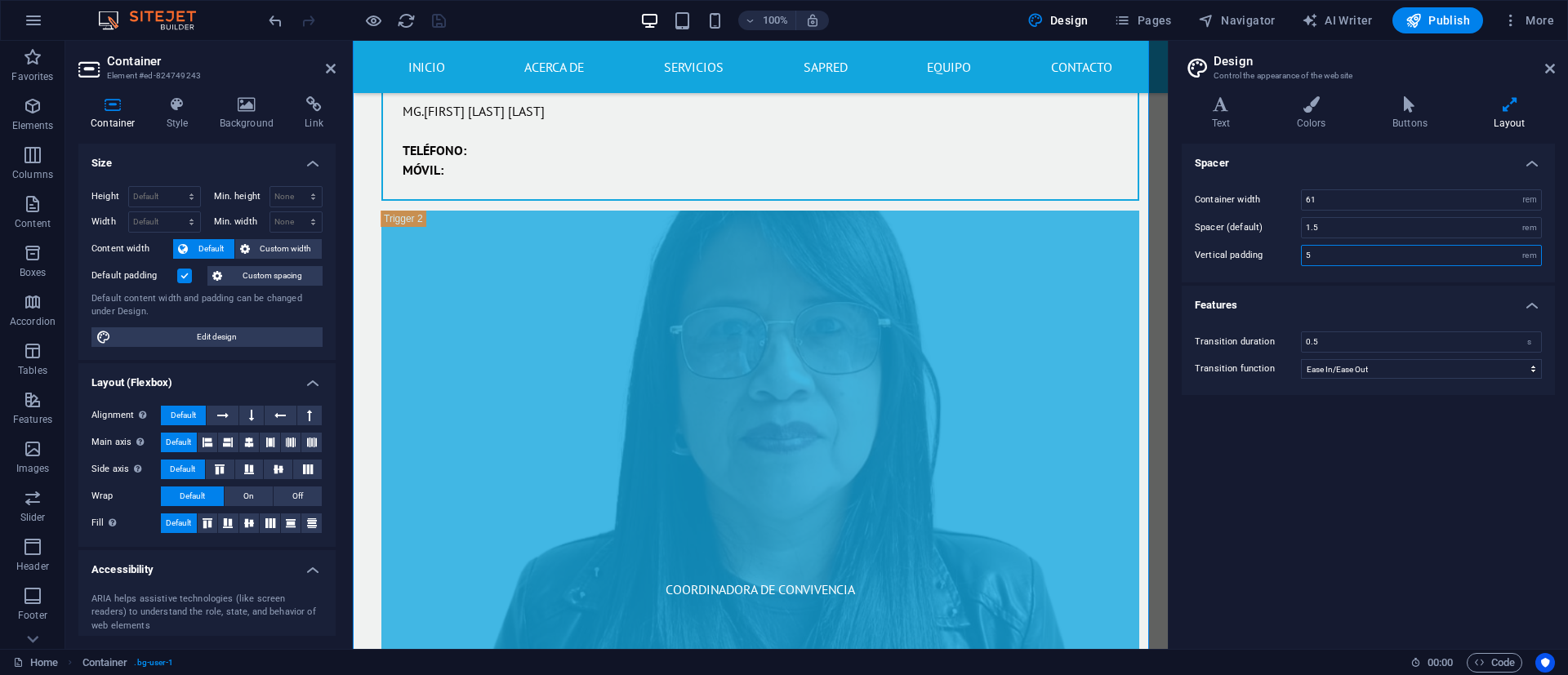 drag, startPoint x: 1327, startPoint y: 252, endPoint x: 1267, endPoint y: 256, distance: 60.133186 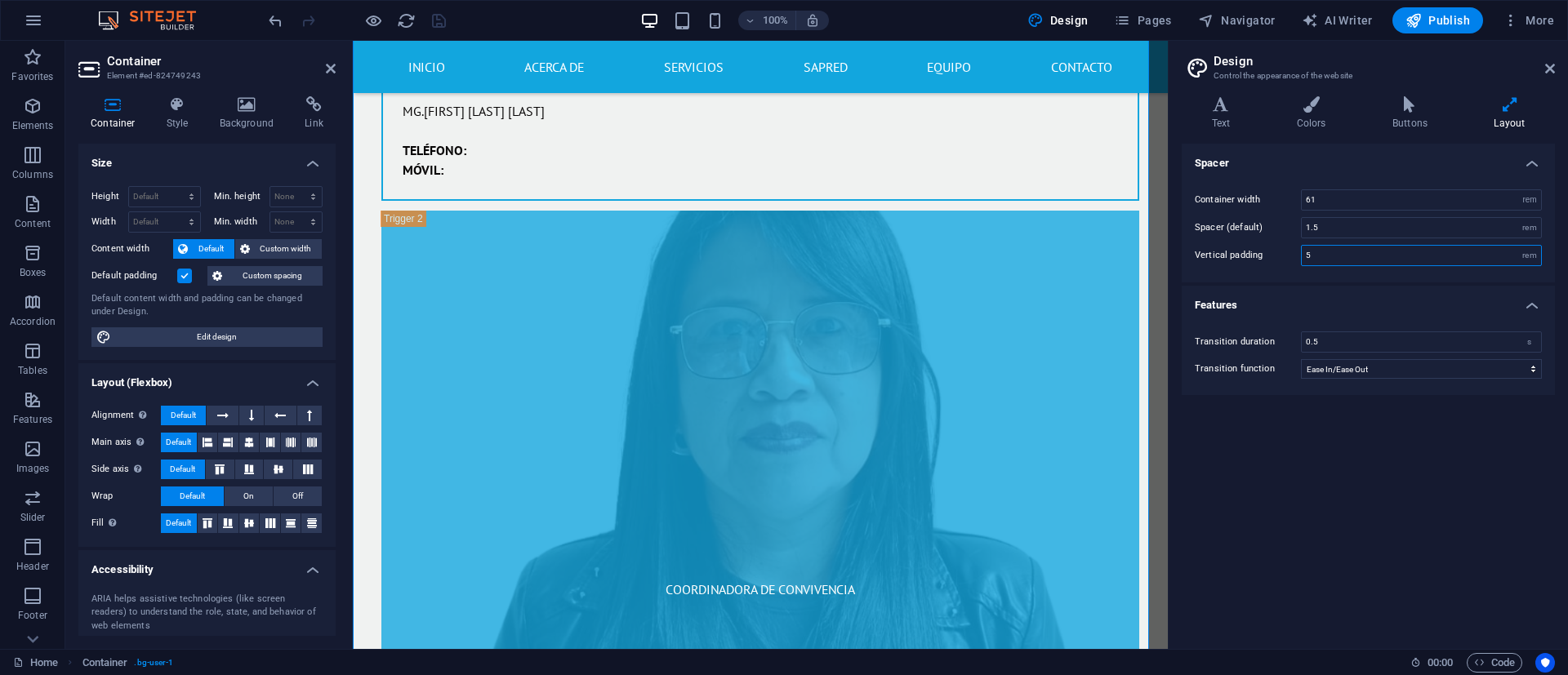 click on "Vertical padding 5 rem" at bounding box center [1368, 255] 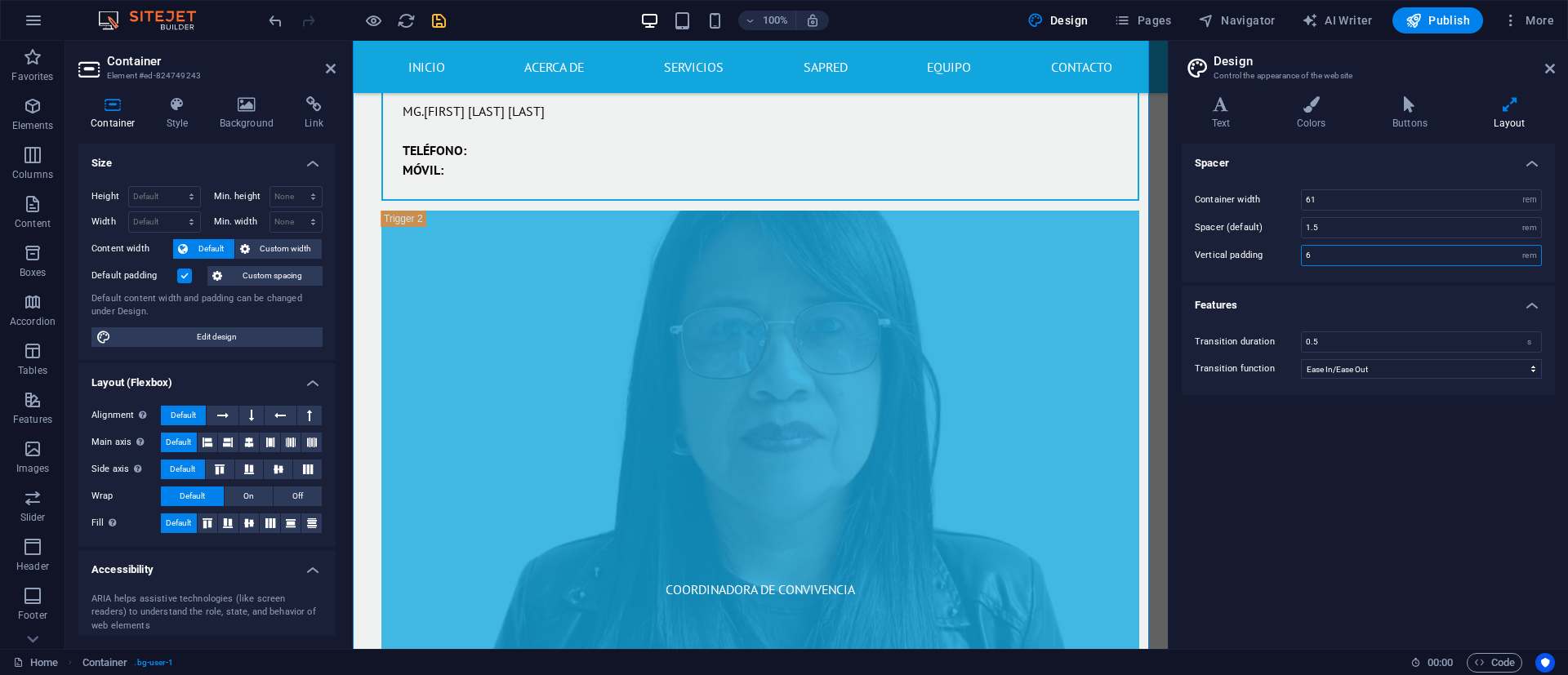 type on "6" 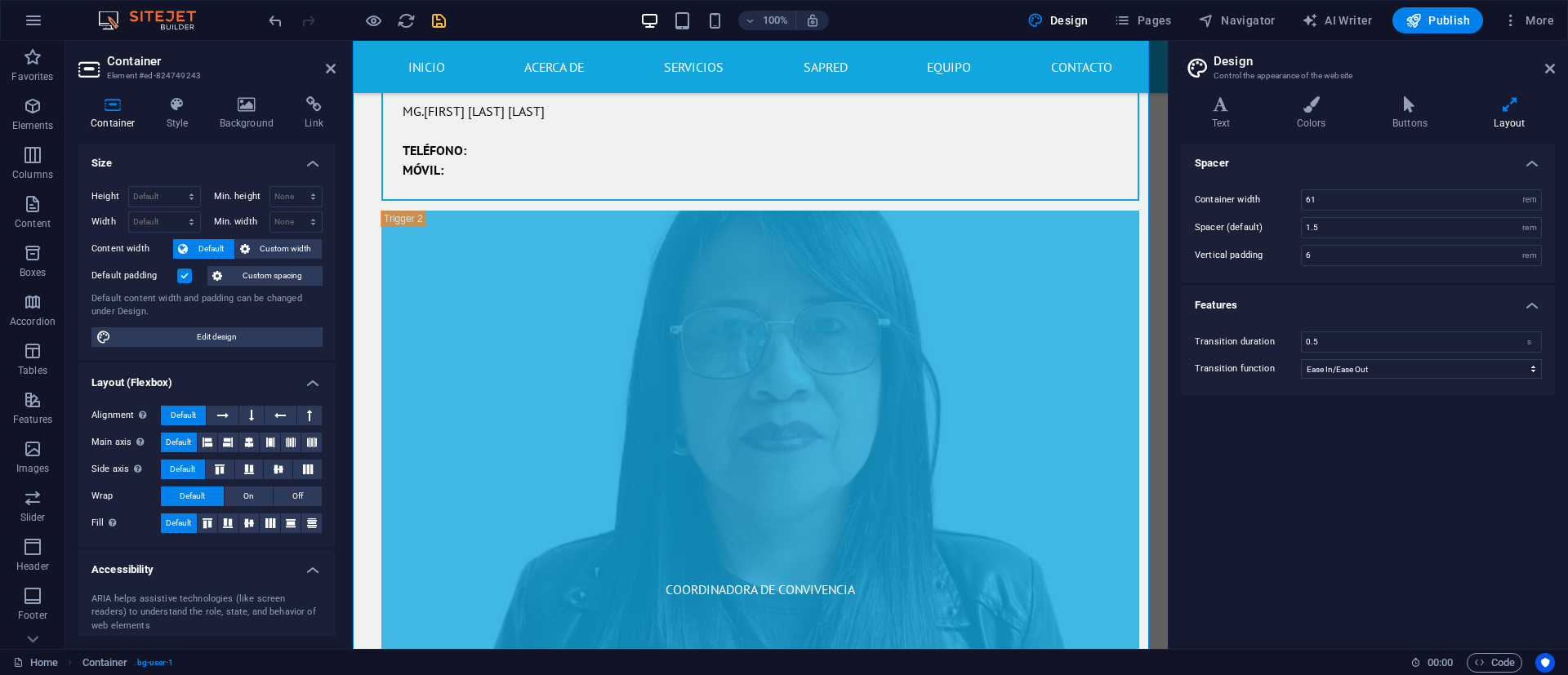 click on "Spacer Container width 61 rem px Spacer (default) 1.5 rem Vertical padding 6 rem Features Transition duration 0.5 s Transition function Ease Ease In Ease Out Ease In/Ease Out Linear" at bounding box center [1368, 389] 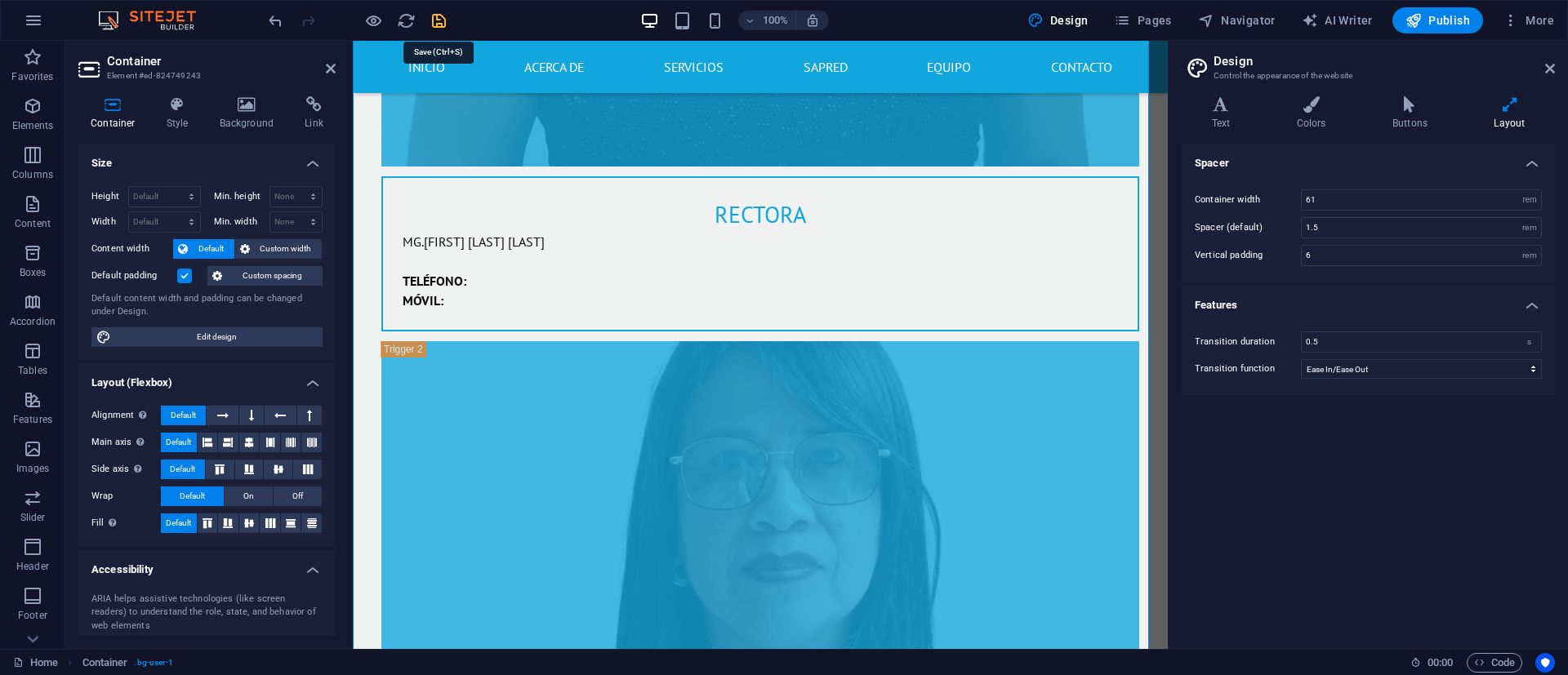 click at bounding box center (439, 20) 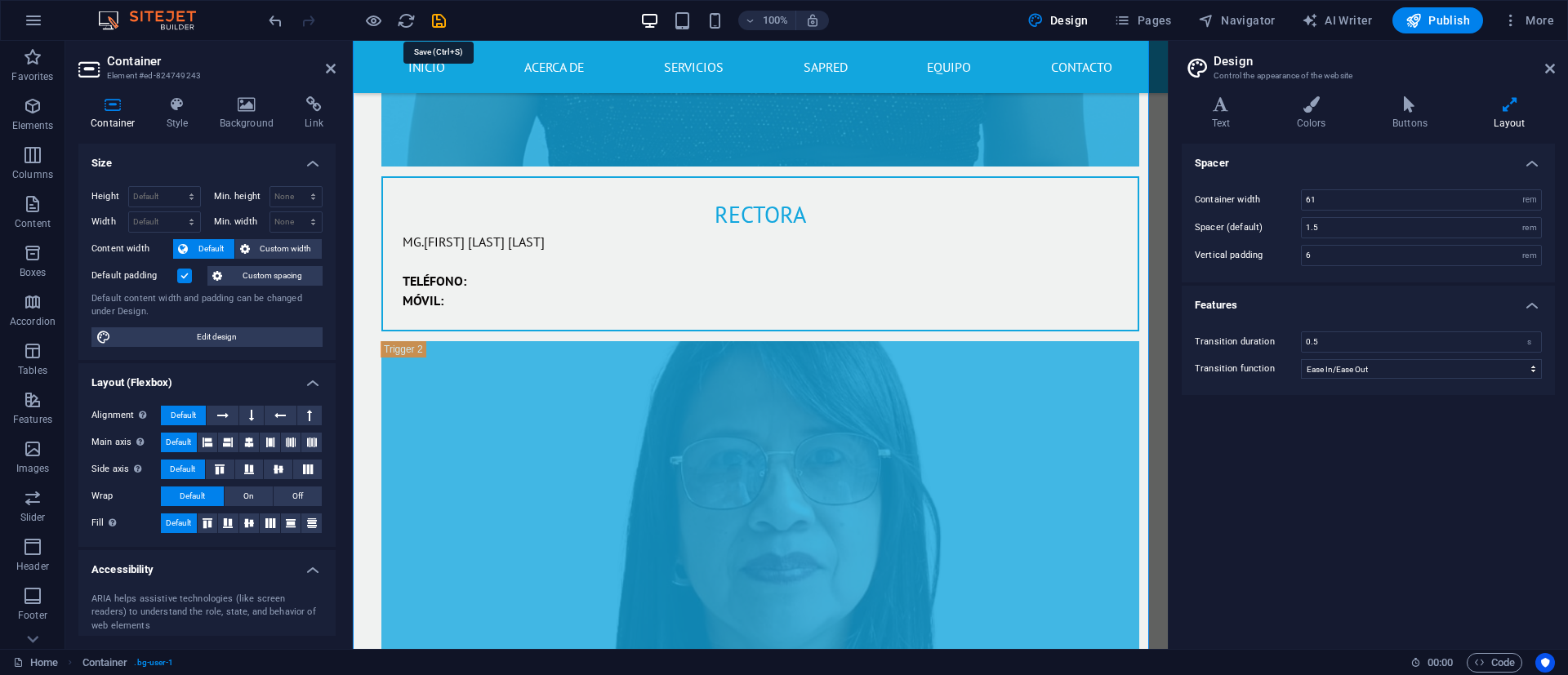 scroll, scrollTop: 6773, scrollLeft: 0, axis: vertical 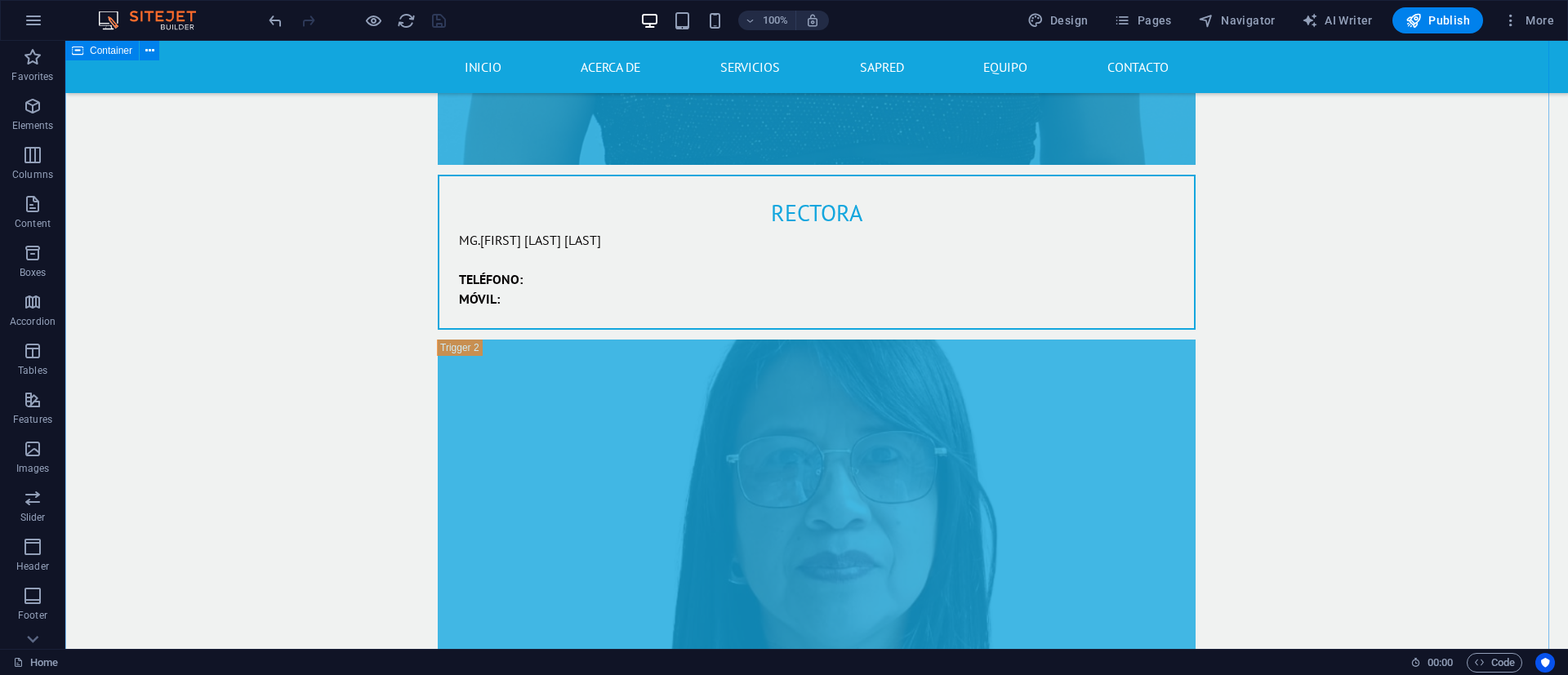click on "RECTORA RECTORA MG.[FIRST] [LAST] [LAST] TELÉFONO: MÓVIL: COORDINADORA DE CONVIVENCIA Coordinadora de convivencia [FIRST] [LAST] [LAST] TELÉFONO: MÓVIL: COORDINADOR ACADÉMICO coordinador académico ESP. [FIRST] [LAST] [LAST] TELÉFONO: MÓVIL: SECRETARIA GENERAL SECRETARIA GENERAL [FIRST] [LAST] [LAST] TELÉFONO: MÓVIL:" at bounding box center [817, 1267] 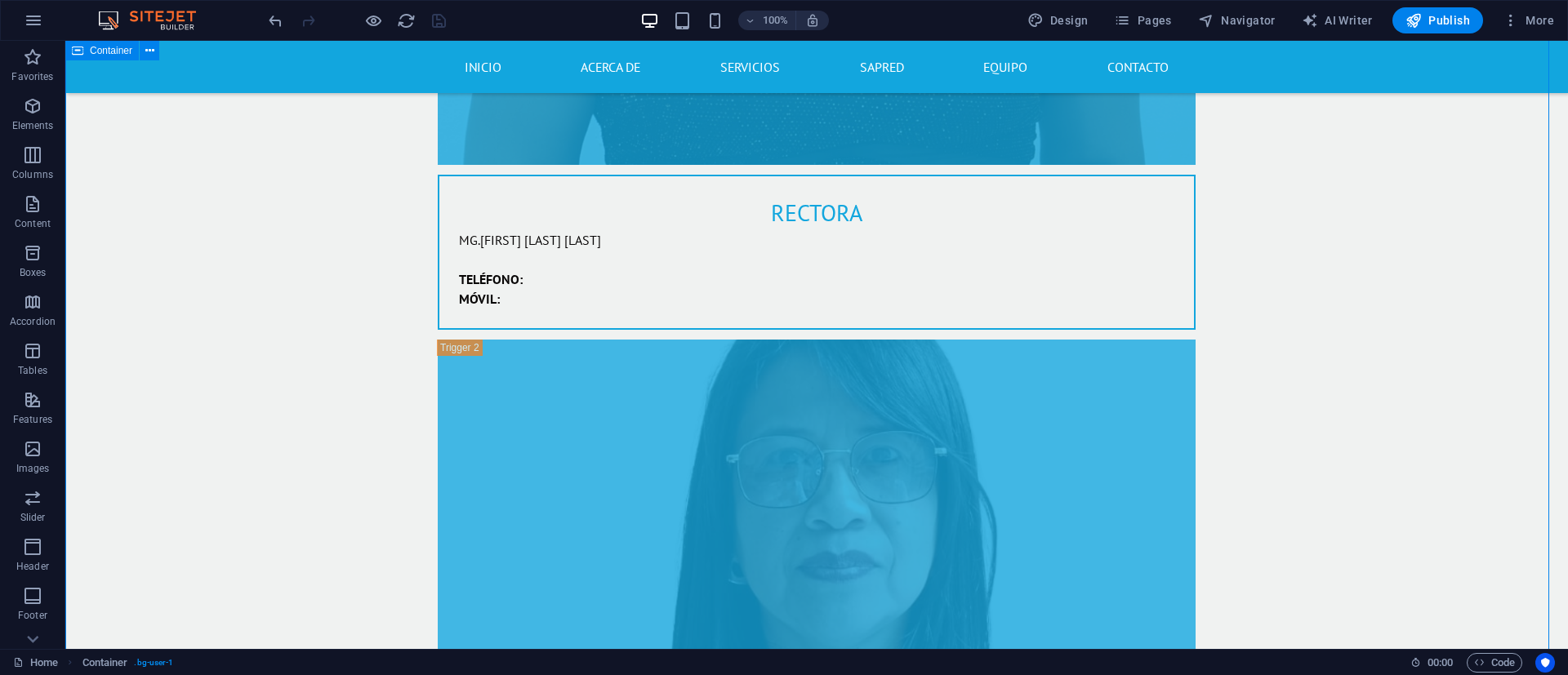 click on "RECTORA RECTORA MG.[FIRST] [LAST] [LAST] TELÉFONO: MÓVIL: COORDINADORA DE CONVIVENCIA Coordinadora de convivencia [FIRST] [LAST] [LAST] TELÉFONO: MÓVIL: COORDINADOR ACADÉMICO coordinador académico ESP. [FIRST] [LAST] [LAST] TELÉFONO: MÓVIL: SECRETARIA GENERAL SECRETARIA GENERAL [FIRST] [LAST] [LAST] TELÉFONO: MÓVIL:" at bounding box center [817, 1267] 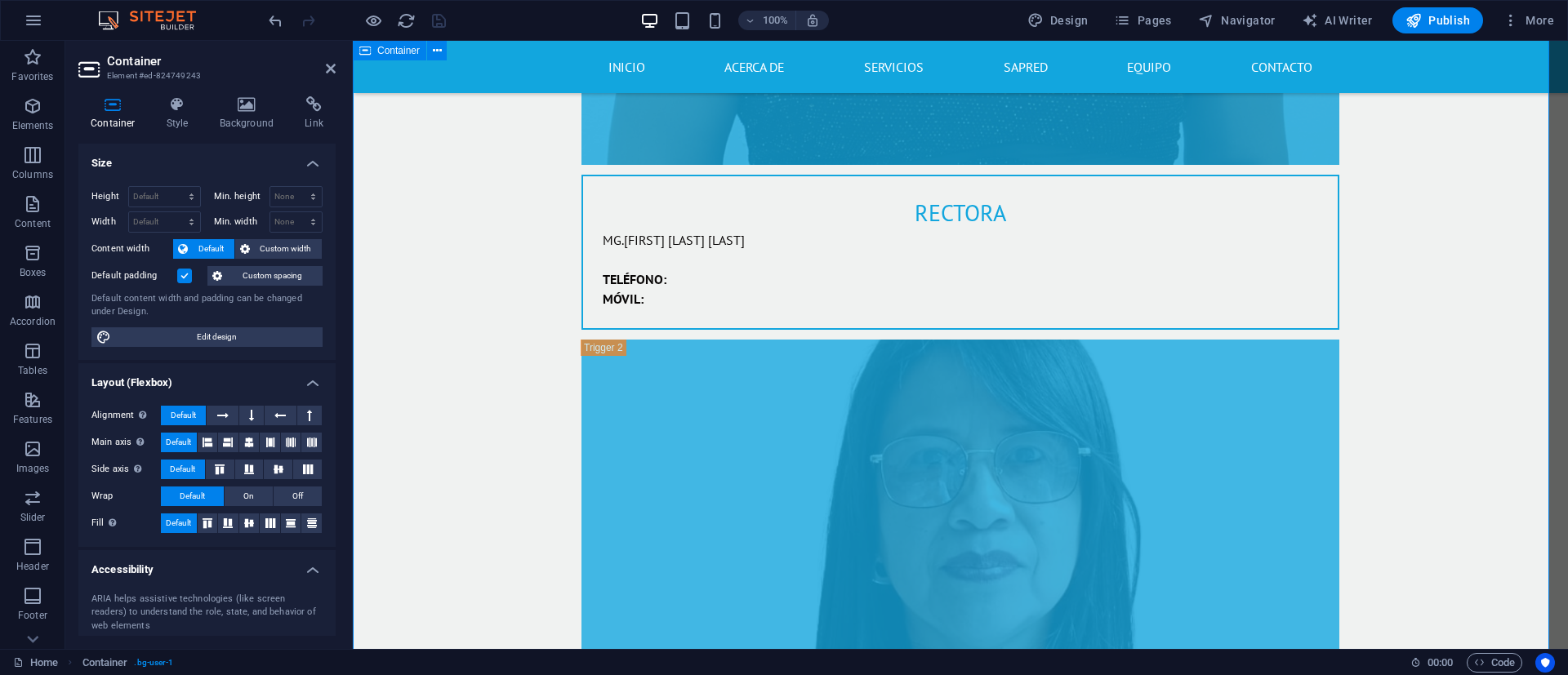 click on "RECTORA RECTORA MG.[FIRST] [LAST] [LAST] TELÉFONO: MÓVIL: COORDINADORA DE CONVIVENCIA Coordinadora de convivencia [FIRST] [LAST] [LAST] TELÉFONO: MÓVIL: COORDINADOR ACADÉMICO coordinador académico ESP. [FIRST] [LAST] [LAST] TELÉFONO: MÓVIL: SECRETARIA GENERAL SECRETARIA GENERAL [FIRST] [LAST] [LAST] TELÉFONO: MÓVIL:" at bounding box center [960, 1267] 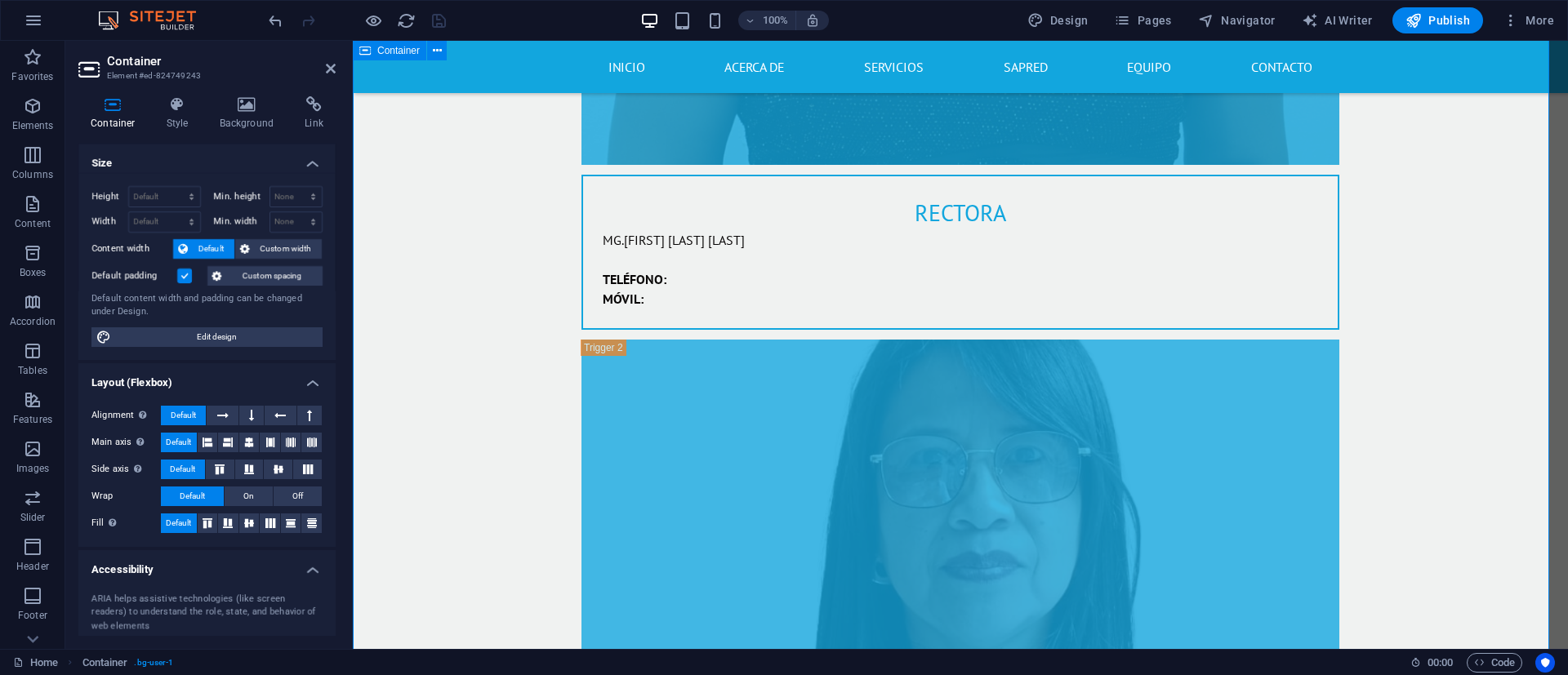 click on "RECTORA RECTORA MG.[FIRST] [LAST] [LAST] TELÉFONO: MÓVIL: COORDINADORA DE CONVIVENCIA Coordinadora de convivencia [FIRST] [LAST] [LAST] TELÉFONO: MÓVIL: COORDINADOR ACADÉMICO coordinador académico ESP. [FIRST] [LAST] [LAST] TELÉFONO: MÓVIL: SECRETARIA GENERAL SECRETARIA GENERAL [FIRST] [LAST] [LAST] TELÉFONO: MÓVIL:" at bounding box center [960, 1267] 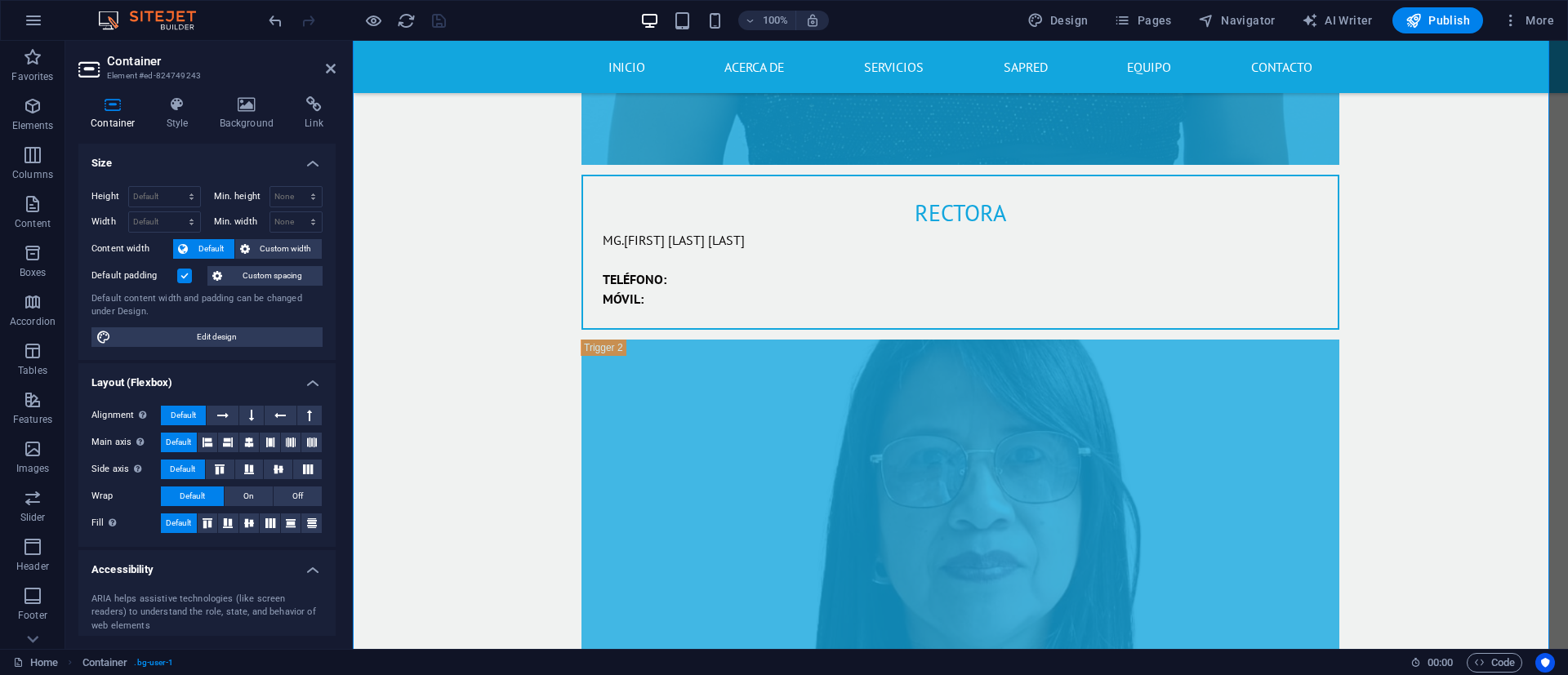 scroll, scrollTop: 122, scrollLeft: 0, axis: vertical 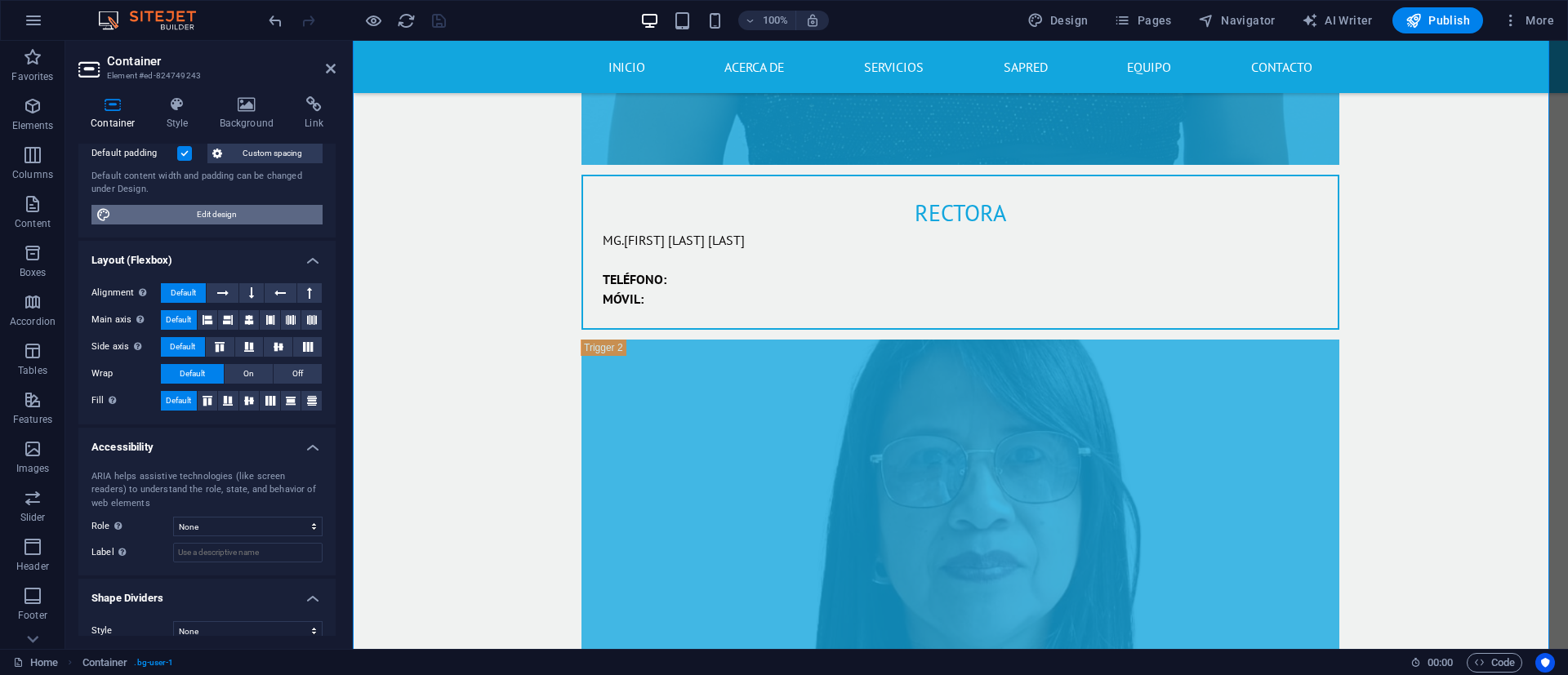 click on "Edit design" at bounding box center [216, 215] 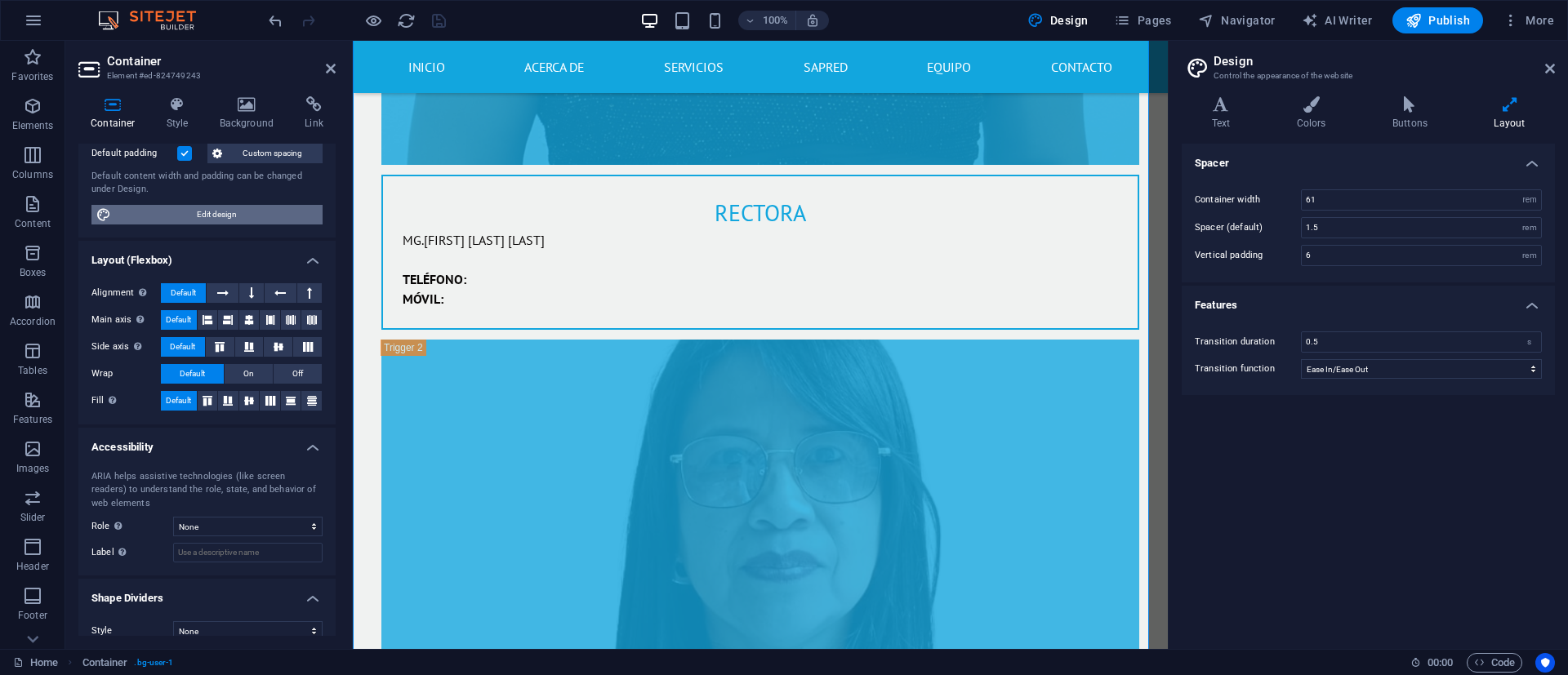 scroll, scrollTop: 6771, scrollLeft: 0, axis: vertical 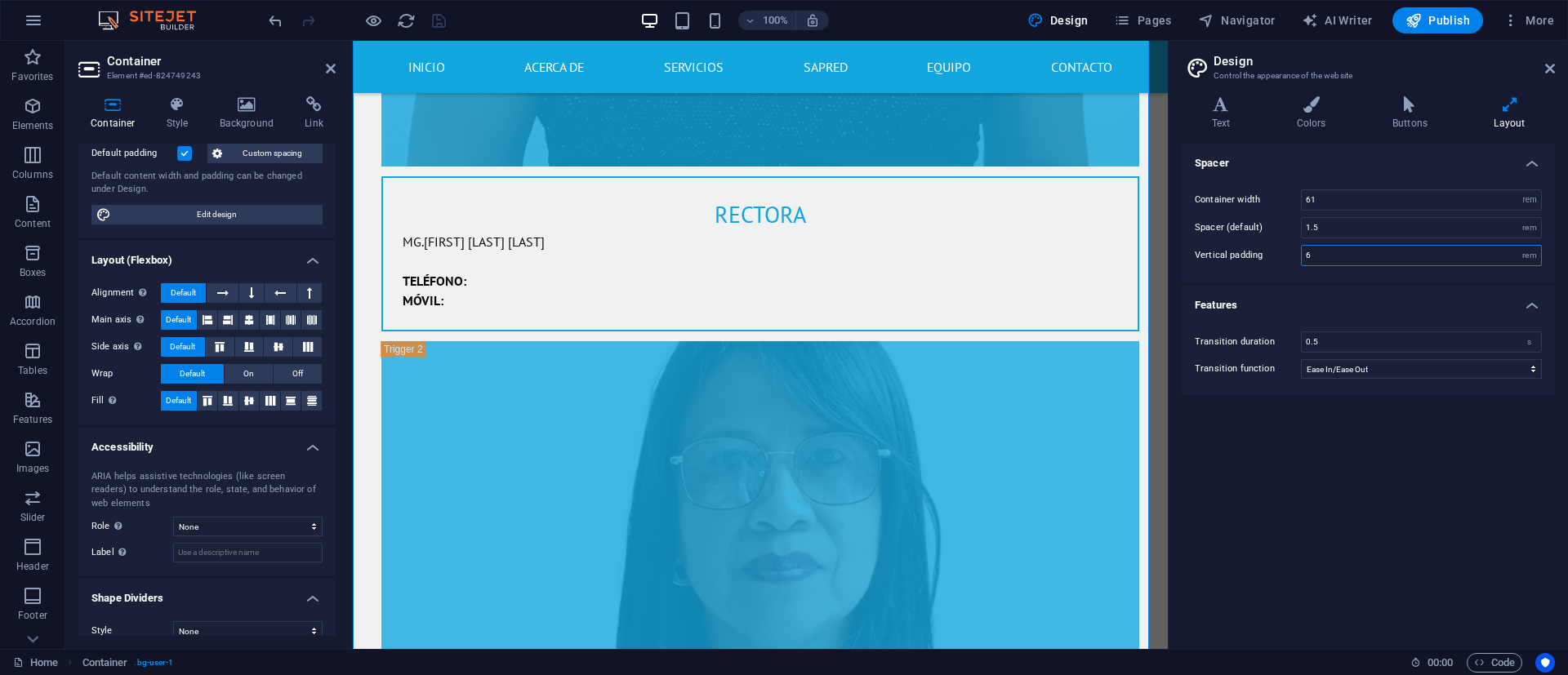 drag, startPoint x: 1314, startPoint y: 255, endPoint x: 1264, endPoint y: 259, distance: 50.15974 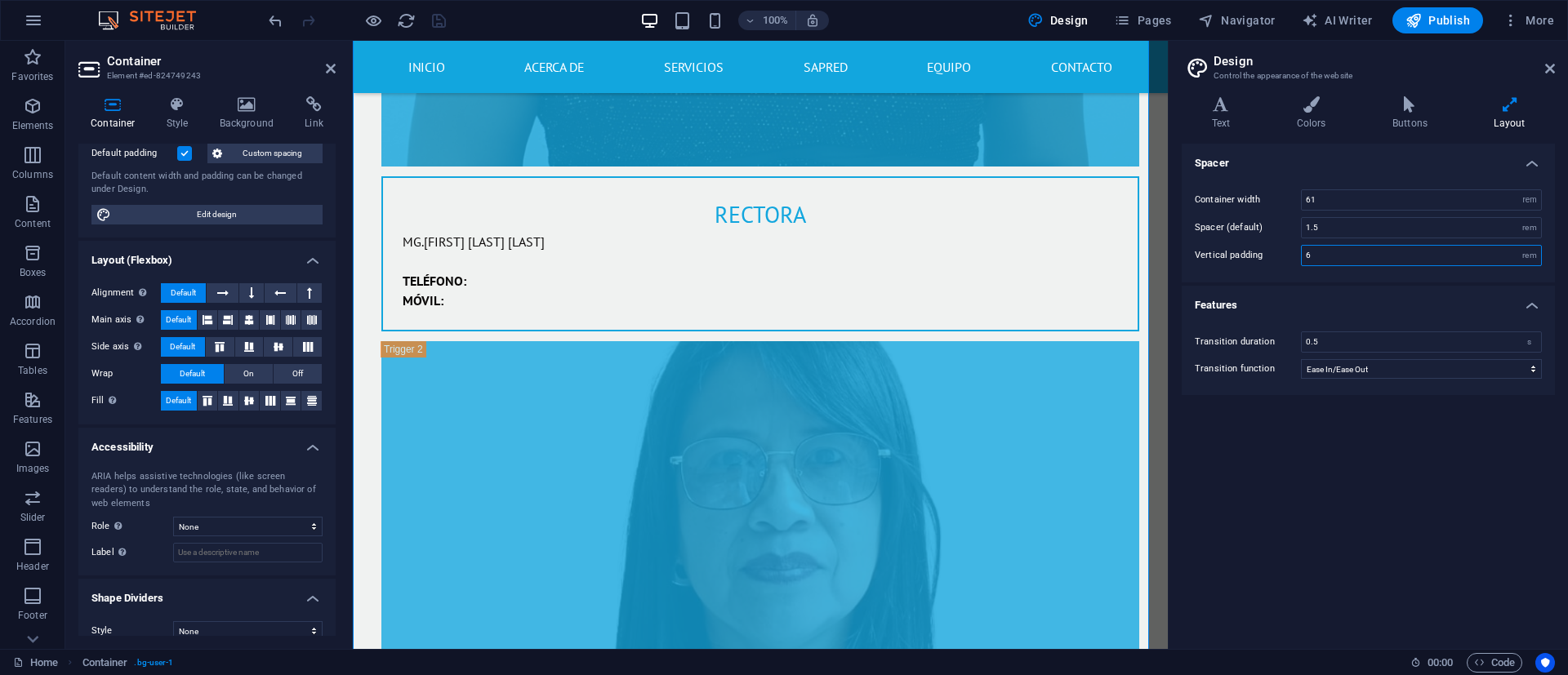 click on "Vertical padding 6 rem" at bounding box center (1368, 255) 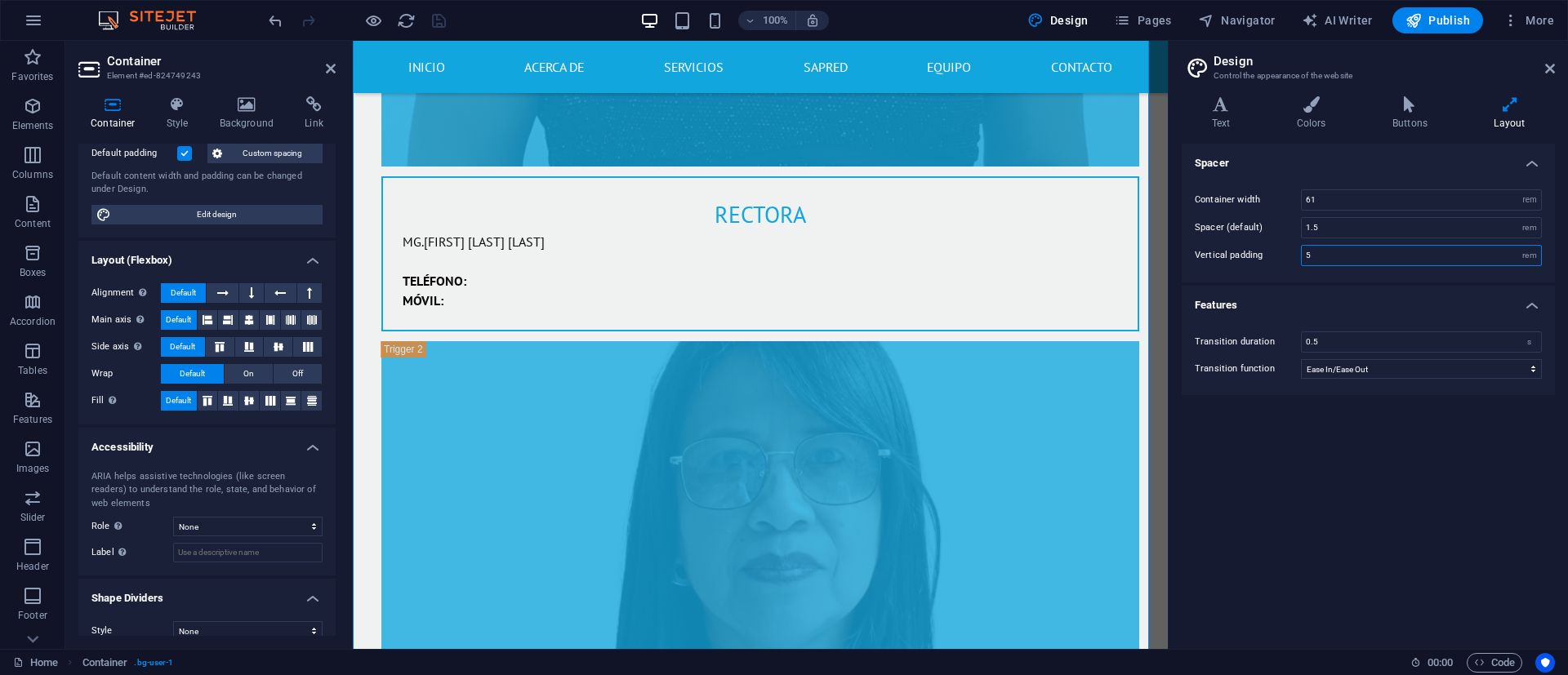 type on "5" 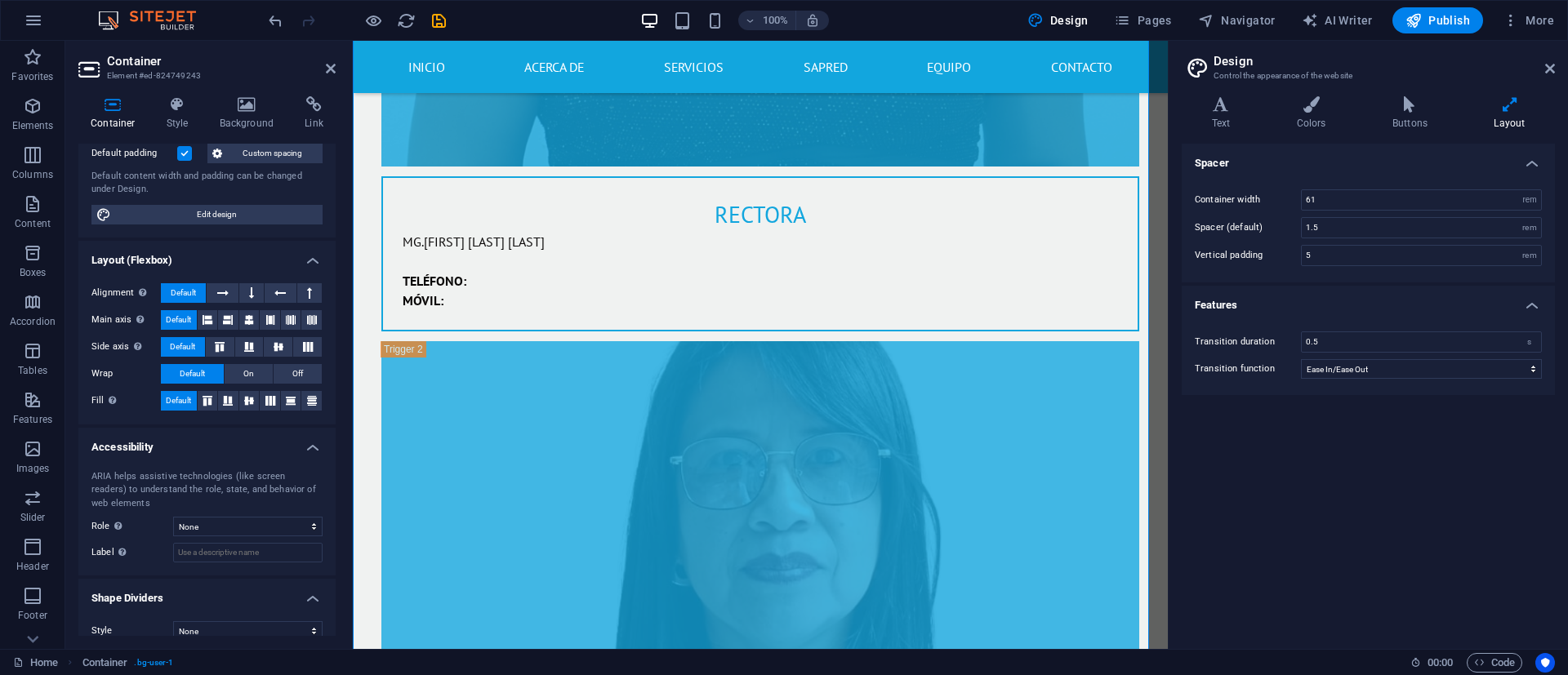 click on "Spacer Container width 61 rem px Spacer (default) 1.5 rem Vertical padding 5 rem Features Transition duration 0.5 s Transition function Ease Ease In Ease Out Ease In/Ease Out Linear" at bounding box center (1368, 389) 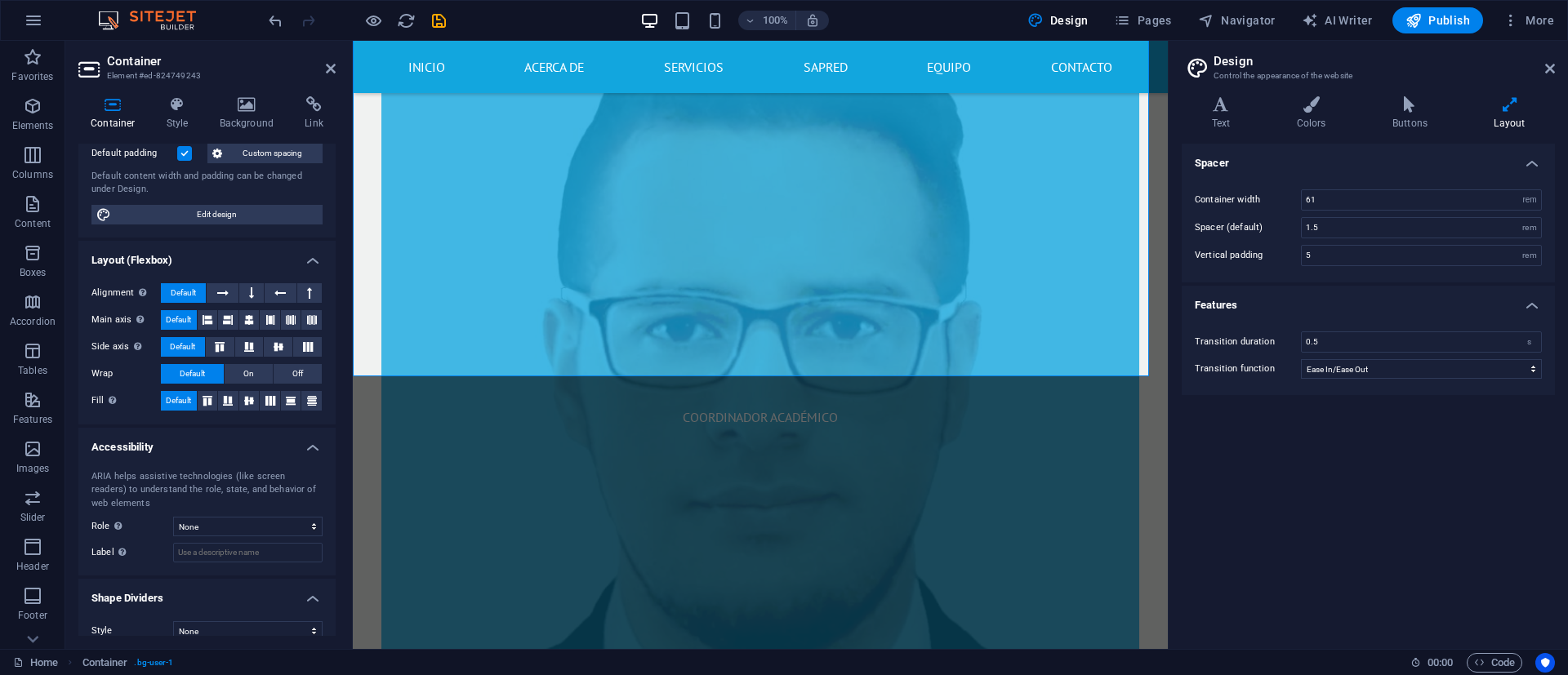 scroll, scrollTop: 7873, scrollLeft: 0, axis: vertical 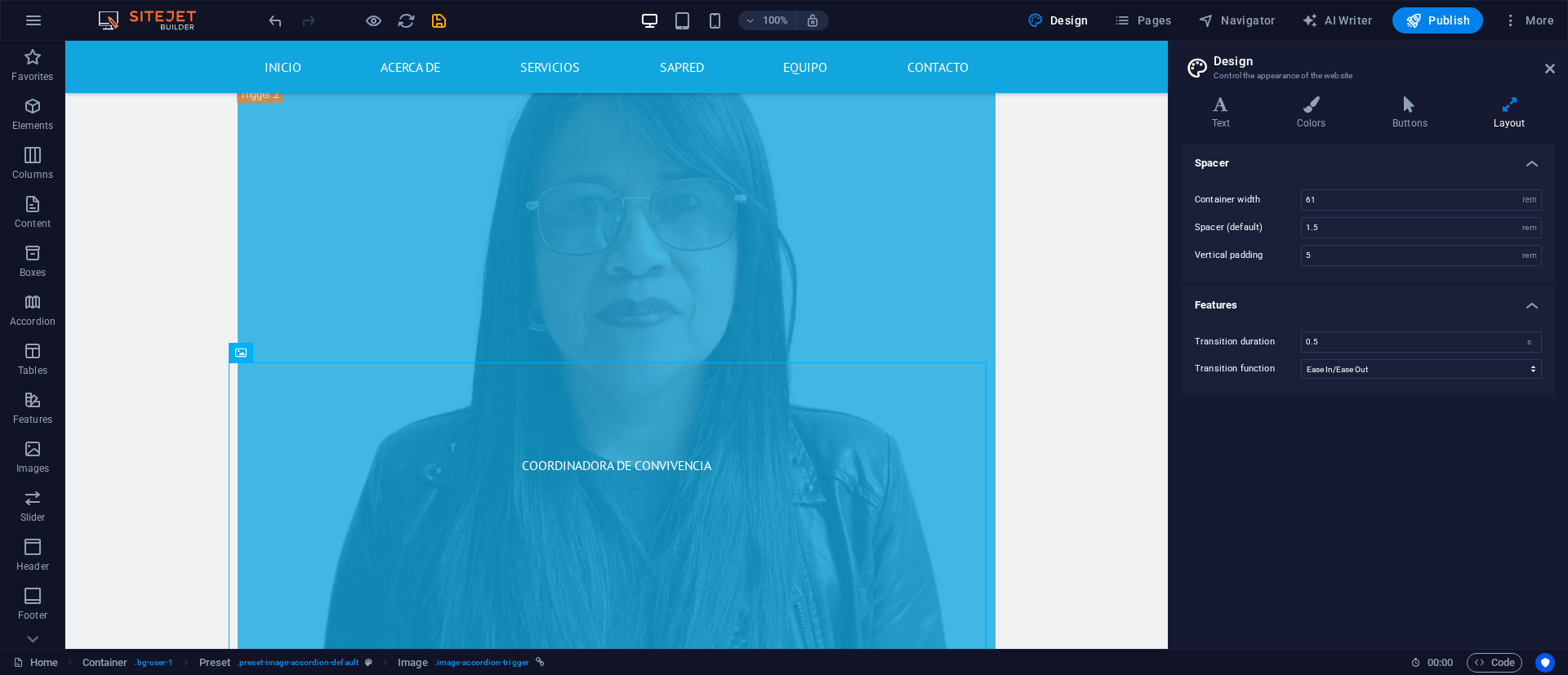 drag, startPoint x: 562, startPoint y: 489, endPoint x: 754, endPoint y: 403, distance: 210.38061 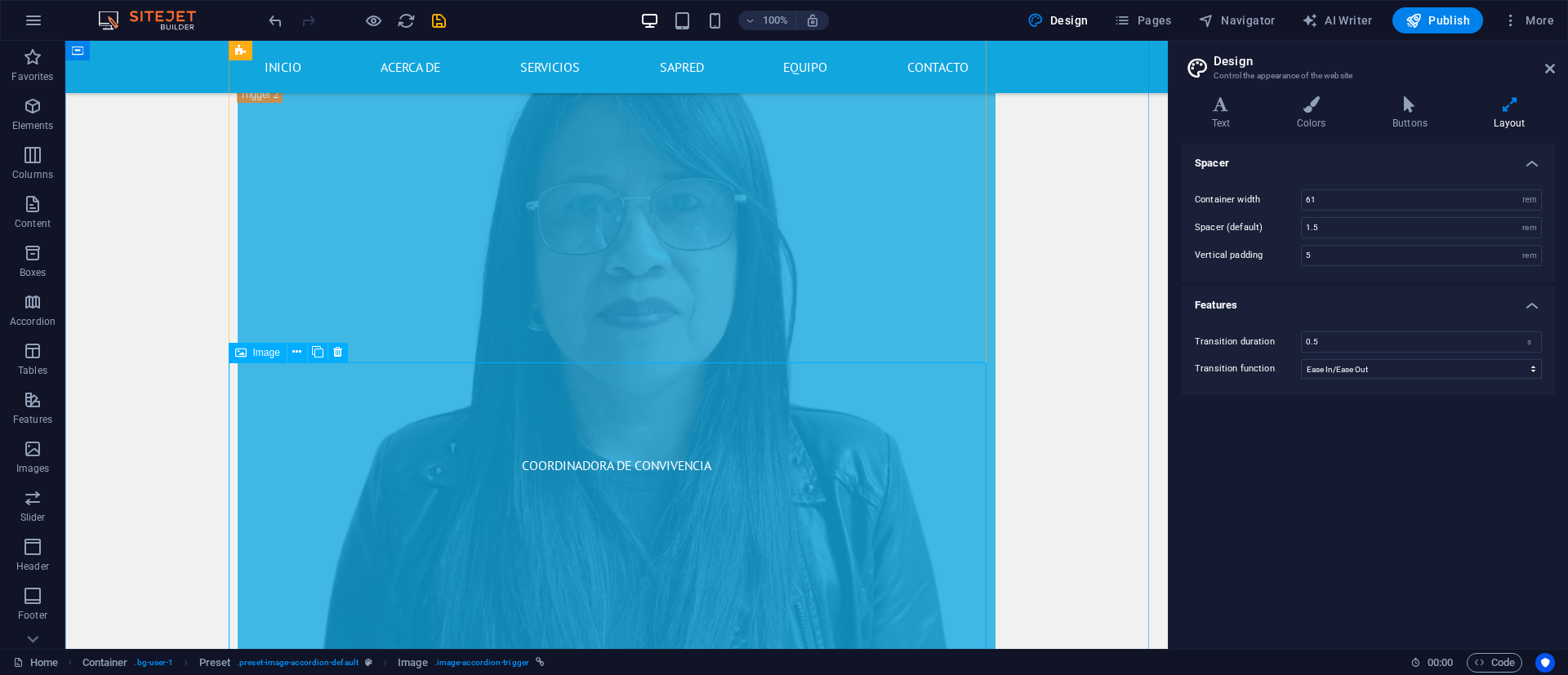 click on "SECRETARIA GENERAL" at bounding box center [617, 2329] 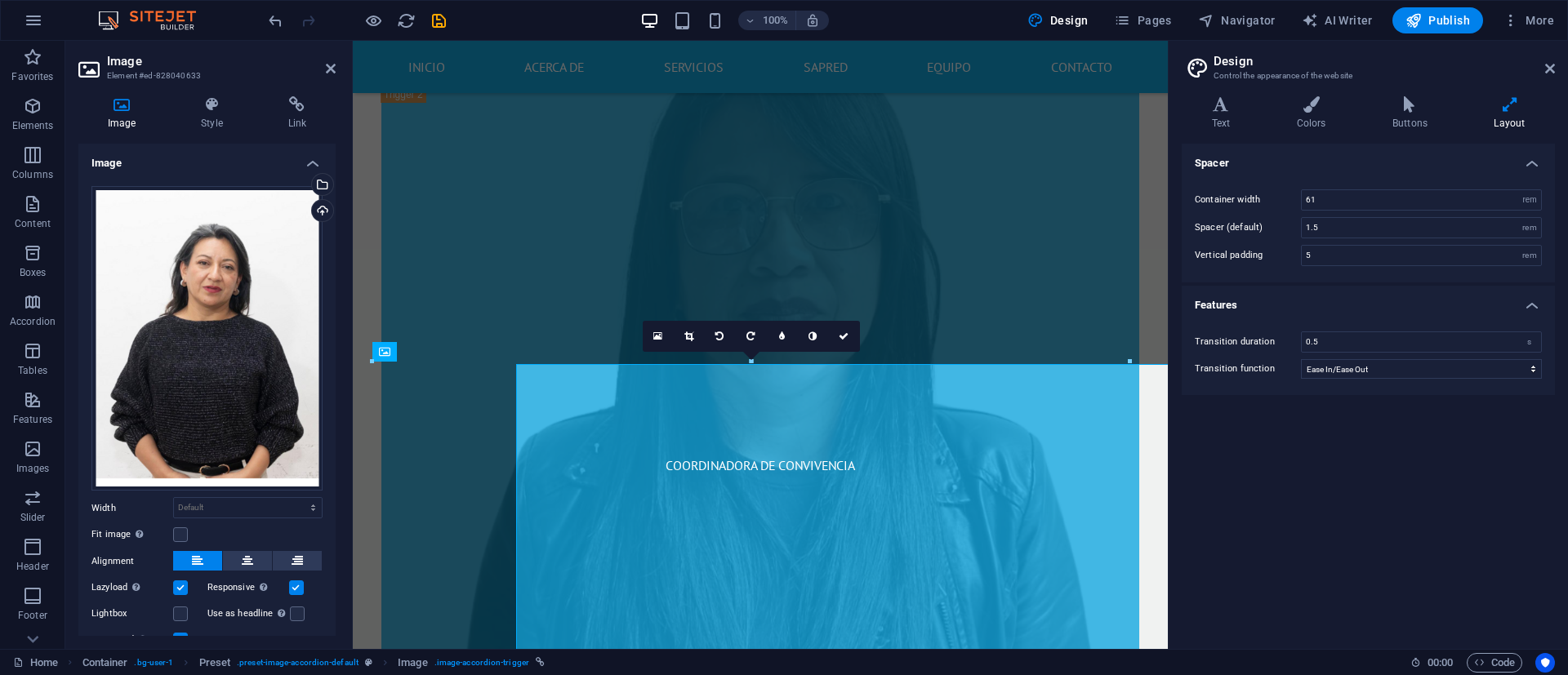 scroll, scrollTop: 6894, scrollLeft: 0, axis: vertical 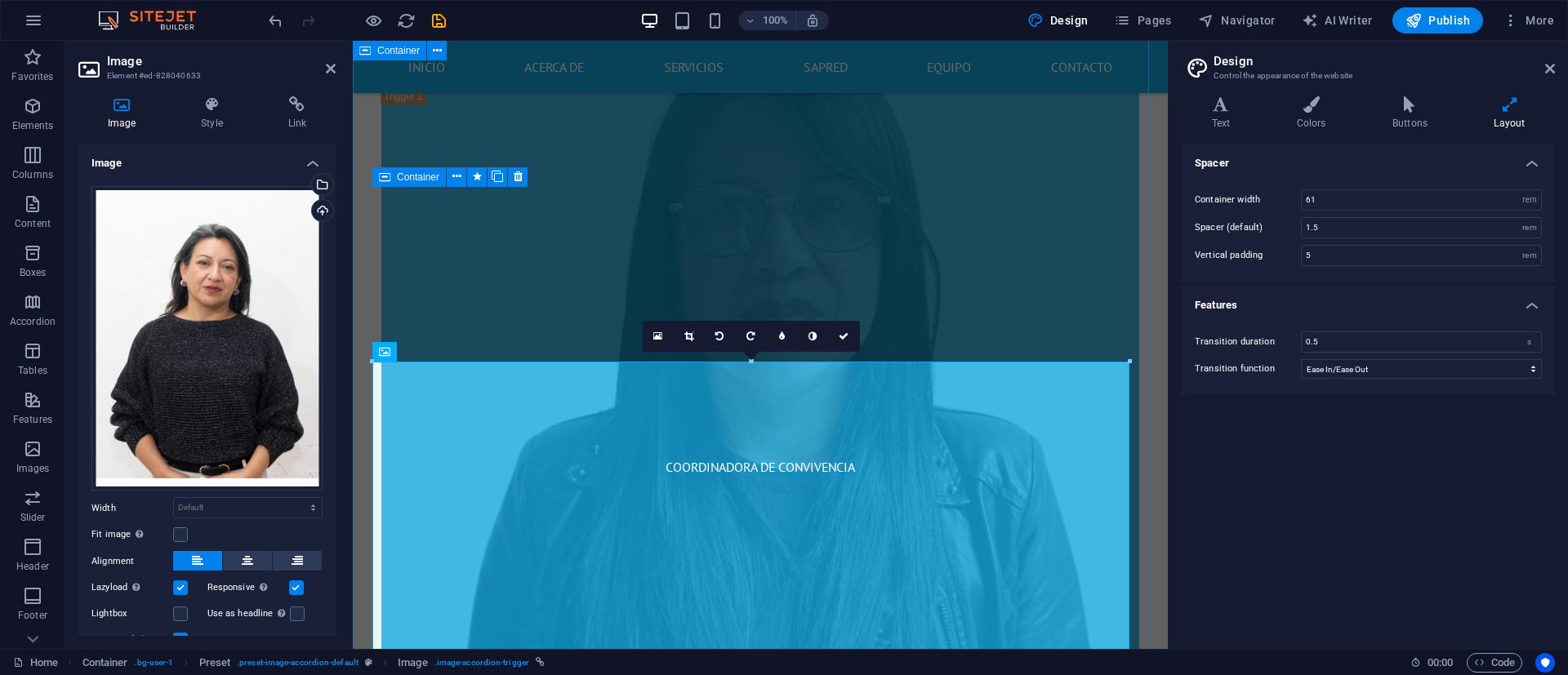 click on "RECTORA RECTORA MG.[FIRST] [LAST] [LAST] TELÉFONO: MÓVIL: COORDINADORA DE CONVIVENCIA Coordinadora de convivencia [FIRST] [LAST] [LAST] TELÉFONO: MÓVIL: COORDINADOR ACADÉMICO coordinador académico ESP. [FIRST] [LAST] [LAST] TELÉFONO: MÓVIL: SECRETARIA GENERAL SECRETARIA GENERAL [FIRST] [LAST] [LAST] TELÉFONO: MÓVIL:" at bounding box center [760, 1015] 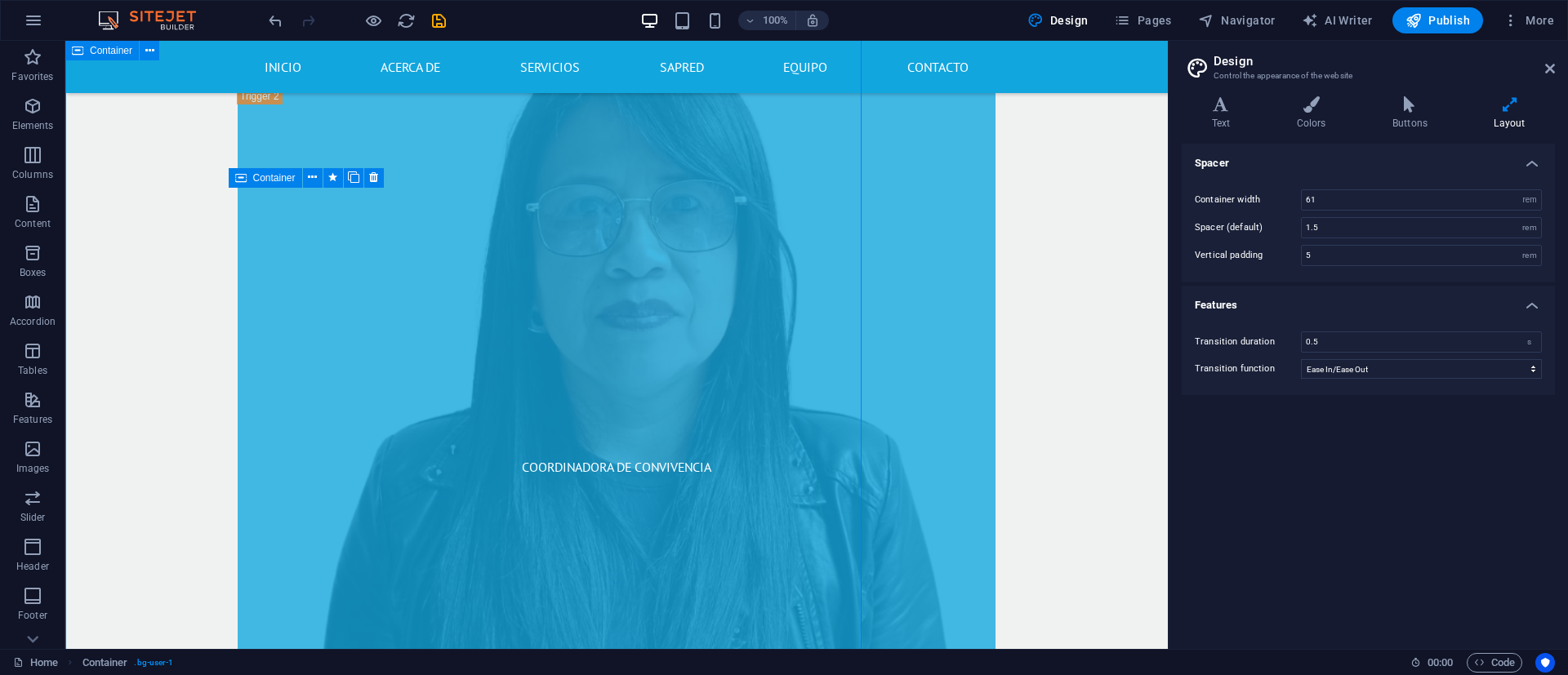 scroll, scrollTop: 6895, scrollLeft: 0, axis: vertical 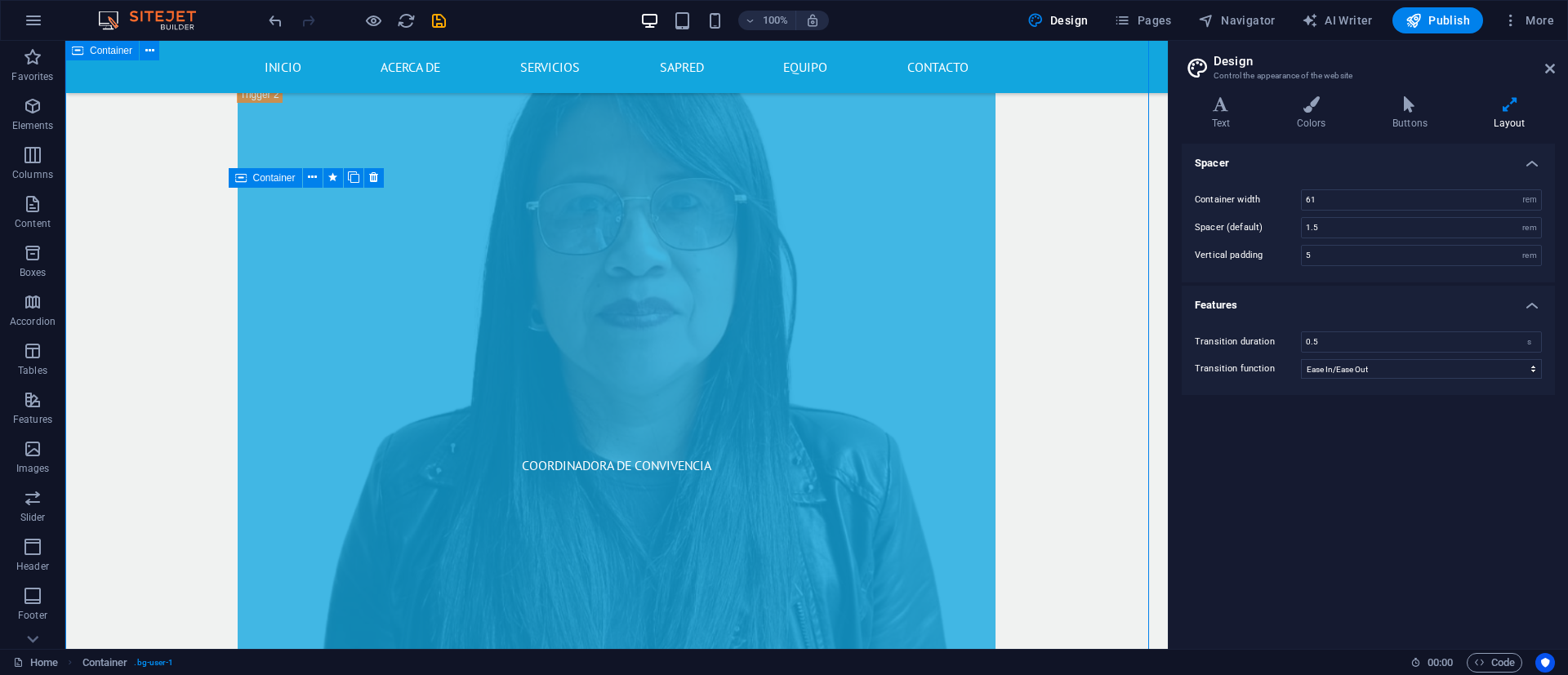click on "RECTORA RECTORA MG.[FIRST] [LAST] [LAST] TELÉFONO: MÓVIL: COORDINADORA DE CONVIVENCIA Coordinadora de convivencia [FIRST] [LAST] [LAST] TELÉFONO: MÓVIL: COORDINADOR ACADÉMICO coordinador académico ESP. [FIRST] [LAST] [LAST] TELÉFONO: MÓVIL: SECRETARIA GENERAL SECRETARIA GENERAL [FIRST] [LAST] [LAST] TELÉFONO: MÓVIL:" at bounding box center (617, 1014) 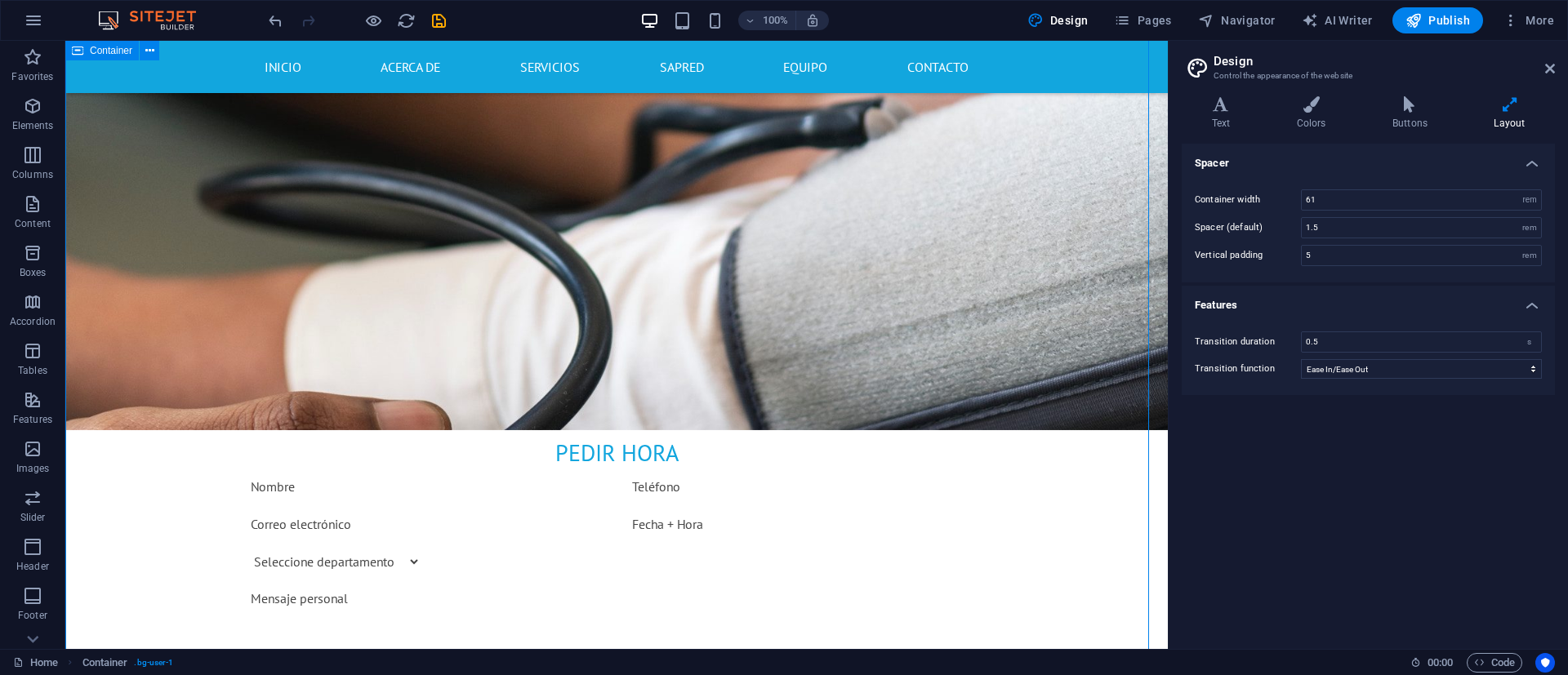 drag, startPoint x: 1120, startPoint y: 451, endPoint x: 1118, endPoint y: 464, distance: 13.152946 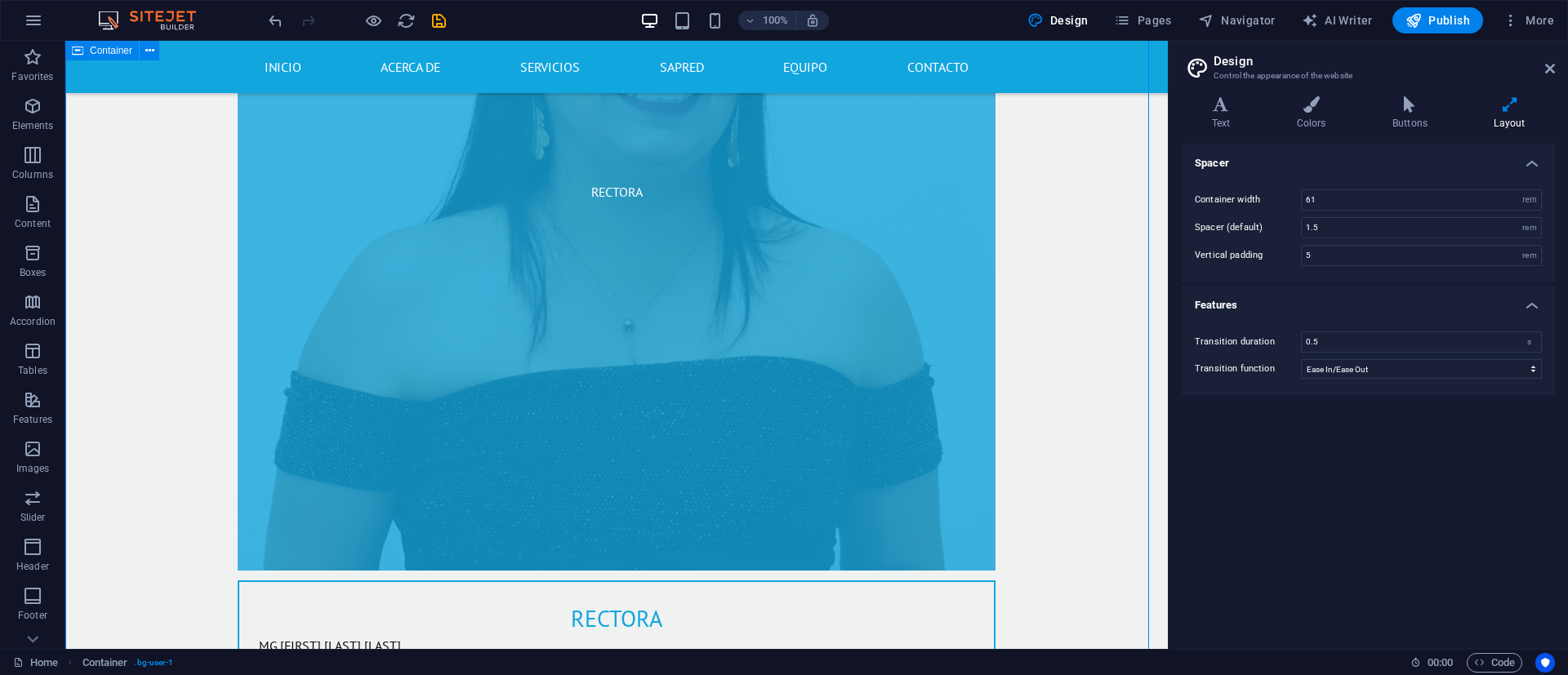 click on "RECTORA RECTORA MG.[FIRST] [LAST] [LAST] TELÉFONO: MÓVIL: COORDINADORA DE CONVIVENCIA Coordinadora de convivencia [FIRST] [LAST] [LAST] TELÉFONO: MÓVIL: COORDINADOR ACADÉMICO coordinador académico ESP. [FIRST] [LAST] [LAST] TELÉFONO: MÓVIL: SECRETARIA GENERAL SECRETARIA GENERAL [FIRST] [LAST] [LAST] TELÉFONO: MÓVIL:" at bounding box center [617, 1672] 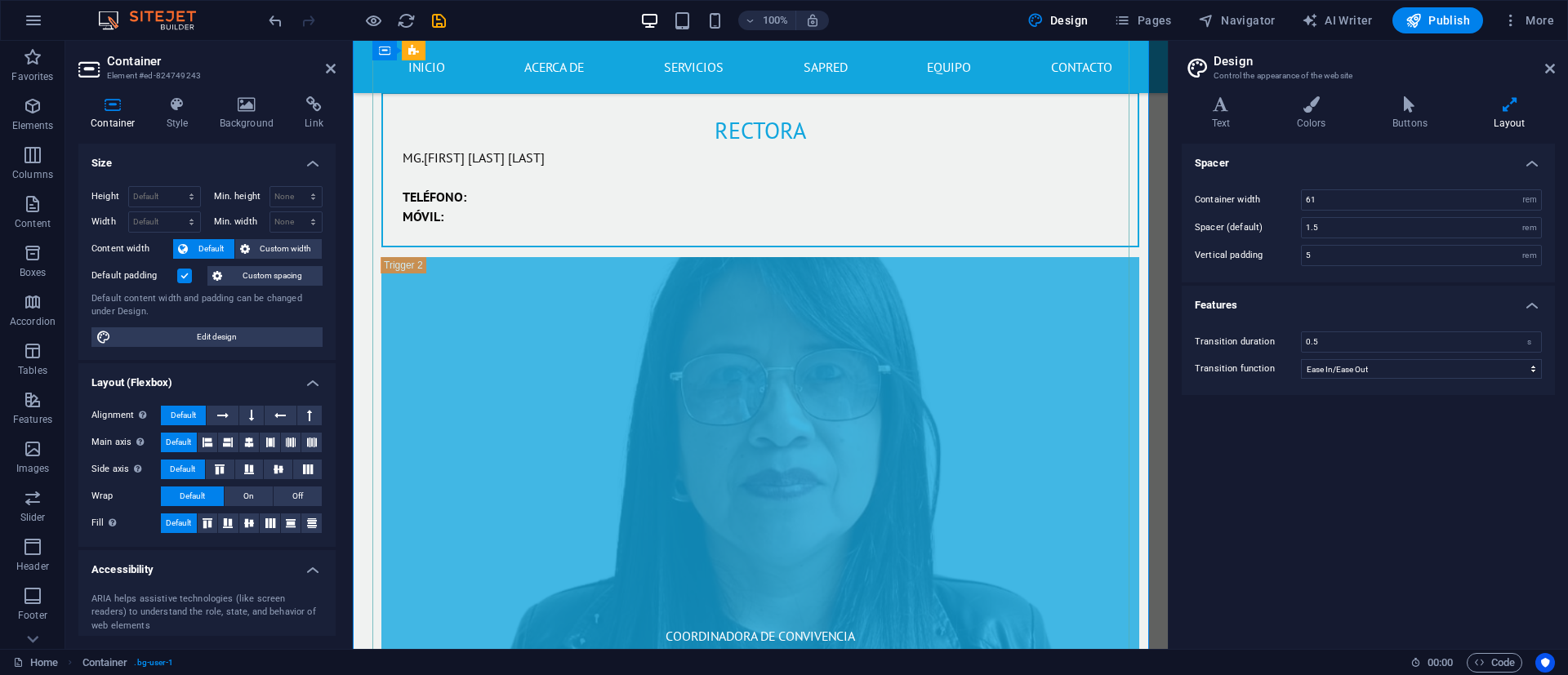 scroll, scrollTop: 7337, scrollLeft: 0, axis: vertical 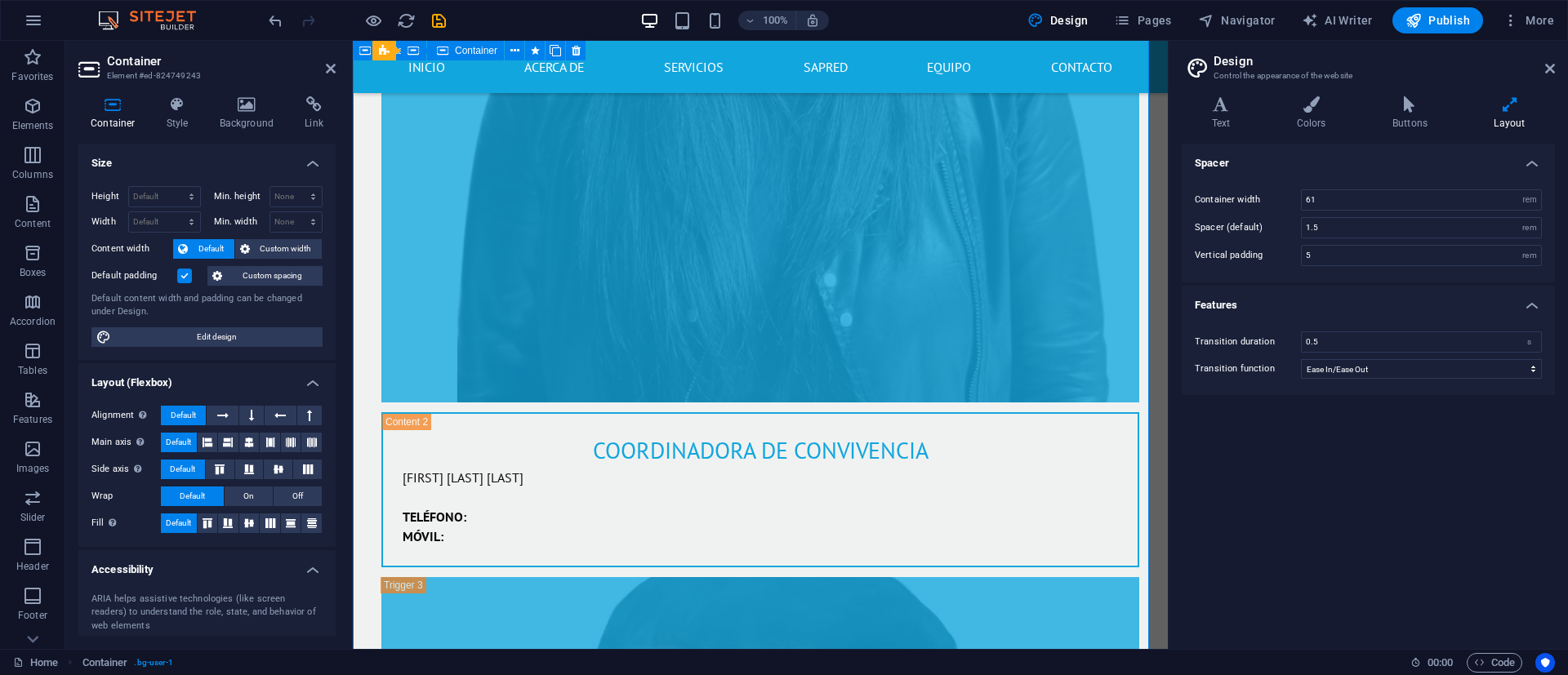 drag, startPoint x: 353, startPoint y: 395, endPoint x: 363, endPoint y: 397, distance: 10.198039 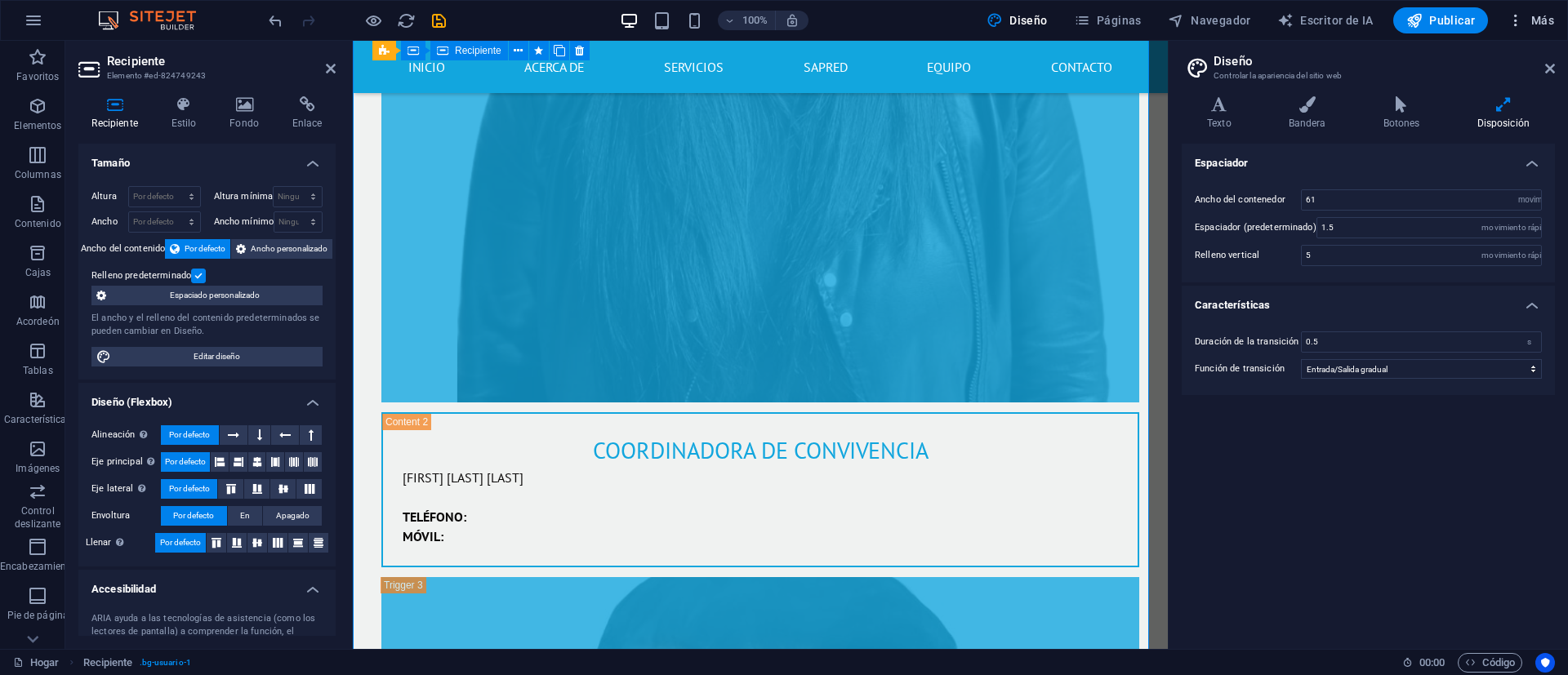 click on "Más" at bounding box center [1530, 20] 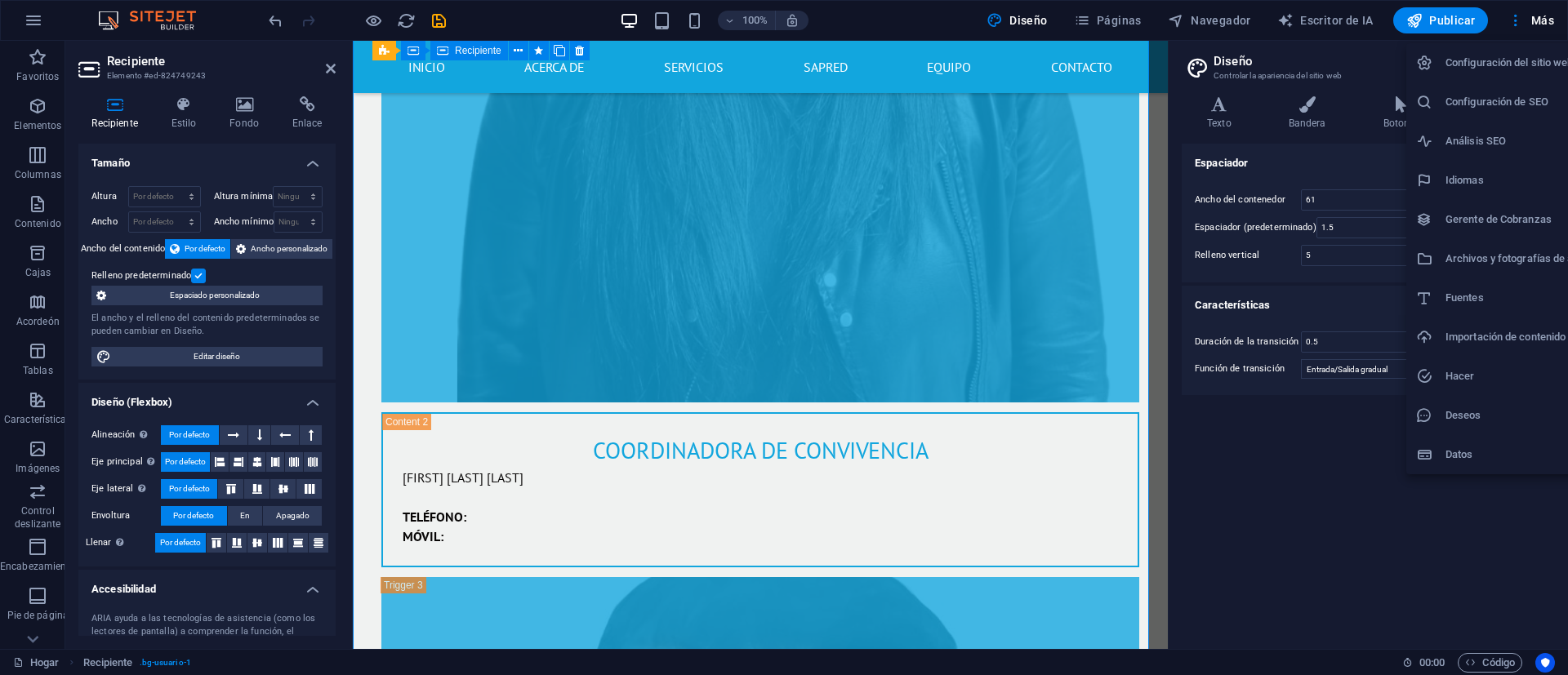 click at bounding box center (784, 337) 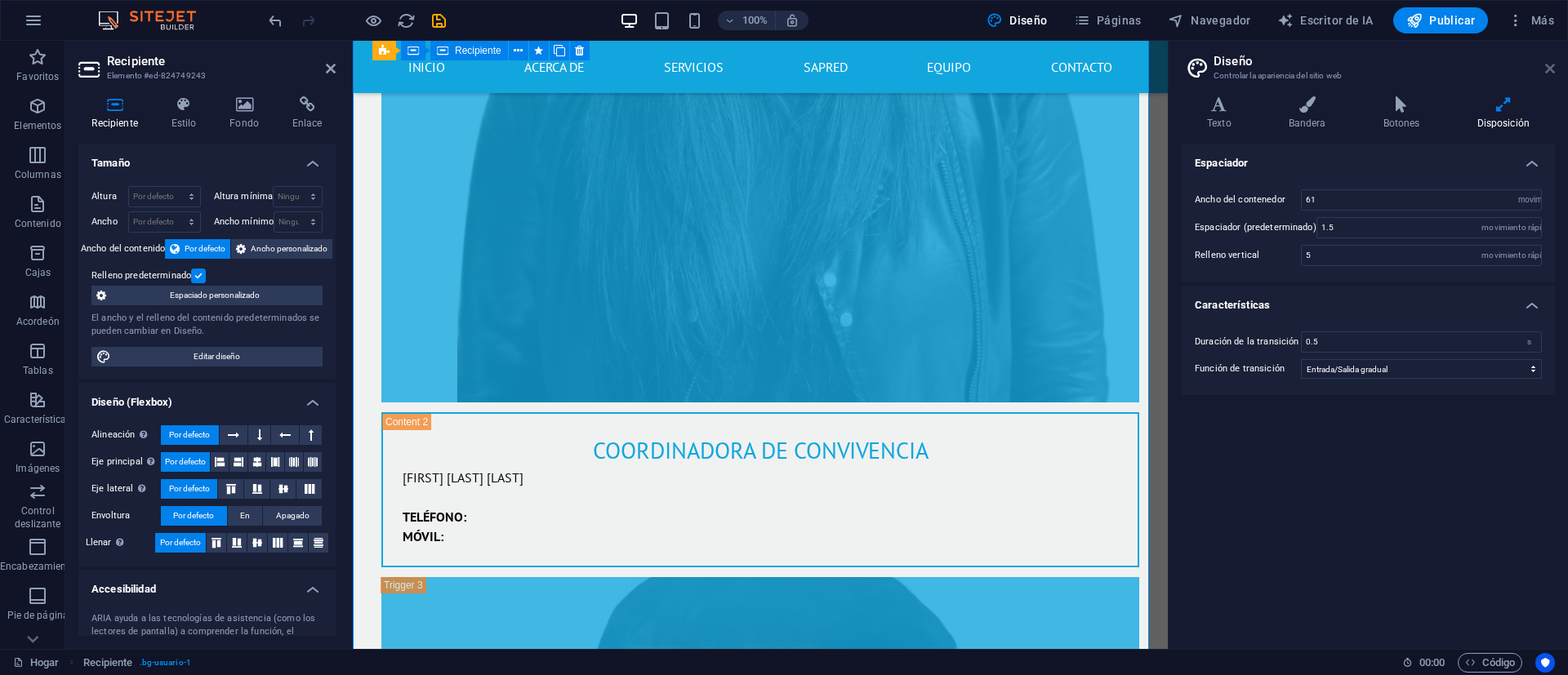 drag, startPoint x: 1550, startPoint y: 69, endPoint x: 1197, endPoint y: 29, distance: 355.25906 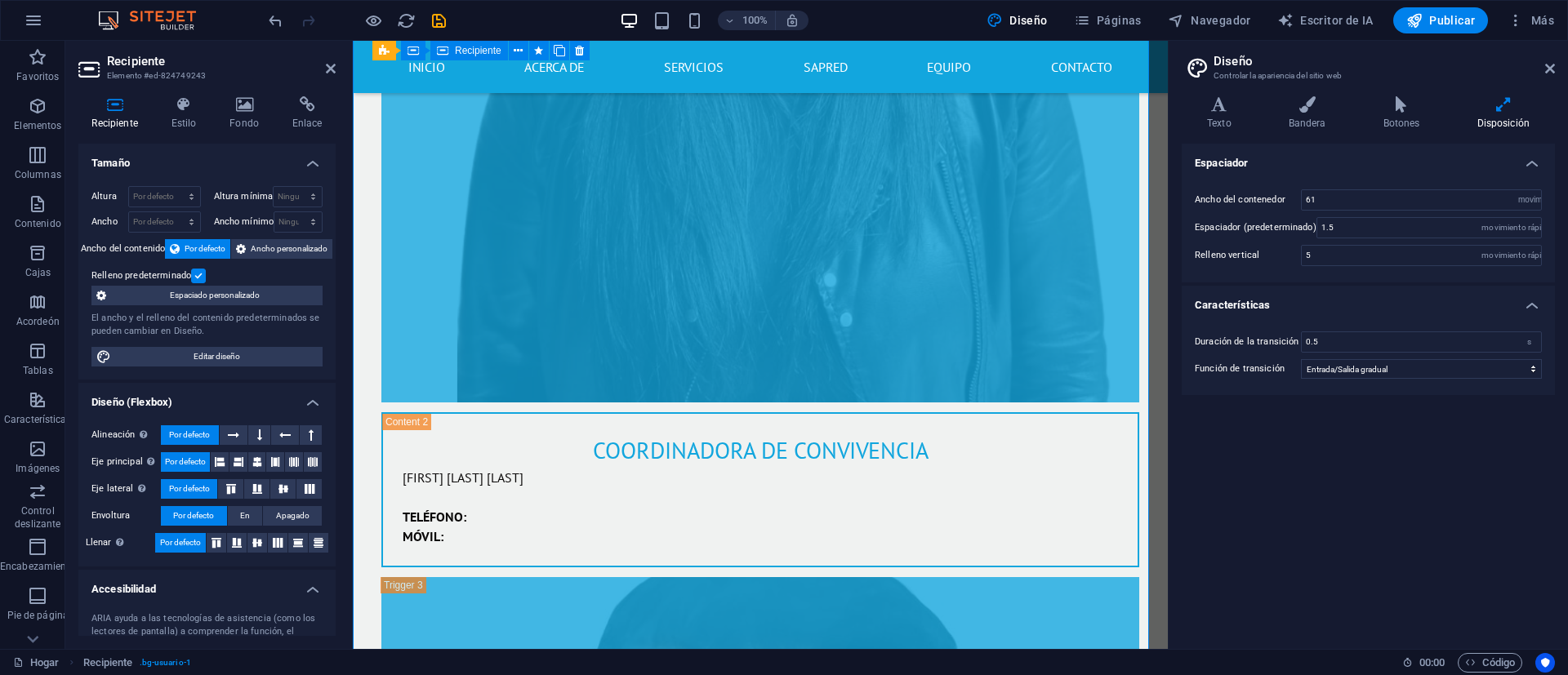 scroll, scrollTop: 7339, scrollLeft: 0, axis: vertical 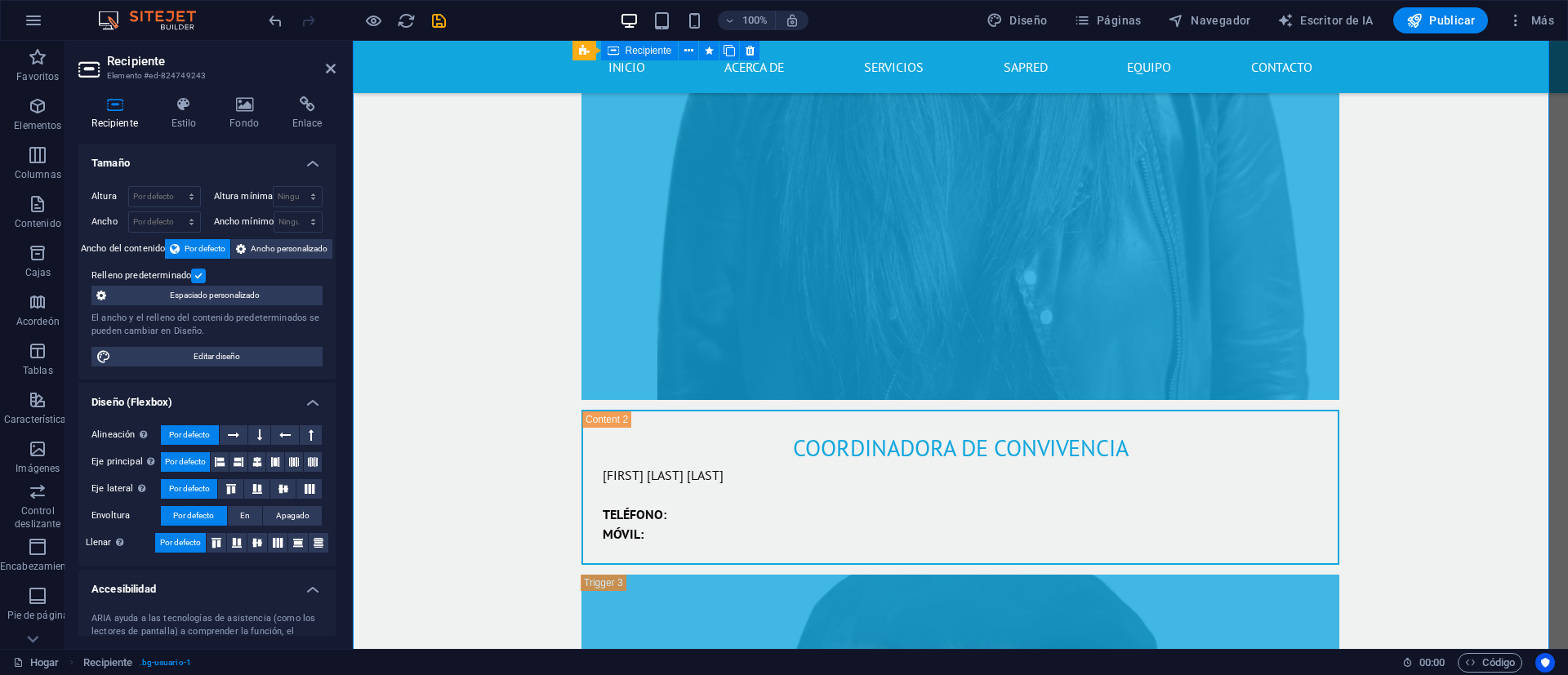 click on "RECTORA RECTORA MG.[FIRST] [LAST] [LAST] TELÉFONO: MÓVIL: COORDINADORA DE CONVIVENCIA Coordinadora de convivencia [FIRST] [LAST] [LAST] TELÉFONO: MÓVIL: COORDINADOR ACADÉMICO coordinador académico ESP. [FIRST] [LAST] [LAST] TELÉFONO: MÓVIL: SECRETARÍA GENERAL SECRETARÍA GENERAL [FIRST] [LAST] [LAST] TELÉFONO: MÓVIL:" at bounding box center [960, 570] 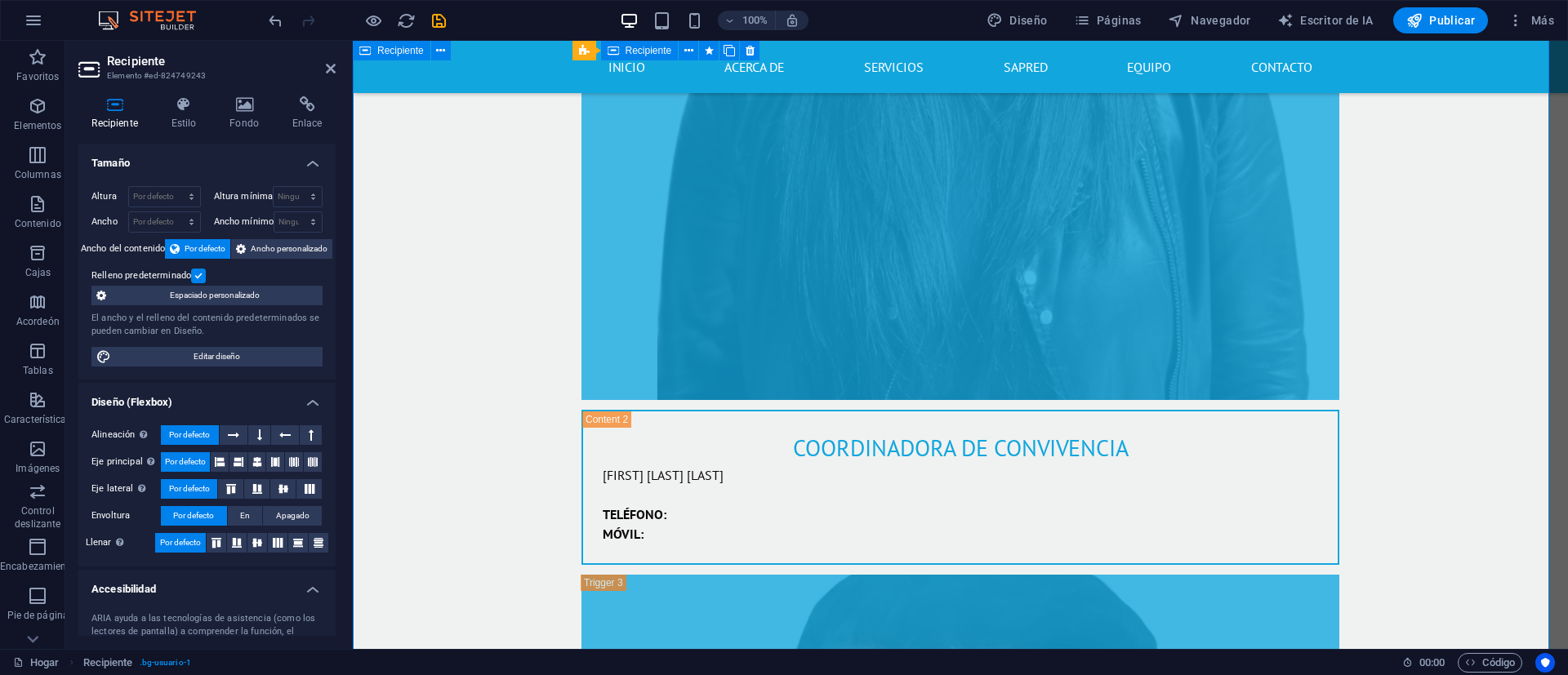 click on "RECTORA RECTORA MG.[FIRST] [LAST] [LAST] TELÉFONO: MÓVIL: COORDINADORA DE CONVIVENCIA Coordinadora de convivencia [FIRST] [LAST] [LAST] TELÉFONO: MÓVIL: COORDINADOR ACADÉMICO coordinador académico ESP. [FIRST] [LAST] [LAST] TELÉFONO: MÓVIL: SECRETARÍA GENERAL SECRETARÍA GENERAL [FIRST] [LAST] [LAST] TELÉFONO: MÓVIL:" at bounding box center (960, 570) 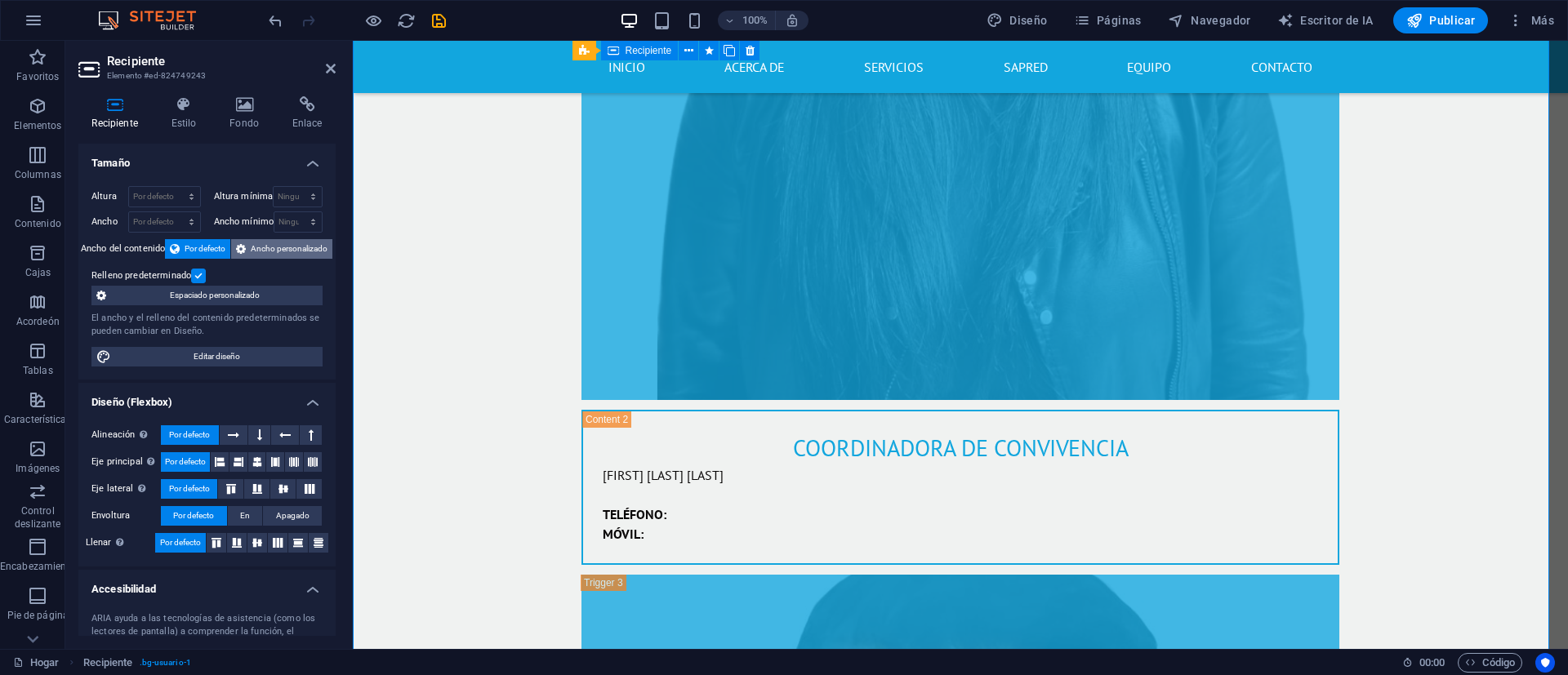 click on "Ancho personalizado" at bounding box center (289, 248) 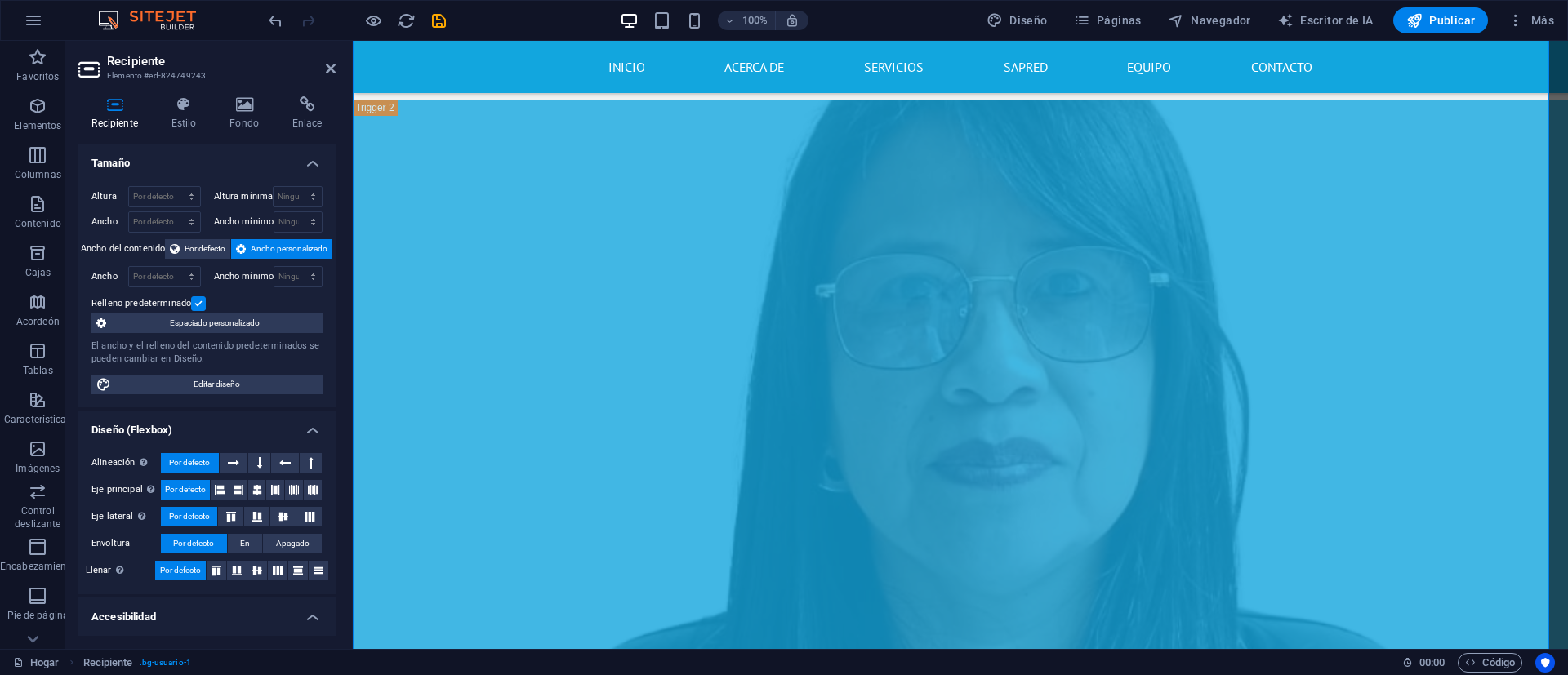 click on "Espaciado personalizado" at bounding box center [214, 323] 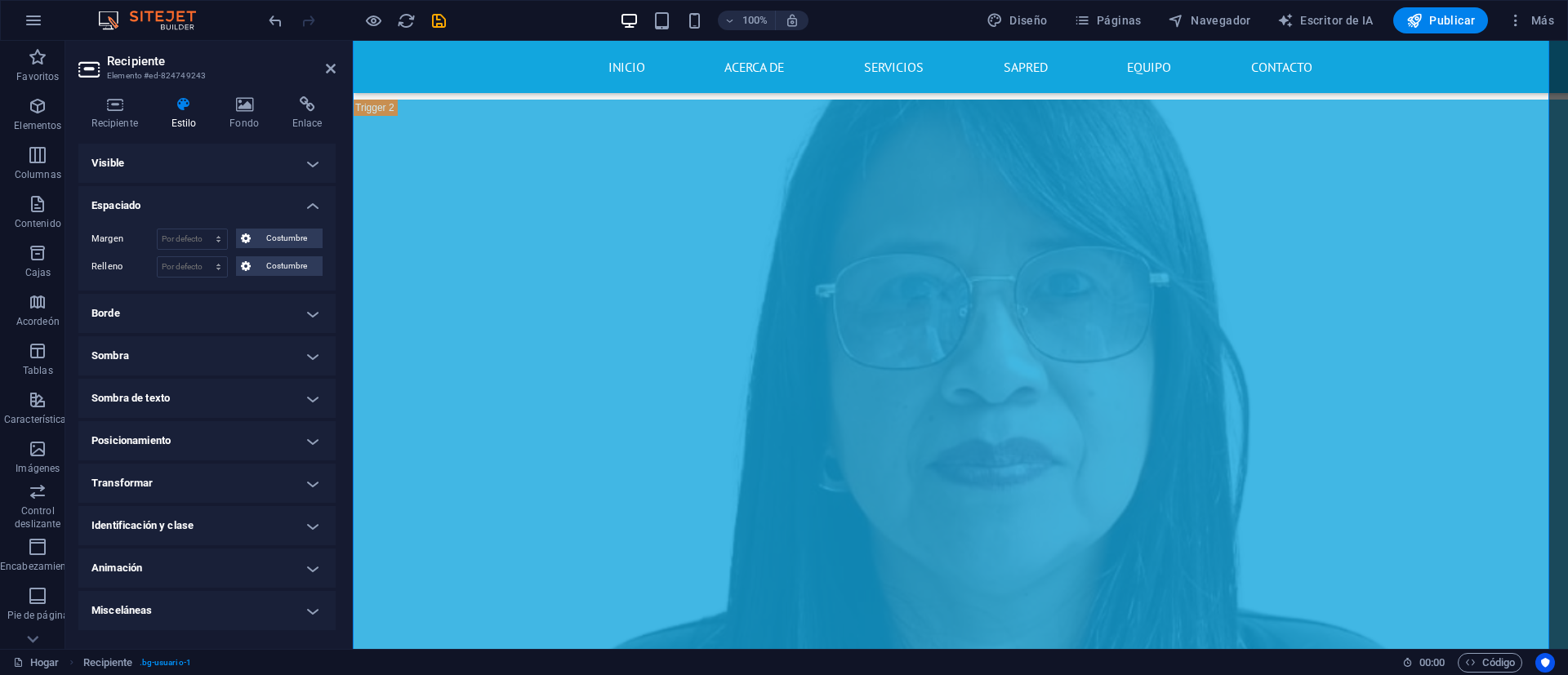 click on "Visible" at bounding box center [207, 163] 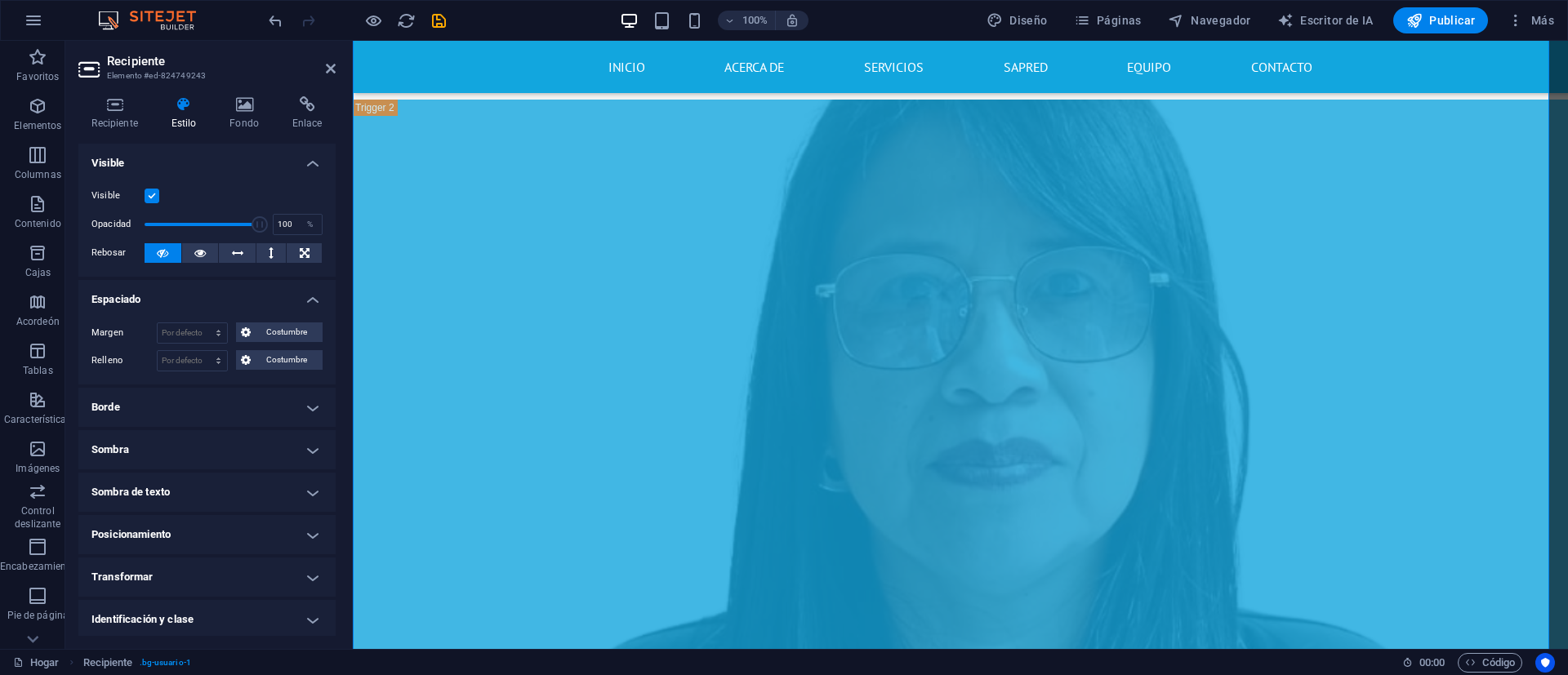 click on "Visible" at bounding box center (207, 158) 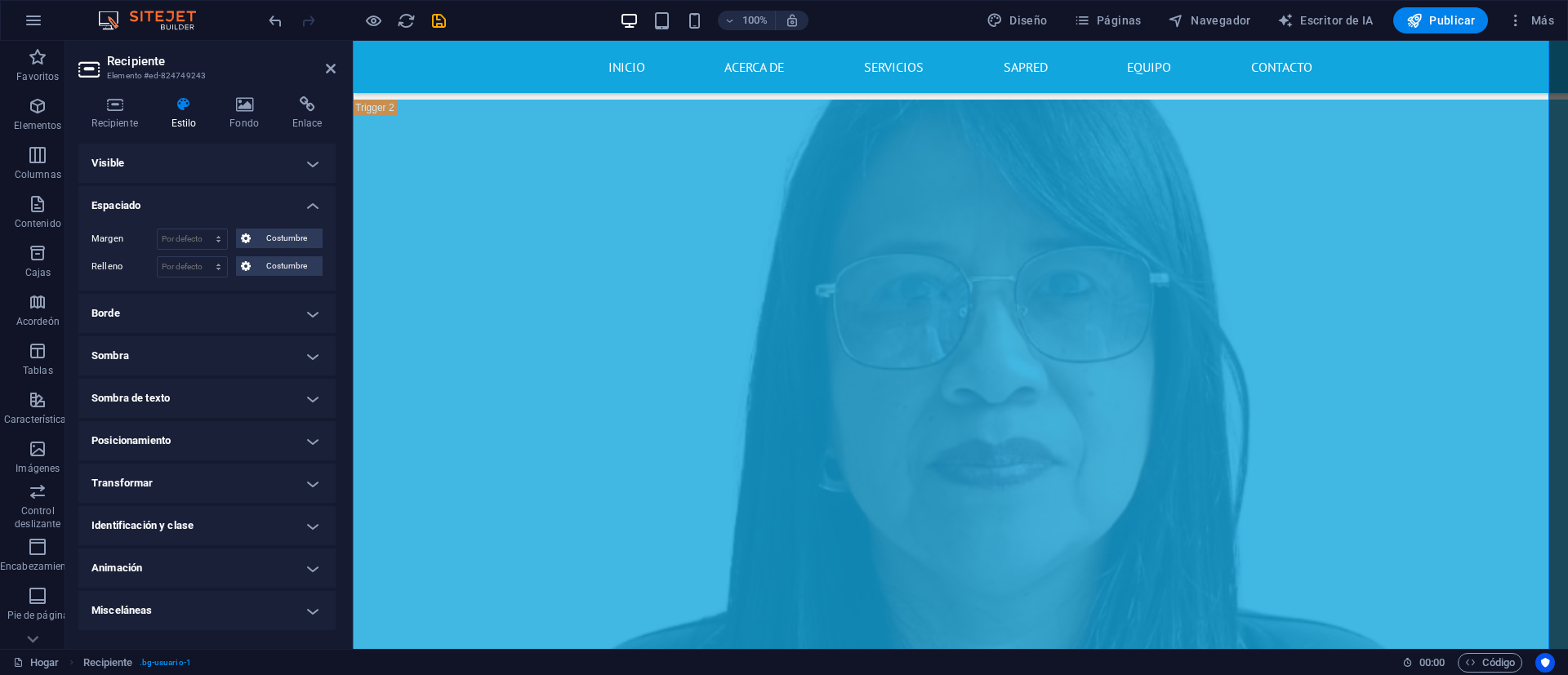 click on "Posicionamiento" at bounding box center [207, 441] 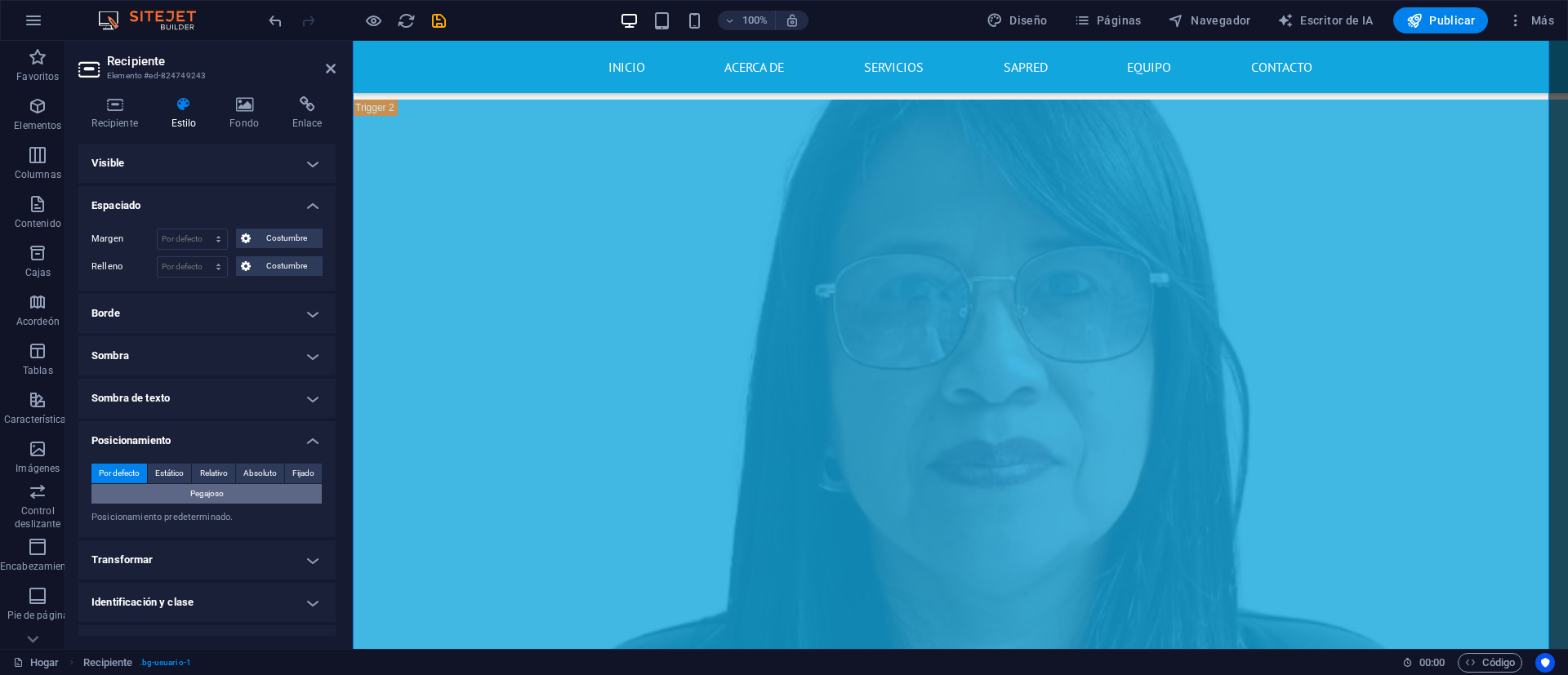 click on "Pegajoso" at bounding box center (207, 493) 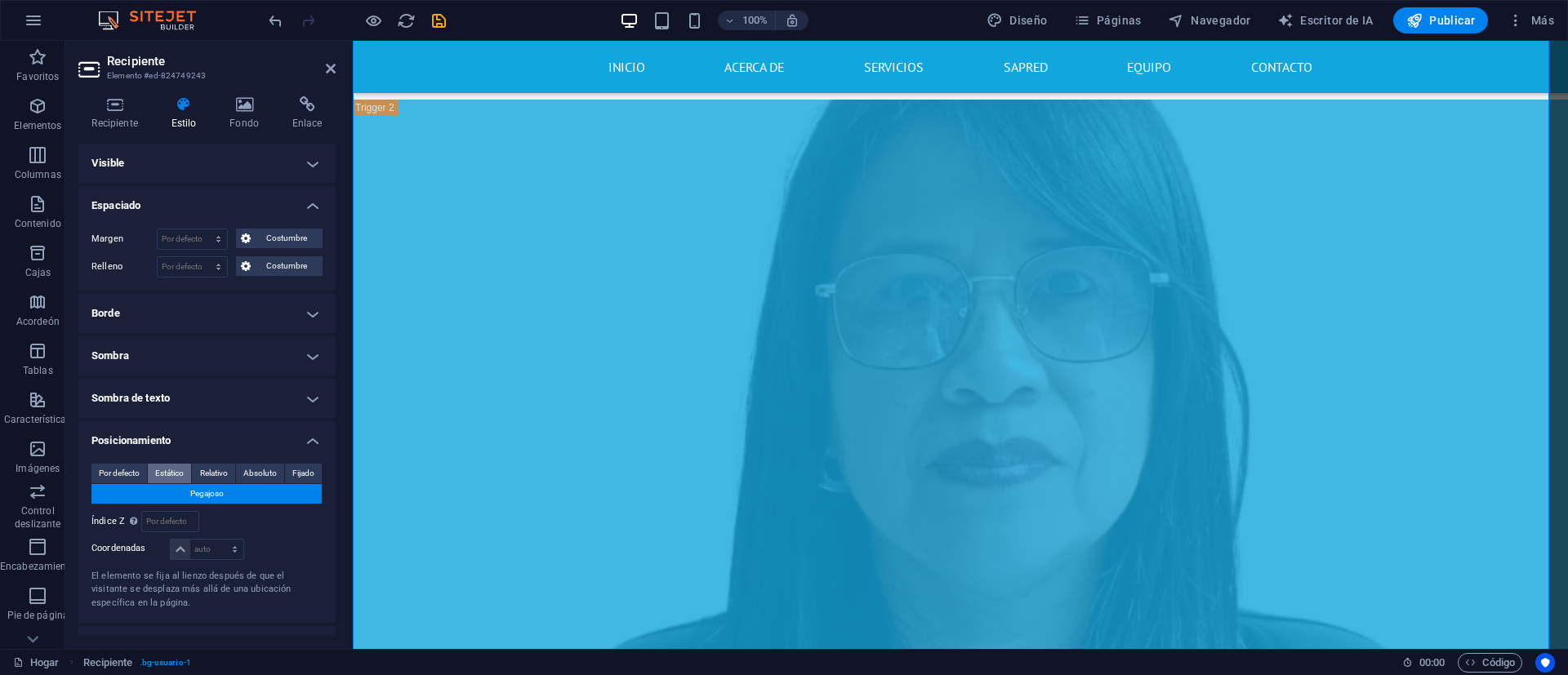 click on "Estático" at bounding box center [169, 473] 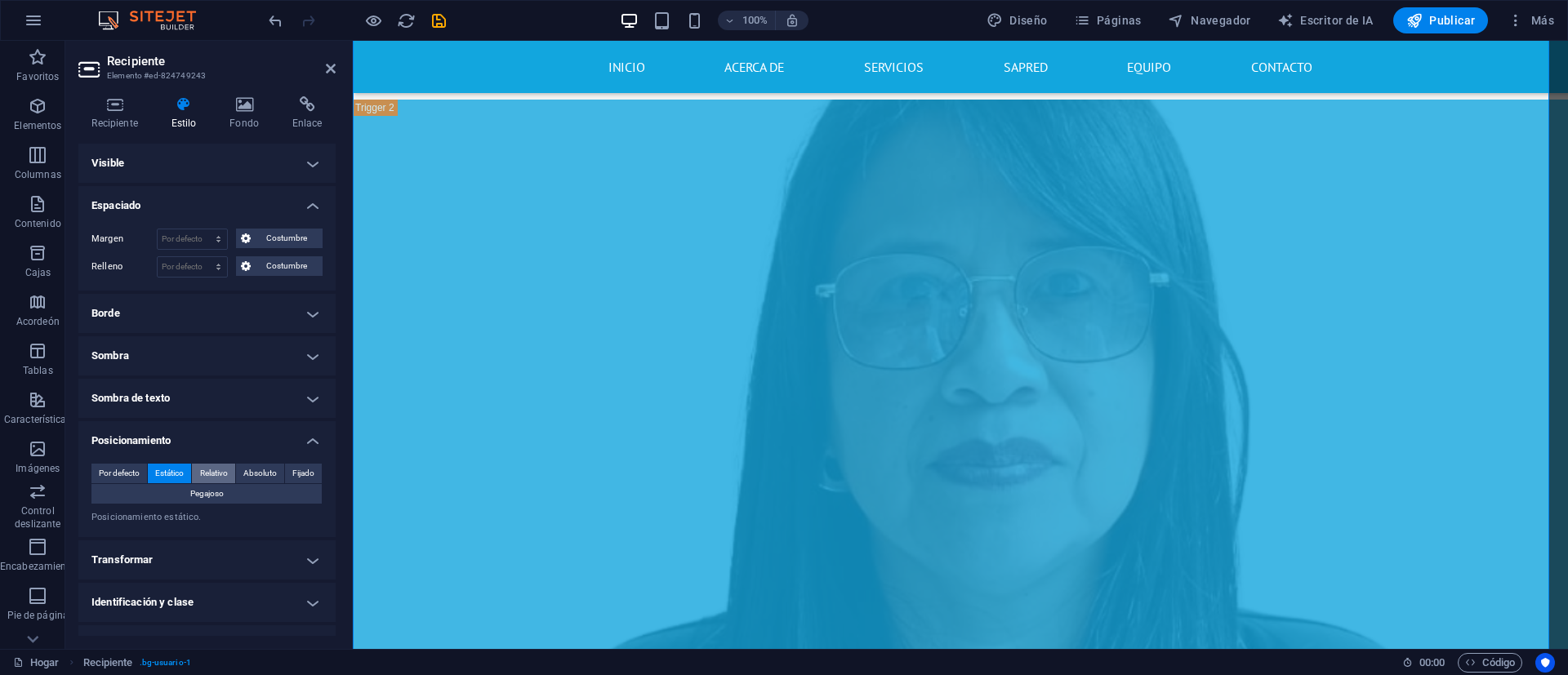 click on "Relativo" at bounding box center [213, 473] 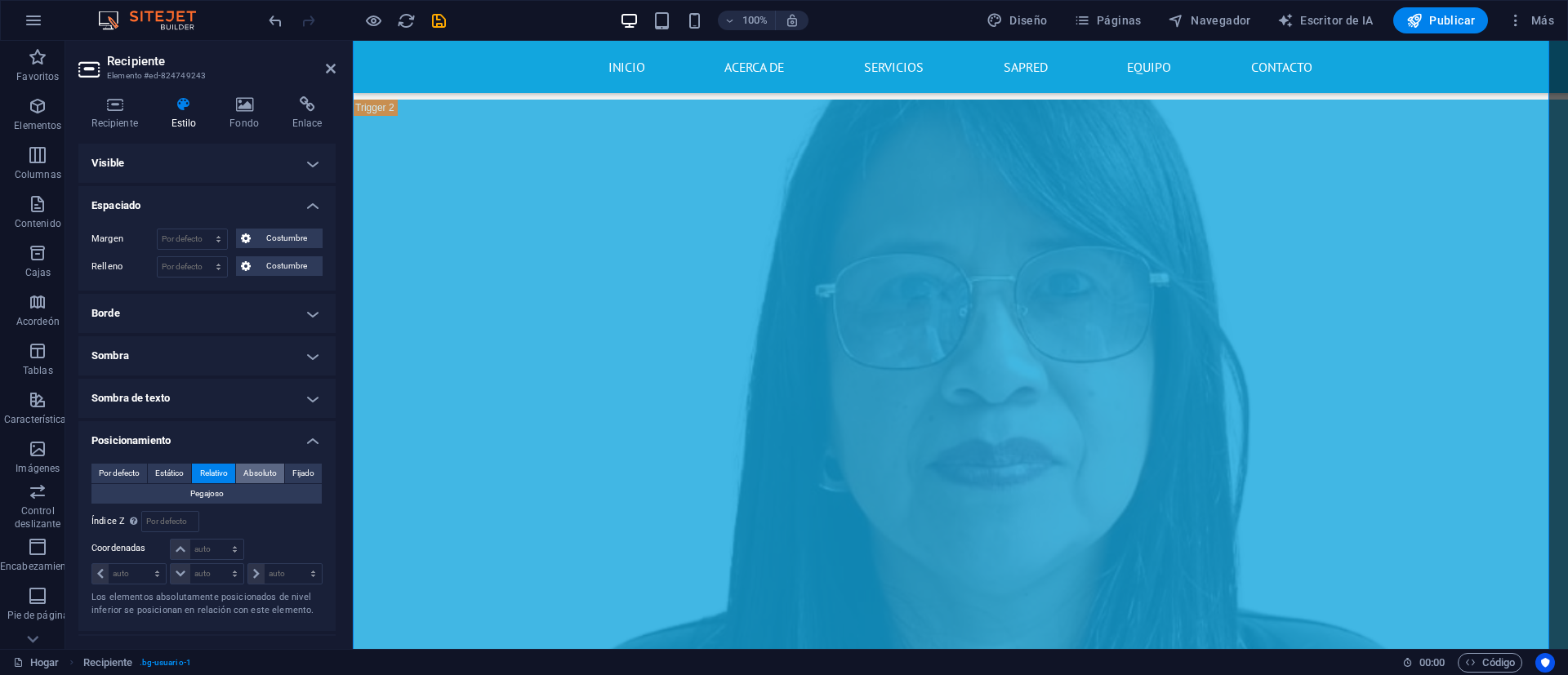 click on "Absoluto" at bounding box center [260, 473] 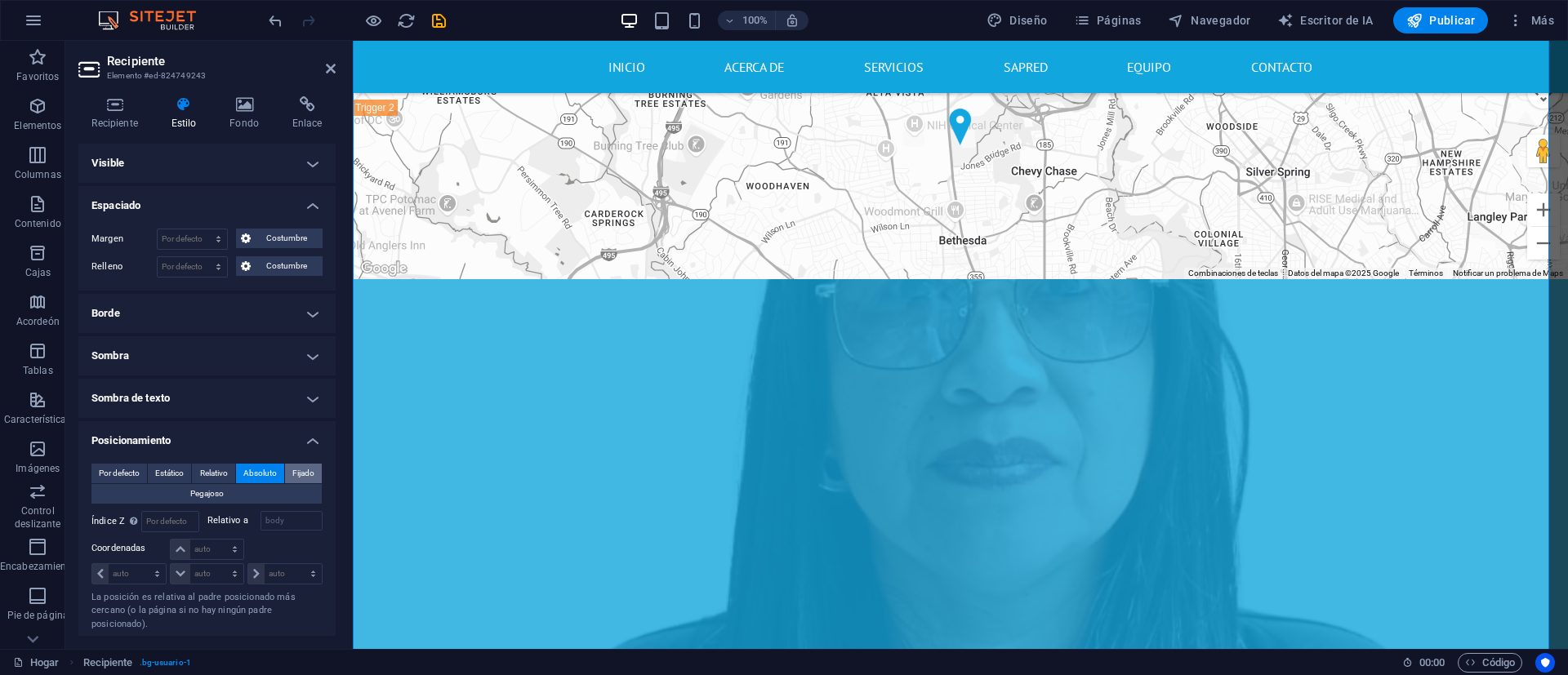 click on "Fijado" at bounding box center [303, 473] 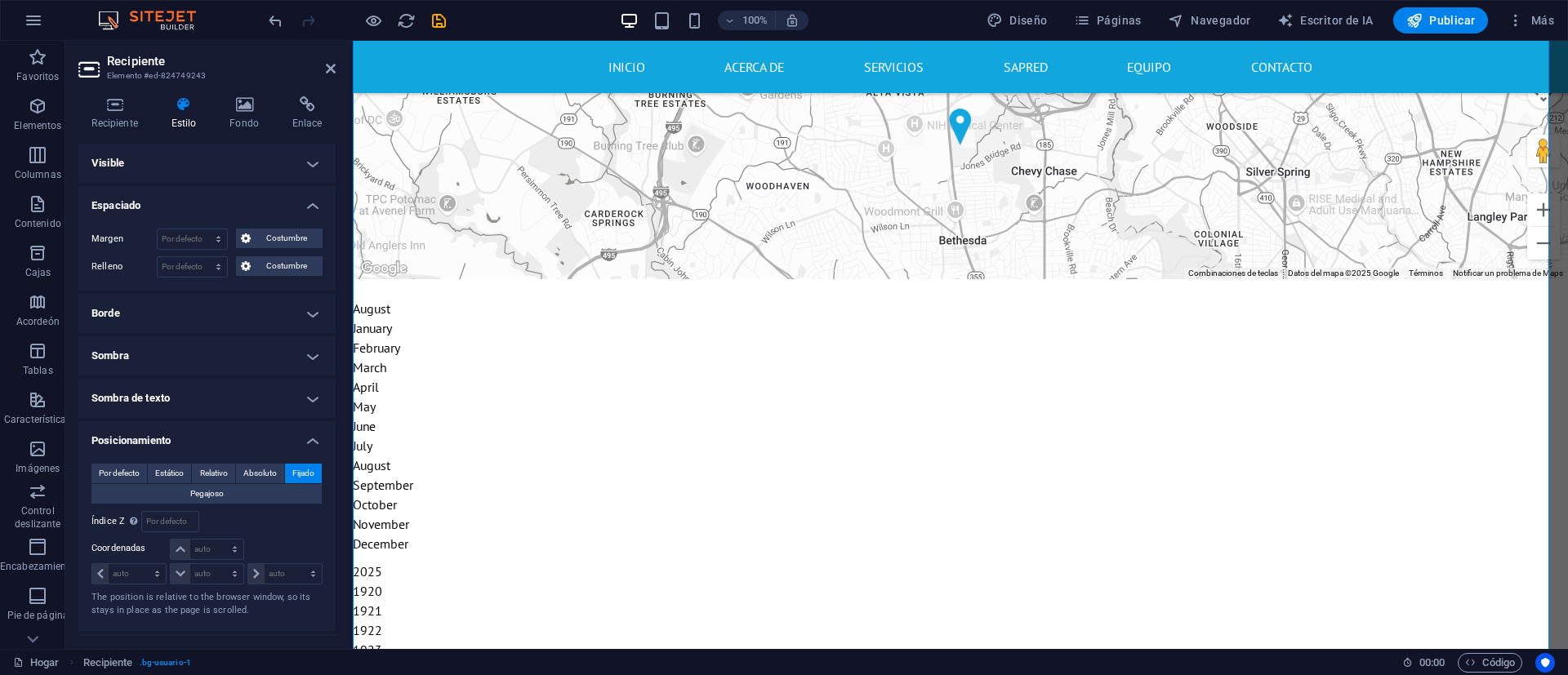 scroll, scrollTop: 4634, scrollLeft: 0, axis: vertical 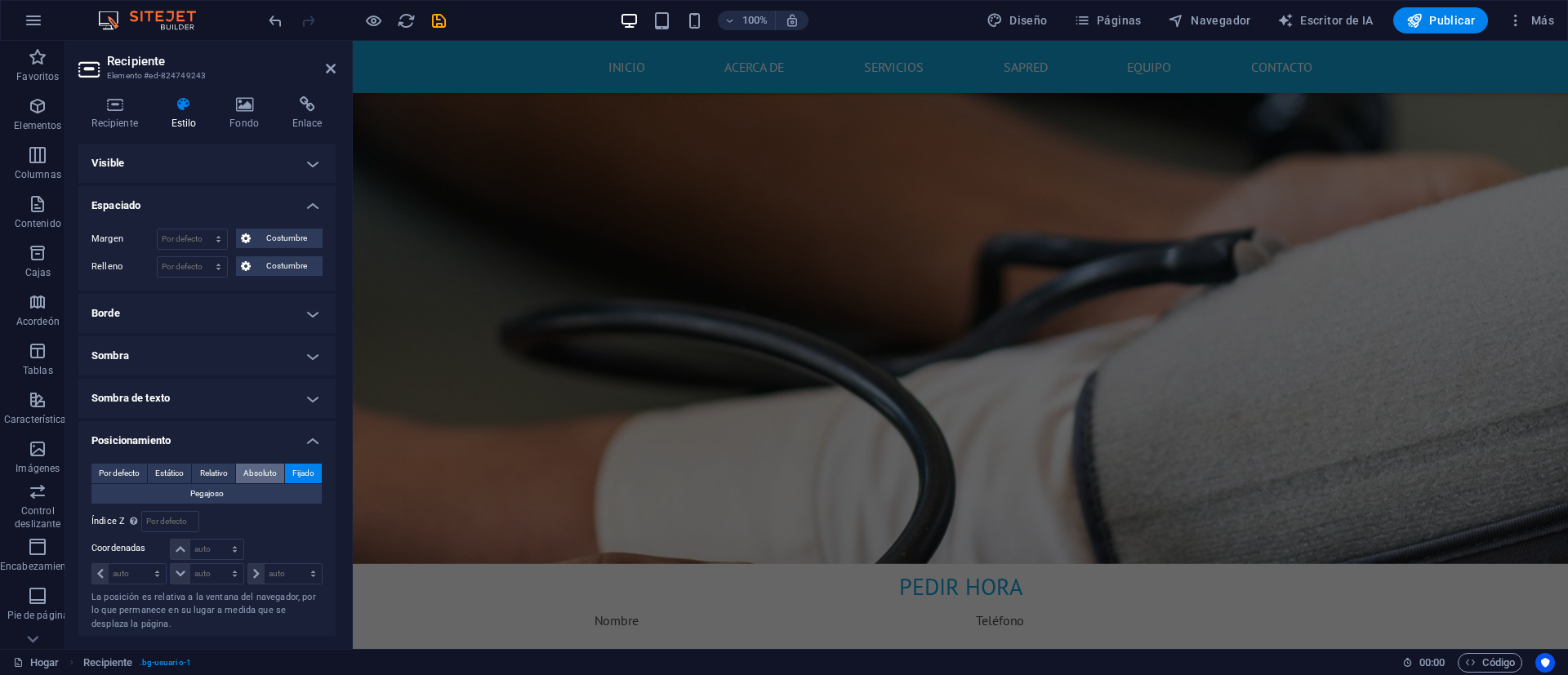click on "Absoluto" at bounding box center [260, 473] 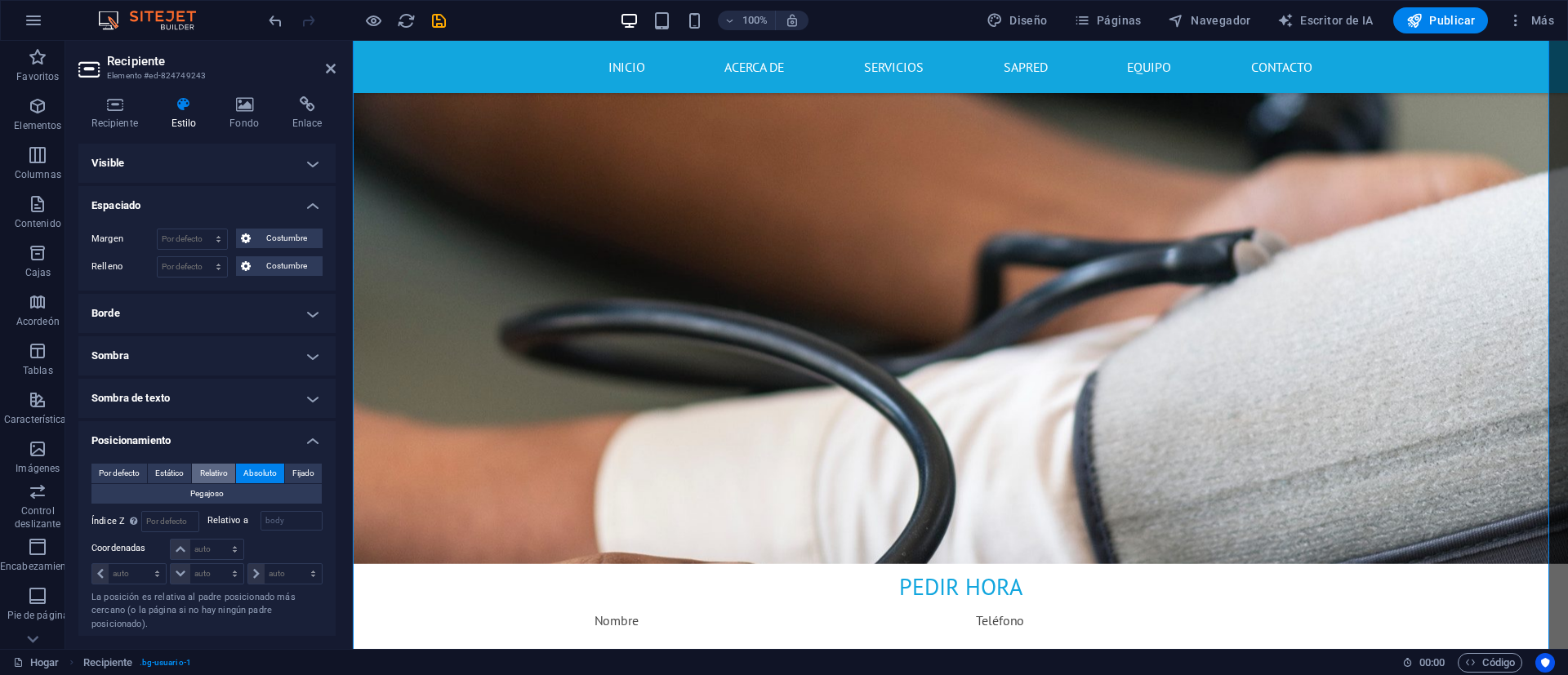 click on "Relativo" at bounding box center [214, 473] 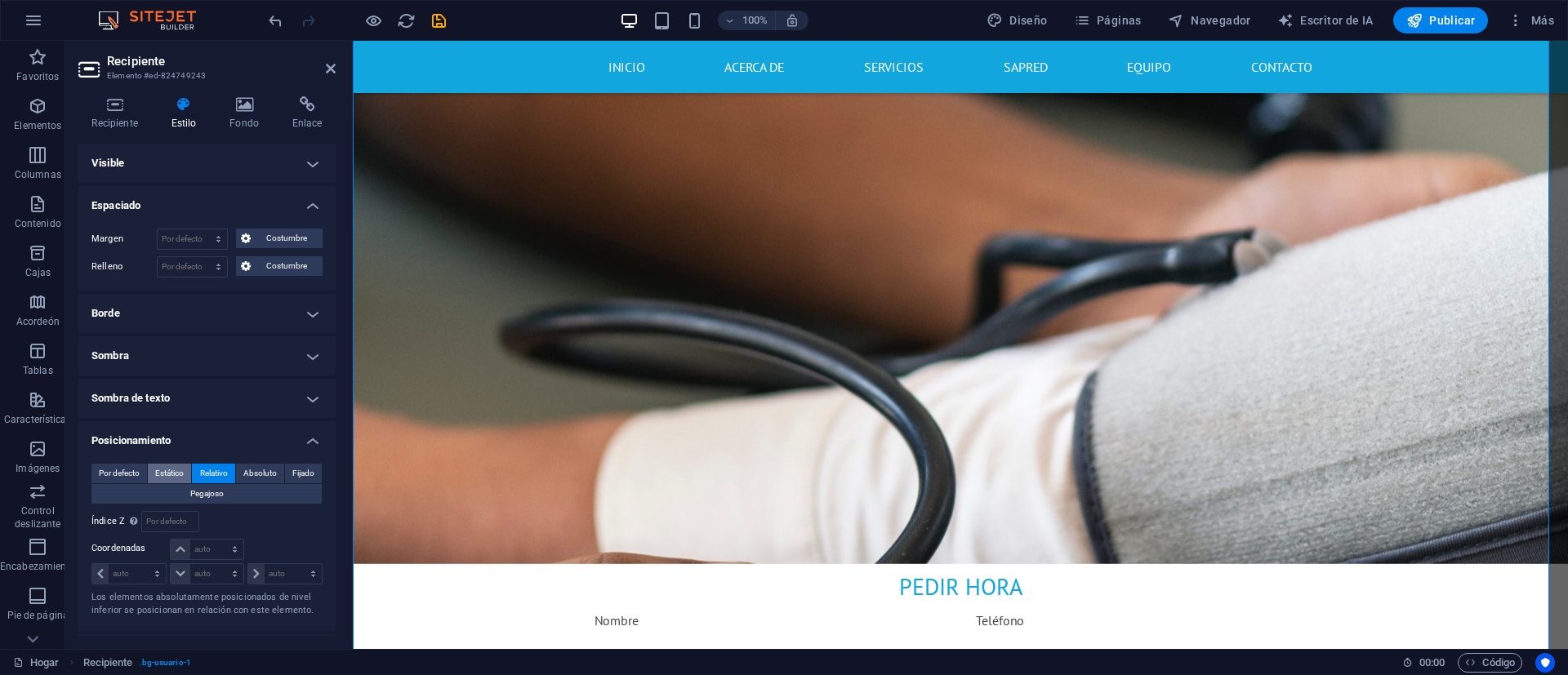 click on "Estático" at bounding box center [169, 473] 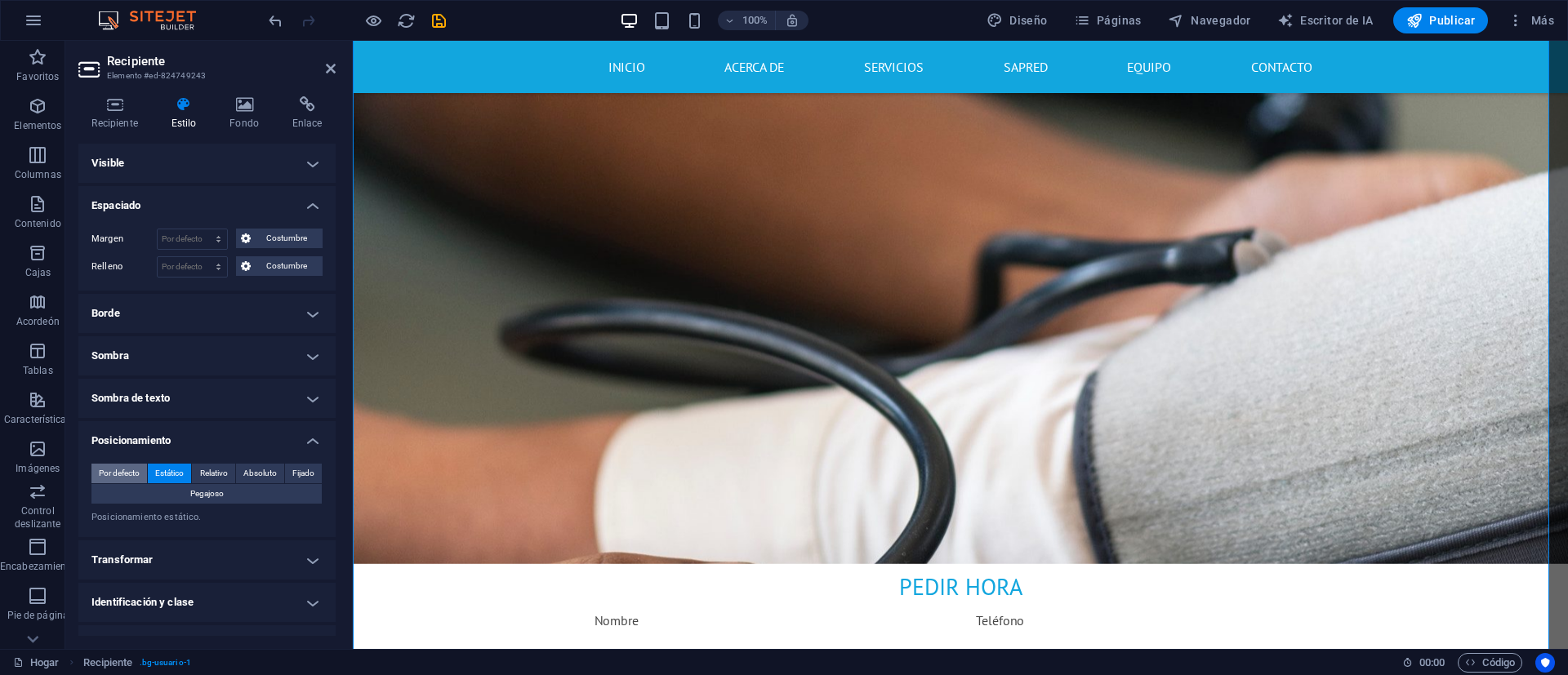 click on "Por defecto" at bounding box center (119, 473) 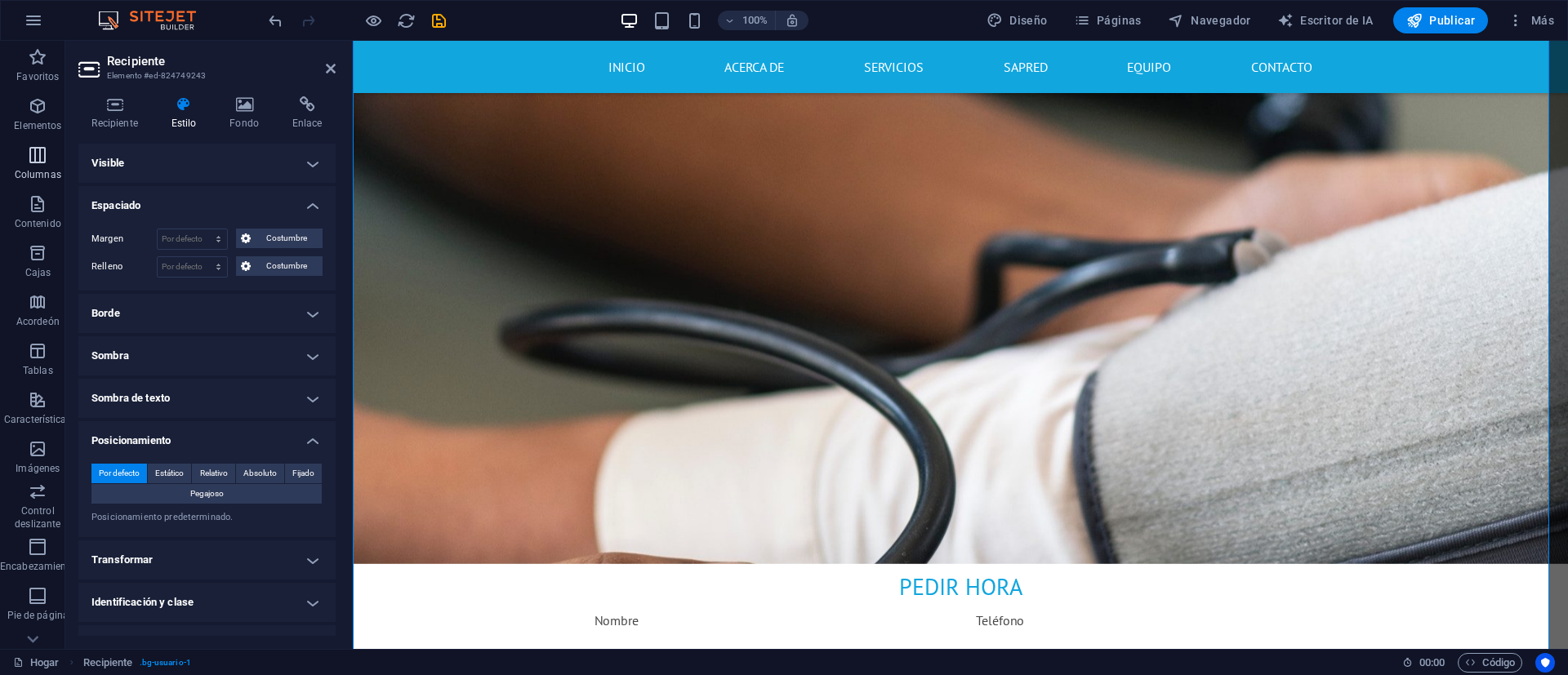 click on "Columnas" at bounding box center [38, 165] 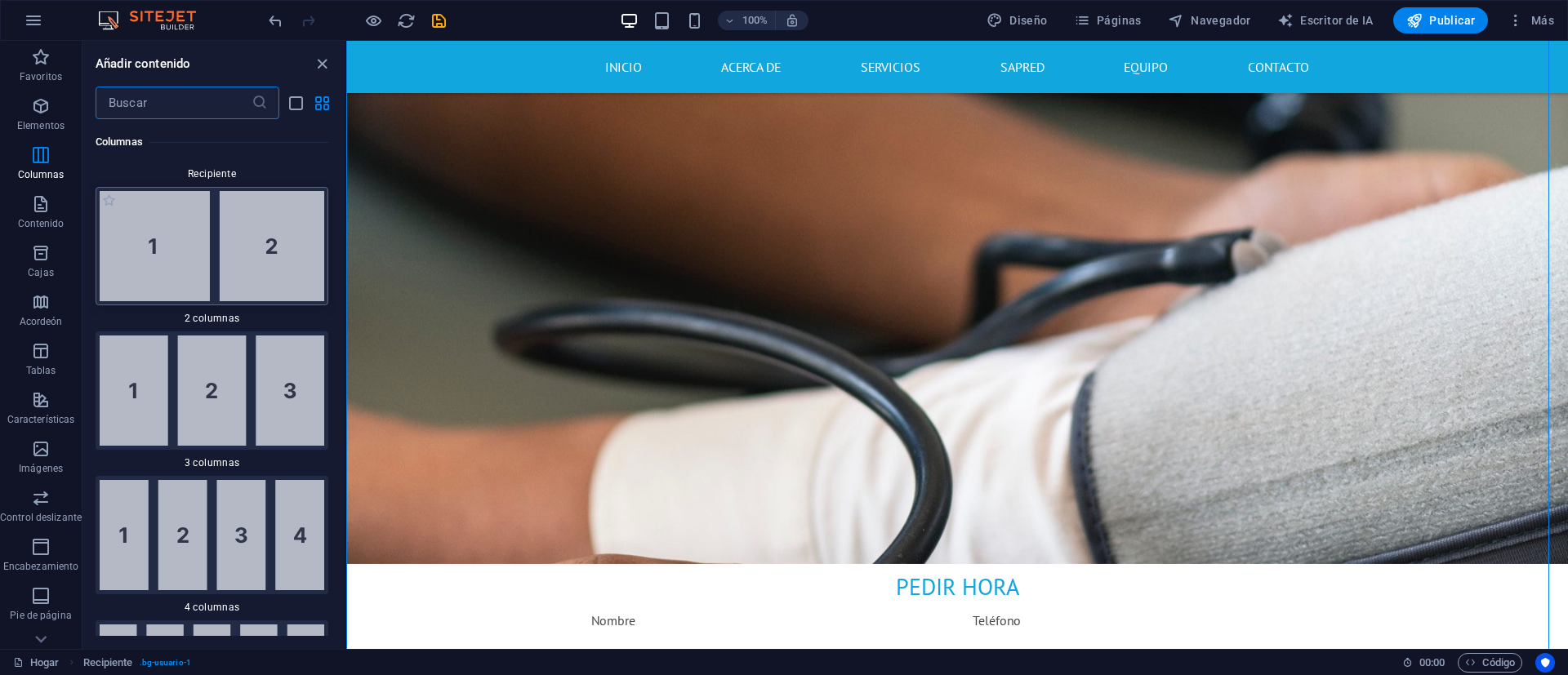 scroll, scrollTop: 1064, scrollLeft: 0, axis: vertical 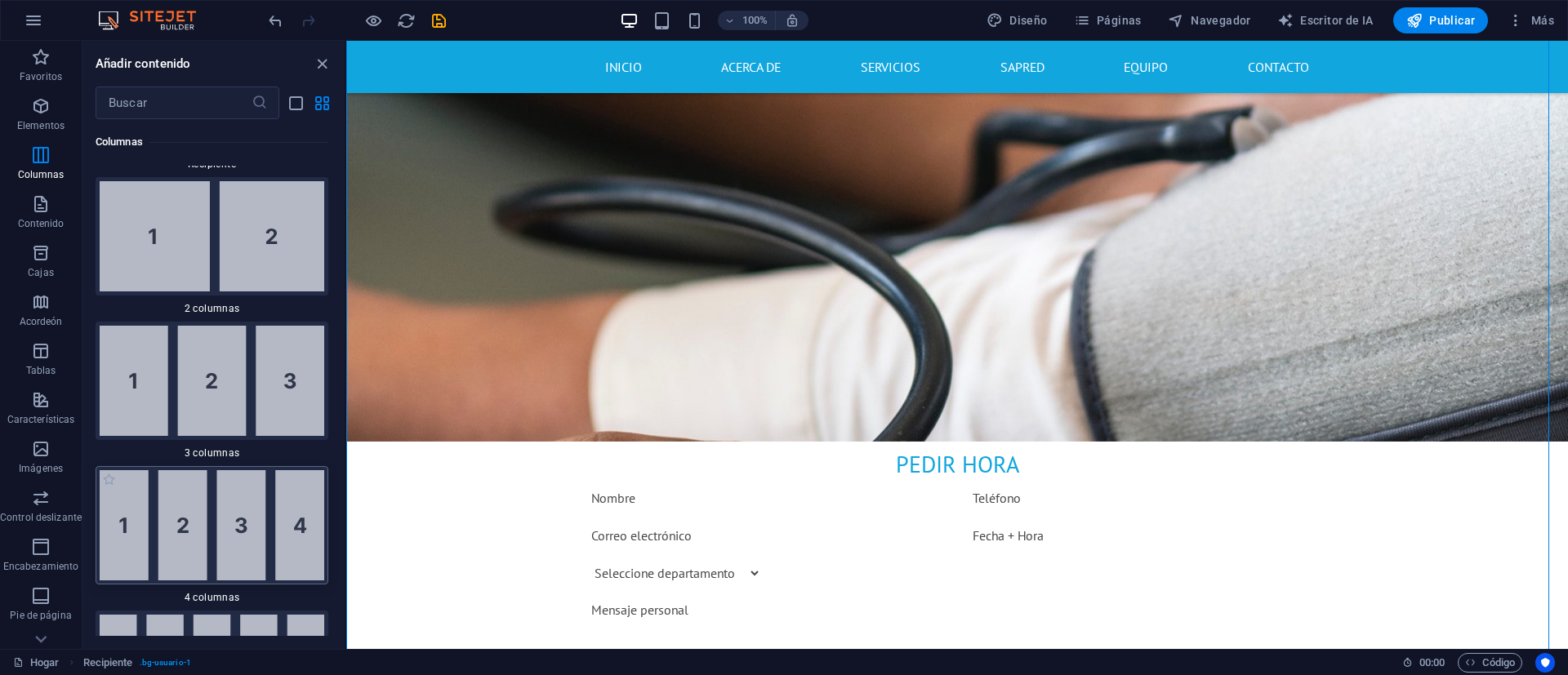 click at bounding box center (212, 525) 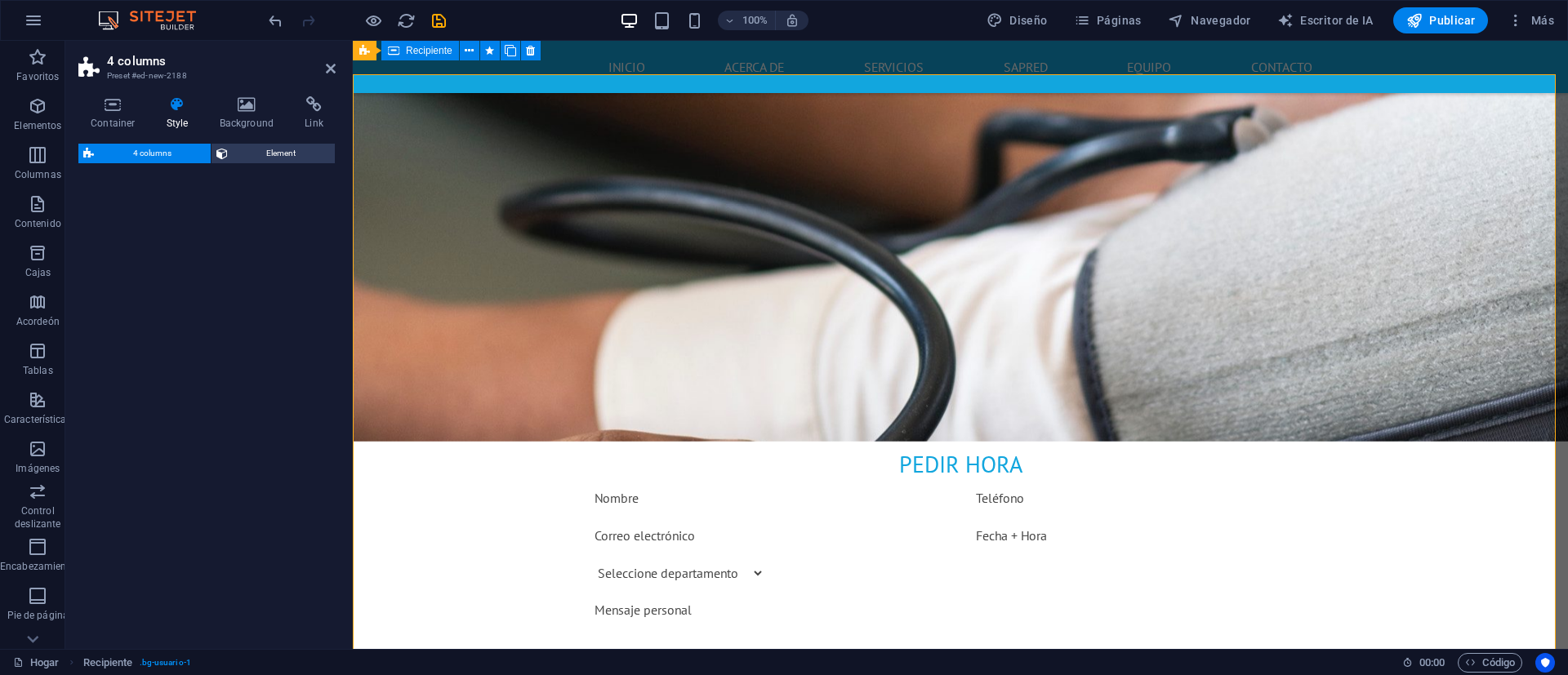 select on "rem" 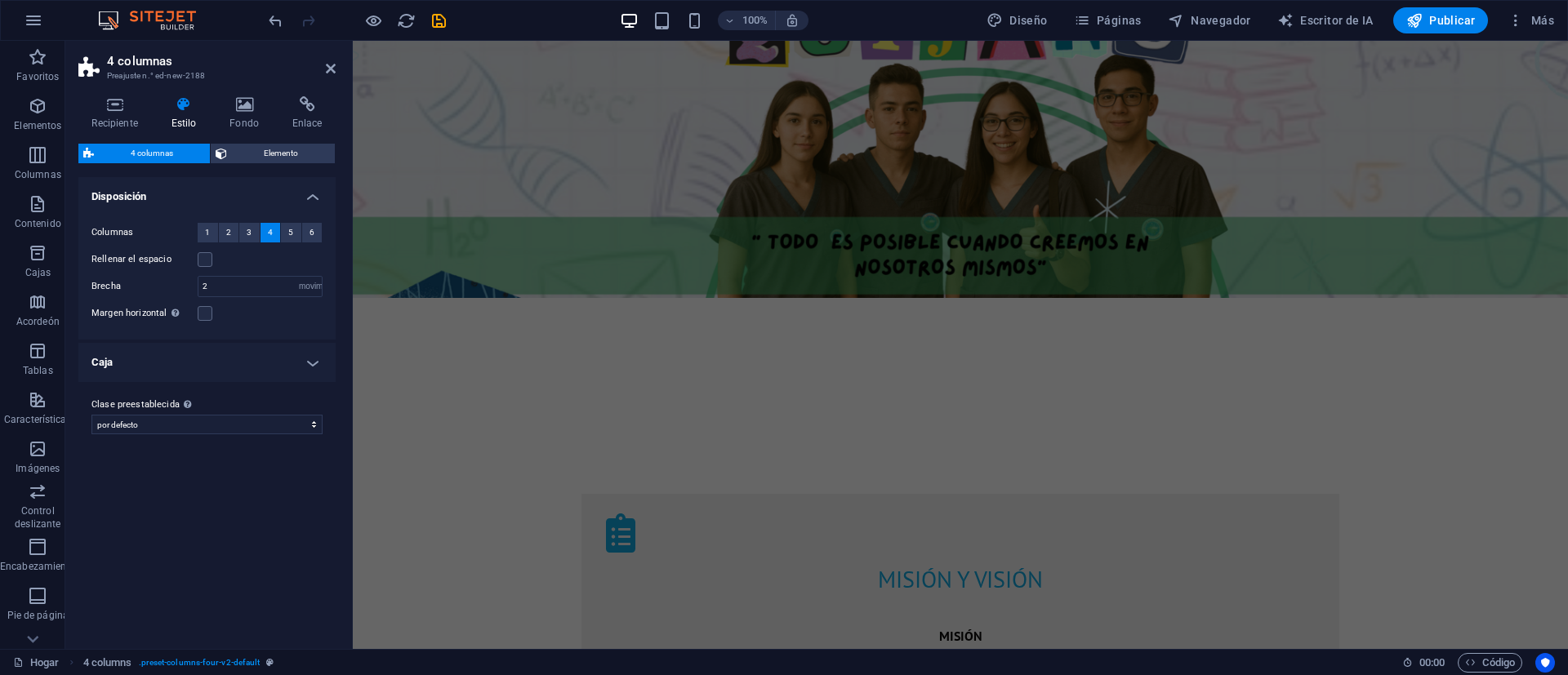 scroll, scrollTop: 0, scrollLeft: 0, axis: both 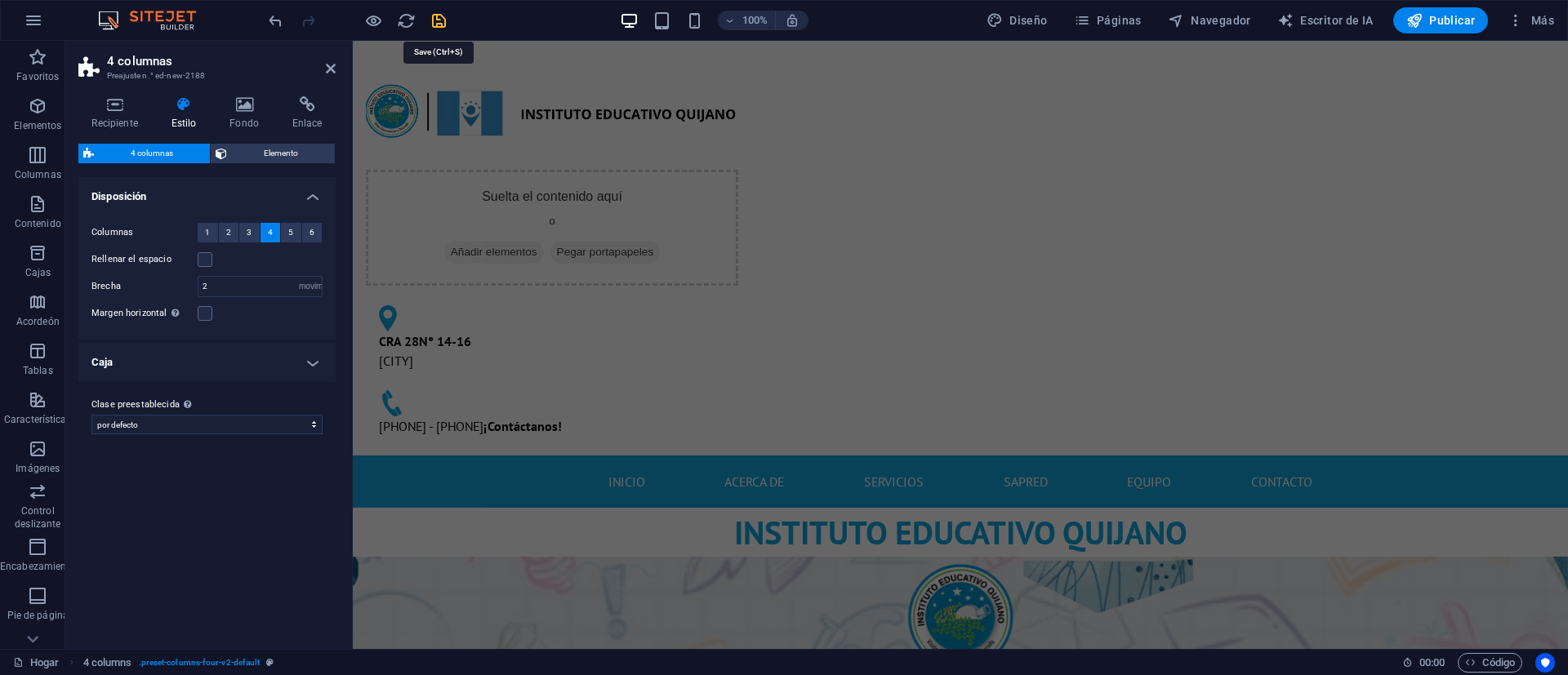 click at bounding box center [439, 20] 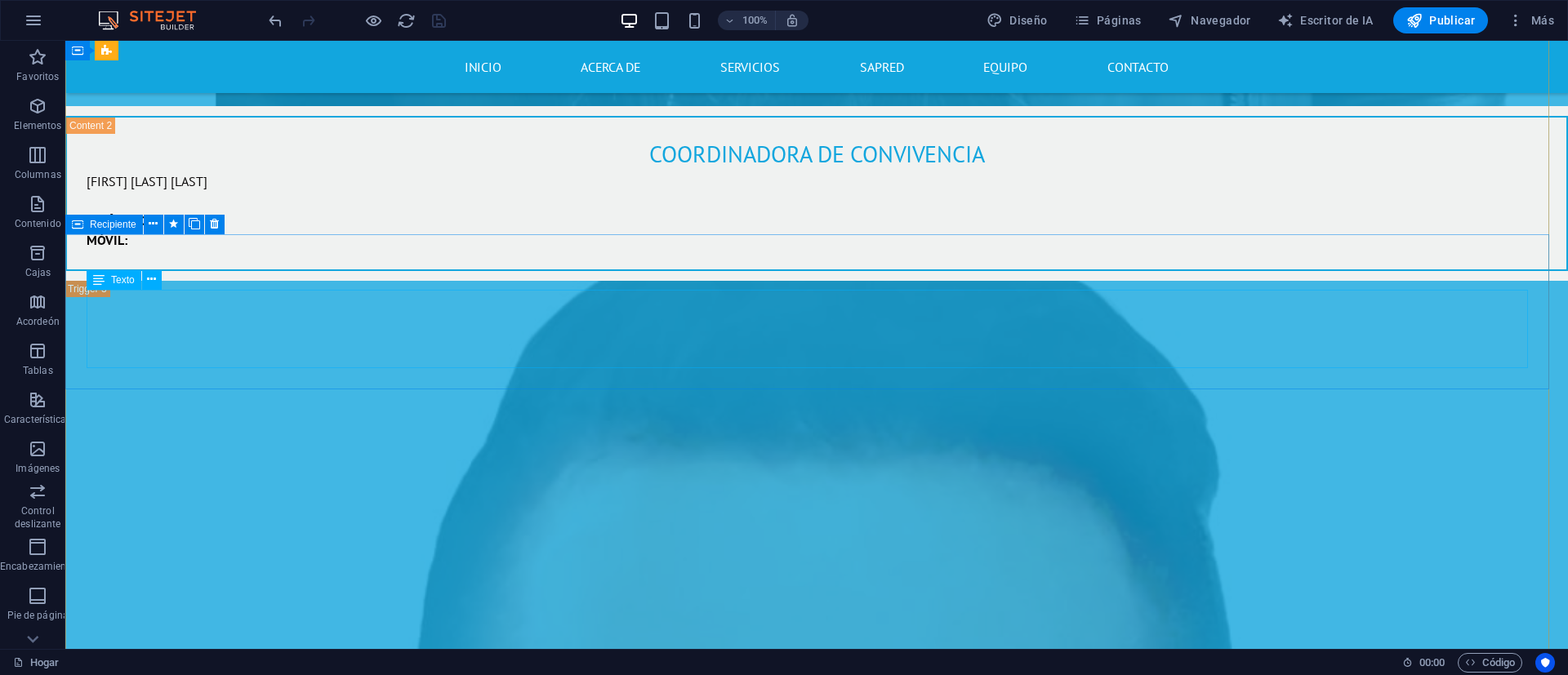 scroll, scrollTop: 8999, scrollLeft: 0, axis: vertical 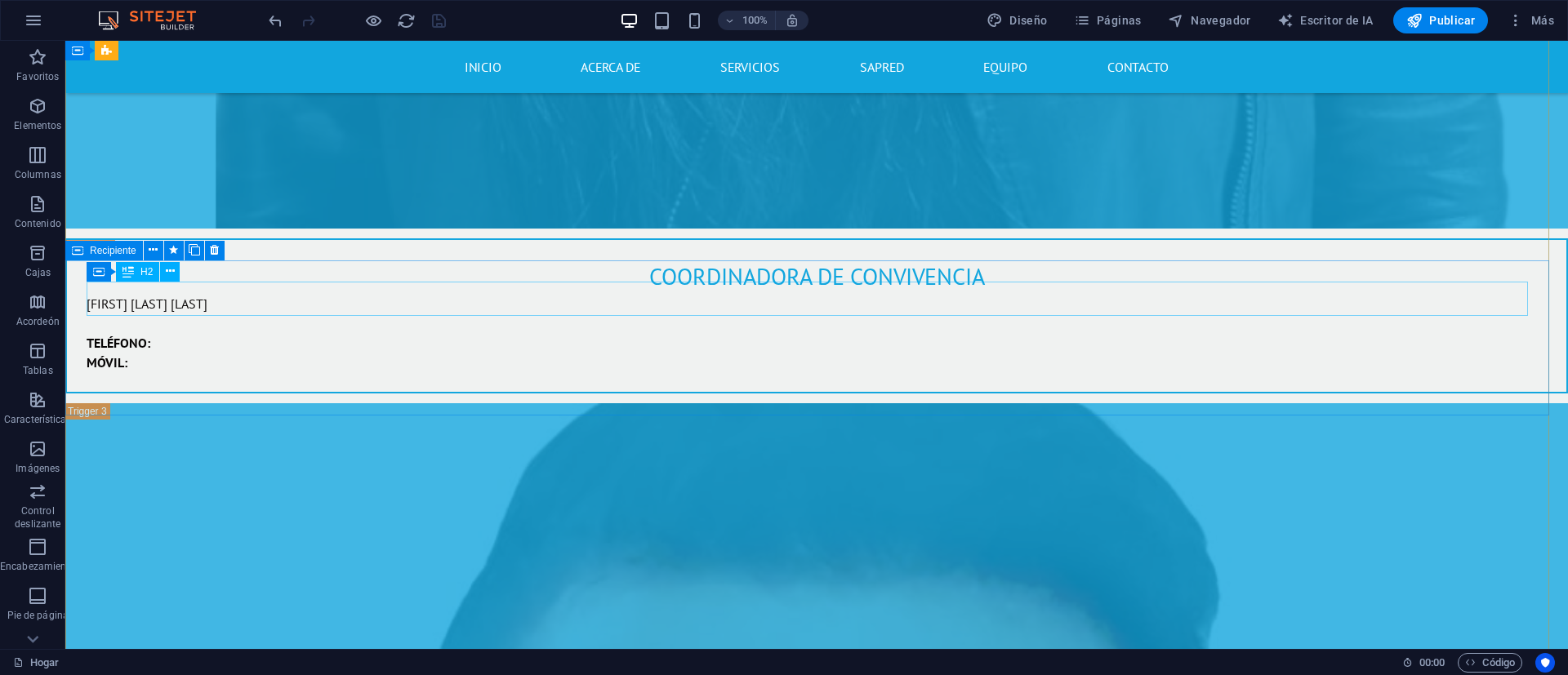 click on "coordinador académico" at bounding box center (817, 1953) 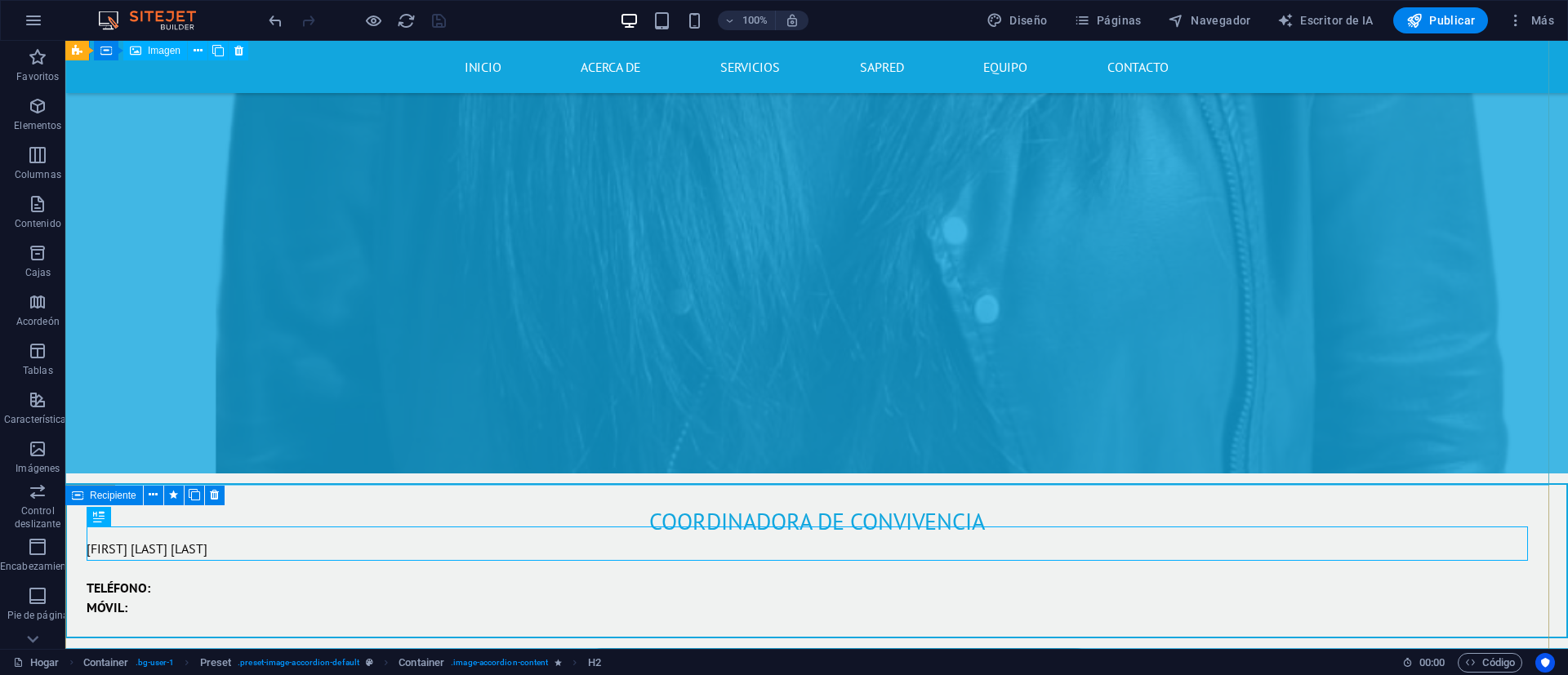 click on "COORDINADOR ACADÉMICO" at bounding box center [817, 1399] 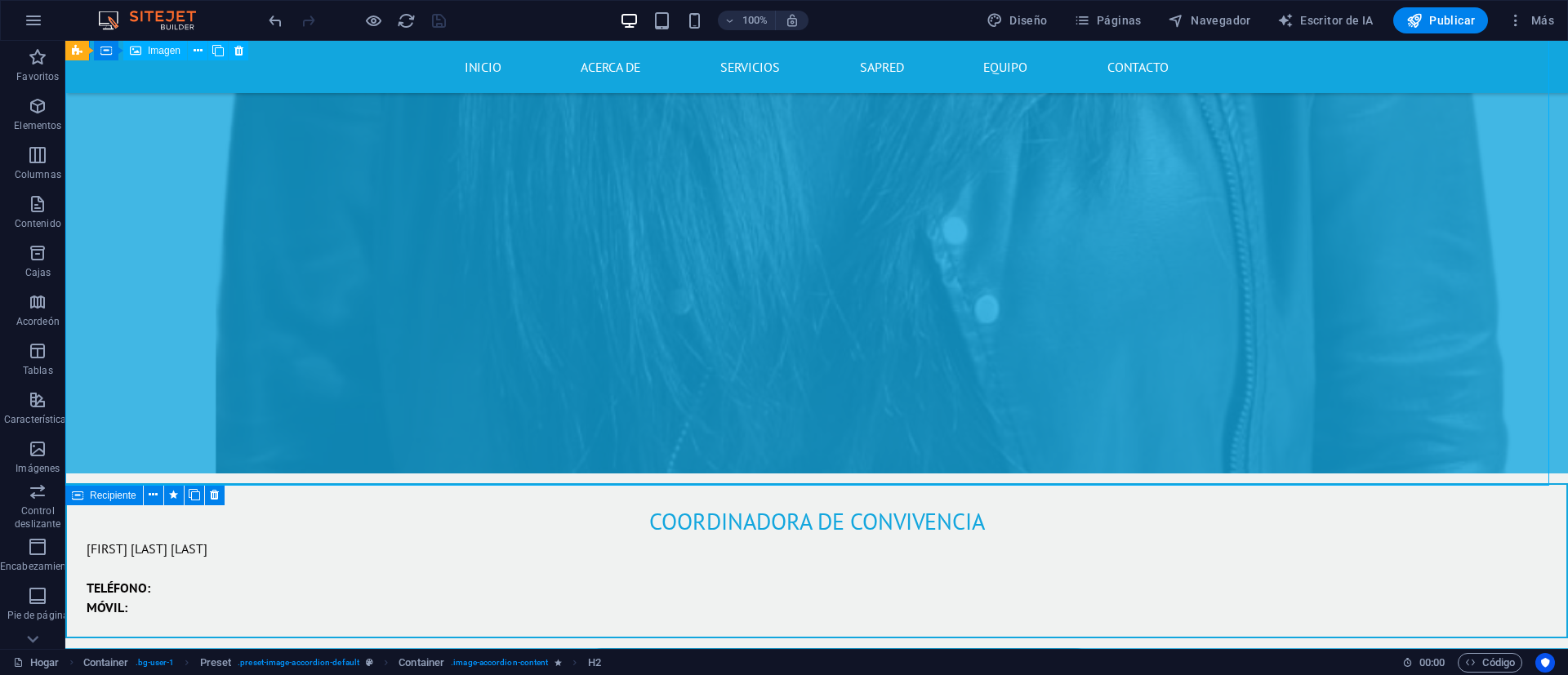 click on "COORDINADOR ACADÉMICO" at bounding box center (817, 1399) 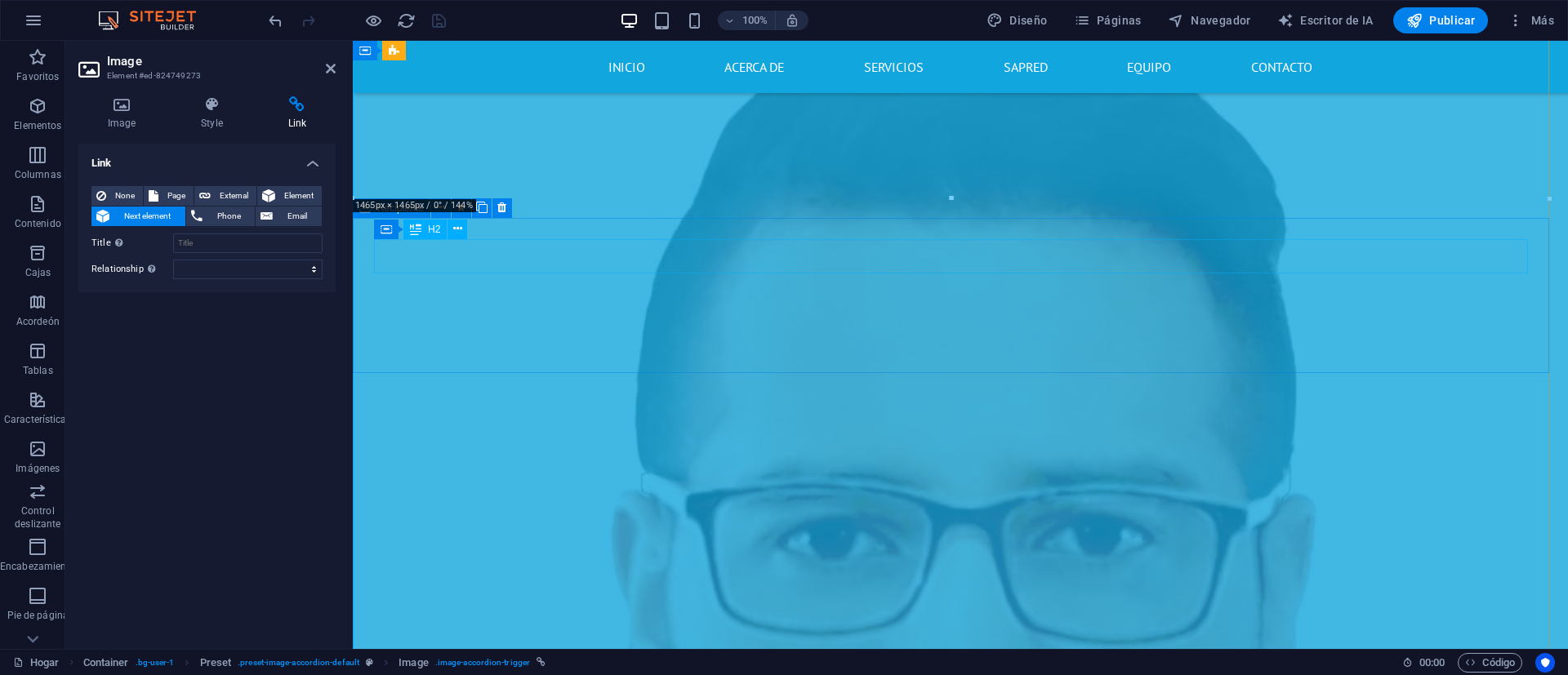 scroll, scrollTop: 8180, scrollLeft: 0, axis: vertical 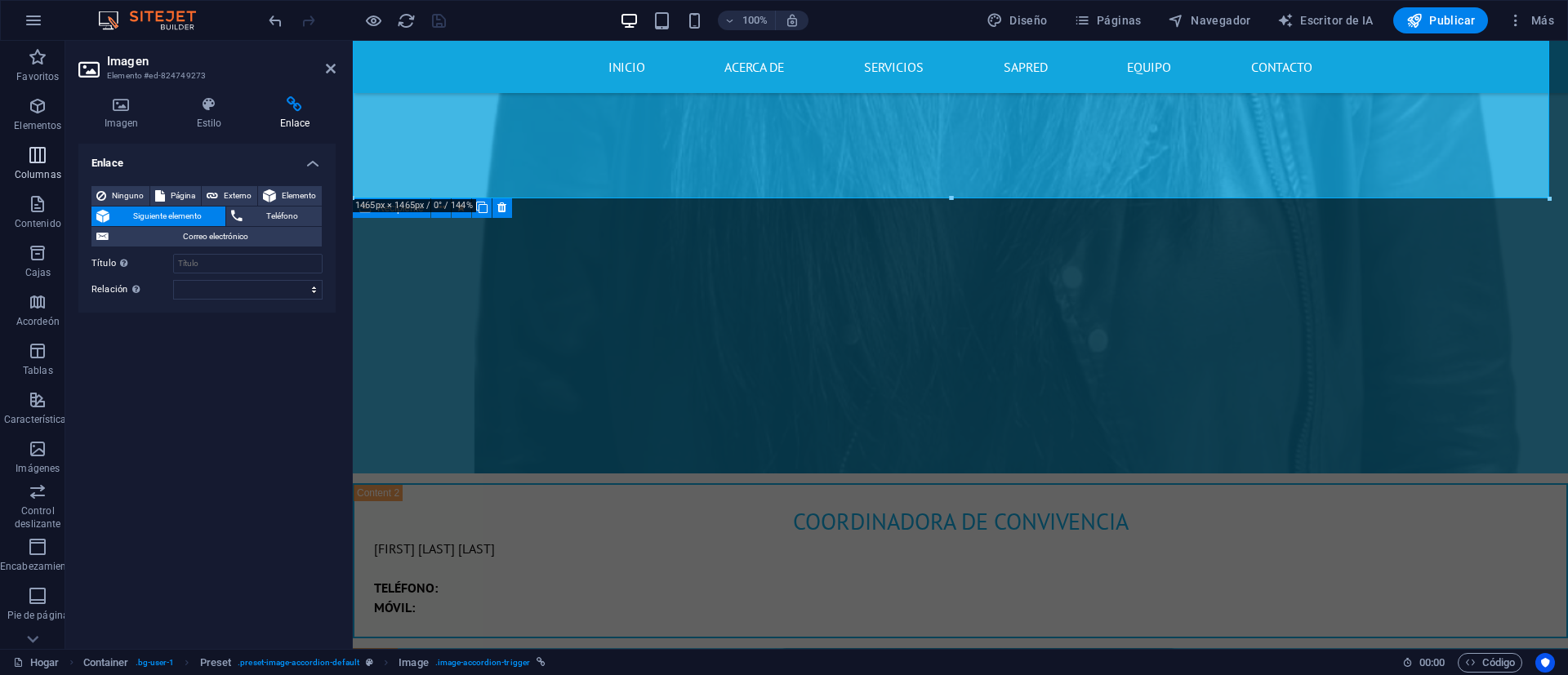 click at bounding box center (38, 155) 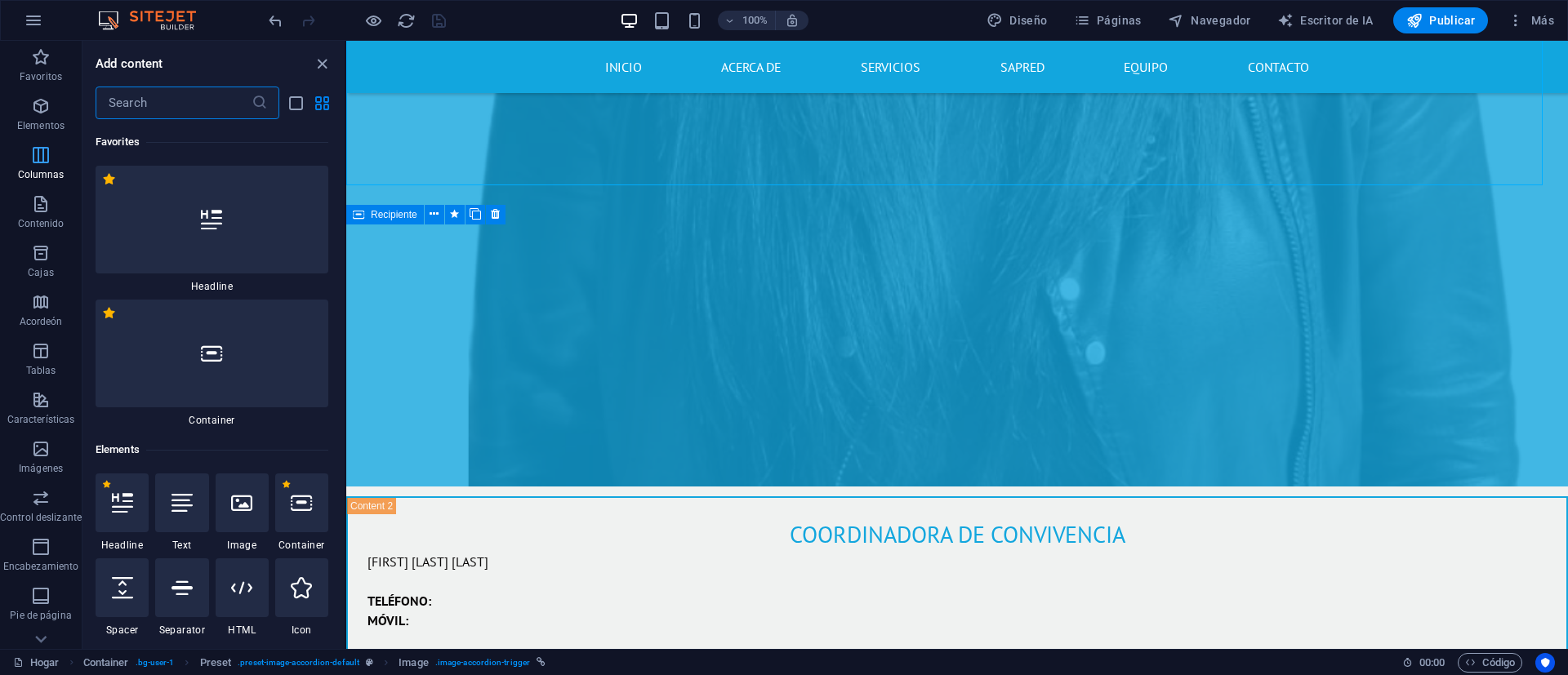 scroll, scrollTop: 8193, scrollLeft: 0, axis: vertical 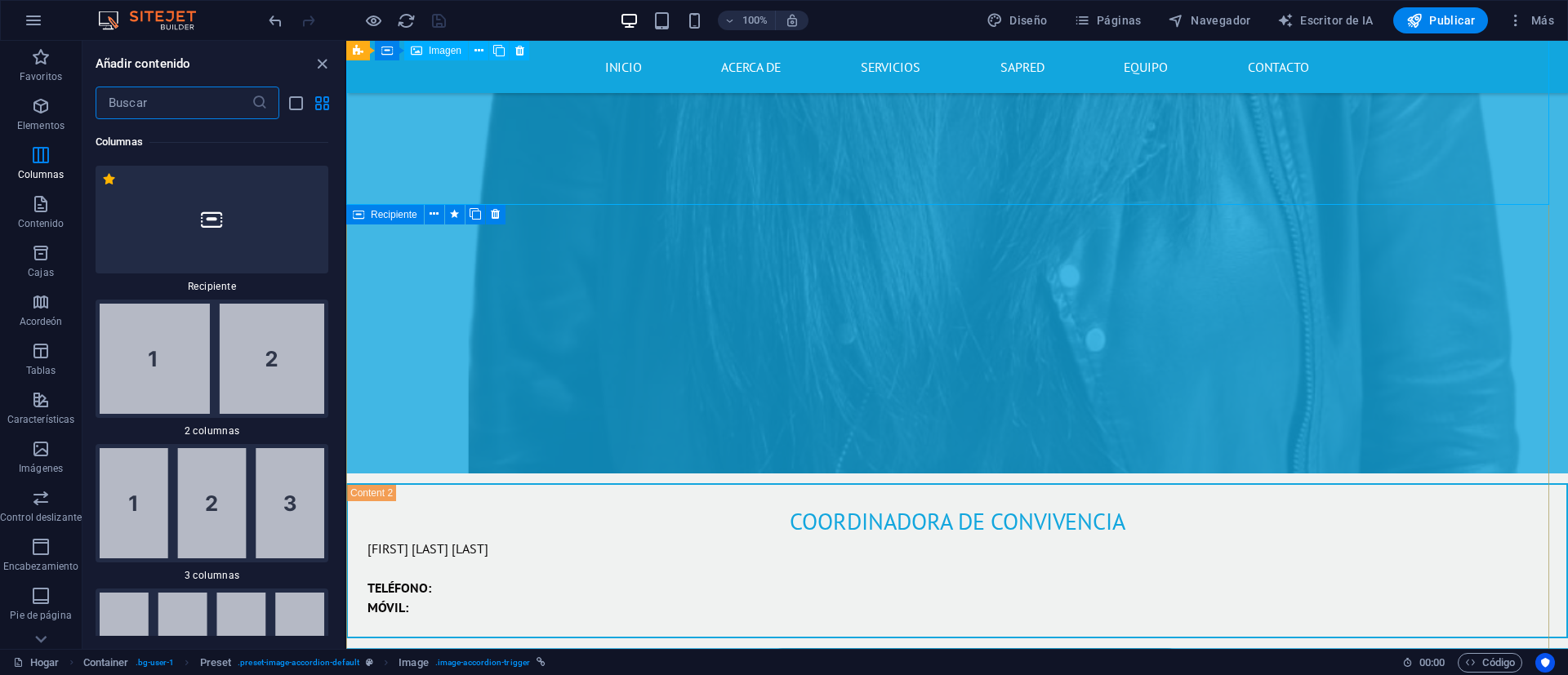 click on "COORDINADOR ACADÉMICO" at bounding box center [957, 1259] 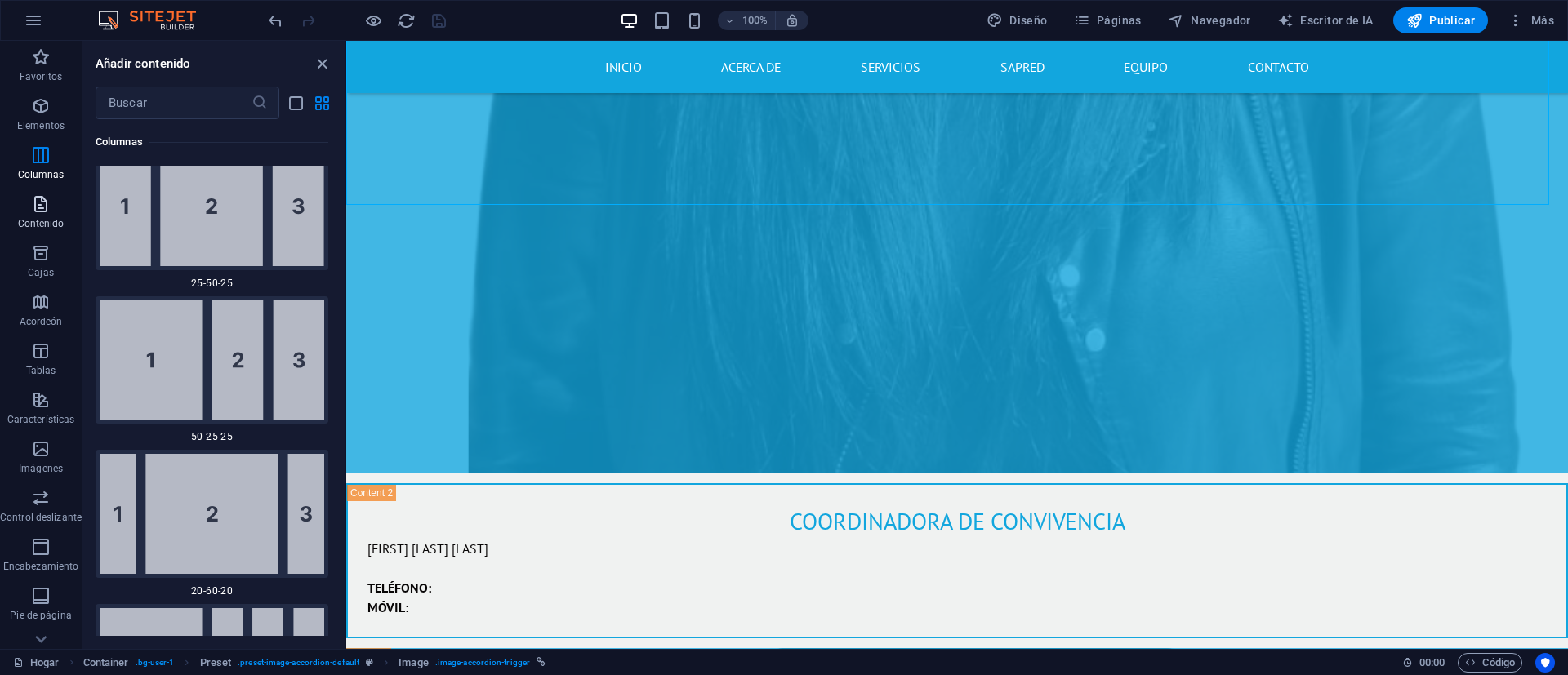 click at bounding box center (41, 204) 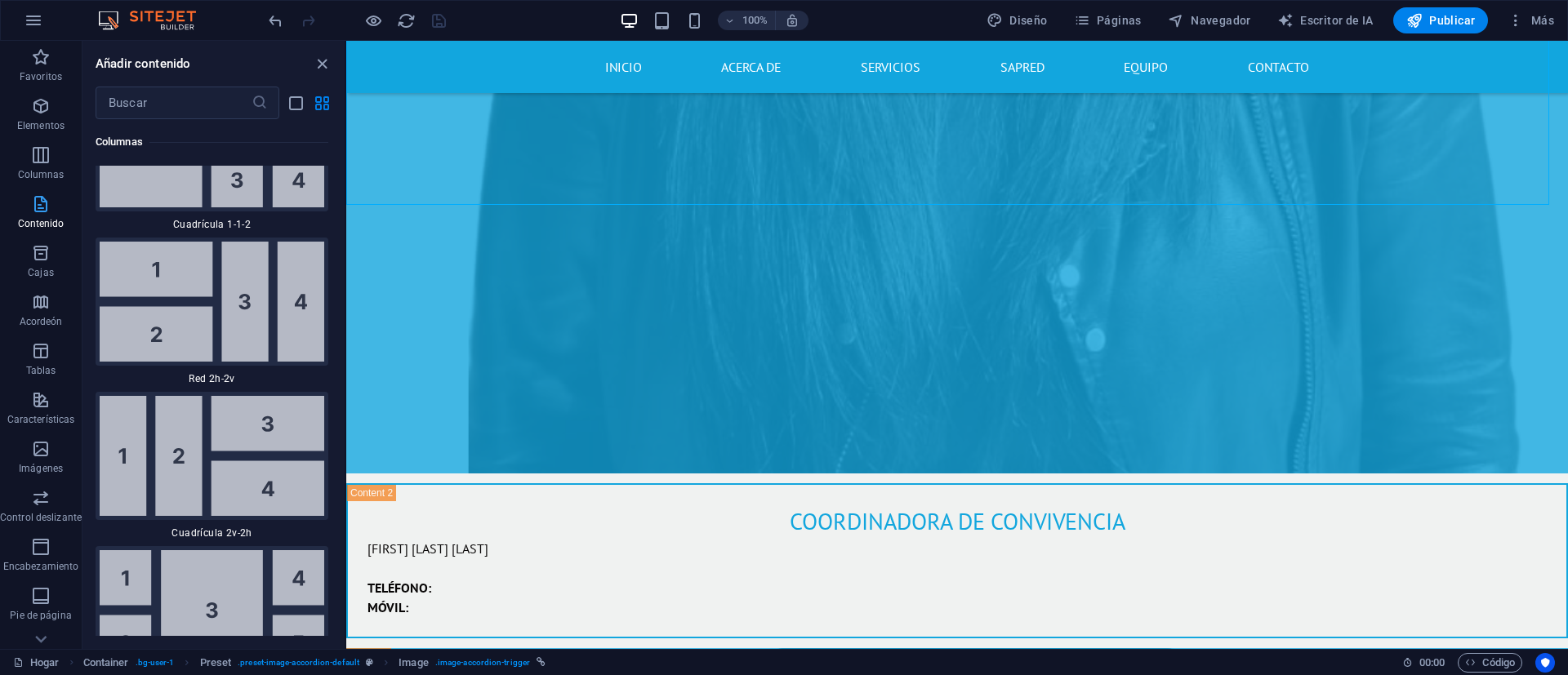 scroll, scrollTop: 5557, scrollLeft: 0, axis: vertical 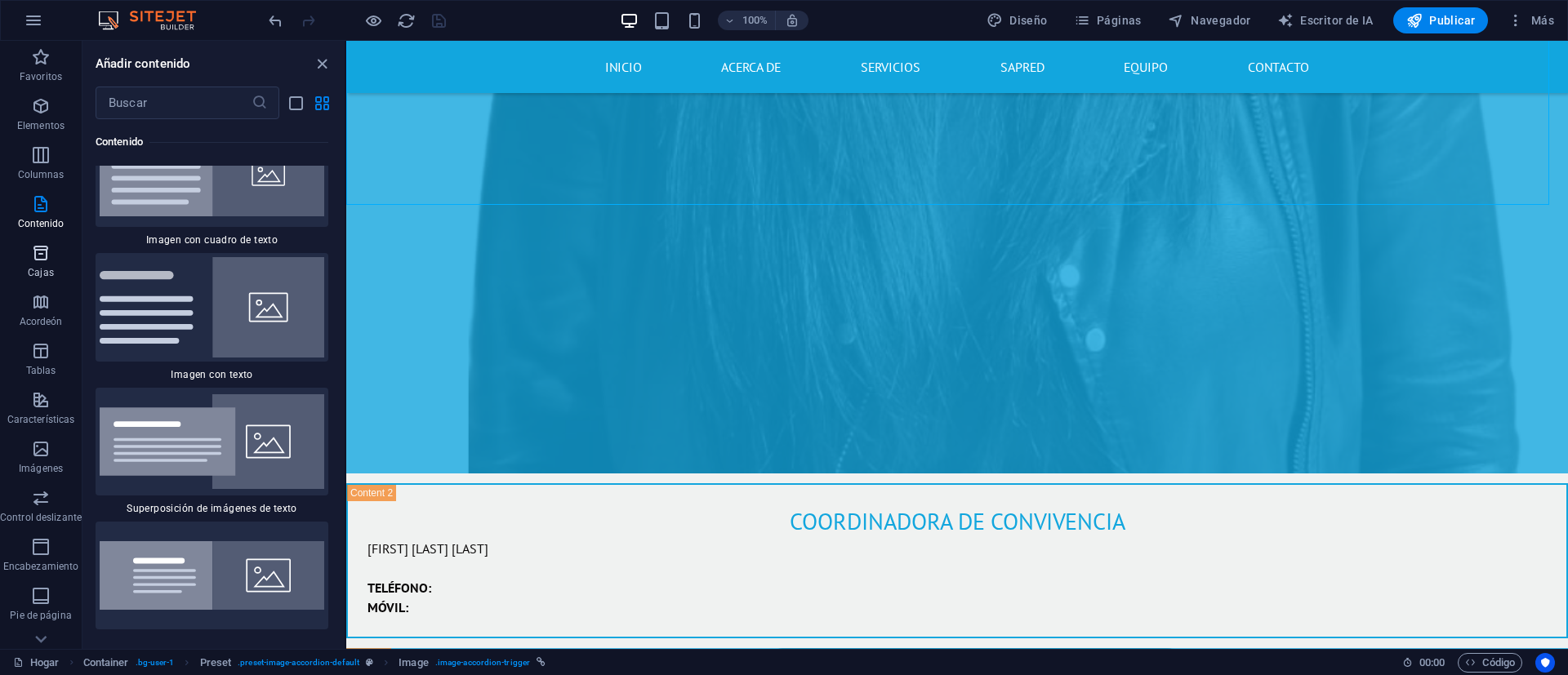 click at bounding box center [41, 253] 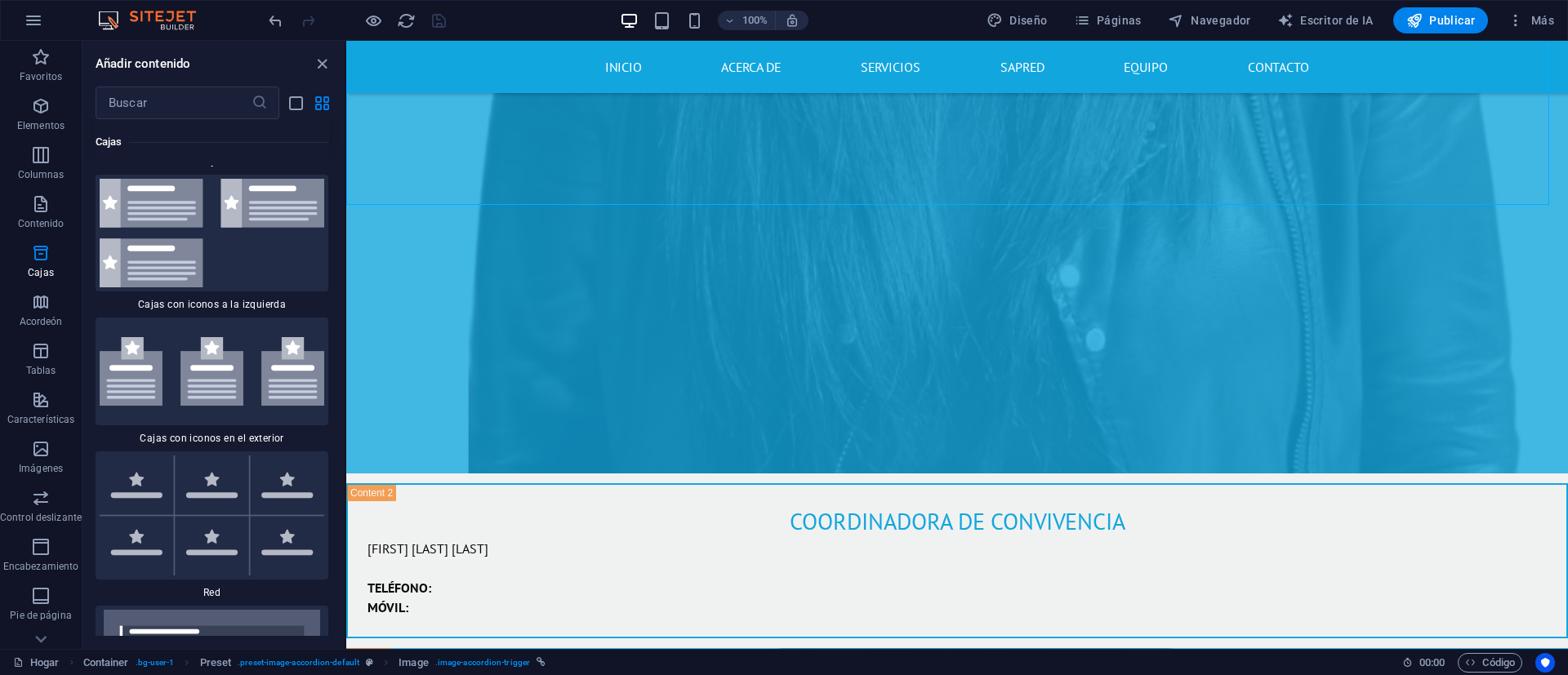 scroll, scrollTop: 9468, scrollLeft: 0, axis: vertical 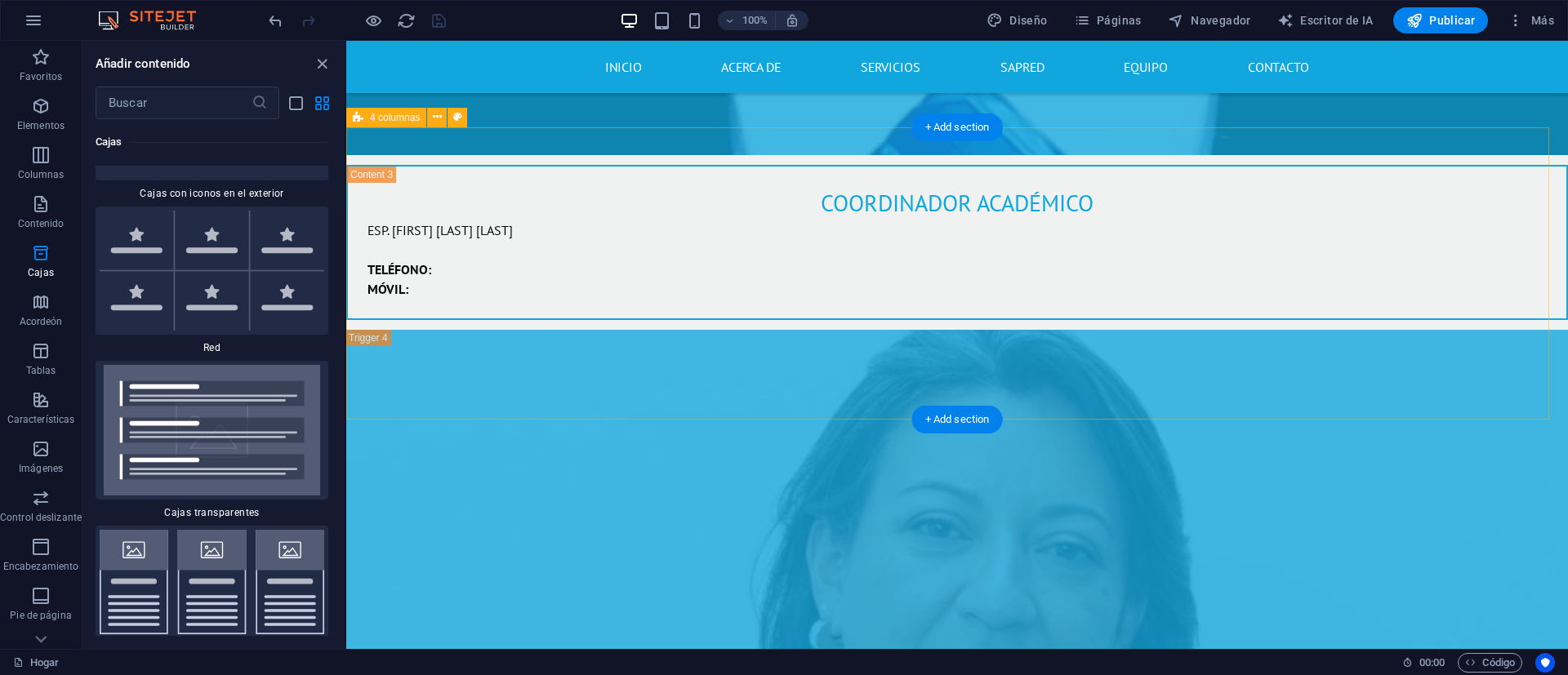 click on "Suelta el contenido aquí o  Añadir elementos  Pegar portapapeles Suelta el contenido aquí o  Añadir elementos  Pegar portapapeles Suelta el contenido aquí o  Añadir elementos  Pegar portapapeles Suelta el contenido aquí o  Añadir elementos  Pegar portapapeles" at bounding box center [957, 2189] 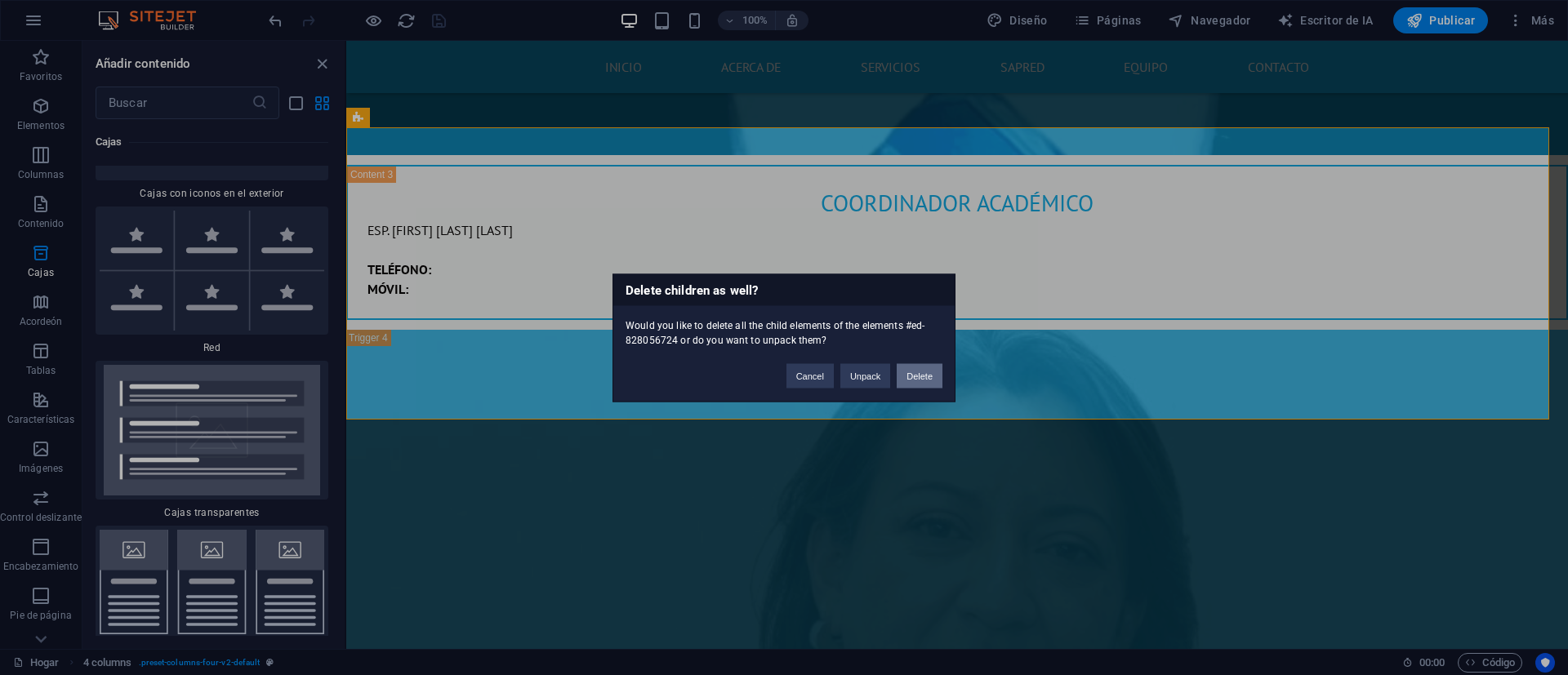 type 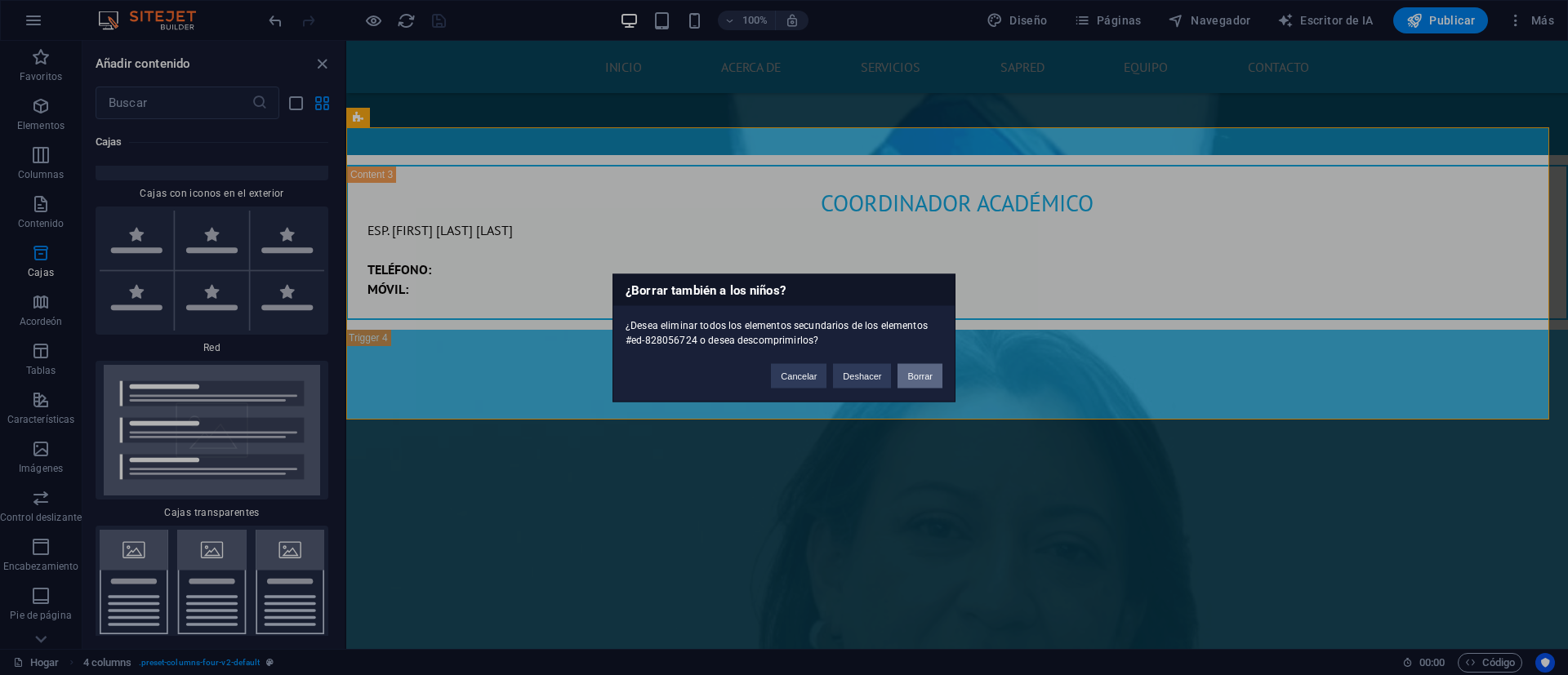 click on "Borrar" at bounding box center (920, 375) 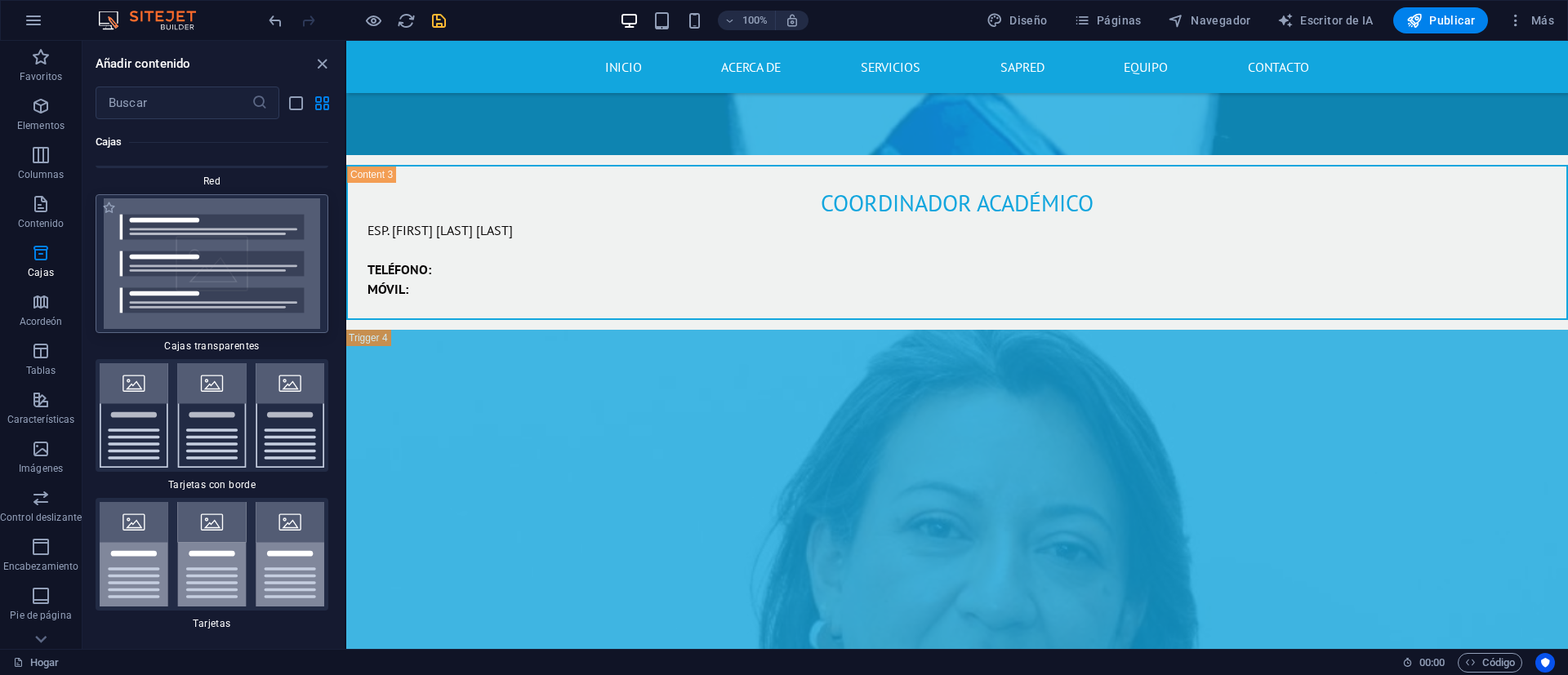 scroll, scrollTop: 9713, scrollLeft: 0, axis: vertical 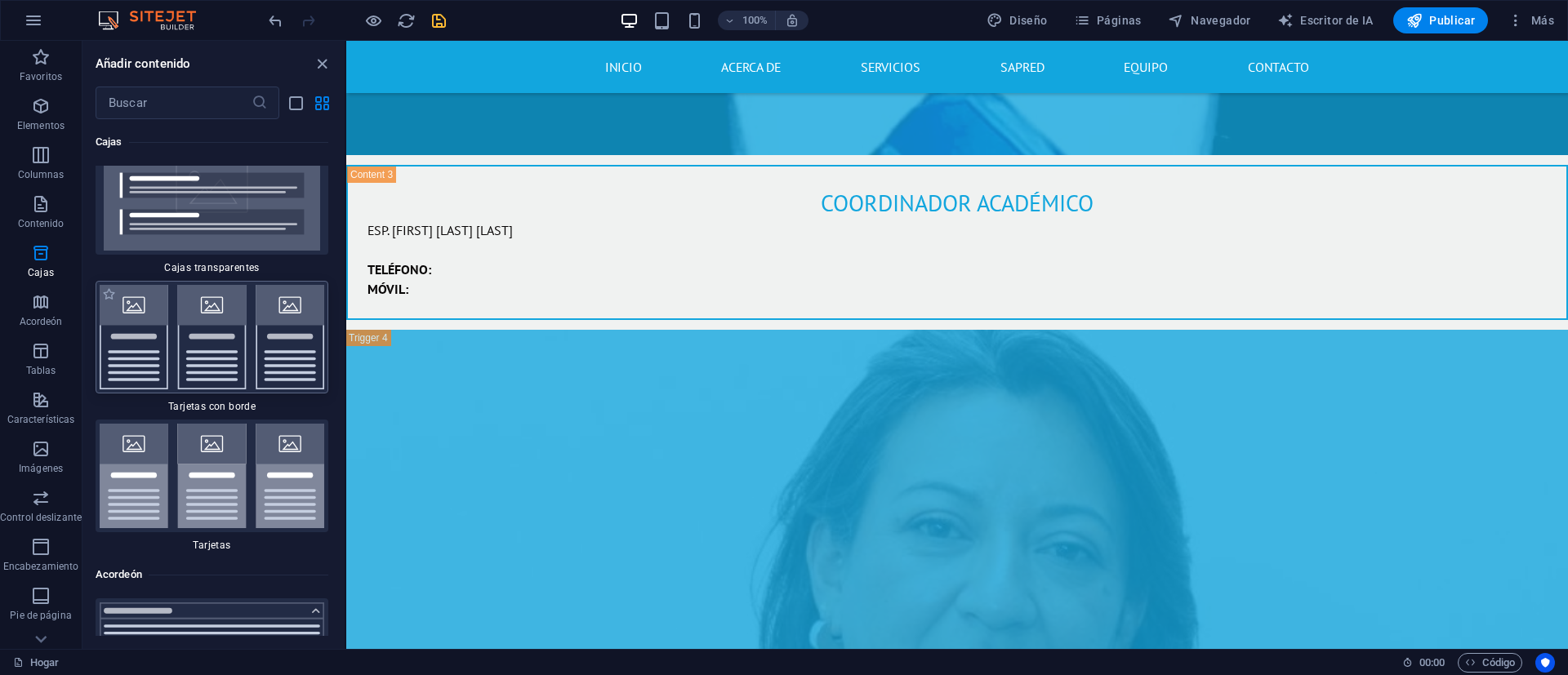 click at bounding box center [212, 337] 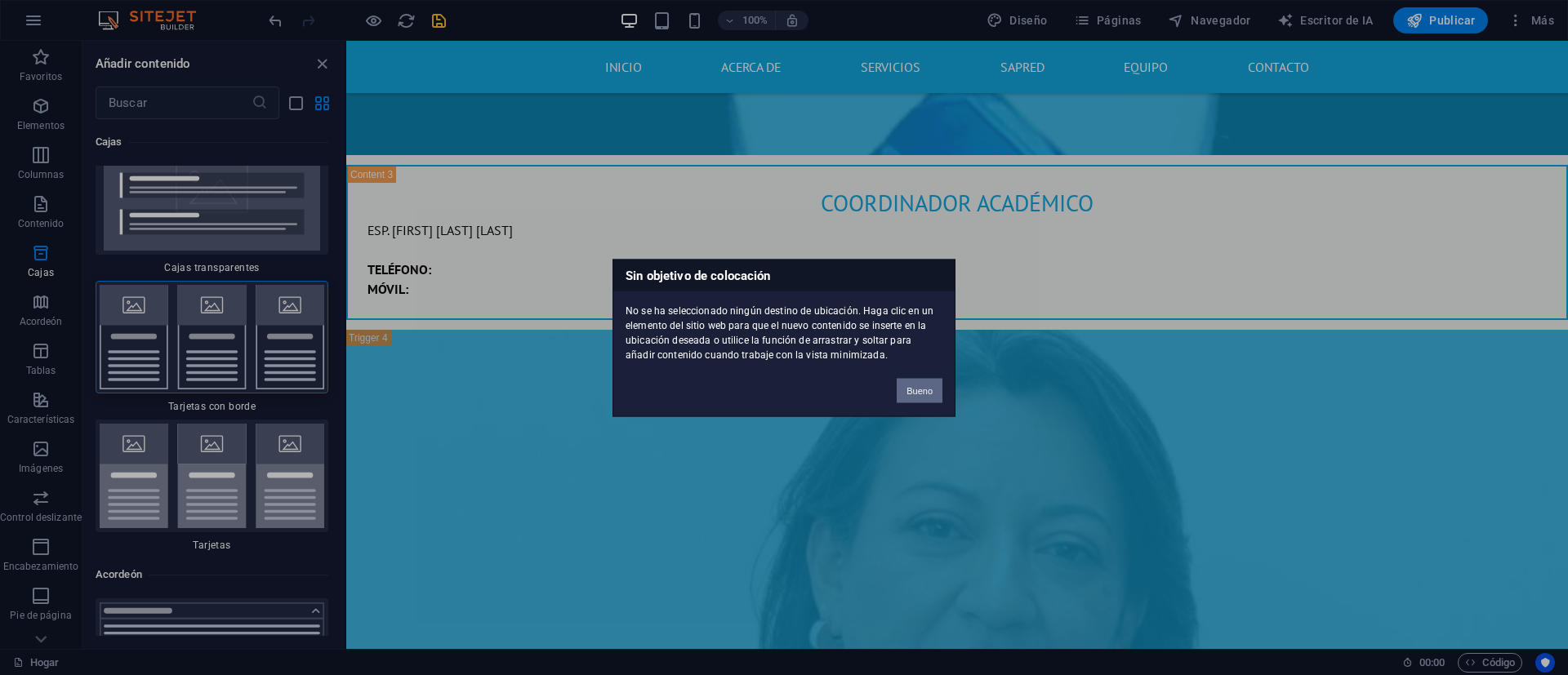 click on "Bueno" at bounding box center [920, 390] 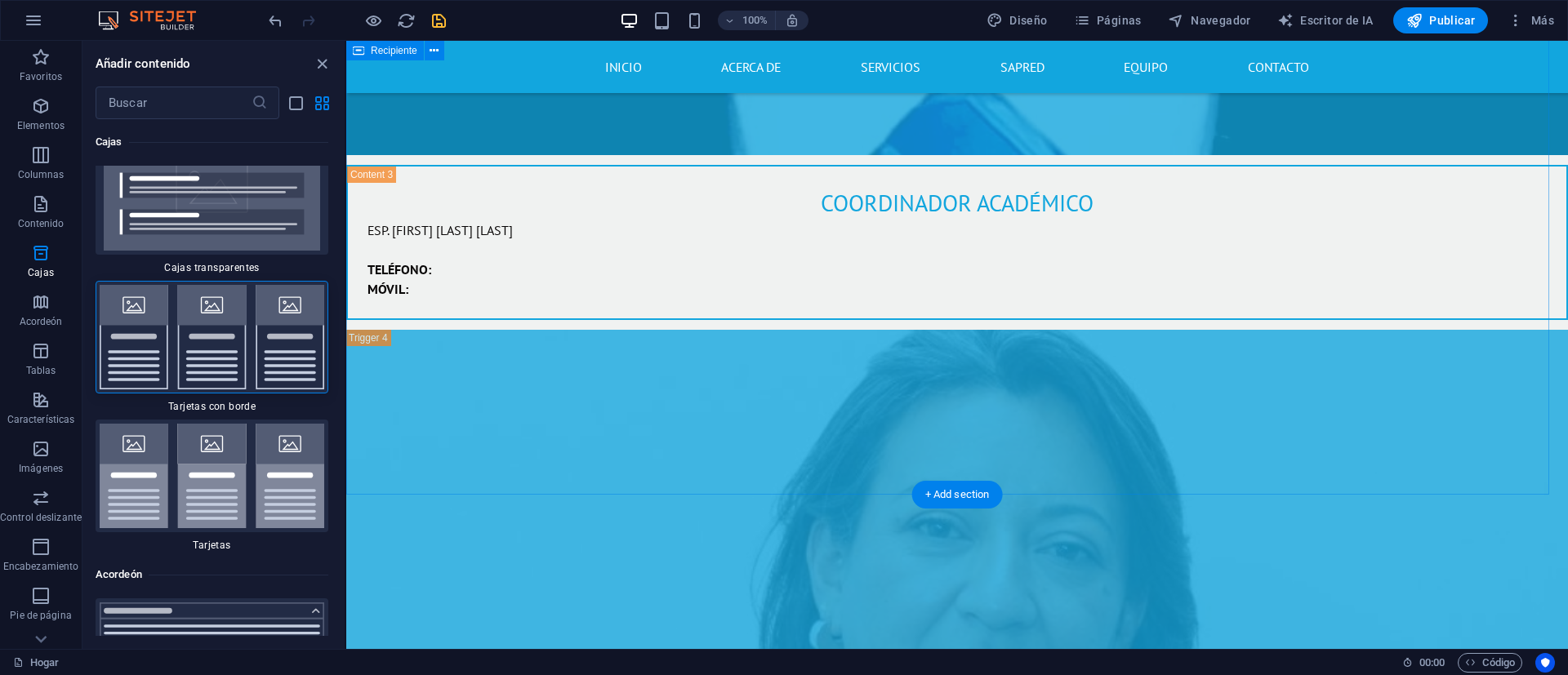 scroll, scrollTop: 9540, scrollLeft: 0, axis: vertical 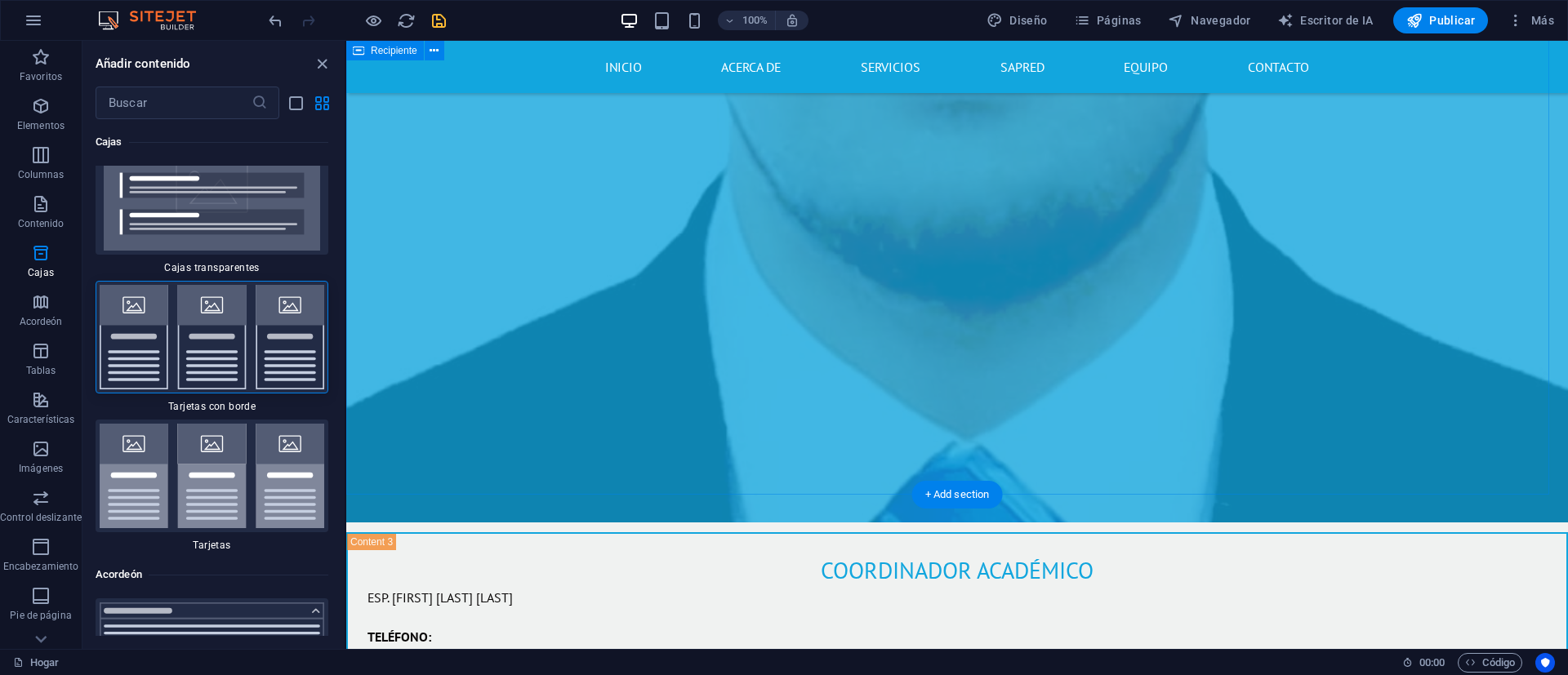 click on "RECTORA RECTORA MG.[FIRST] [LAST] [LAST] TELÉFONO: MÓVIL: COORDINADORA DE CONVIVENCIA Coordinadora de convivencia [FIRST] [LAST] [LAST] TELÉFONO: MÓVIL: COORDINADOR ACADÉMICO coordinador académico ESP. [FIRST] [LAST] [LAST] TELÉFONO: MÓVIL: SECRETARÍA GENERAL SECRETARÍA GENERAL [FIRST] [LAST] [LAST] TELÉFONO: MÓVIL:" at bounding box center [957, -704] 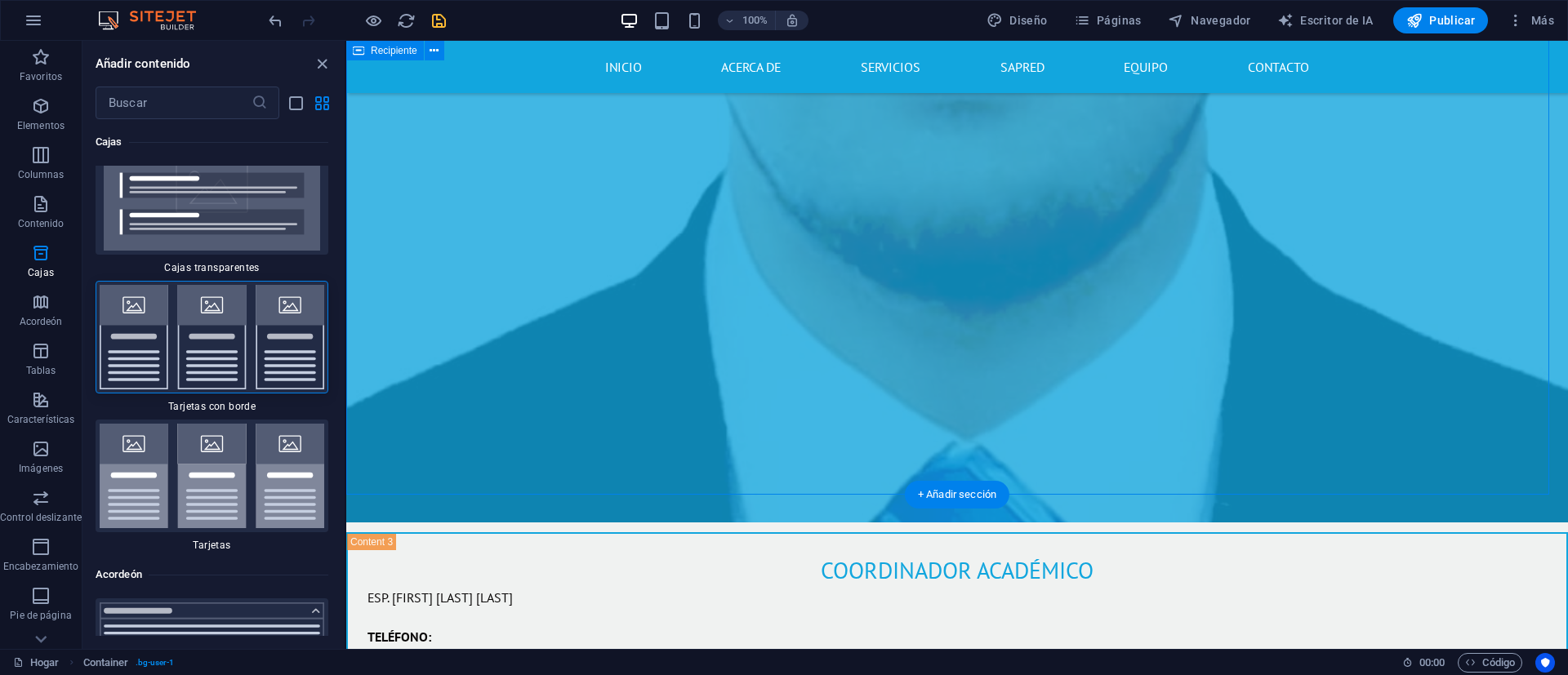 click on "RECTORA RECTORA MG.[FIRST] [LAST] [LAST] TELÉFONO: MÓVIL: COORDINADORA DE CONVIVENCIA Coordinadora de convivencia [FIRST] [LAST] [LAST] TELÉFONO: MÓVIL: COORDINADOR ACADÉMICO coordinador académico ESP. [FIRST] [LAST] [LAST] TELÉFONO: MÓVIL: SECRETARÍA GENERAL SECRETARÍA GENERAL [FIRST] [LAST] [LAST] TELÉFONO: MÓVIL:" at bounding box center [957, -704] 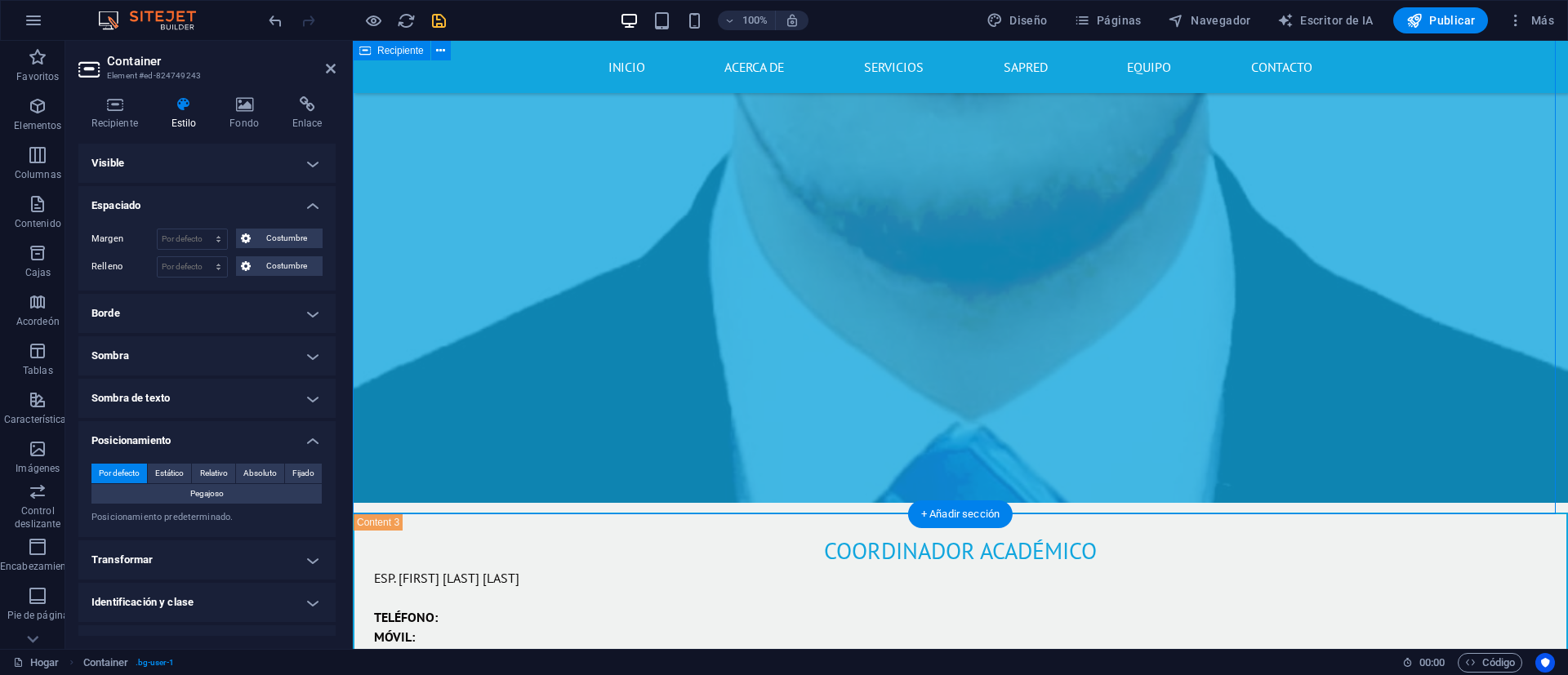 scroll, scrollTop: 9520, scrollLeft: 0, axis: vertical 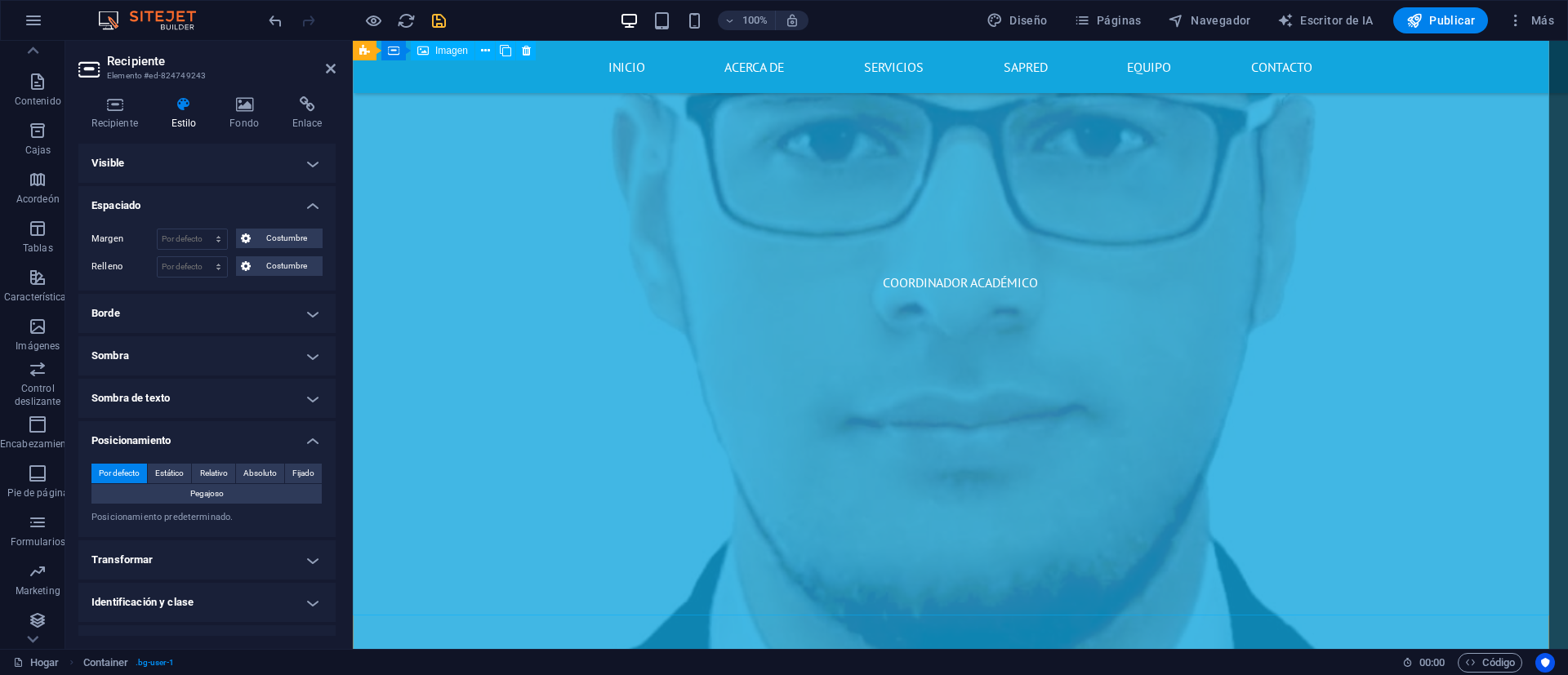 click on "SECRETARÍA GENERAL" at bounding box center [960, 1672] 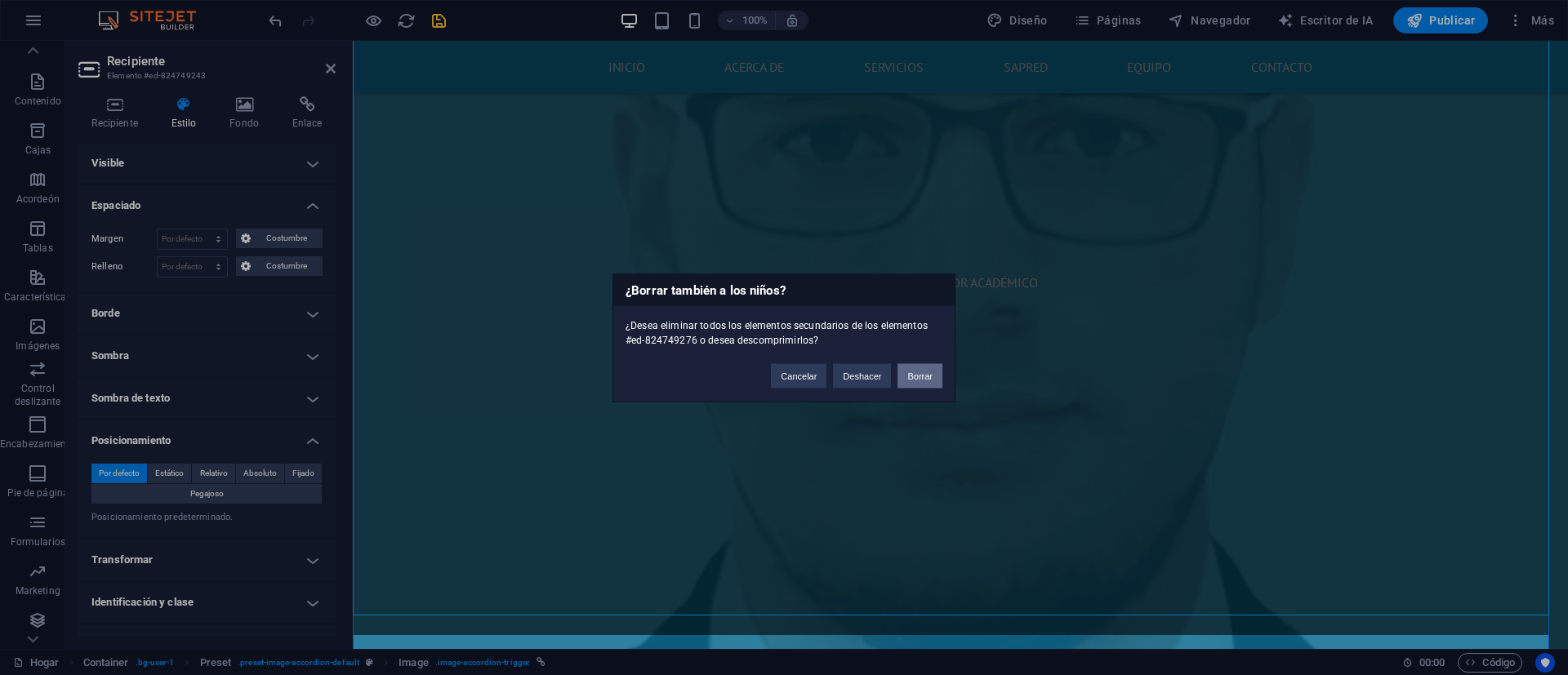 click on "Borrar" at bounding box center (920, 375) 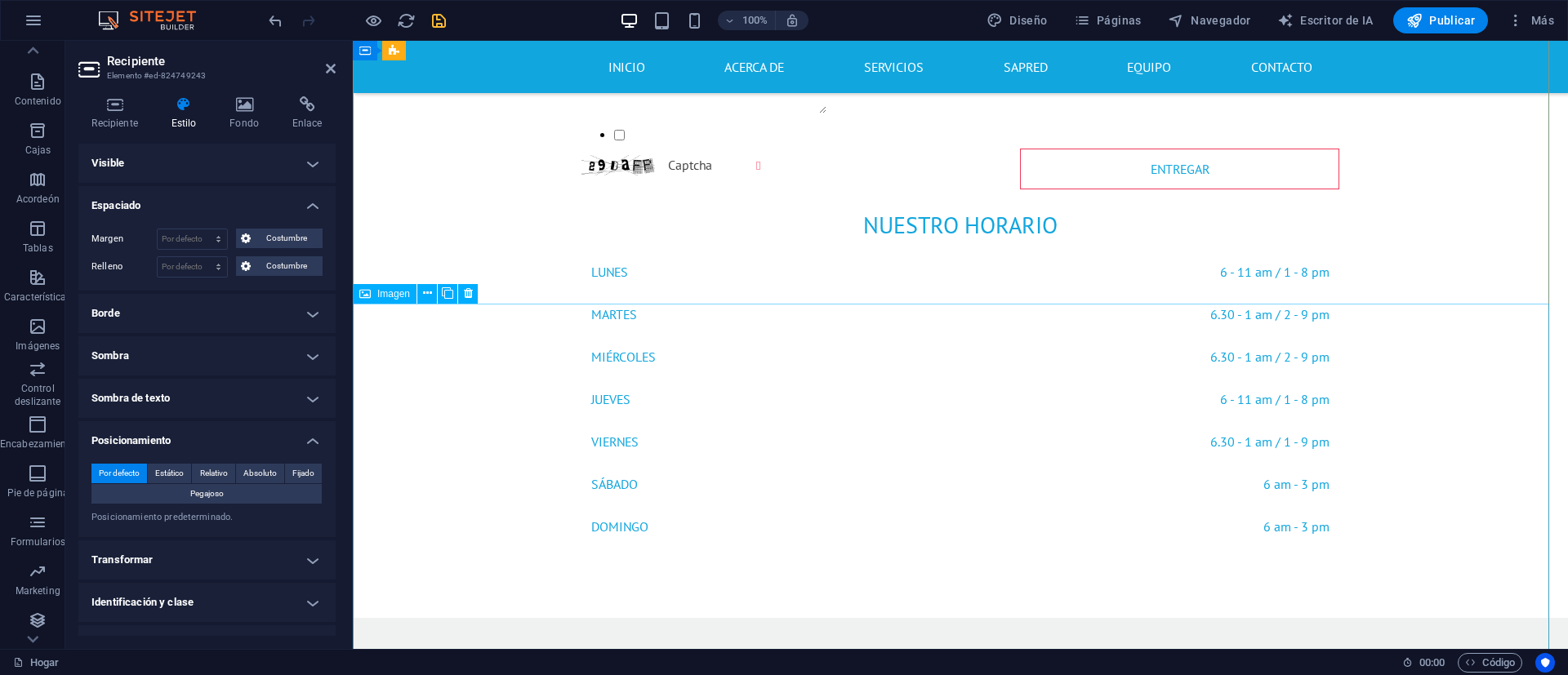 scroll, scrollTop: 5489, scrollLeft: 0, axis: vertical 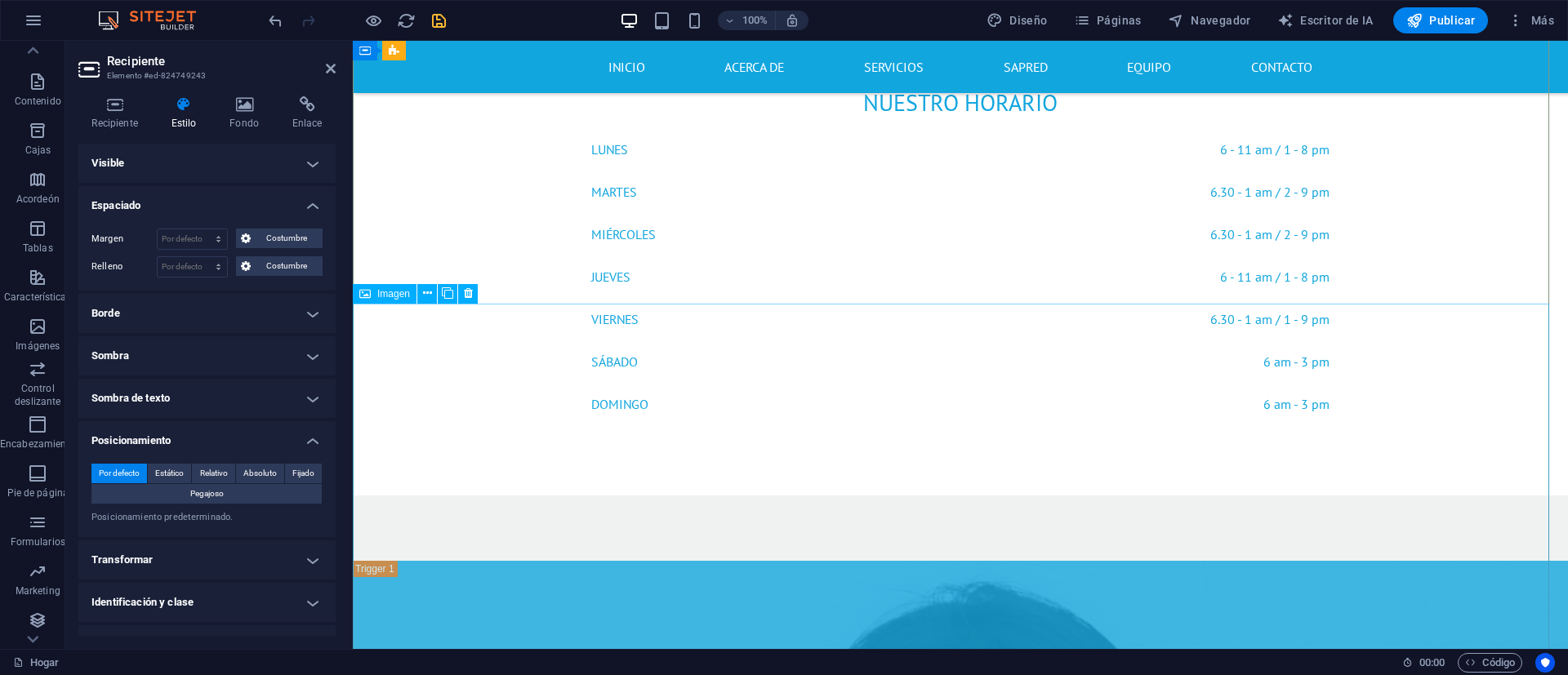click on "COORDINADORA DE CONVIVENCIA" at bounding box center (960, 2557) 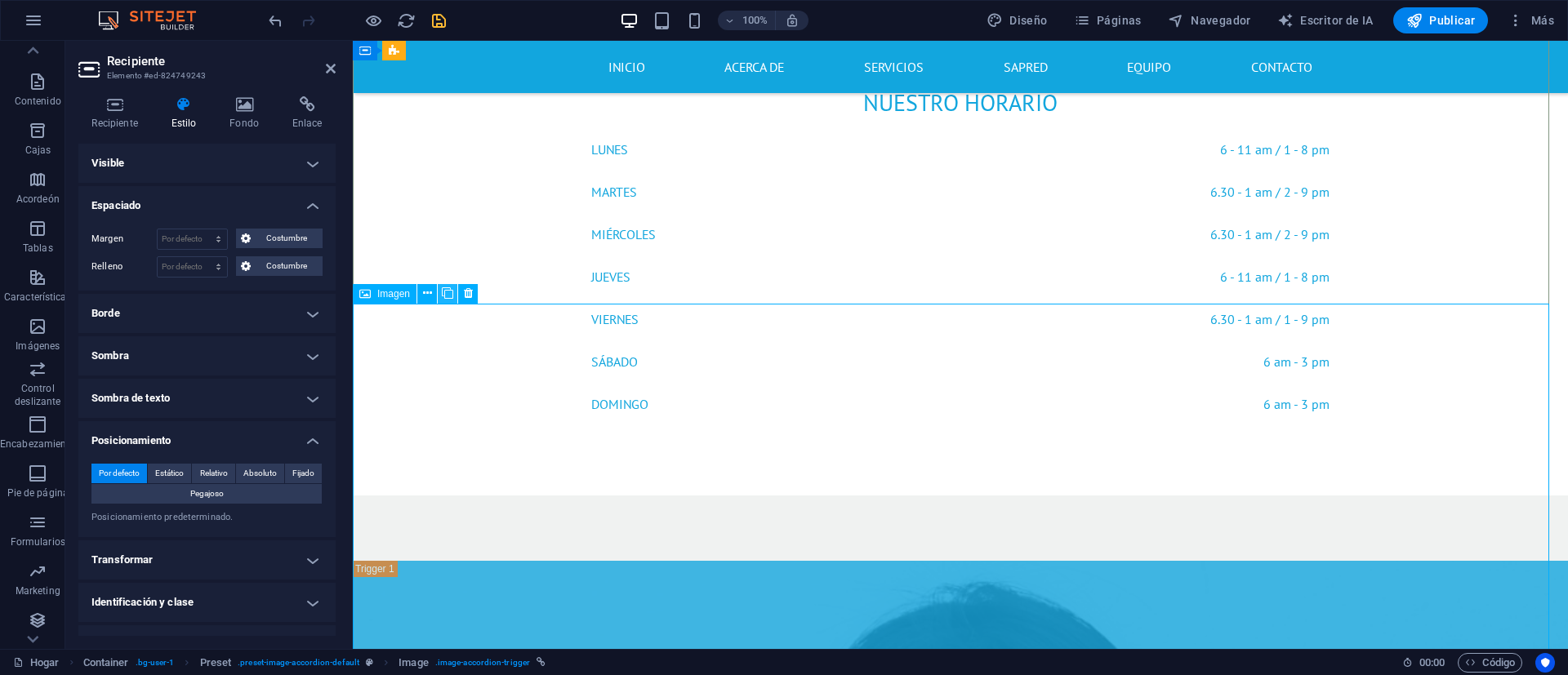 click at bounding box center [448, 293] 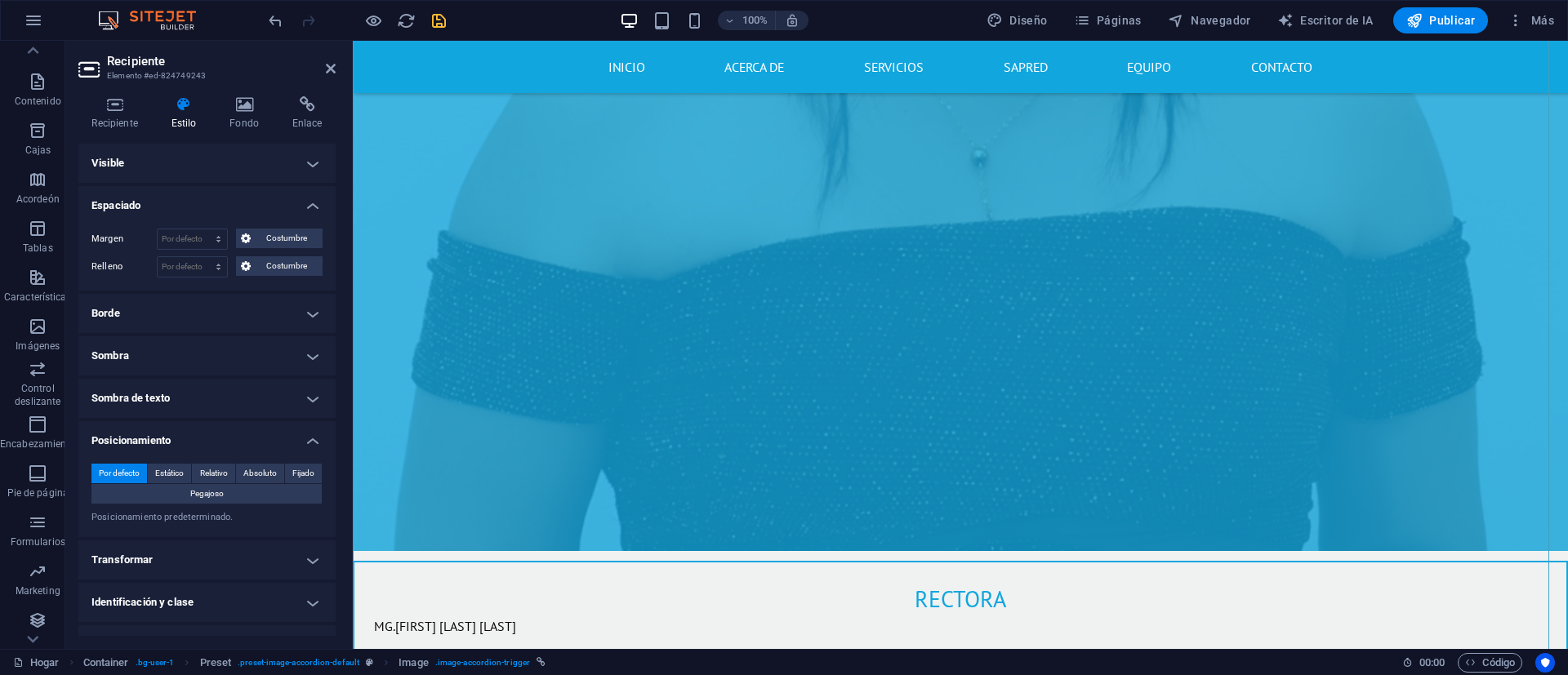 scroll, scrollTop: 7203, scrollLeft: 0, axis: vertical 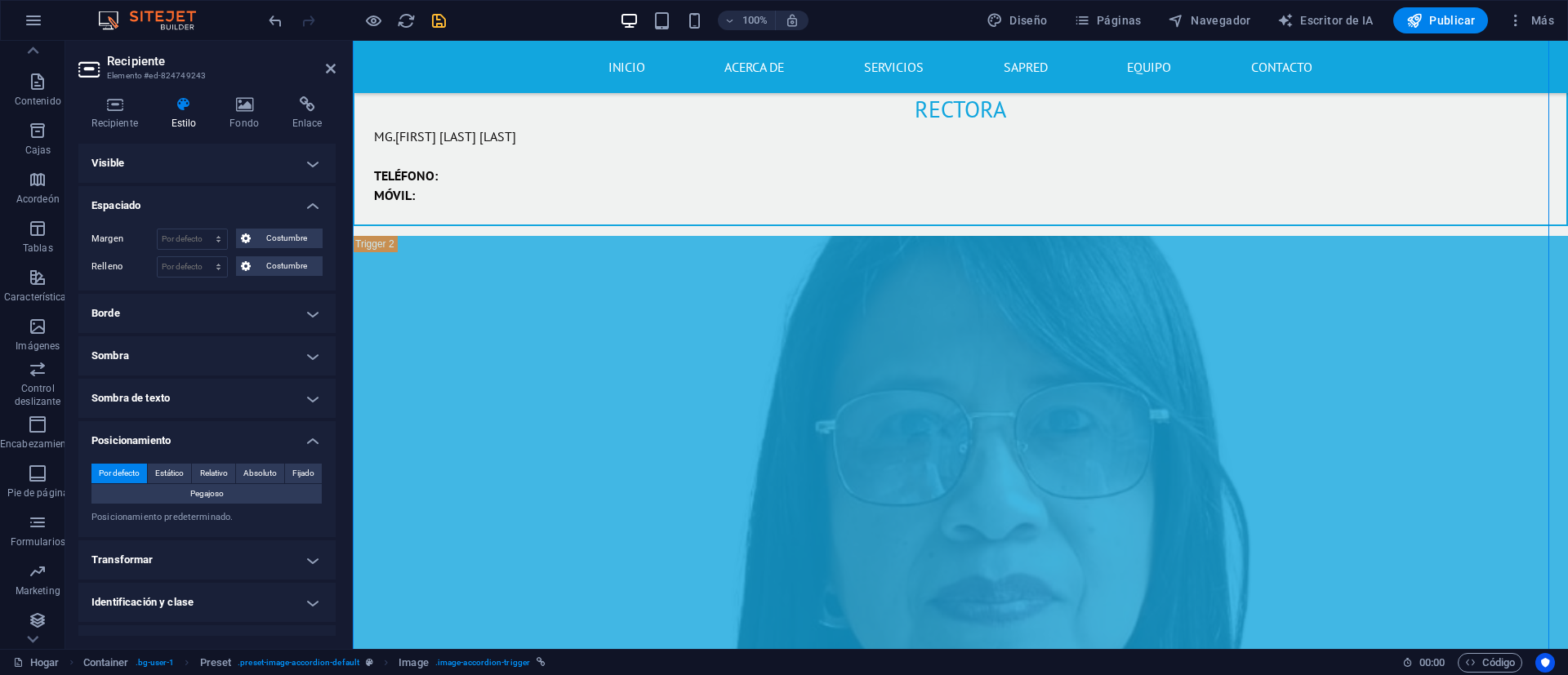 click at bounding box center [439, 20] 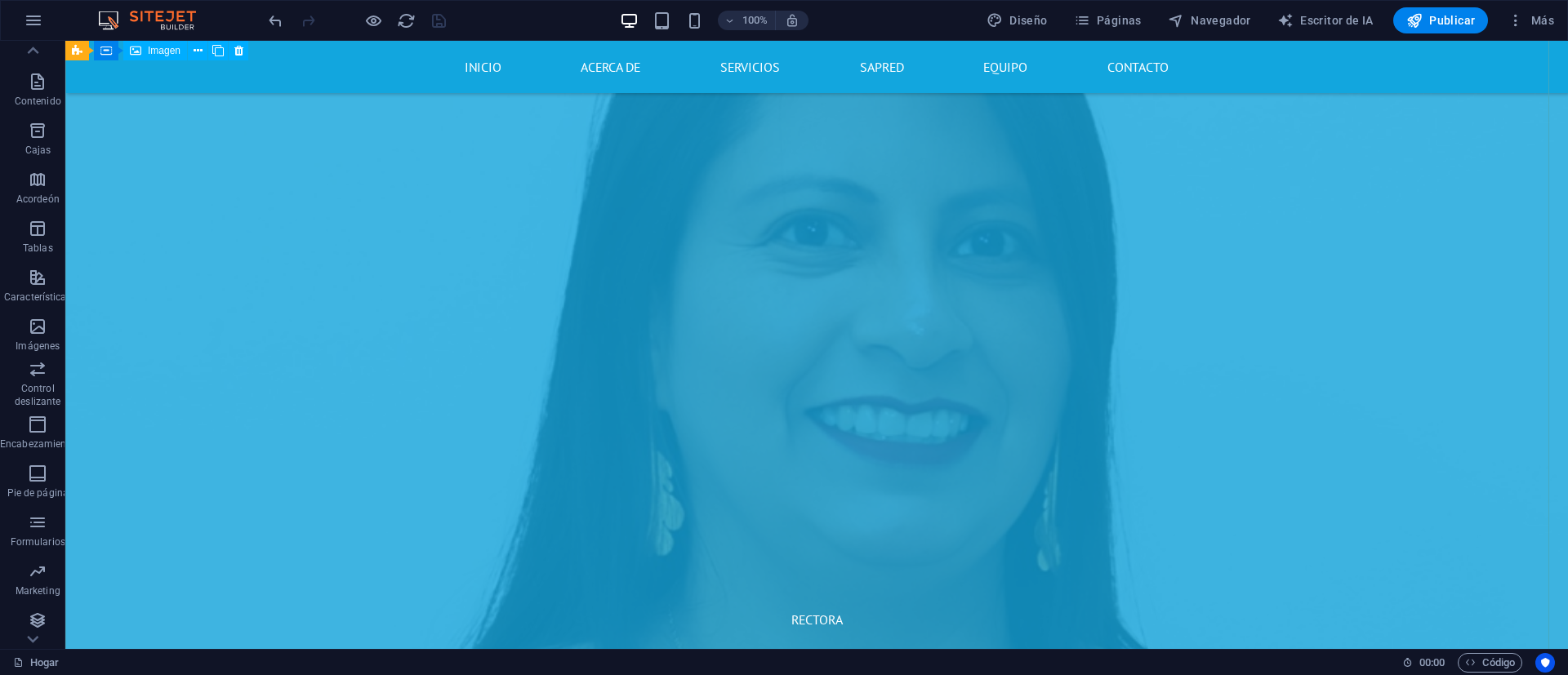scroll, scrollTop: 6109, scrollLeft: 0, axis: vertical 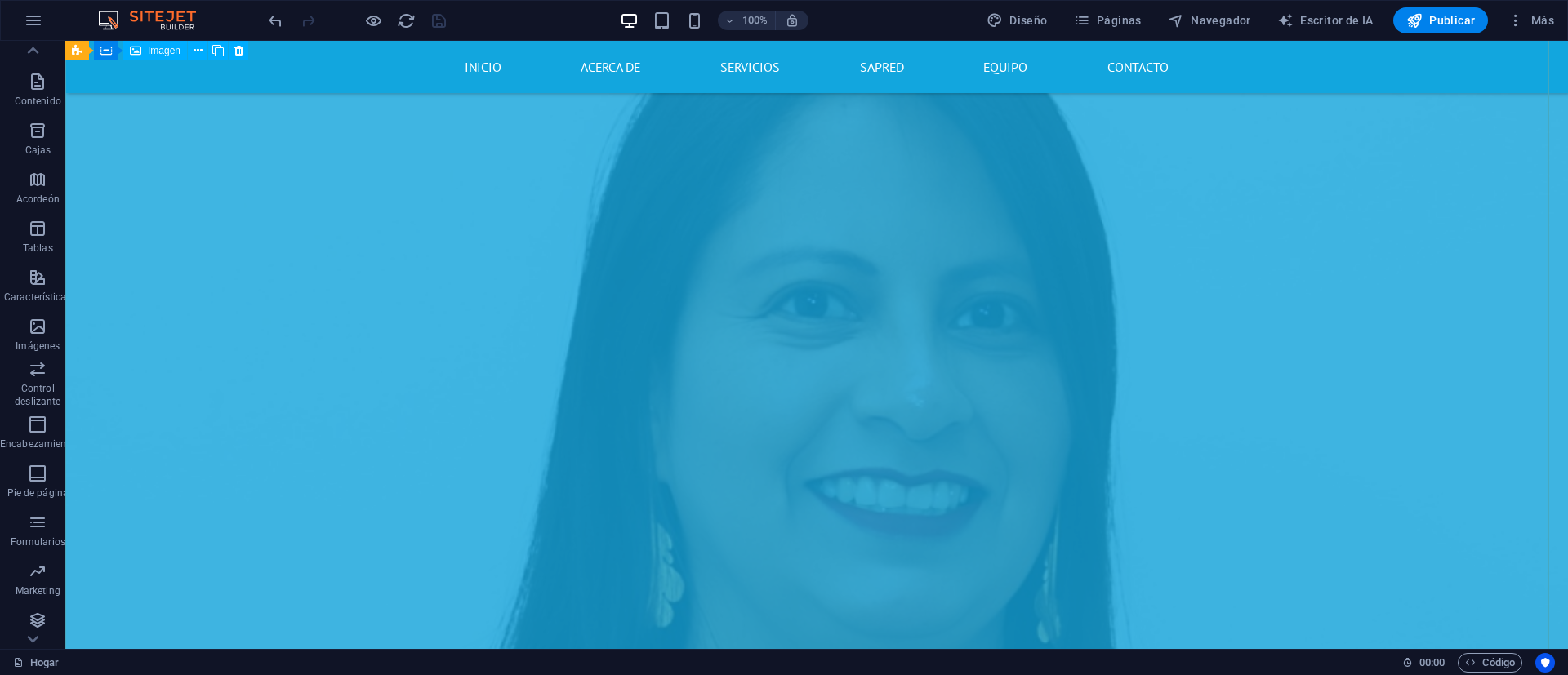 click on "COORDINADORA DE CONVIVENCIA" at bounding box center [817, 2368] 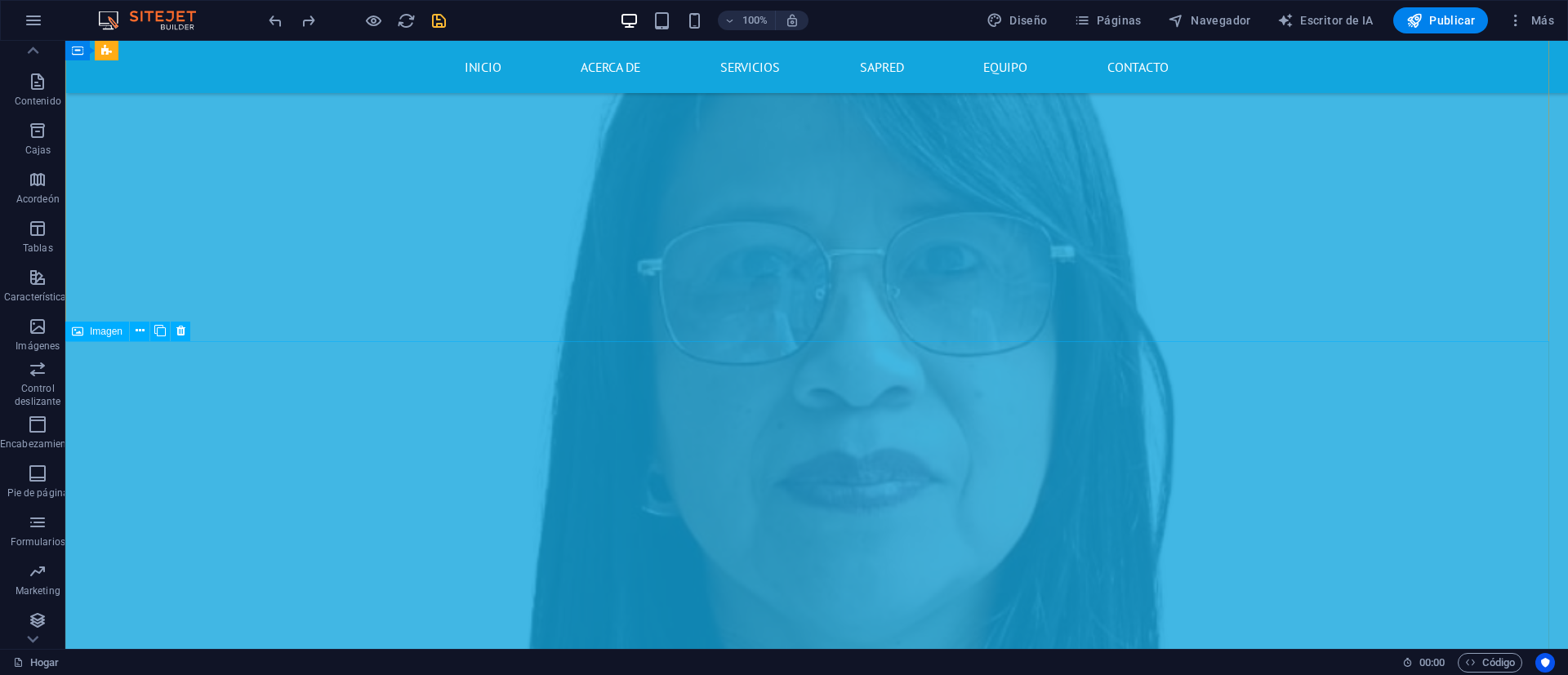 scroll, scrollTop: 7328, scrollLeft: 0, axis: vertical 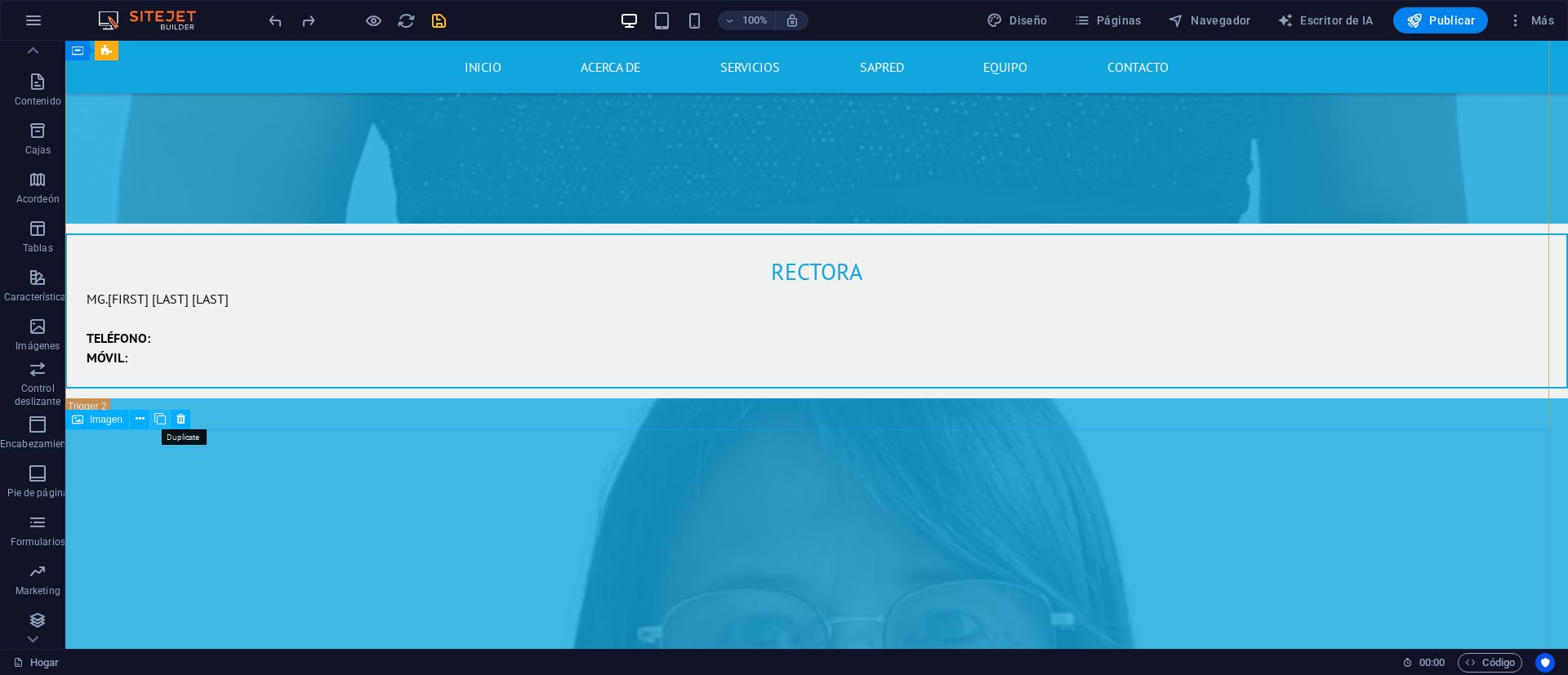 click at bounding box center (160, 419) 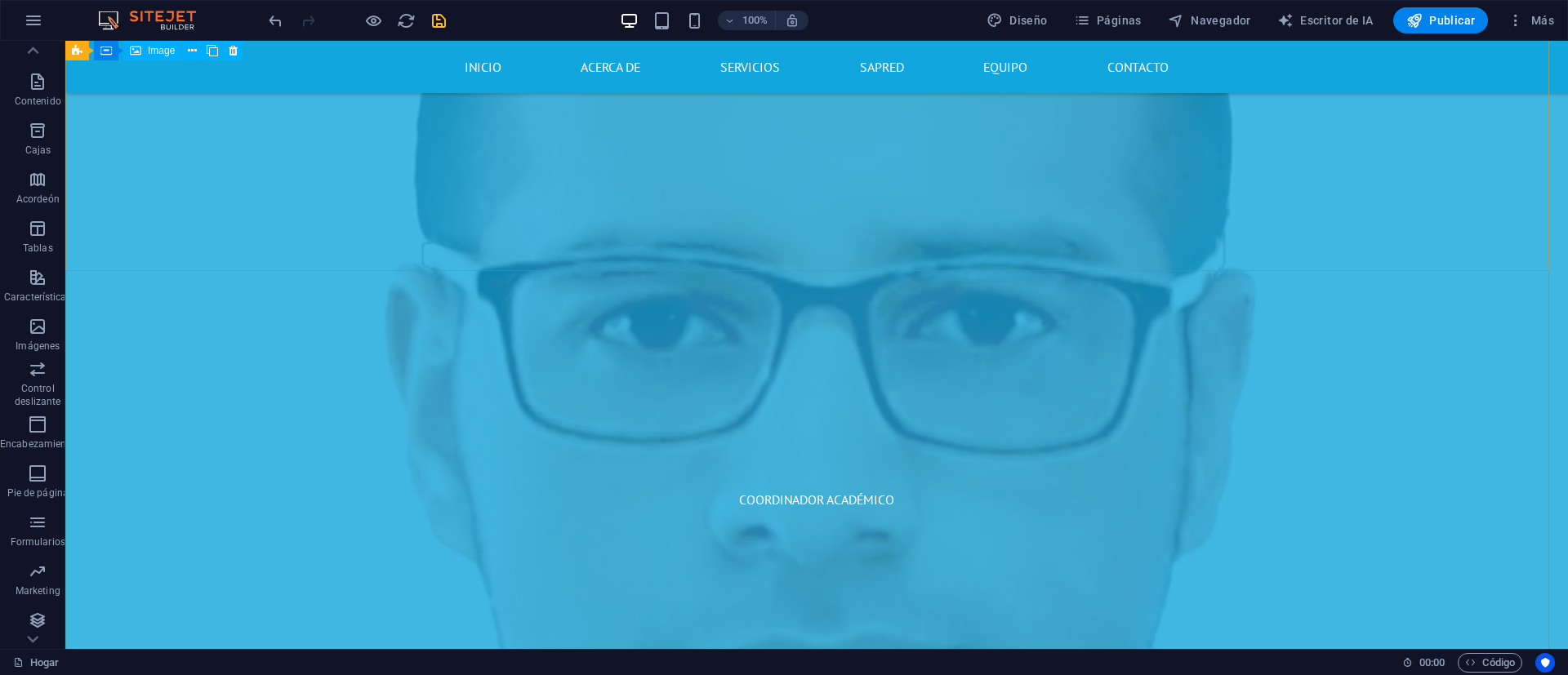 scroll, scrollTop: 9164, scrollLeft: 0, axis: vertical 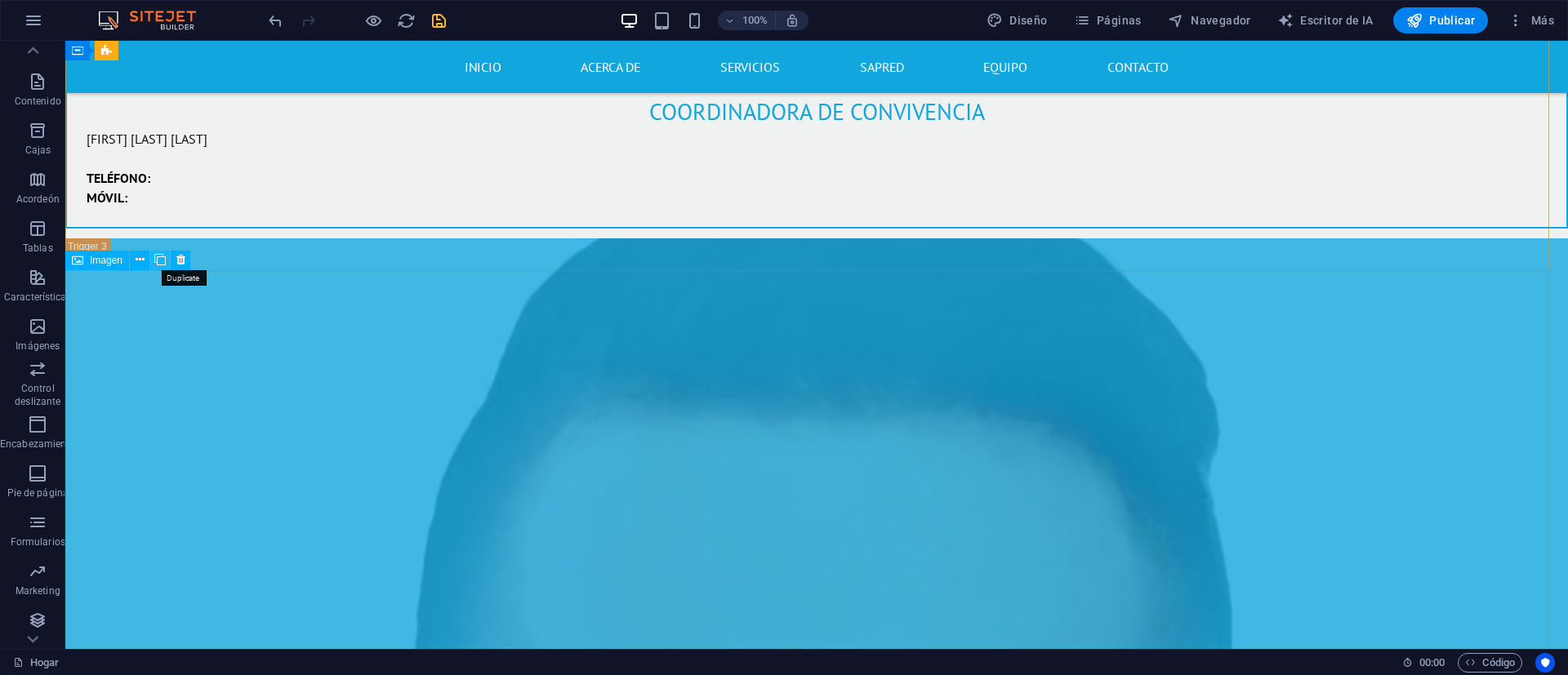 click at bounding box center [160, 260] 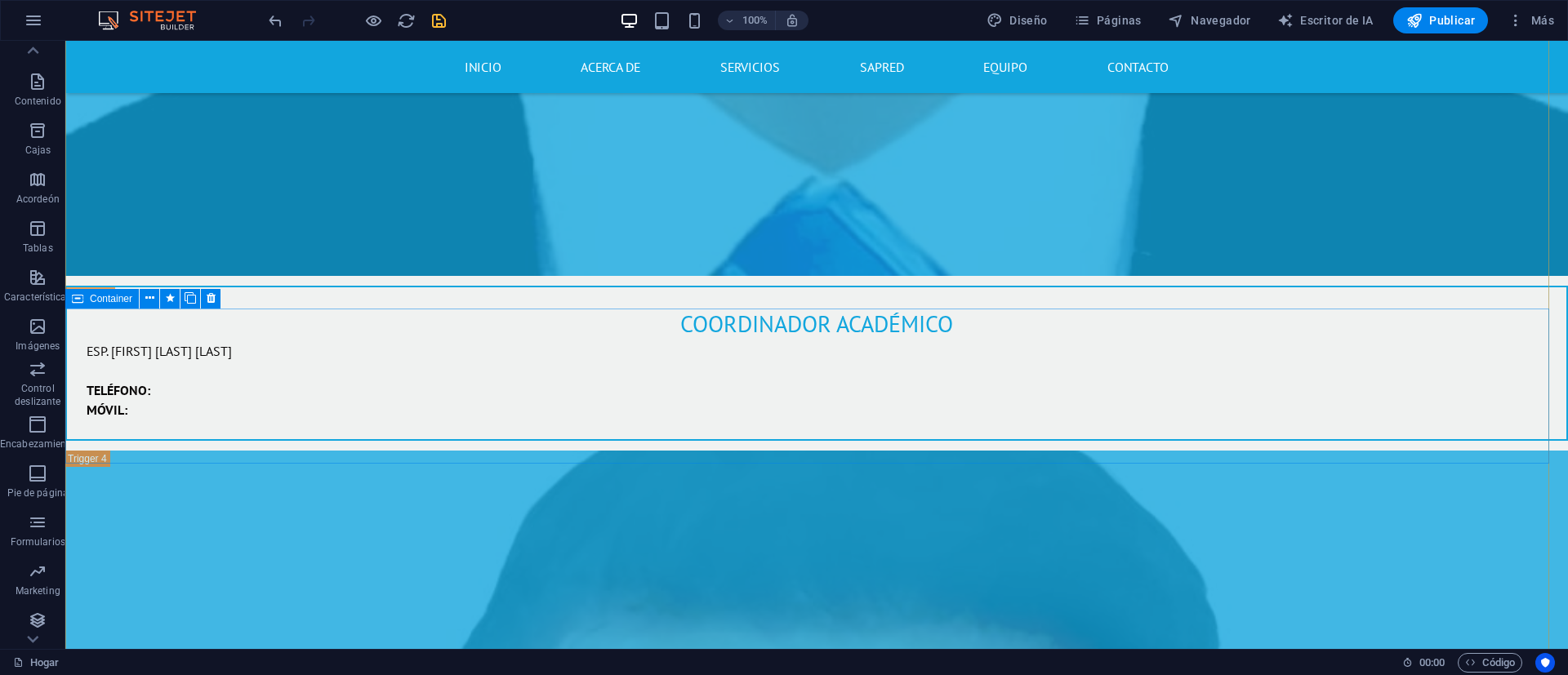 scroll, scrollTop: 10756, scrollLeft: 0, axis: vertical 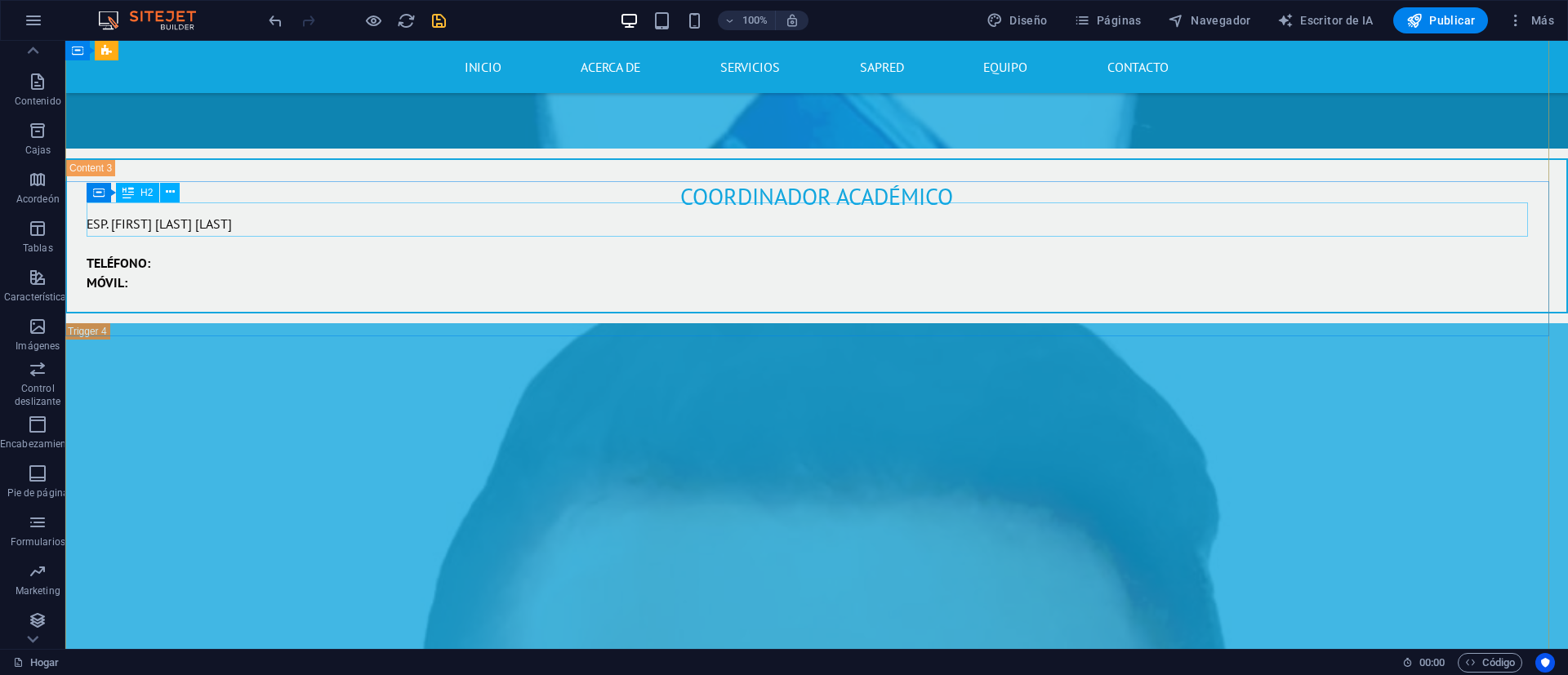 click on "coordinador académico" at bounding box center [817, 1873] 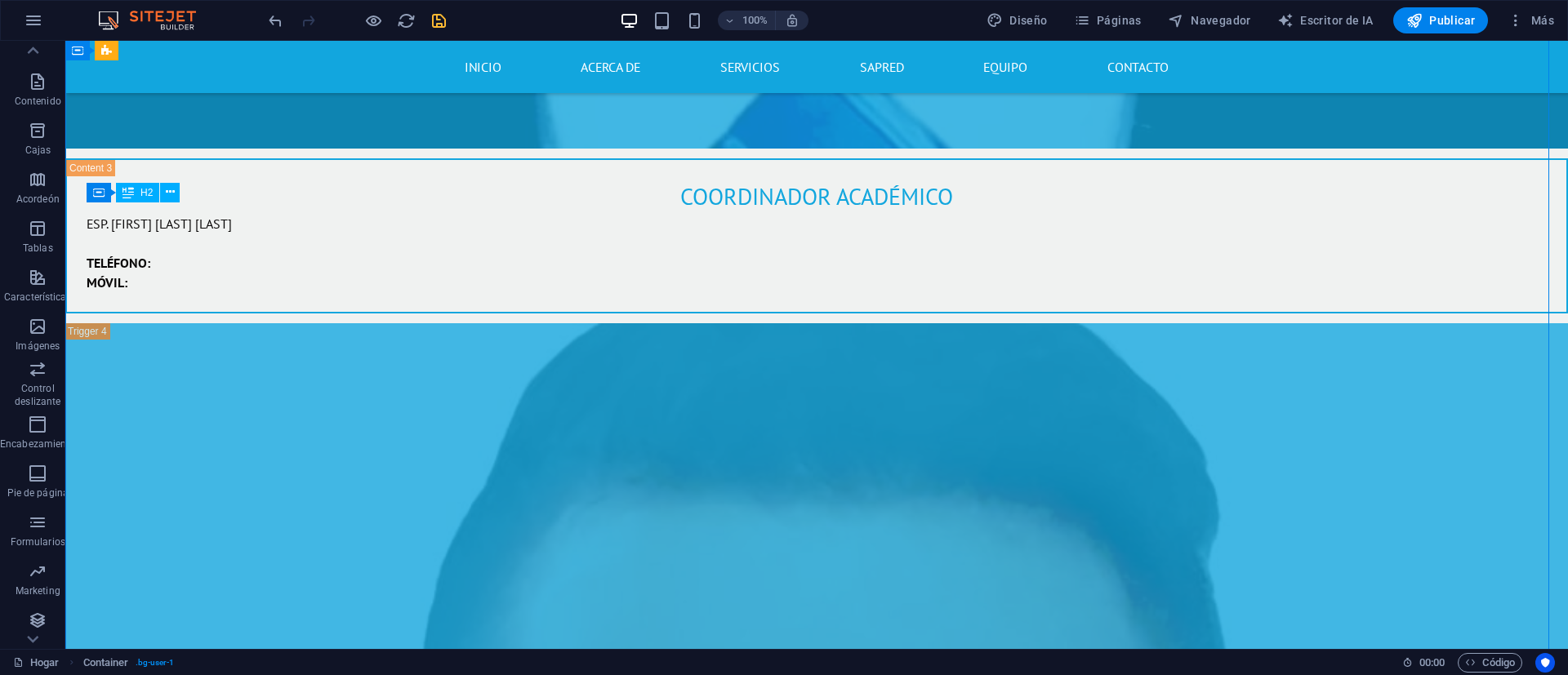 click on "coordinador académico" at bounding box center (817, 1873) 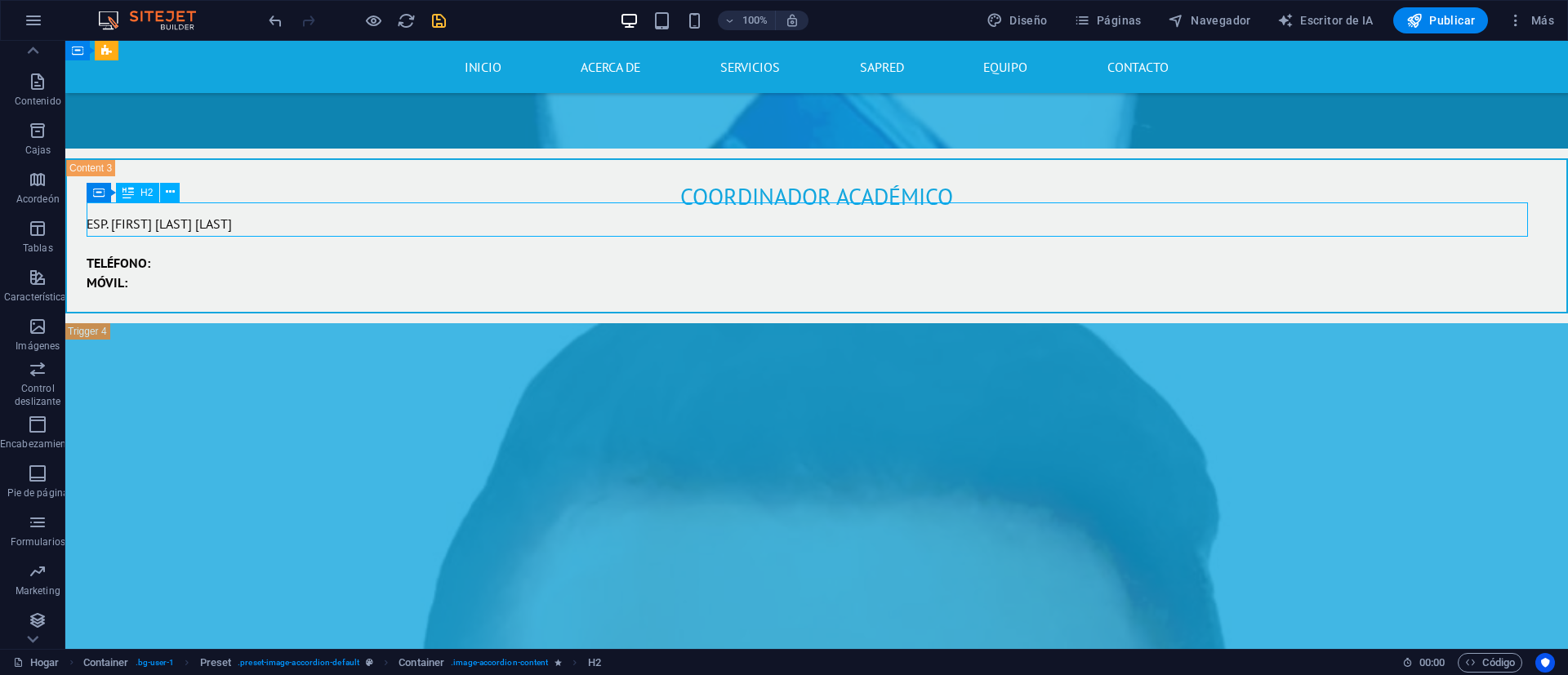click on "coordinador académico" at bounding box center (817, 1873) 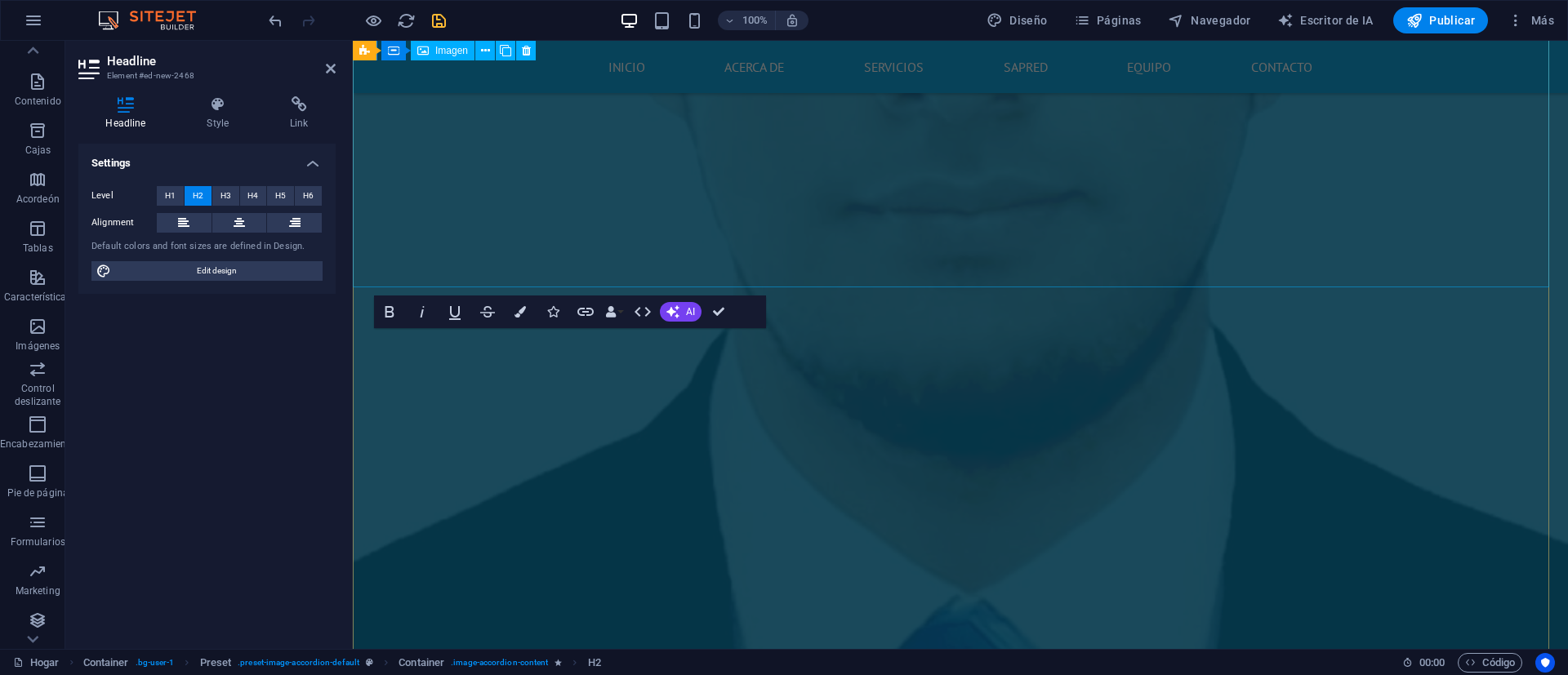 scroll, scrollTop: 9481, scrollLeft: 0, axis: vertical 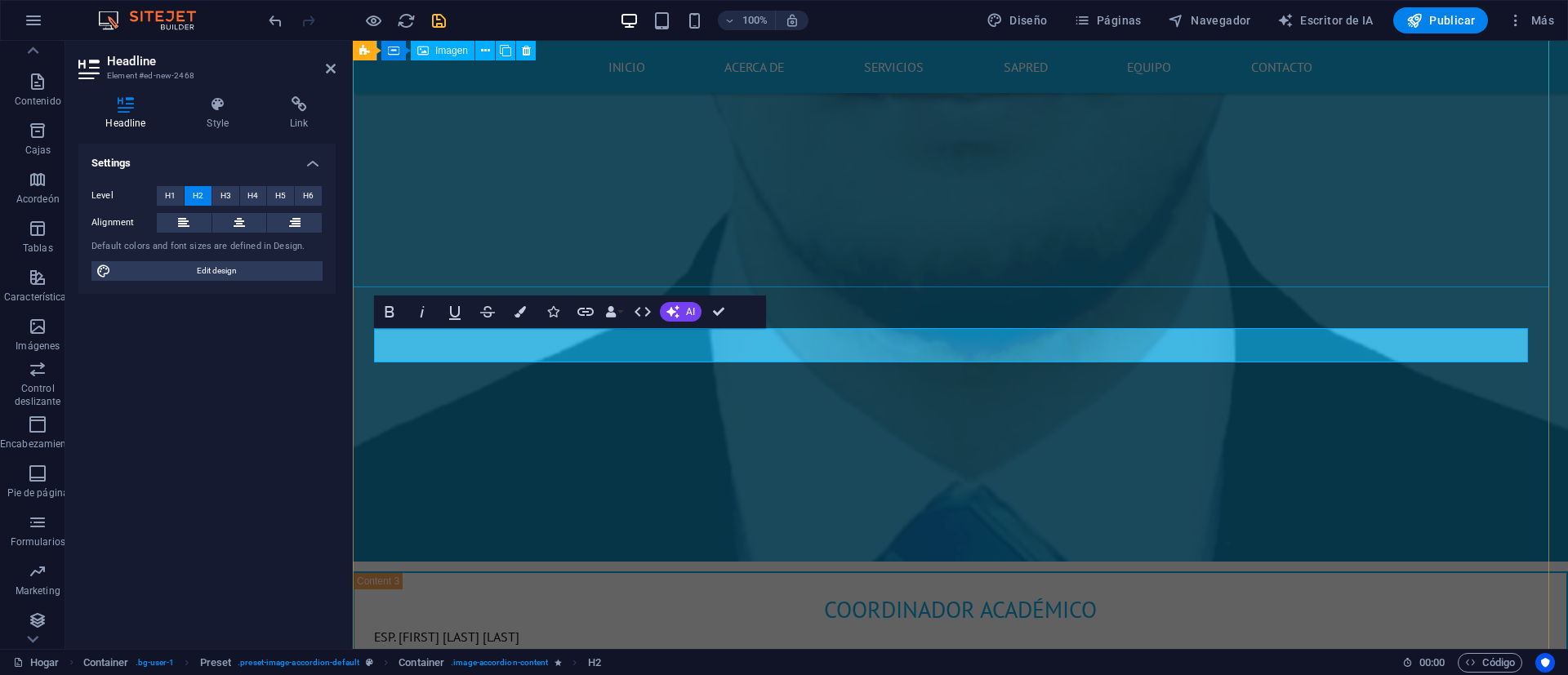 type 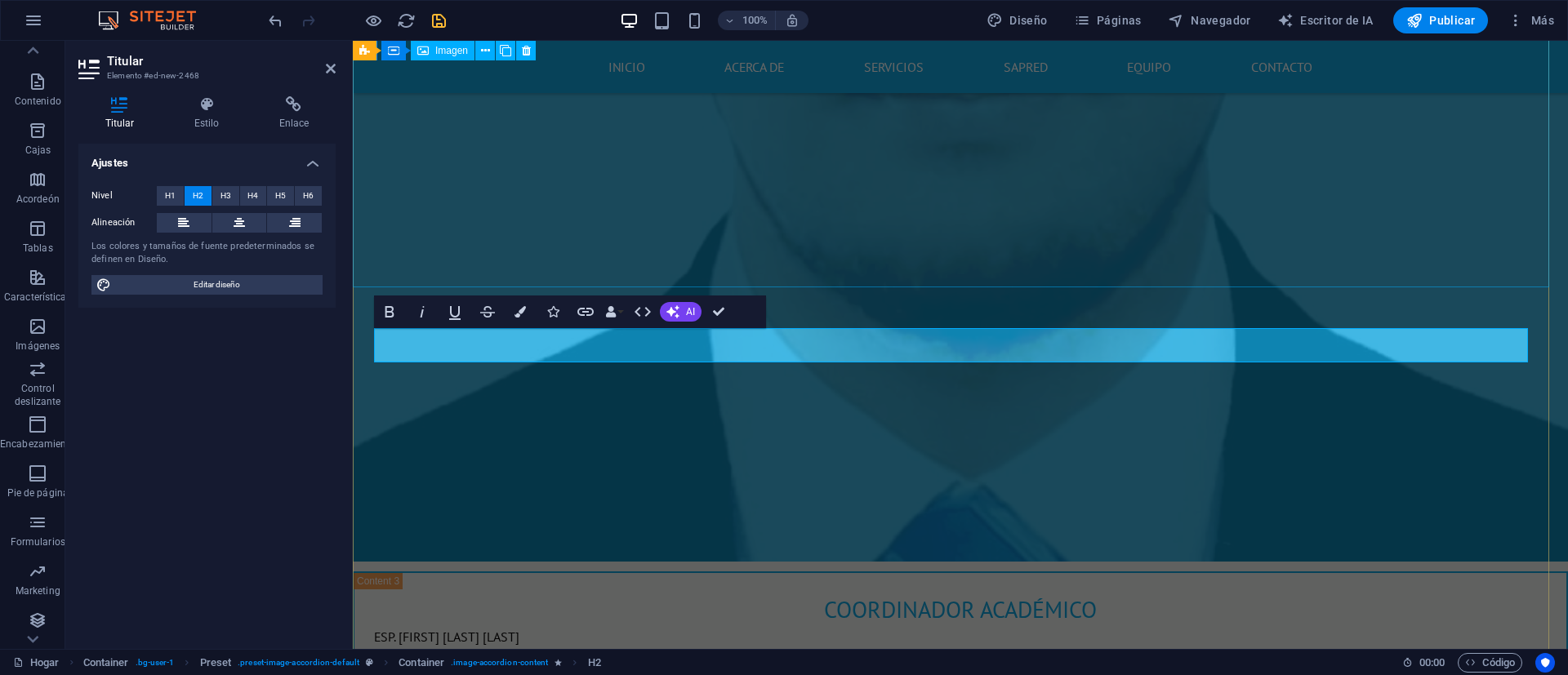 click on "COORDINADOR ACADÉMICO" at bounding box center (960, 1343) 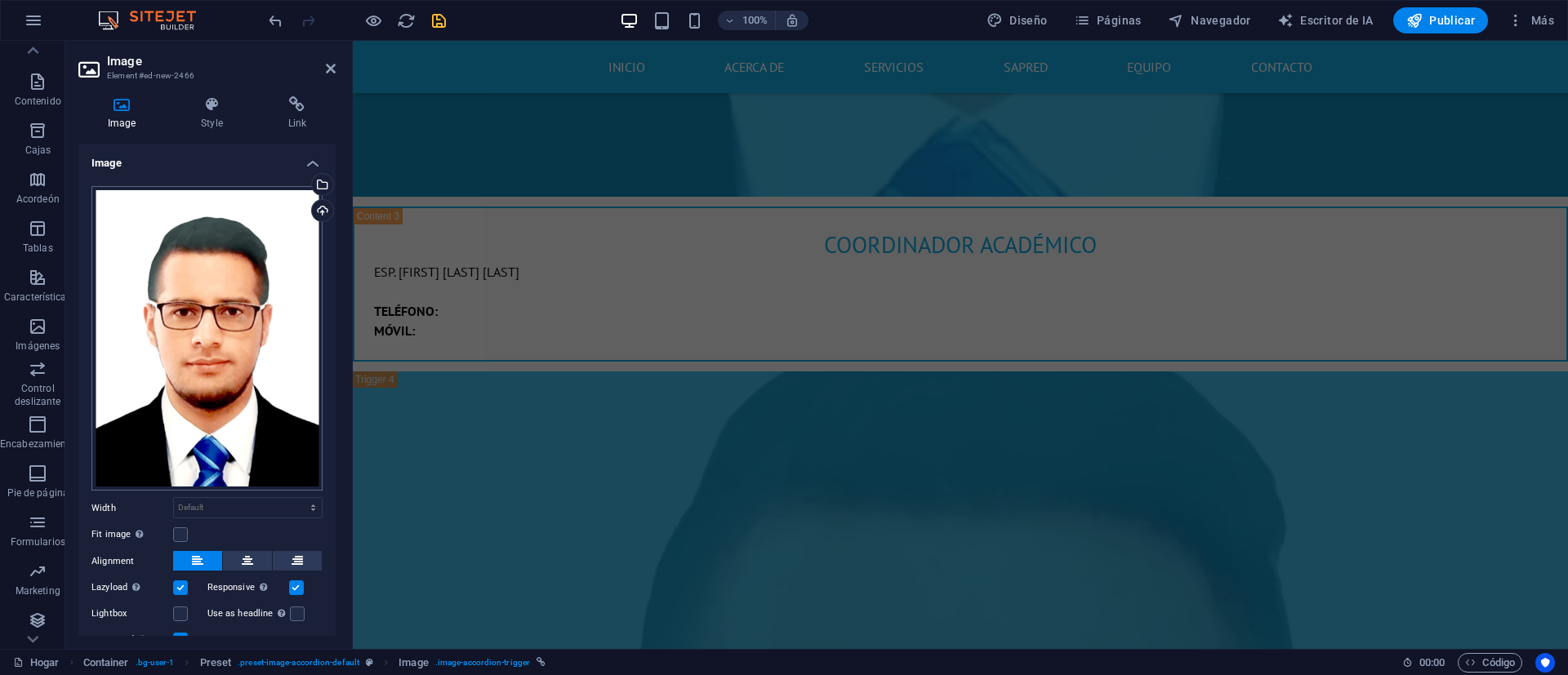 scroll, scrollTop: 9848, scrollLeft: 0, axis: vertical 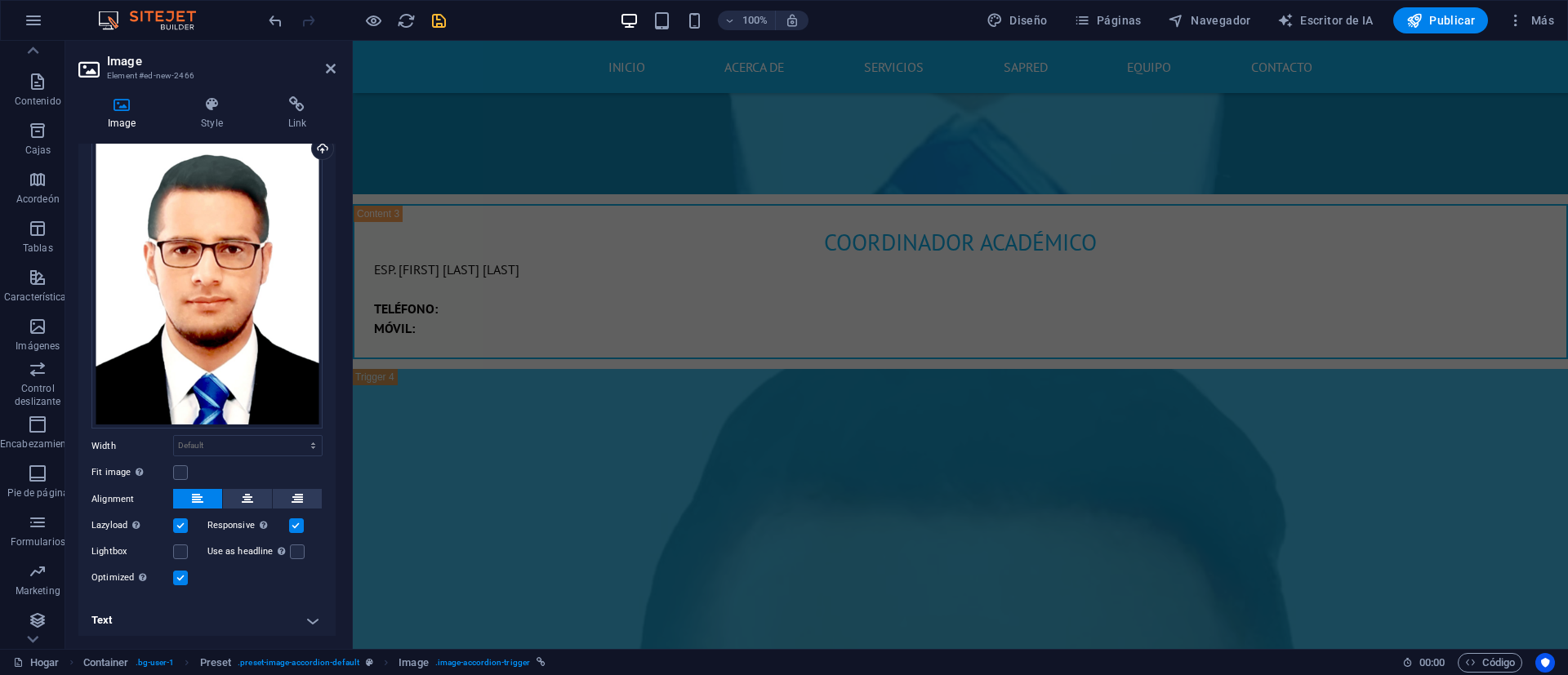 click on "Text" at bounding box center [207, 620] 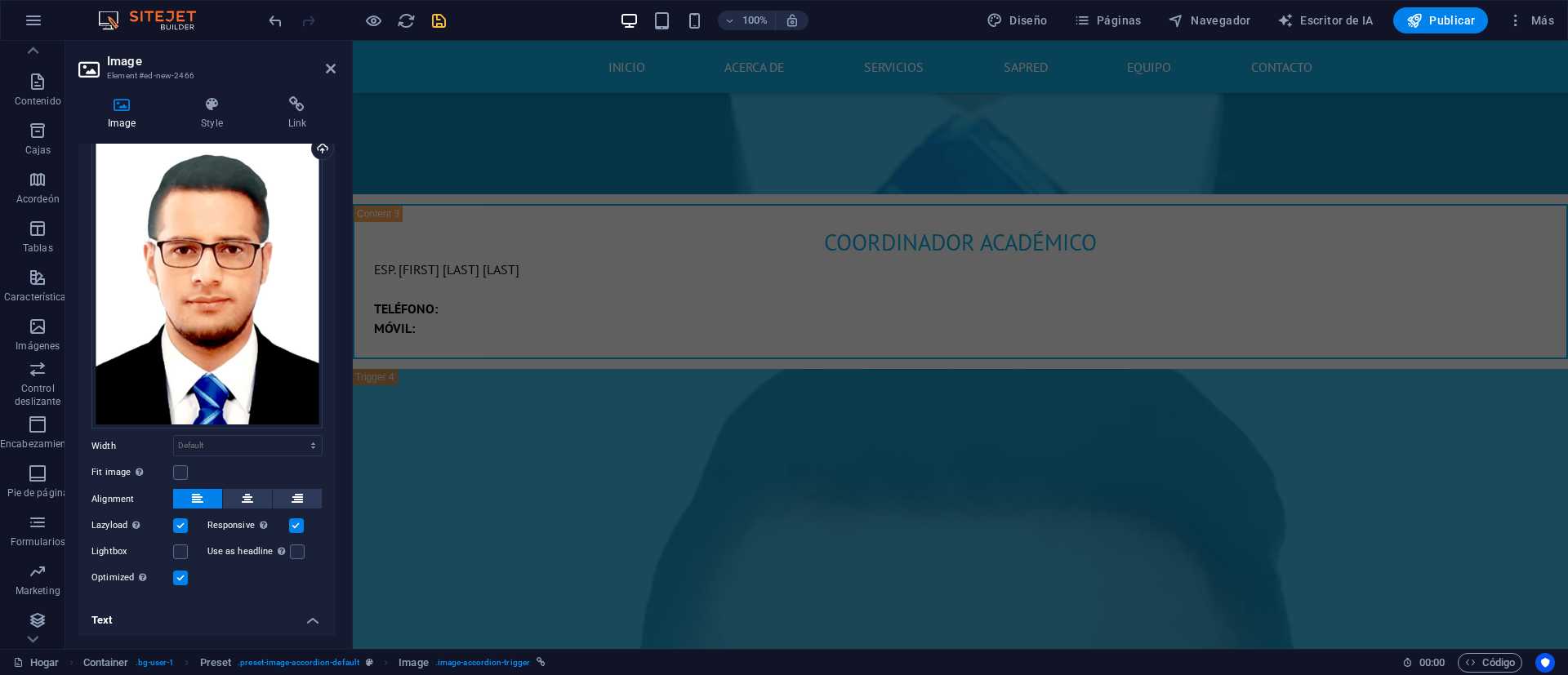 scroll, scrollTop: 215, scrollLeft: 0, axis: vertical 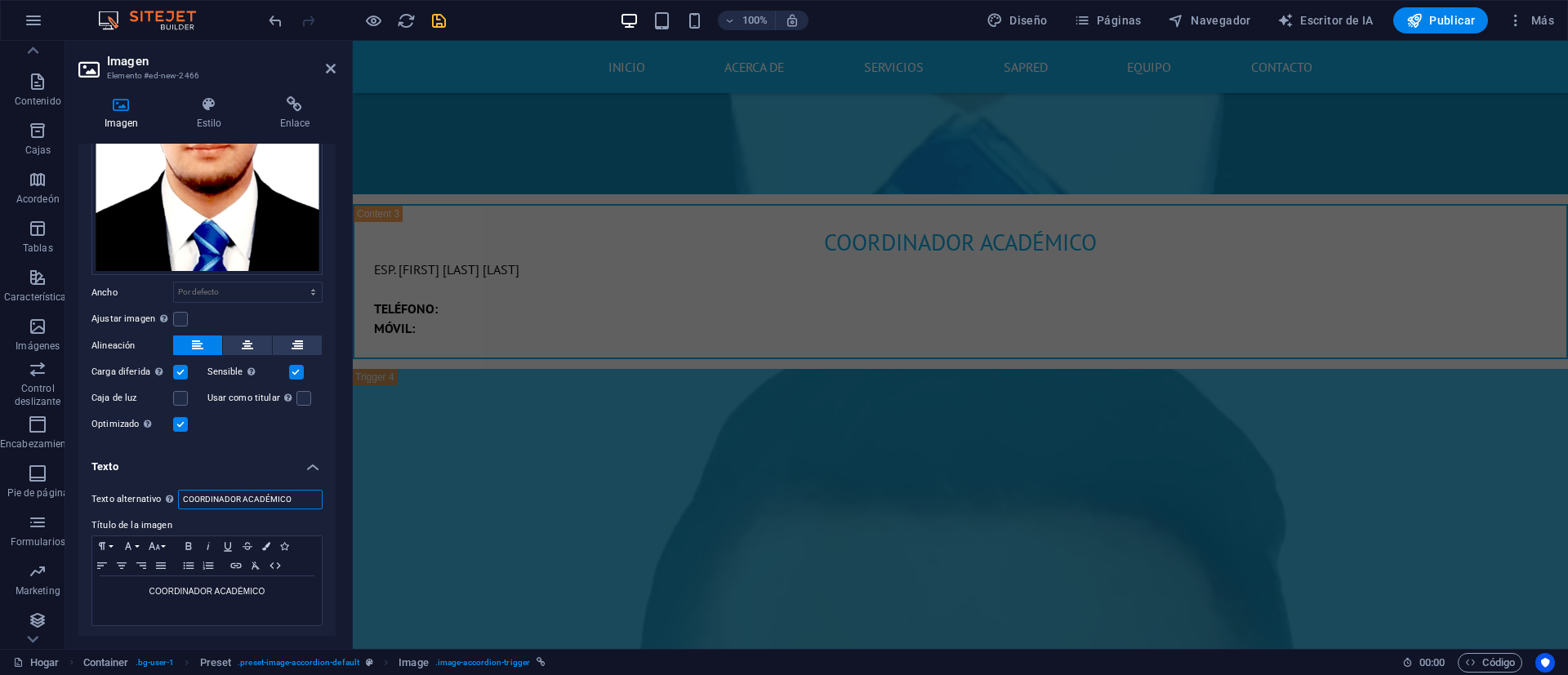 click on "COORDINADOR ACADÉMICO" at bounding box center (250, 500) 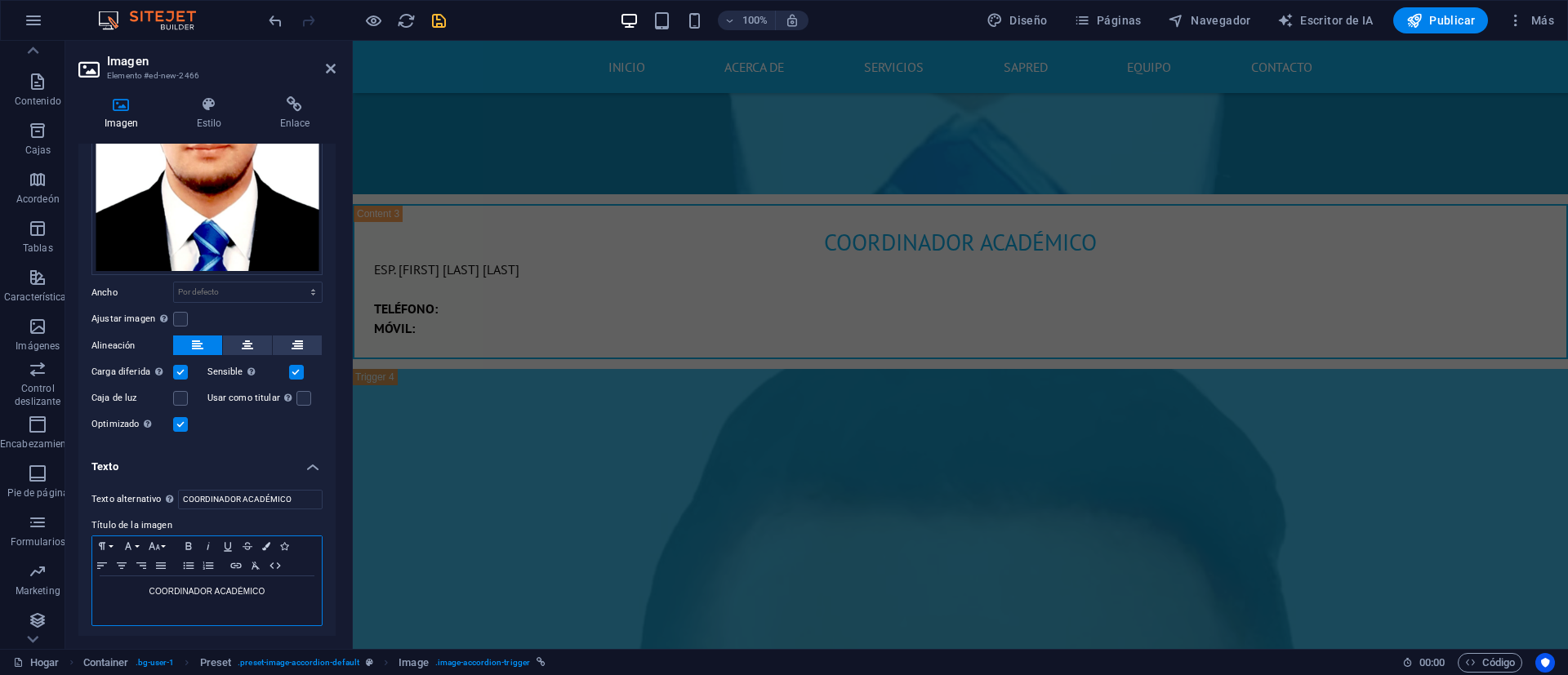 click on "COORDINADOR ACADÉMICO" at bounding box center (207, 601) 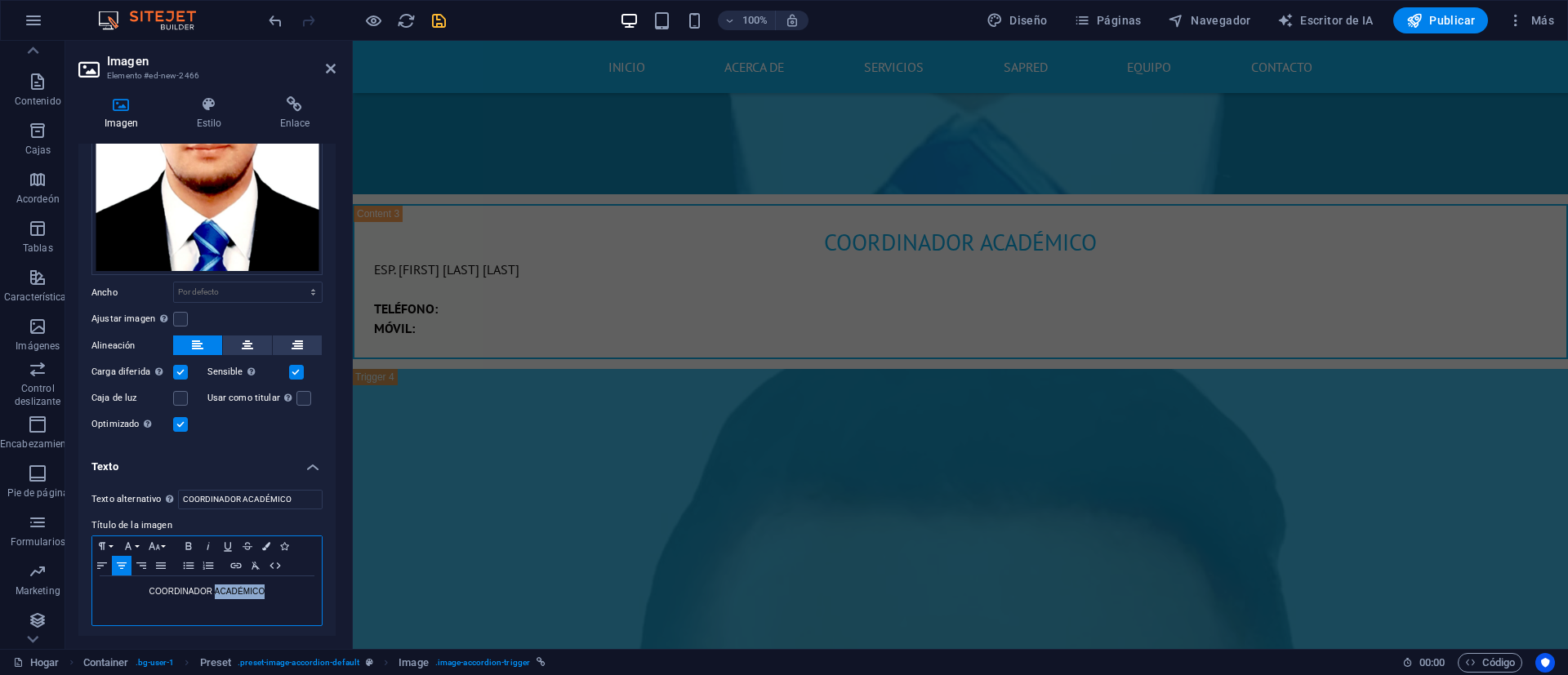 click on "COORDINADOR ACADÉMICO" at bounding box center (207, 601) 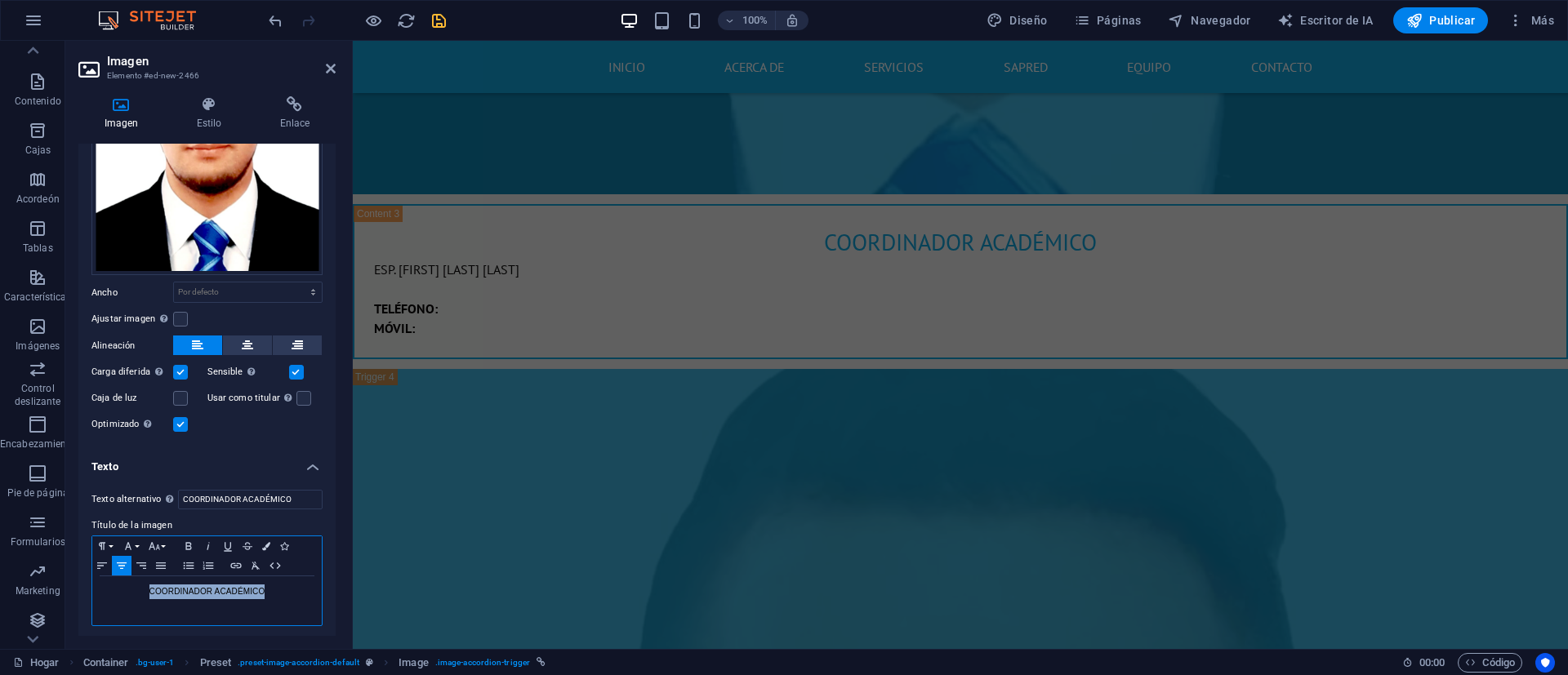 type 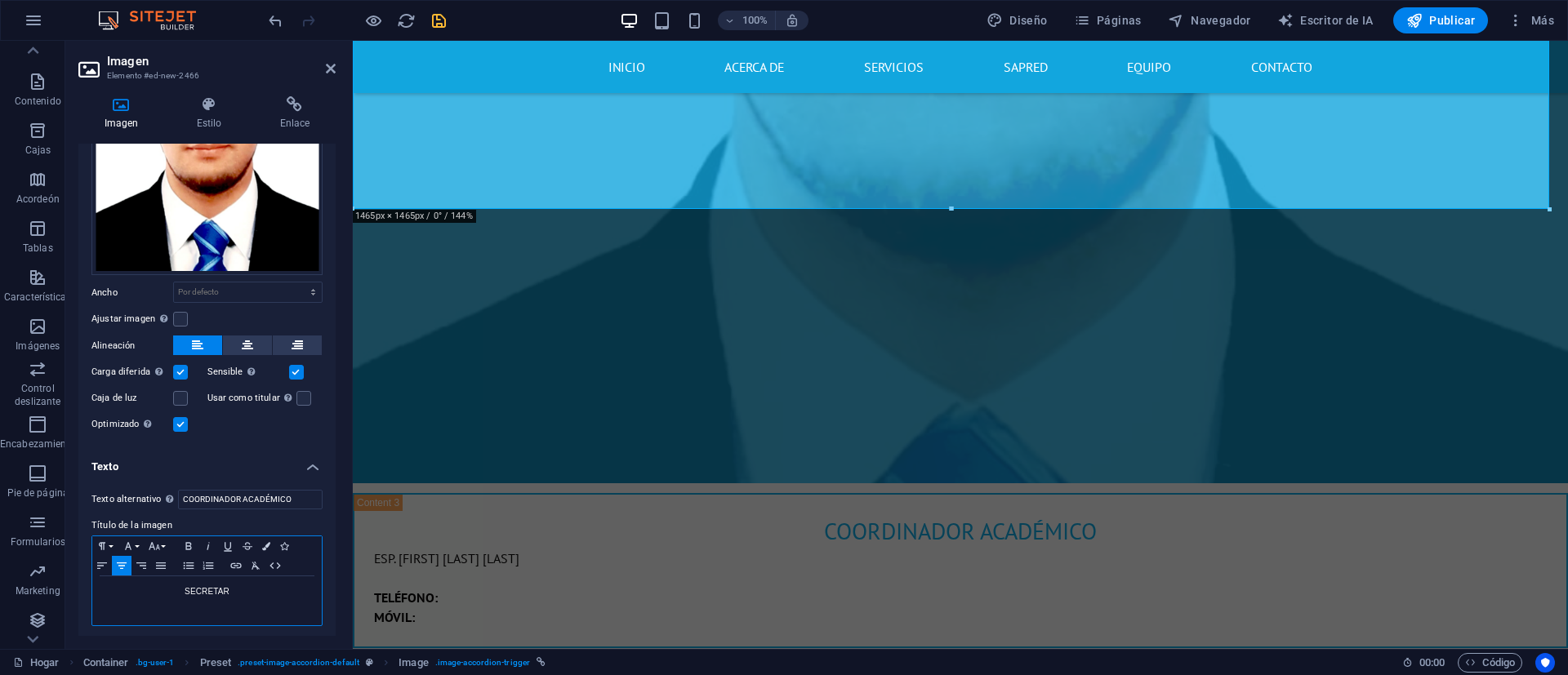scroll, scrollTop: 8826, scrollLeft: 0, axis: vertical 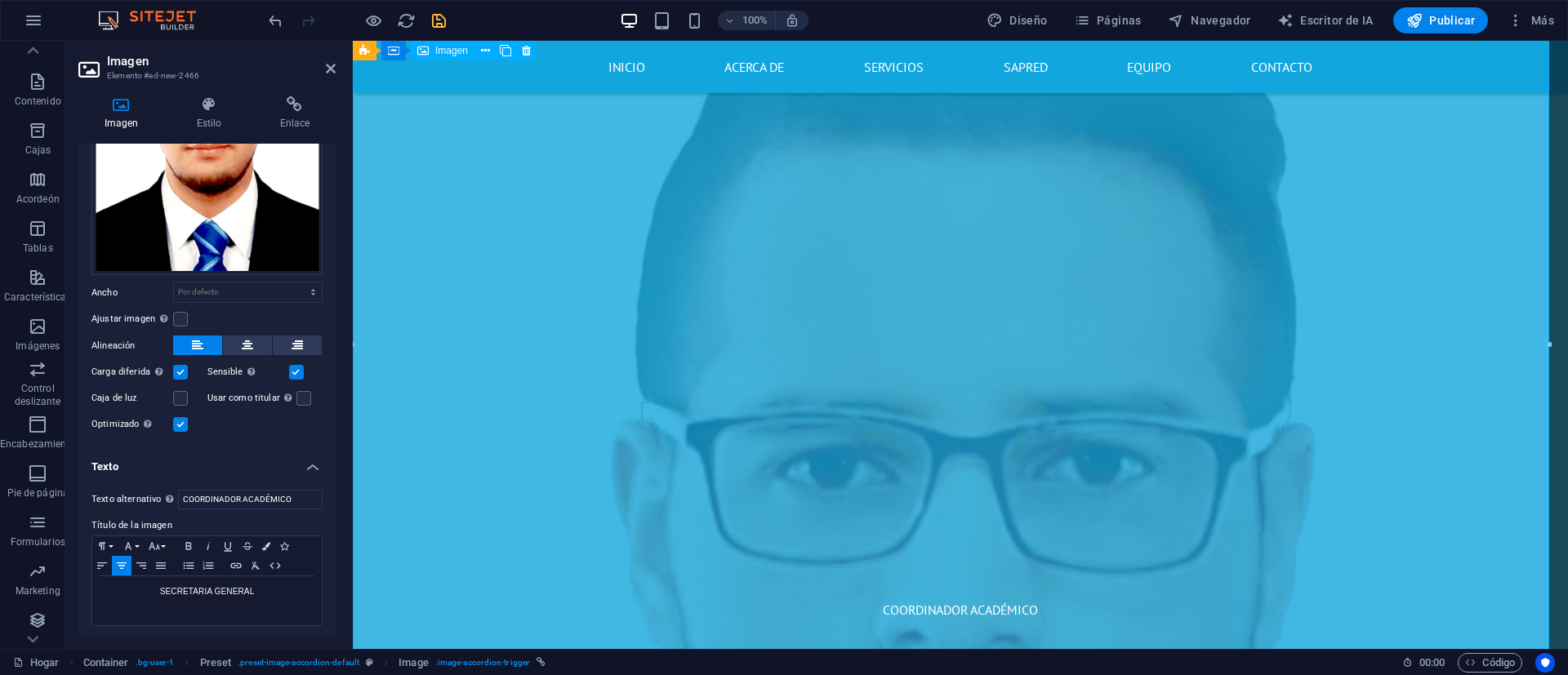 click on "SECRETARIA GENERAL" at bounding box center (960, 1999) 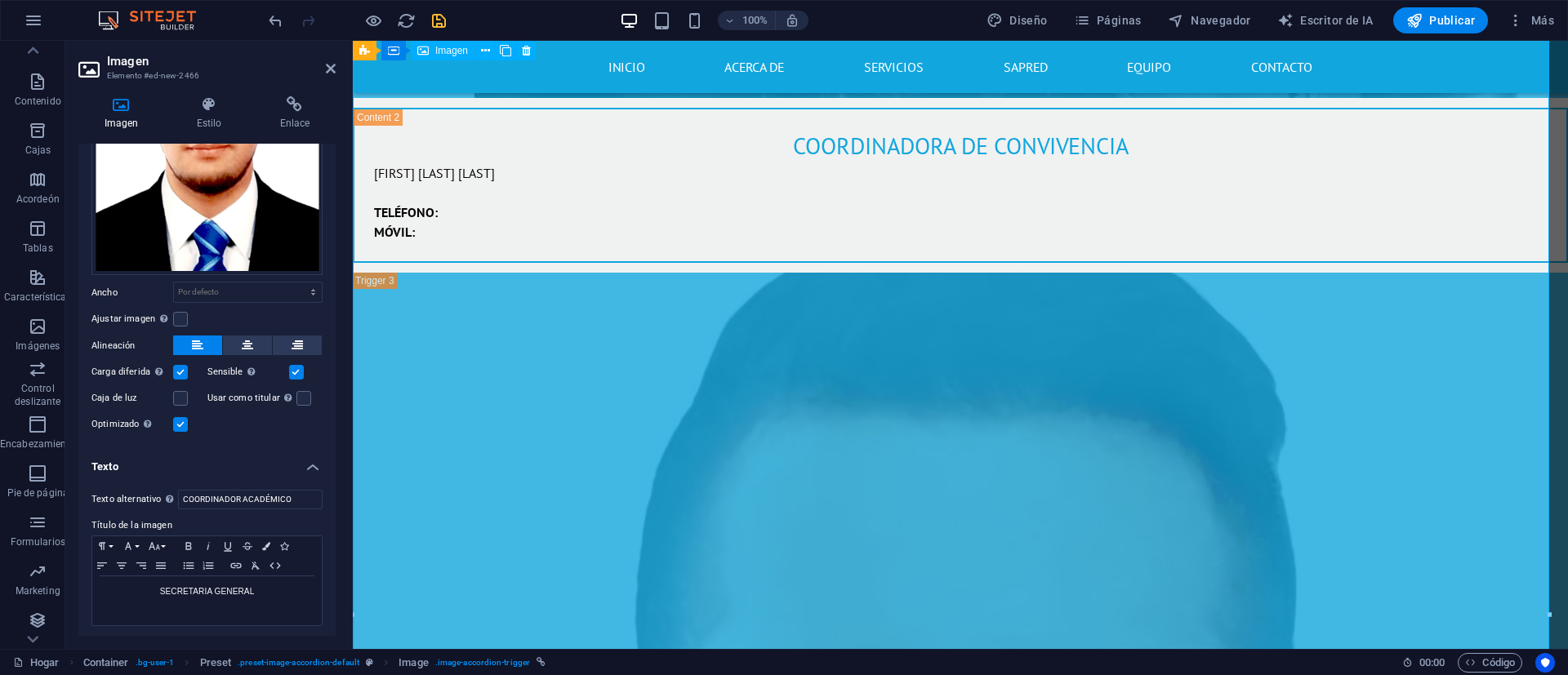 scroll, scrollTop: 8213, scrollLeft: 0, axis: vertical 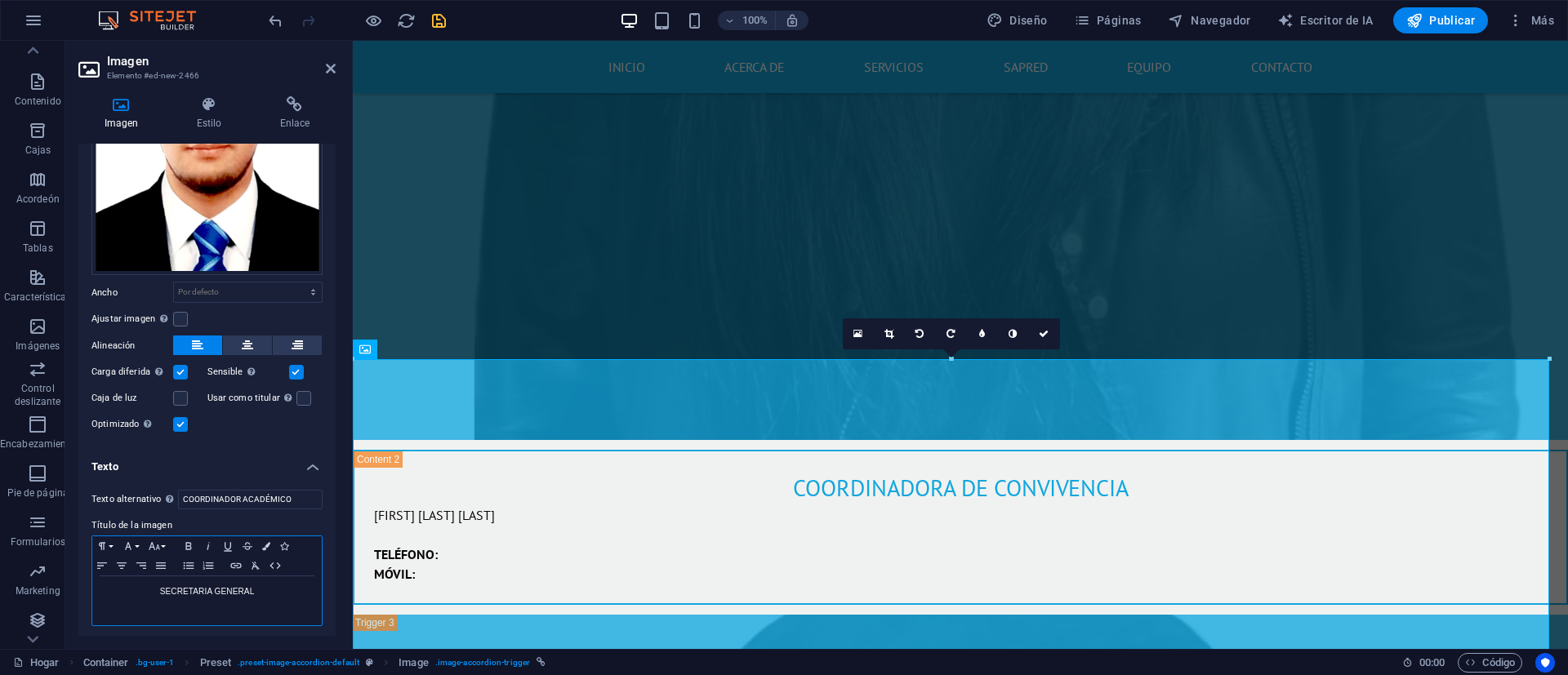 click on "SECRETARIA GENERAL" at bounding box center [207, 592] 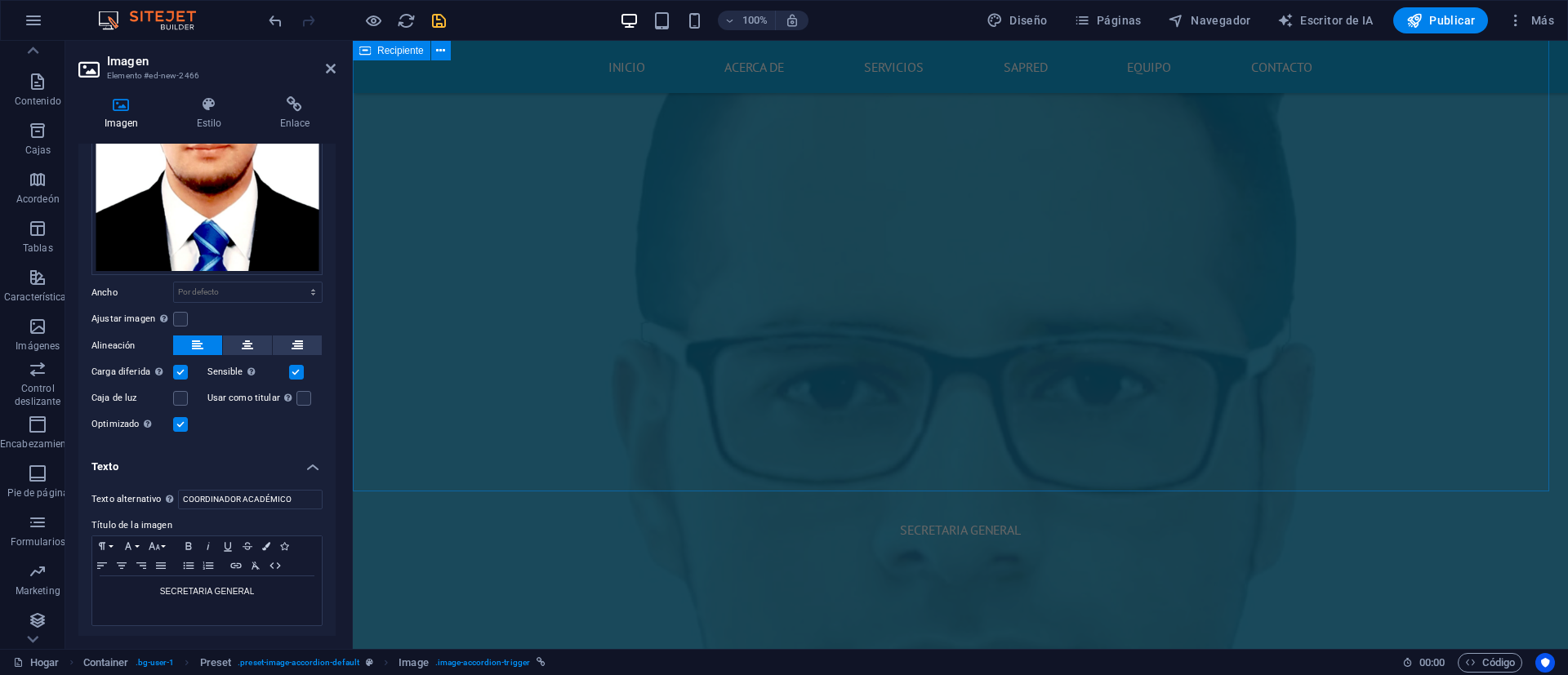 scroll, scrollTop: 10907, scrollLeft: 0, axis: vertical 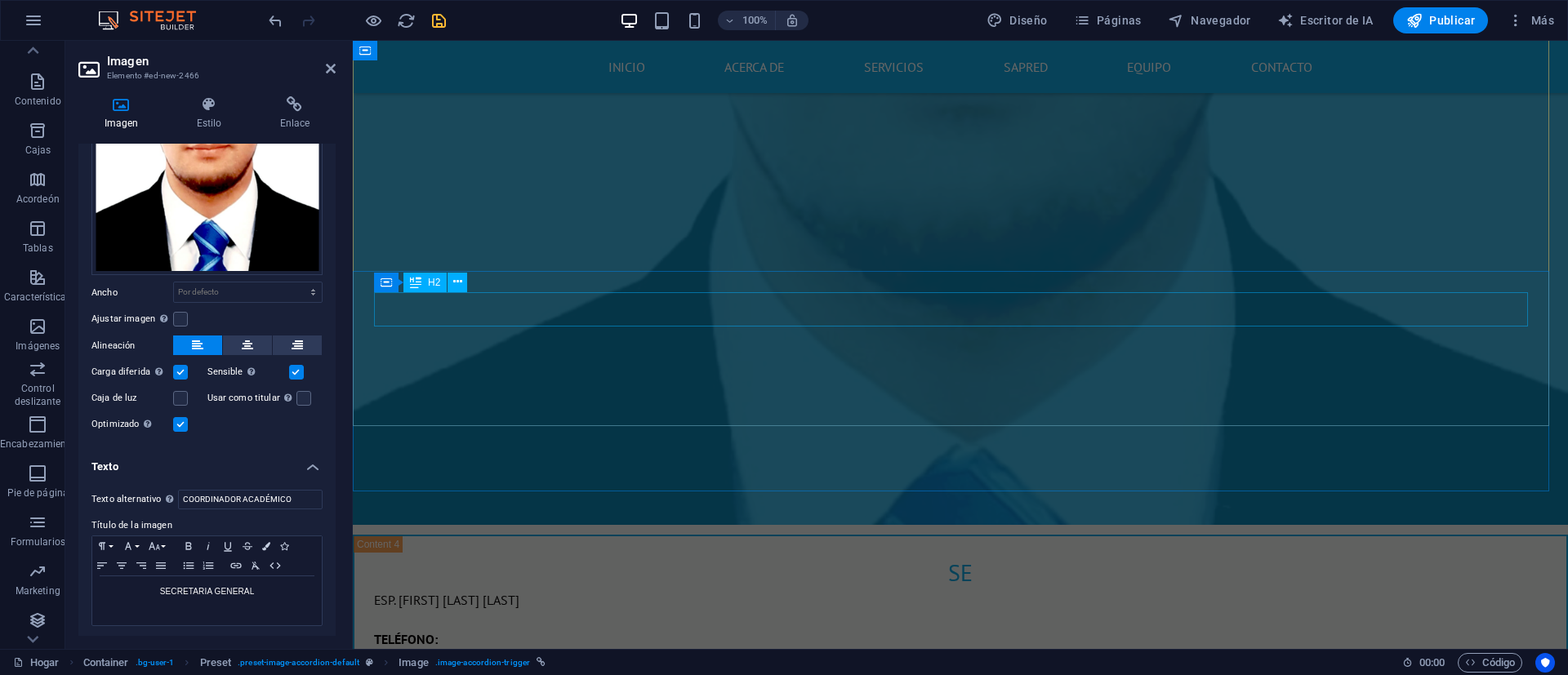 click on "coordinador académico" at bounding box center (960, 1962) 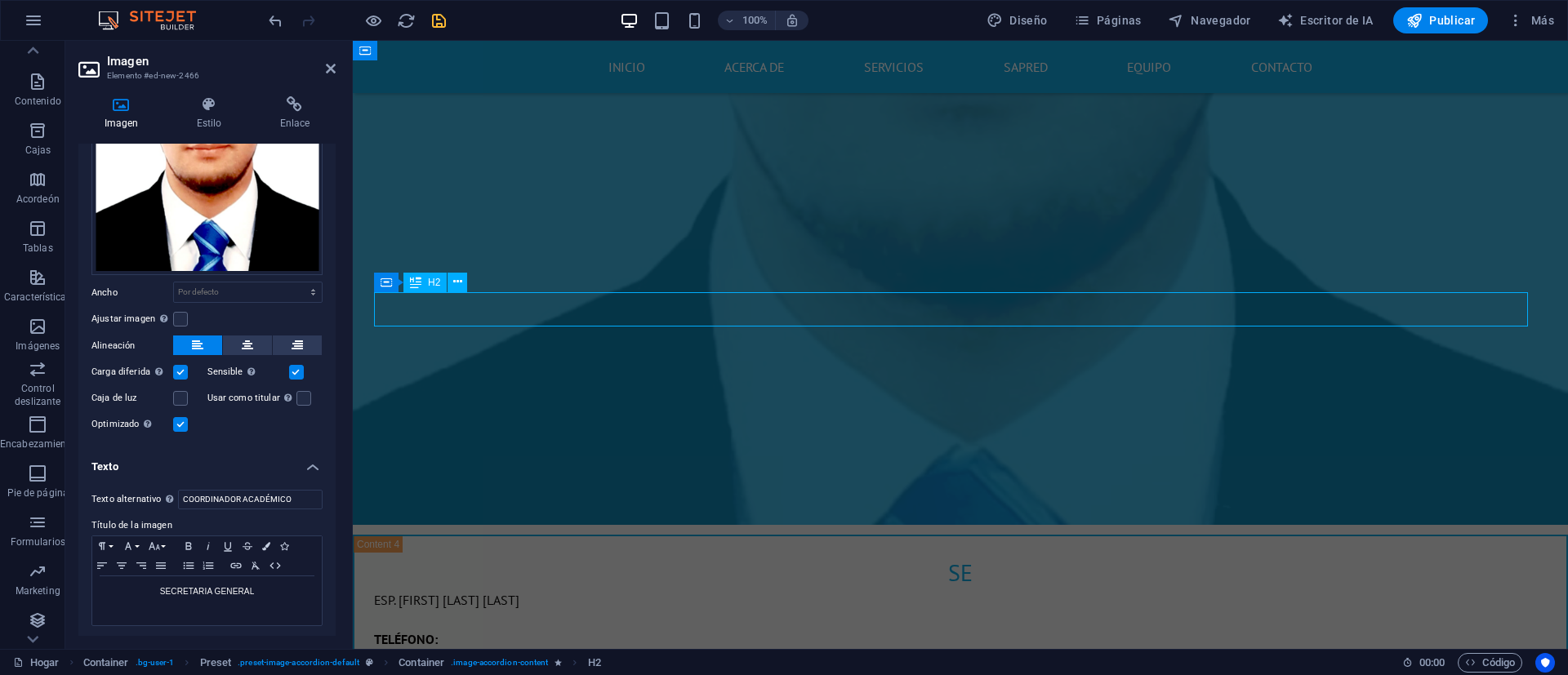 click on "coordinador académico" at bounding box center (960, 1962) 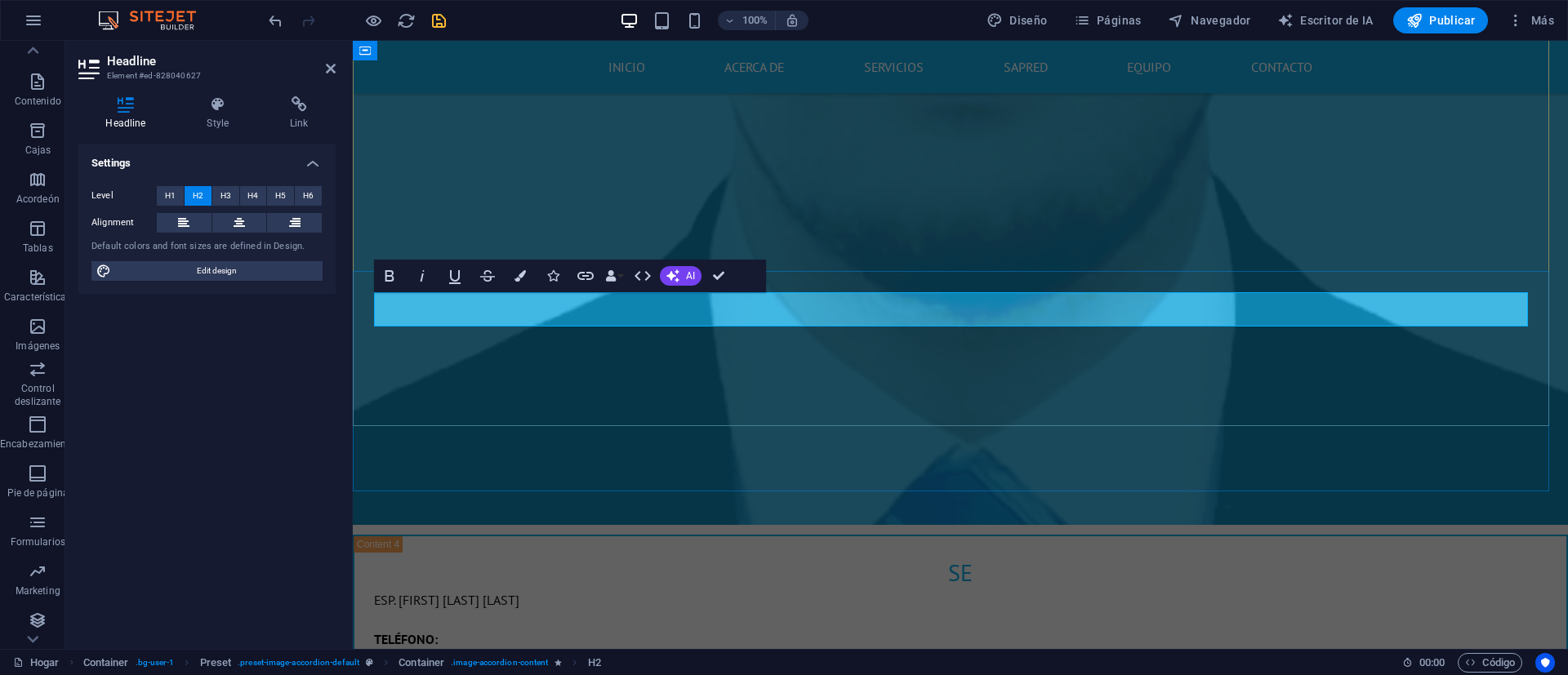 type 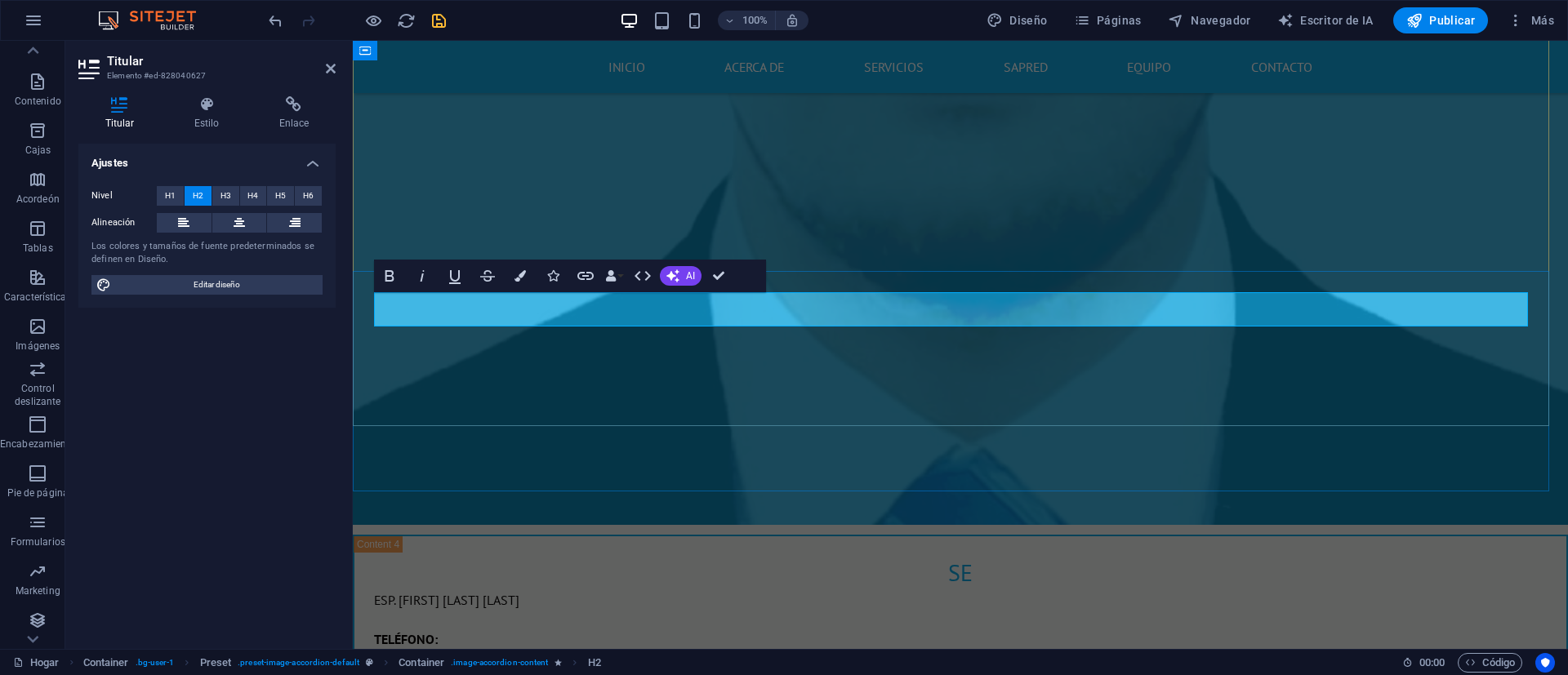 click on "PORYO" at bounding box center [960, 1961] 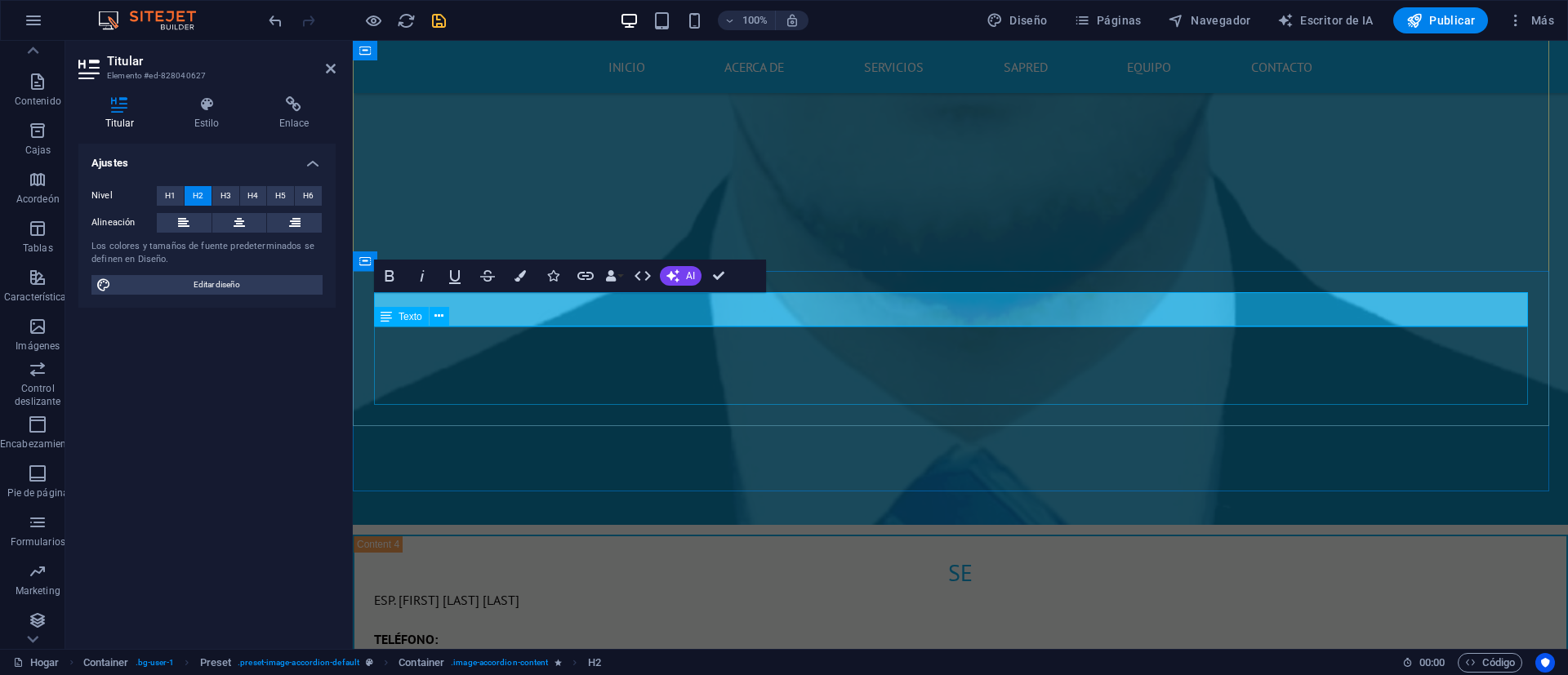 click on "PERSONAL DE APOYO ESP. [FIRST] [LAST] [LAST] TELÉFONO: MÓVIL:" at bounding box center (960, 2001) 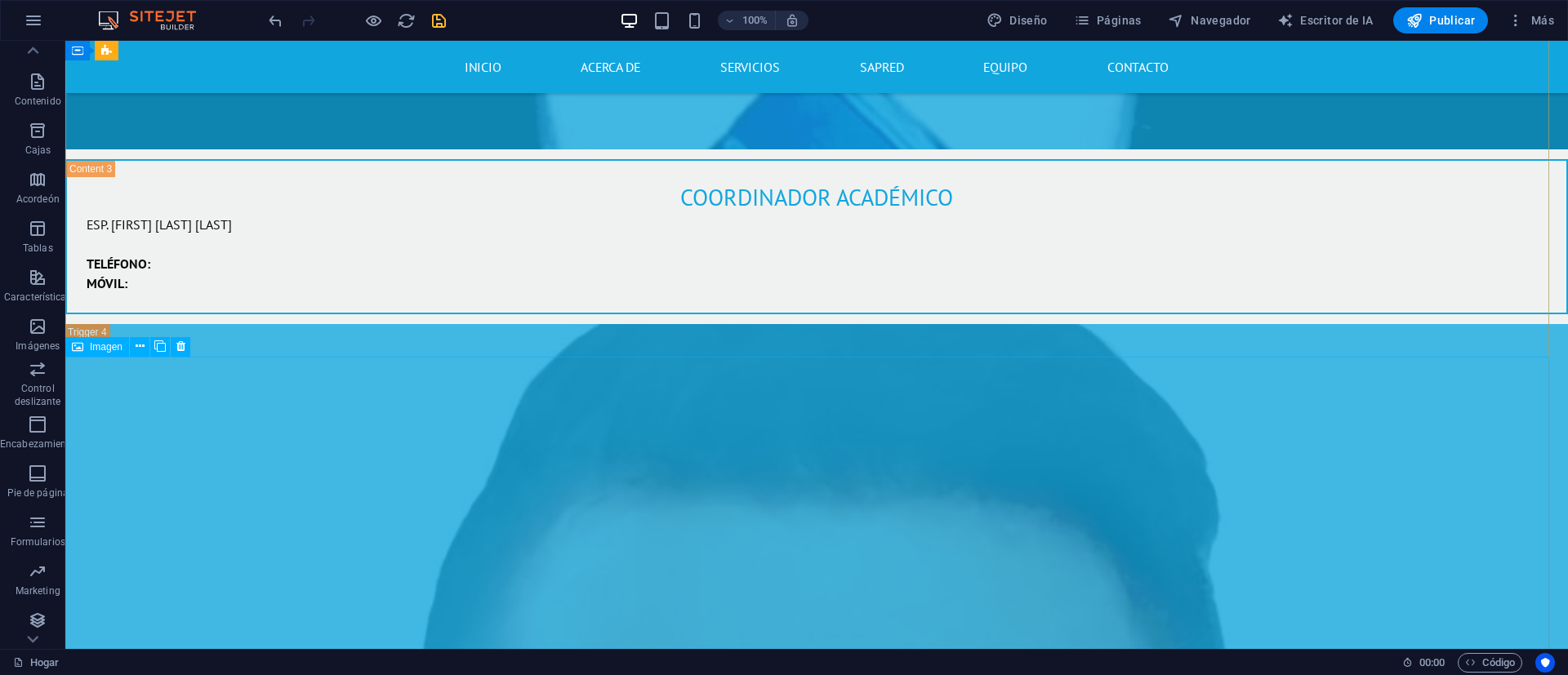 scroll, scrollTop: 10388, scrollLeft: 0, axis: vertical 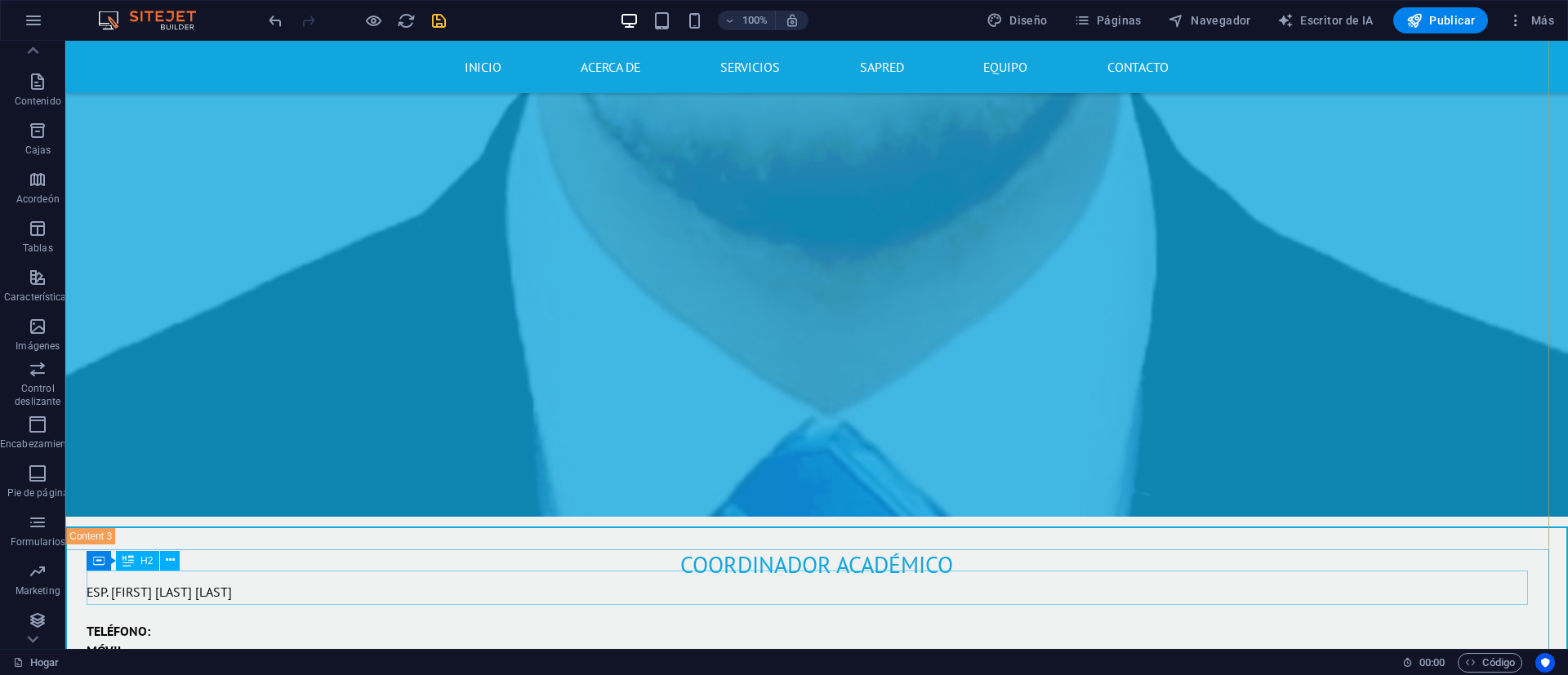 click on "SE" at bounding box center (817, 2241) 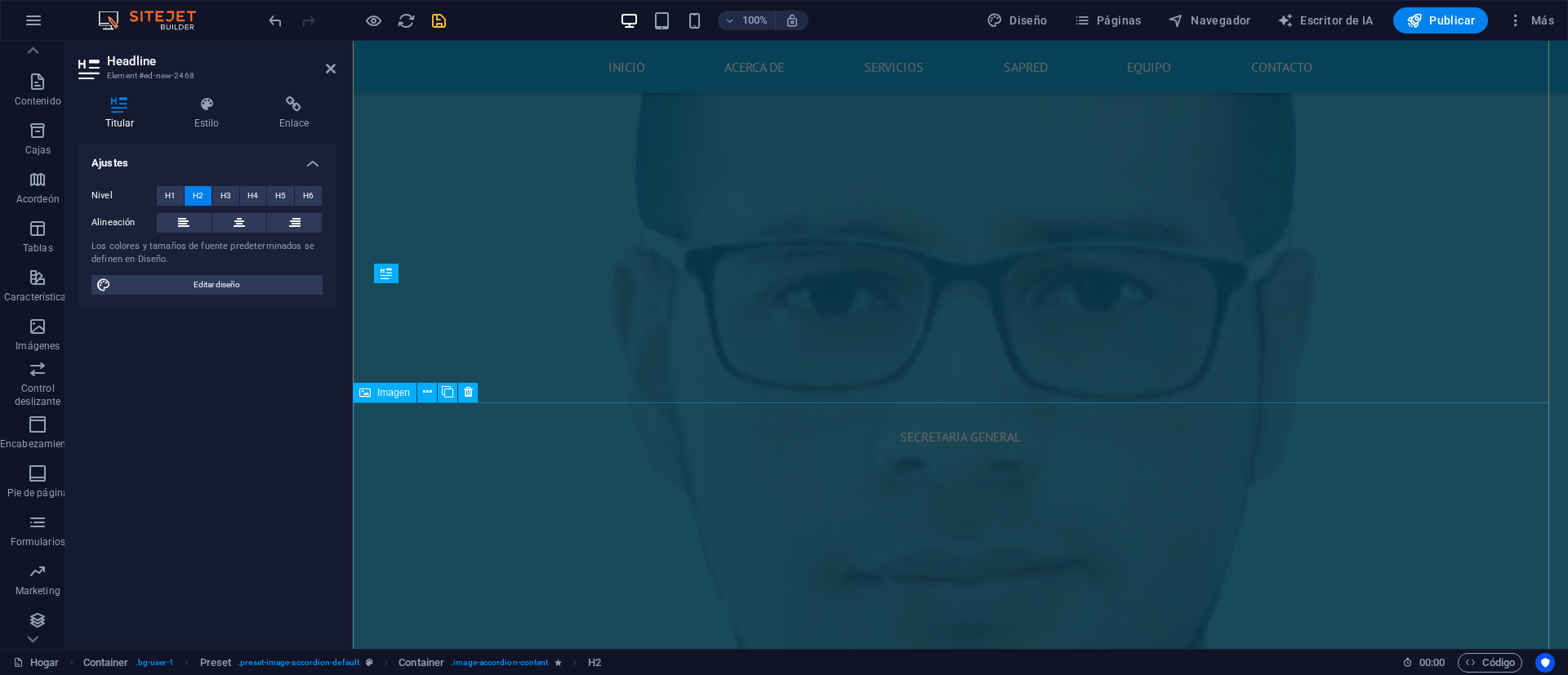 scroll, scrollTop: 9526, scrollLeft: 0, axis: vertical 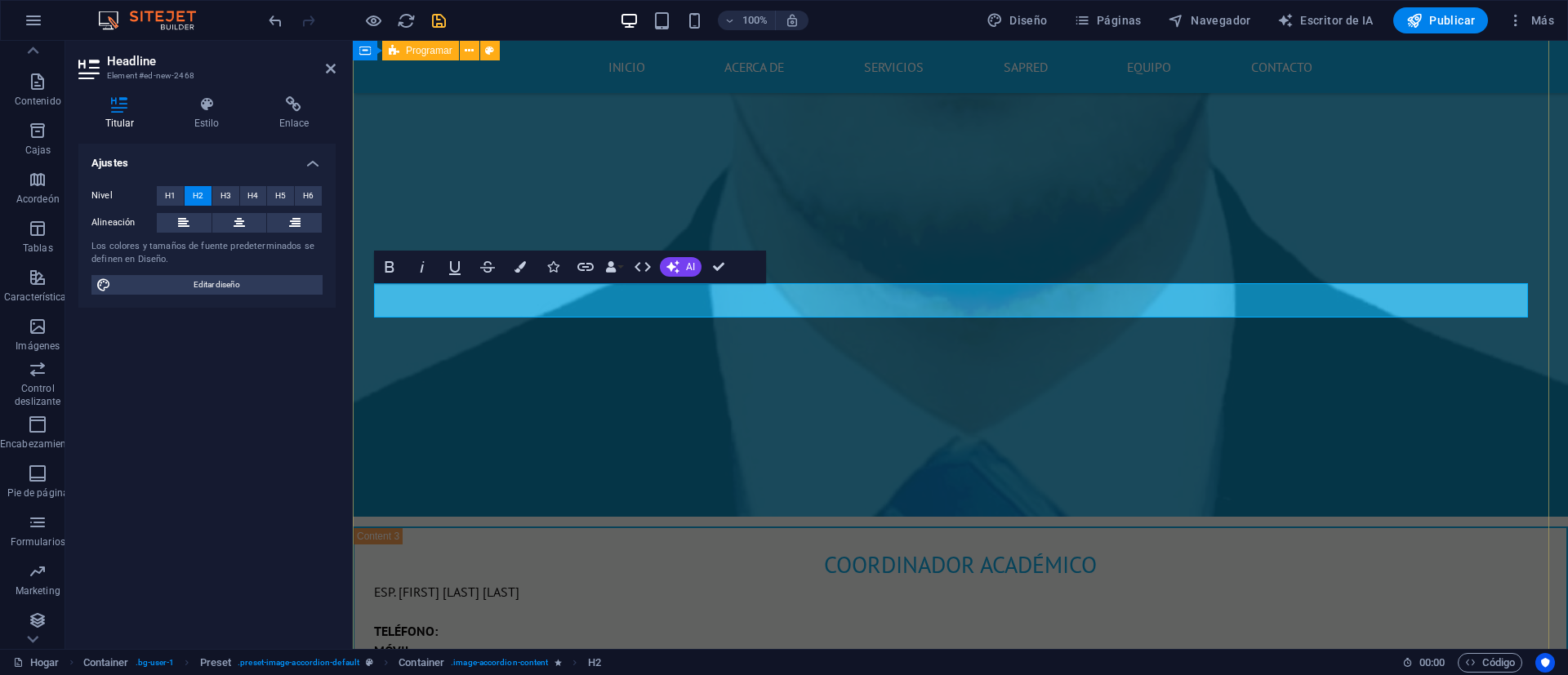 type 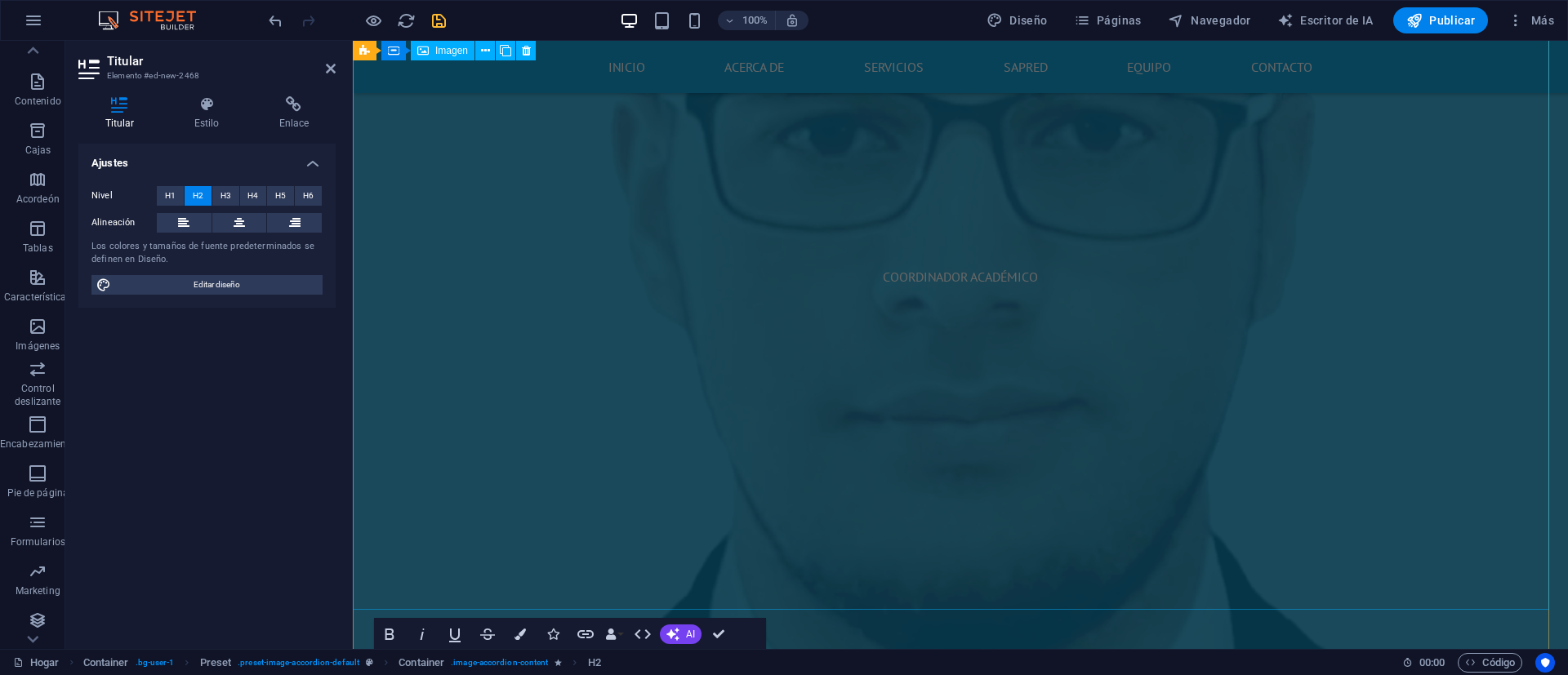 click on "SECRETARIA GENERAL" at bounding box center [960, 1666] 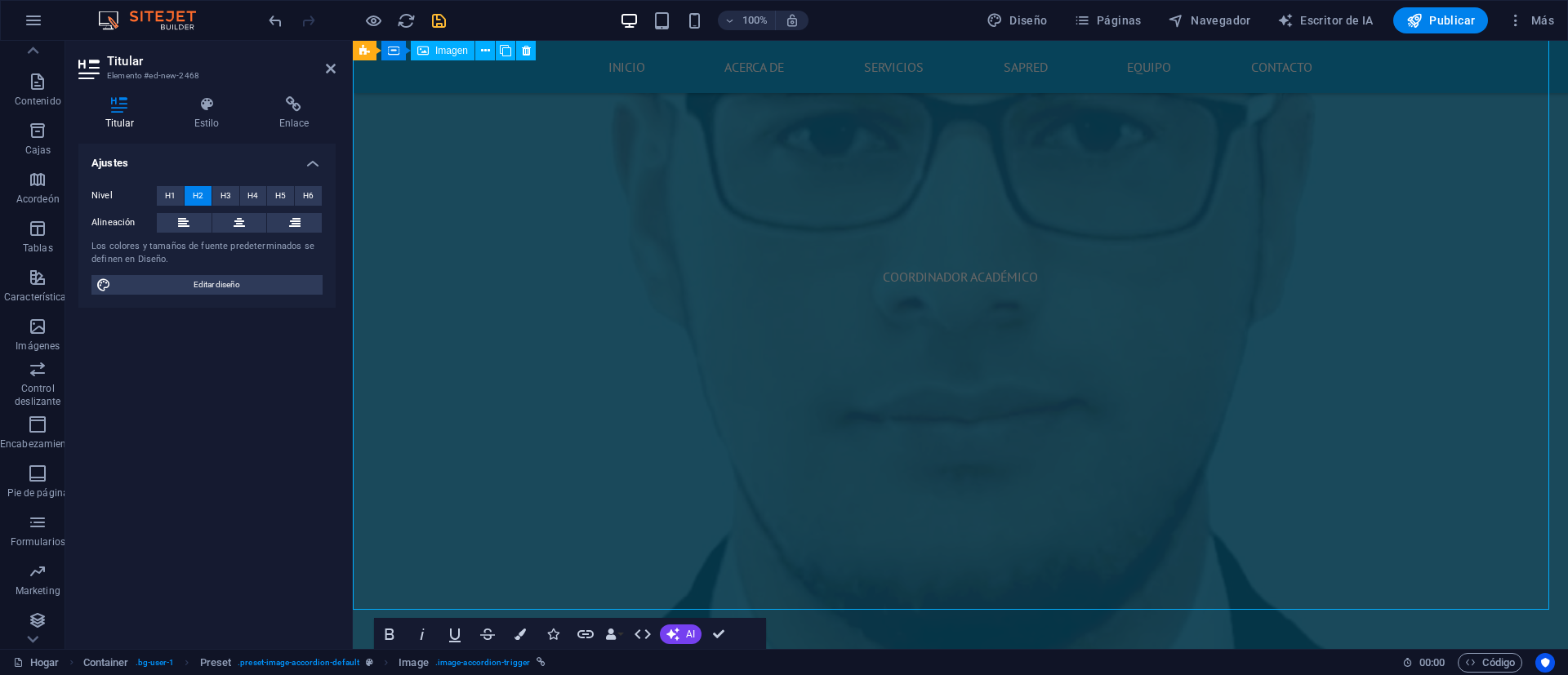 click on "SECRETARIA GENERAL" at bounding box center (960, 1666) 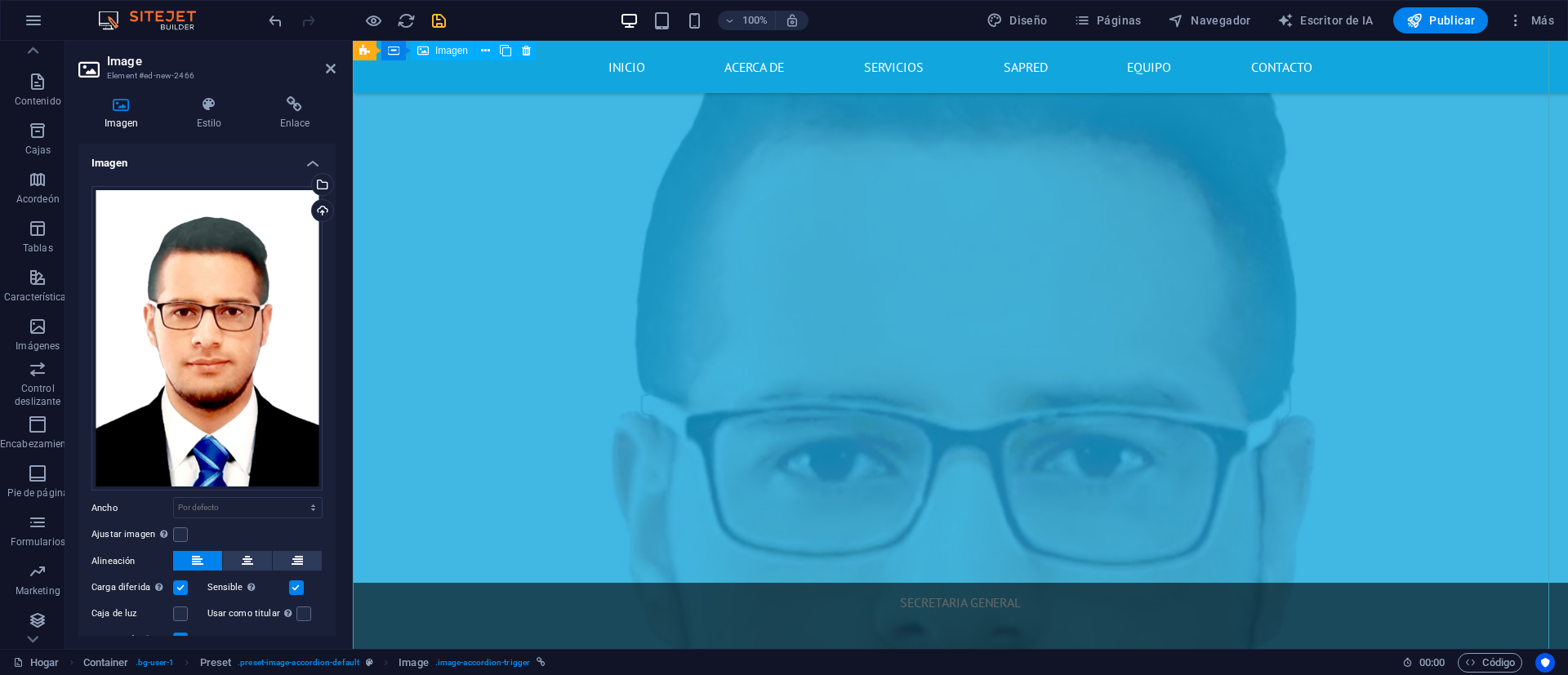 scroll, scrollTop: 9481, scrollLeft: 0, axis: vertical 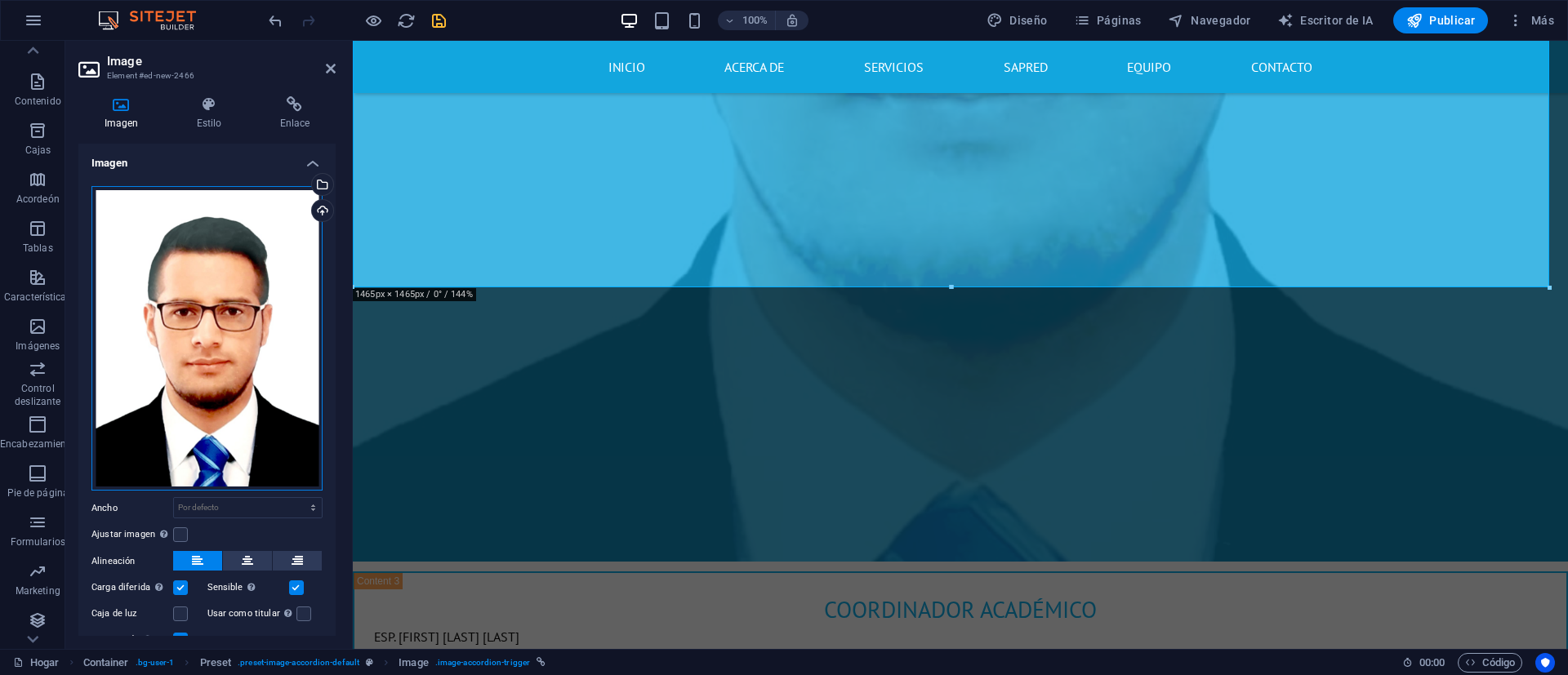click on "Arrastre los archivos aquí, haga clic para elegir archivos o  seleccione archivos de Archivos o de nuestras fotos y videos de archivo gratuitos" at bounding box center [207, 339] 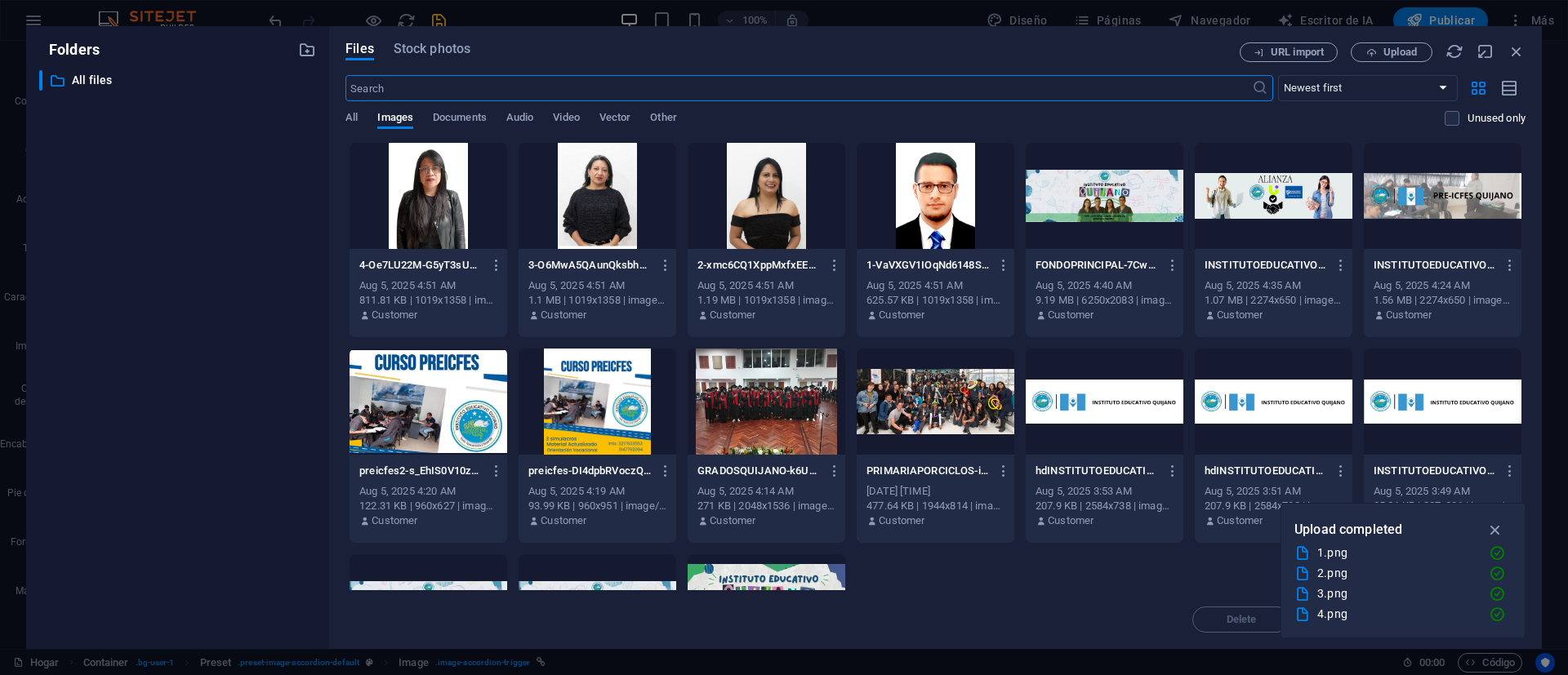 scroll, scrollTop: 7426, scrollLeft: 0, axis: vertical 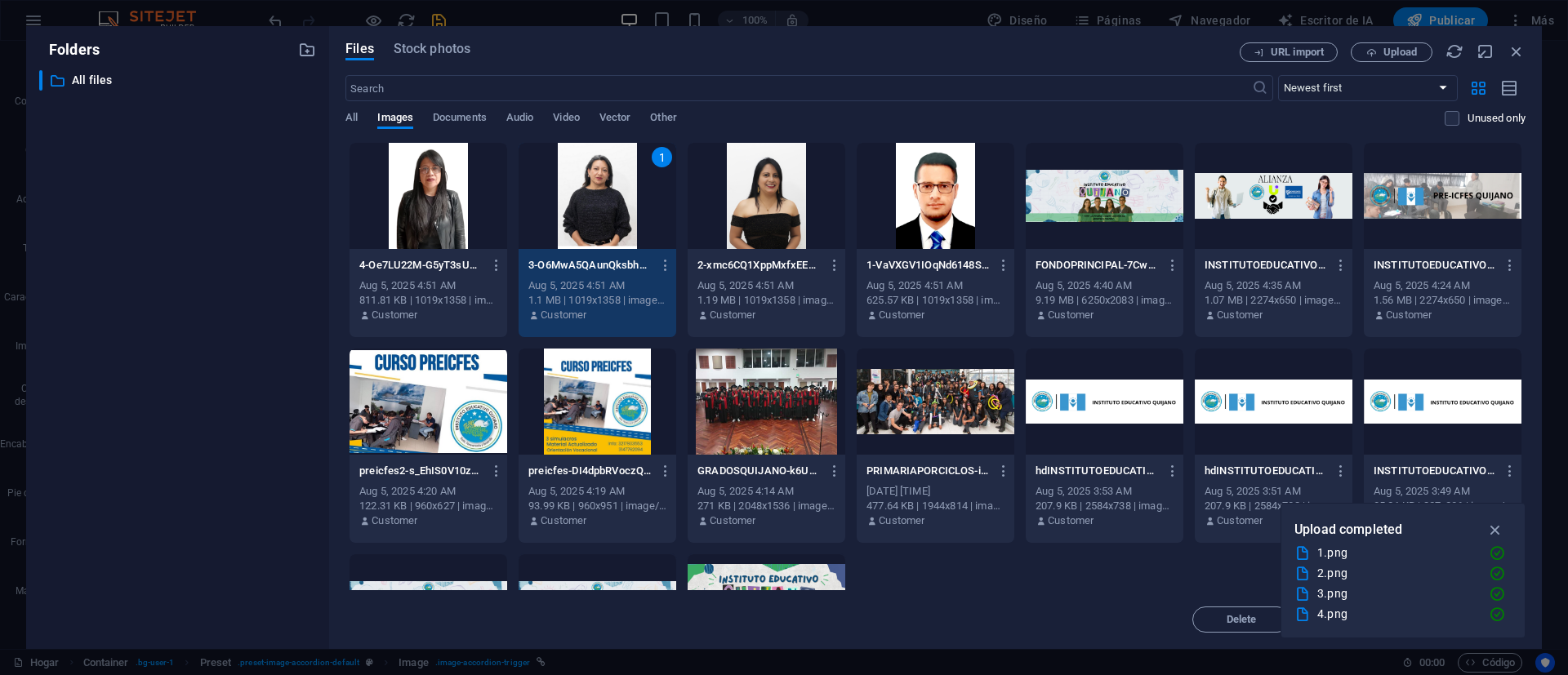 click on "1" at bounding box center [597, 196] 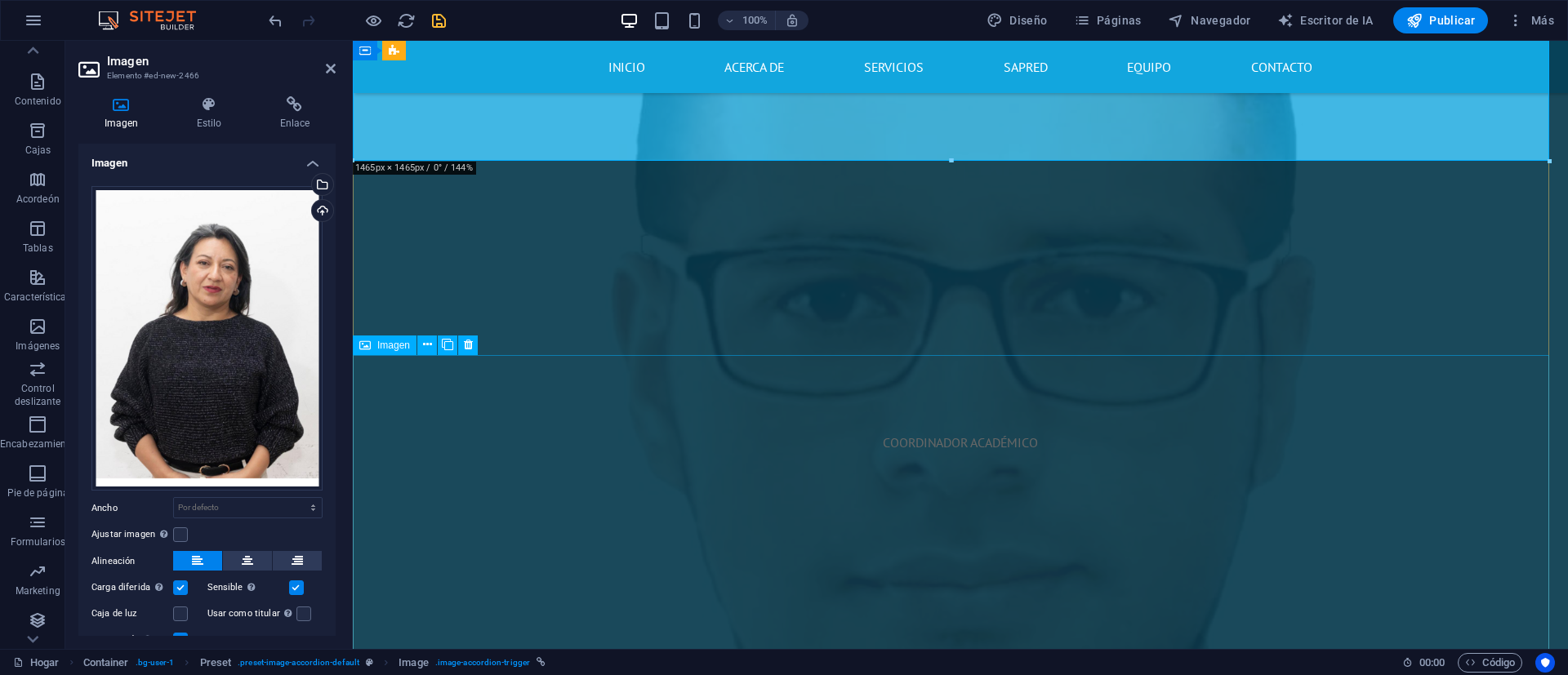 scroll, scrollTop: 10095, scrollLeft: 0, axis: vertical 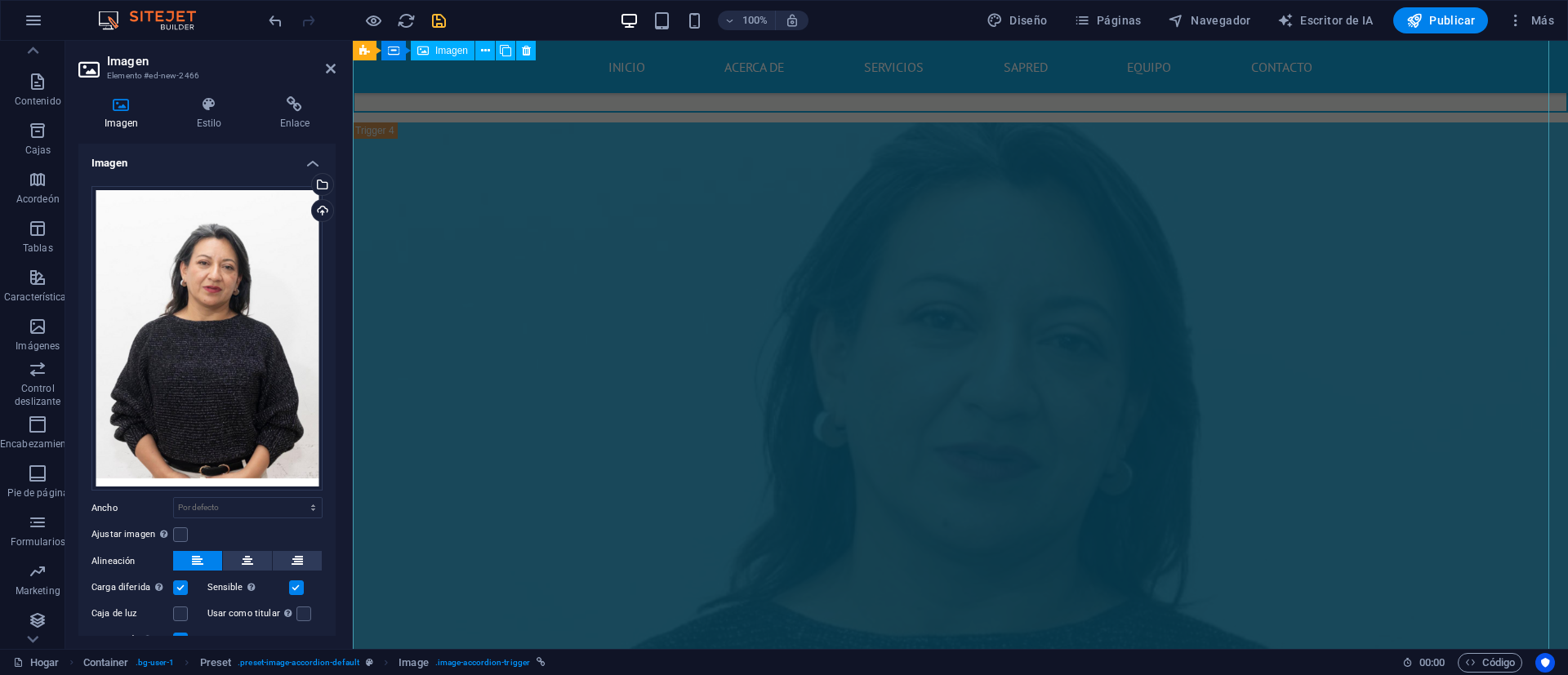 click on "COORDINADOR ACADÉMICO" at bounding box center [960, 2119] 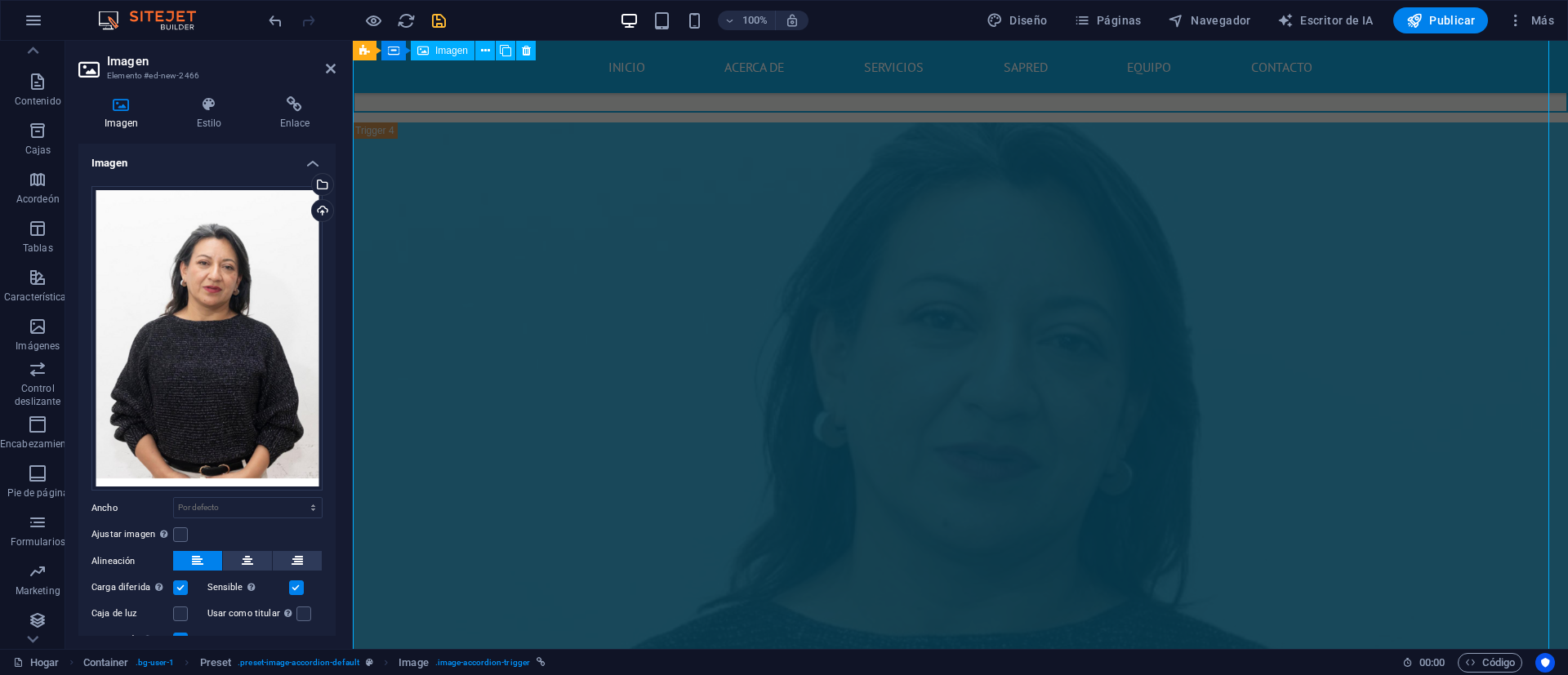 scroll, scrollTop: 11244, scrollLeft: 0, axis: vertical 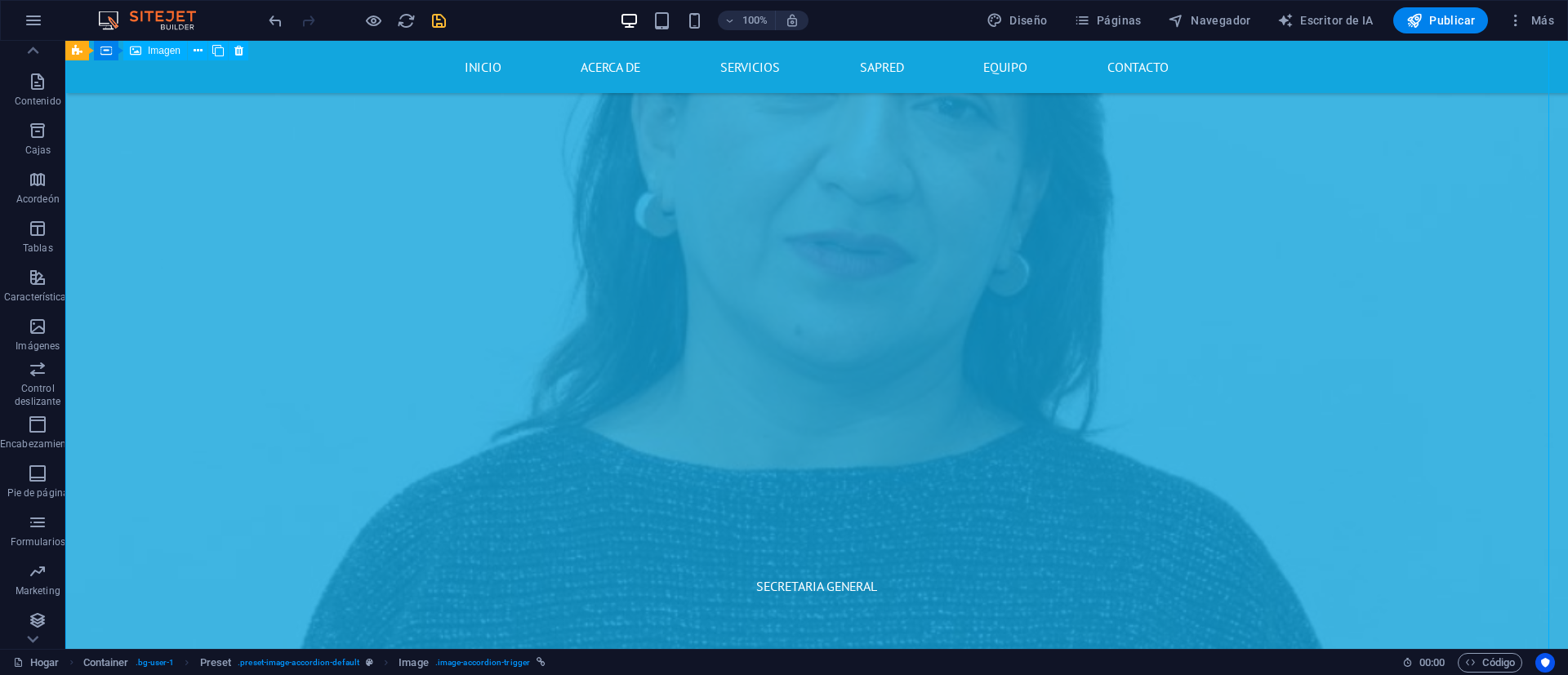 click on "COORDINADOR ACADÉMICO" at bounding box center (817, 2263) 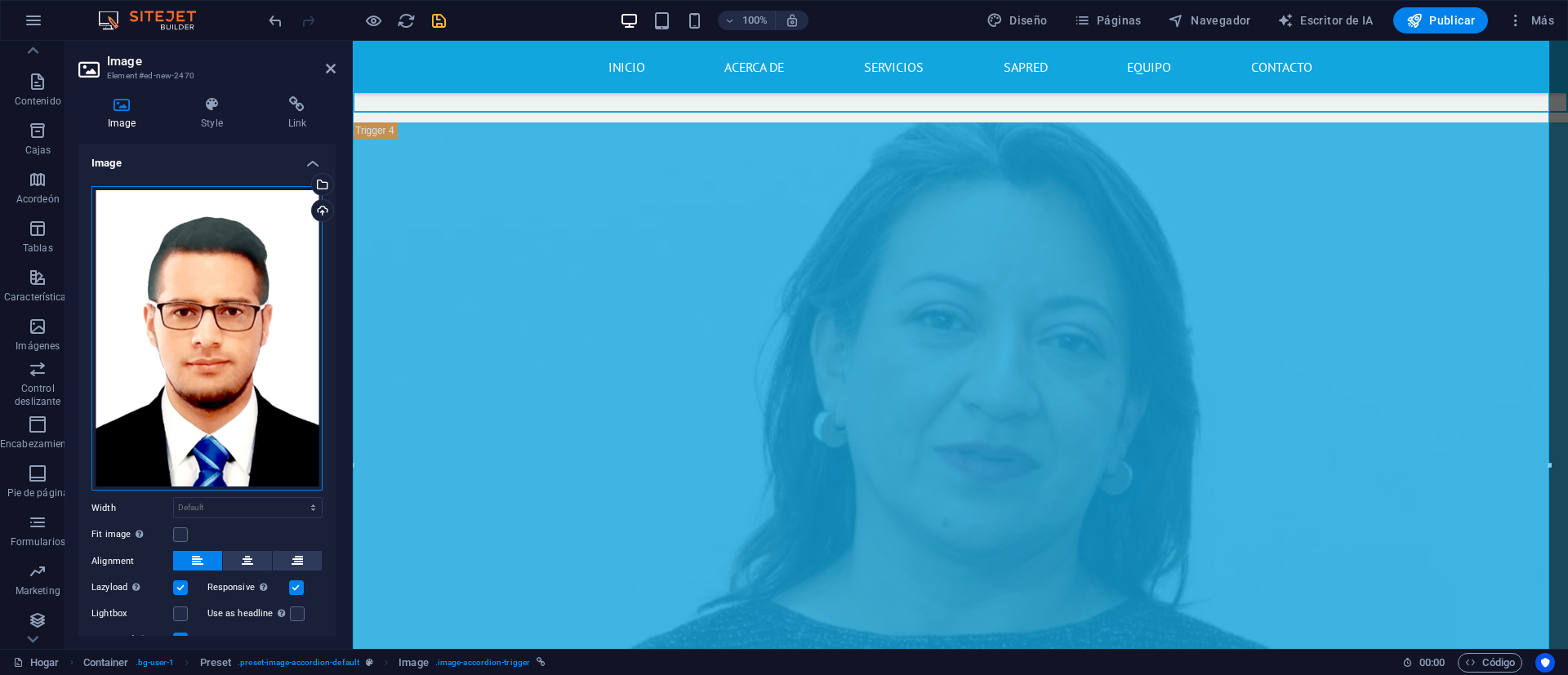 click on "Drag files here, click to choose files or select files from Files or our free stock photos & videos" at bounding box center [207, 339] 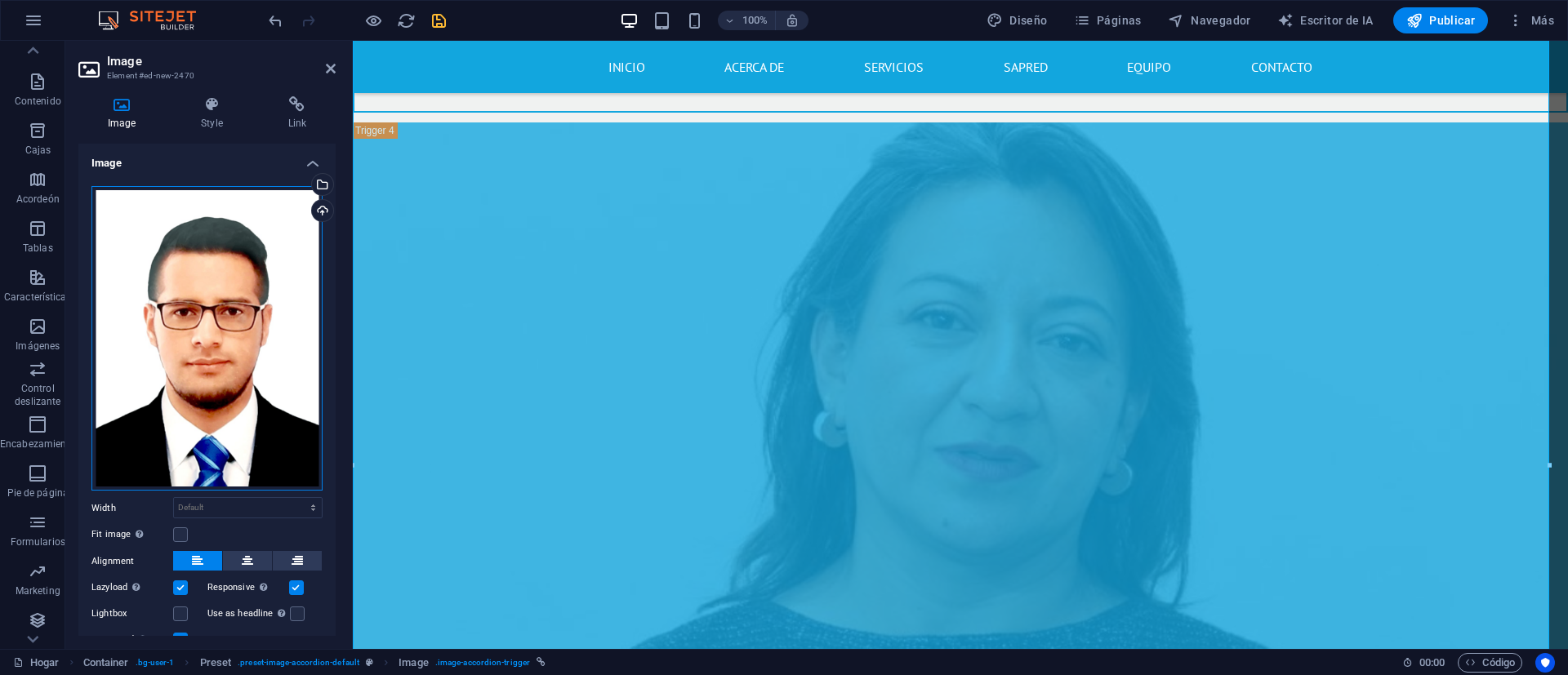scroll, scrollTop: 8495, scrollLeft: 0, axis: vertical 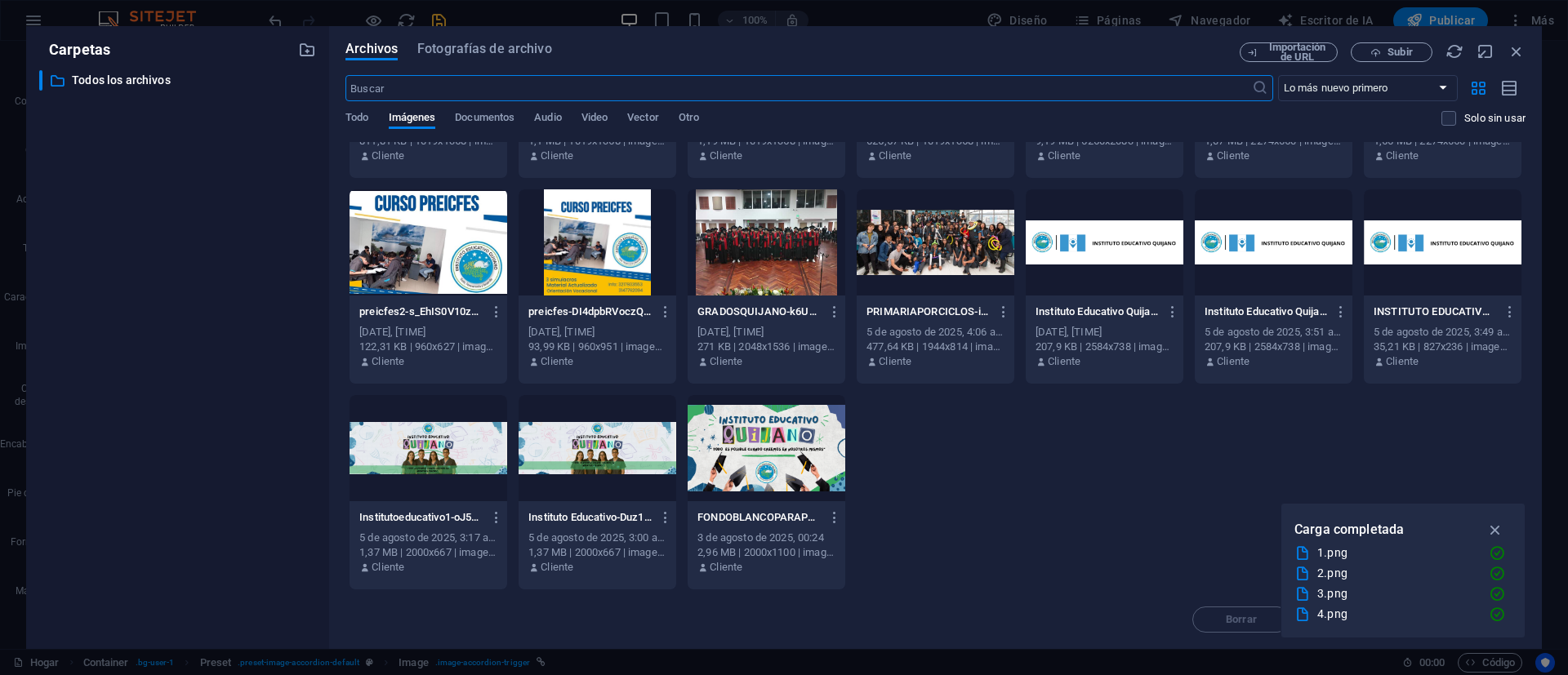 click on "4-Oe7LU22M-G5yT3sU8Ztniw.png 4-Oe7LU22M-G5yT3sU8Ztniw.png [DATE], [TIME] 811,81 KB | 1019x1358 | imagen/png Cliente 3-O6MwA5QAunQksbhdHsM1fA.png 3-O6MwA5QAunQksbhdHsM1fA.png [DATE], [TIME] 1,1 MB | 1019x1358 | imagen/png Cliente 2-xmc6CQ1XppMxfxEEdJ196A.png 2-xmc6CQ1XppMxfxEEdJ196A.png [DATE], [TIME] 1,19 MB | 1019x1358 | imagen/png Cliente 1-VaVXGV1IOqNd6148SyXeTA.png 1-VaVXGV1IOqNd6148SyXeTA.png [DATE], [TIME] 625,57 KB | 1019x1358 | imagen/png Cliente FONDOPRINCIPAL-7Cw9LxrixhD3CoDkoHhzGA.png FONDOPRINCIPAL-7Cw9LxrixhD3CoDkoHhzGA.png [DATE], [TIME] 9,19 MB | 6250x2083 | imagen/png Cliente INSTITUTOEDUCATIVOQUIJANO2-i1AFHwgk9lbObc_eKqzxAg.png INSTITUTO EDUCATIVO QUIJANO2-i1AFHwgk9lbObc_eKqzxAg.png [DATE], [TIME] 1,07 MB | 2274x650 | imagen/png Cliente INSTITUTOEDUCATIVOQUIJANO1-TQfNVEx94llbX3n09QkGDw.png INSTITUTO EDUCATIVO QUIJANO1-TQfNVEx94llbX3n09QkGDw.png [DATE], [TIME] Cliente Cliente" at bounding box center (935, 286) 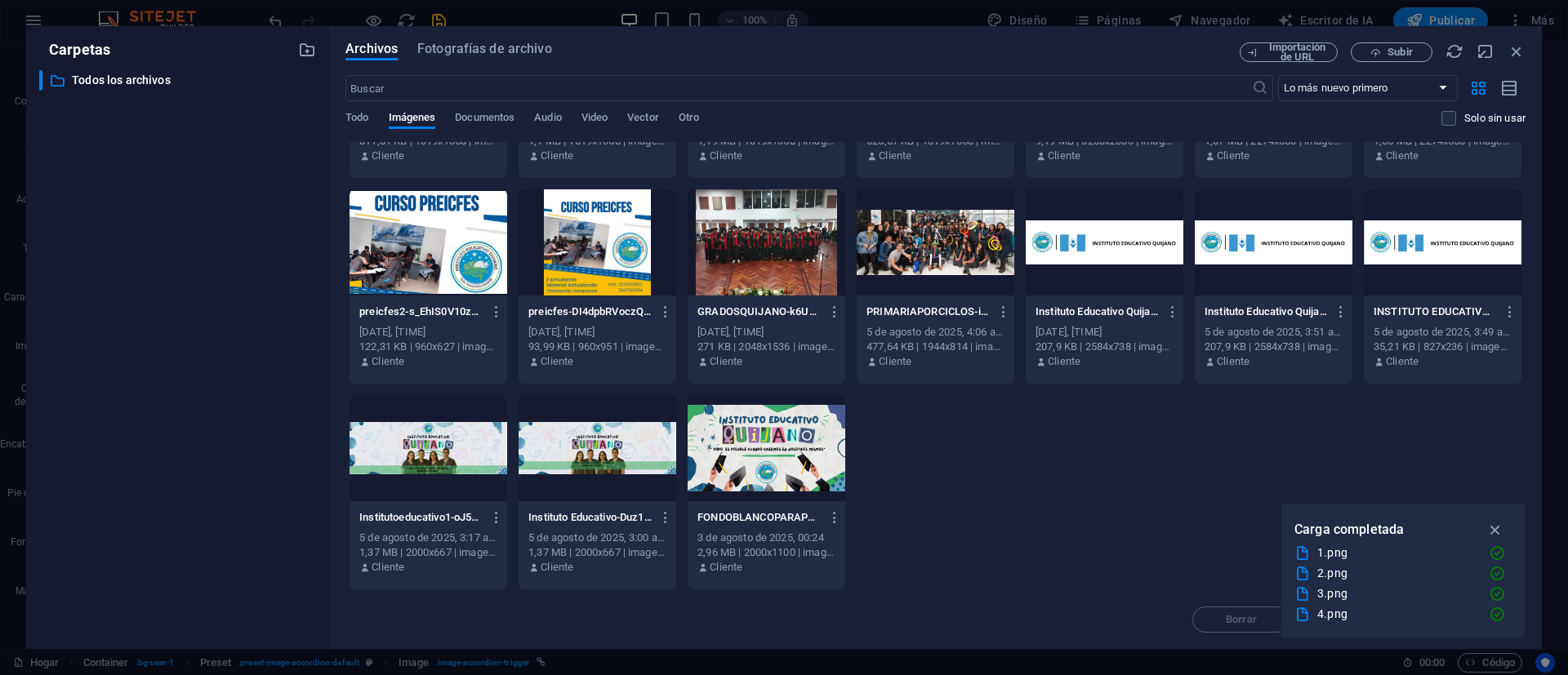 click at bounding box center (1495, 530) 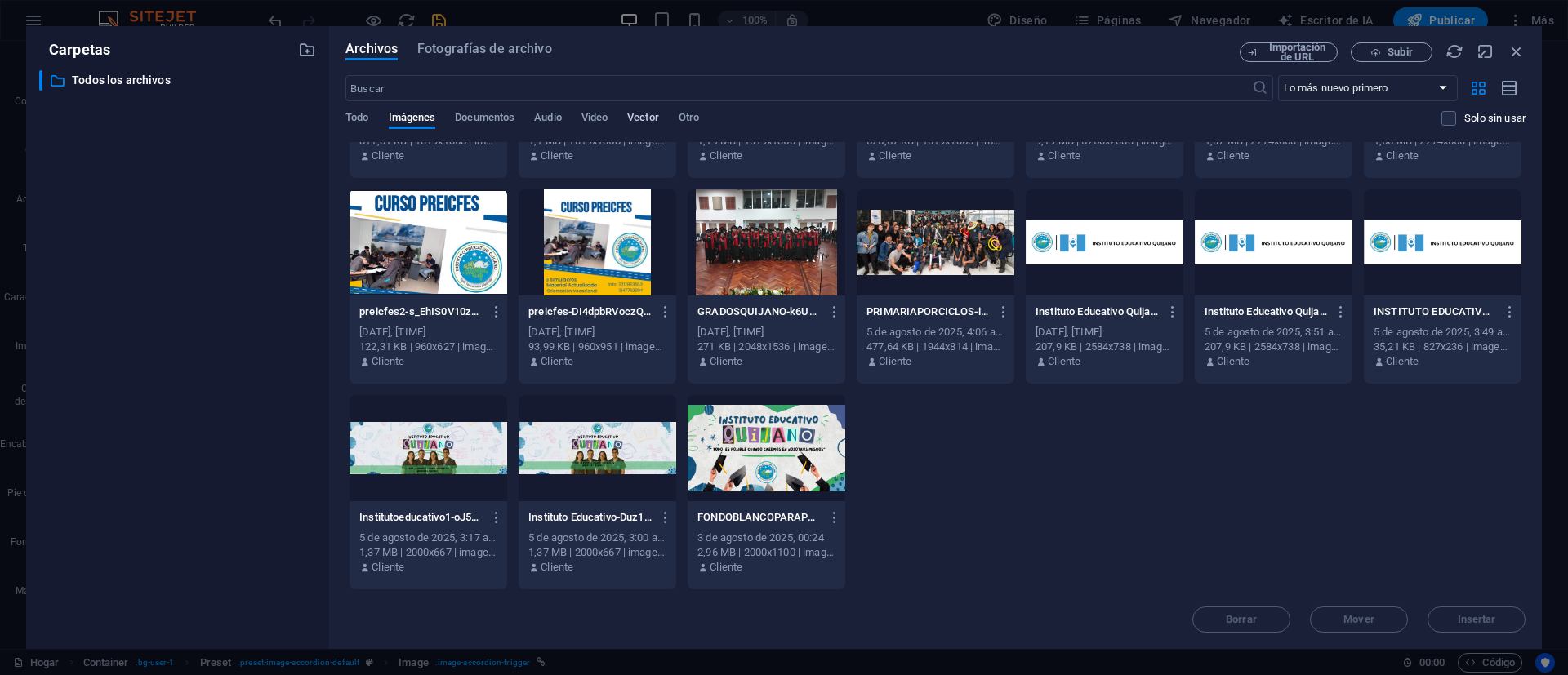 click on "Vector" at bounding box center (643, 117) 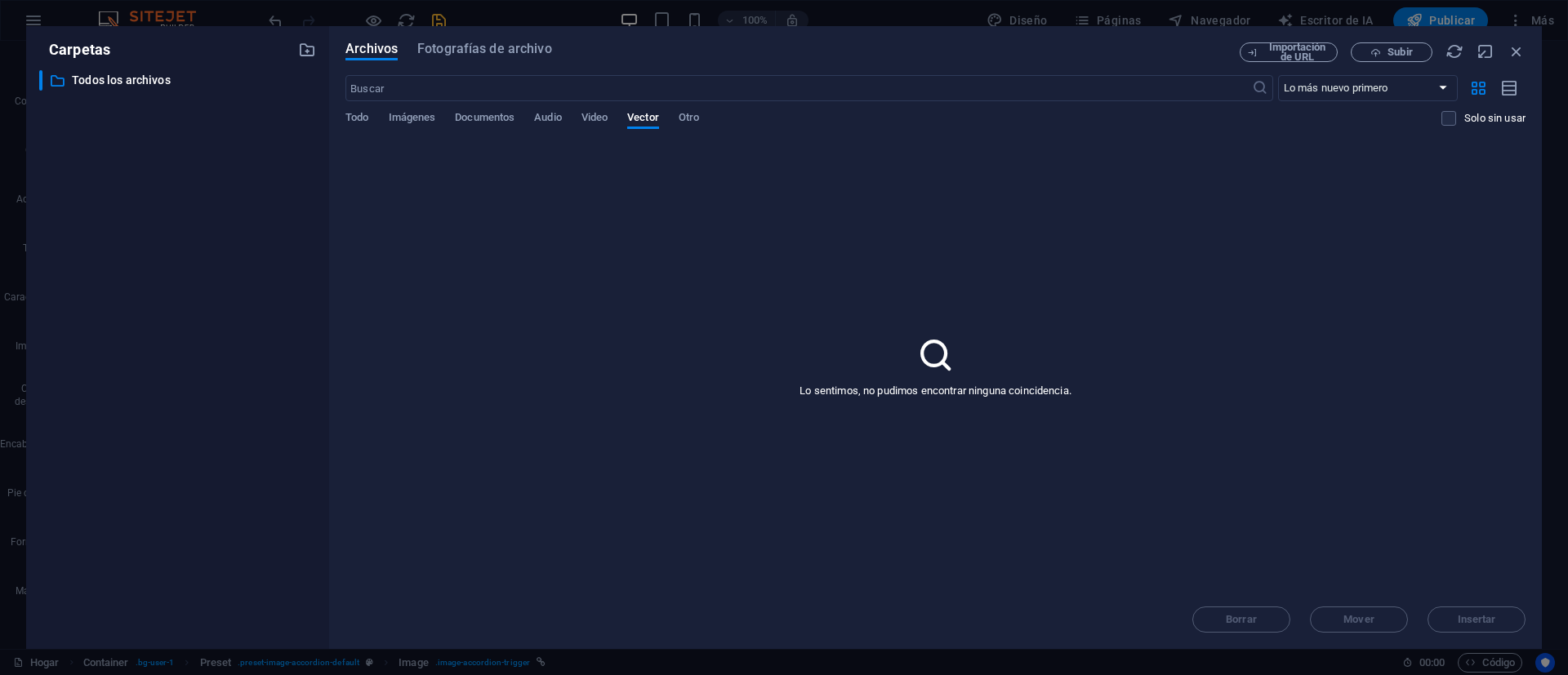 click on "Todo Imágenes Documentos Audio Video Vector Otro" at bounding box center (893, 127) 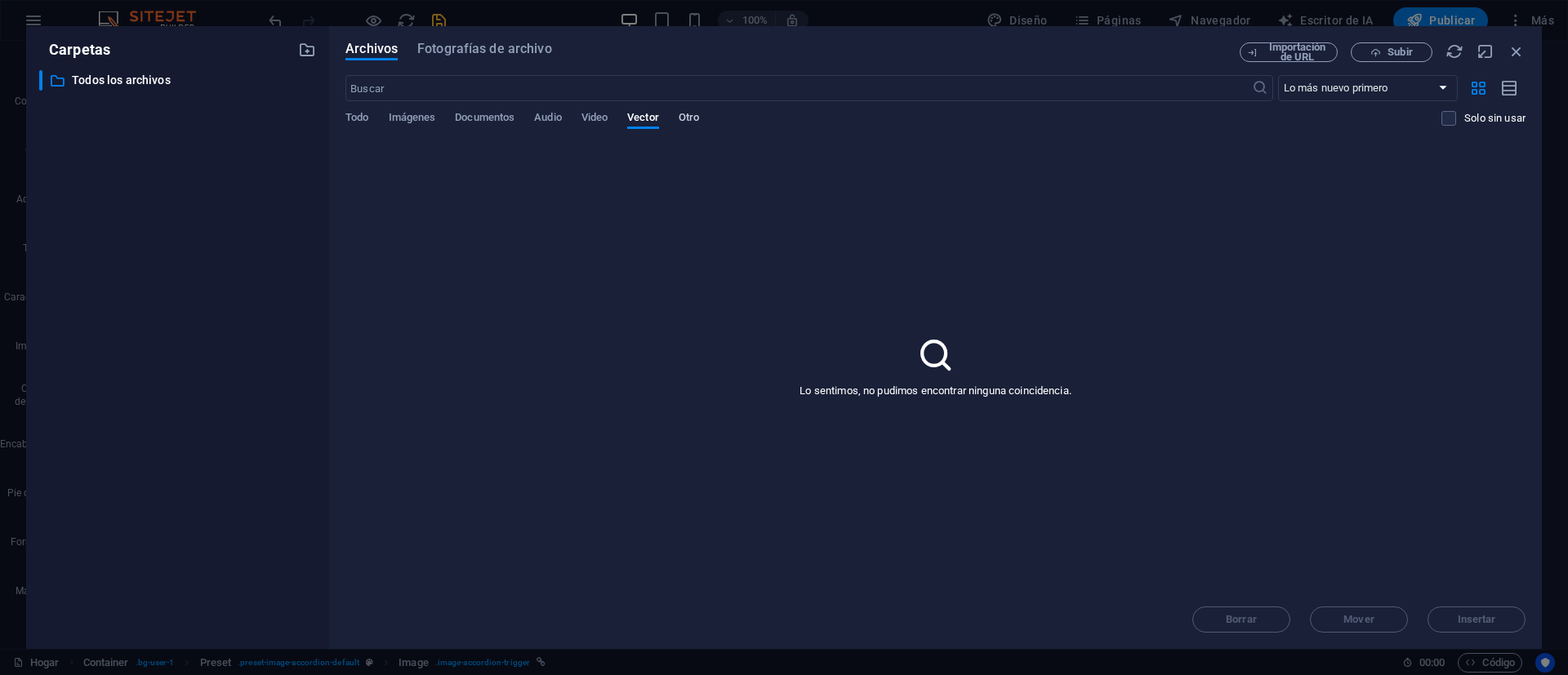 click on "Otro" at bounding box center (688, 117) 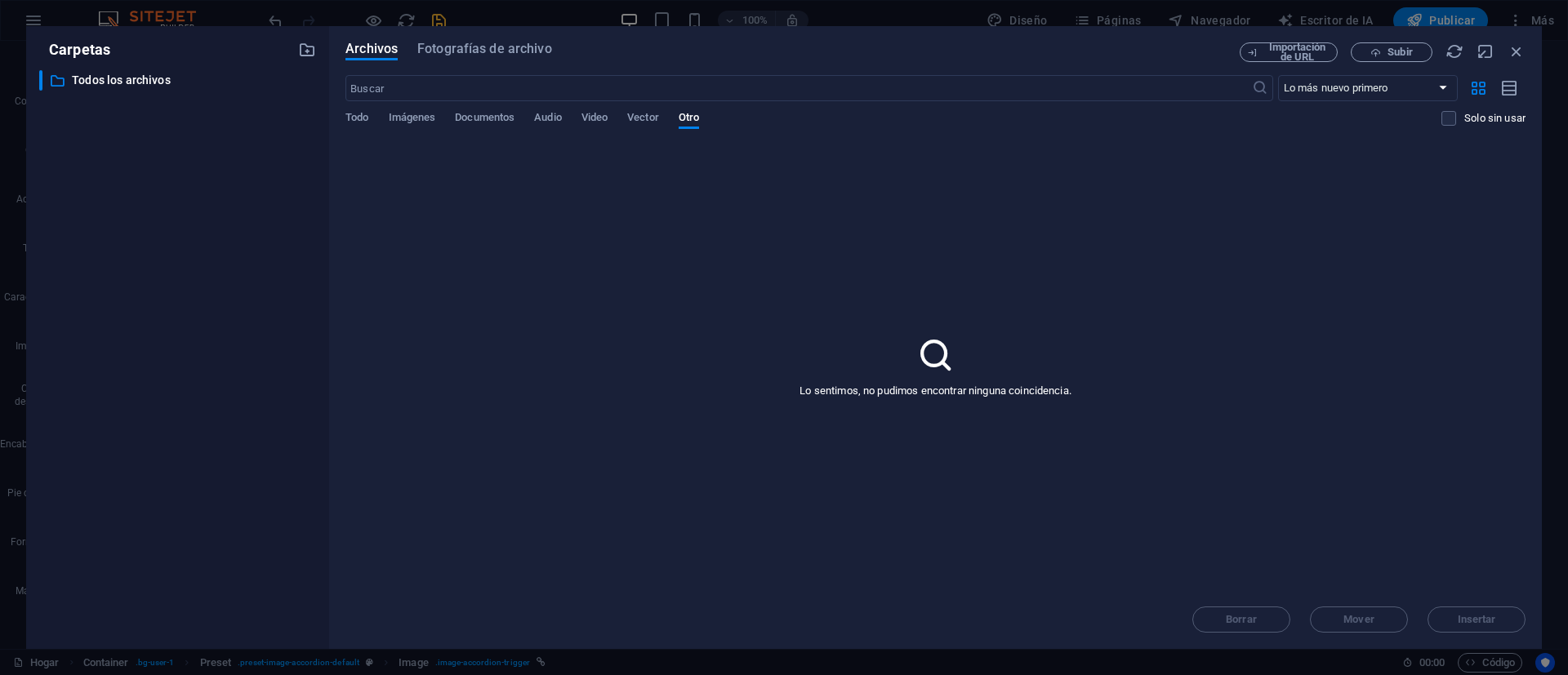 click on "Todo Imágenes Documentos Audio Video Vector Otro" at bounding box center (893, 127) 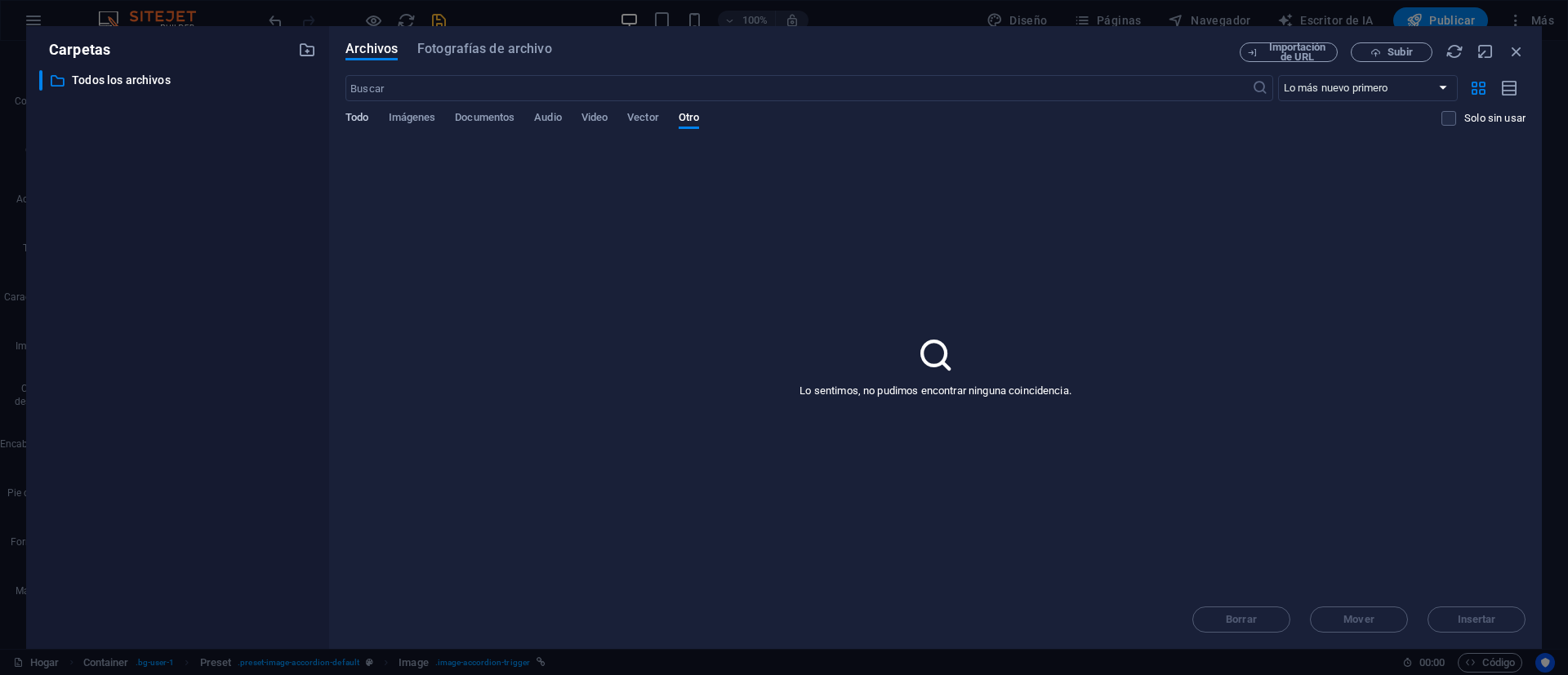 click on "Todo" at bounding box center (357, 117) 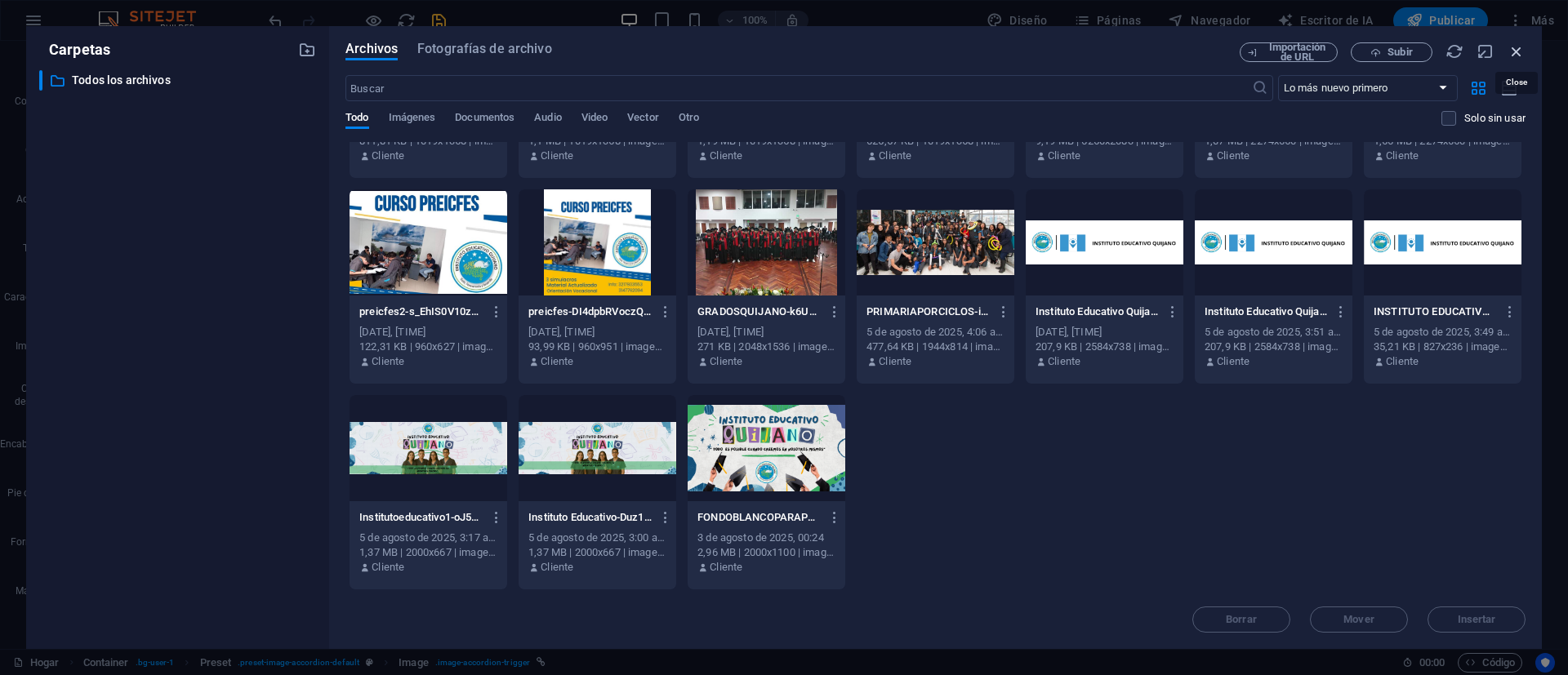 click at bounding box center [1517, 51] 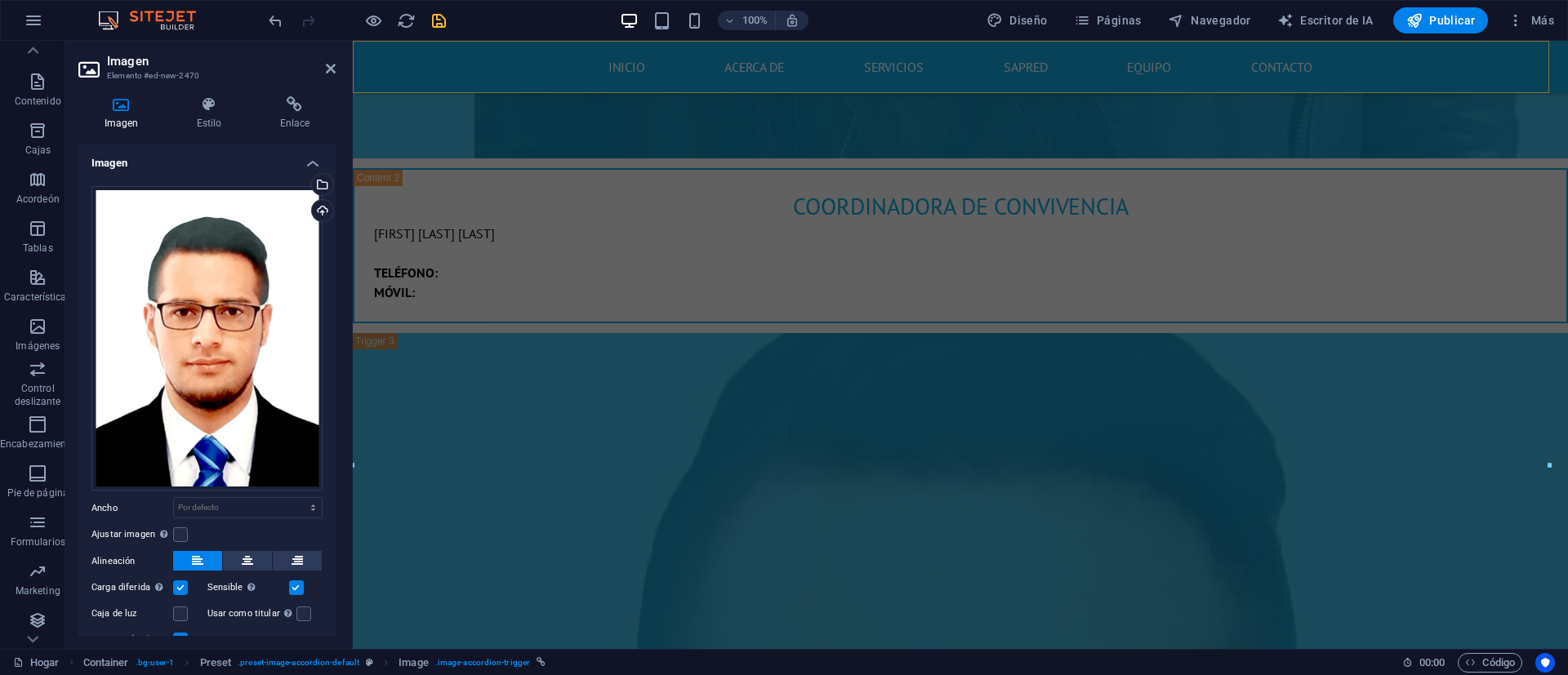 scroll, scrollTop: 10095, scrollLeft: 0, axis: vertical 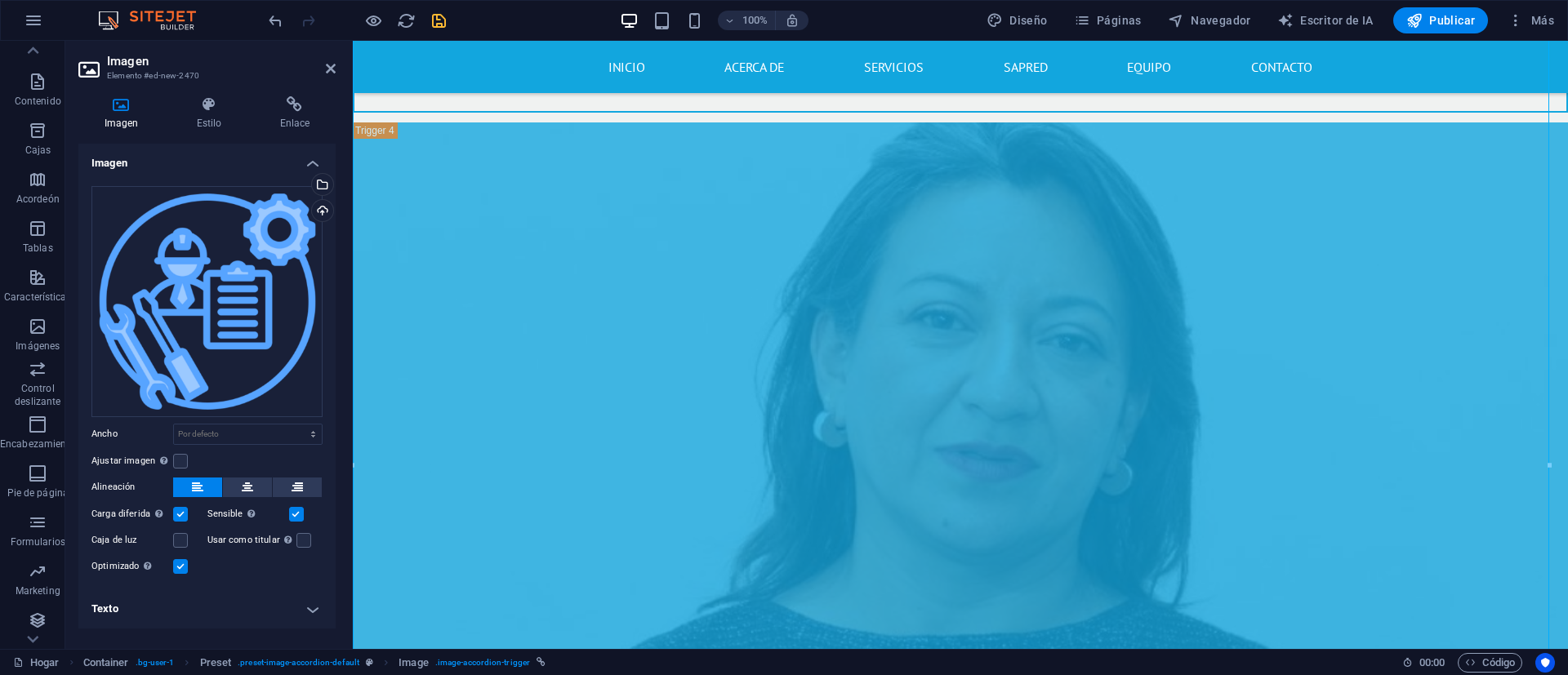 click on "Texto" at bounding box center (207, 609) 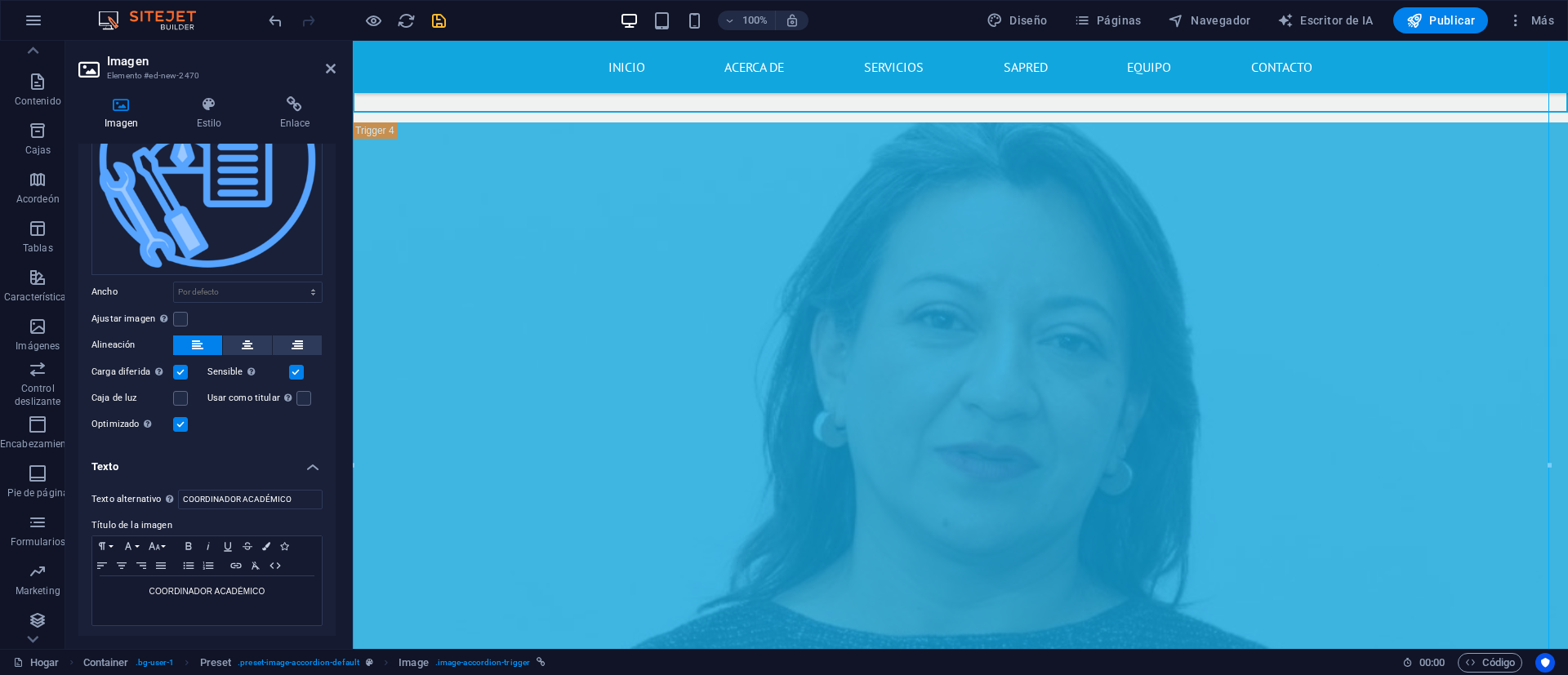 scroll, scrollTop: 143, scrollLeft: 0, axis: vertical 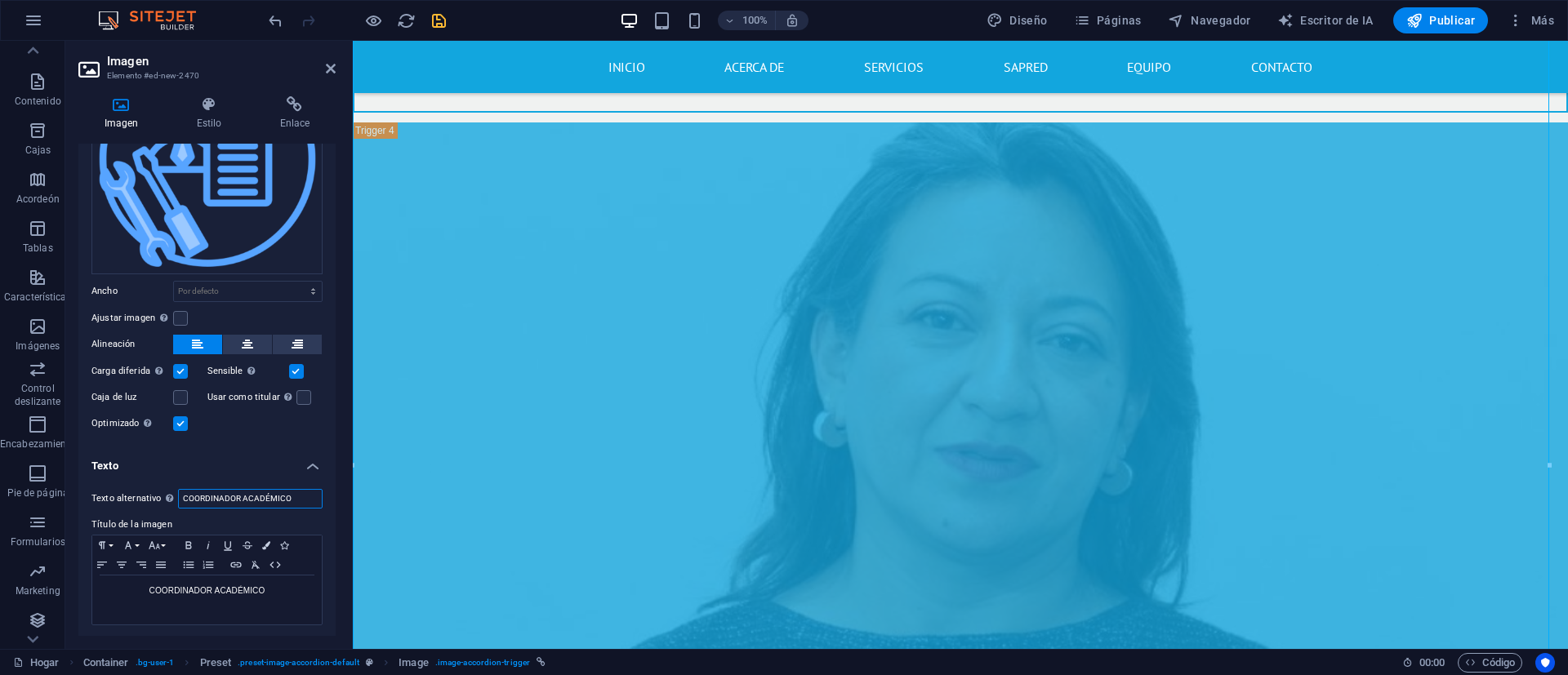 click on "COORDINADOR ACADÉMICO" at bounding box center (250, 499) 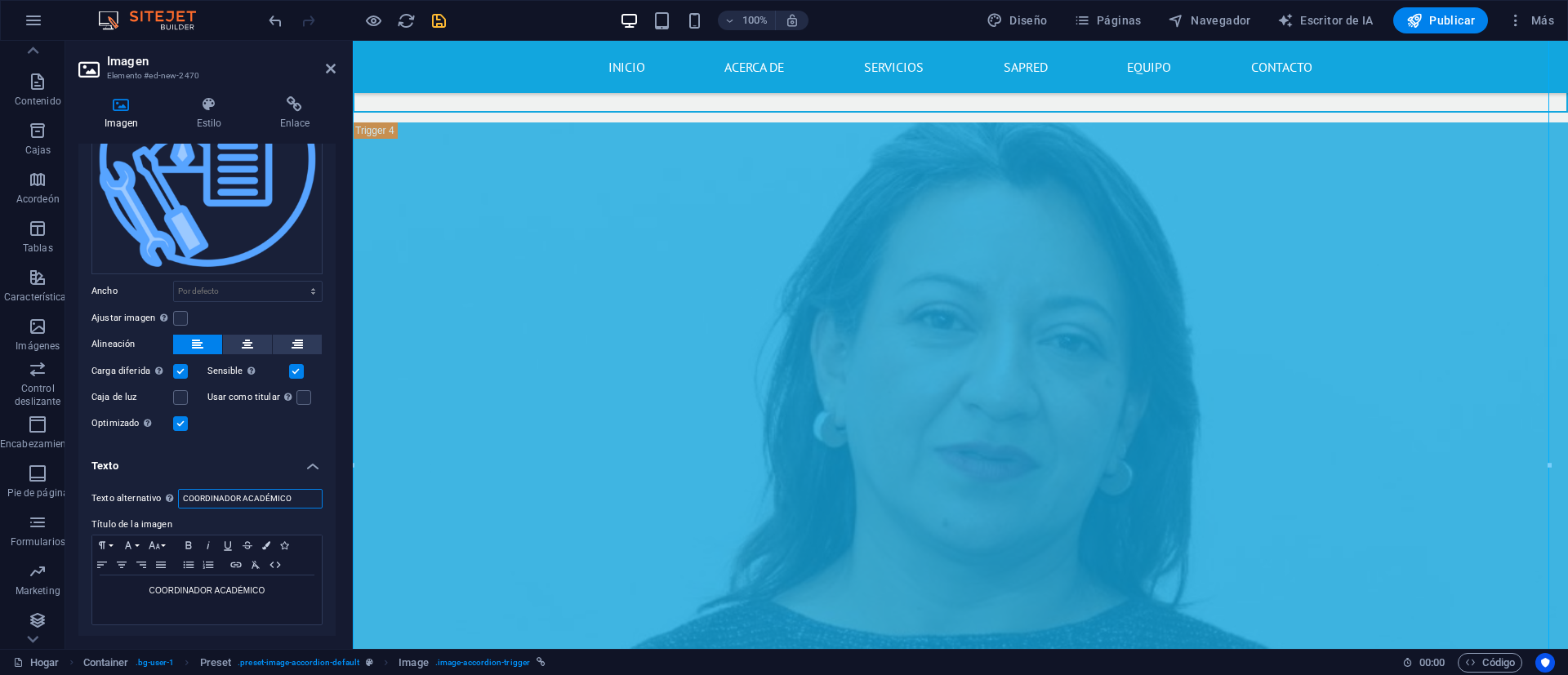 click on "COORDINADOR ACADÉMICO" at bounding box center (250, 499) 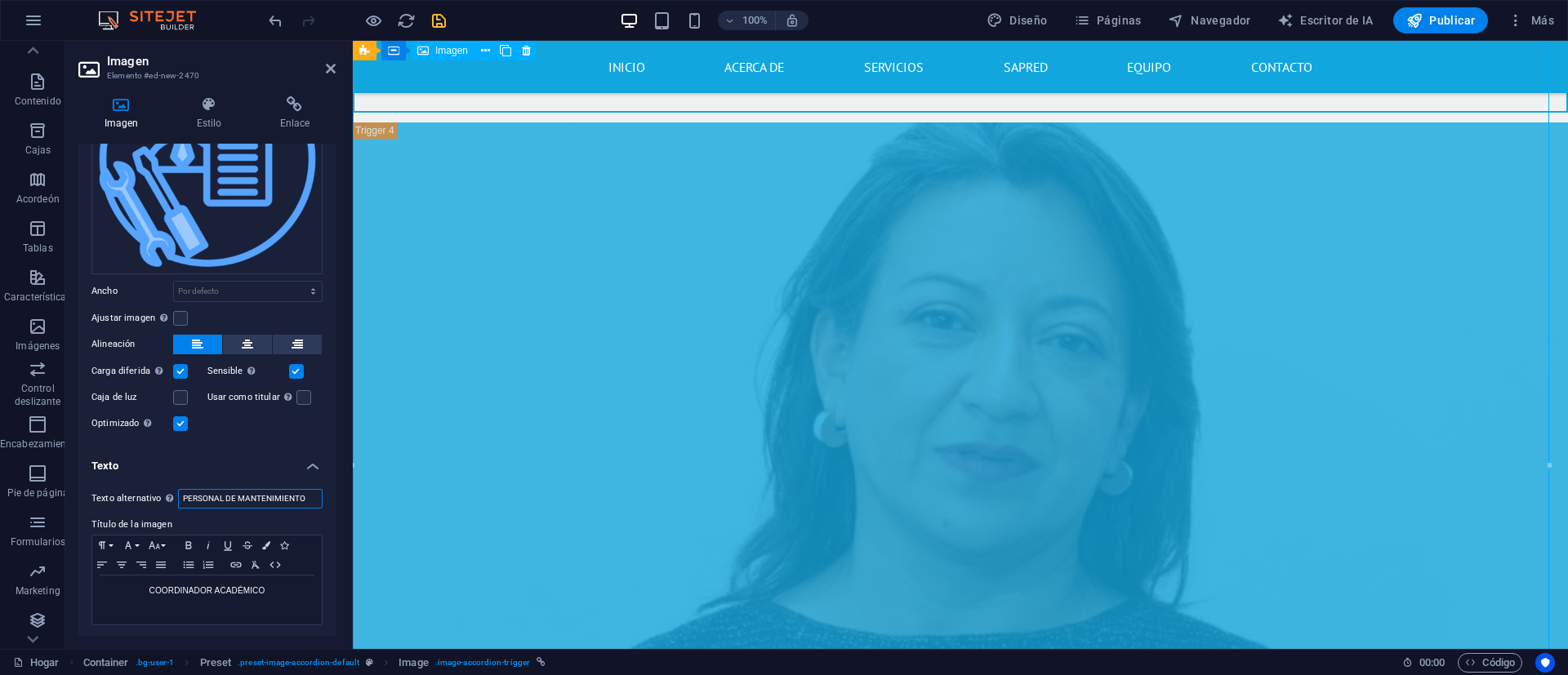 type on "PERSONAL DE MANTENIMIENTO" 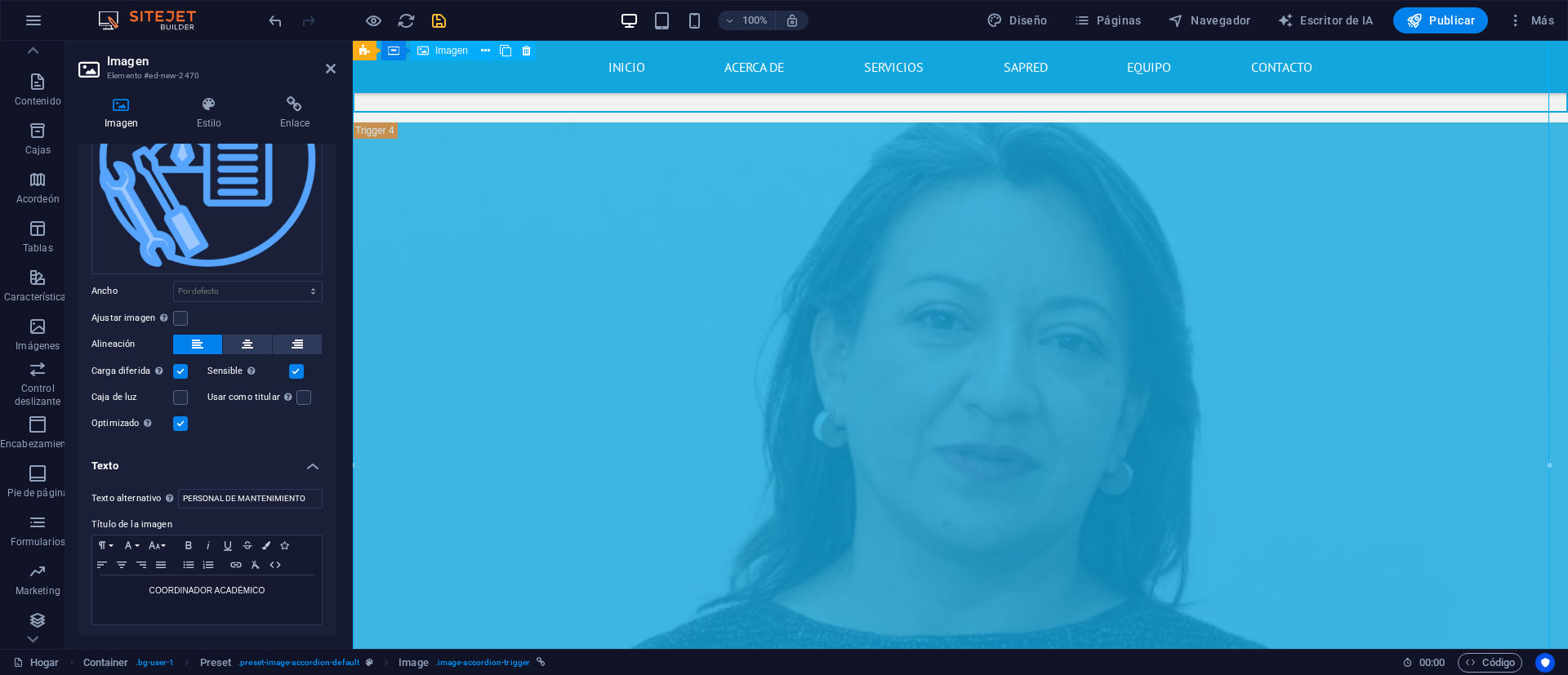click on "COORDINADOR ACADÉMICO" at bounding box center (960, 2119) 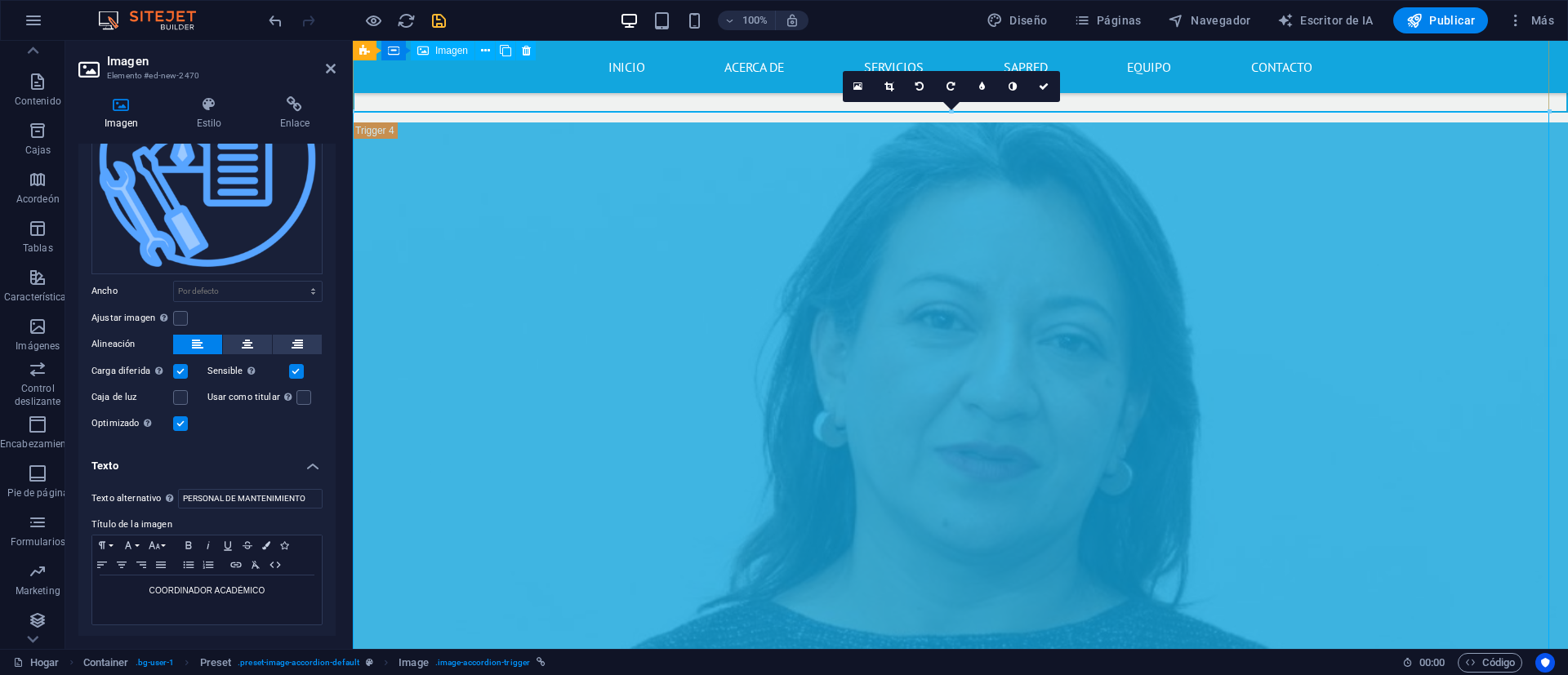 scroll, scrollTop: 9850, scrollLeft: 0, axis: vertical 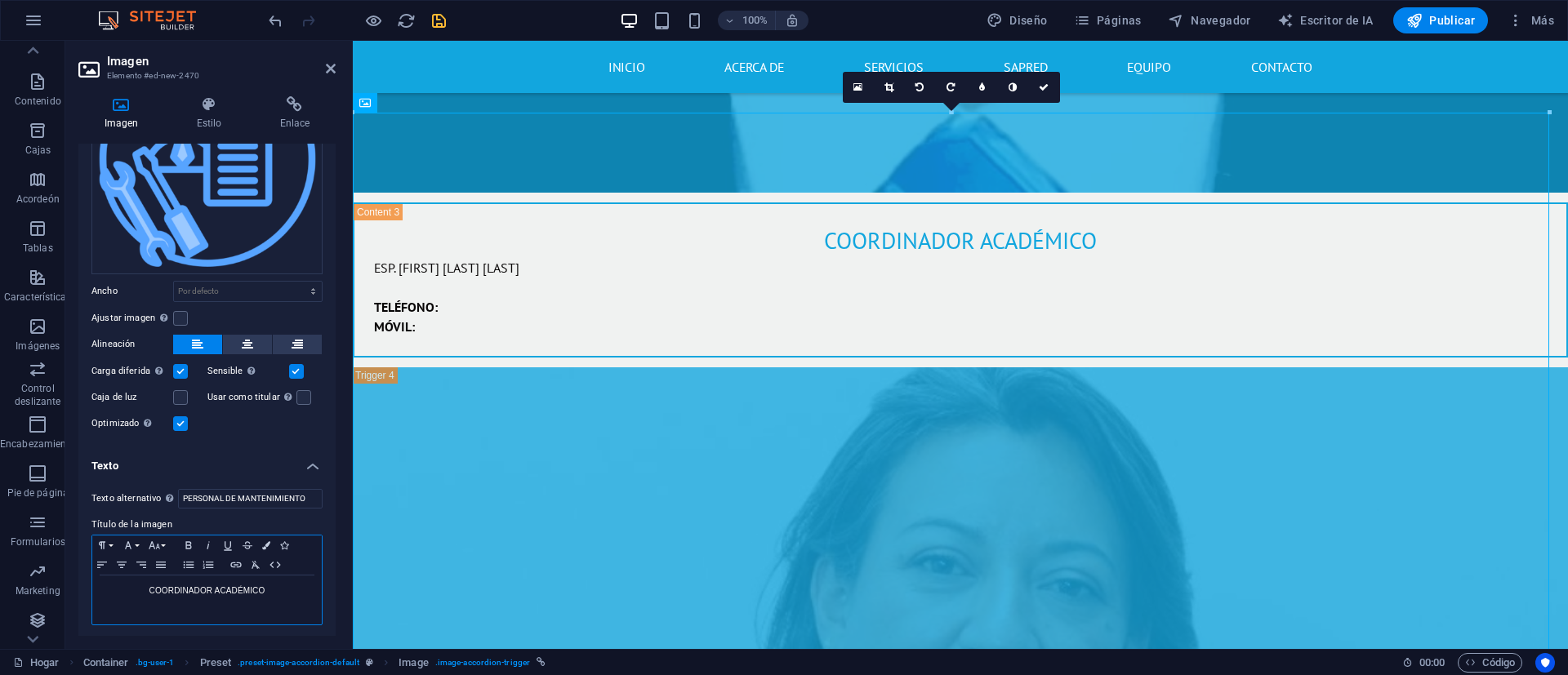 click on "COORDINADOR ACADÉMICO" at bounding box center (207, 591) 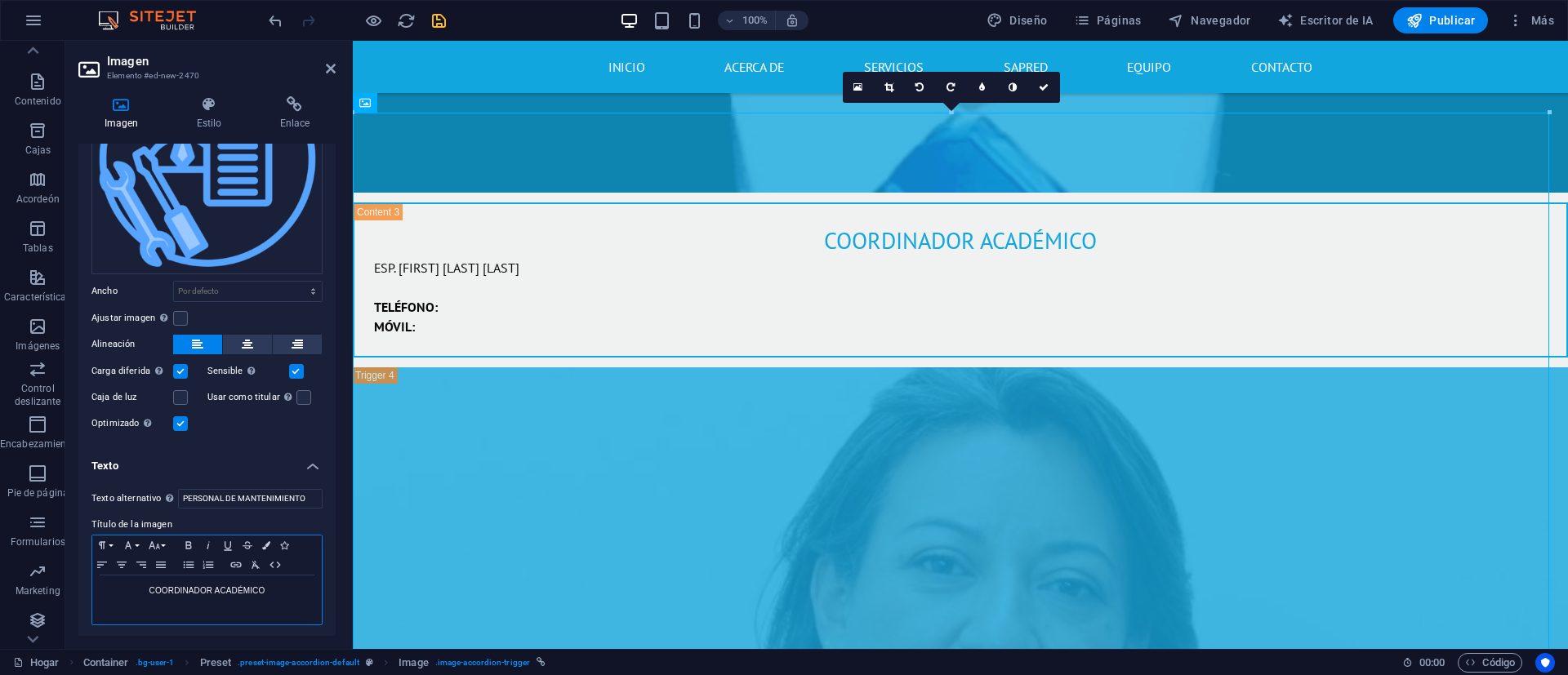 click on "COORDINADOR ACADÉMICO" at bounding box center [207, 591] 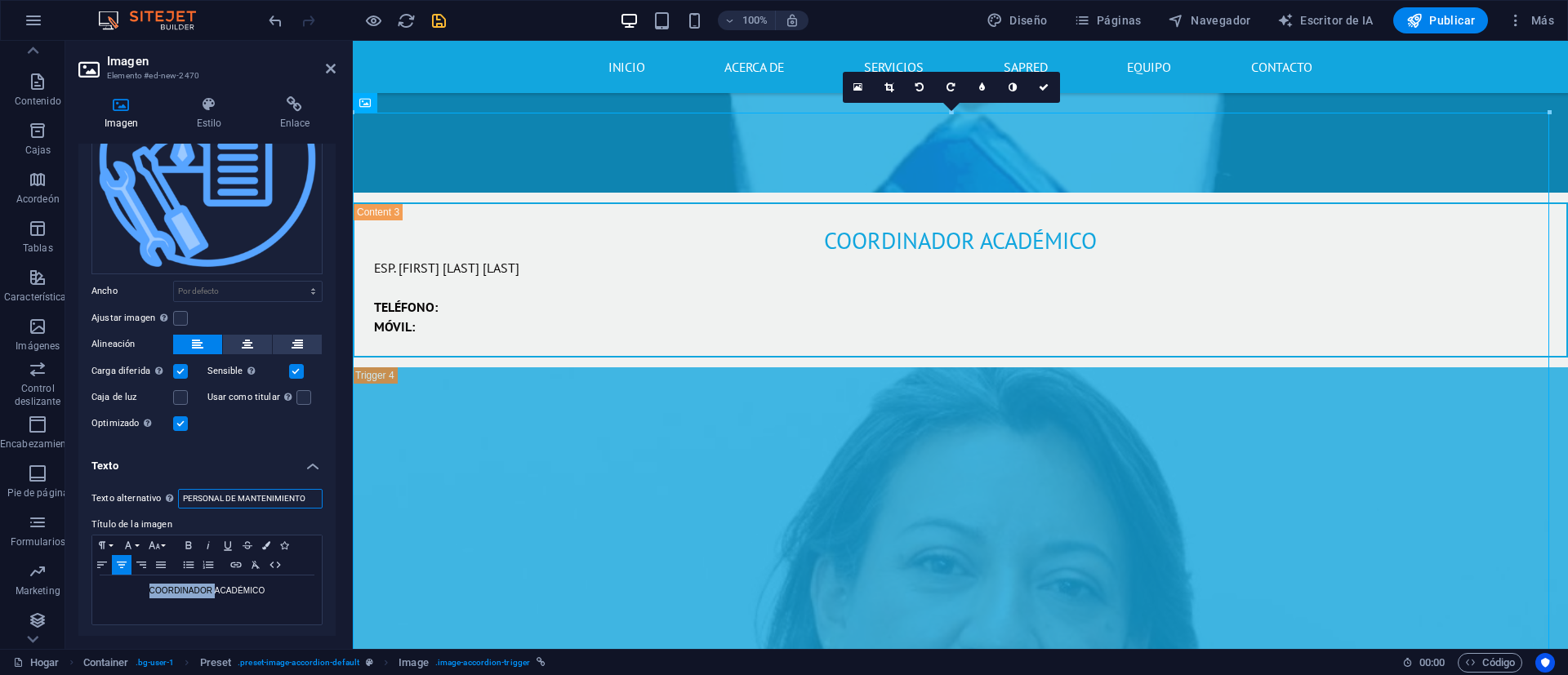 click on "PERSONAL DE MANTENIMIENTO" at bounding box center (250, 499) 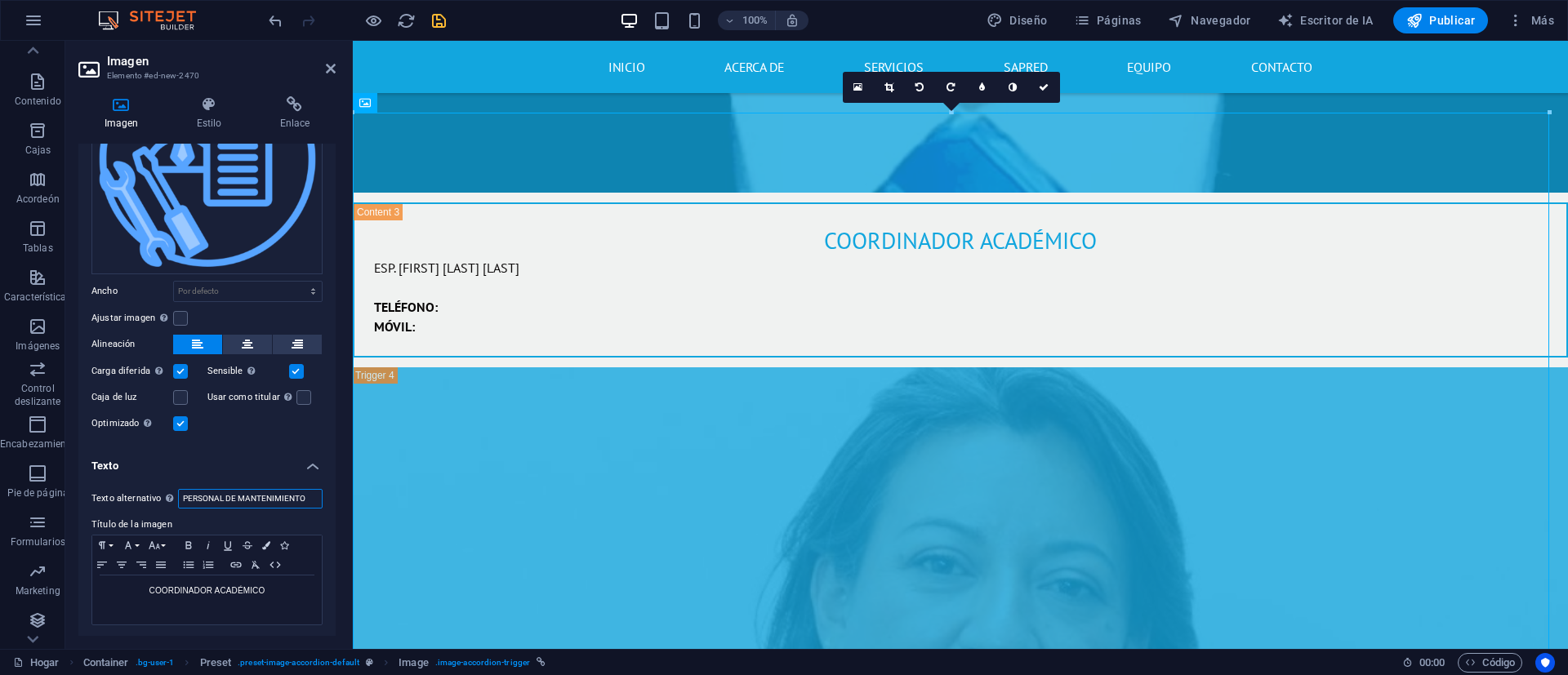 click on "PERSONAL DE MANTENIMIENTO" at bounding box center [250, 499] 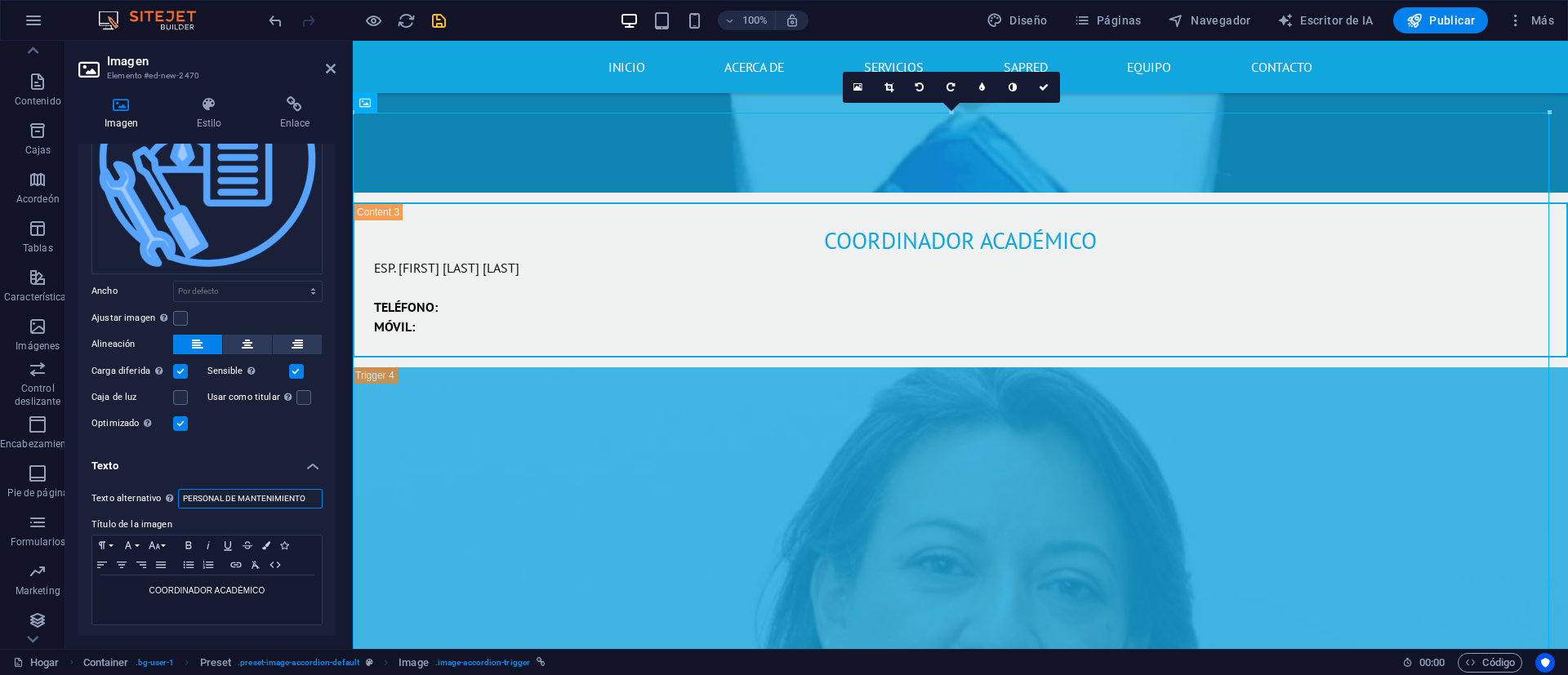 click on "PERSONAL DE MANTENIMIENTO" at bounding box center (250, 499) 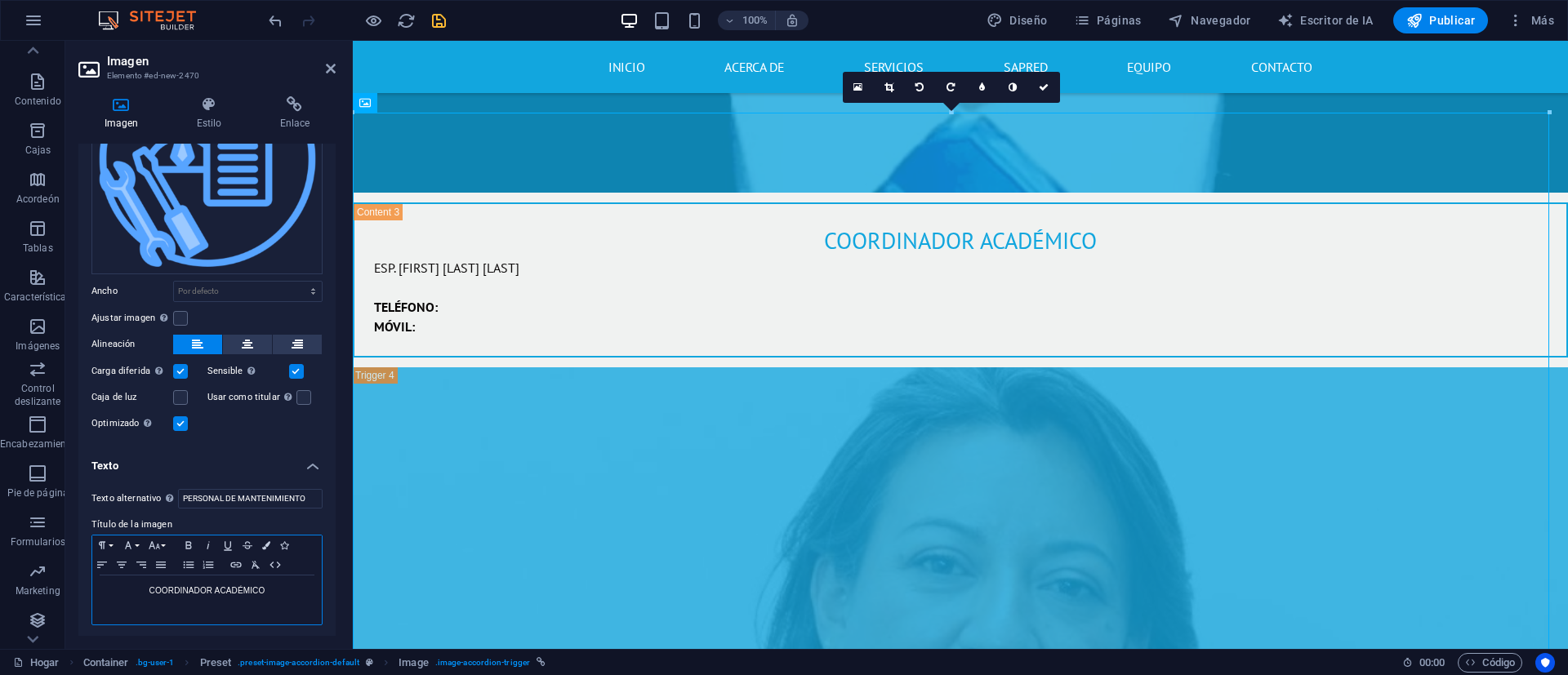 click on "COORDINADOR ACADÉMICO" at bounding box center [207, 590] 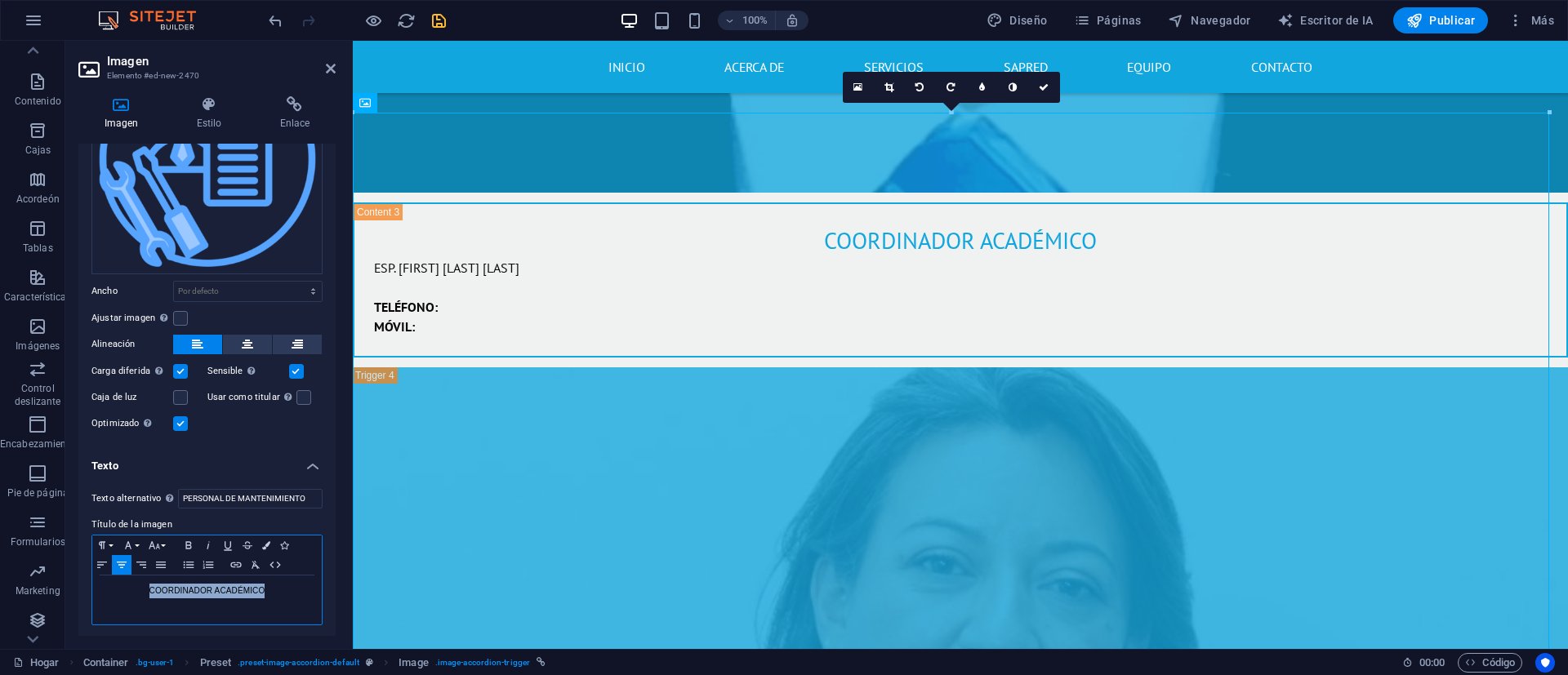click on "COORDINADOR ACADÉMICO" at bounding box center [207, 590] 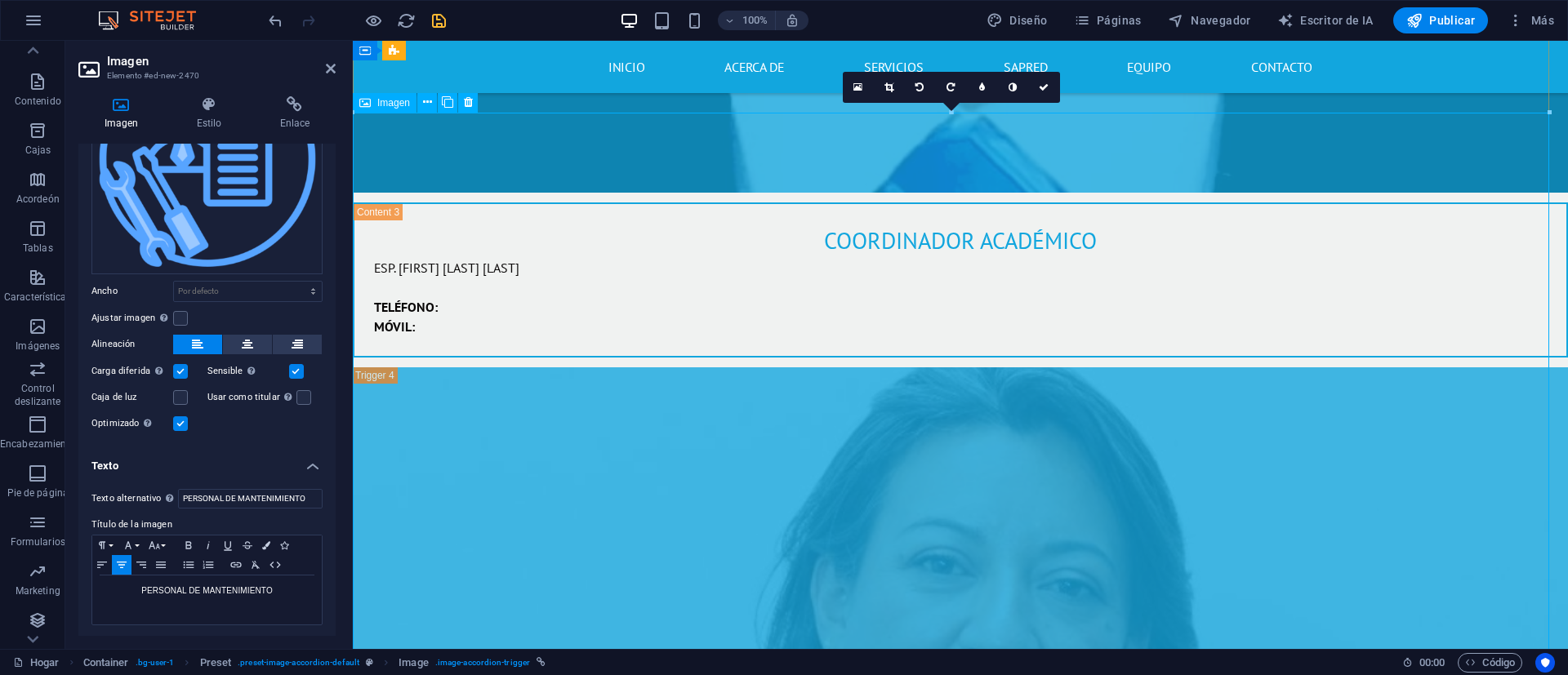 click on "PERSONAL DE MANTENIMIENTO" at bounding box center [960, 2364] 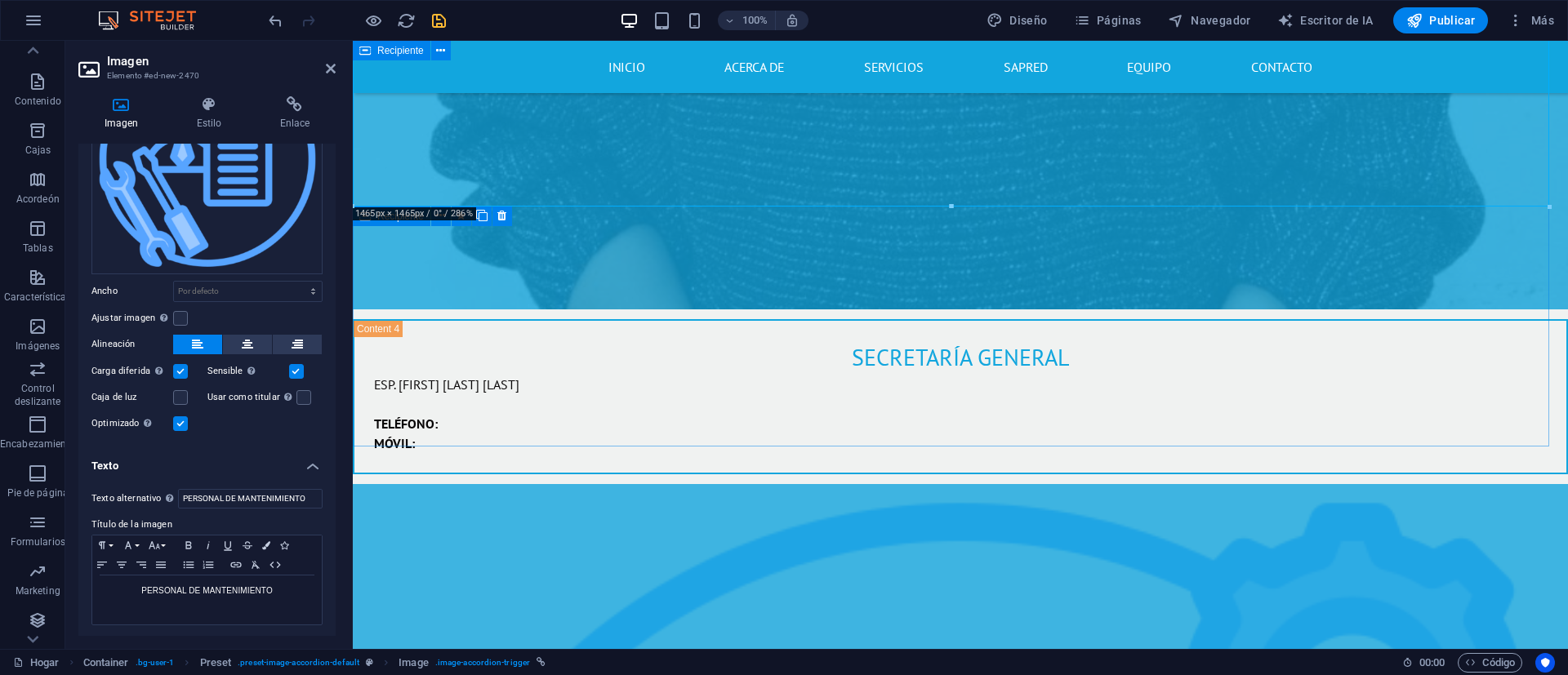 scroll, scrollTop: 10952, scrollLeft: 0, axis: vertical 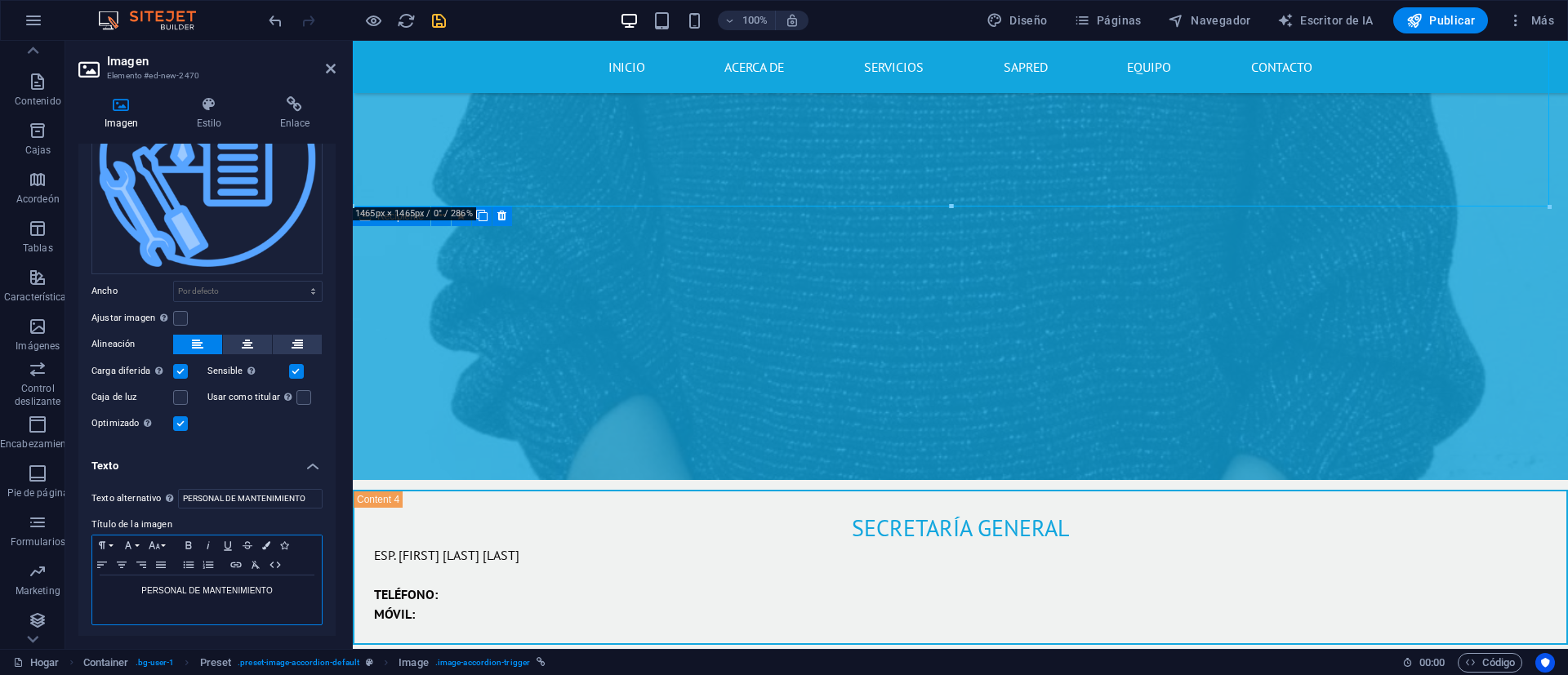 click on "PERSONAL DE MANTENIMIENTO" at bounding box center (207, 590) 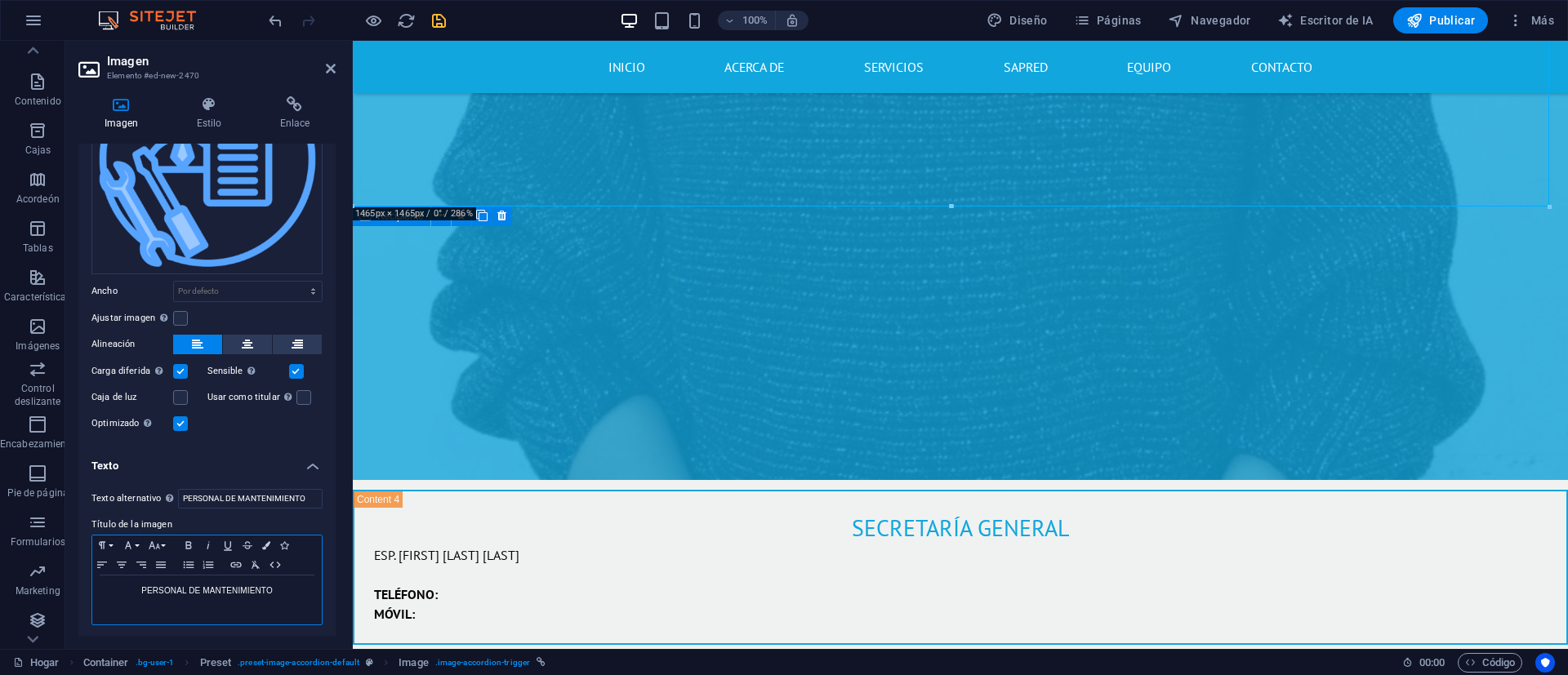 click on "PERSONAL DE MANTENIMIENTO" at bounding box center (207, 590) 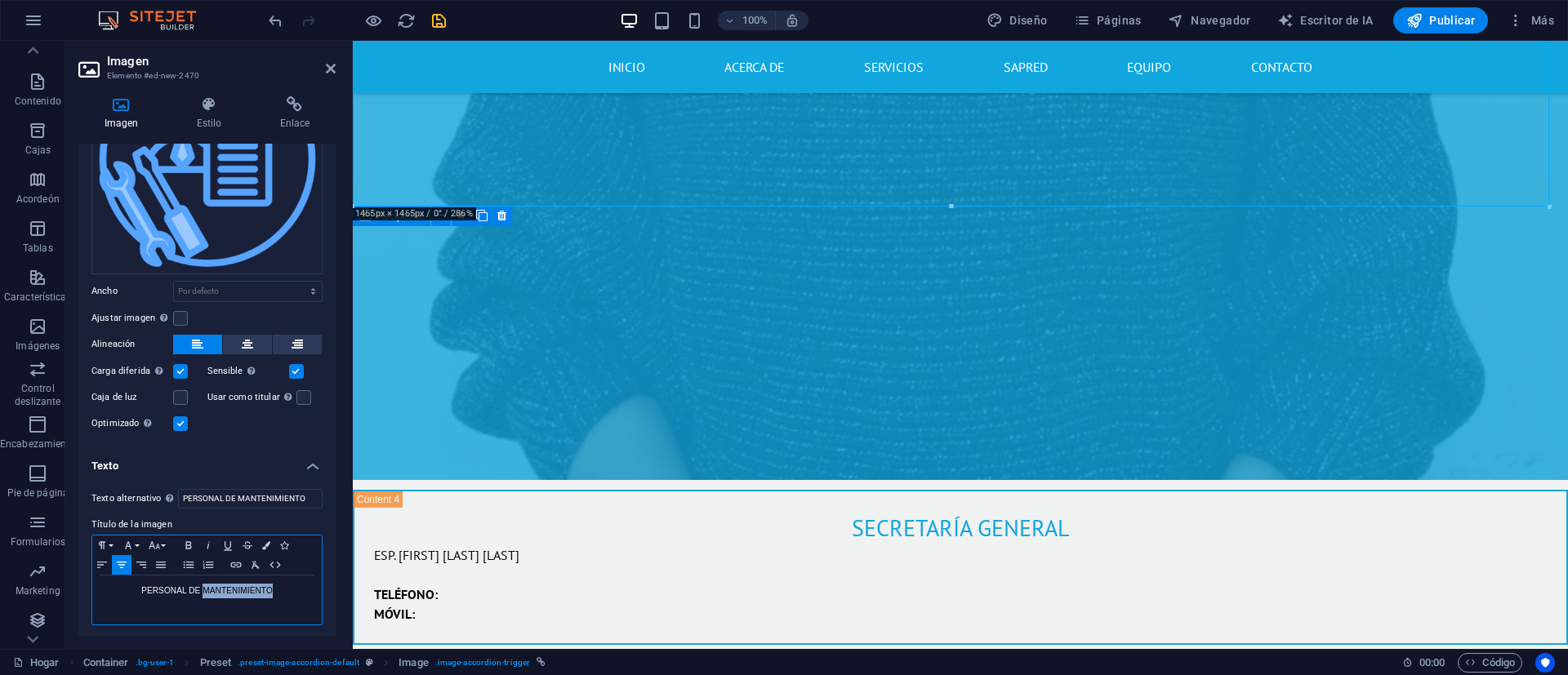 type 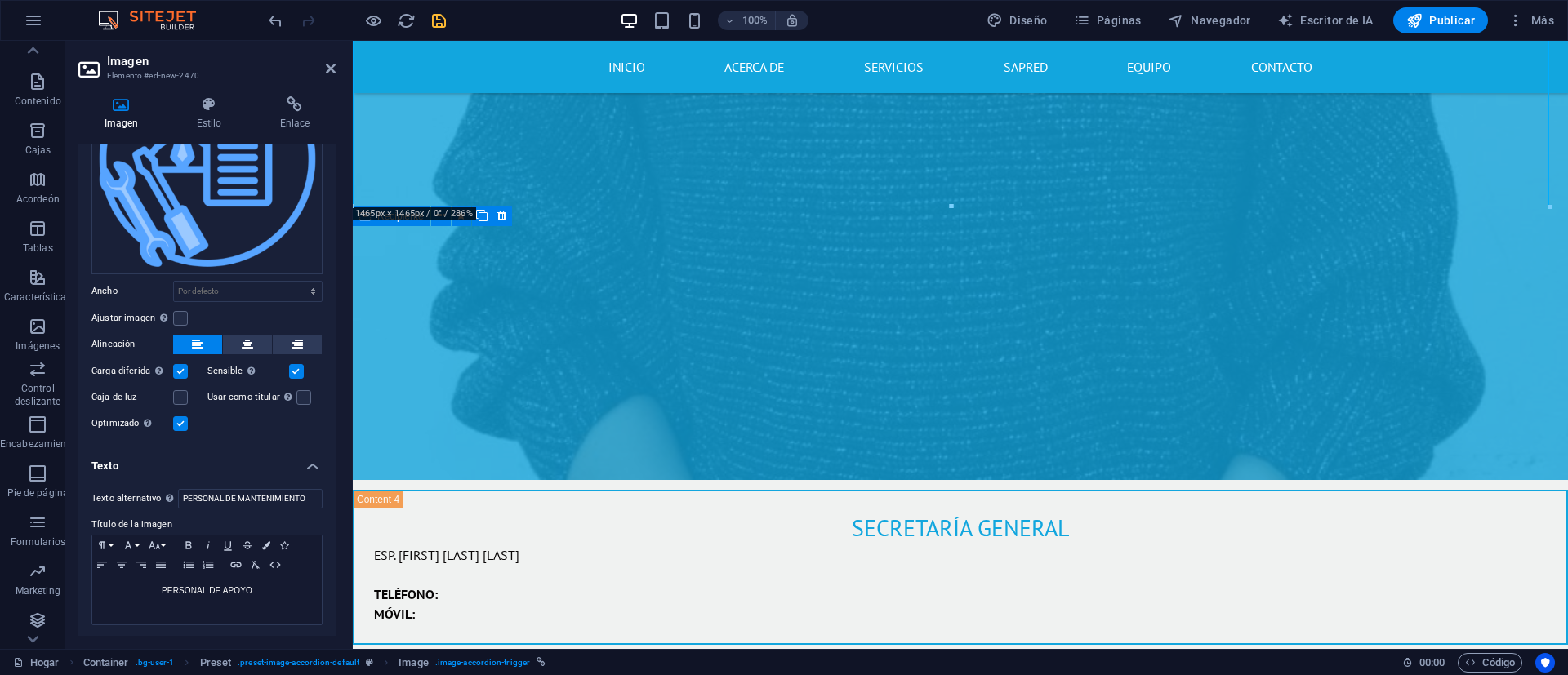 click at bounding box center (960, 2119) 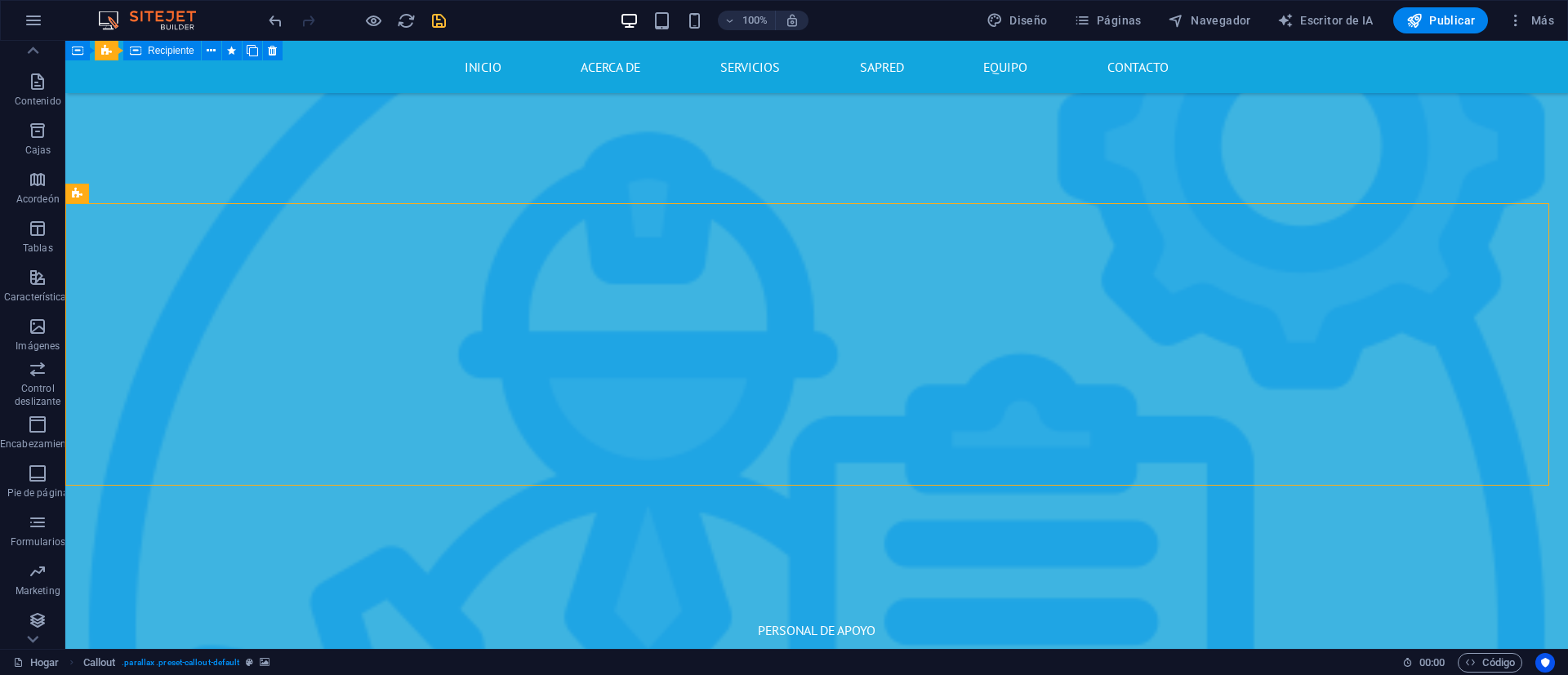 scroll, scrollTop: 12632, scrollLeft: 0, axis: vertical 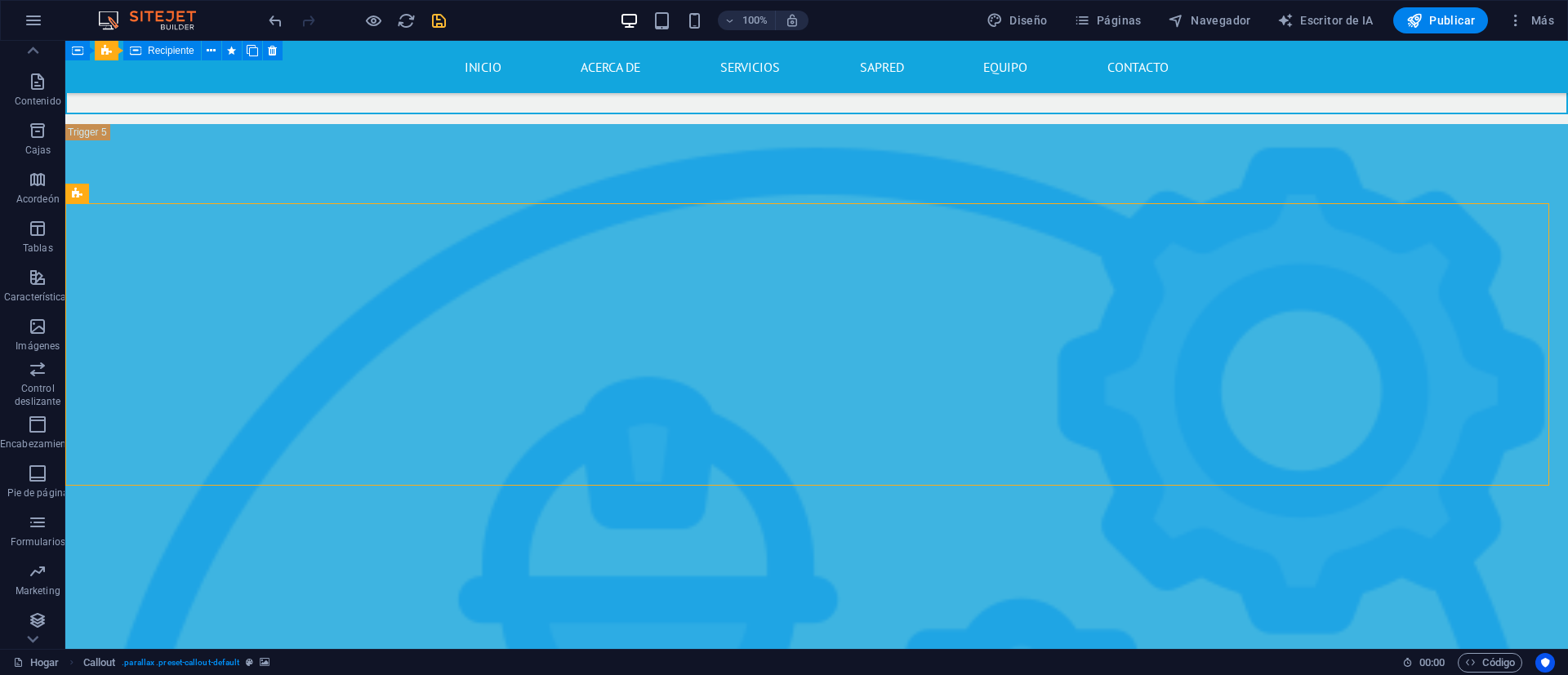 click at bounding box center (439, 20) 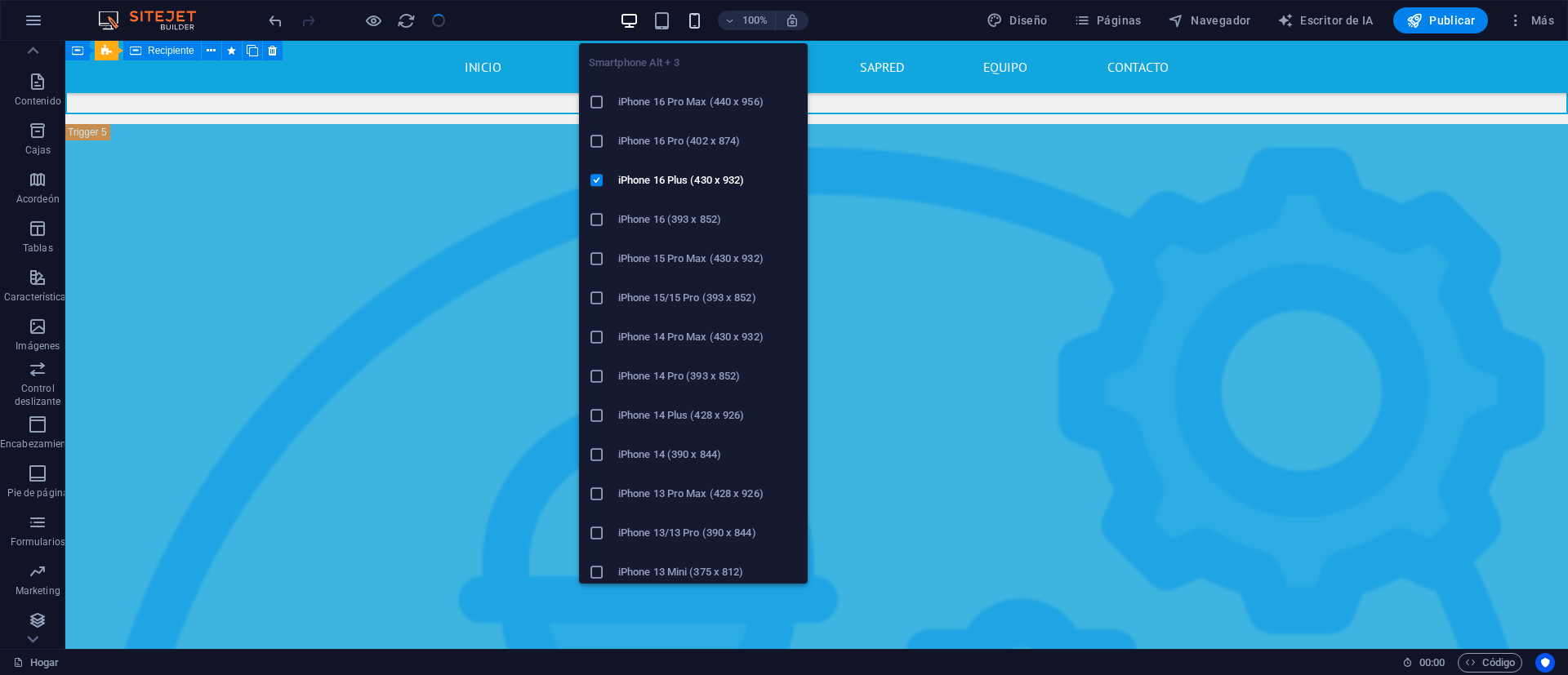 click at bounding box center (694, 20) 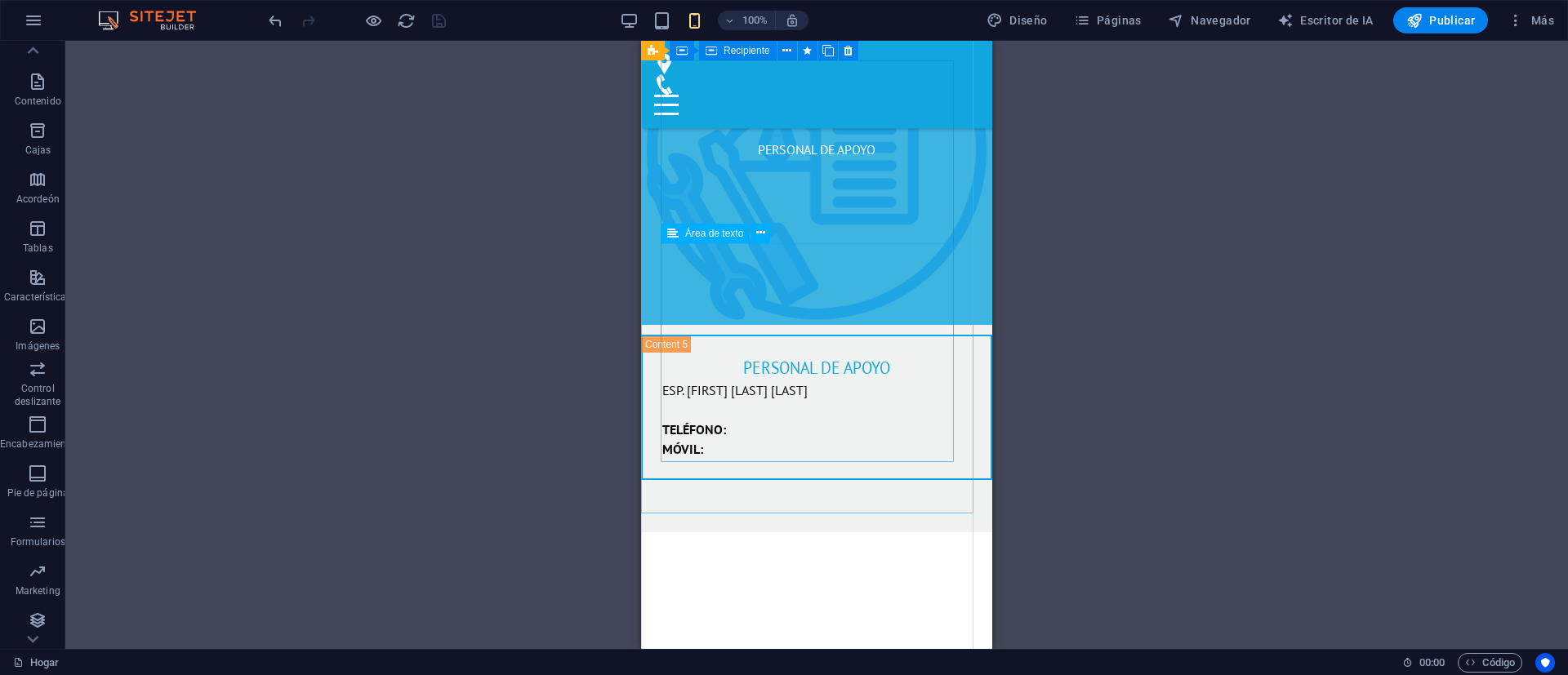 scroll, scrollTop: 10283, scrollLeft: 0, axis: vertical 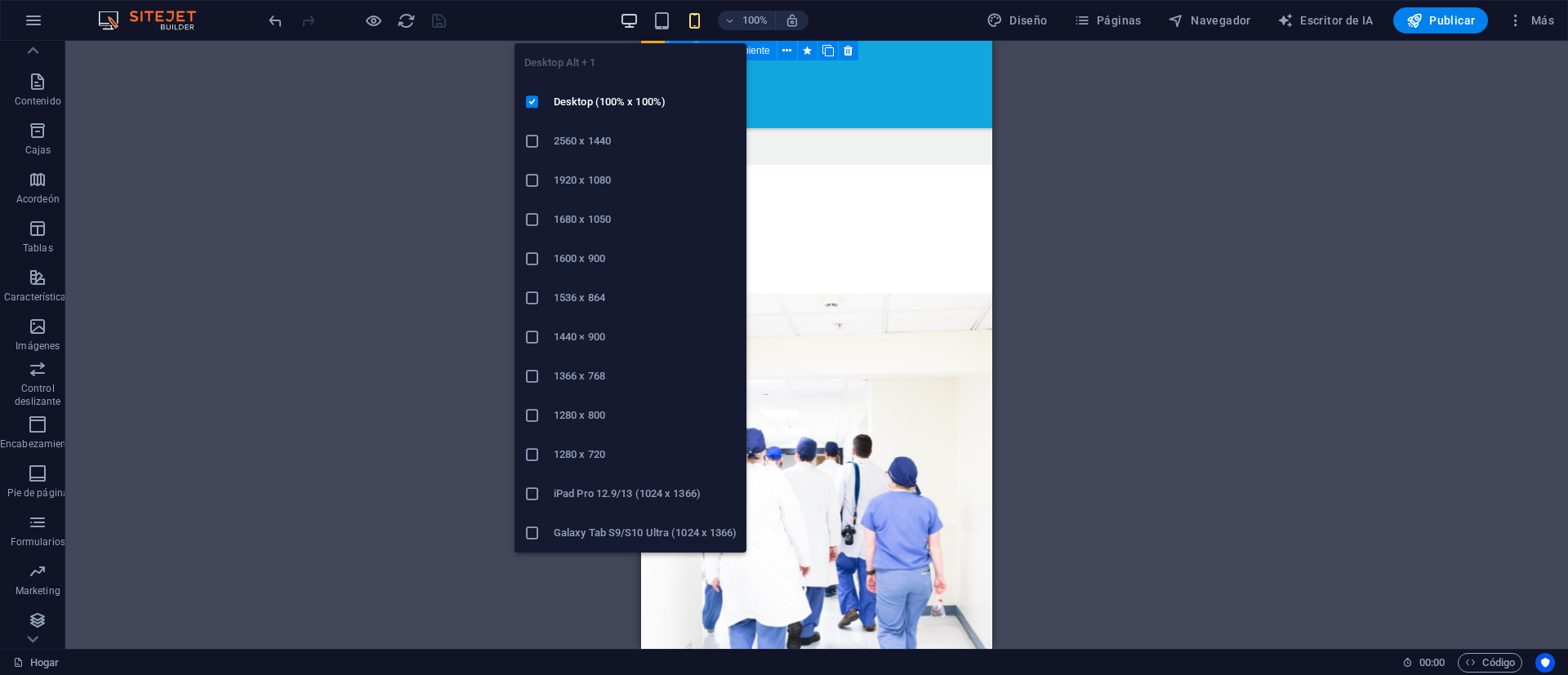click at bounding box center [629, 20] 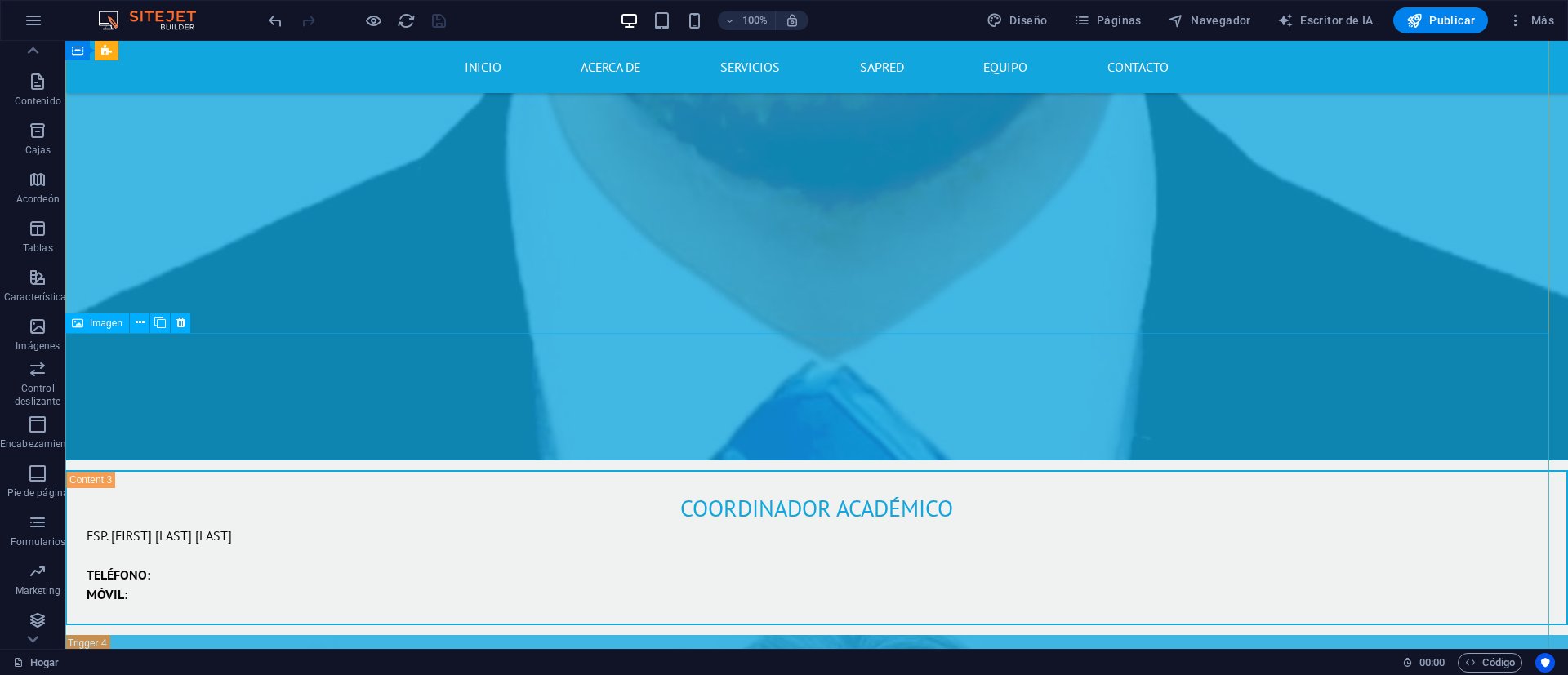 scroll, scrollTop: 10779, scrollLeft: 0, axis: vertical 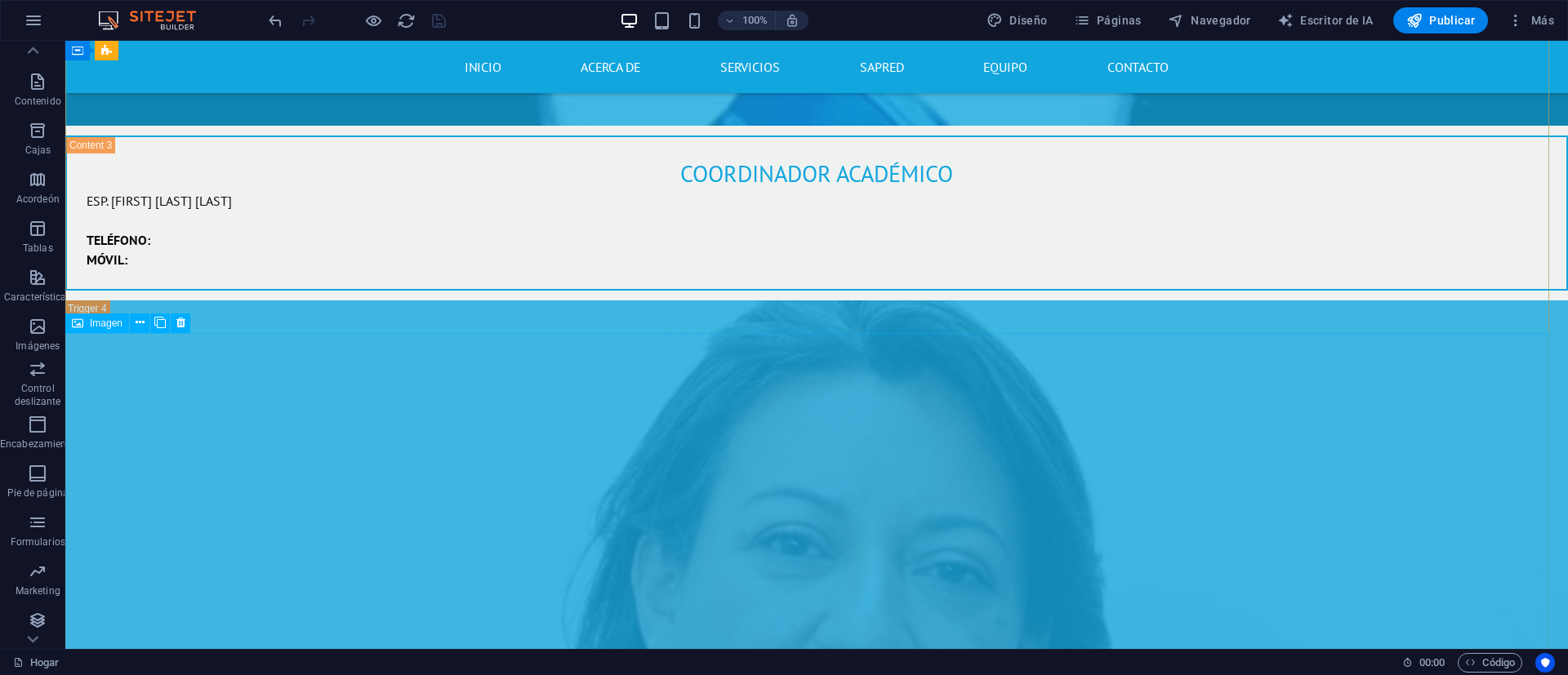 click on "PERSONAL DE APOYO" at bounding box center [817, 2728] 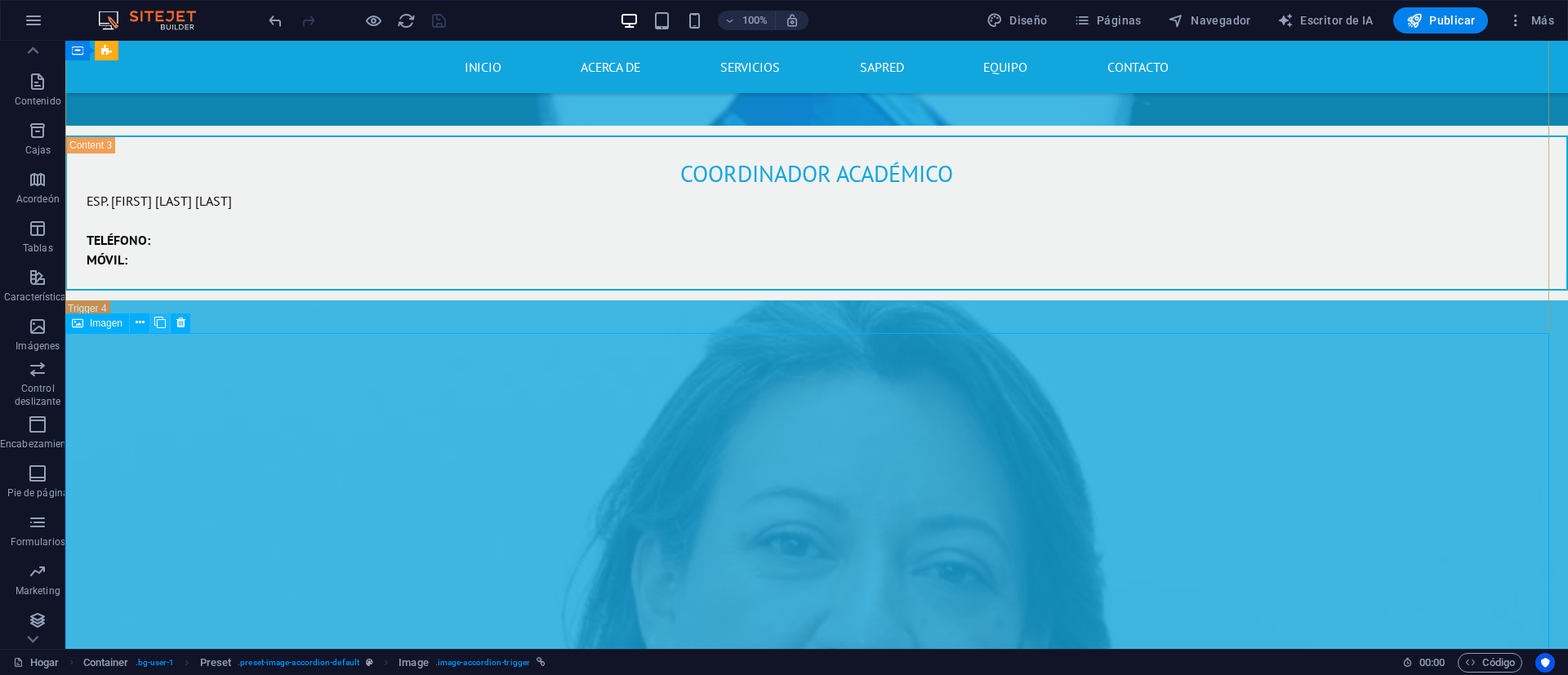 click at bounding box center (160, 322) 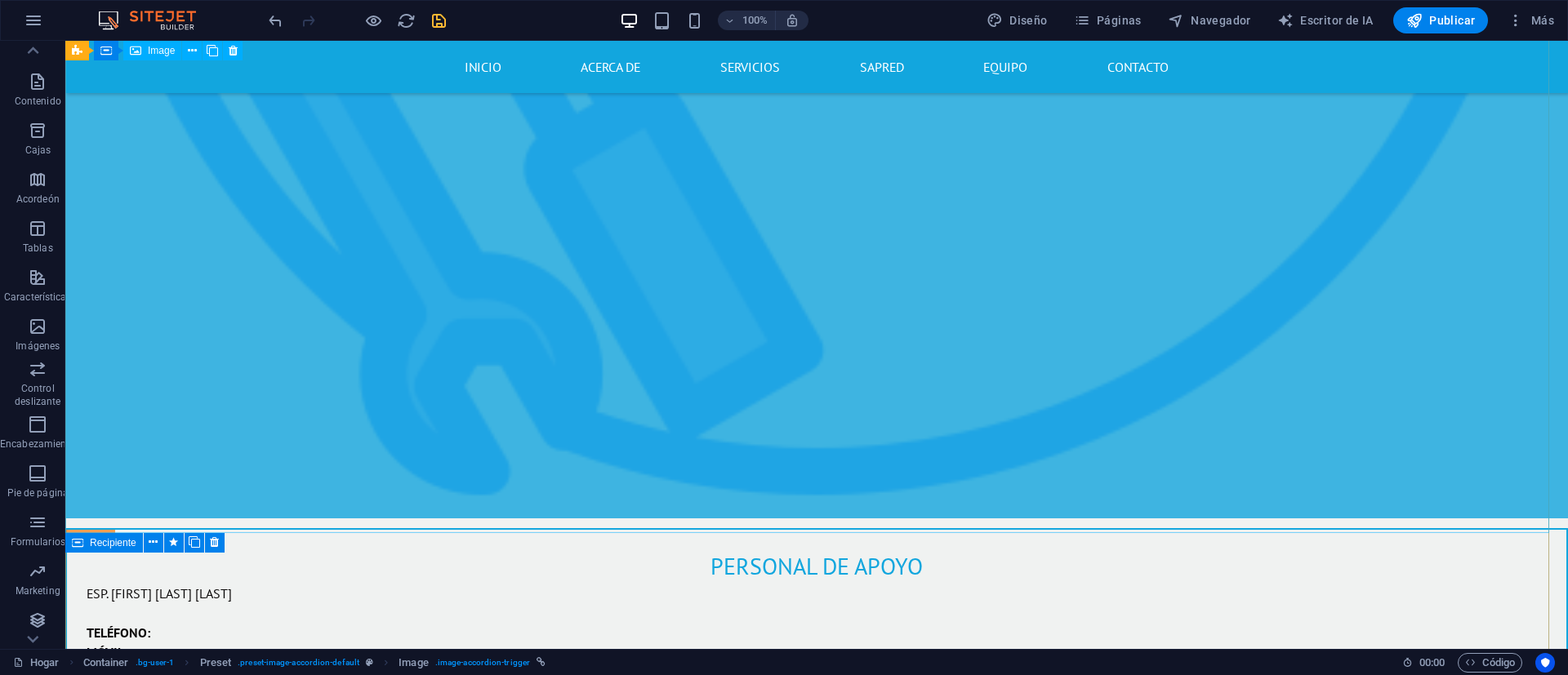 scroll, scrollTop: 13962, scrollLeft: 0, axis: vertical 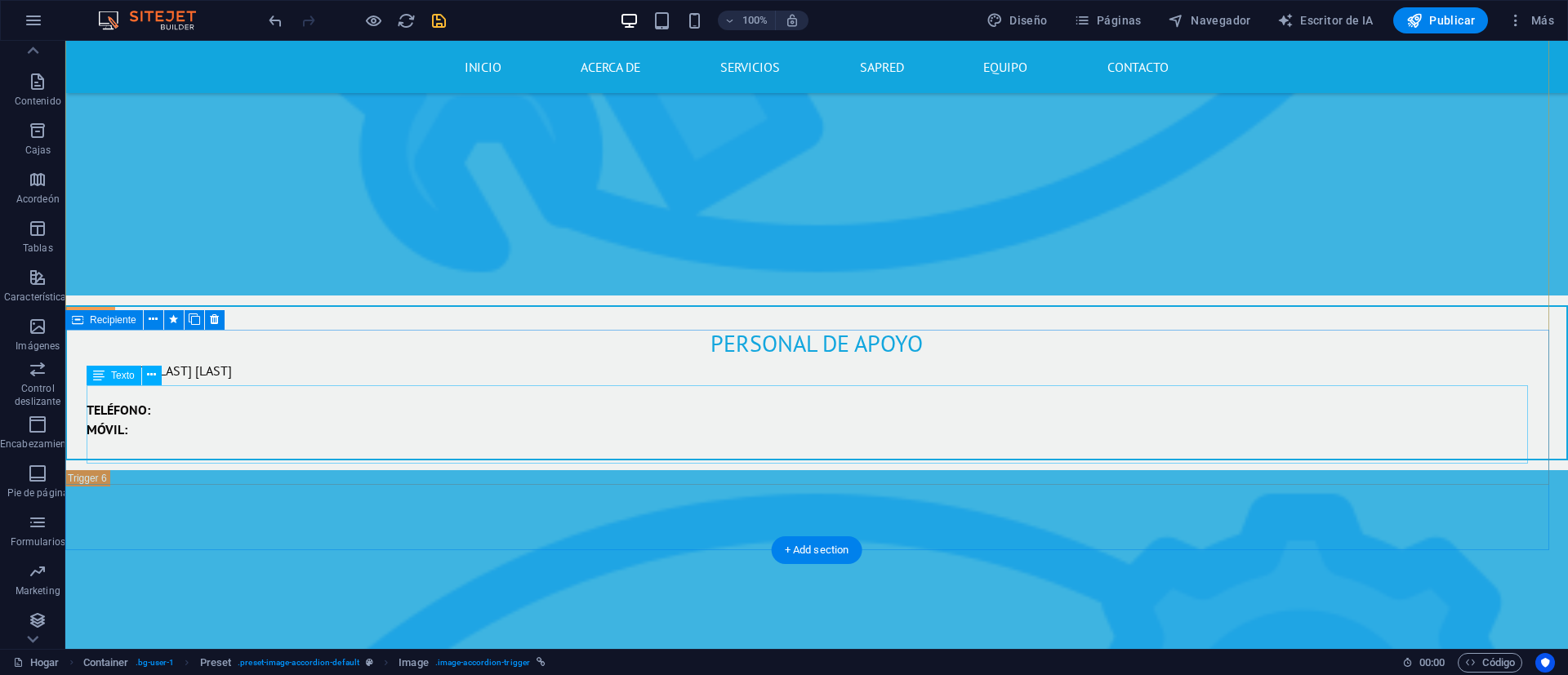 click on "PERSONAL DE APOYO" at bounding box center [817, 2020] 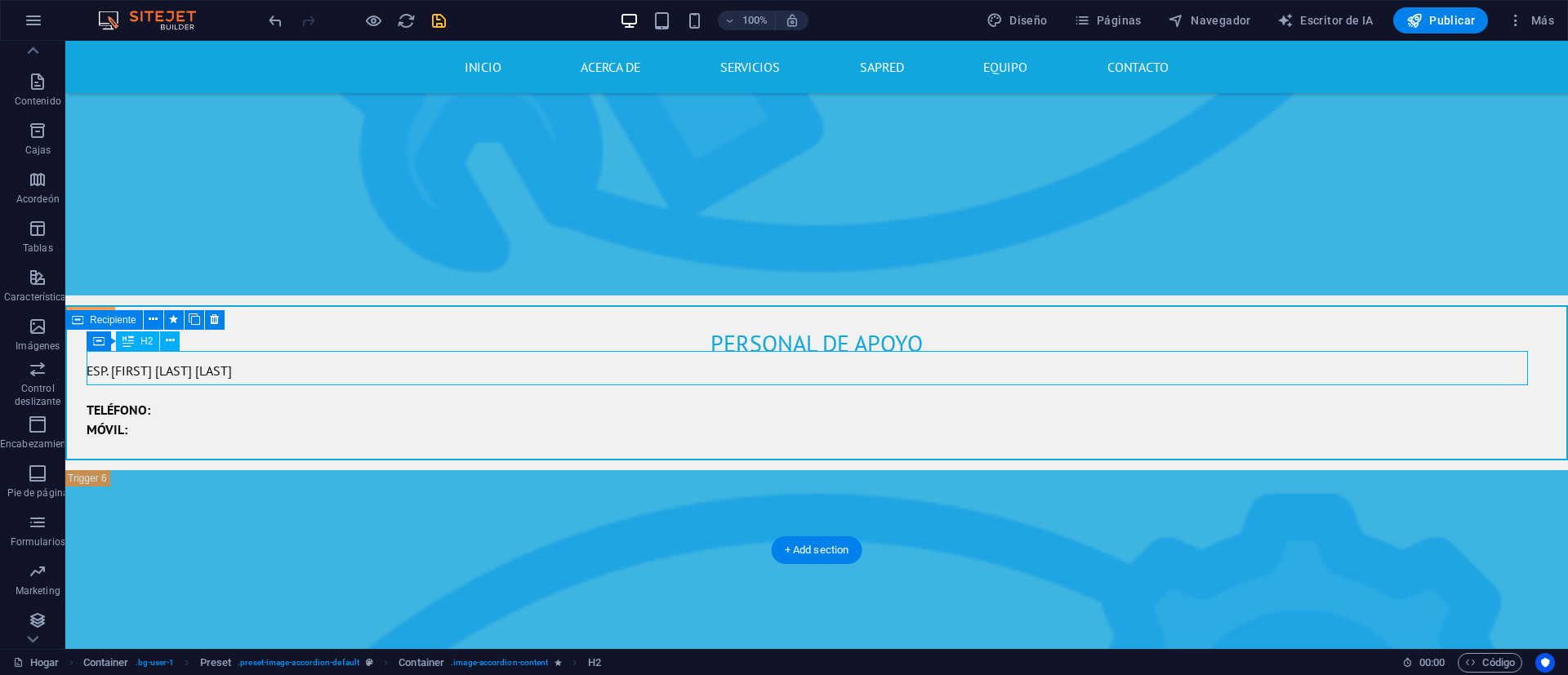 click on "PERSONAL DE APOYO" at bounding box center [817, 2020] 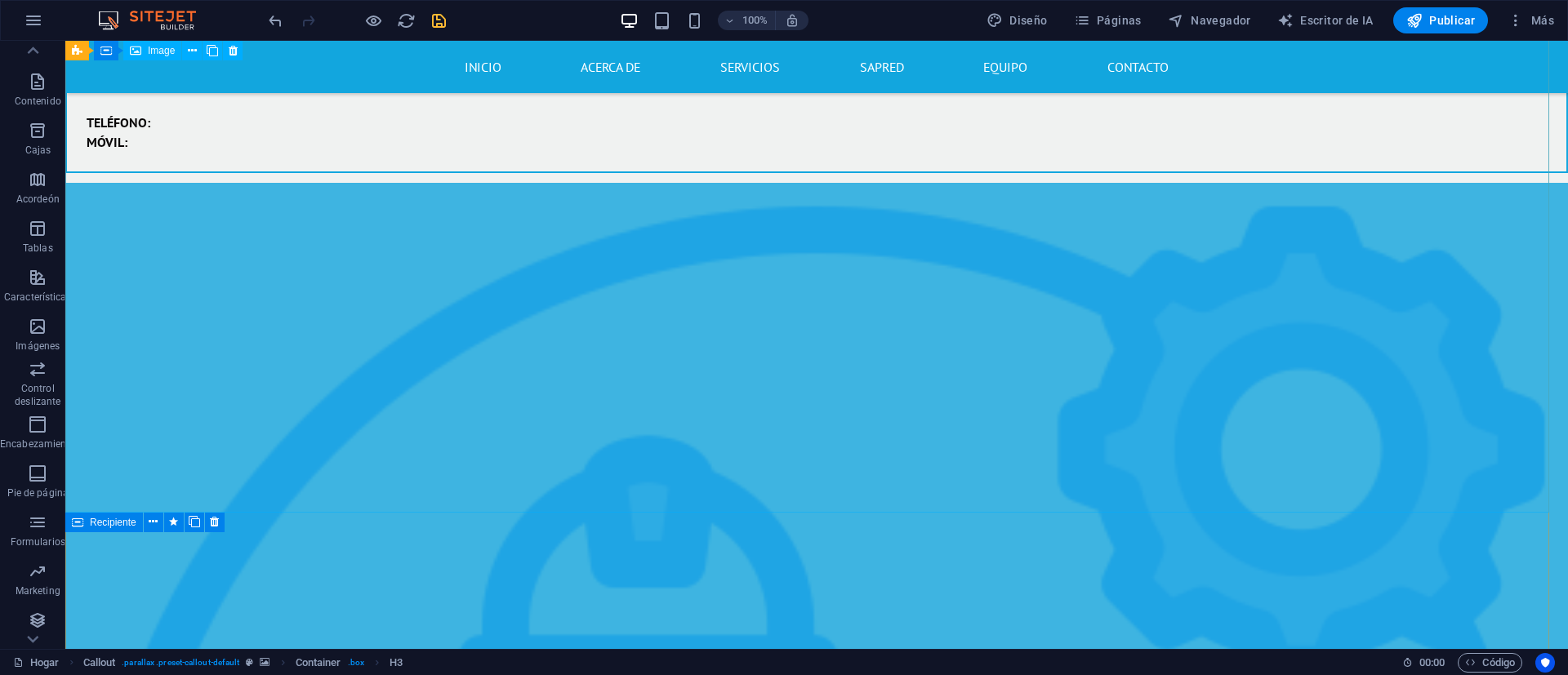 scroll, scrollTop: 13760, scrollLeft: 0, axis: vertical 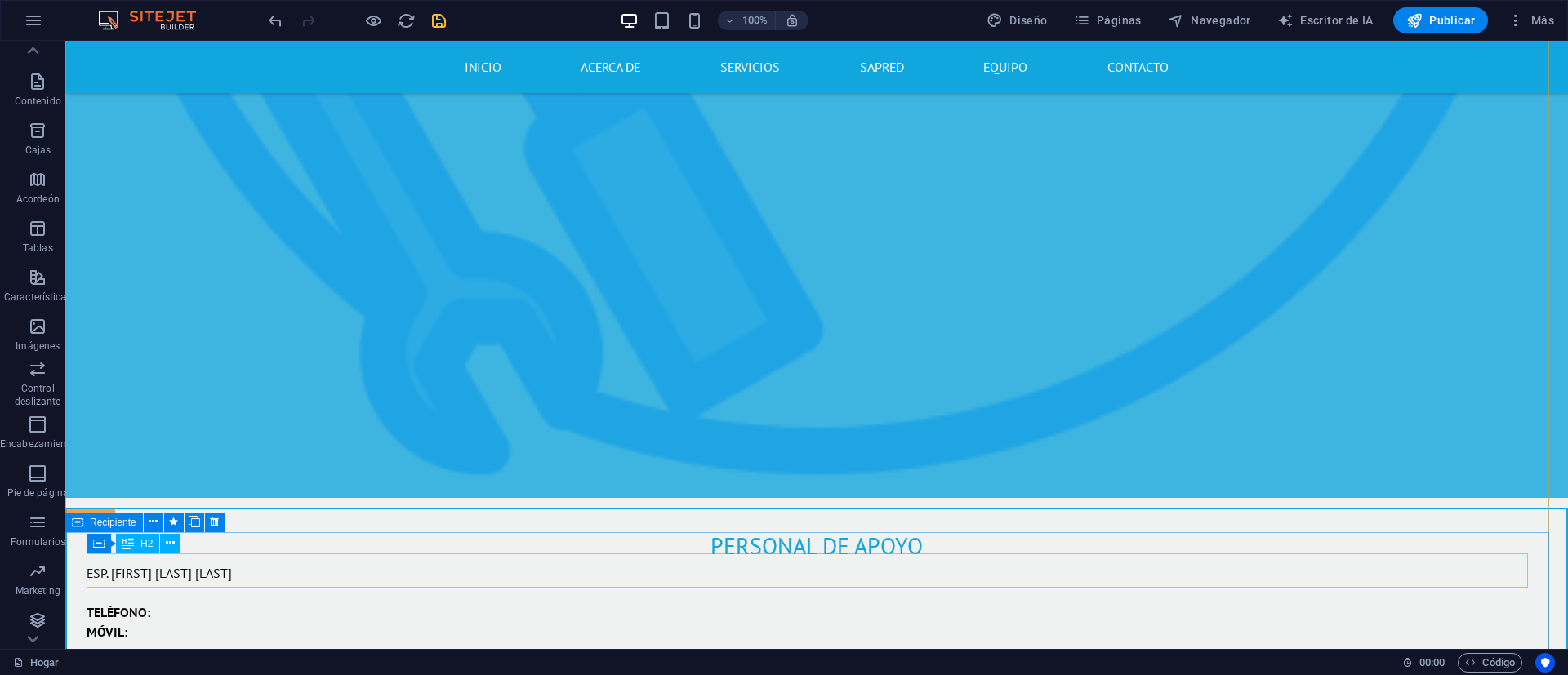 click on "PERSONAL DE APOYO" at bounding box center [817, 2223] 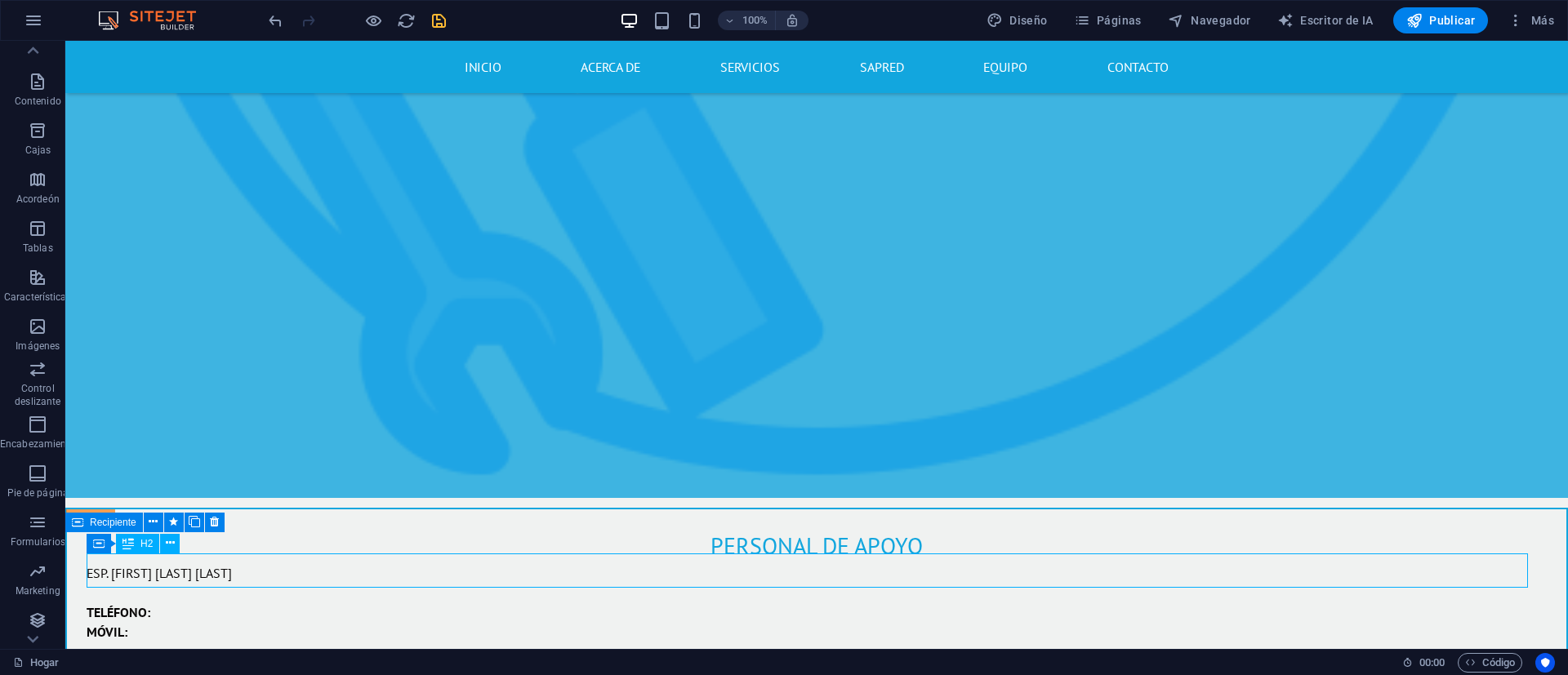 click on "PERSONAL DE APOYO" at bounding box center (817, 2223) 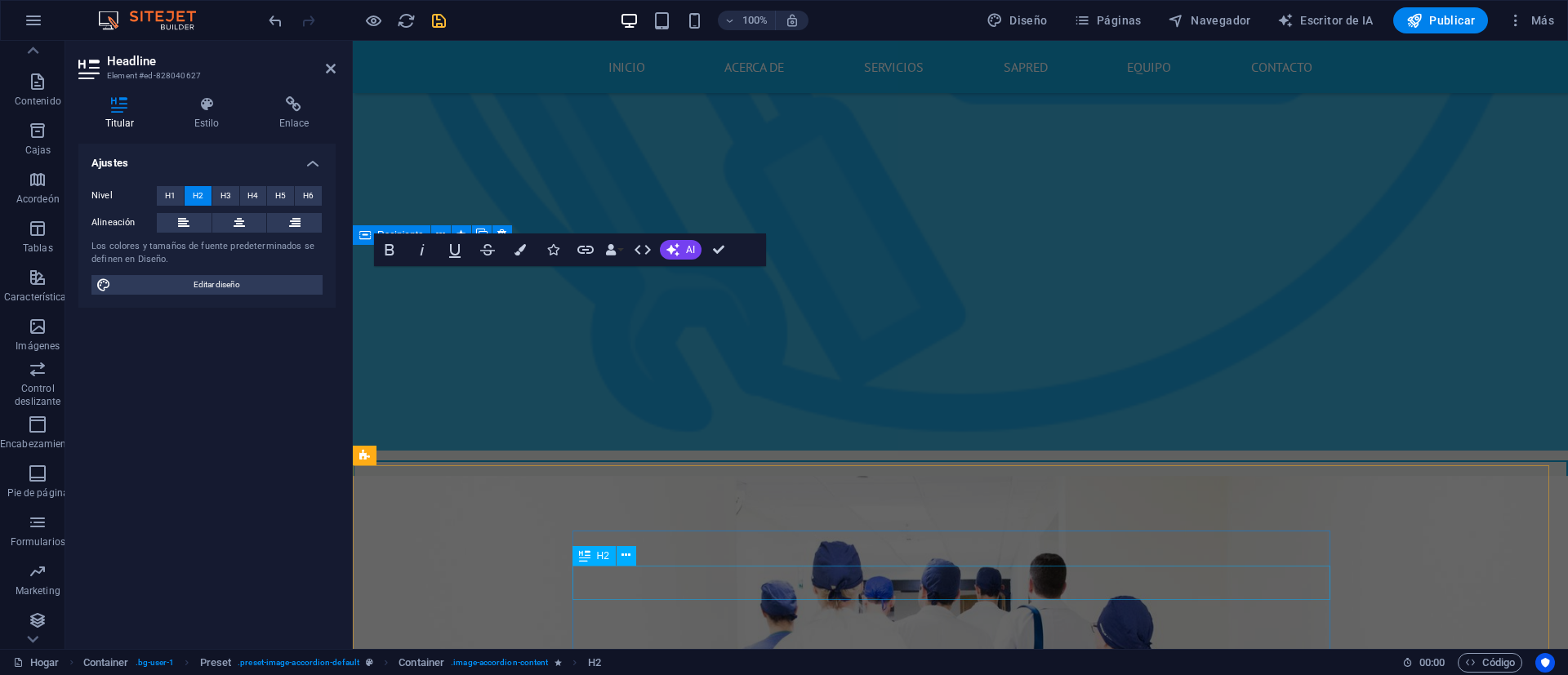 scroll, scrollTop: 12323, scrollLeft: 0, axis: vertical 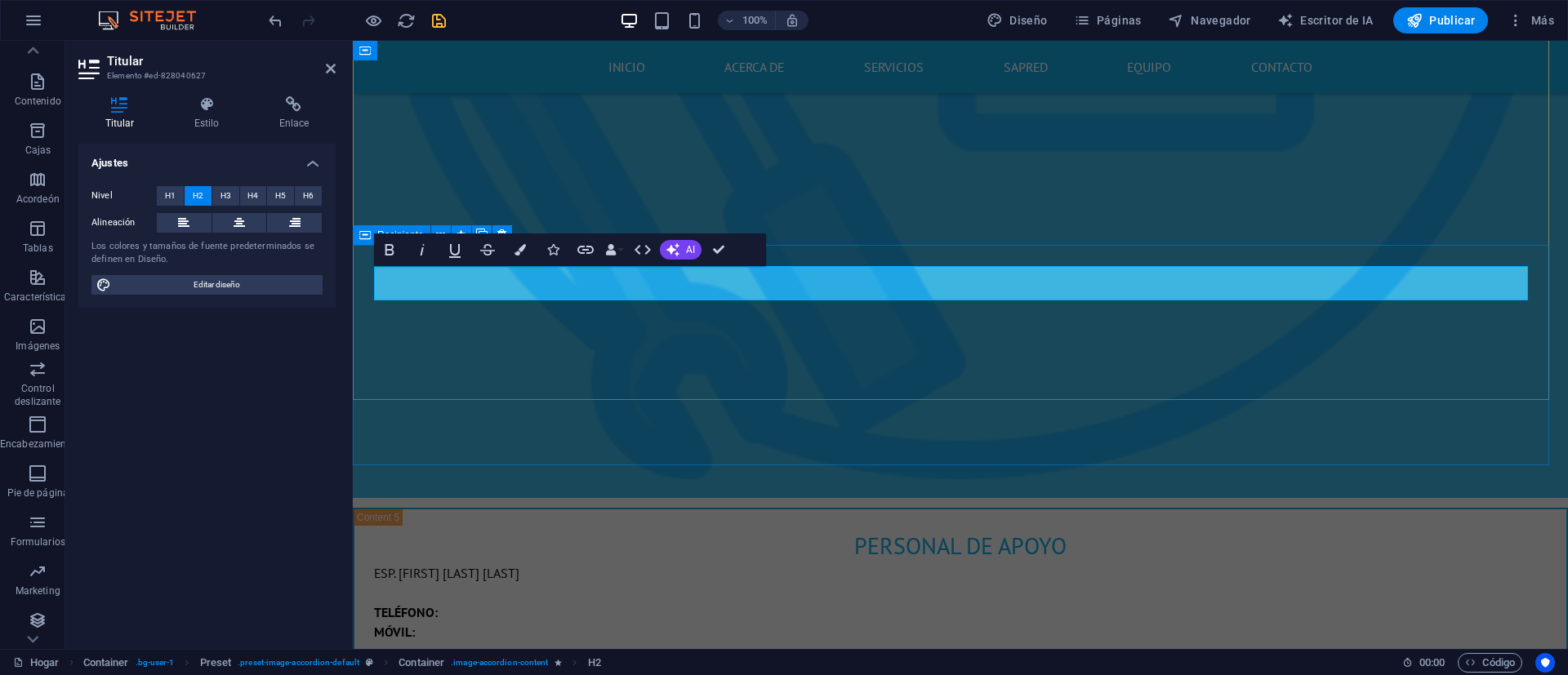 type 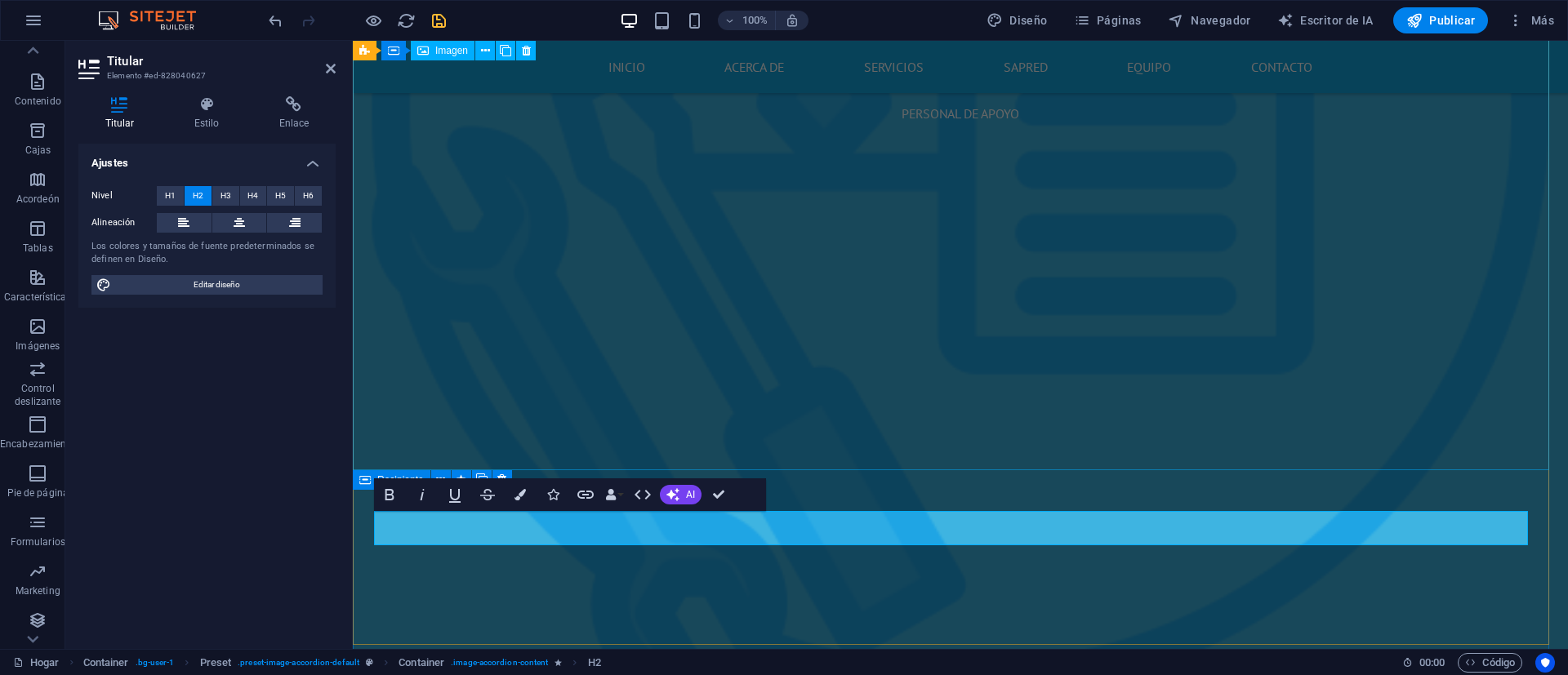 scroll, scrollTop: 12078, scrollLeft: 0, axis: vertical 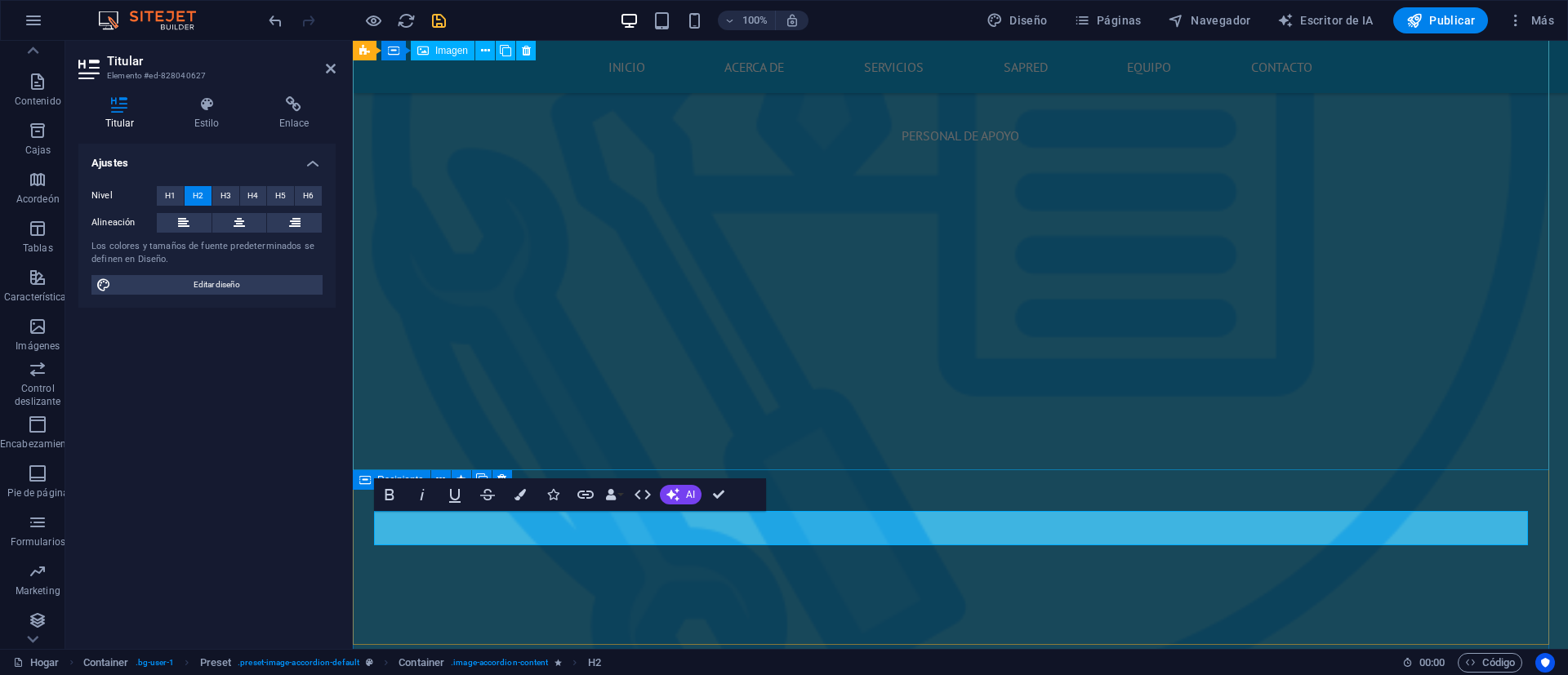 click on "PERSONAL DE APOYO" at bounding box center (960, 1525) 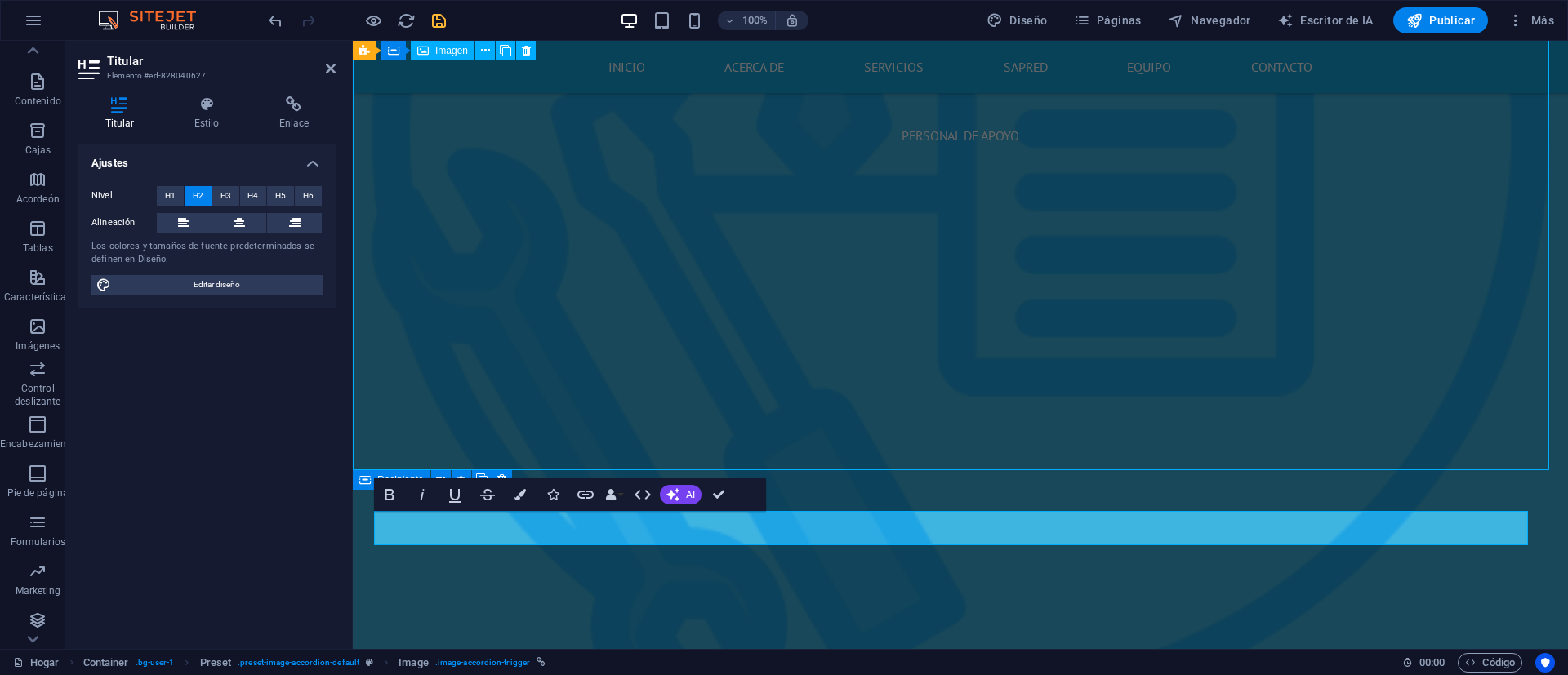 click on "PERSONAL DE APOYO" at bounding box center [960, 1525] 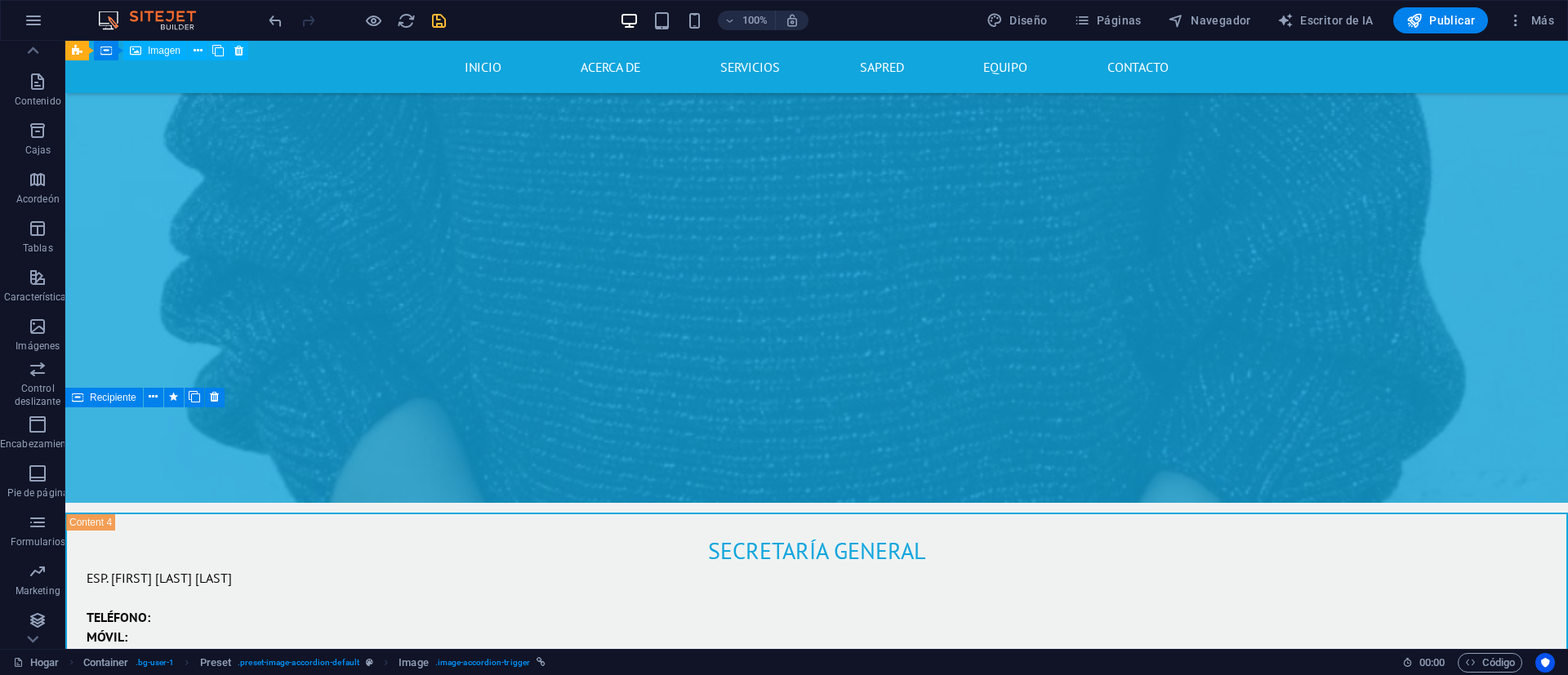 scroll, scrollTop: 13985, scrollLeft: 0, axis: vertical 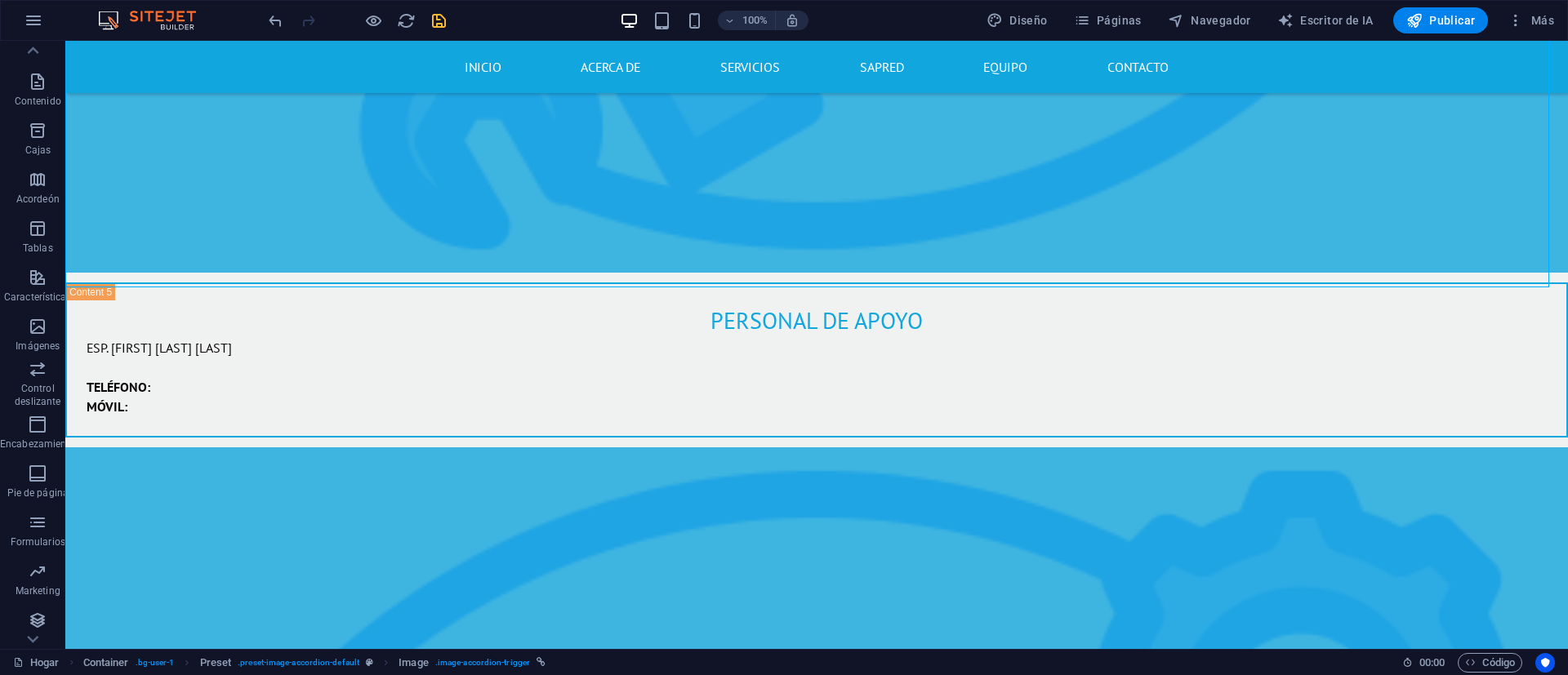 click on "PERSONAL DE APOYO" at bounding box center [817, 1198] 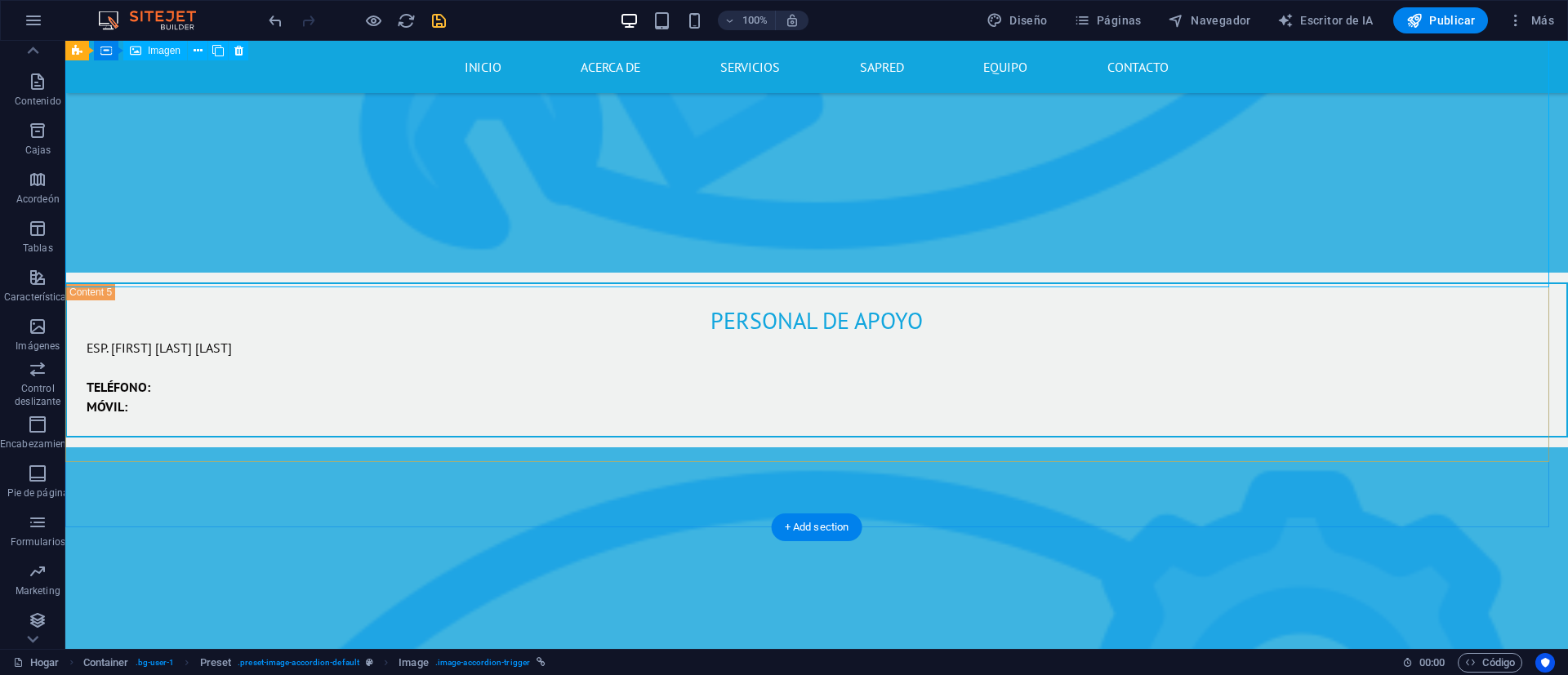 click on "PERSONAL DE APOYO" at bounding box center [817, 1198] 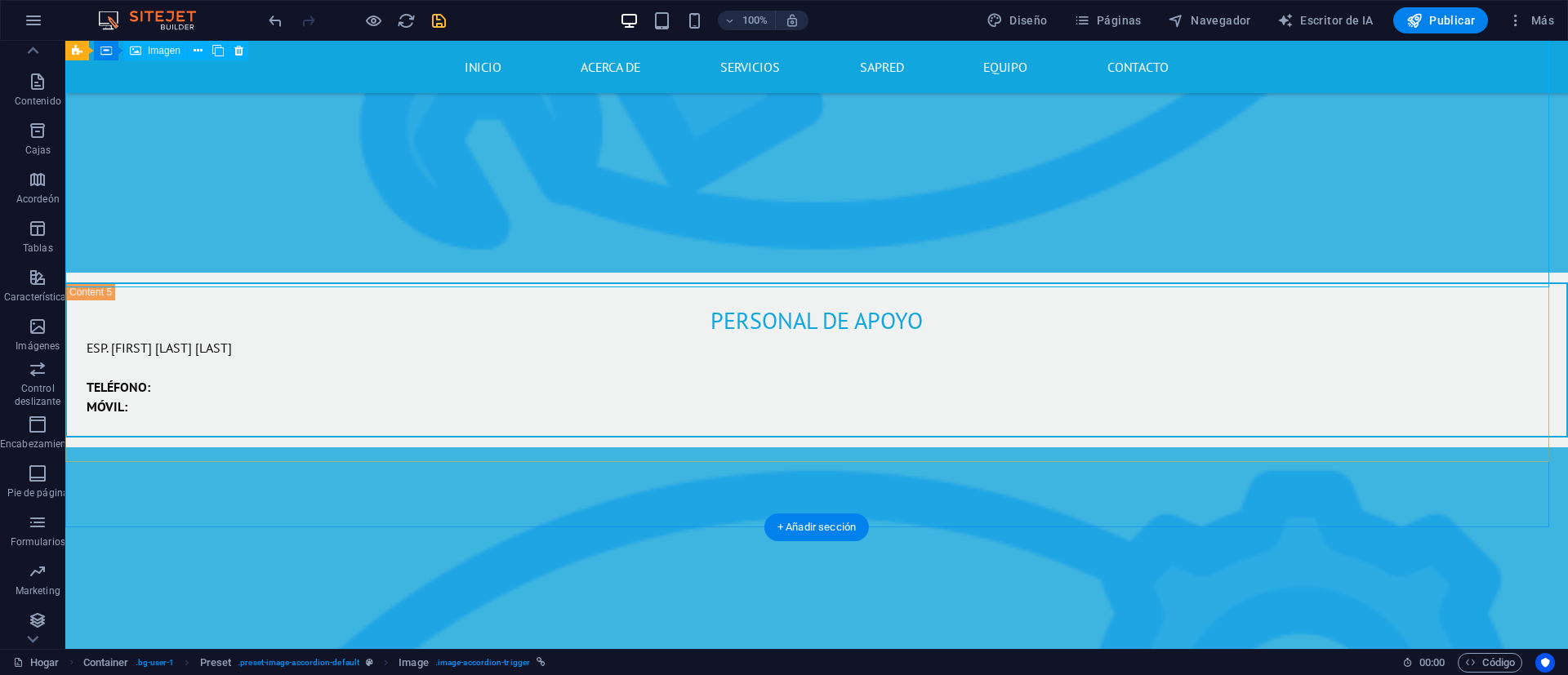 click on "PERSONAL DE APOYO" at bounding box center (817, 1198) 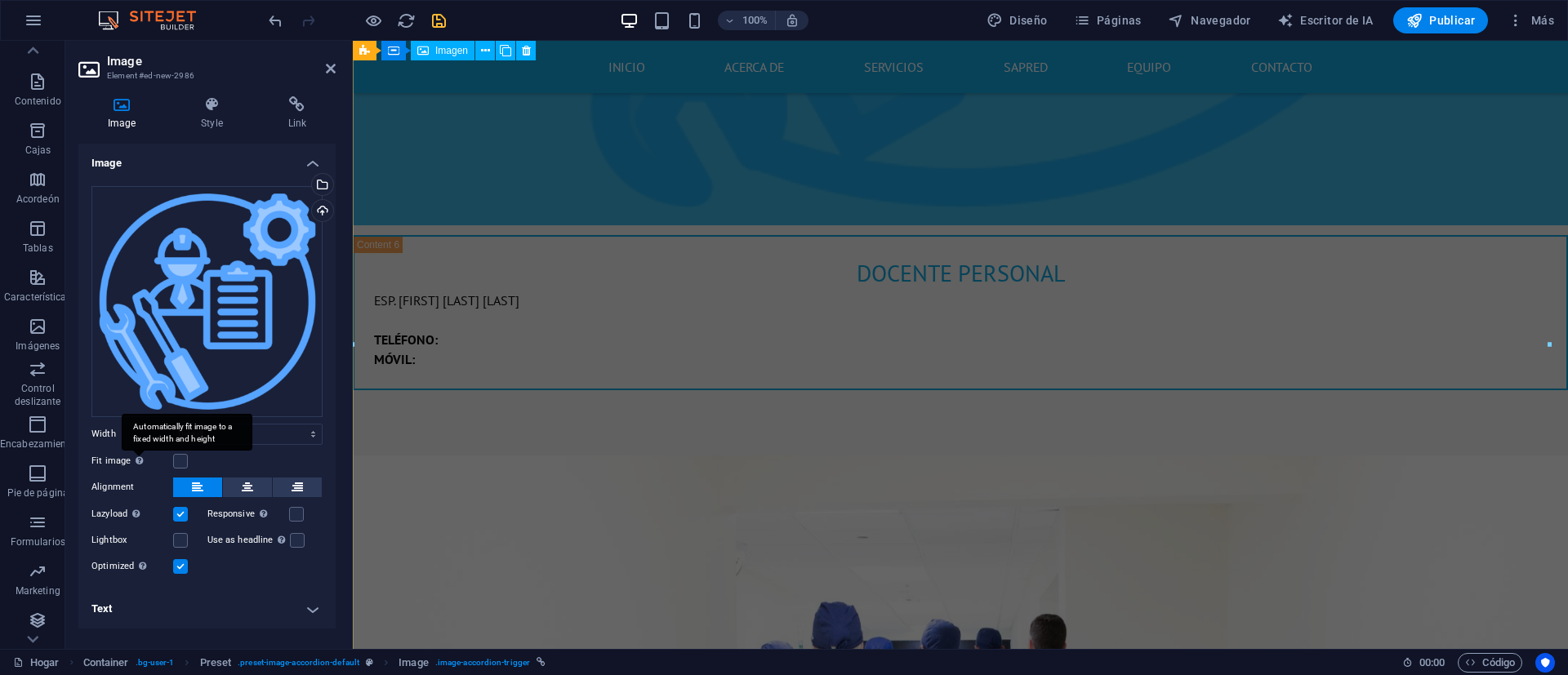 scroll, scrollTop: 11606, scrollLeft: 0, axis: vertical 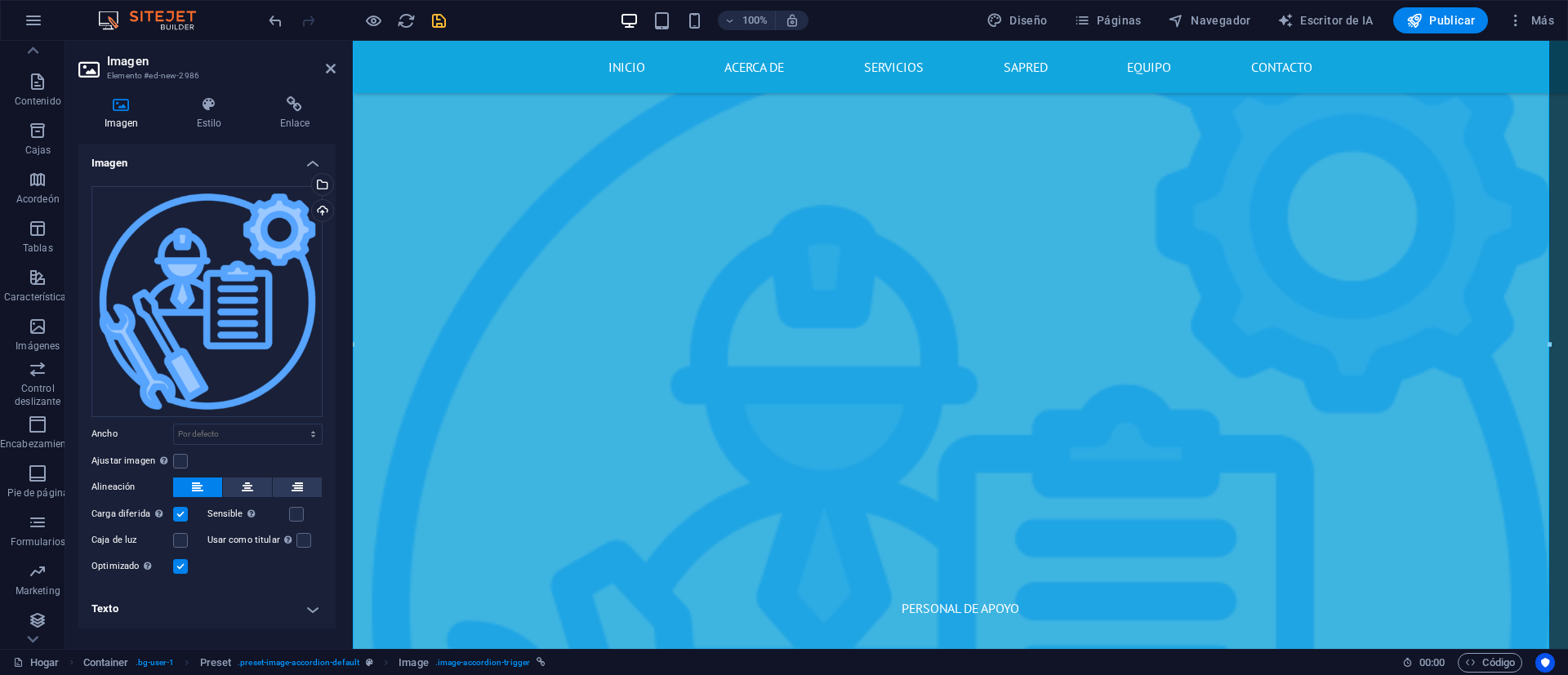 click on "Texto" at bounding box center [207, 609] 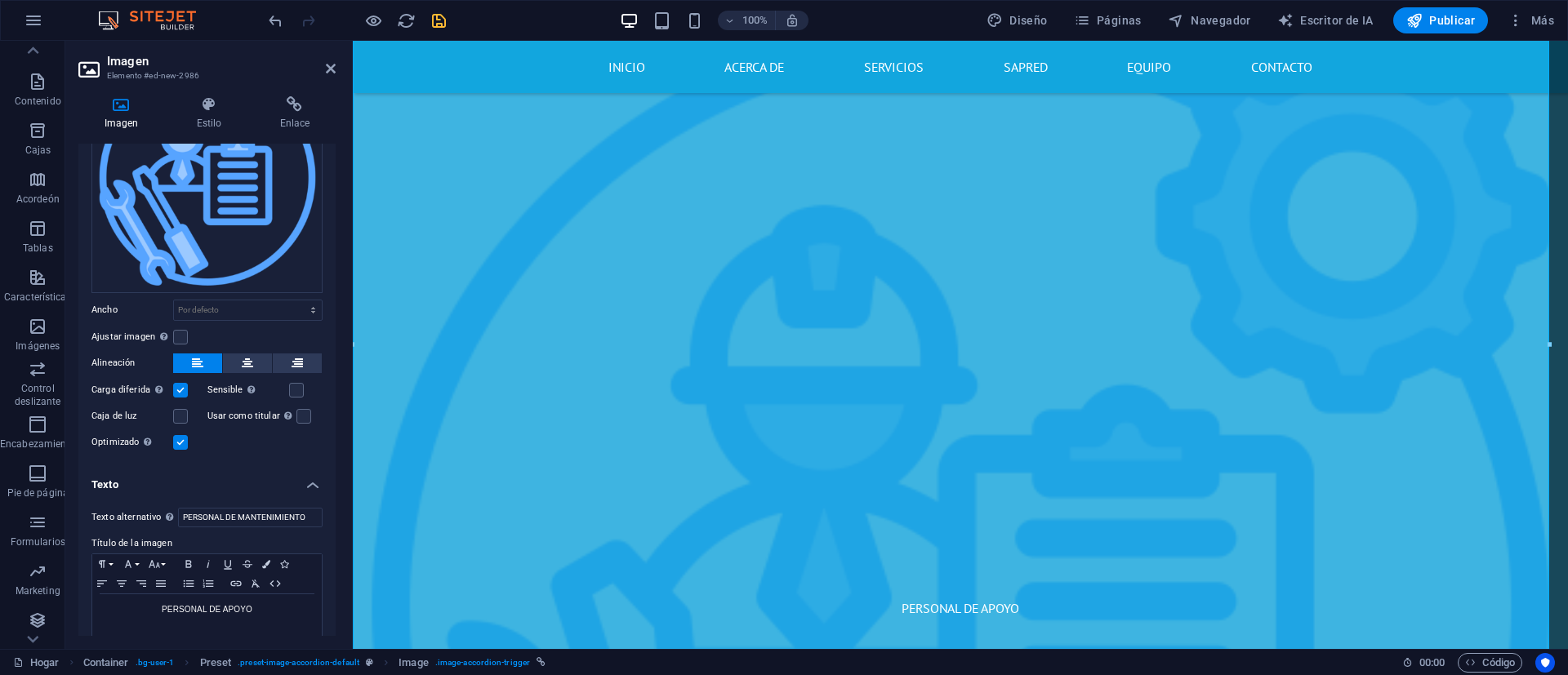 scroll, scrollTop: 143, scrollLeft: 0, axis: vertical 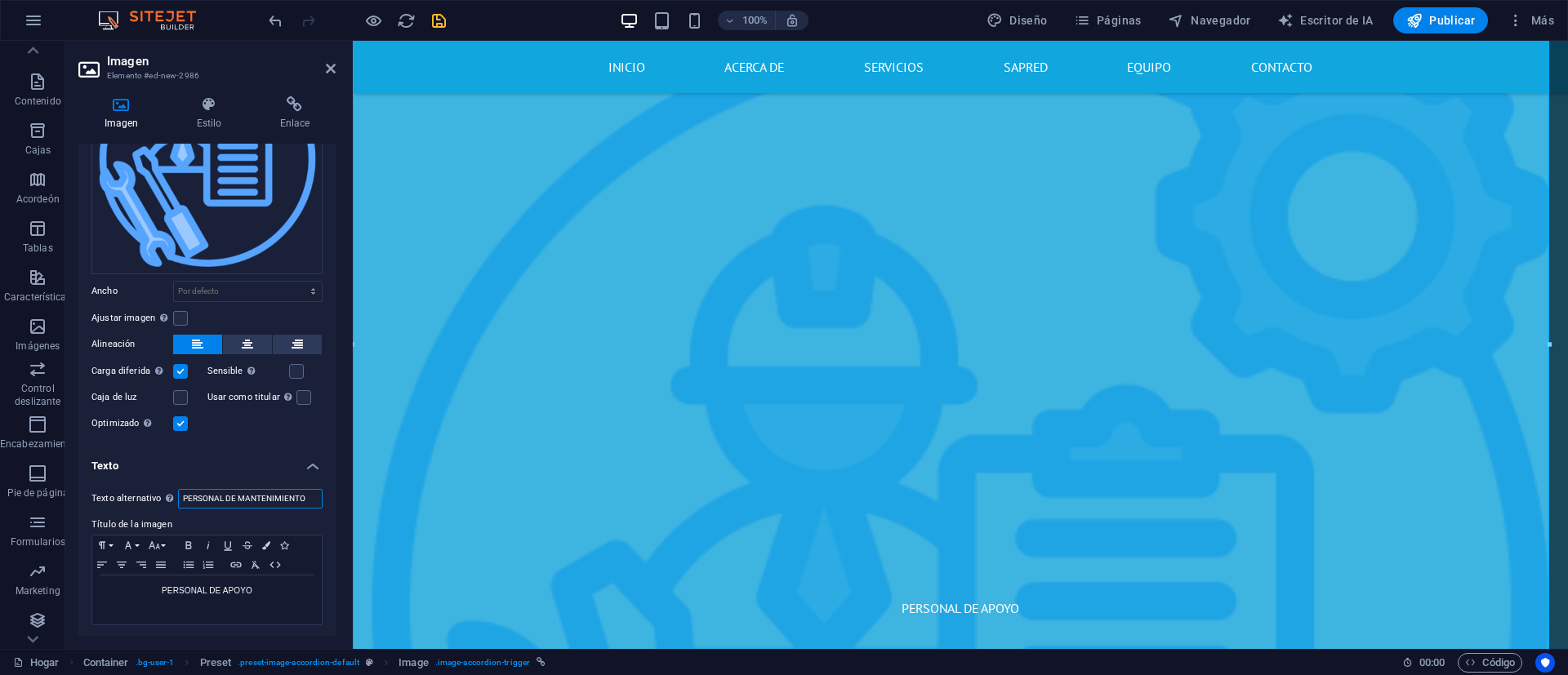 click on "PERSONAL DE MANTENIMIENTO" at bounding box center (250, 499) 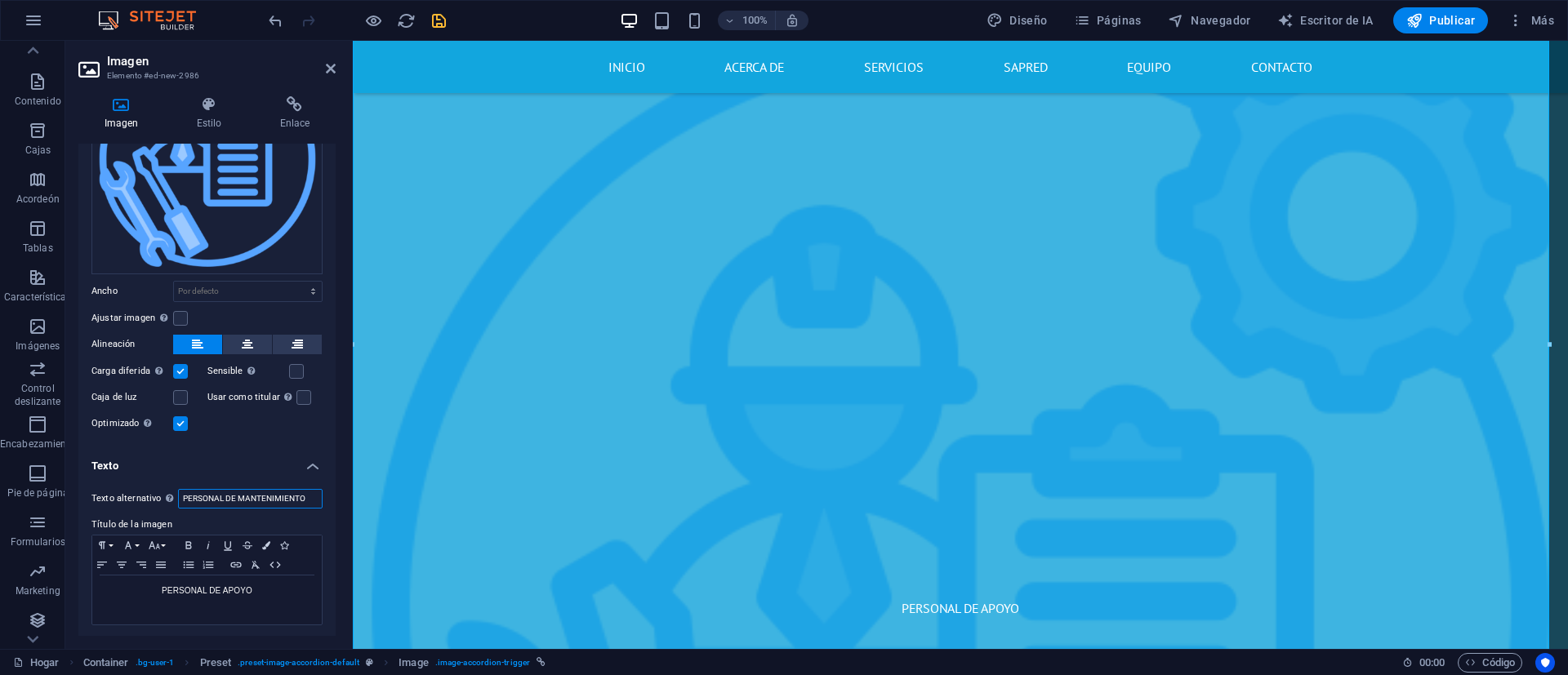 click on "PERSONAL DE MANTENIMIENTO" at bounding box center [250, 499] 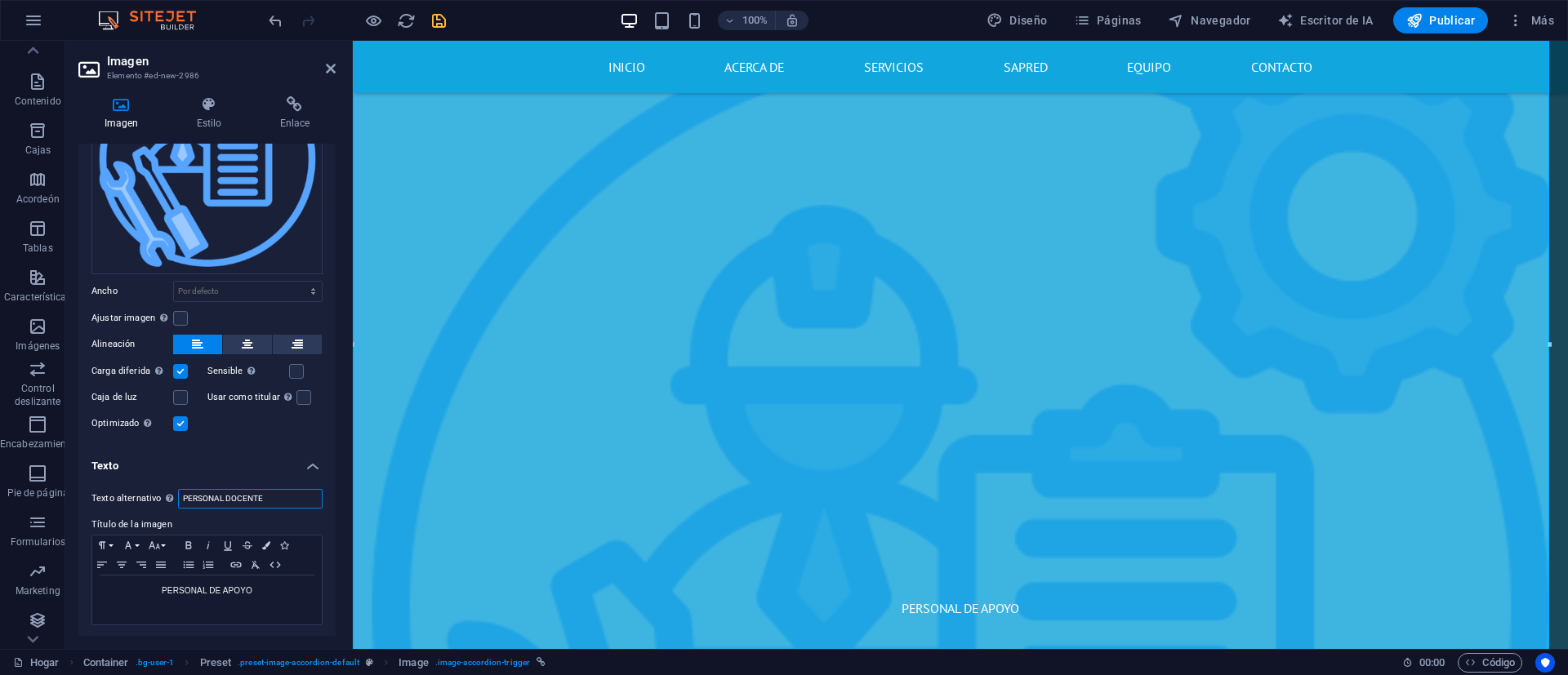 click on "PERSONAL DOCENTE" at bounding box center [250, 499] 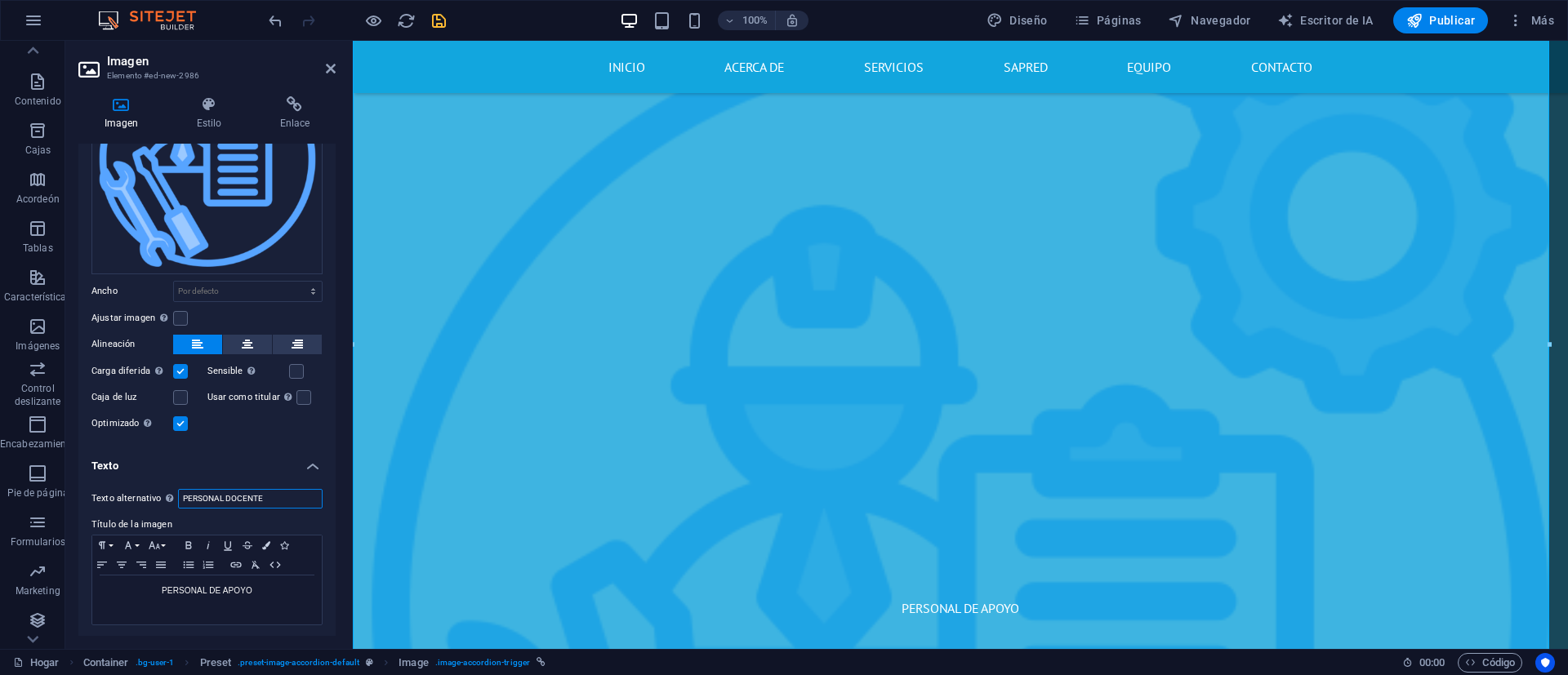 click on "PERSONAL DOCENTE" at bounding box center [250, 499] 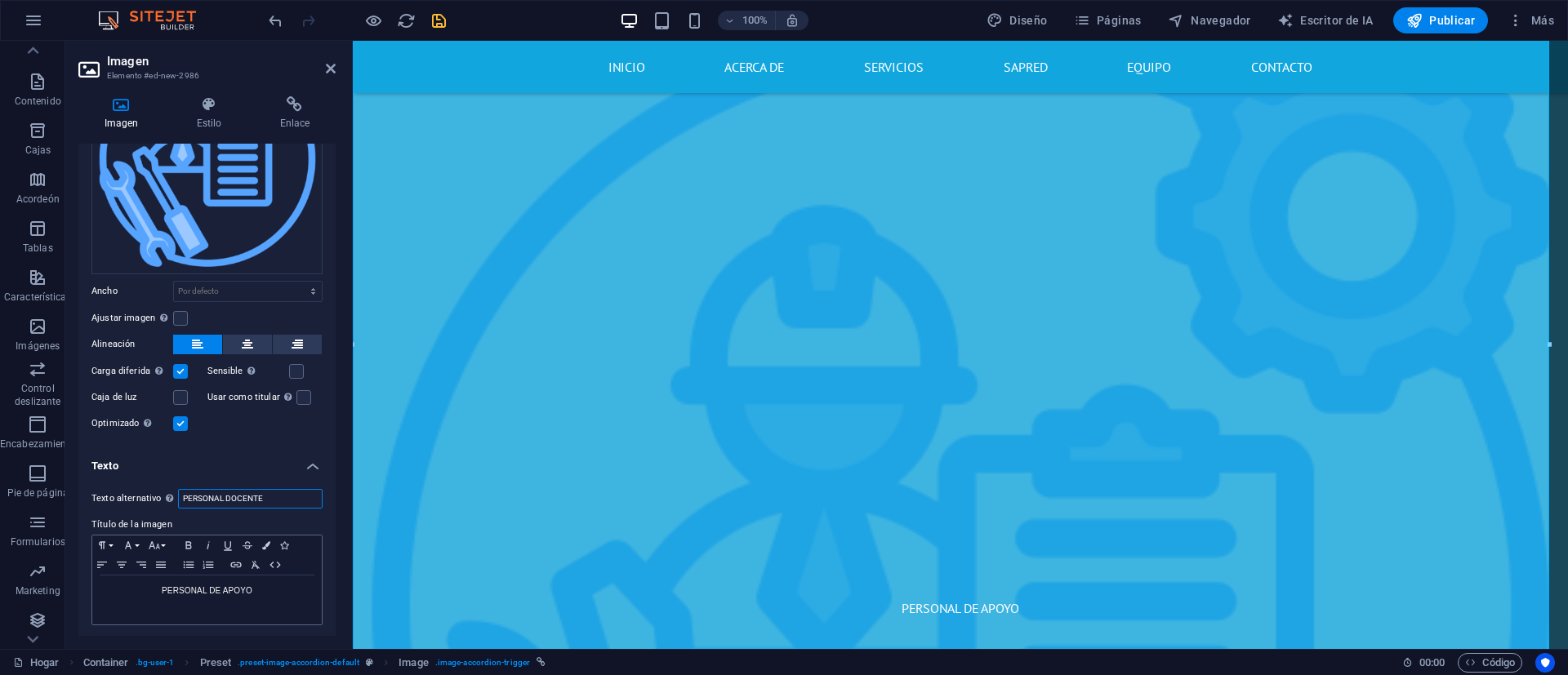 type on "PERSONAL DOCENTE" 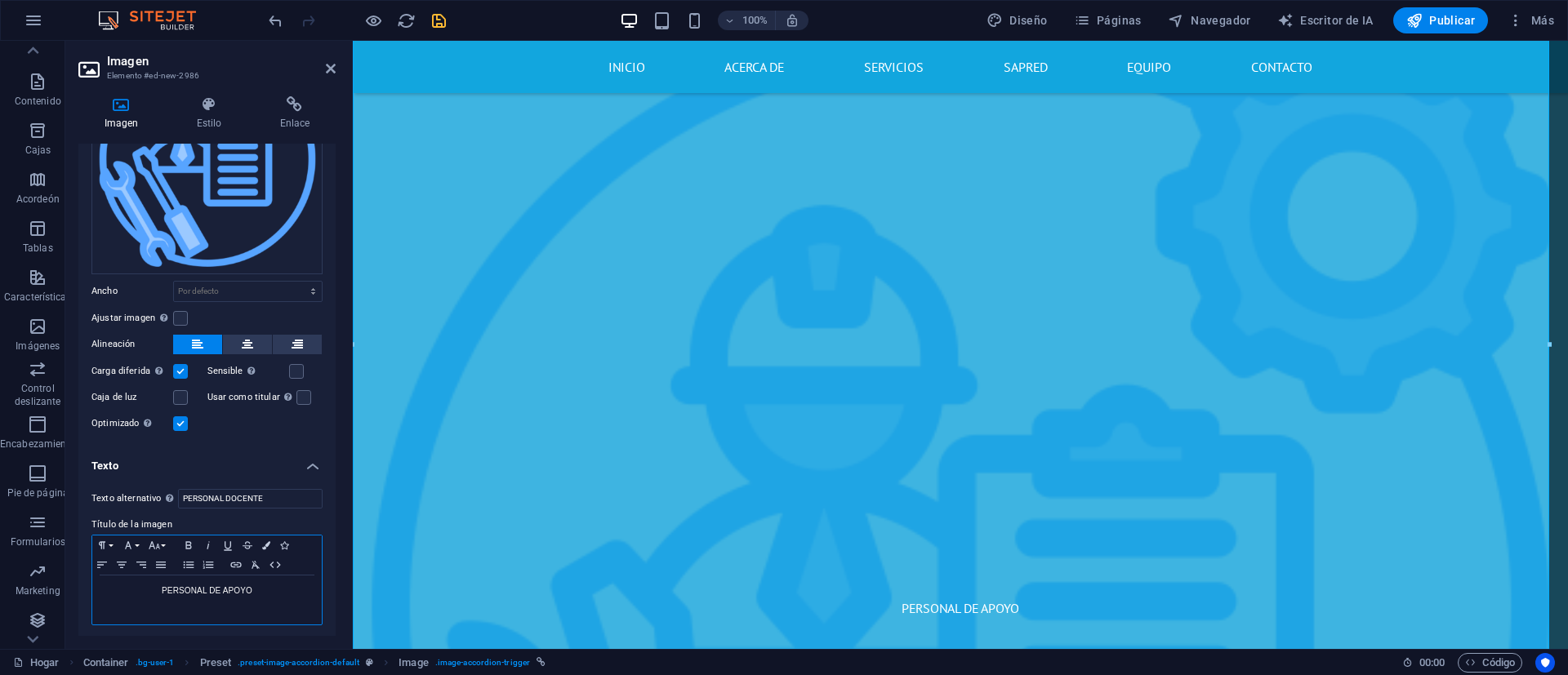 click on "PERSONAL DE APOYO" at bounding box center [207, 600] 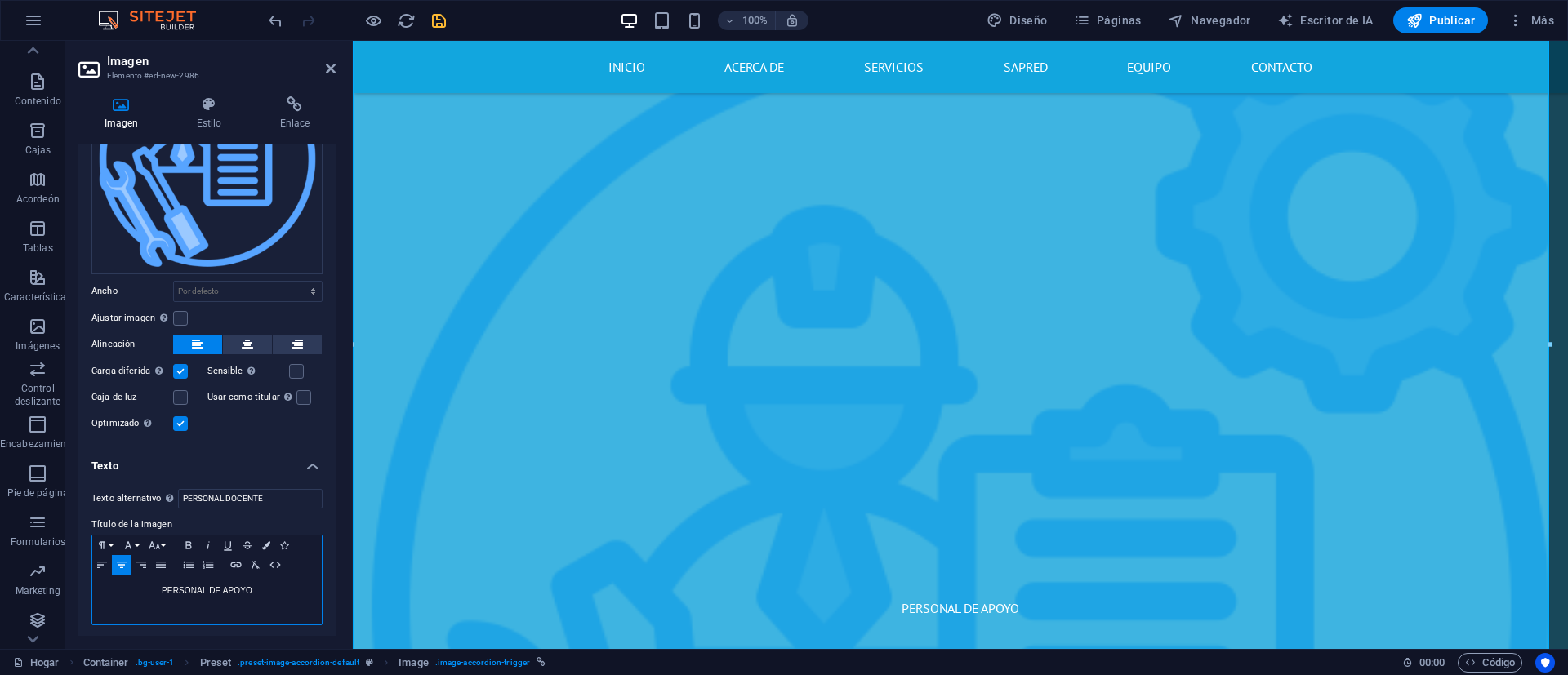 click on "PERSONAL DE APOYO" at bounding box center (207, 600) 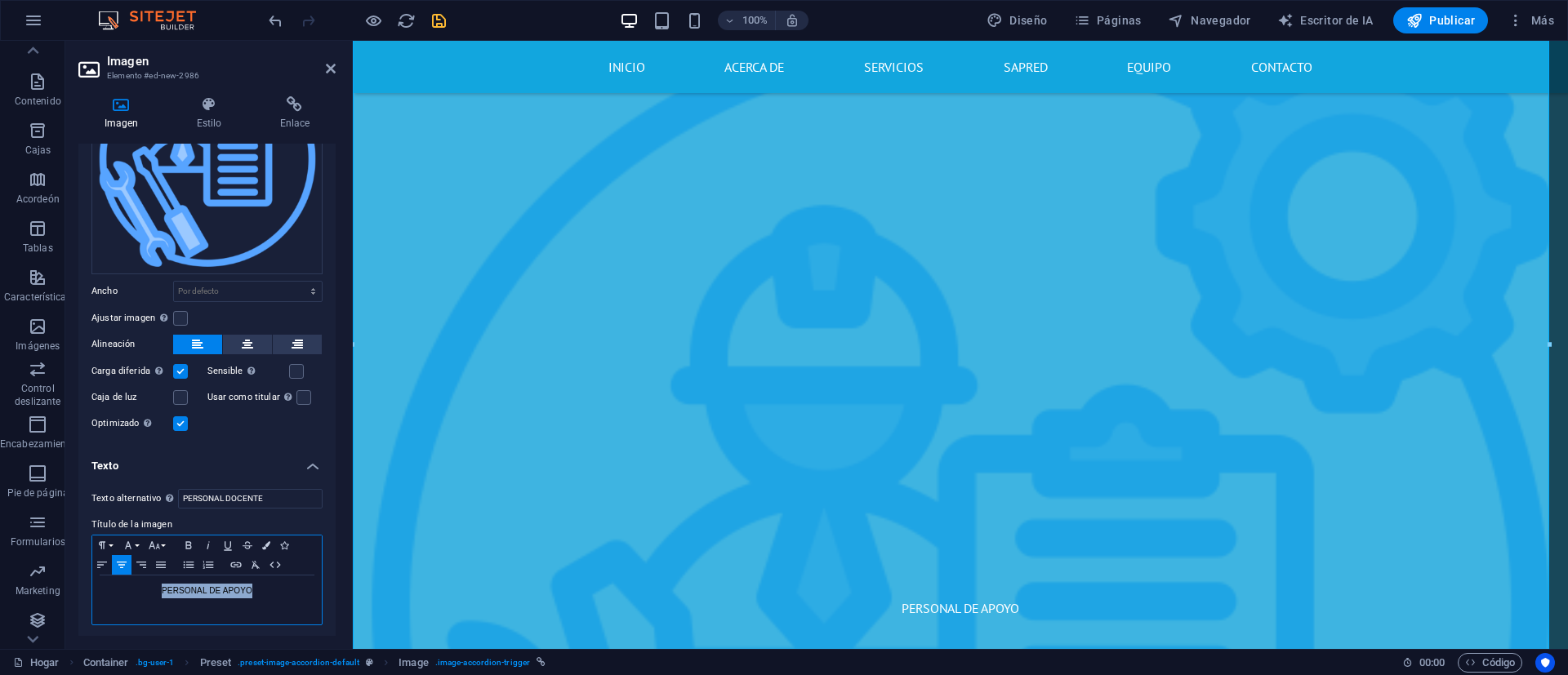 click on "PERSONAL DE APOYO" at bounding box center (207, 600) 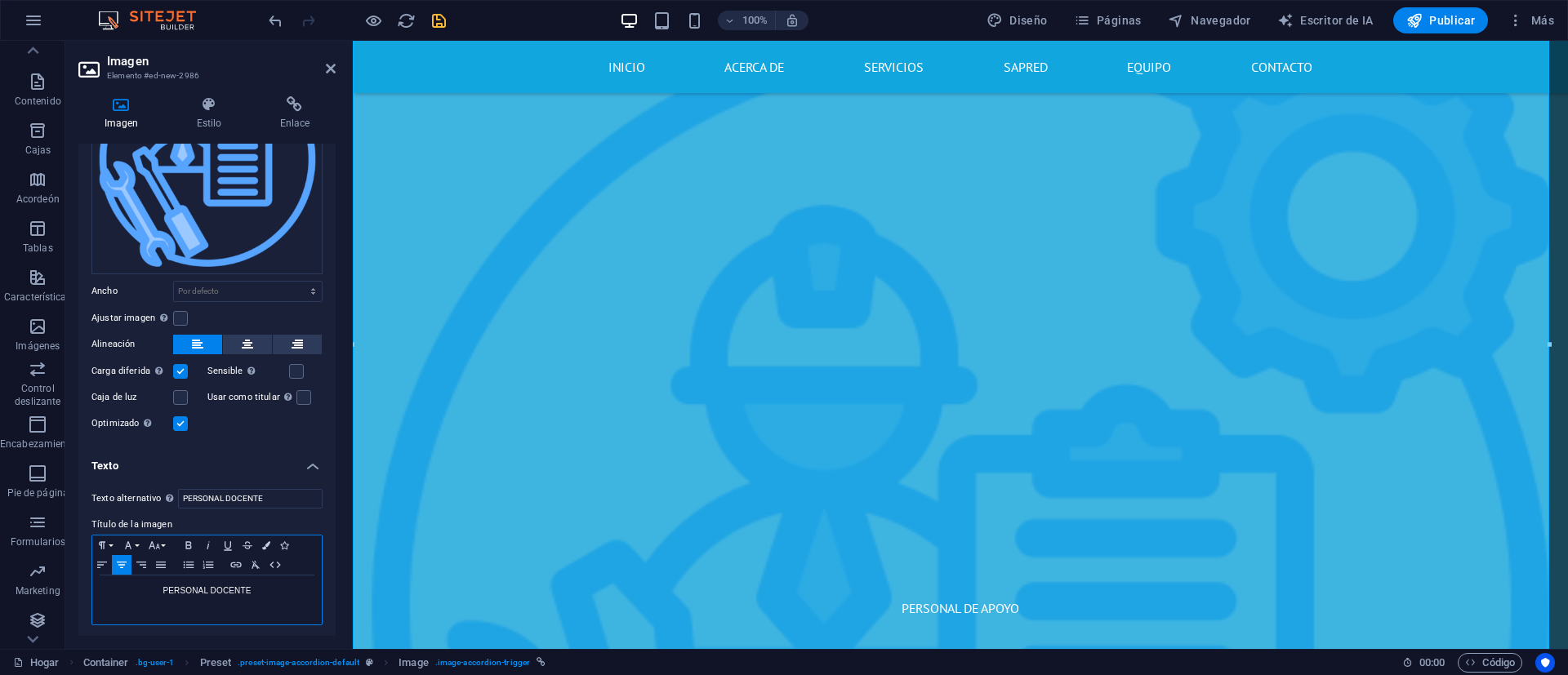 scroll, scrollTop: 0, scrollLeft: 3, axis: horizontal 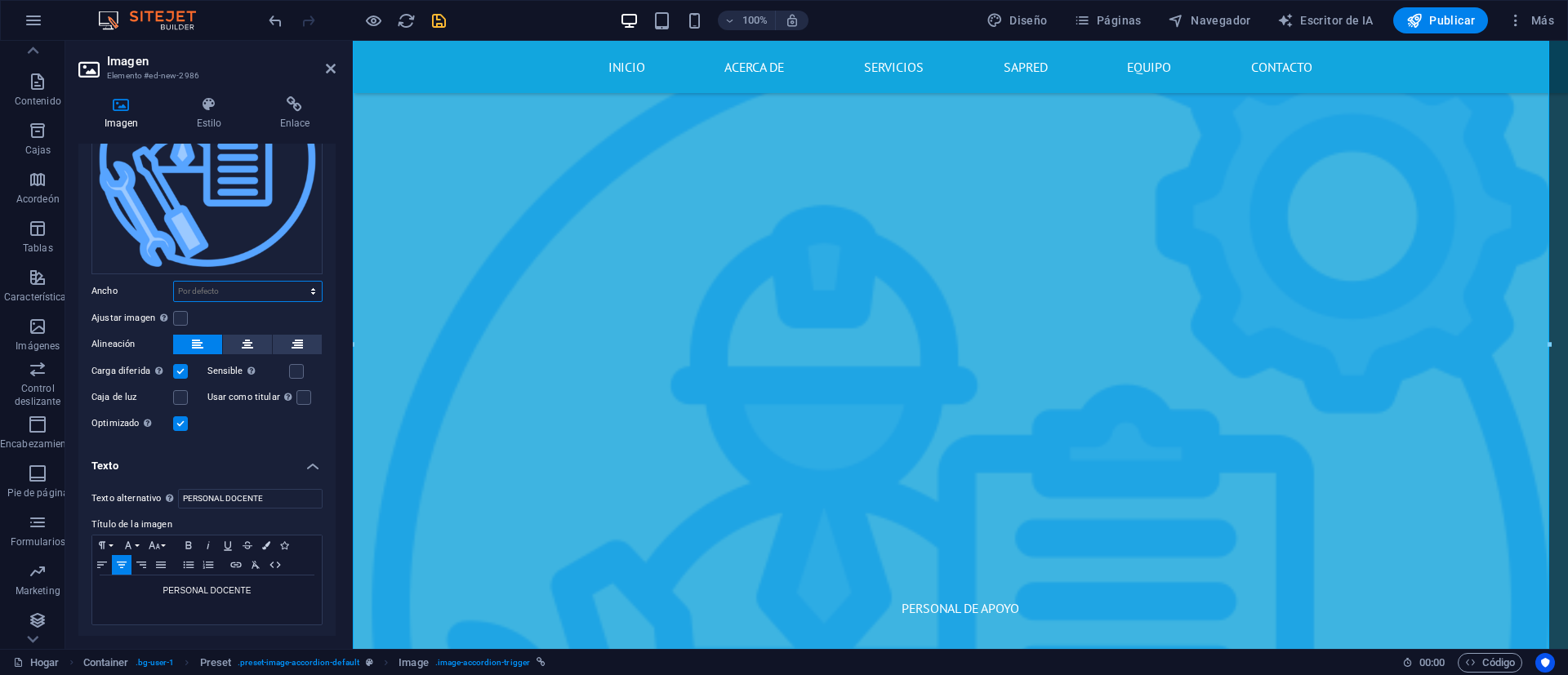 click on "Por defecto auto píxeles movimiento rápido del ojo % ellos vh Volkswagen" at bounding box center (247, 291) 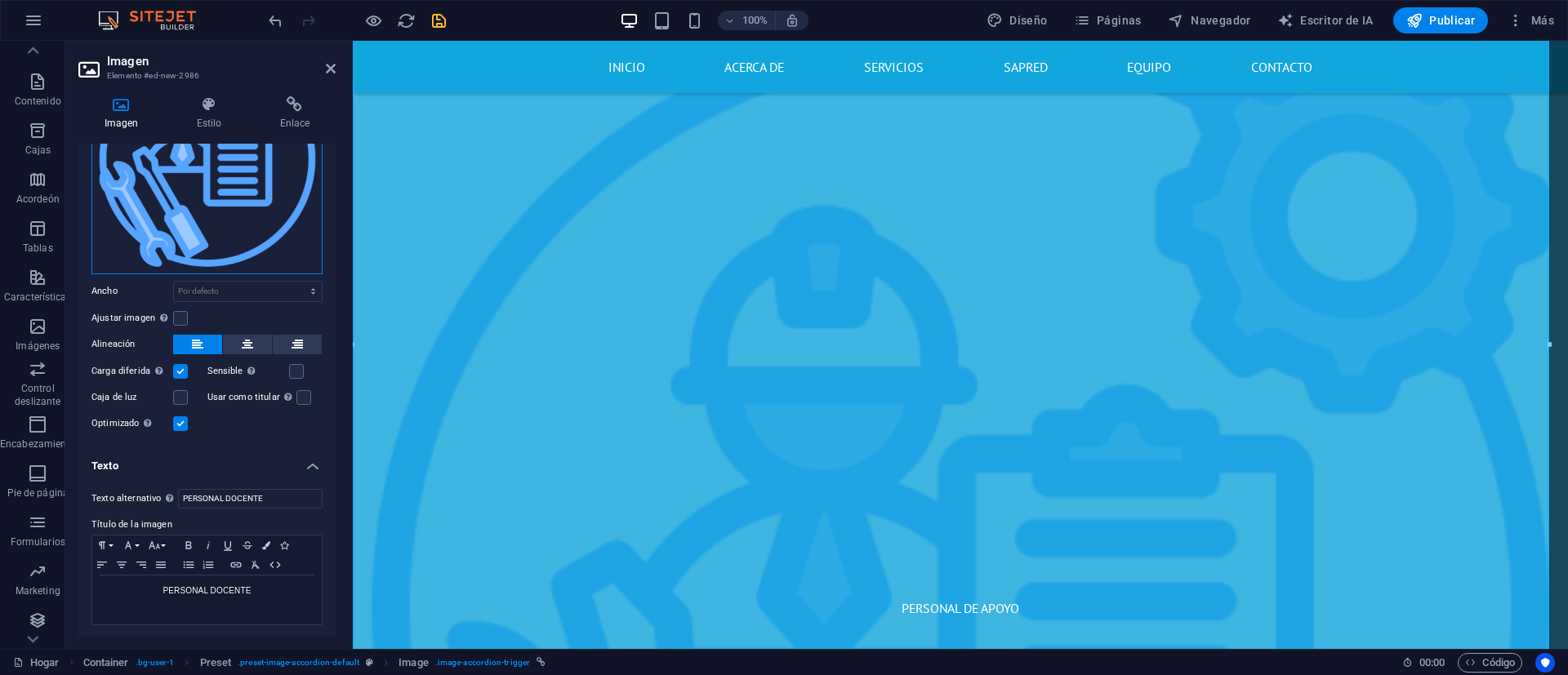 click on "Arrastre los archivos aquí, haga clic para elegir archivos o  seleccione archivos de Archivos o de nuestras fotos y videos de archivo gratuitos" at bounding box center [207, 158] 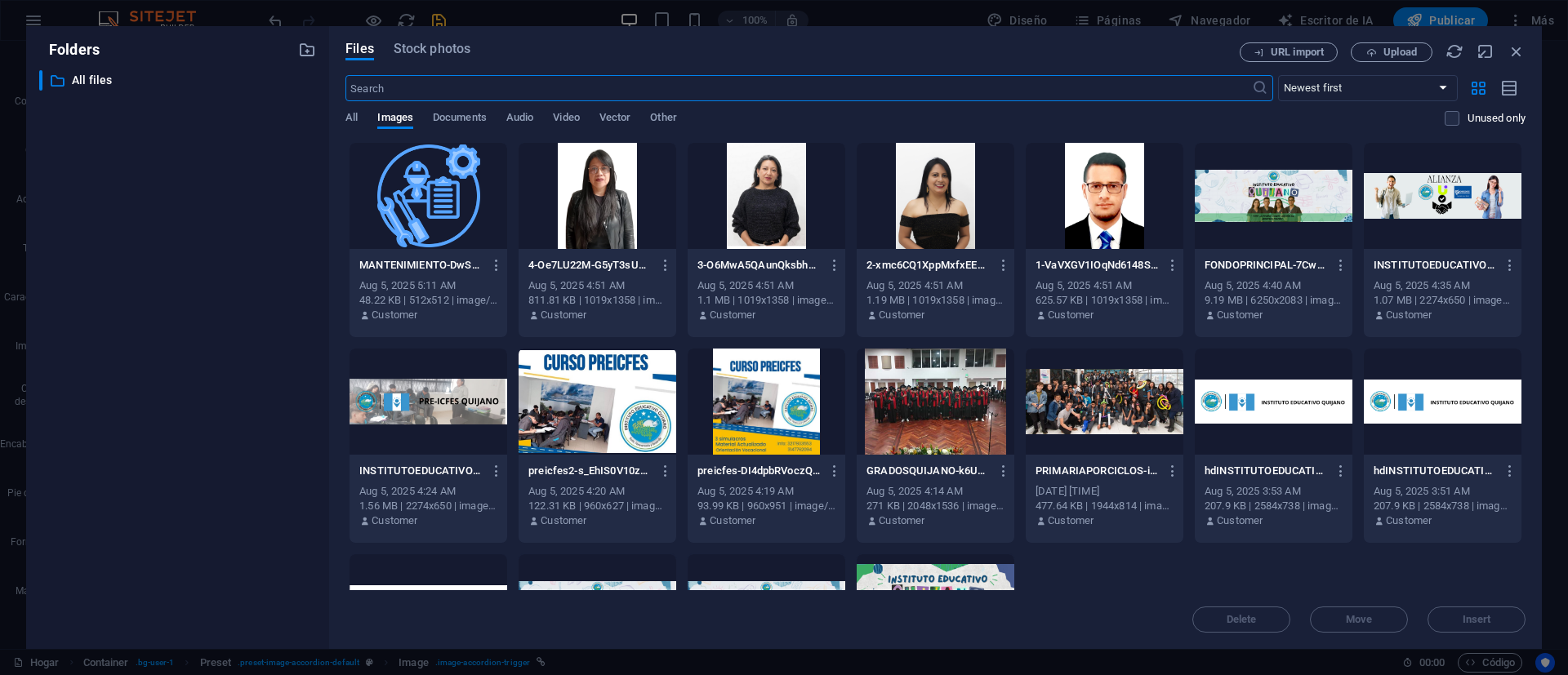 scroll, scrollTop: 9606, scrollLeft: 0, axis: vertical 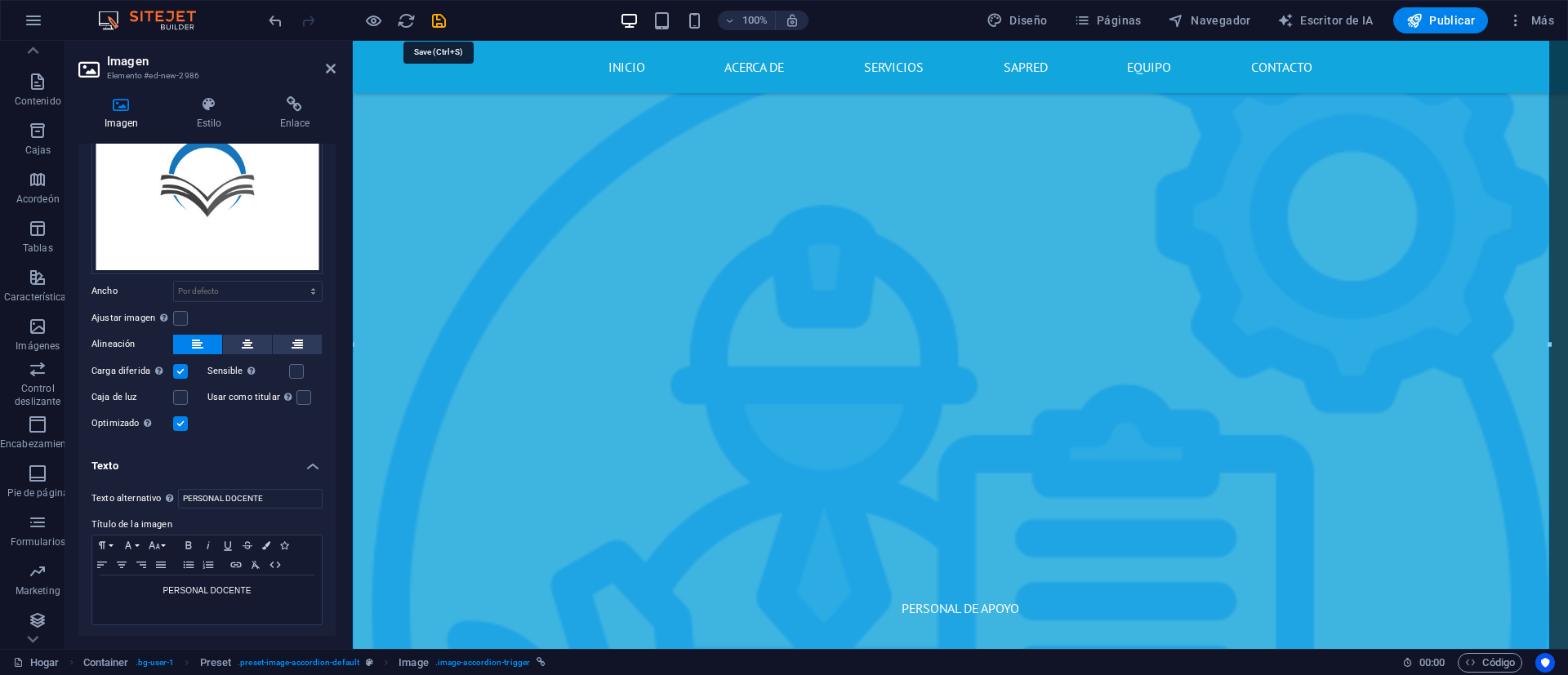 click at bounding box center (439, 20) 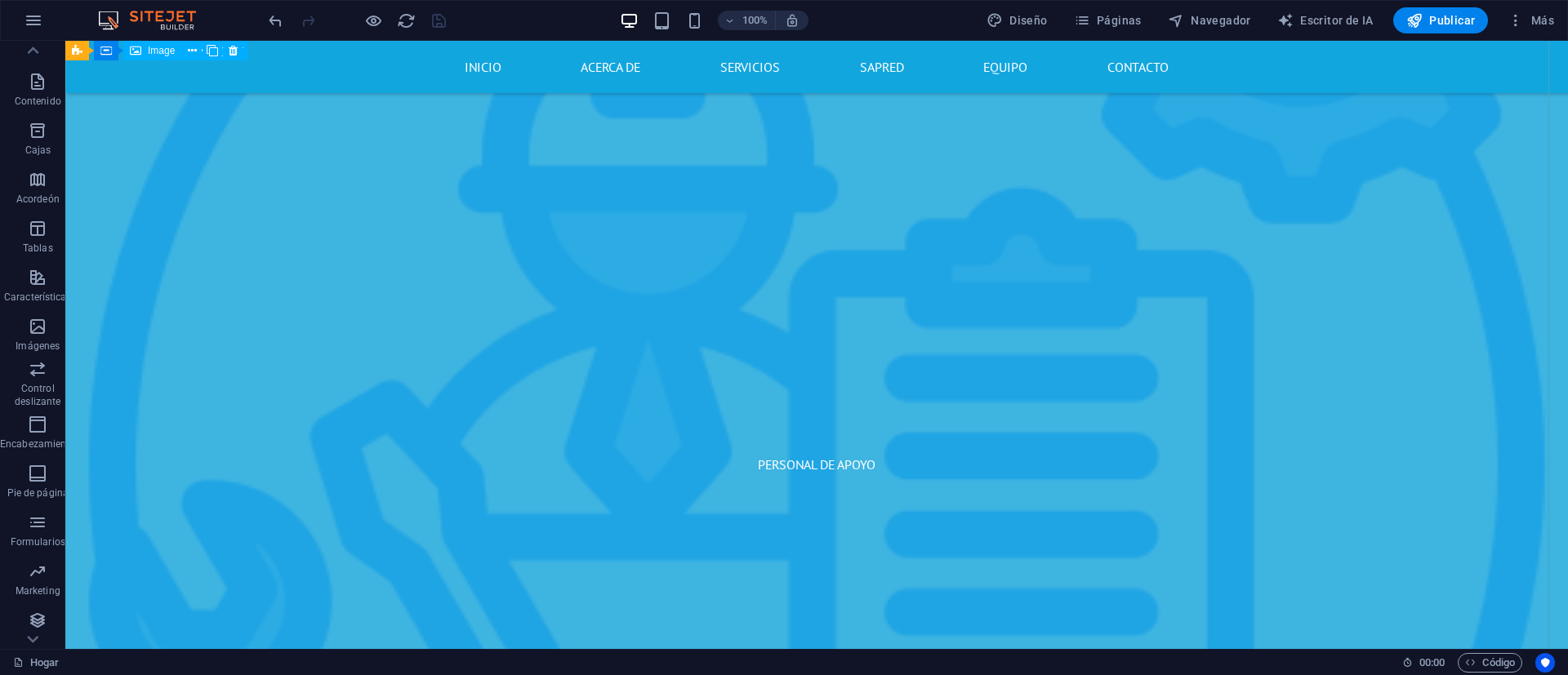 click on "PERSONAL DOCENTE" at bounding box center [817, 2141] 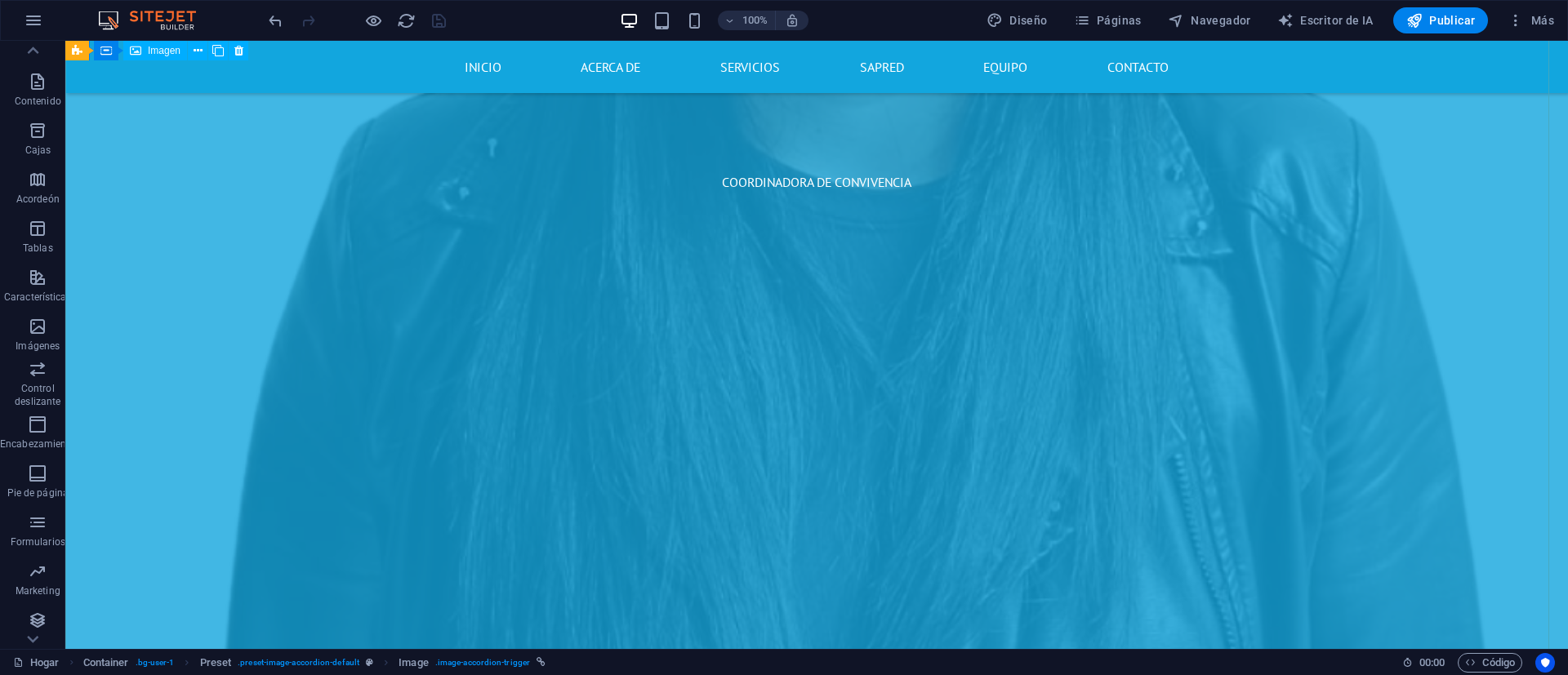 scroll, scrollTop: 8022, scrollLeft: 0, axis: vertical 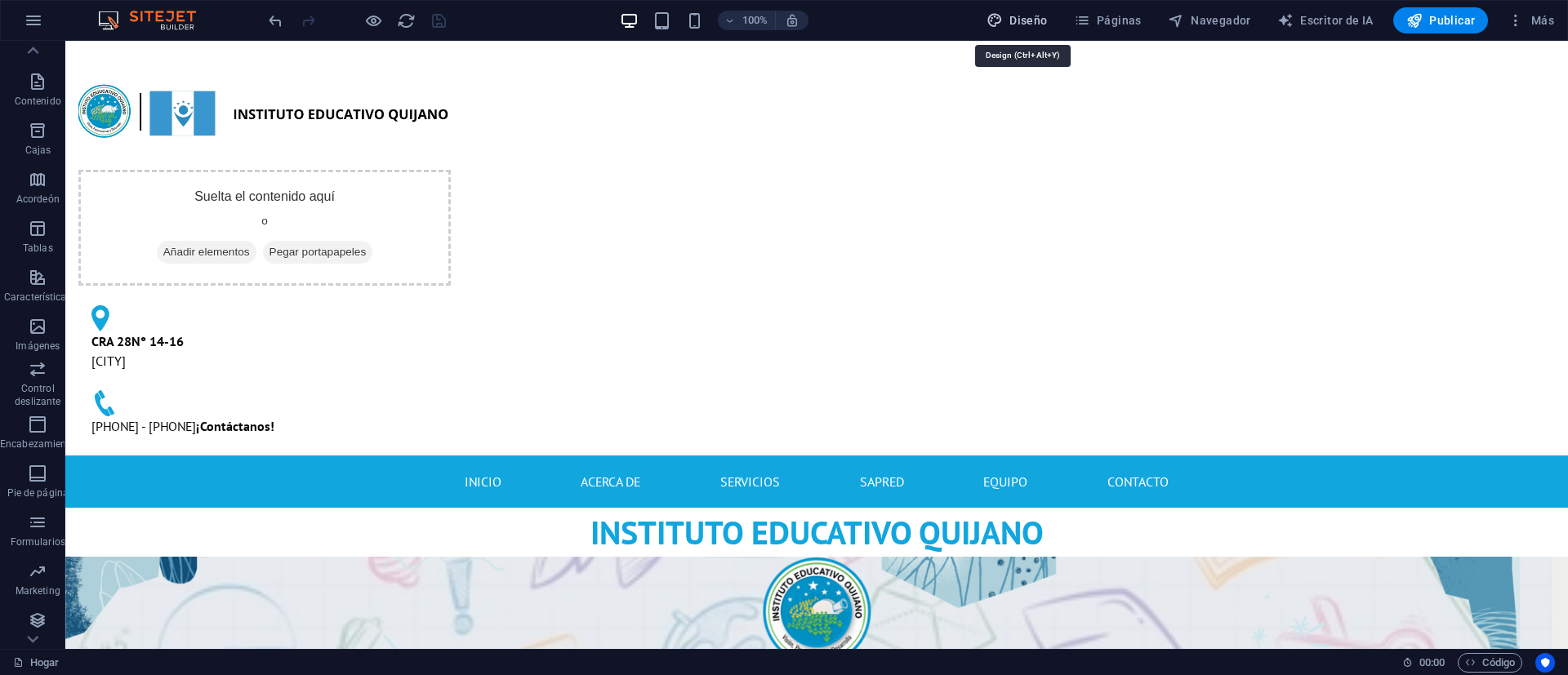 click on "Diseño" at bounding box center (1017, 20) 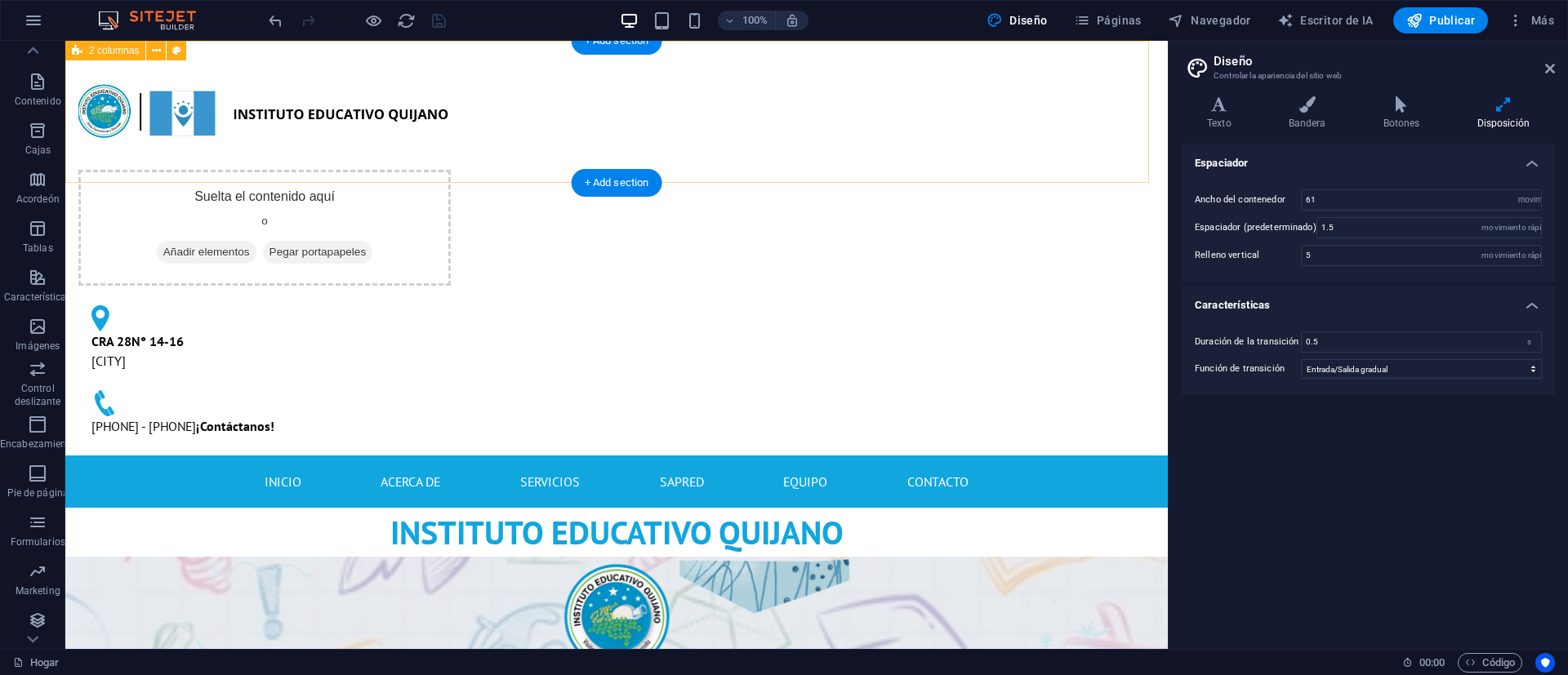 click on "Suelta el contenido aquí o  Añadir elementos  Pegar portapapeles CRA 28N° 14-16 [CITY] [STATE] [PHONE] - [PHONE]  ¡  Contáctanos  !" at bounding box center (617, 248) 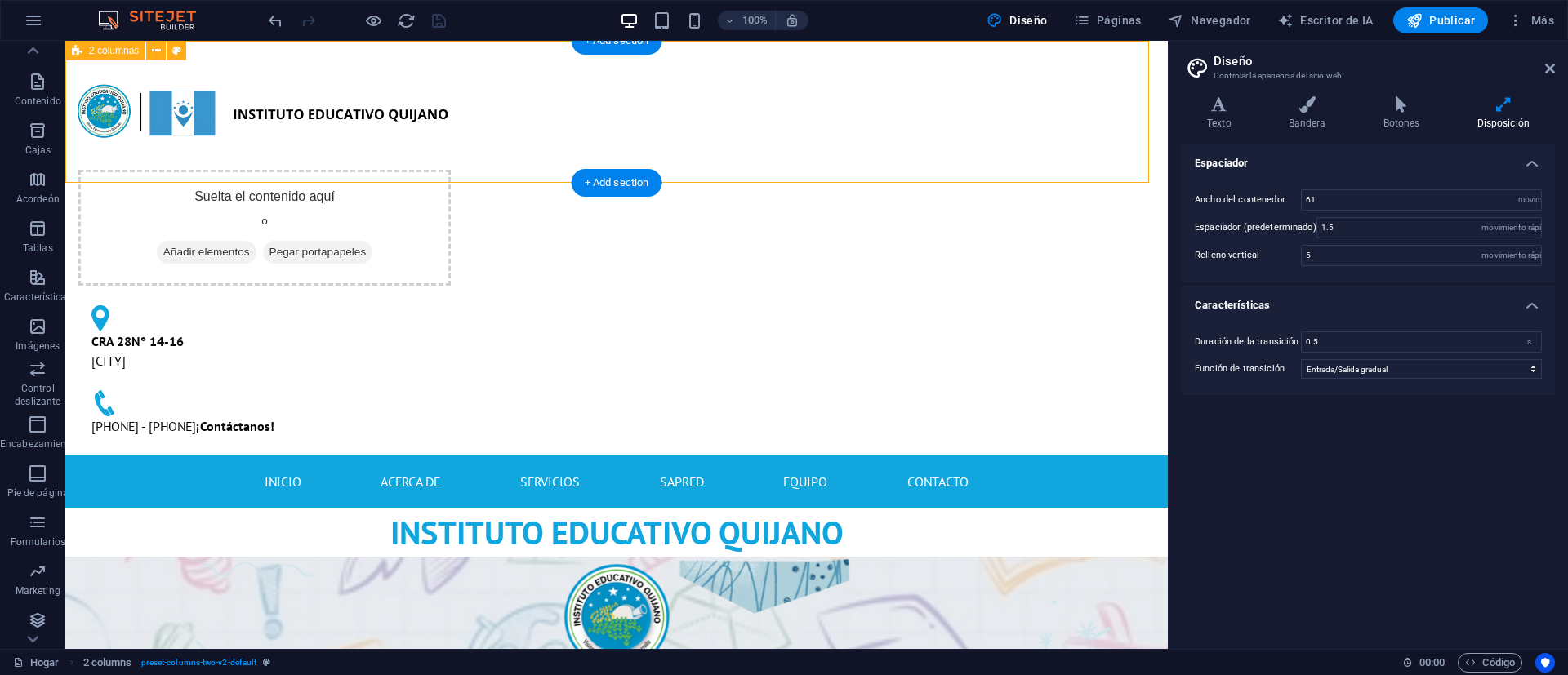 click on "Suelta el contenido aquí o  Añadir elementos  Pegar portapapeles CRA 28N° 14-16 [CITY] [STATE] [PHONE] - [PHONE]  ¡  Contáctanos  !" at bounding box center [617, 248] 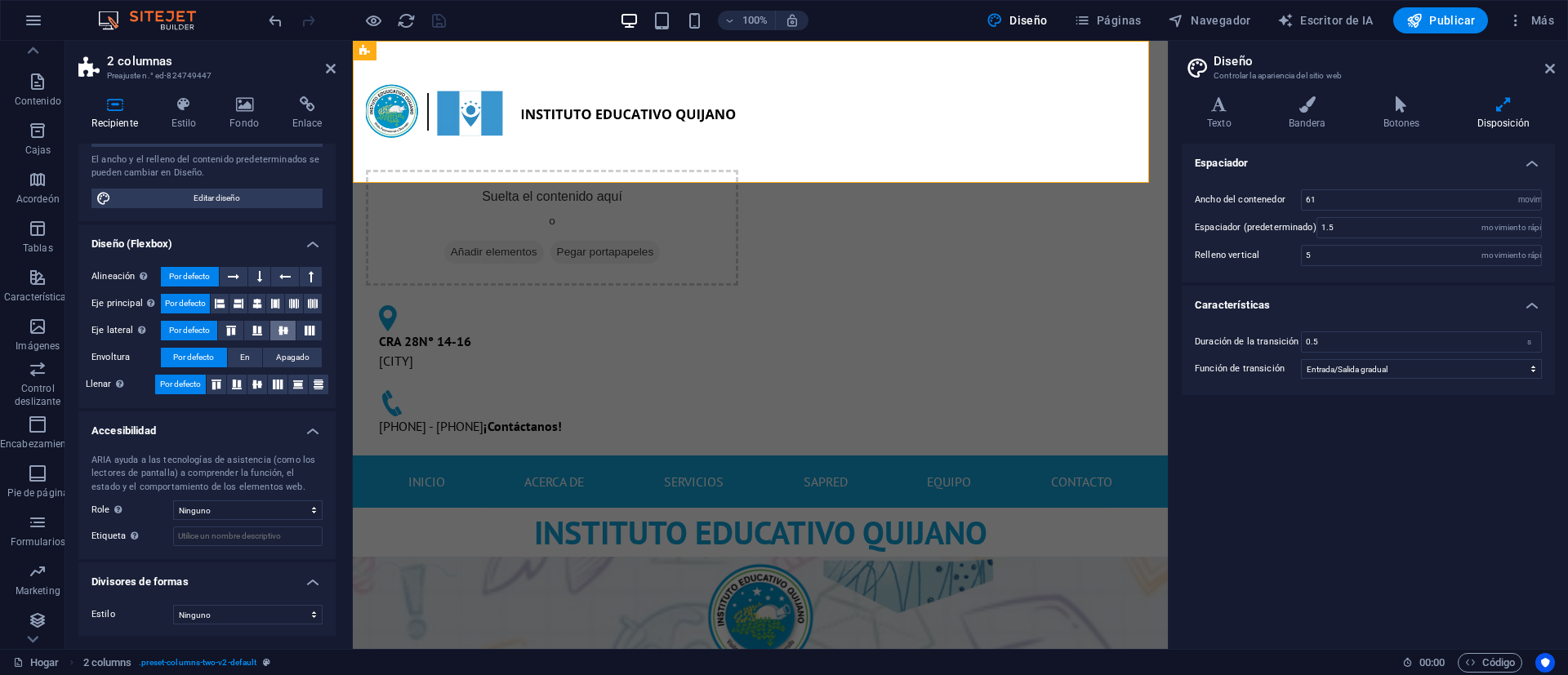 scroll, scrollTop: 160, scrollLeft: 0, axis: vertical 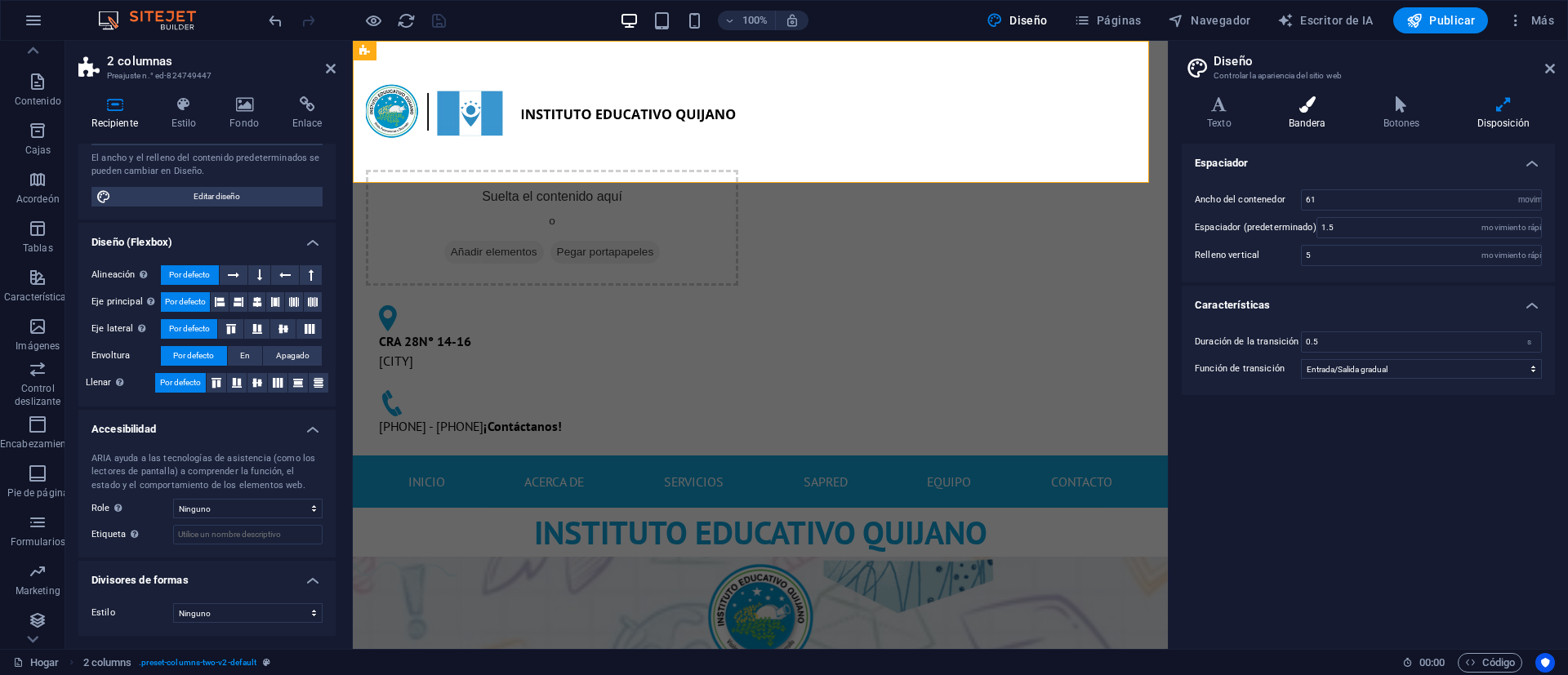 click on "Bandera" at bounding box center [1311, 113] 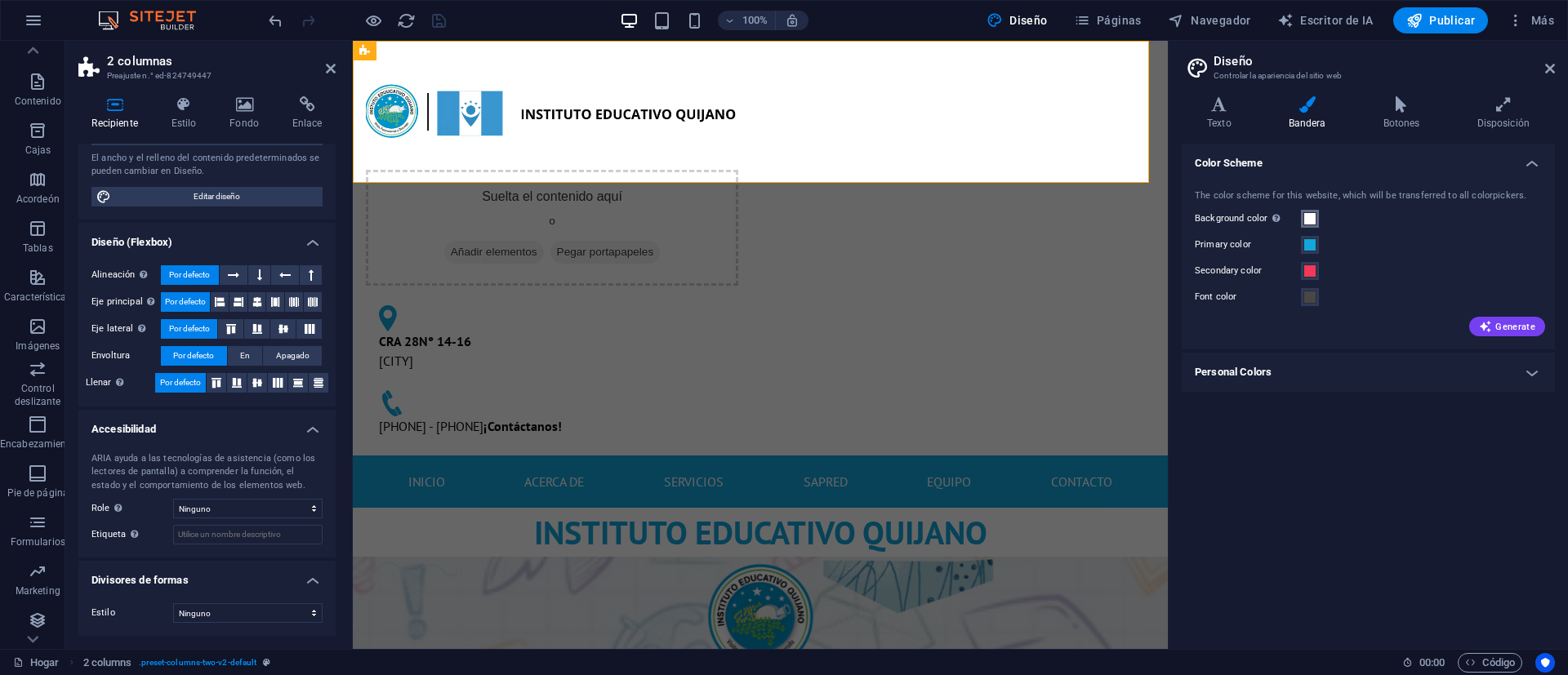 click at bounding box center (1310, 219) 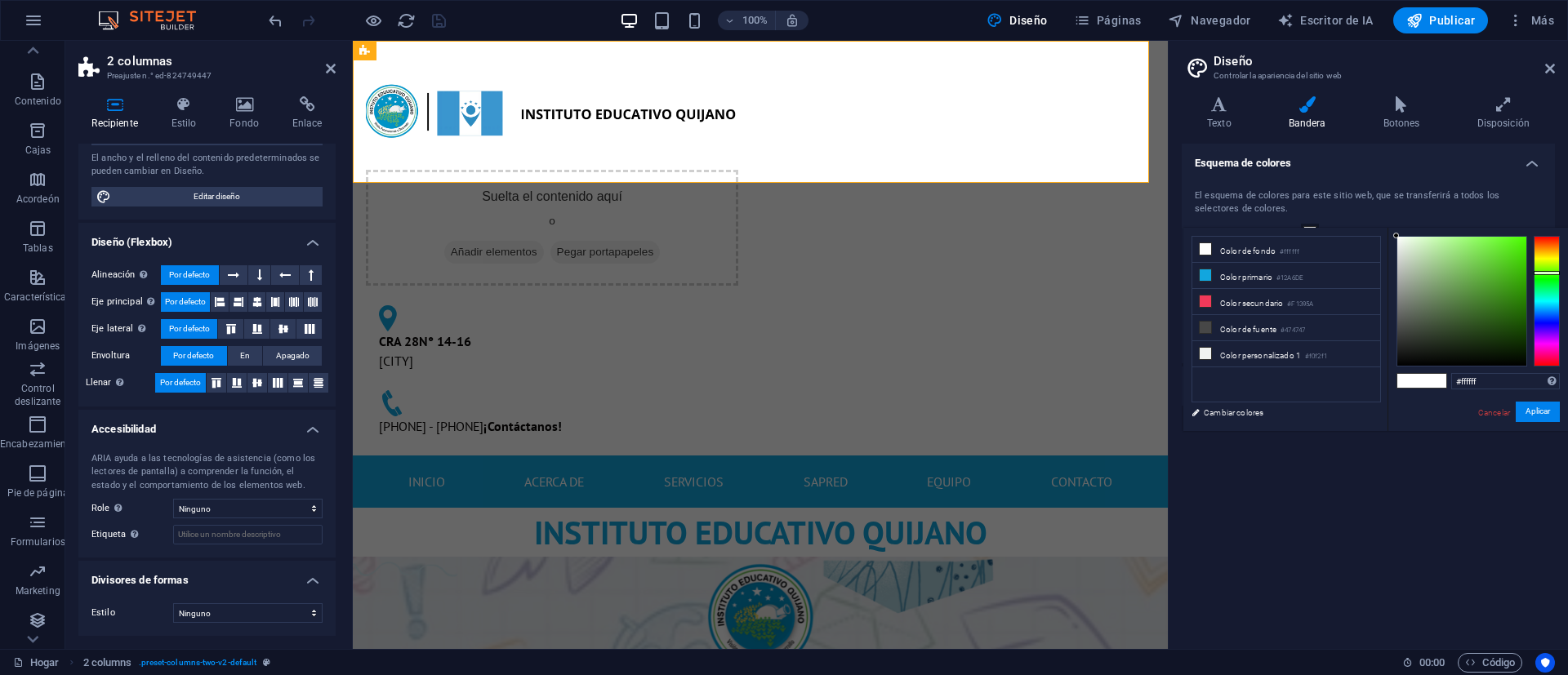 click at bounding box center (1547, 301) 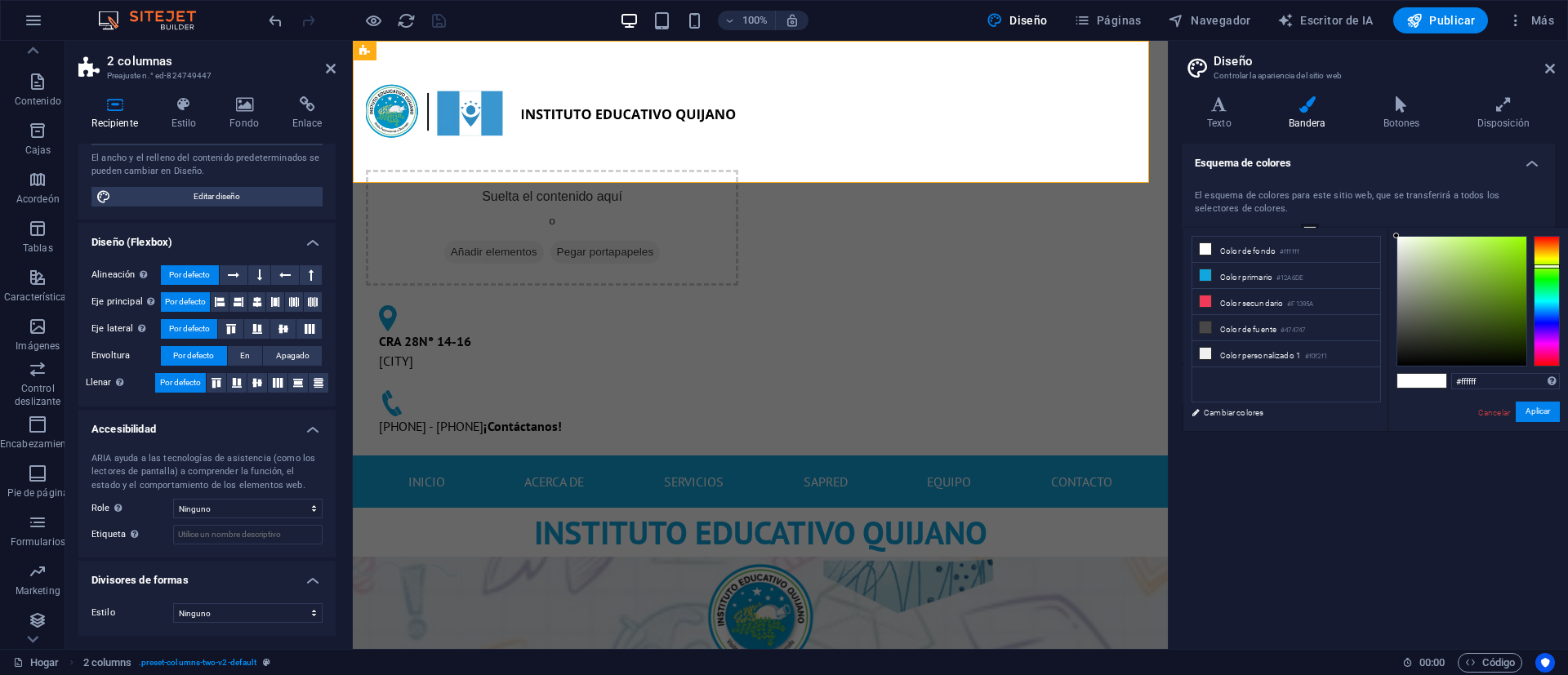 click at bounding box center [1547, 266] 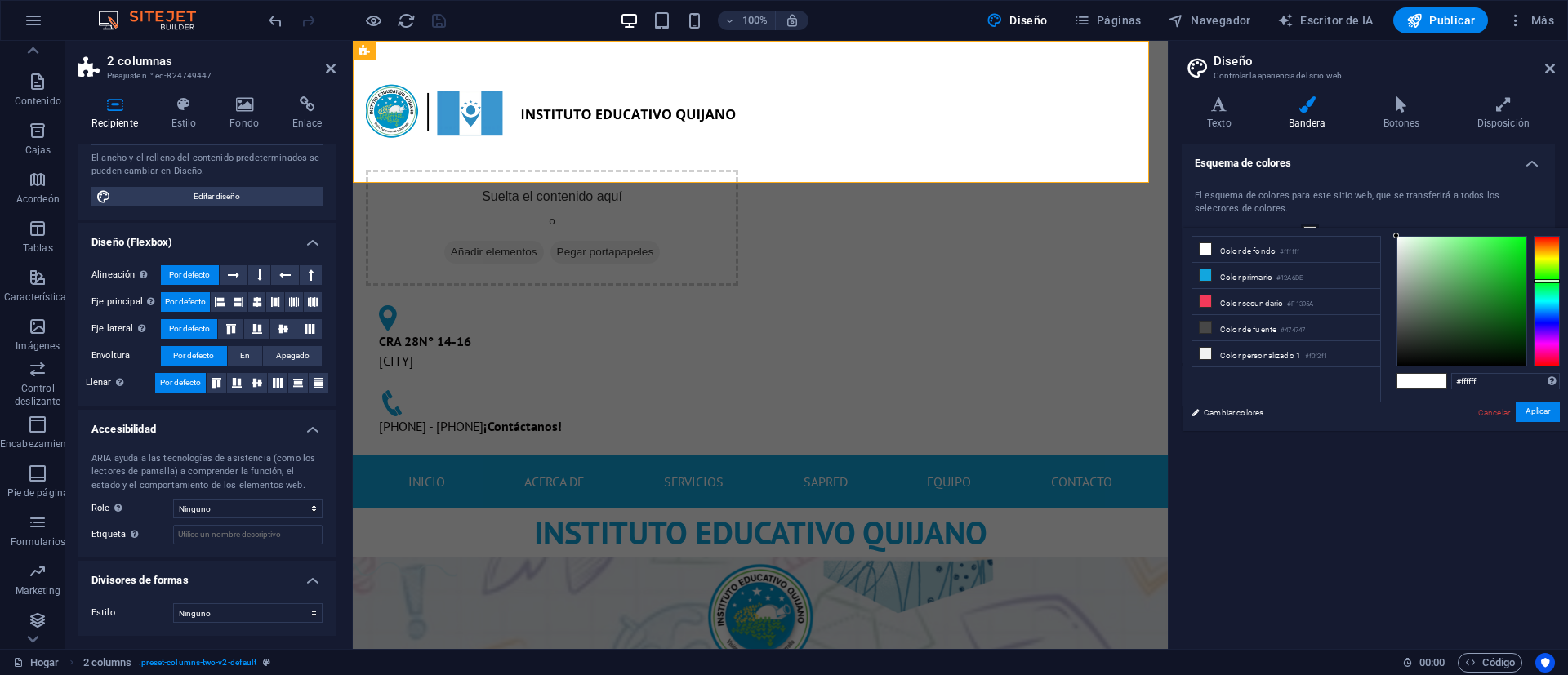 drag, startPoint x: 1552, startPoint y: 265, endPoint x: 1552, endPoint y: 281, distance: 16 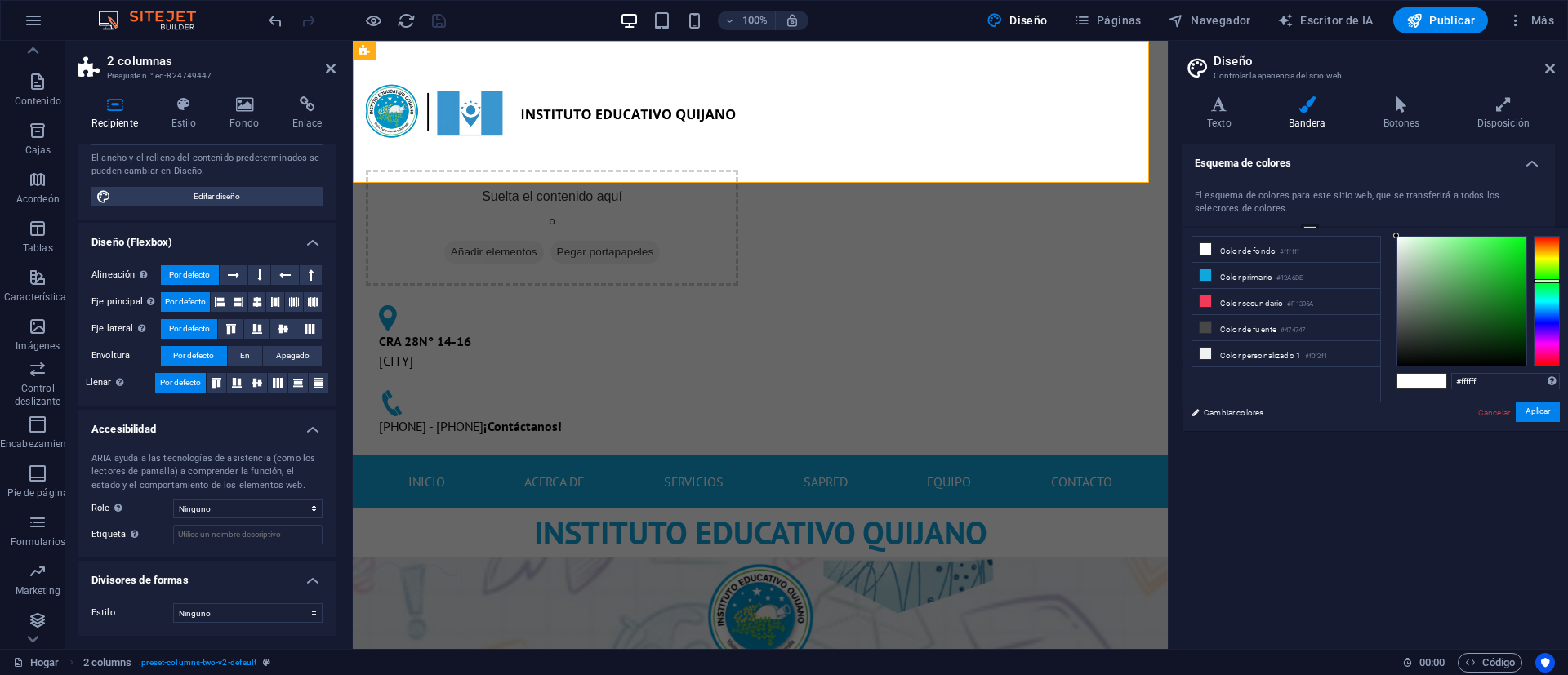 click at bounding box center (1547, 281) 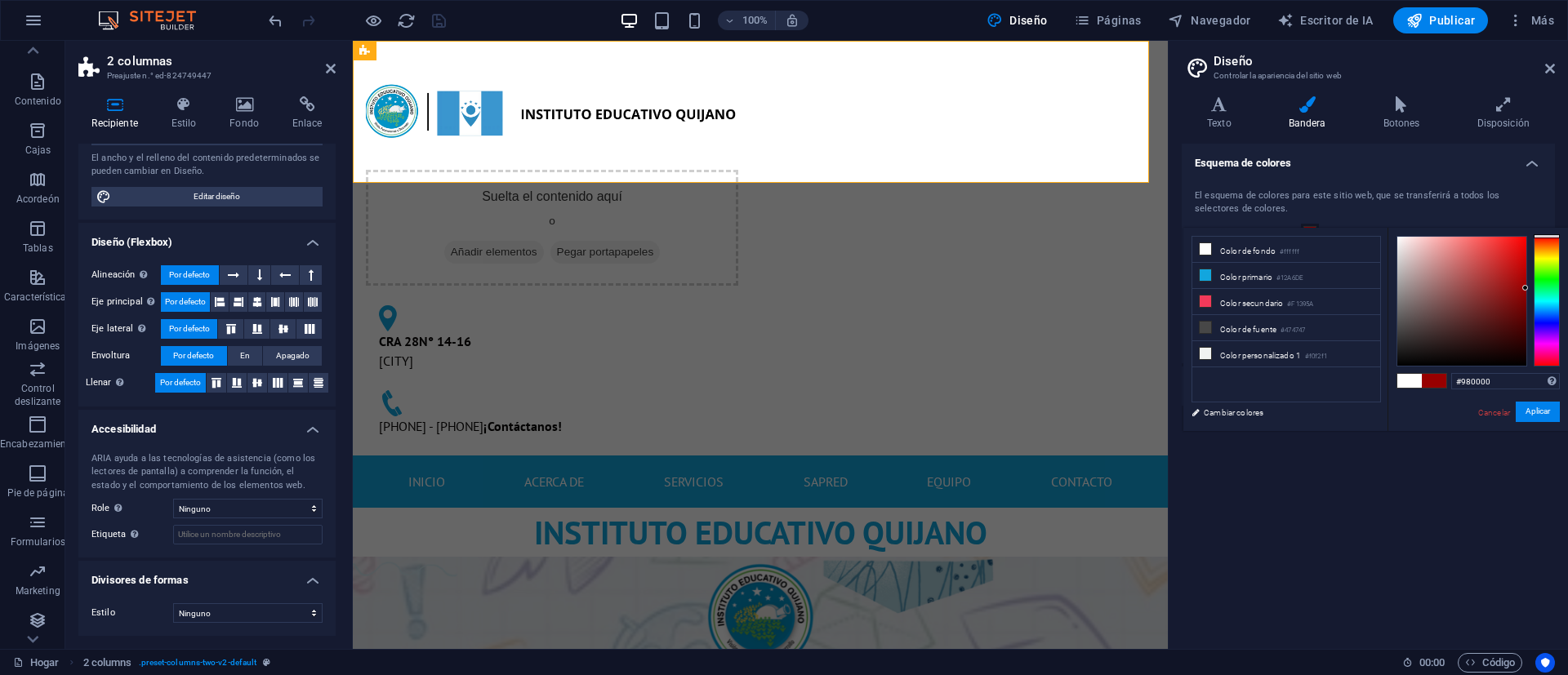 drag, startPoint x: 1491, startPoint y: 264, endPoint x: 1545, endPoint y: 273, distance: 54.74486 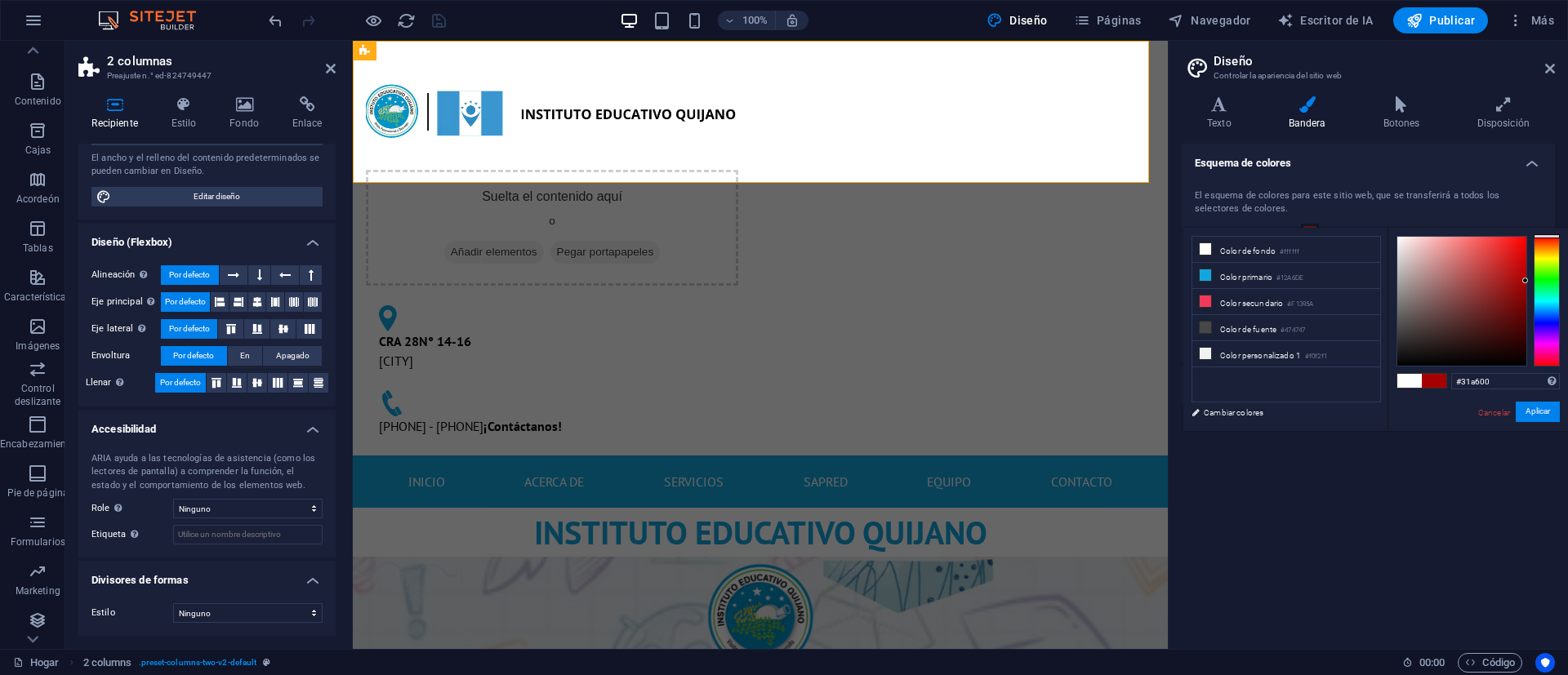 click at bounding box center (1547, 301) 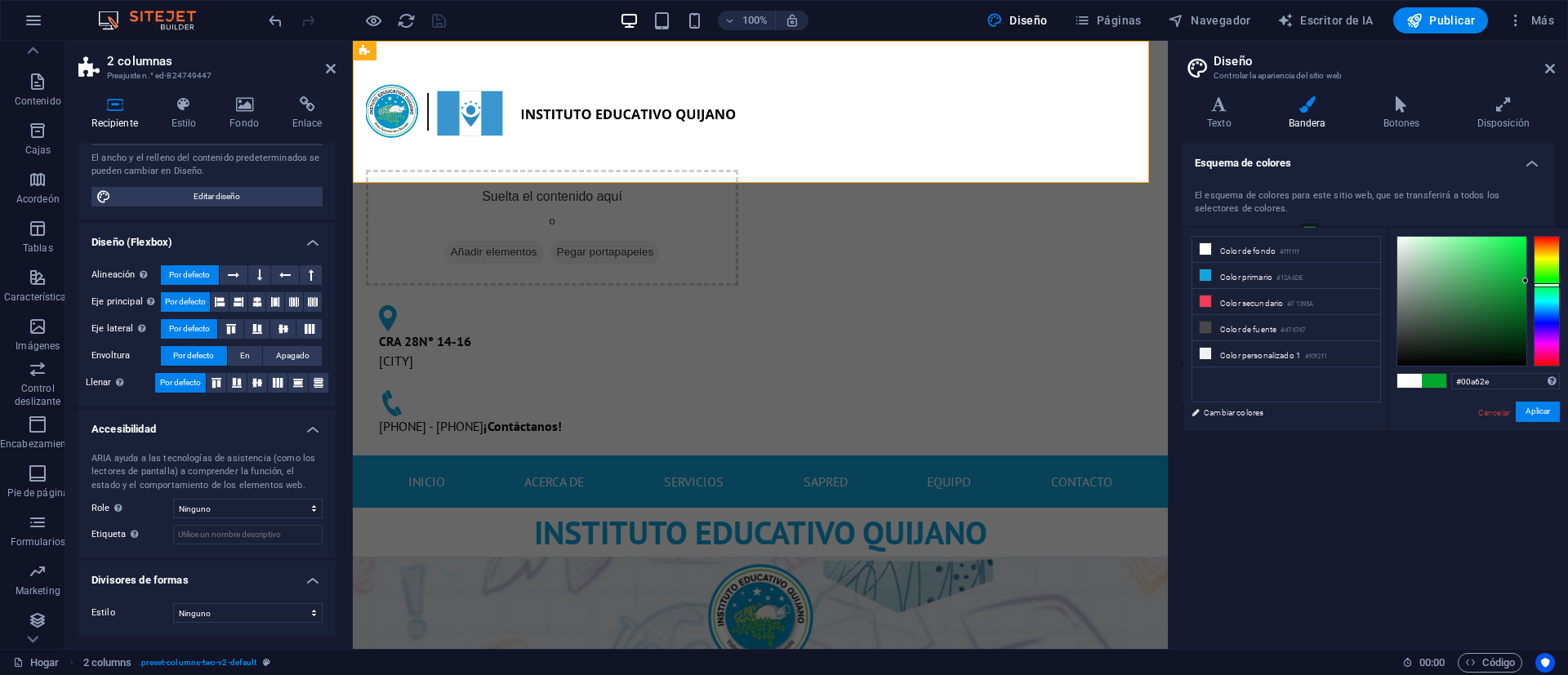 click at bounding box center (1547, 301) 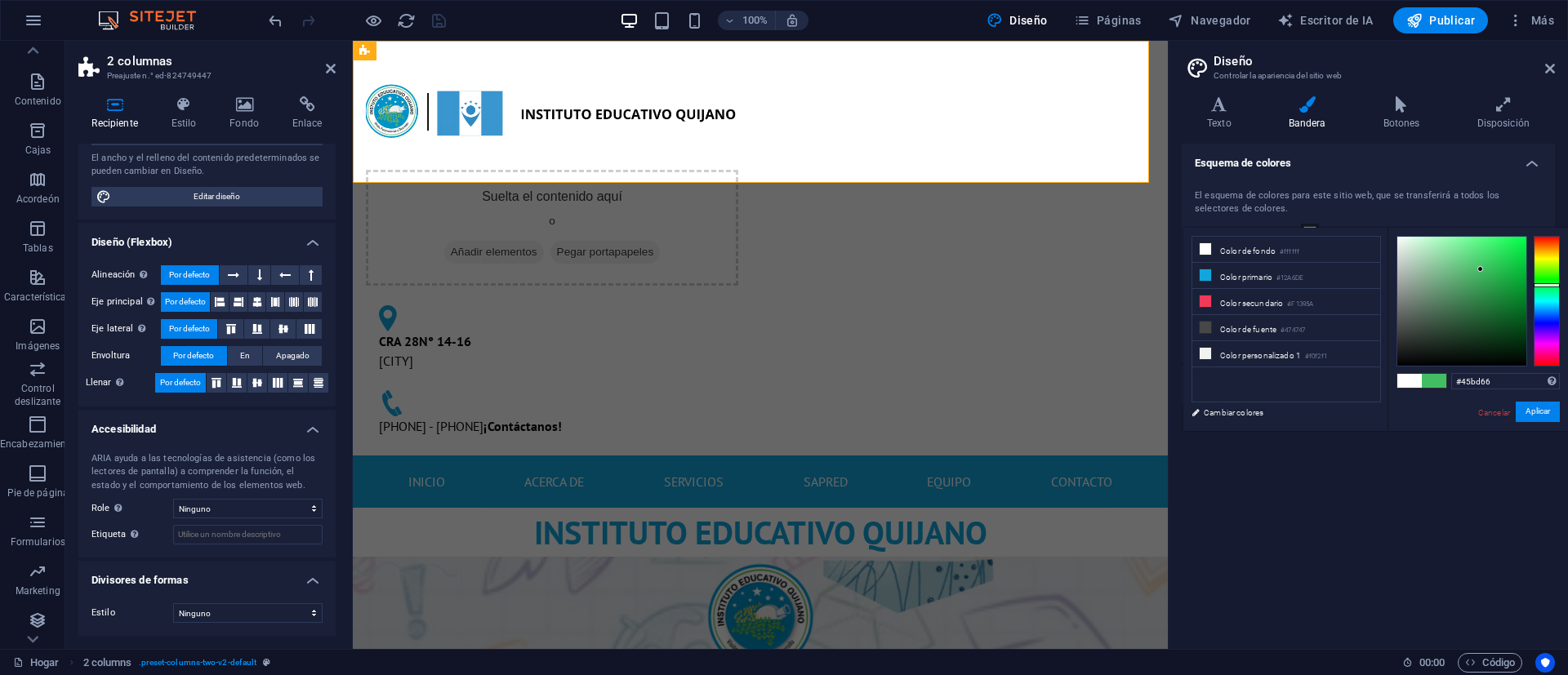 type on "#45bb65" 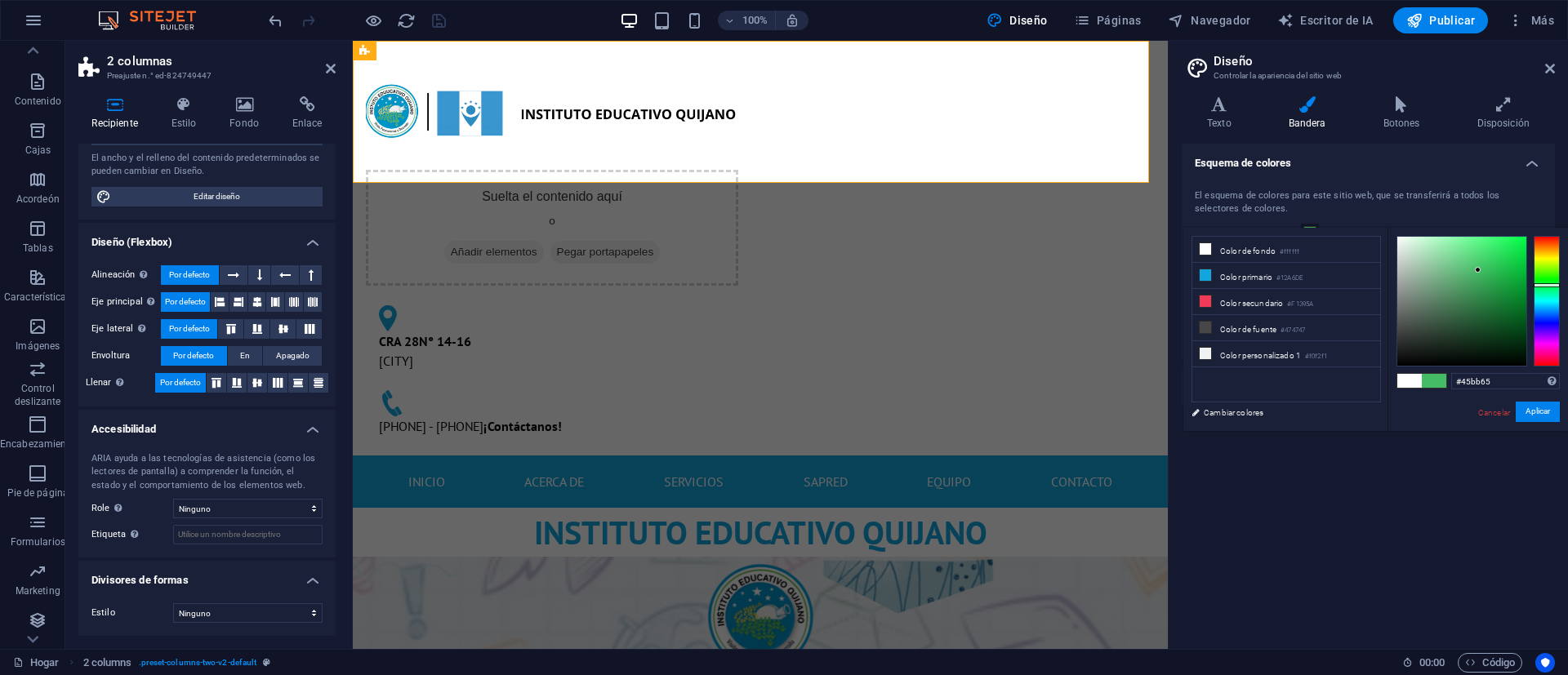 drag, startPoint x: 1503, startPoint y: 275, endPoint x: 1478, endPoint y: 270, distance: 25.495098 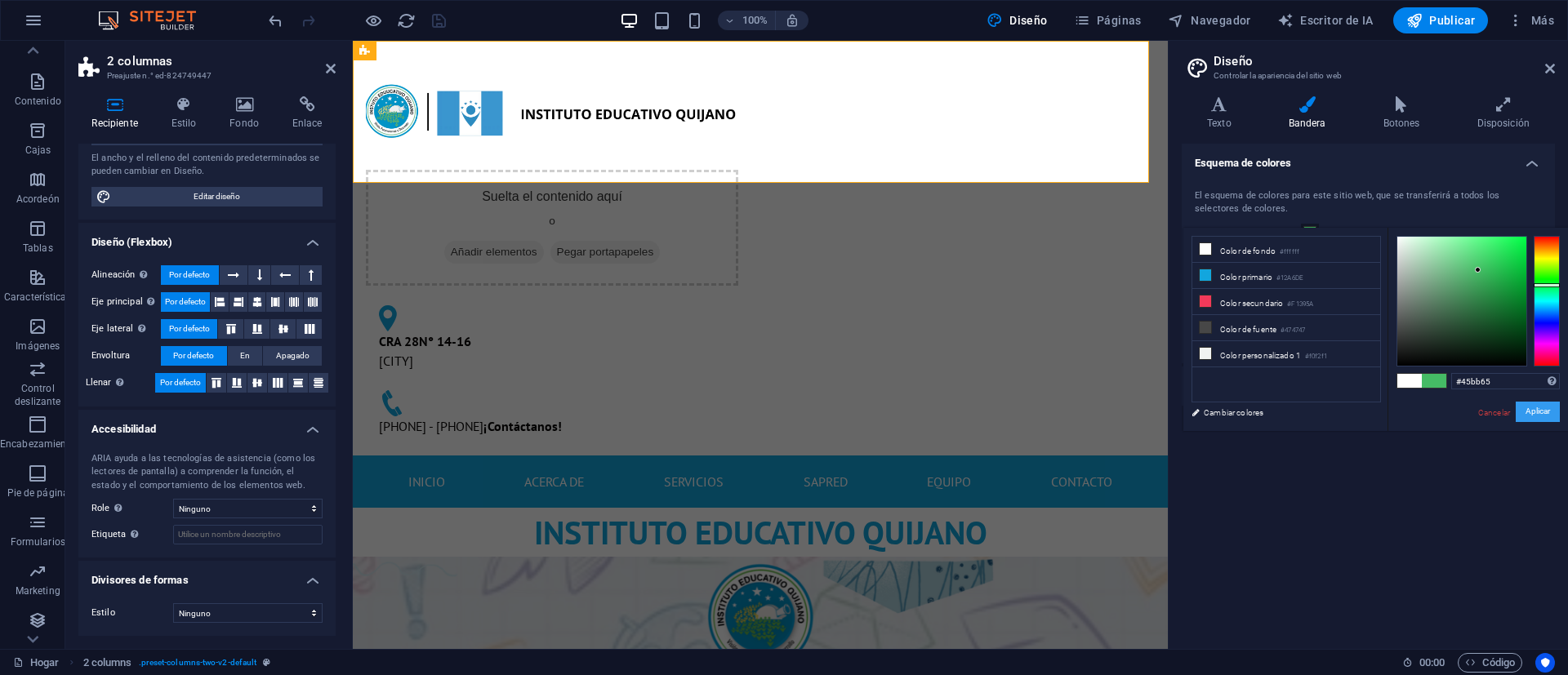 click on "Aplicar" at bounding box center (1538, 411) 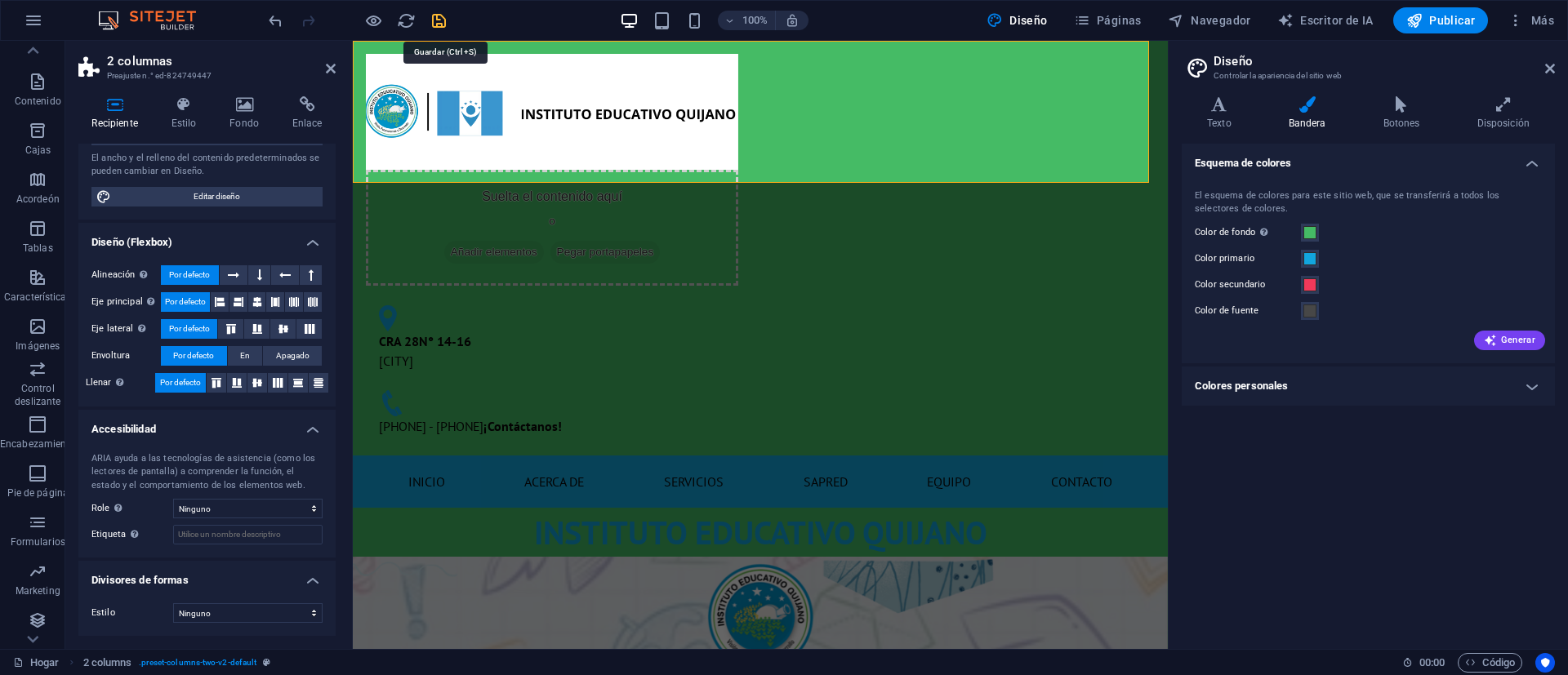 click at bounding box center (439, 20) 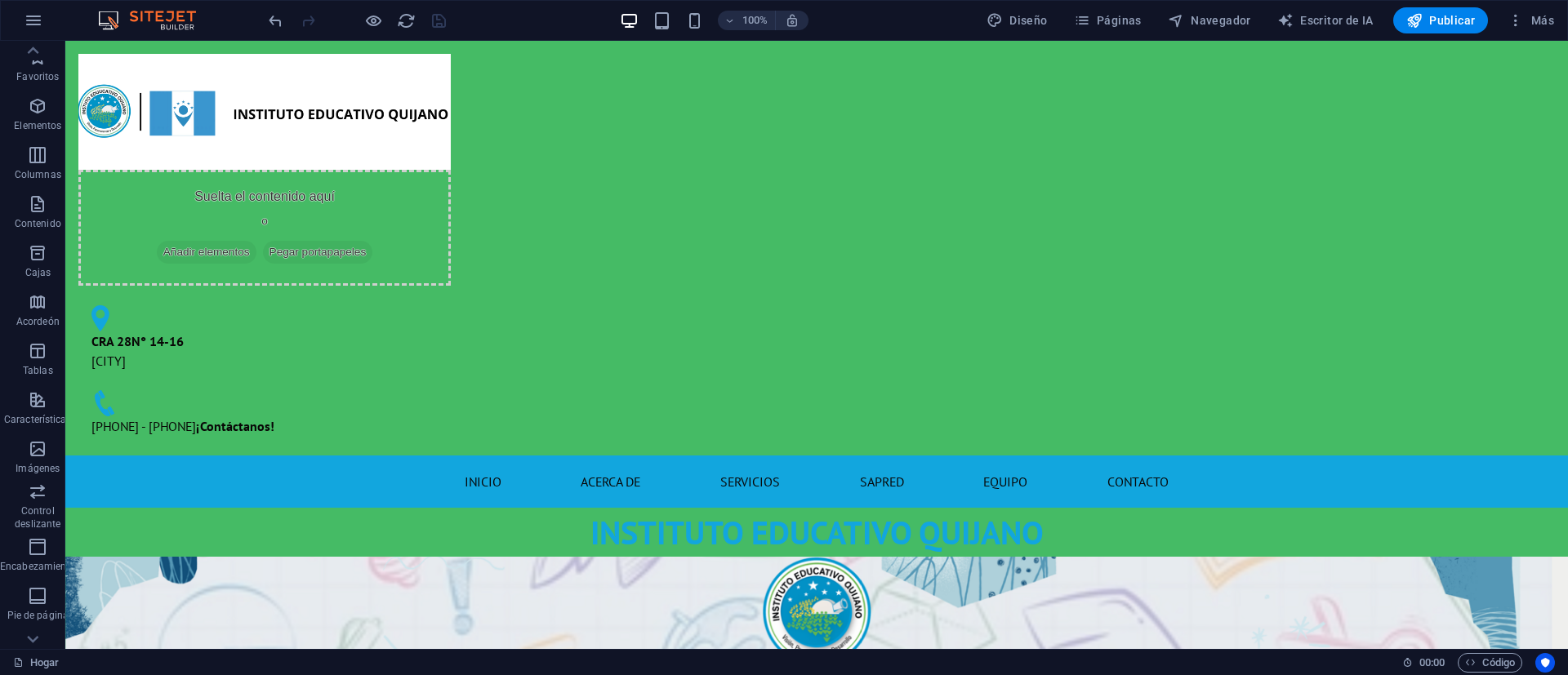 scroll, scrollTop: 0, scrollLeft: 0, axis: both 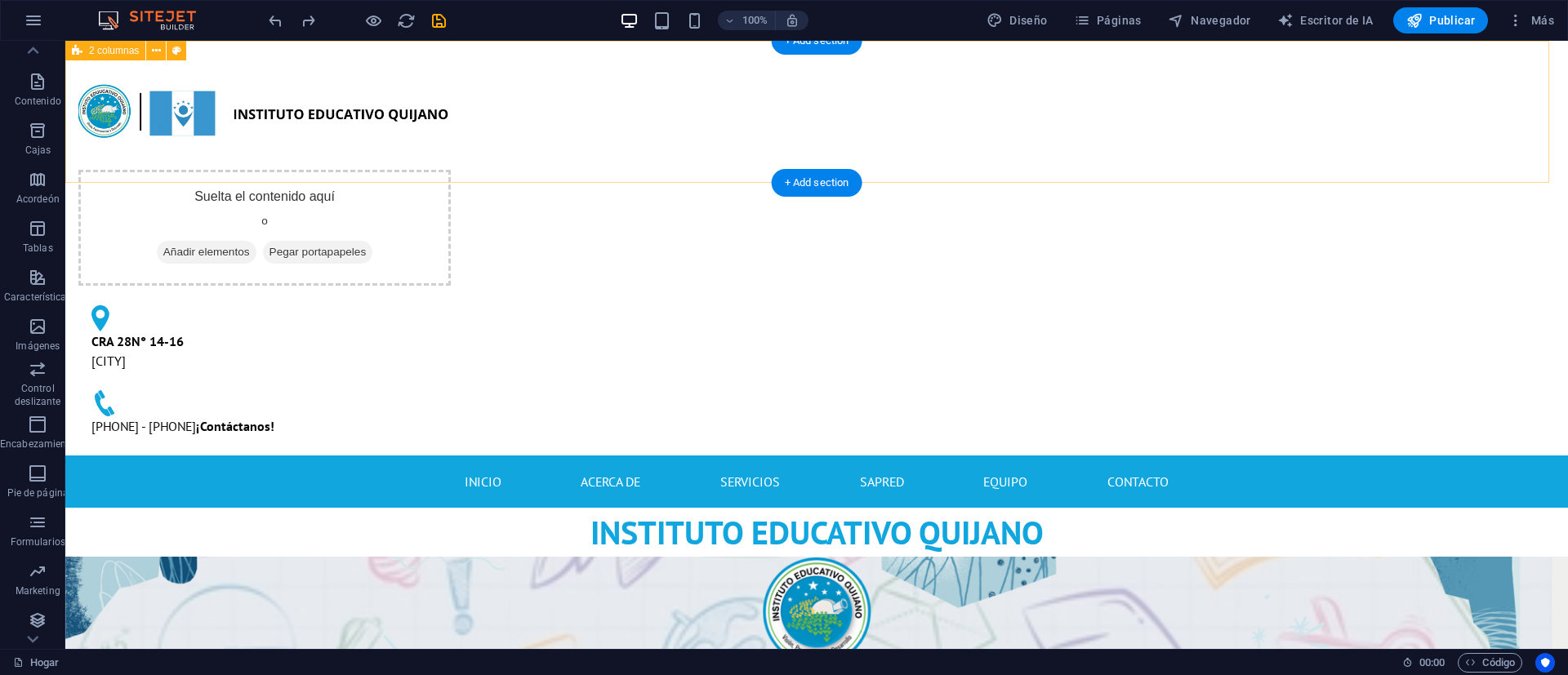 click on "Suelta el contenido aquí o  Añadir elementos  Pegar portapapeles CRA 28N° 14-16 [CITY] [STATE] [PHONE] - [PHONE]  ¡  Contáctanos  !" at bounding box center (817, 248) 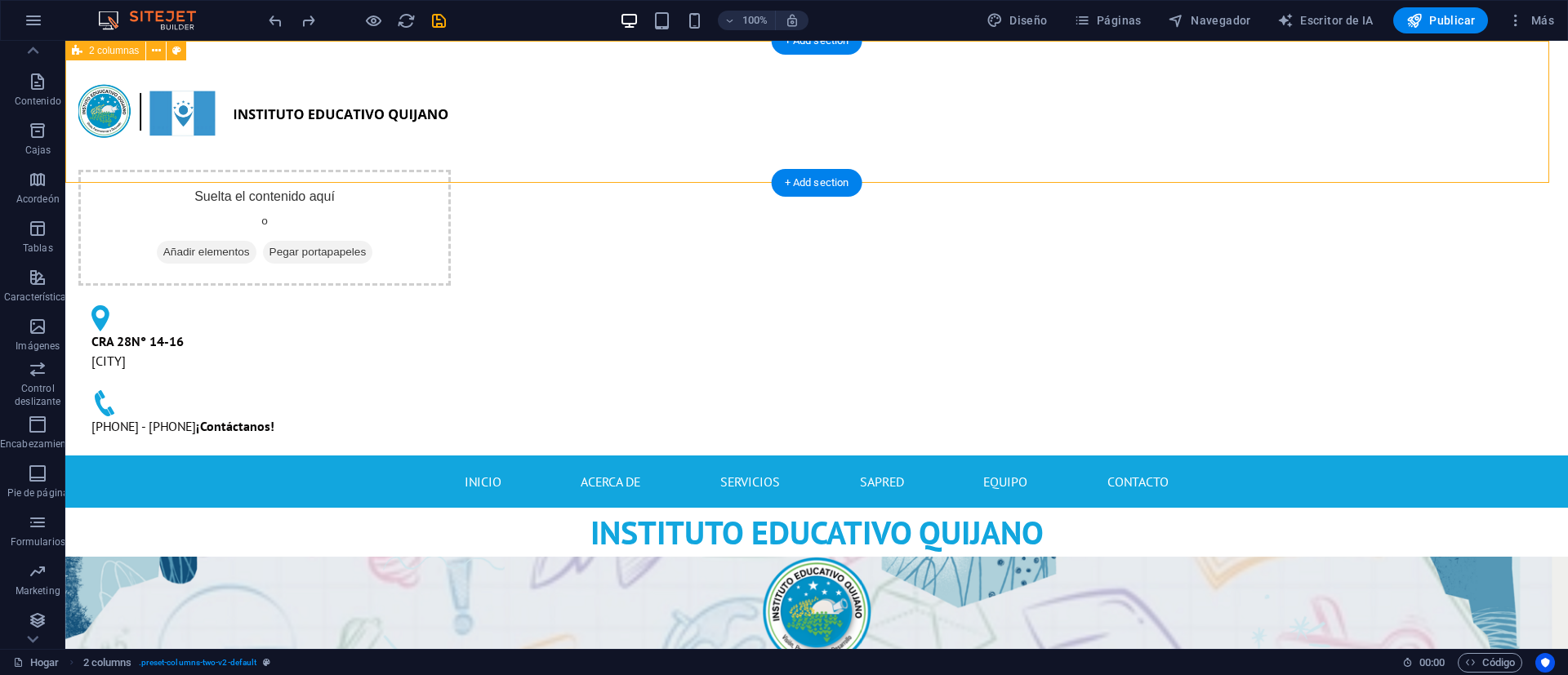 click on "Suelta el contenido aquí o  Añadir elementos  Pegar portapapeles CRA 28N° 14-16 [CITY] [STATE] [PHONE] - [PHONE]  ¡  Contáctanos  !" at bounding box center (817, 248) 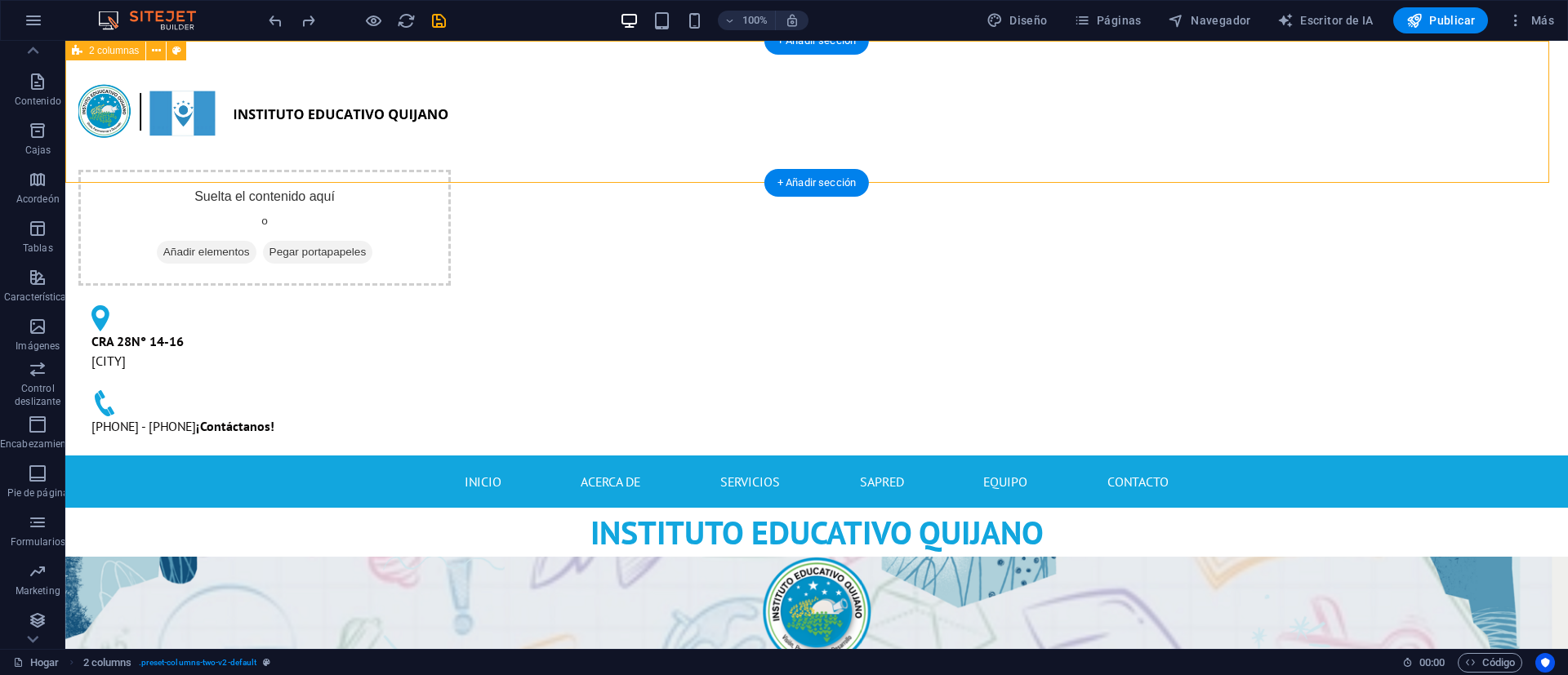 click on "Suelta el contenido aquí o  Añadir elementos  Pegar portapapeles CRA 28N° 14-16 [CITY] [STATE] [PHONE] - [PHONE]  ¡  Contáctanos  !" at bounding box center (817, 248) 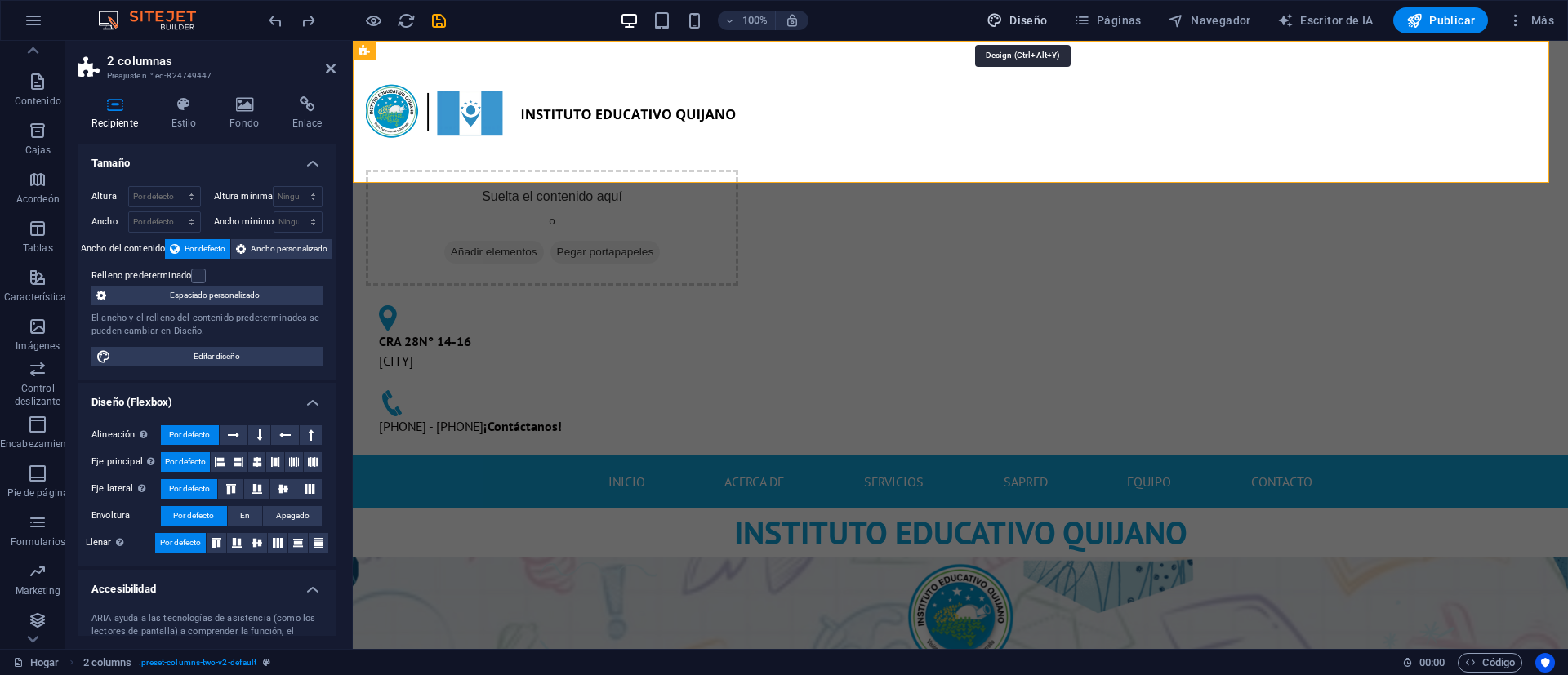 click on "Diseño" at bounding box center [1028, 20] 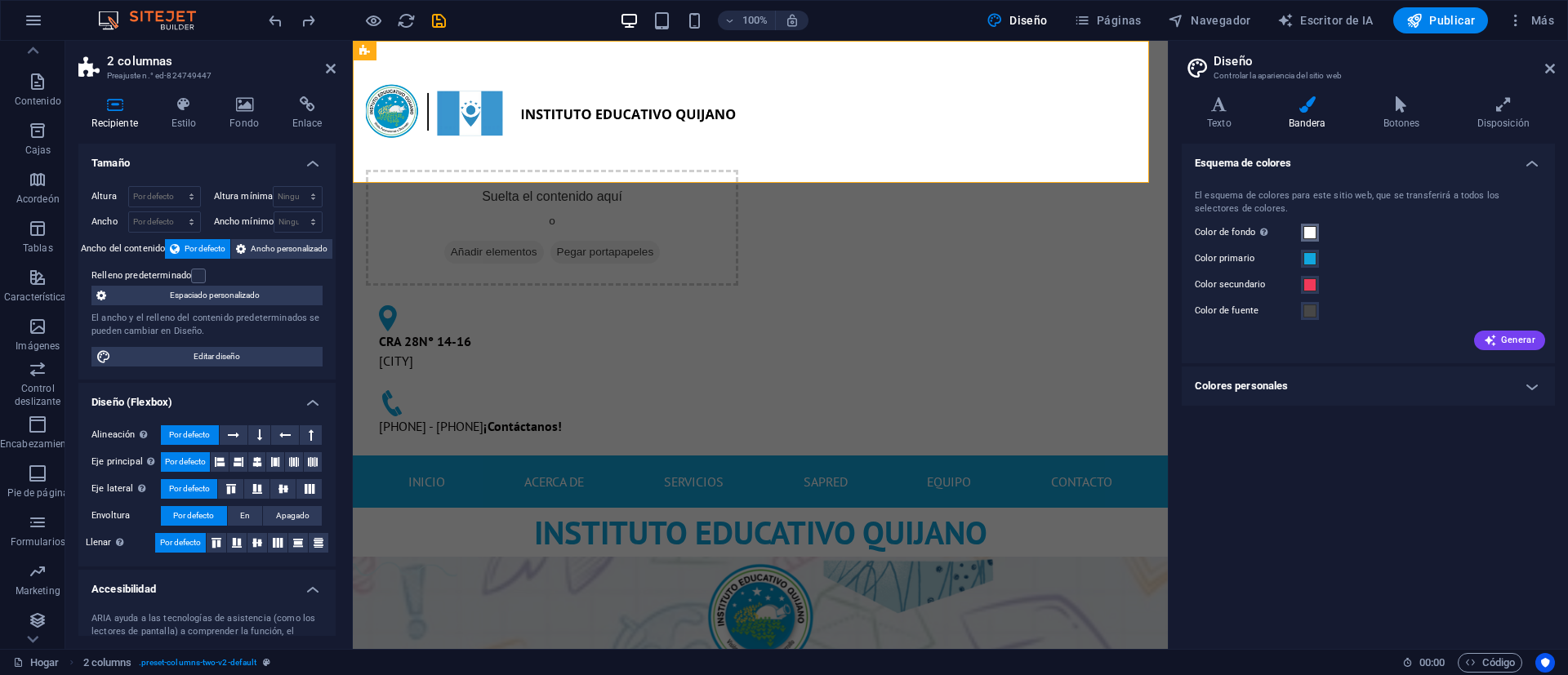 click at bounding box center (1310, 233) 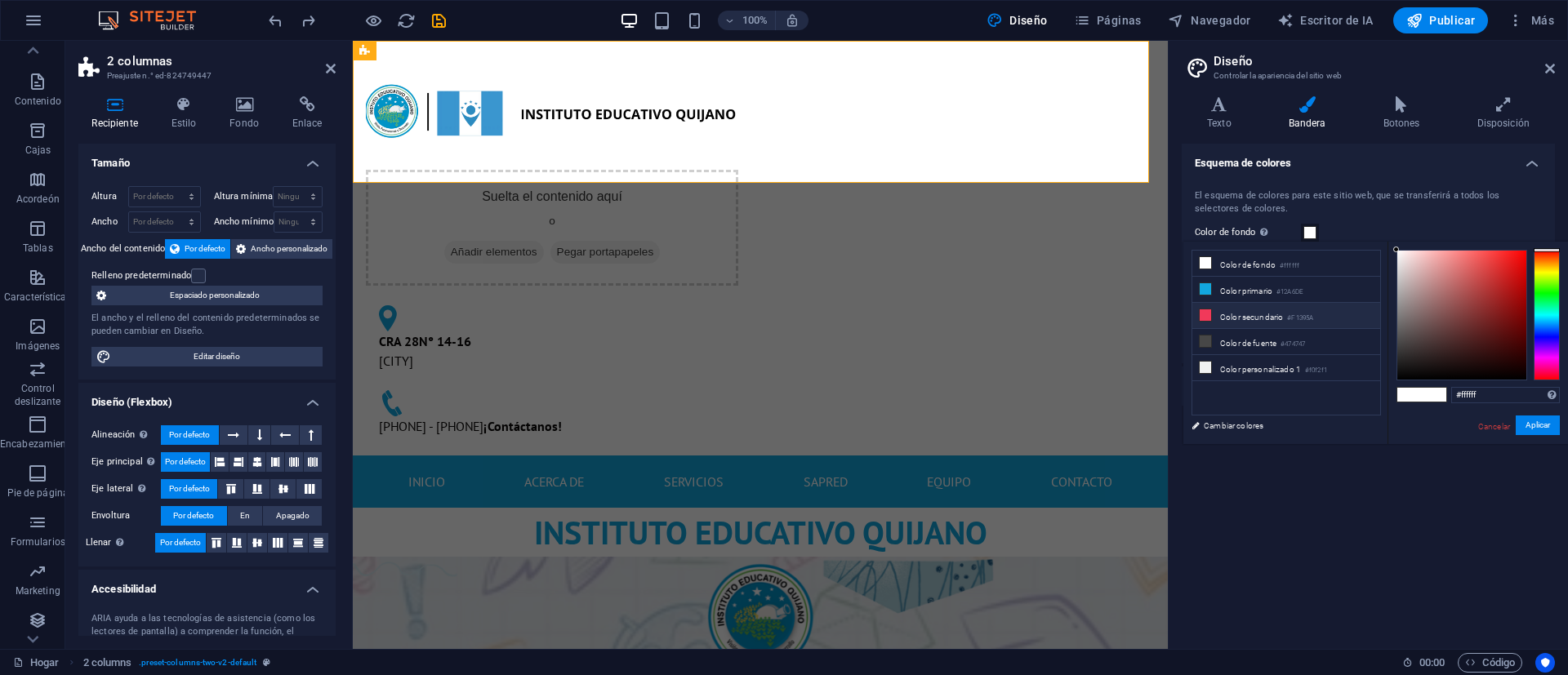 click on "Color secundario
#F1395A" at bounding box center [1286, 316] 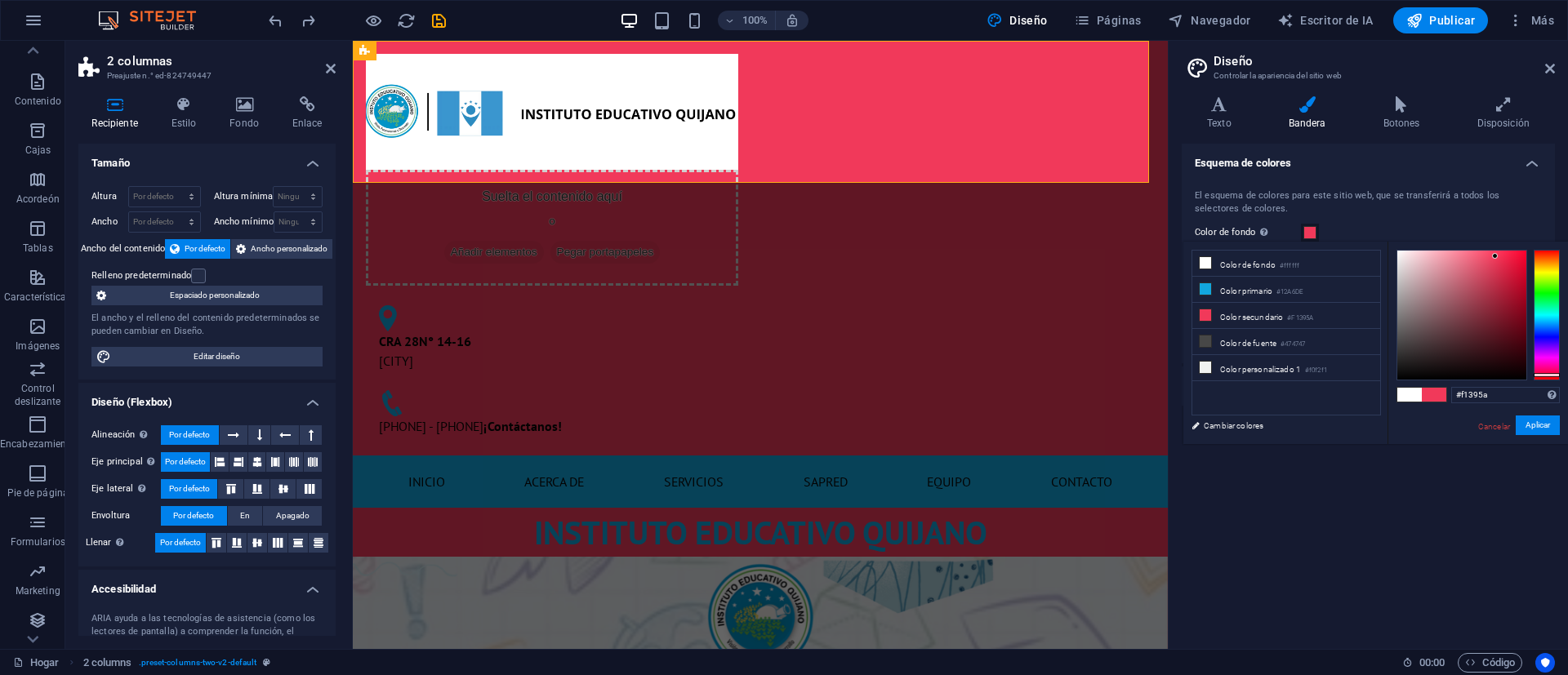 drag, startPoint x: 1552, startPoint y: 313, endPoint x: 1543, endPoint y: 313, distance: 9 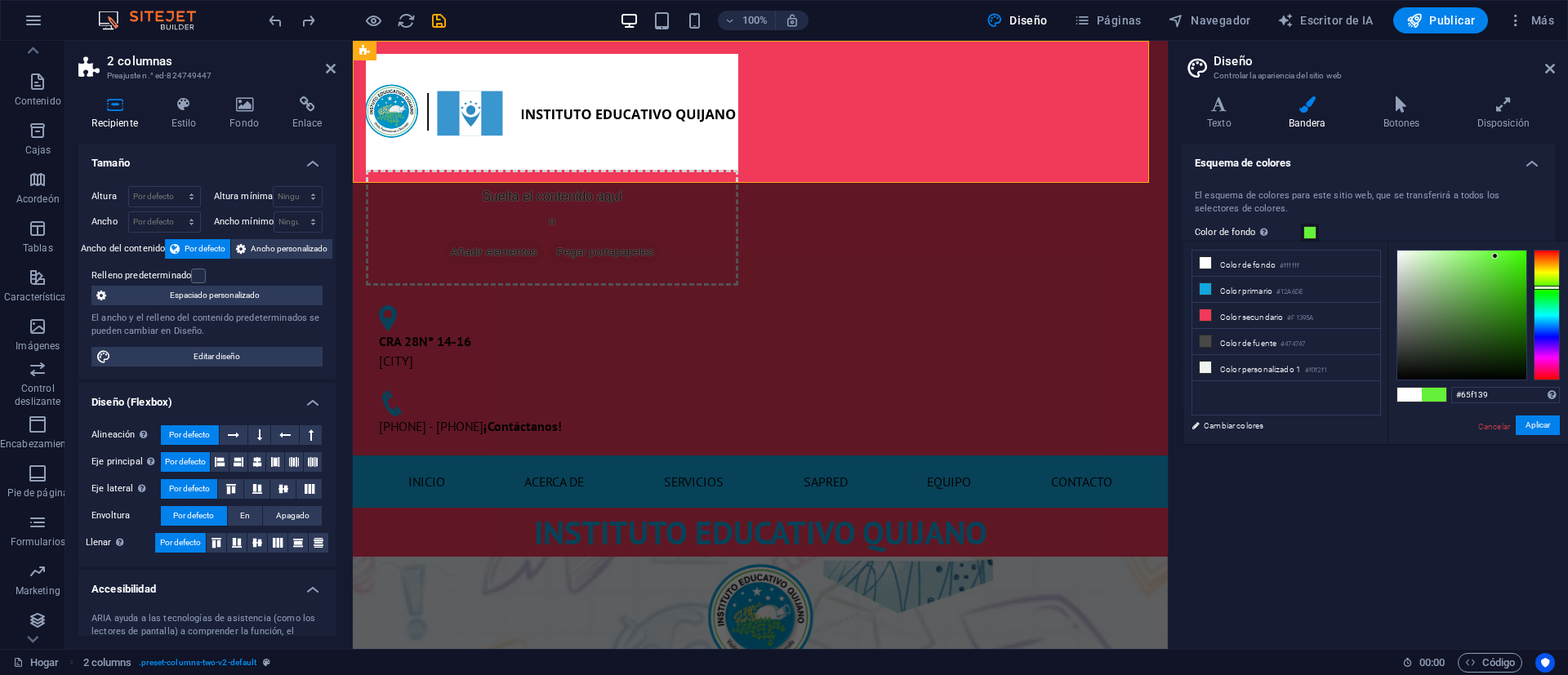 drag, startPoint x: 1552, startPoint y: 296, endPoint x: 1554, endPoint y: 287, distance: 9.21954 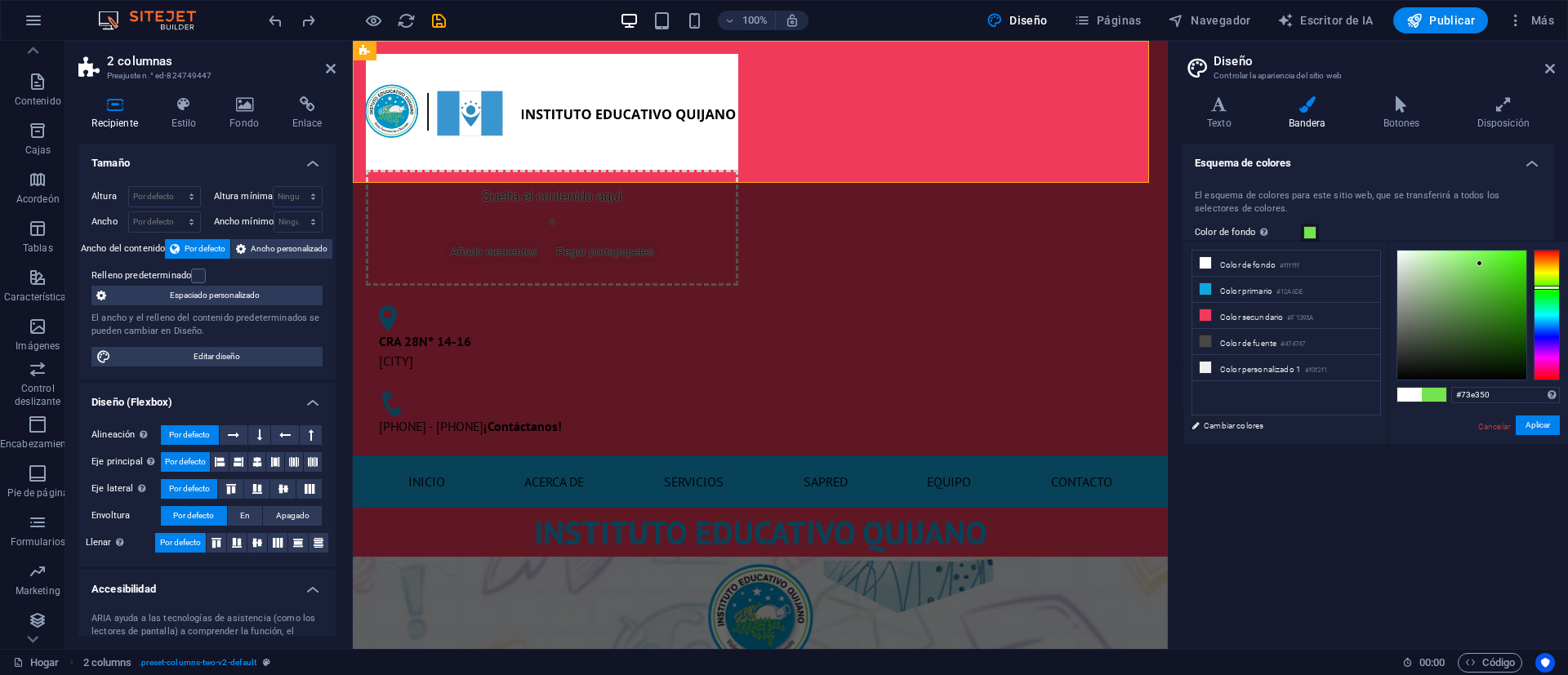 click at bounding box center [1462, 315] 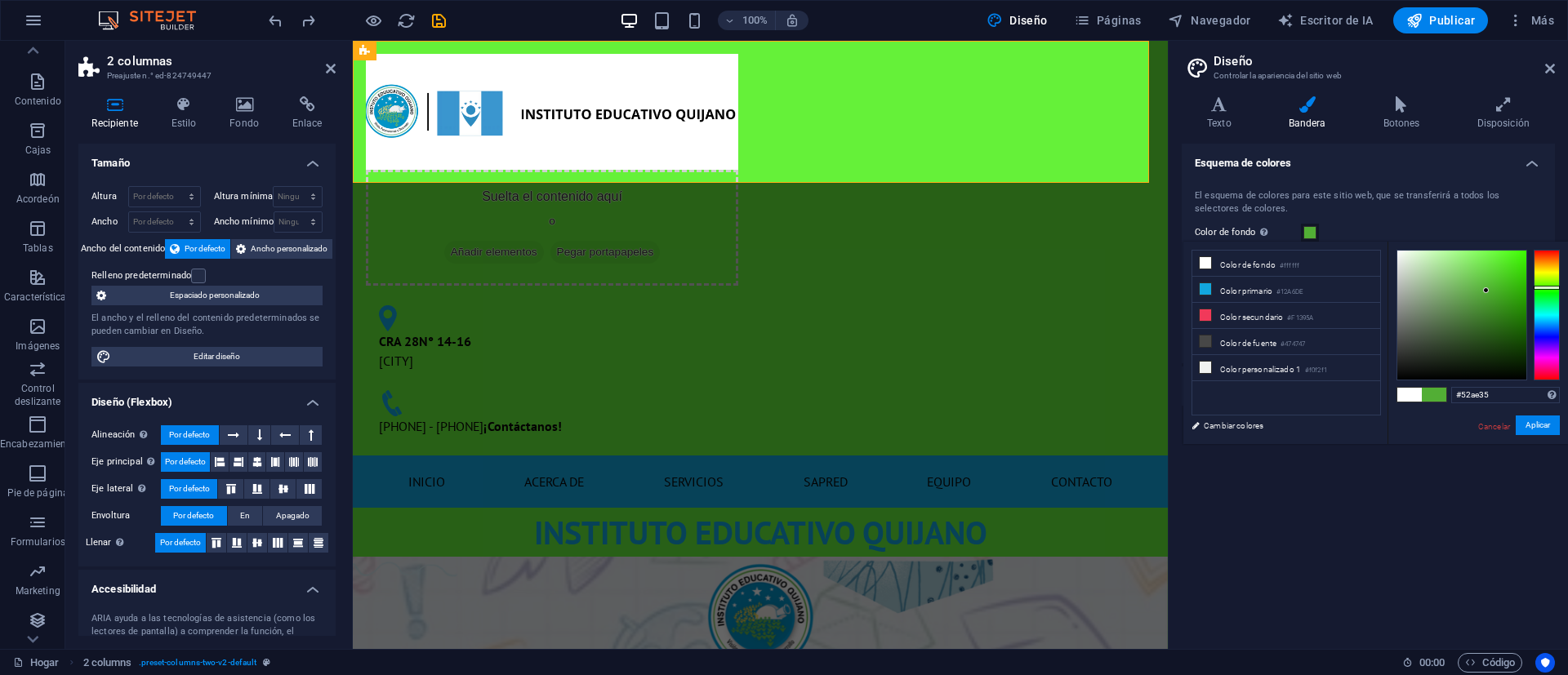 click at bounding box center (1486, 290) 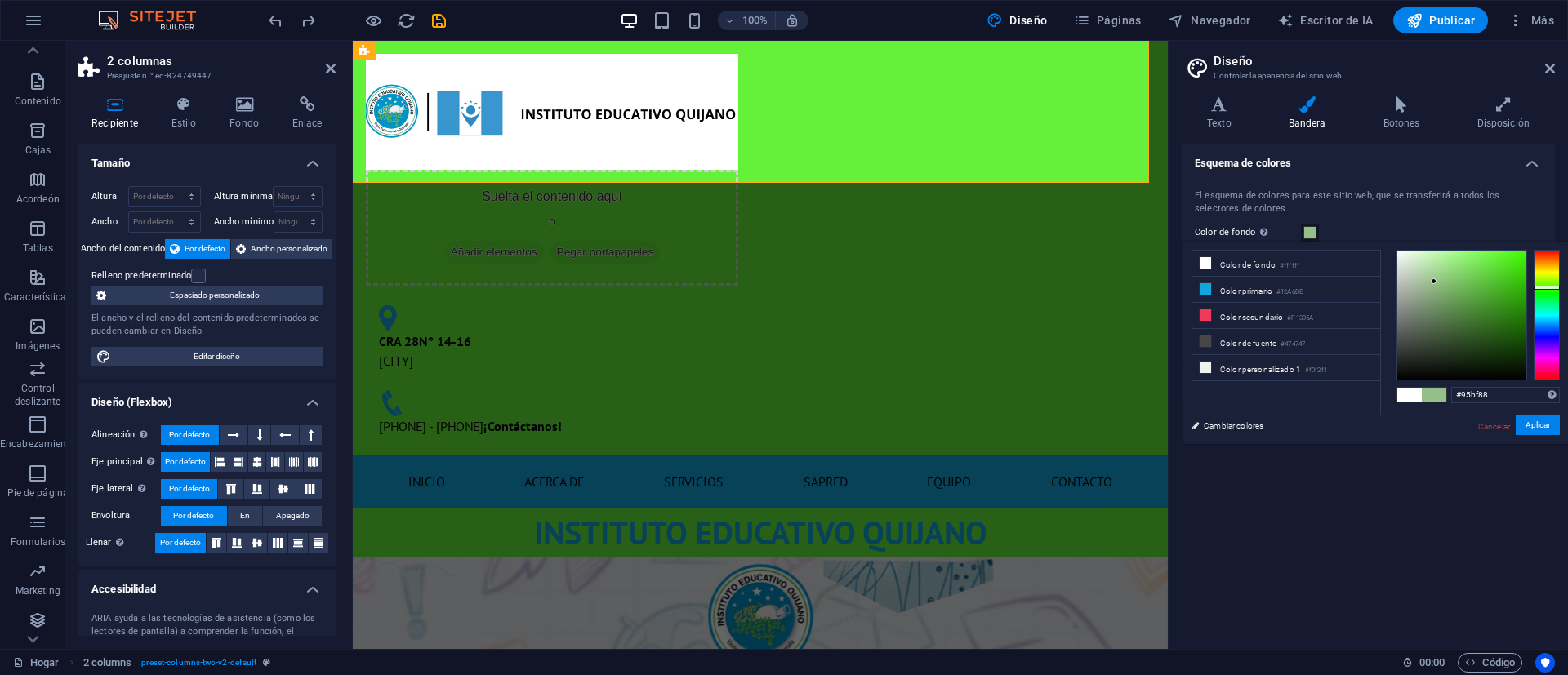 drag, startPoint x: 1481, startPoint y: 284, endPoint x: 1434, endPoint y: 282, distance: 47.042534 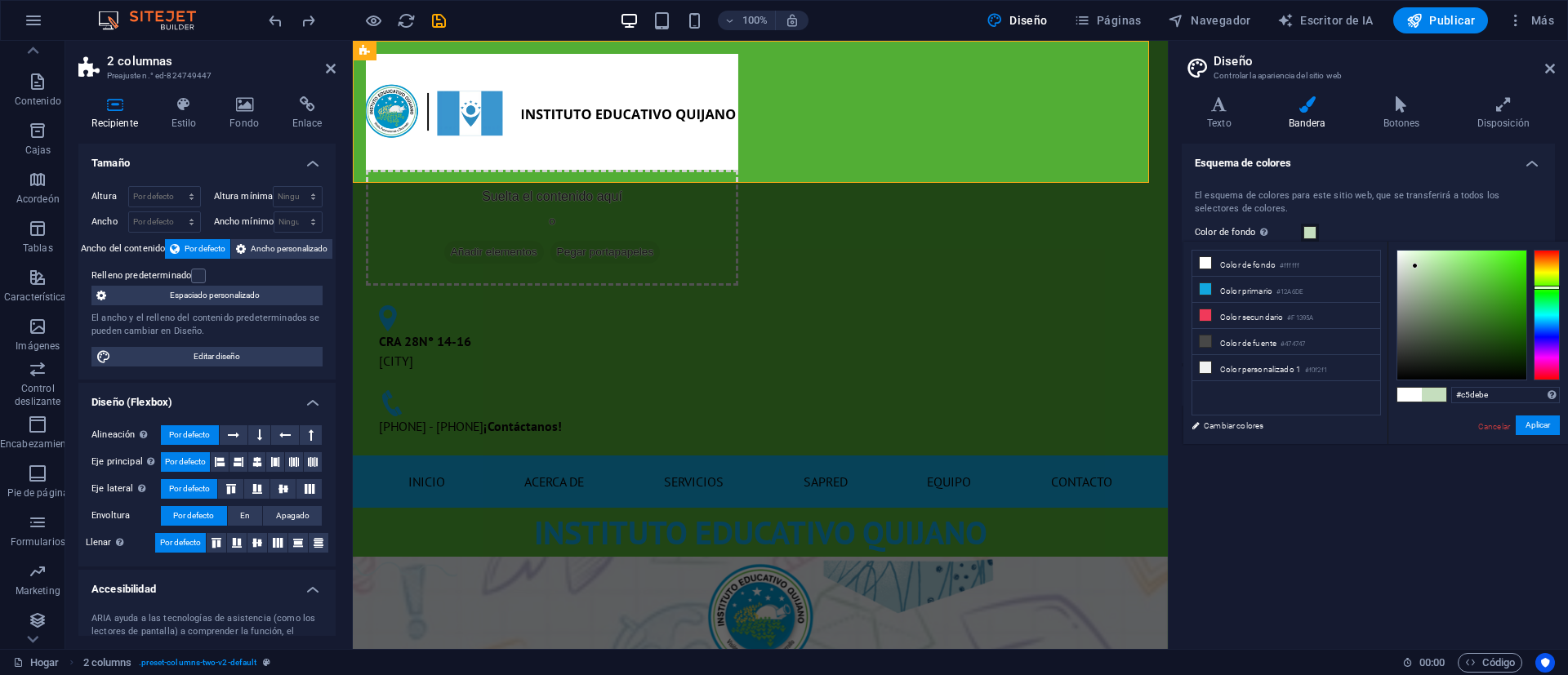 drag, startPoint x: 1434, startPoint y: 282, endPoint x: 1414, endPoint y: 265, distance: 26.249 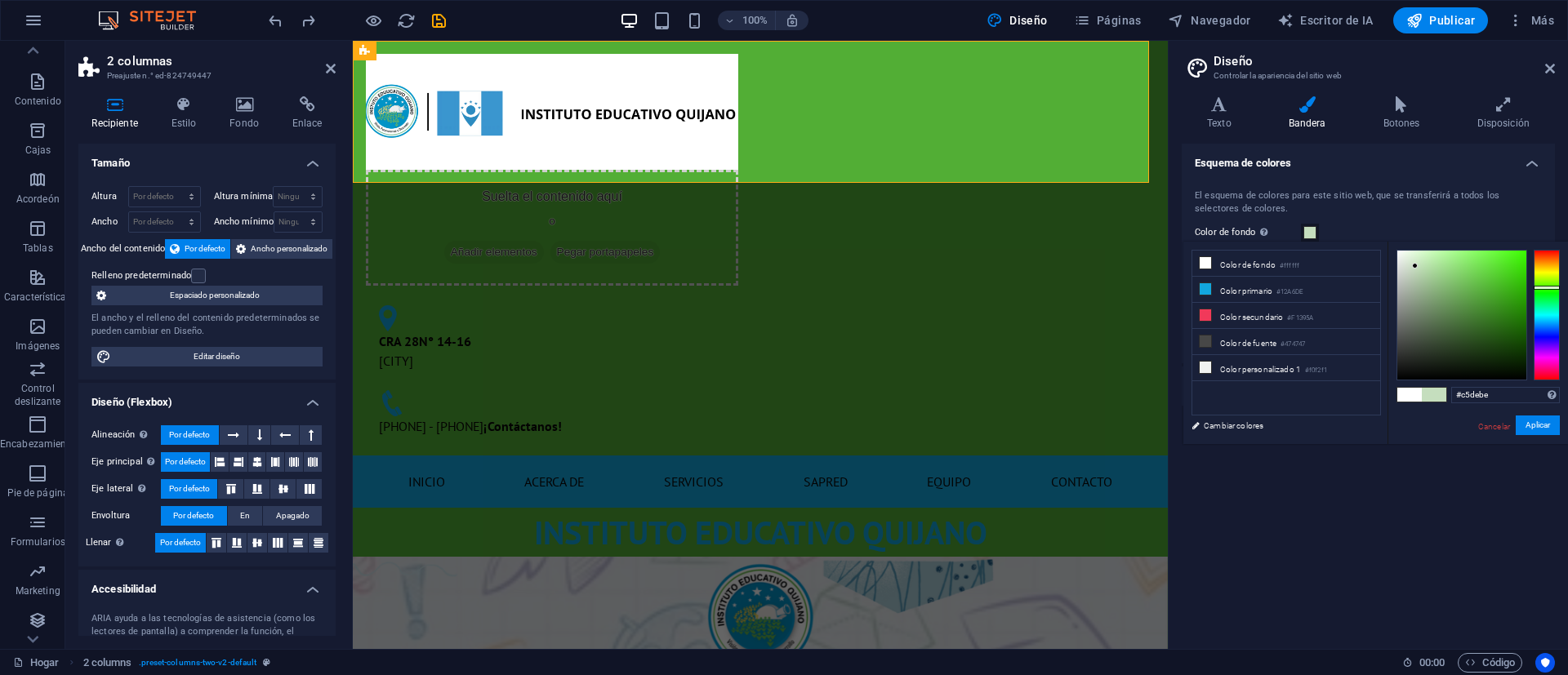 click at bounding box center (1414, 265) 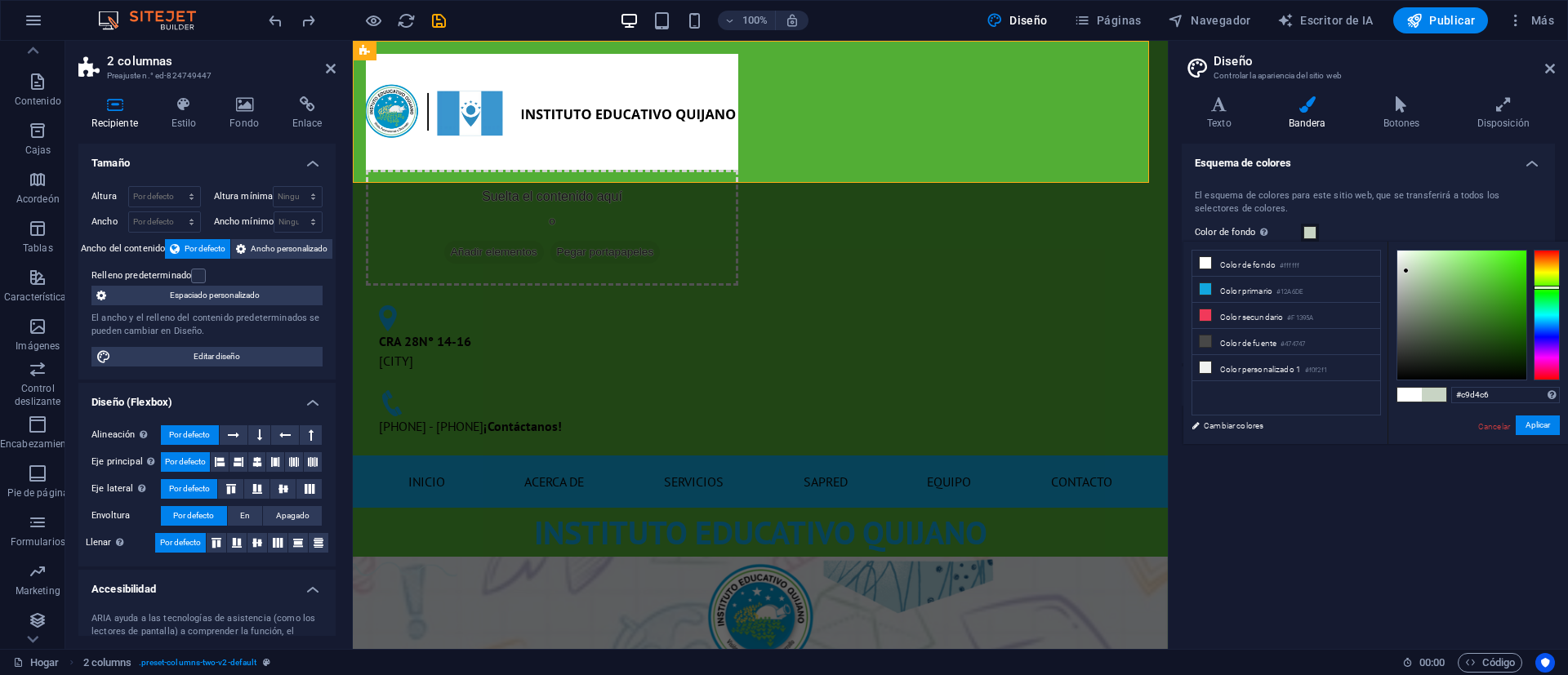 drag, startPoint x: 1414, startPoint y: 265, endPoint x: 1405, endPoint y: 271, distance: 10.816654 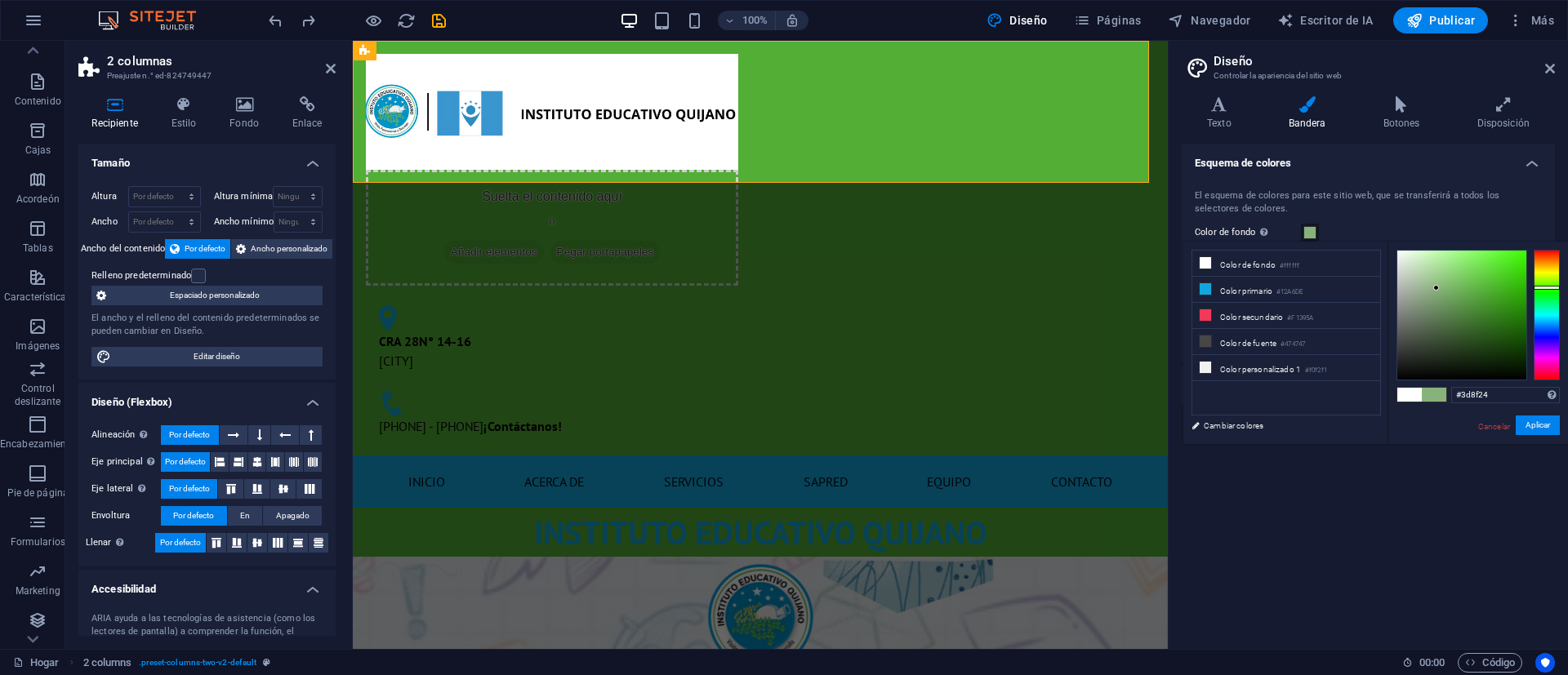 drag, startPoint x: 1413, startPoint y: 276, endPoint x: 1494, endPoint y: 306, distance: 86.37708 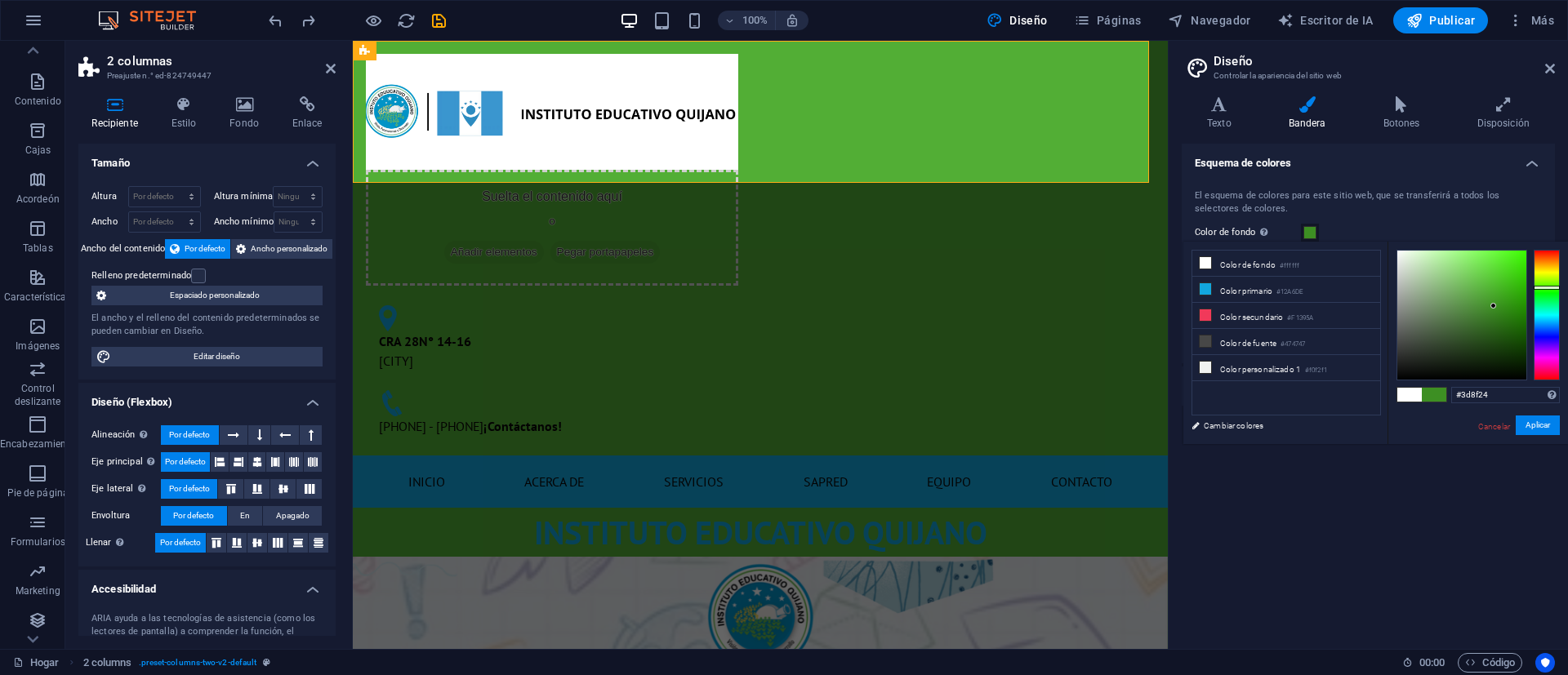 type on "#3d8f23" 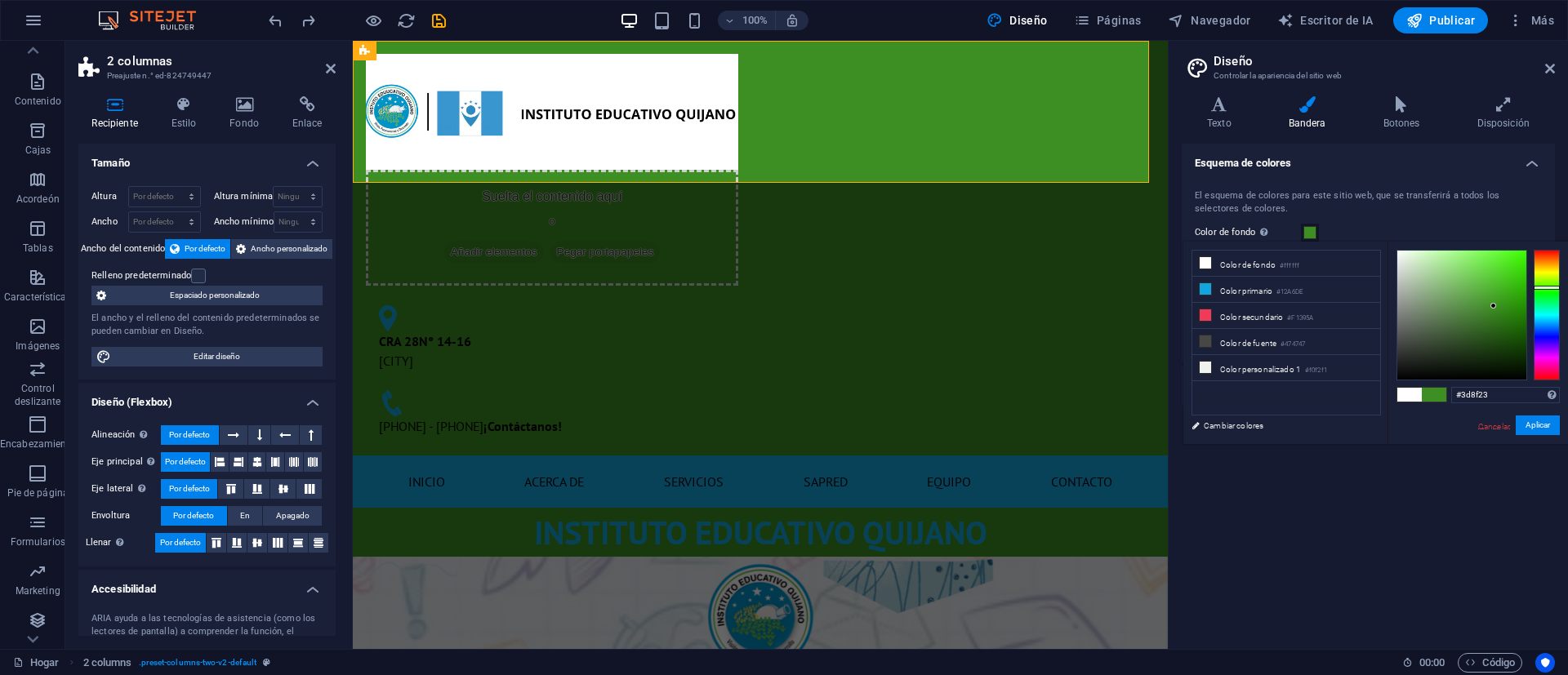 click on "Cancelar" at bounding box center (1494, 426) 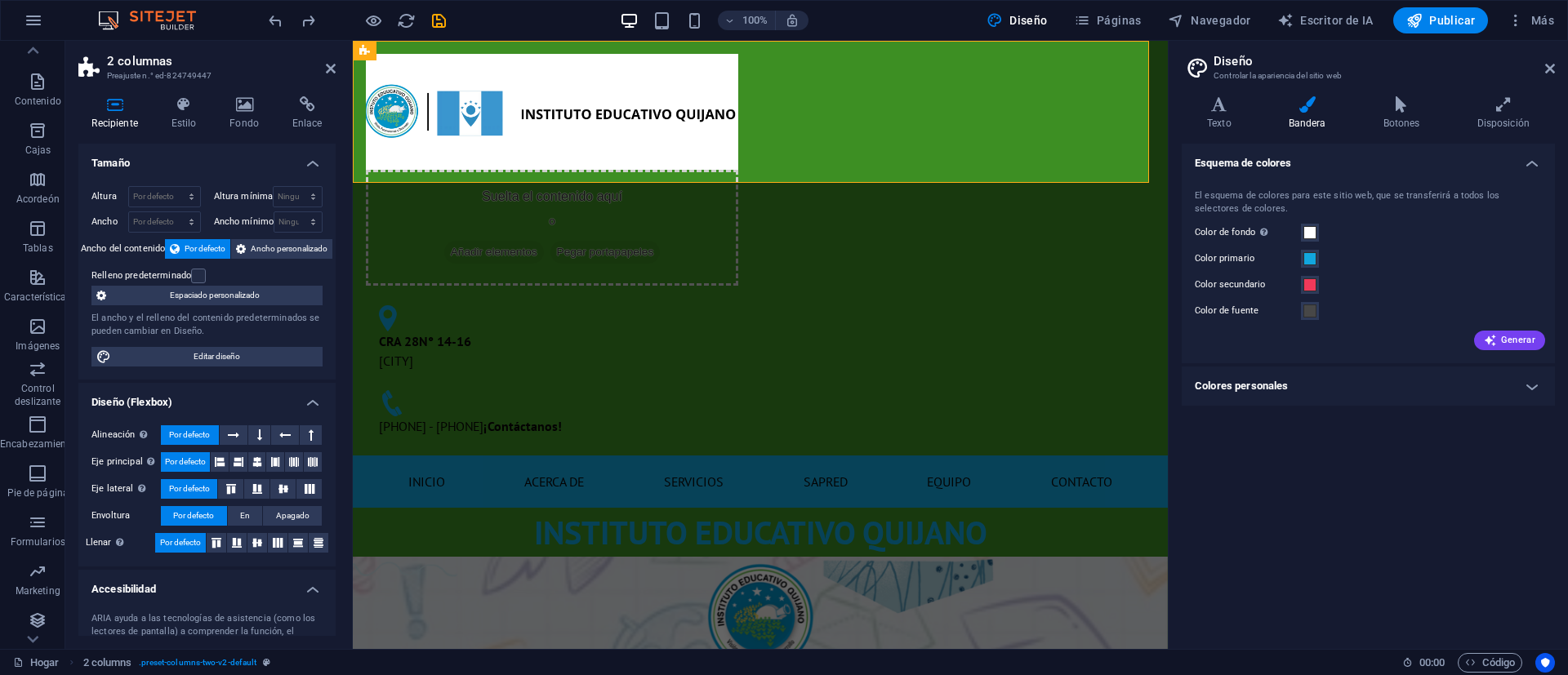 click on "Esquema de colores El esquema de colores para este sitio web, que se transferirá a todos los selectores de colores. Color de fondo Sólo visible si no está cubierto por otros fondos. Color primario Color secundario Color de fuente Generar Colores personales Color personalizado 1 Color personalizado 2 Color personalizado 3 Color personalizado 4 Color personalizado 5" at bounding box center (1368, 389) 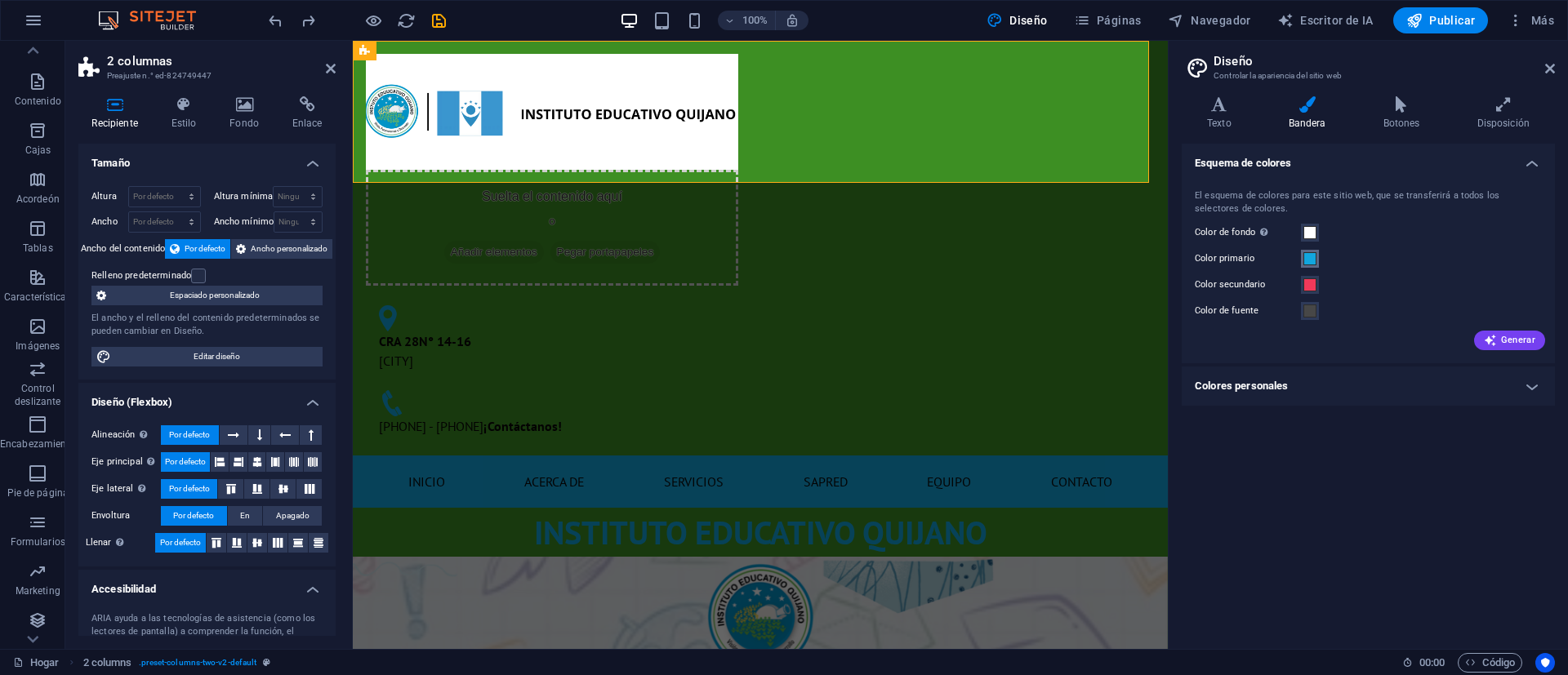 click at bounding box center [1310, 259] 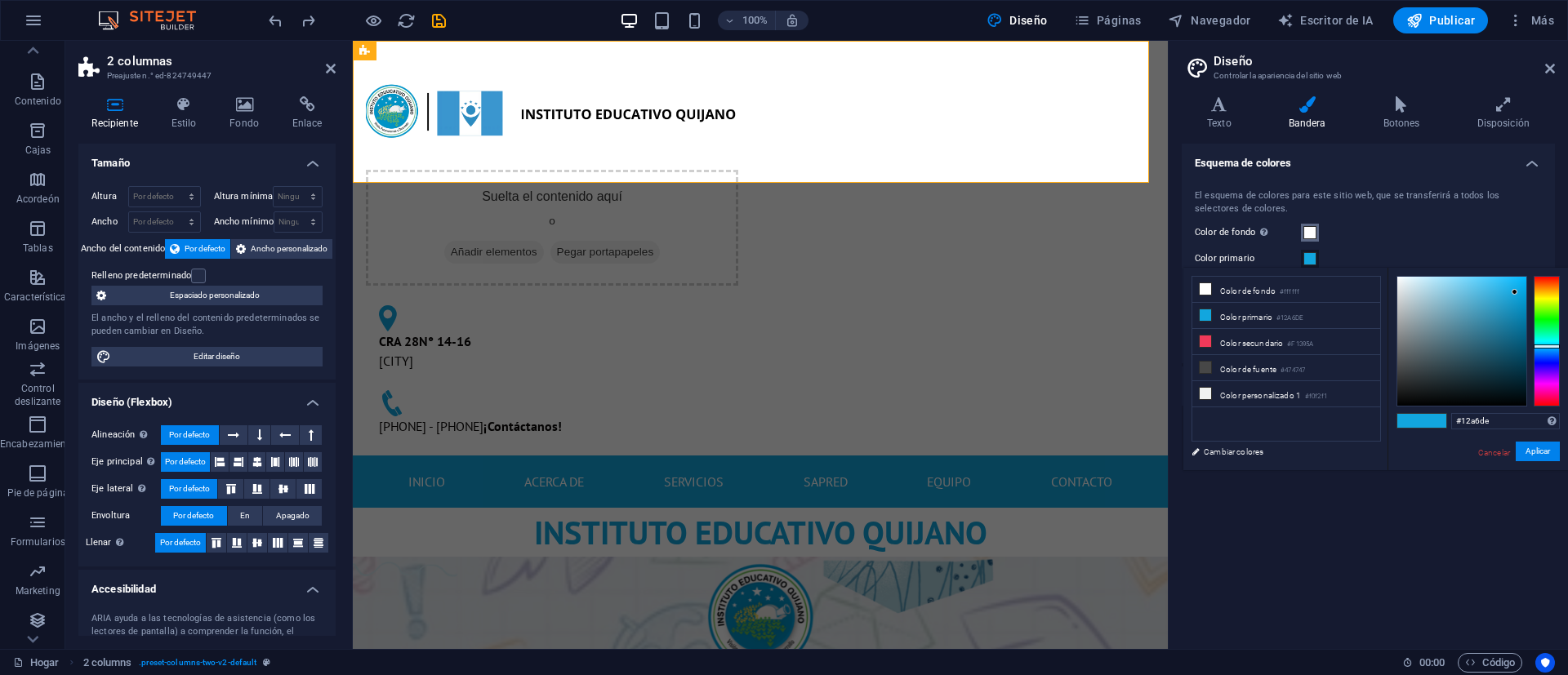 click at bounding box center [1310, 233] 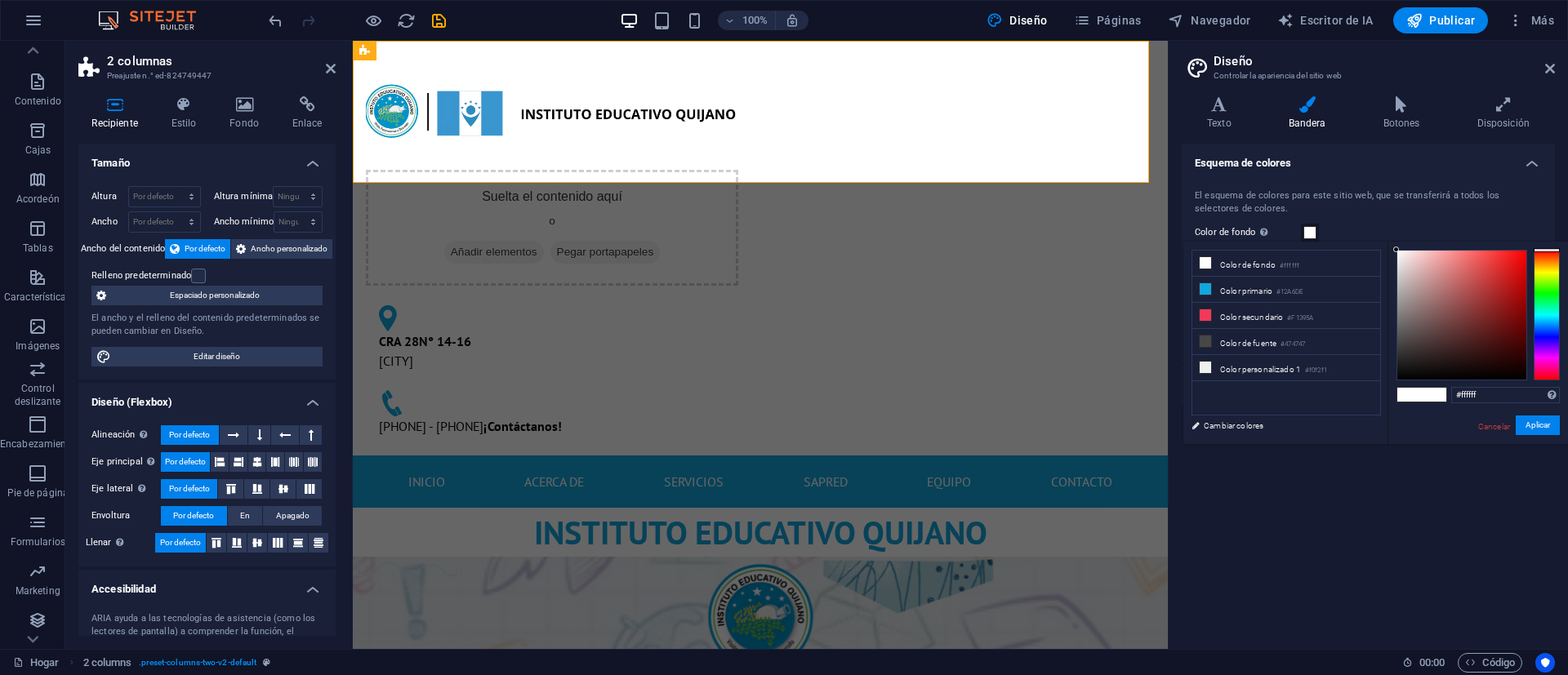 click on "Color de fondo Sólo visible si no está cubierto por otros fondos." at bounding box center (1368, 233) 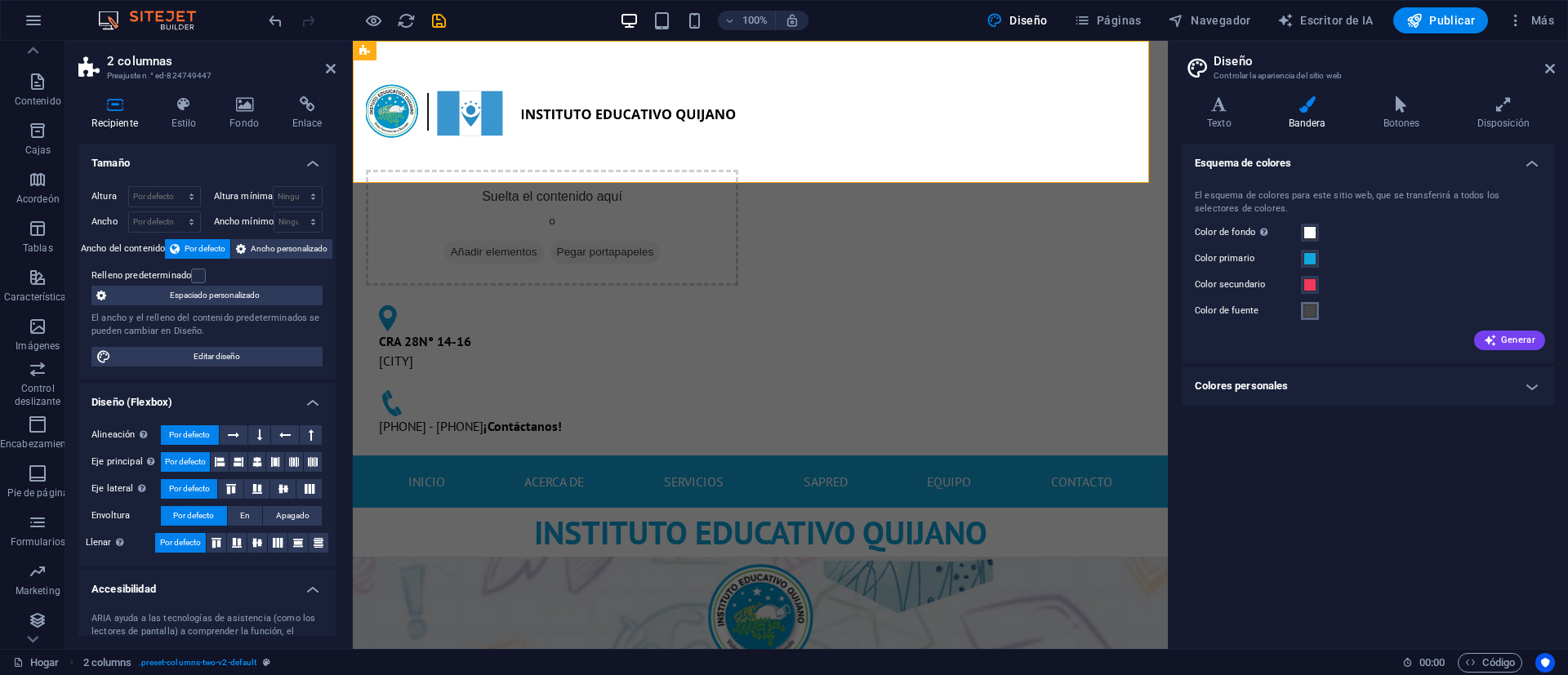 click at bounding box center (1310, 311) 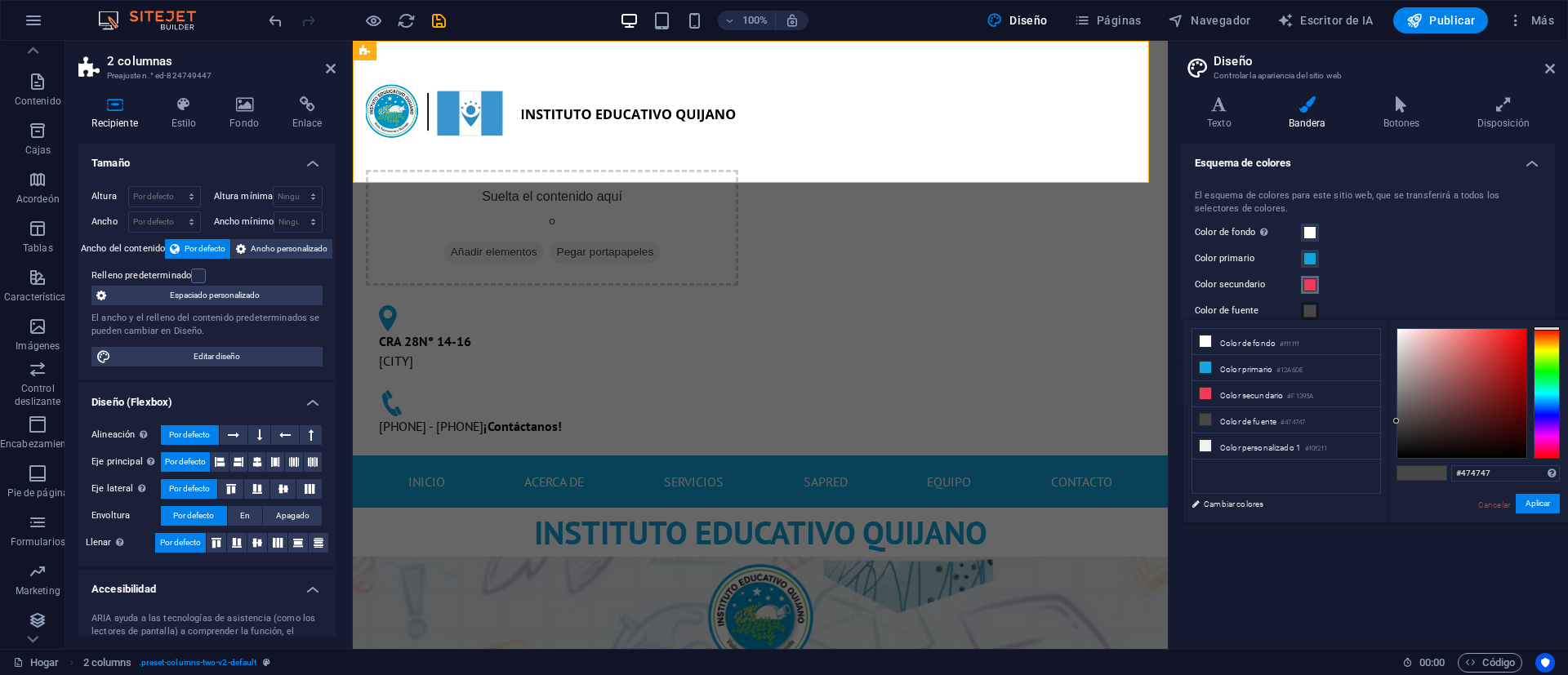 click at bounding box center (1310, 285) 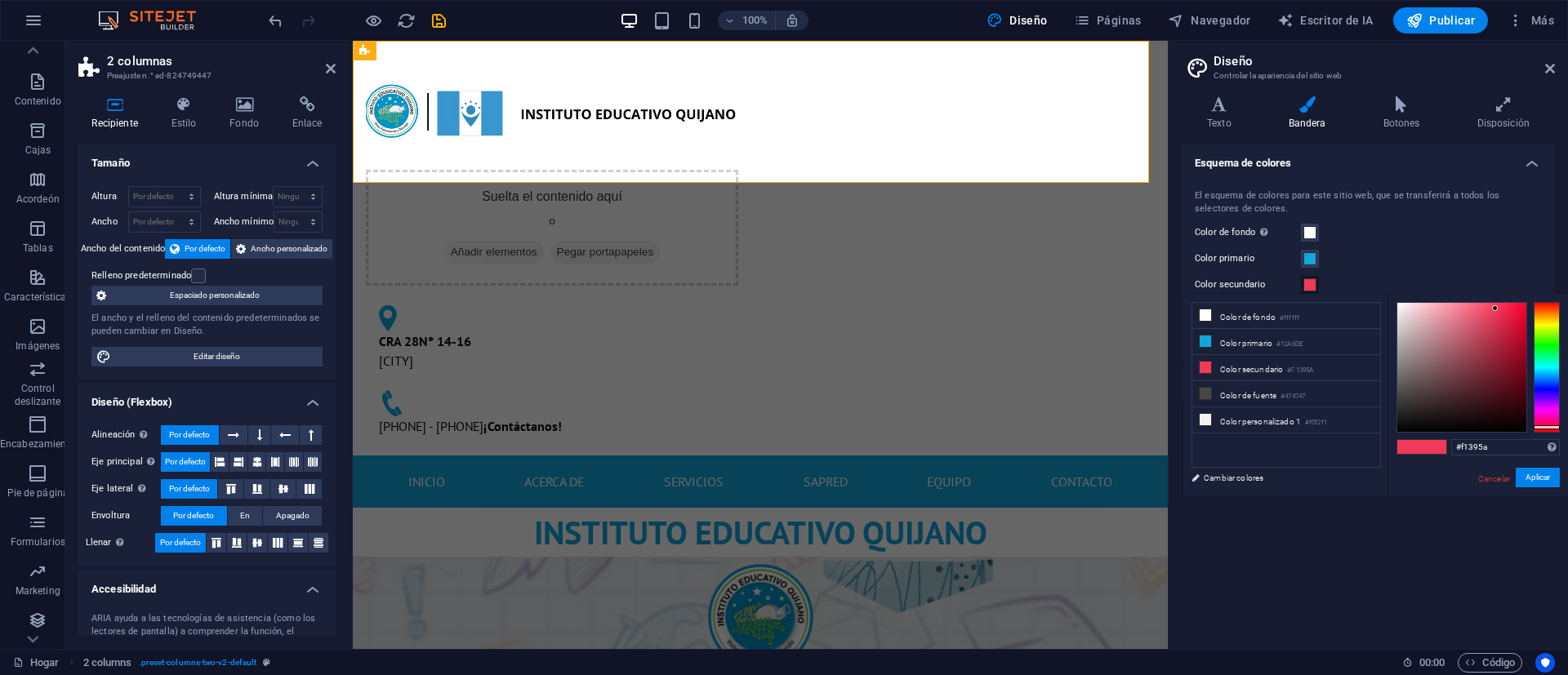 type on "#39f1bc" 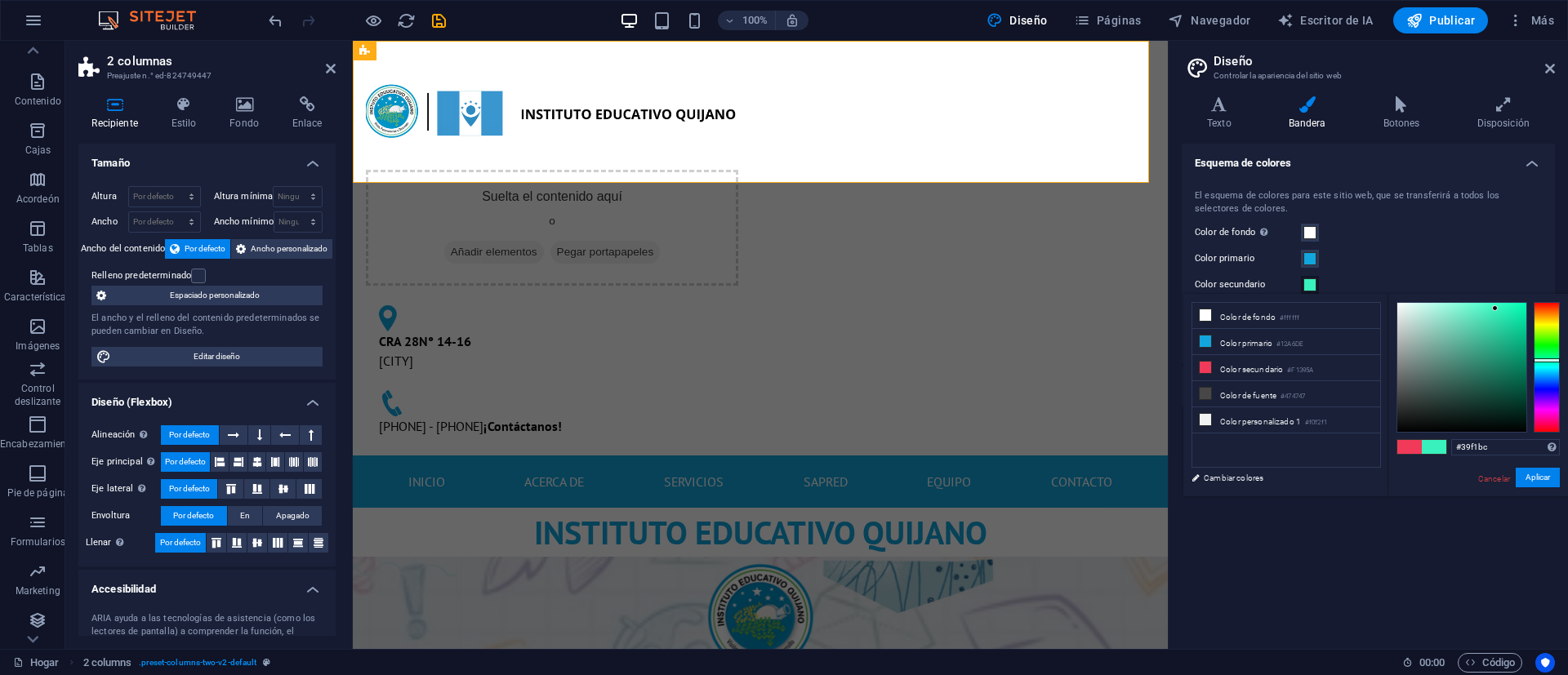 click at bounding box center [1547, 367] 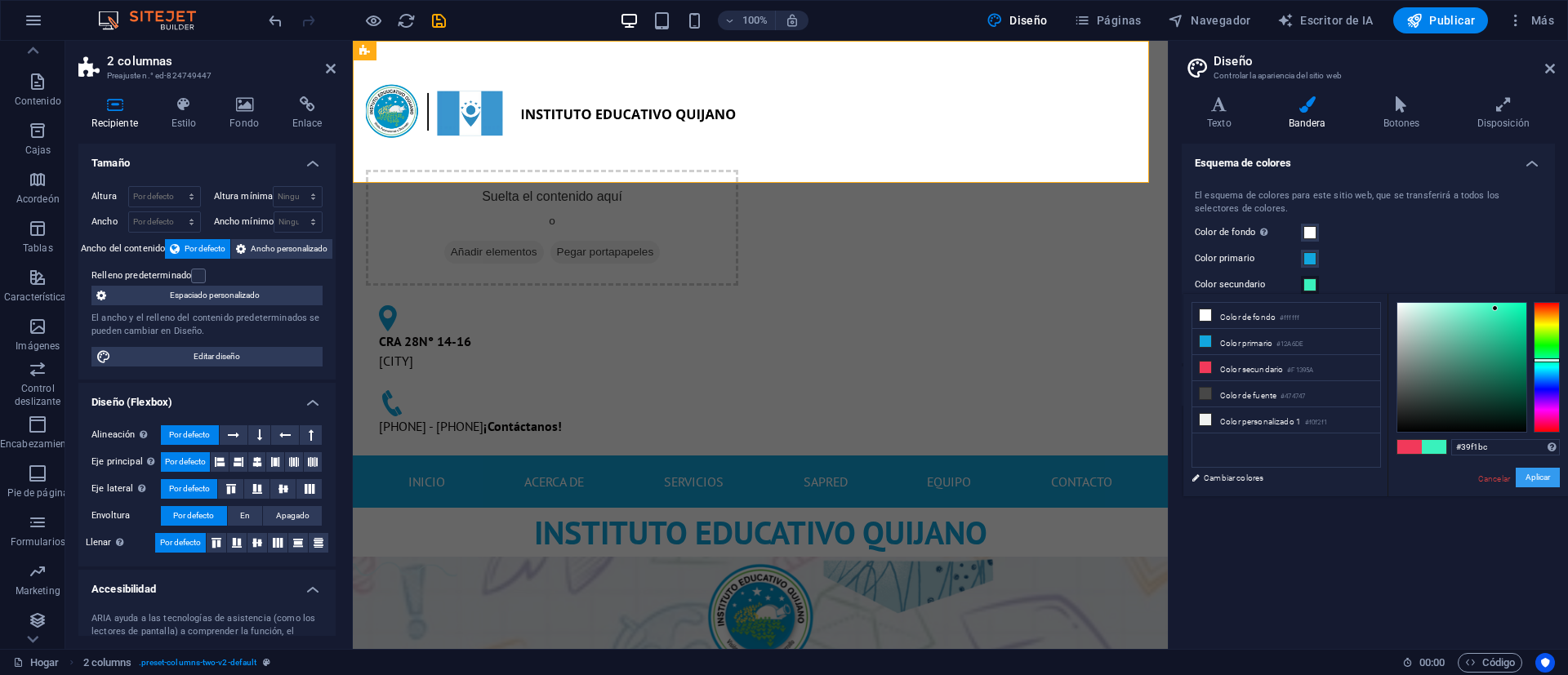 click on "Aplicar" at bounding box center (1538, 477) 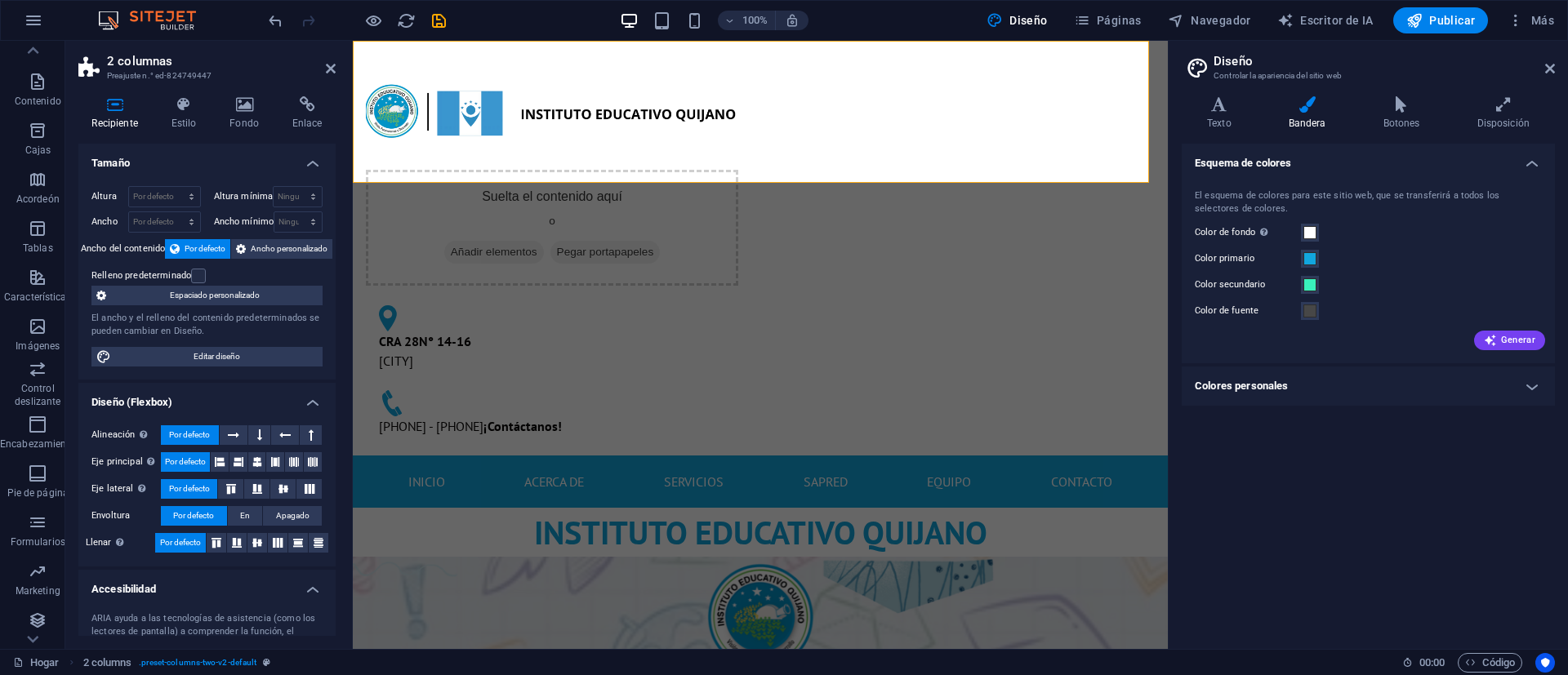 click at bounding box center (439, 20) 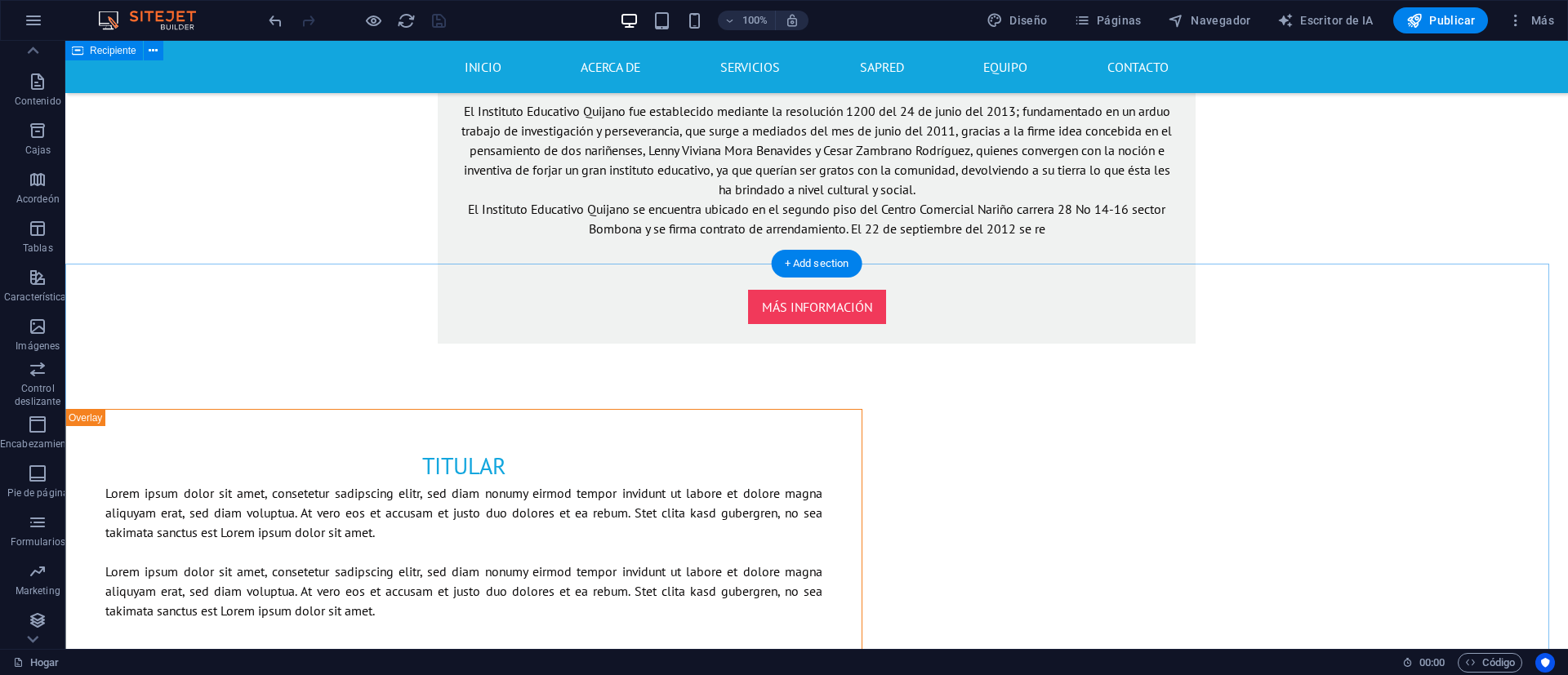 scroll, scrollTop: 1714, scrollLeft: 0, axis: vertical 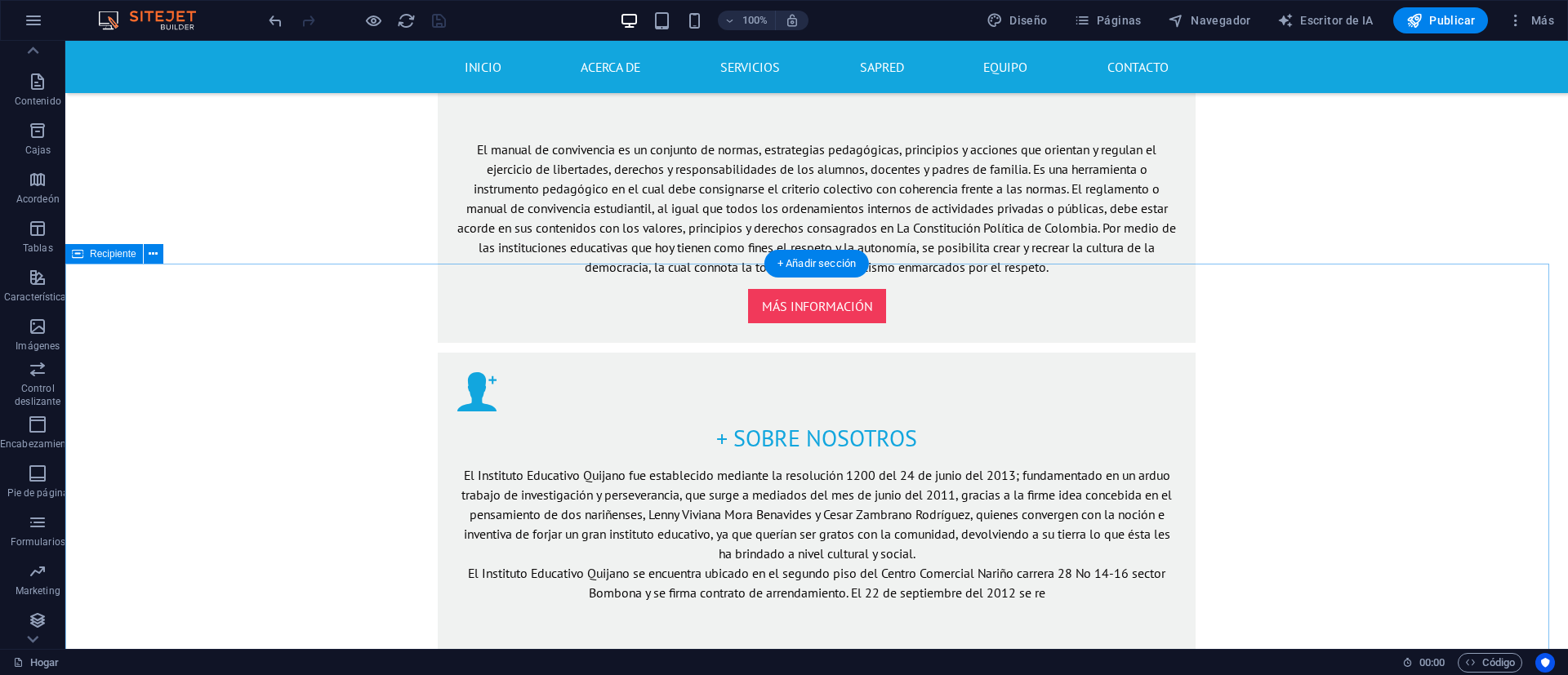 click on "PRIMARIA POR  CICLOS Suelta el contenido aquí o  Añadir elementos  Pegar portapapeles primaria por ciclos En el Instituto Educativo Quijano, la educación primaria por ciclos es una modalidad flexible que permite a los estudiantes avanzar en su proceso de formación de acuerdo con sus ritmos de aprendizaje, edades y trayectorias escolares. Esta estrategia pedagógica integra varios grados en un solo ciclo, facilitando una enseñanza más personalizada y significativa, orientada al desarrollo de competencias básicas, habilidades comunicativas y pensamiento crítico. Nuestro enfoque busca brindar oportunidades reales de acceso, permanencia y éxito escolar a niños, niñas, jóvenes y adultos que, por diversas circunstancias, requieren una alternativa distinta al modelo tradicional, garantizando el derecho a una educación de calidad, inclusiva y adaptada a sus necesidades. BACHILLERATO POR  CICLOS Suelta el contenido aquí o  Añadir elementos  Pegar portapapeles bachillerato por ciclos PRE-ICFES o o" at bounding box center (817, 1950) 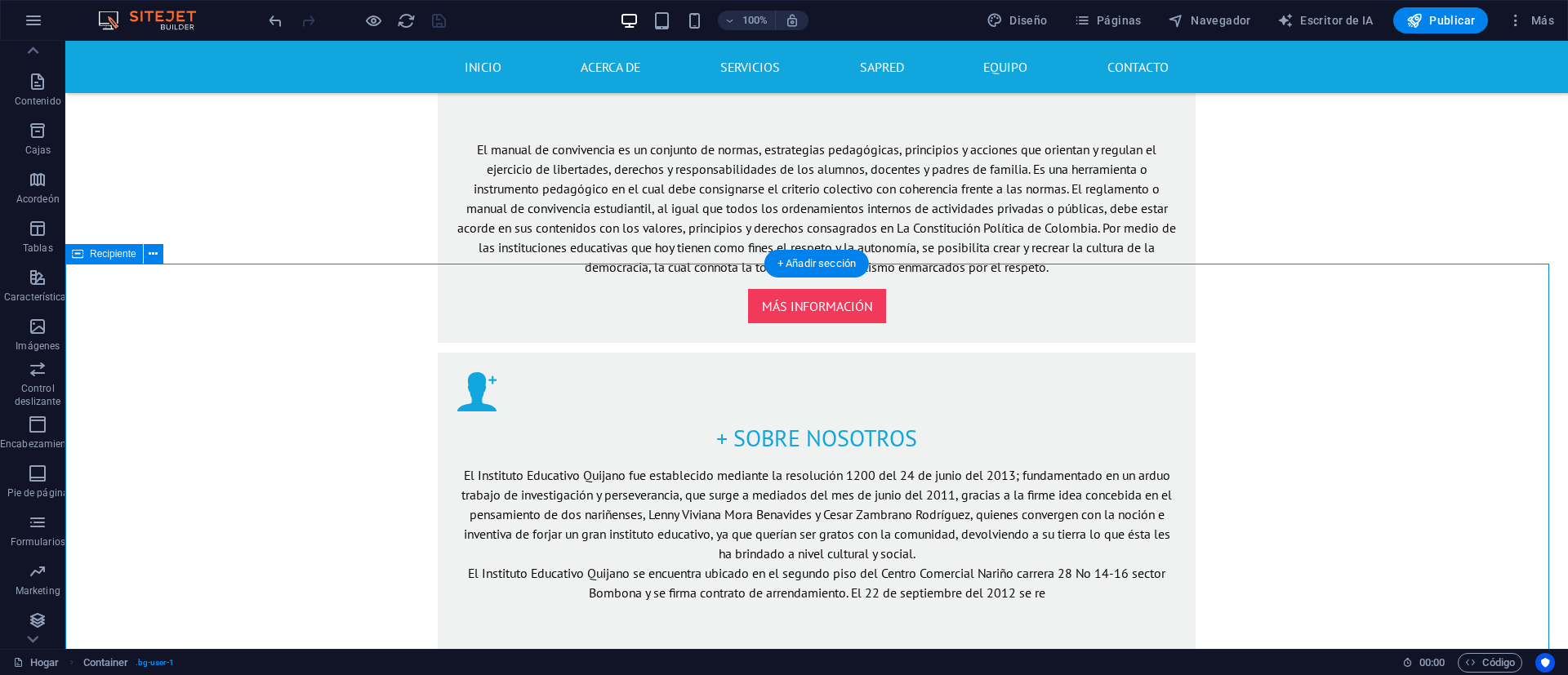 click on "PRIMARIA POR  CICLOS Suelta el contenido aquí o  Añadir elementos  Pegar portapapeles primaria por ciclos En el Instituto Educativo Quijano, la educación primaria por ciclos es una modalidad flexible que permite a los estudiantes avanzar en su proceso de formación de acuerdo con sus ritmos de aprendizaje, edades y trayectorias escolares. Esta estrategia pedagógica integra varios grados en un solo ciclo, facilitando una enseñanza más personalizada y significativa, orientada al desarrollo de competencias básicas, habilidades comunicativas y pensamiento crítico. Nuestro enfoque busca brindar oportunidades reales de acceso, permanencia y éxito escolar a niños, niñas, jóvenes y adultos que, por diversas circunstancias, requieren una alternativa distinta al modelo tradicional, garantizando el derecho a una educación de calidad, inclusiva y adaptada a sus necesidades. BACHILLERATO POR  CICLOS Suelta el contenido aquí o  Añadir elementos  Pegar portapapeles bachillerato por ciclos PRE-ICFES o o" at bounding box center [817, 1950] 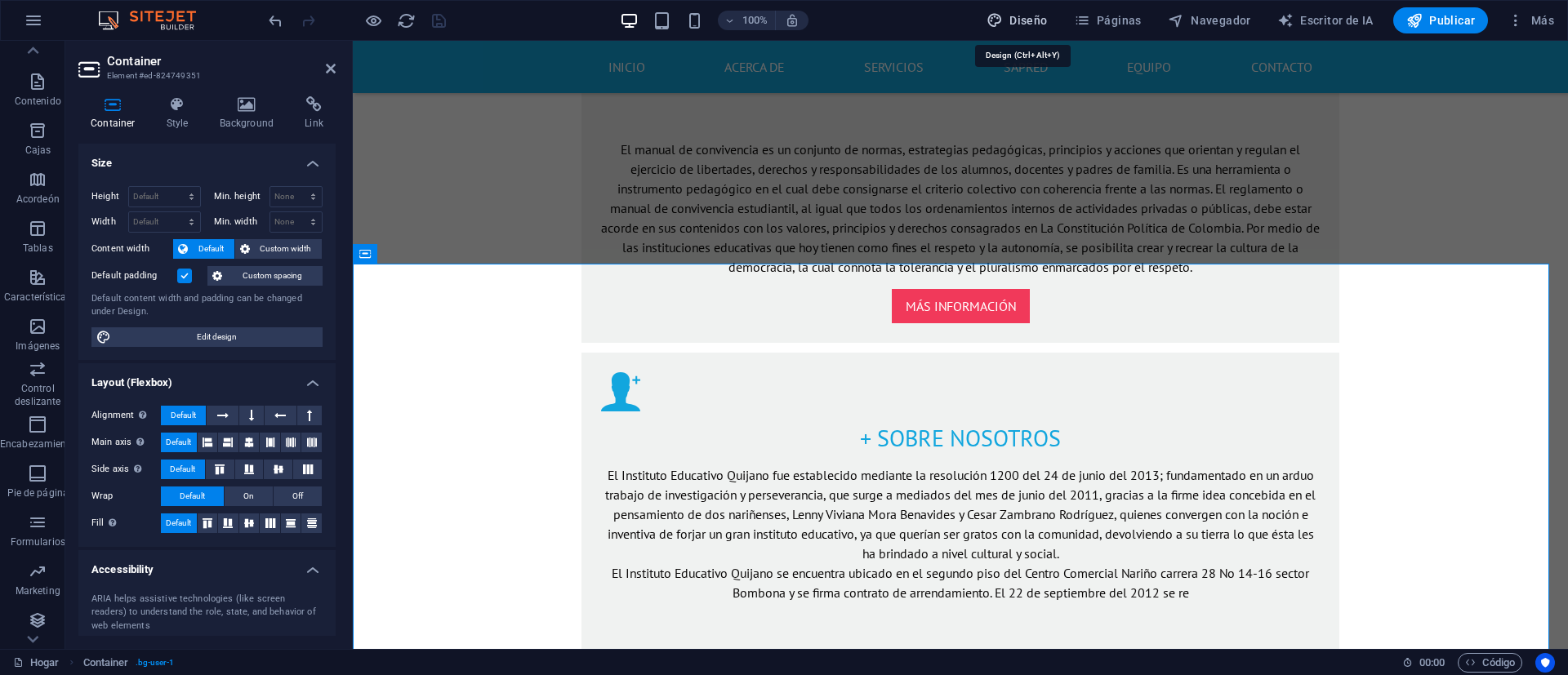 click on "Diseño" at bounding box center [1028, 20] 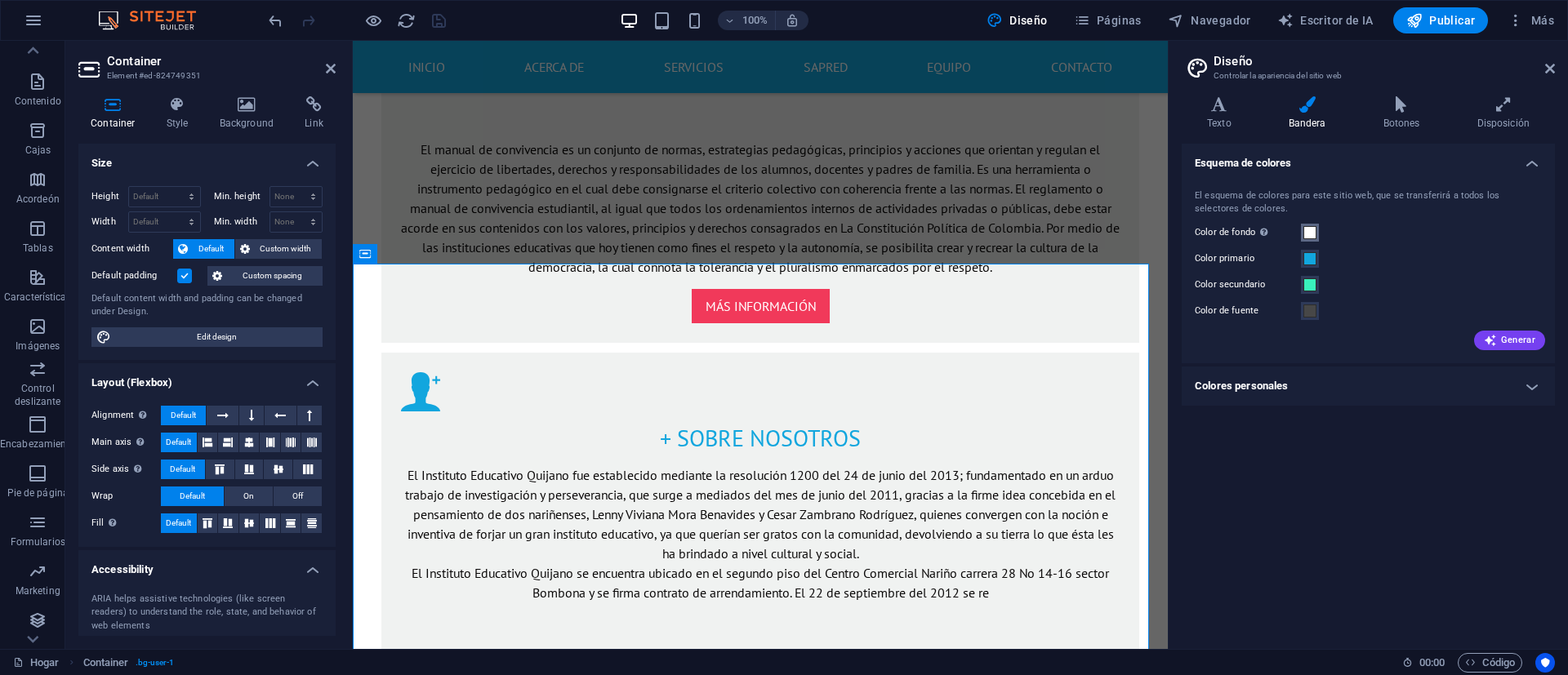 click at bounding box center [1310, 233] 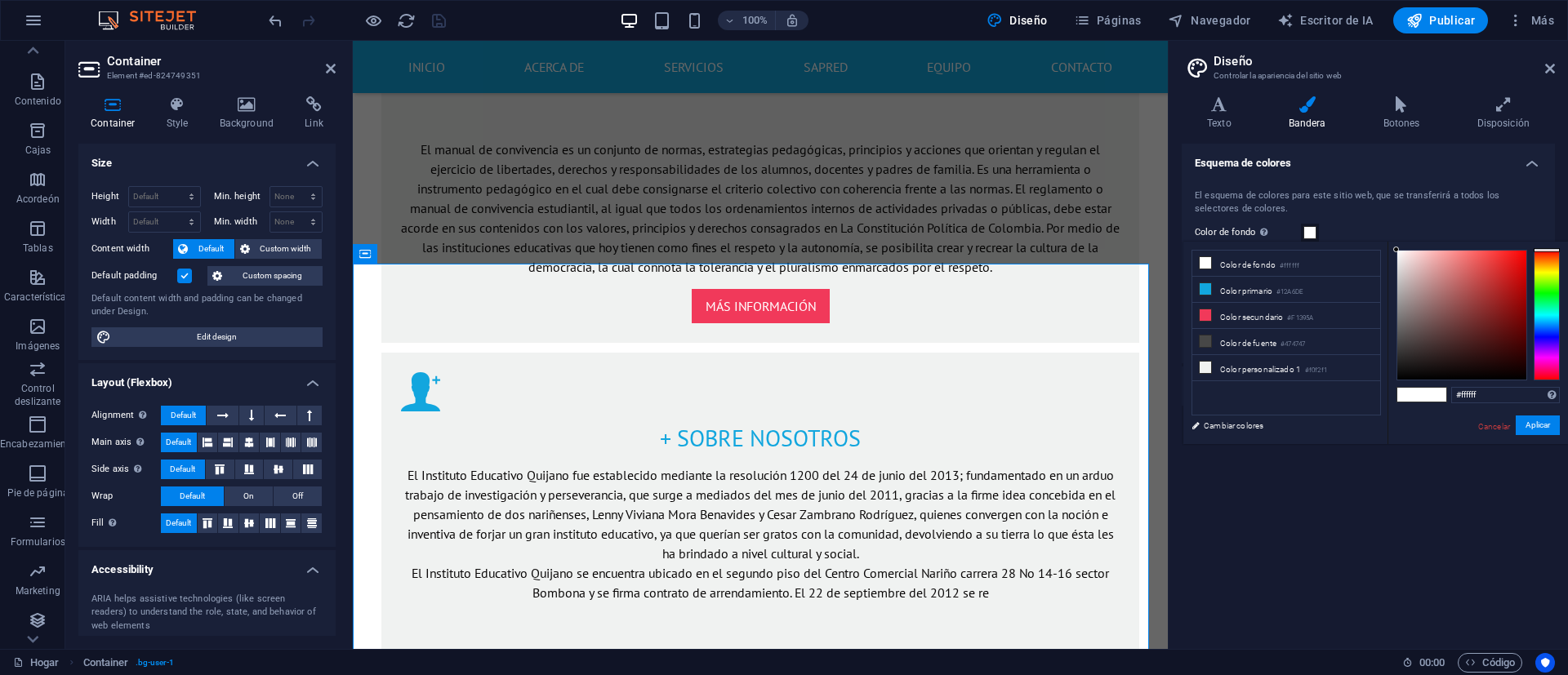 click at bounding box center (1547, 315) 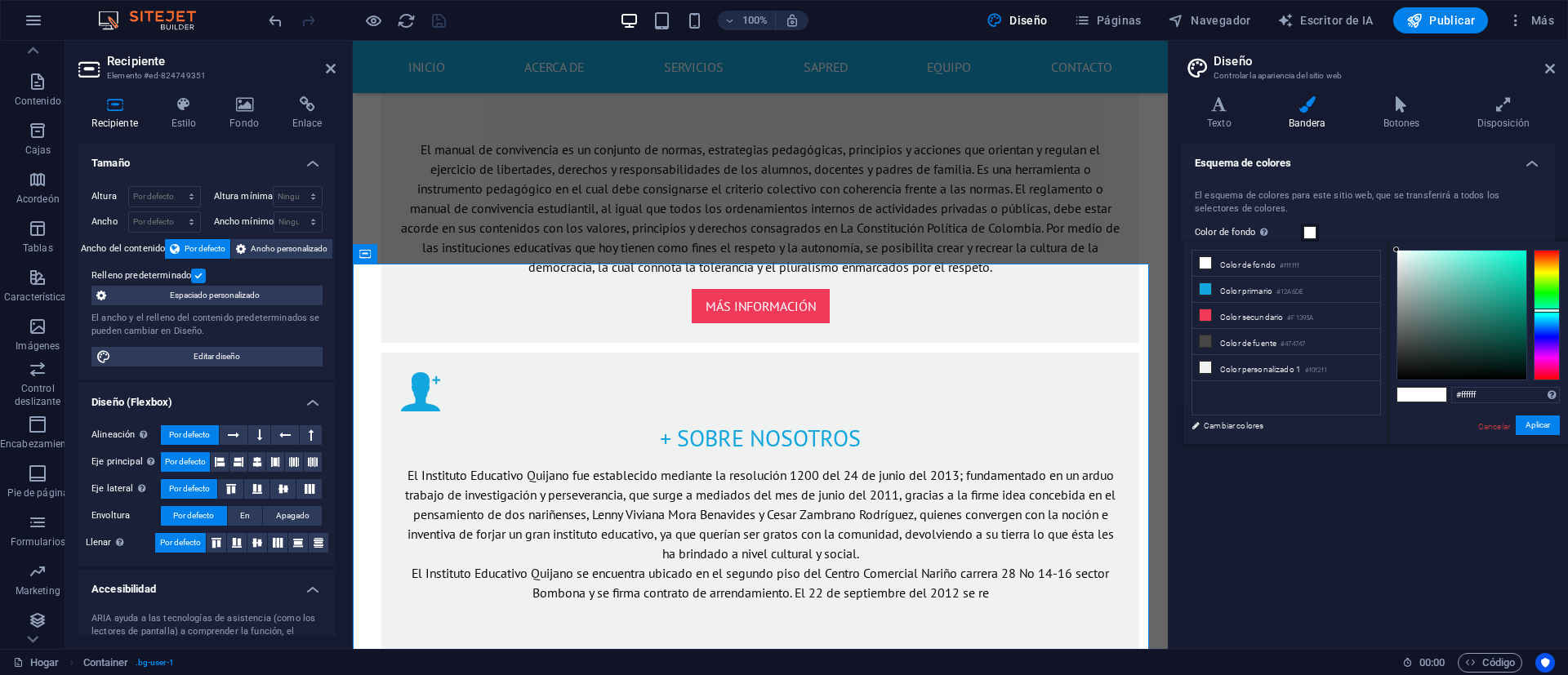click at bounding box center [1547, 315] 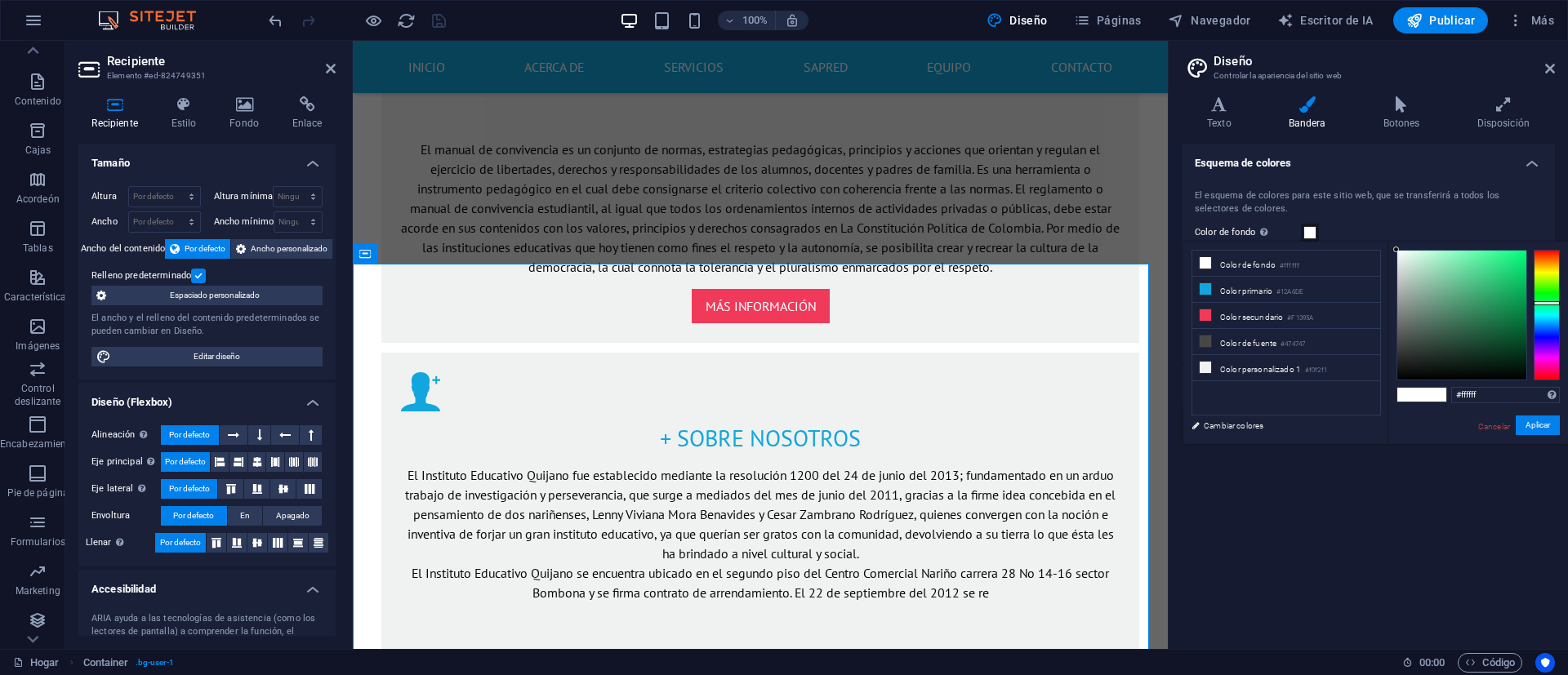 type on "#23d378" 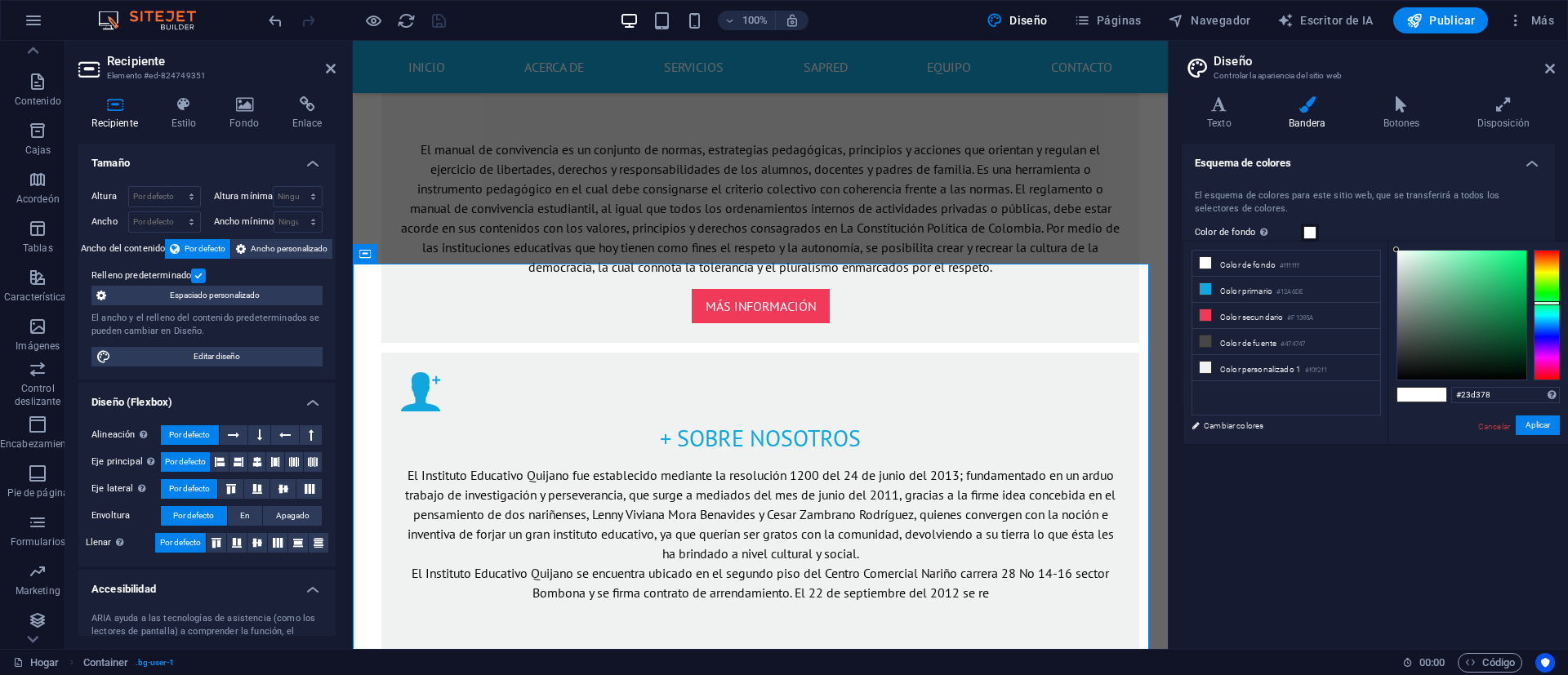 click at bounding box center (1462, 315) 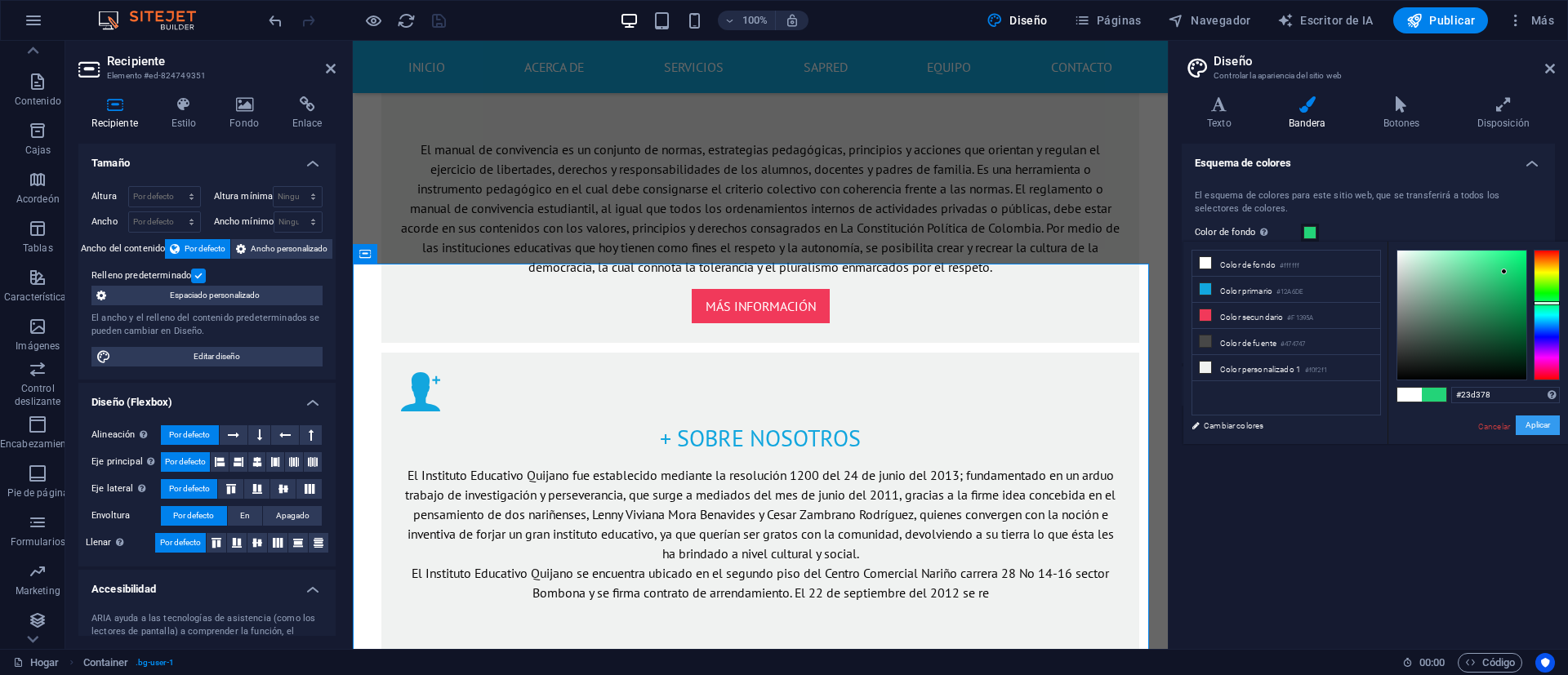 click on "Aplicar" at bounding box center (1538, 424) 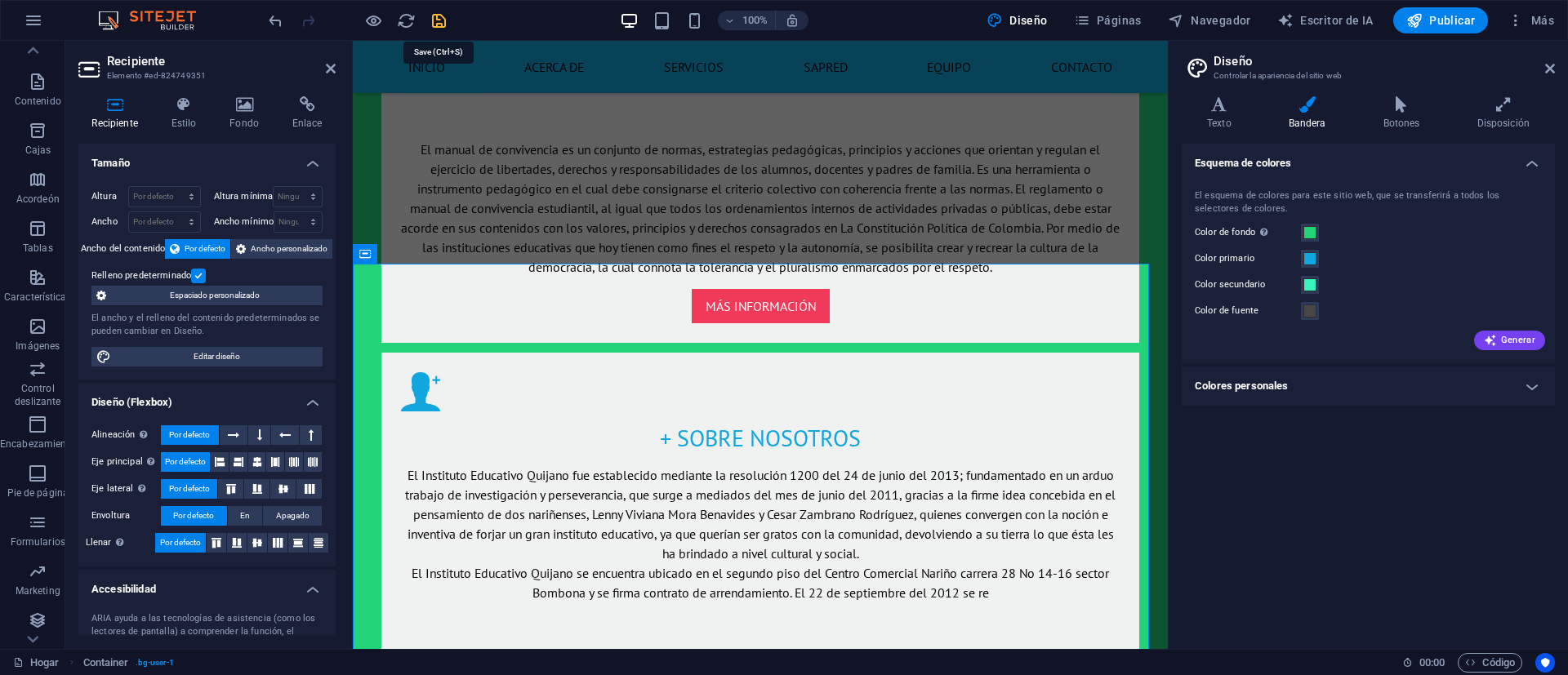 click at bounding box center (439, 20) 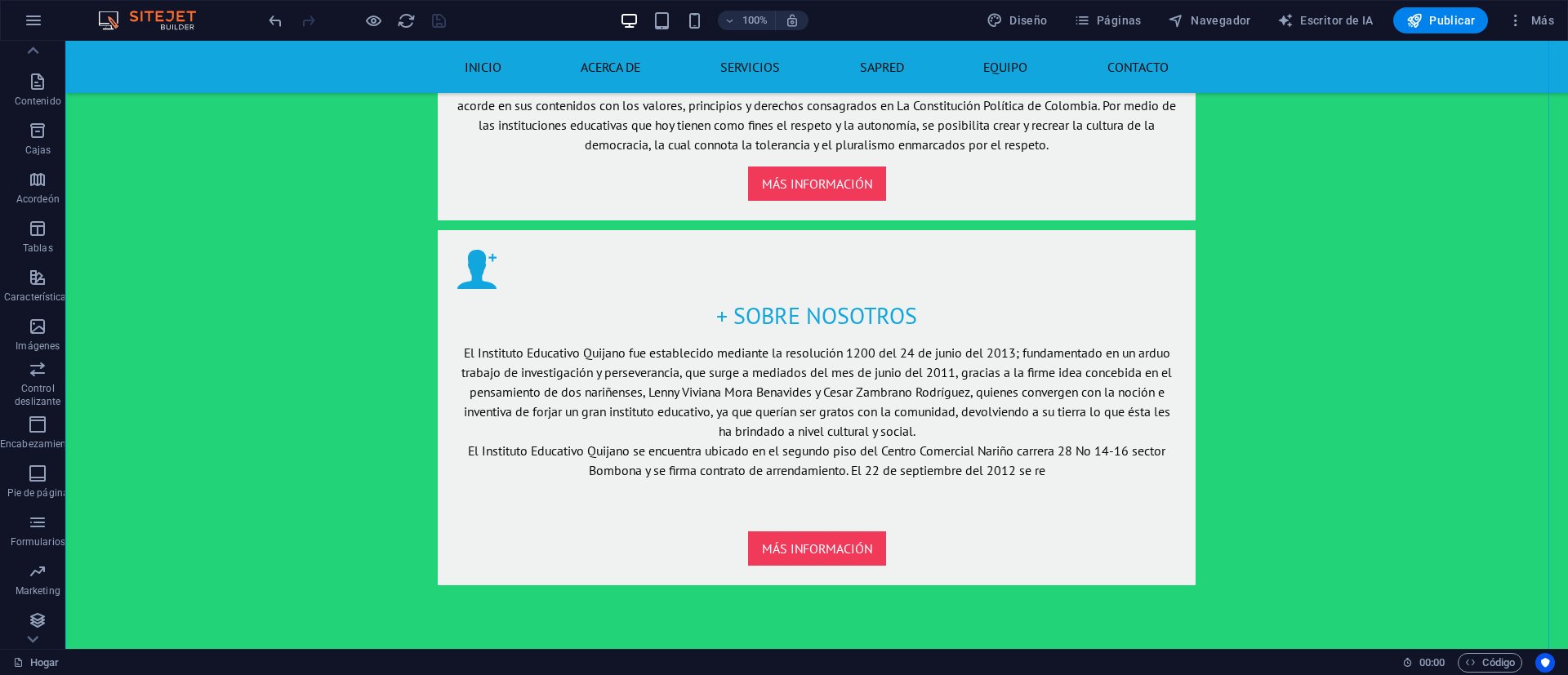 scroll, scrollTop: 2204, scrollLeft: 0, axis: vertical 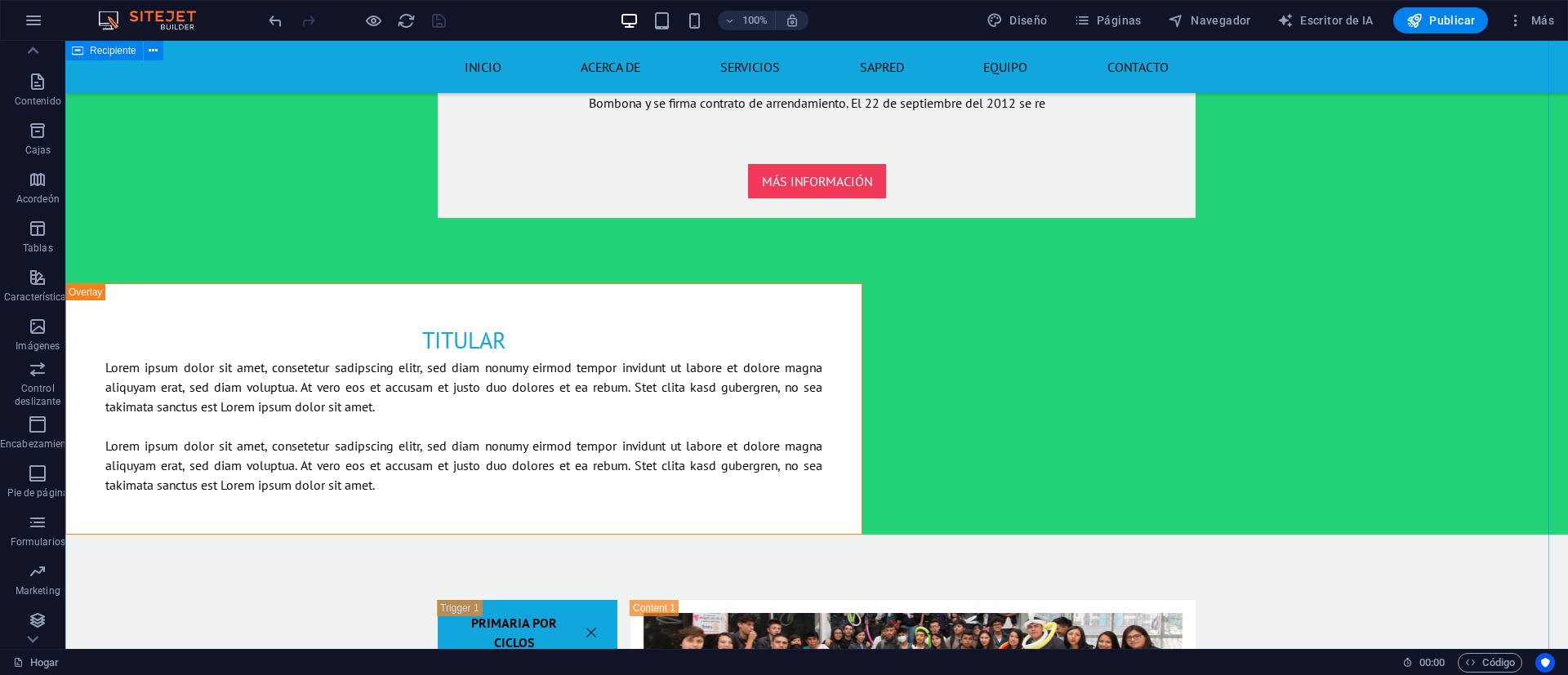 click on "PRIMARIA POR  CICLOS Suelta el contenido aquí o  Añadir elementos  Pegar portapapeles primaria por ciclos En el Instituto Educativo Quijano, la educación primaria por ciclos es una modalidad flexible que permite a los estudiantes avanzar en su proceso de formación de acuerdo con sus ritmos de aprendizaje, edades y trayectorias escolares. Esta estrategia pedagógica integra varios grados en un solo ciclo, facilitando una enseñanza más personalizada y significativa, orientada al desarrollo de competencias básicas, habilidades comunicativas y pensamiento crítico. Nuestro enfoque busca brindar oportunidades reales de acceso, permanencia y éxito escolar a niños, niñas, jóvenes y adultos que, por diversas circunstancias, requieren una alternativa distinta al modelo tradicional, garantizando el derecho a una educación de calidad, inclusiva y adaptada a sus necesidades. BACHILLERATO POR  CICLOS Suelta el contenido aquí o  Añadir elementos  Pegar portapapeles bachillerato por ciclos PRE-ICFES o o" at bounding box center [817, 1460] 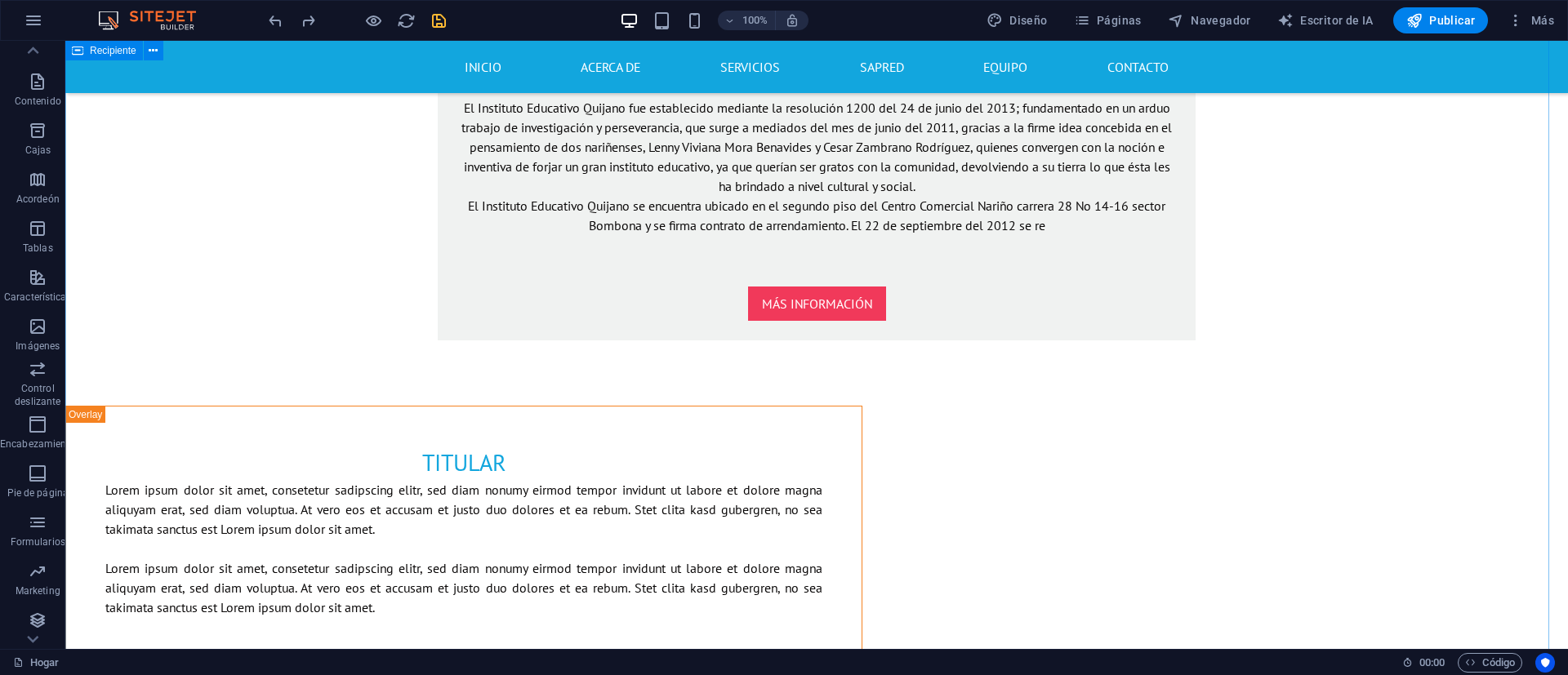 scroll, scrollTop: 2571, scrollLeft: 0, axis: vertical 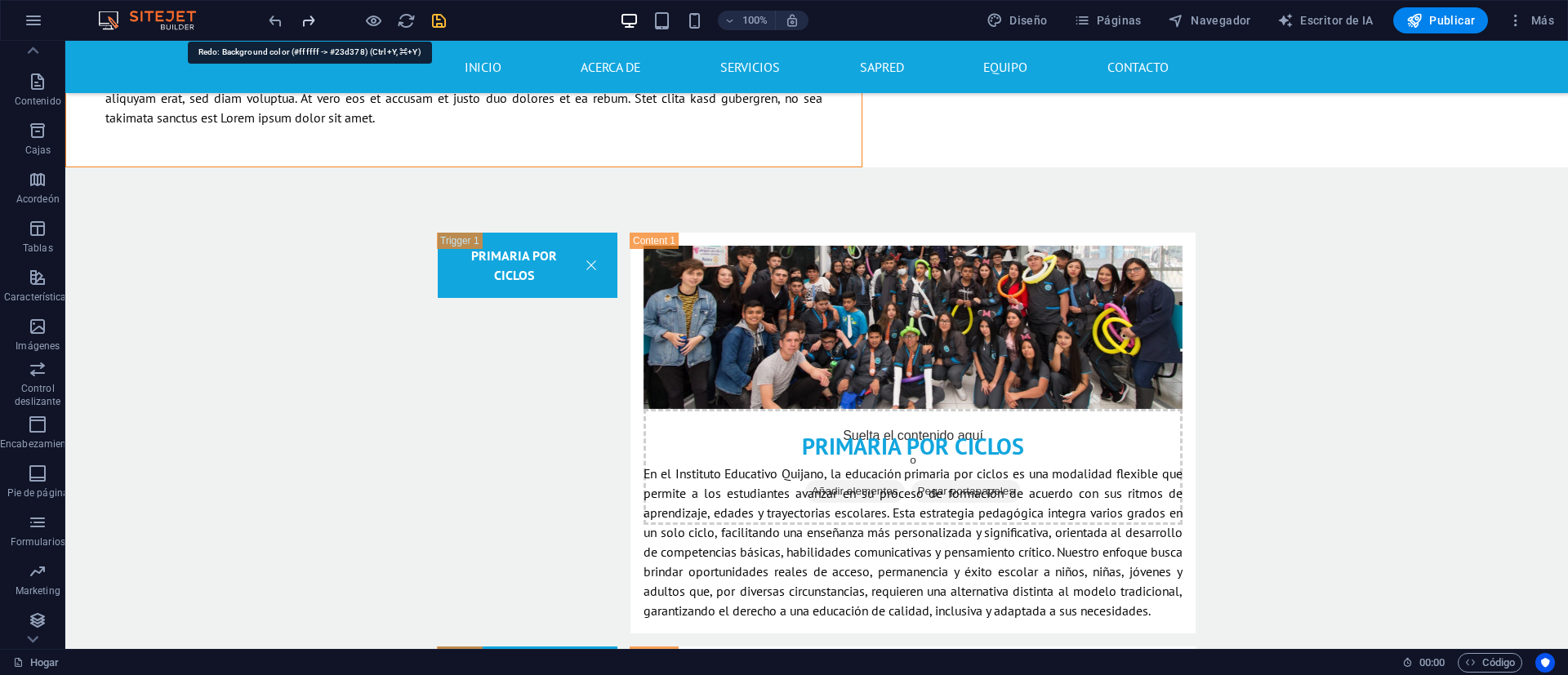 click at bounding box center [308, 20] 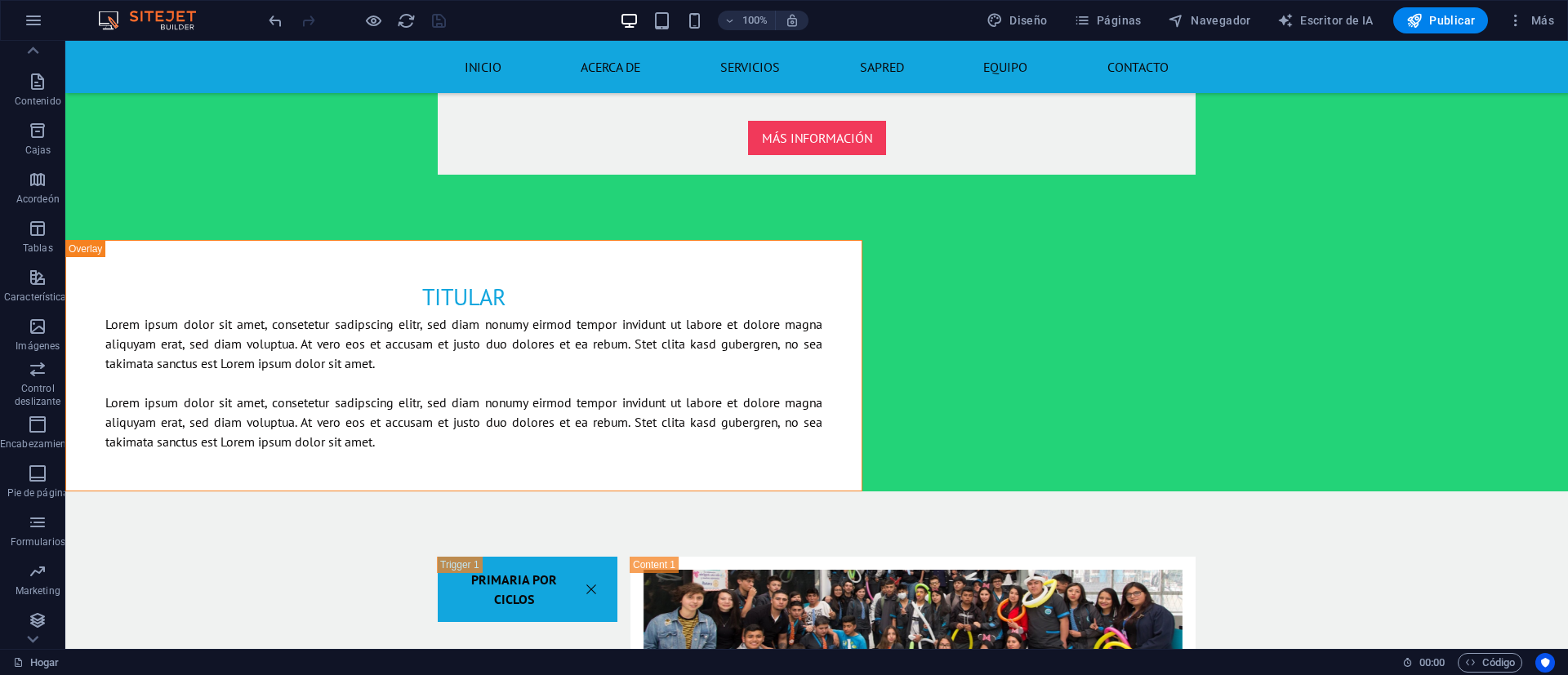 scroll, scrollTop: 2693, scrollLeft: 0, axis: vertical 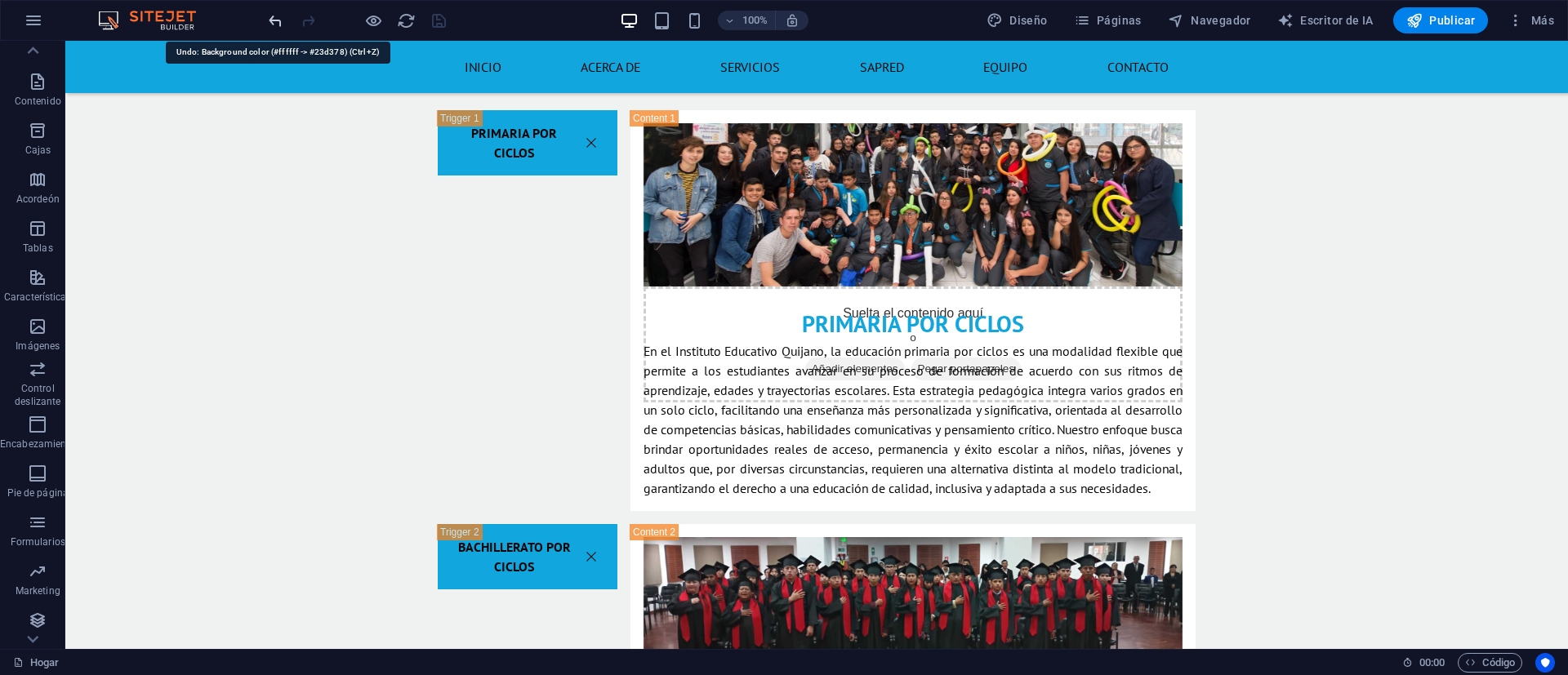 click at bounding box center [275, 20] 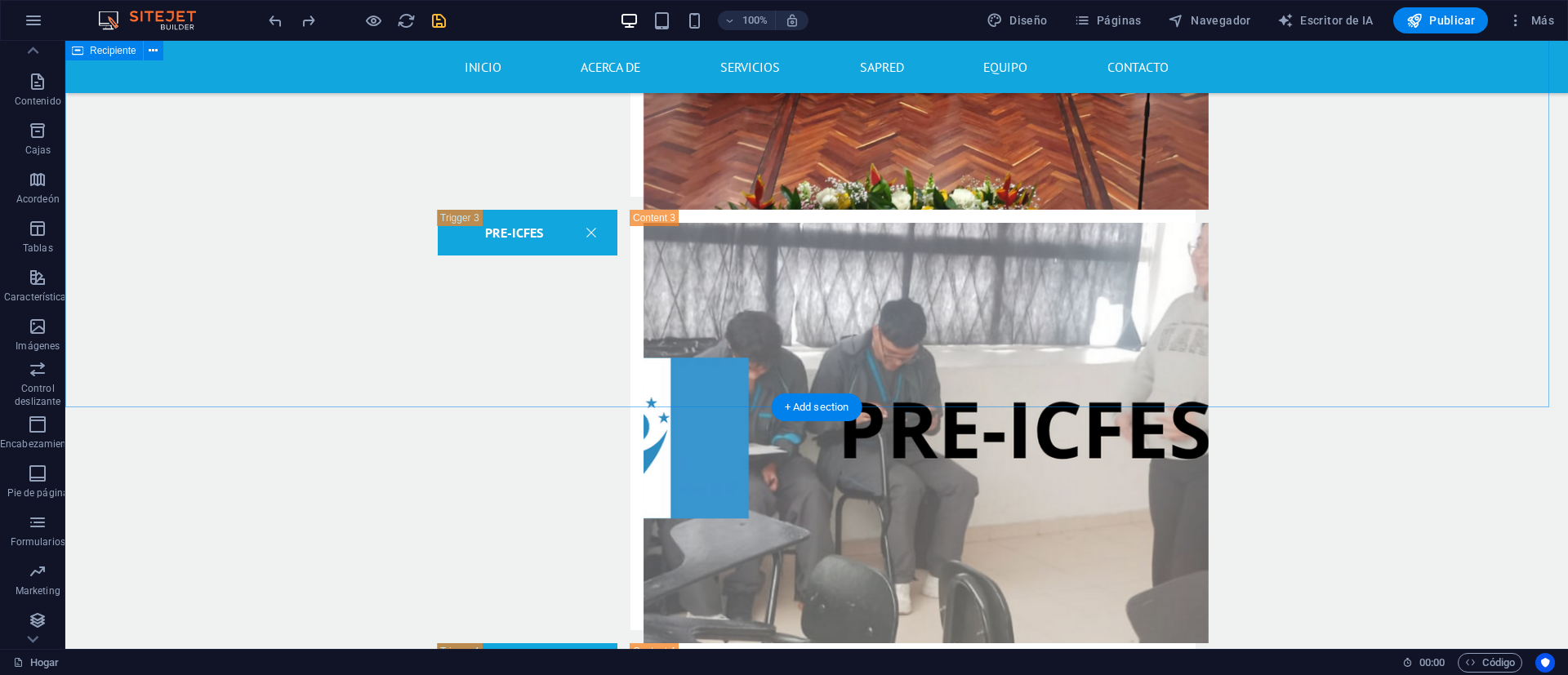 scroll, scrollTop: 3183, scrollLeft: 0, axis: vertical 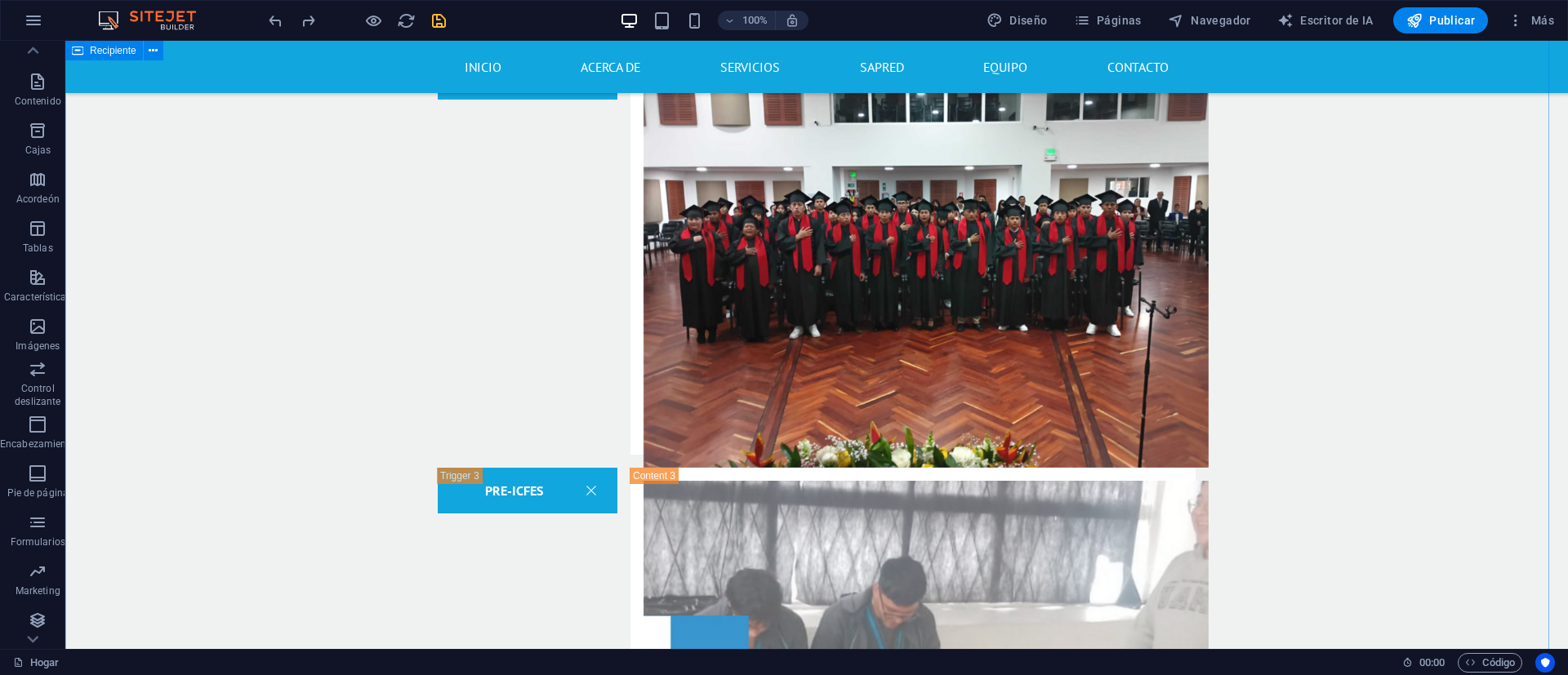 click on "PRIMARIA POR  CICLOS Suelta el contenido aquí o  Añadir elementos  Pegar portapapeles primaria por ciclos En el Instituto Educativo Quijano, la educación primaria por ciclos es una modalidad flexible que permite a los estudiantes avanzar en su proceso de formación de acuerdo con sus ritmos de aprendizaje, edades y trayectorias escolares. Esta estrategia pedagógica integra varios grados en un solo ciclo, facilitando una enseñanza más personalizada y significativa, orientada al desarrollo de competencias básicas, habilidades comunicativas y pensamiento crítico. Nuestro enfoque busca brindar oportunidades reales de acceso, permanencia y éxito escolar a niños, niñas, jóvenes y adultos que, por diversas circunstancias, requieren una alternativa distinta al modelo tradicional, garantizando el derecho a una educación de calidad, inclusiva y adaptada a sus necesidades. BACHILLERATO POR  CICLOS Suelta el contenido aquí o  Añadir elementos  Pegar portapapeles bachillerato por ciclos PRE-ICFES o o" at bounding box center [817, 481] 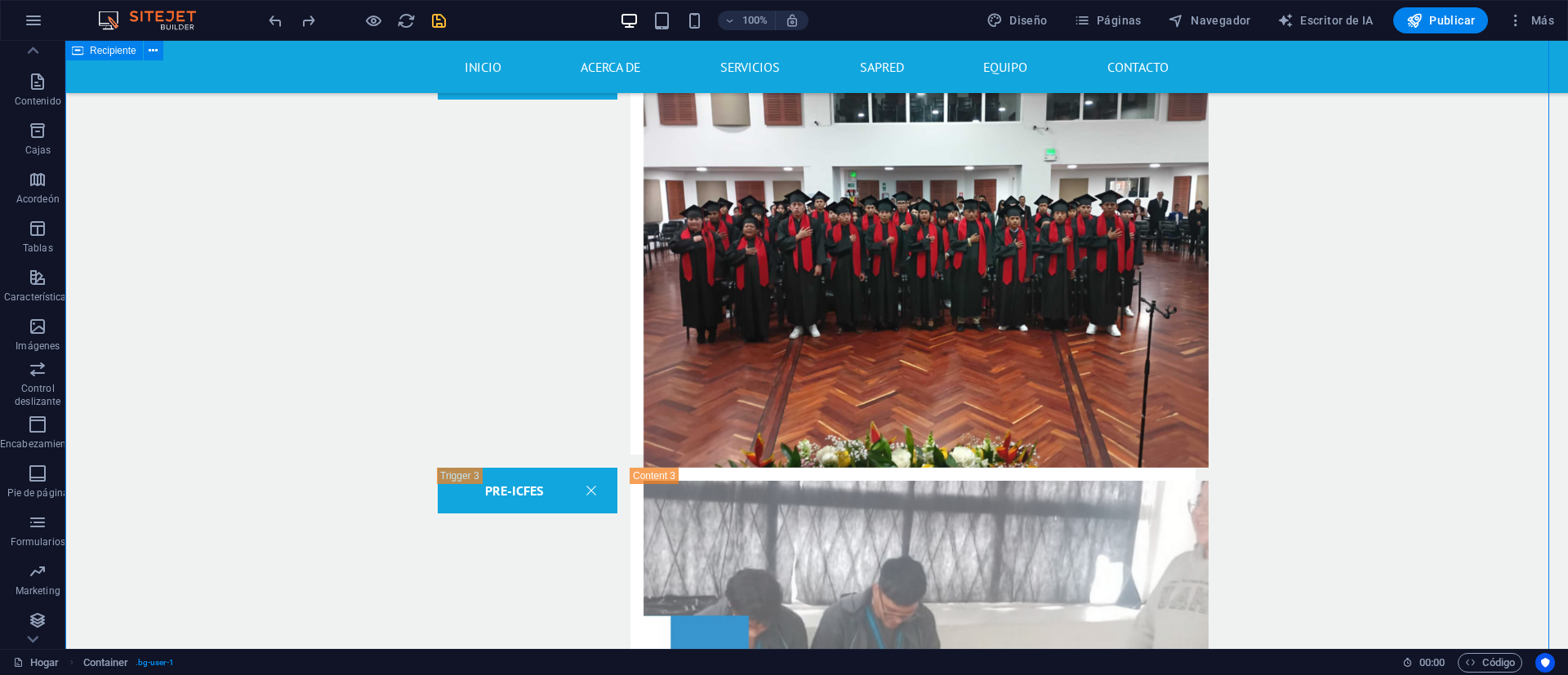 click on "PRIMARIA POR  CICLOS Suelta el contenido aquí o  Añadir elementos  Pegar portapapeles primaria por ciclos En el Instituto Educativo Quijano, la educación primaria por ciclos es una modalidad flexible que permite a los estudiantes avanzar en su proceso de formación de acuerdo con sus ritmos de aprendizaje, edades y trayectorias escolares. Esta estrategia pedagógica integra varios grados en un solo ciclo, facilitando una enseñanza más personalizada y significativa, orientada al desarrollo de competencias básicas, habilidades comunicativas y pensamiento crítico. Nuestro enfoque busca brindar oportunidades reales de acceso, permanencia y éxito escolar a niños, niñas, jóvenes y adultos que, por diversas circunstancias, requieren una alternativa distinta al modelo tradicional, garantizando el derecho a una educación de calidad, inclusiva y adaptada a sus necesidades. BACHILLERATO POR  CICLOS Suelta el contenido aquí o  Añadir elementos  Pegar portapapeles bachillerato por ciclos PRE-ICFES o o" at bounding box center (817, 481) 